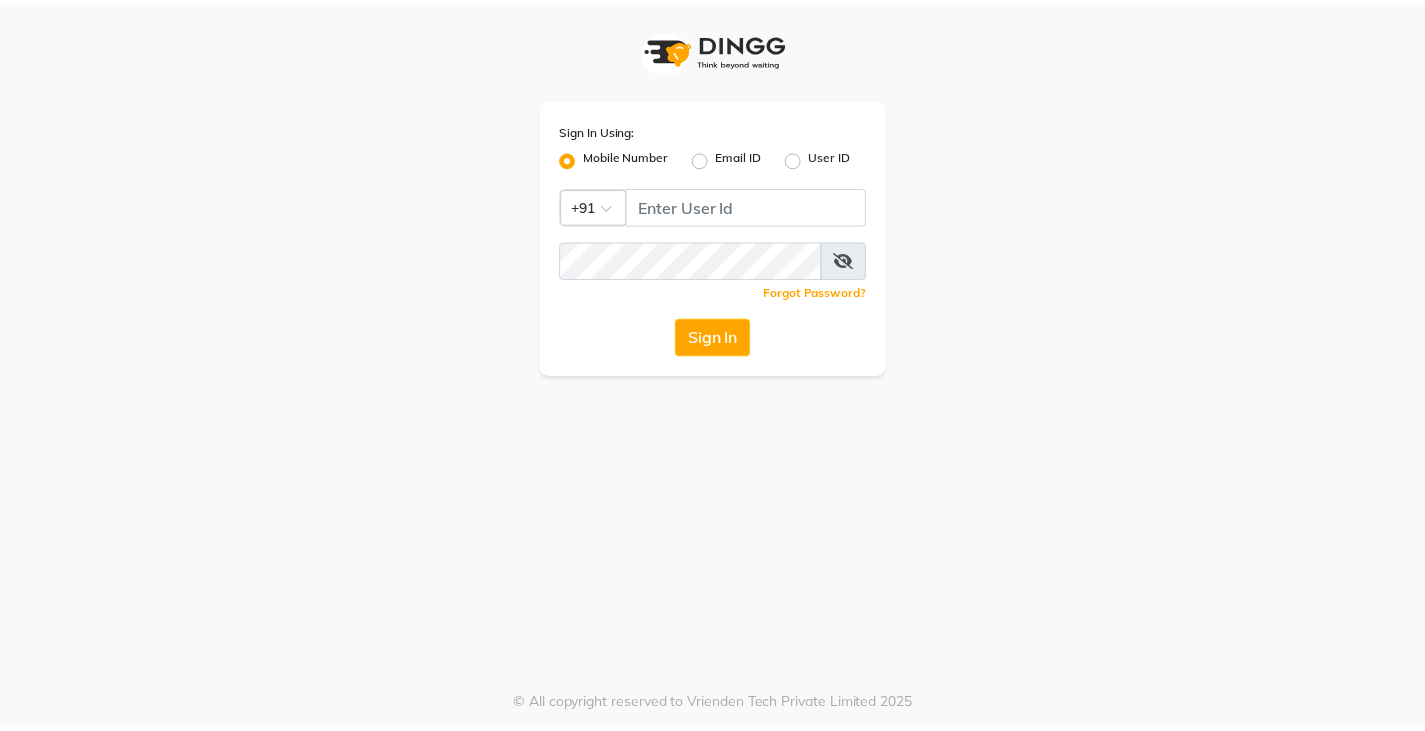 scroll, scrollTop: 0, scrollLeft: 0, axis: both 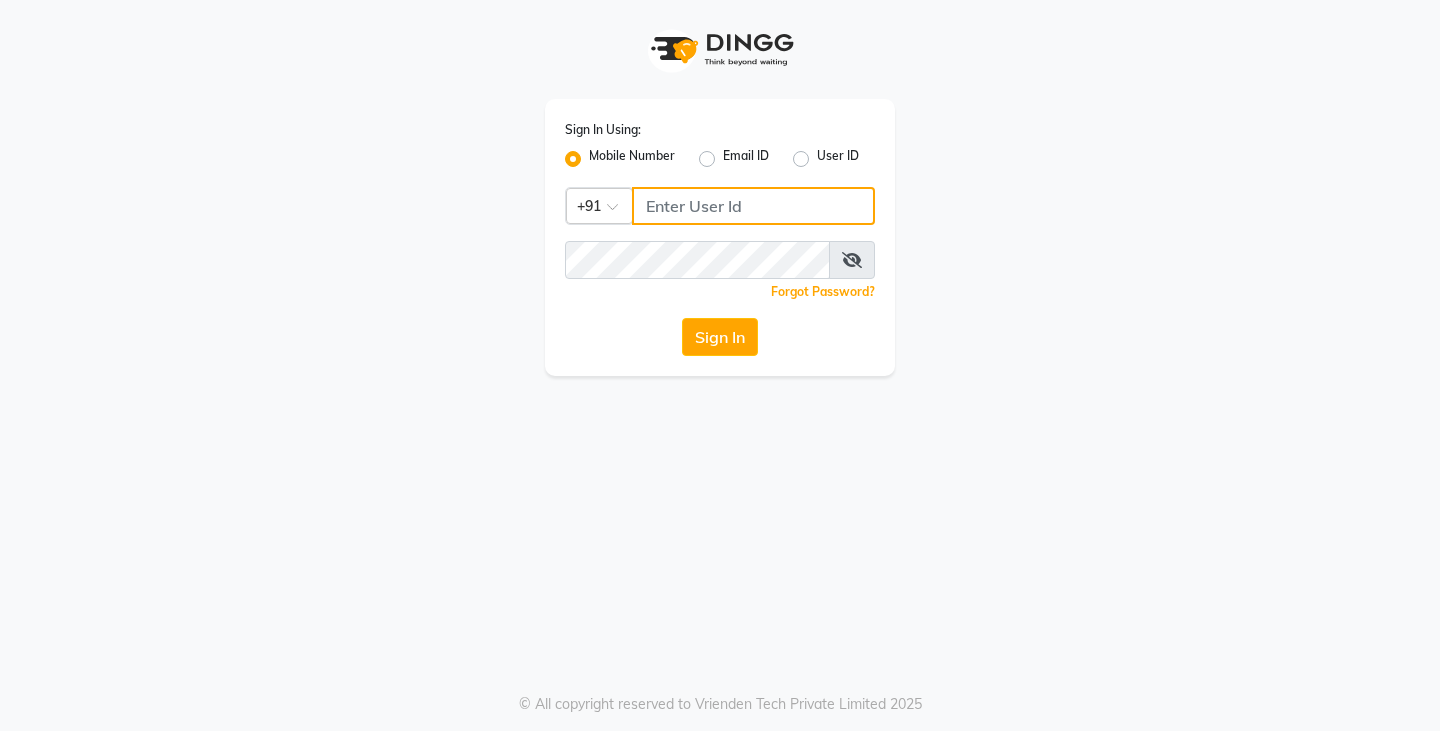 click 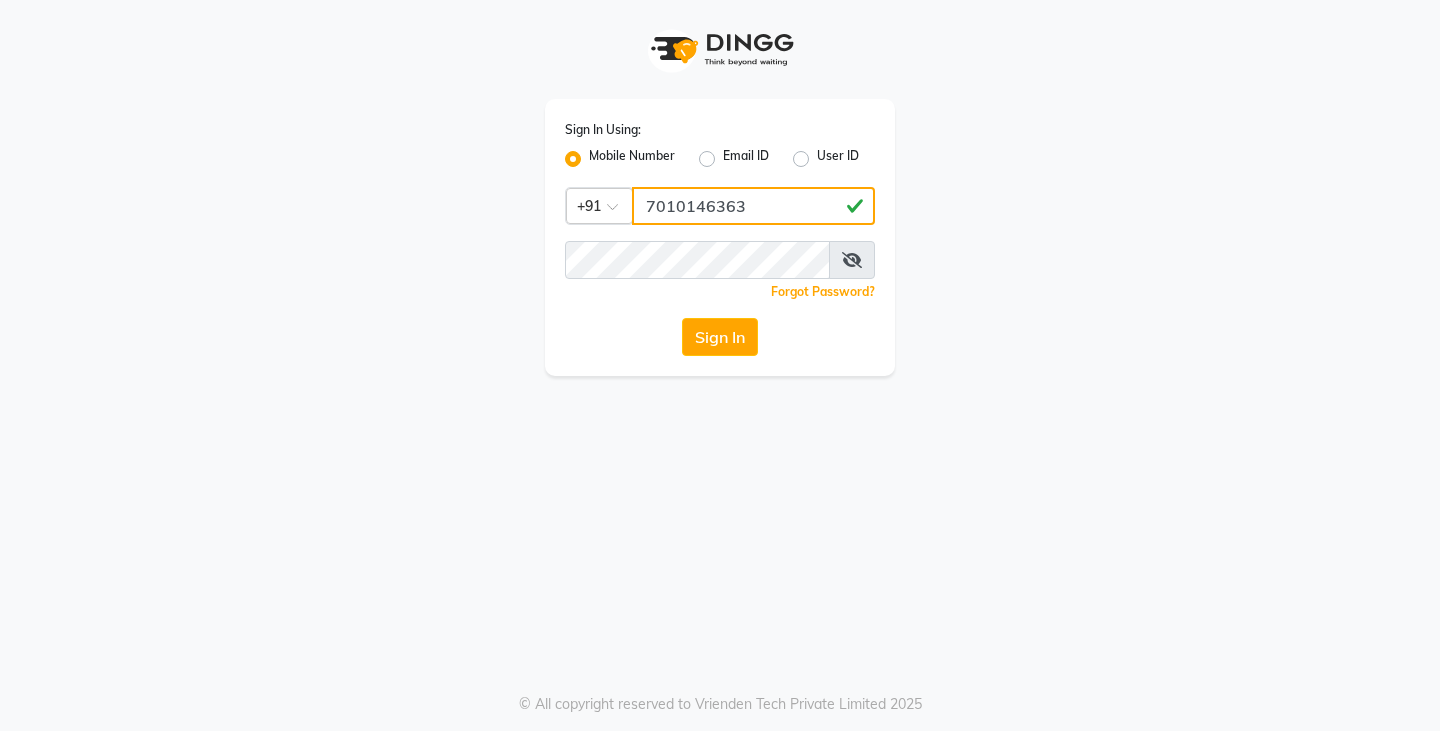 type on "7010146363" 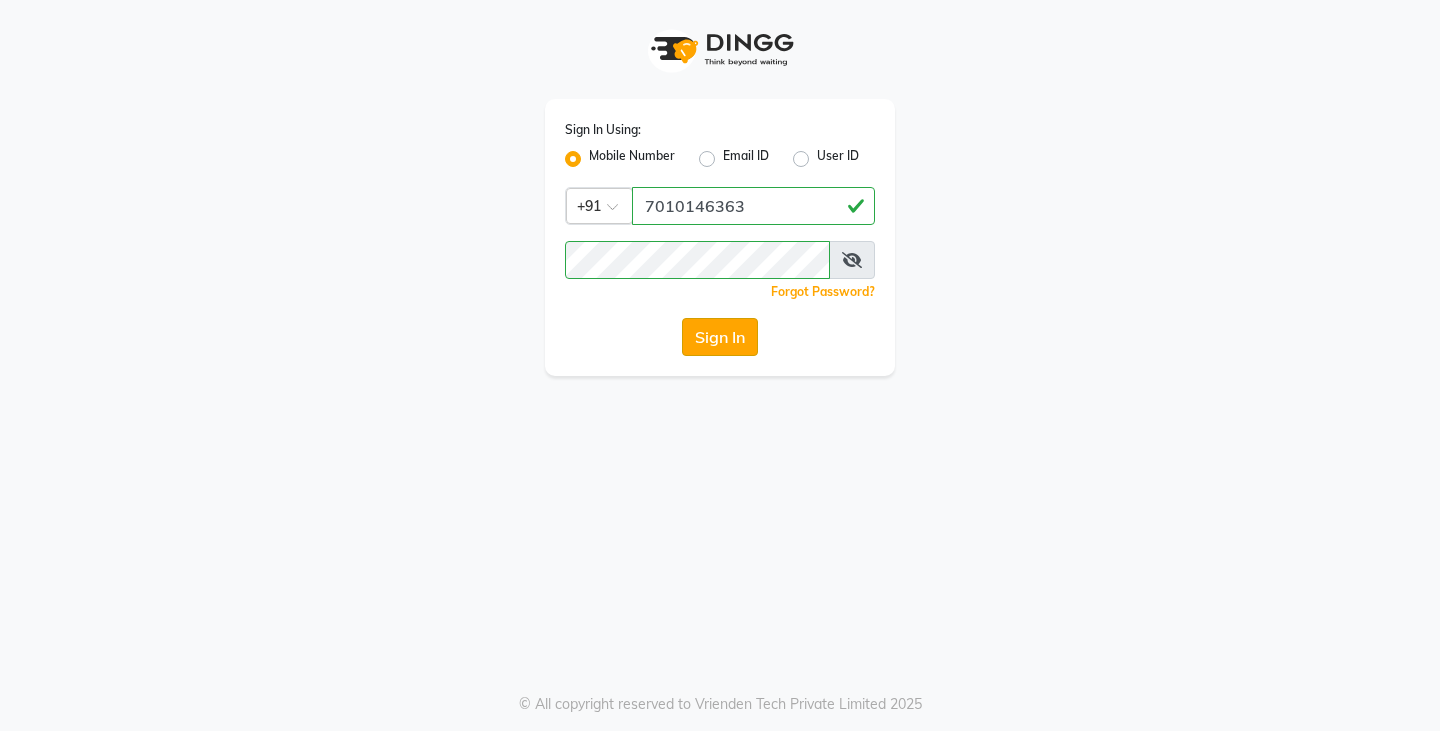 click on "Sign In" 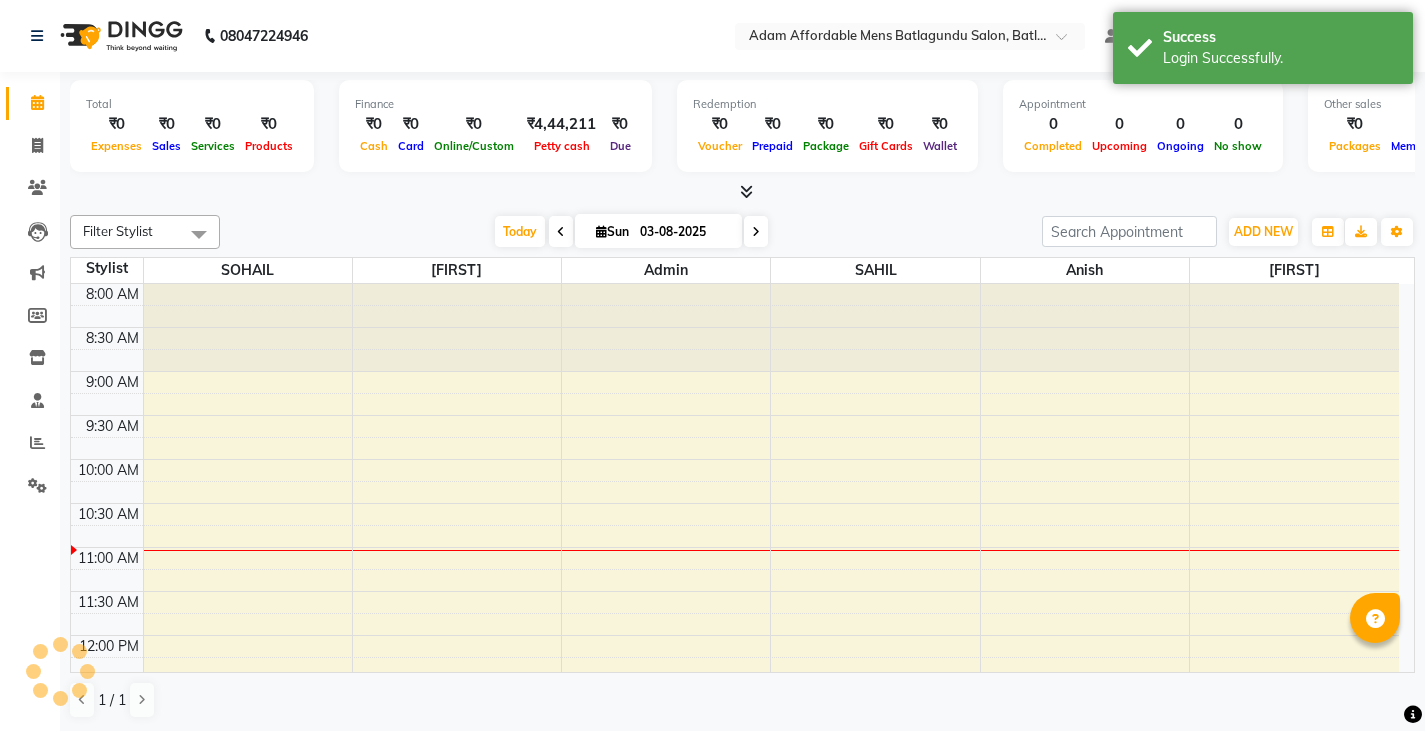 scroll, scrollTop: 0, scrollLeft: 0, axis: both 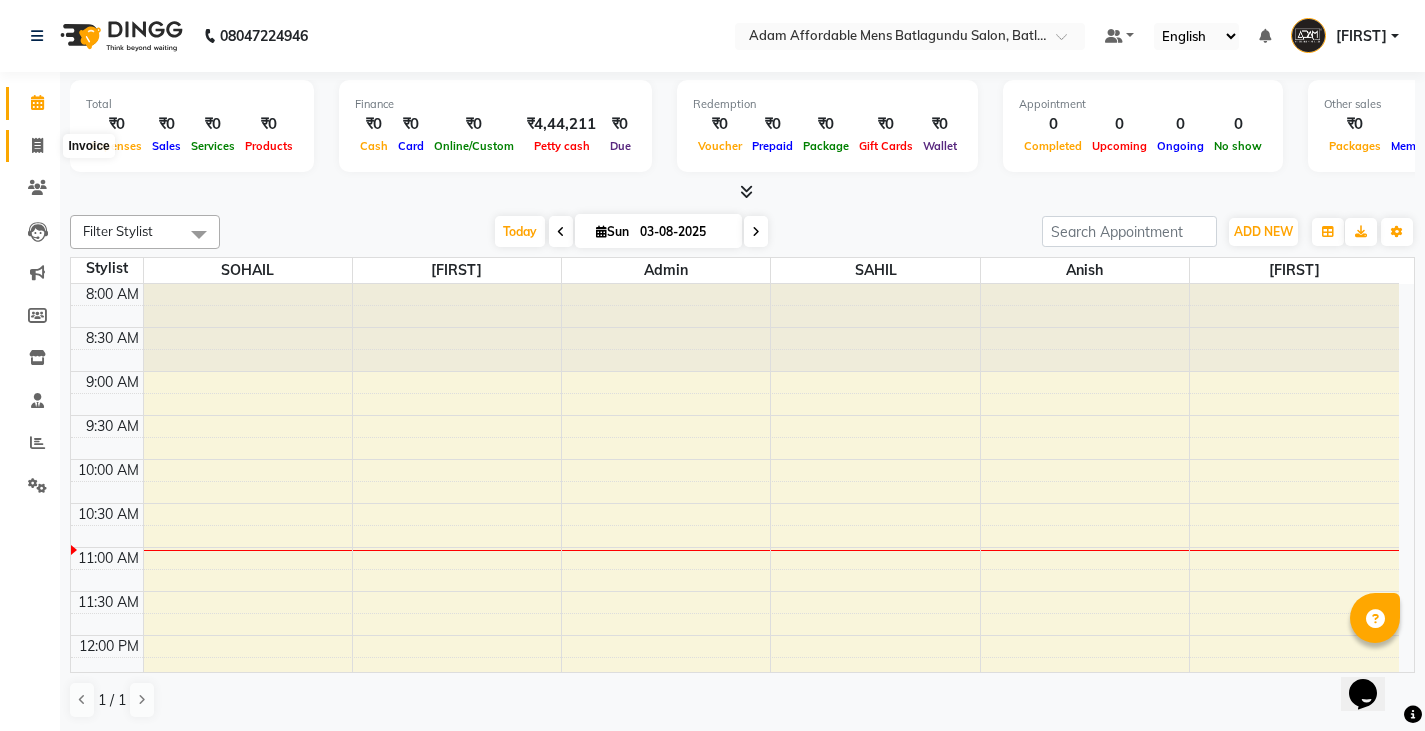 click 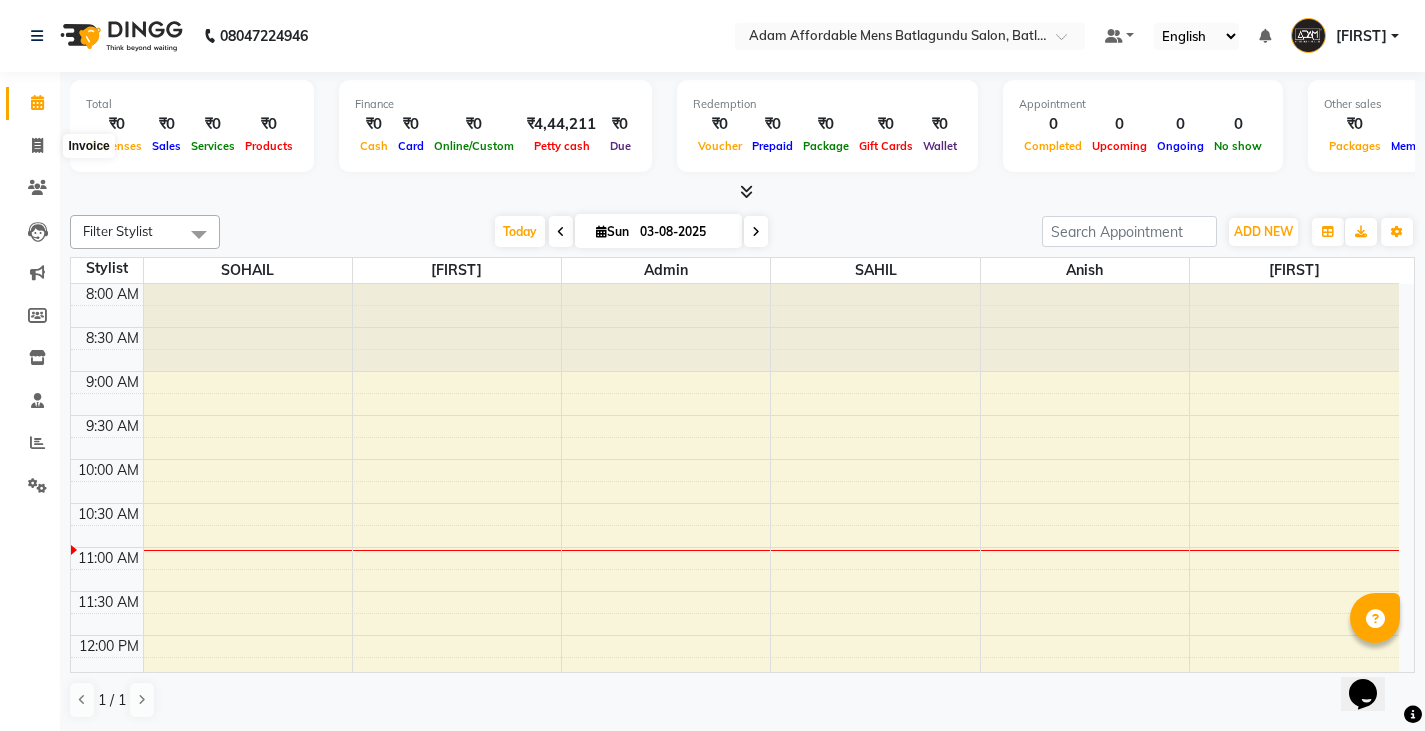 select on "8213" 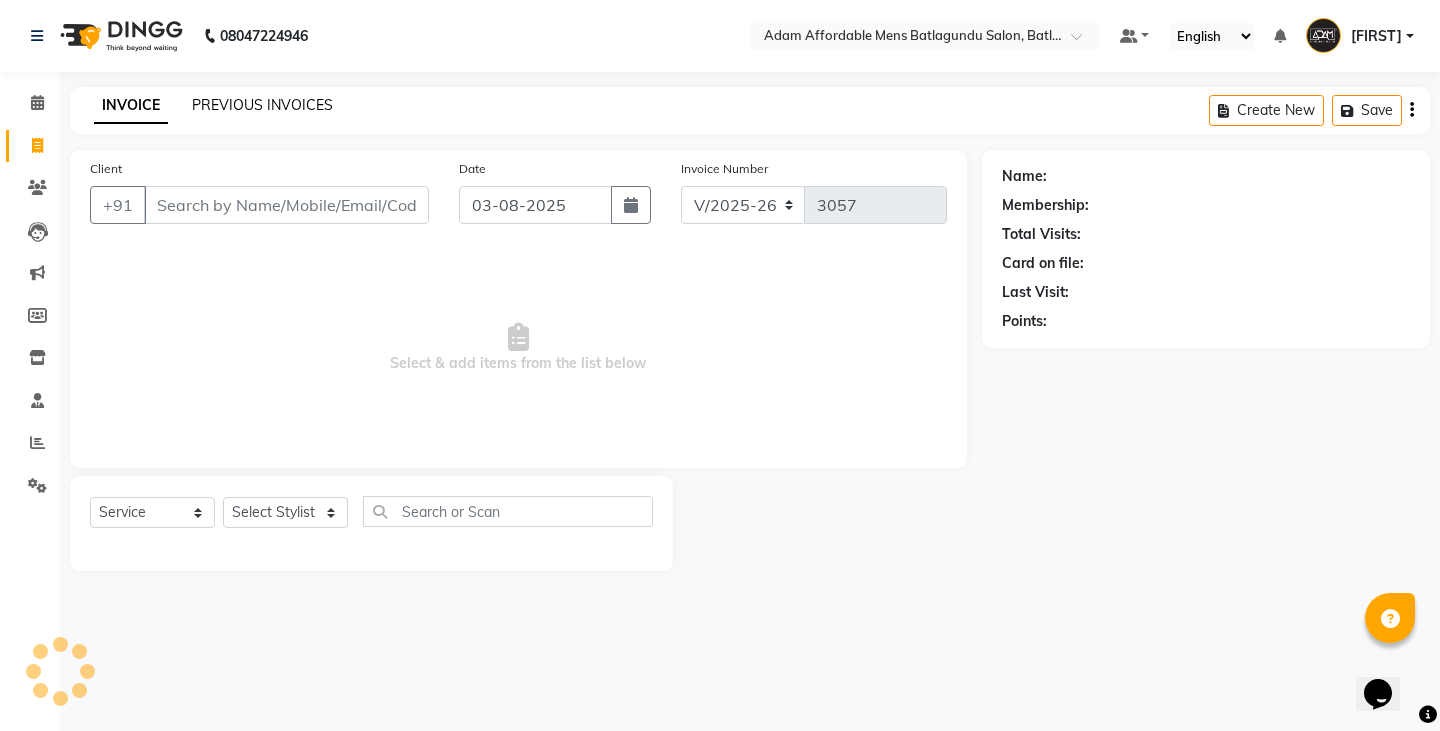 click on "PREVIOUS INVOICES" 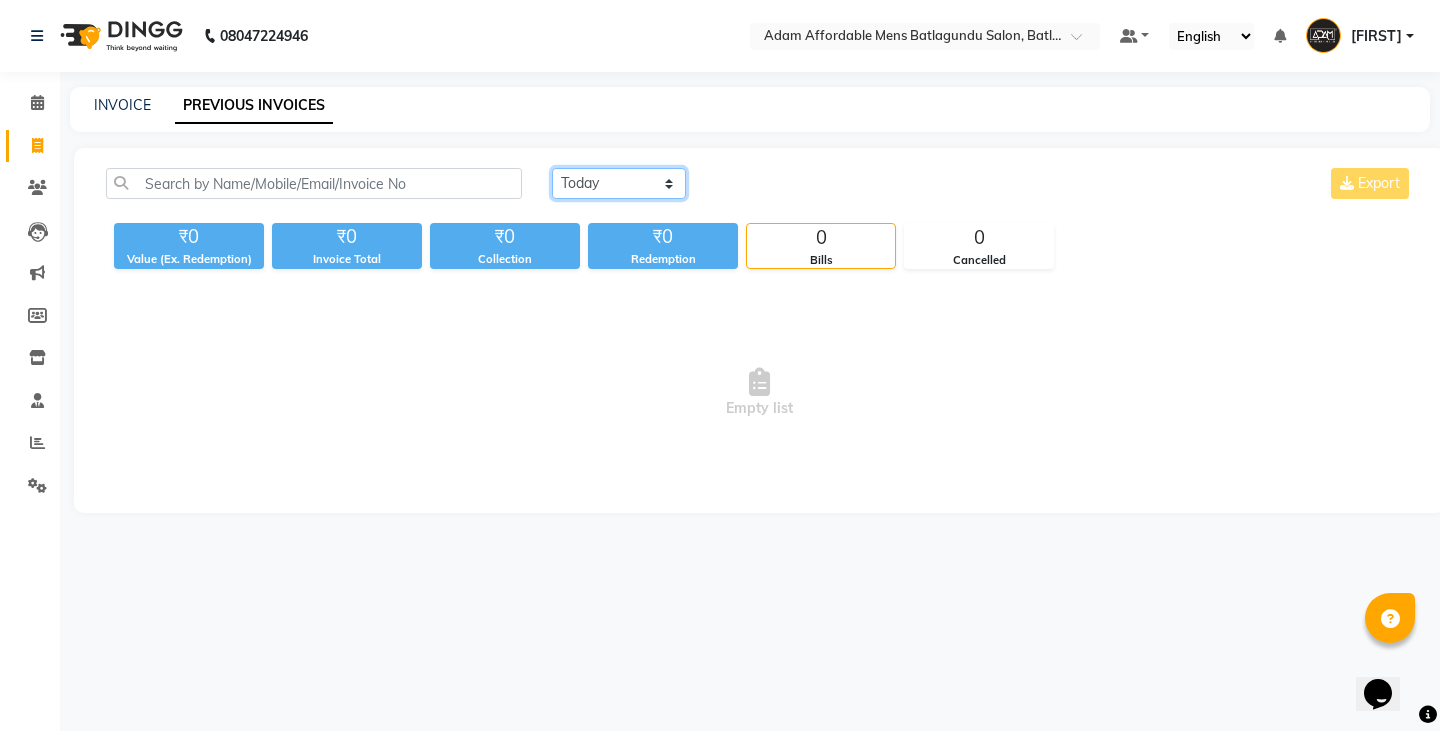 drag, startPoint x: 618, startPoint y: 190, endPoint x: 610, endPoint y: 198, distance: 11.313708 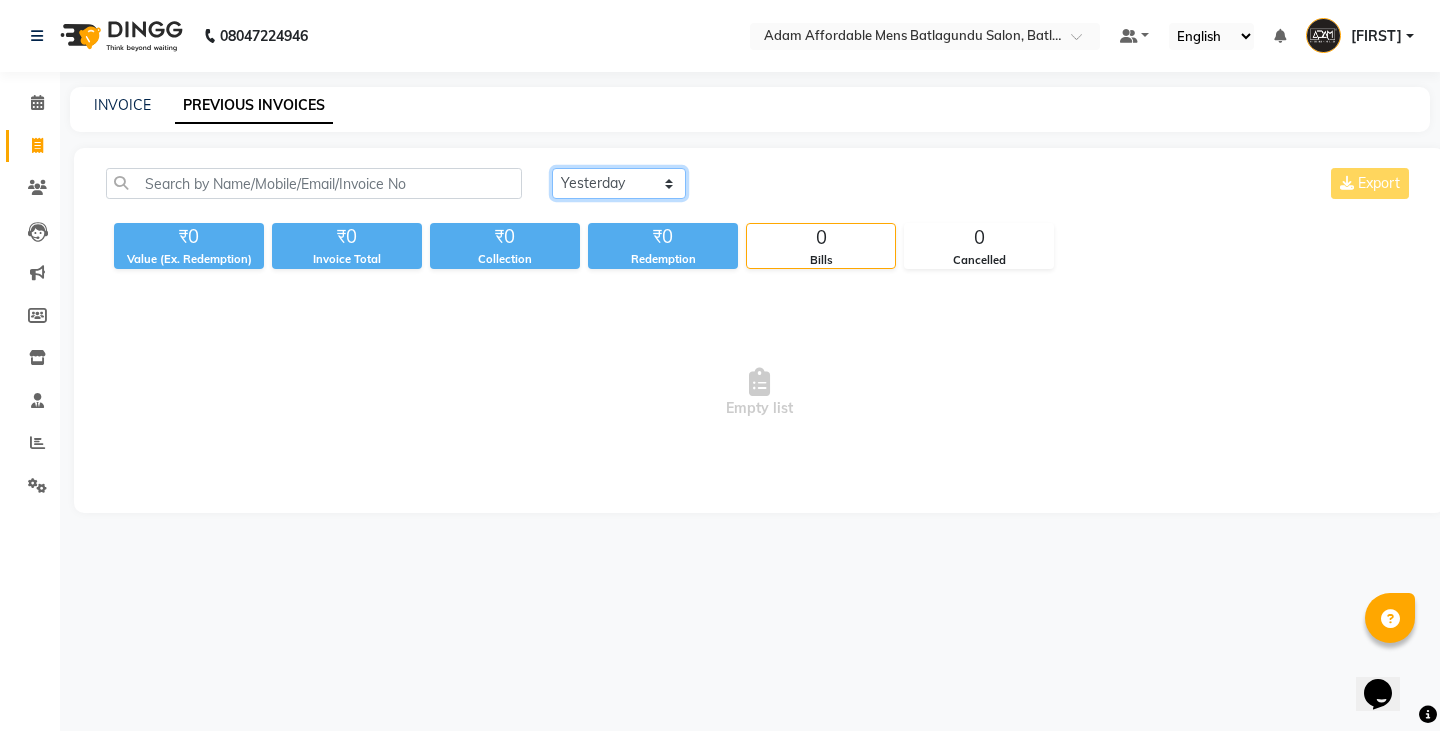 click on "Today Yesterday Custom Range" 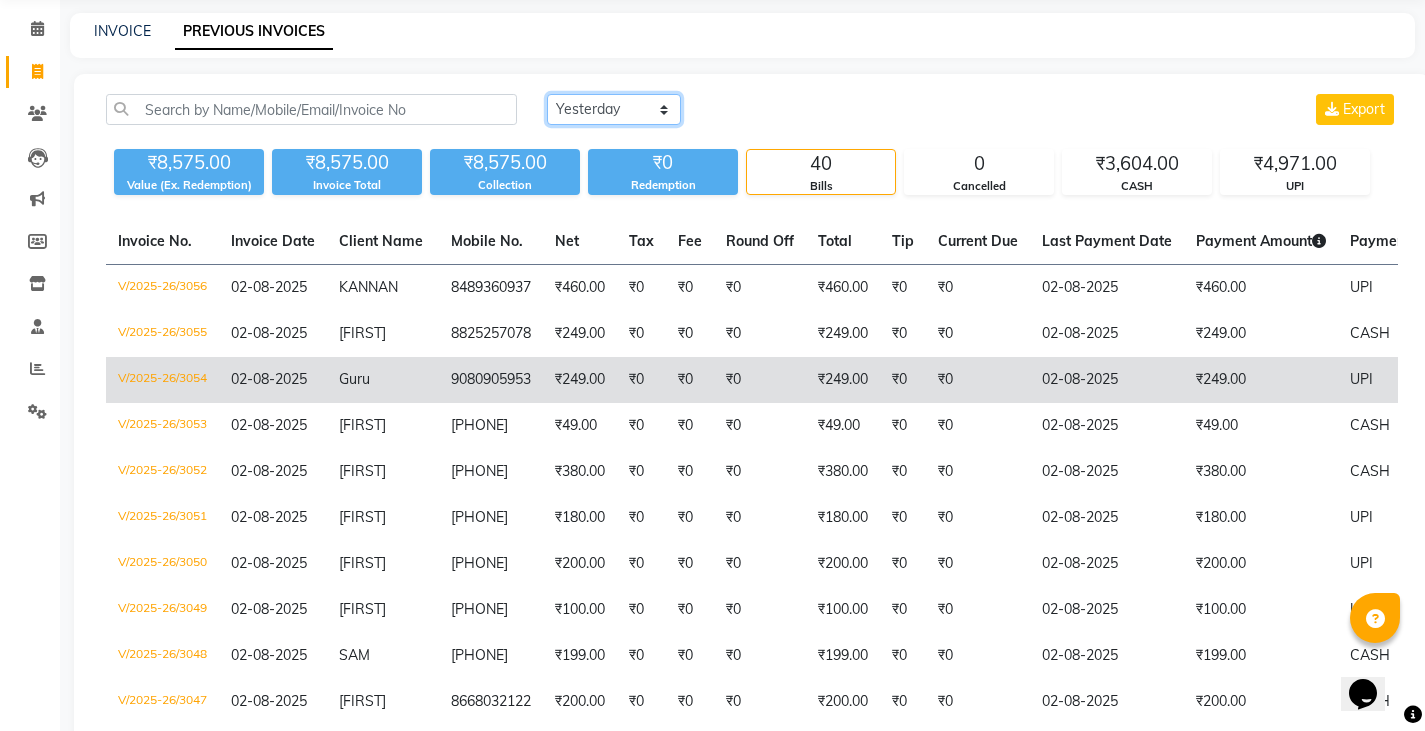 scroll, scrollTop: 0, scrollLeft: 0, axis: both 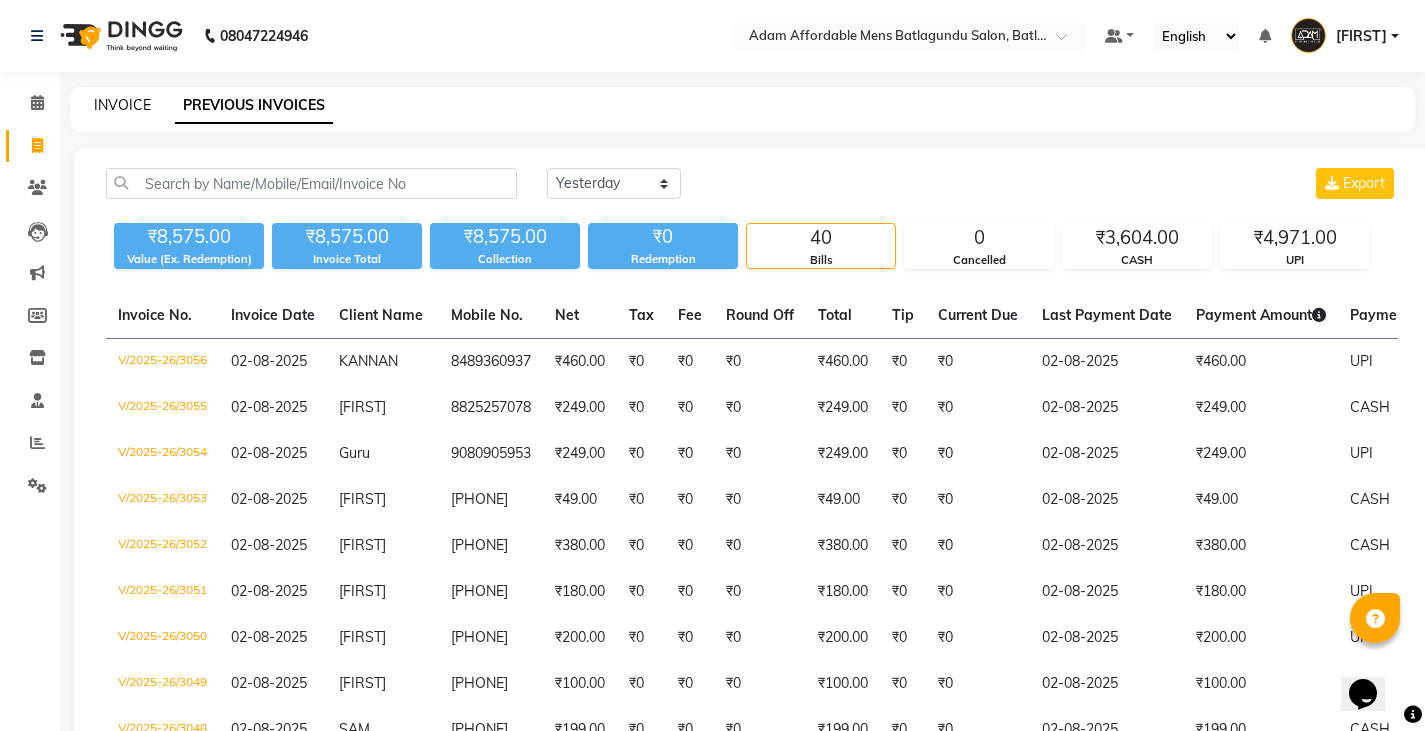 click on "INVOICE" 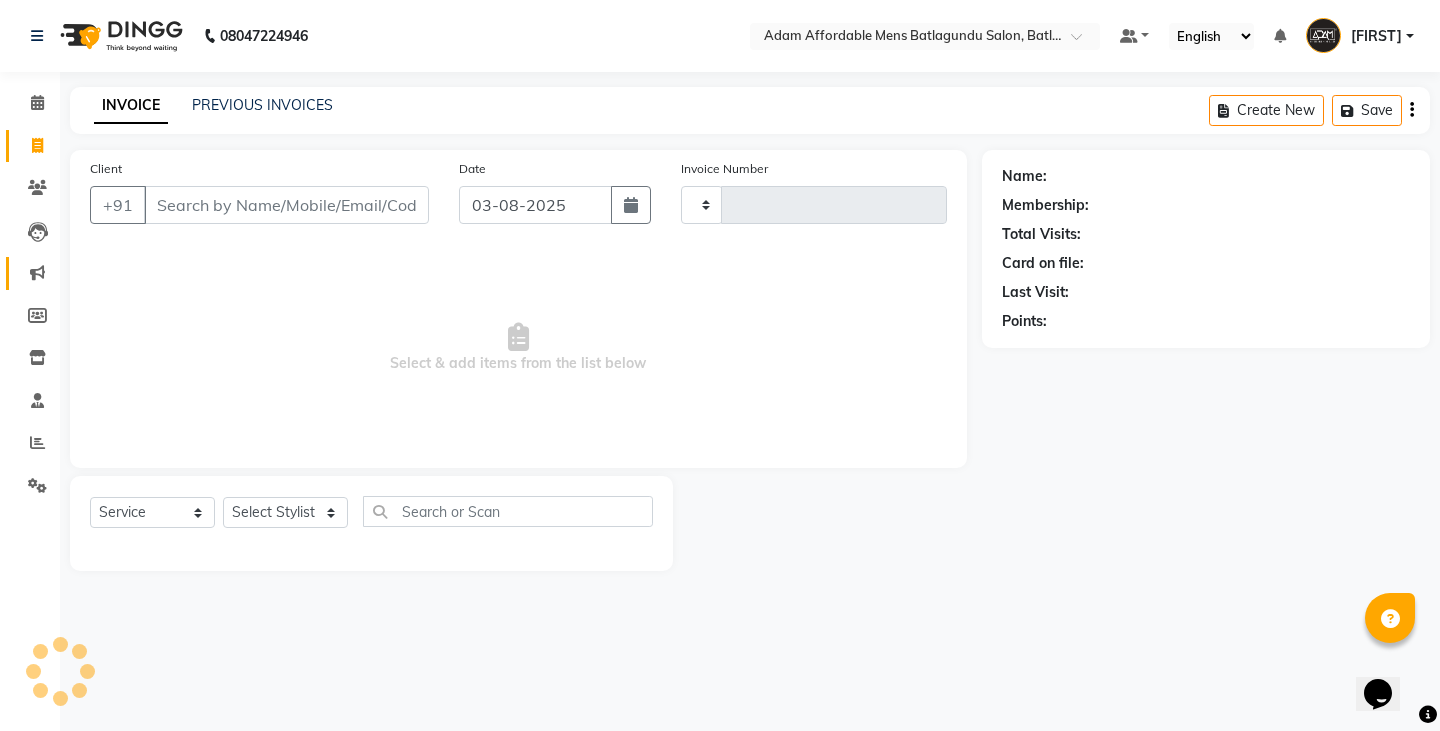 type on "3057" 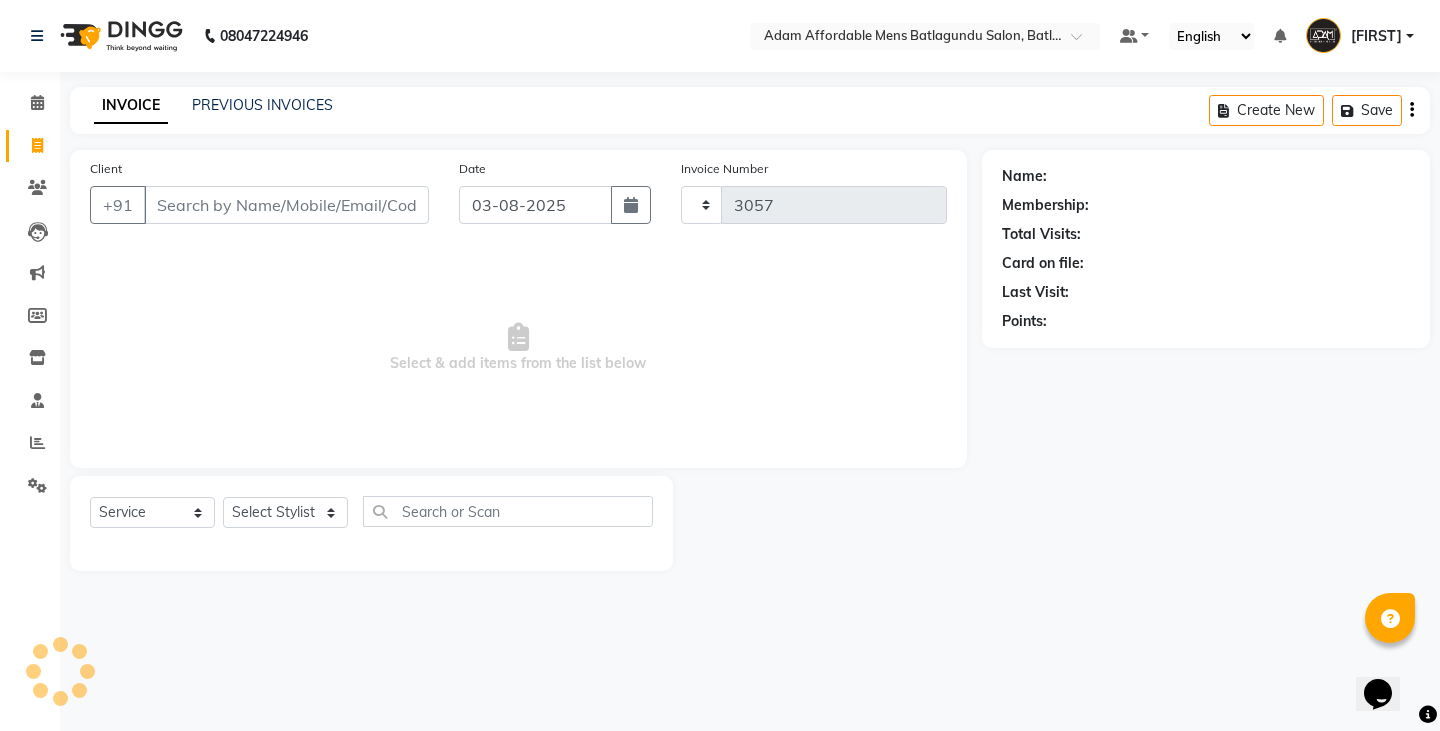 select on "8213" 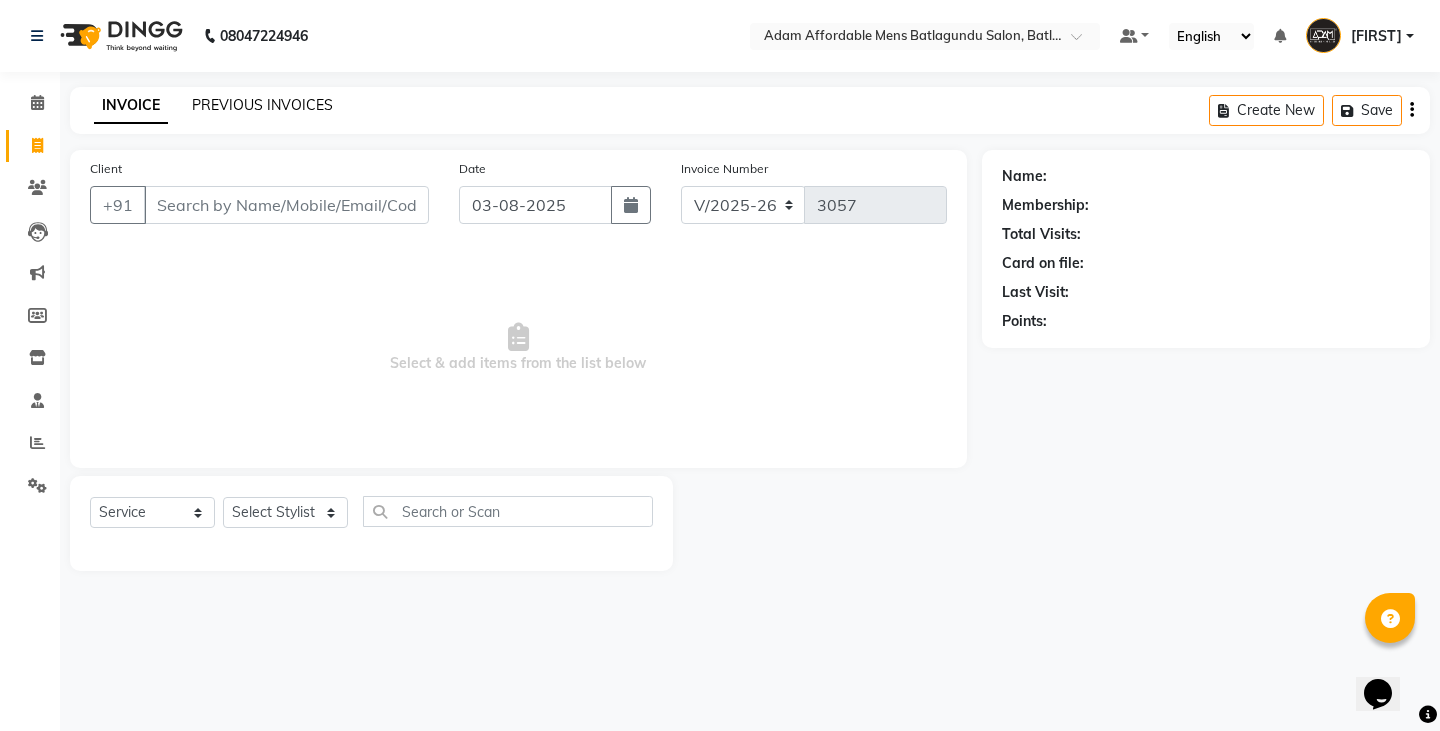 click on "PREVIOUS INVOICES" 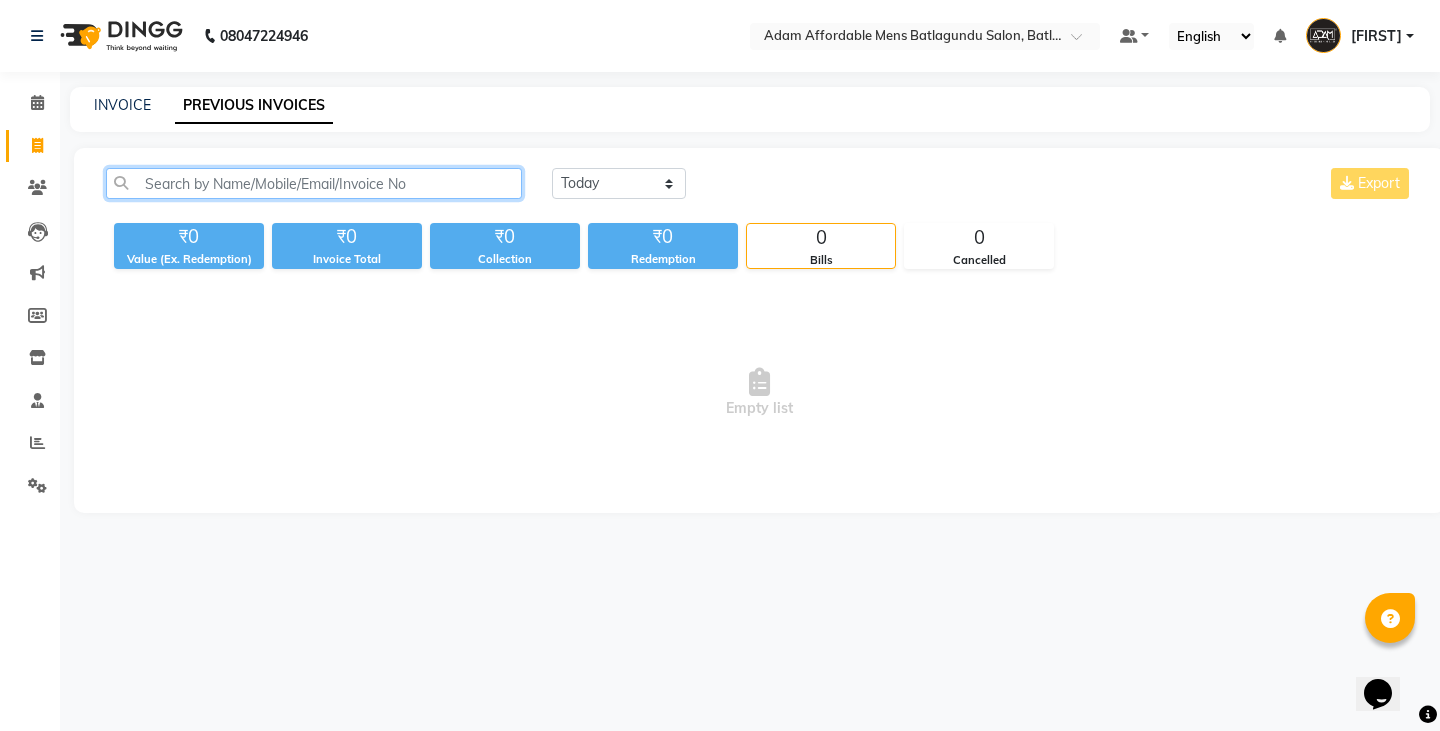click 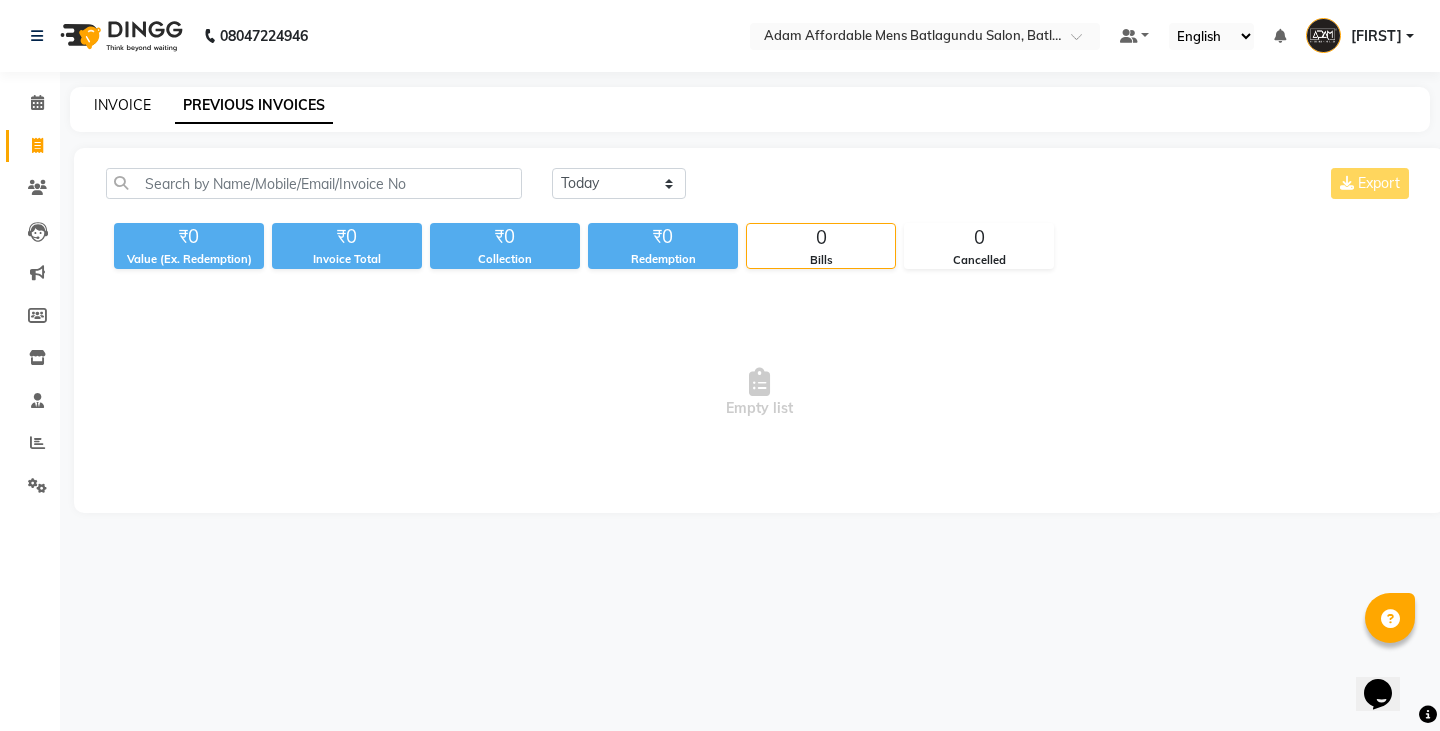 click on "INVOICE" 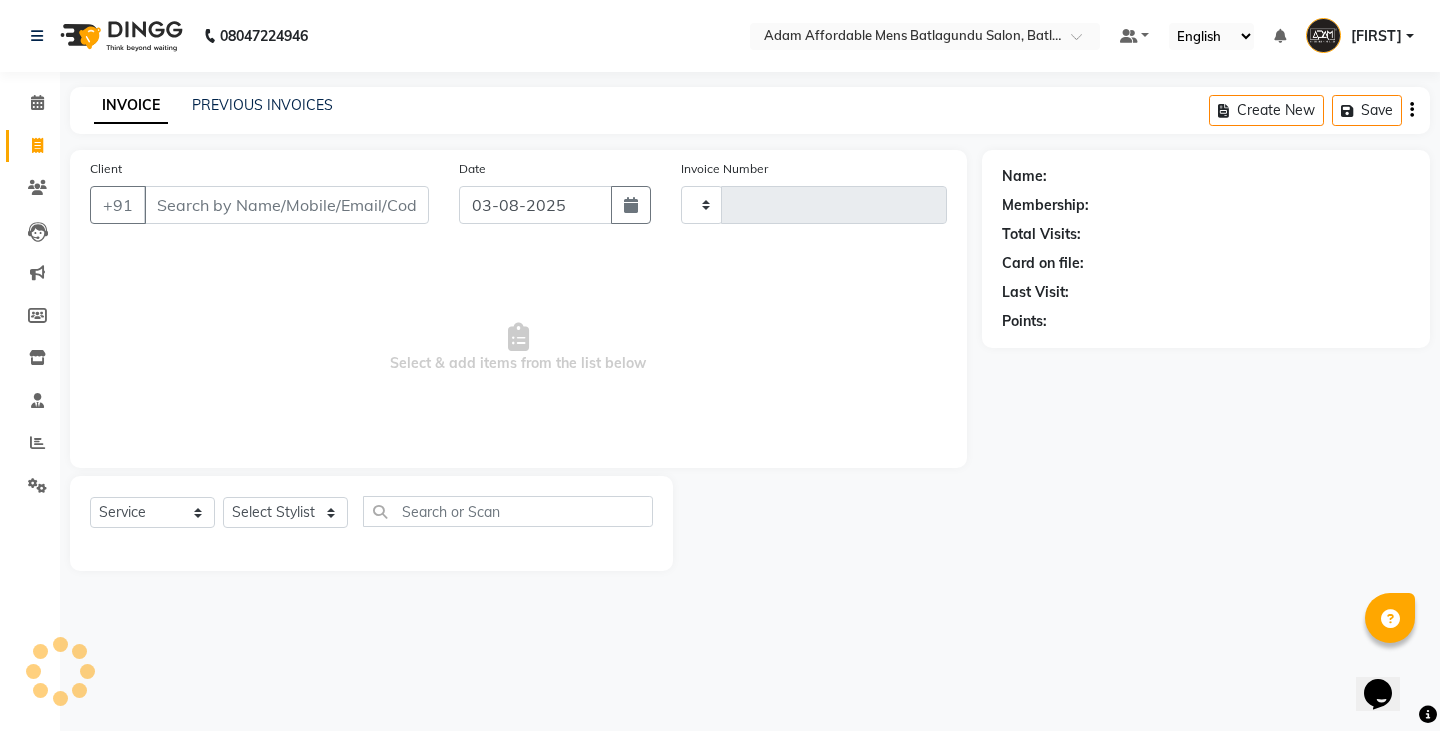 type on "3057" 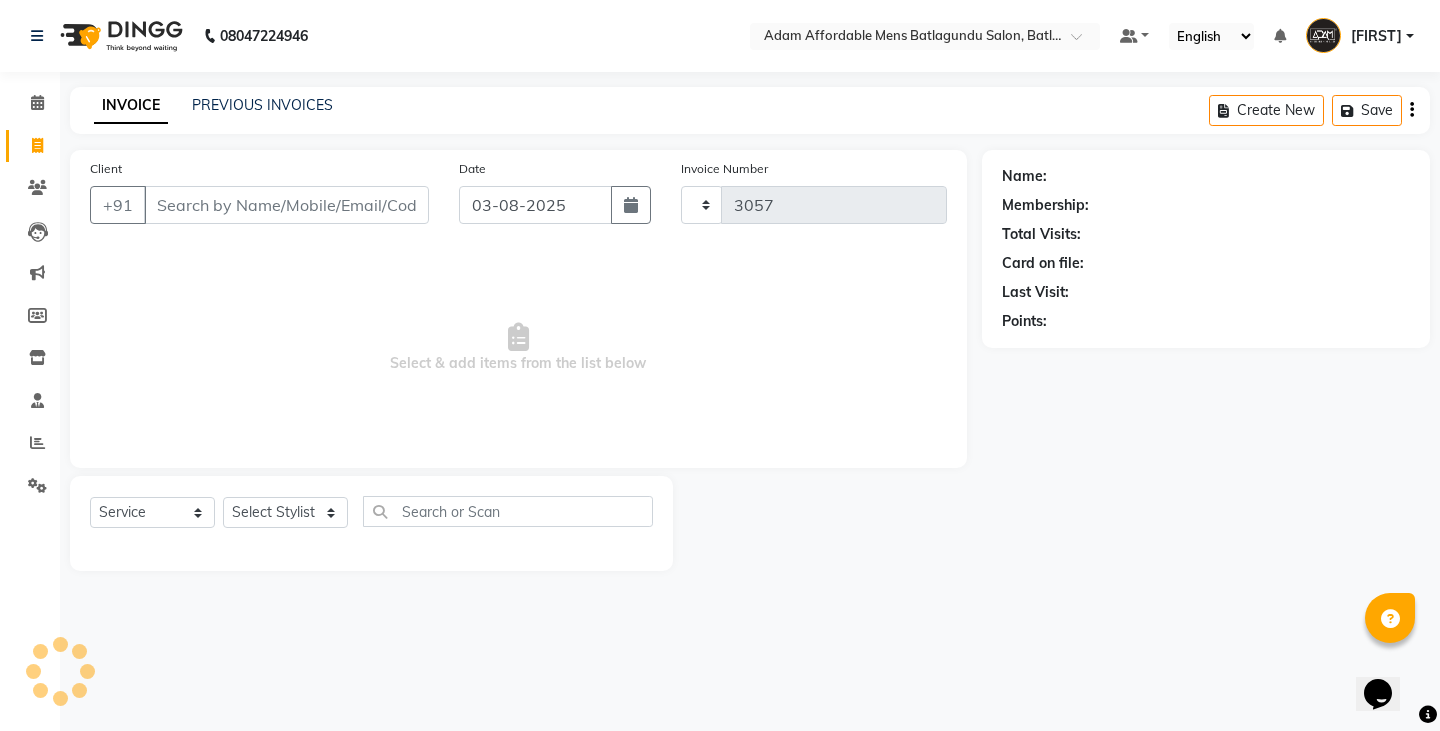 select on "8213" 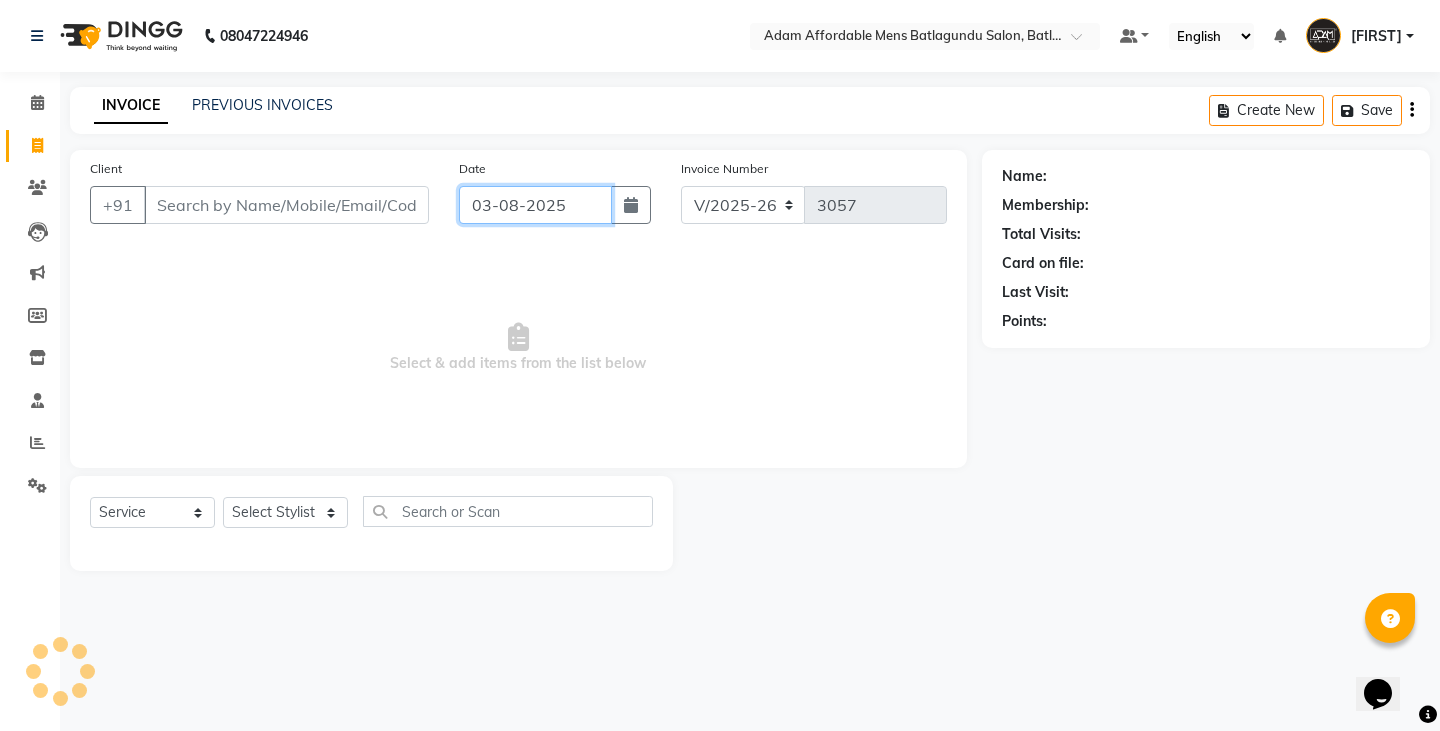 click on "03-08-2025" 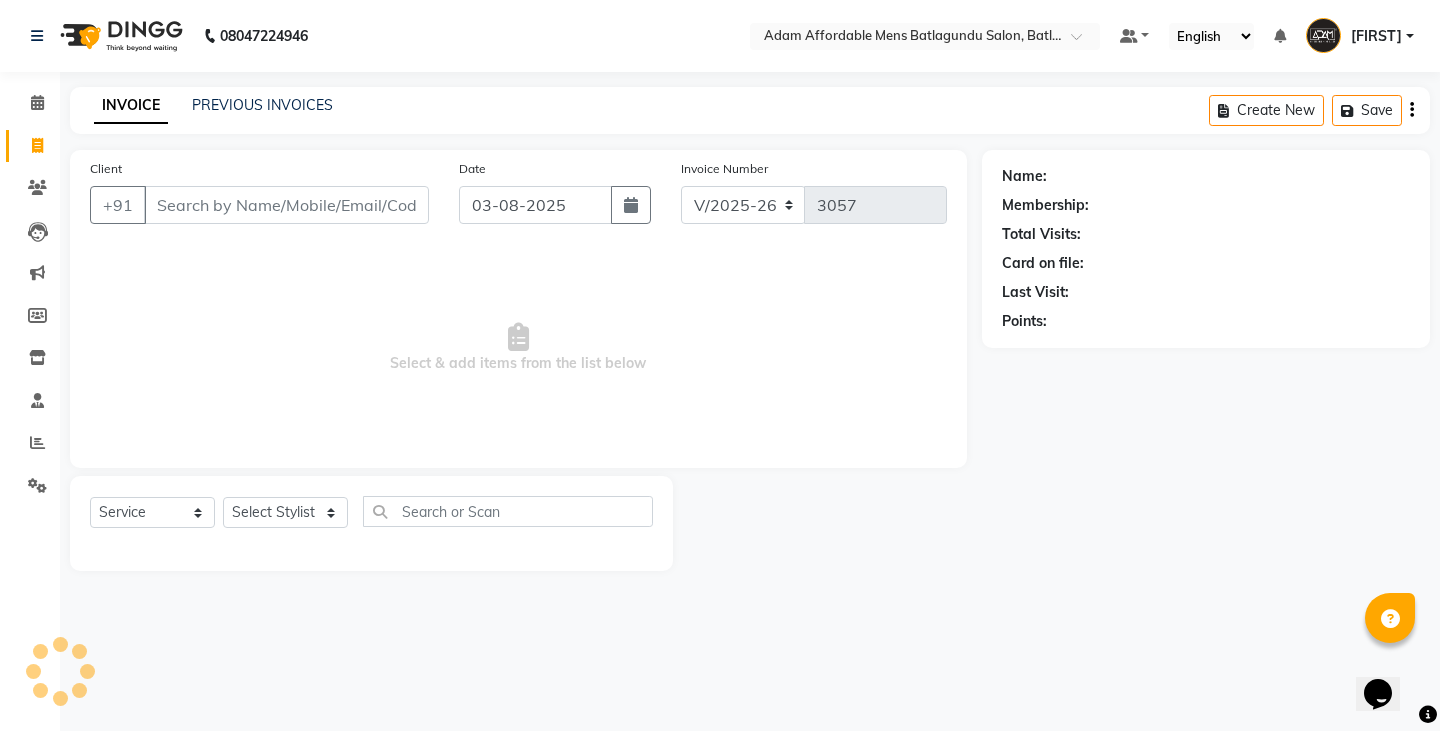 select on "8" 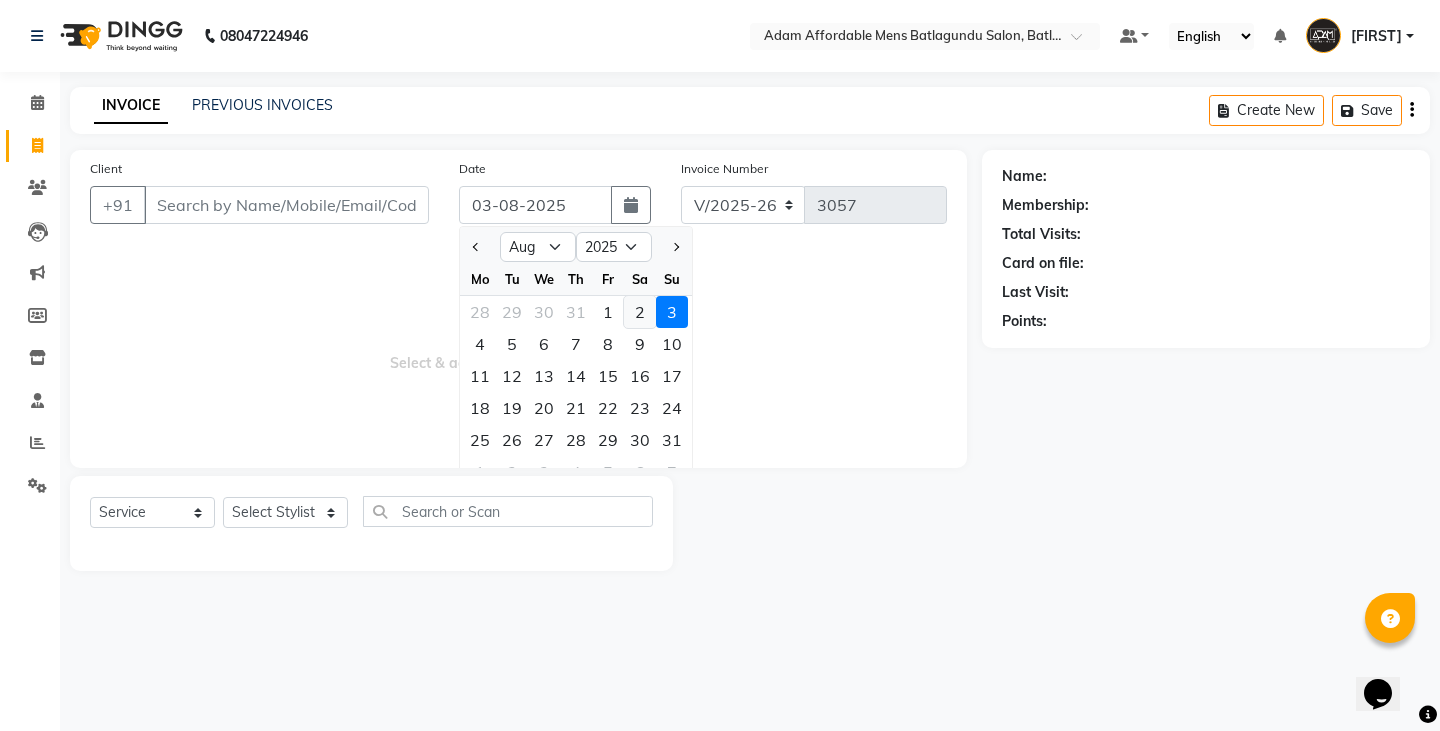 click on "2" 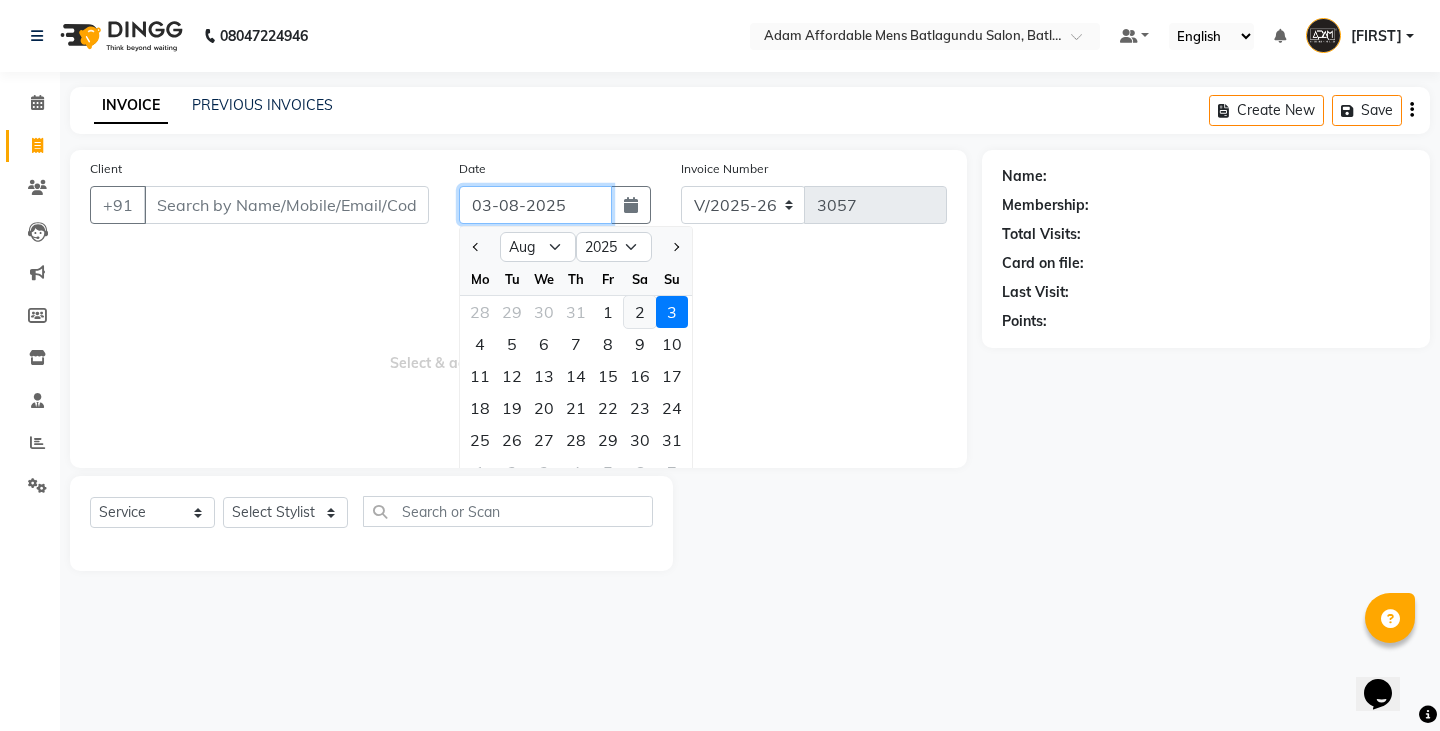 type on "02-08-2025" 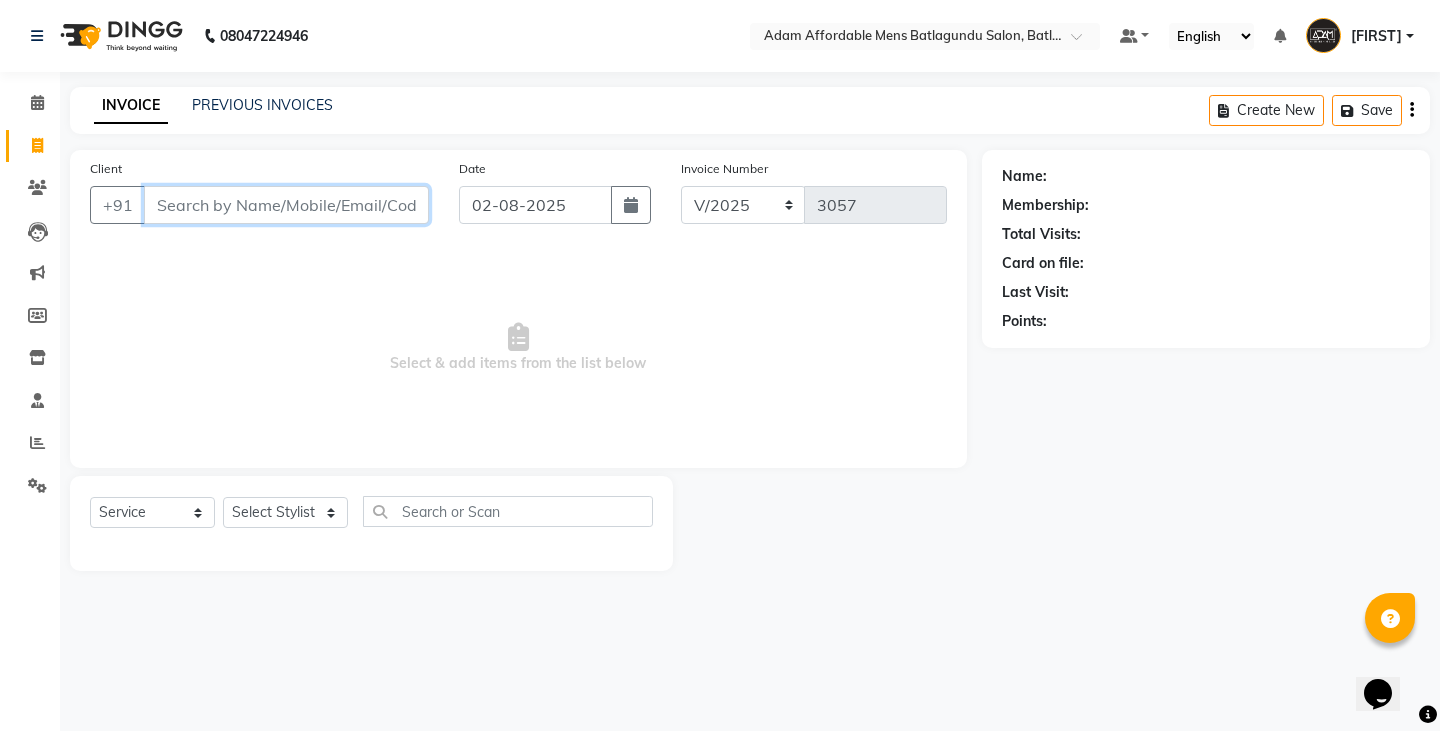 click on "Client" at bounding box center [286, 205] 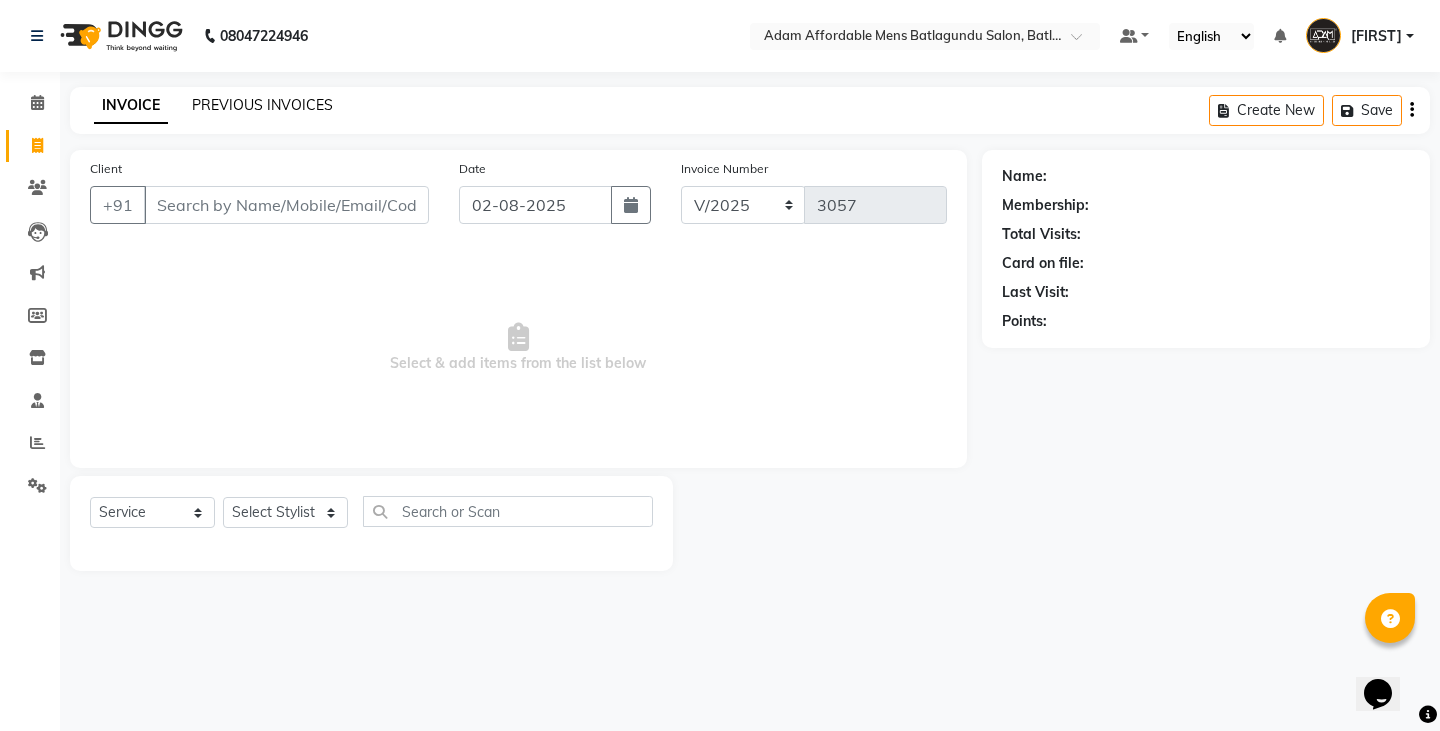 click on "PREVIOUS INVOICES" 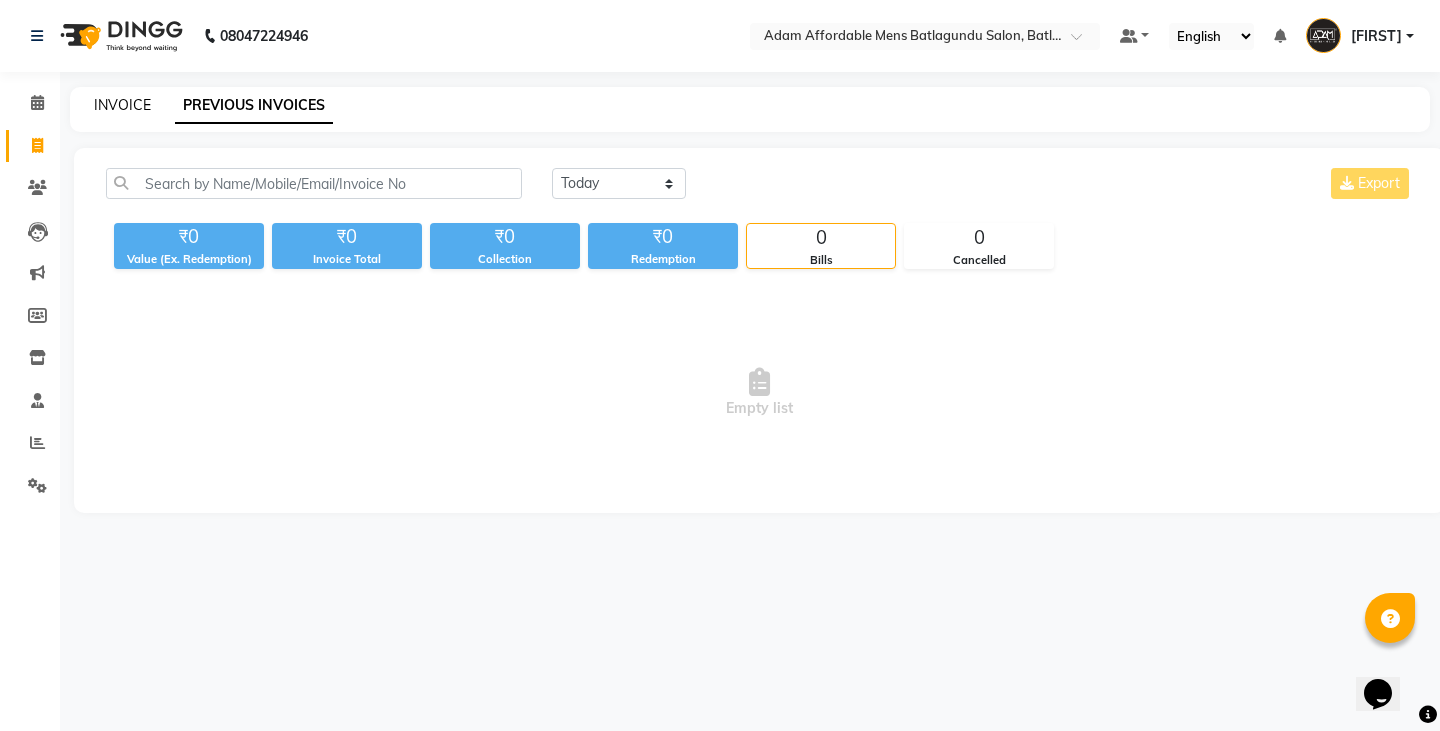 click on "INVOICE" 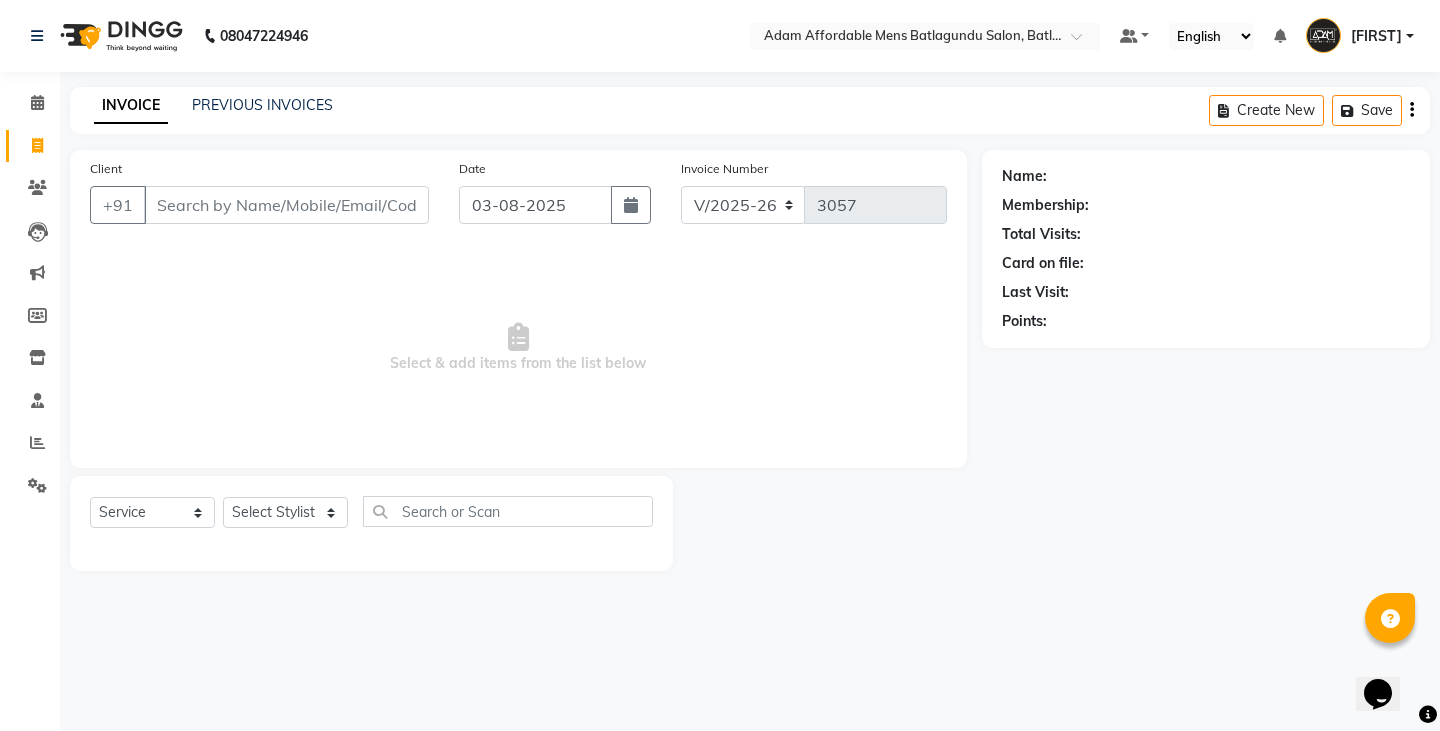 click on "Client" at bounding box center [286, 205] 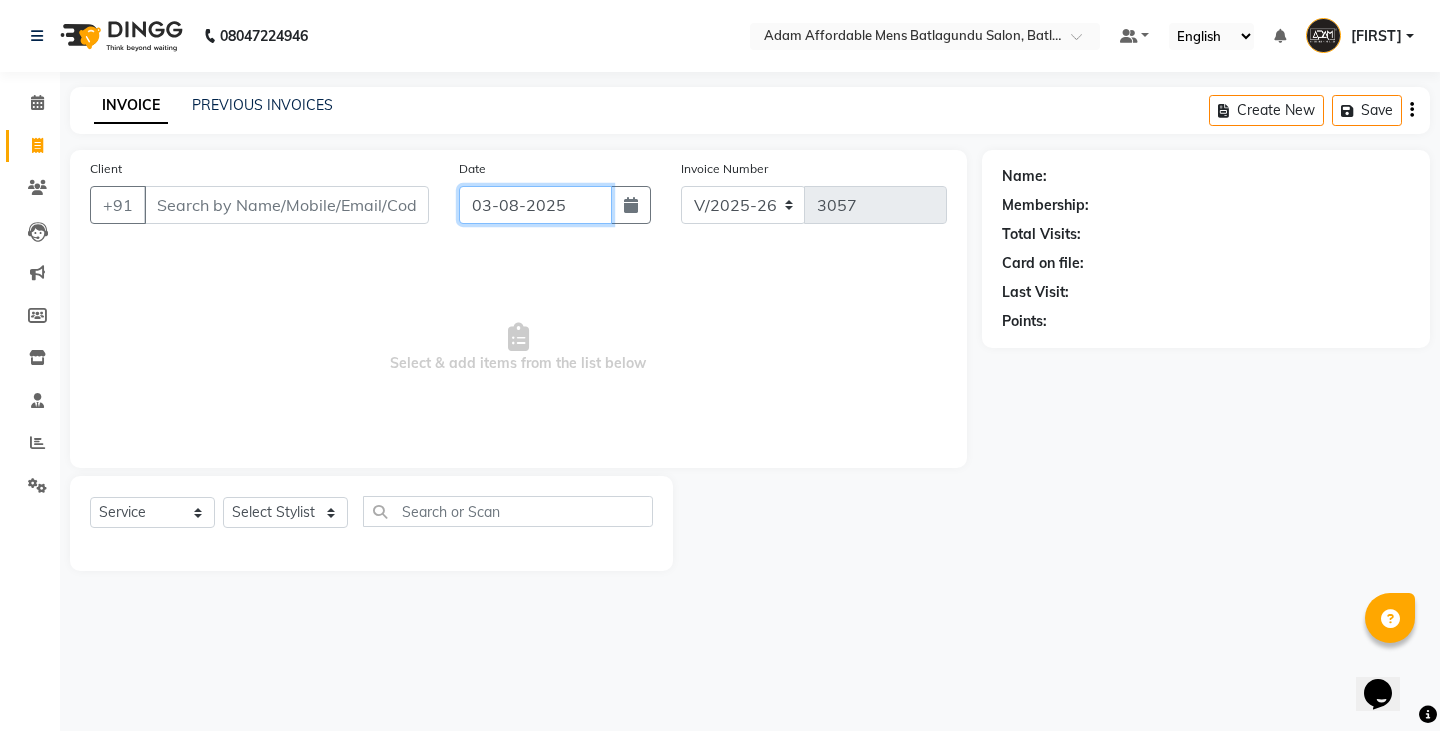 click on "03-08-2025" 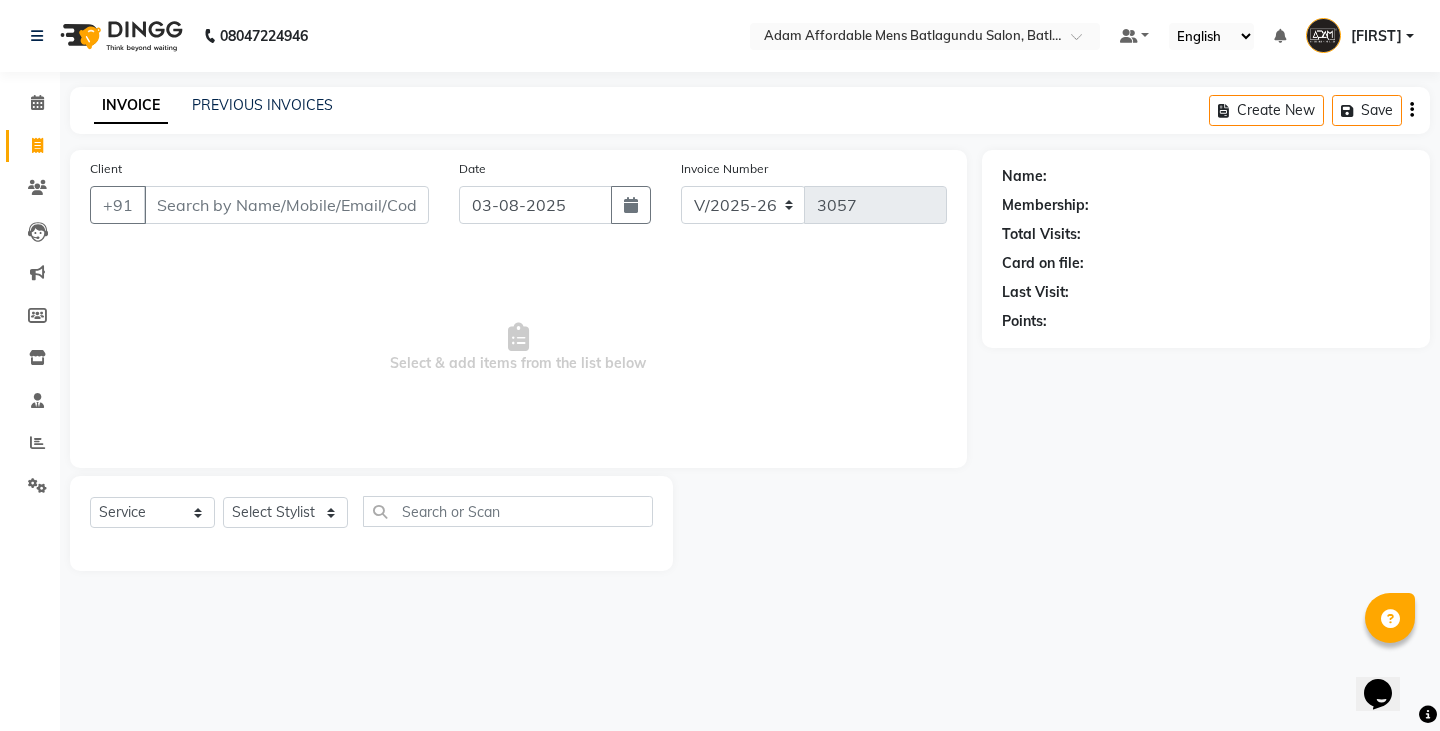 select on "8" 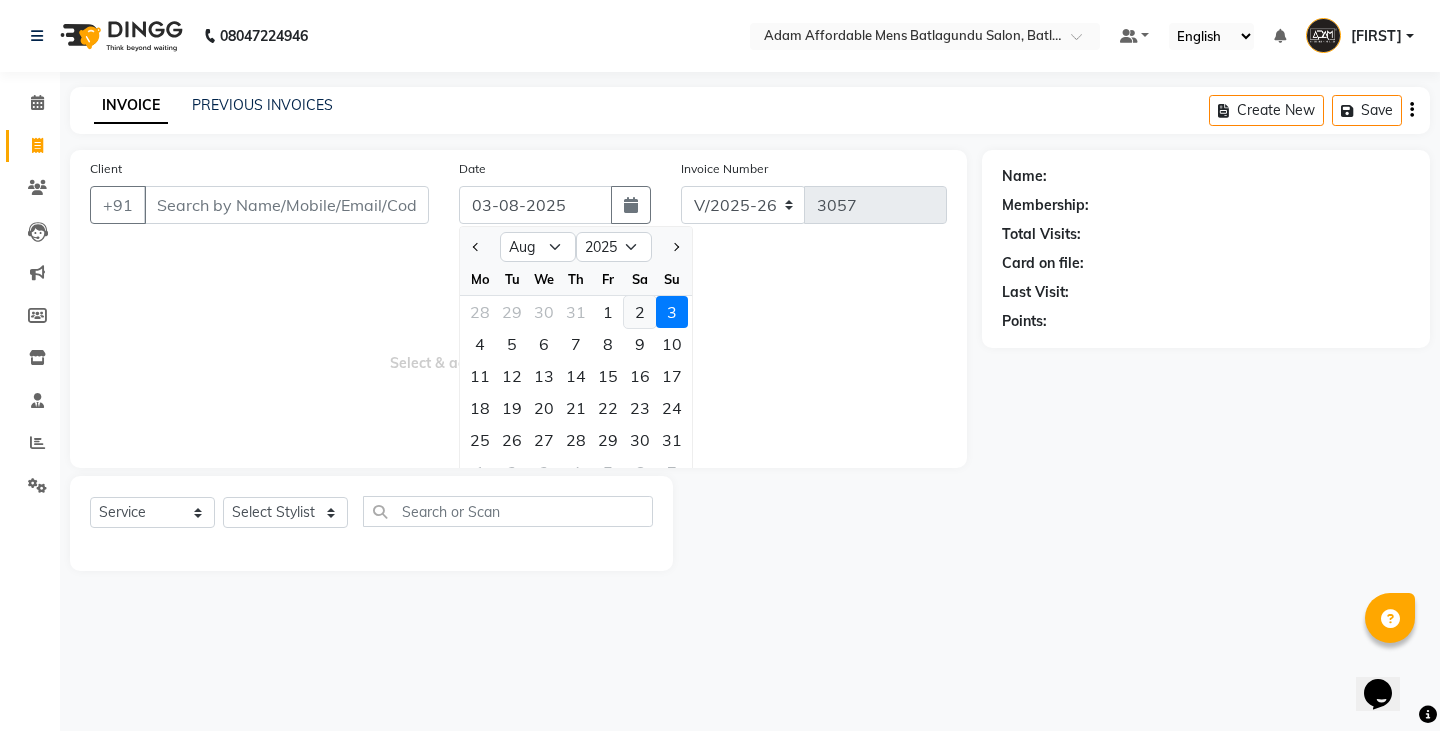 click on "2" 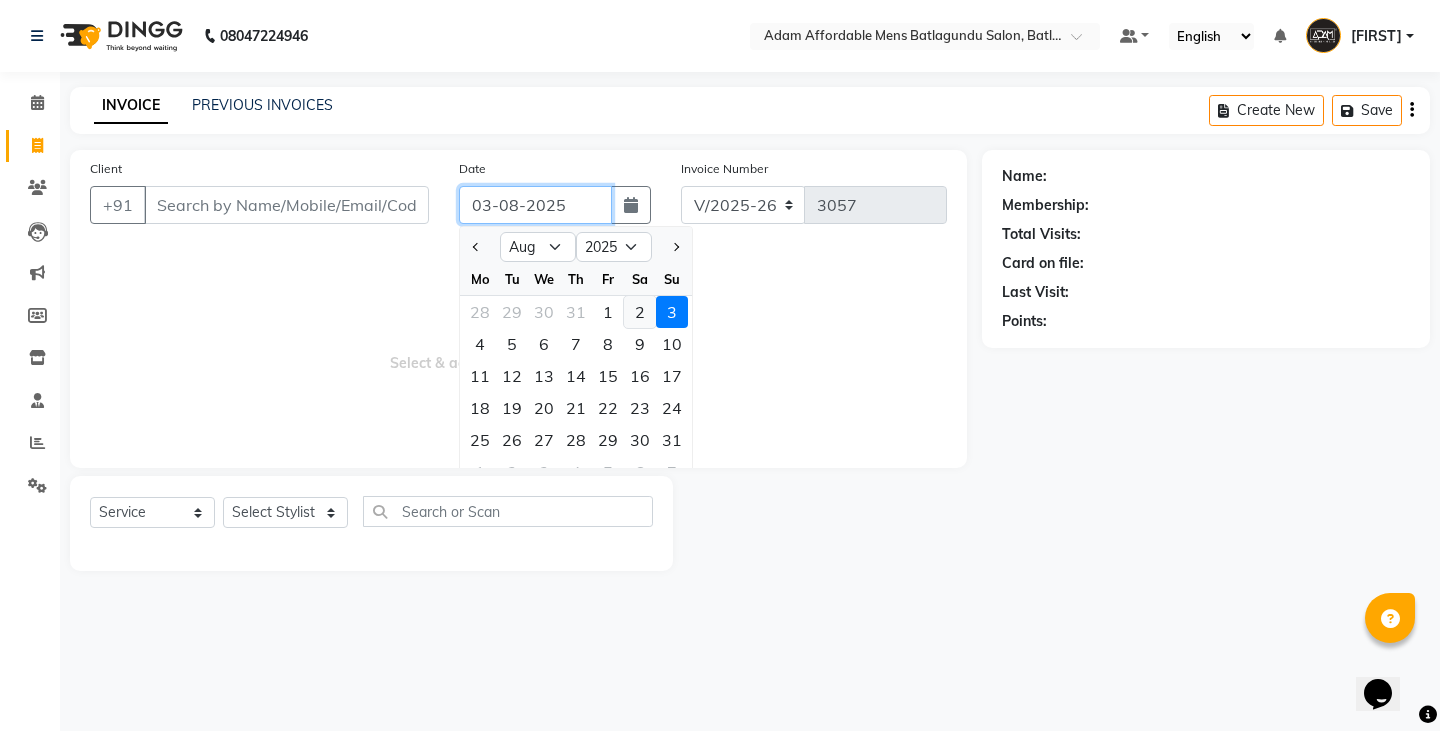 type on "02-08-2025" 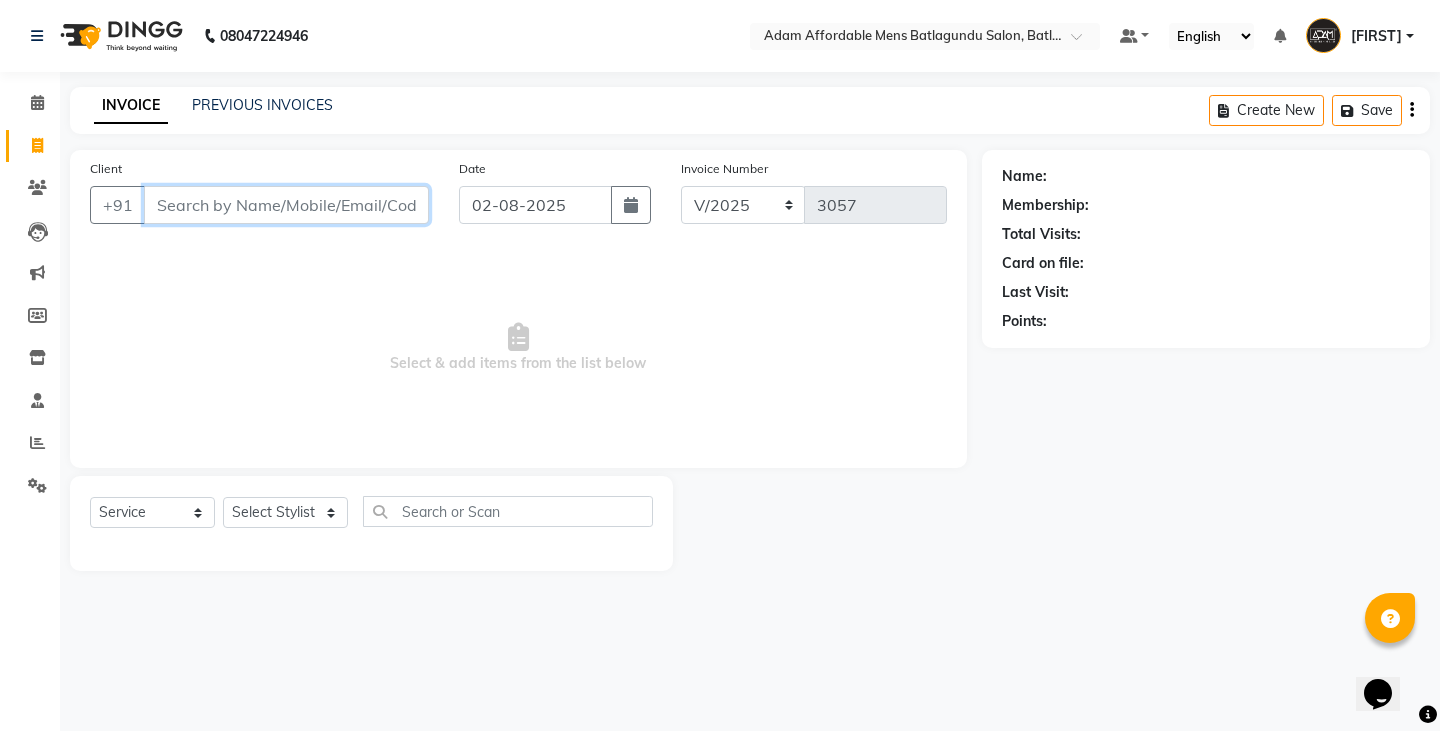 click on "Client" at bounding box center (286, 205) 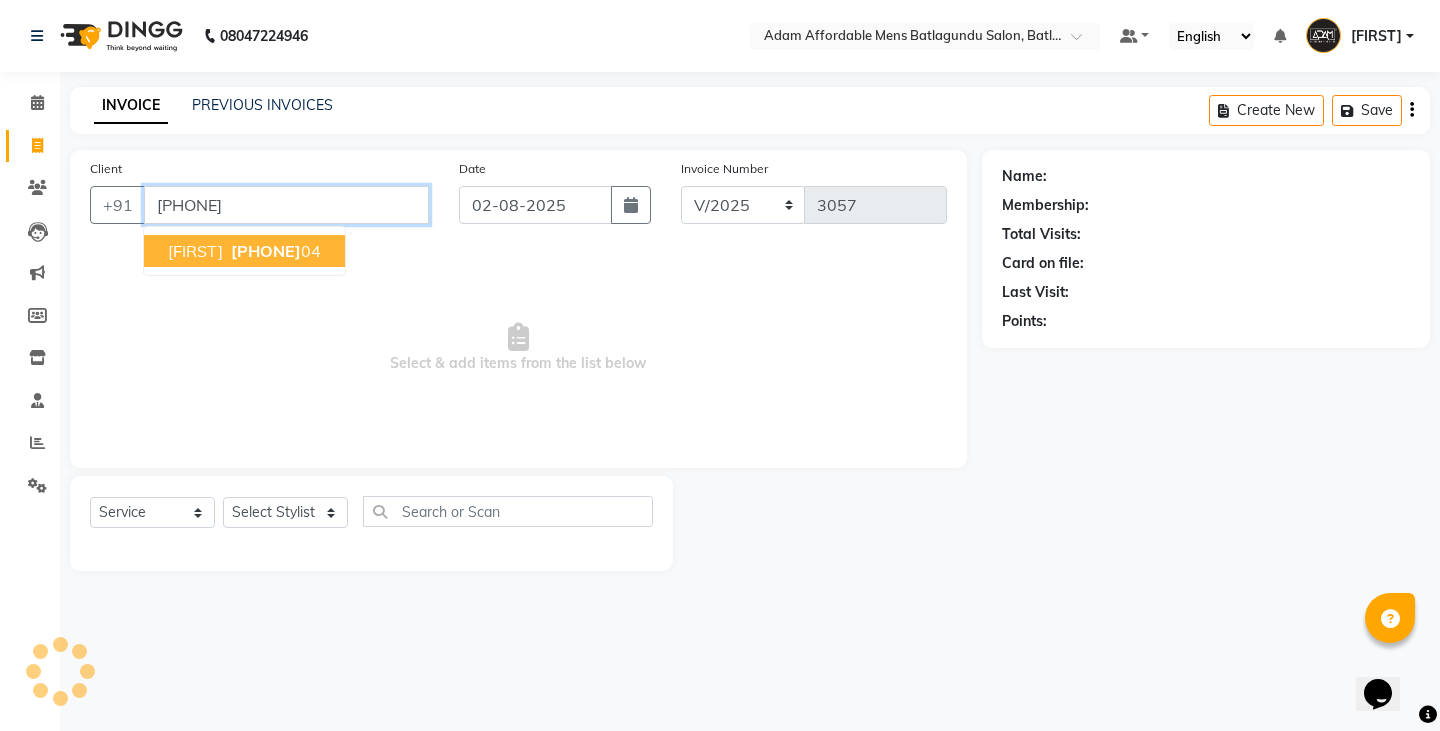 type on "9894817804" 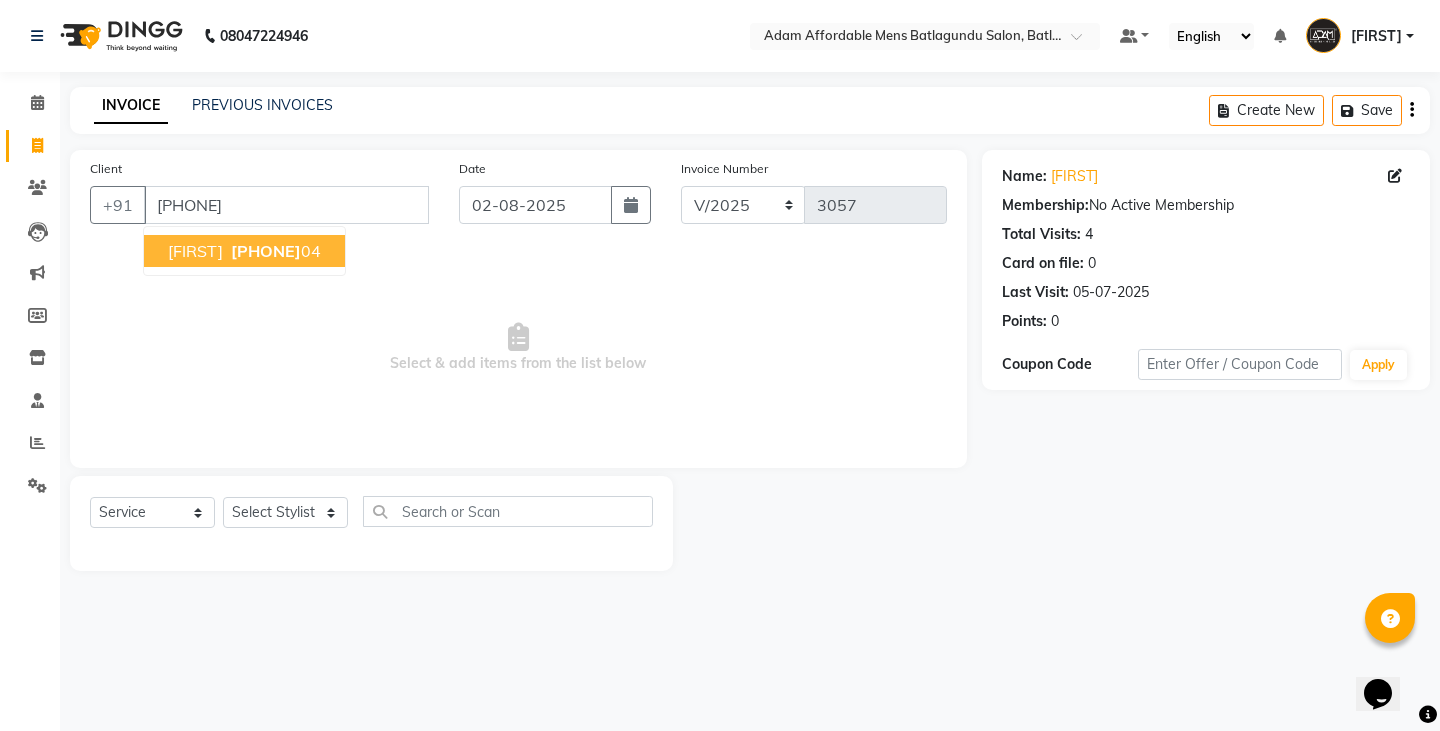 click on "98948178" at bounding box center (266, 251) 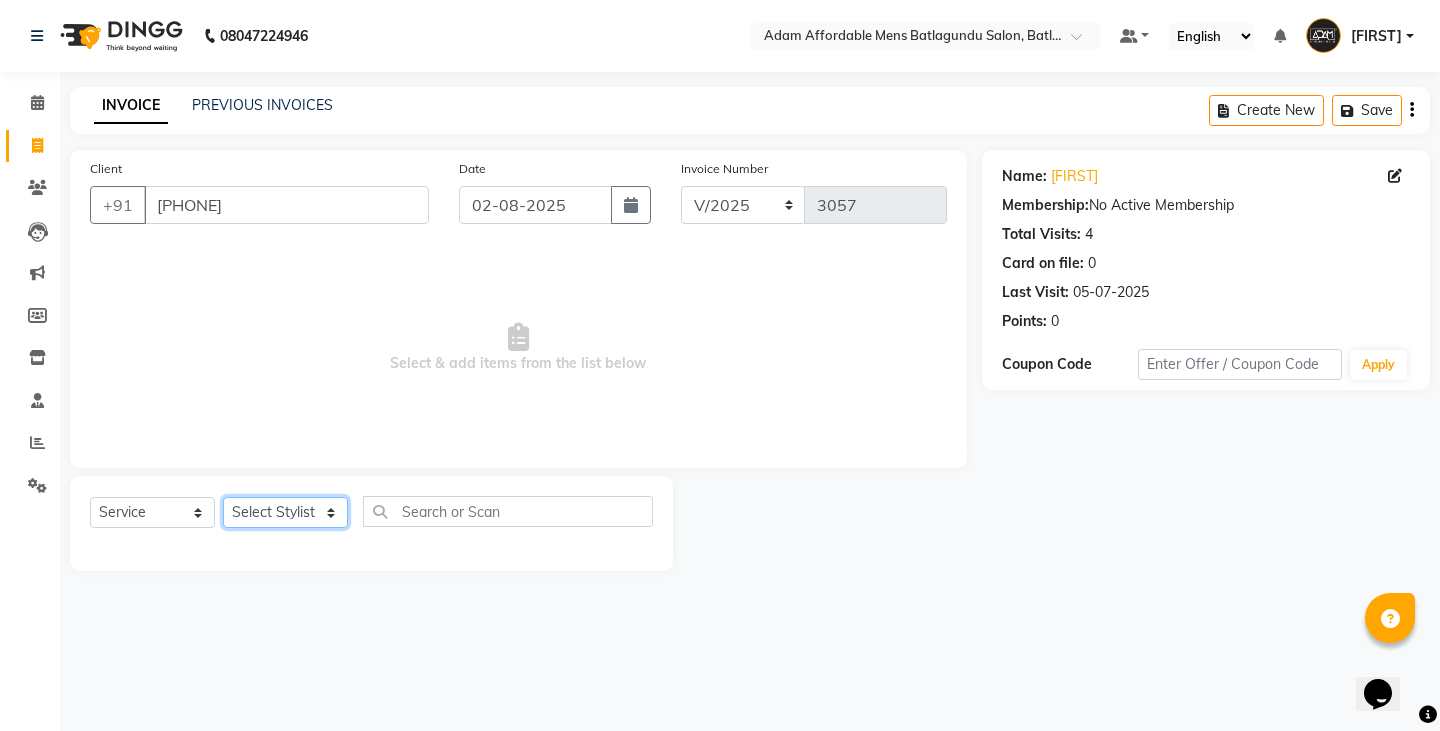 click on "Select Stylist Admin Anish Ovesh Raja SAHIL  SOHAIL SONU" 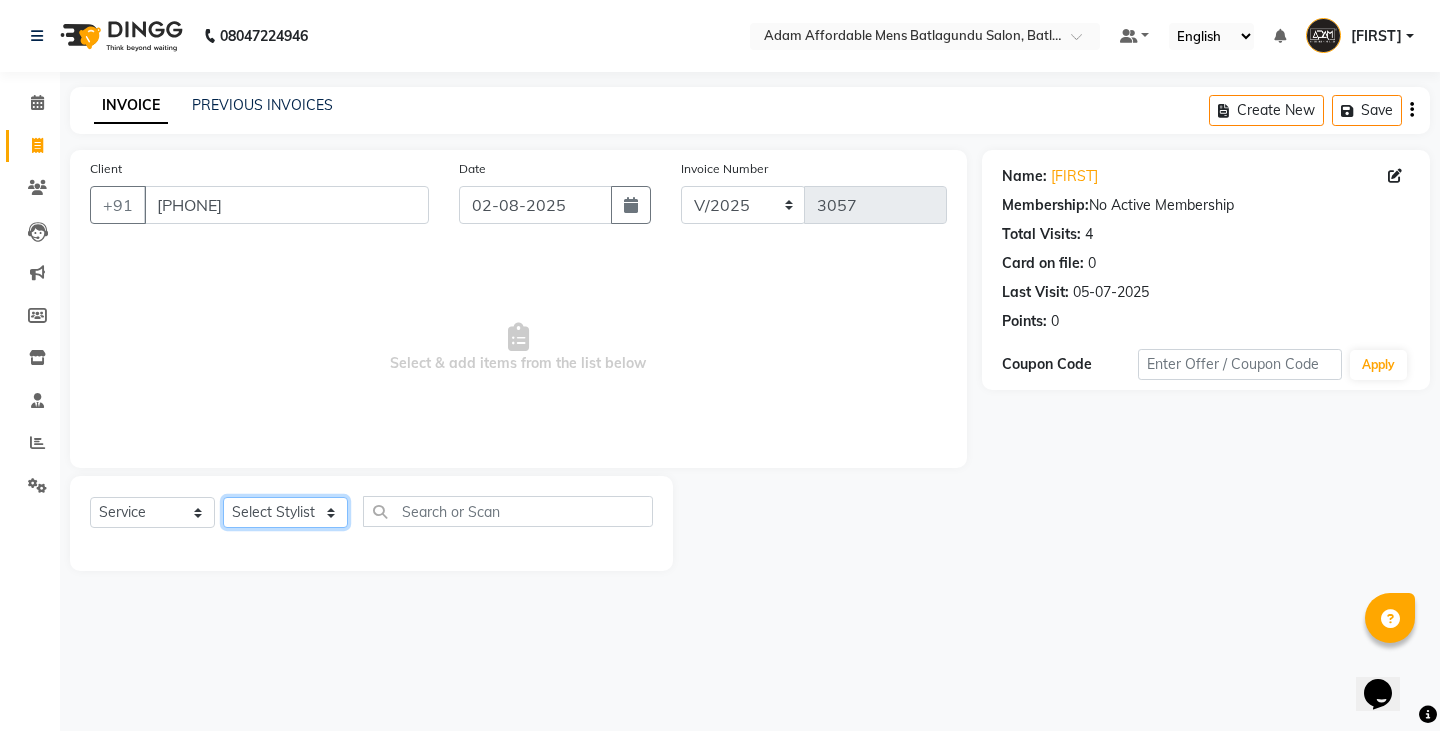 select on "78652" 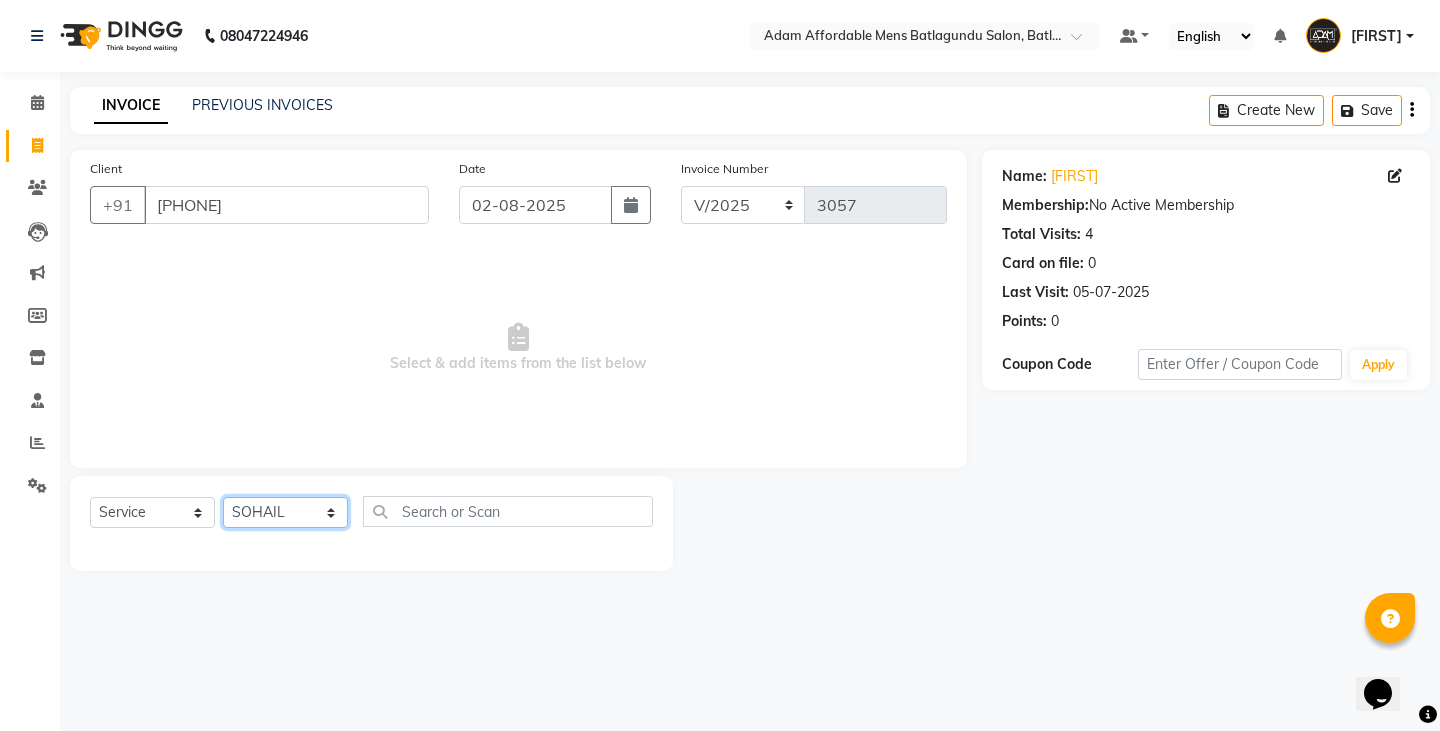 click on "Select Stylist Admin Anish Ovesh Raja SAHIL  SOHAIL SONU" 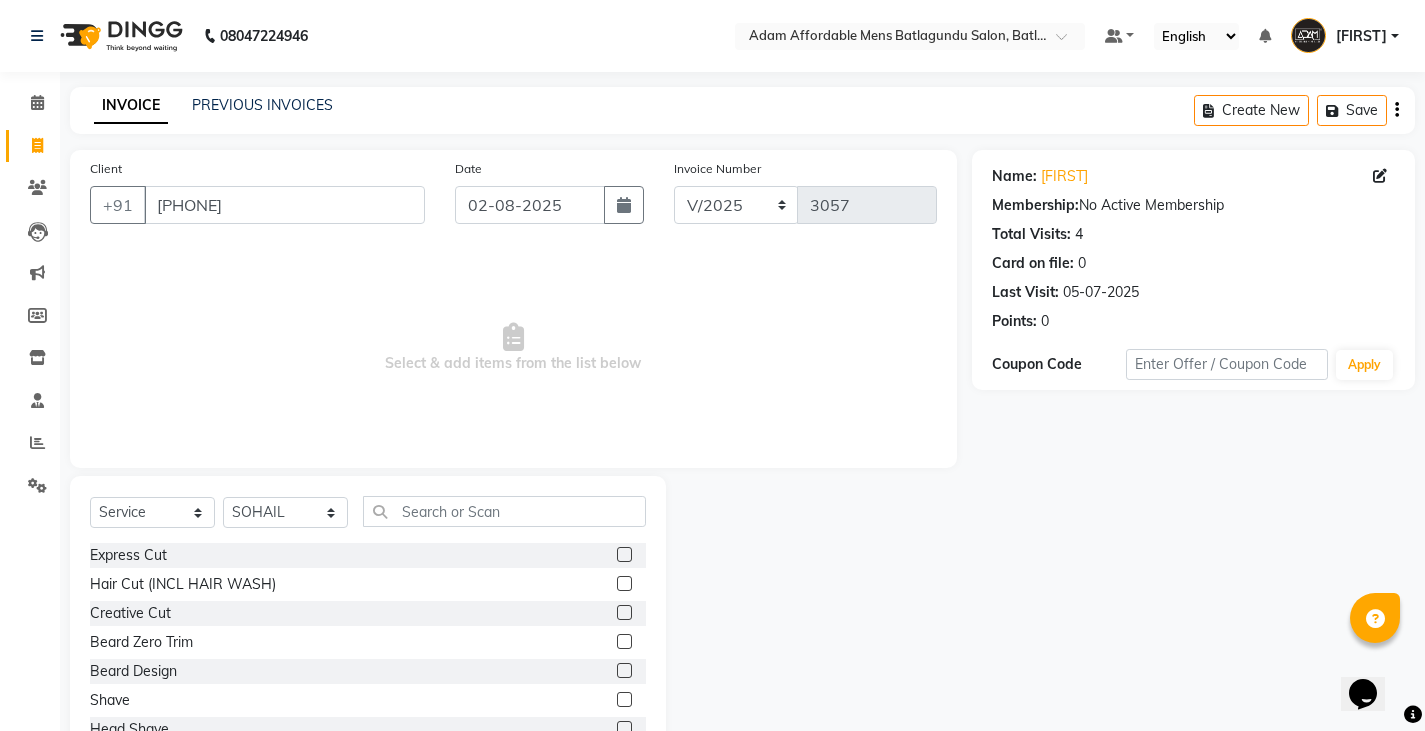click 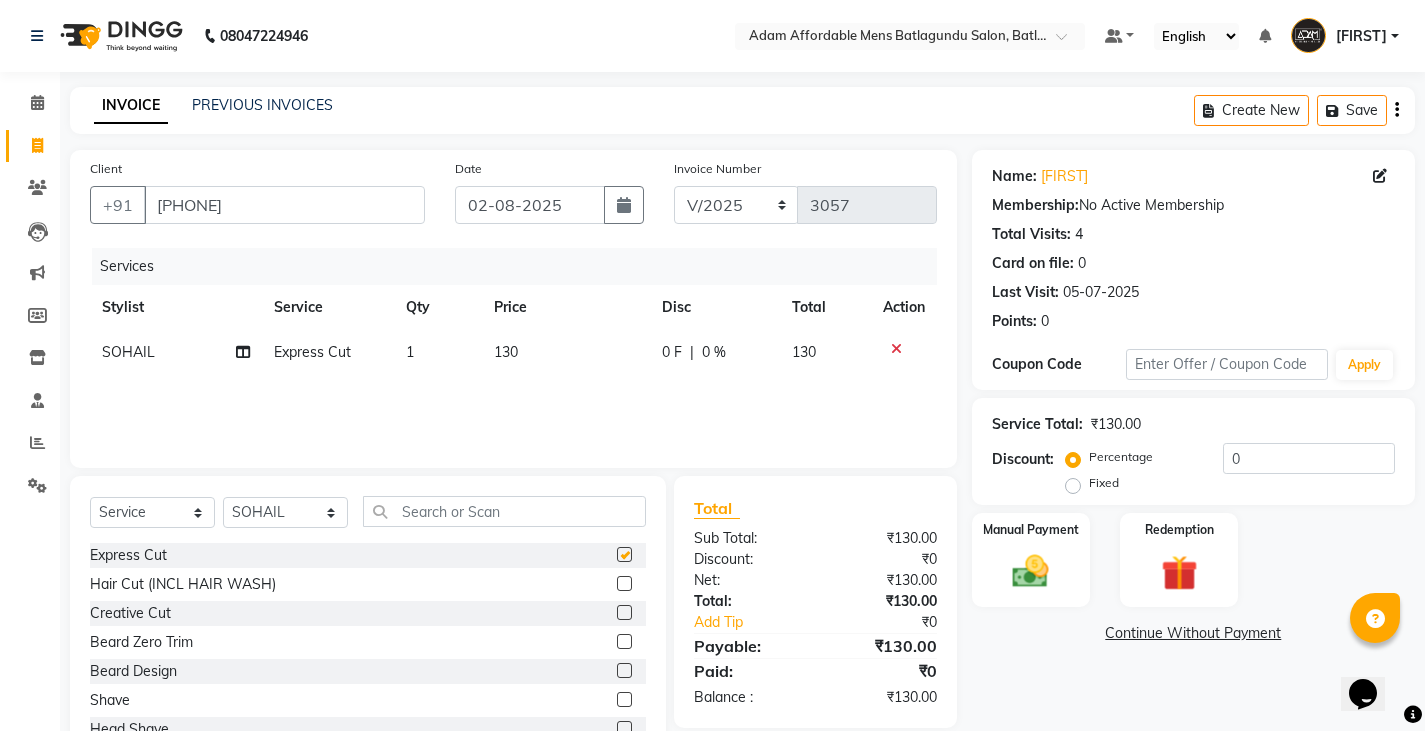 checkbox on "false" 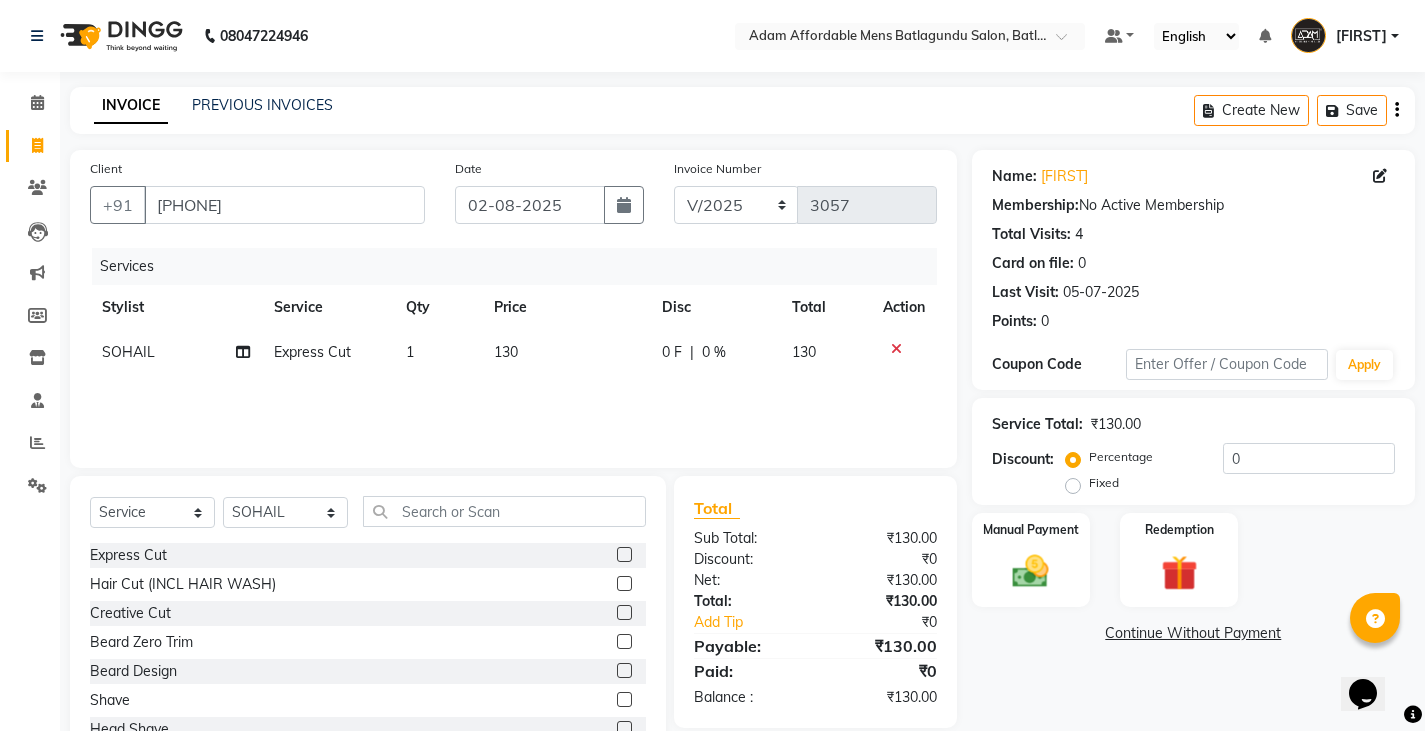 click 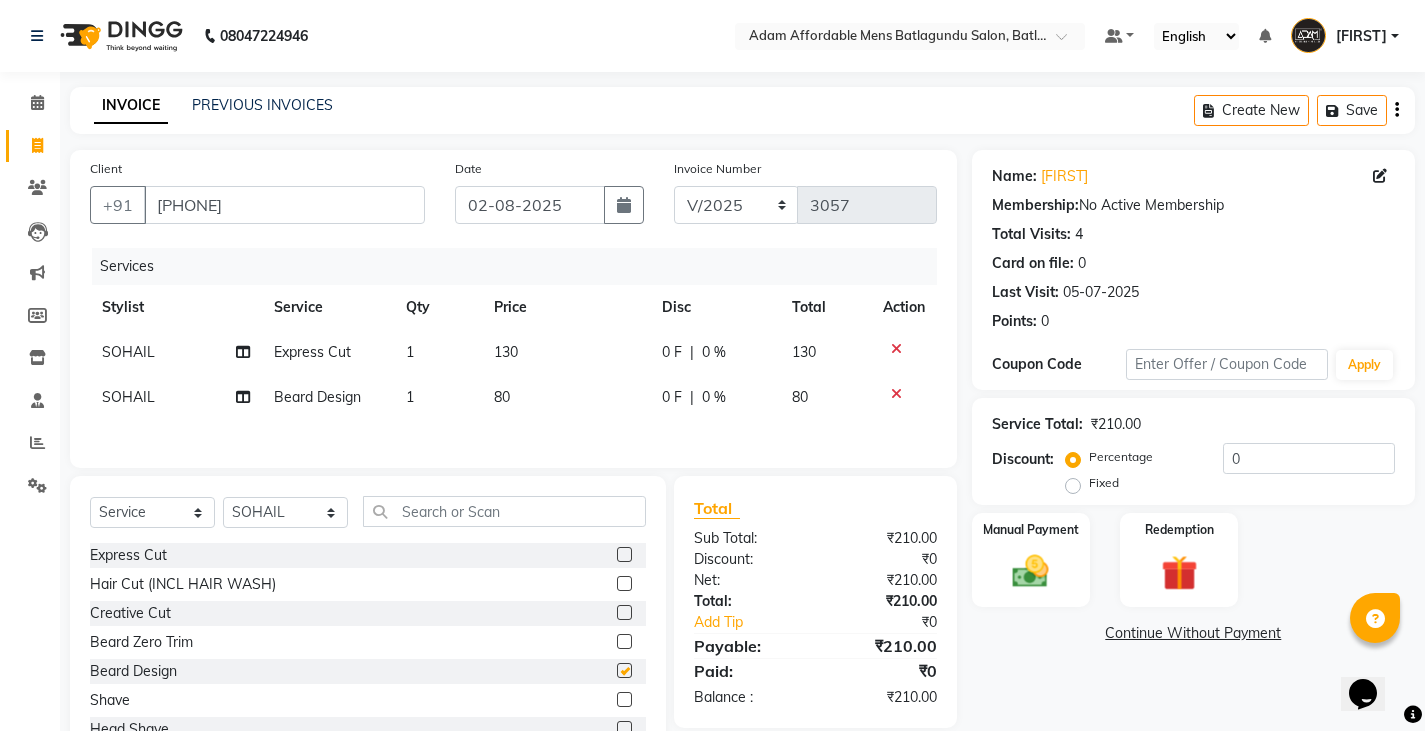 checkbox on "false" 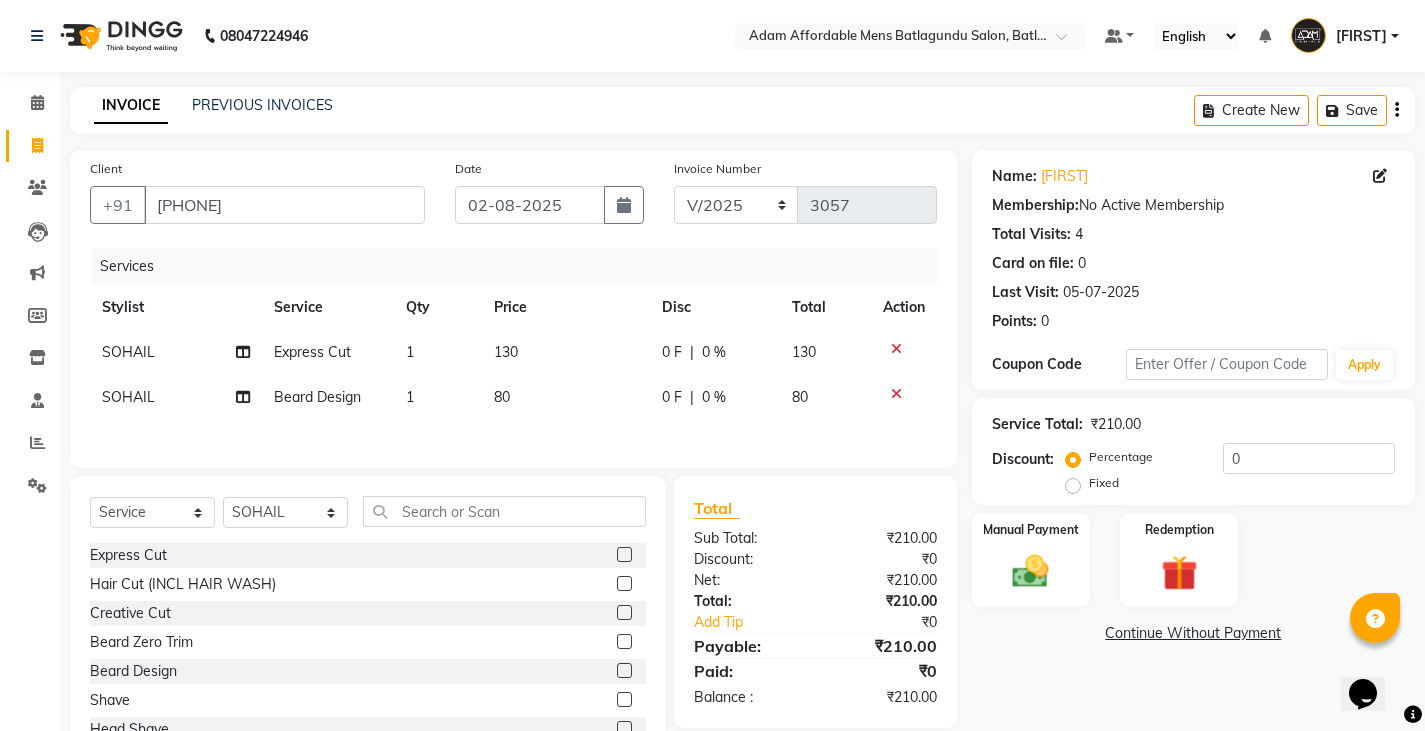 click on "130" 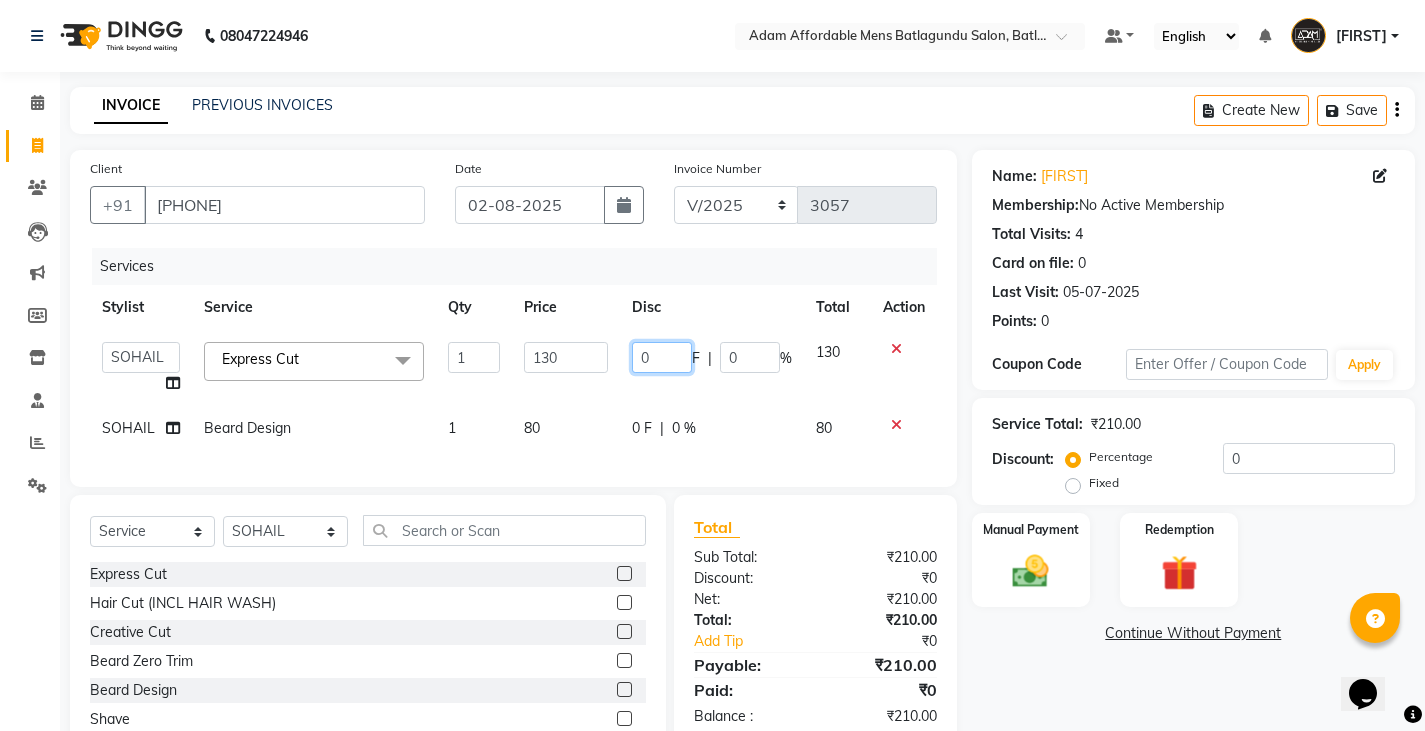 click on "0" 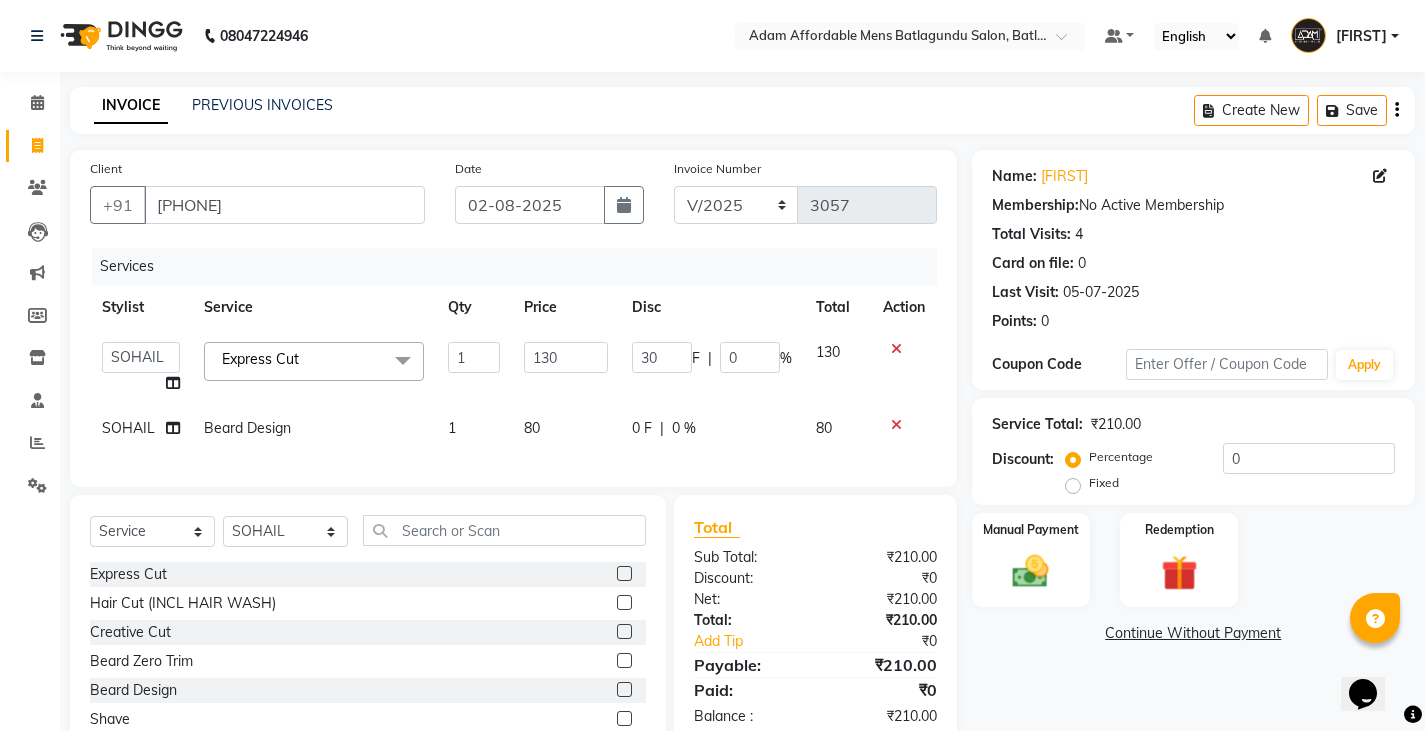 click on "Client +91 9894817804 Date 02-08-2025 Invoice Number V/2025 V/2025-26 3057 Services Stylist Service Qty Price Disc Total Action  Admin   Anish   Ovesh   Raja   SAHIL    SOHAIL   SONU  Express Cut  x Express Cut Hair Cut (INCL HAIR WASH) Creative Cut Beard Zero Trim Beard Design Shave Head Shave Kid's Cut (Below 5 Years) Wash & Blast Dry EXPRESS GLOBAL HAIR COLOR GLOBAL HAIR COLOUR AMMONIA GOLBAL HAIR COLOUR NON AMMONIA L'OREAL GOLBAL HAIR COLOUR AMMONIA L'OREAL GOLBAL HAIR COLOUR NON AMMONIA GLOBAL FASHION HAIR COLOUR MOUSTACHE COLOUR BEARD COLOUR PER STREAK HIGHLIGHT CAP HIGHLIGHTS NOURISHING HAIR SPA VITALIZING HAIR SPA REPAIR TREATMENT DANDRUFF TREATMENT HAIR LOSS TREATMENT HAIR STRAIGHTENING HAIR REBONDING KERATIN ALMOND OIL NAVARATNA OIL CLEAN UP HYPER PIGMENTATION CLEAN UP REJUVANATE Fruit Facial Instant Glow Charcaol Skin Lightening Skin Brightening FACE & NECK BLEACH FACE & NECK DETAN PRE BRIDEGROOM DELUXE PRE BRIDEGROOM ADVANCE (COMBO) NORMAL PREMIUM ELEGANT HAIRCUT+ BEARD TRIM + DETAN 1 130 30 F |" 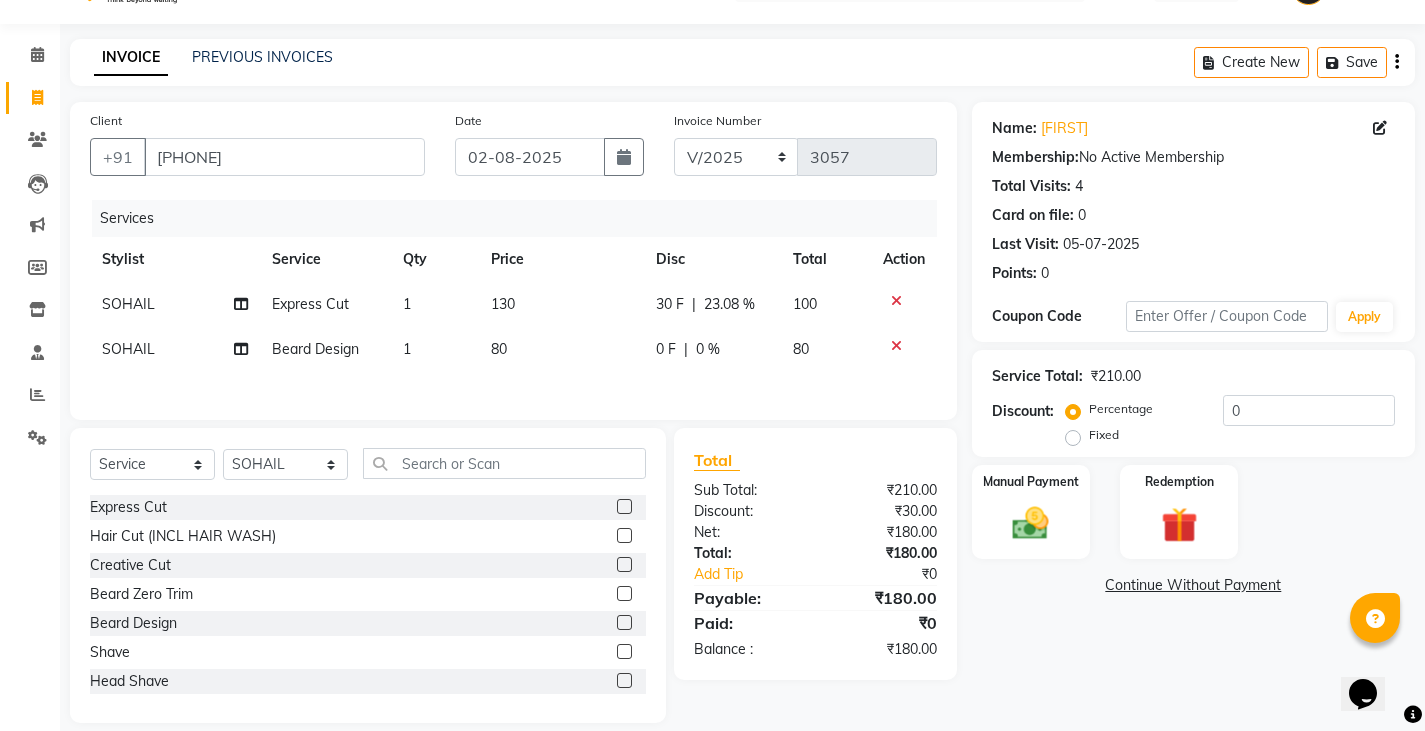 scroll, scrollTop: 73, scrollLeft: 0, axis: vertical 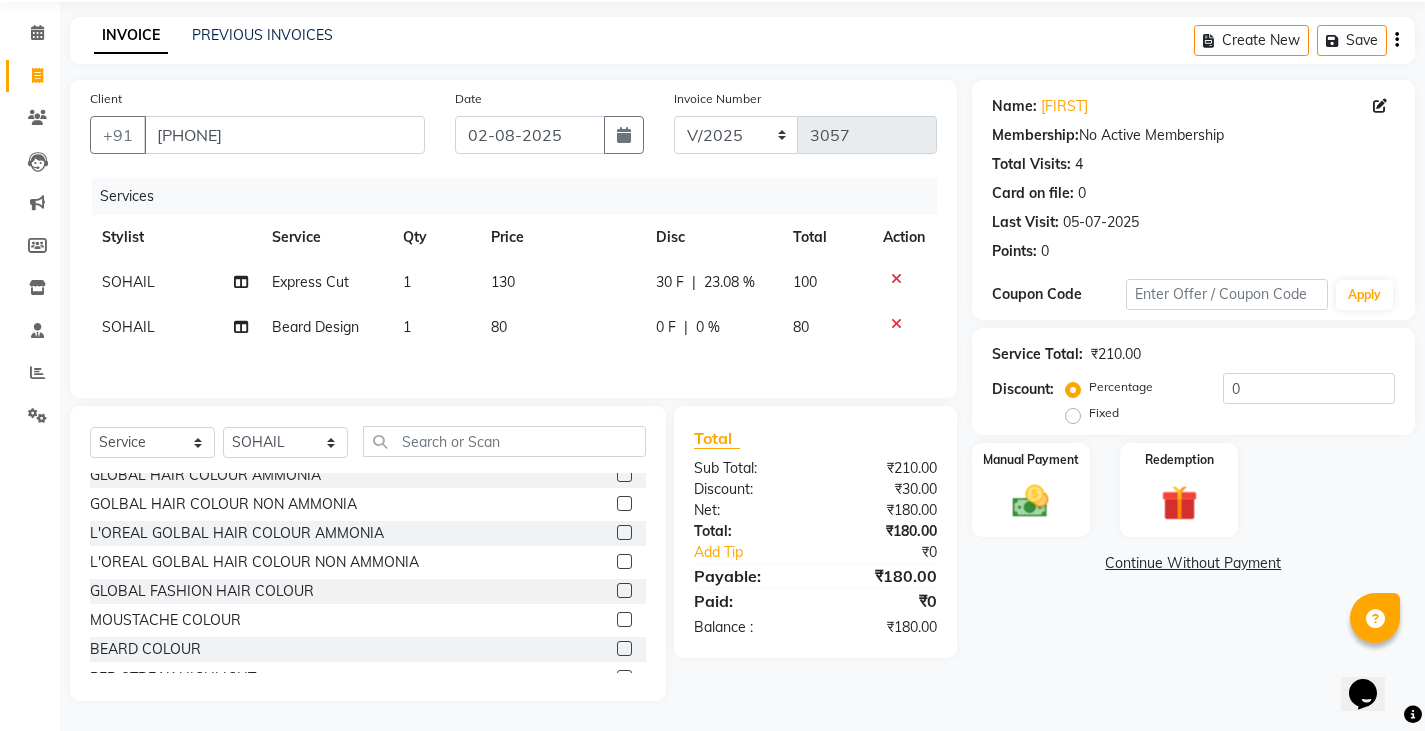 click 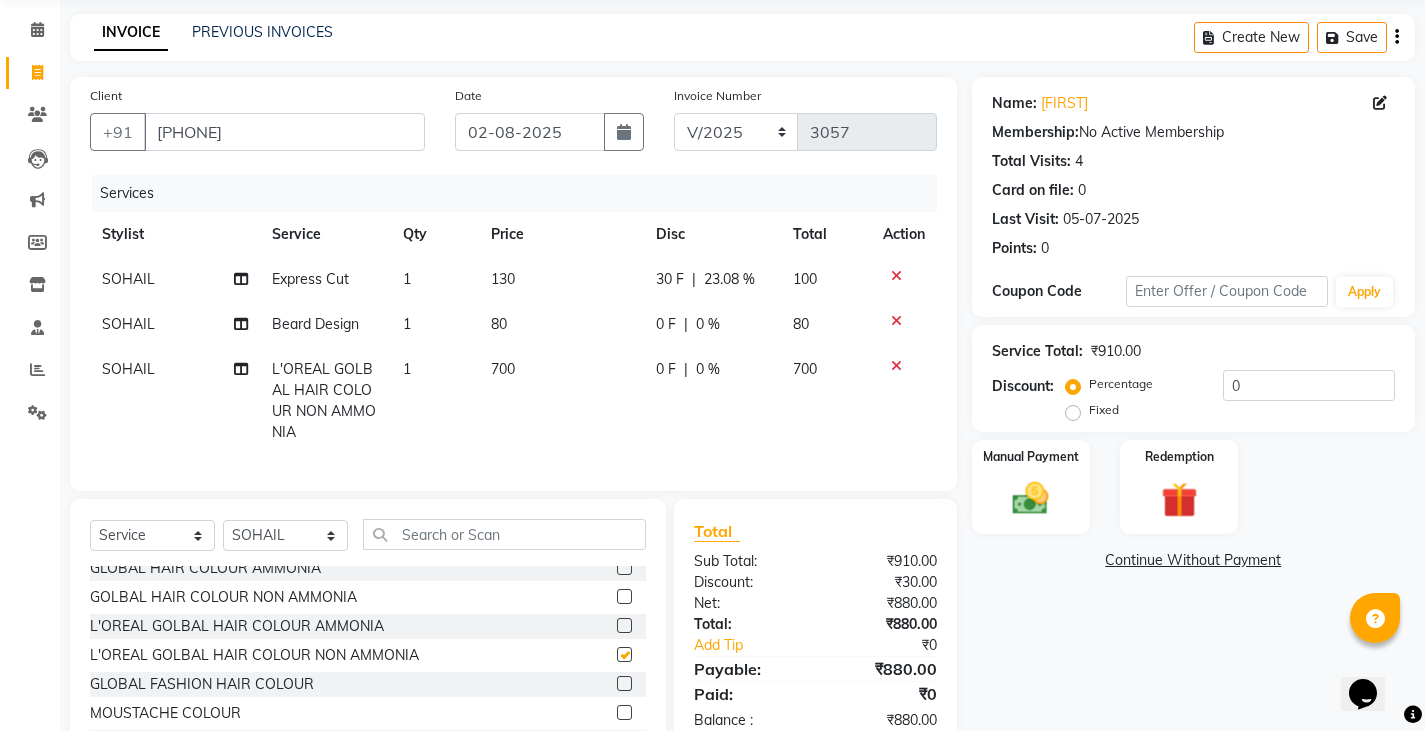 checkbox on "false" 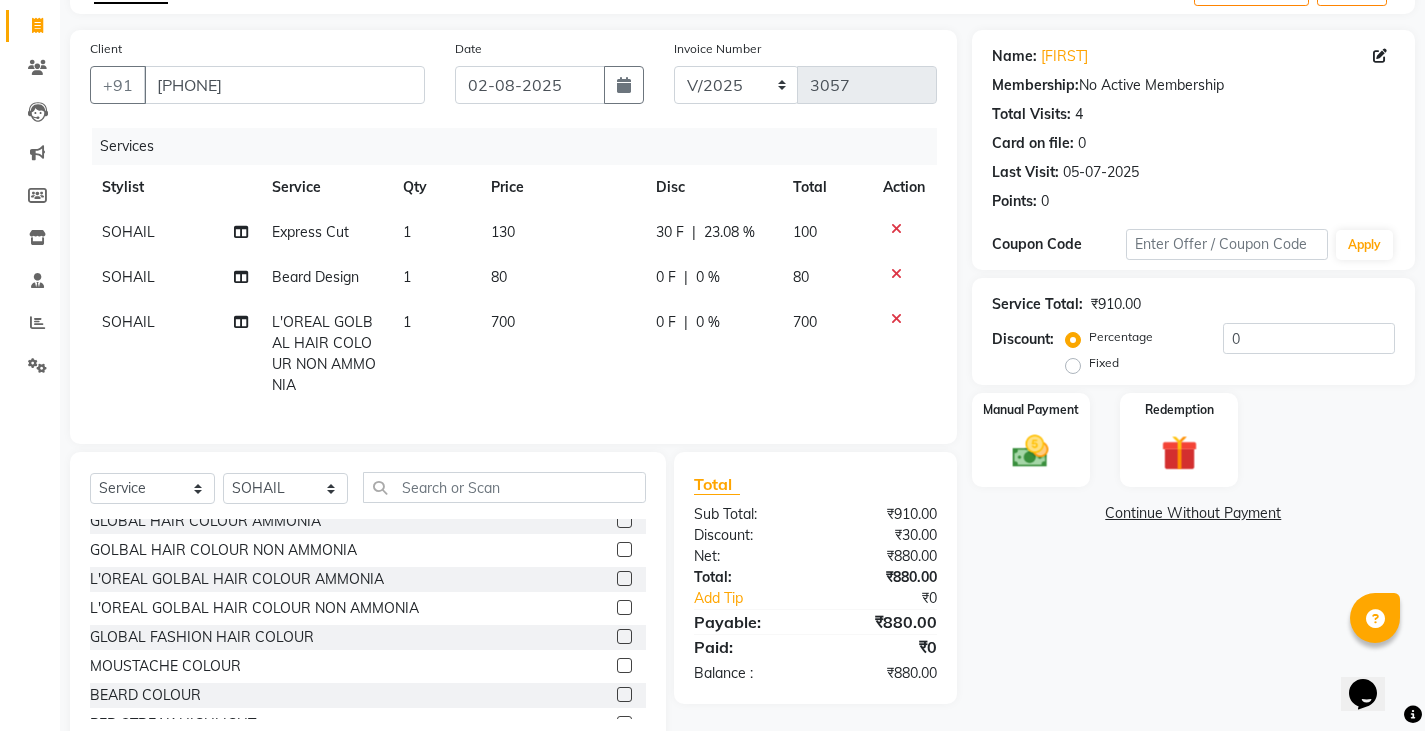 scroll, scrollTop: 181, scrollLeft: 0, axis: vertical 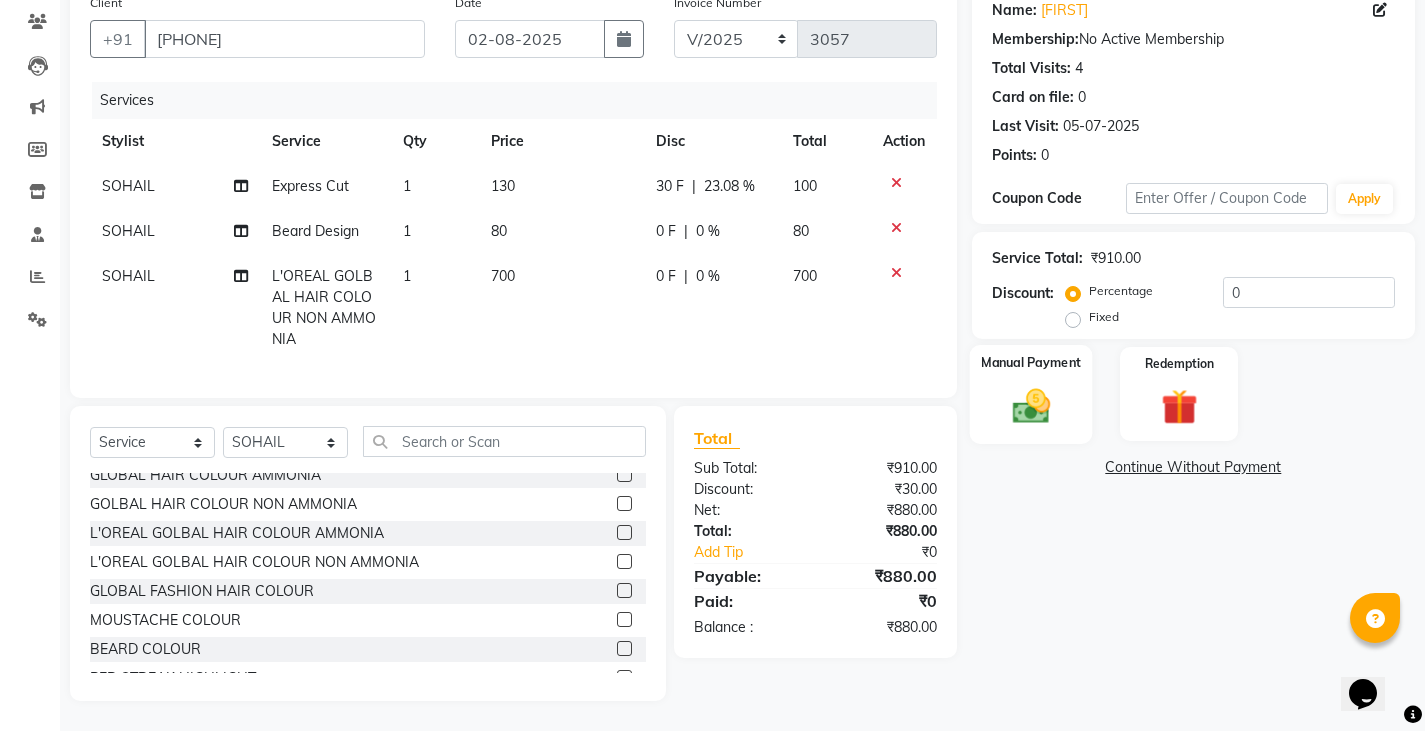 drag, startPoint x: 1014, startPoint y: 398, endPoint x: 1023, endPoint y: 425, distance: 28.460499 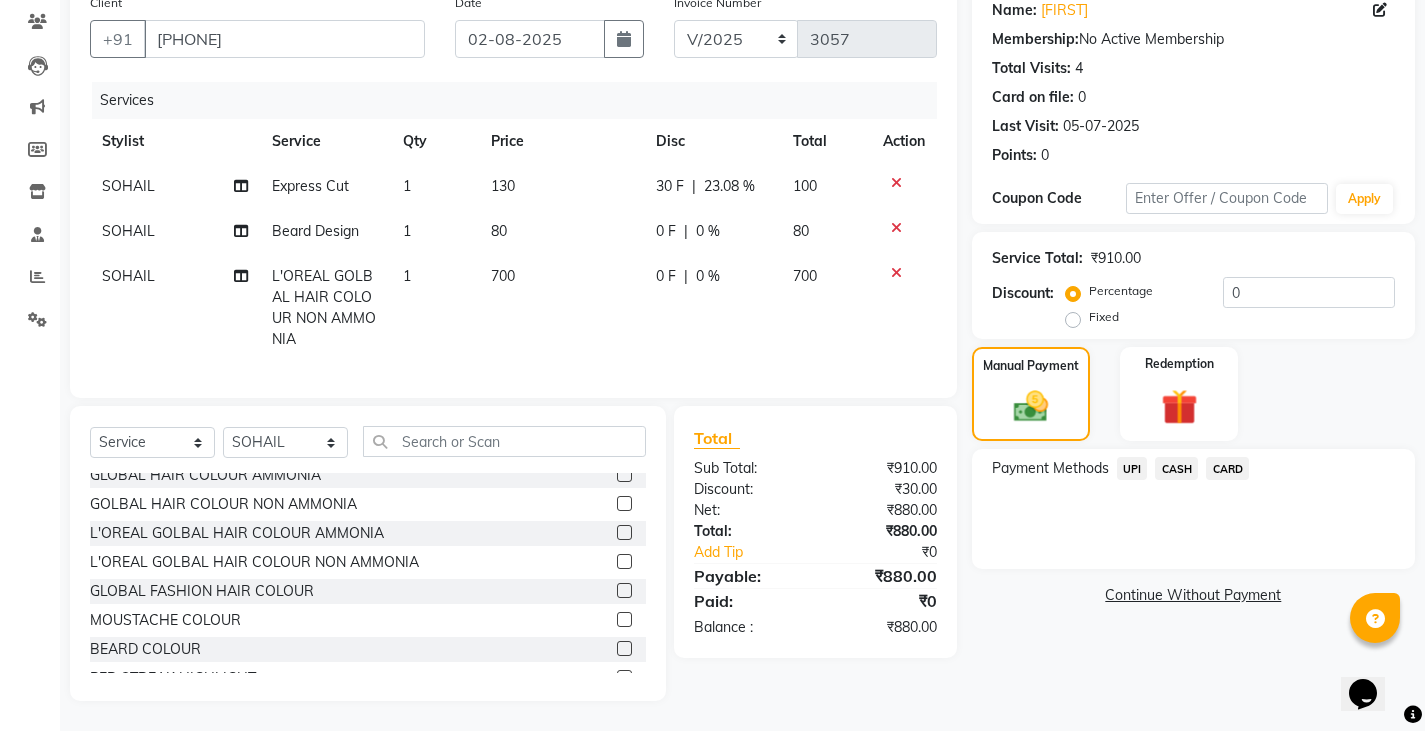 click on "CASH" 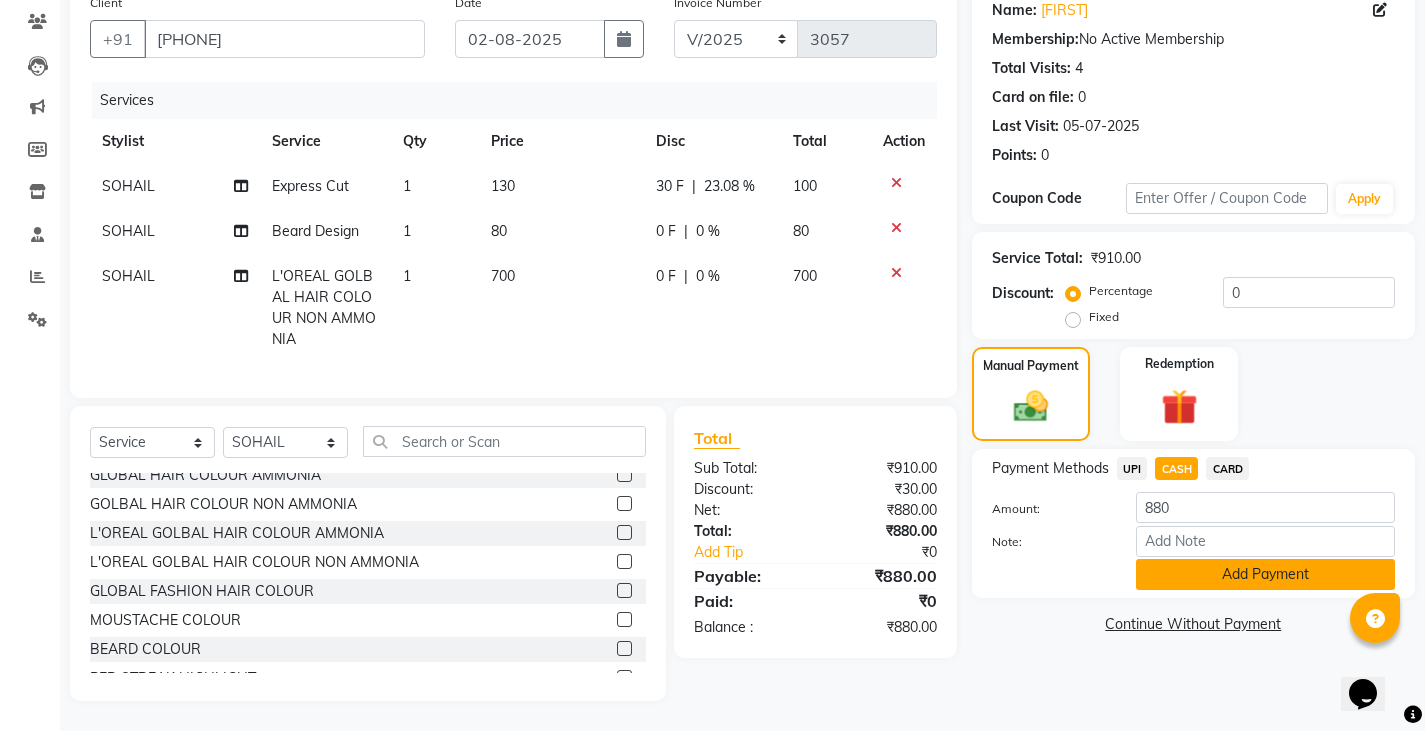 click on "Add Payment" 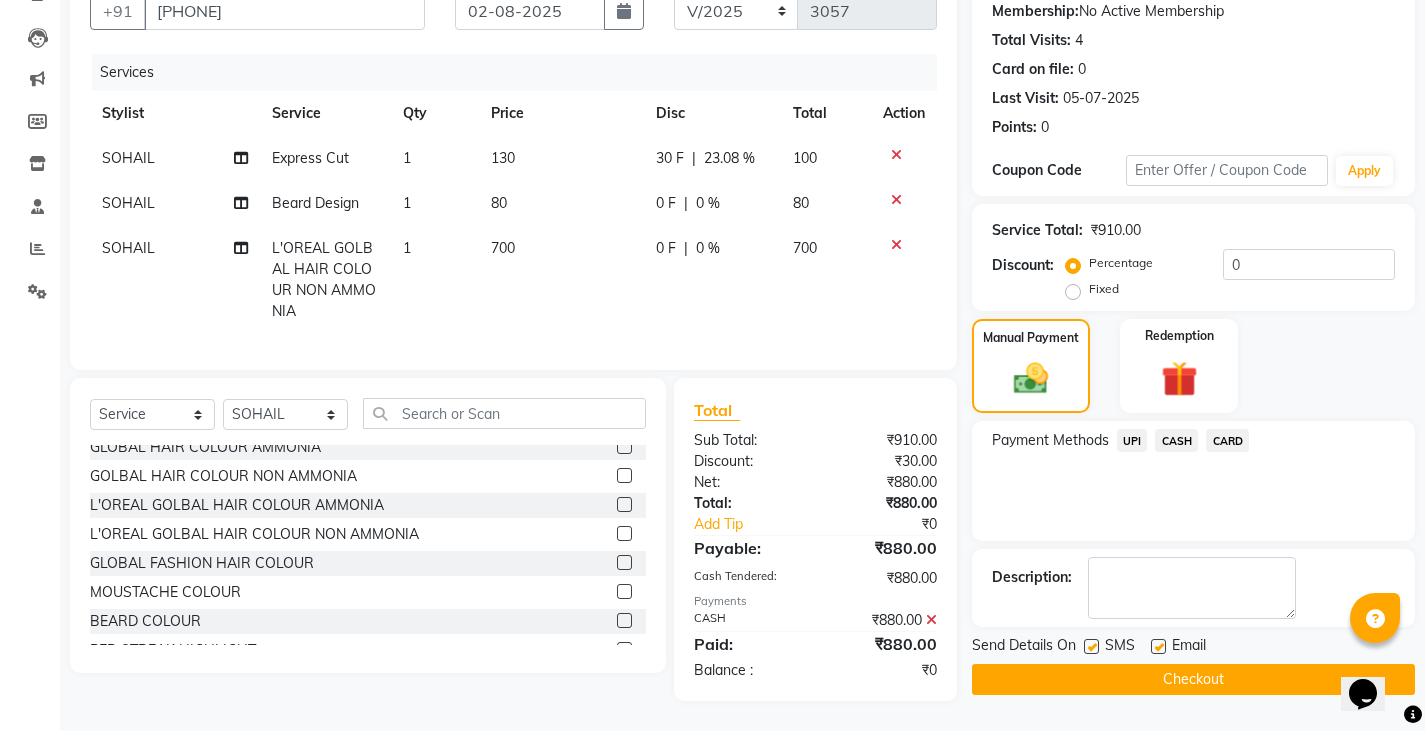 scroll, scrollTop: 209, scrollLeft: 0, axis: vertical 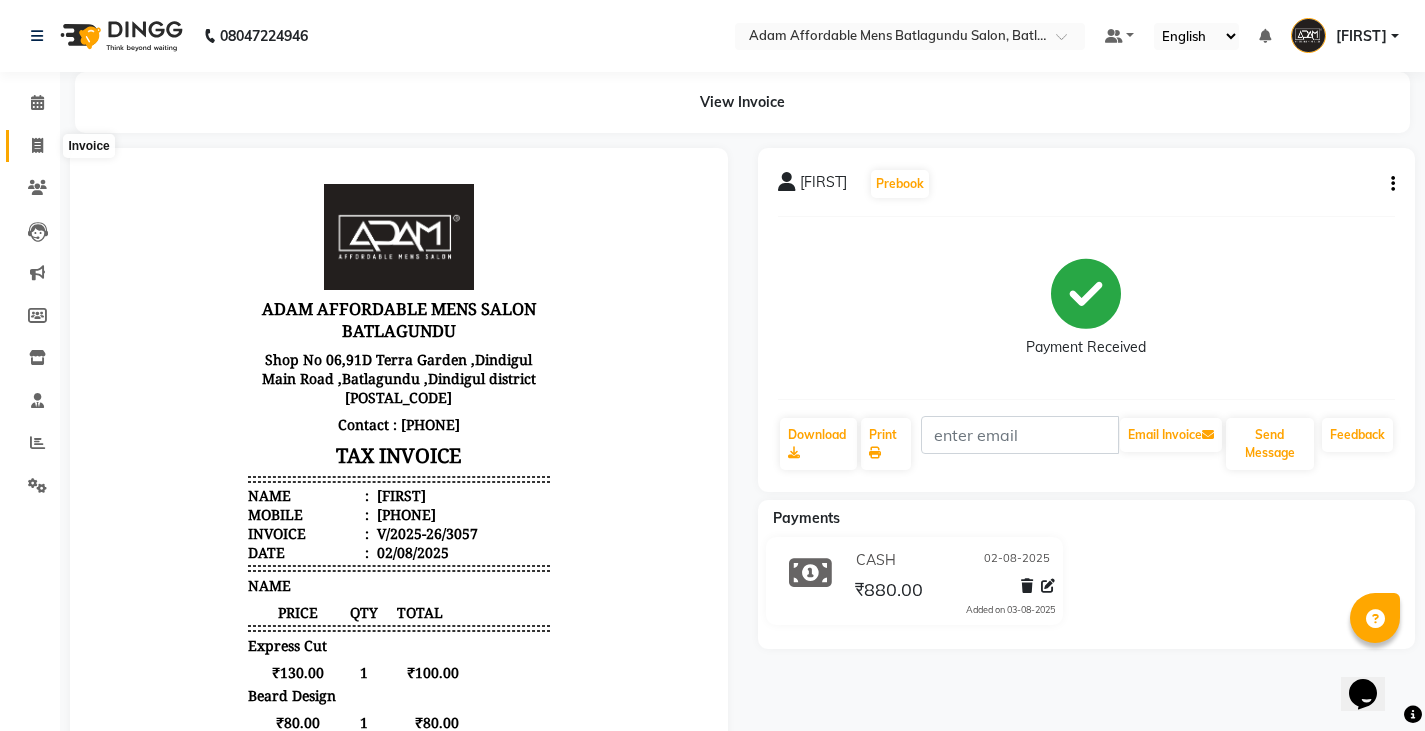 click 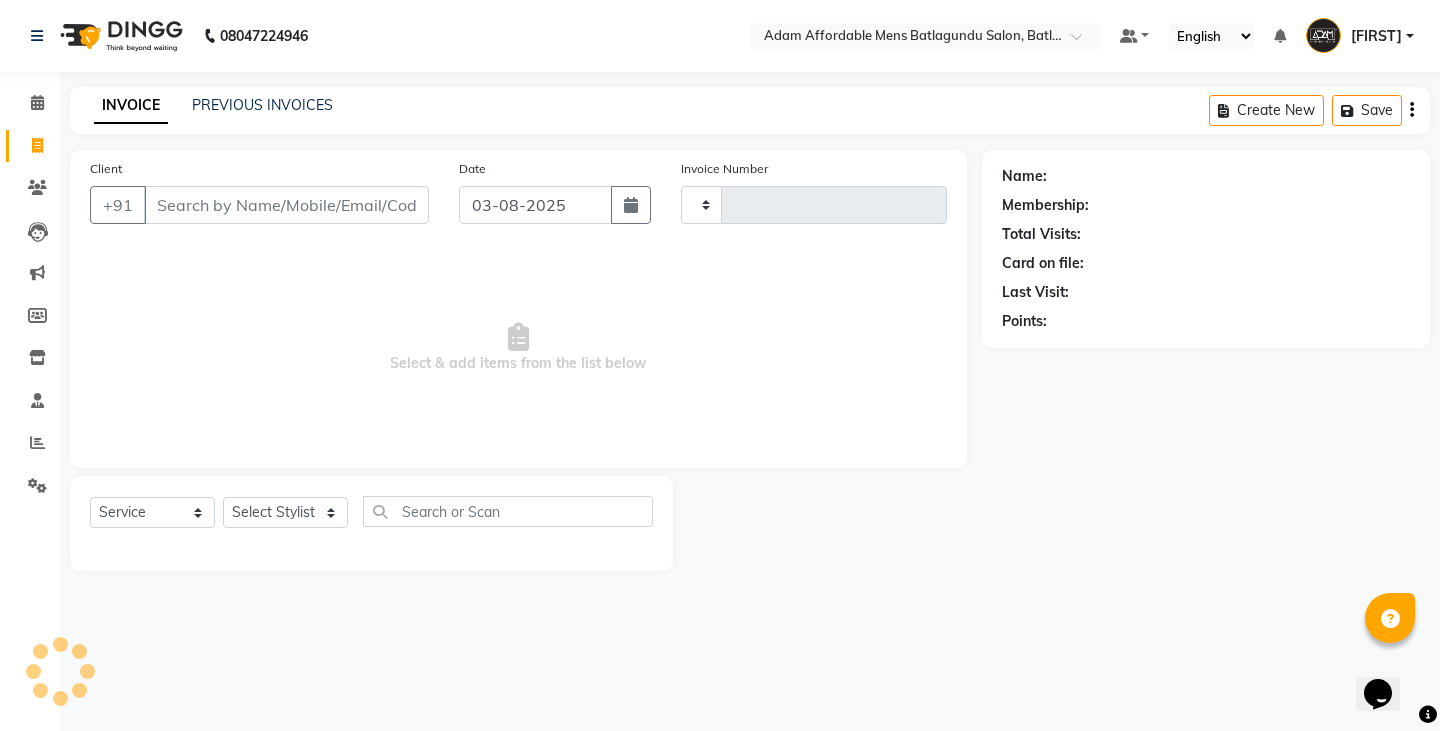 type on "3058" 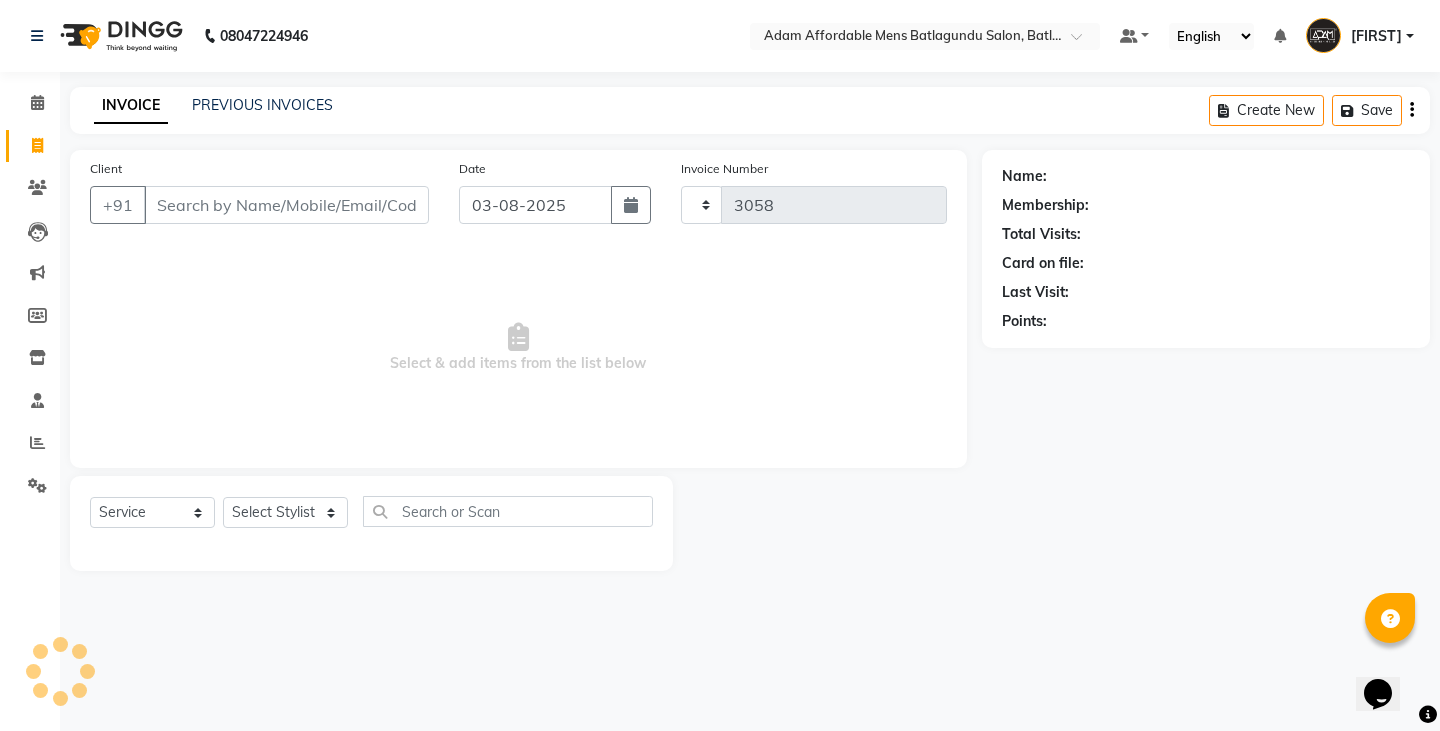 select on "8213" 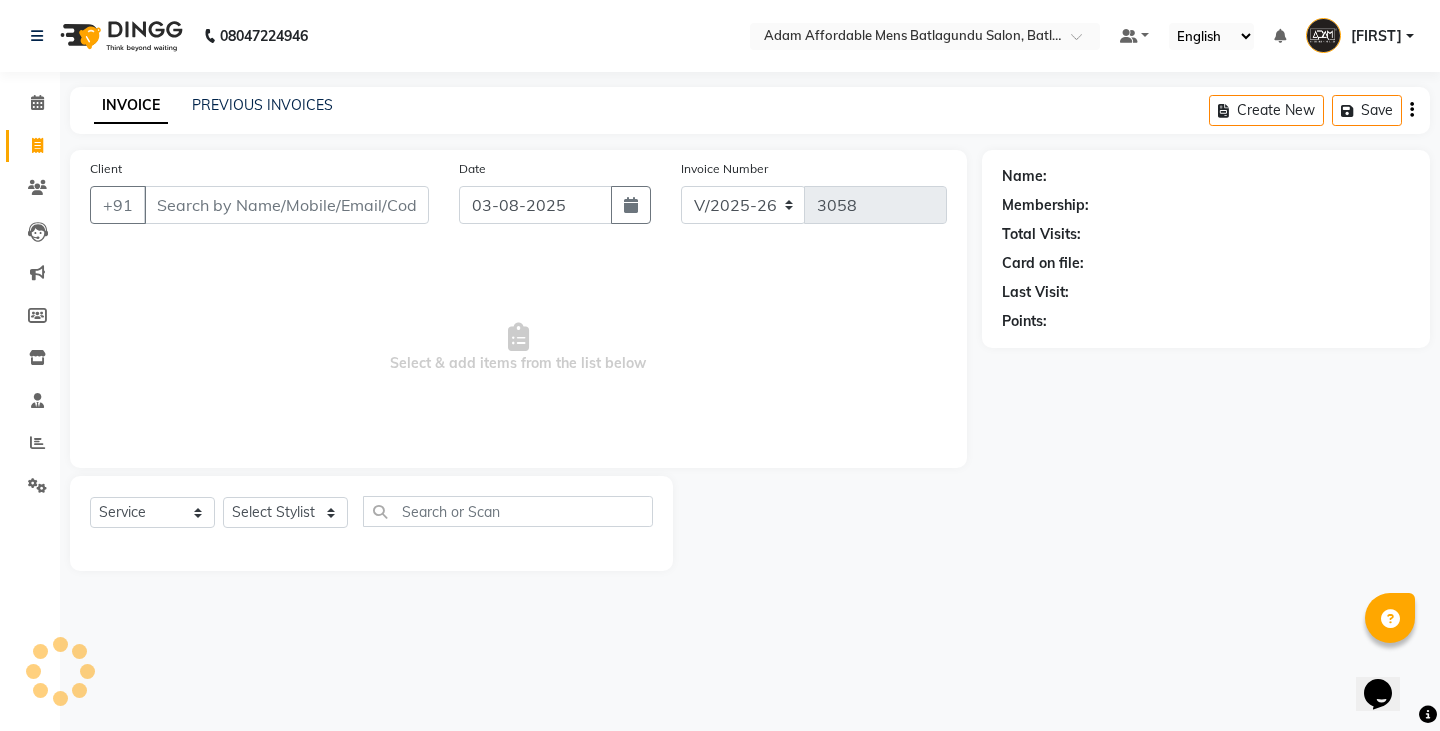 click on "Client +91" 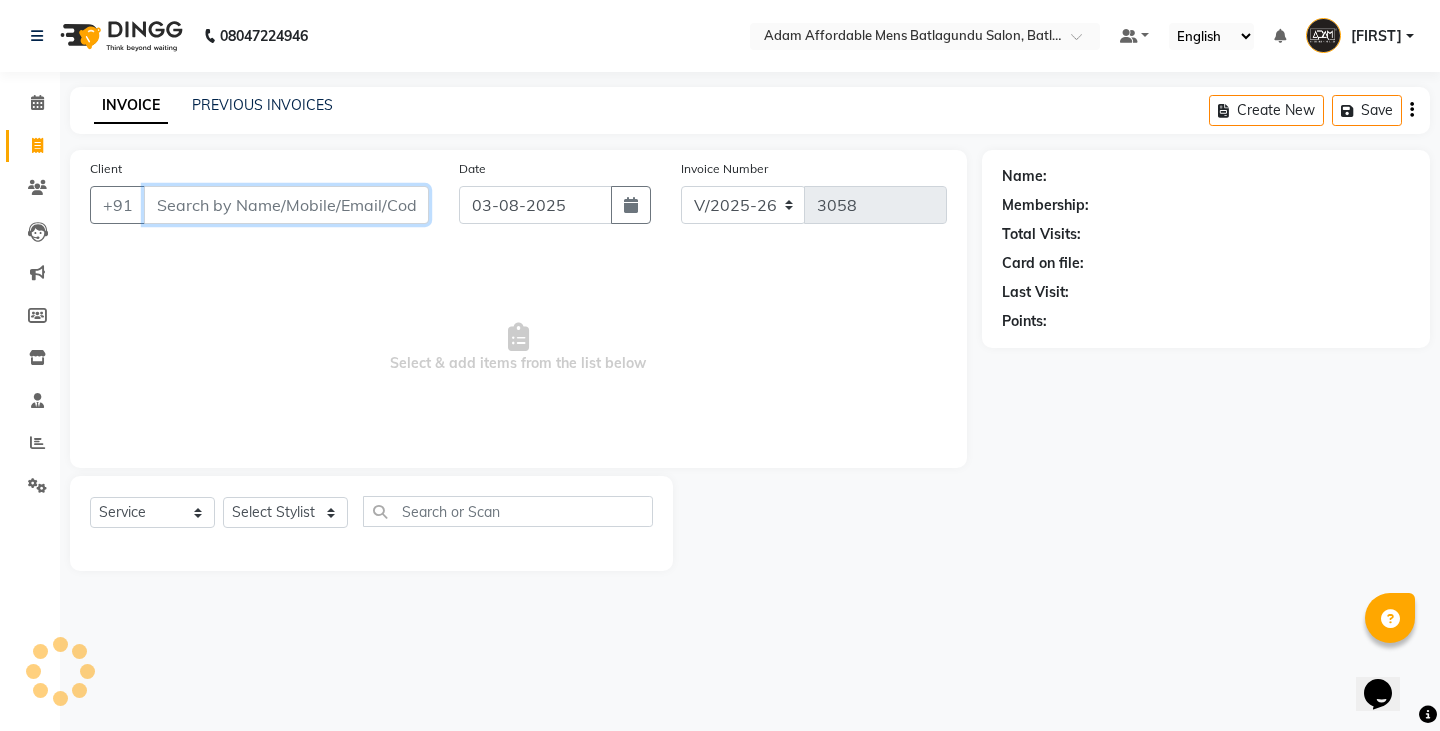 drag, startPoint x: 232, startPoint y: 205, endPoint x: 467, endPoint y: 212, distance: 235.10423 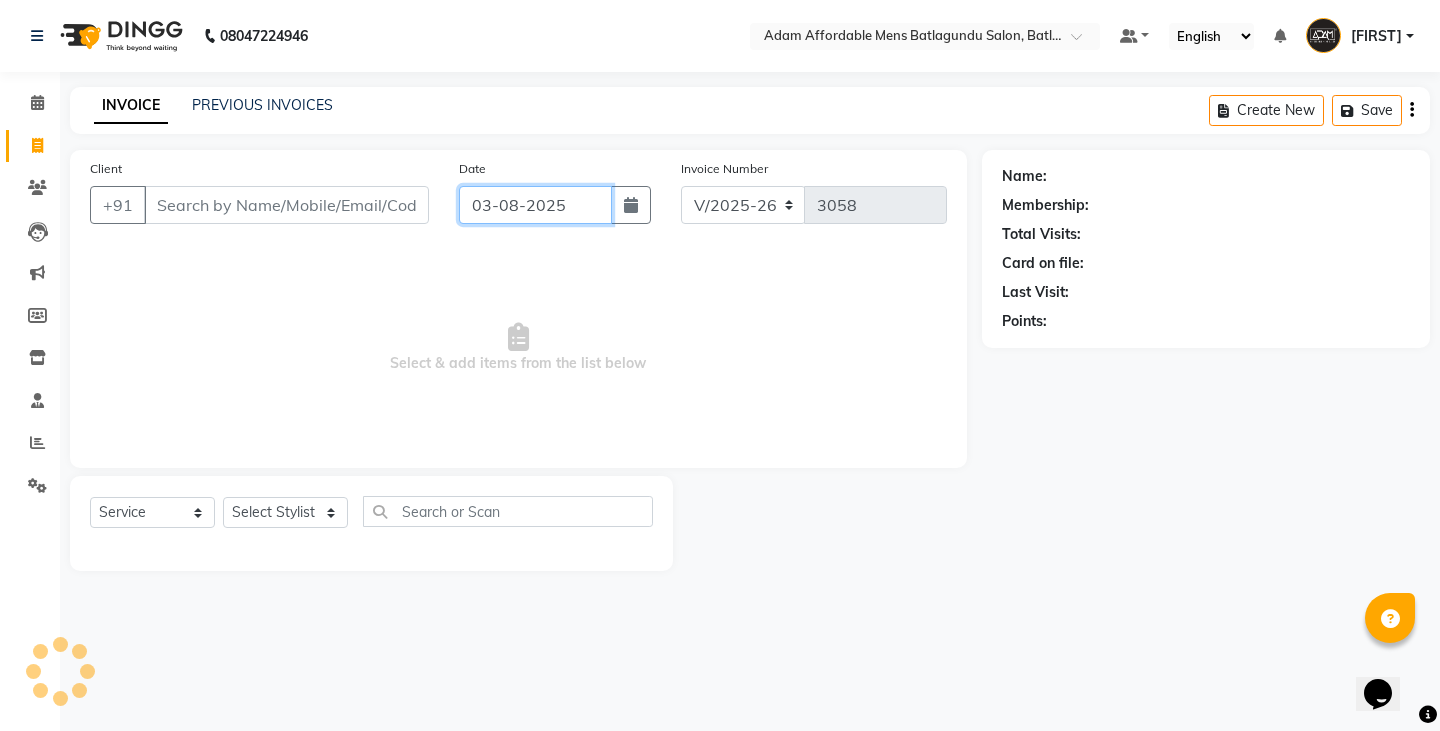 click on "03-08-2025" 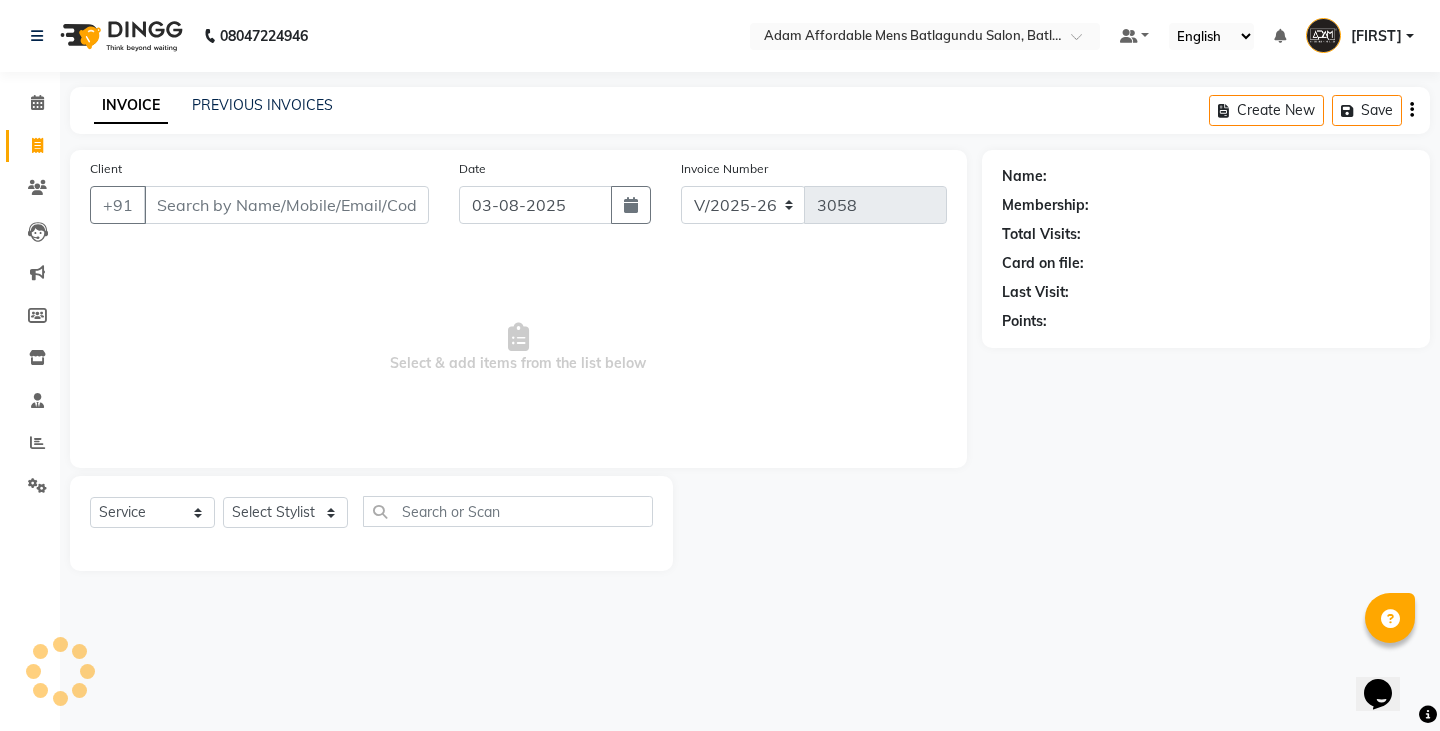 select on "8" 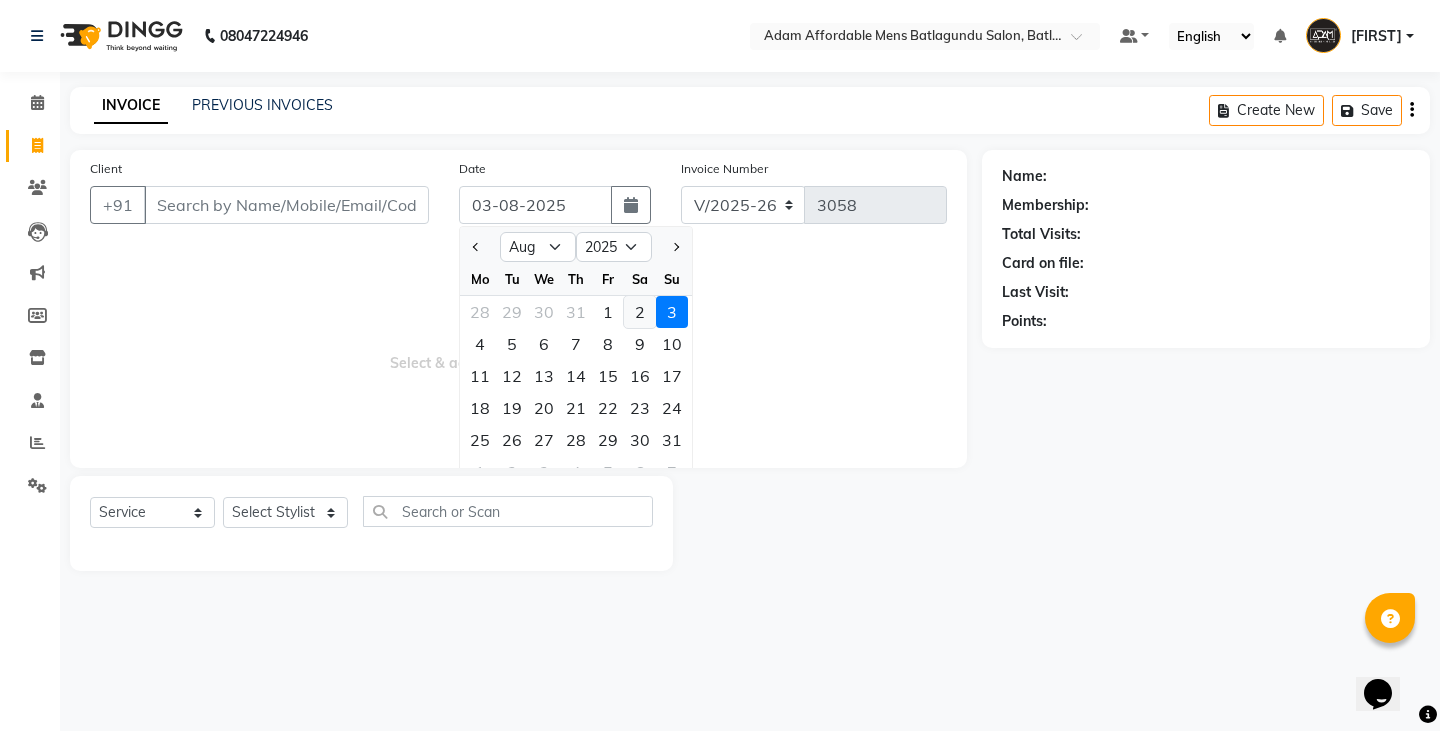 click on "2" 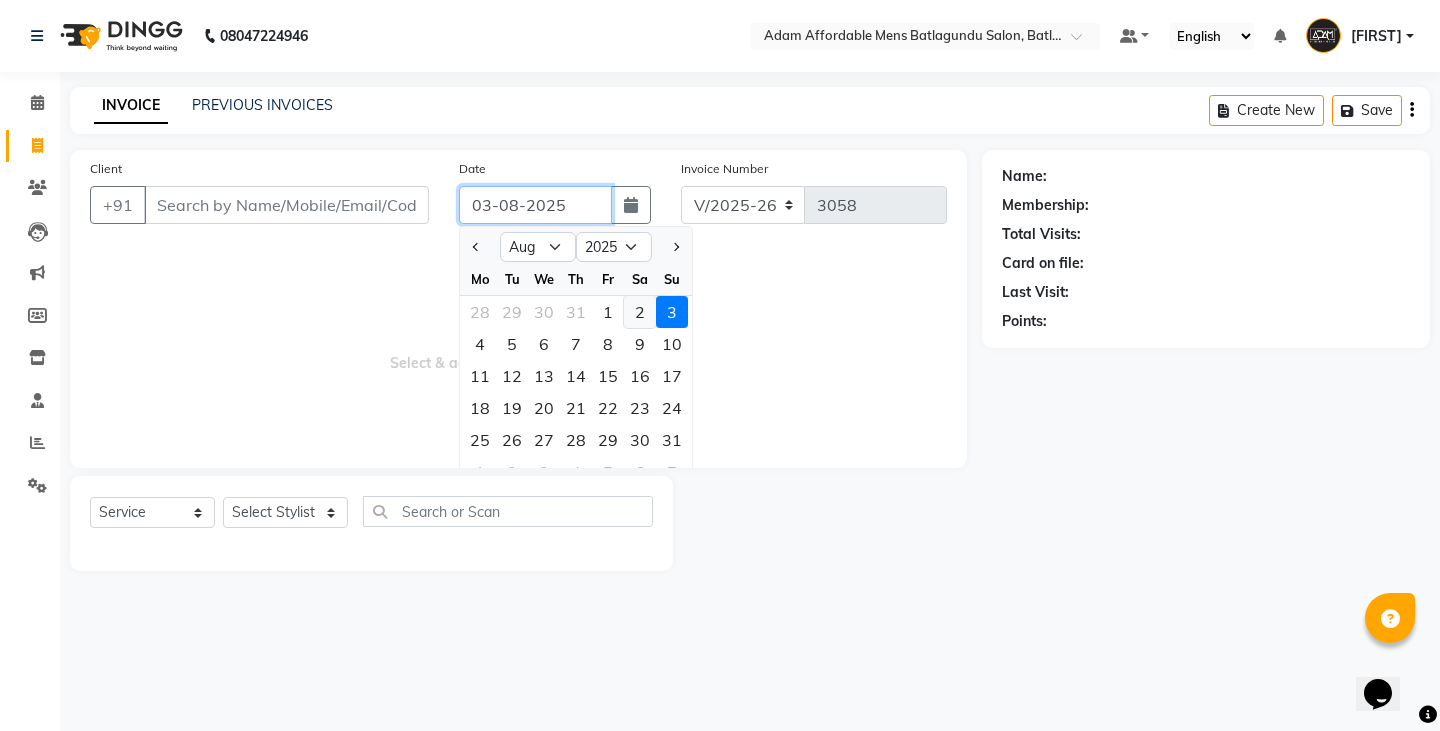 type on "02-08-2025" 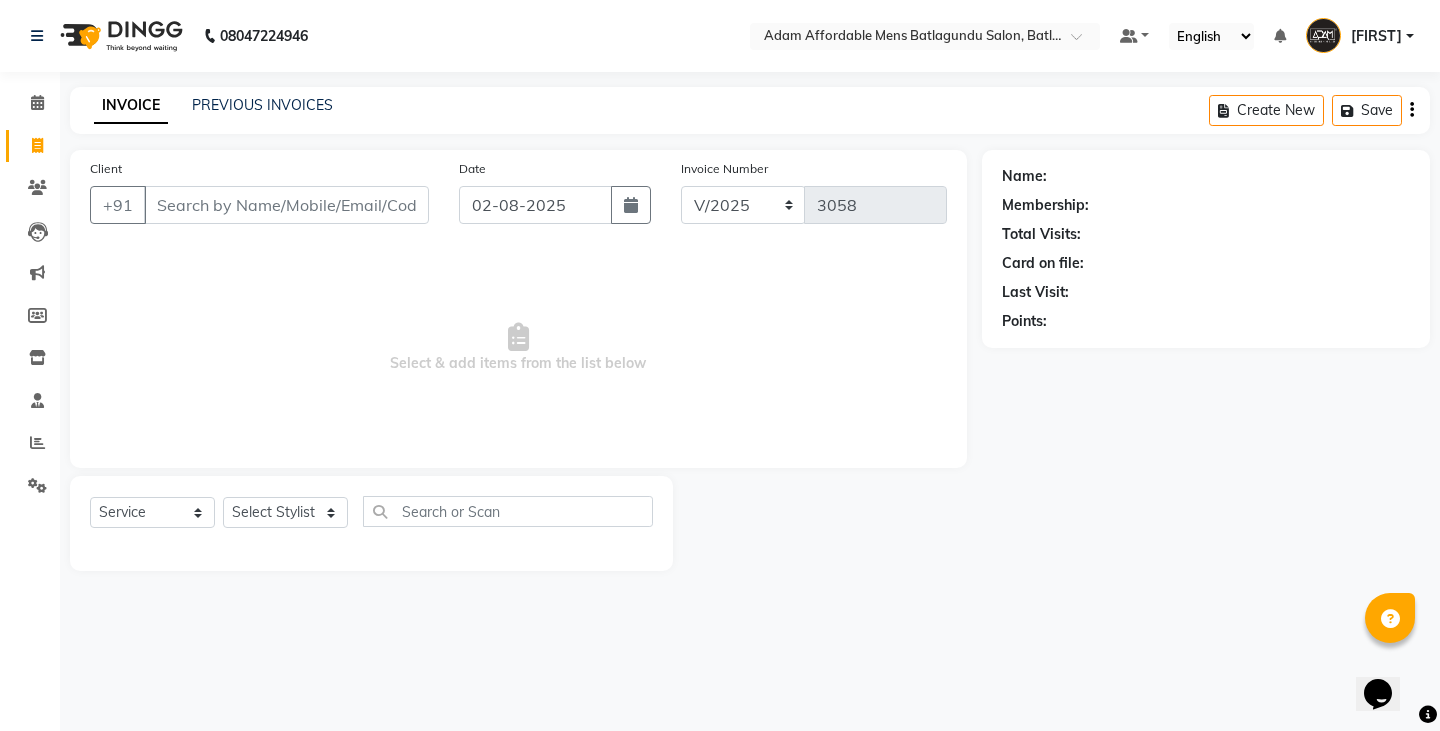 click on "Client +91" 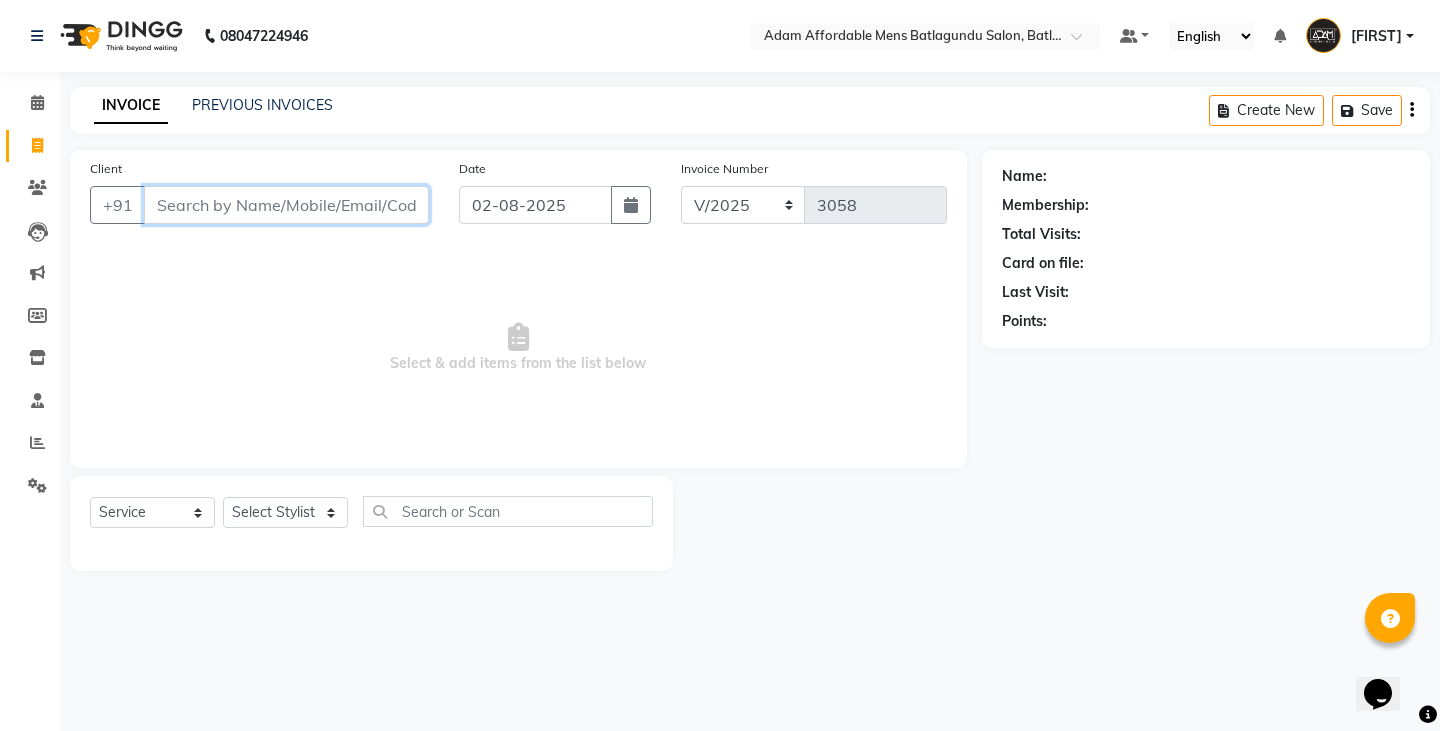 click on "Client" at bounding box center [286, 205] 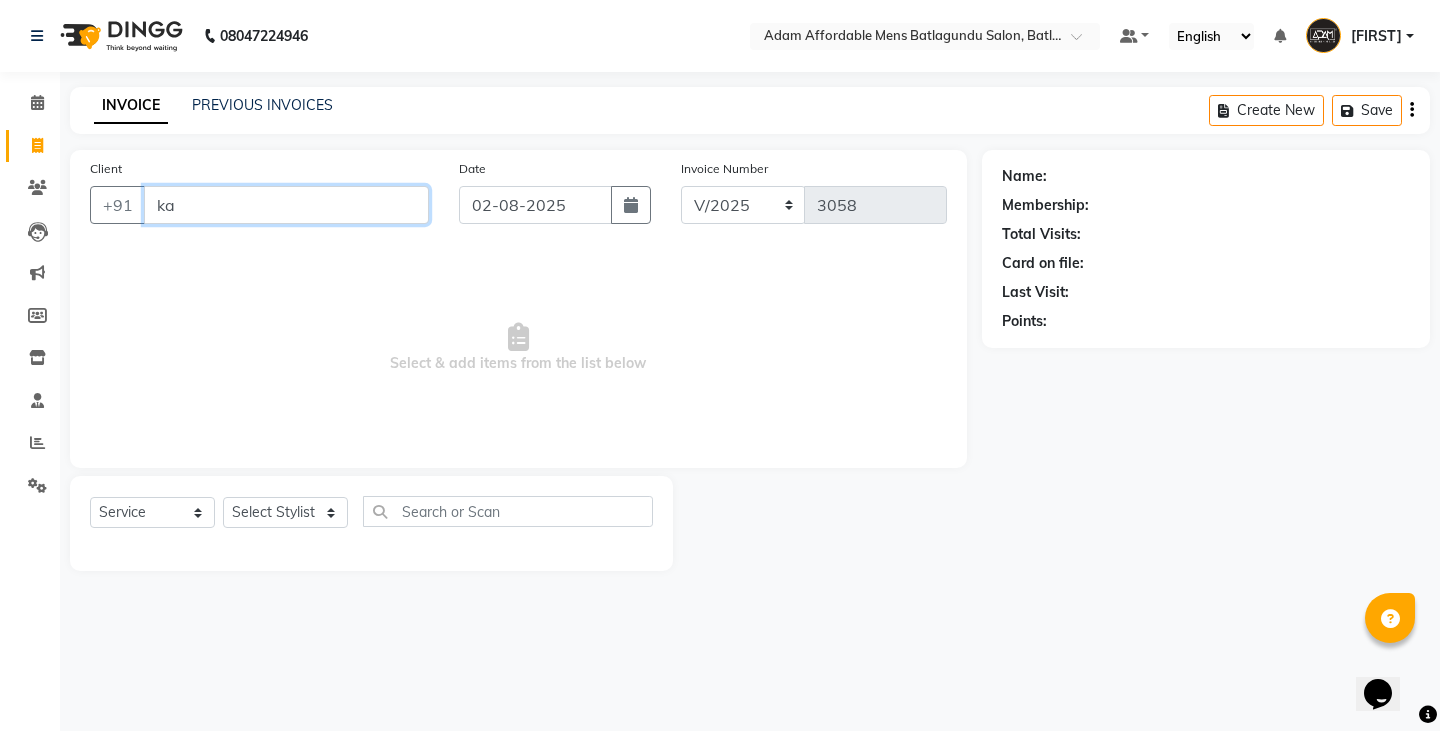type on "k" 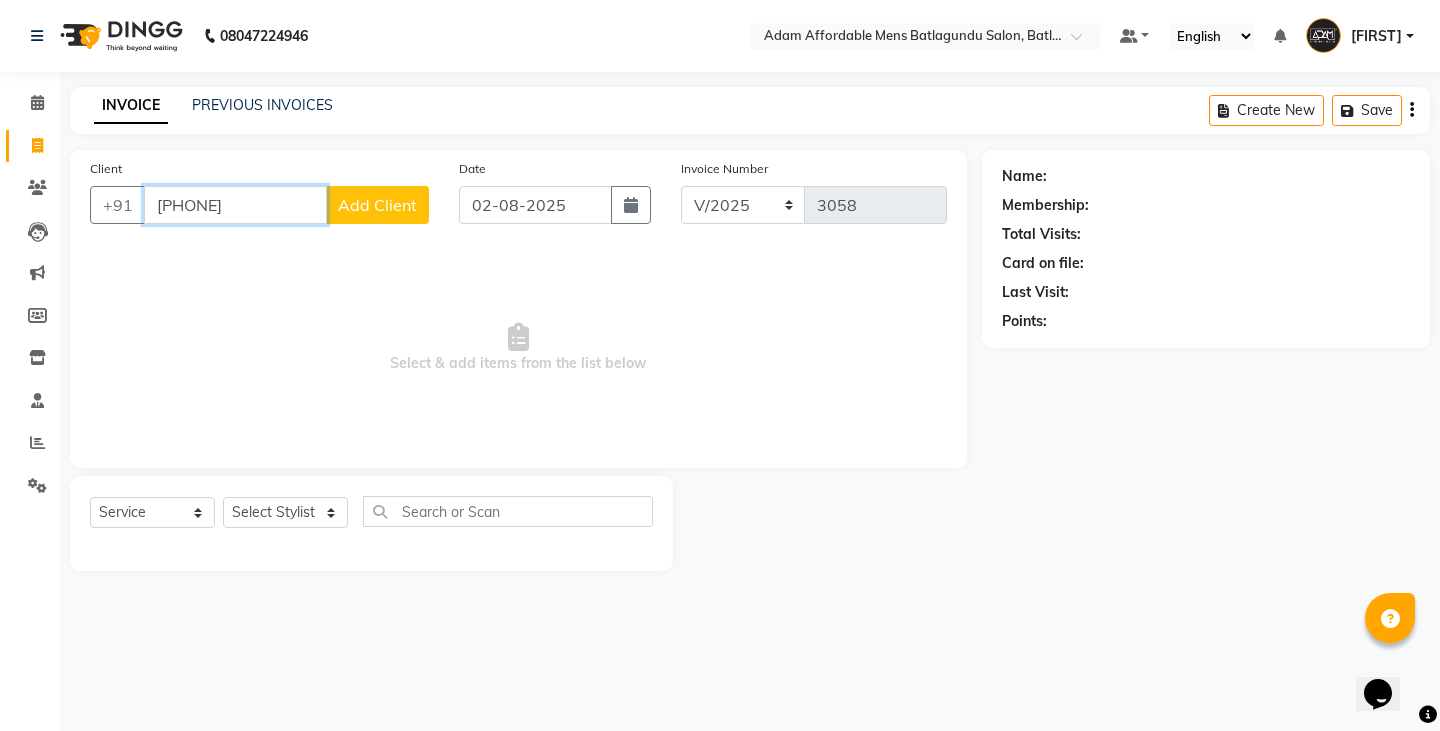 type on "8098453050" 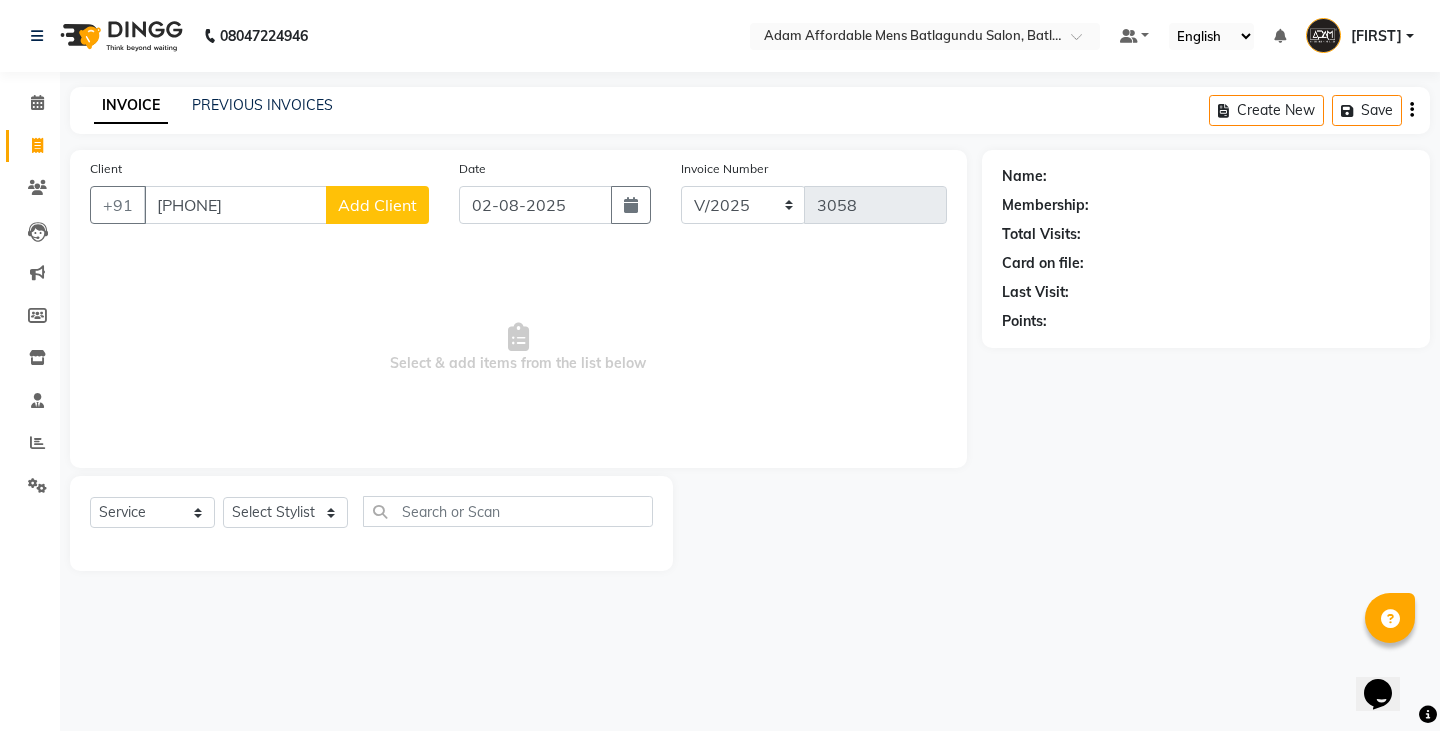click on "Add Client" 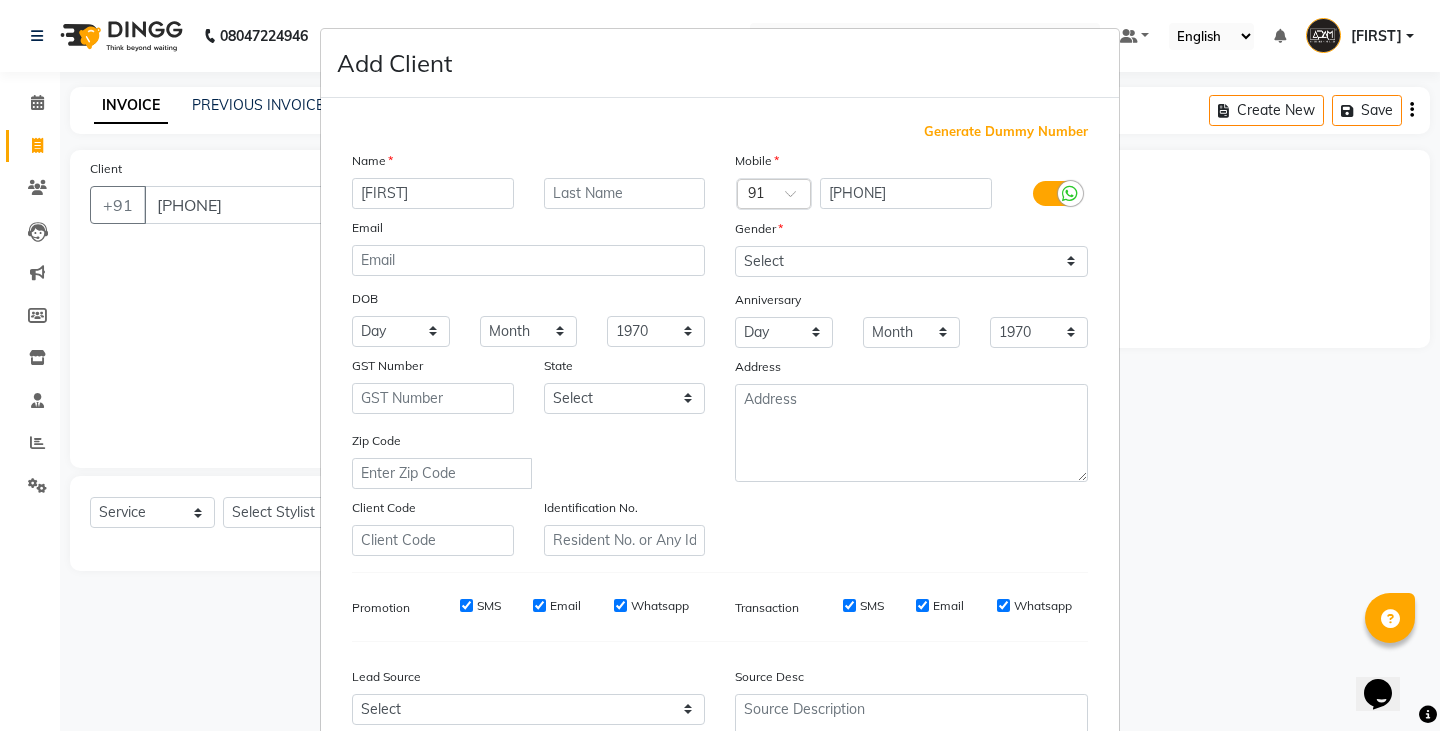 type on "kalairajan" 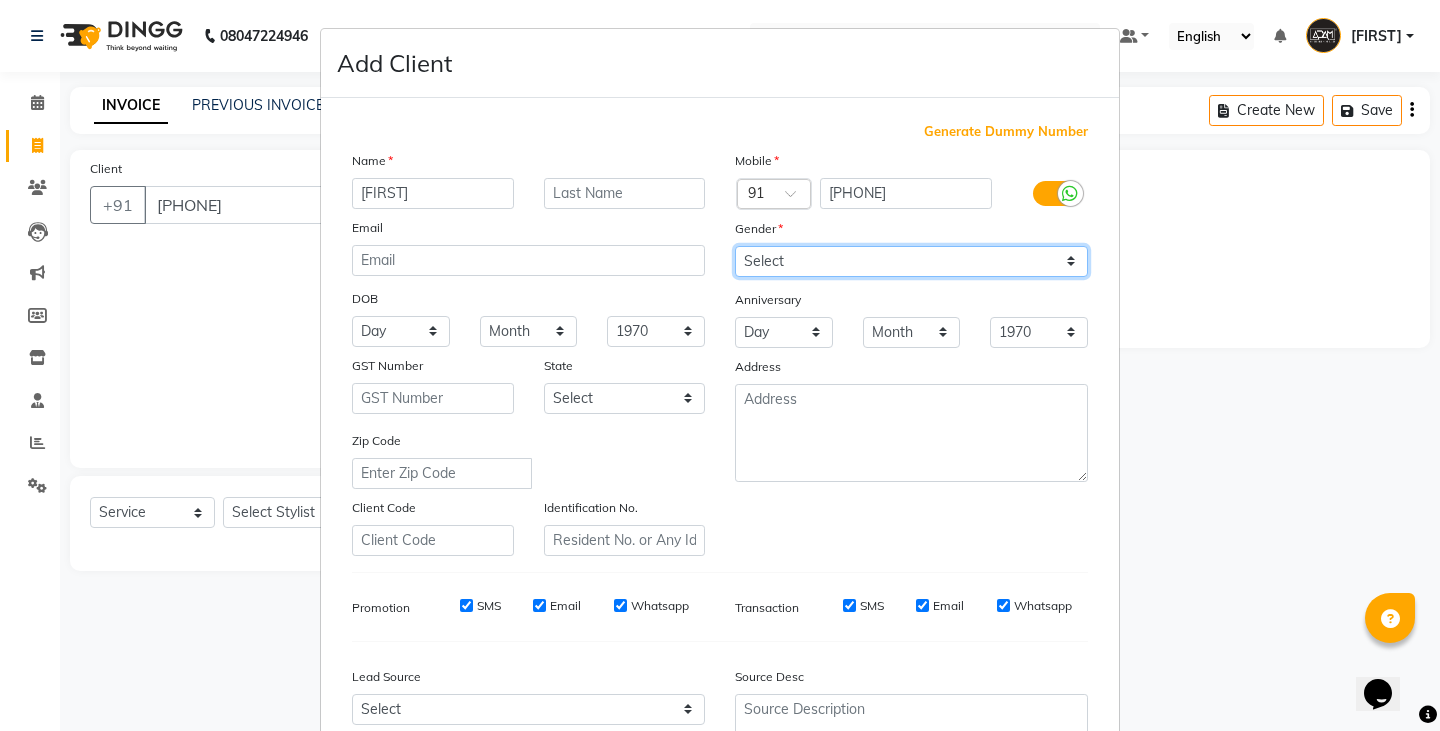 click on "Select Male Female Other Prefer Not To Say" at bounding box center [911, 261] 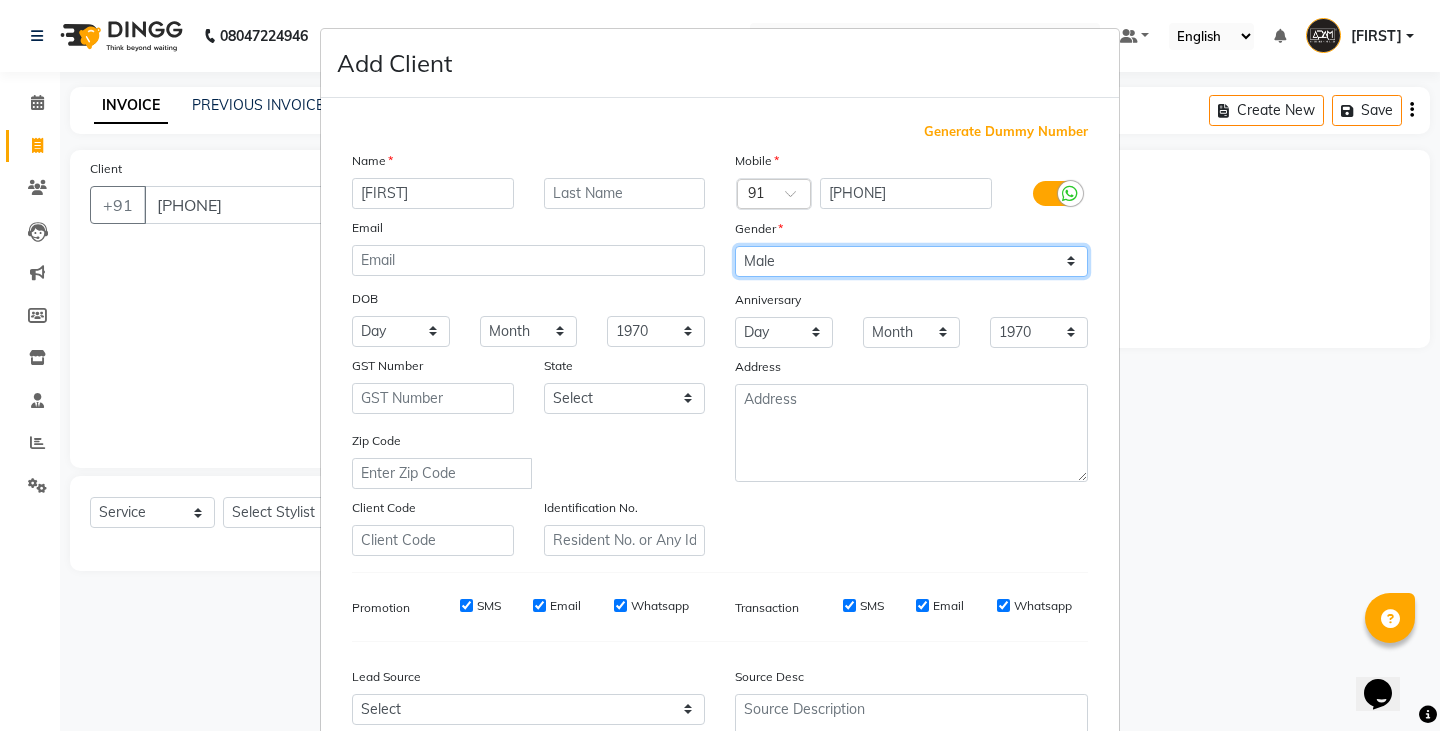click on "Select Male Female Other Prefer Not To Say" at bounding box center (911, 261) 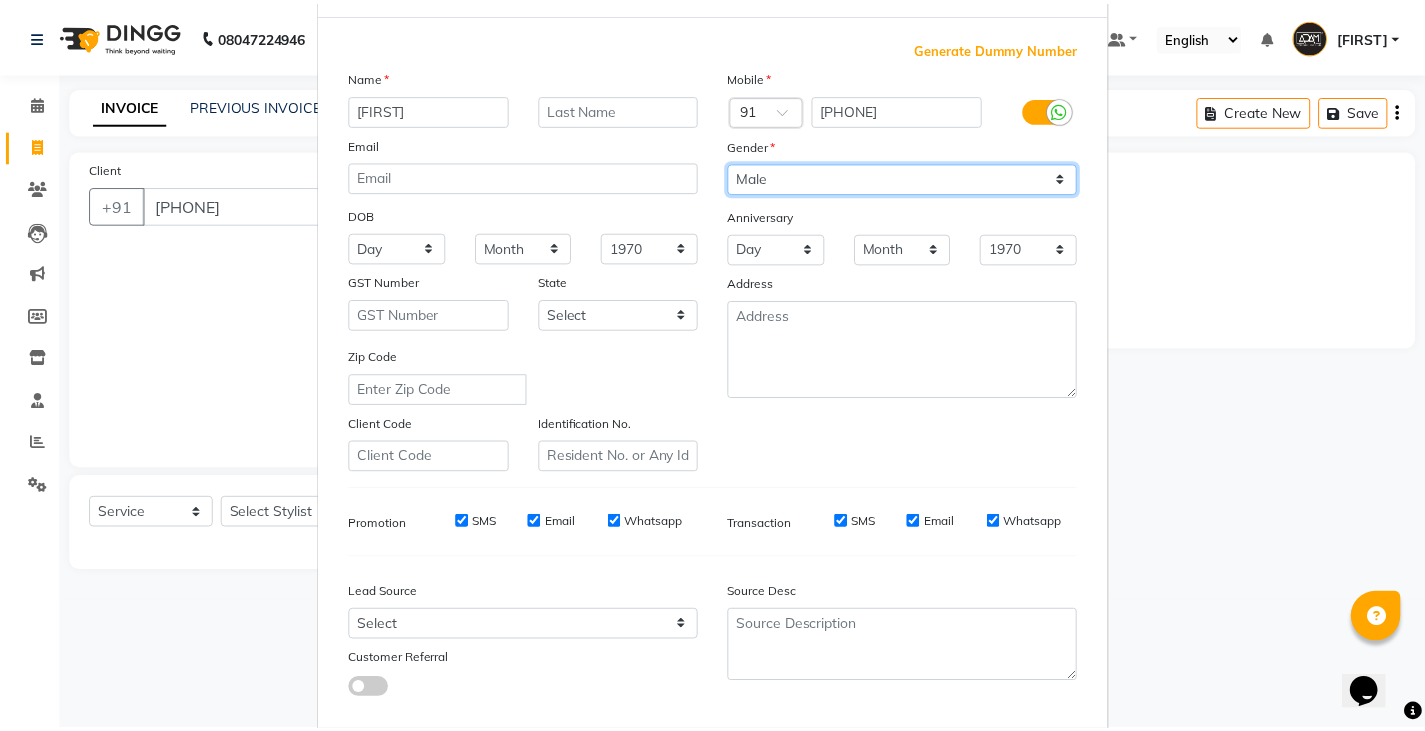 scroll, scrollTop: 192, scrollLeft: 0, axis: vertical 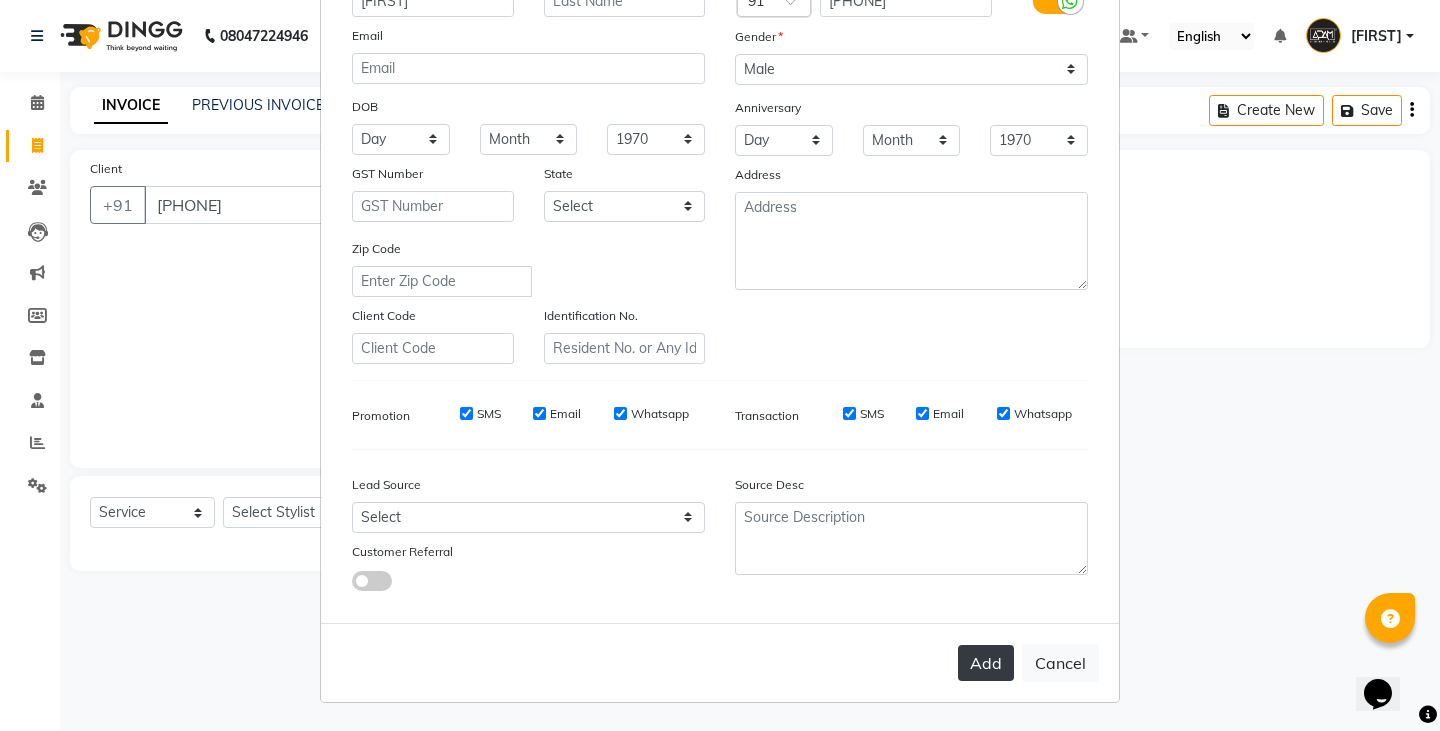 click on "Add" at bounding box center [986, 663] 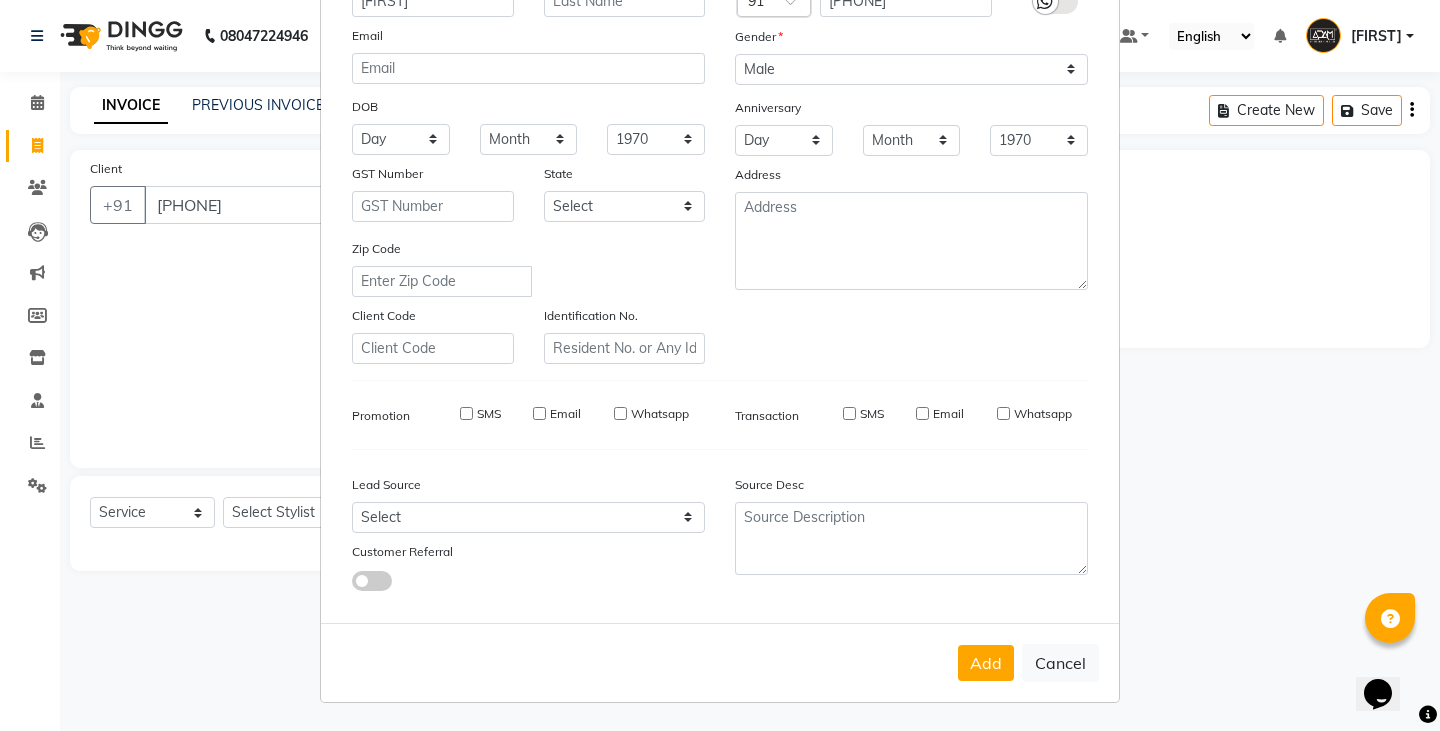 type 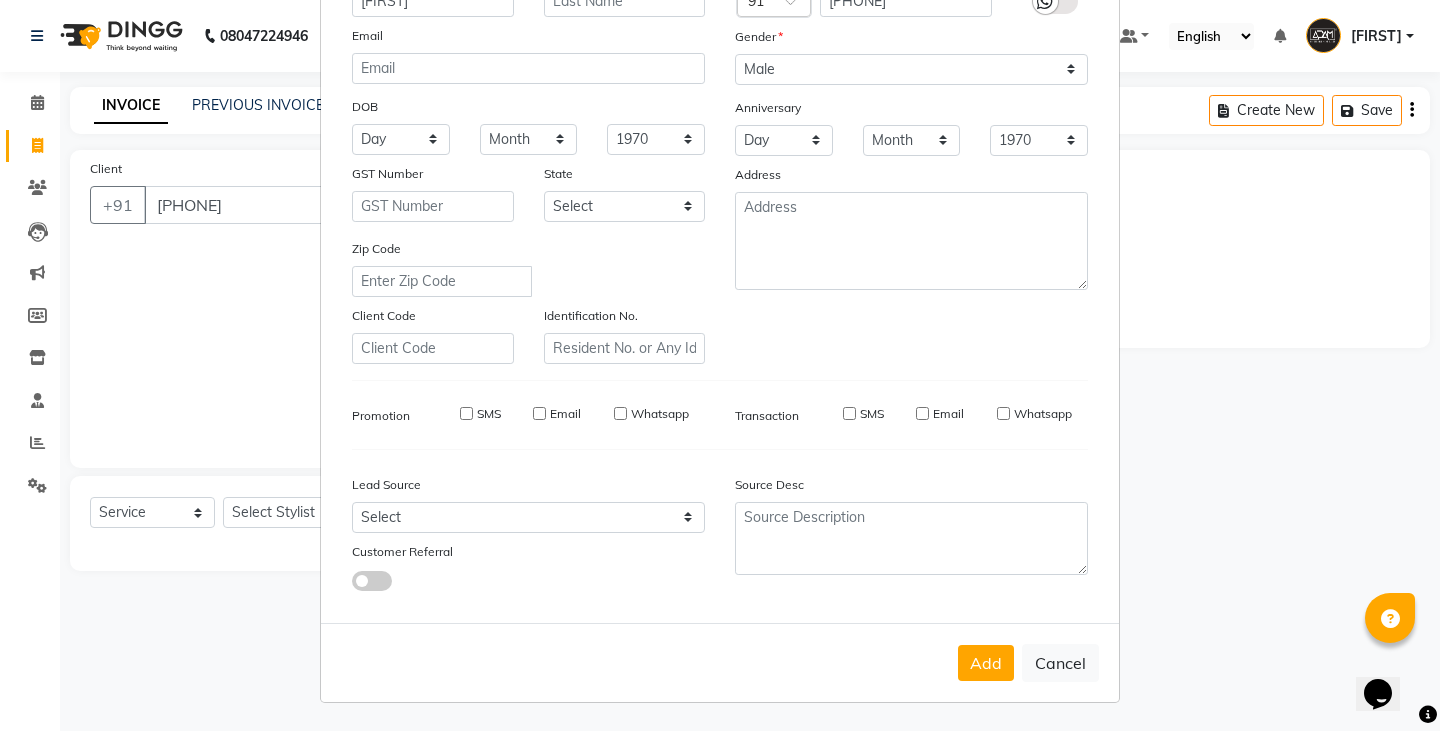 select 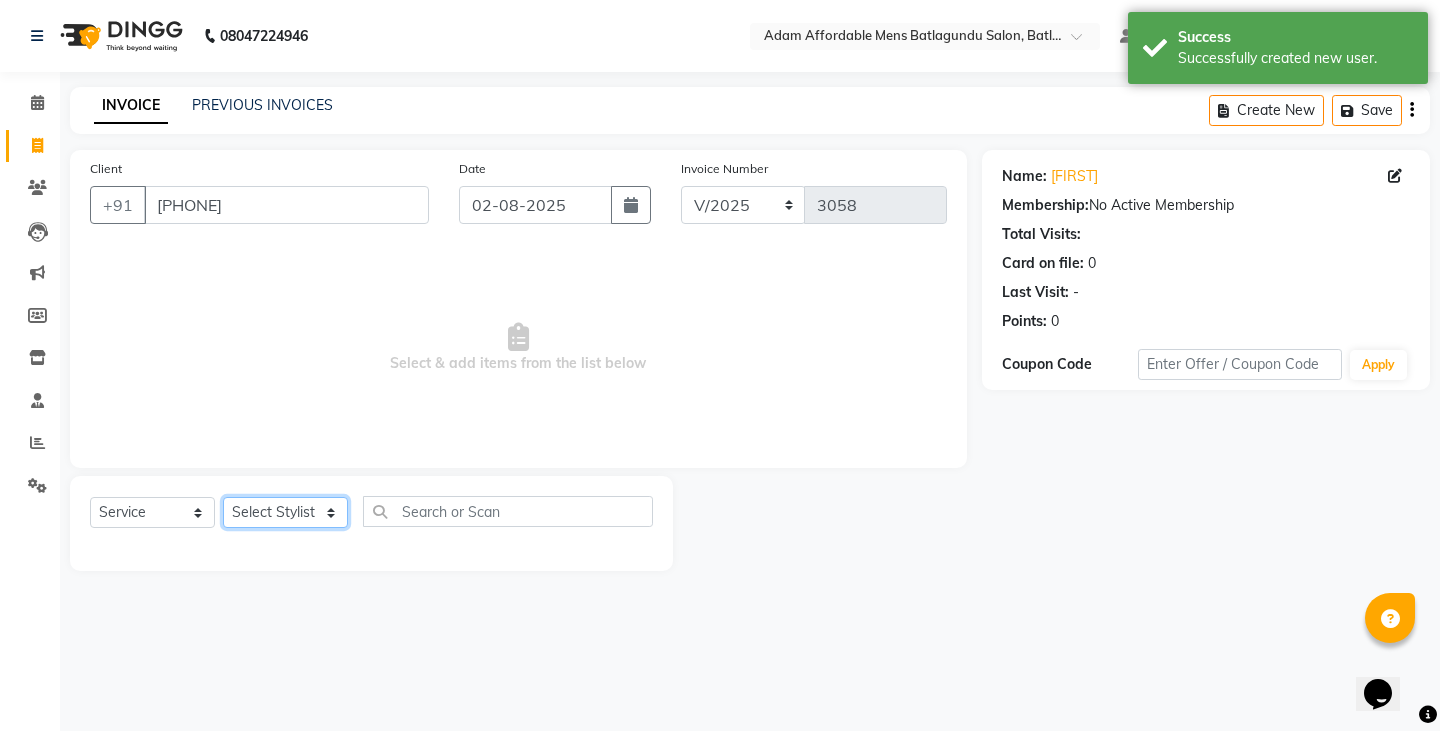 click on "Select Stylist Admin Anish Ovesh Raja SAHIL  SOHAIL SONU" 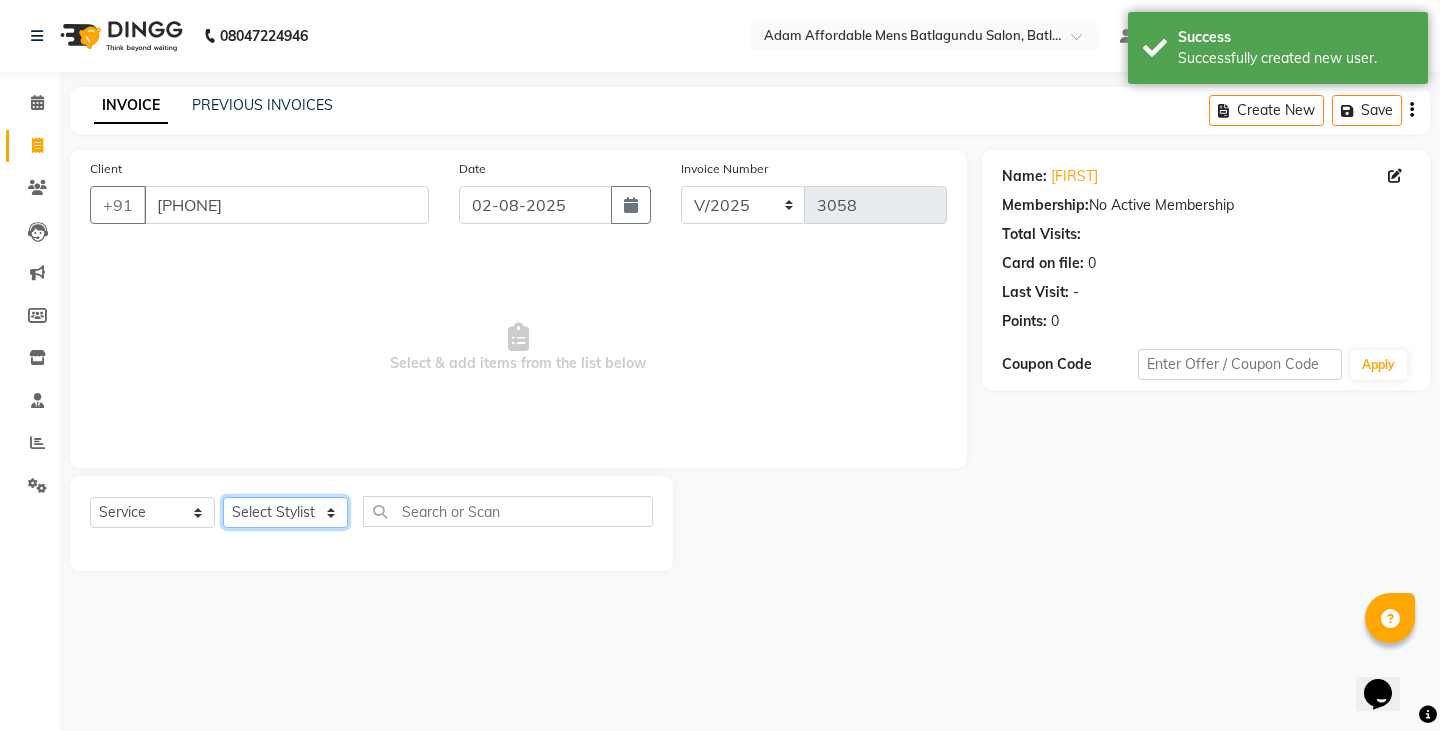 select on "84061" 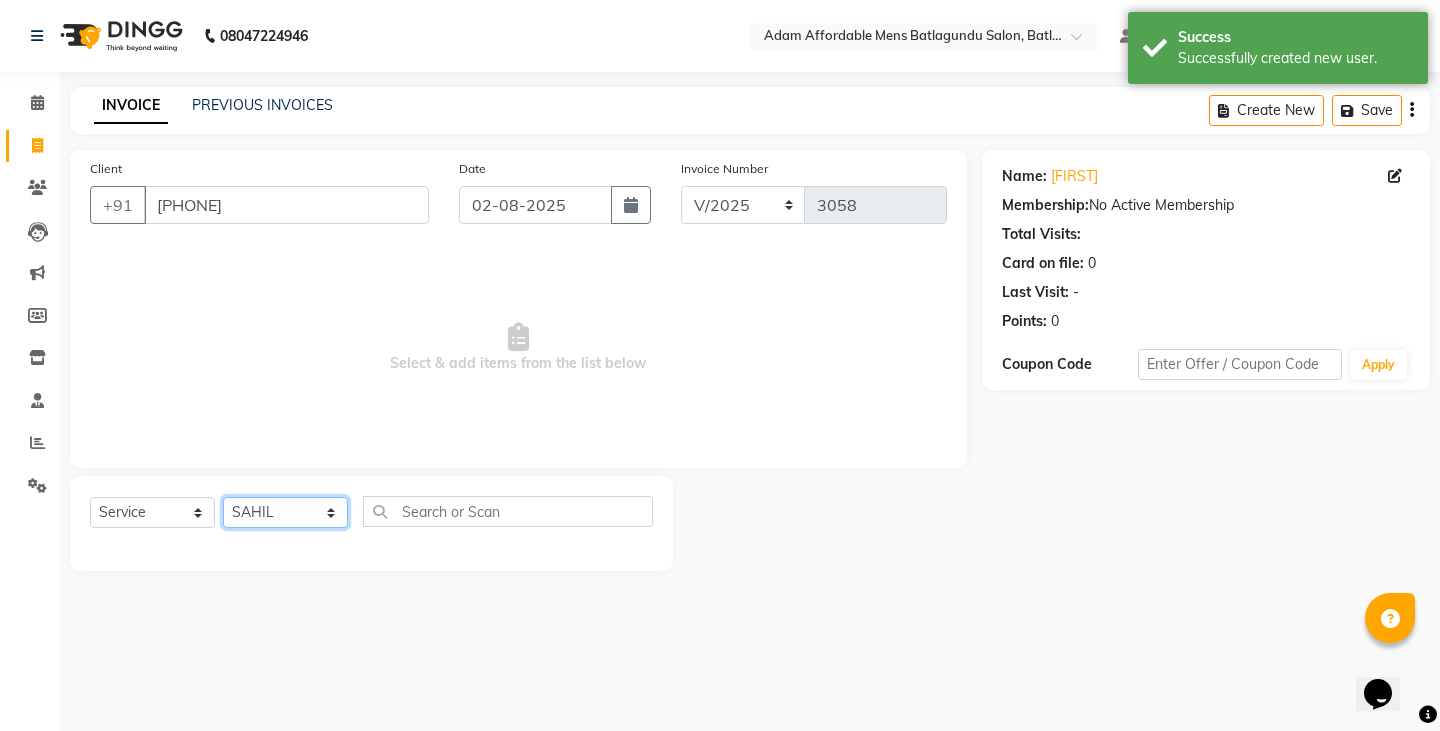 click on "Select Stylist Admin Anish Ovesh Raja SAHIL  SOHAIL SONU" 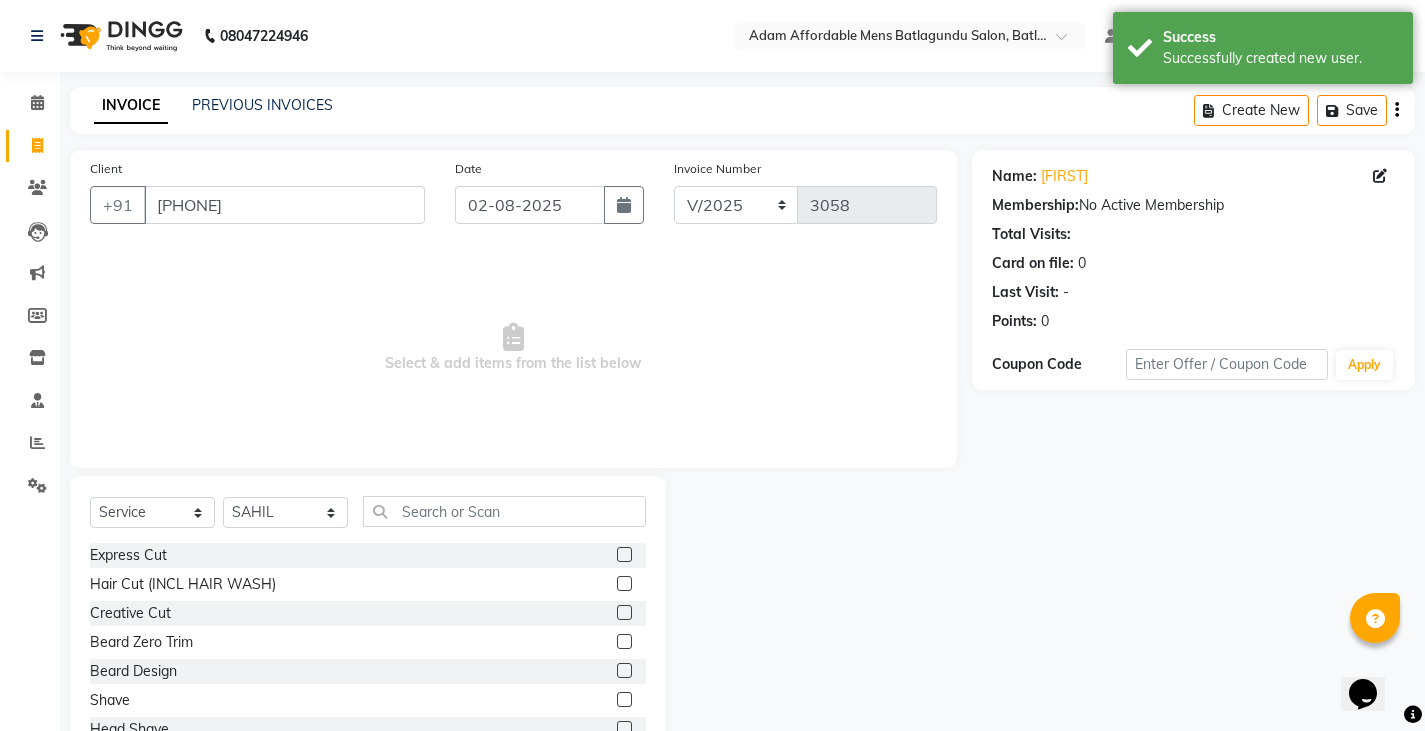 click 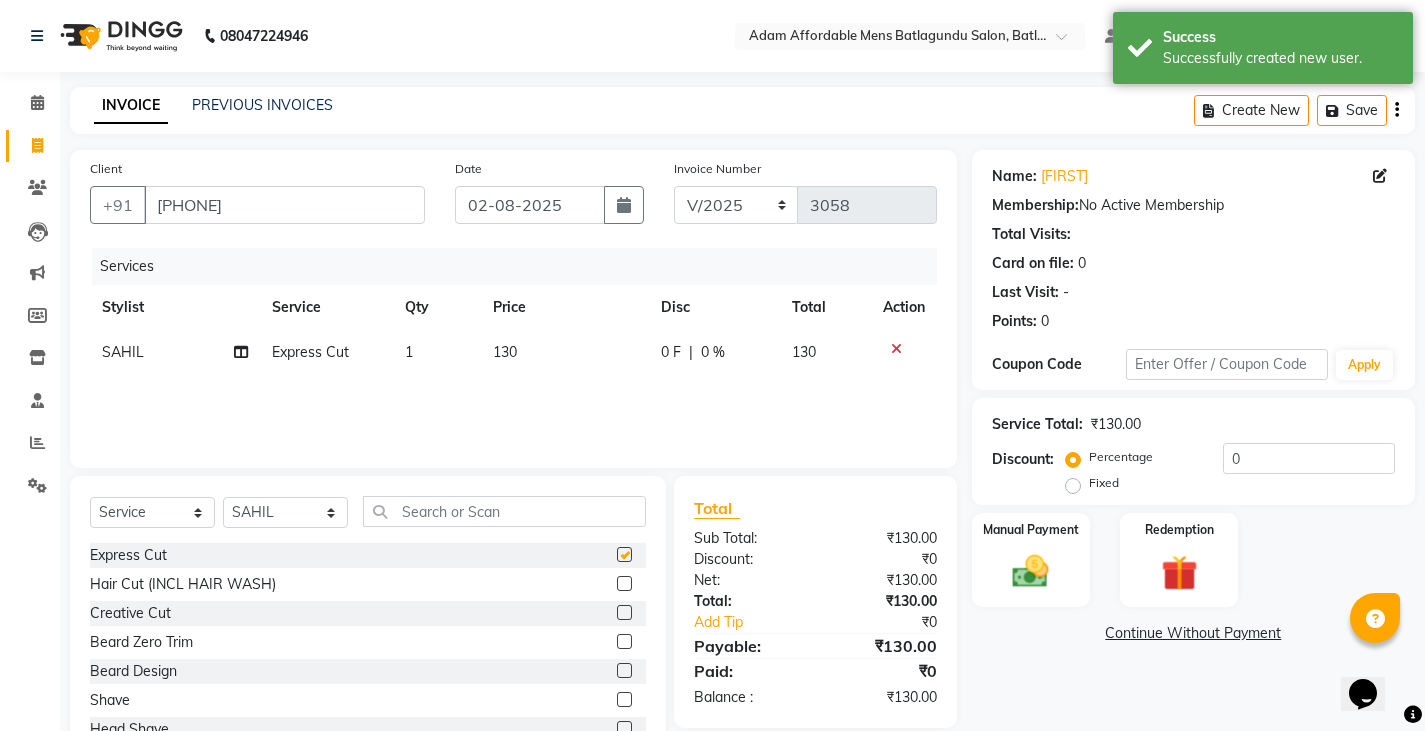 checkbox on "false" 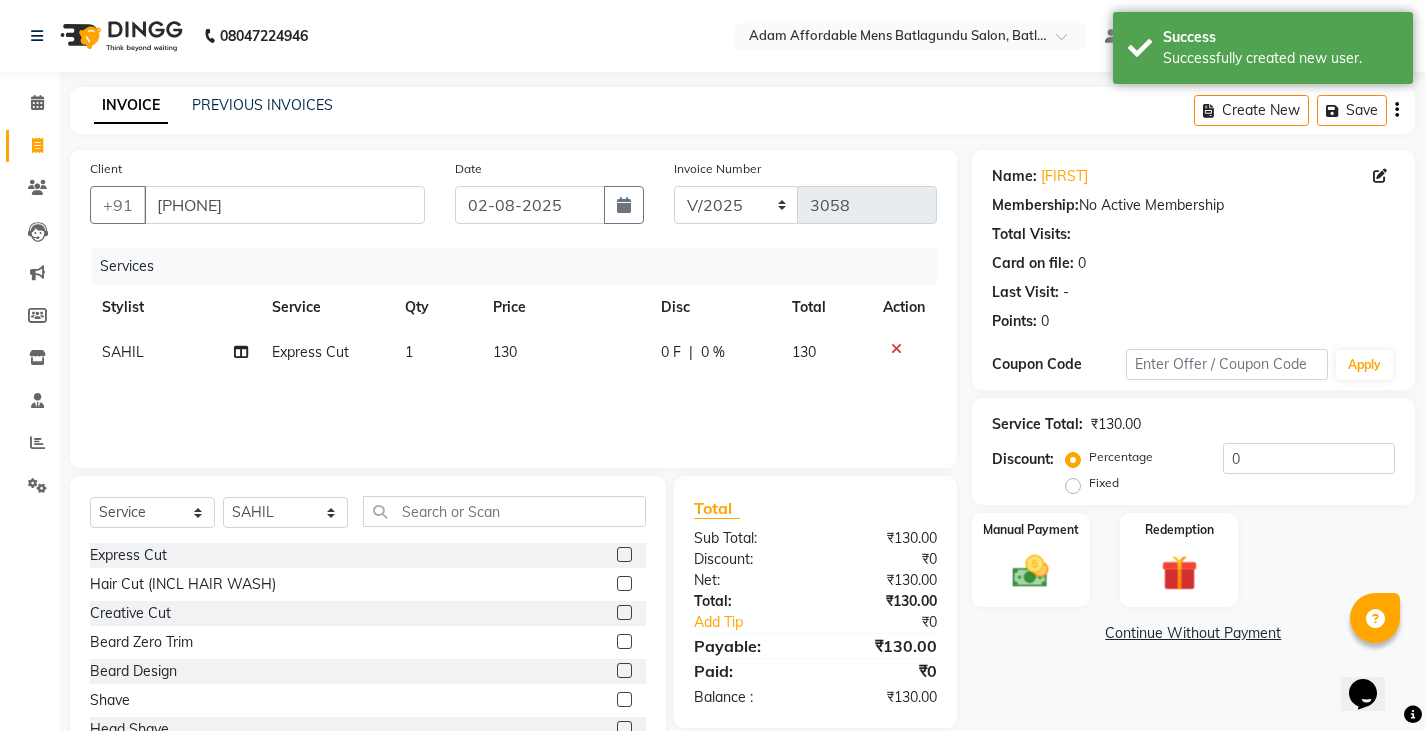 click on "0 F | 0 %" 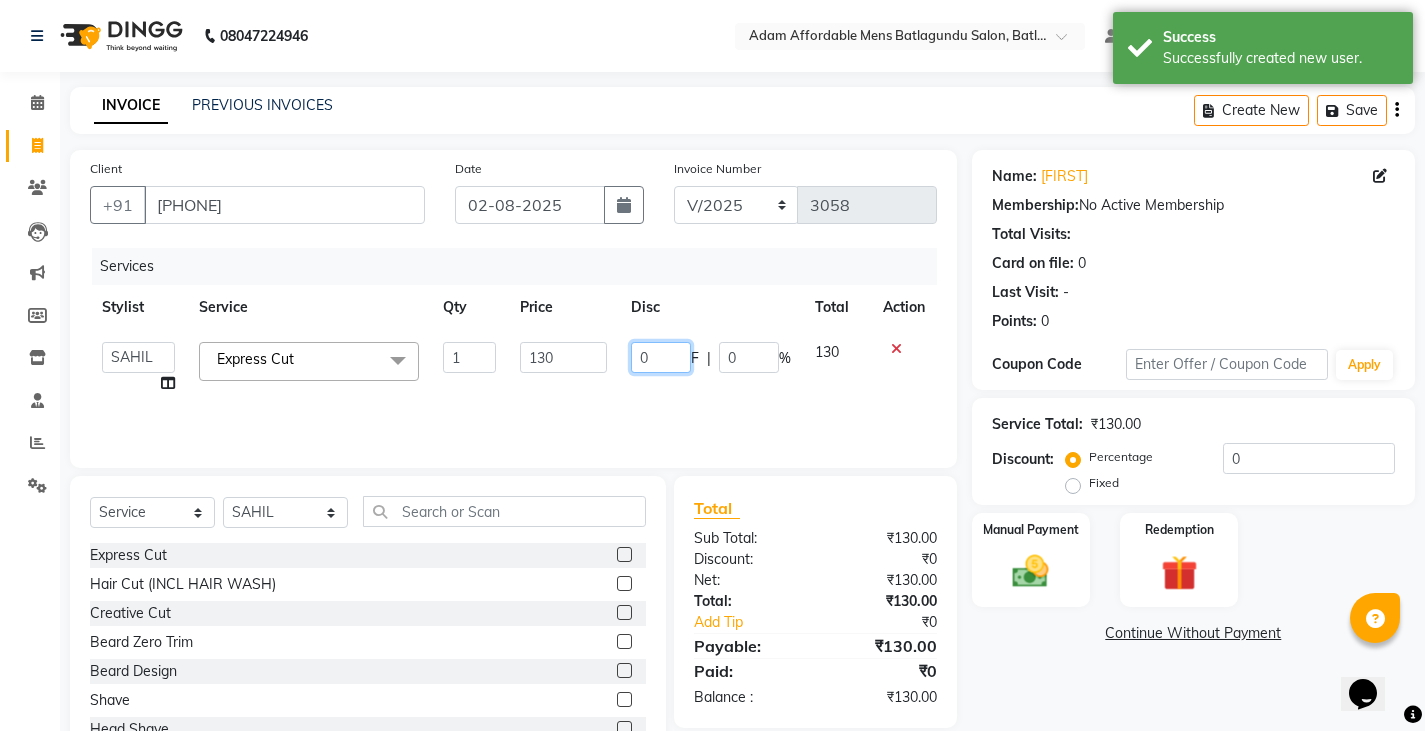click on "0" 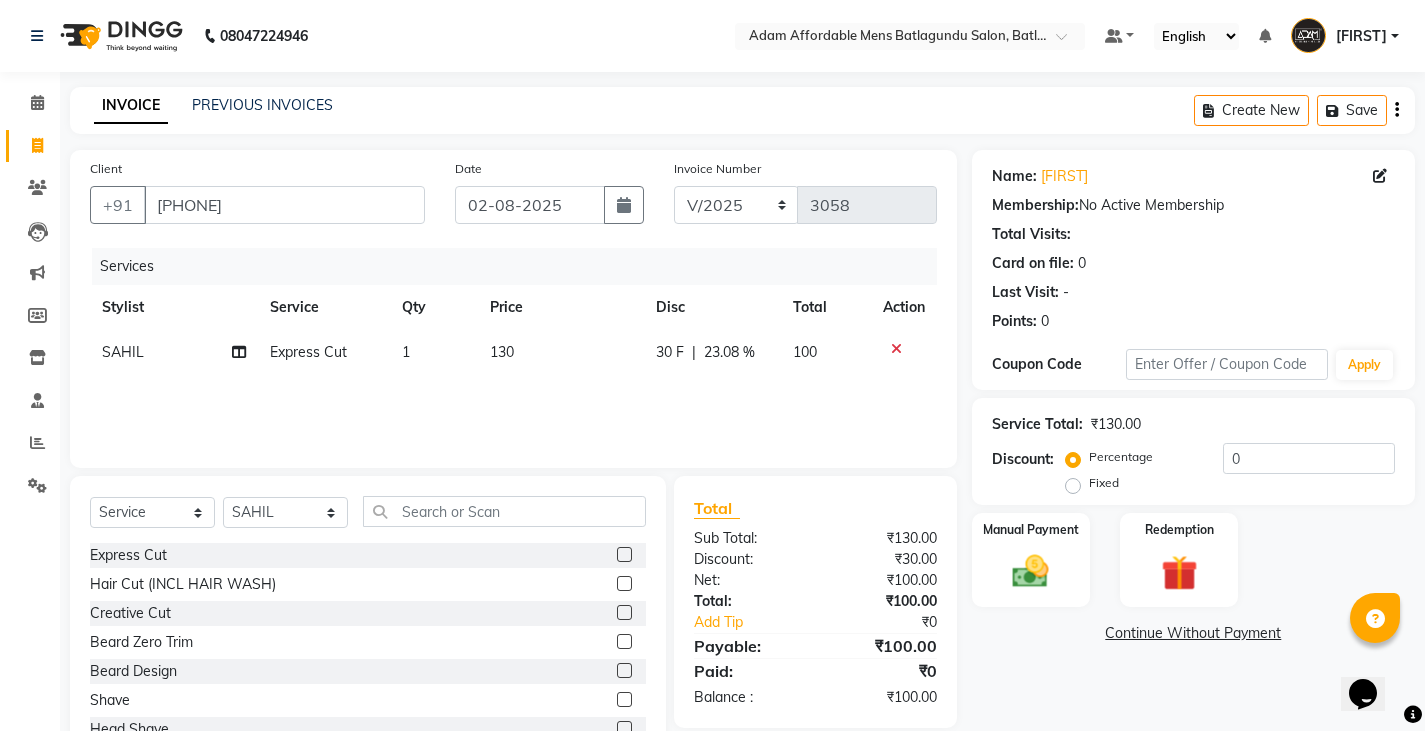 click on "Services Stylist Service Qty Price Disc Total Action SAHIL  Express Cut 1 130 30 F | 23.08 % 100" 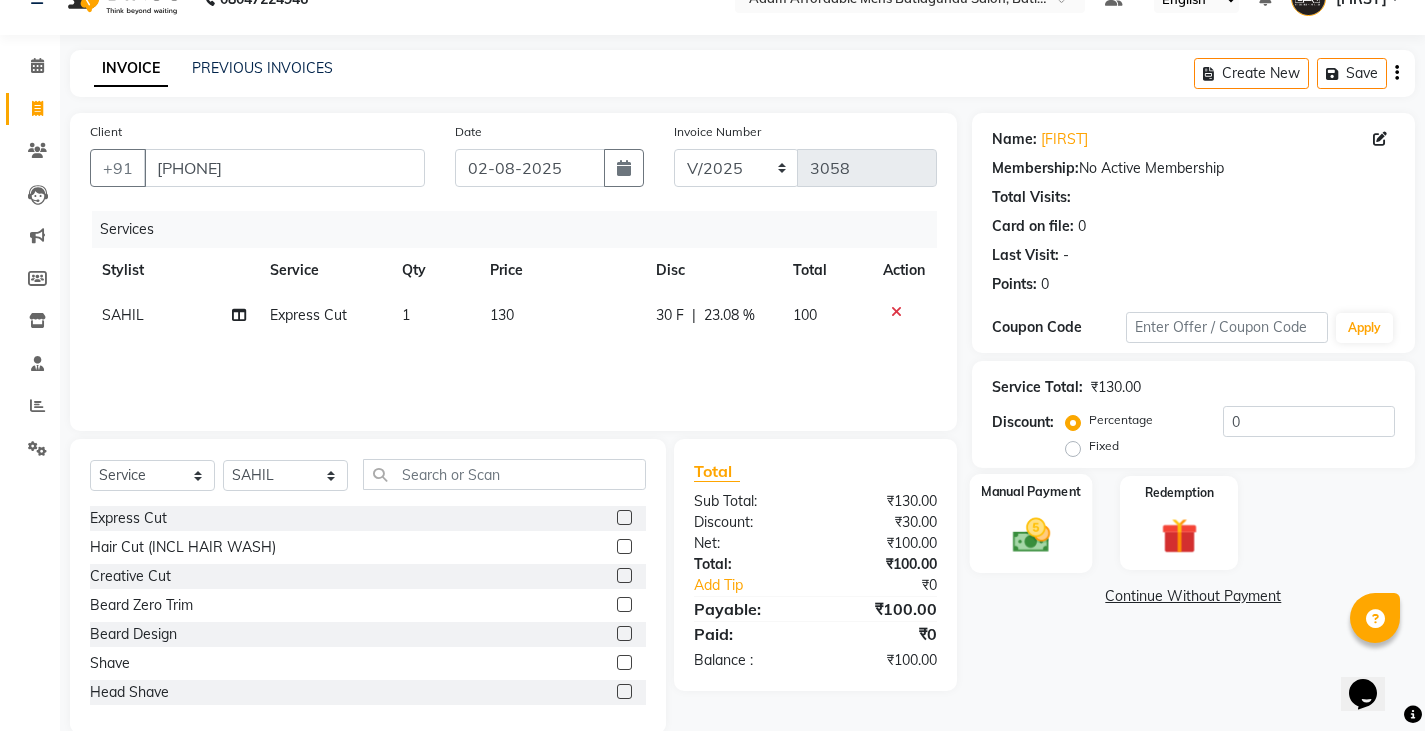 scroll, scrollTop: 70, scrollLeft: 0, axis: vertical 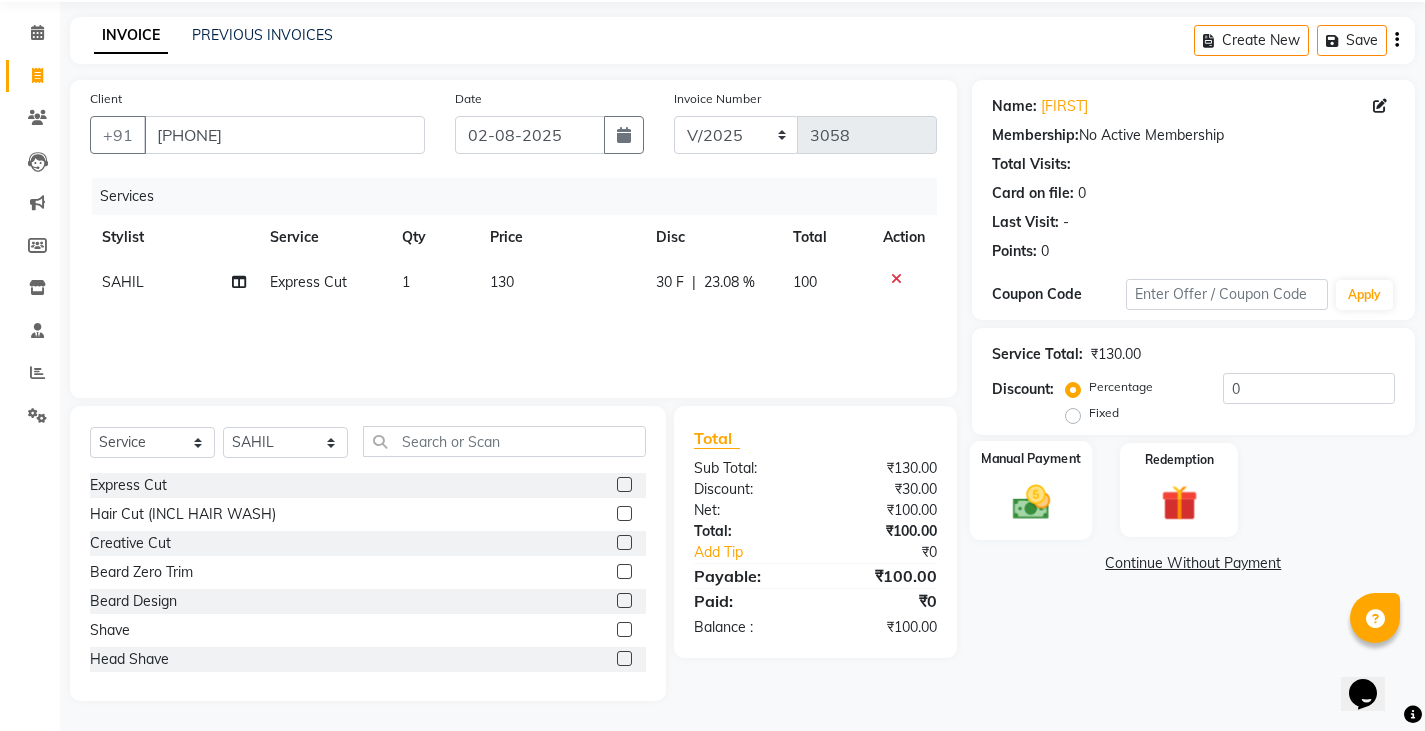 click 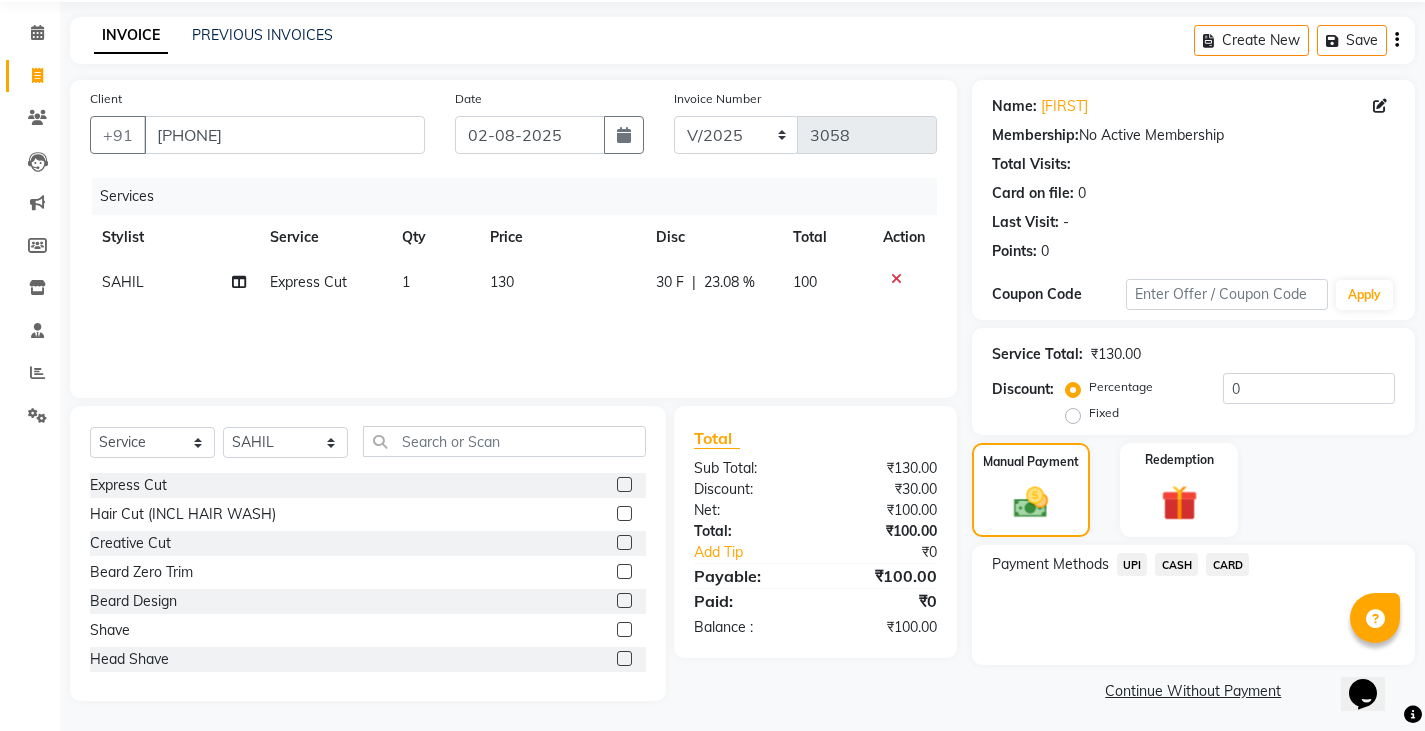 click on "UPI" 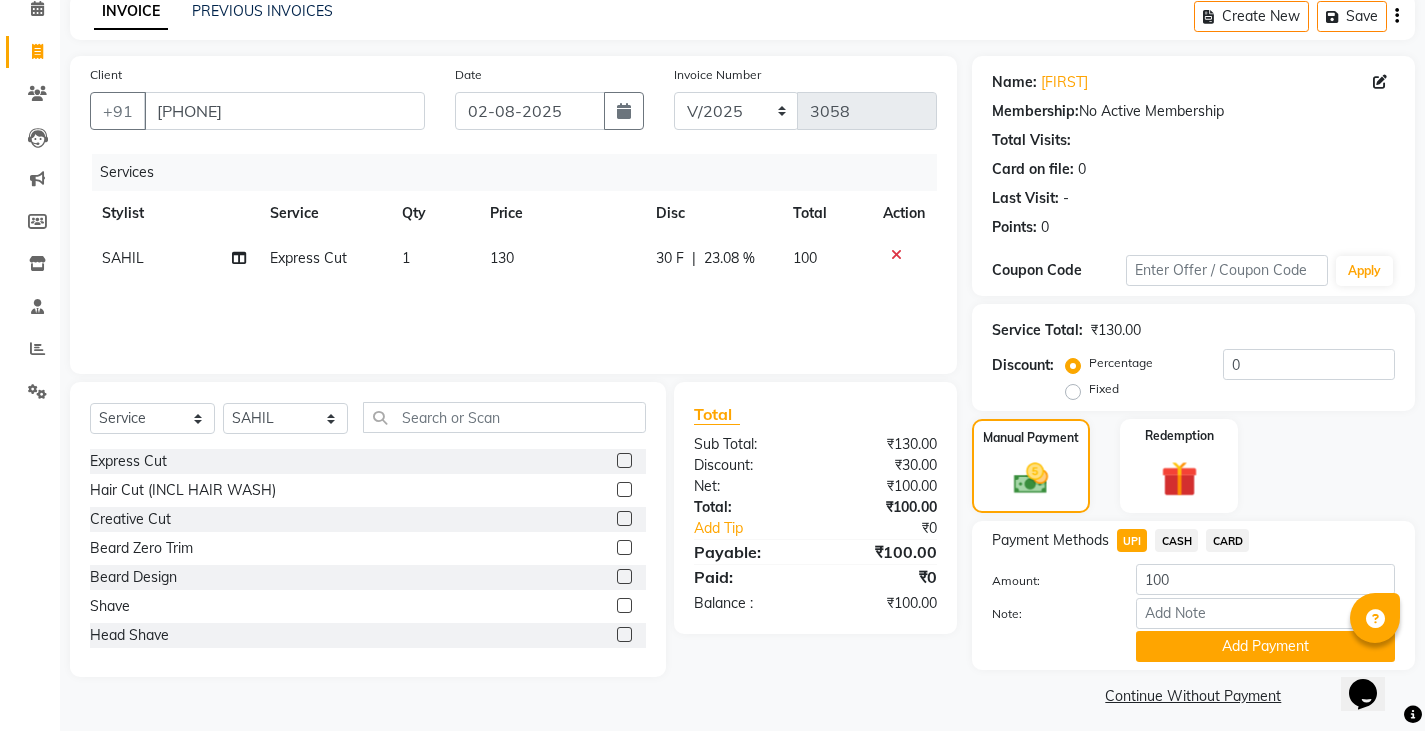 scroll, scrollTop: 104, scrollLeft: 0, axis: vertical 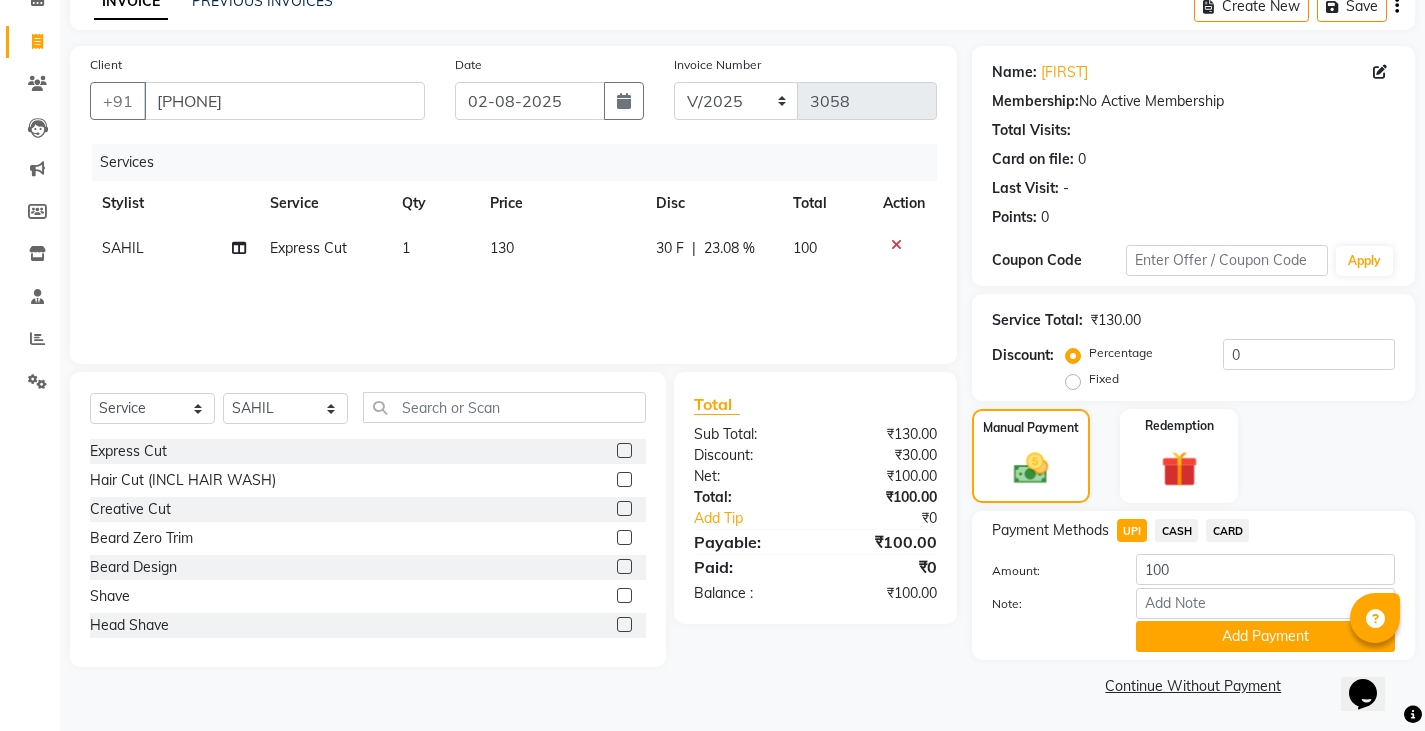 click on "Note:" 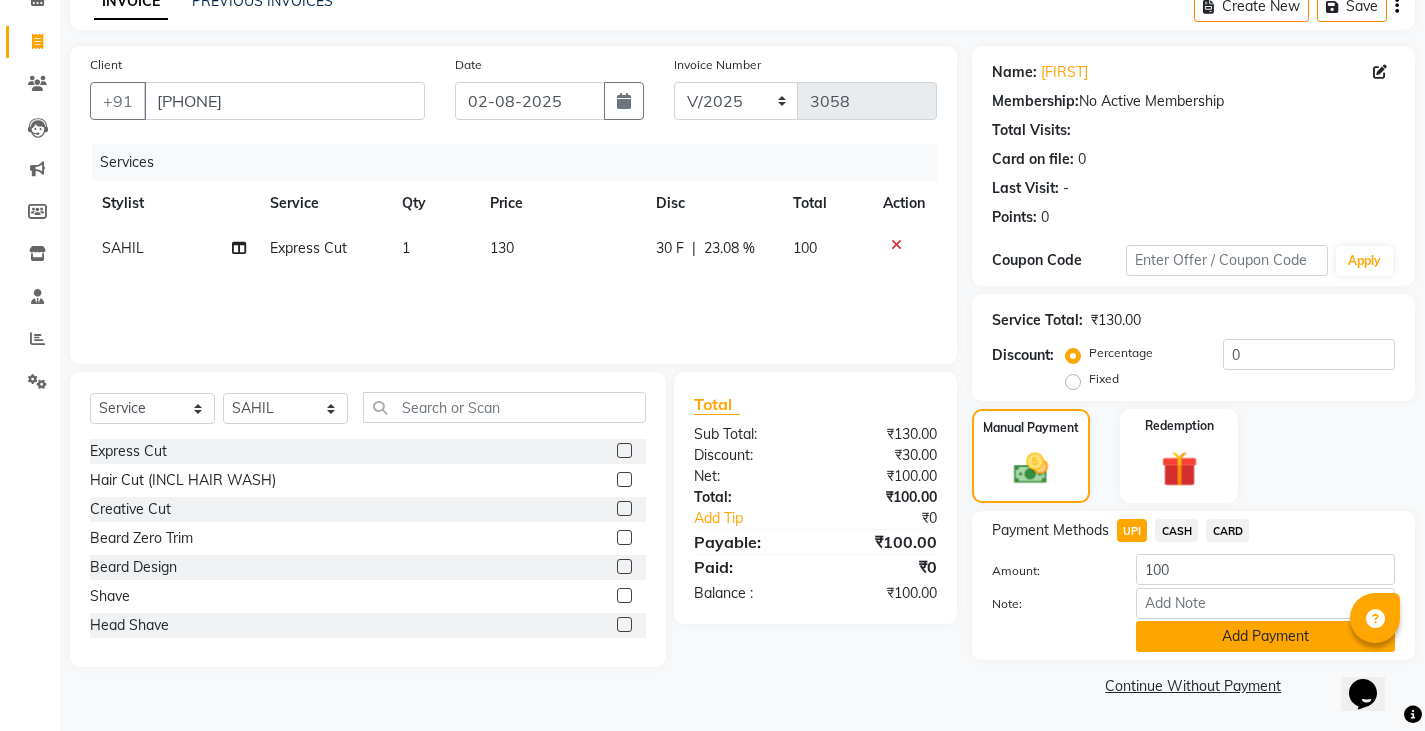 click on "Add Payment" 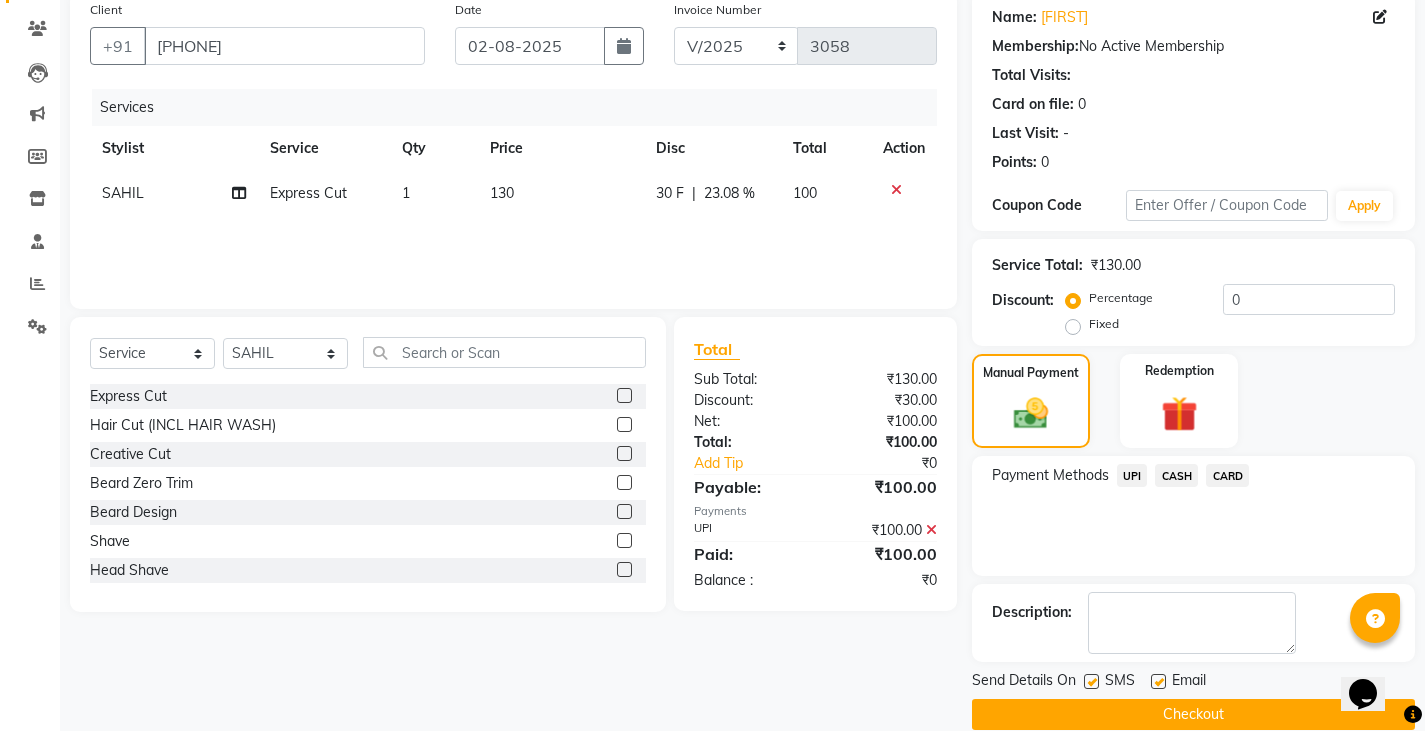 scroll, scrollTop: 188, scrollLeft: 0, axis: vertical 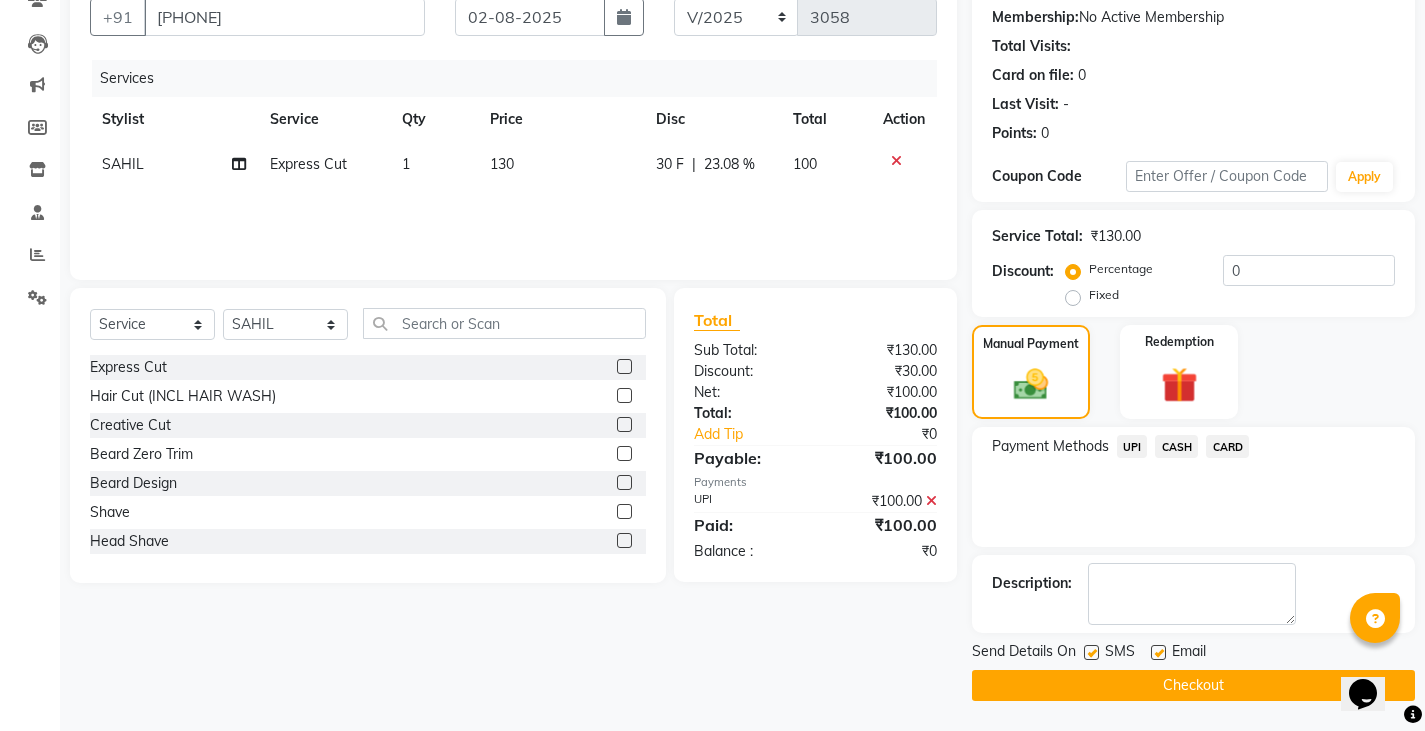 click on "Checkout" 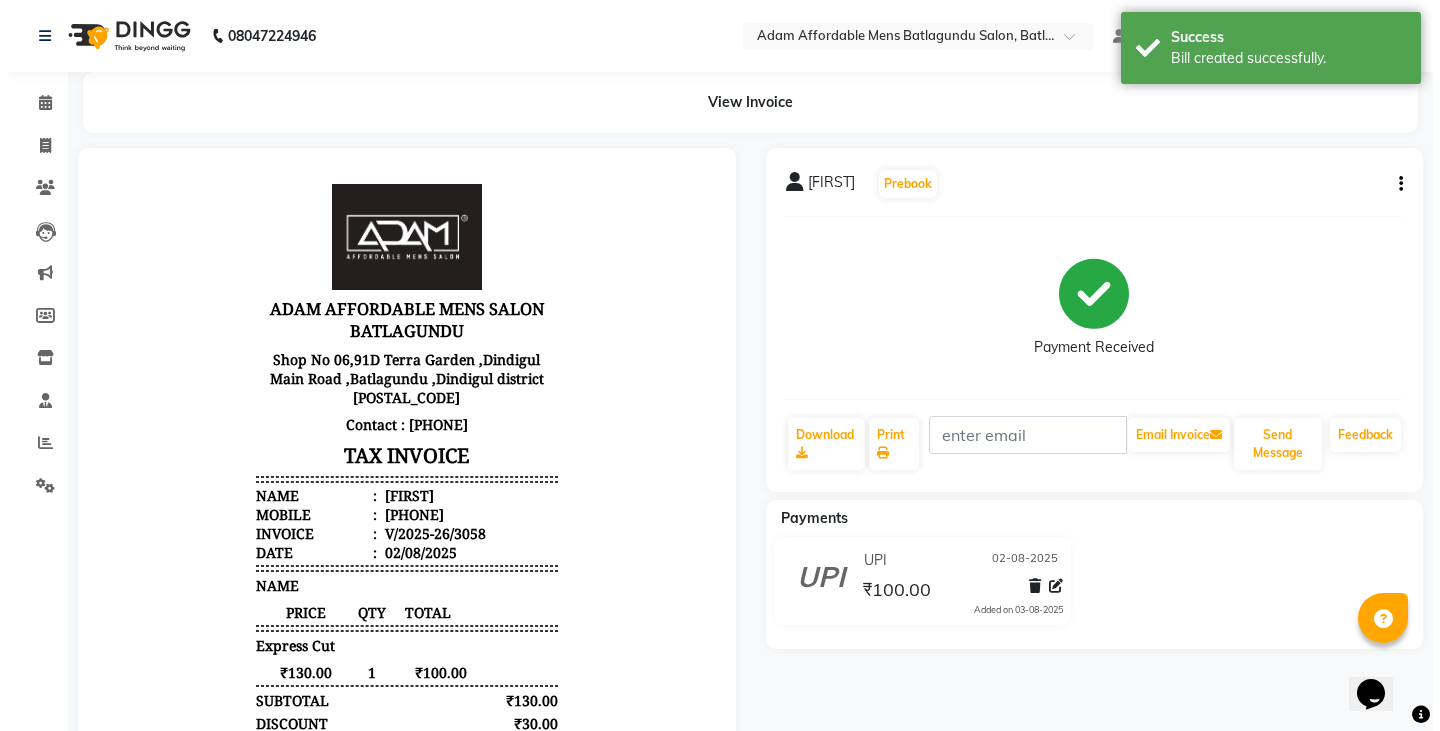 scroll, scrollTop: 0, scrollLeft: 0, axis: both 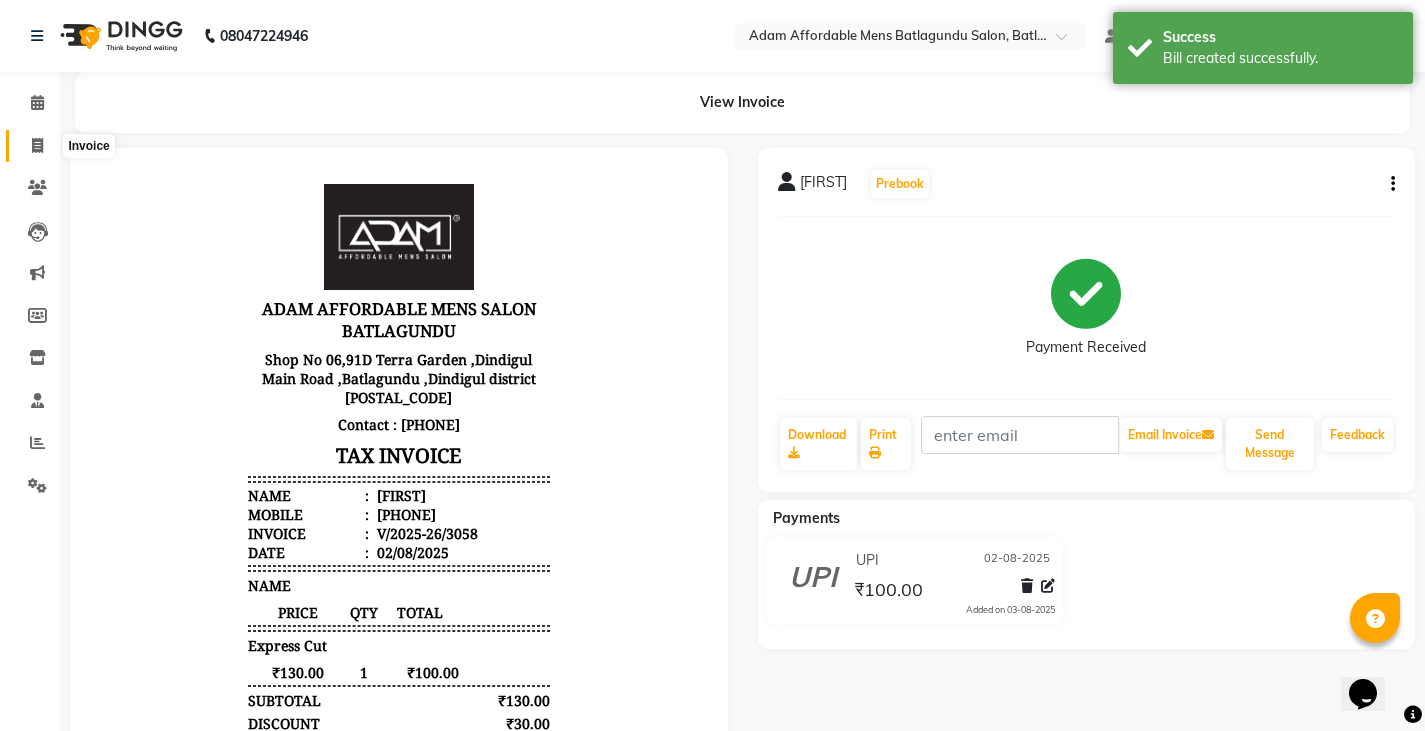 click 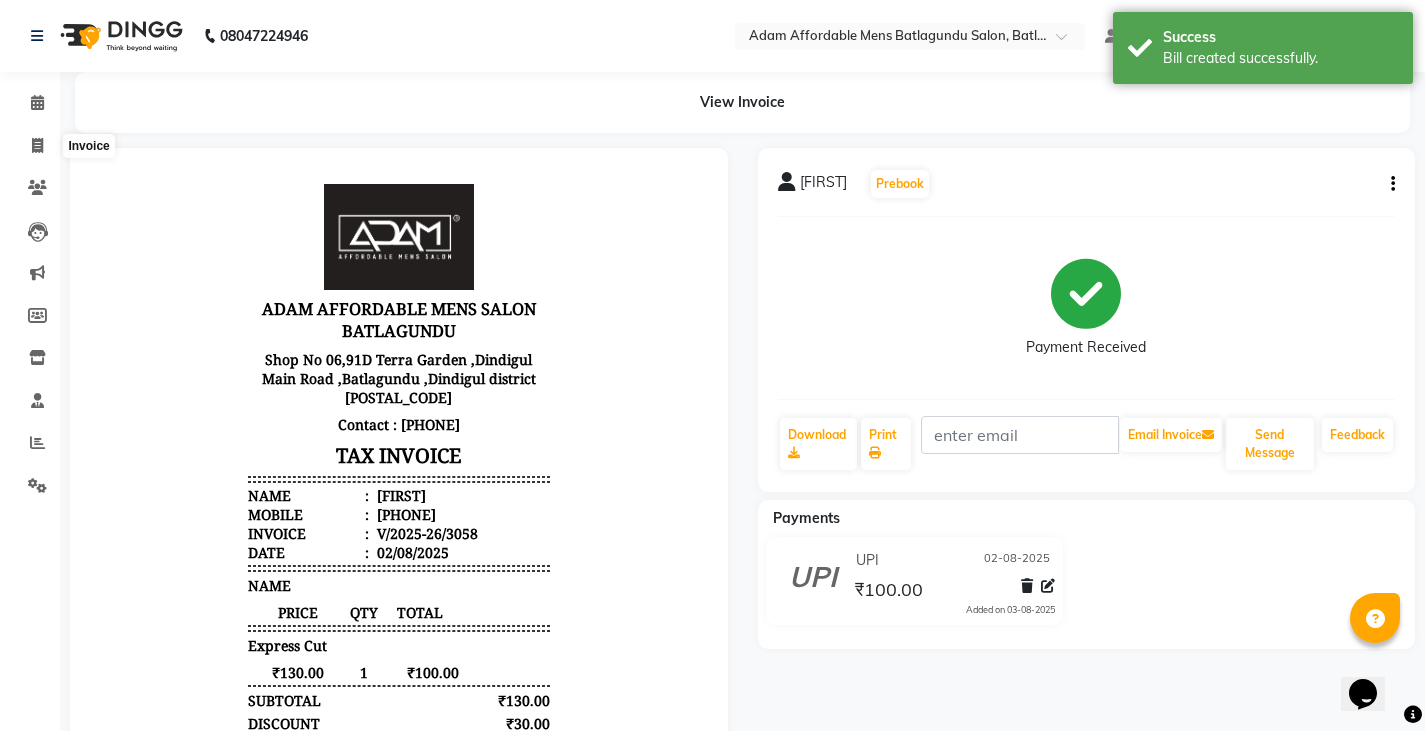 select on "service" 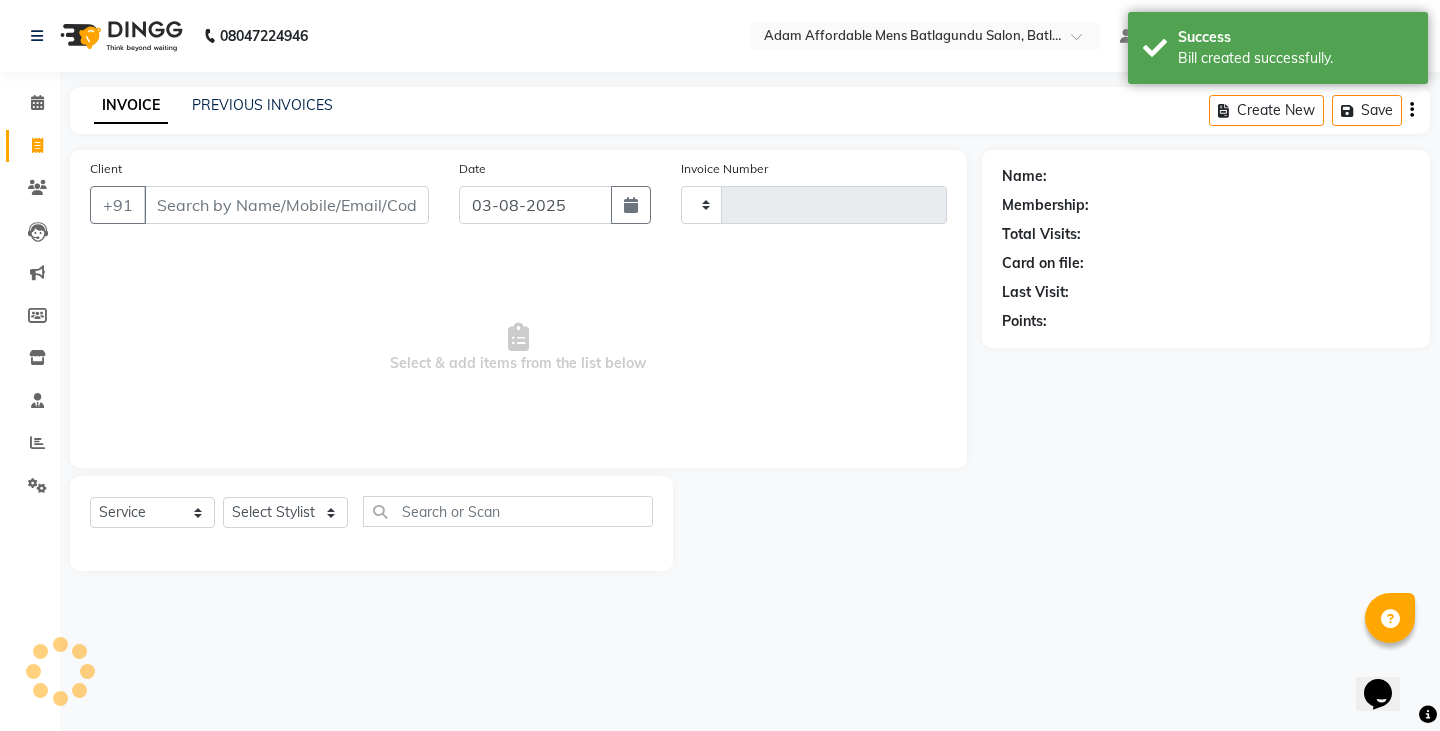 type on "3059" 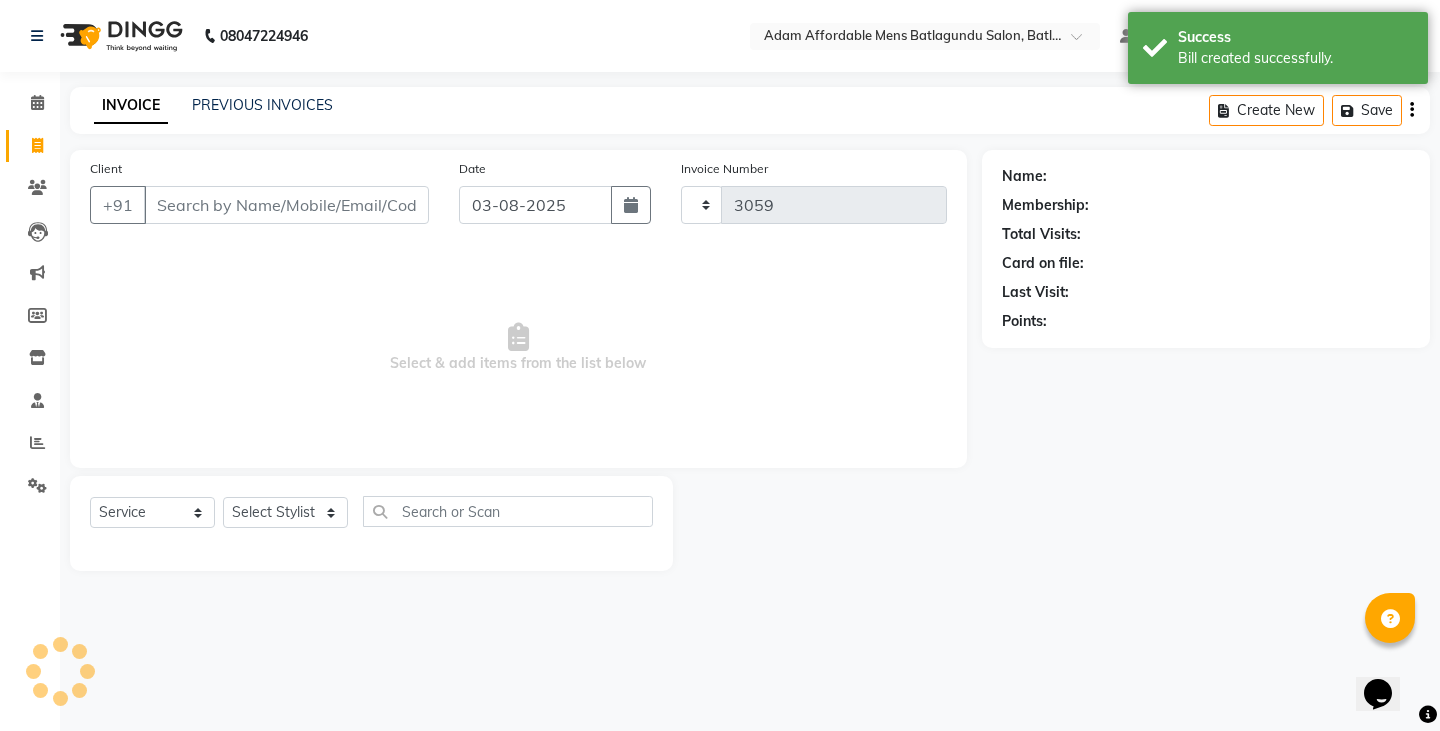 select on "8213" 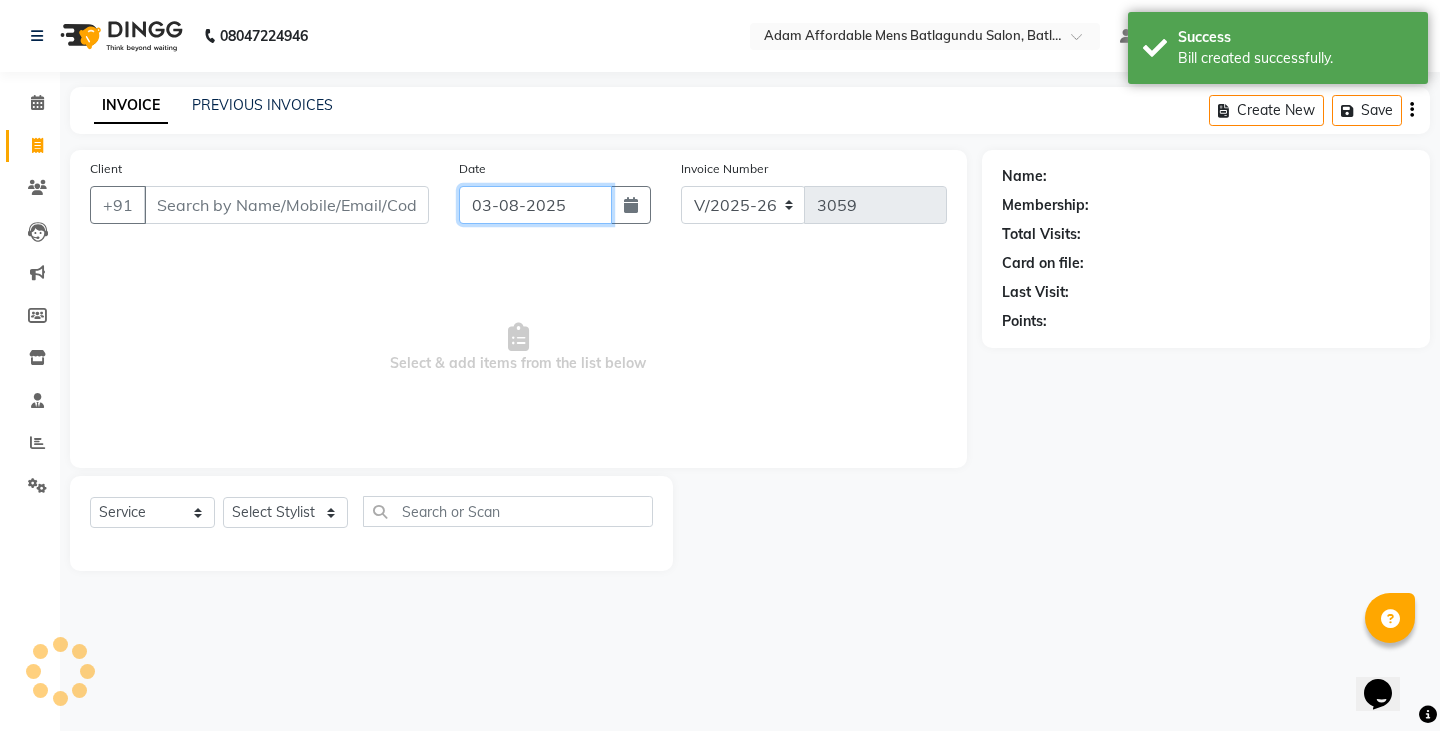click on "03-08-2025" 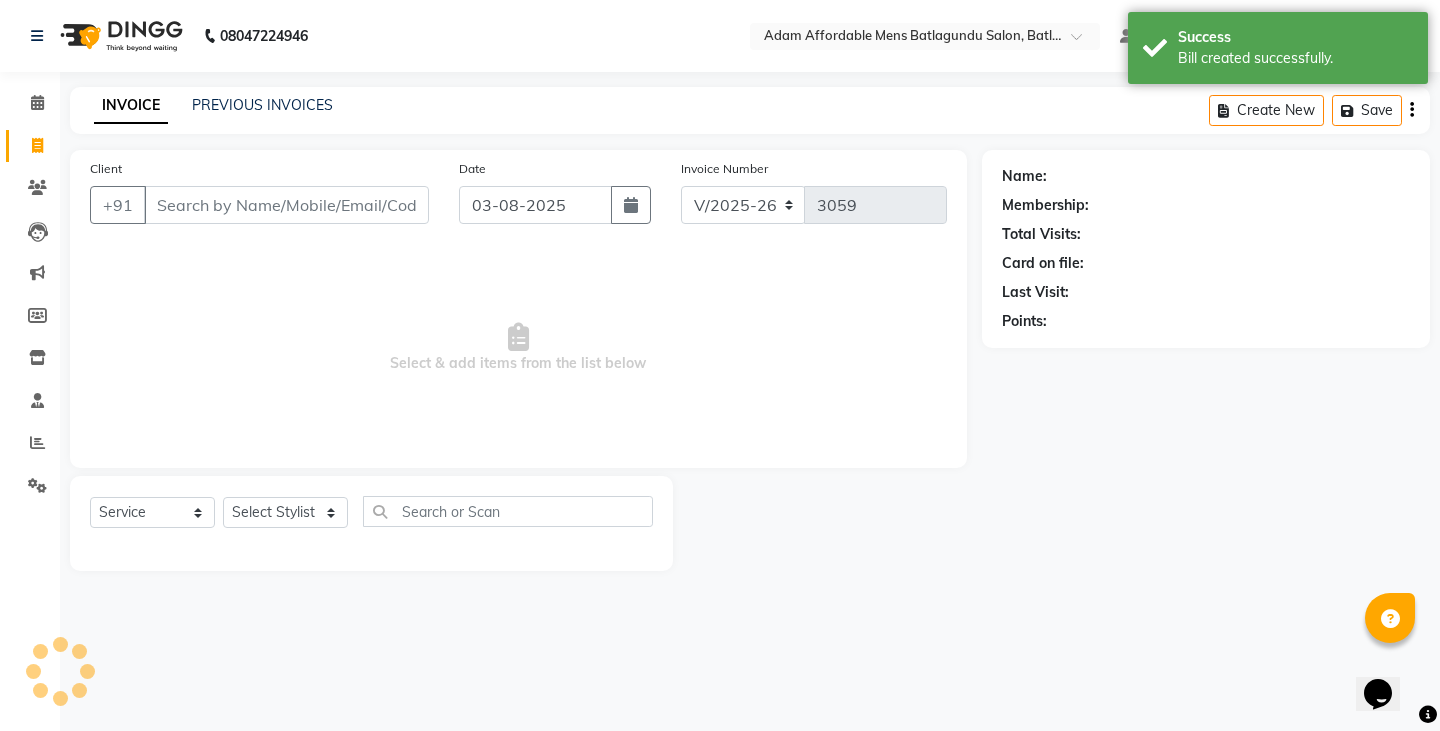 select on "8" 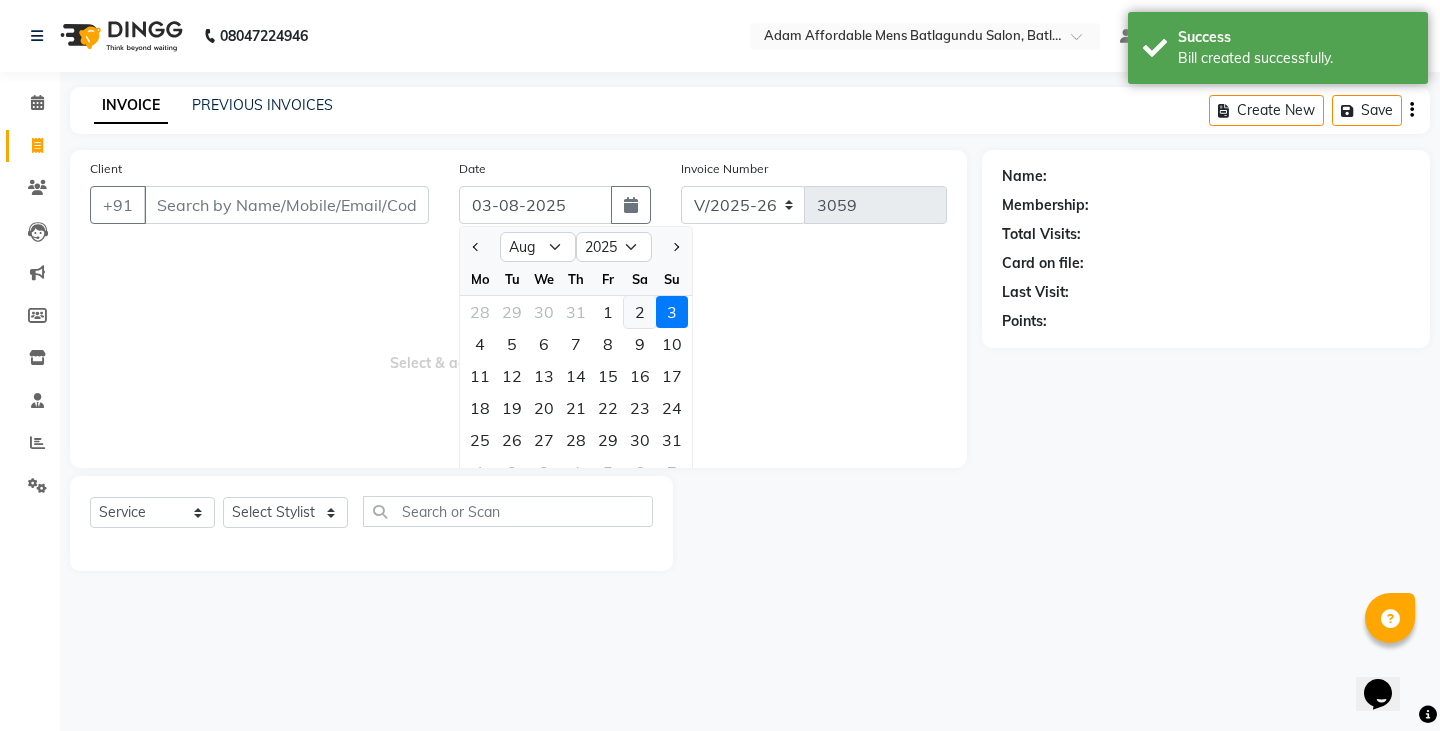 click on "2" 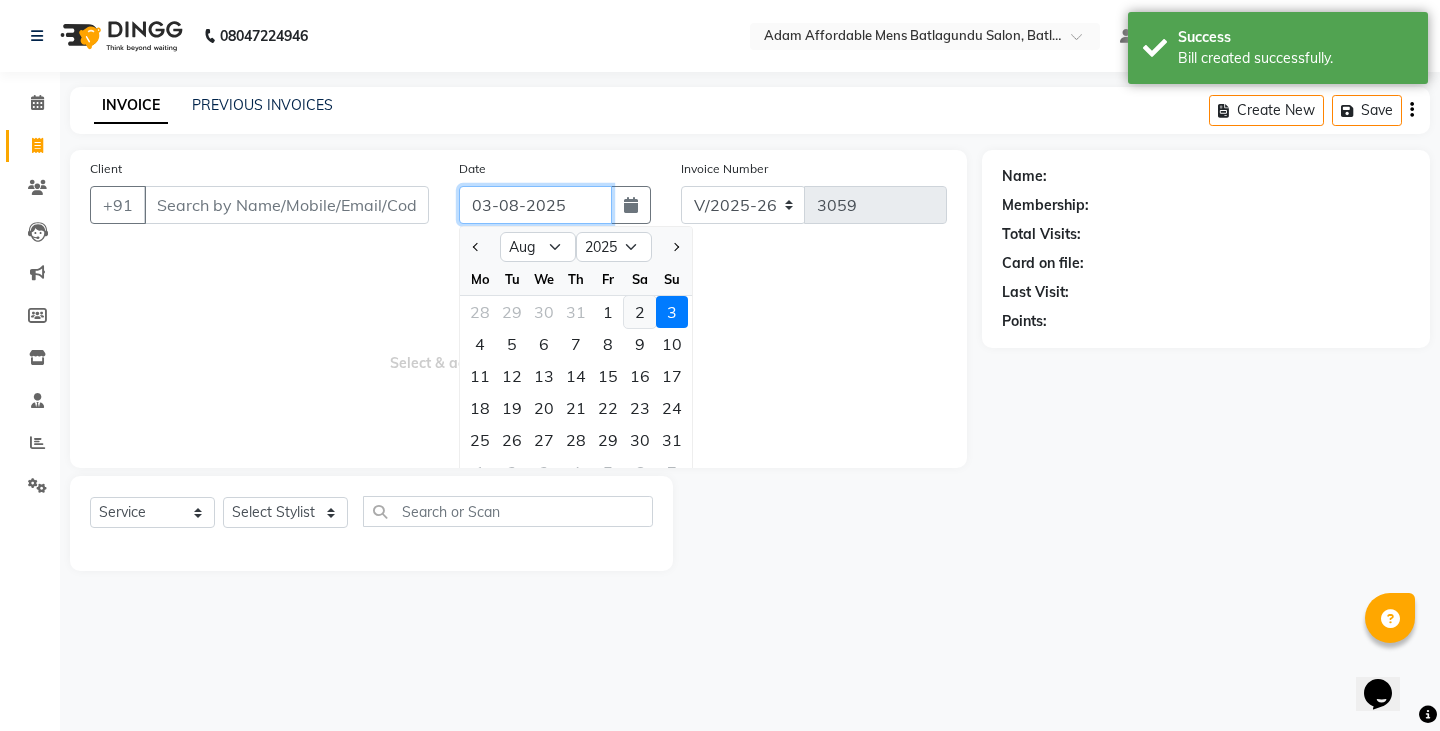type on "02-08-2025" 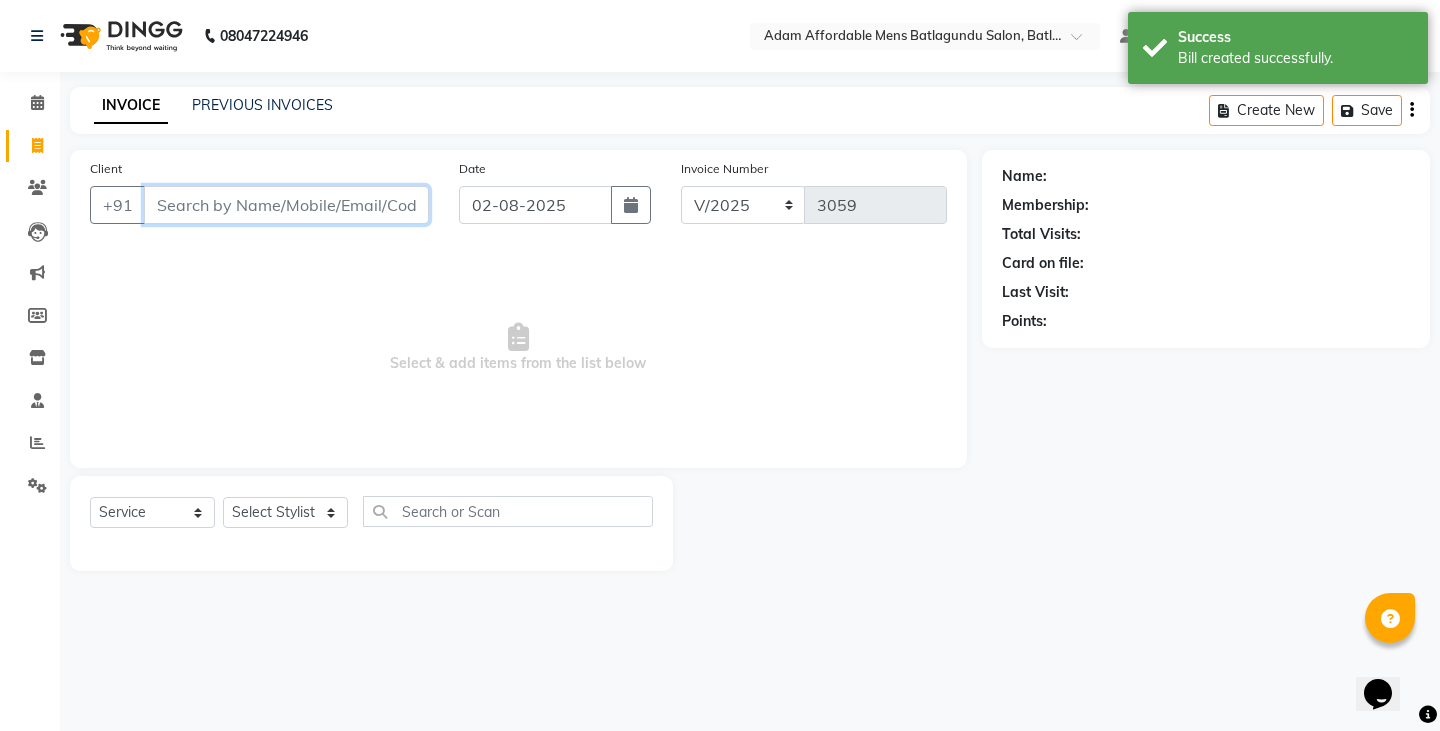 click on "Client" at bounding box center (286, 205) 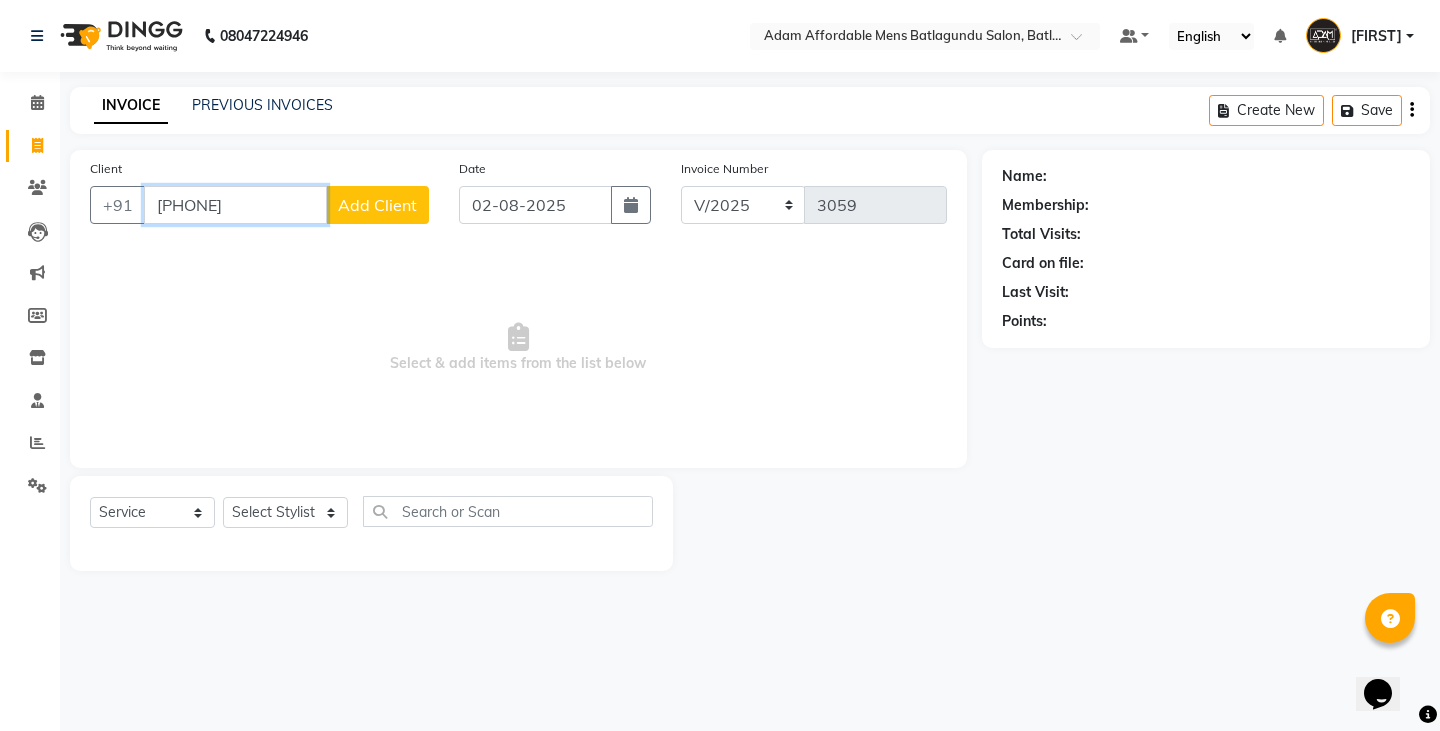 type on "9629027721" 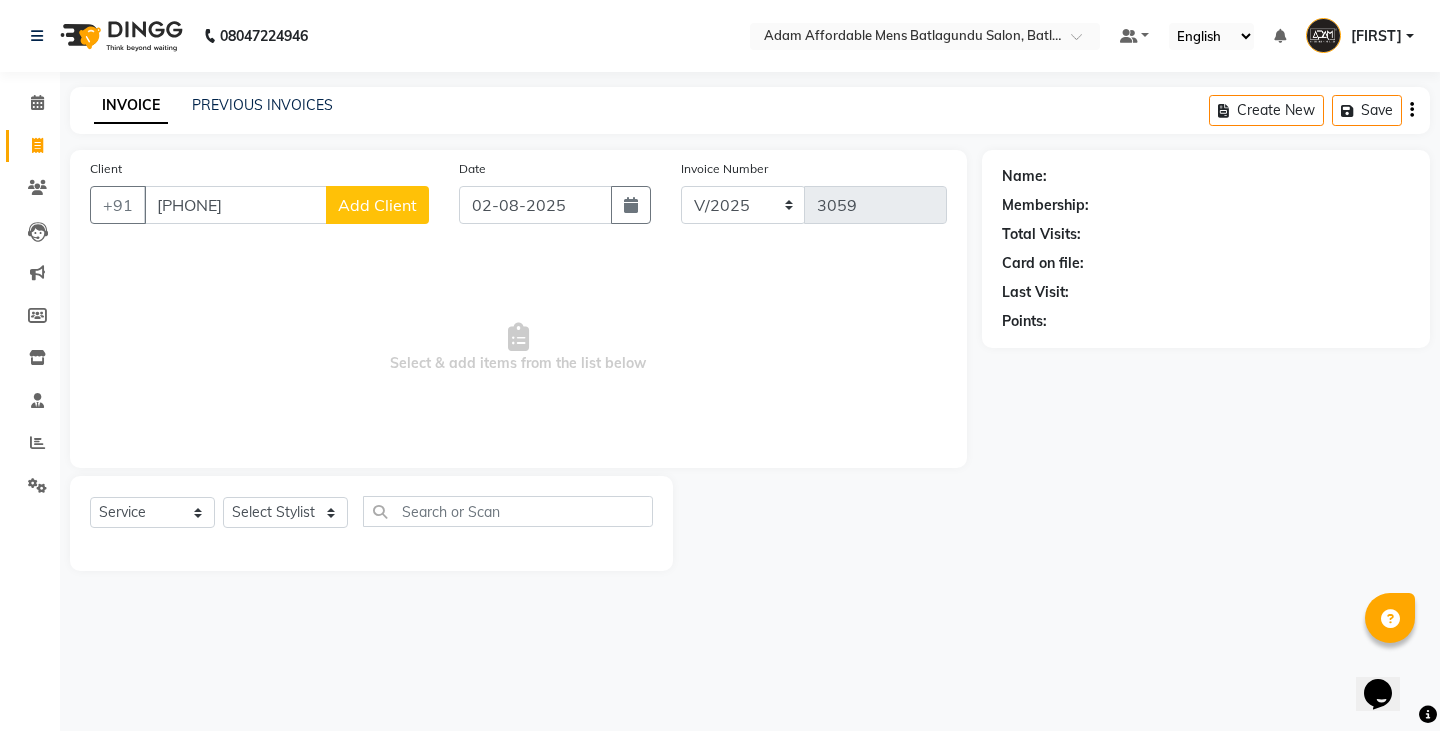 click on "Add Client" 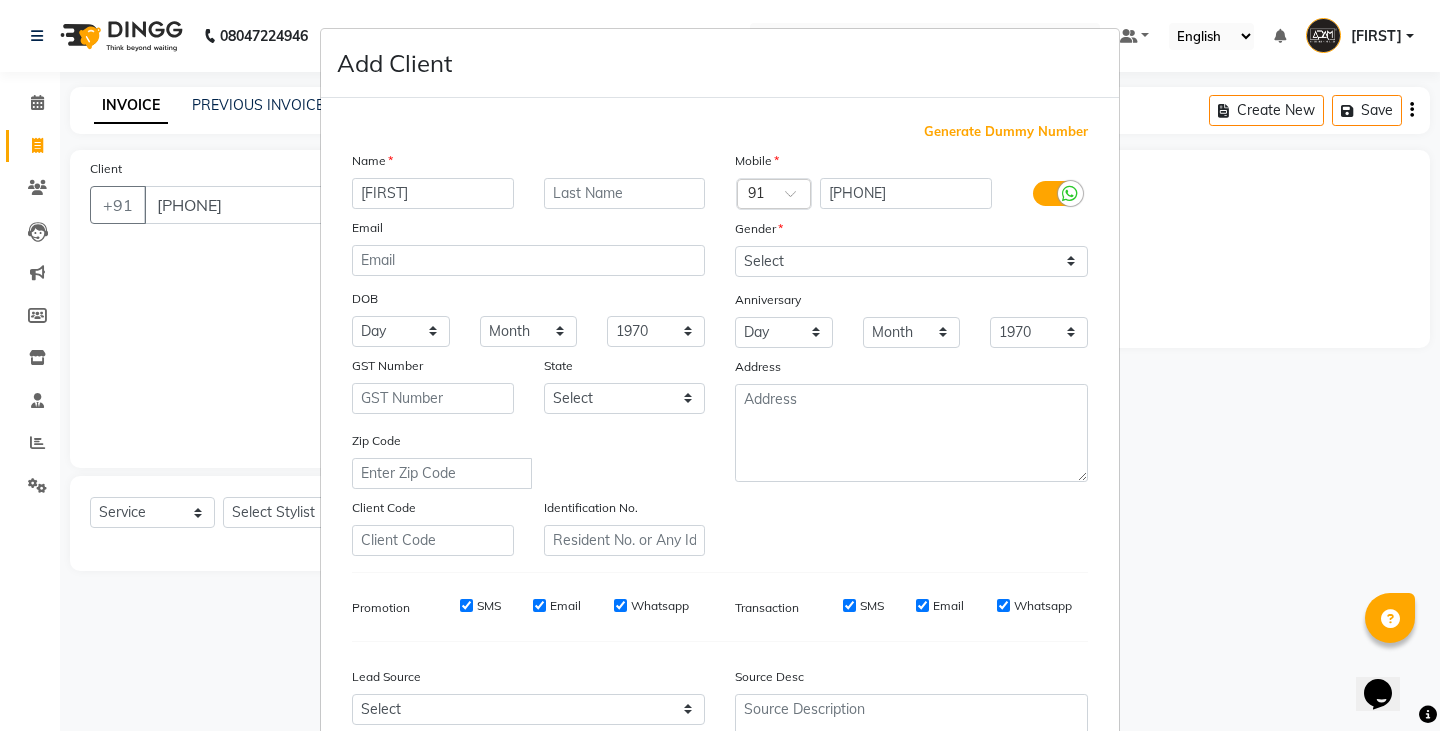 click on "geethan" at bounding box center [433, 193] 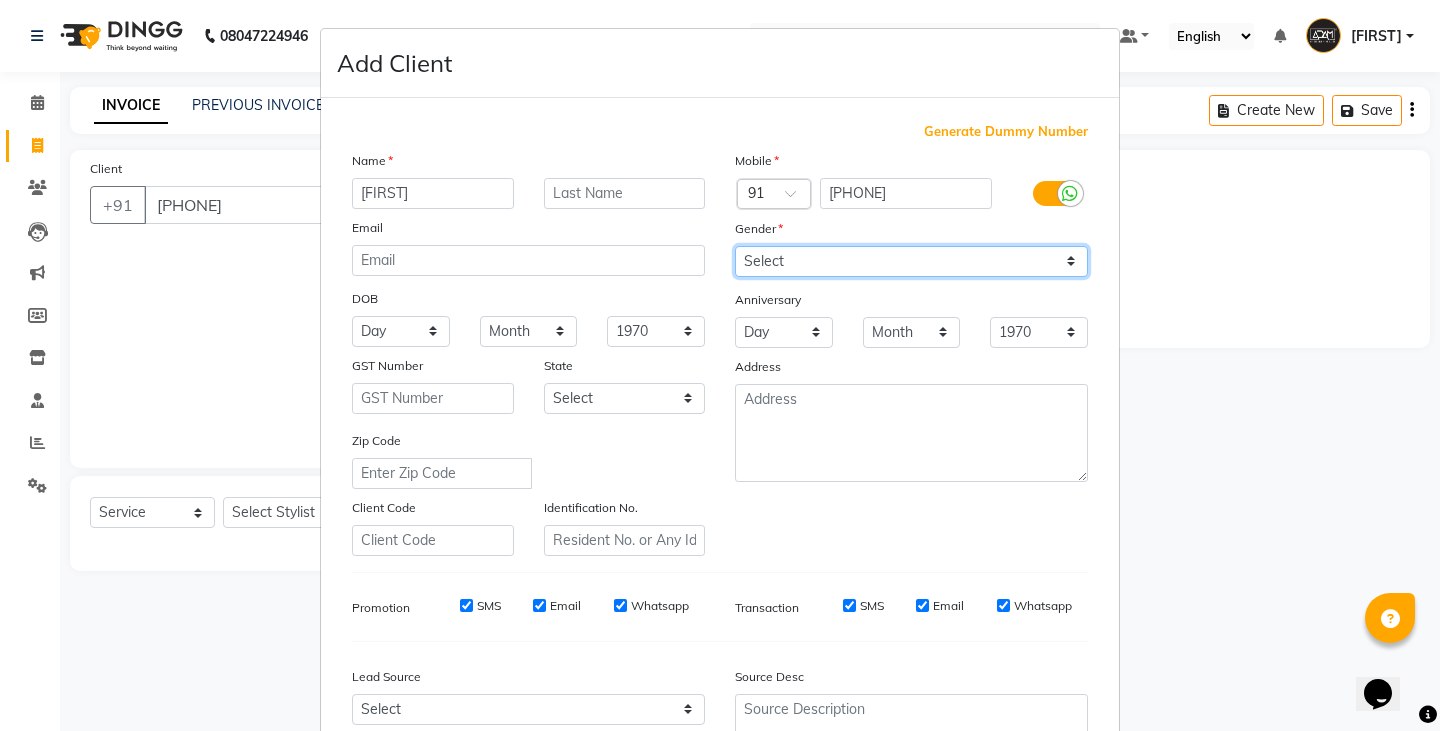 drag, startPoint x: 824, startPoint y: 263, endPoint x: 819, endPoint y: 276, distance: 13.928389 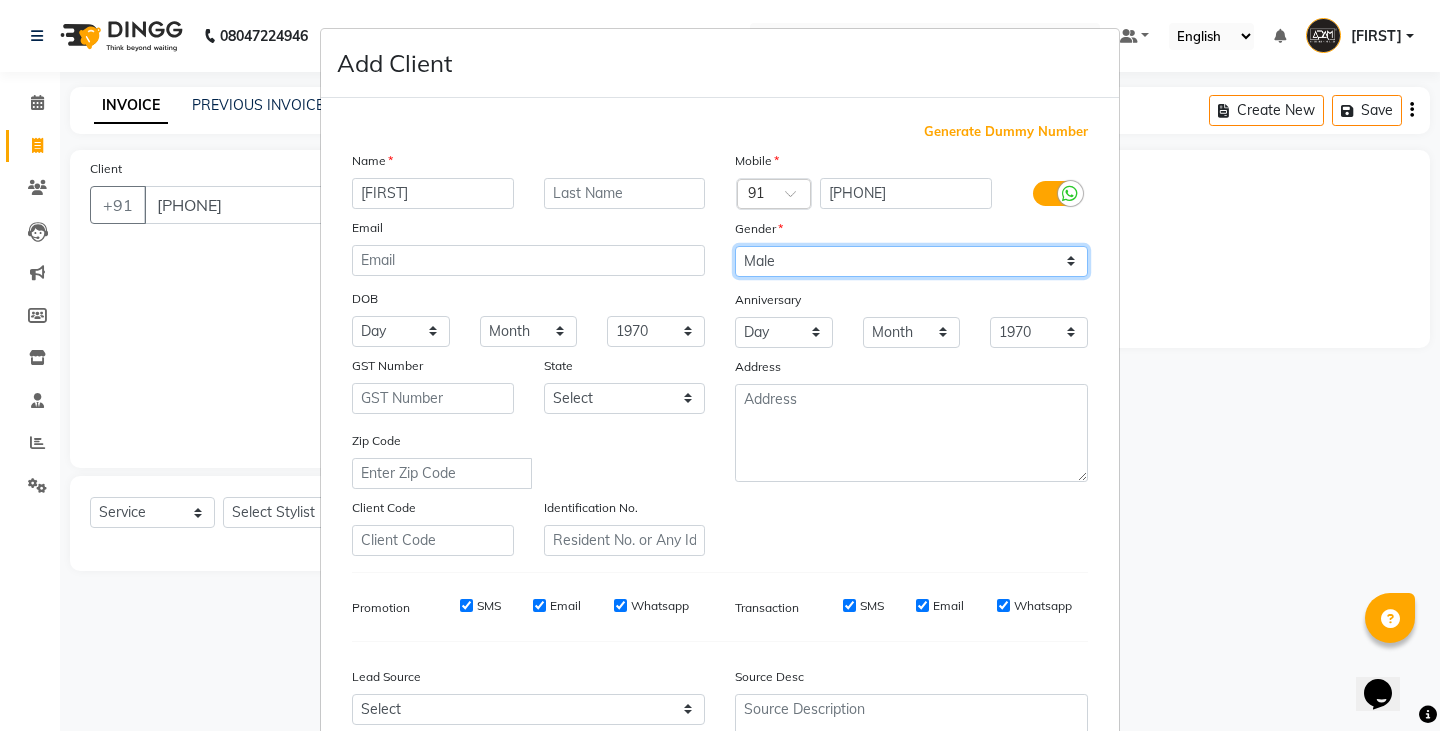 click on "Select Male Female Other Prefer Not To Say" at bounding box center [911, 261] 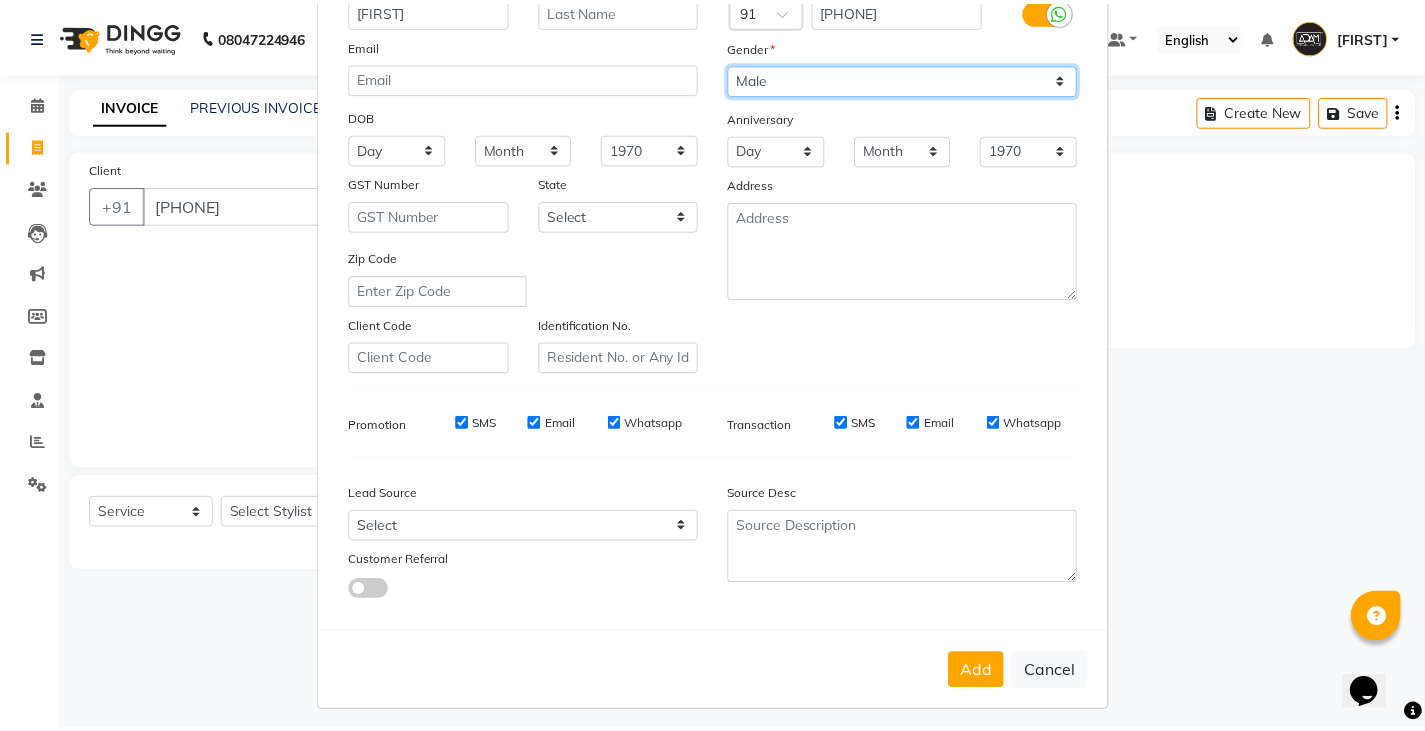 scroll, scrollTop: 192, scrollLeft: 0, axis: vertical 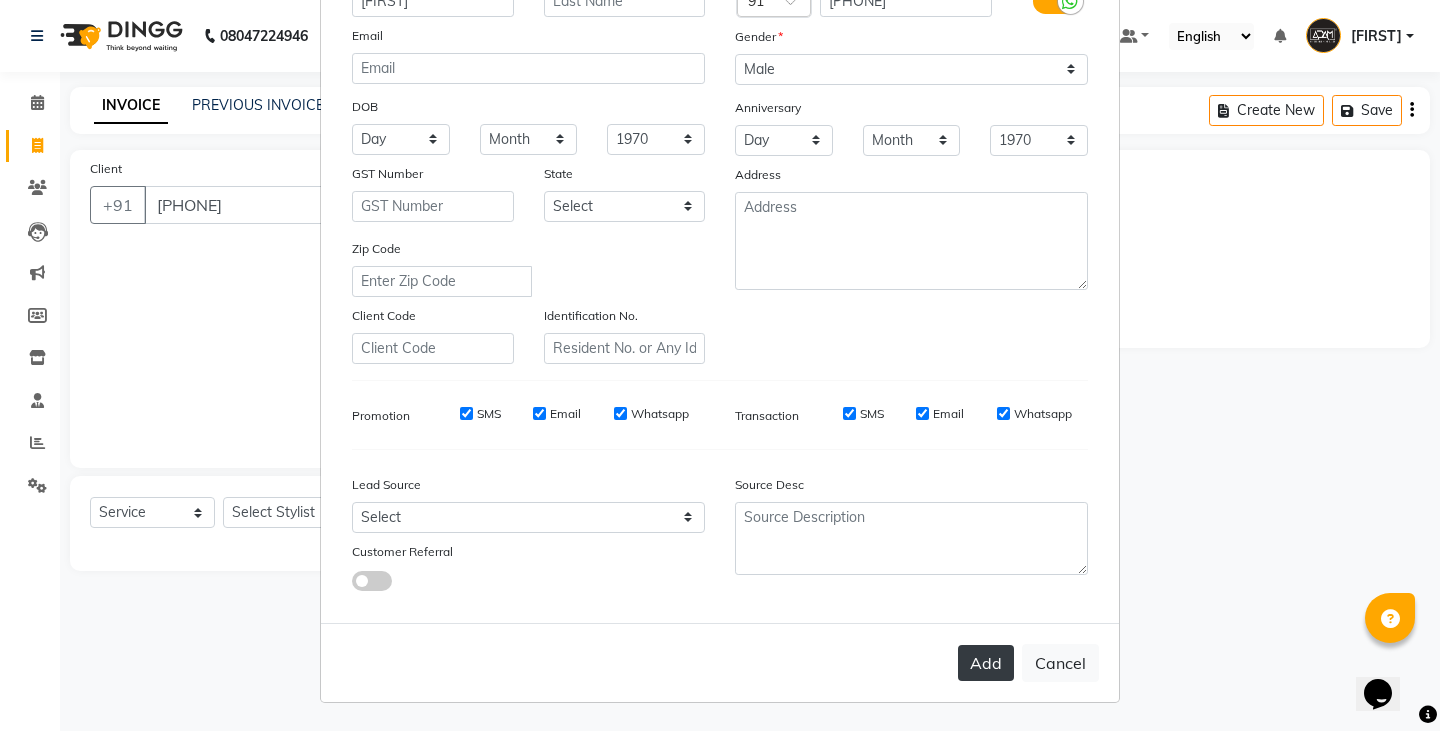 click on "Add   Cancel" at bounding box center (720, 662) 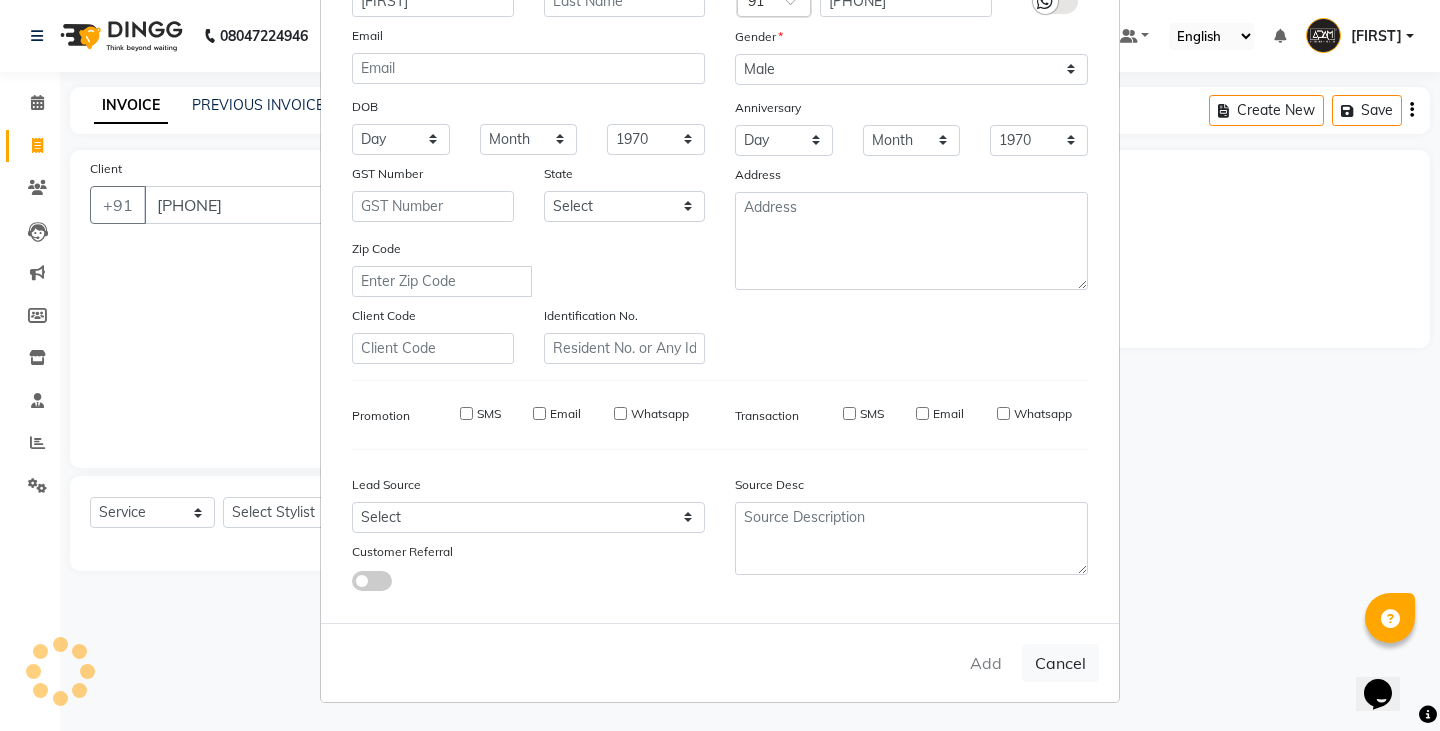 type 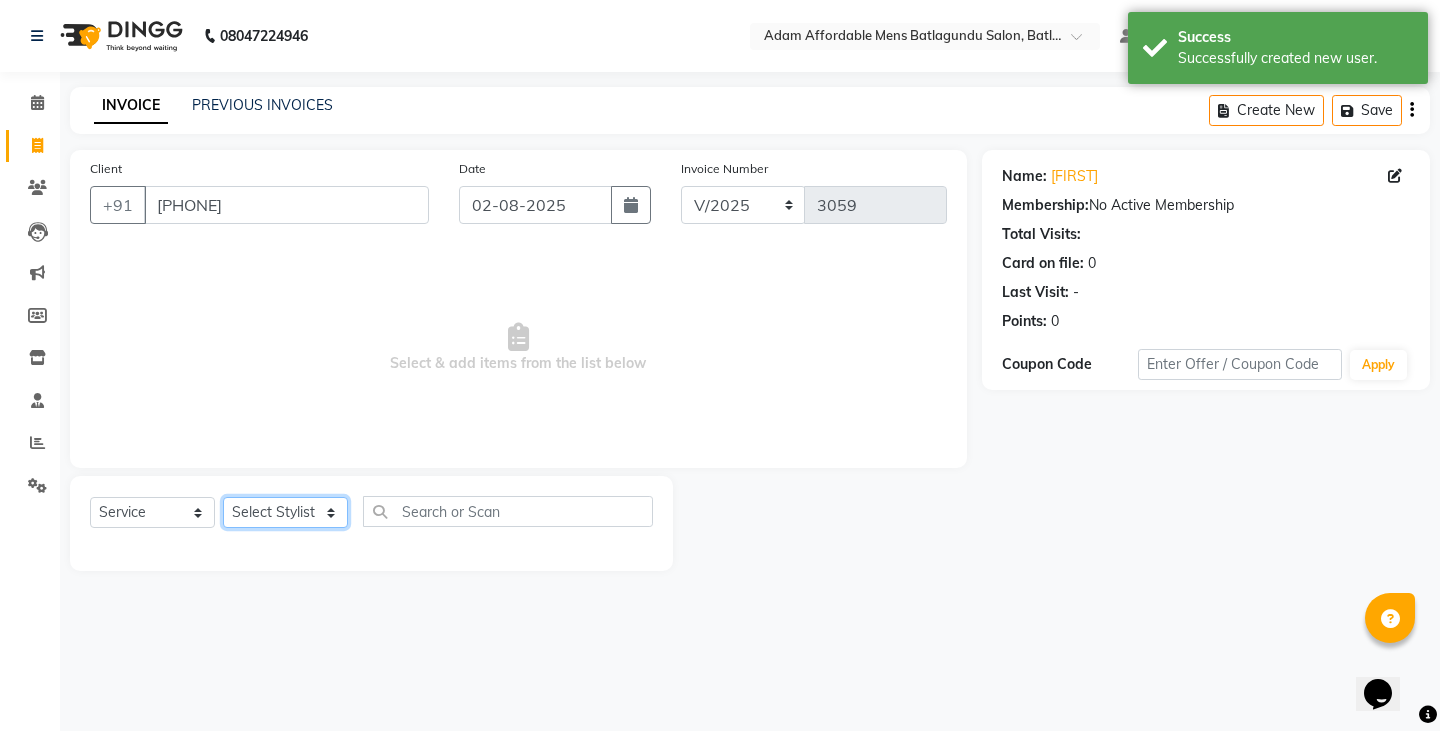 click on "Select Stylist Admin Anish Ovesh Raja SAHIL  SOHAIL SONU" 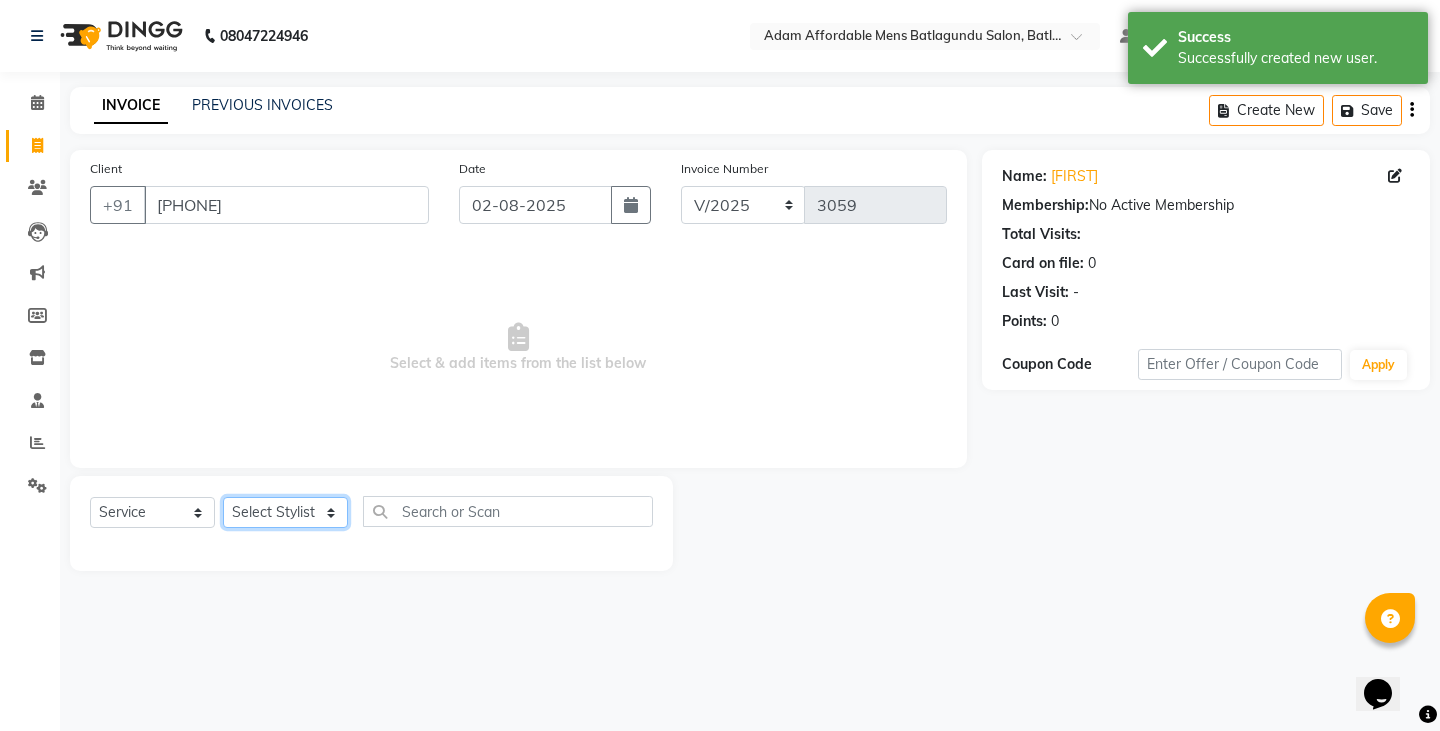 select on "84870" 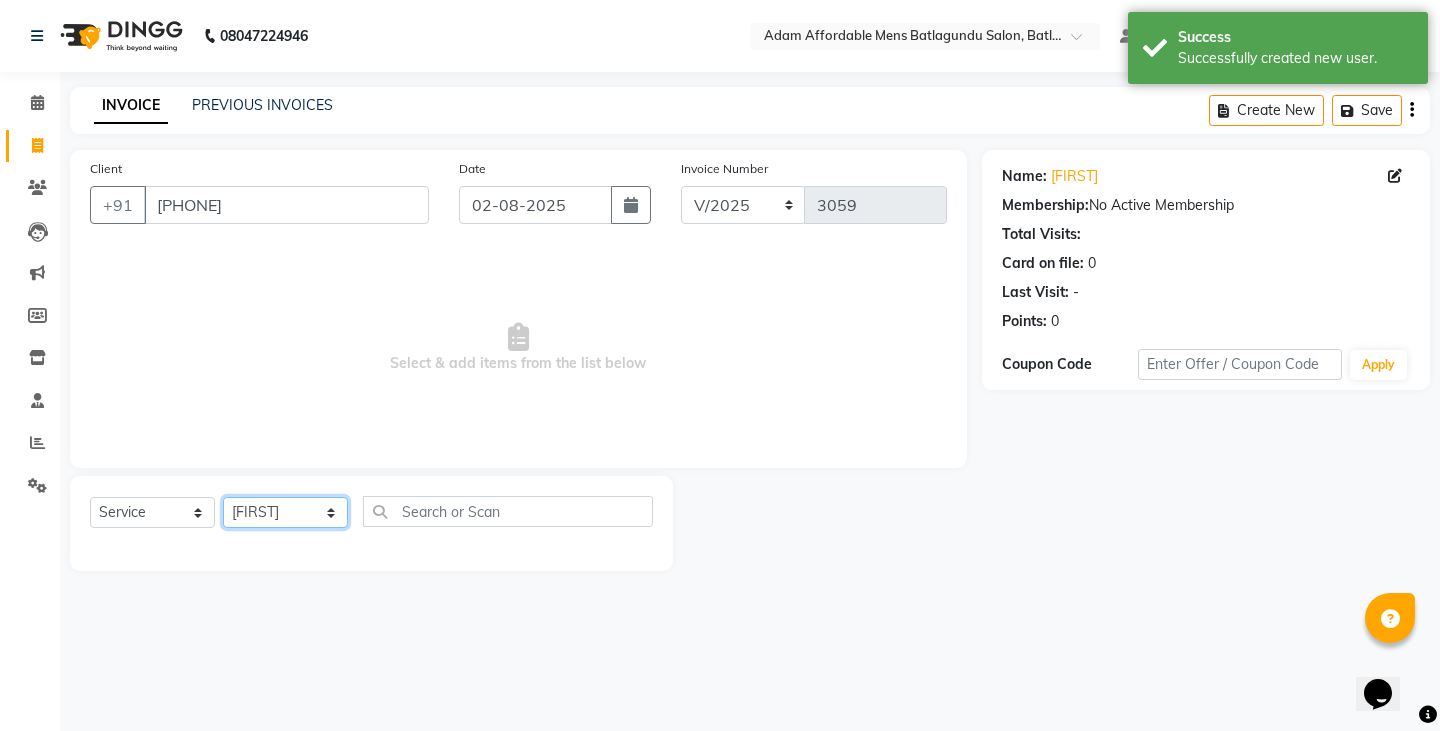 click on "Select Stylist Admin Anish Ovesh Raja SAHIL  SOHAIL SONU" 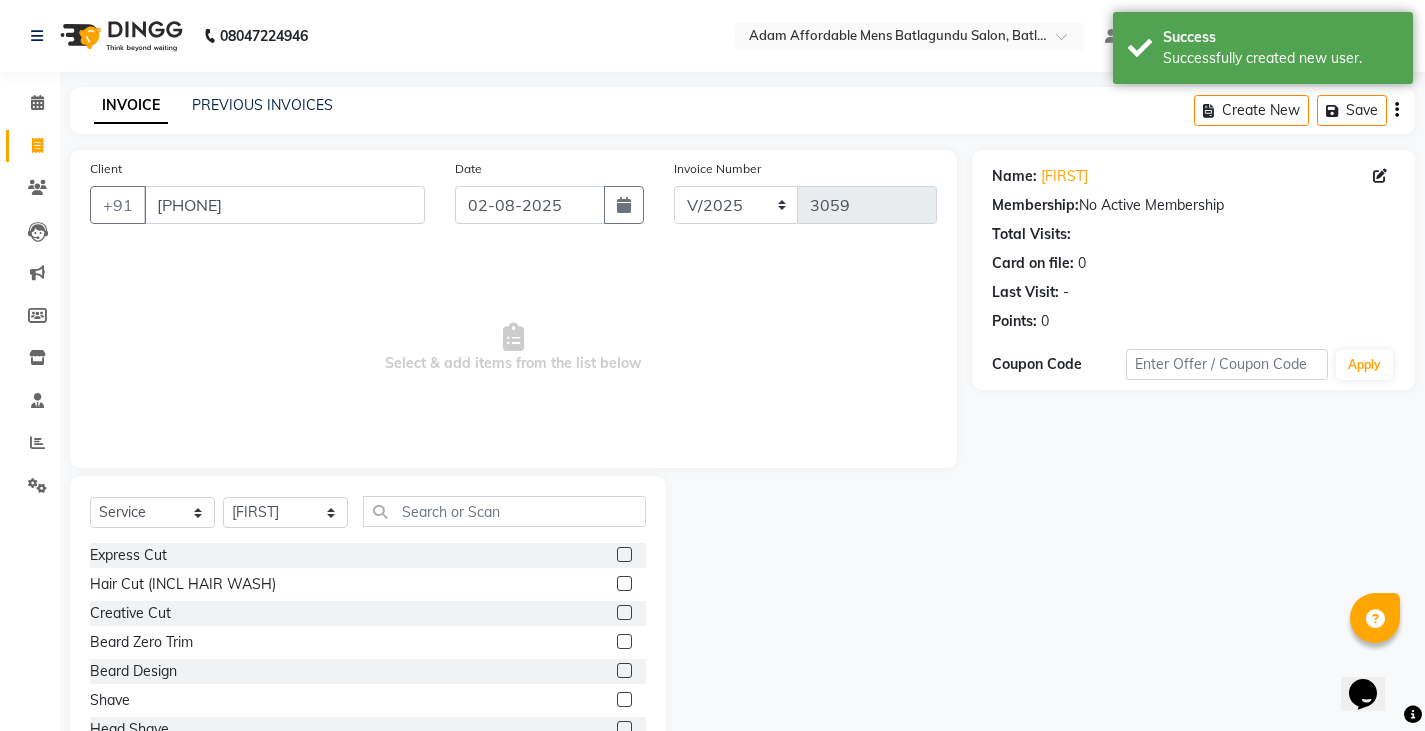 click 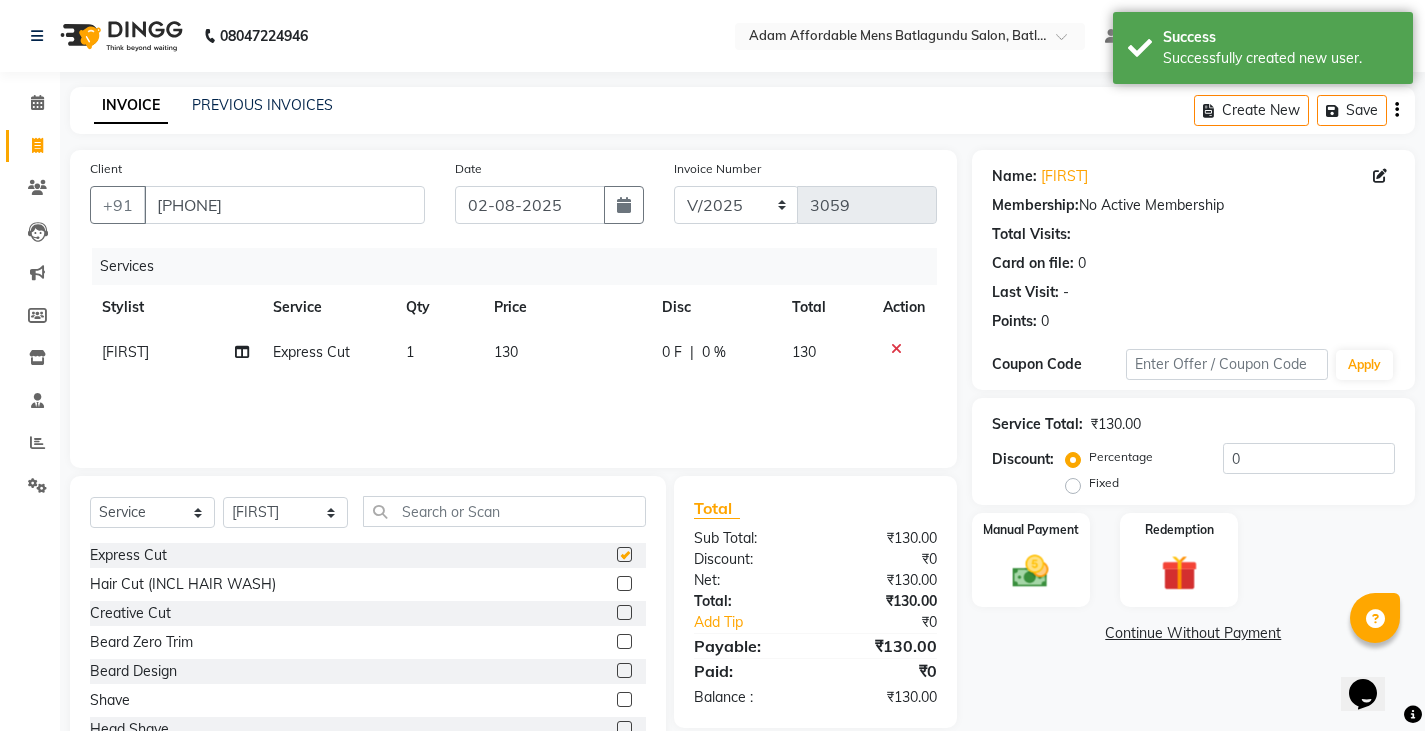 checkbox on "false" 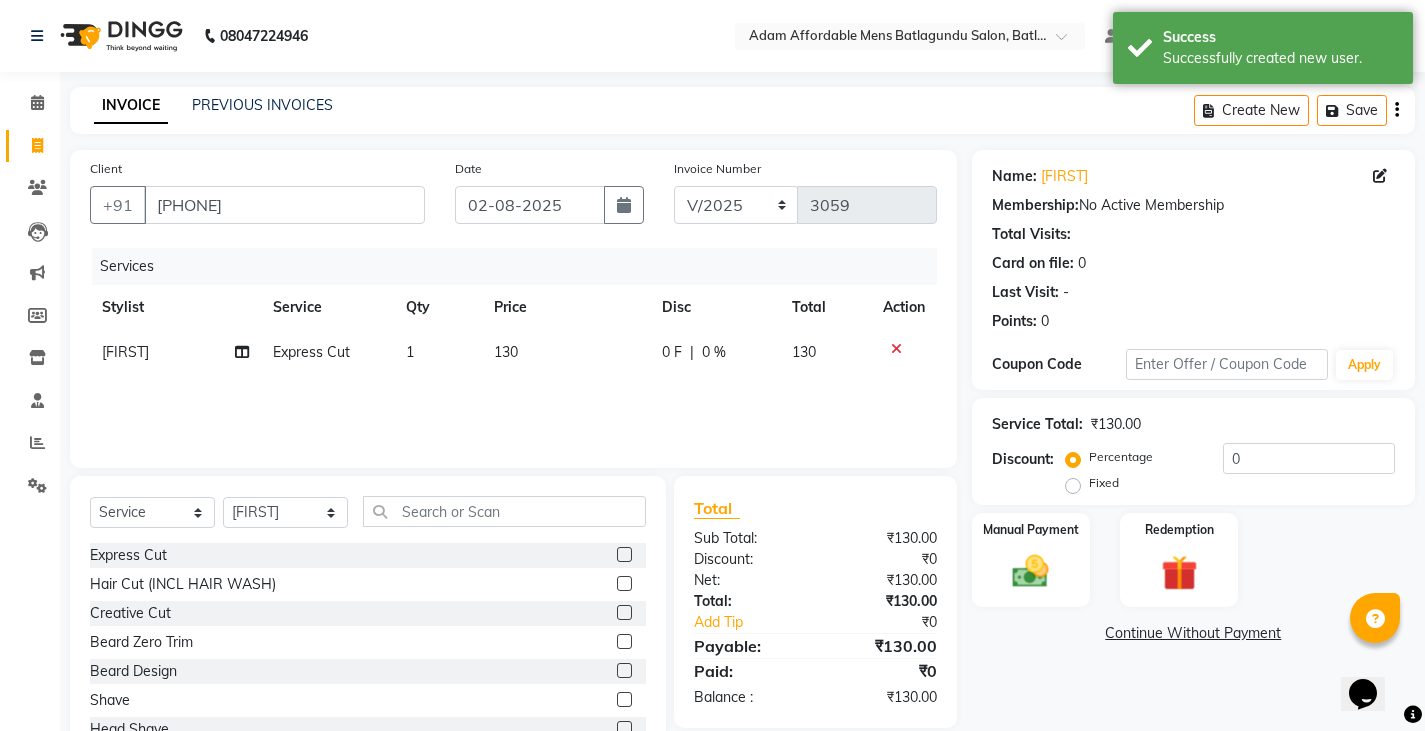 click 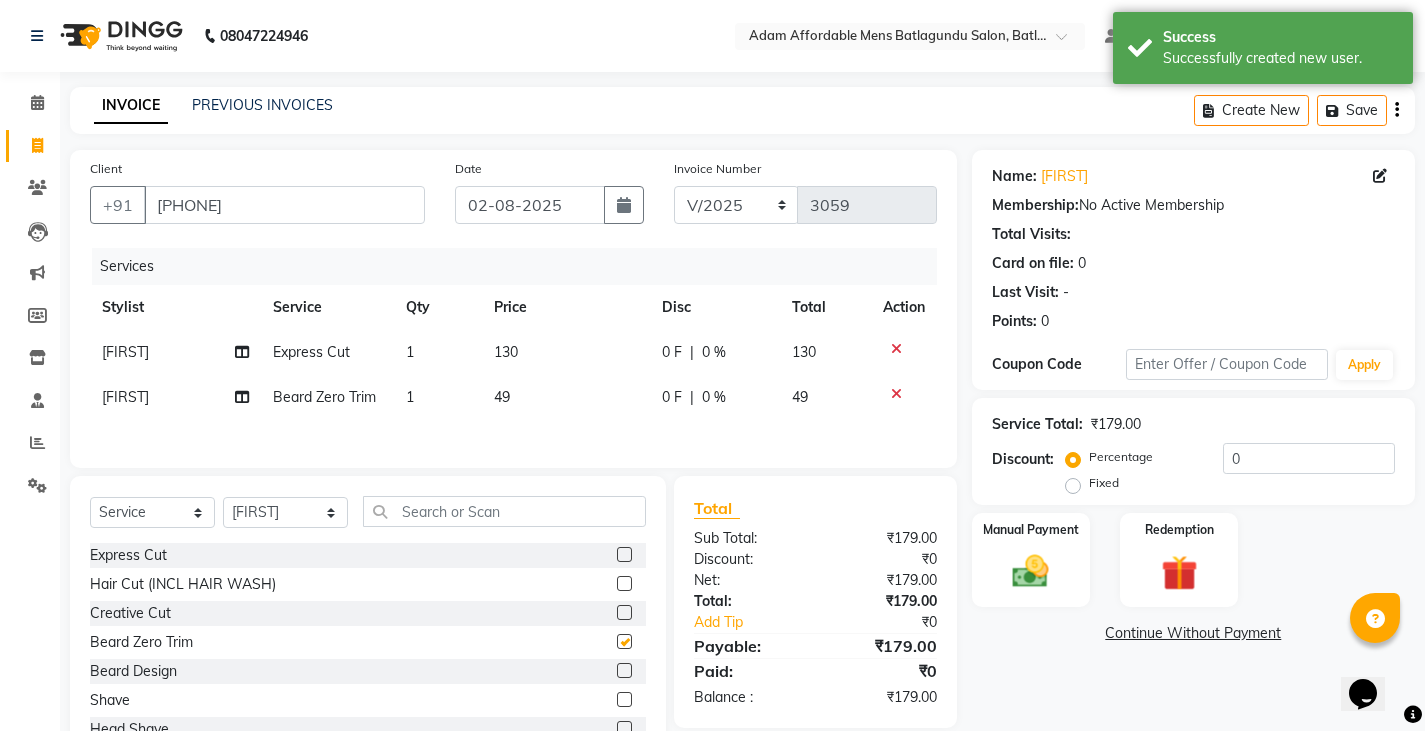 checkbox on "false" 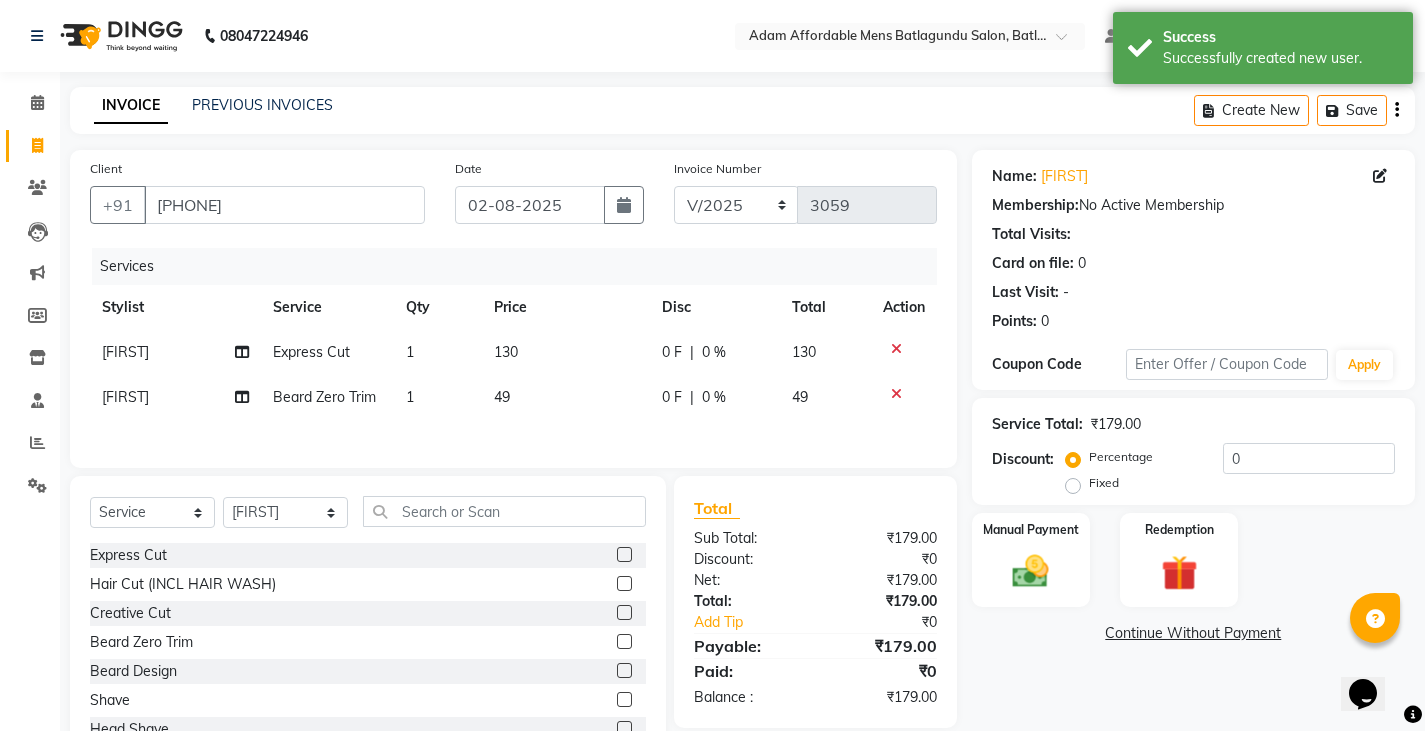 click 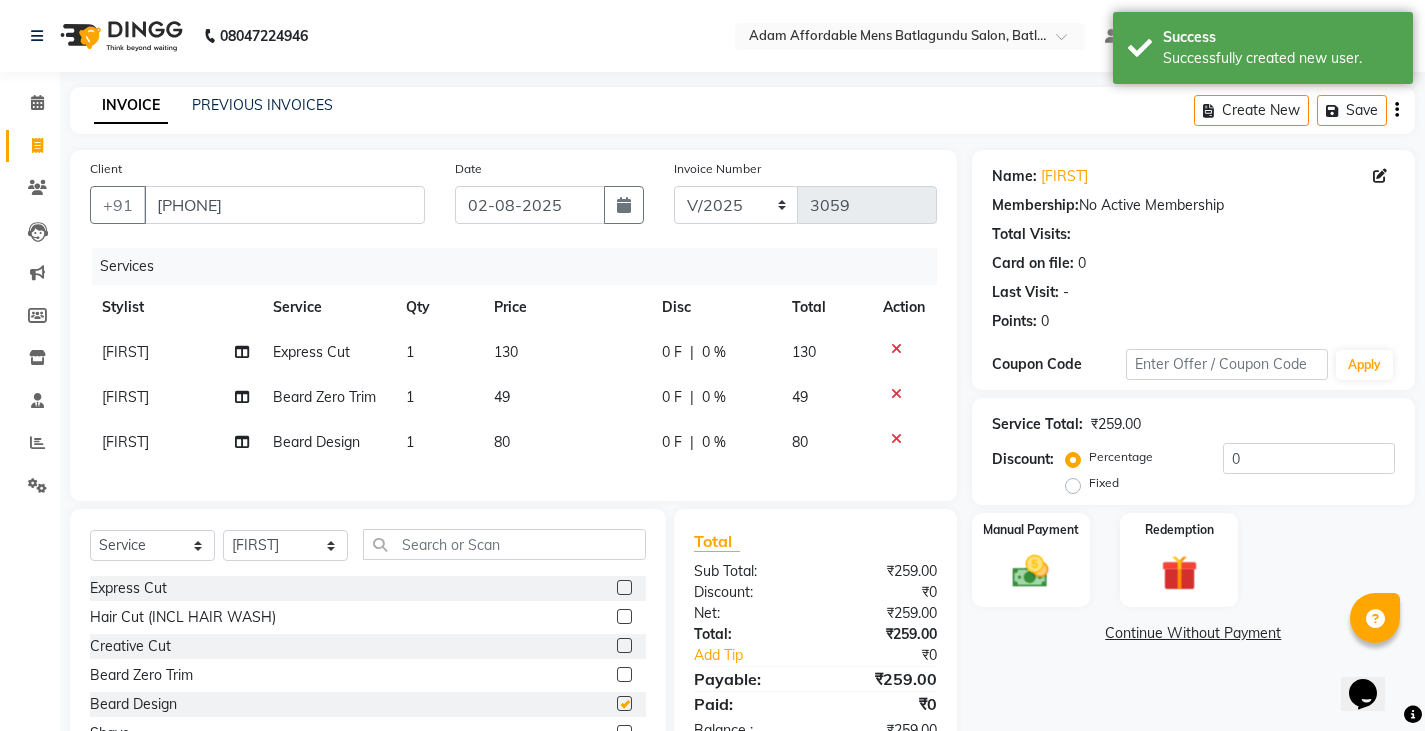 checkbox on "false" 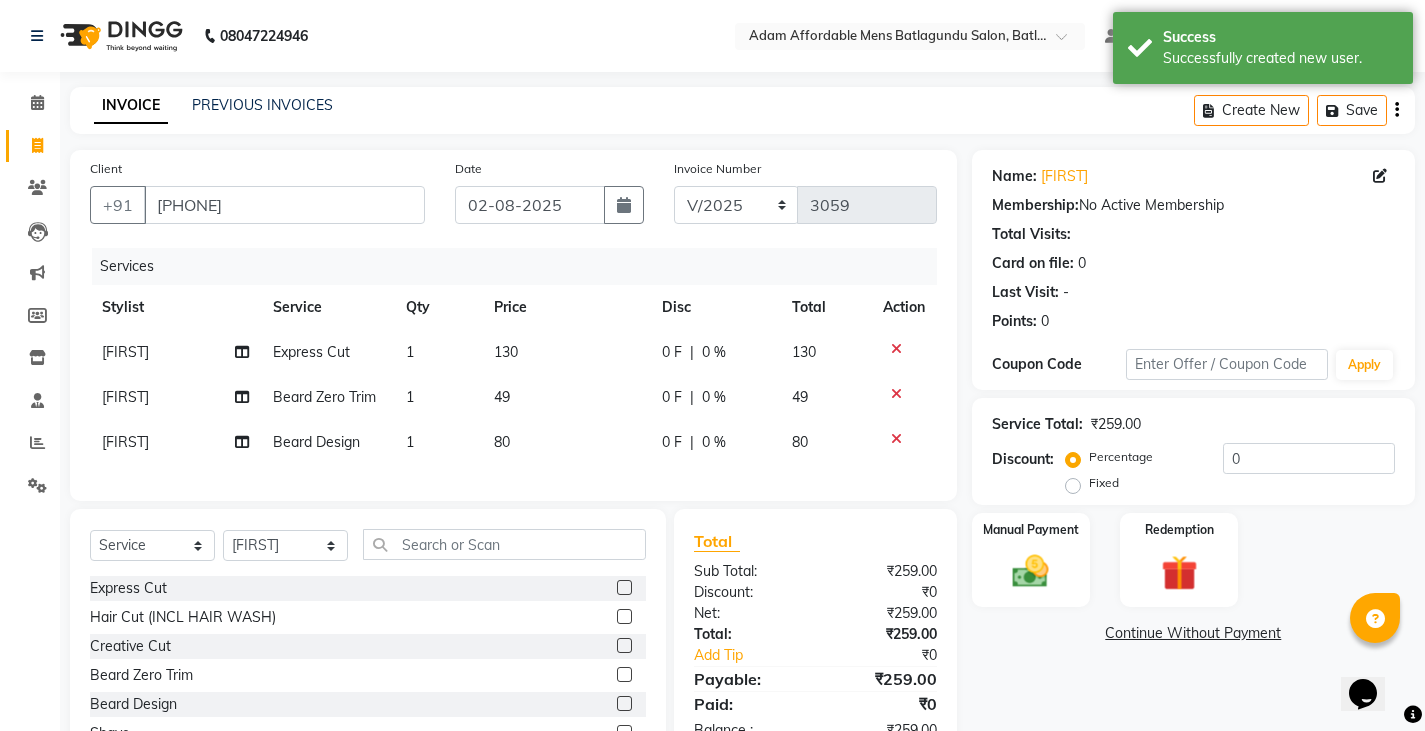 click 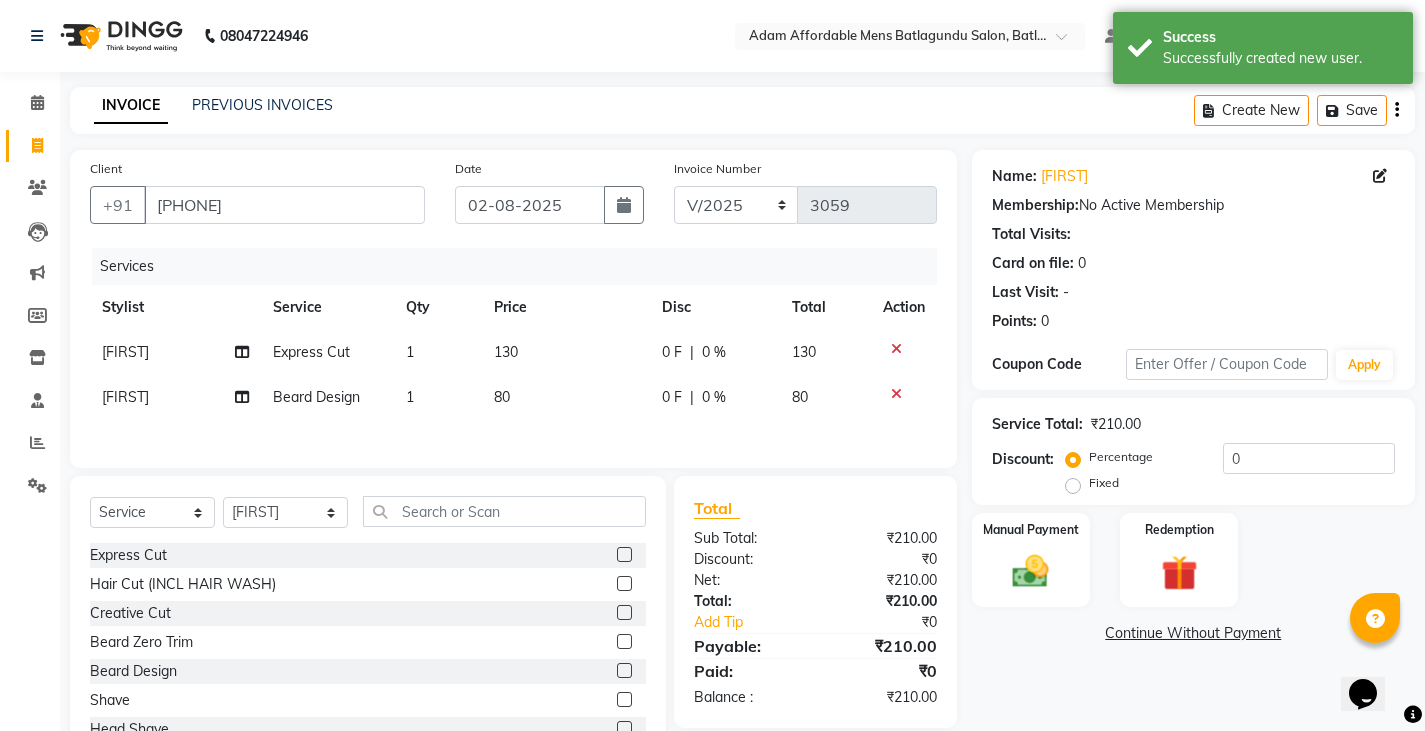 click on "0 F" 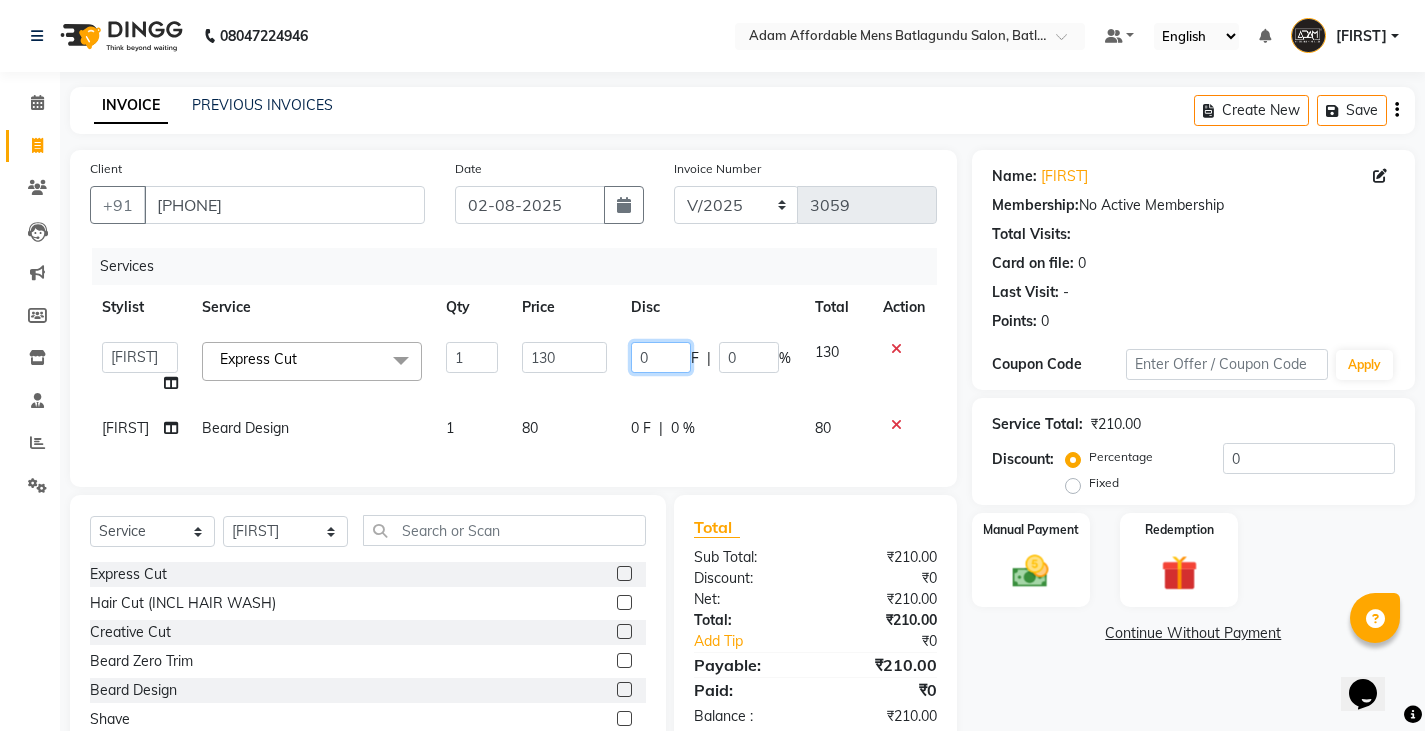click on "0" 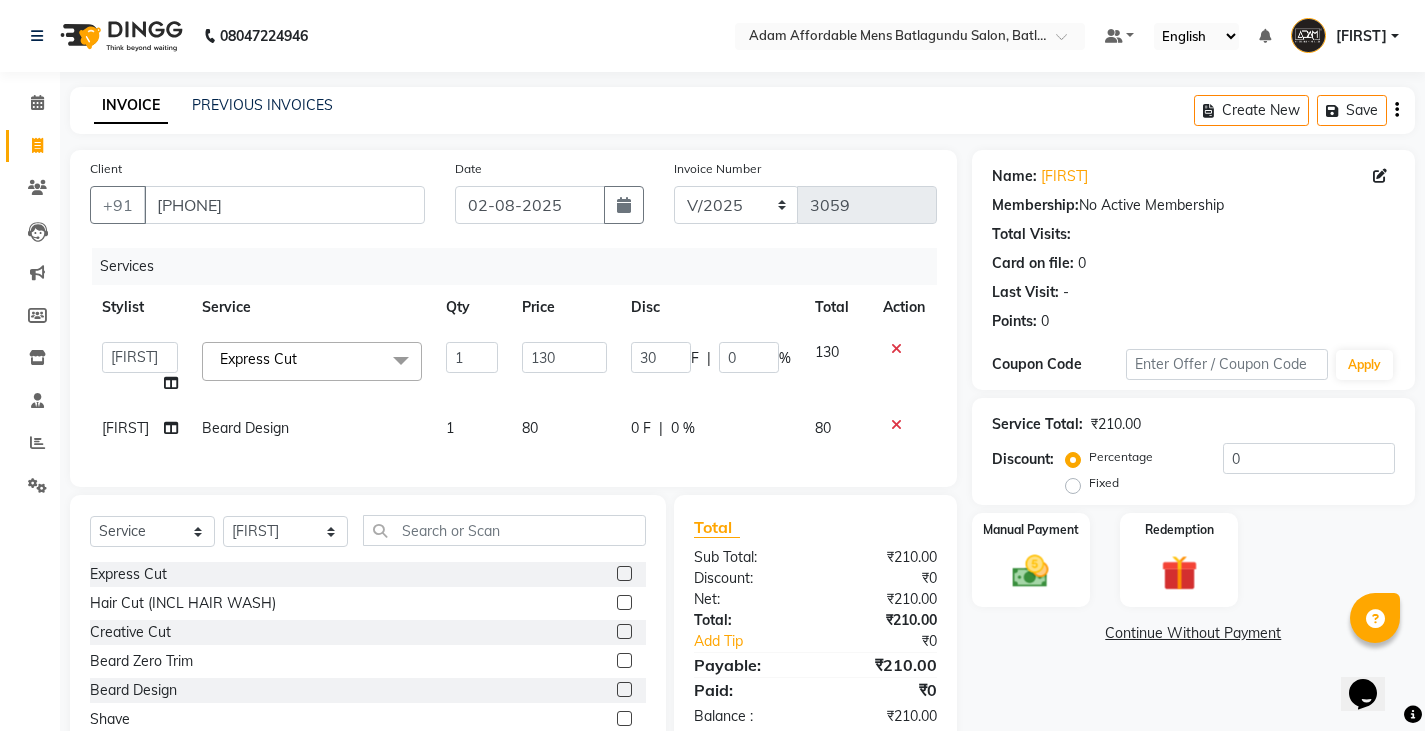 drag, startPoint x: 745, startPoint y: 407, endPoint x: 722, endPoint y: 446, distance: 45.276924 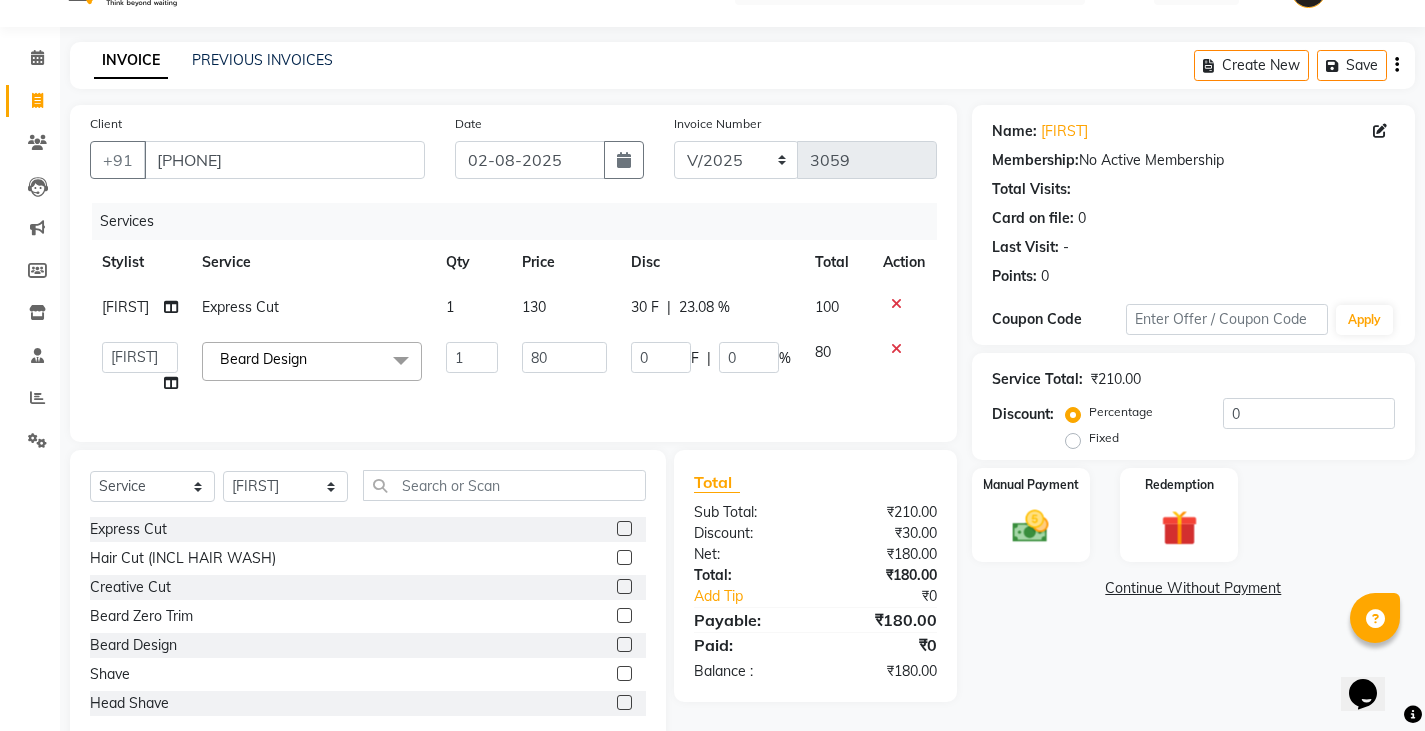 scroll, scrollTop: 104, scrollLeft: 0, axis: vertical 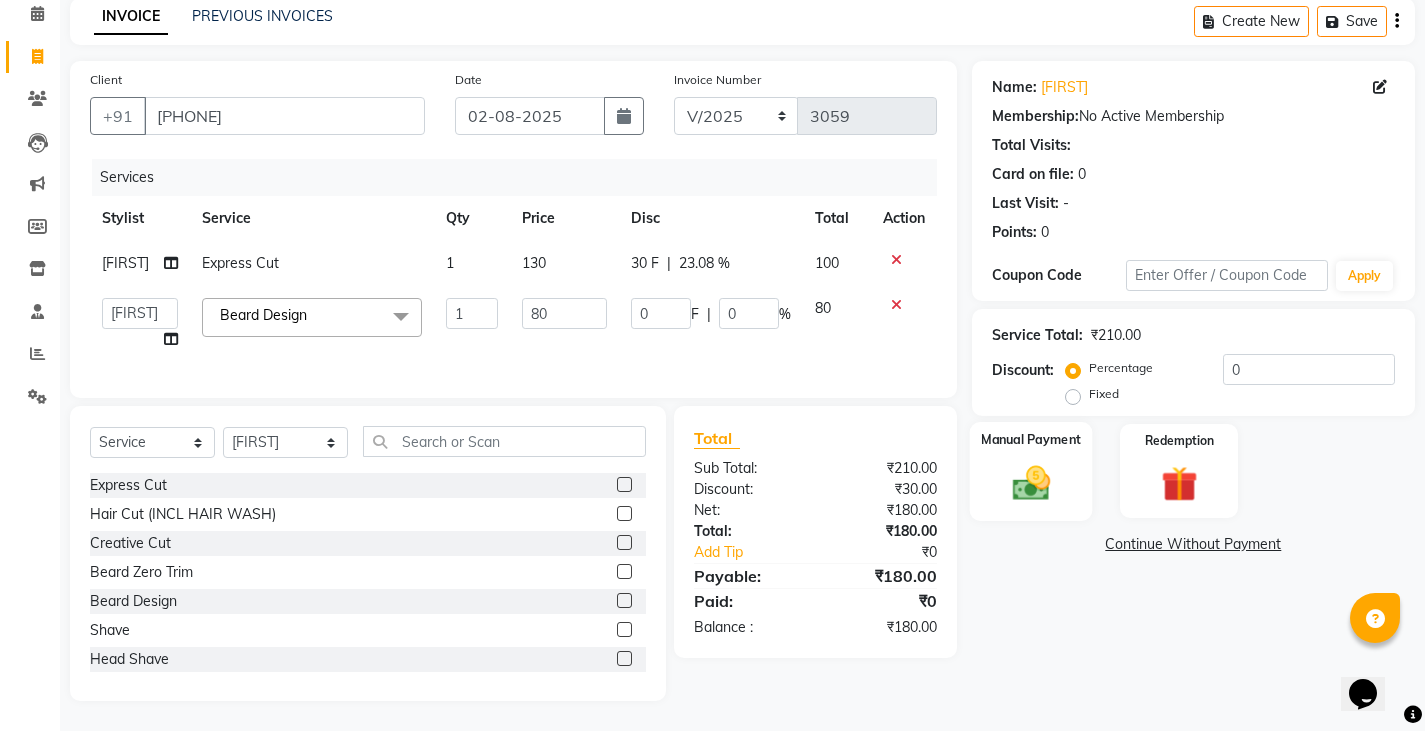 click 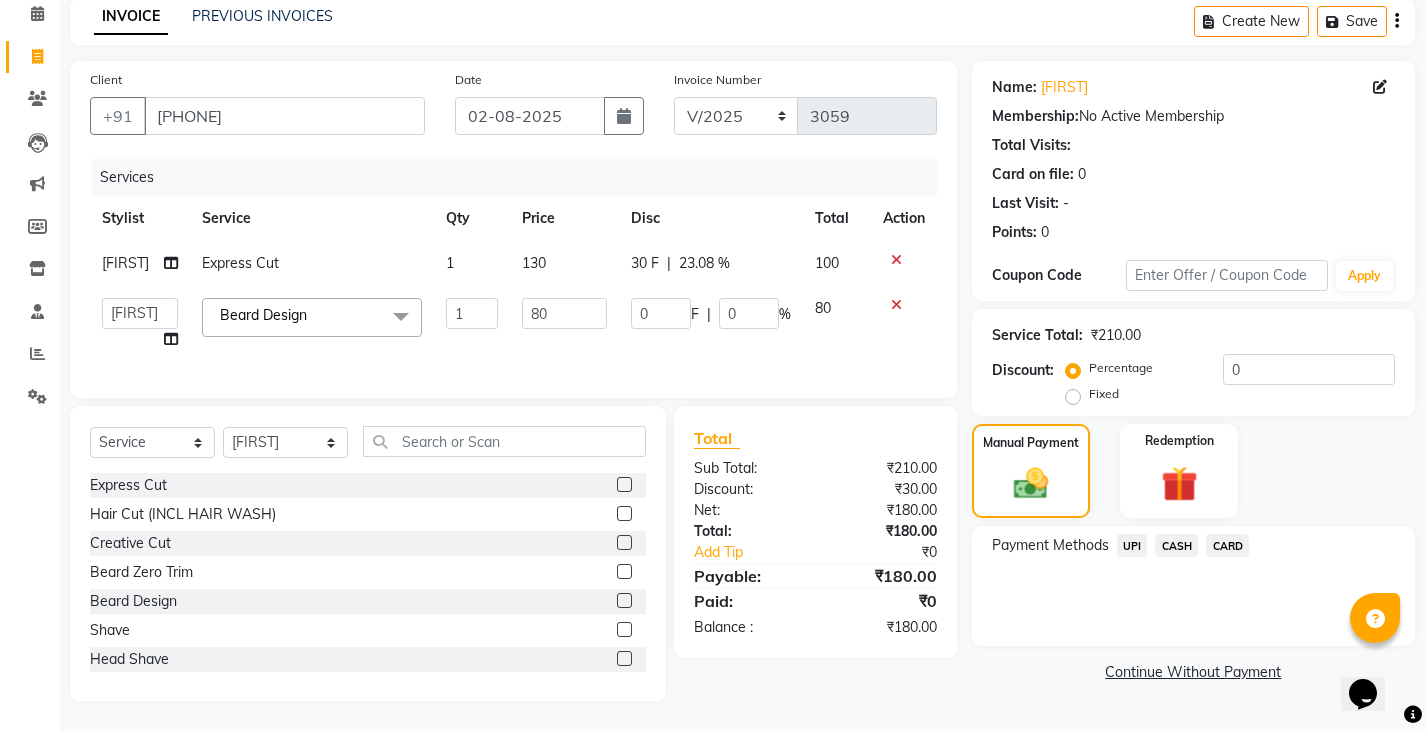 click on "UPI" 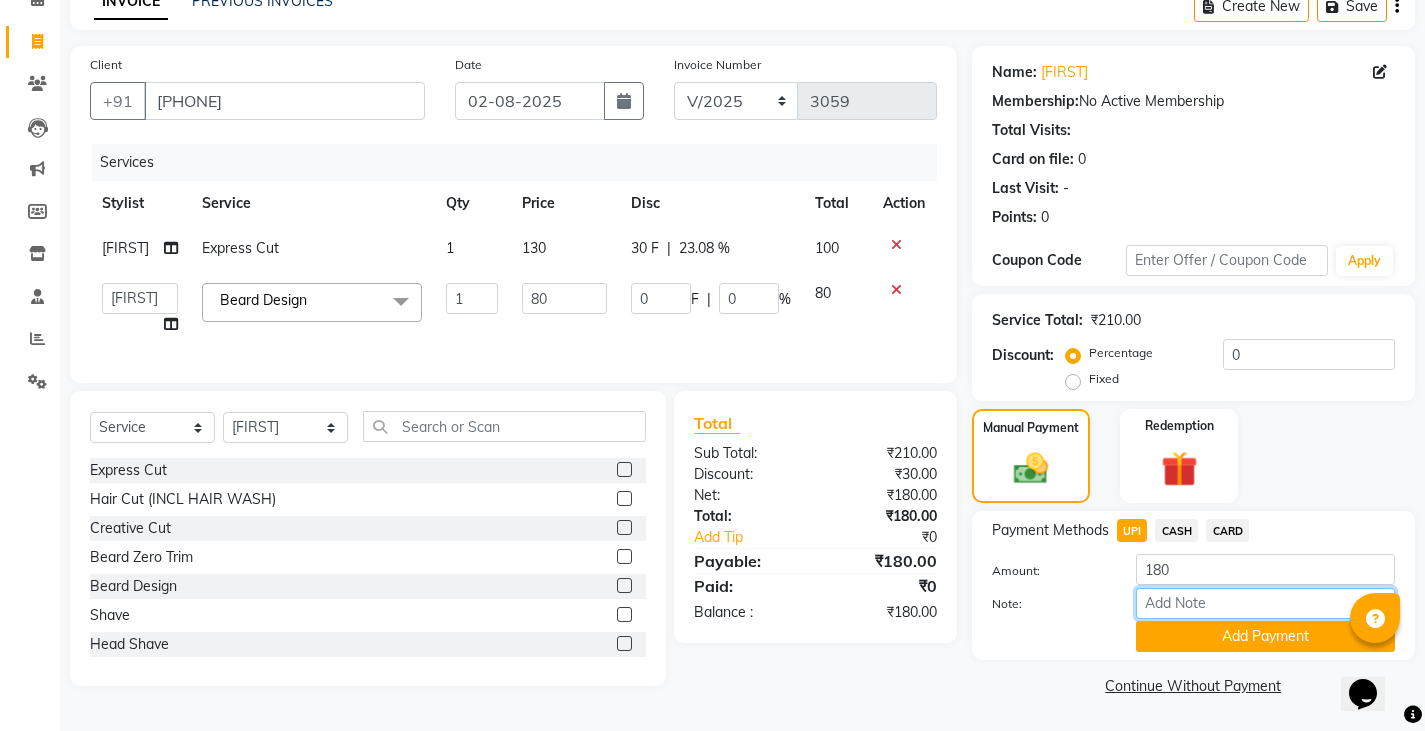 click on "Note:" 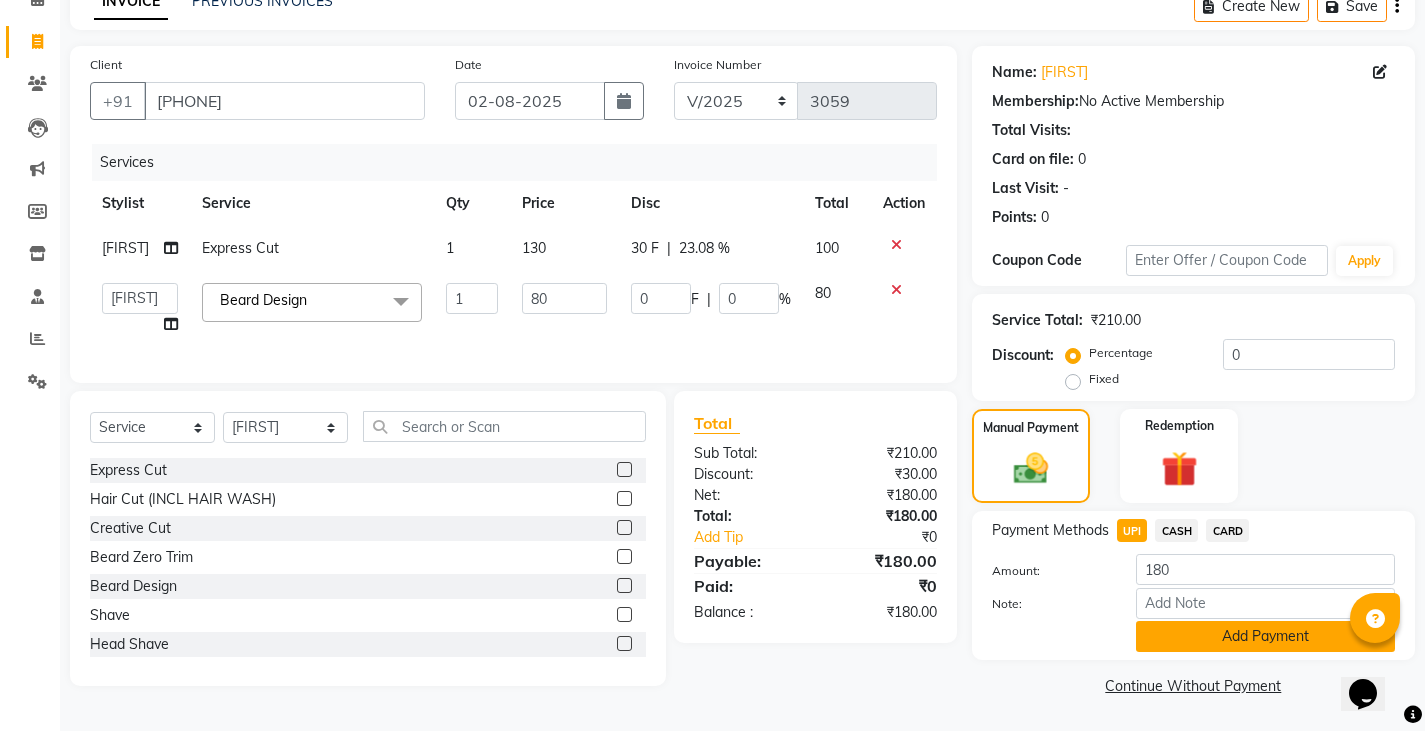 click on "Add Payment" 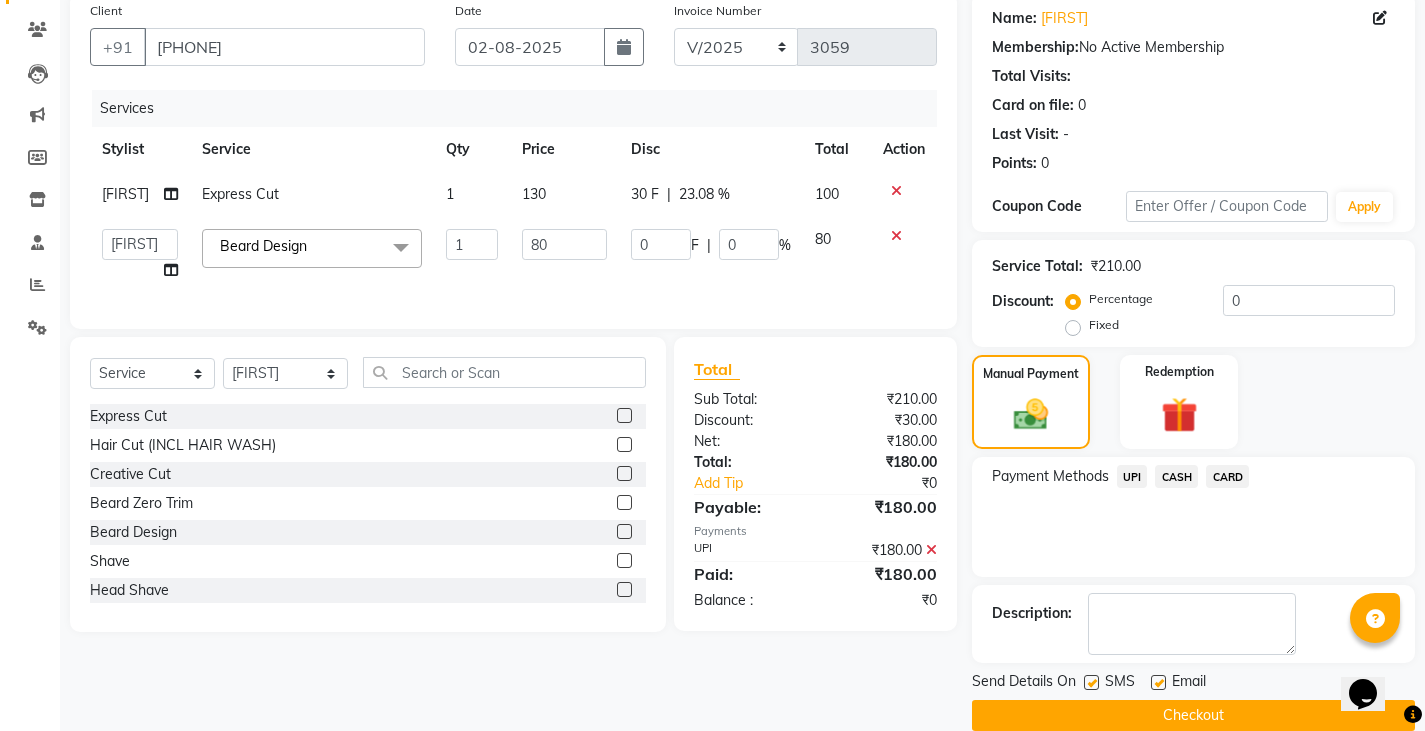 scroll, scrollTop: 188, scrollLeft: 0, axis: vertical 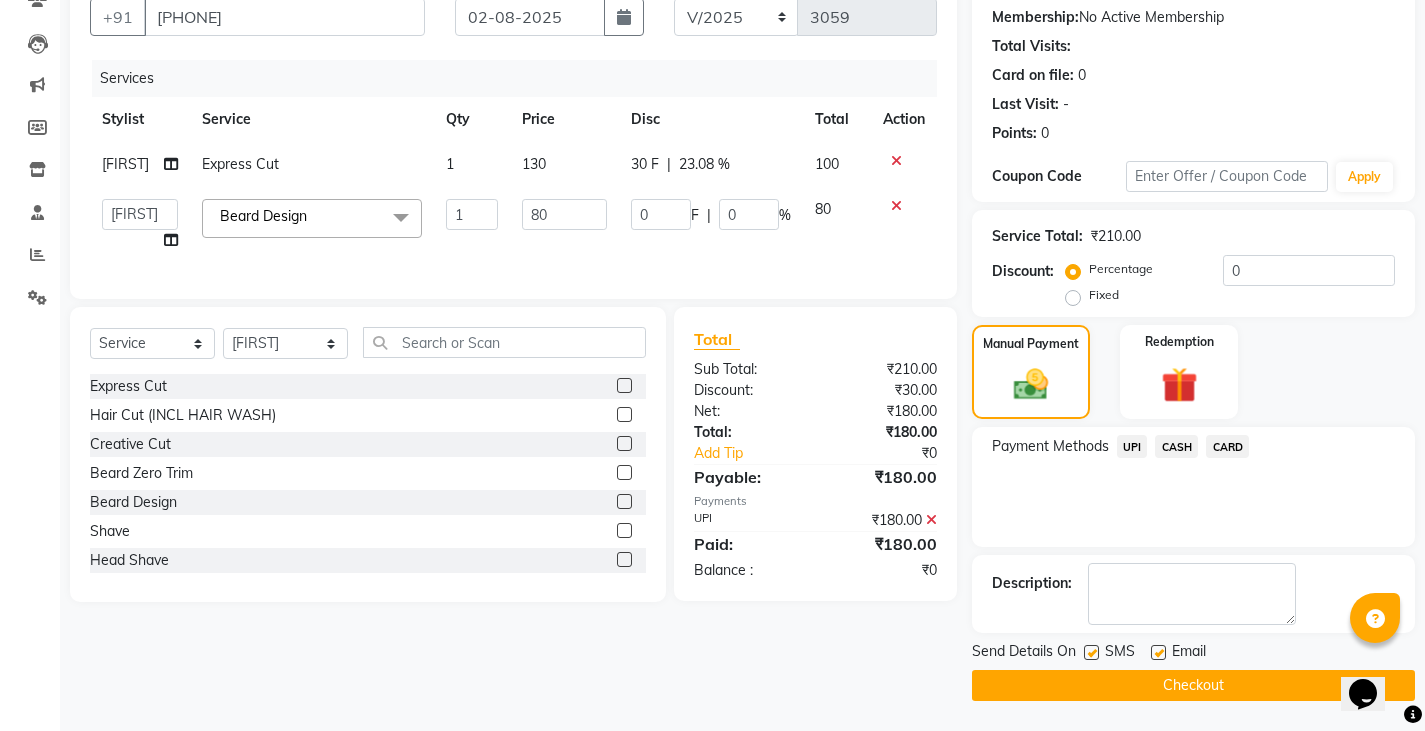 click on "Checkout" 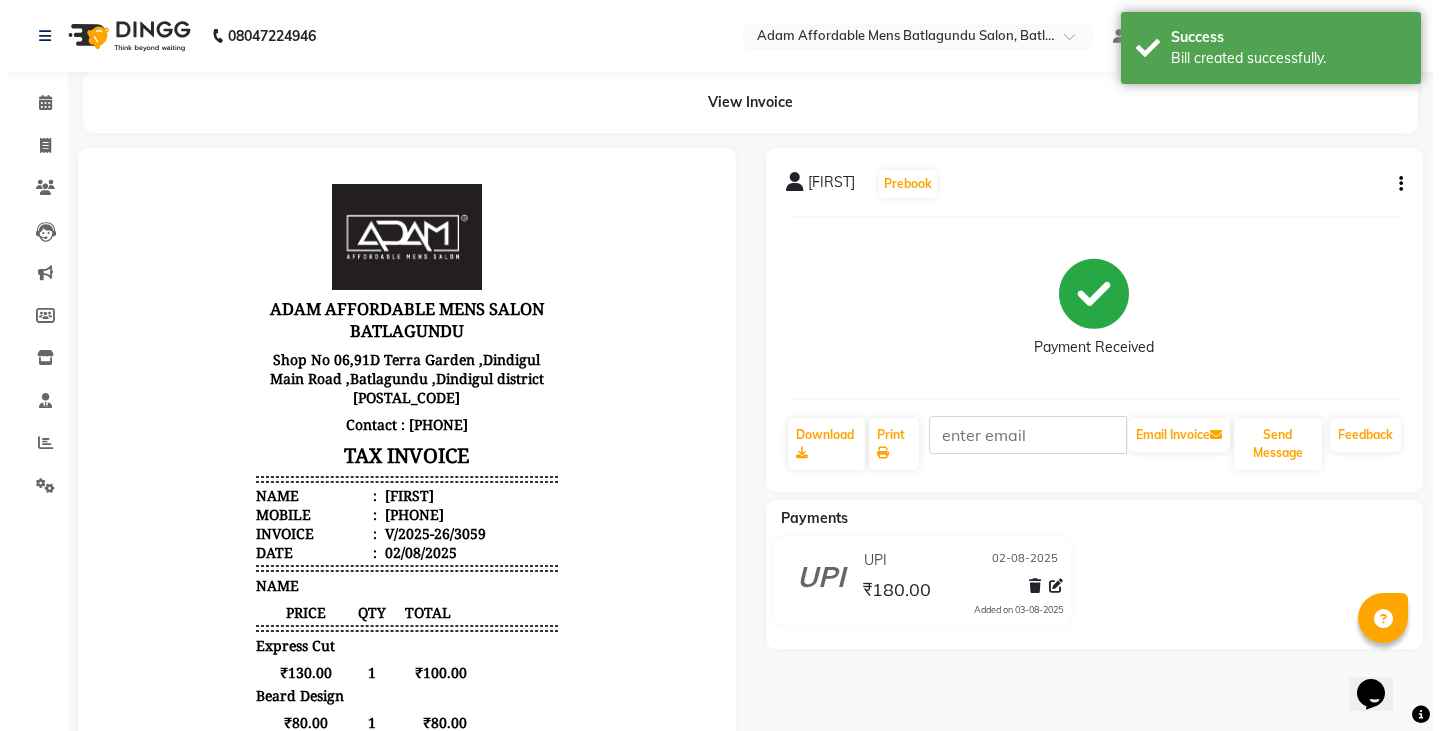 scroll, scrollTop: 0, scrollLeft: 0, axis: both 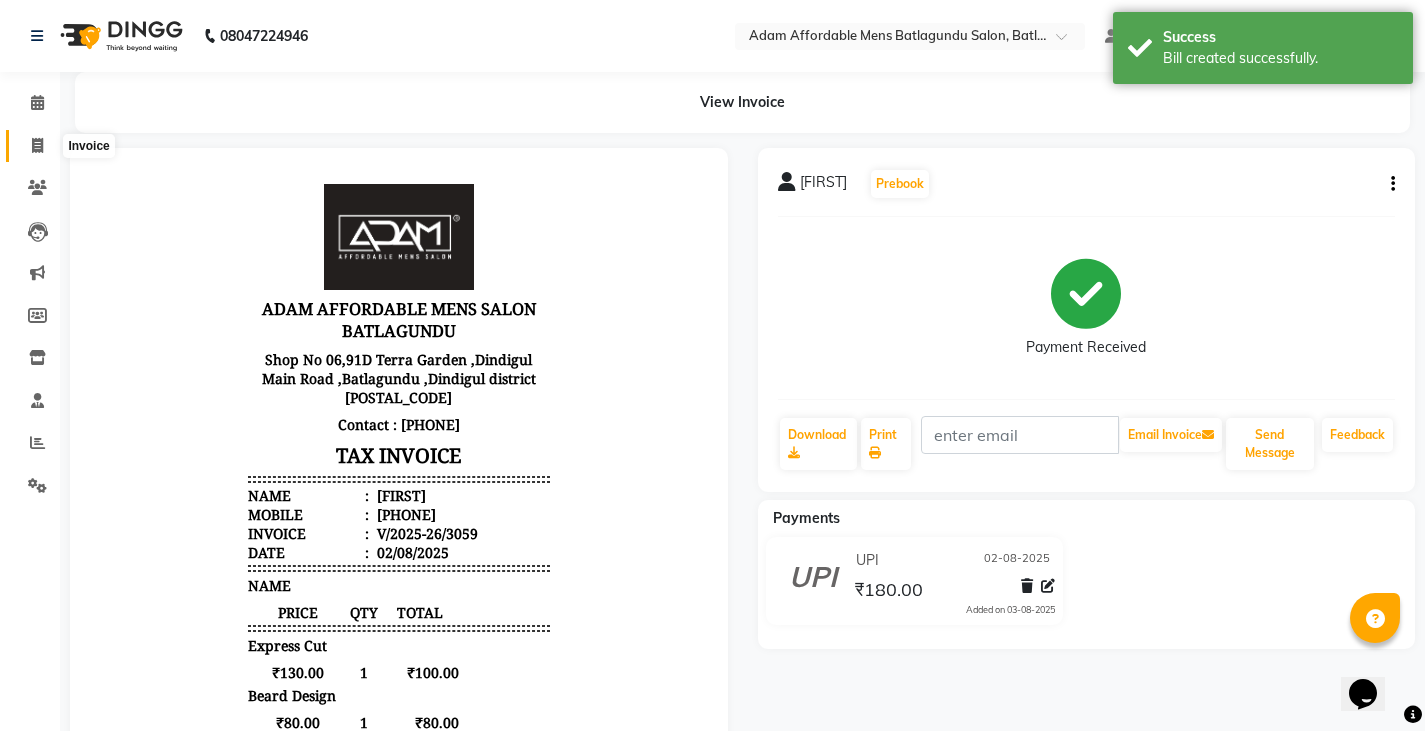 click 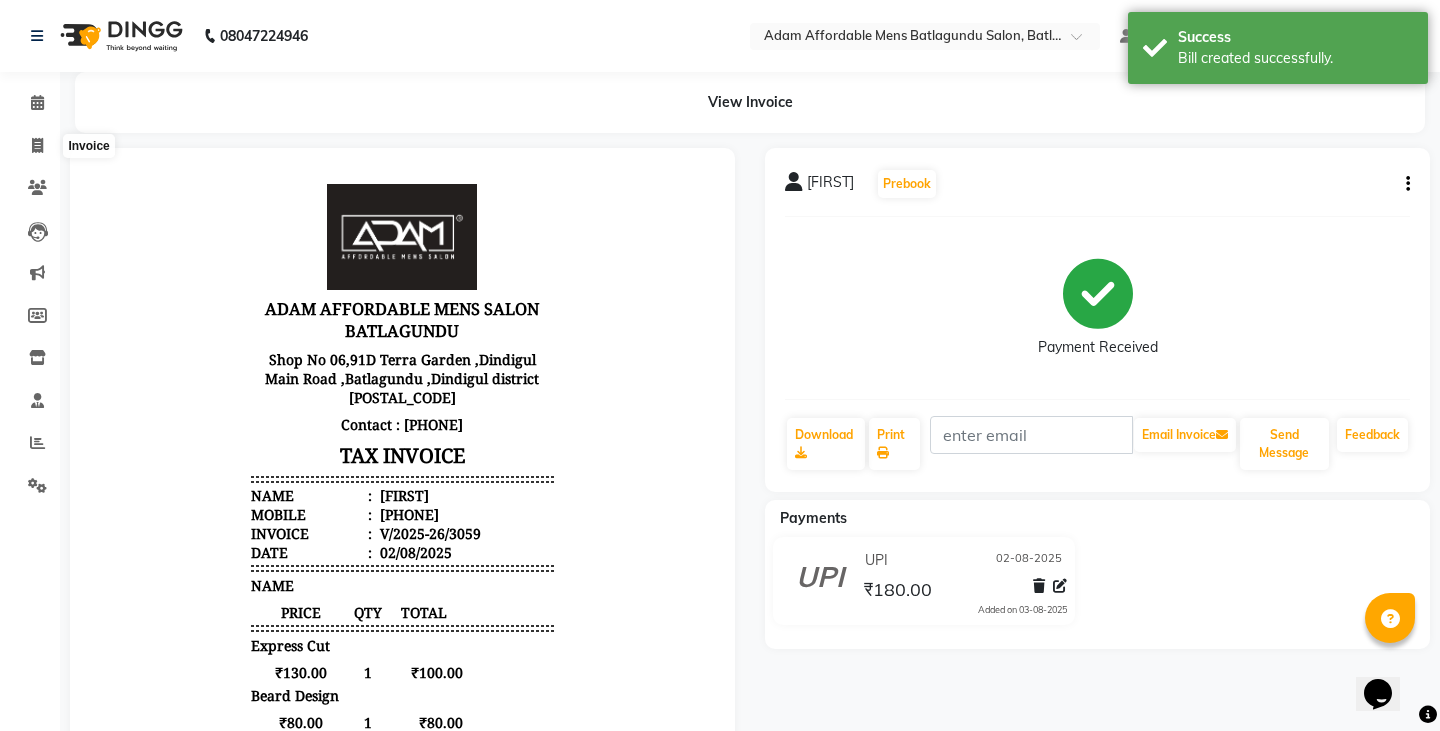 select on "8213" 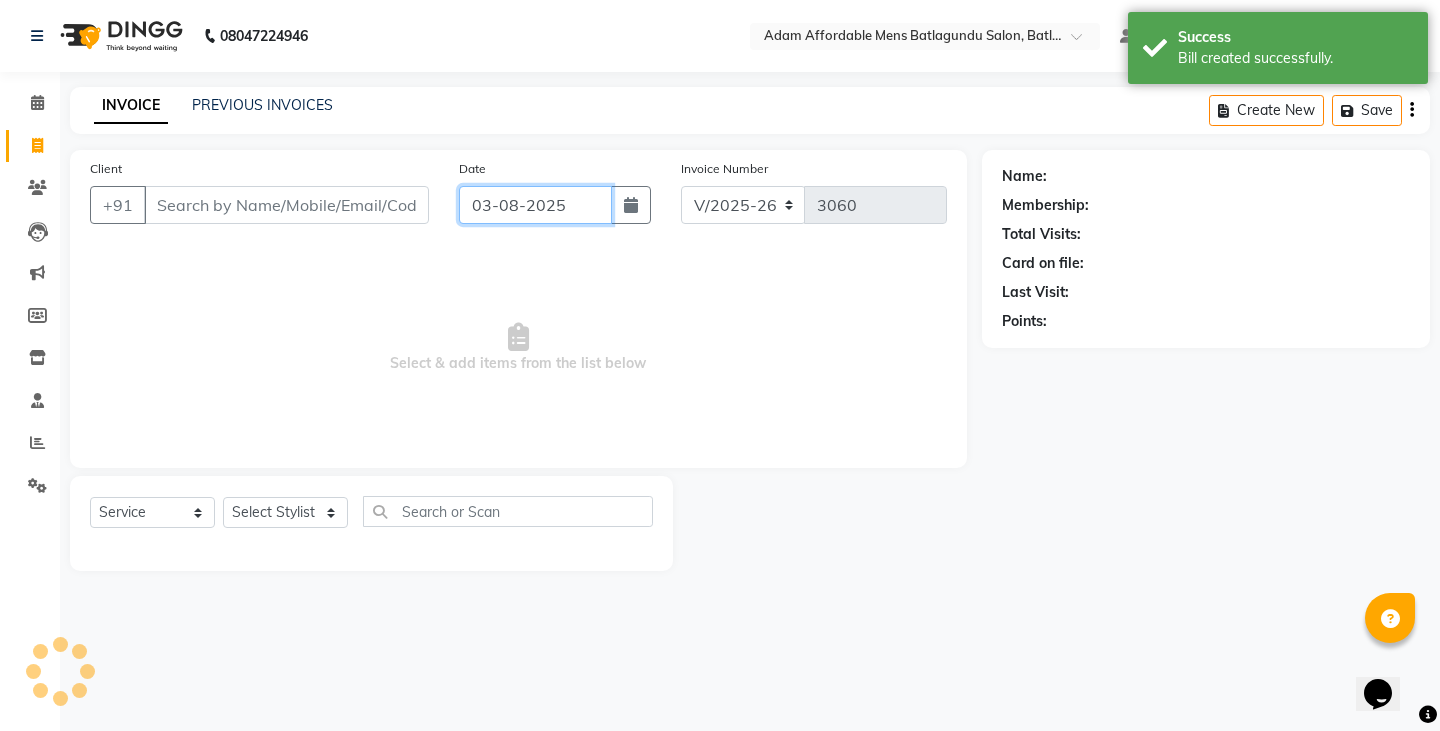 click on "03-08-2025" 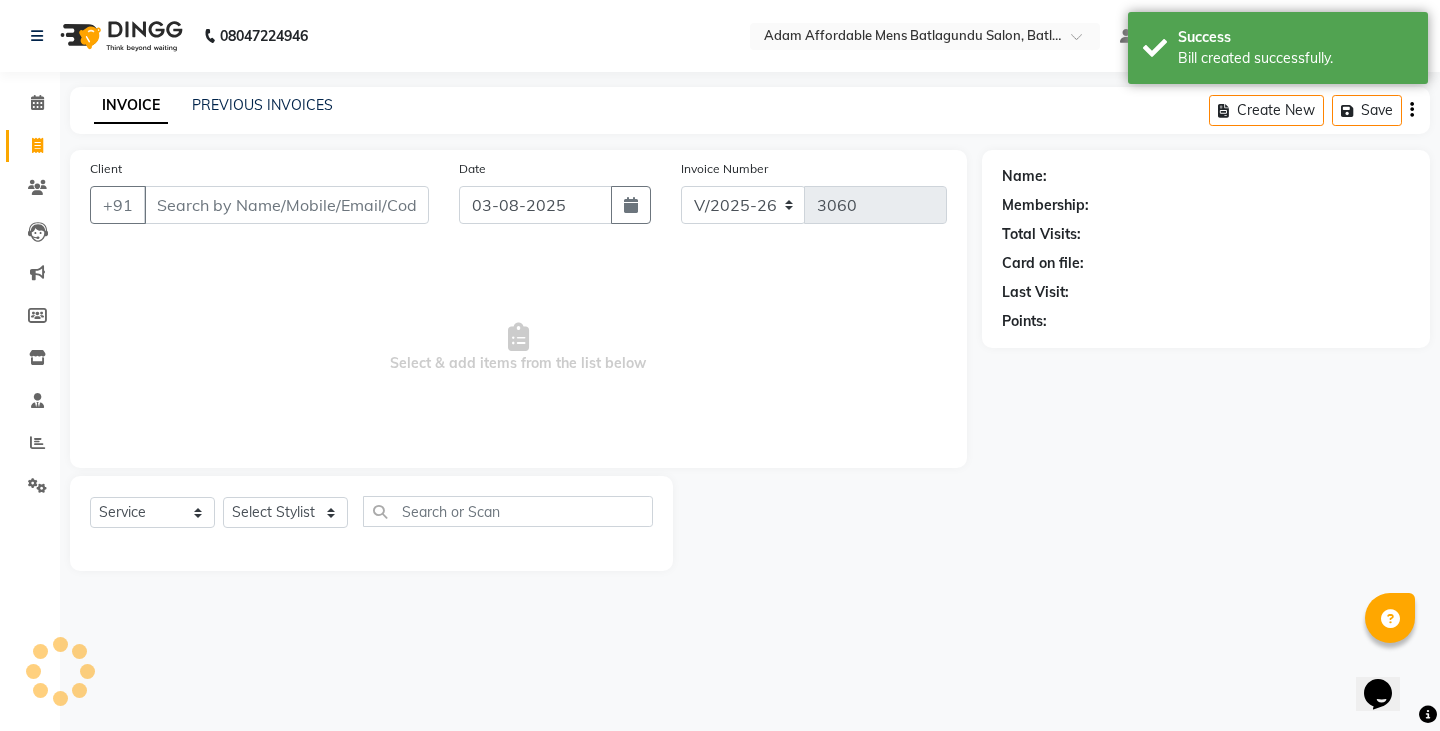 select on "8" 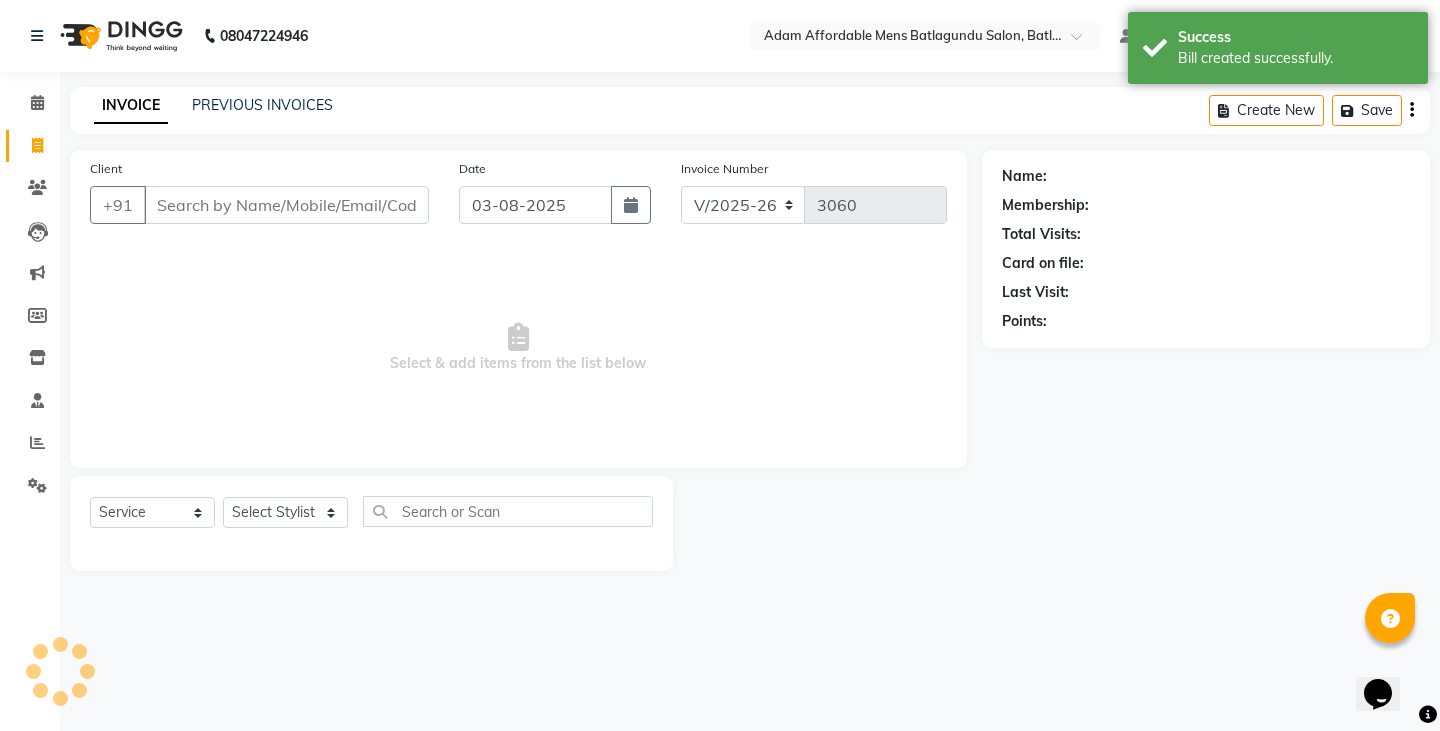 select on "2025" 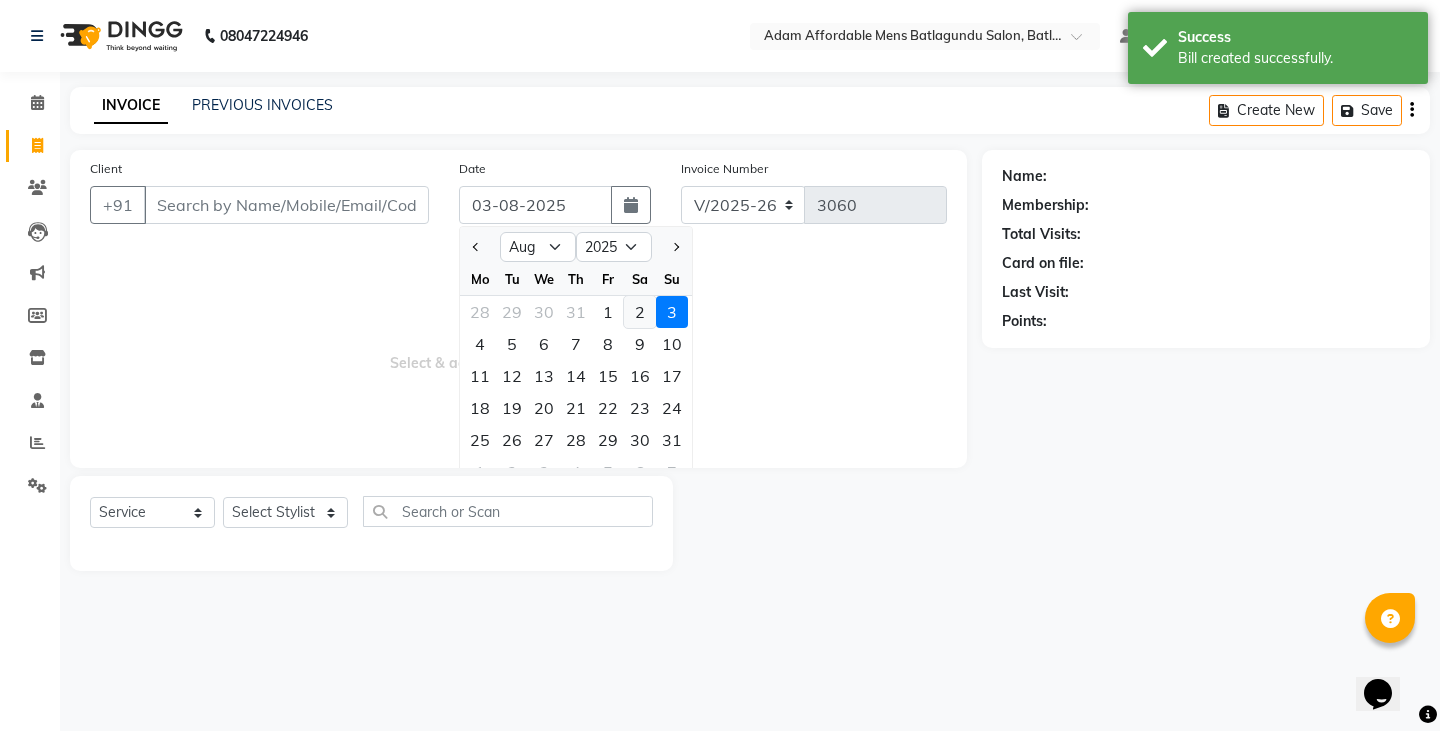 click on "2" 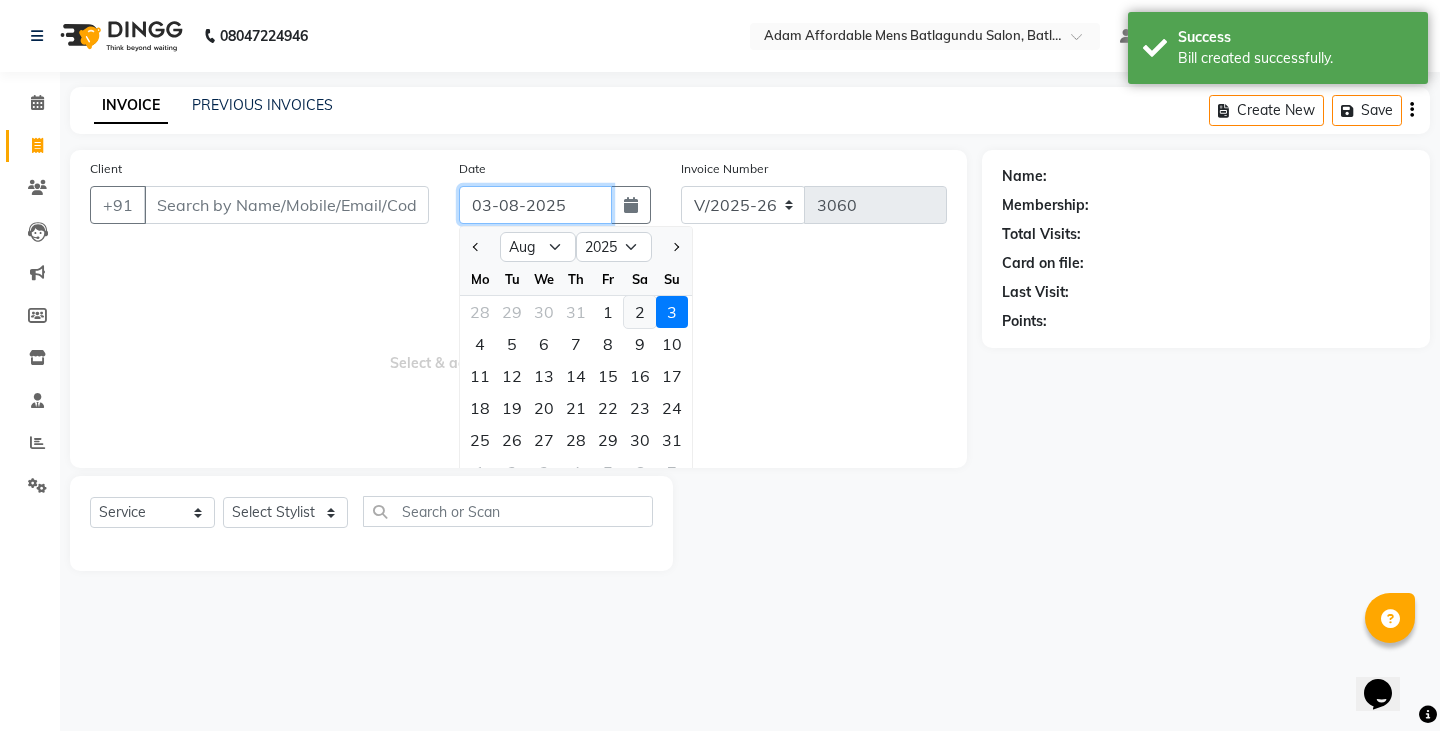 type on "02-08-2025" 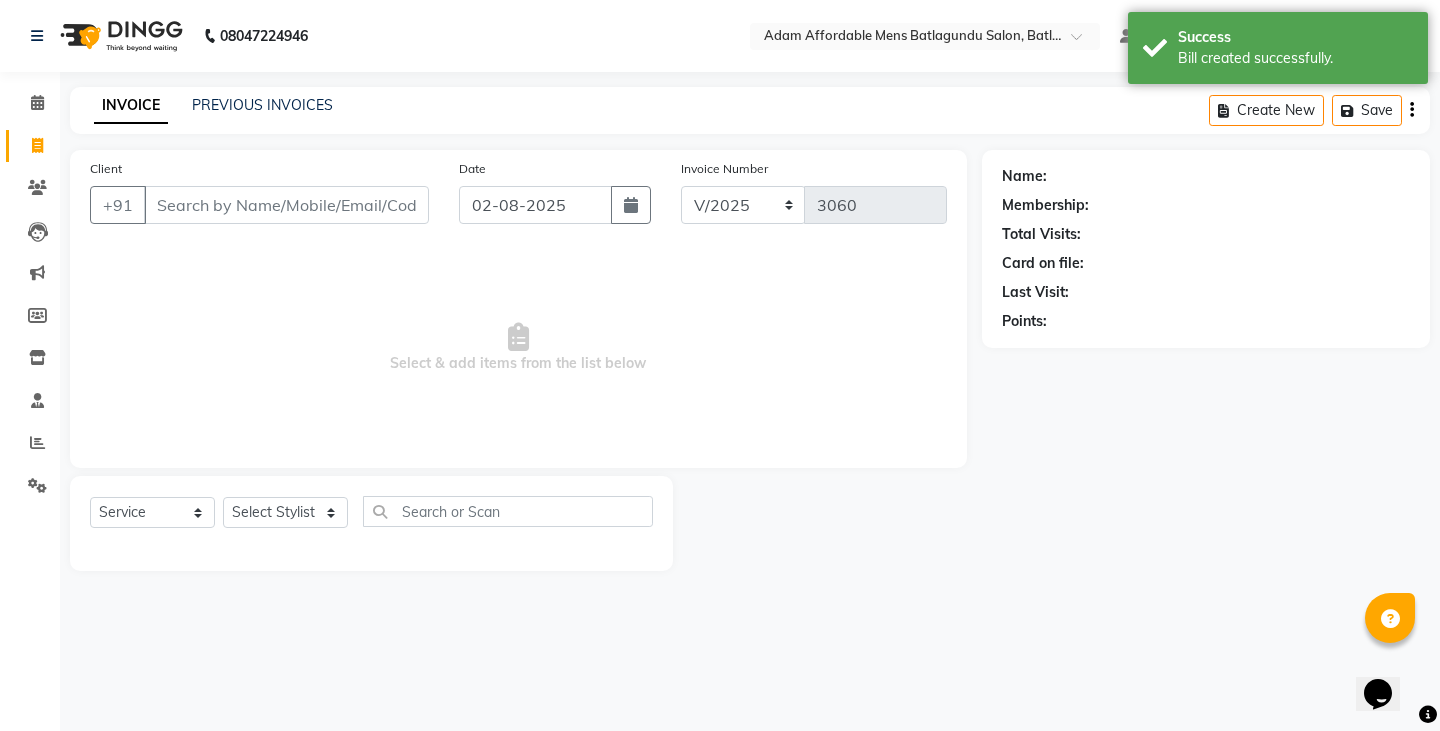 drag, startPoint x: 355, startPoint y: 185, endPoint x: 355, endPoint y: 204, distance: 19 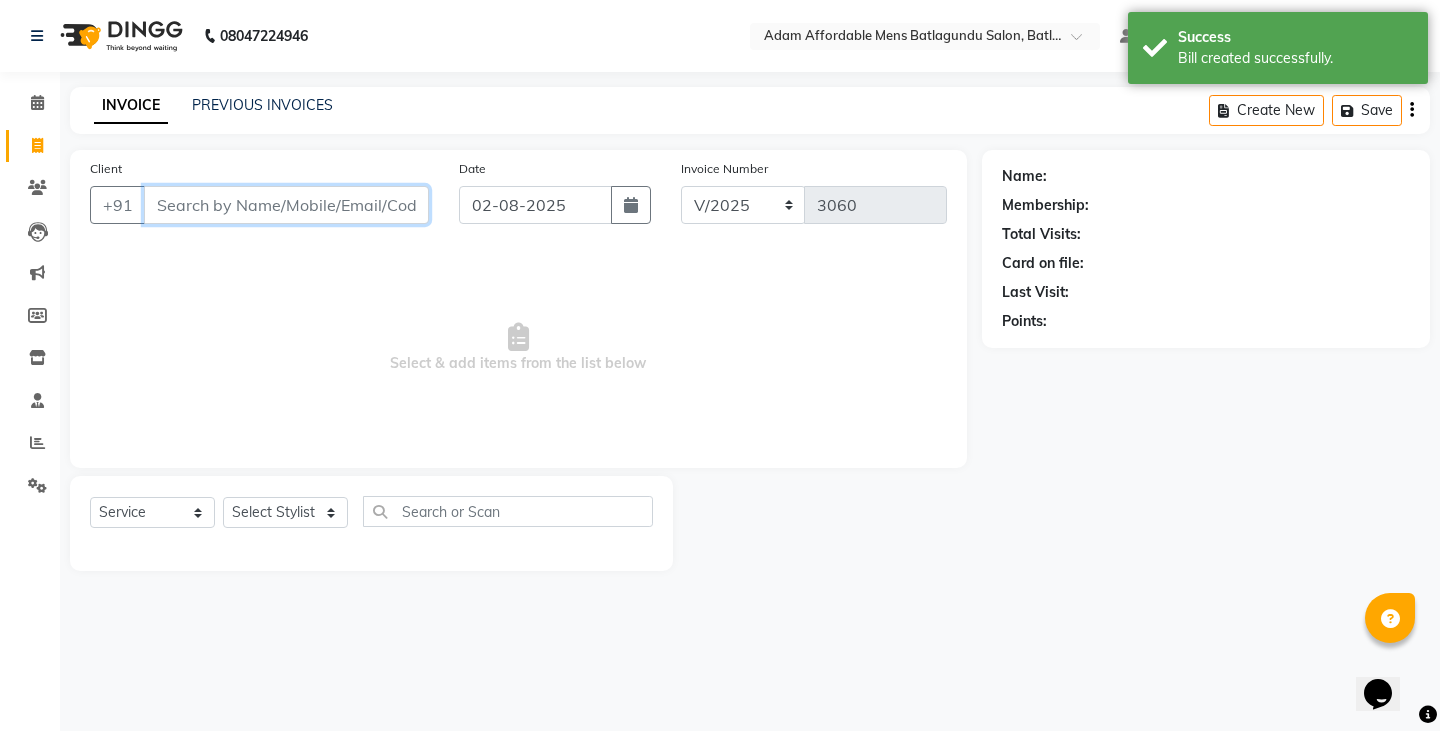 click on "Client" at bounding box center (286, 205) 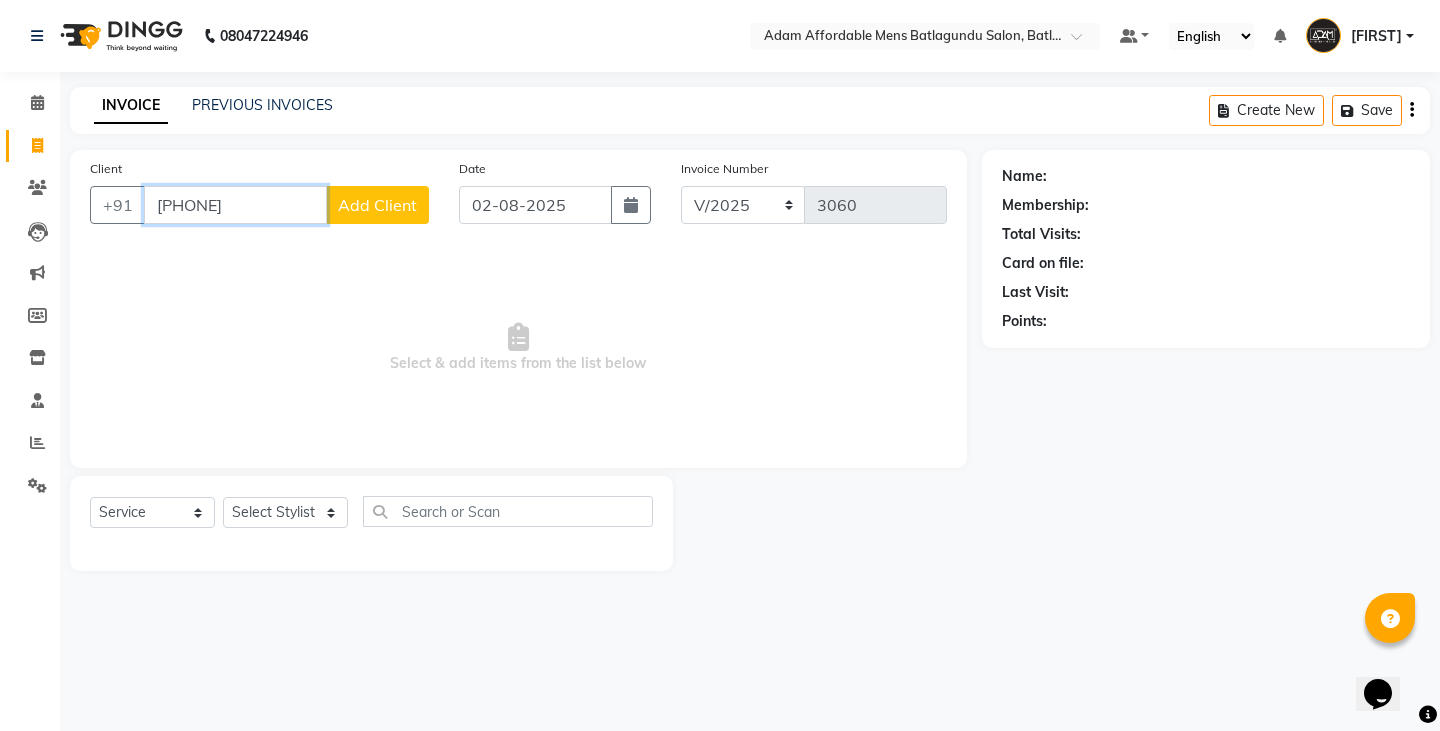 type on "8870404969" 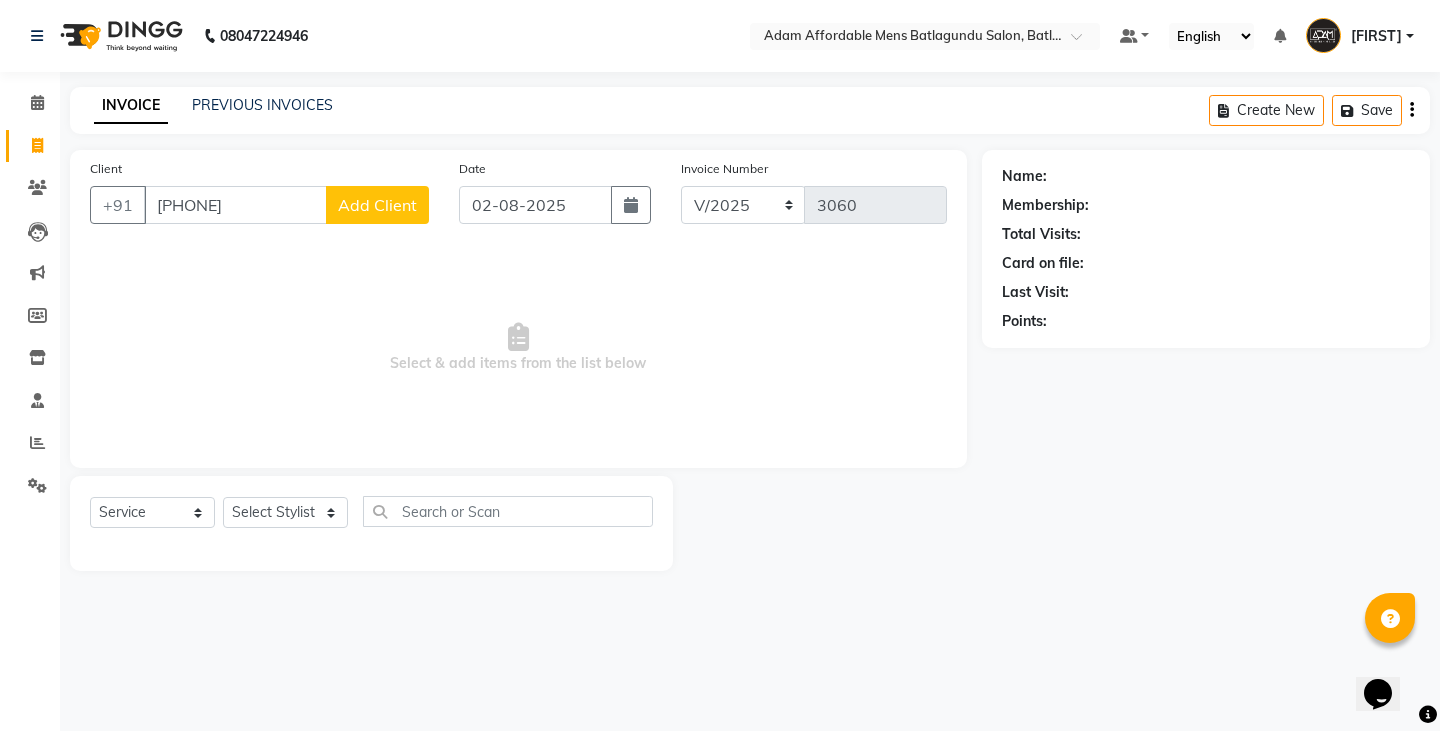 click on "Add Client" 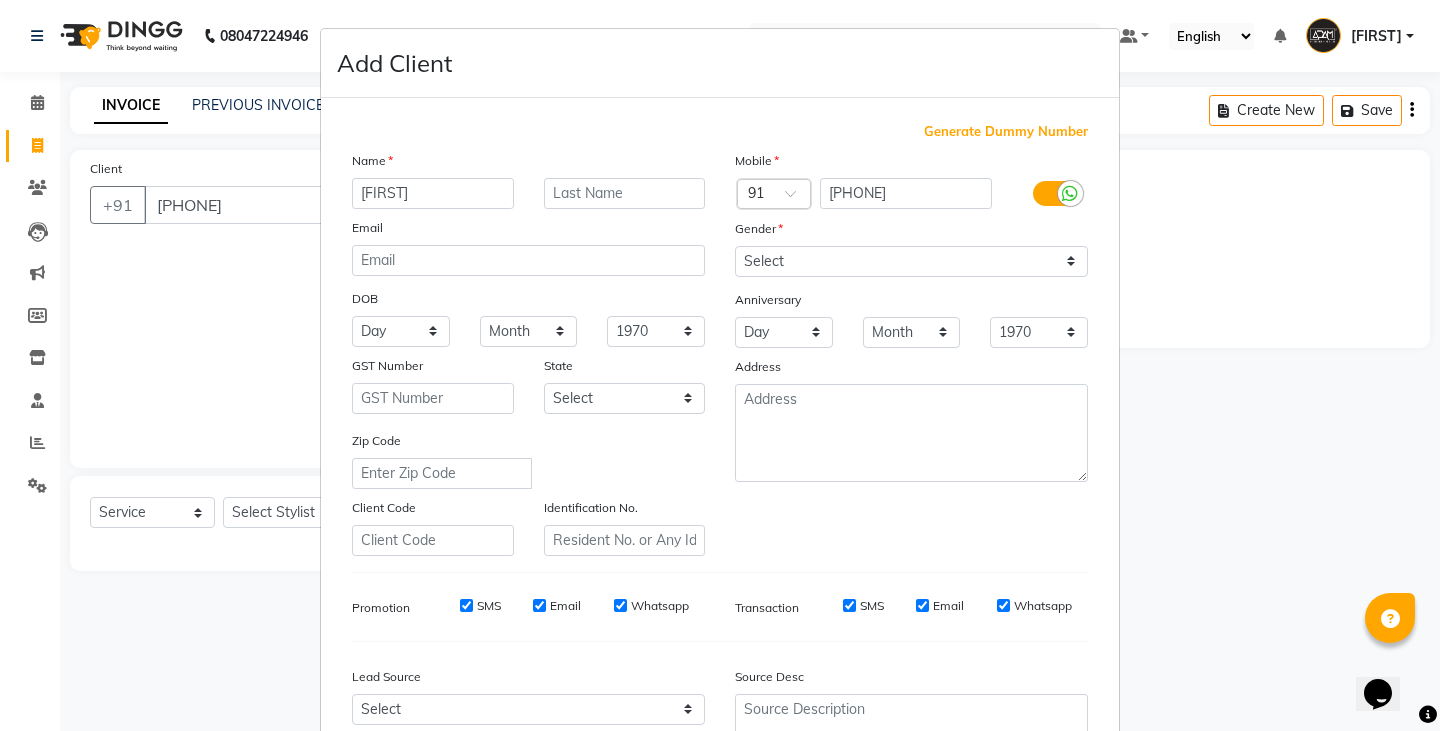 type on "PANDIYARAJ" 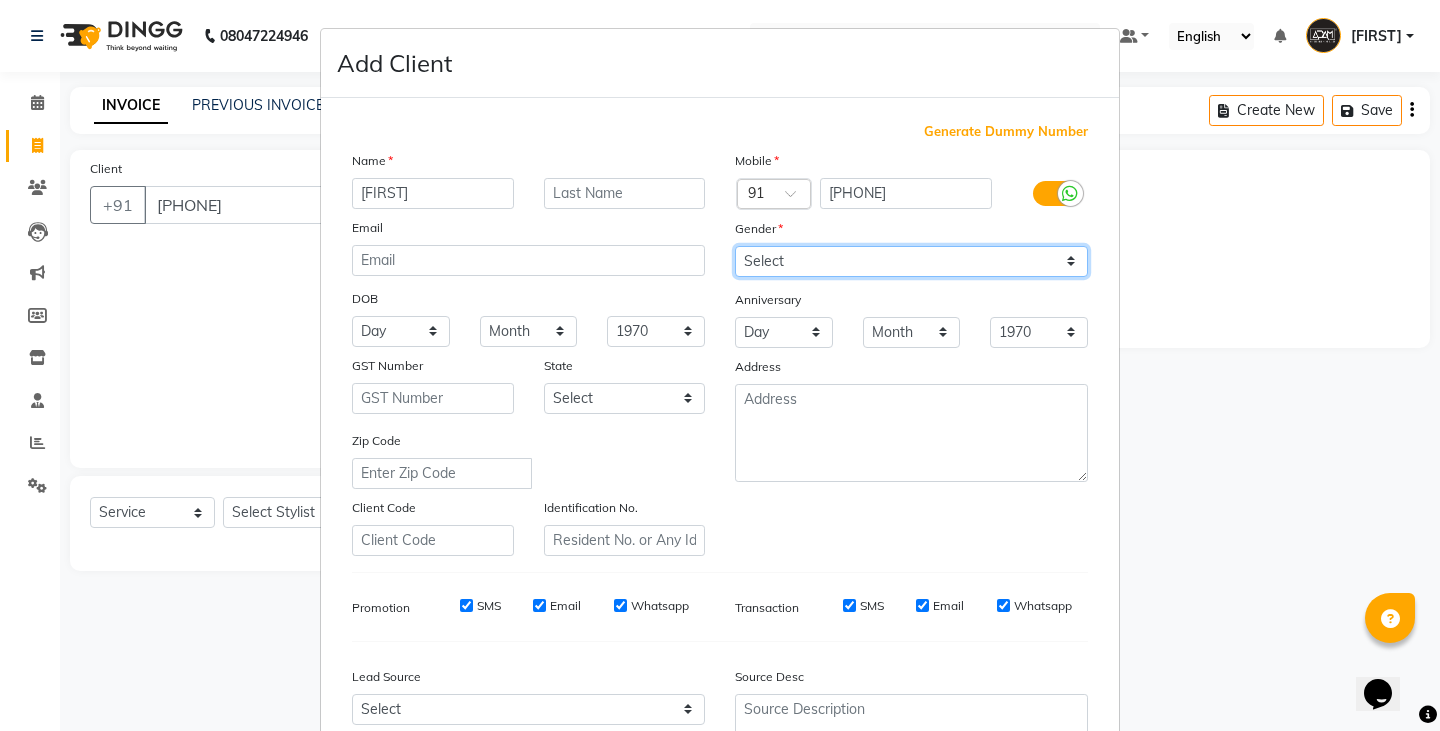 drag, startPoint x: 827, startPoint y: 261, endPoint x: 827, endPoint y: 276, distance: 15 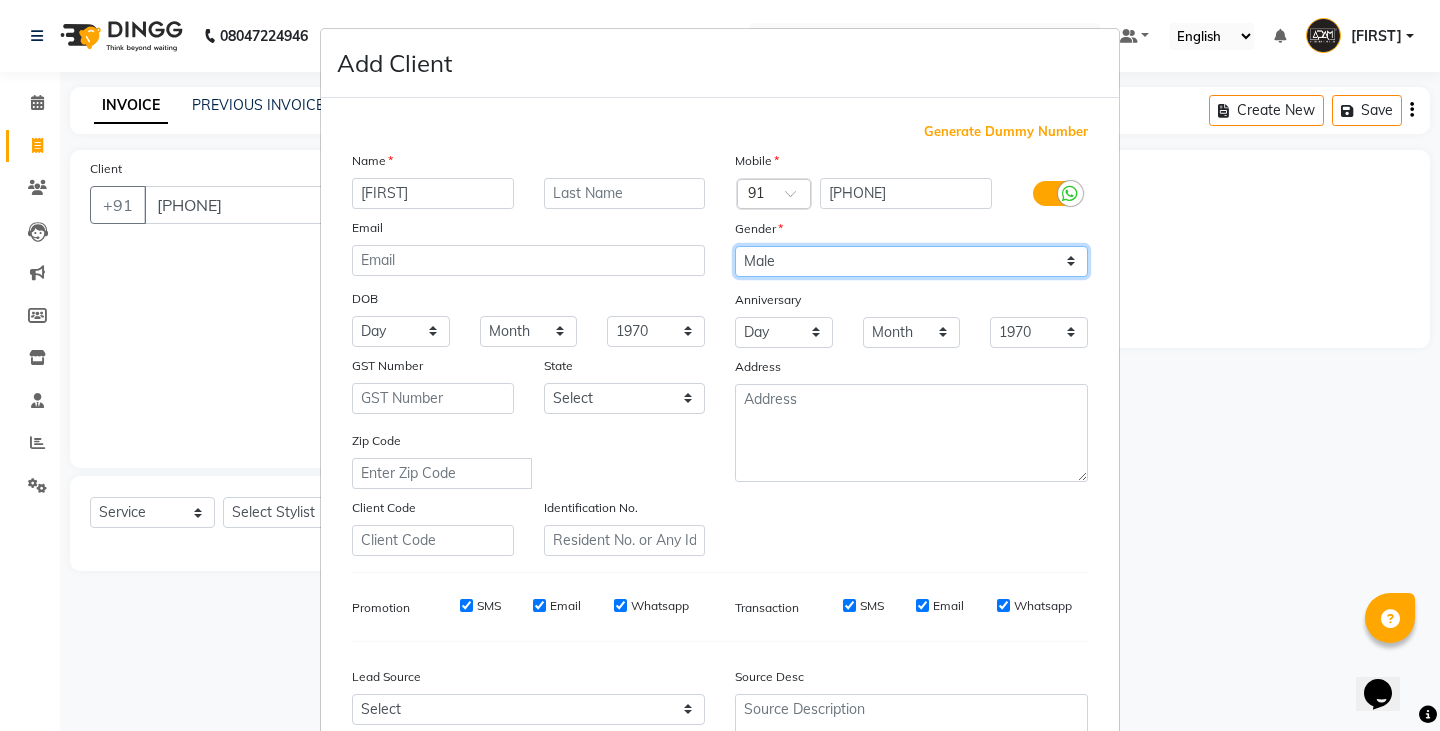 click on "Select Male Female Other Prefer Not To Say" at bounding box center [911, 261] 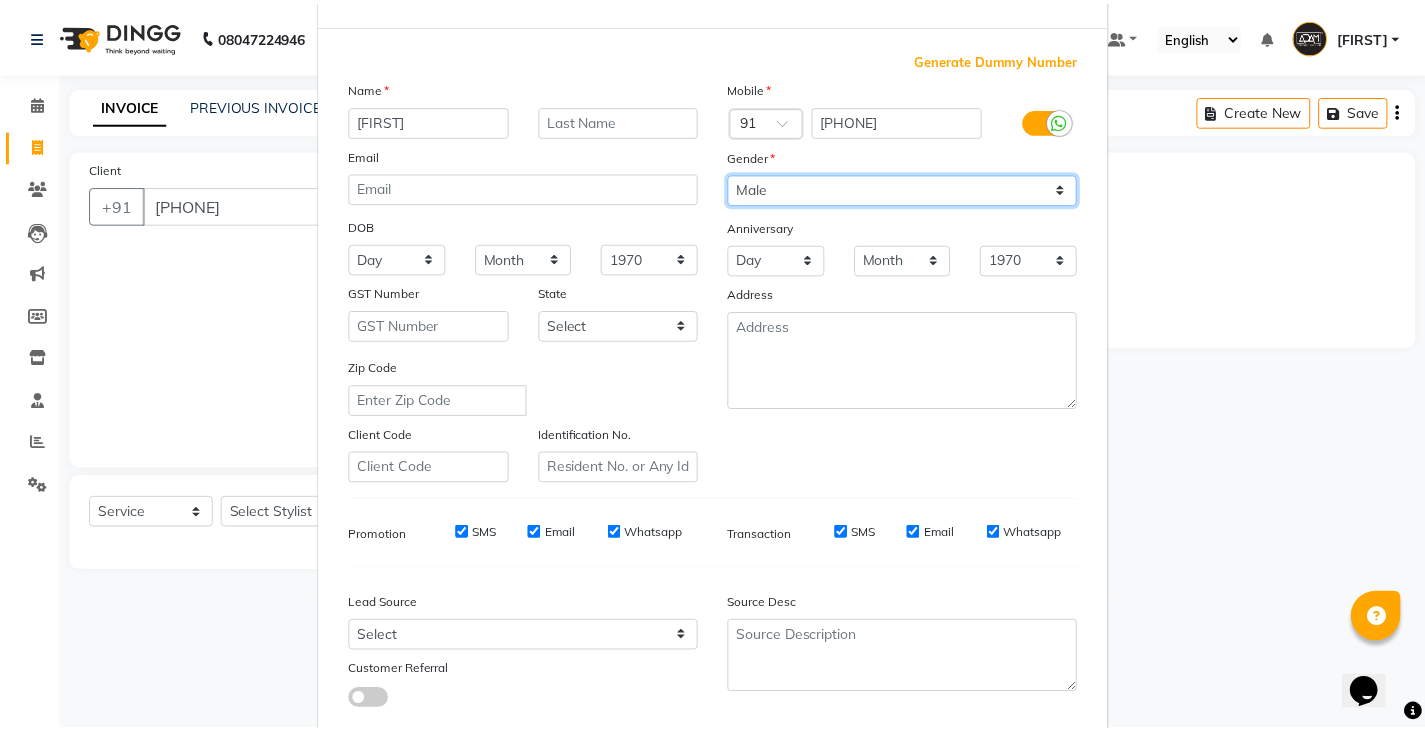 scroll, scrollTop: 192, scrollLeft: 0, axis: vertical 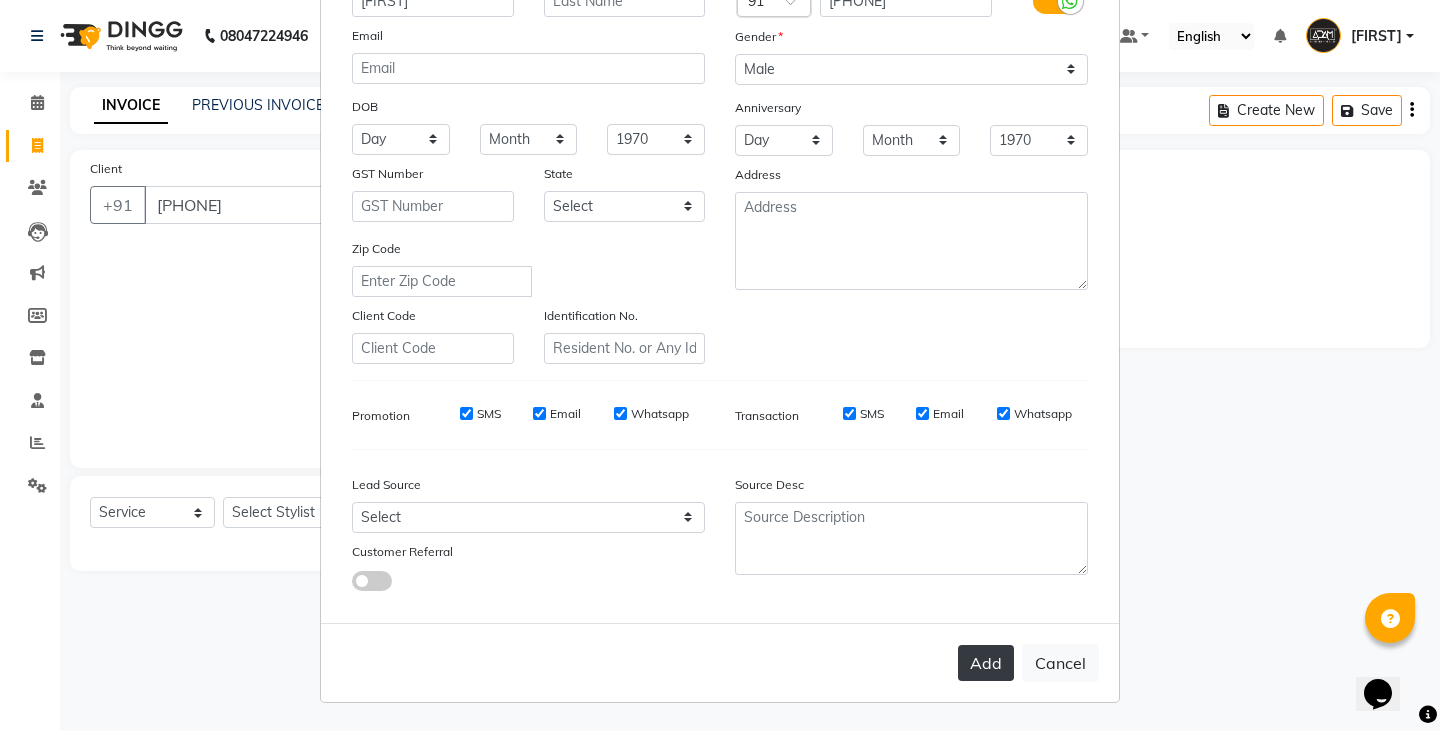 click on "Add" at bounding box center (986, 663) 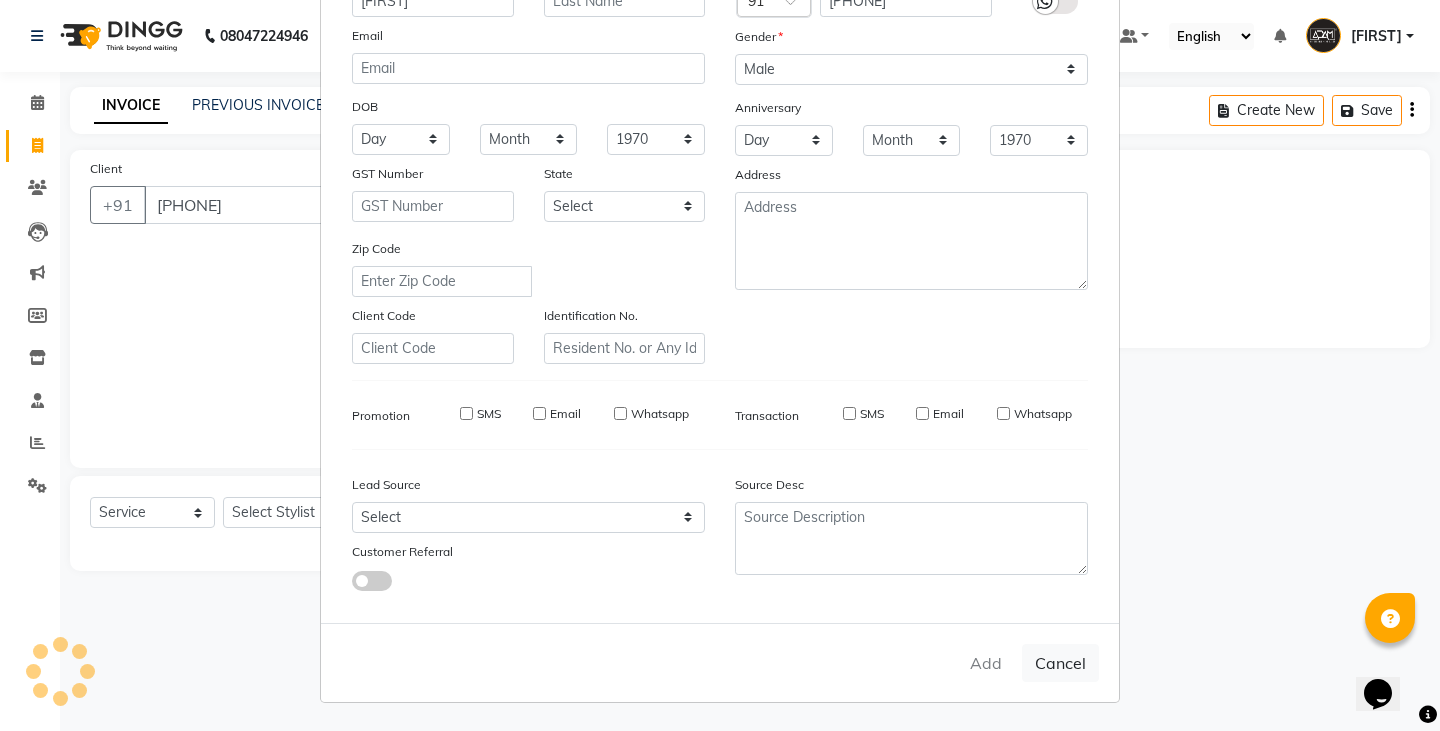 type 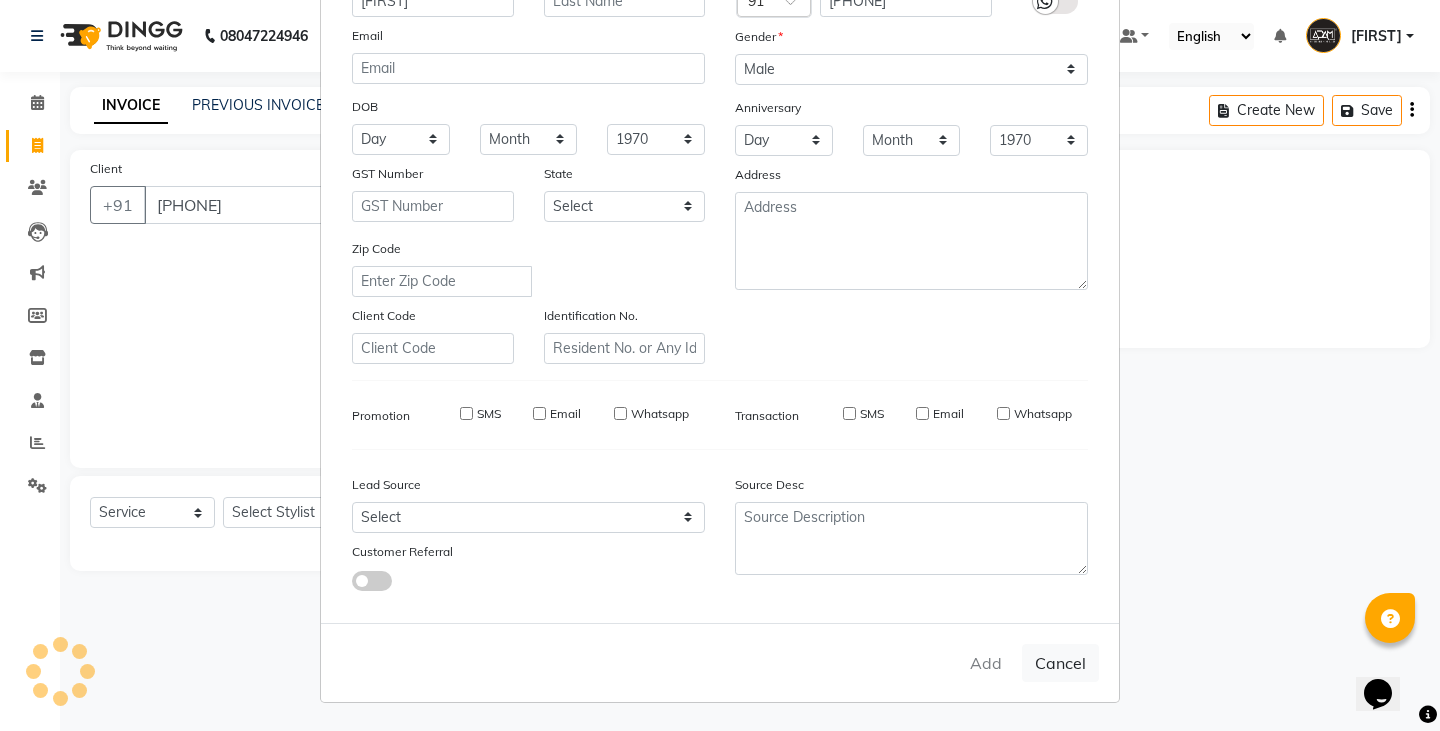 select 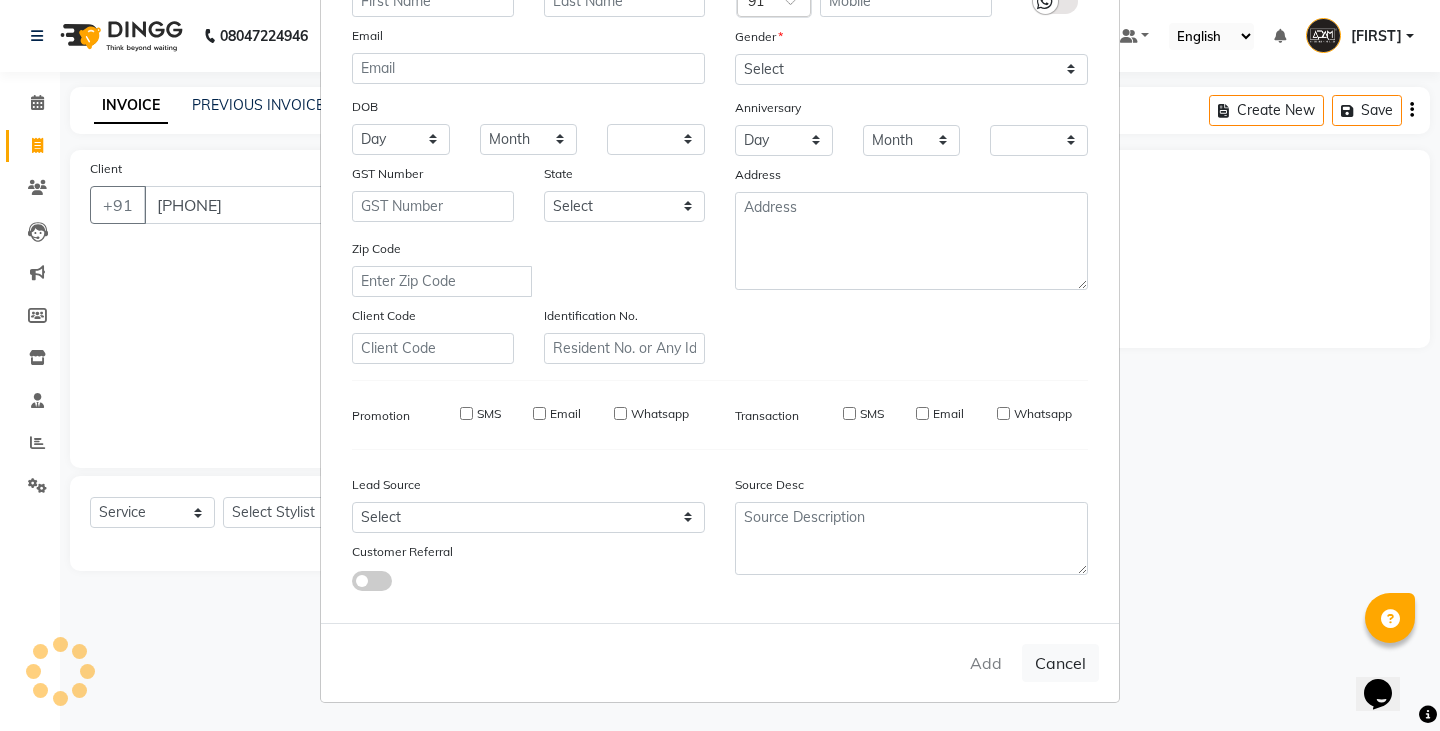 checkbox on "false" 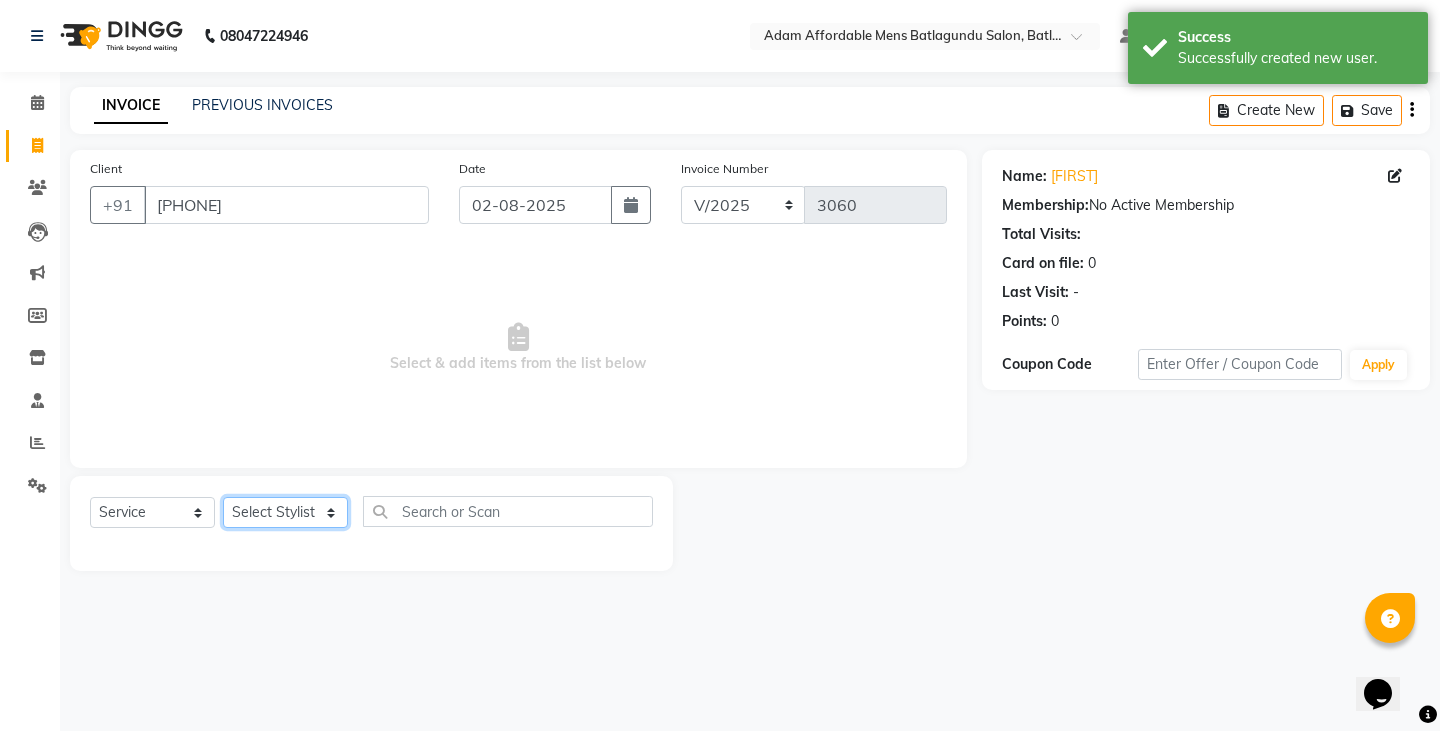 click on "Select Stylist Admin Anish Ovesh Raja SAHIL  SOHAIL SONU" 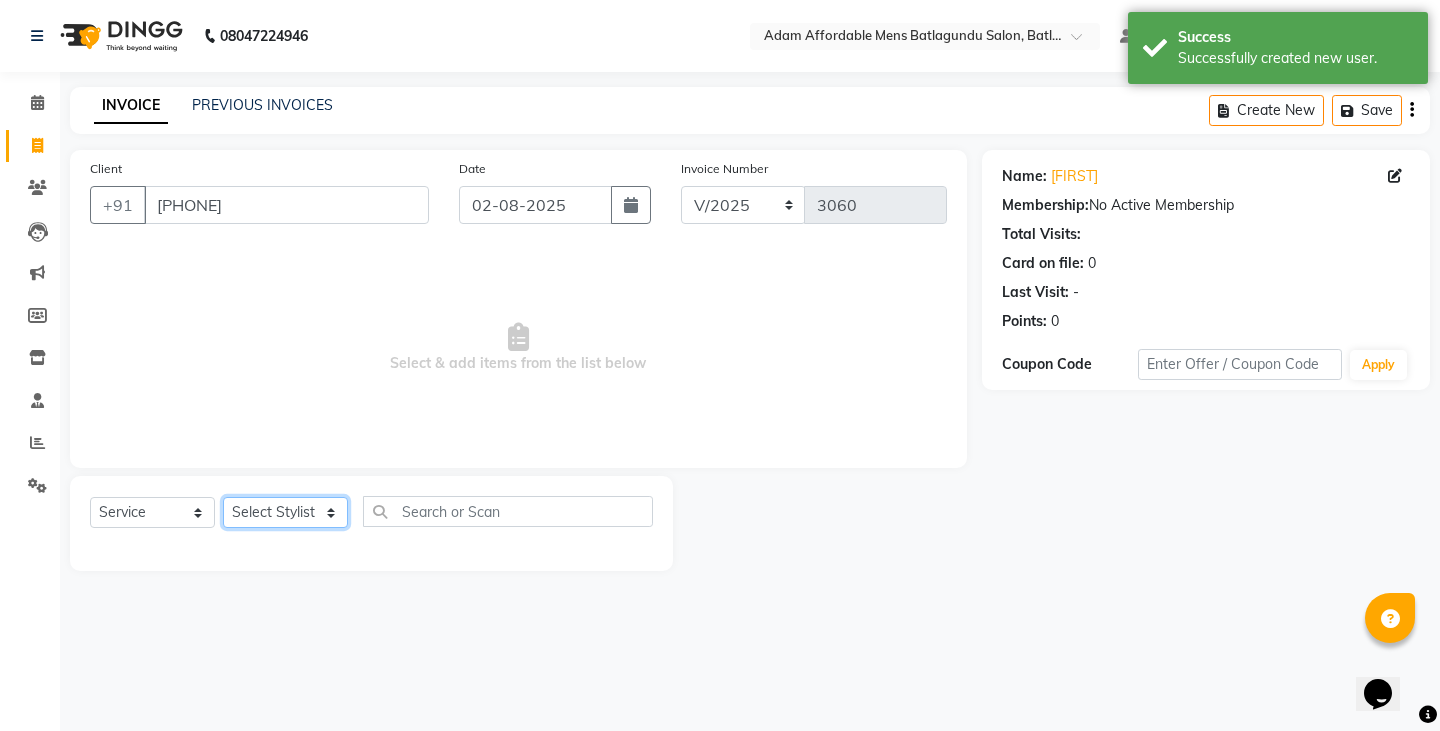 select on "78652" 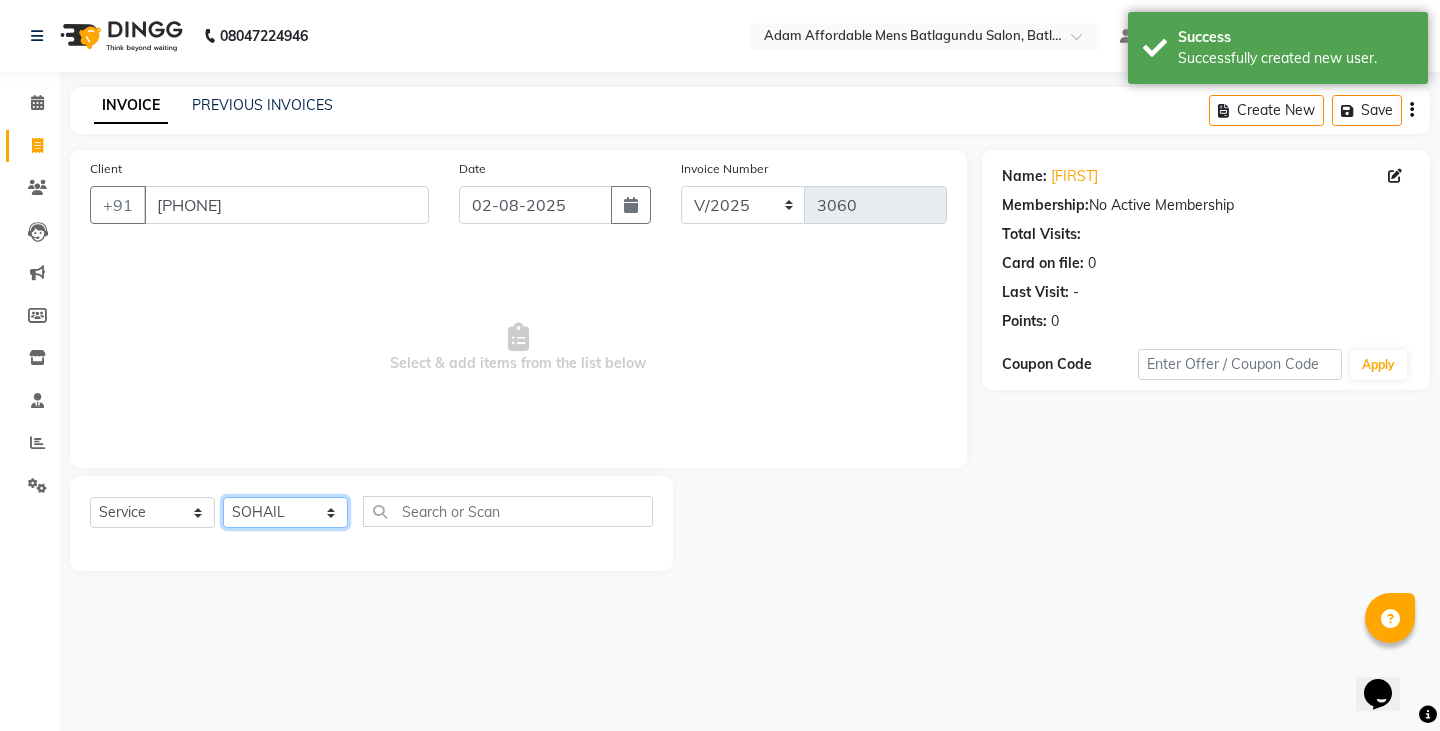 click on "Select Stylist Admin Anish Ovesh Raja SAHIL  SOHAIL SONU" 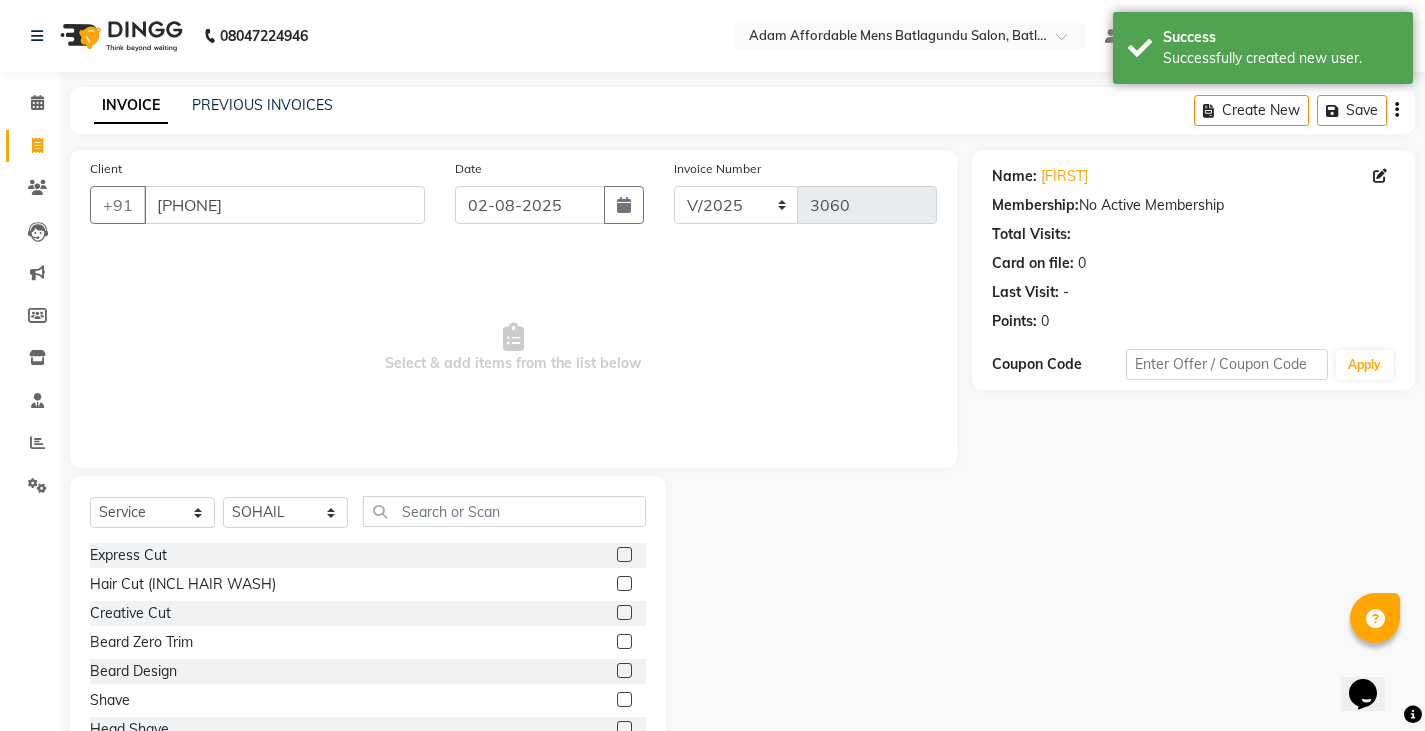 click 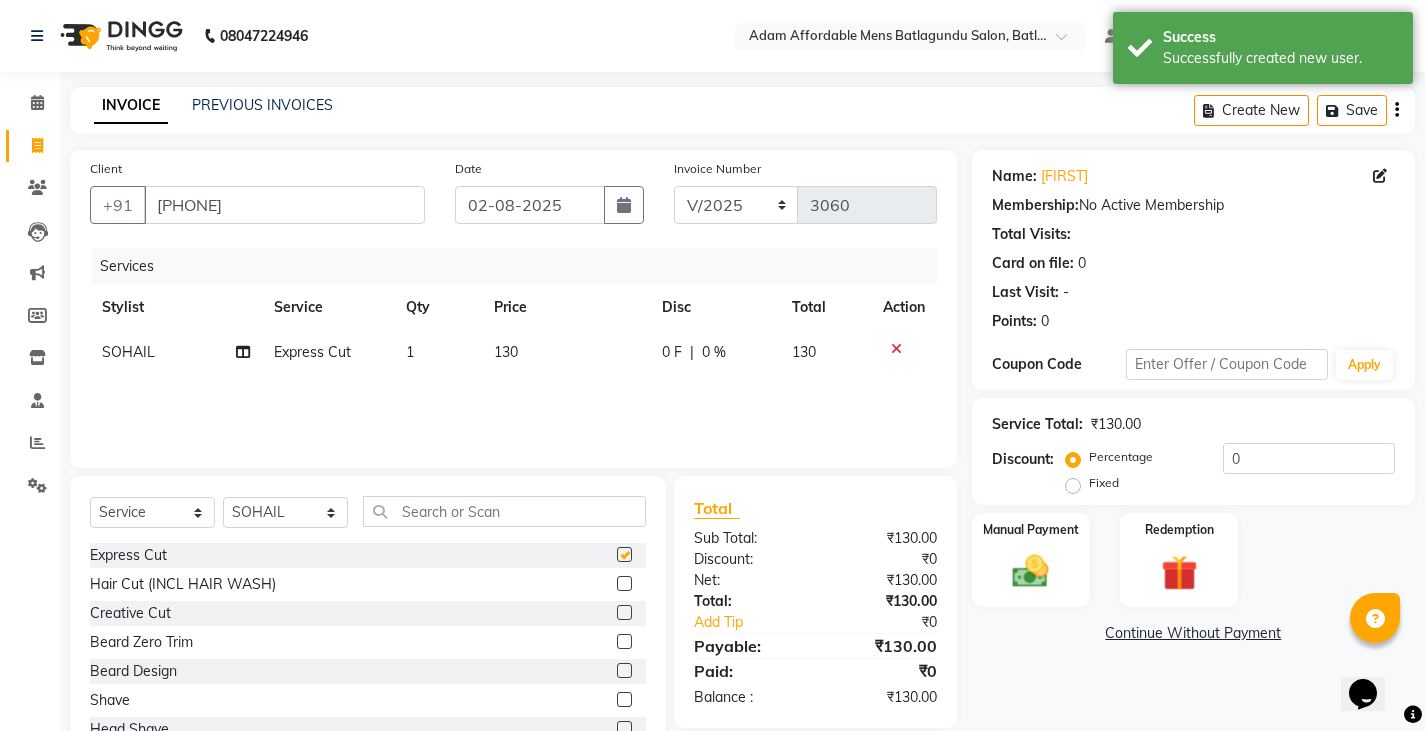 checkbox on "false" 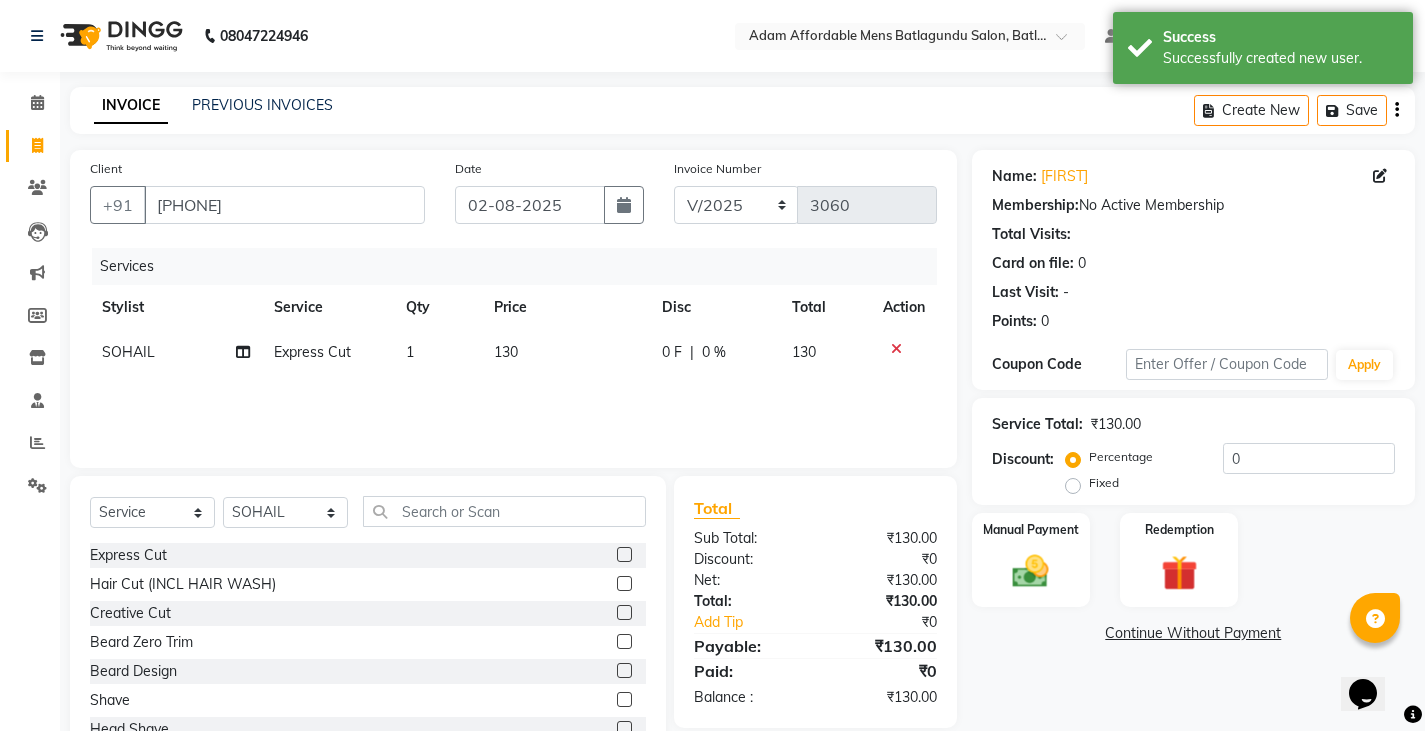 click 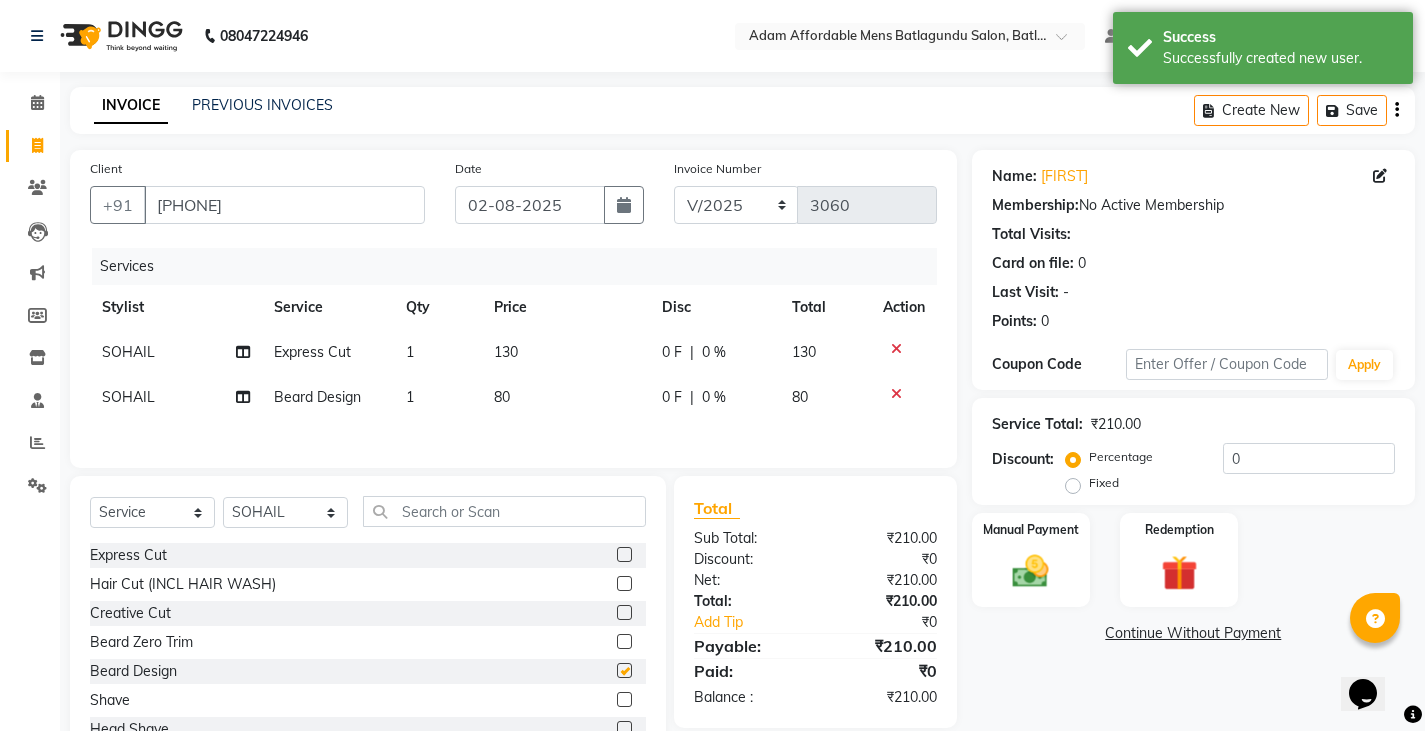 checkbox on "false" 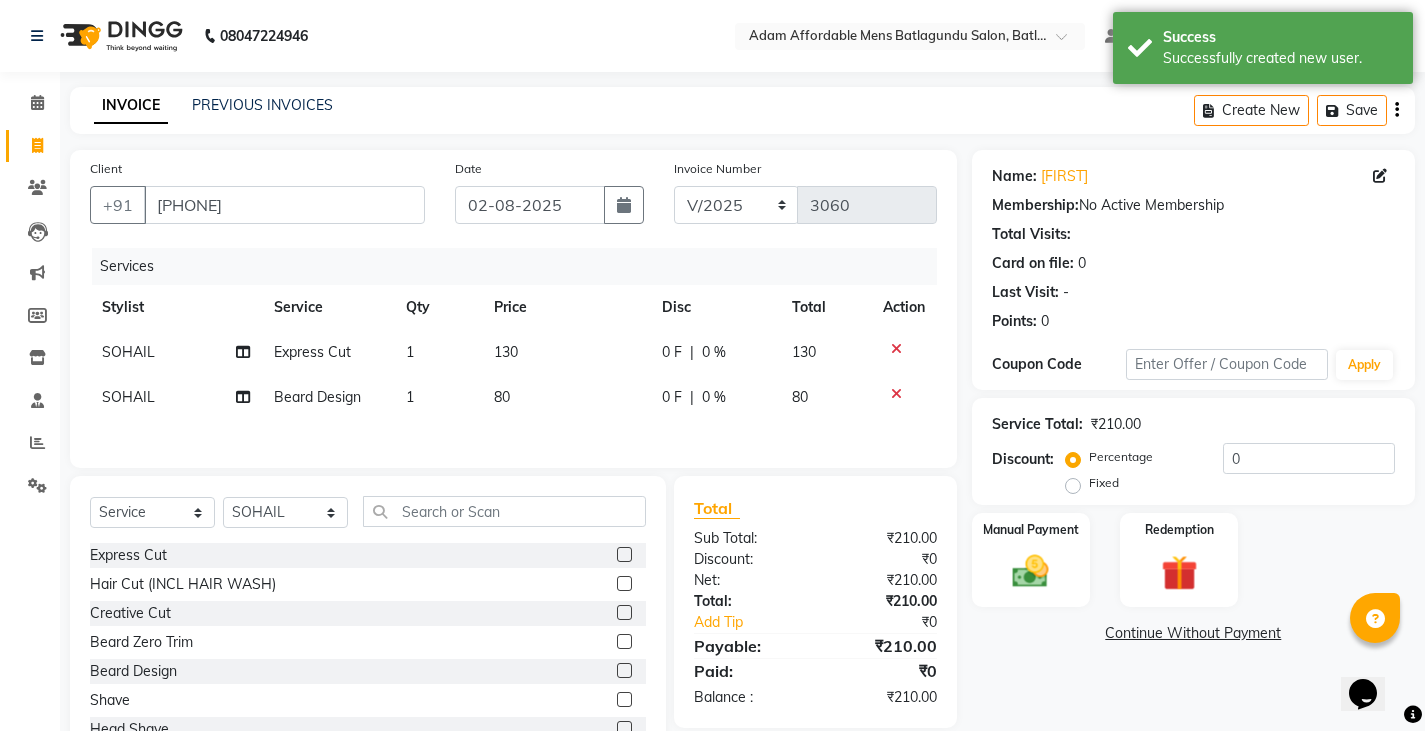 click on "0 F | 0 %" 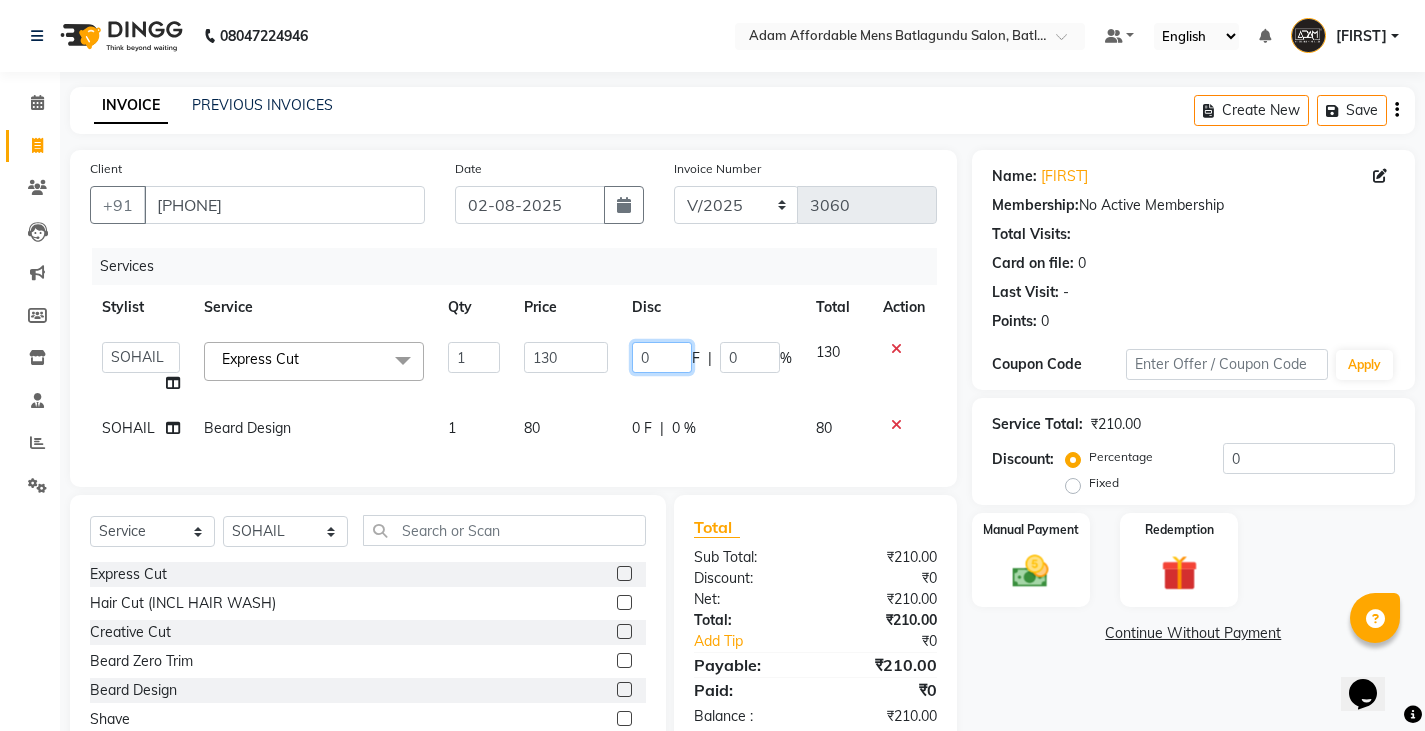 click on "0" 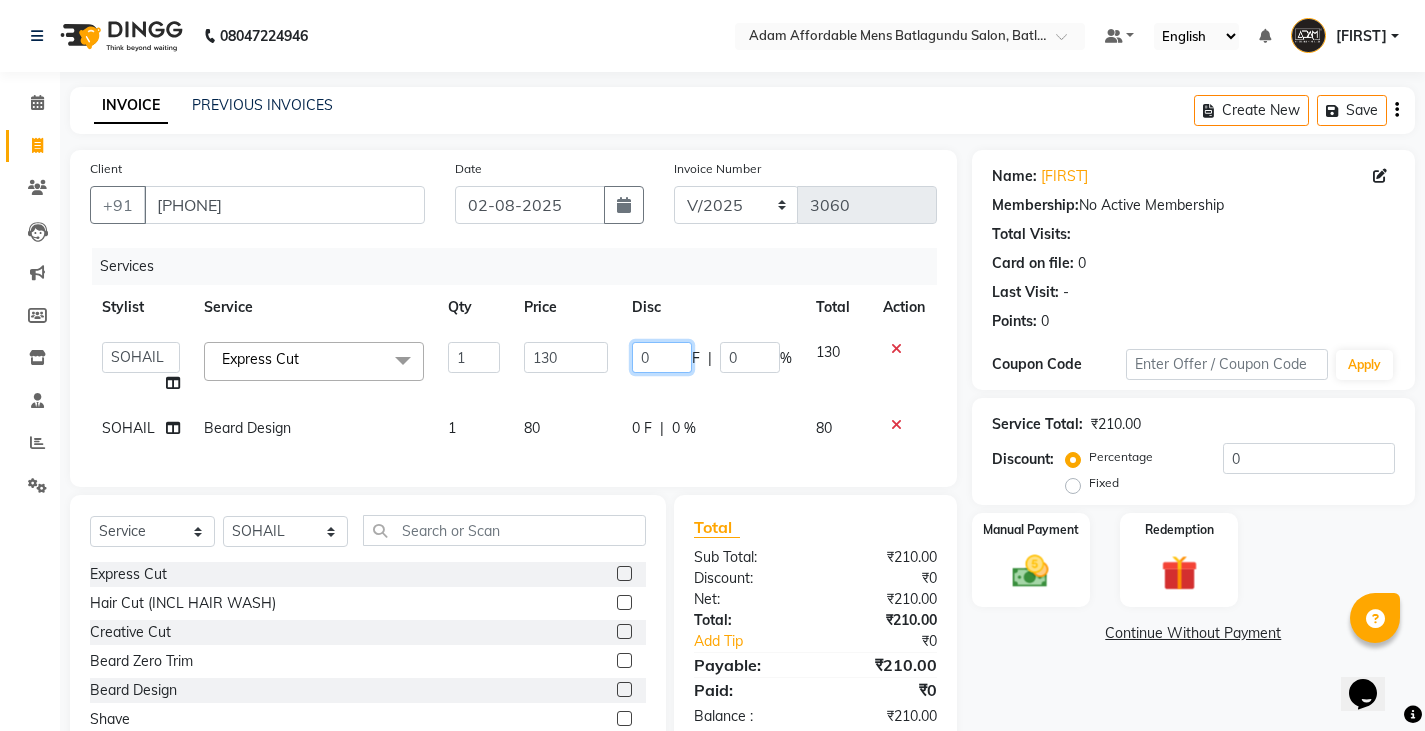 type on "30" 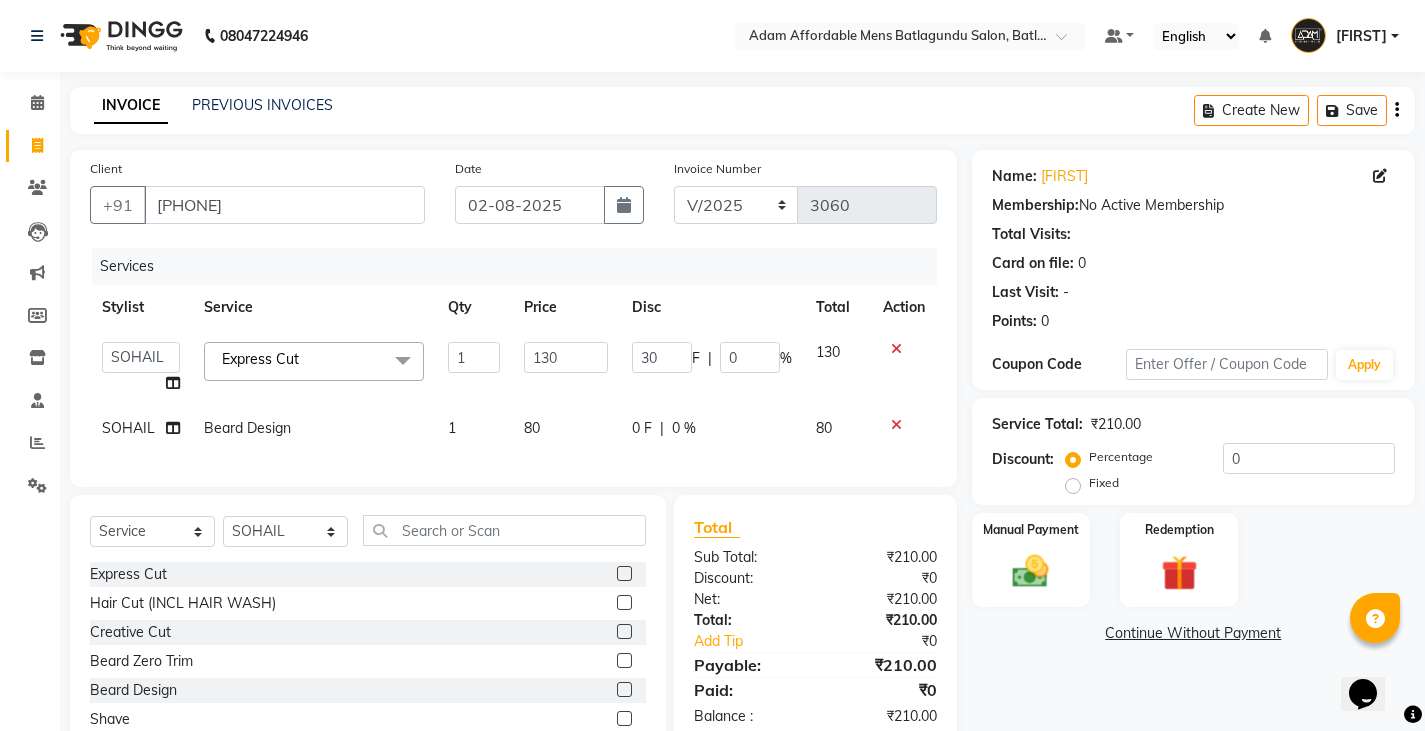 drag, startPoint x: 819, startPoint y: 396, endPoint x: 952, endPoint y: 389, distance: 133.18408 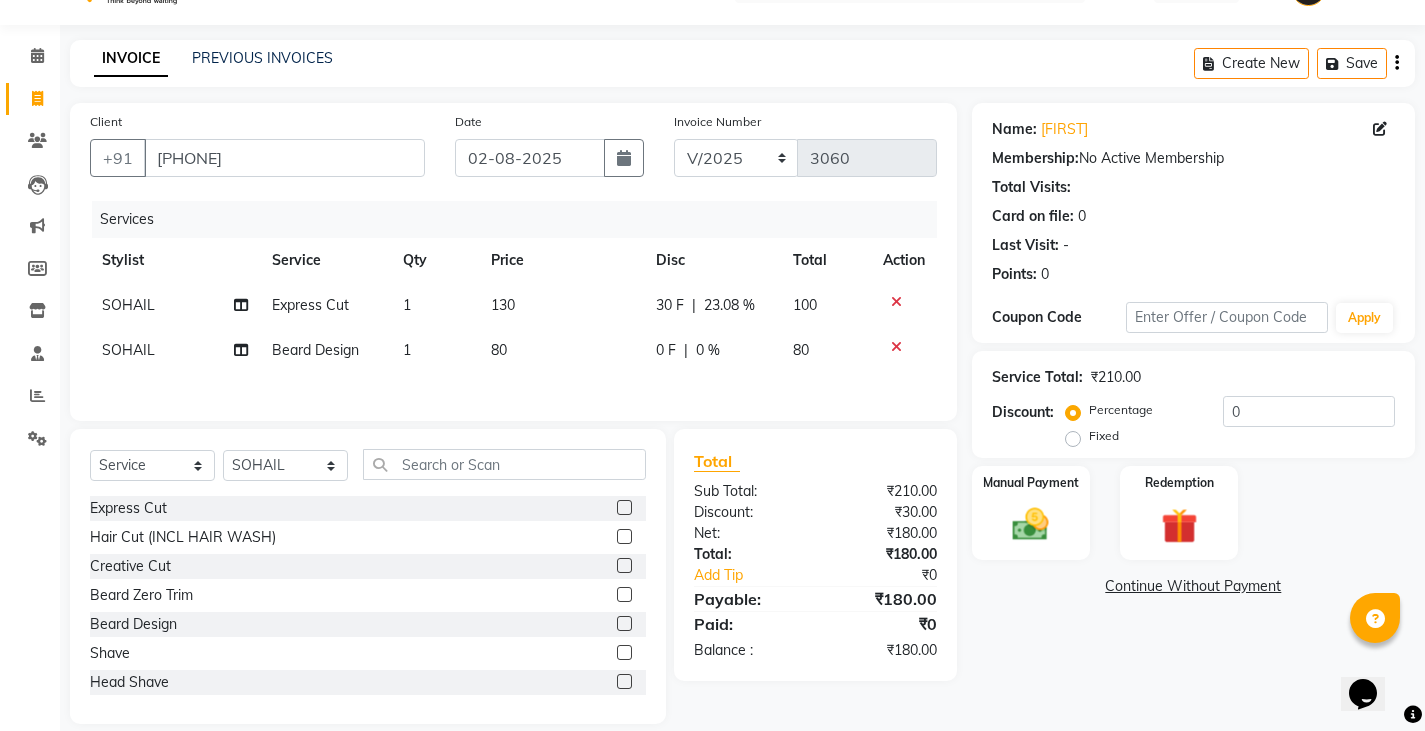 scroll, scrollTop: 73, scrollLeft: 0, axis: vertical 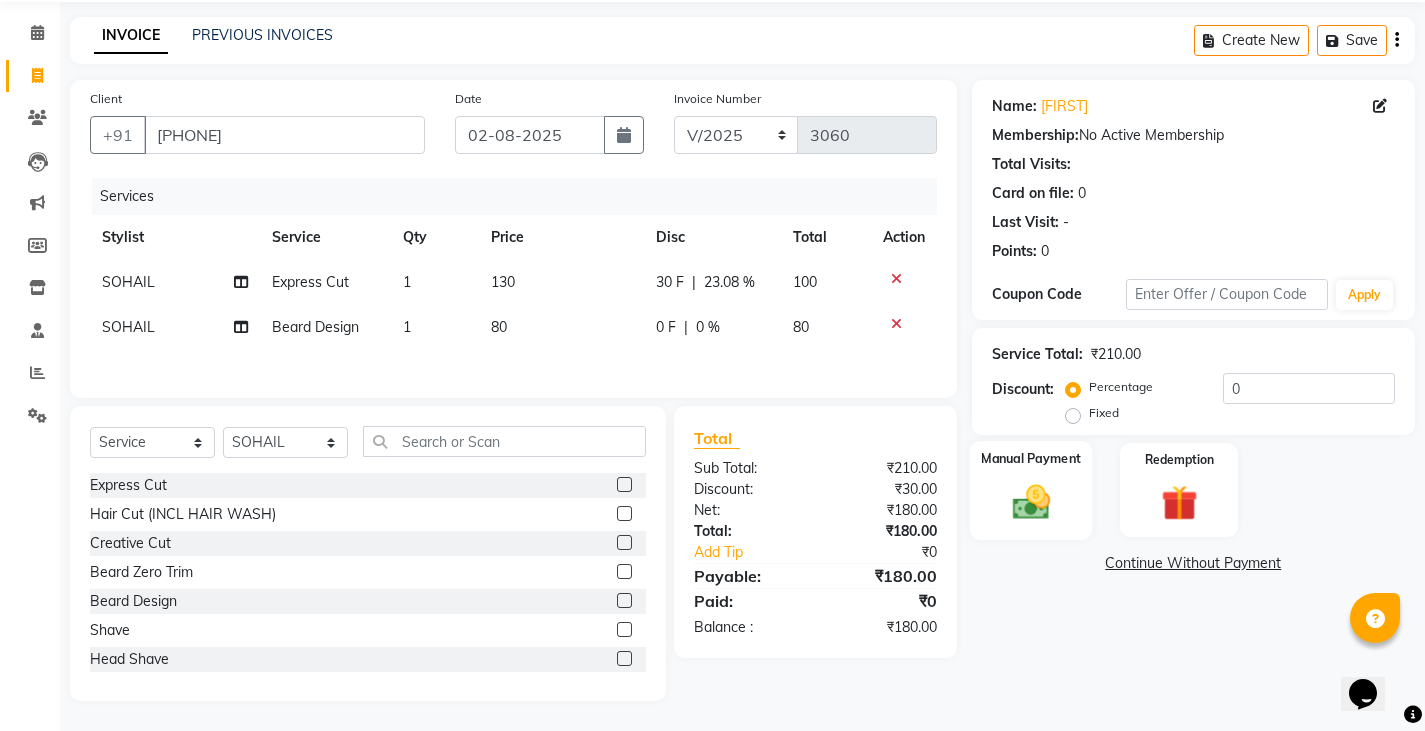 click on "Manual Payment" 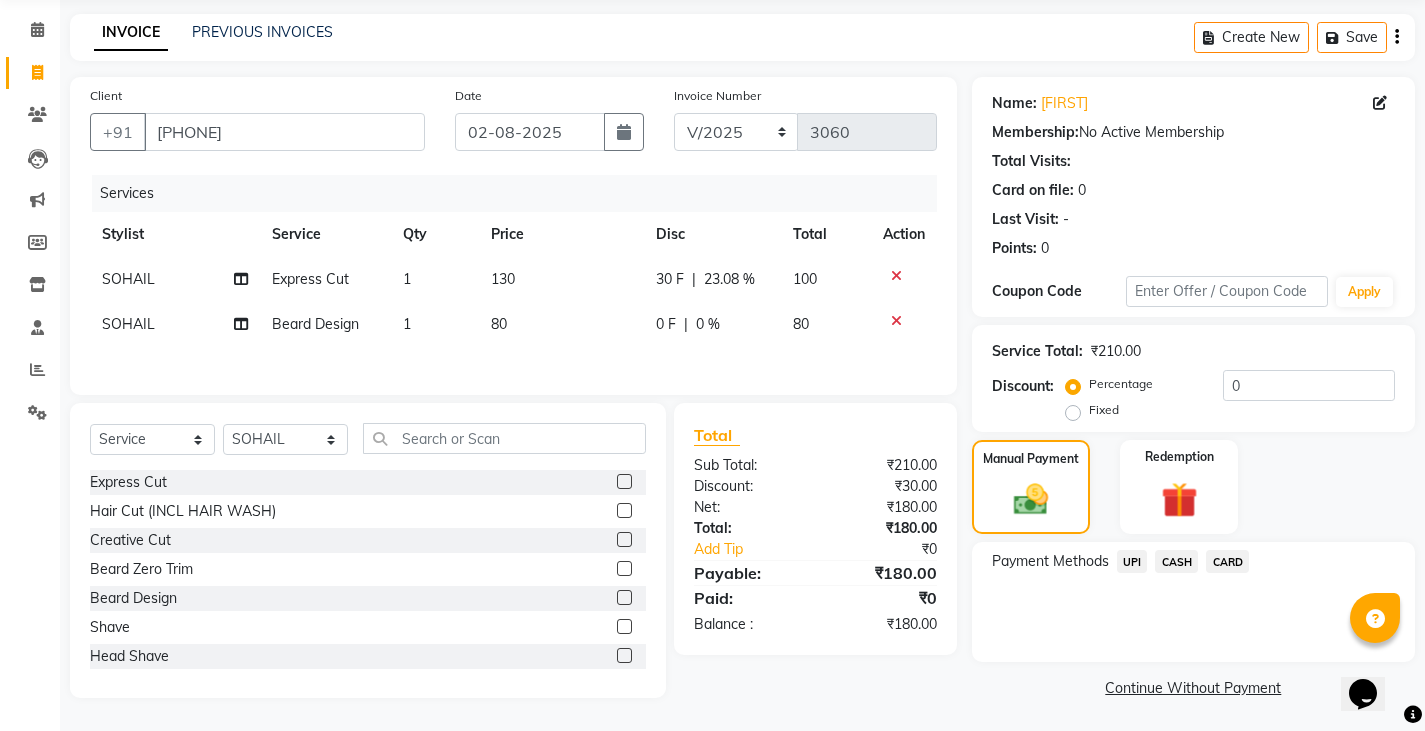 scroll, scrollTop: 75, scrollLeft: 0, axis: vertical 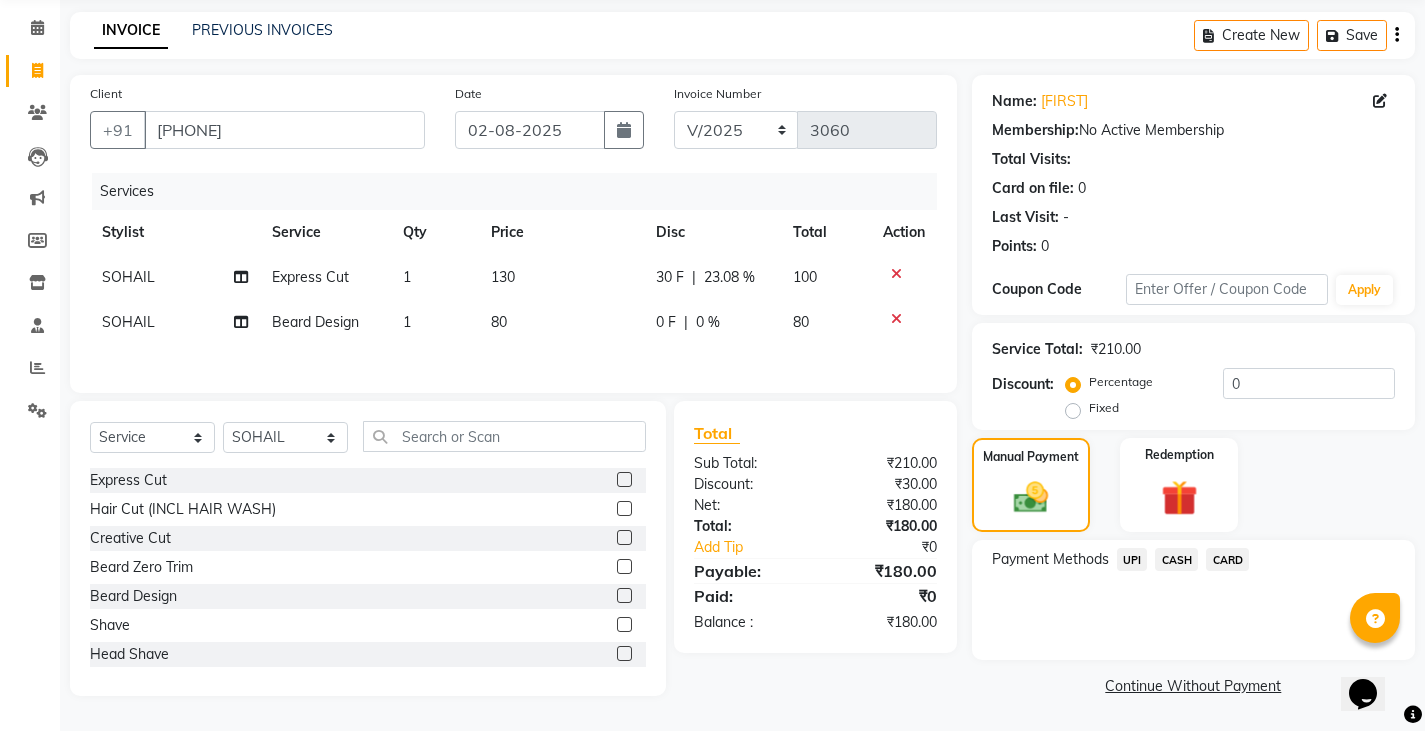 click on "UPI" 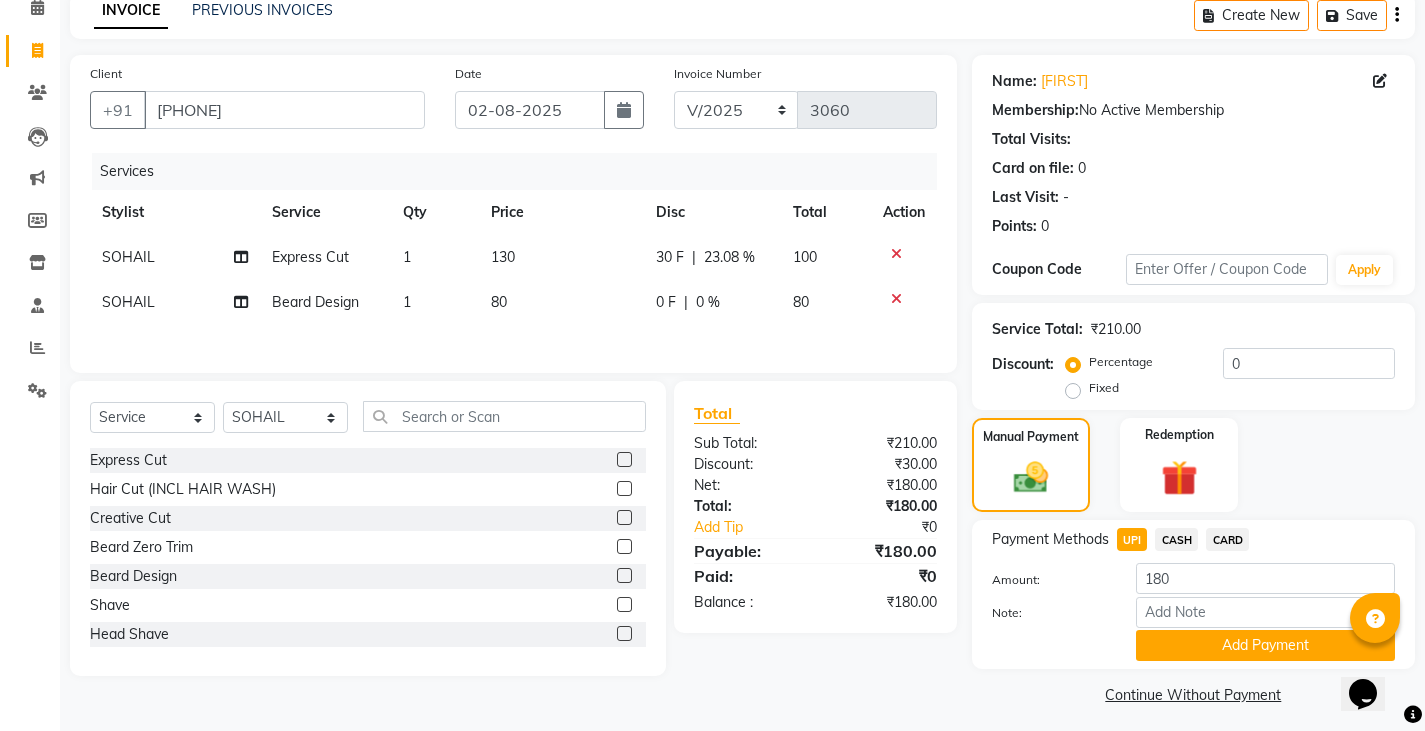 scroll, scrollTop: 104, scrollLeft: 0, axis: vertical 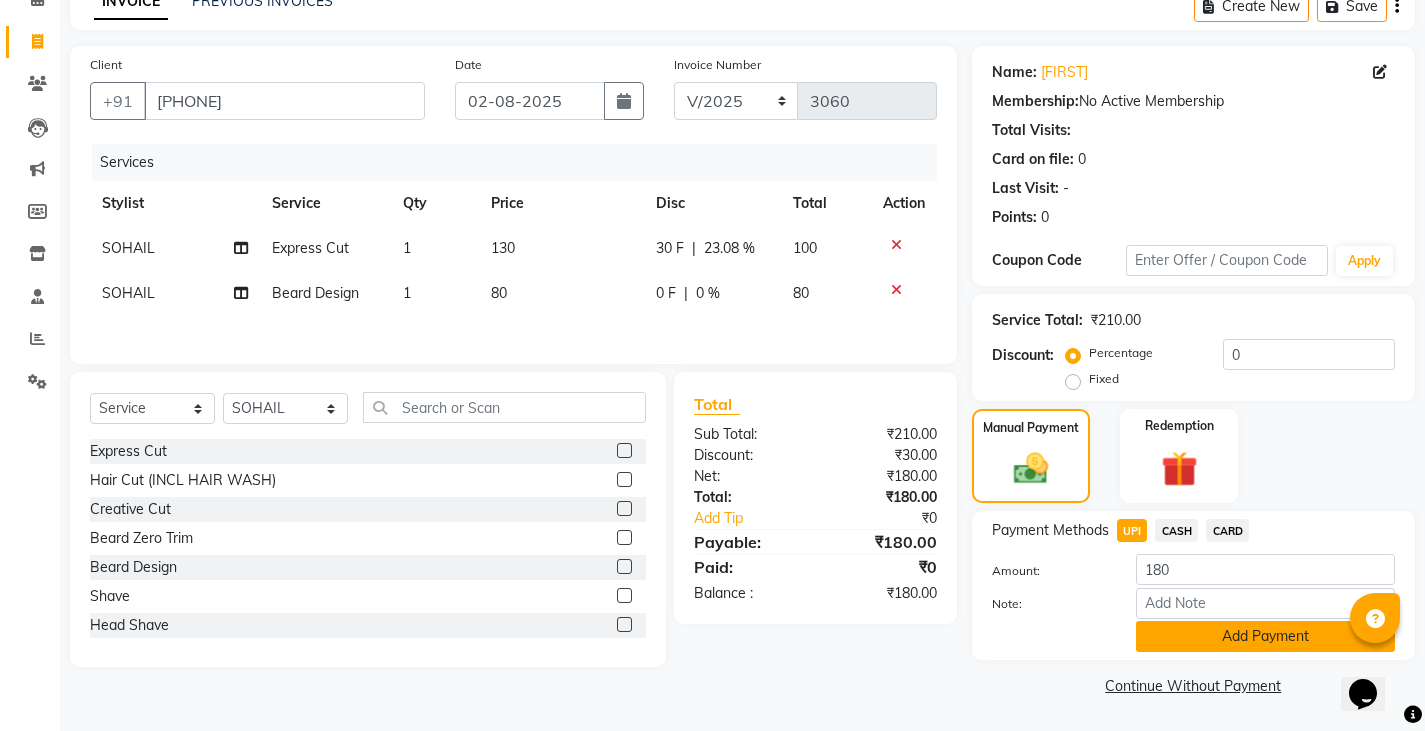 click on "Add Payment" 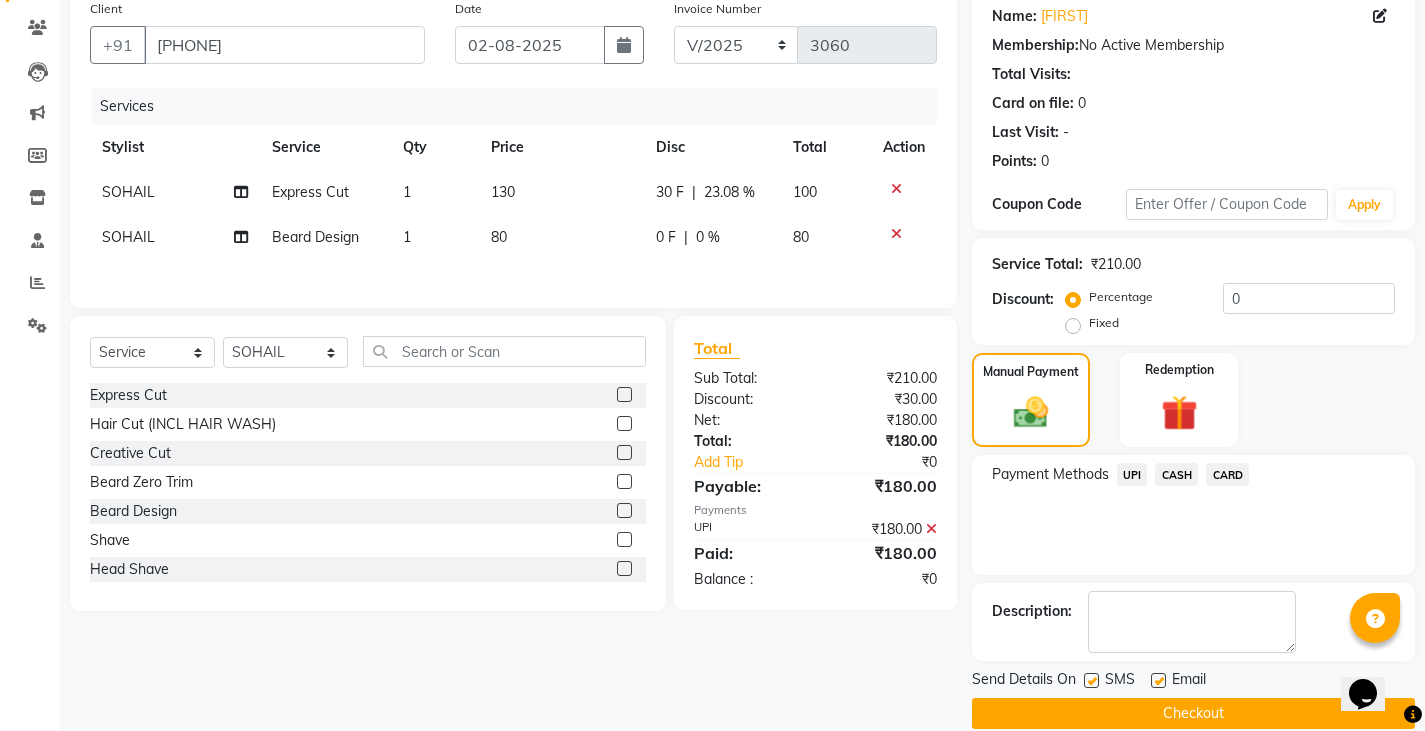 scroll, scrollTop: 188, scrollLeft: 0, axis: vertical 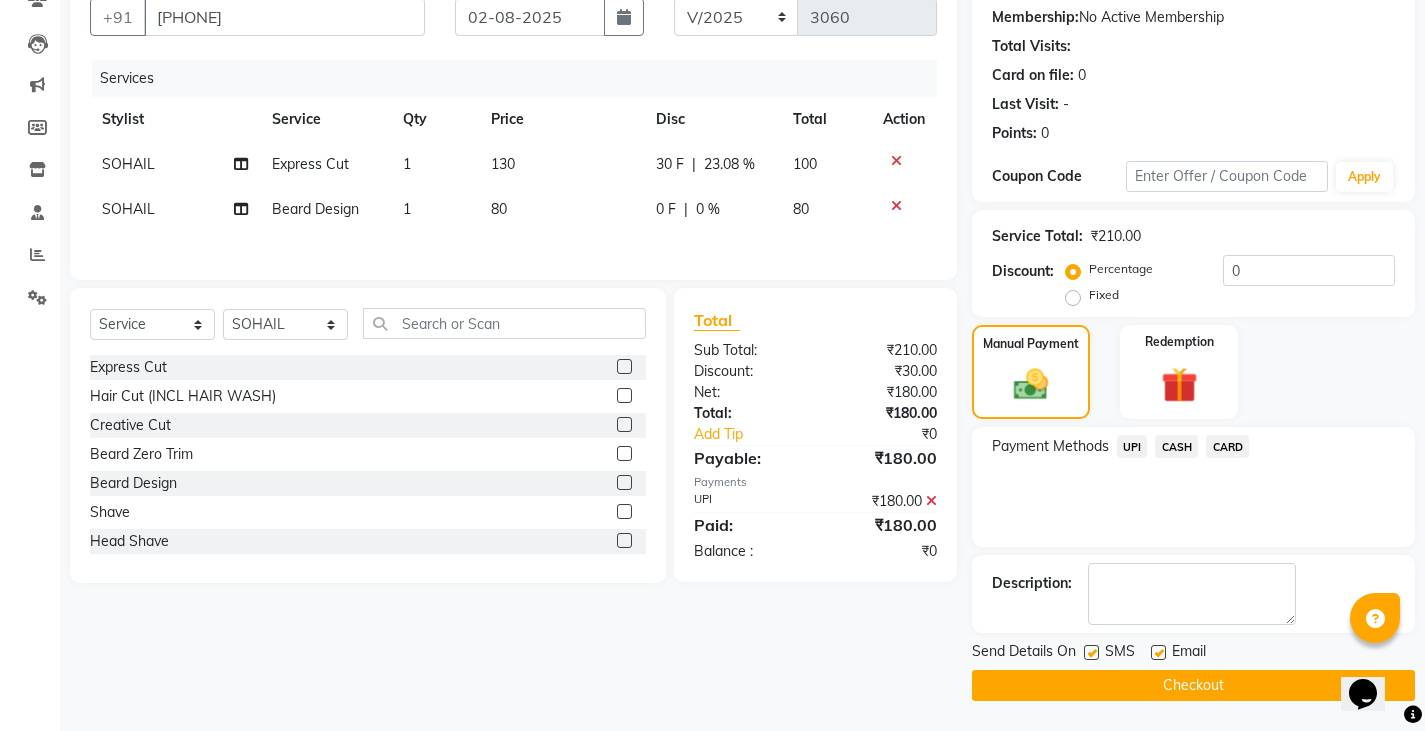 click 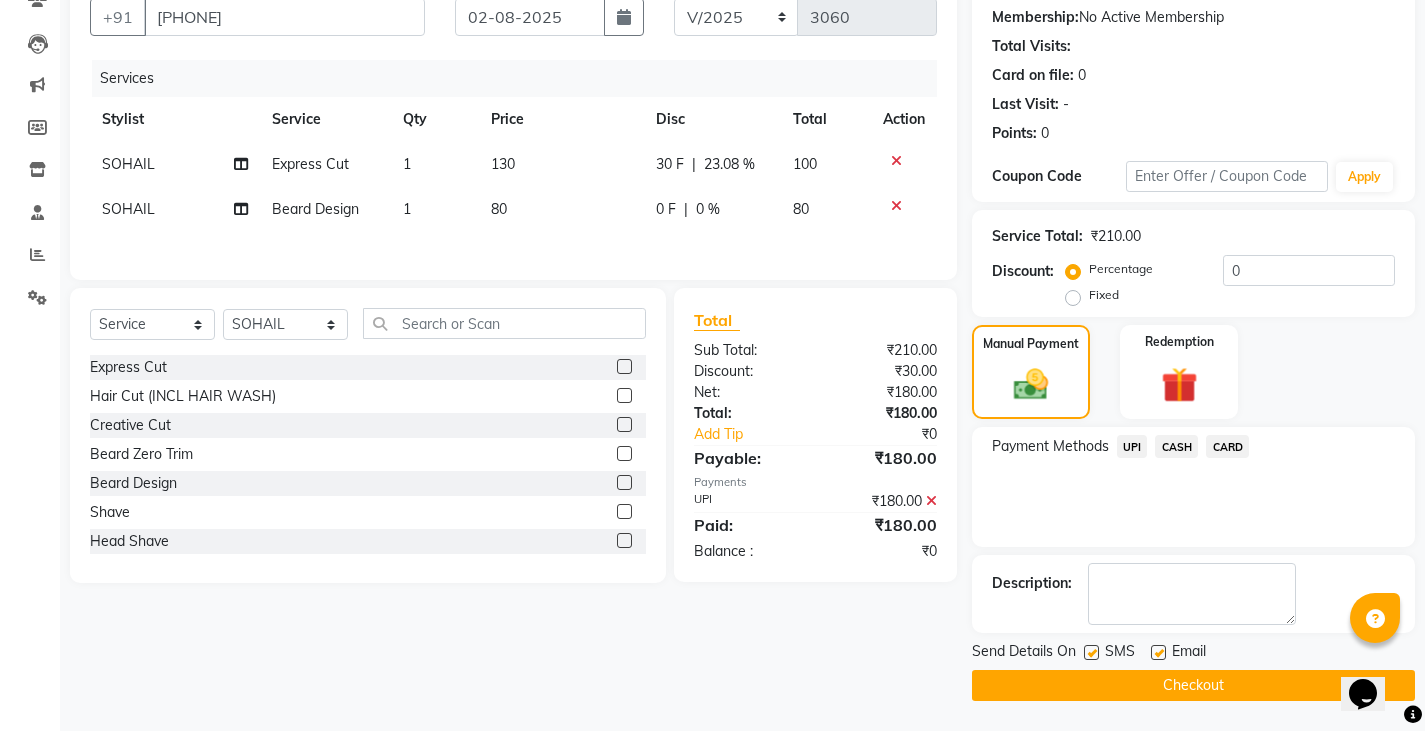 click on "Checkout" 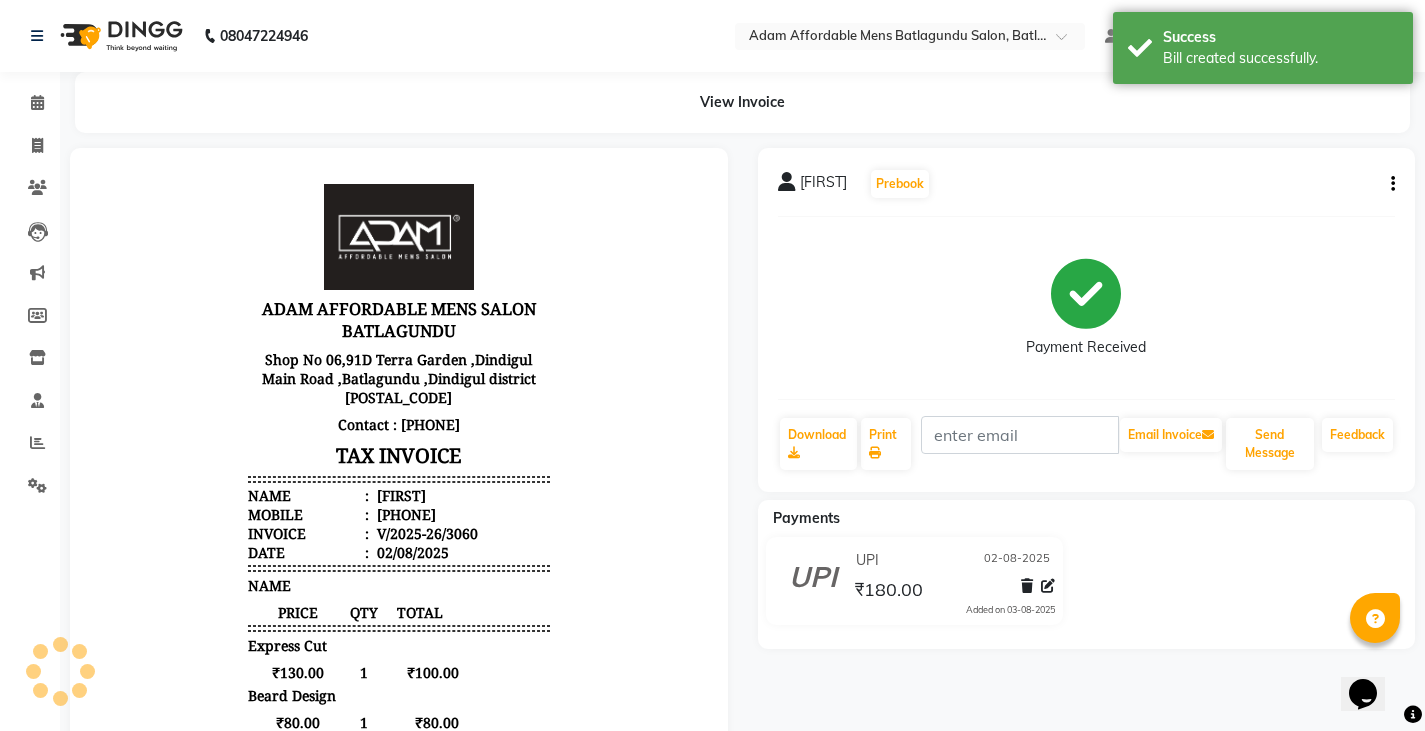 scroll, scrollTop: 0, scrollLeft: 0, axis: both 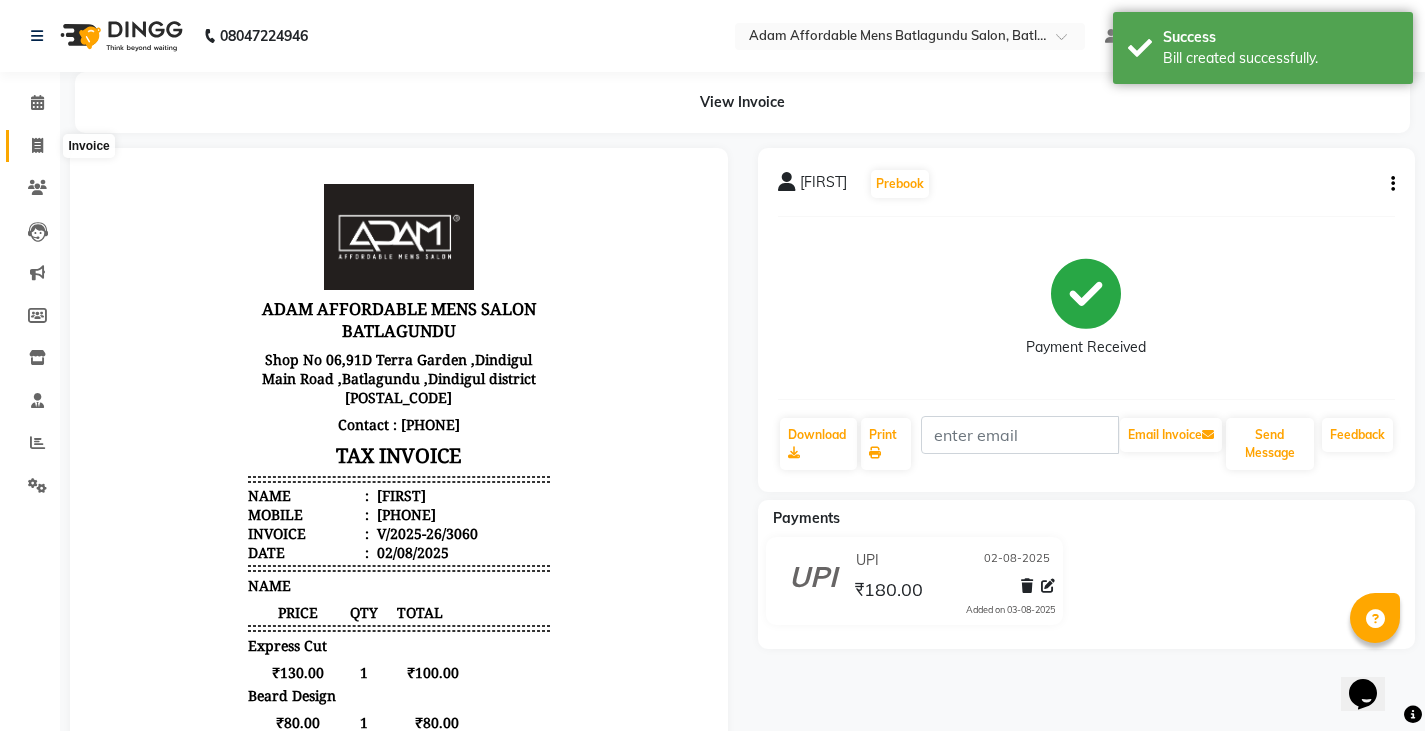 click 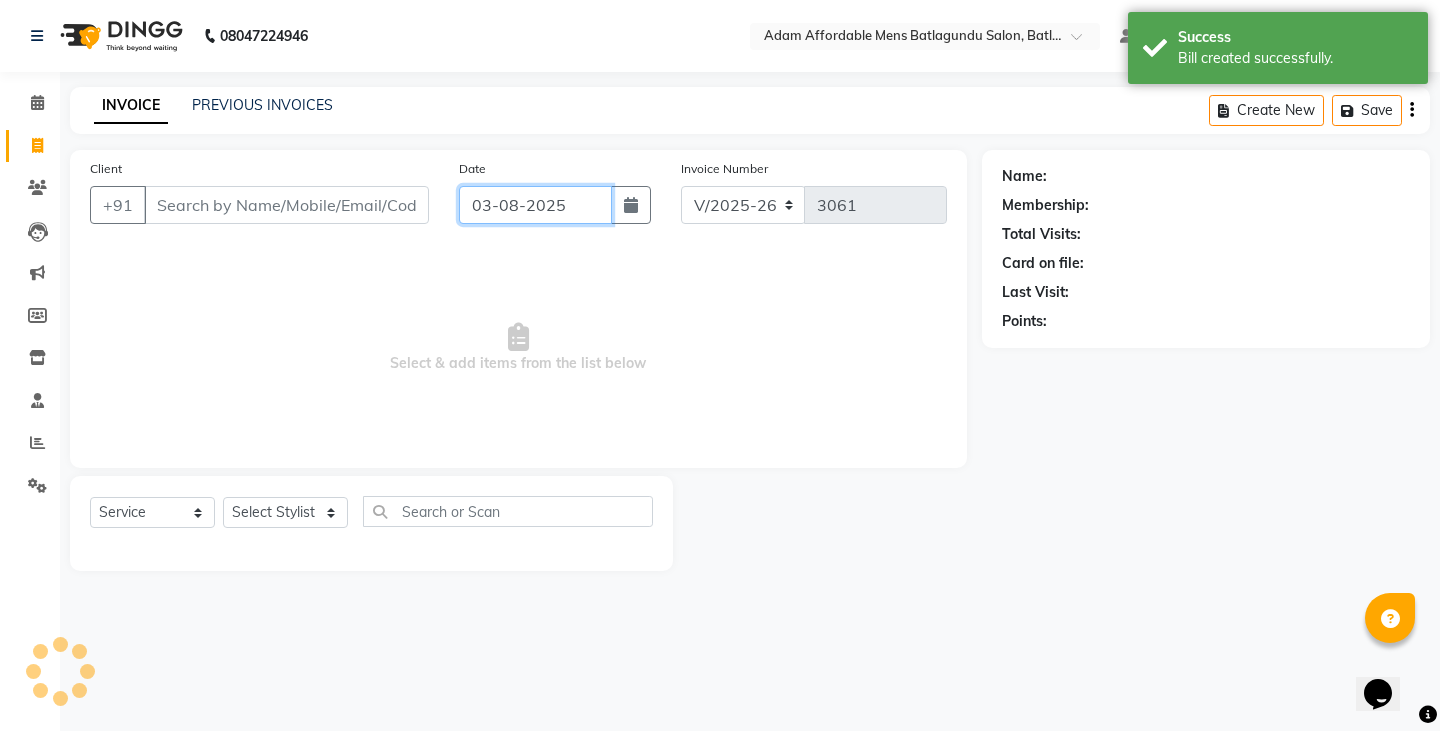 click on "03-08-2025" 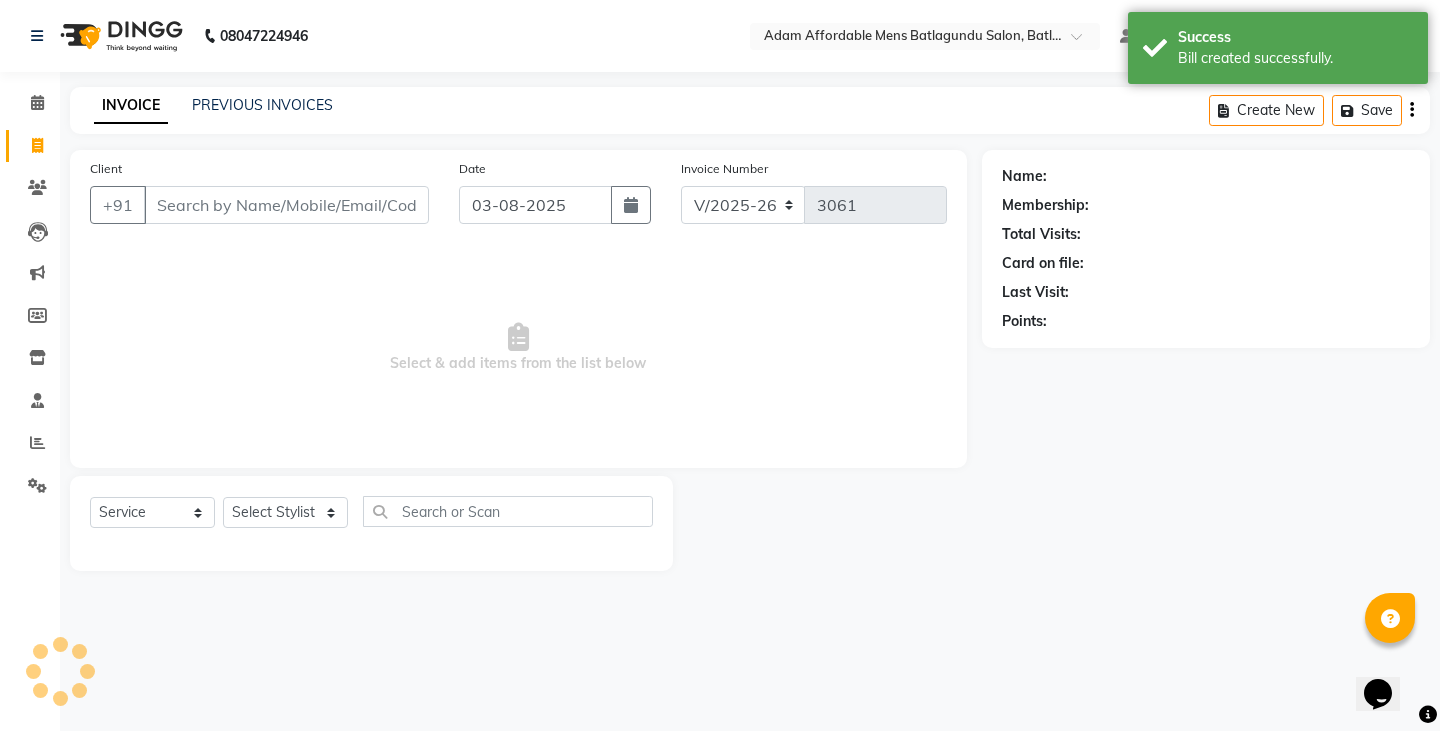 select on "8" 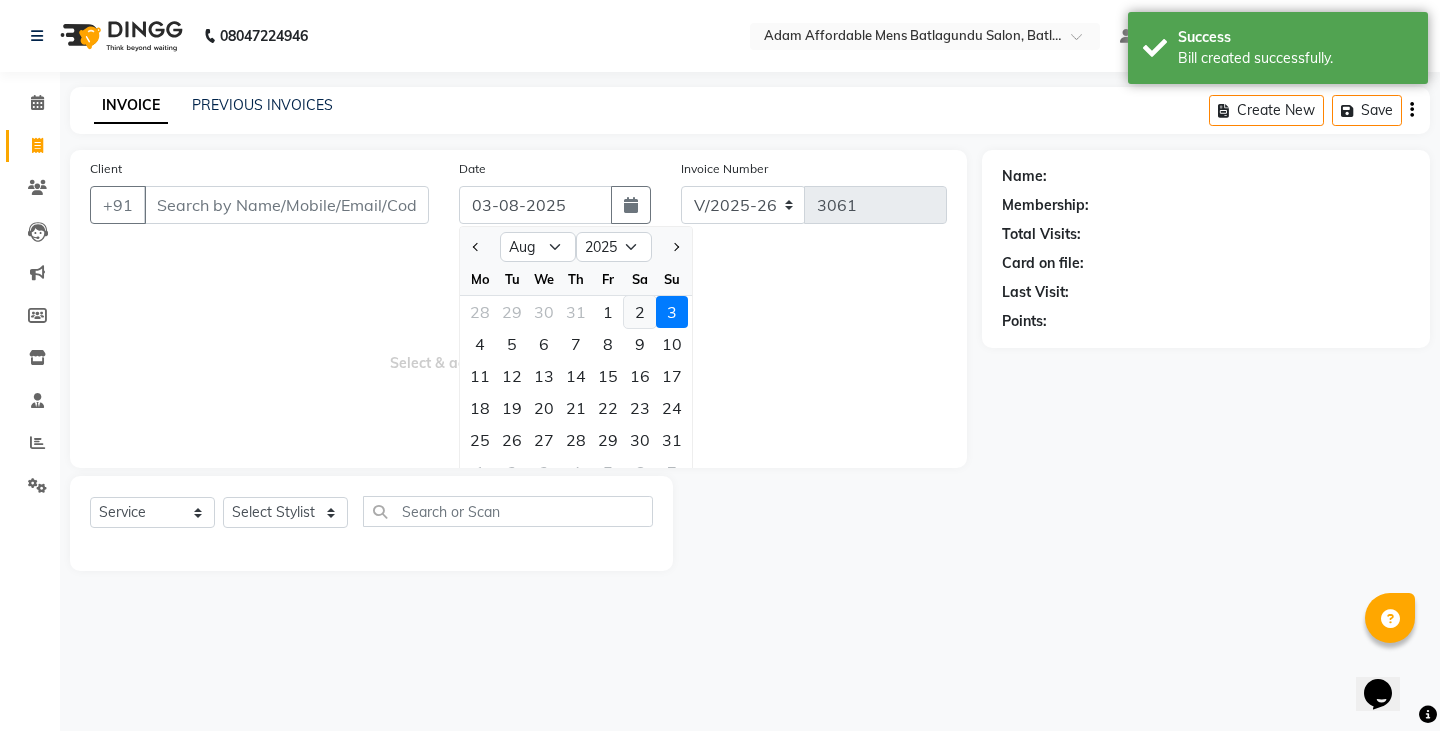 click on "2" 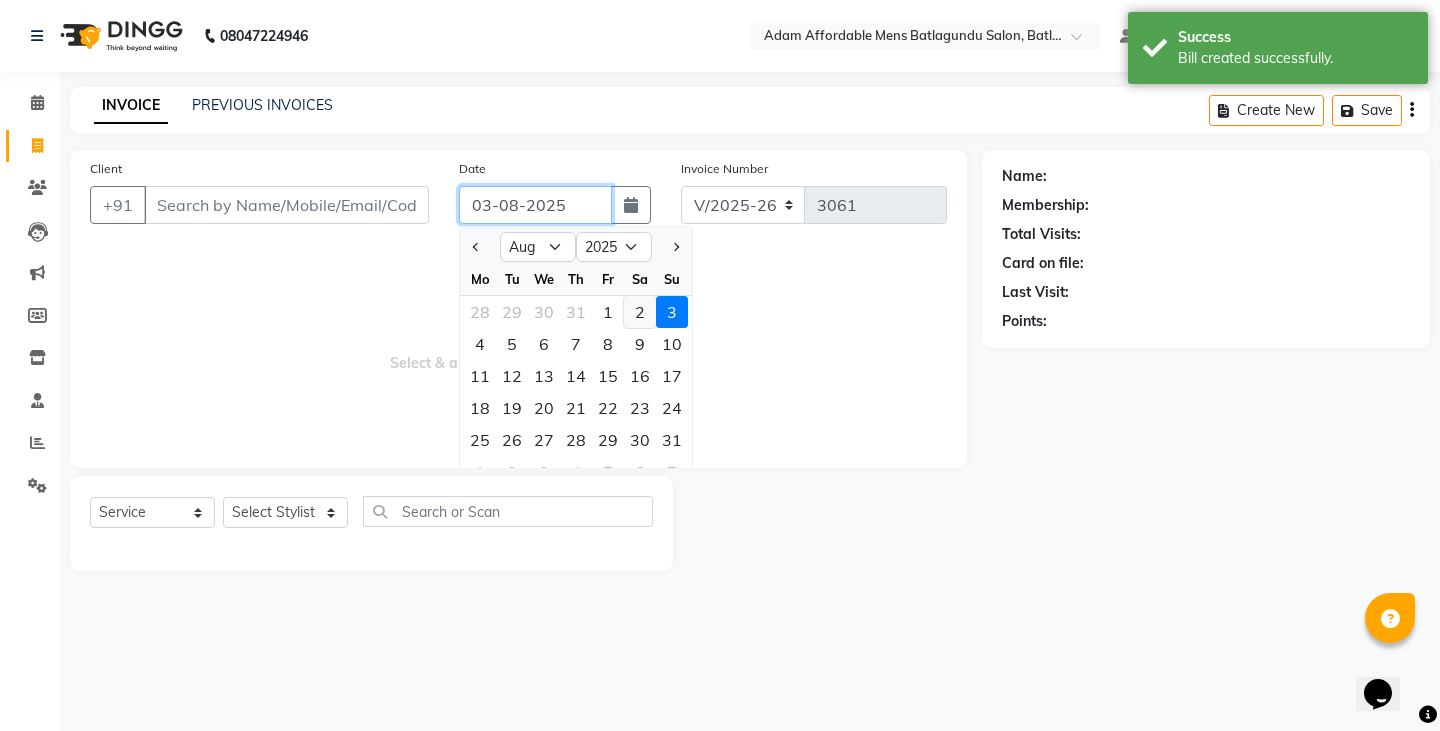 type on "02-08-2025" 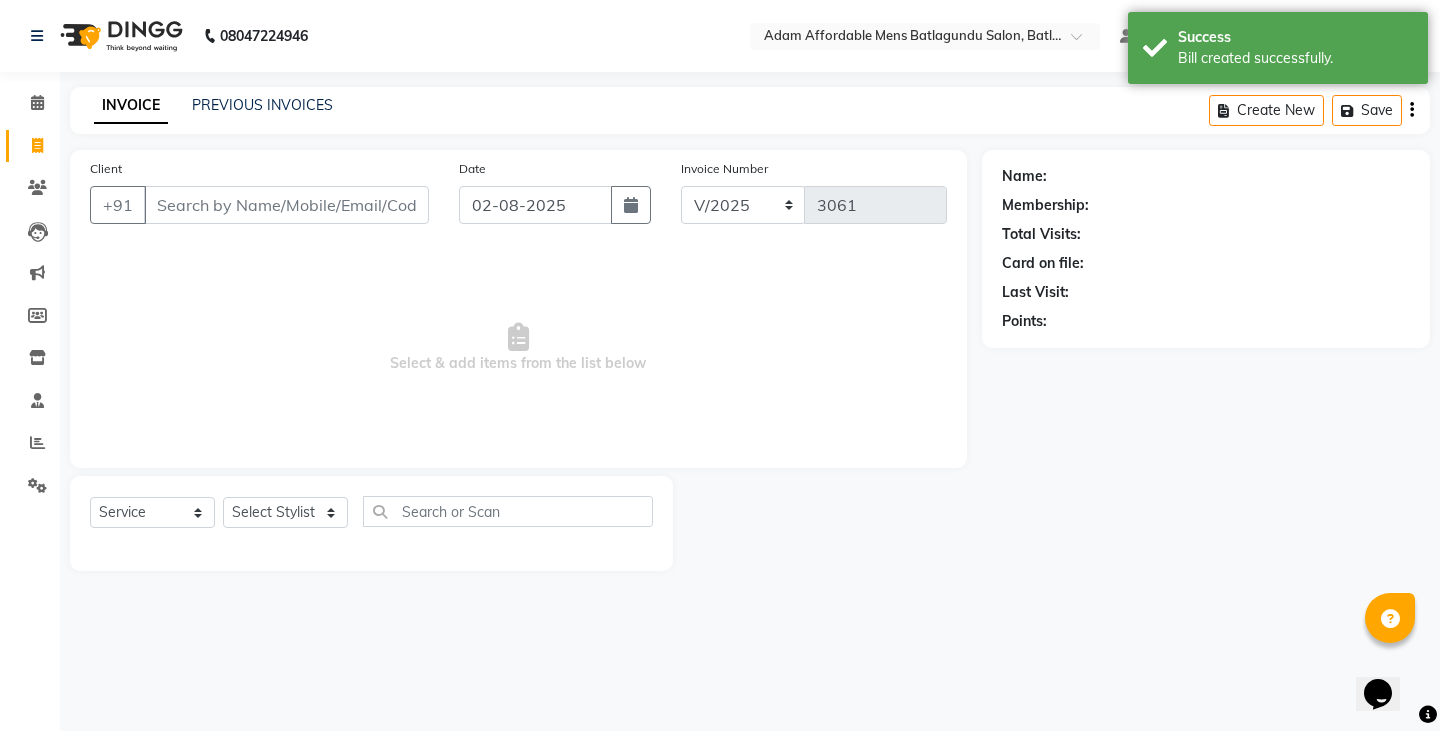 click on "Client +91" 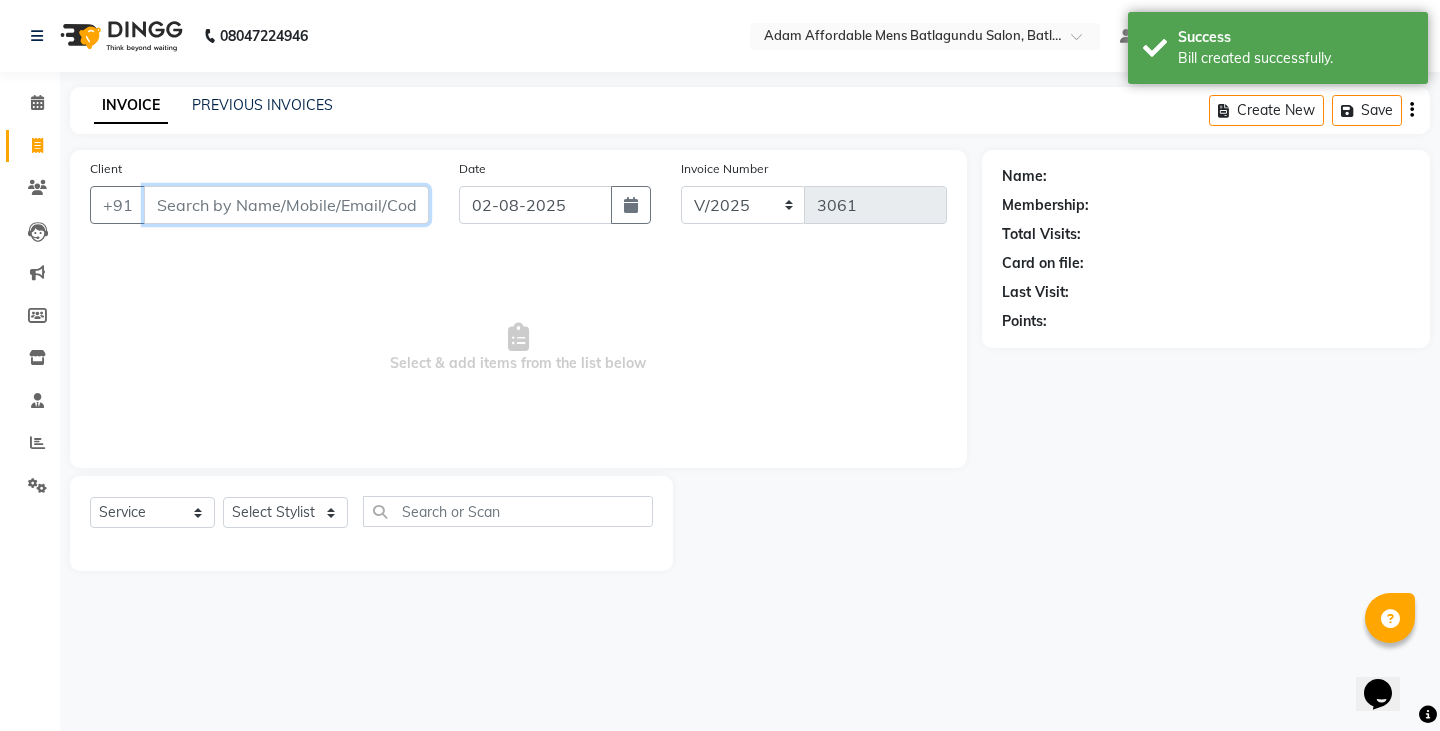 click on "Client" at bounding box center (286, 205) 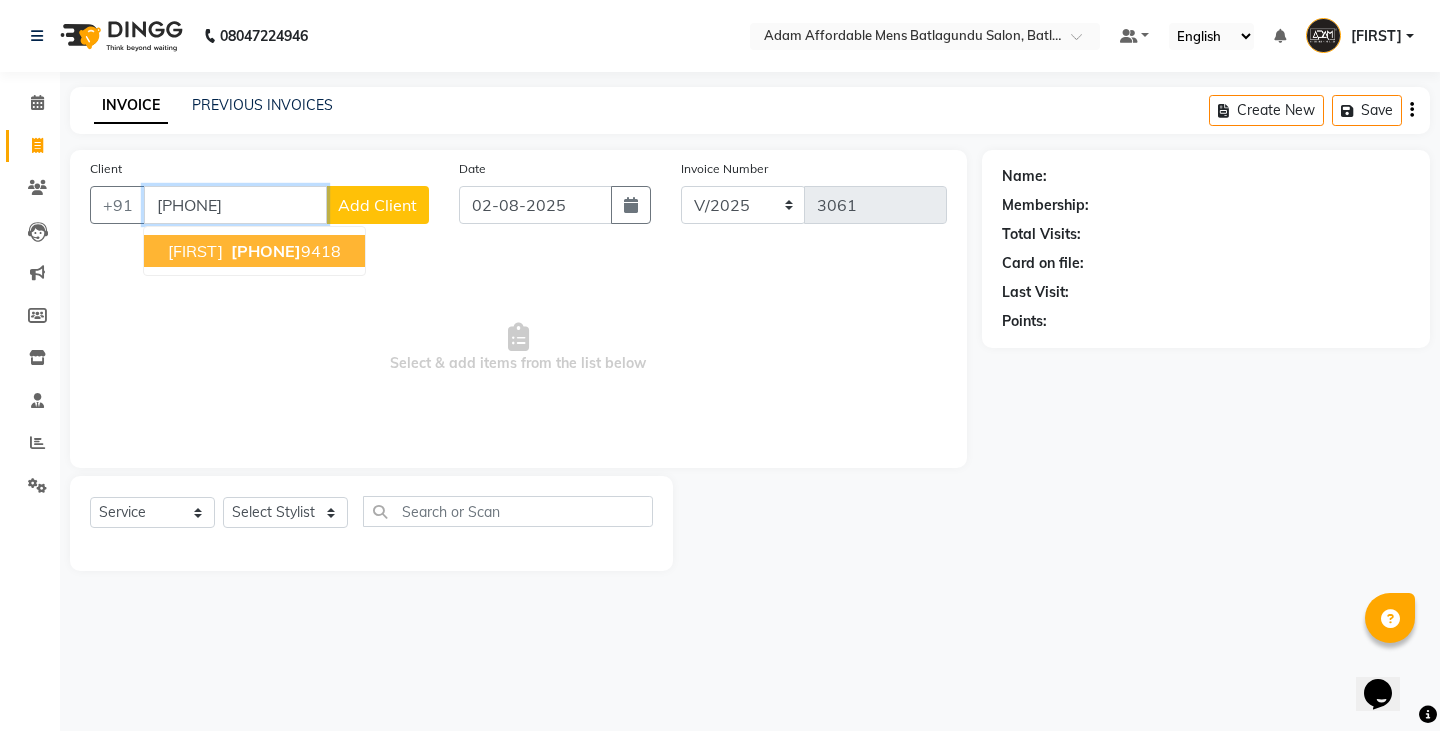 click on "JOHN   770888 9418" at bounding box center (254, 251) 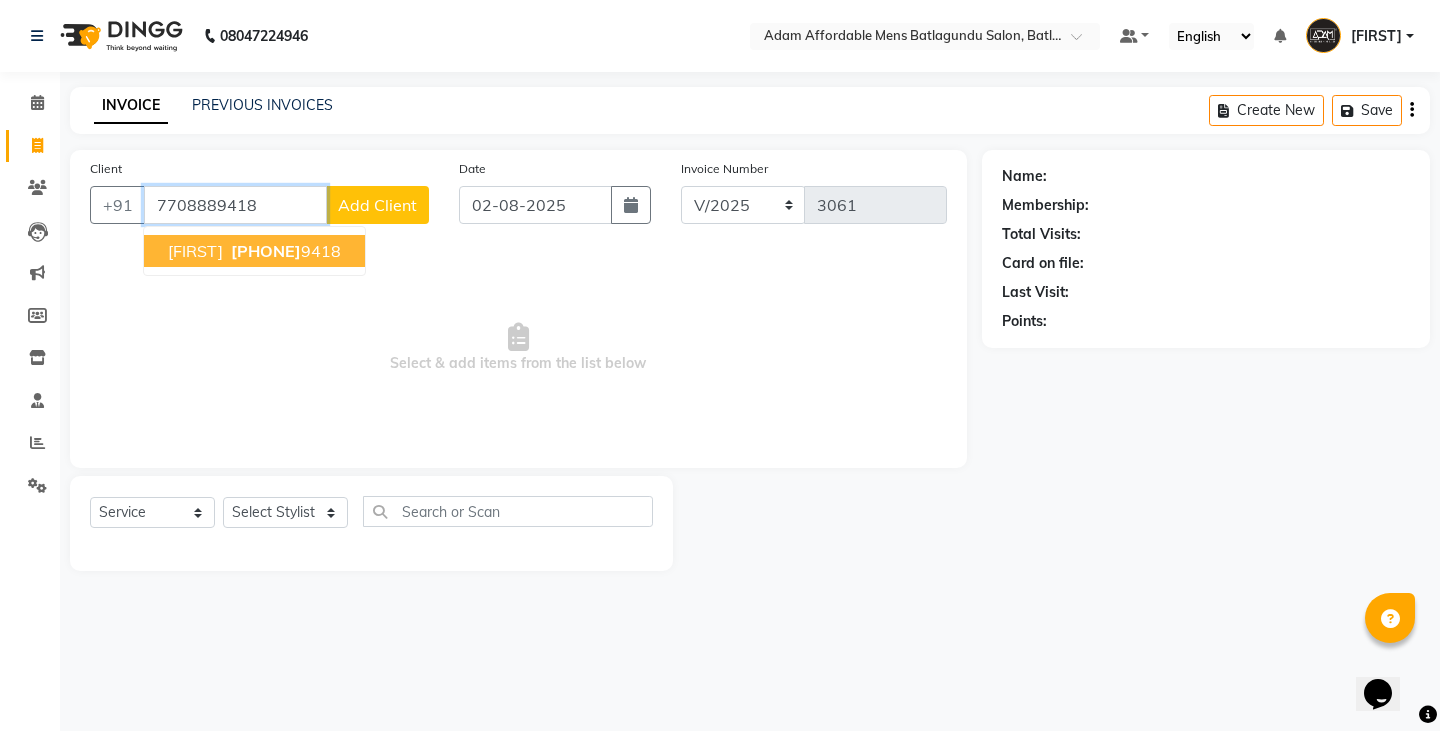 type on "7708889418" 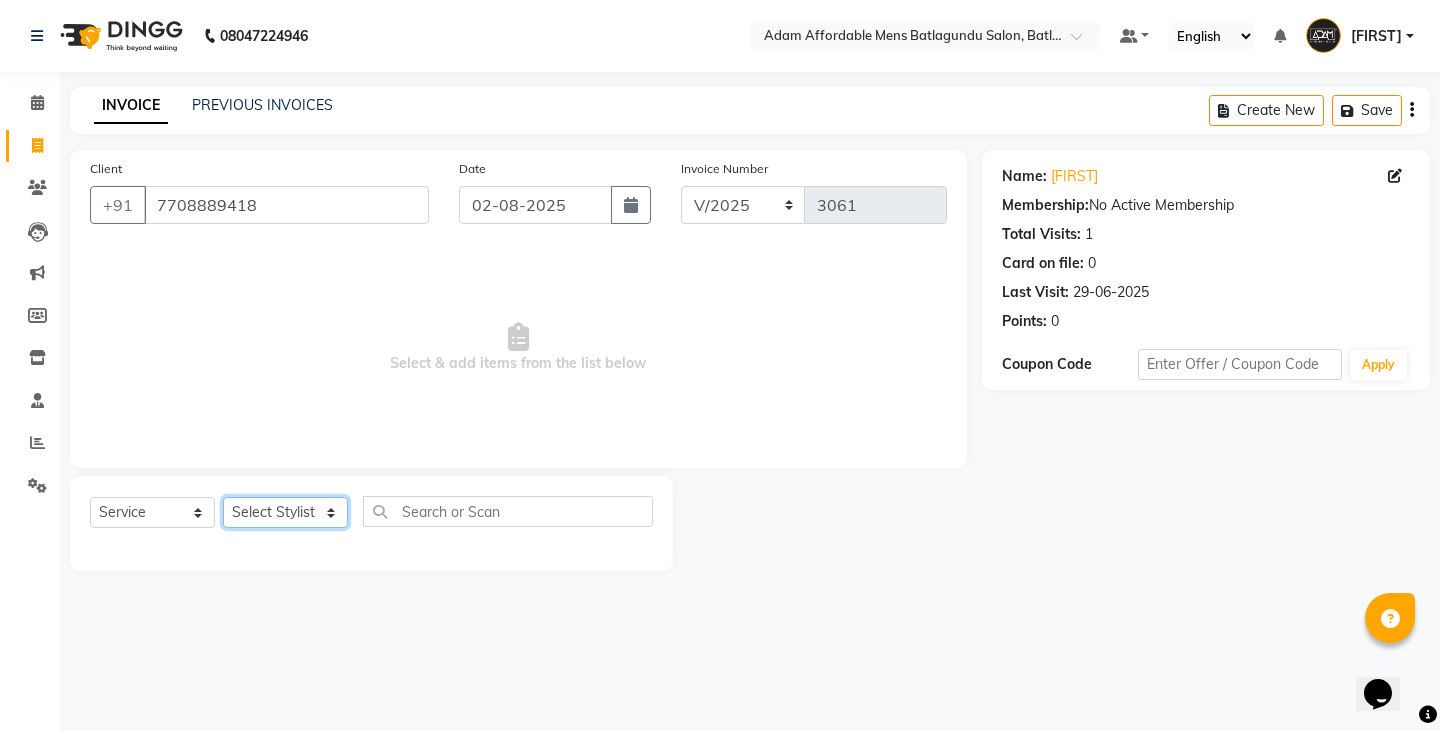 click on "Select Stylist Admin Anish Ovesh Raja SAHIL  SOHAIL SONU" 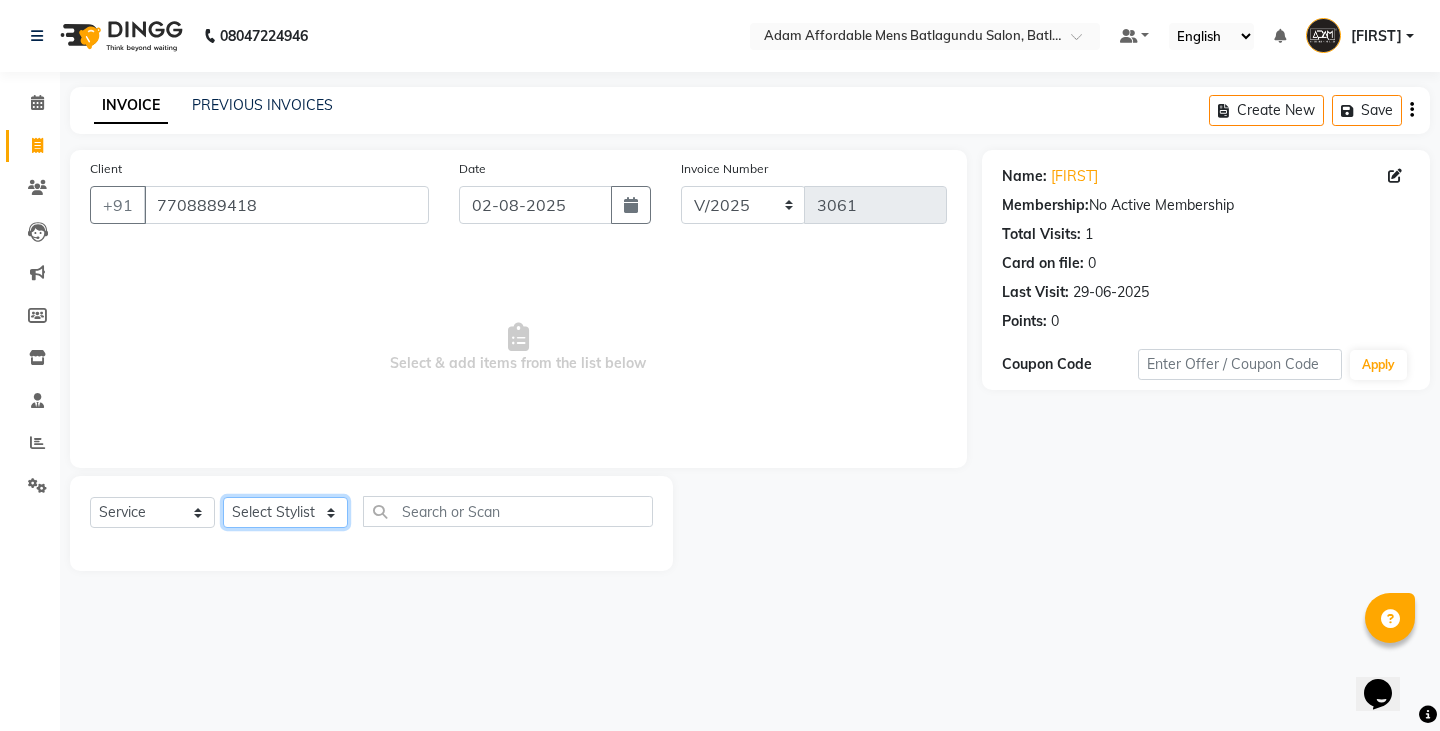 select on "78652" 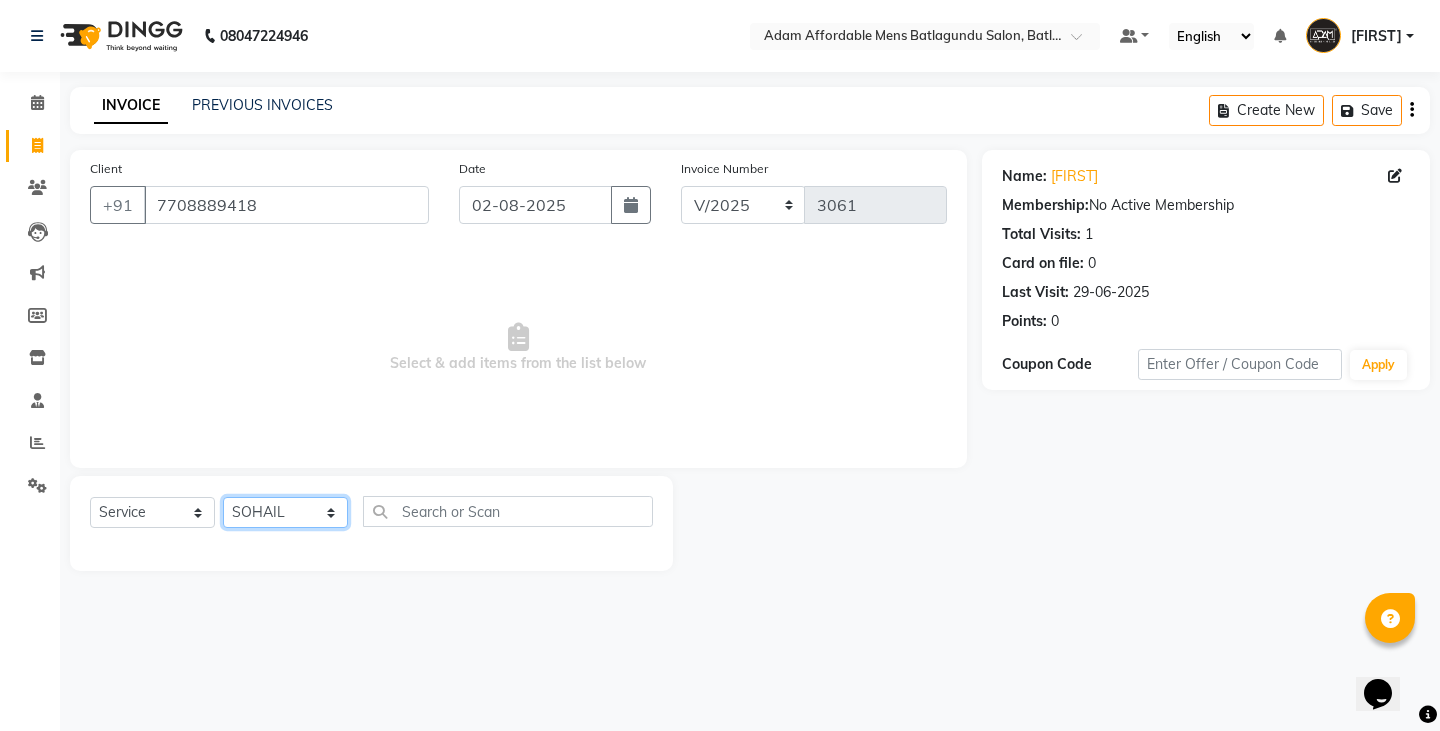 click on "Select Stylist Admin Anish Ovesh Raja SAHIL  SOHAIL SONU" 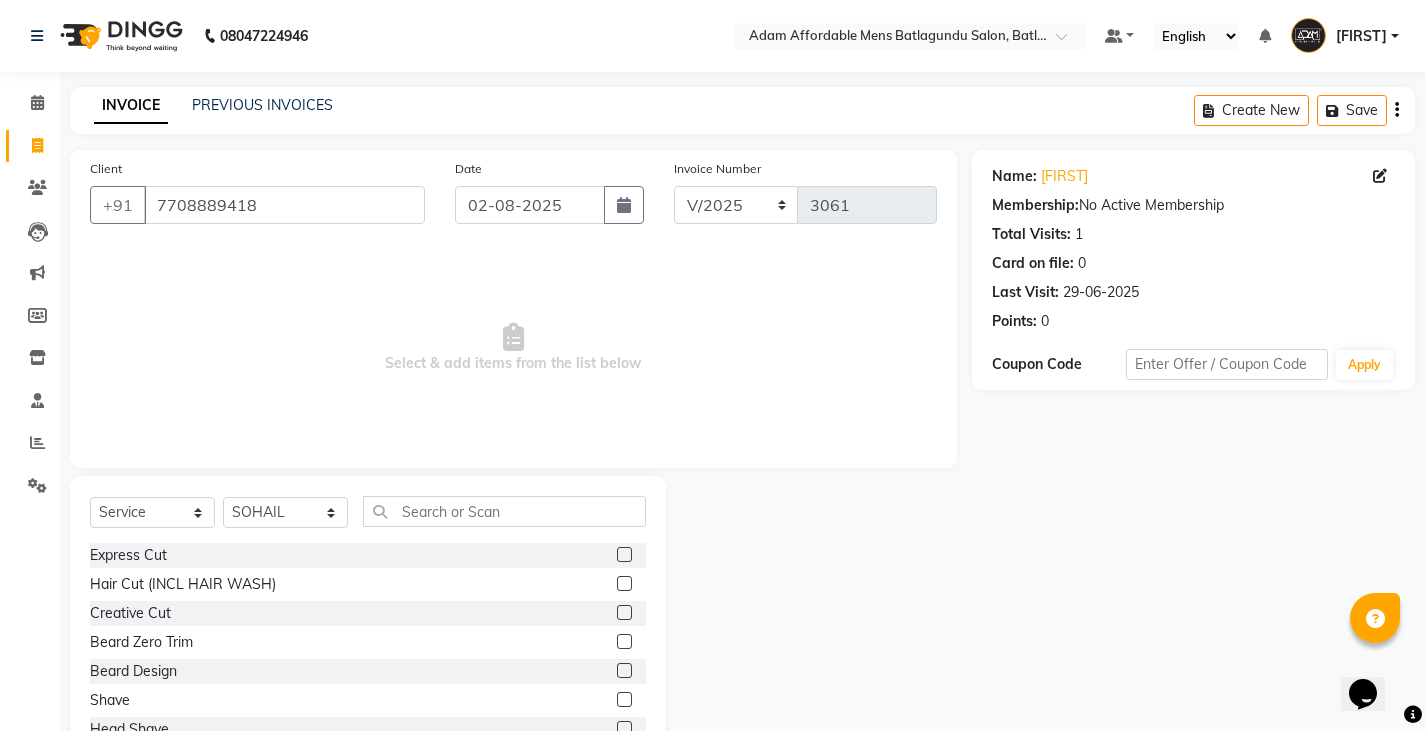 click 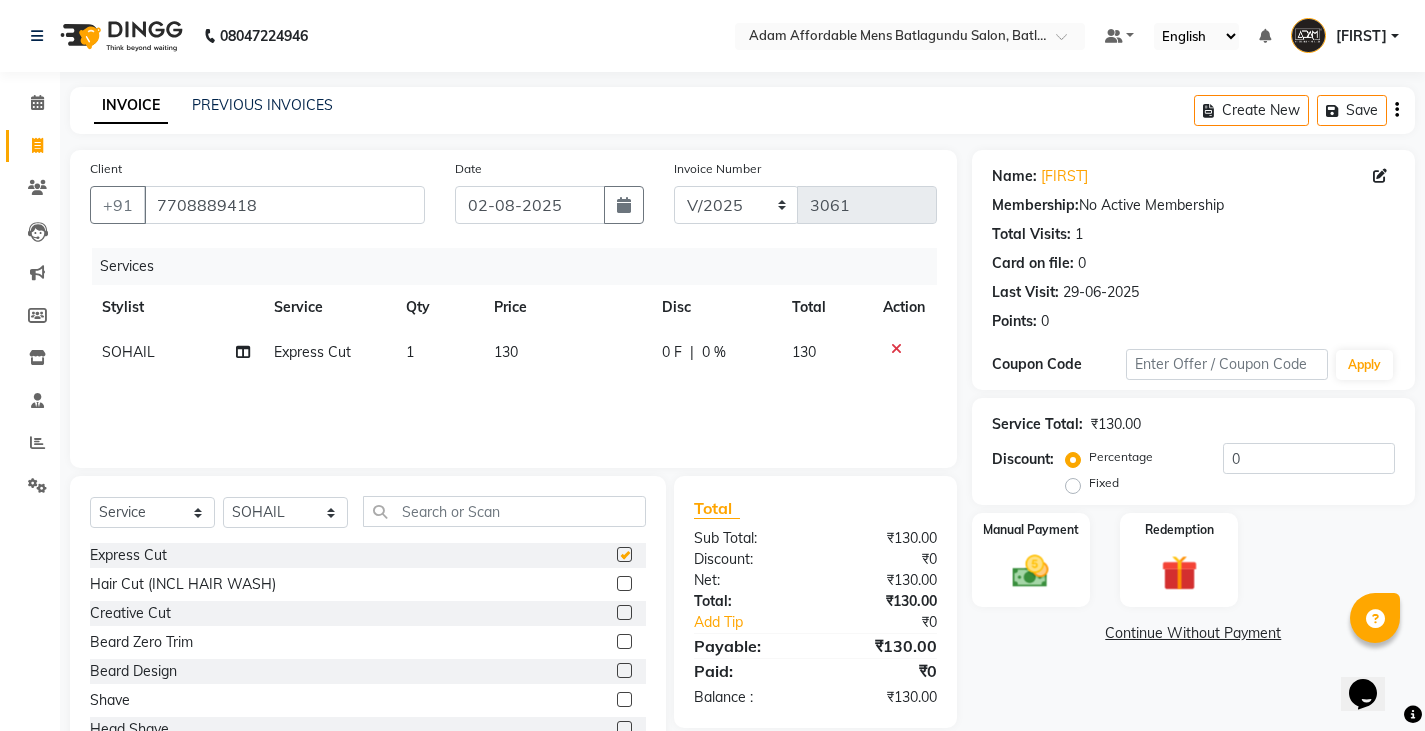 checkbox on "false" 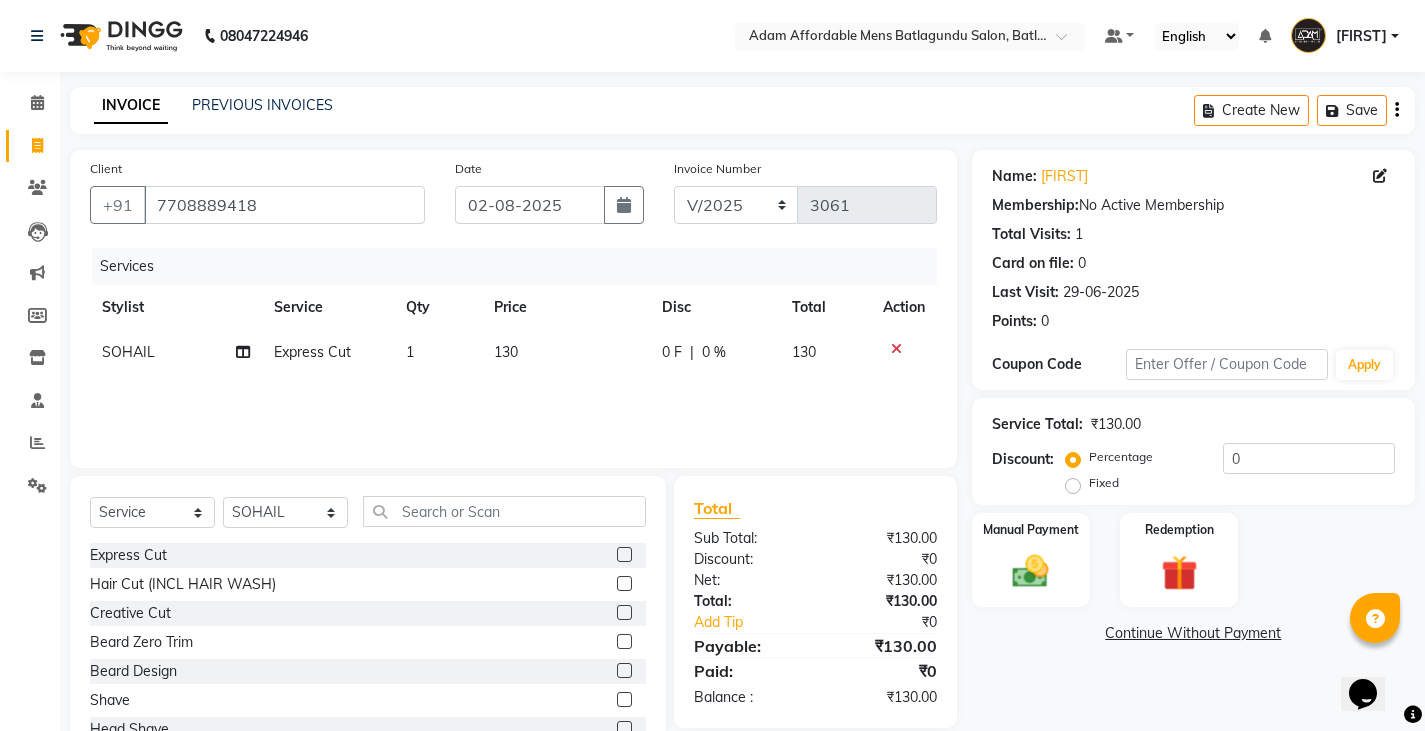 click 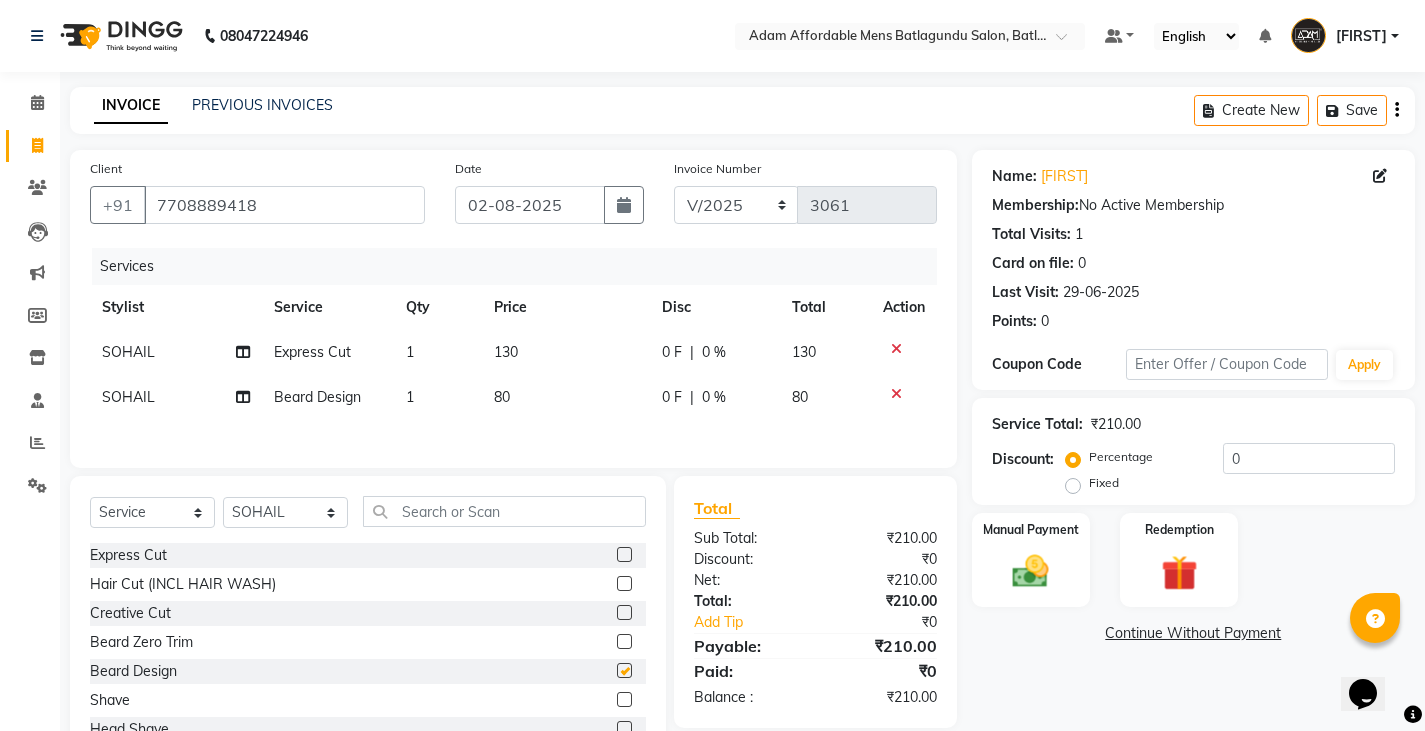checkbox on "false" 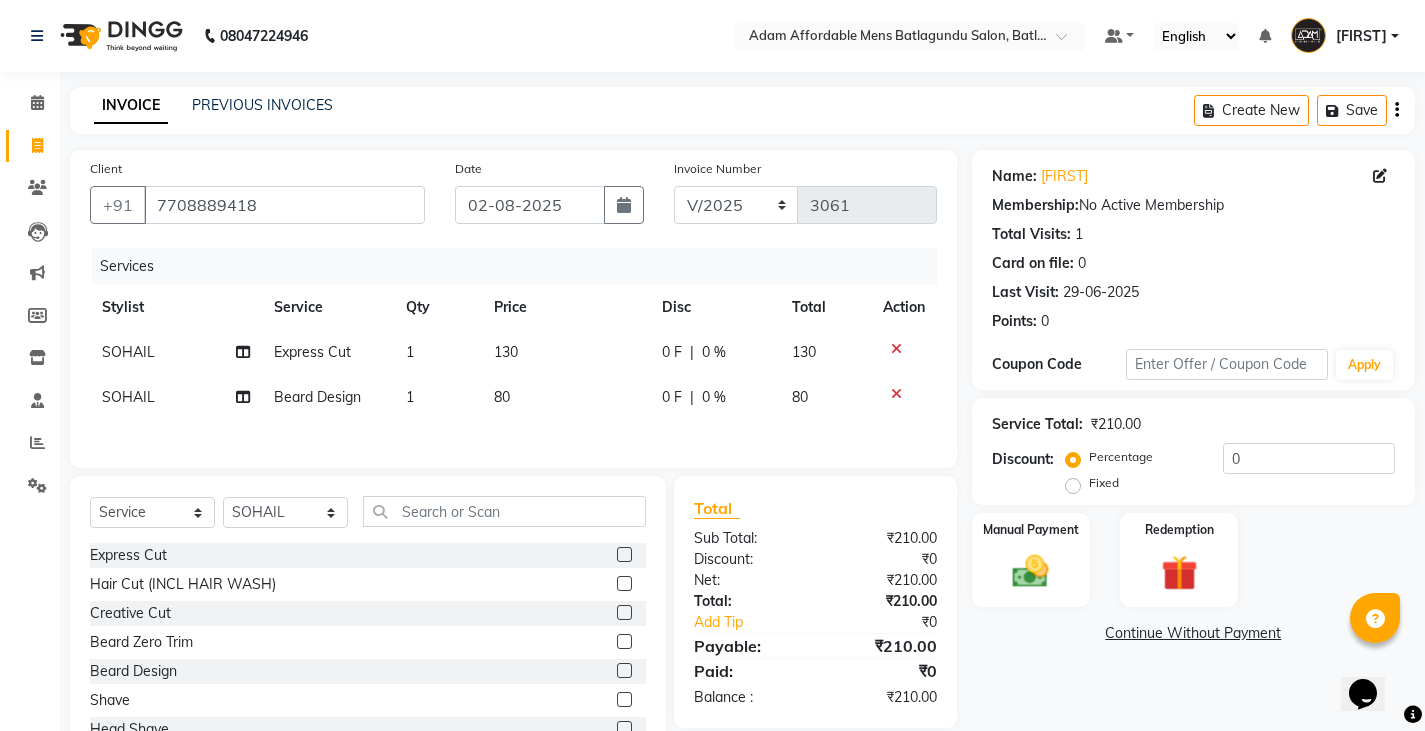 click on "130" 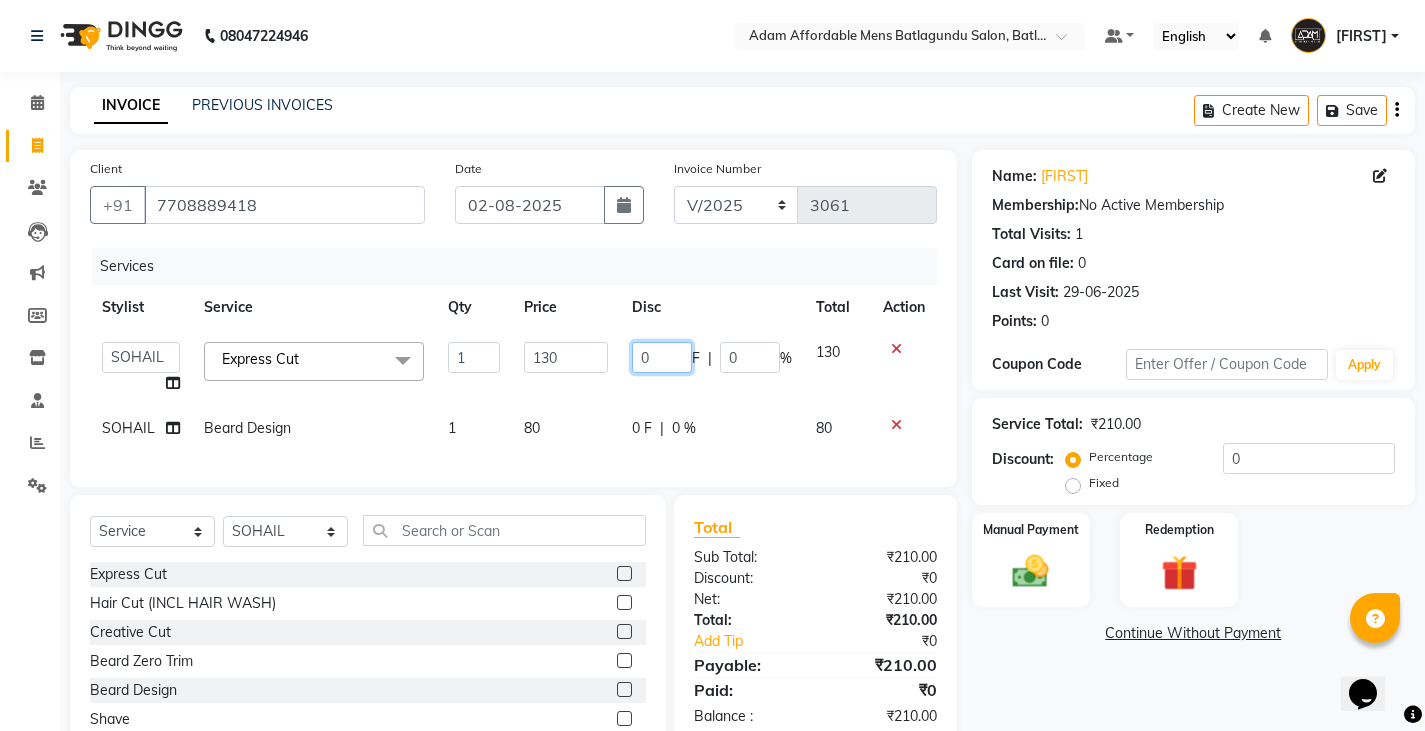 click on "0" 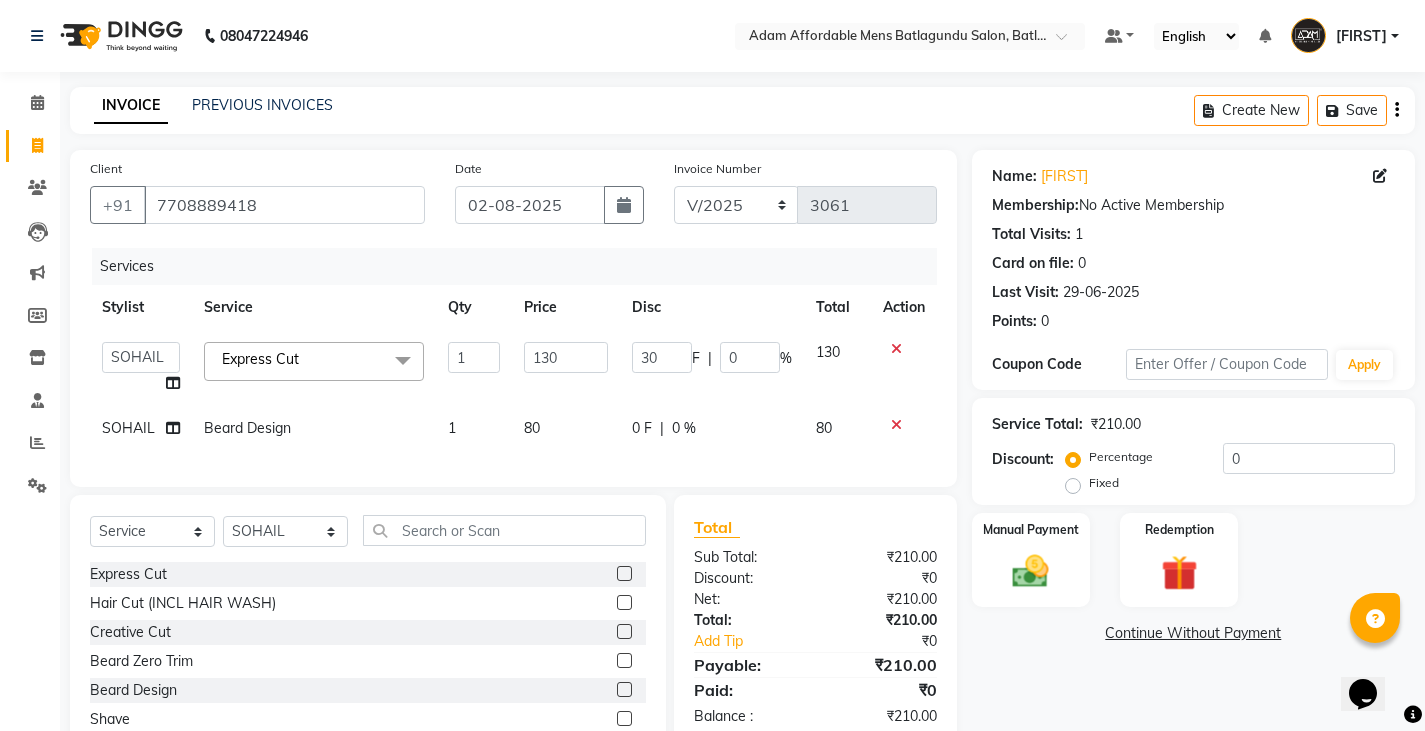 click on "Services Stylist Service Qty Price Disc Total Action  Admin   Anish   Ovesh   Raja   SAHIL    SOHAIL   SONU  Express Cut  x Express Cut Hair Cut (INCL HAIR WASH) Creative Cut Beard Zero Trim Beard Design Shave Head Shave Kid's Cut (Below 5 Years) Wash & Blast Dry EXPRESS GLOBAL HAIR COLOR GLOBAL HAIR COLOUR AMMONIA GOLBAL HAIR COLOUR NON AMMONIA L'OREAL GOLBAL HAIR COLOUR AMMONIA L'OREAL GOLBAL HAIR COLOUR NON AMMONIA GLOBAL FASHION HAIR COLOUR MOUSTACHE COLOUR BEARD COLOUR PER STREAK HIGHLIGHT CAP HIGHLIGHTS NOURISHING HAIR SPA VITALIZING HAIR SPA REPAIR TREATMENT DANDRUFF TREATMENT HAIR LOSS TREATMENT HAIR STRAIGHTENING HAIR REBONDING KERATIN ALMOND OIL NAVARATNA OIL CLEAN UP HYPER PIGMENTATION CLEAN UP REJUVANATE Fruit Facial Instant Glow Charcaol Skin Lightening Skin Brightening FACE & NECK BLEACH FACE & NECK DETAN PRE BRIDEGROOM DELUXE PRE BRIDEGROOM ADVANCE (COMBO) NORMAL PREMIUM ELEGANT HAIRCUT+ BEARD TRIM + DETAN HAIRCUT + BEARD TRIM + HEAD MASSAGE HAIRCUT + BEARD TRIM + EXPRESS HAIR COLOR 1 130 30 F" 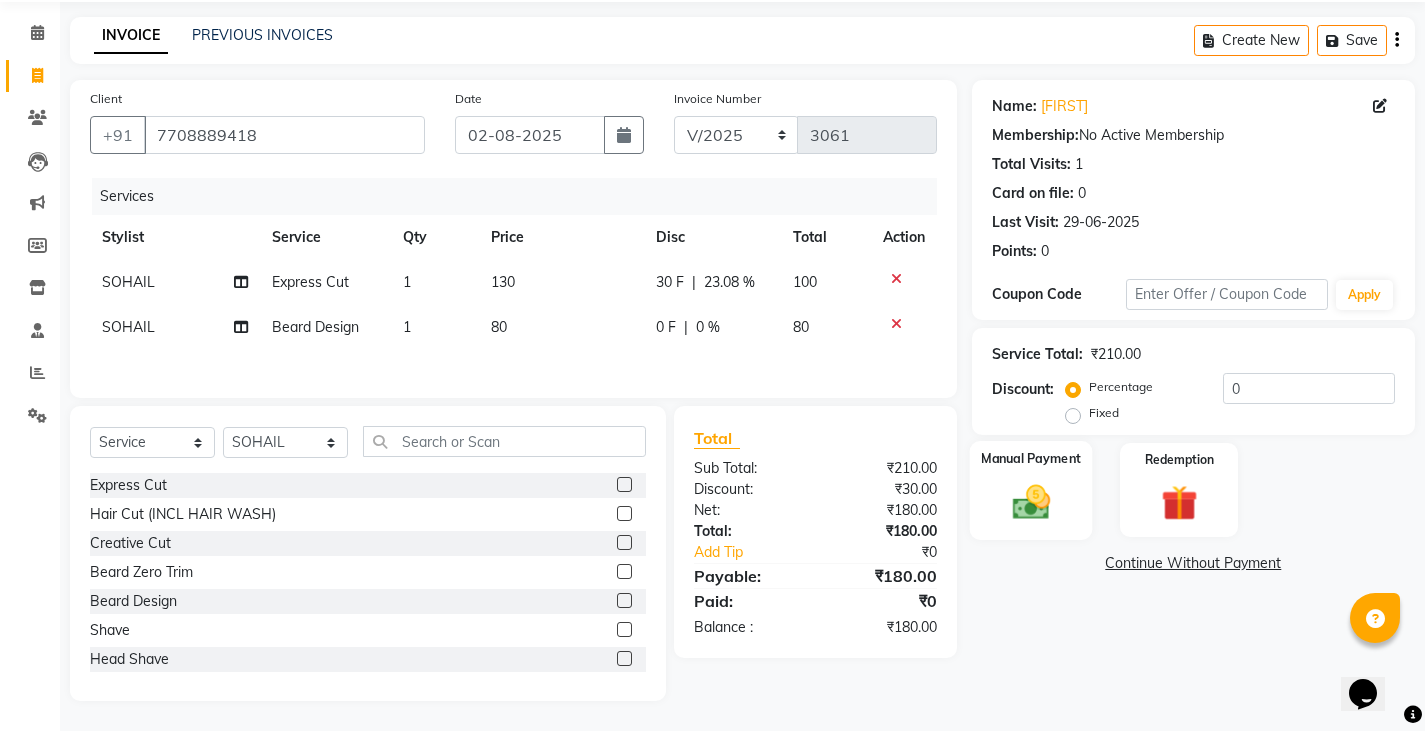 click on "Manual Payment" 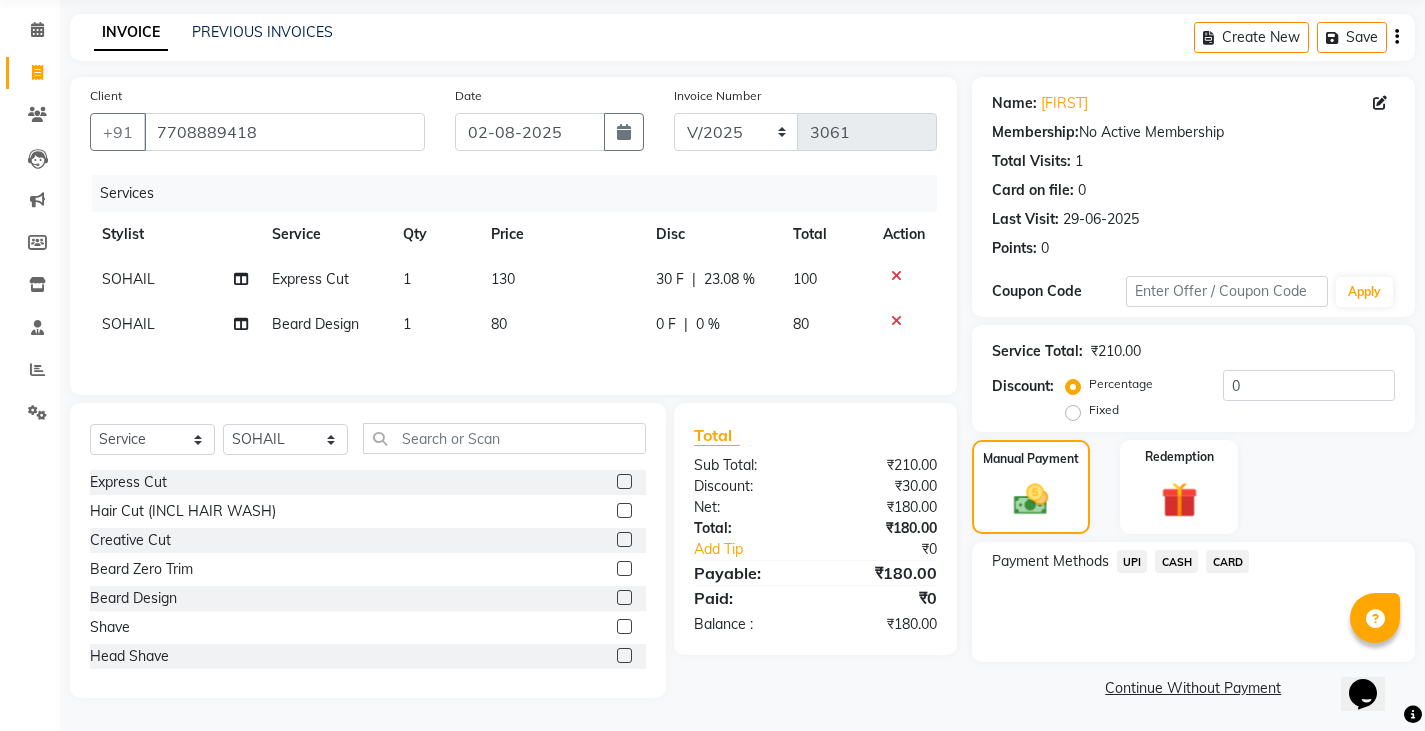 scroll, scrollTop: 75, scrollLeft: 0, axis: vertical 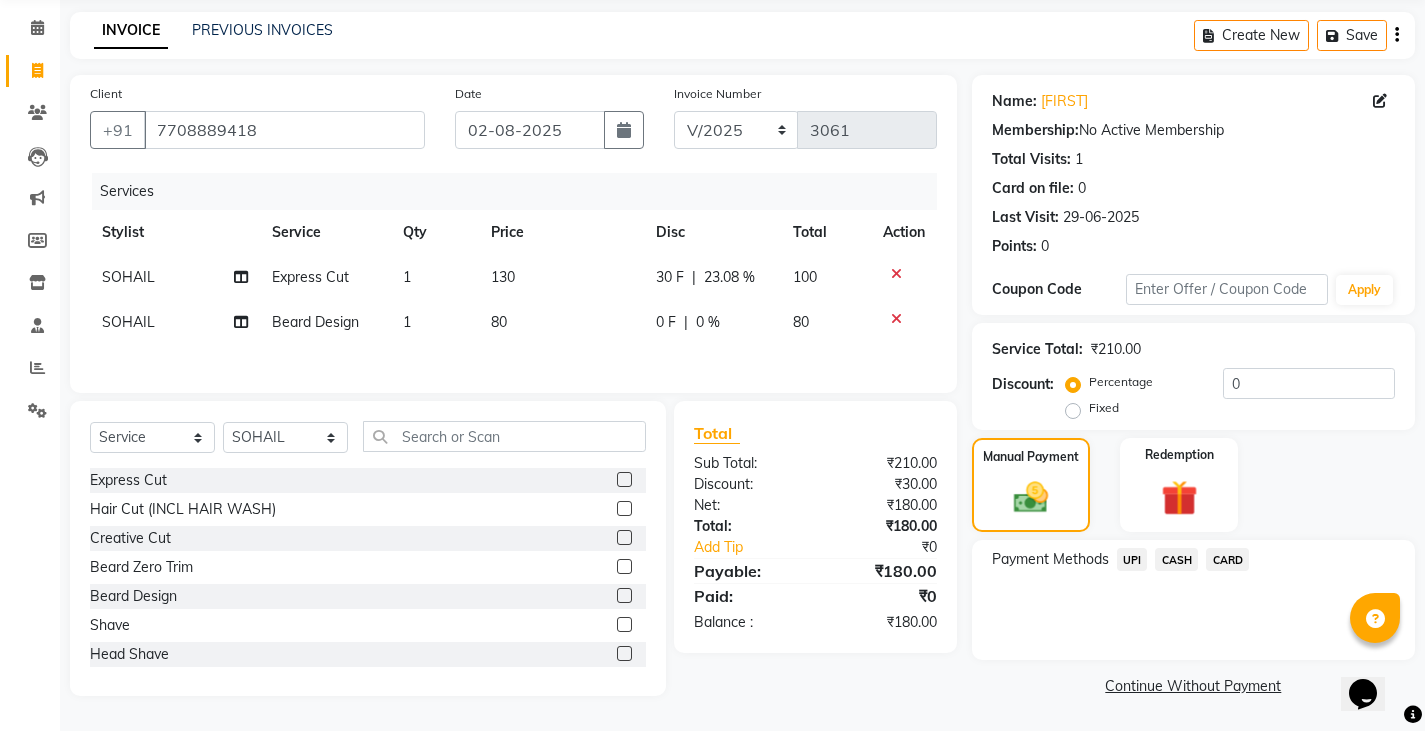 click on "UPI" 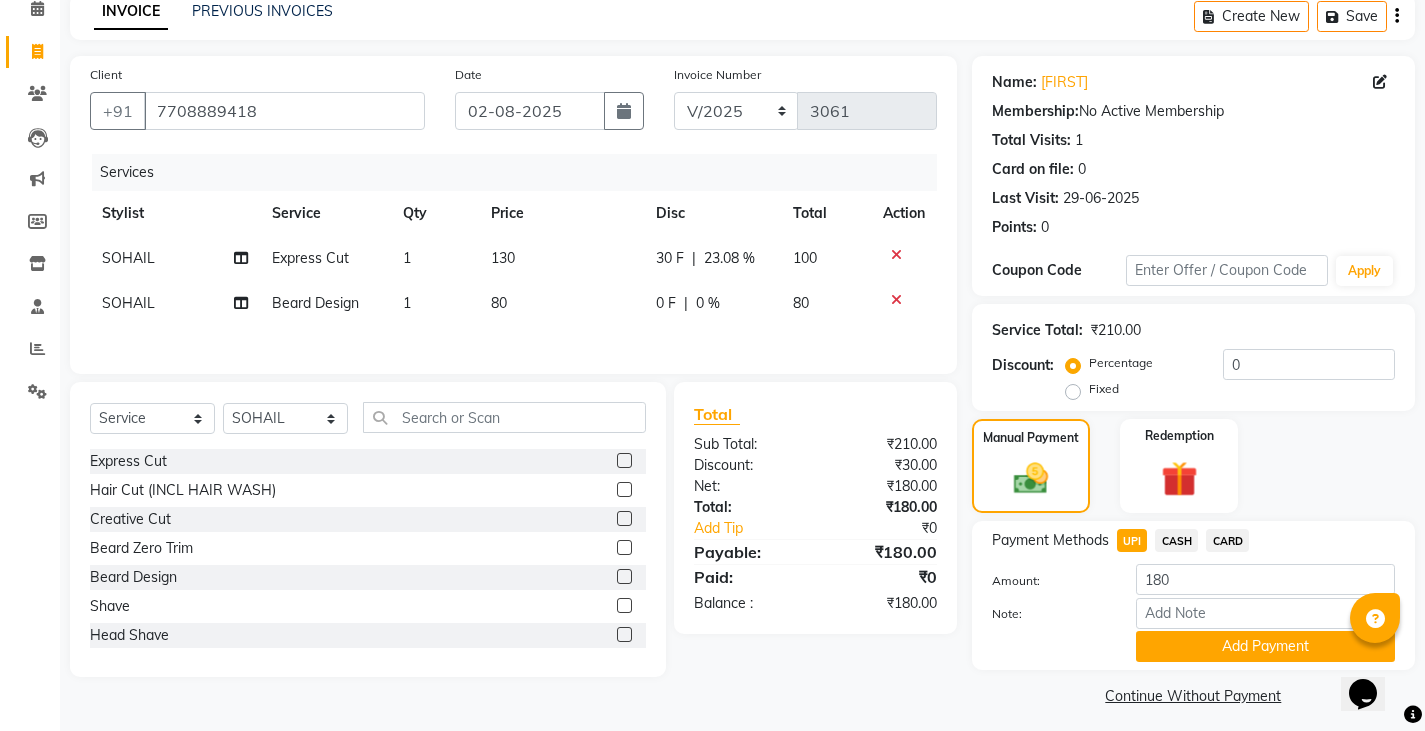 scroll, scrollTop: 104, scrollLeft: 0, axis: vertical 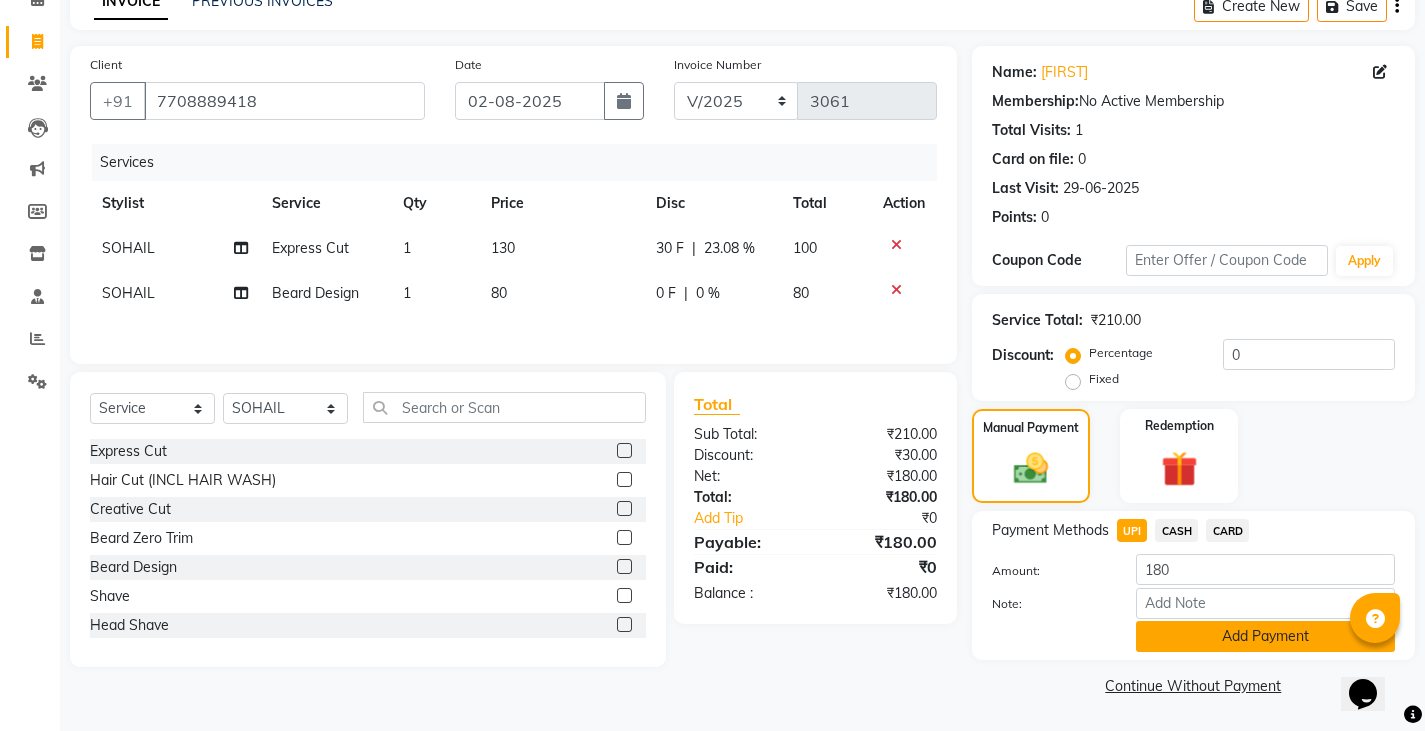 click on "Add Payment" 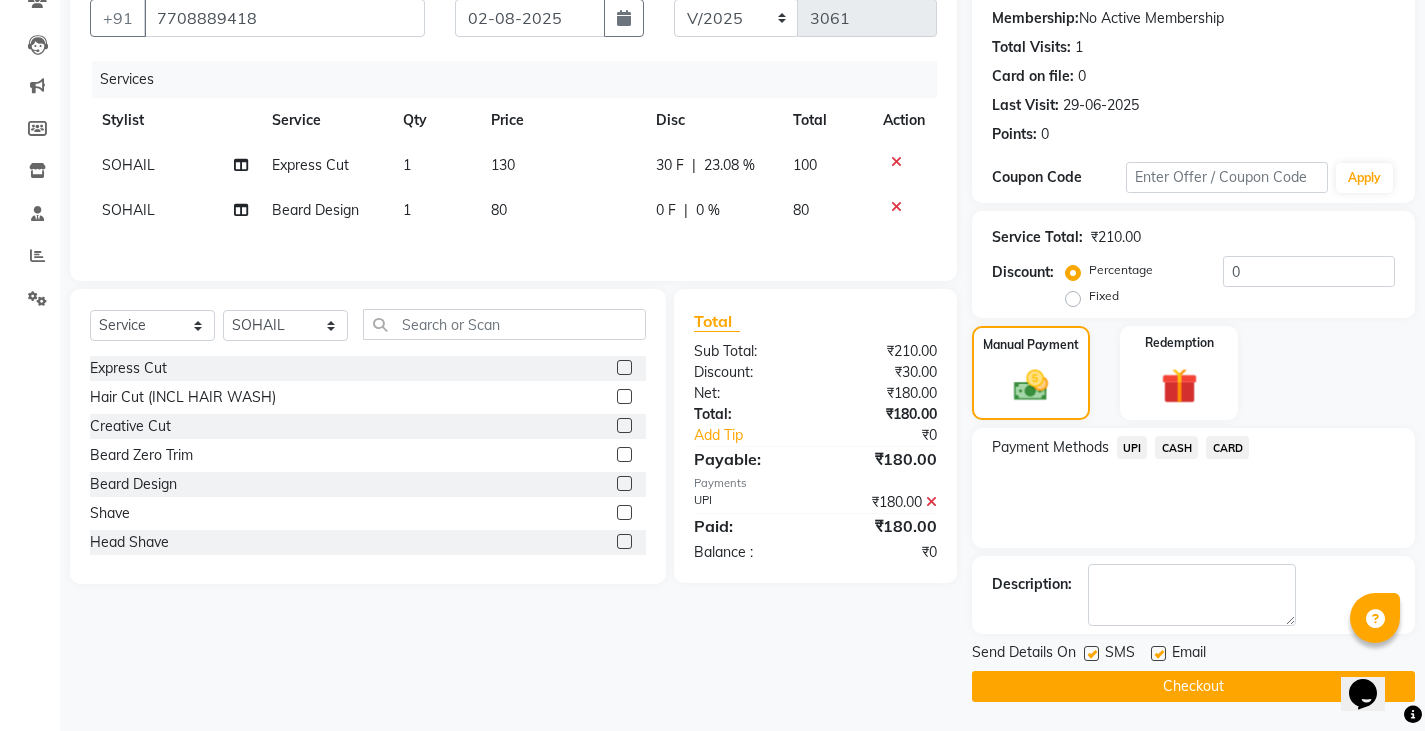 scroll, scrollTop: 188, scrollLeft: 0, axis: vertical 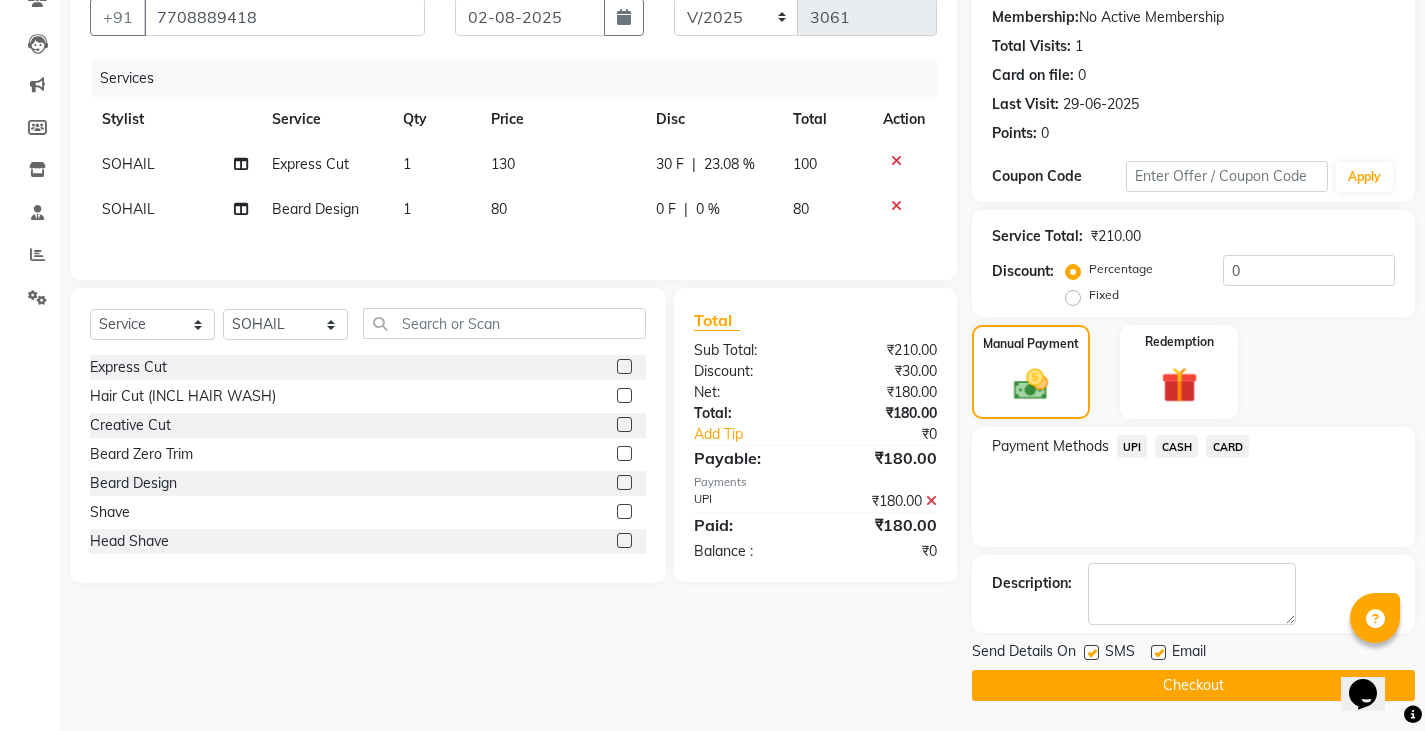 click on "Checkout" 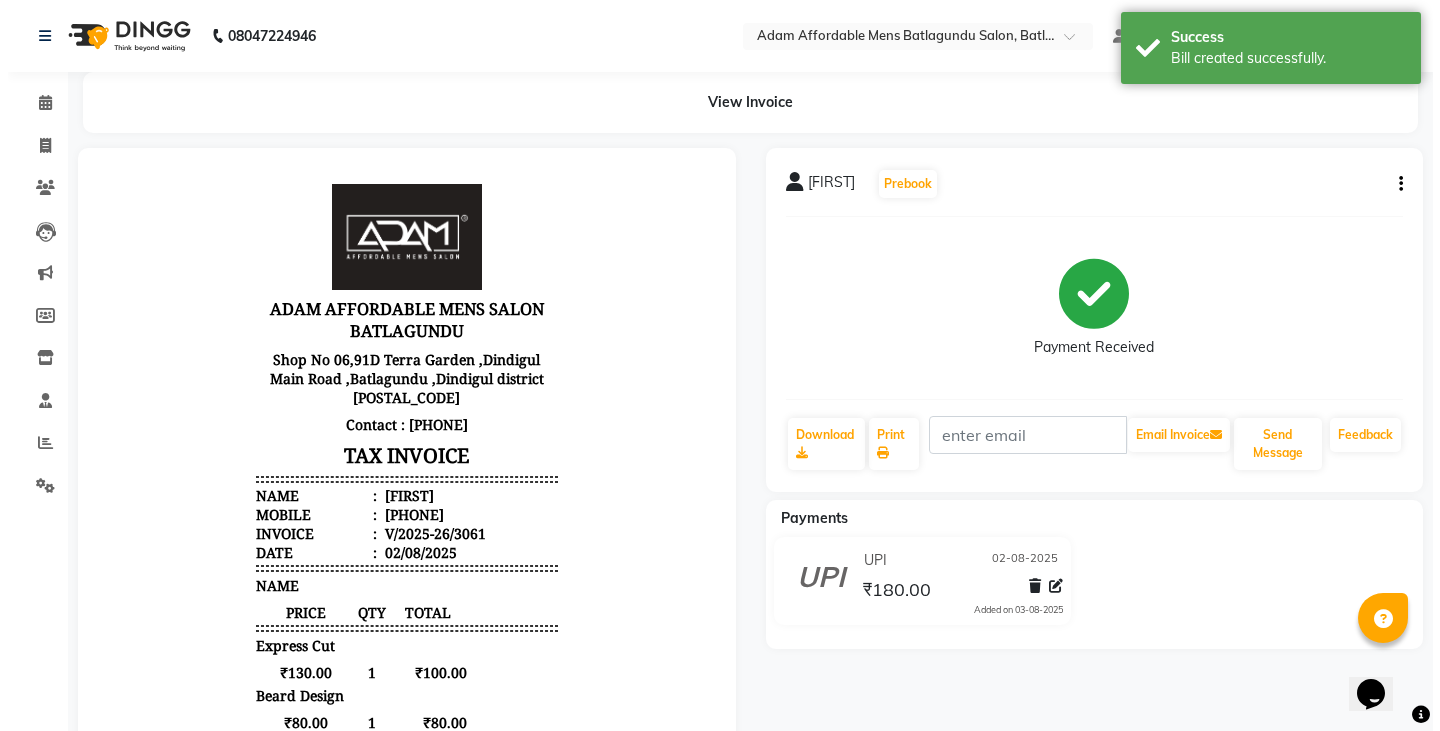 scroll, scrollTop: 0, scrollLeft: 0, axis: both 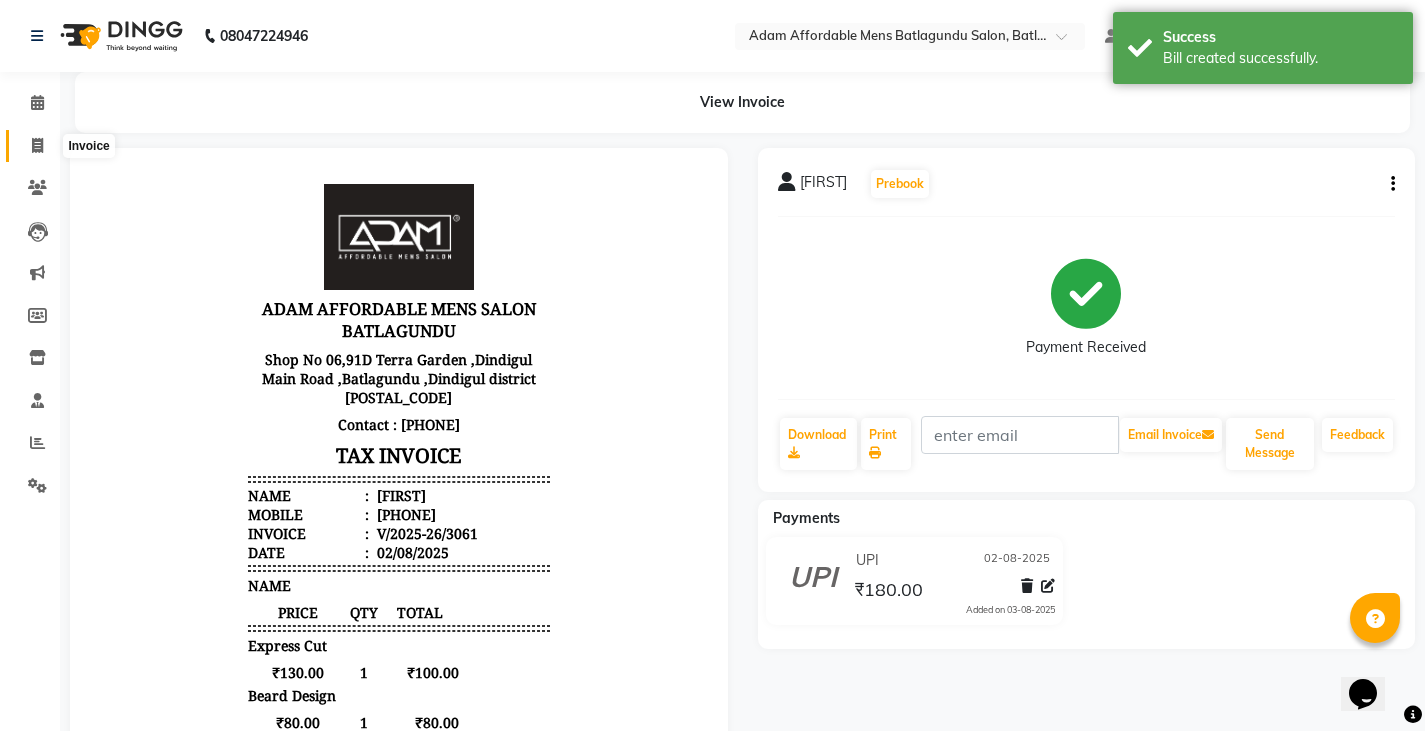 click 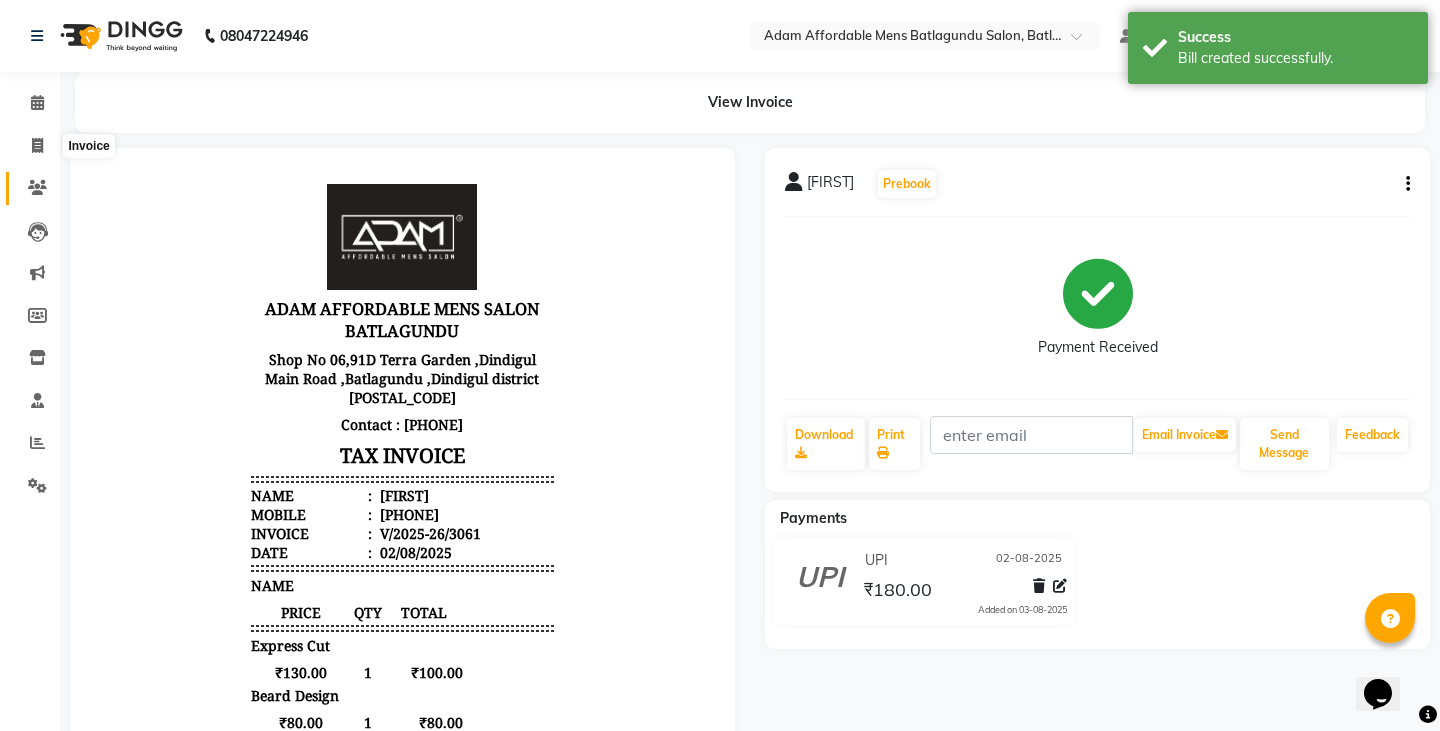 select on "8213" 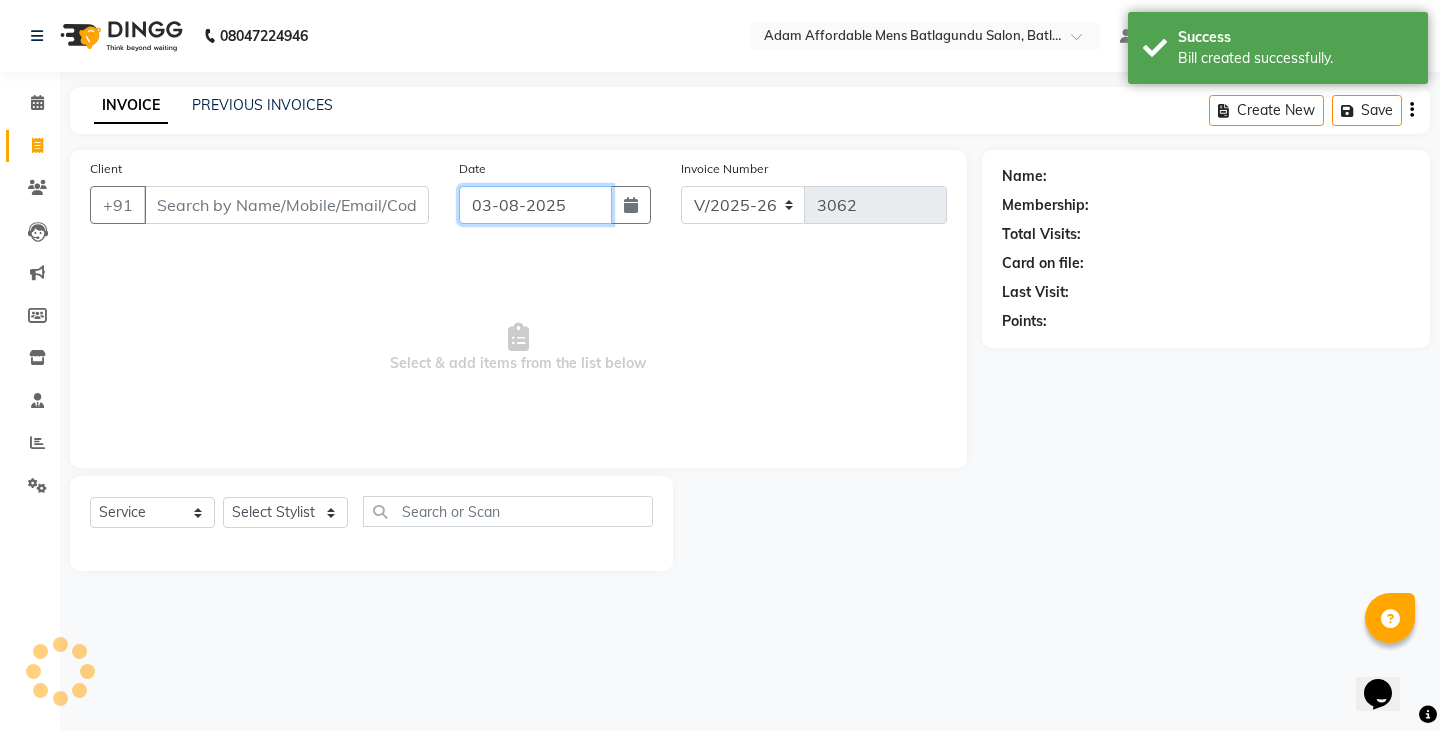 click on "03-08-2025" 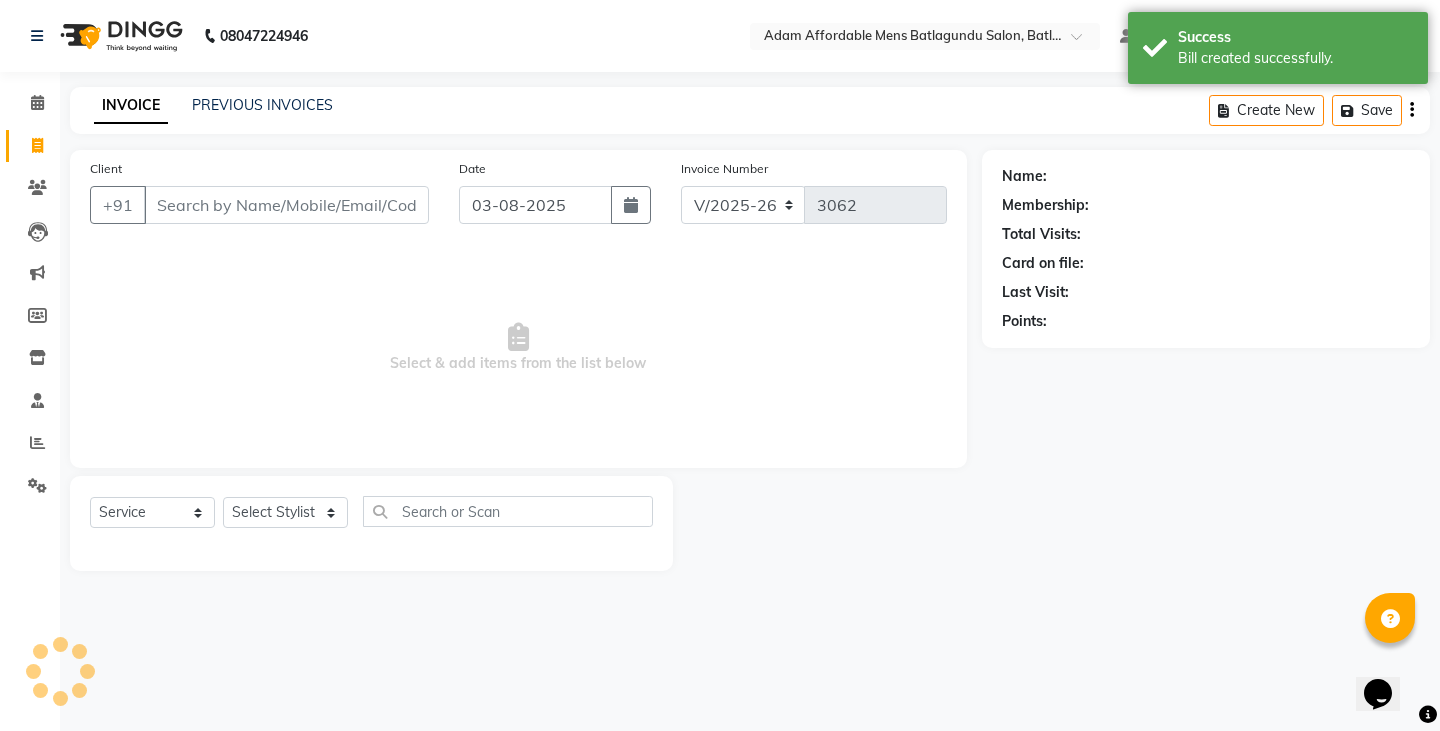 select on "8" 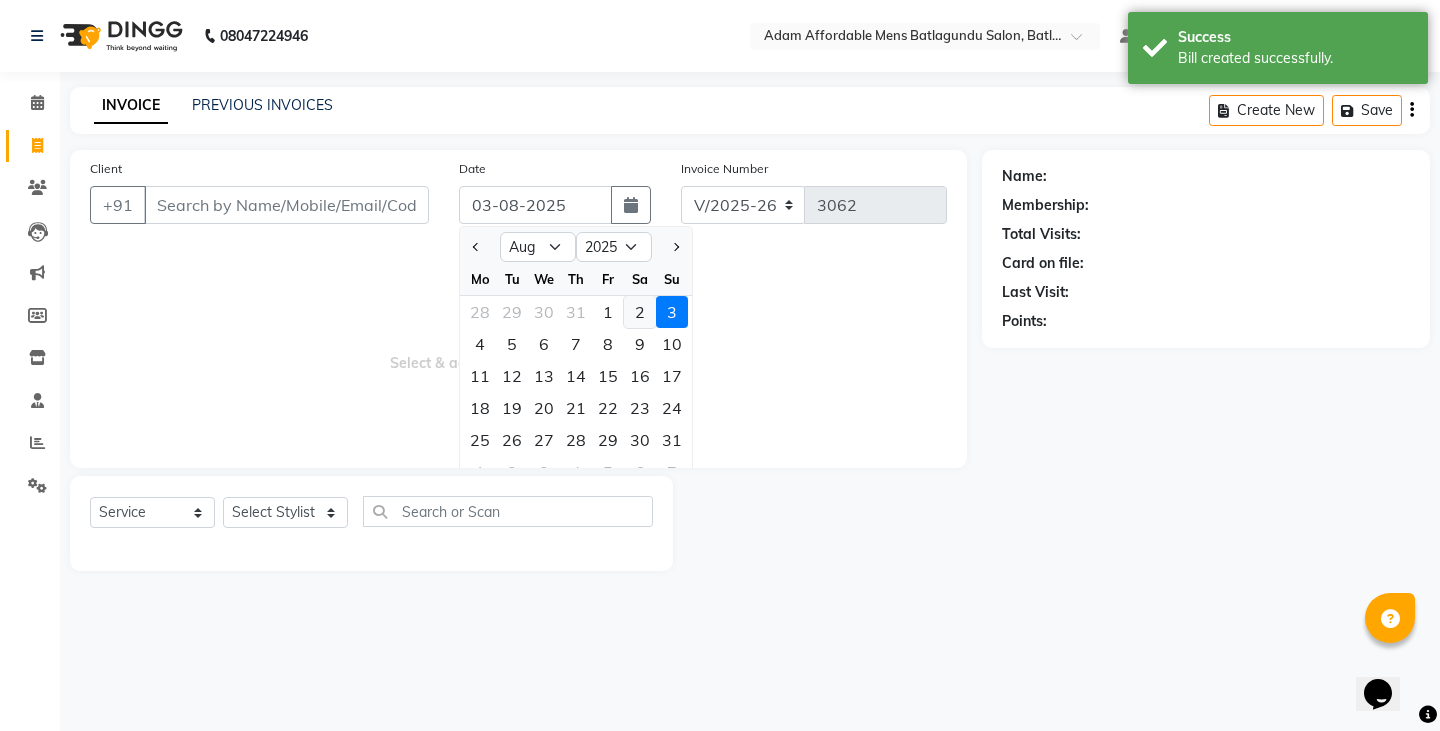 click on "2" 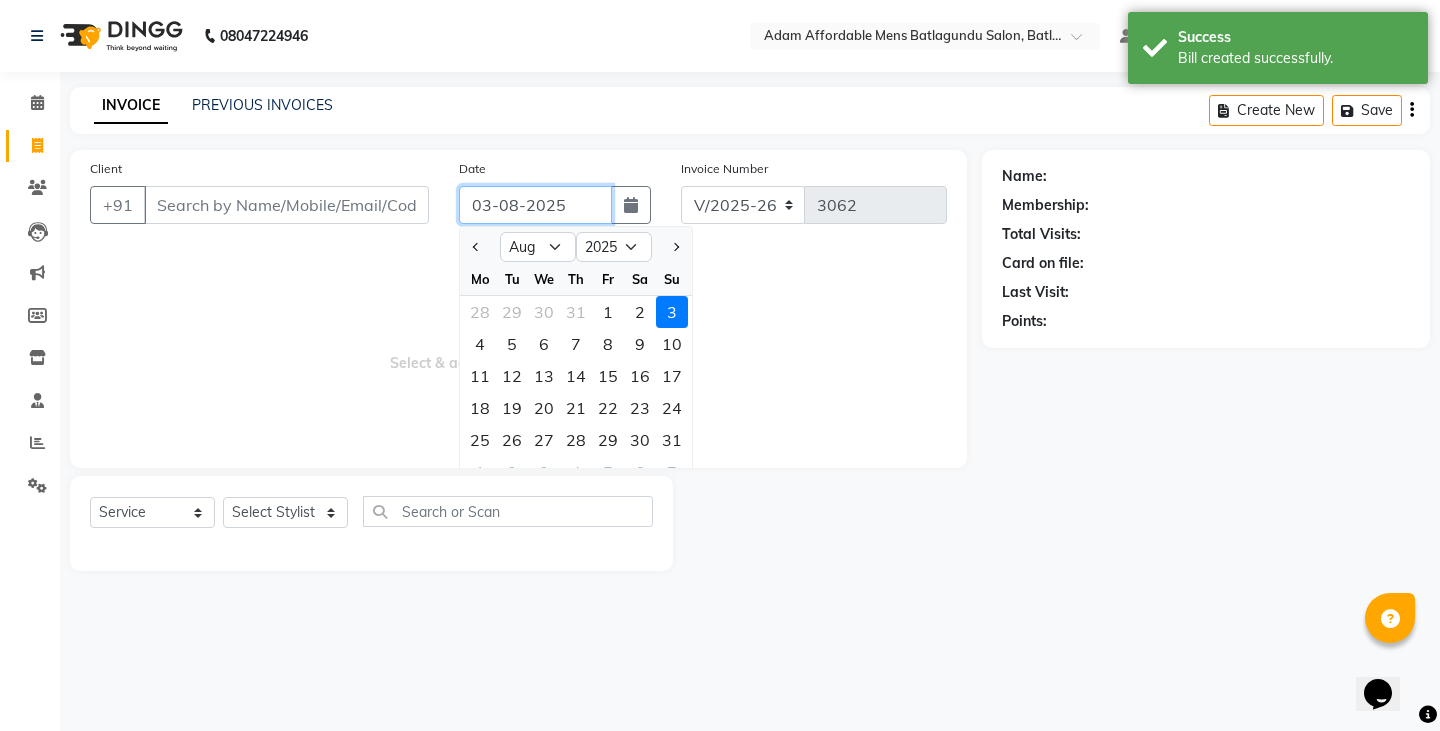 type on "02-08-2025" 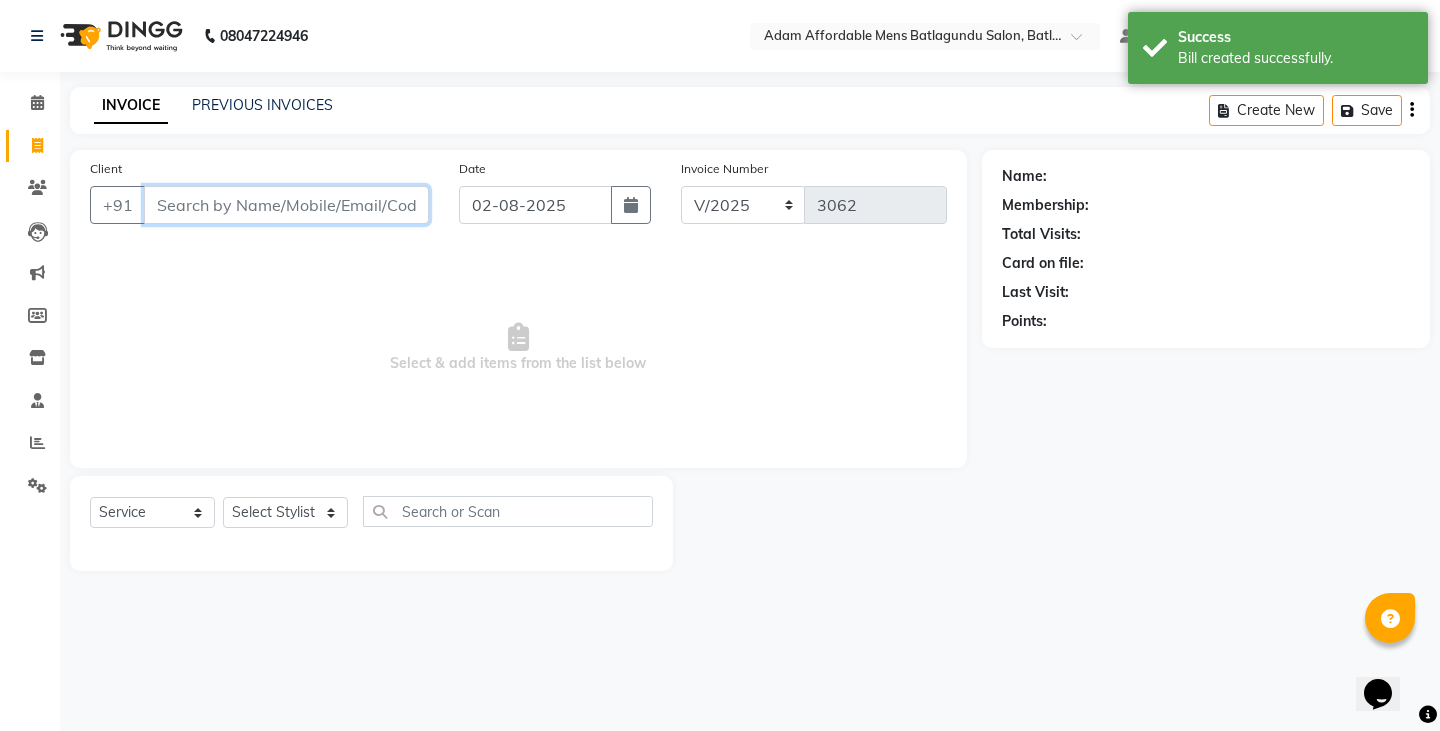 click on "Client" at bounding box center [286, 205] 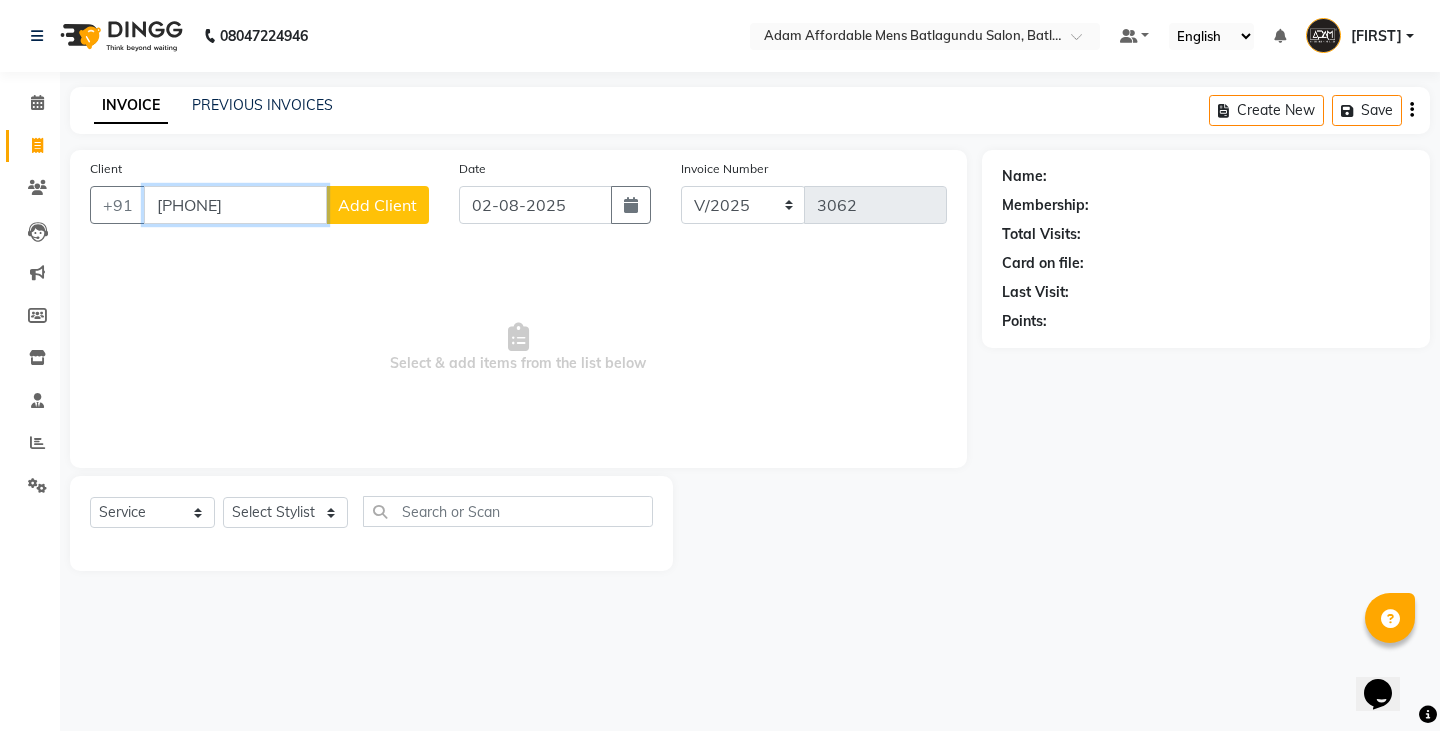 type on "9159920658" 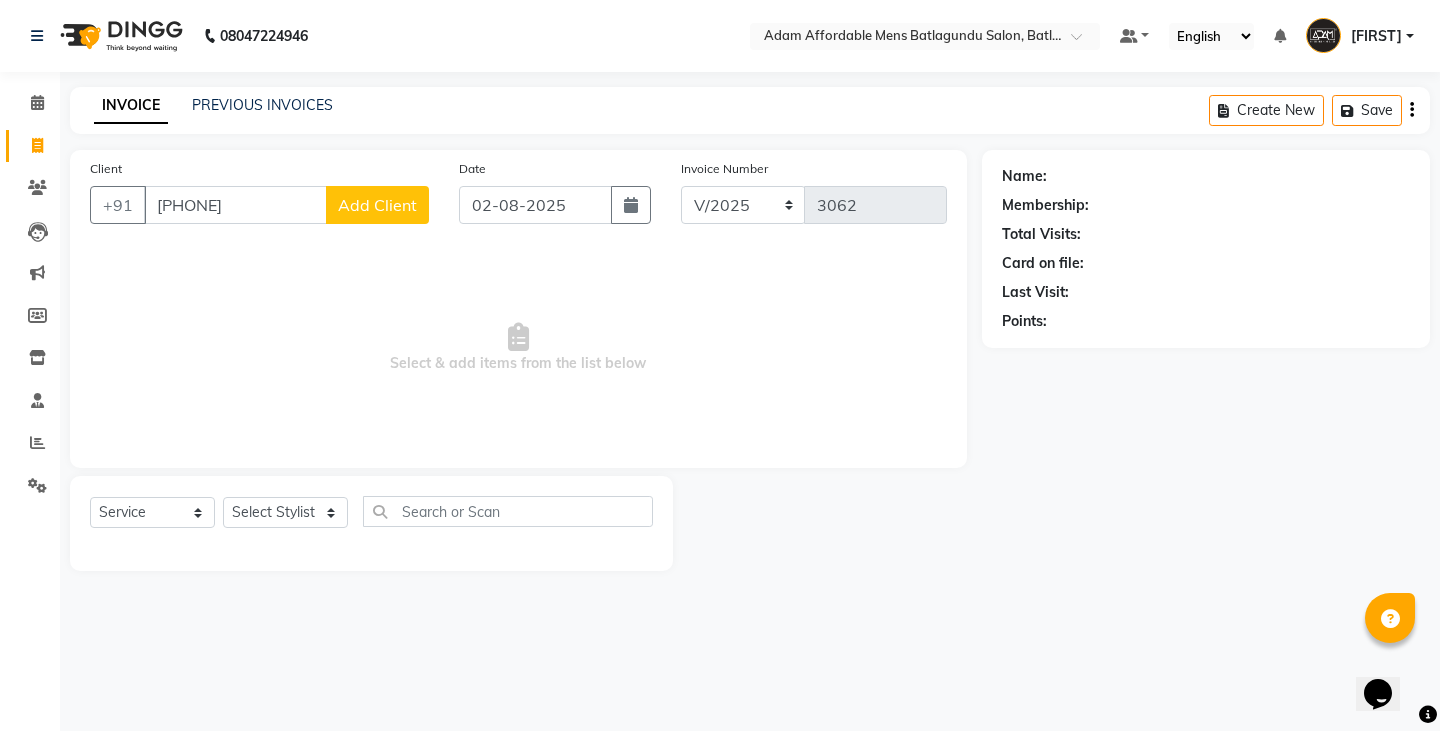 click on "Add Client" 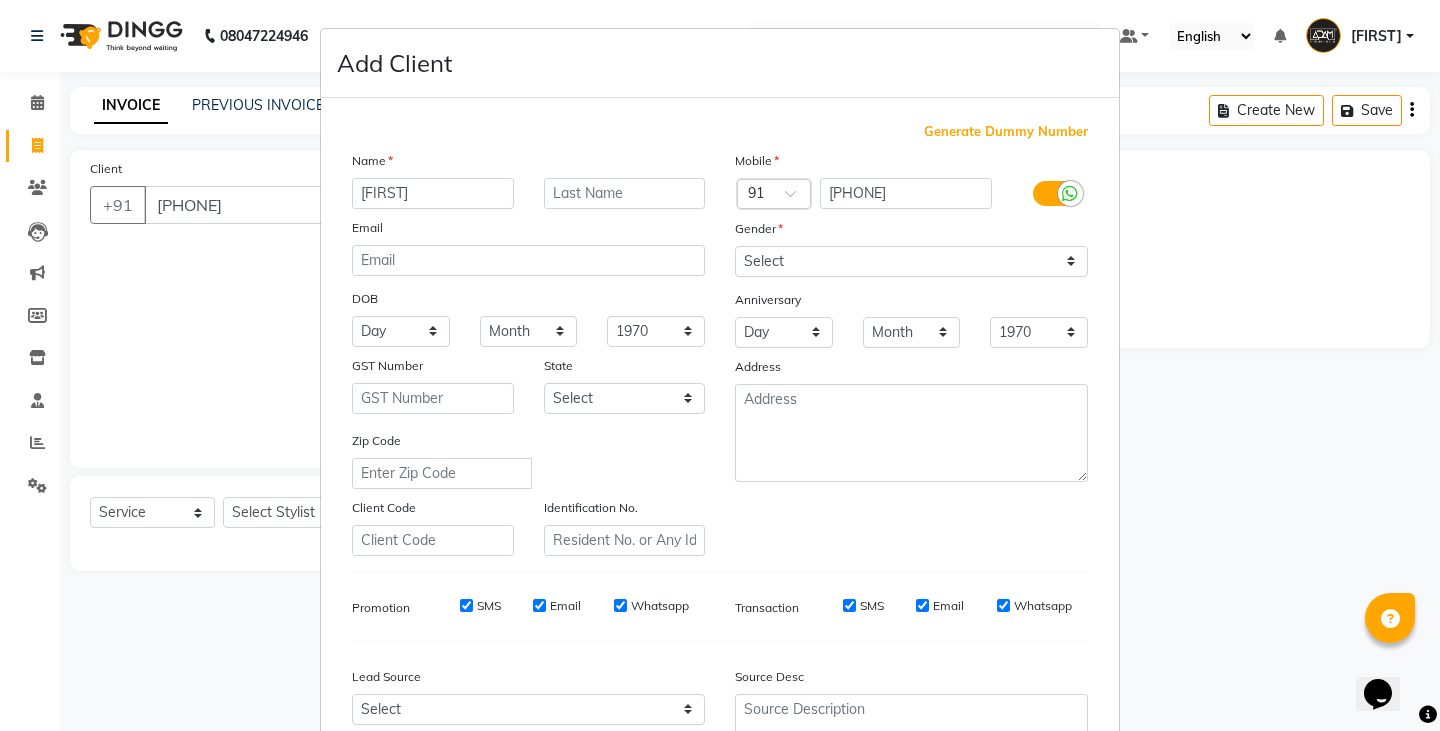 type on "DHANUSH RAM" 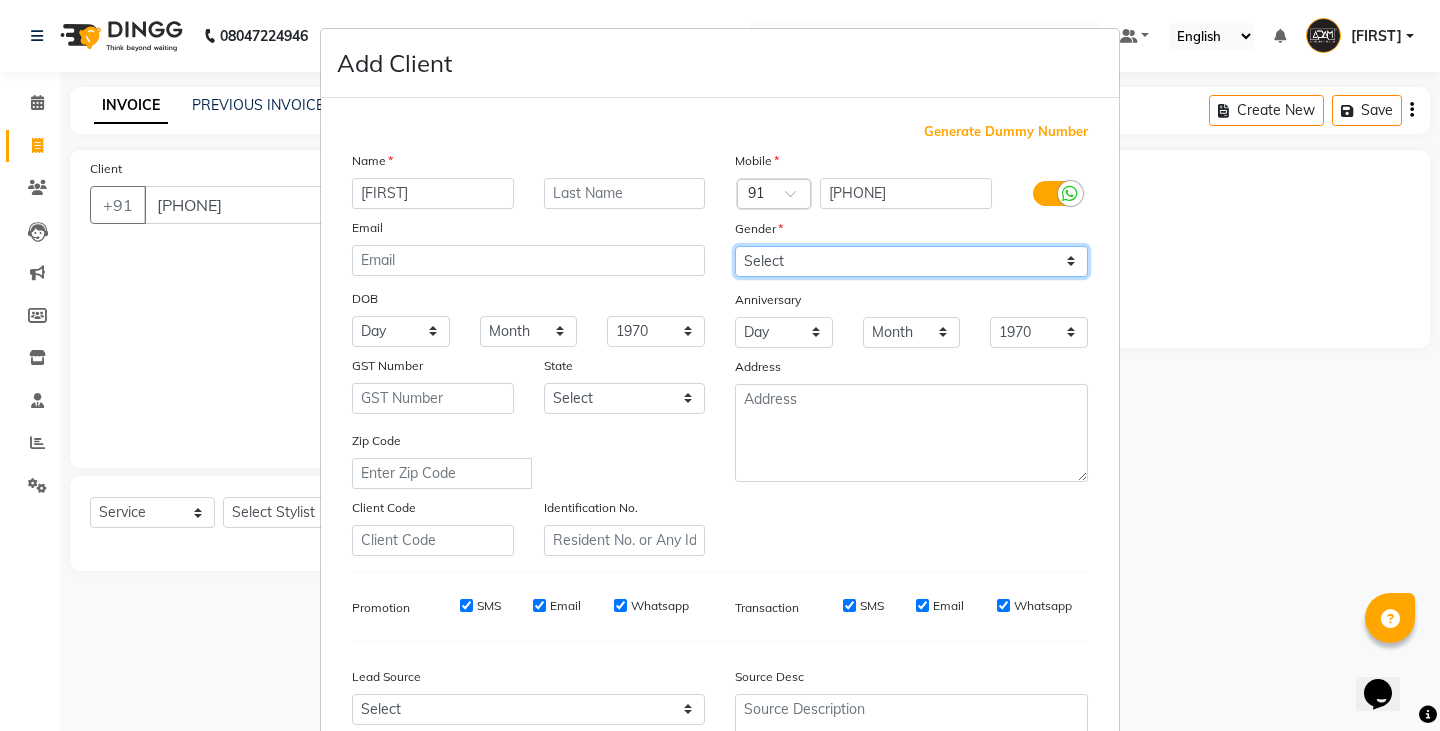 click on "Select Male Female Other Prefer Not To Say" at bounding box center (911, 261) 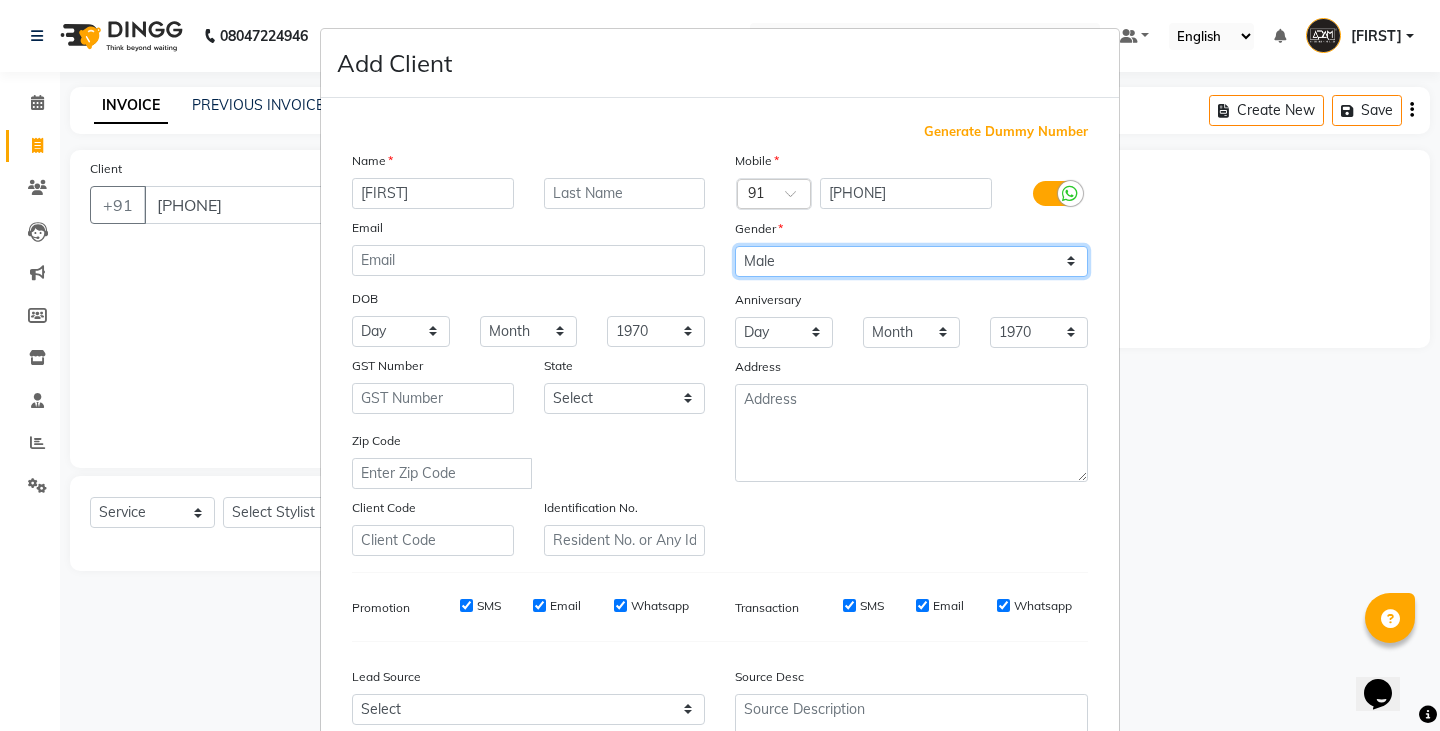 click on "Select Male Female Other Prefer Not To Say" at bounding box center [911, 261] 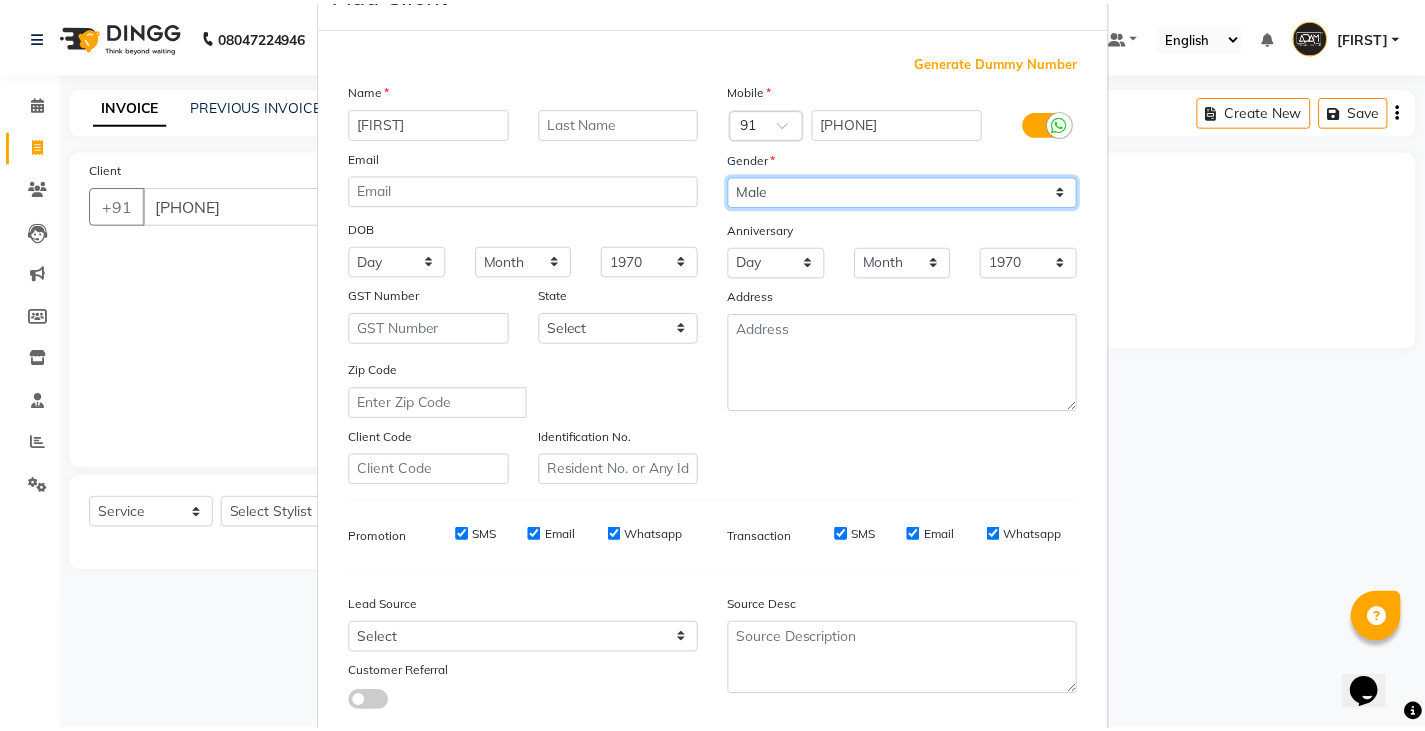 scroll, scrollTop: 192, scrollLeft: 0, axis: vertical 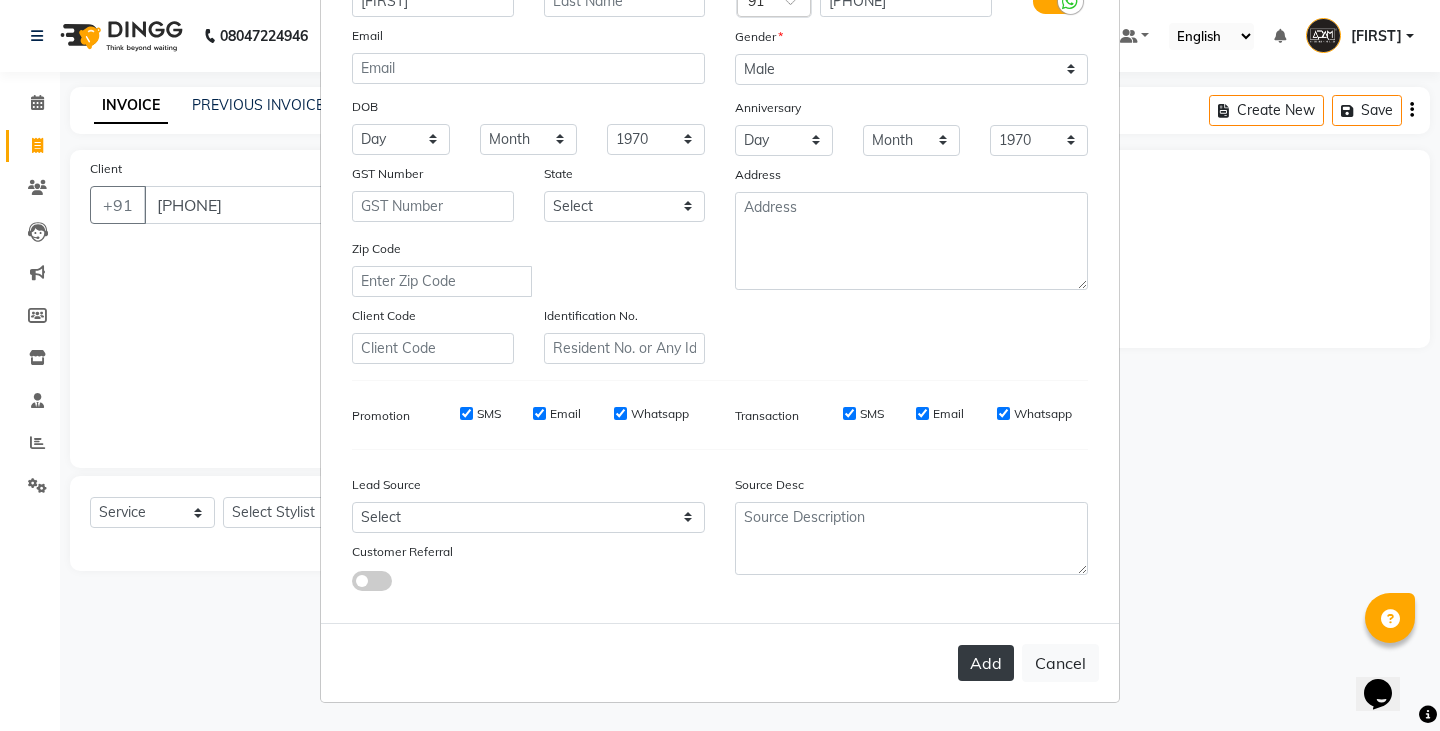 click on "Add" at bounding box center (986, 663) 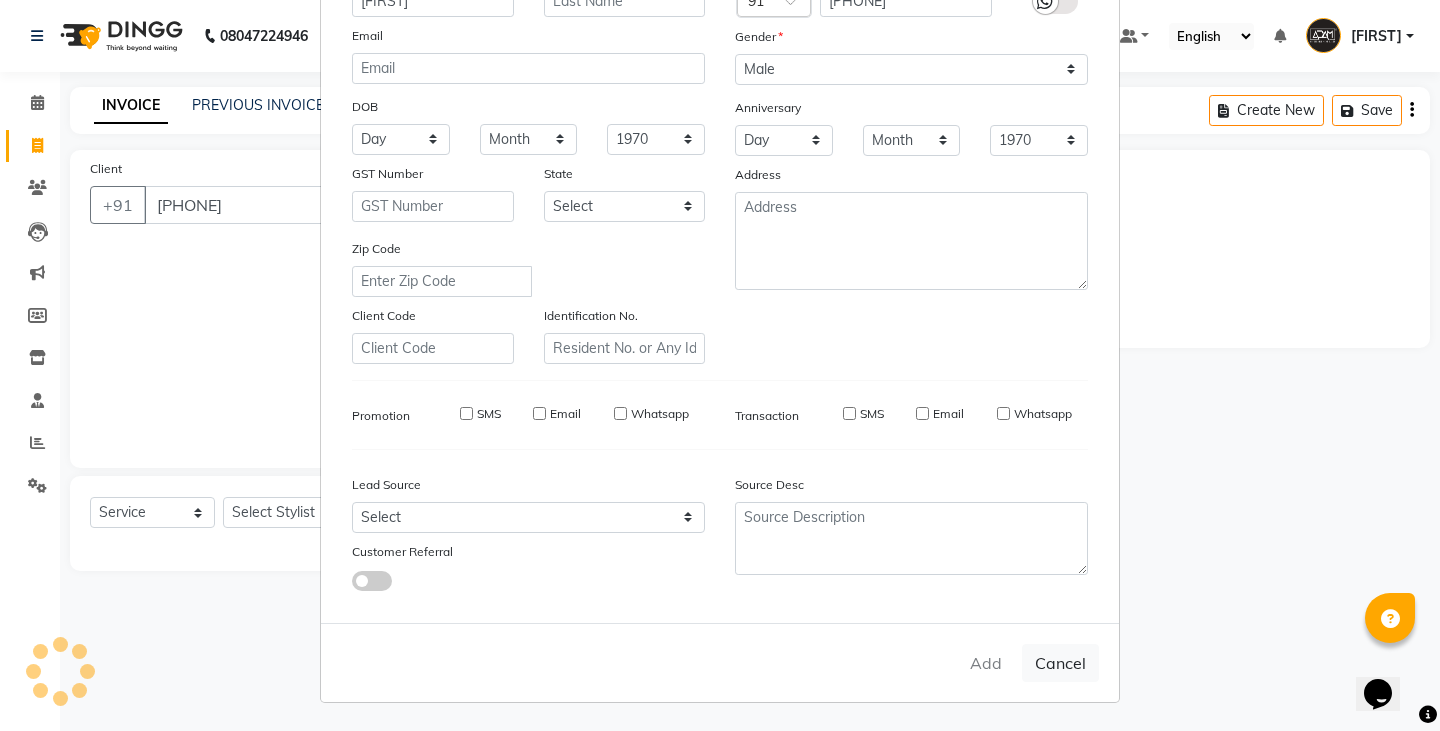 type 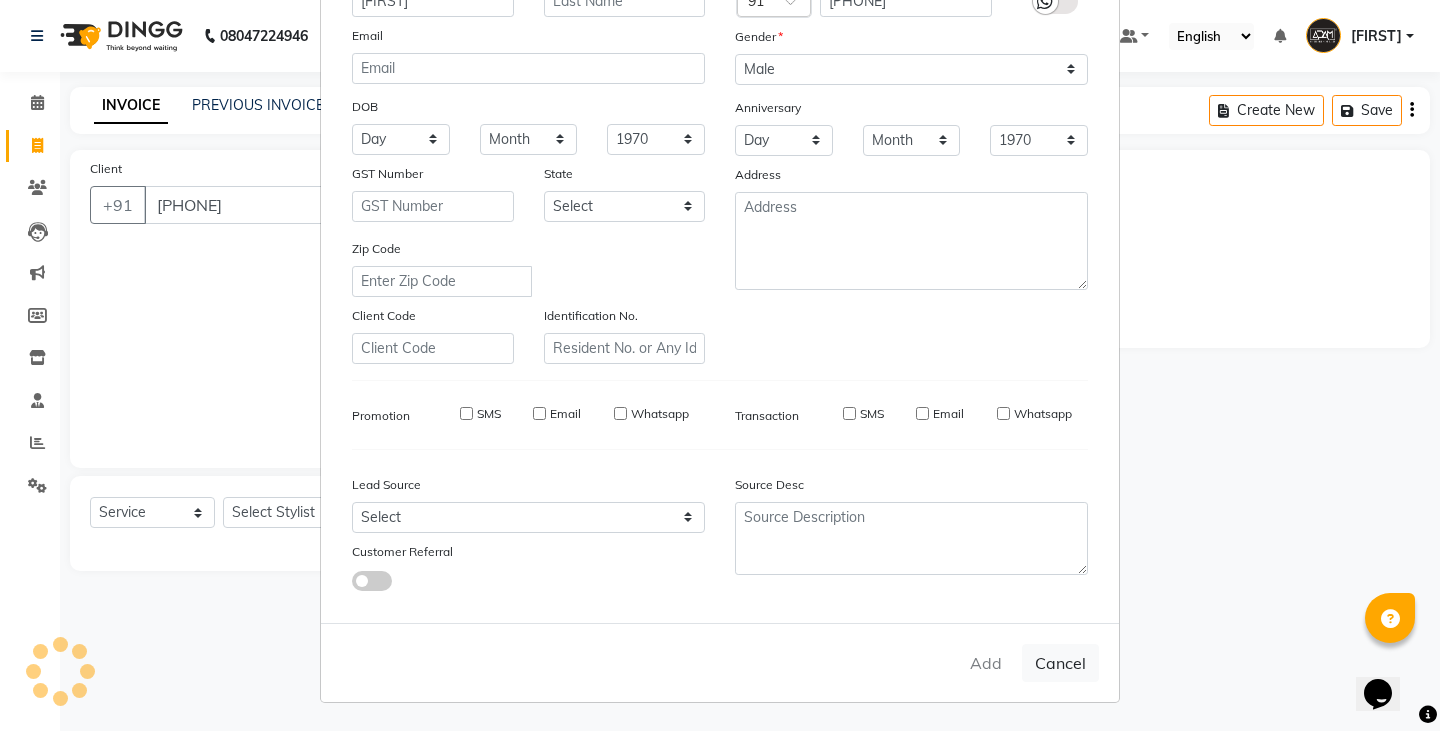 select 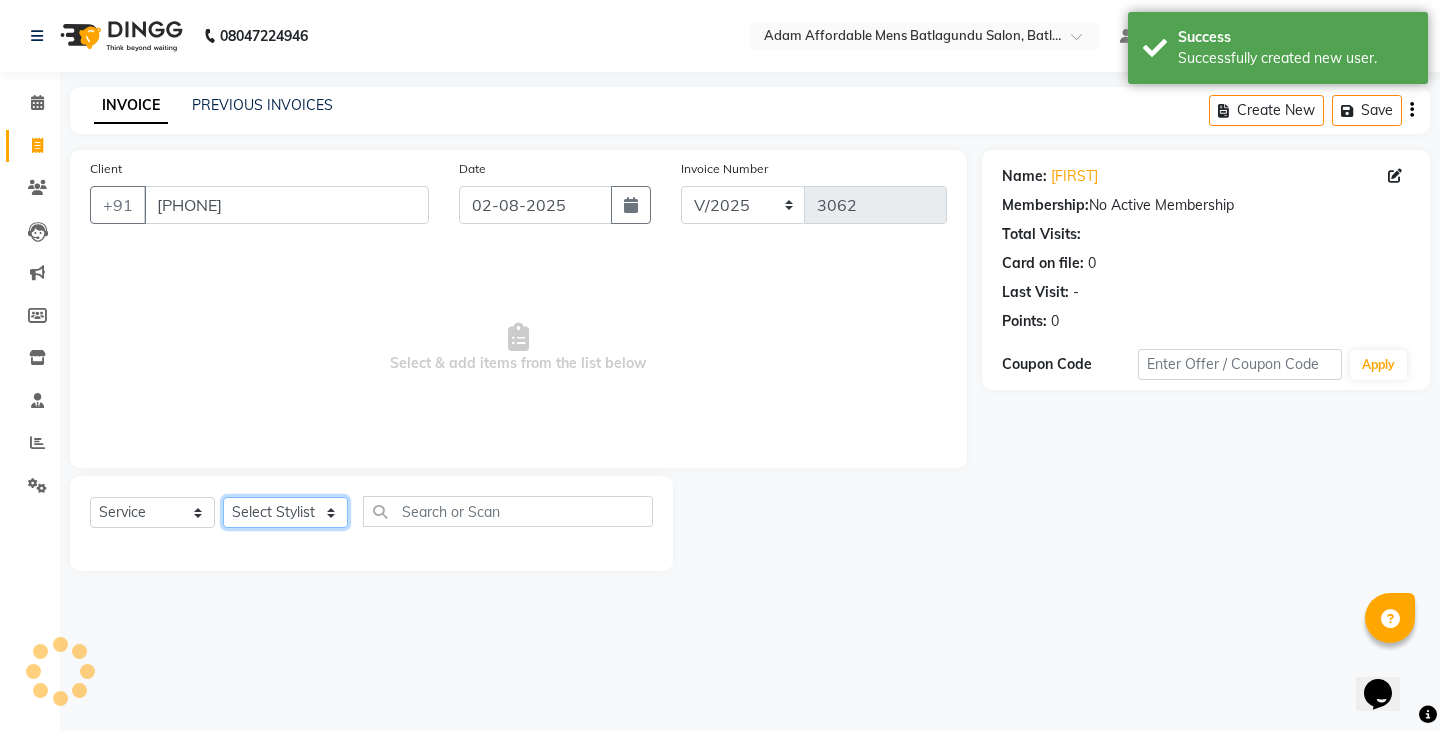 click on "Select Stylist Admin Anish Ovesh Raja SAHIL  SOHAIL SONU" 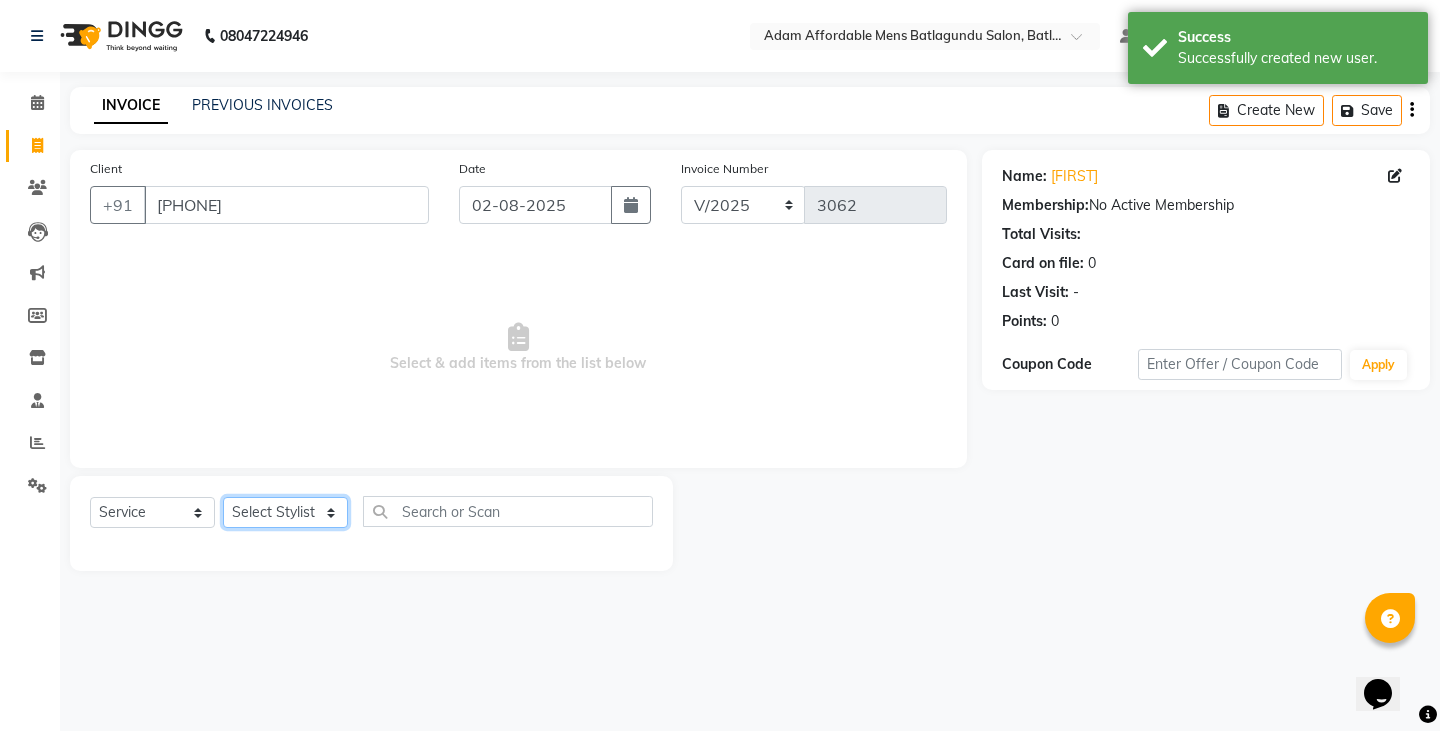 select on "84061" 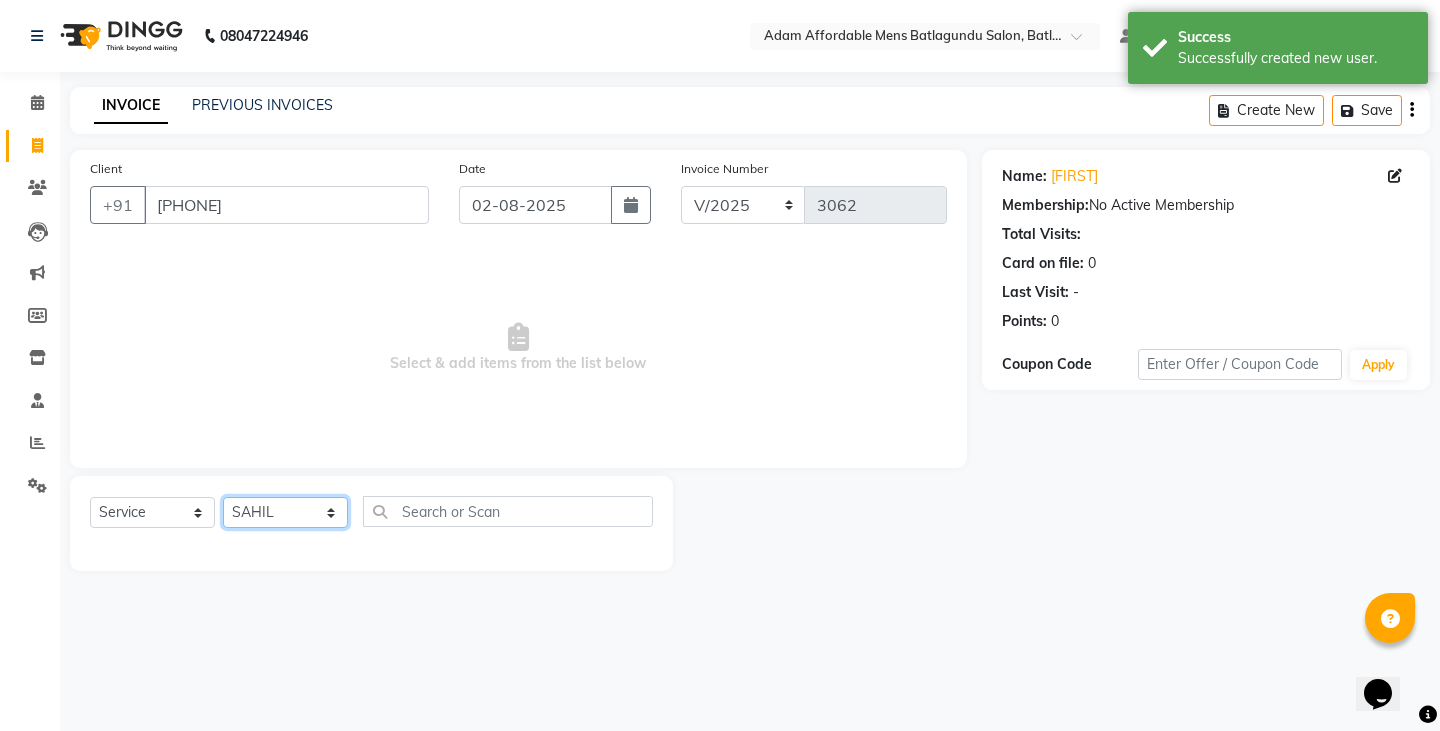 click on "Select Stylist Admin Anish Ovesh Raja SAHIL  SOHAIL SONU" 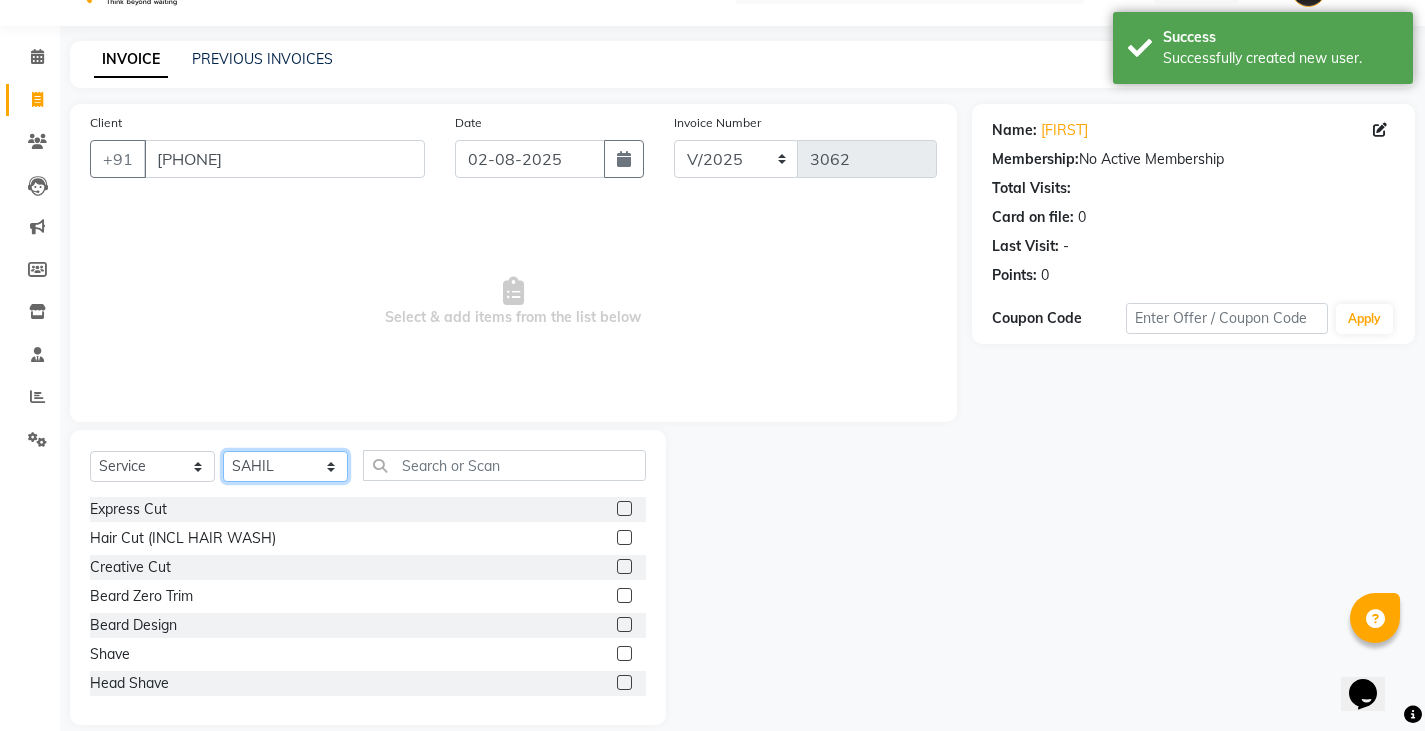 scroll, scrollTop: 70, scrollLeft: 0, axis: vertical 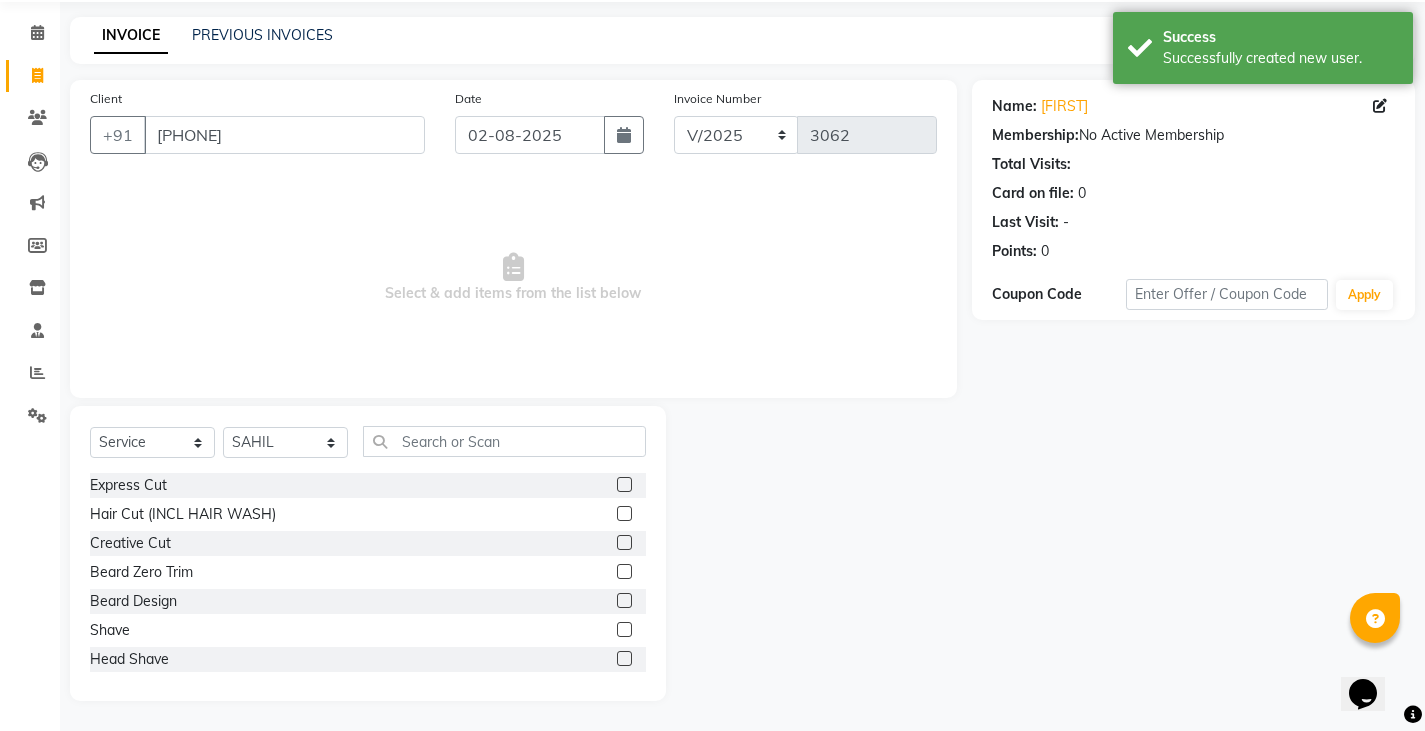 click 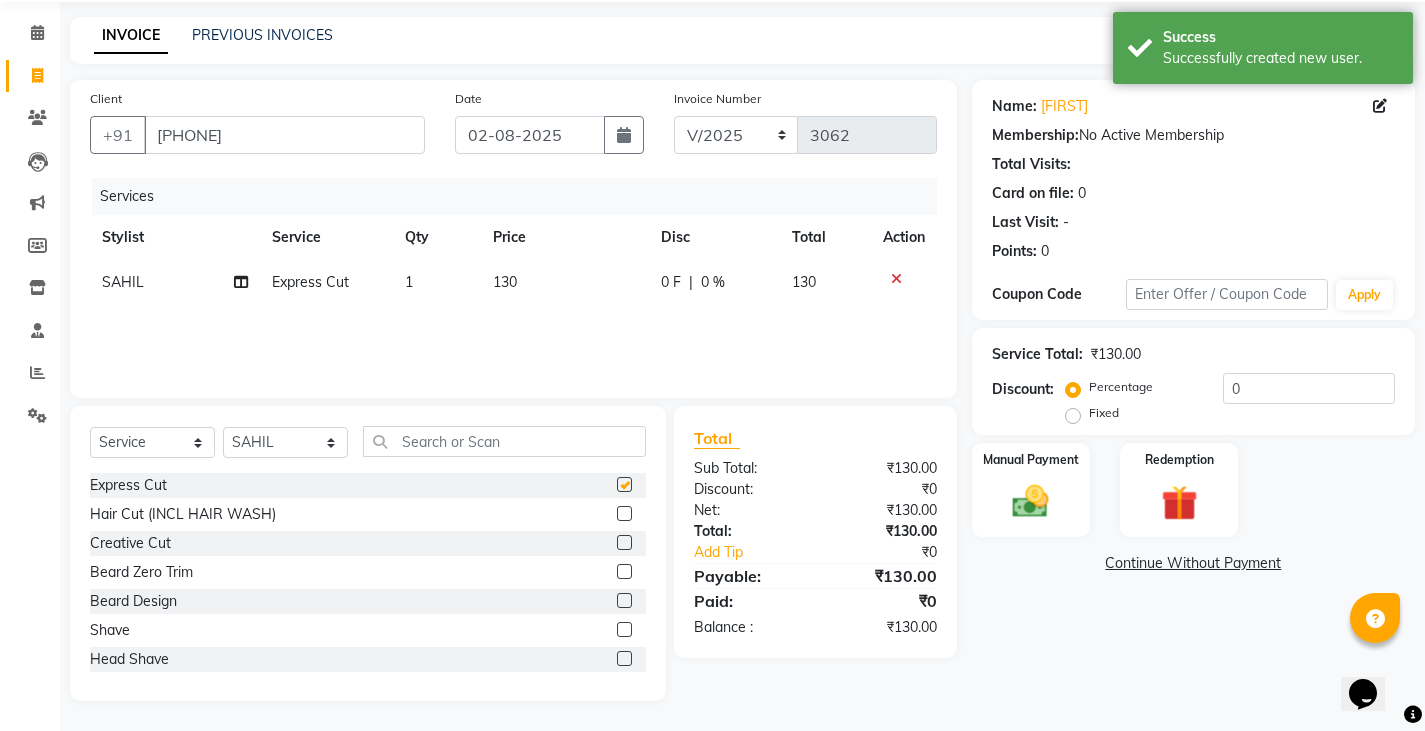 checkbox on "false" 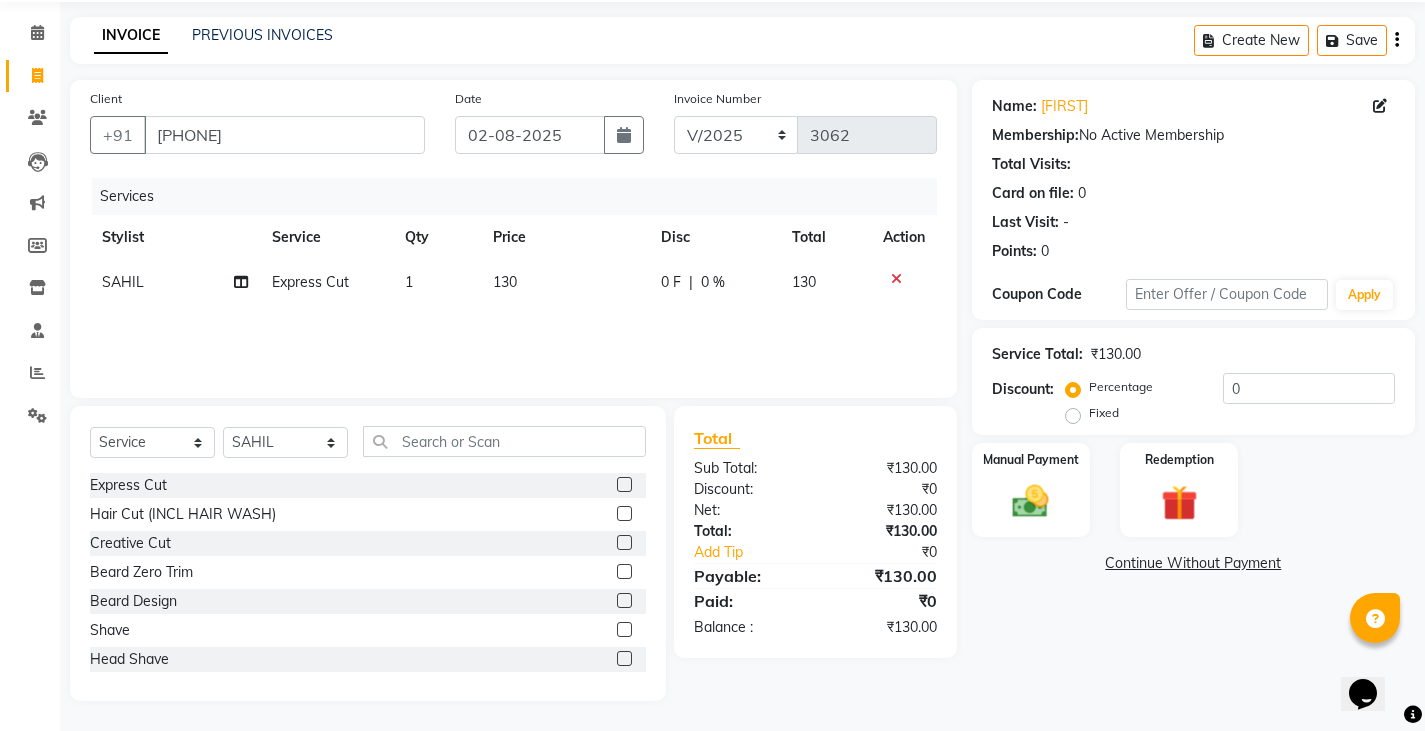 click 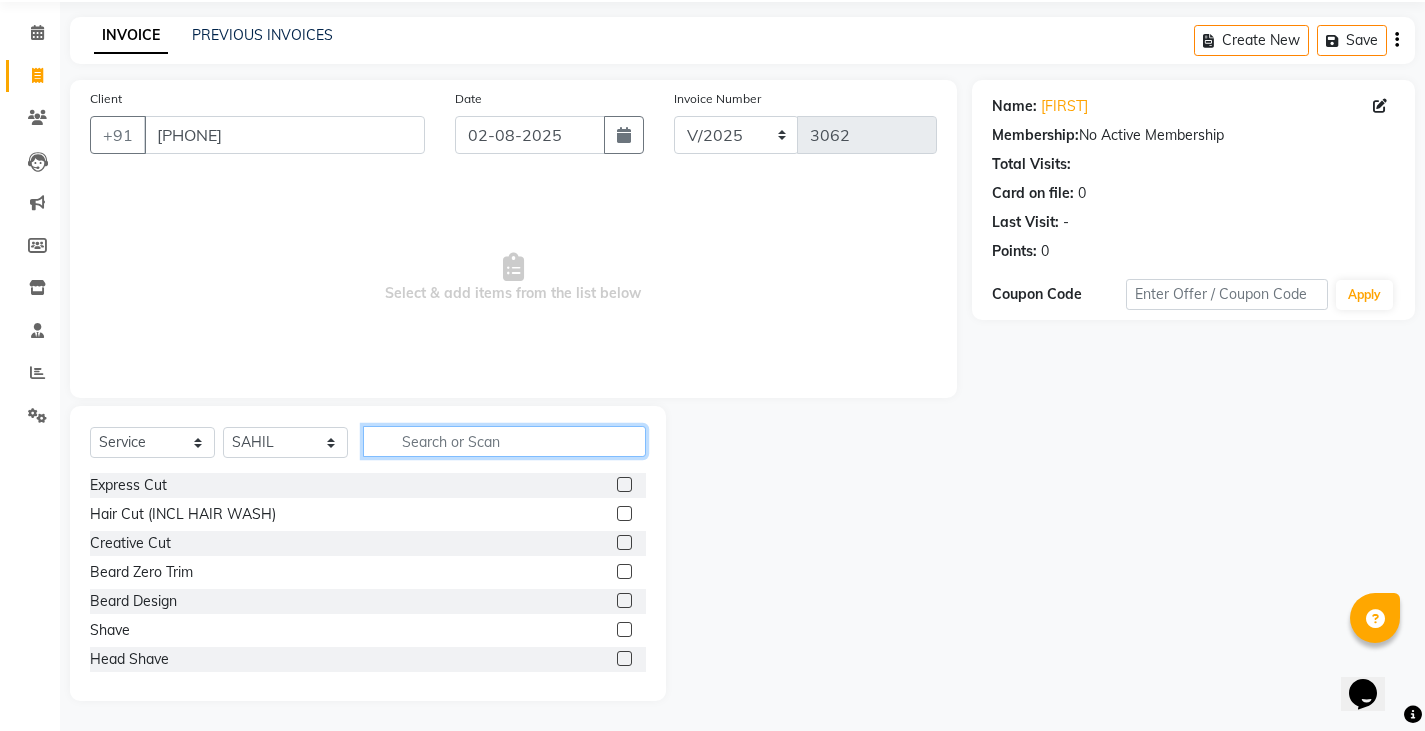 click 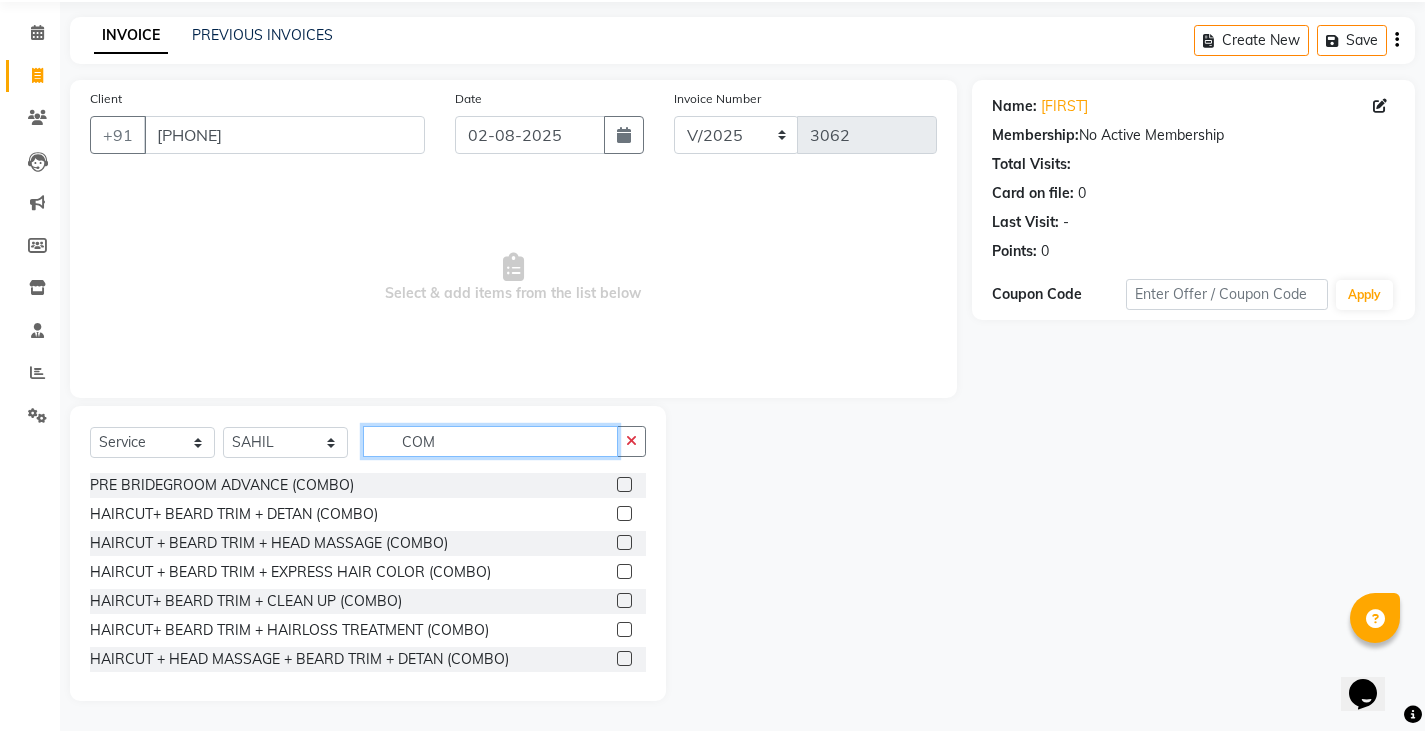 type on "COM" 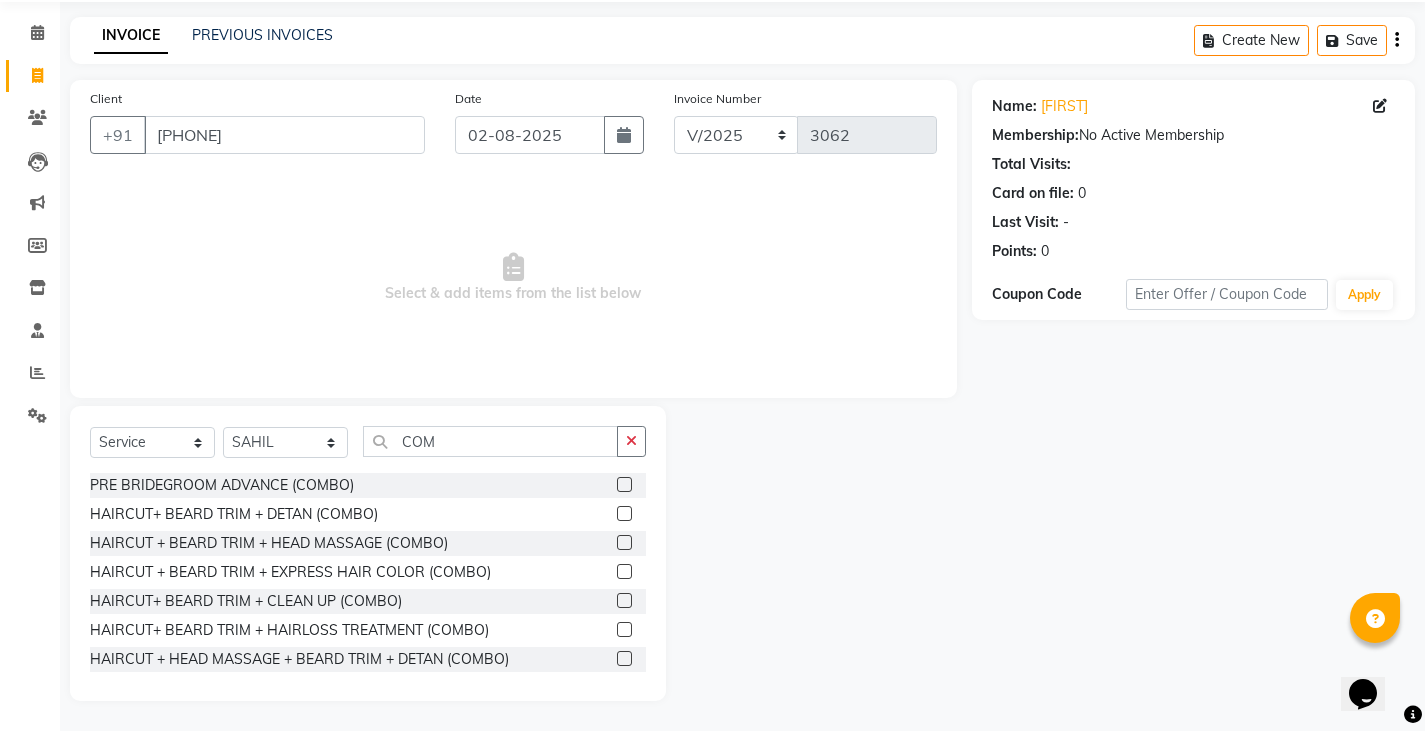 click 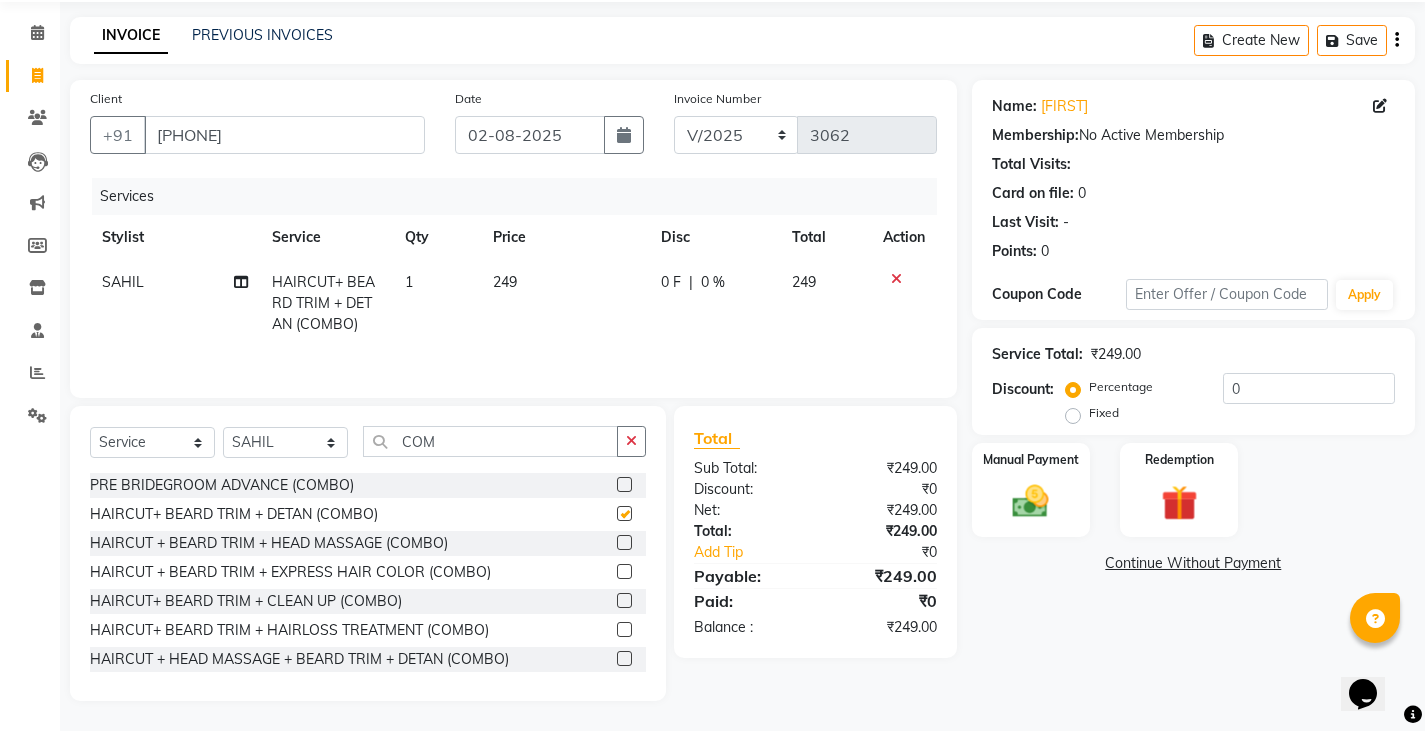 checkbox on "false" 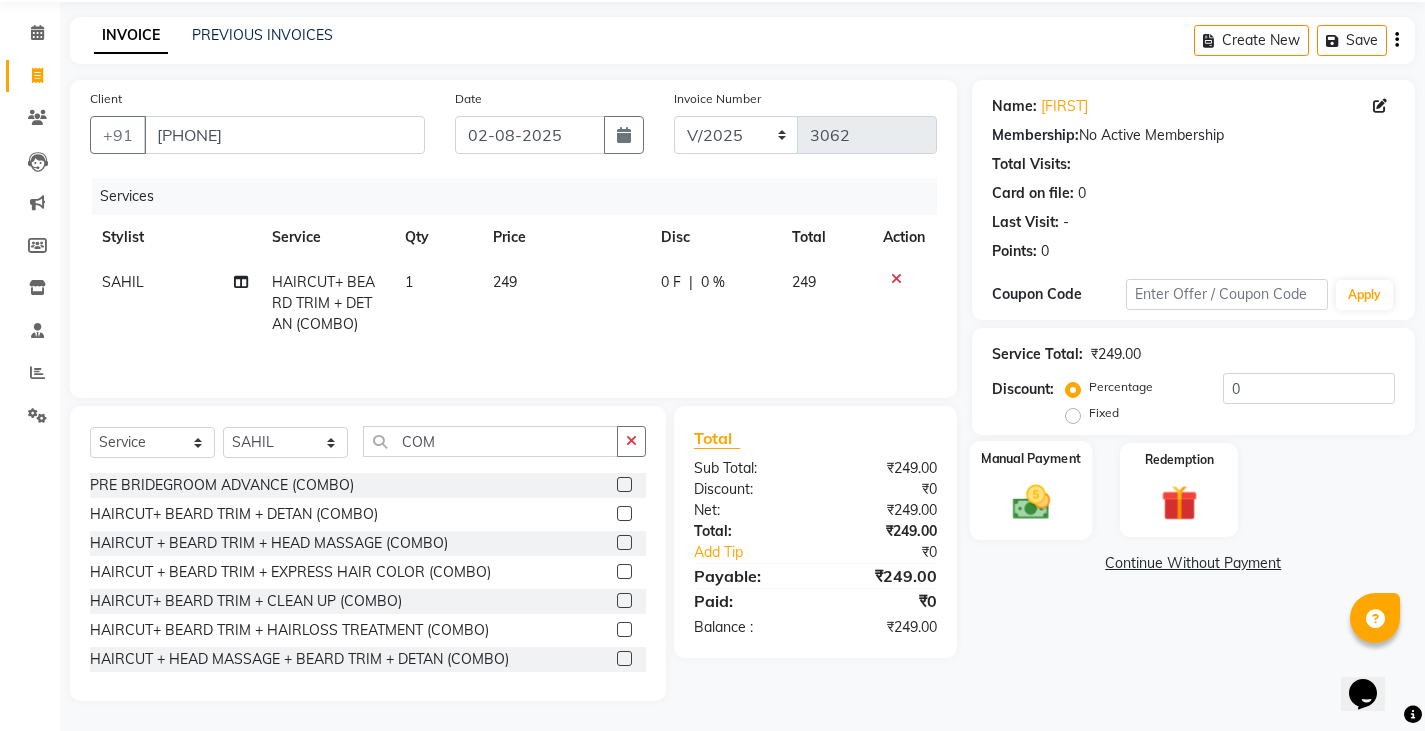 click 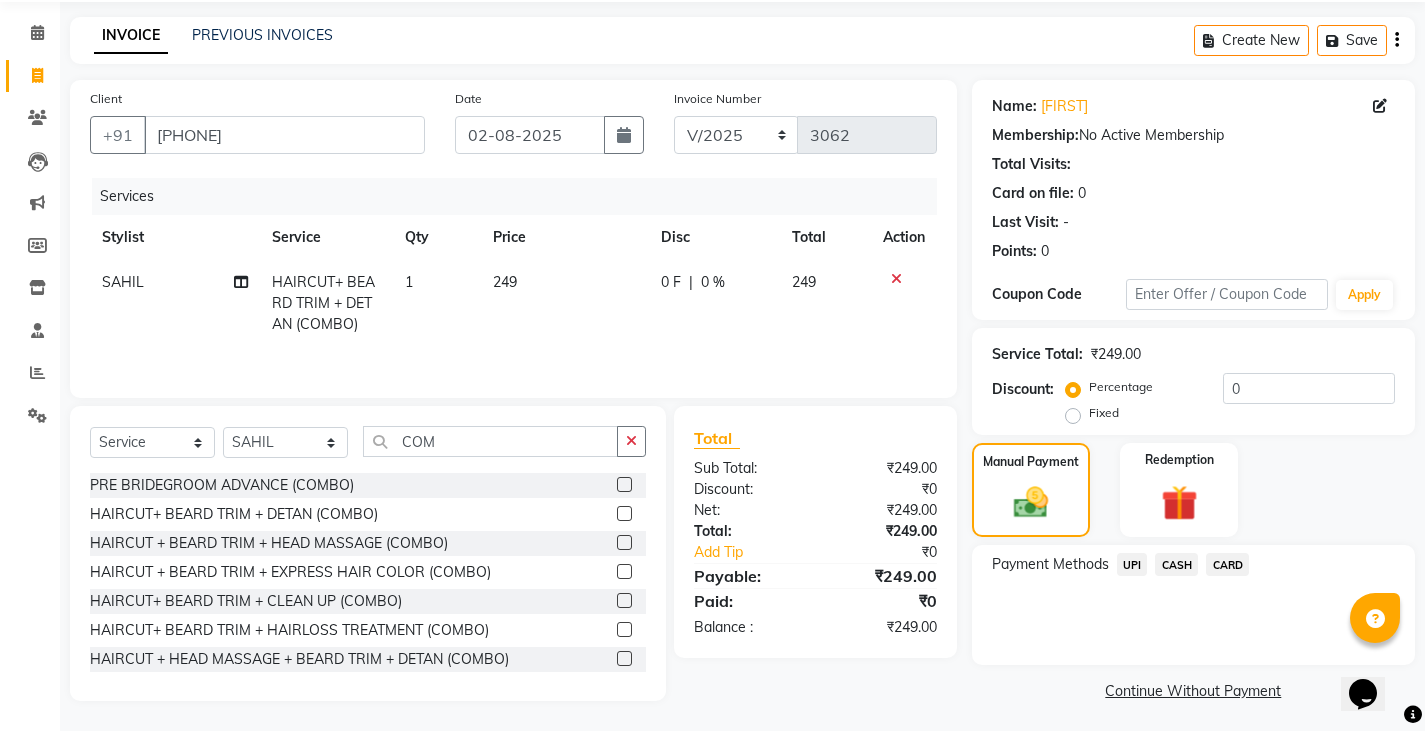 click on "CASH" 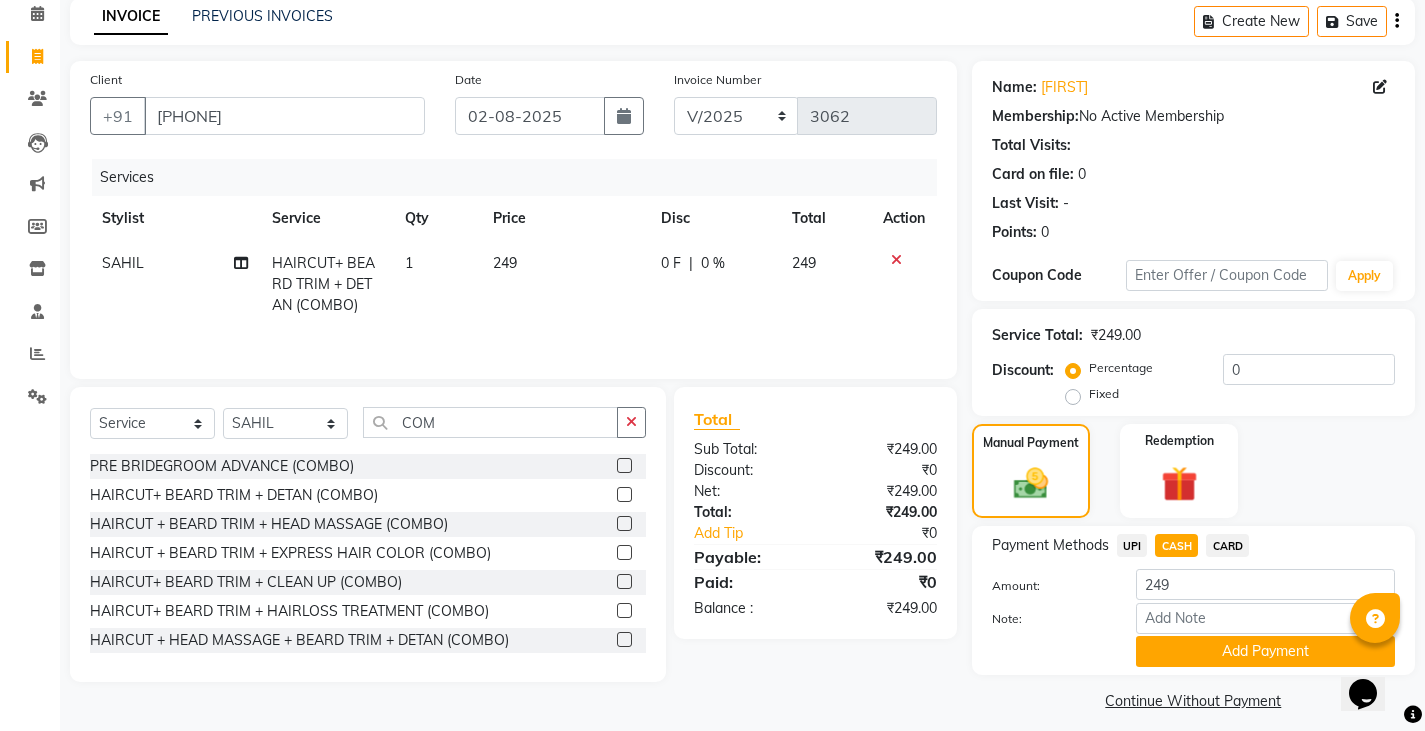 scroll, scrollTop: 104, scrollLeft: 0, axis: vertical 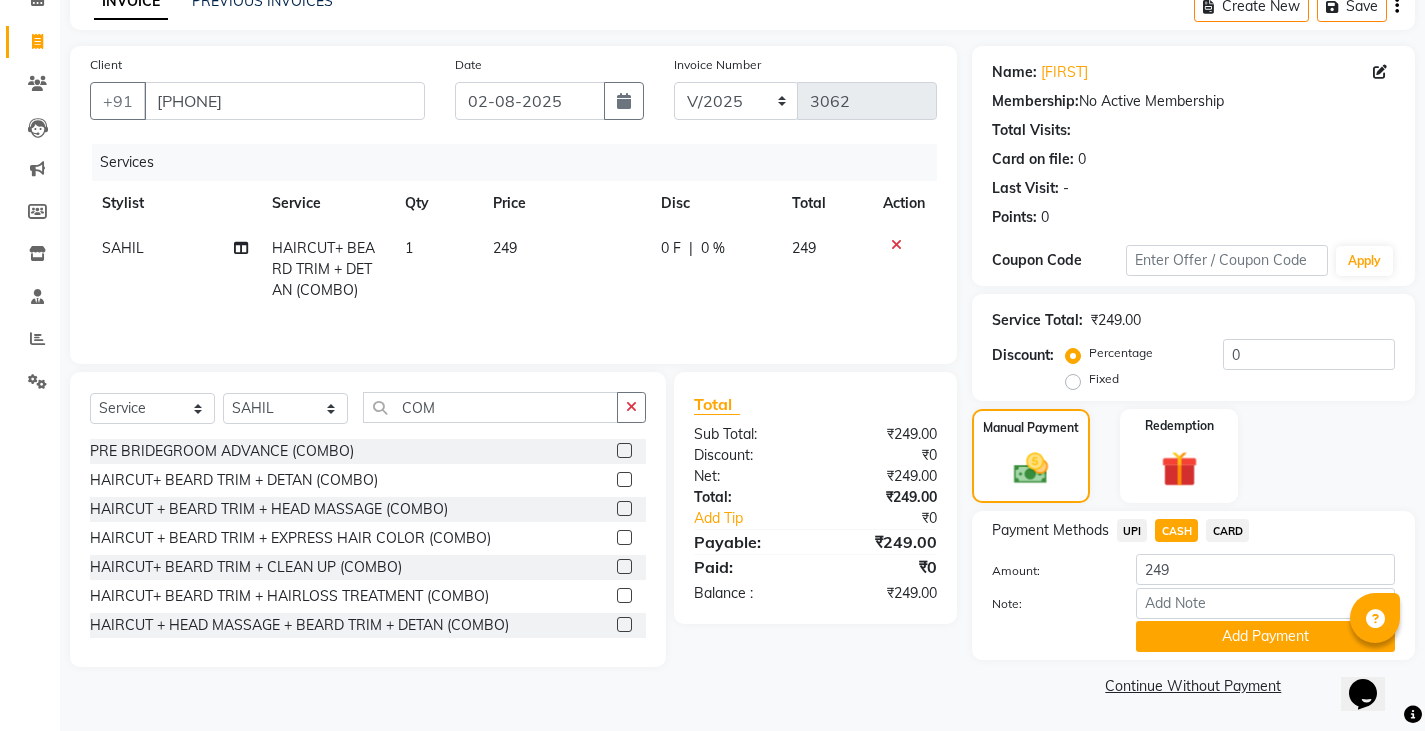 click on "UPI" 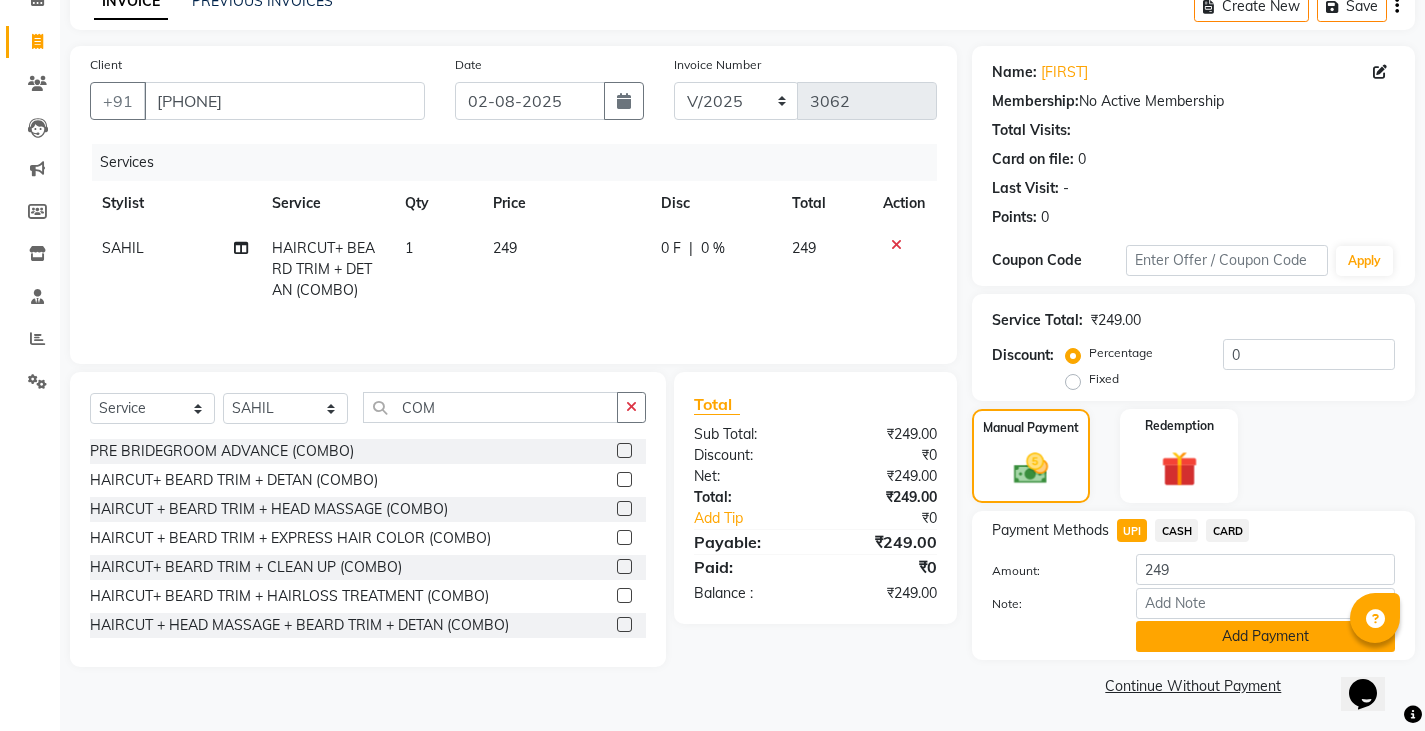 click on "Add Payment" 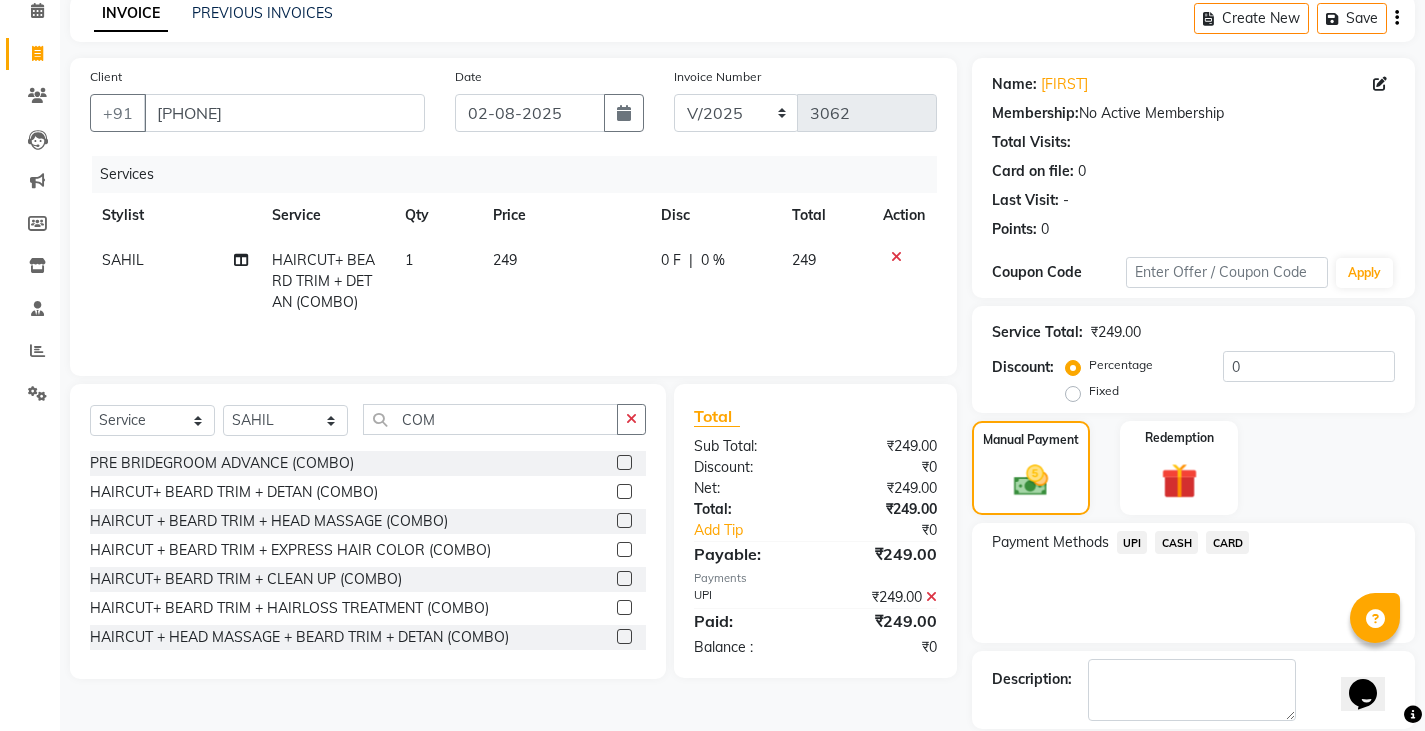 scroll, scrollTop: 188, scrollLeft: 0, axis: vertical 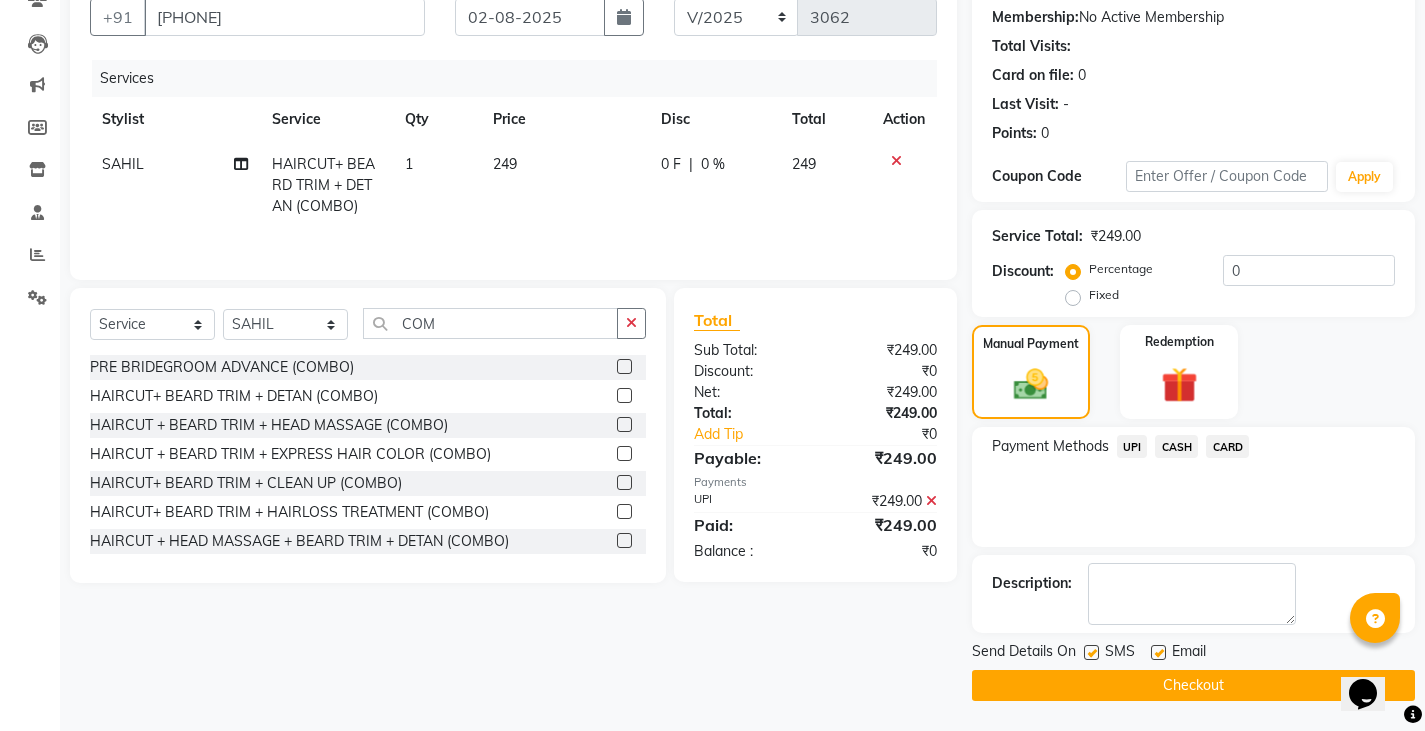 click on "Checkout" 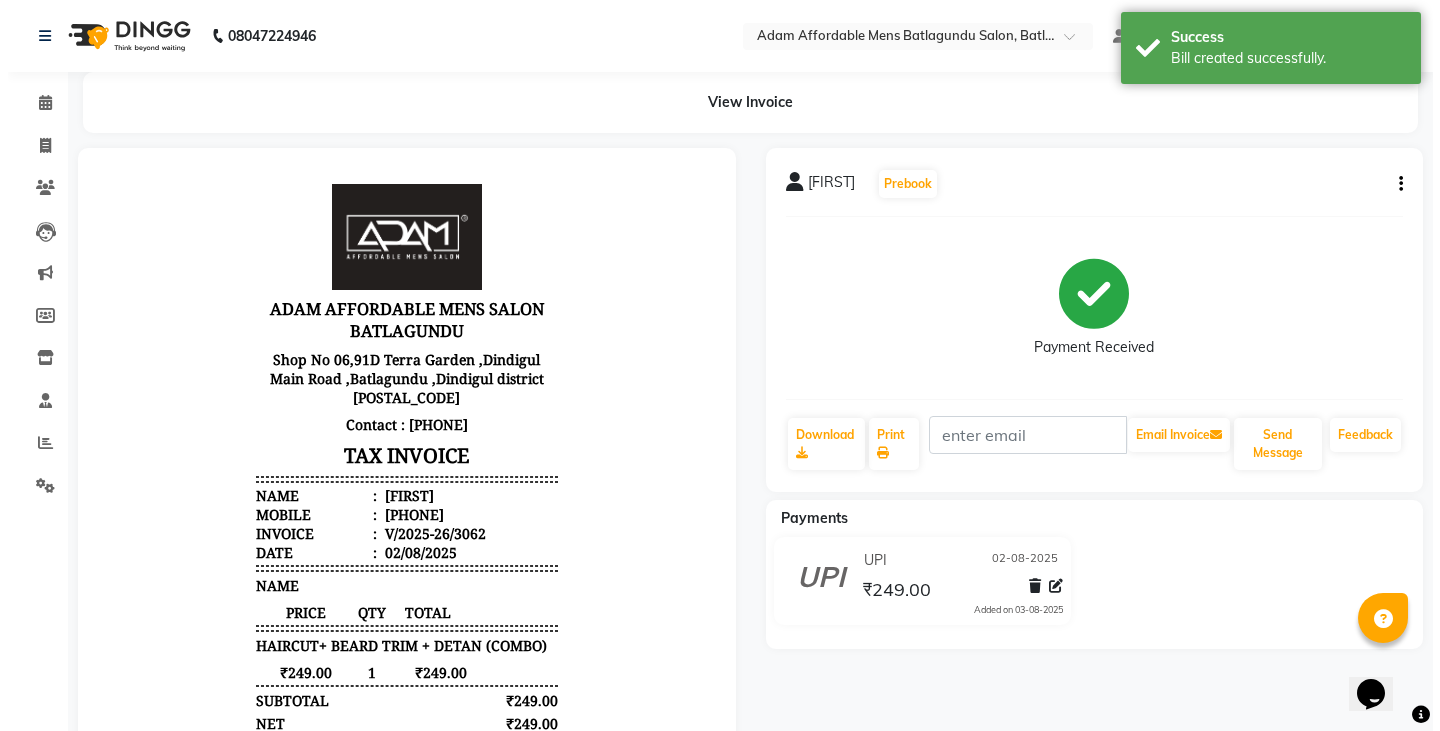 scroll, scrollTop: 0, scrollLeft: 0, axis: both 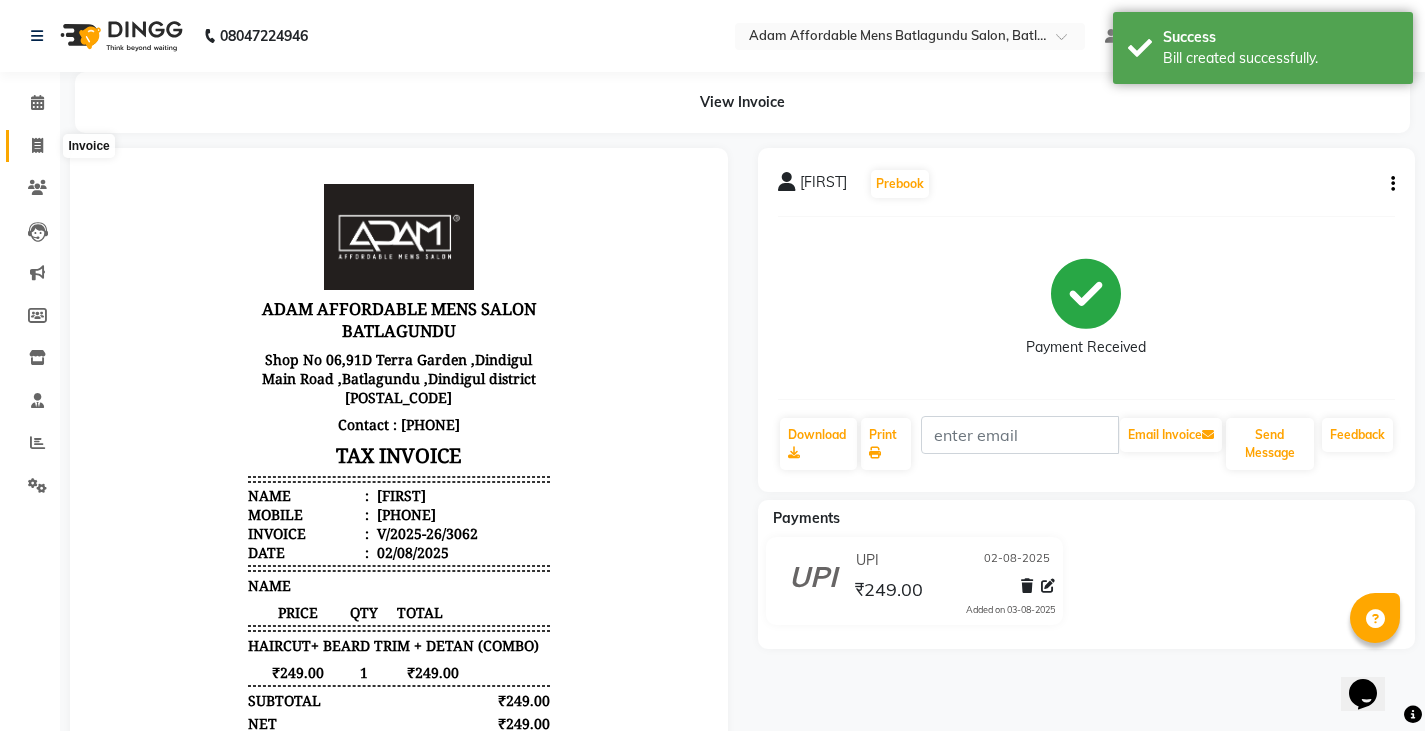 click 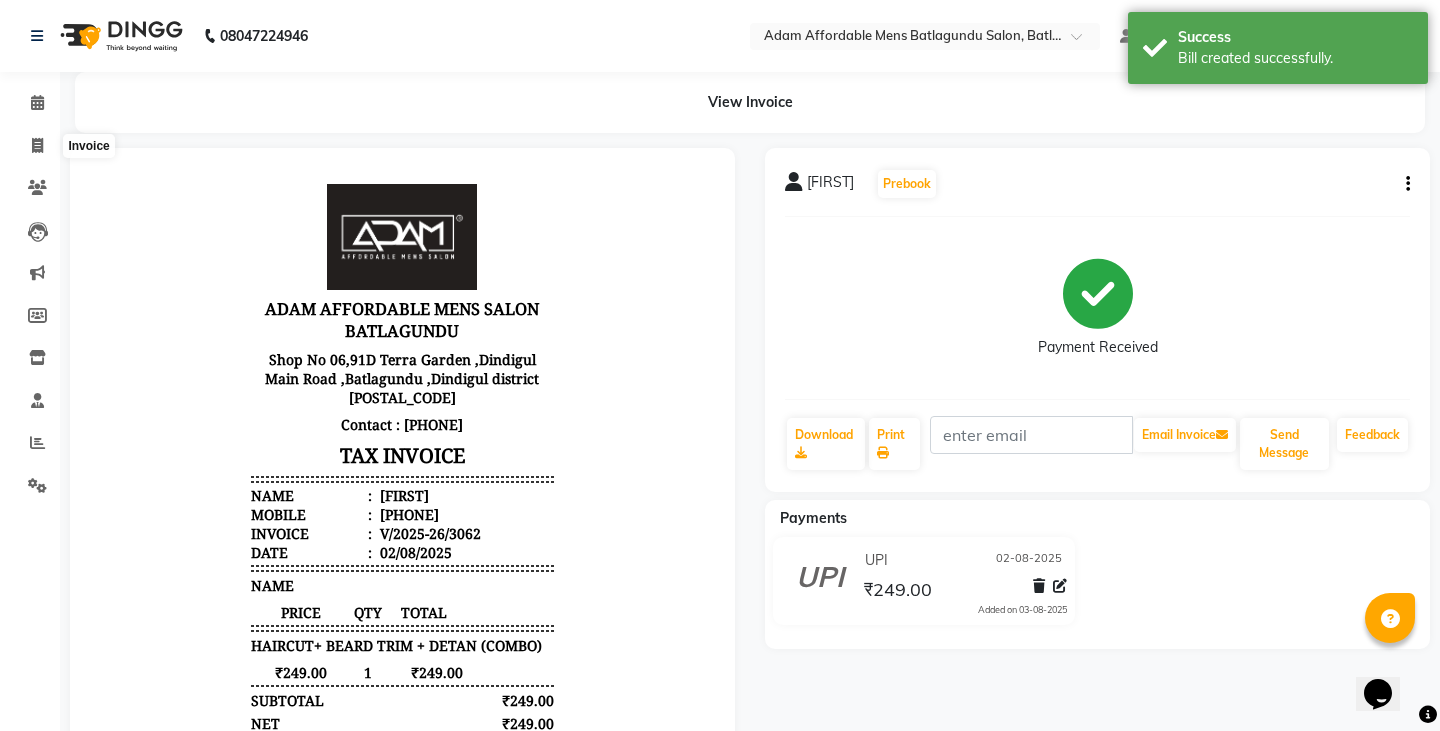 select on "service" 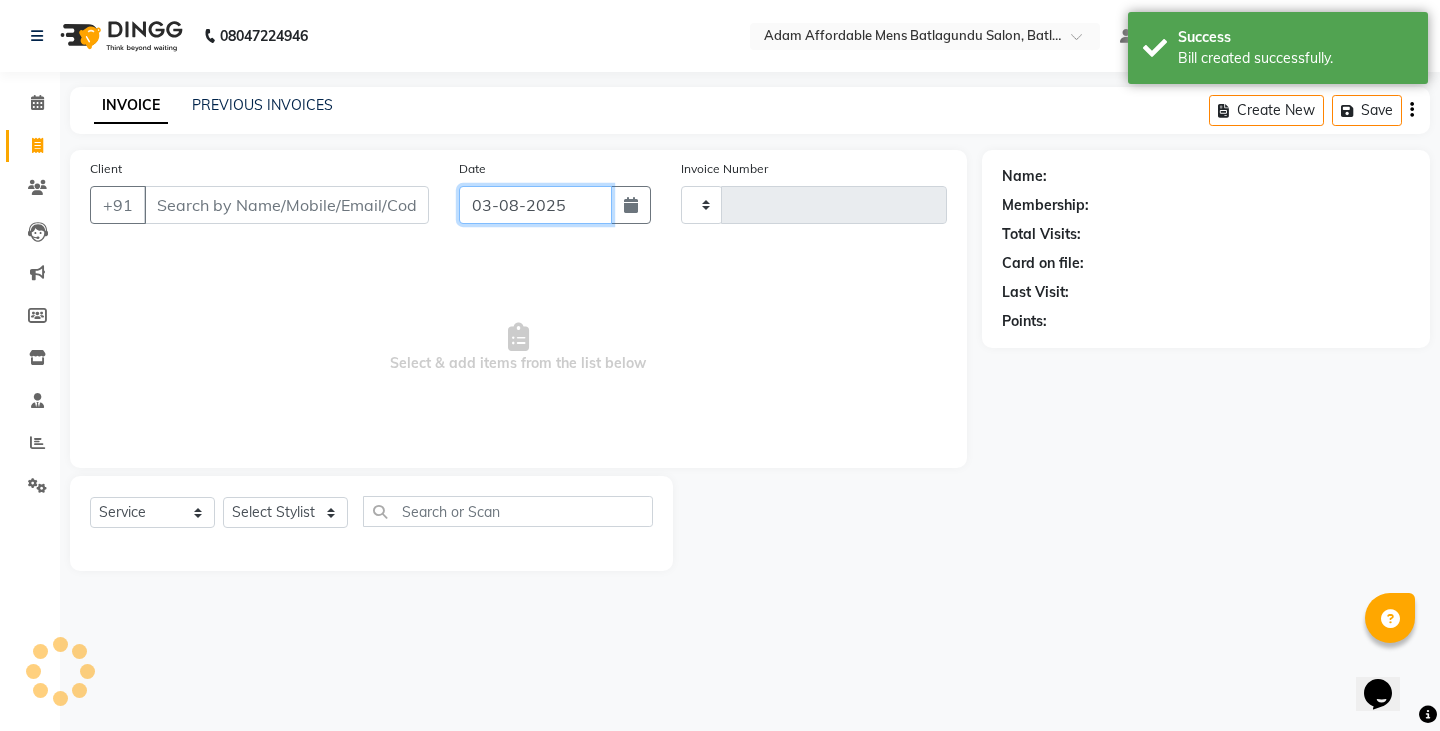 click on "03-08-2025" 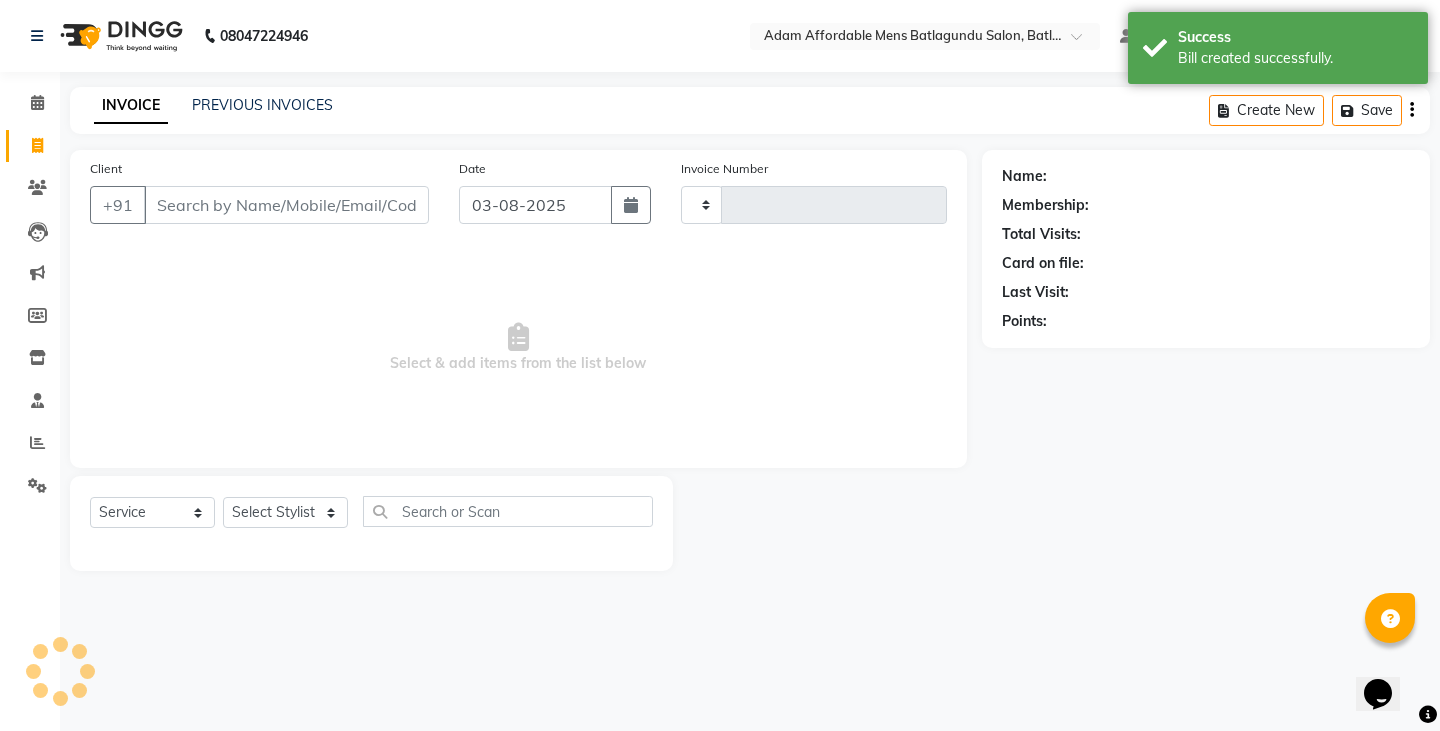 select on "8" 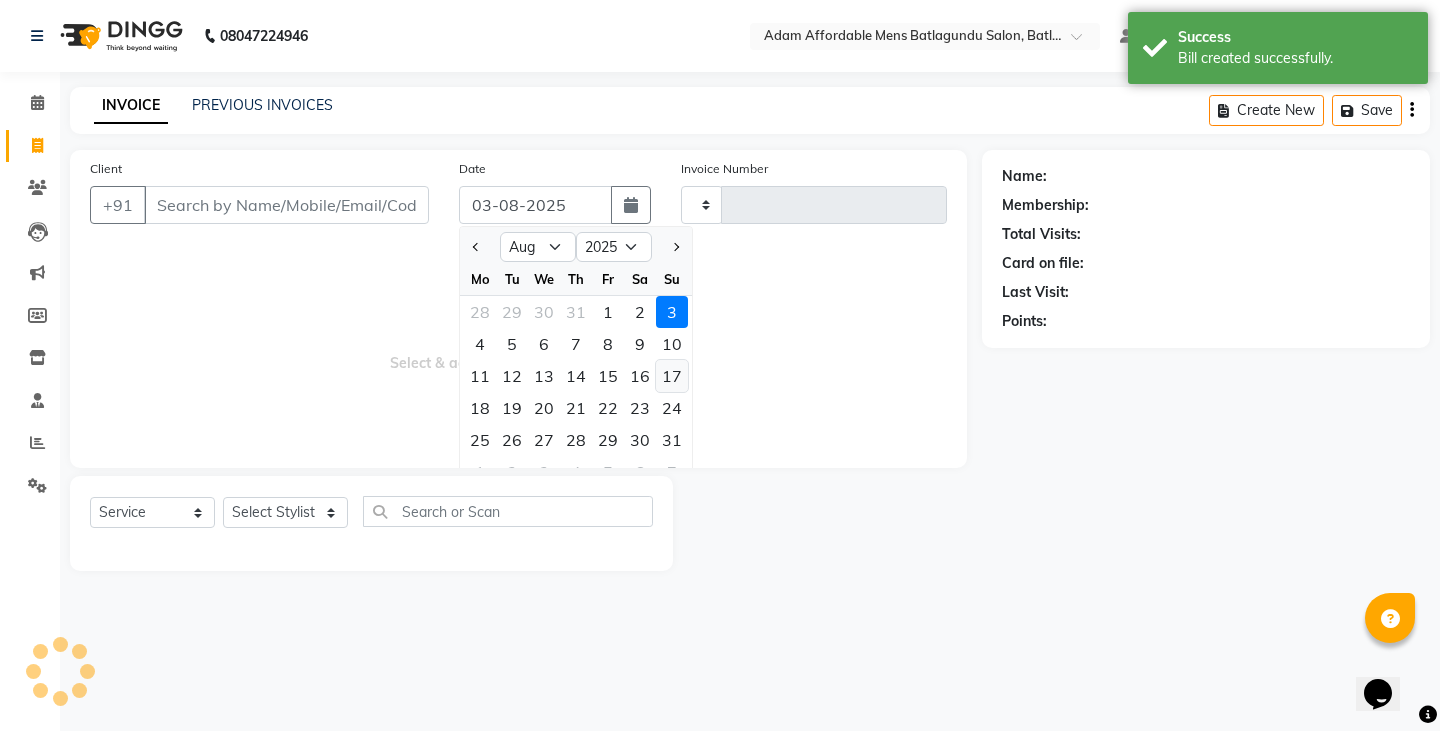 type on "3063" 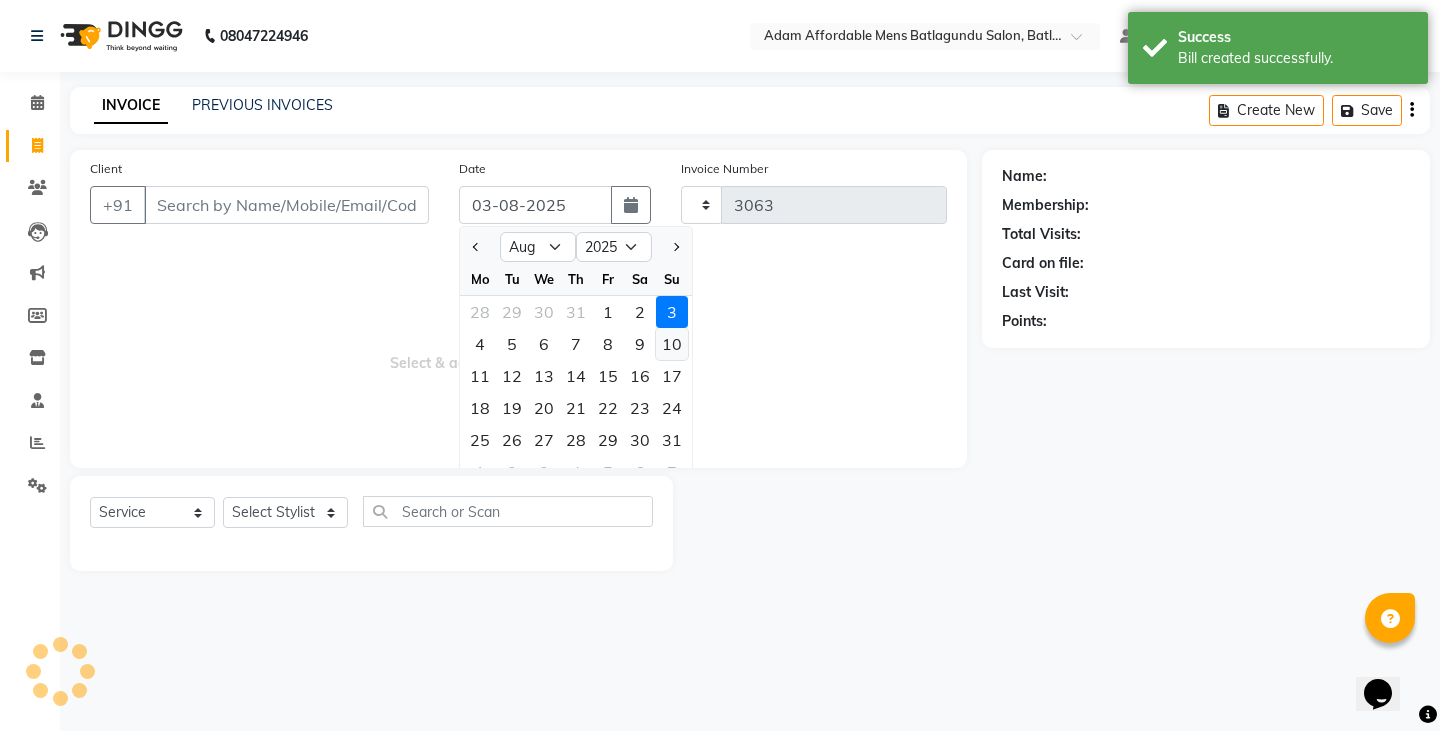 select on "8213" 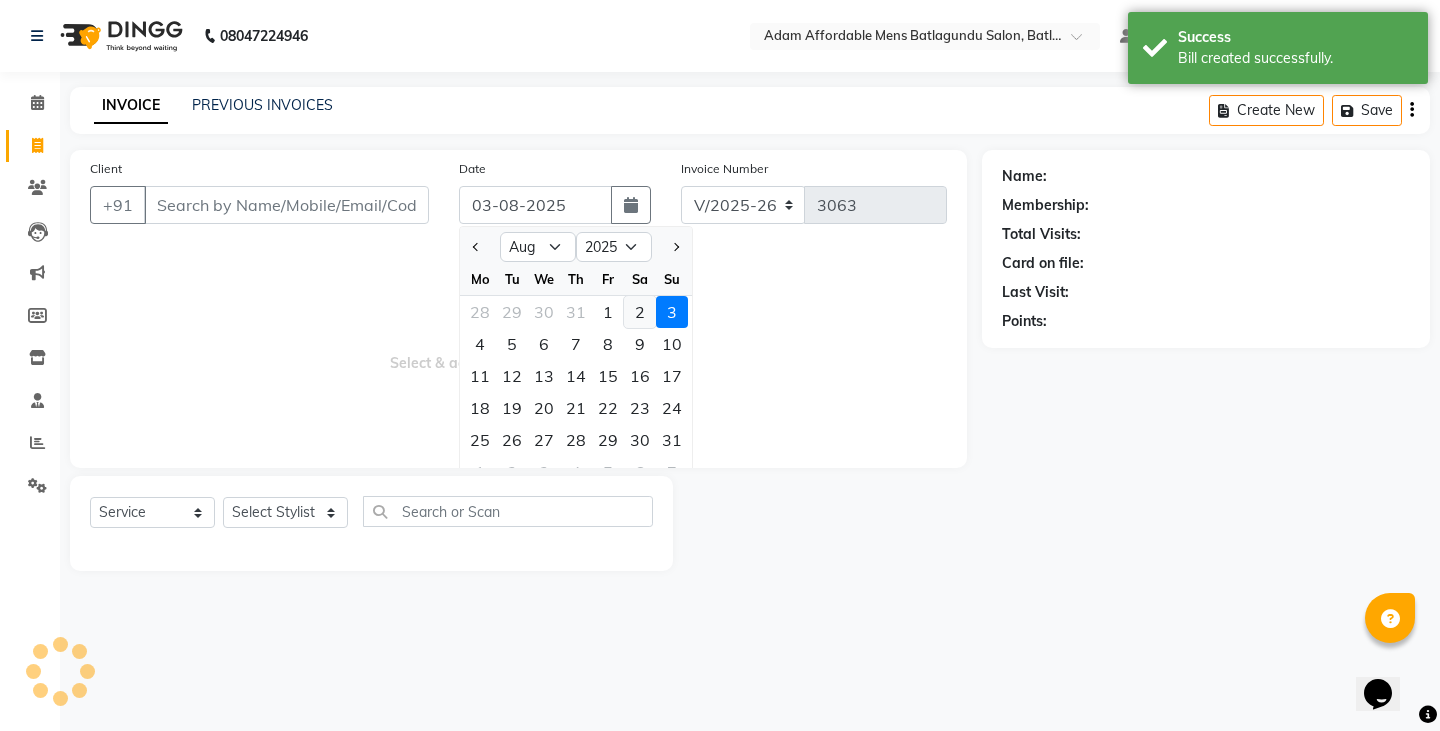 click on "2" 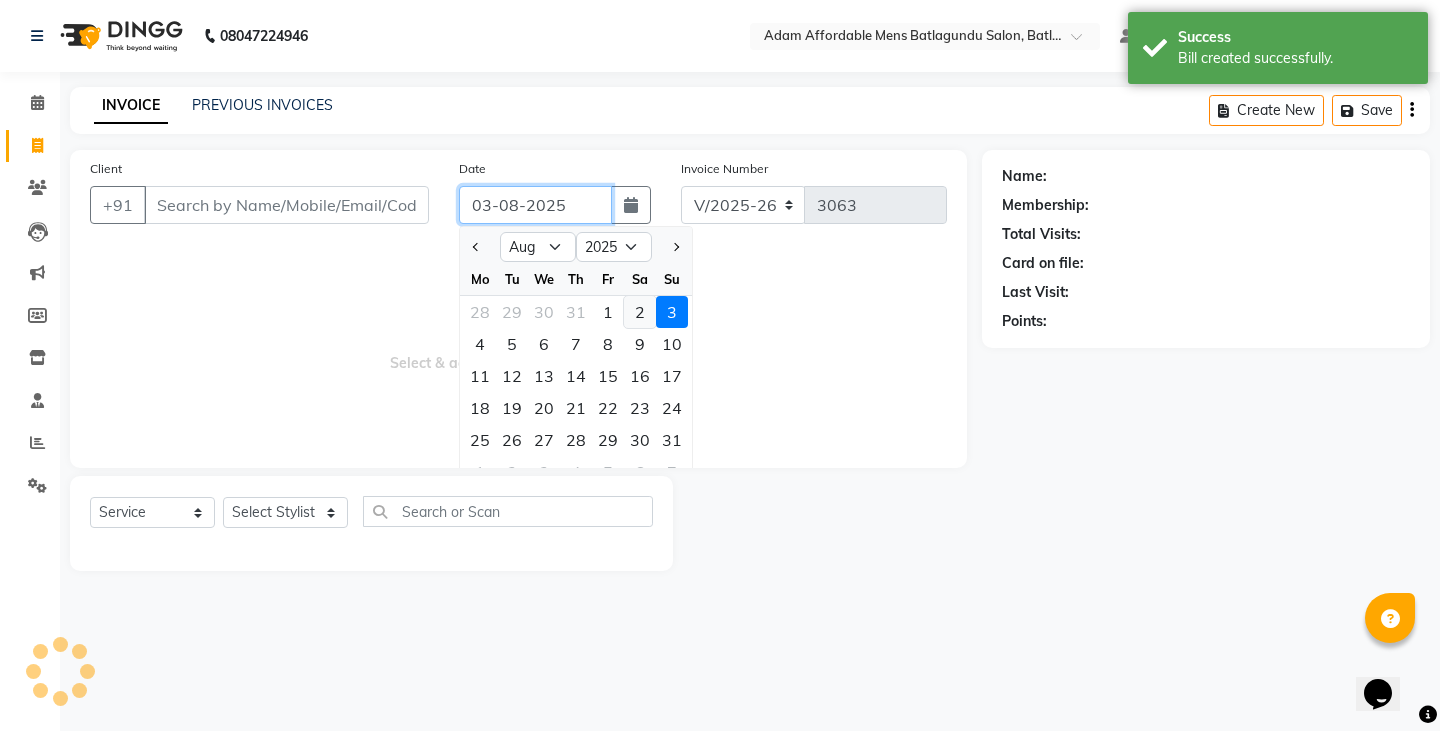 type on "02-08-2025" 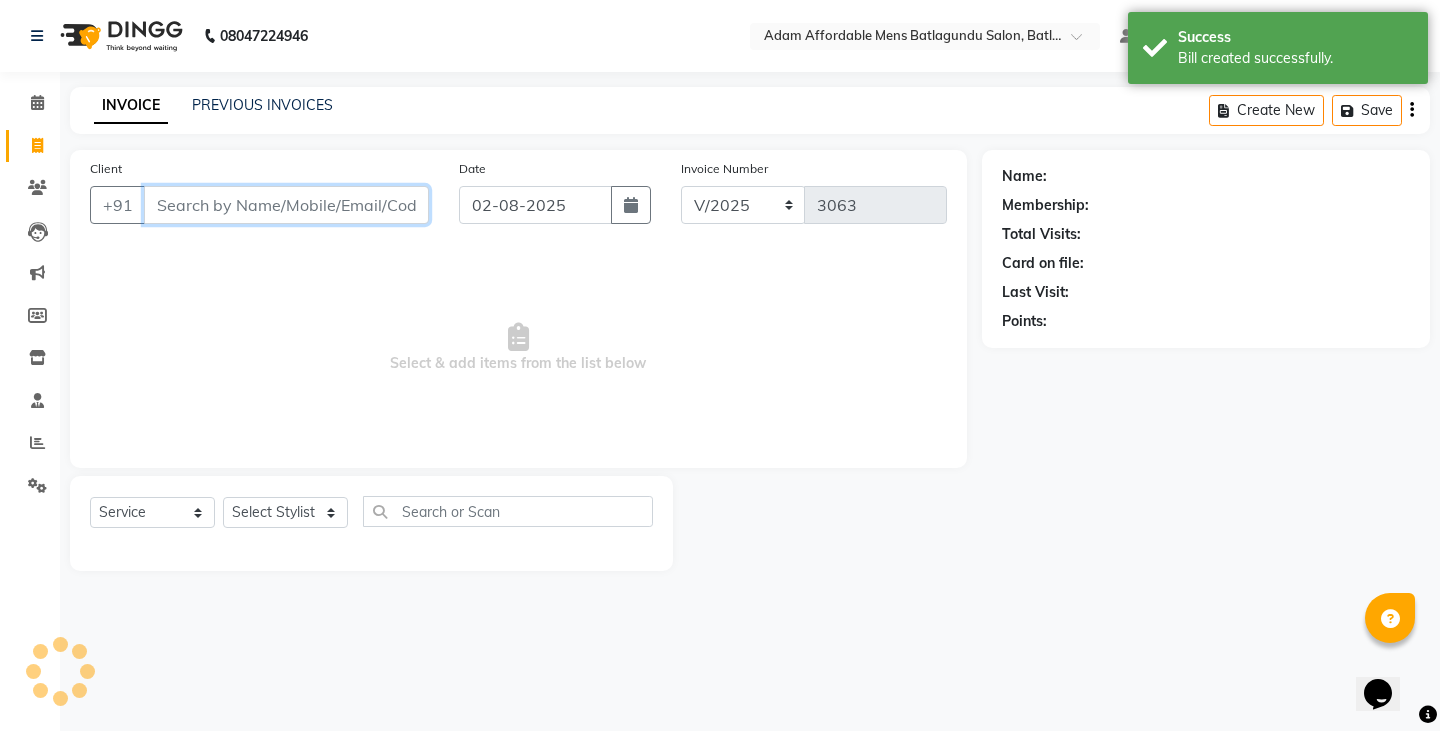 click on "Client" at bounding box center [286, 205] 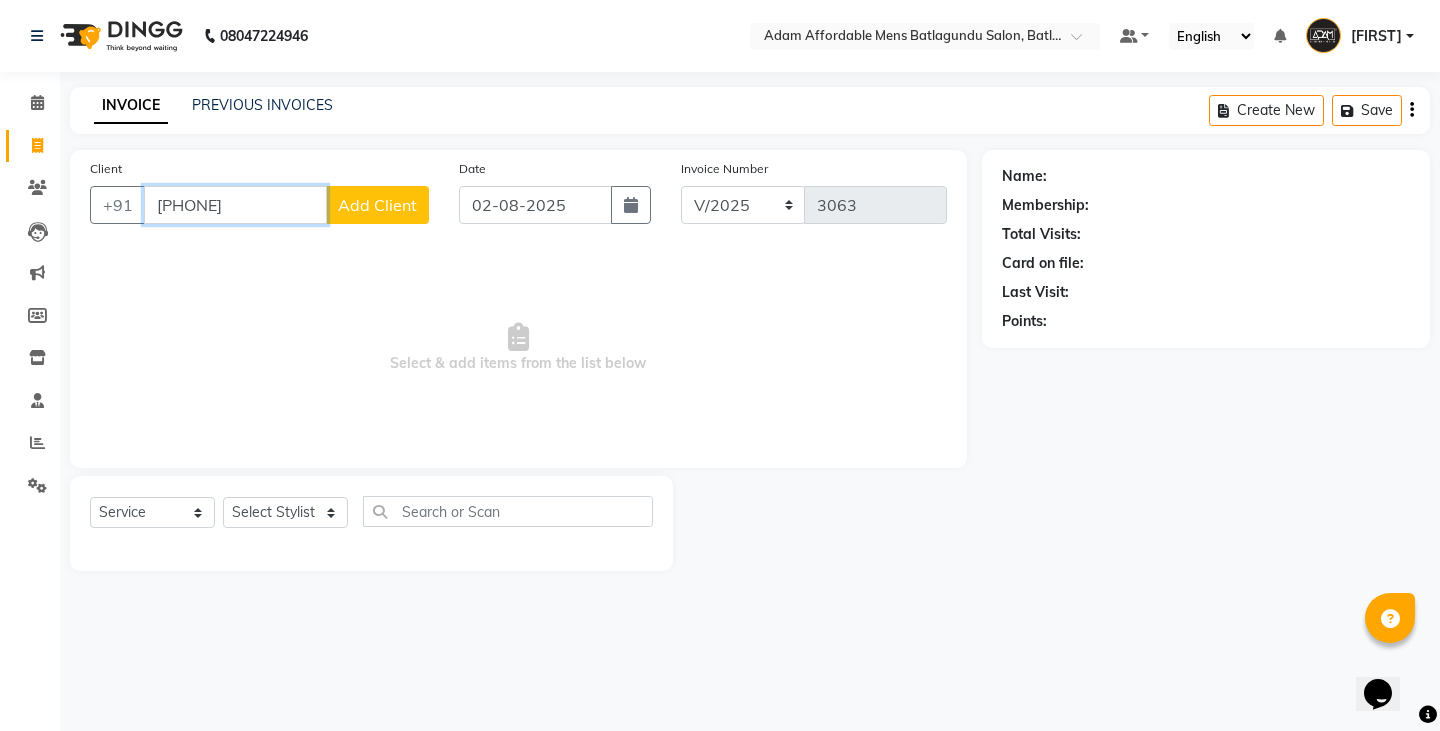 type on "7708242270" 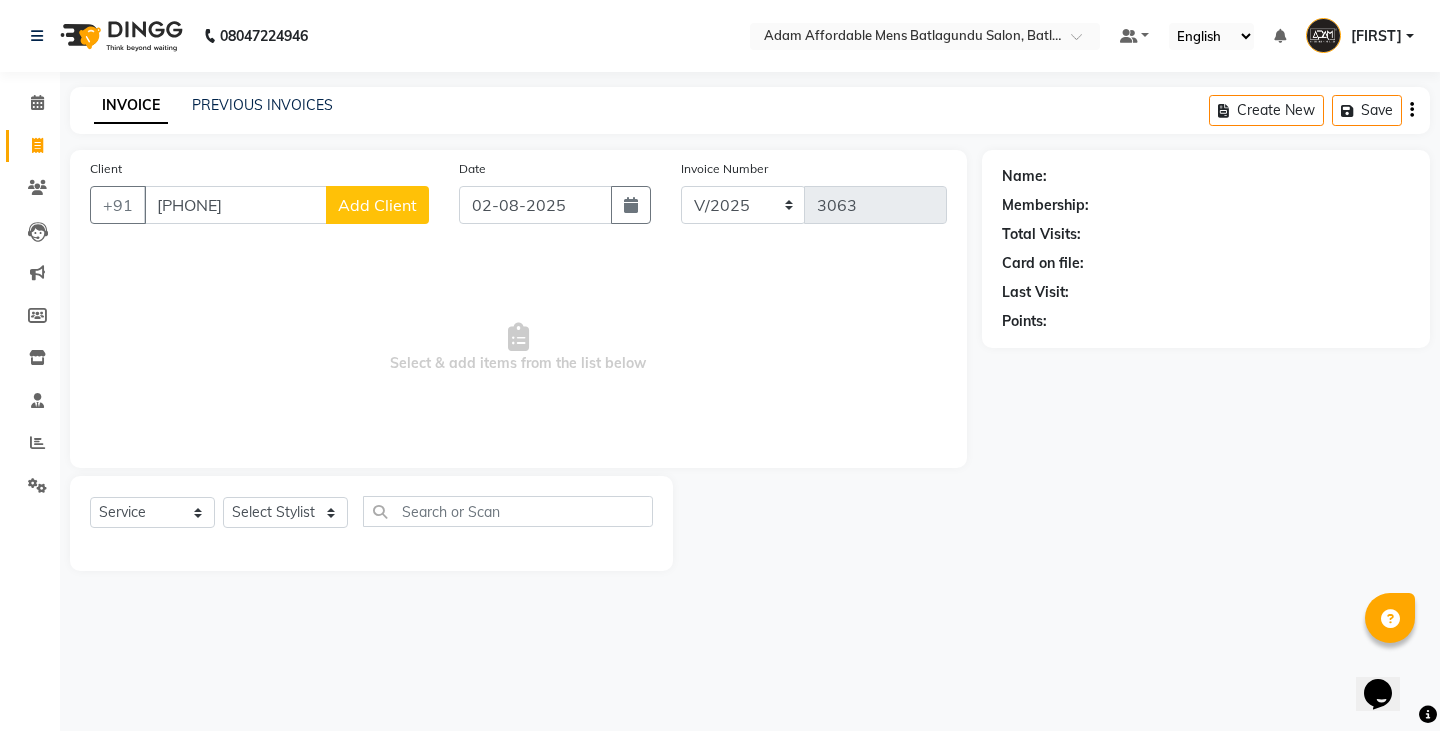 click on "Add Client" 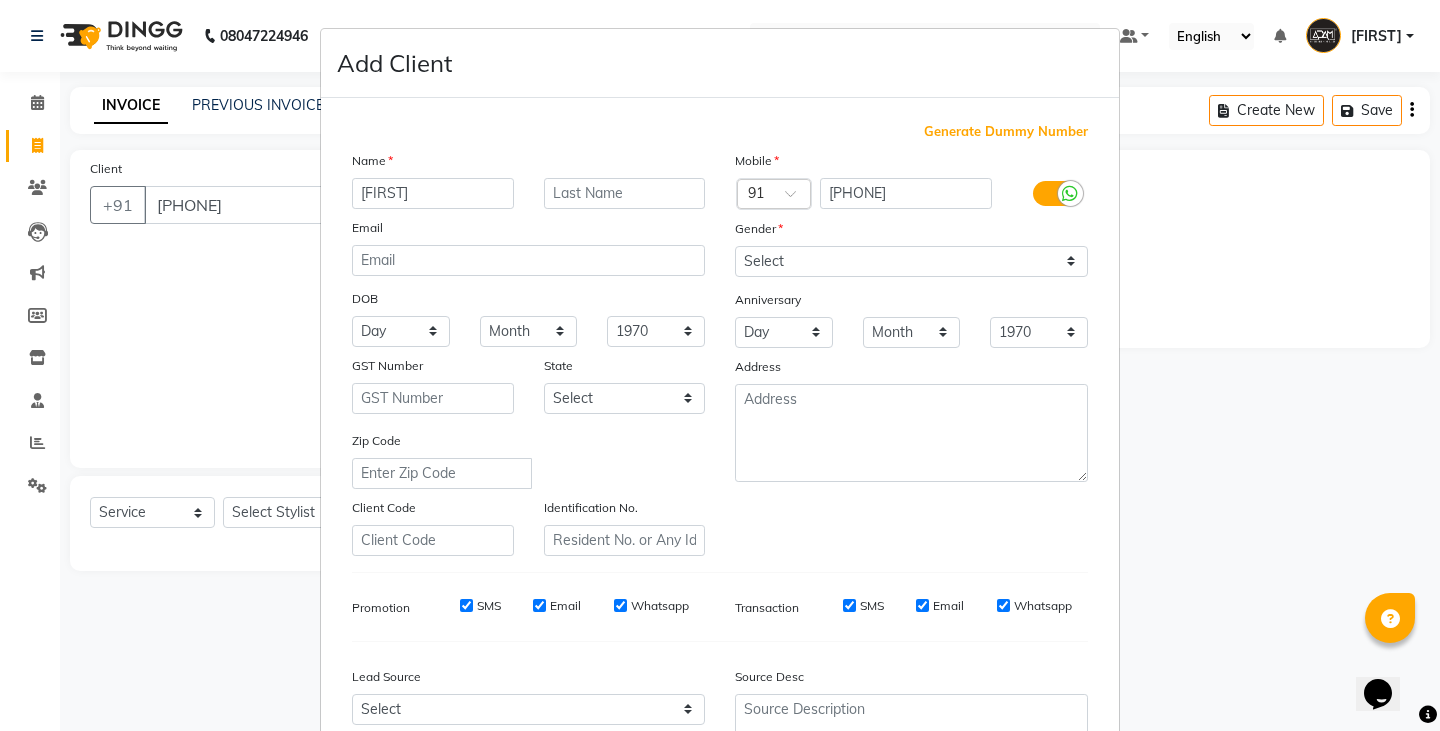 click on "NAHENDIRAN" at bounding box center [433, 193] 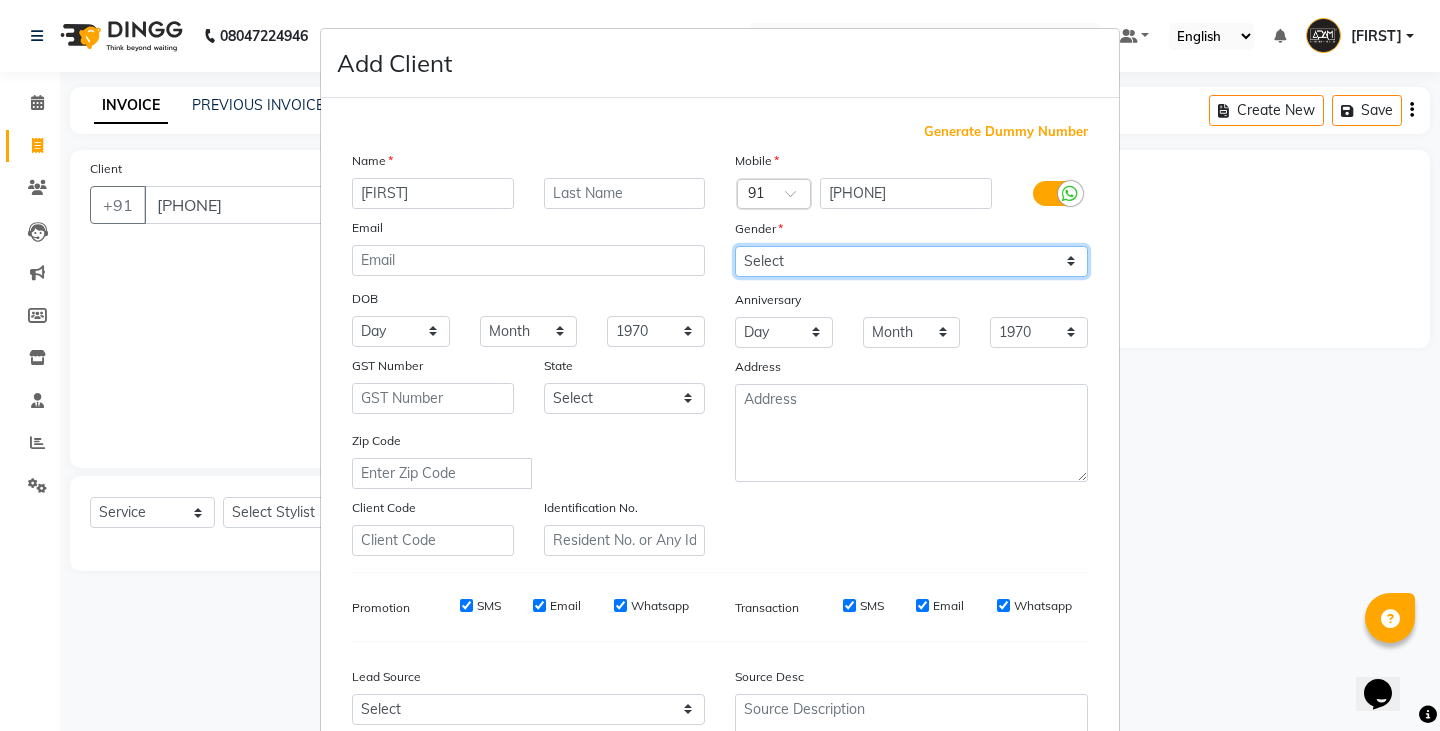 click on "Select Male Female Other Prefer Not To Say" at bounding box center [911, 261] 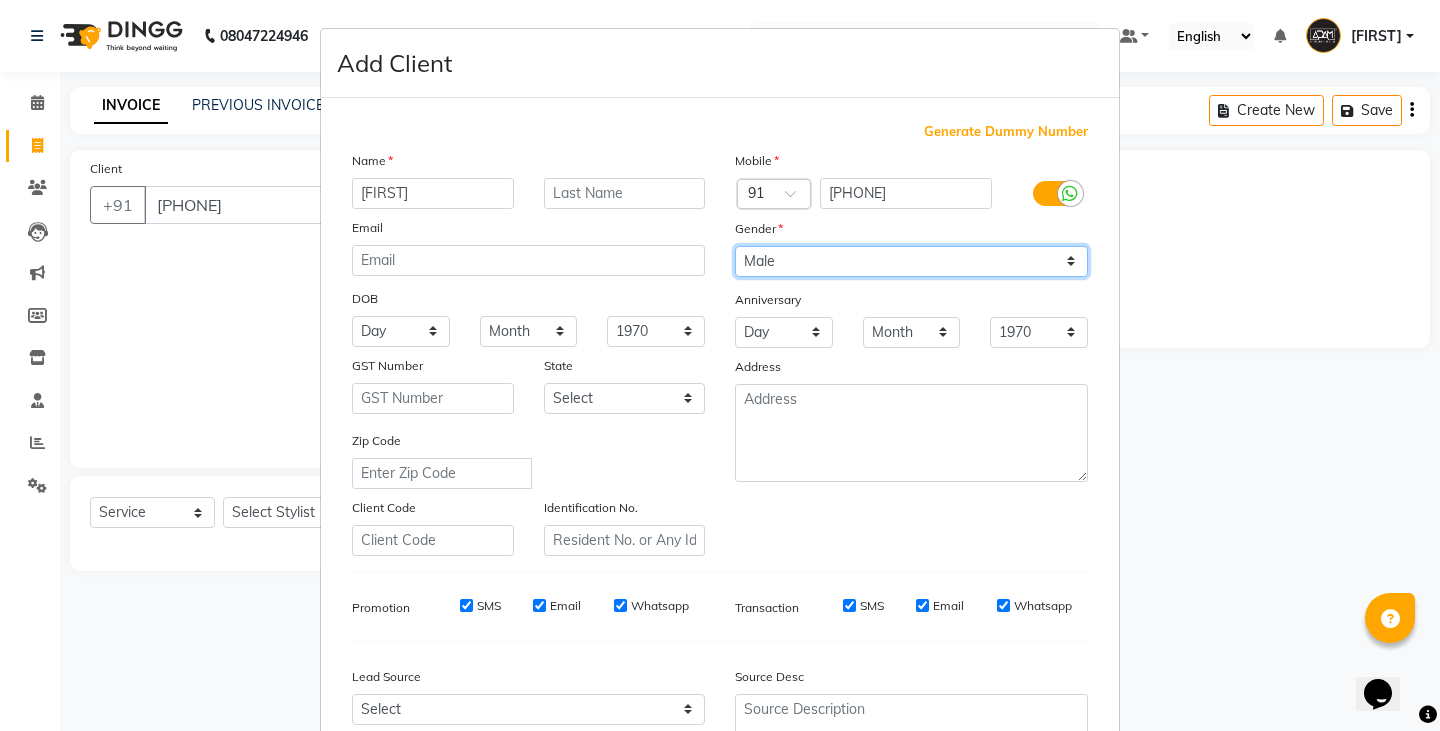 click on "Select Male Female Other Prefer Not To Say" at bounding box center (911, 261) 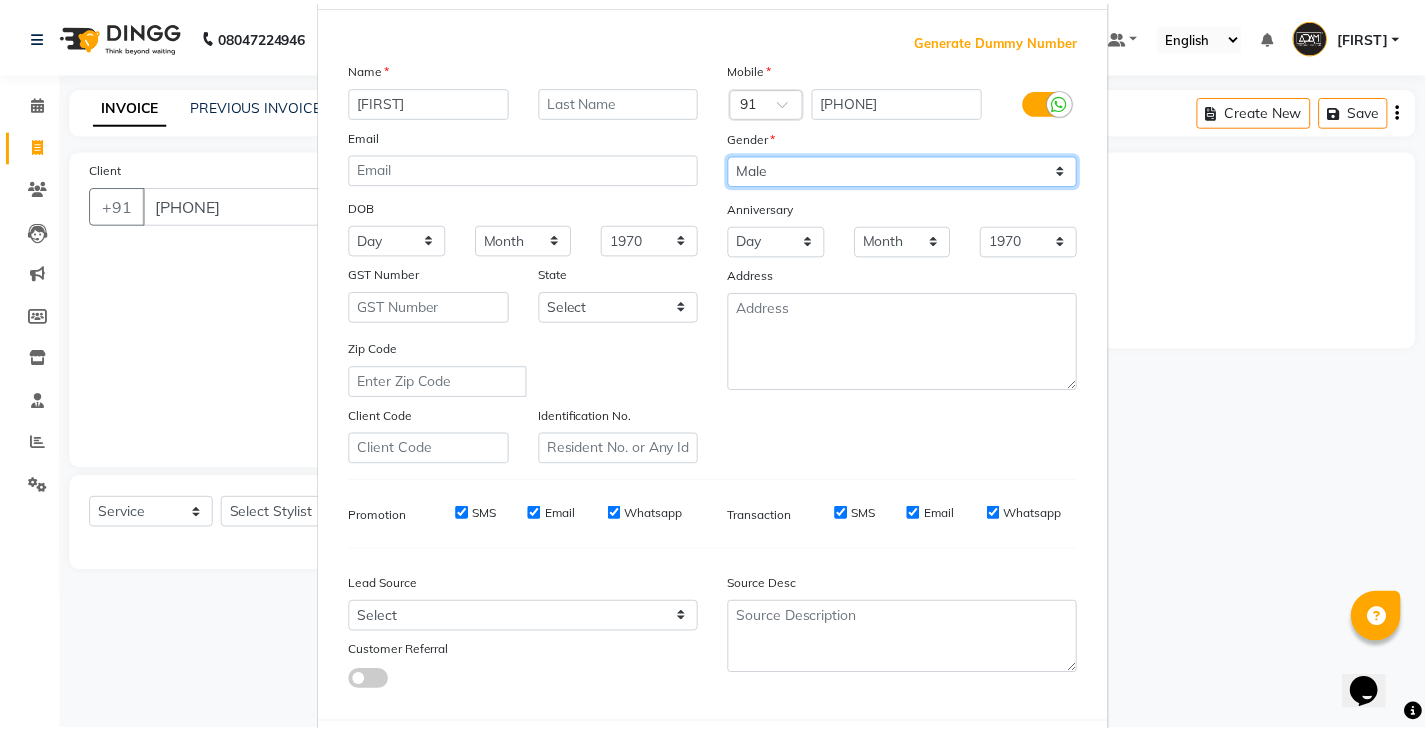 scroll, scrollTop: 192, scrollLeft: 0, axis: vertical 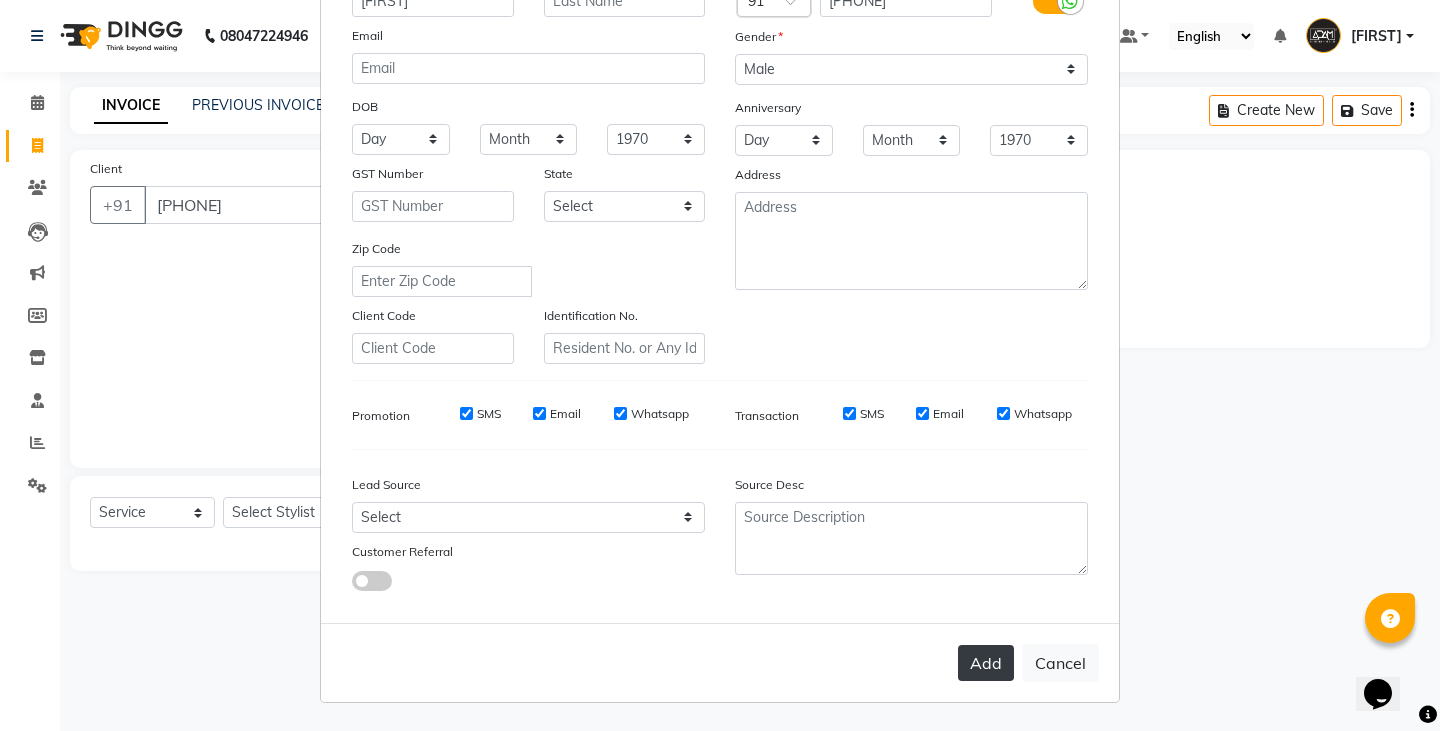 click on "Add" at bounding box center (986, 663) 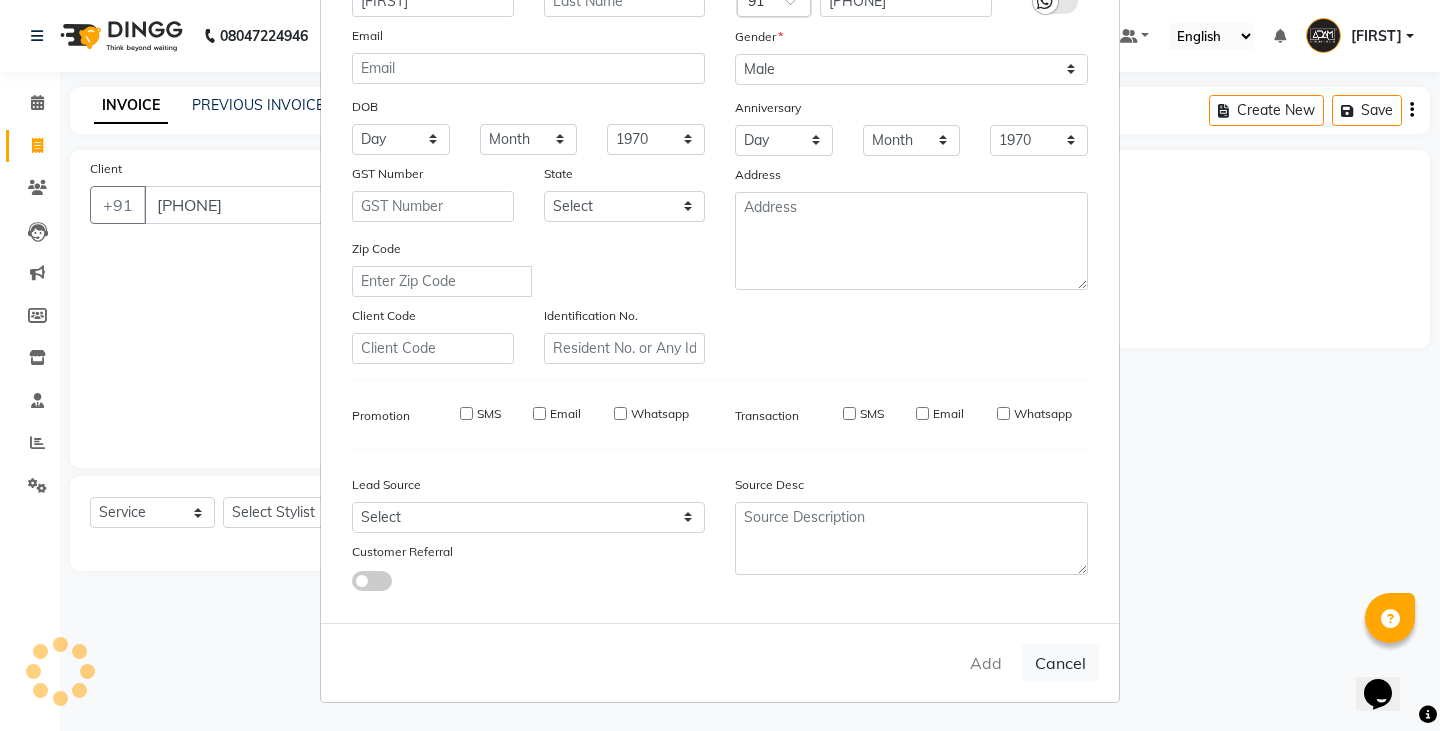 type 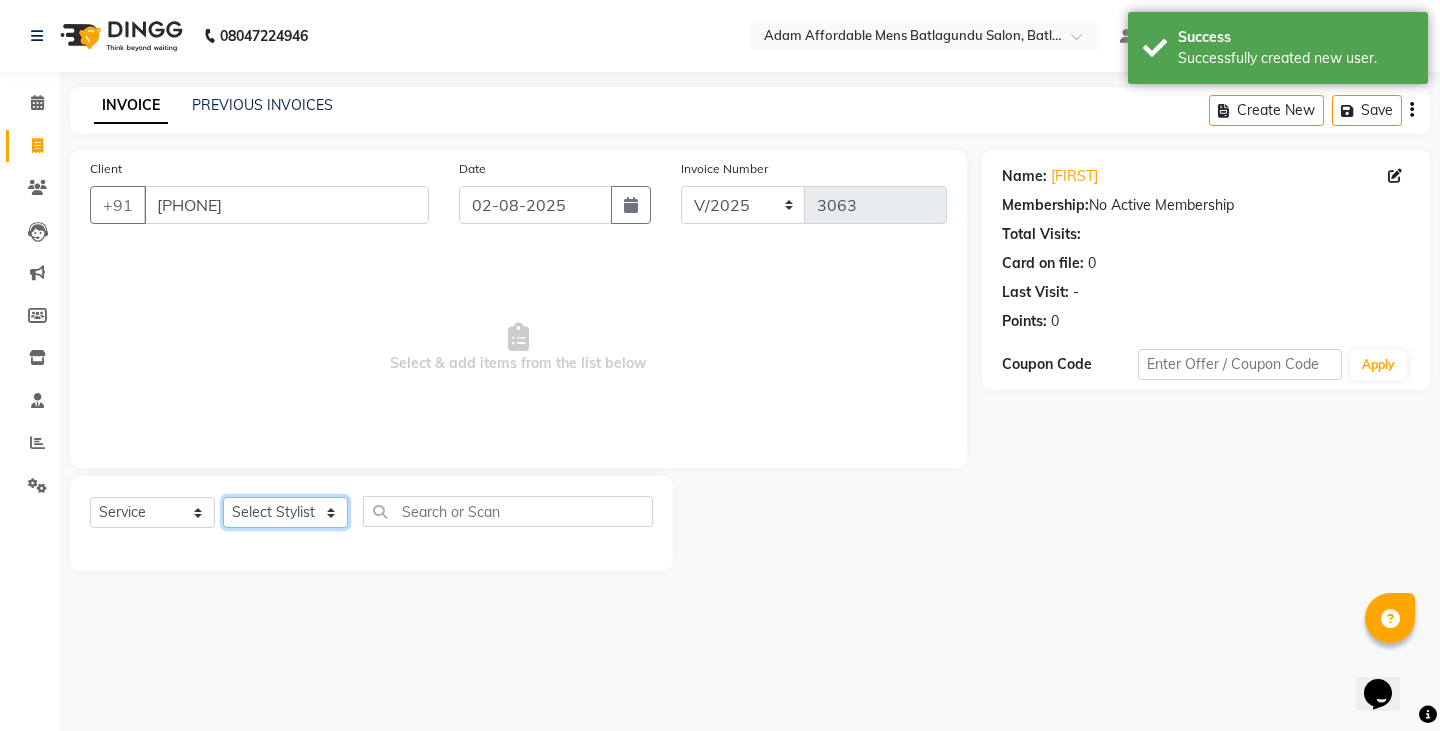 click on "Select Stylist Admin Anish Ovesh Raja SAHIL  SOHAIL SONU" 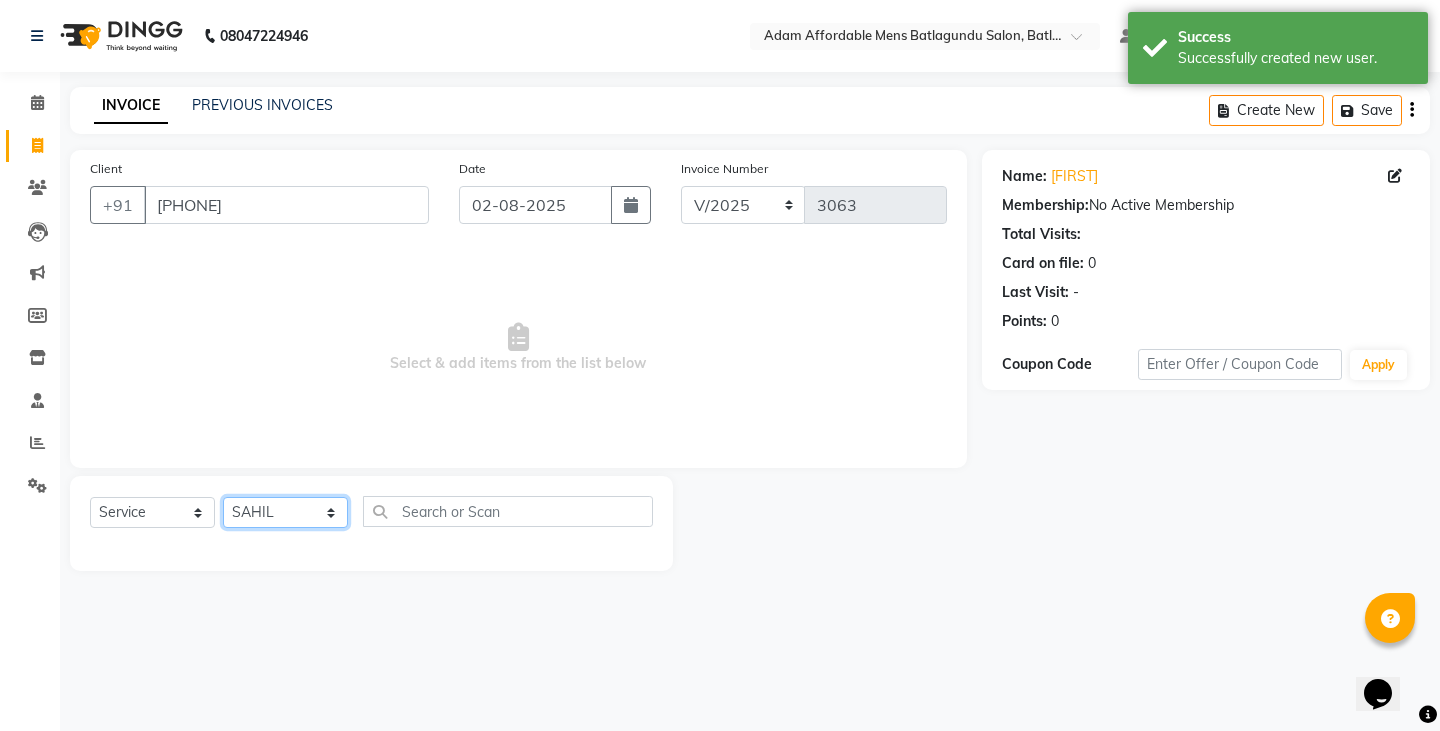 click on "Select Stylist Admin Anish Ovesh Raja SAHIL  SOHAIL SONU" 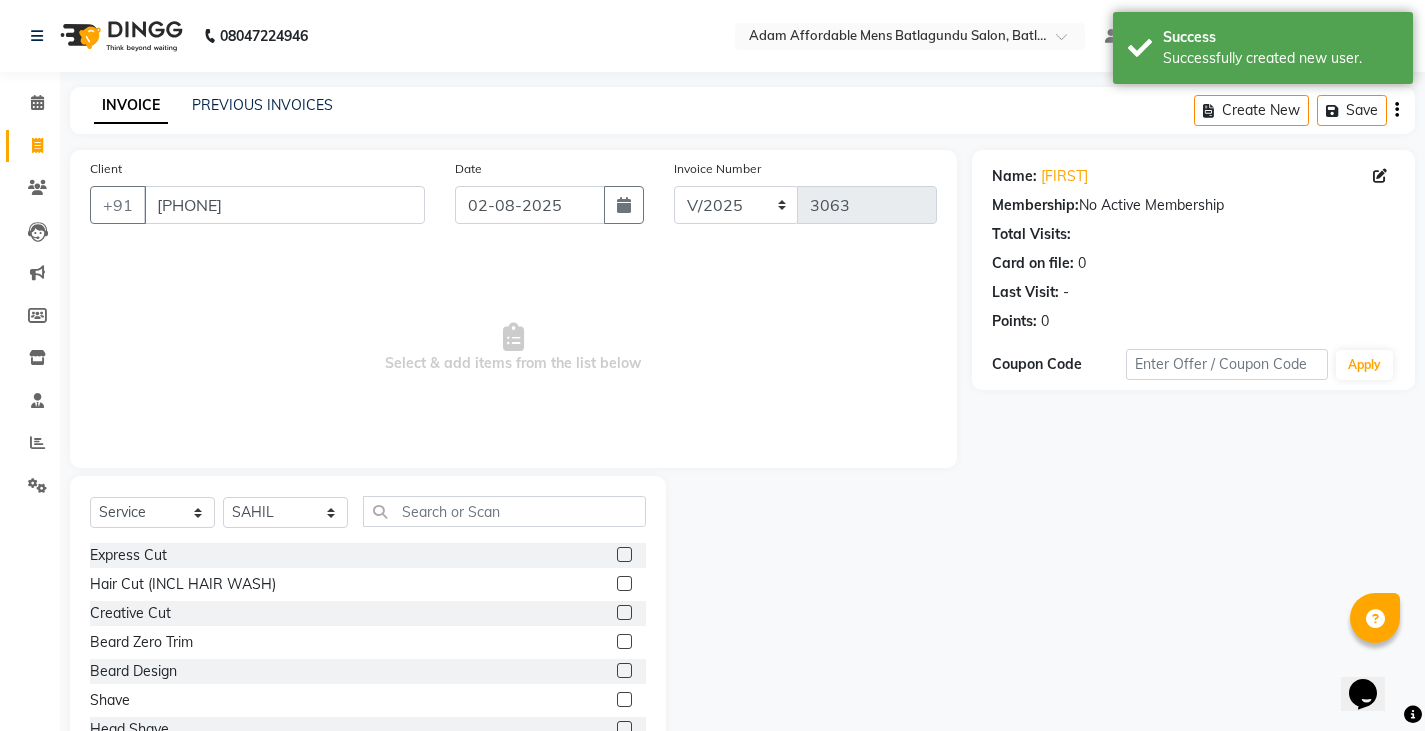 click 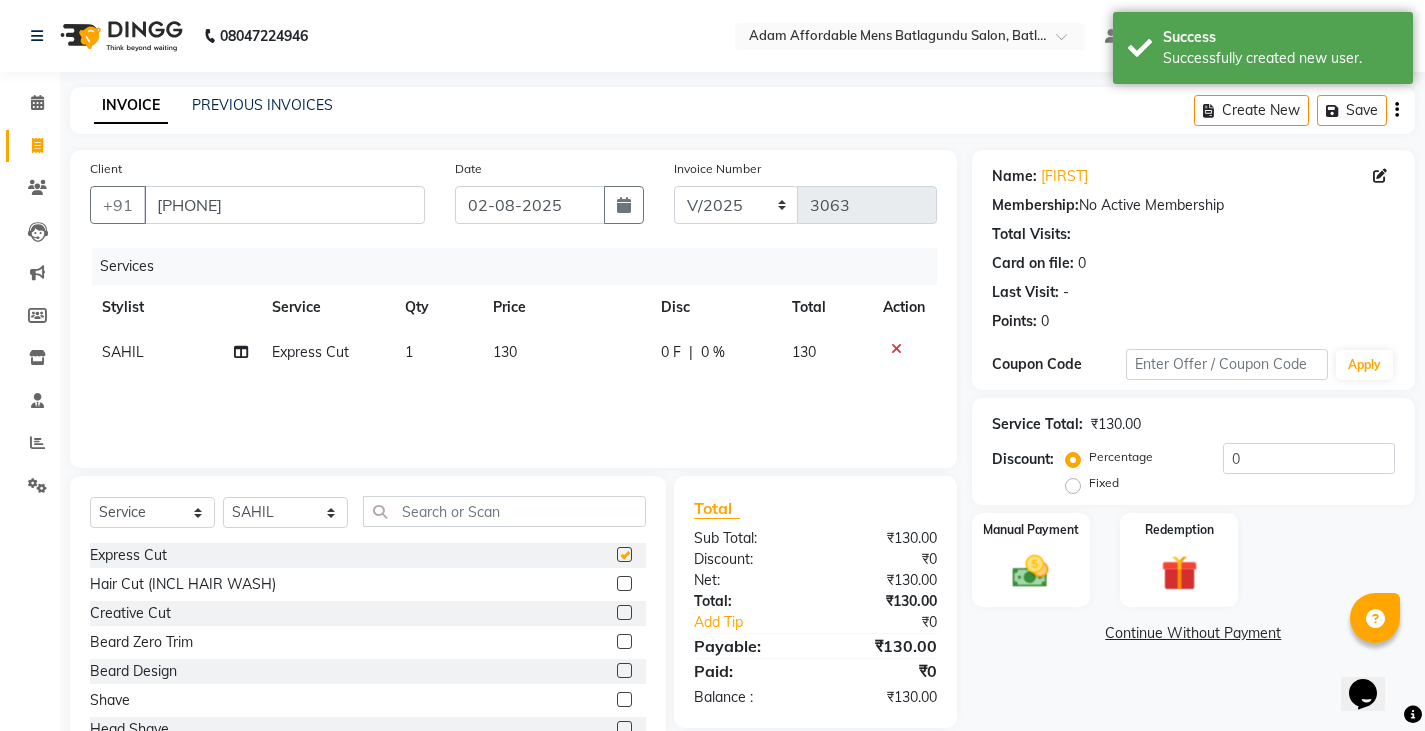 checkbox on "false" 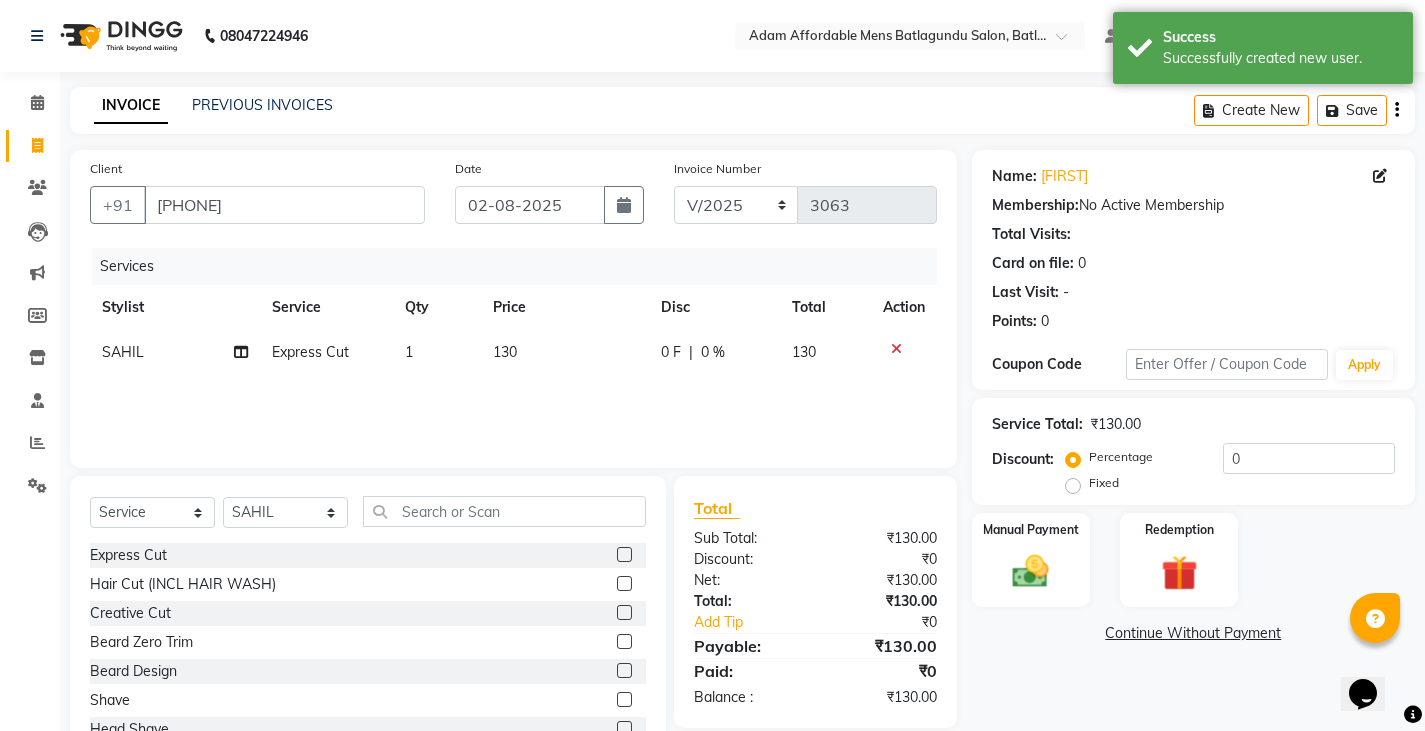 click on "0 F | 0 %" 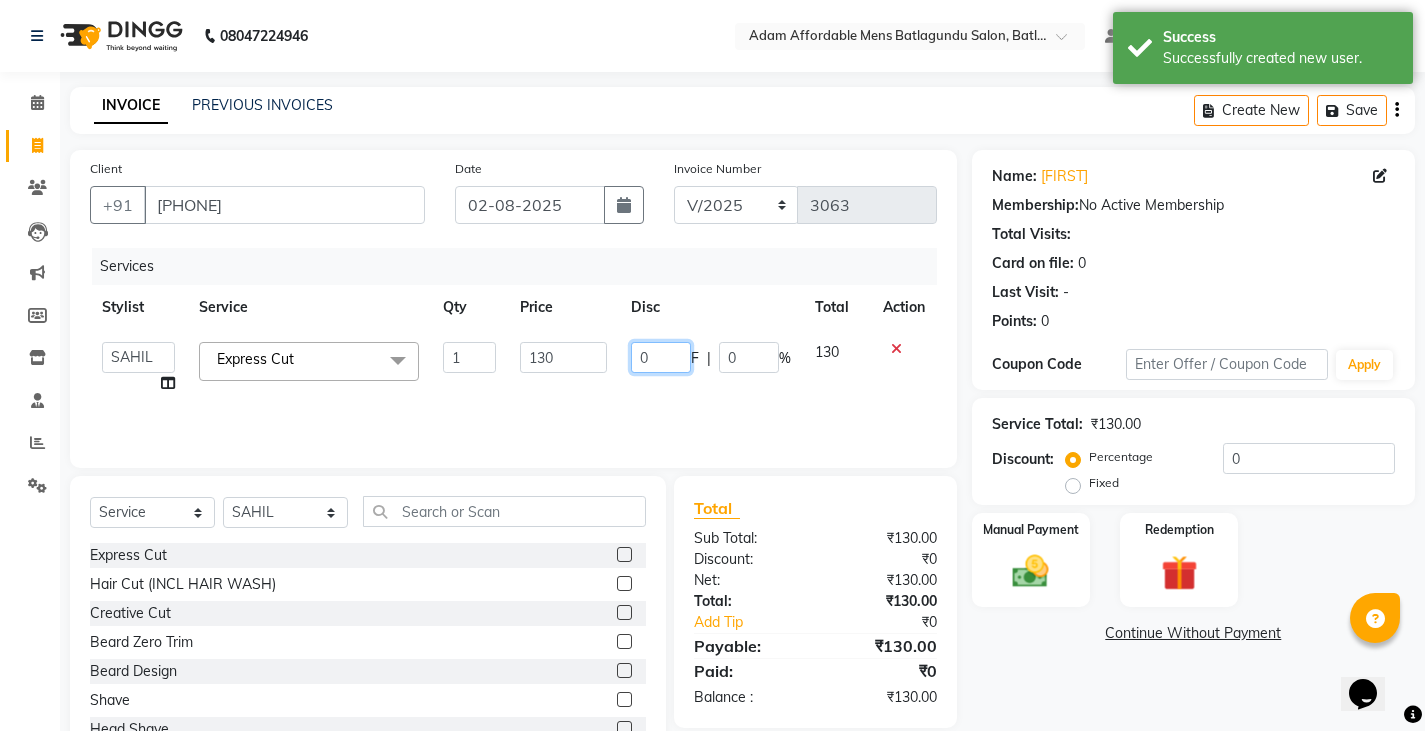 click on "0" 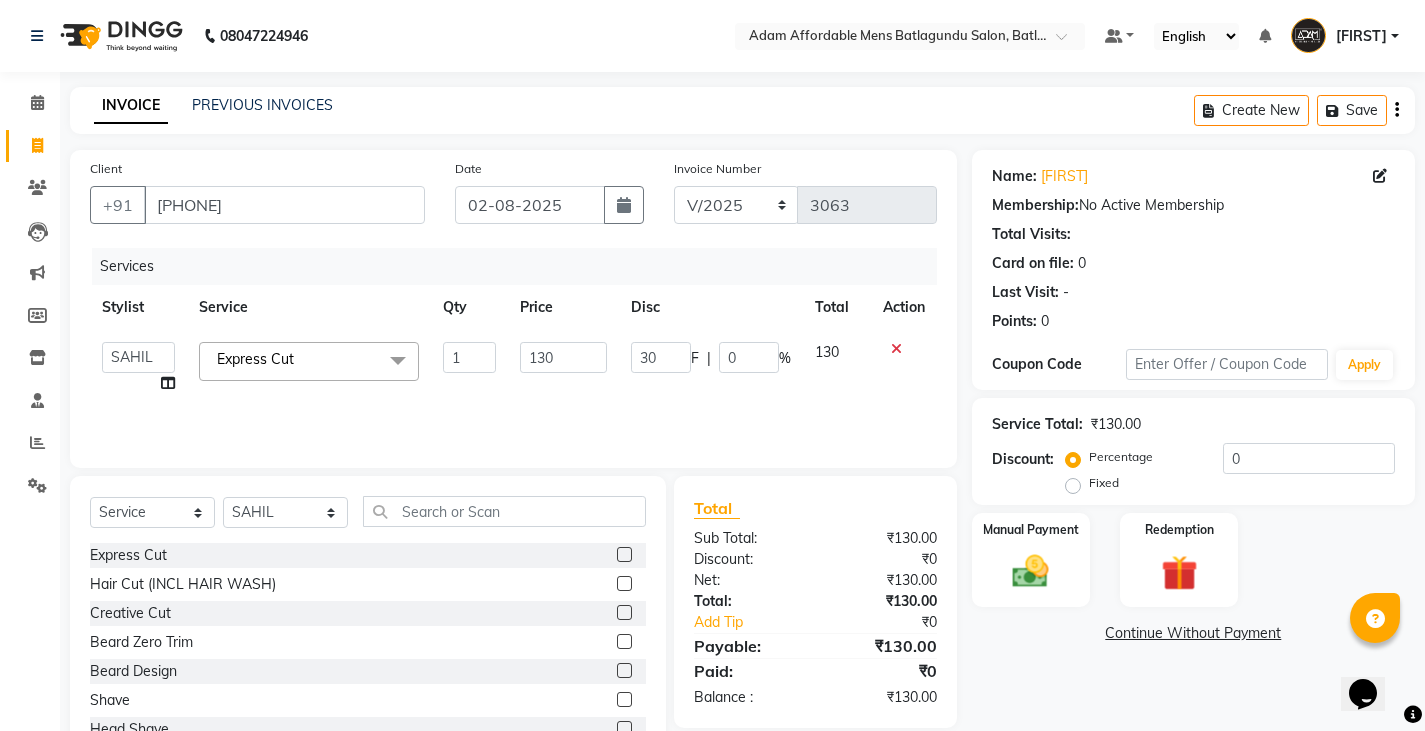 click on "Services Stylist Service Qty Price Disc Total Action  Admin   Anish   Ovesh   Raja   SAHIL    SOHAIL   SONU  Express Cut  x Express Cut Hair Cut (INCL HAIR WASH) Creative Cut Beard Zero Trim Beard Design Shave Head Shave Kid's Cut (Below 5 Years) Wash & Blast Dry EXPRESS GLOBAL HAIR COLOR GLOBAL HAIR COLOUR AMMONIA GOLBAL HAIR COLOUR NON AMMONIA L'OREAL GOLBAL HAIR COLOUR AMMONIA L'OREAL GOLBAL HAIR COLOUR NON AMMONIA GLOBAL FASHION HAIR COLOUR MOUSTACHE COLOUR BEARD COLOUR PER STREAK HIGHLIGHT CAP HIGHLIGHTS NOURISHING HAIR SPA VITALIZING HAIR SPA REPAIR TREATMENT DANDRUFF TREATMENT HAIR LOSS TREATMENT HAIR STRAIGHTENING HAIR REBONDING KERATIN ALMOND OIL NAVARATNA OIL CLEAN UP HYPER PIGMENTATION CLEAN UP REJUVANATE Fruit Facial Instant Glow Charcaol Skin Lightening Skin Brightening FACE & NECK BLEACH FACE & NECK DETAN PRE BRIDEGROOM DELUXE PRE BRIDEGROOM ADVANCE (COMBO) NORMAL PREMIUM ELEGANT HAIRCUT+ BEARD TRIM + DETAN HAIRCUT + BEARD TRIM + HEAD MASSAGE HAIRCUT + BEARD TRIM + EXPRESS HAIR COLOR 1 130 30 F" 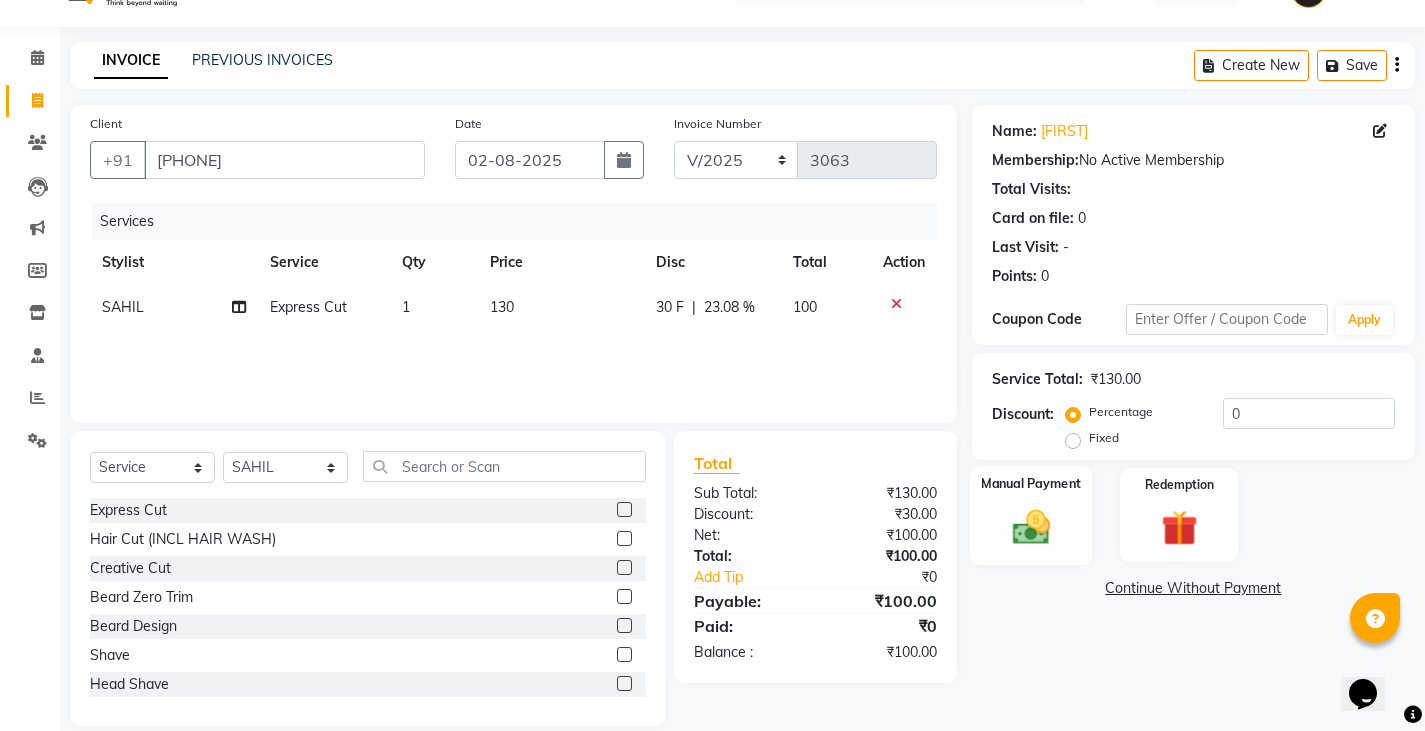 scroll, scrollTop: 70, scrollLeft: 0, axis: vertical 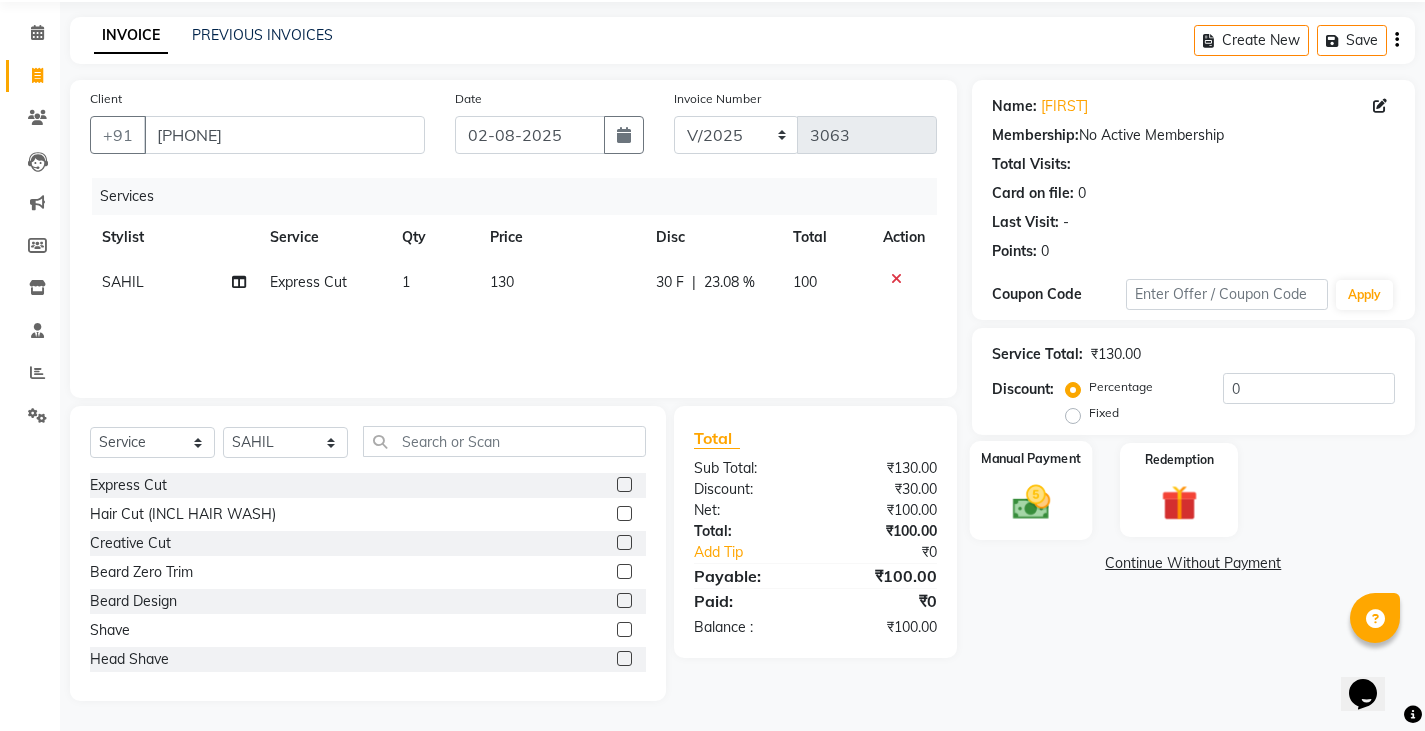 click on "Manual Payment" 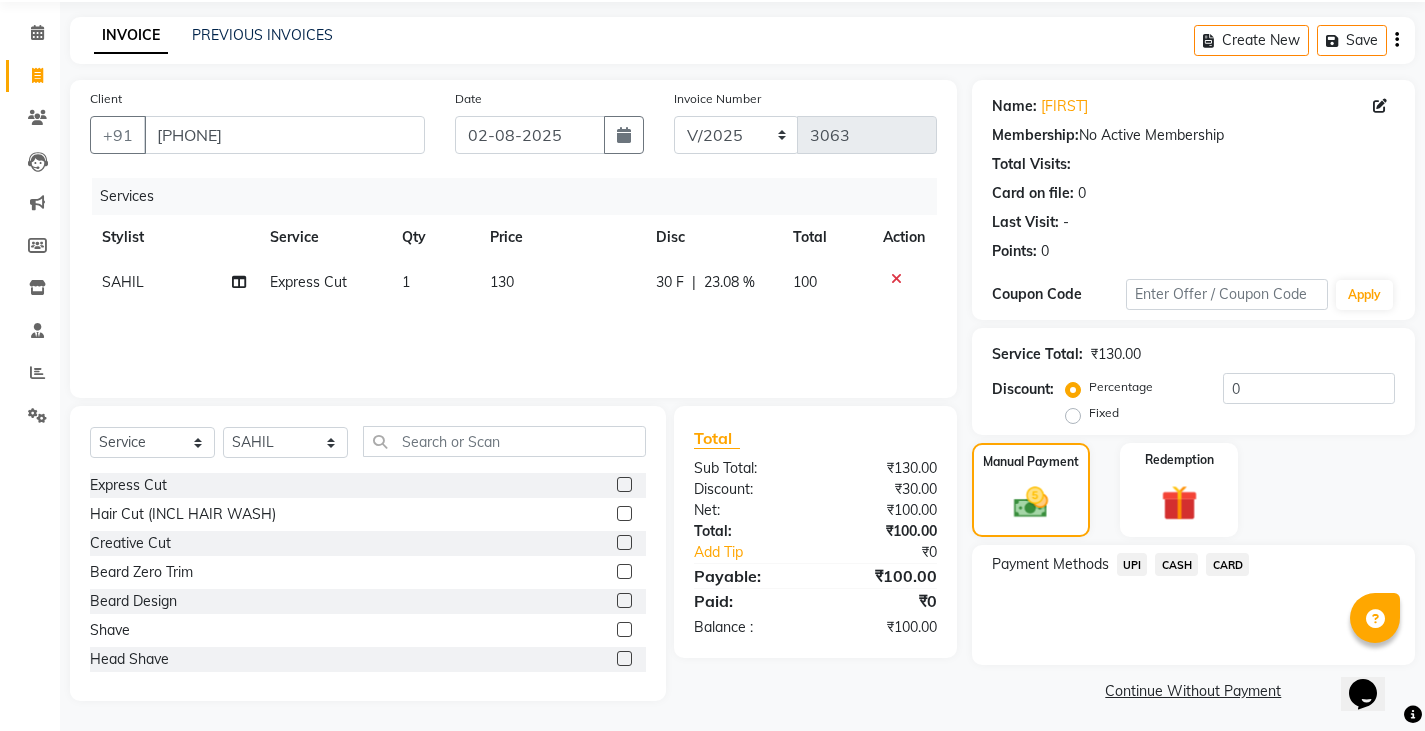 click on "UPI" 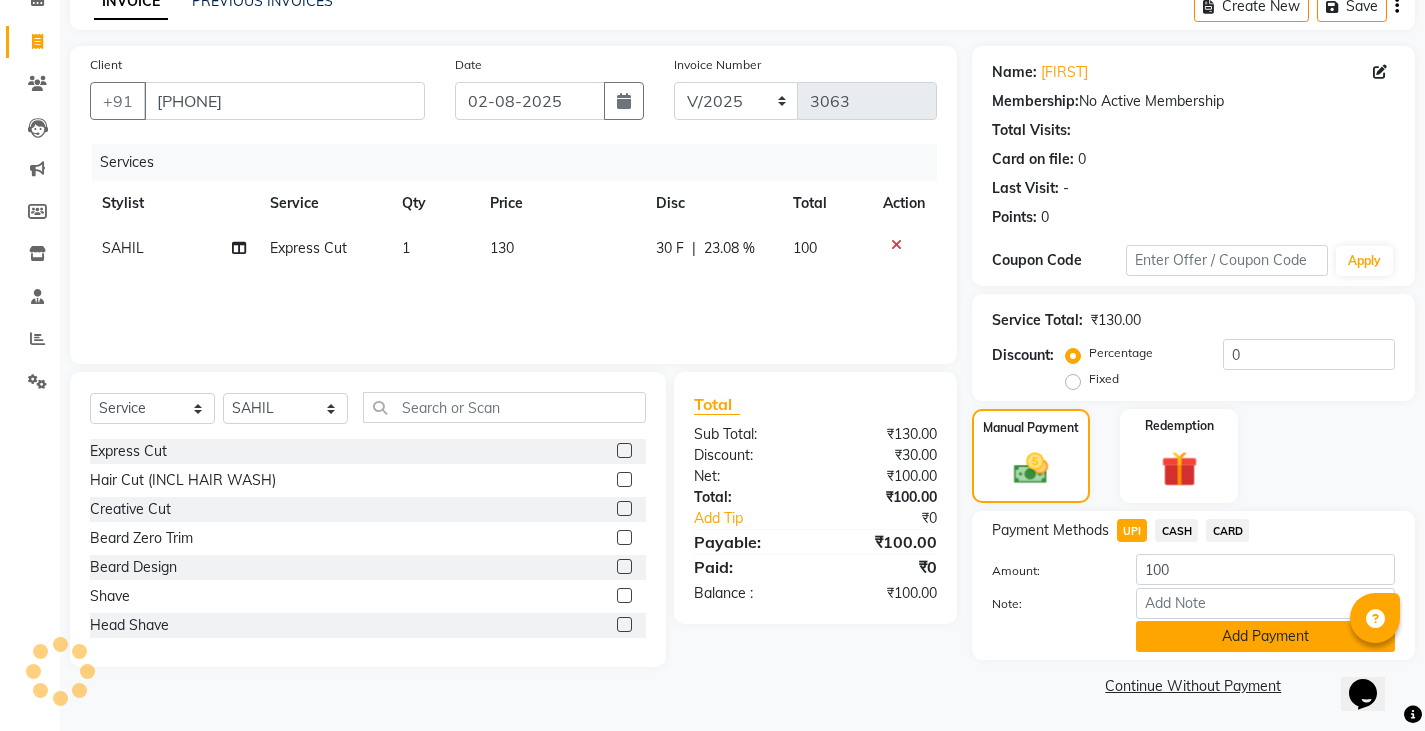 click on "Add Payment" 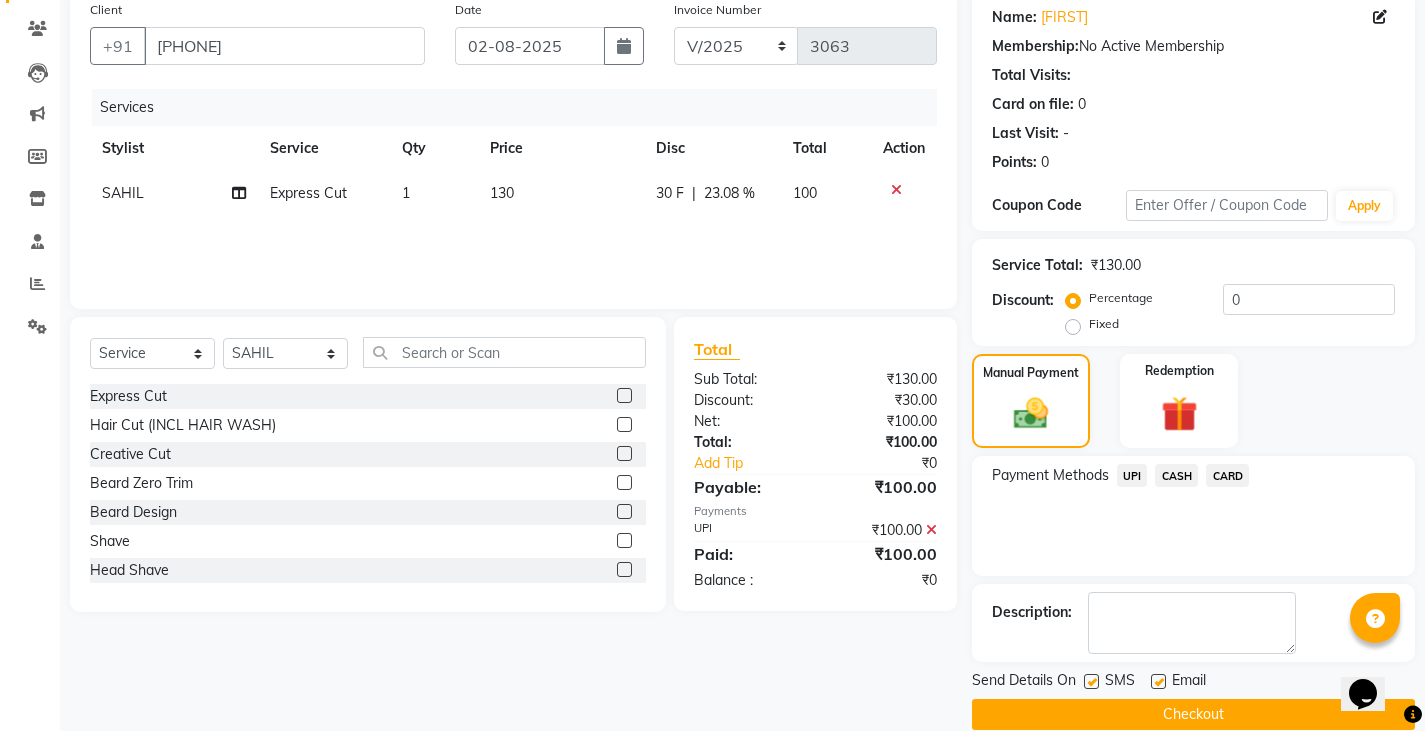scroll, scrollTop: 188, scrollLeft: 0, axis: vertical 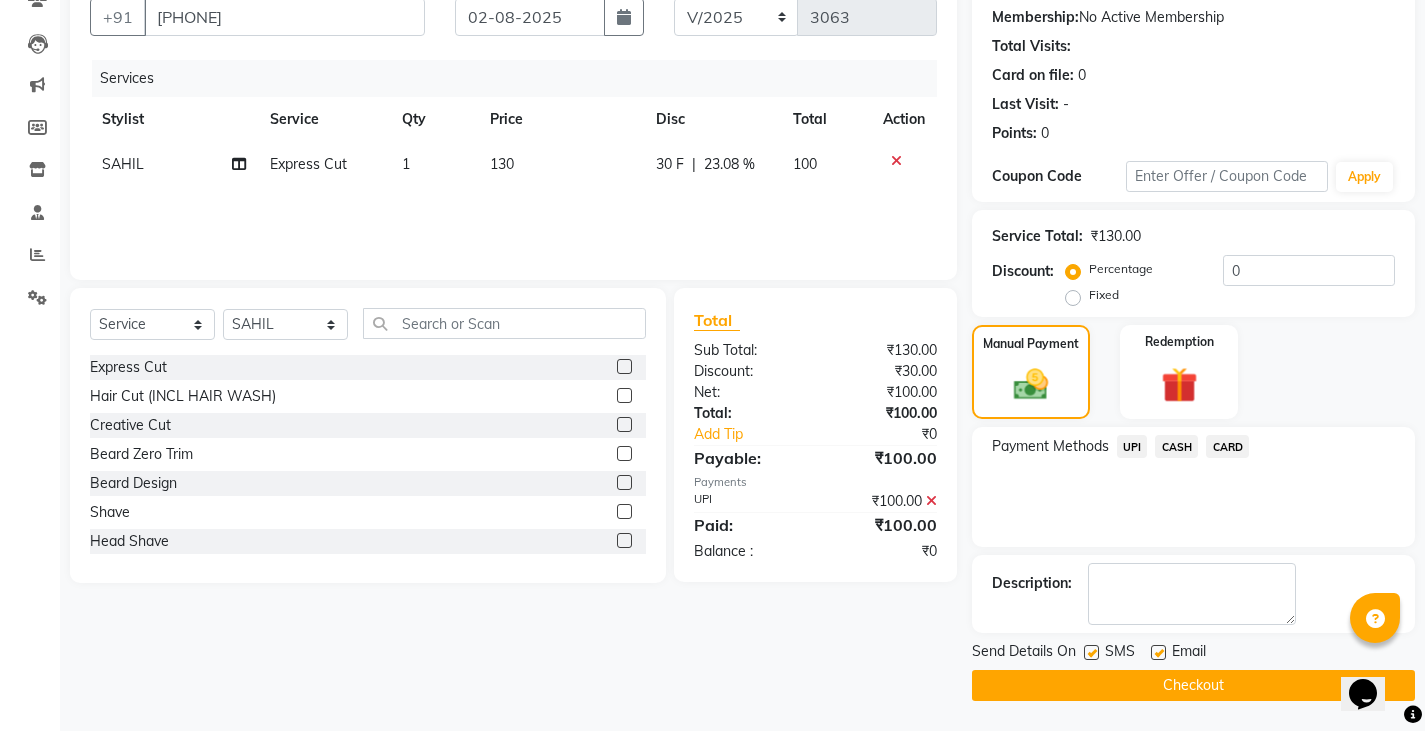 click on "Checkout" 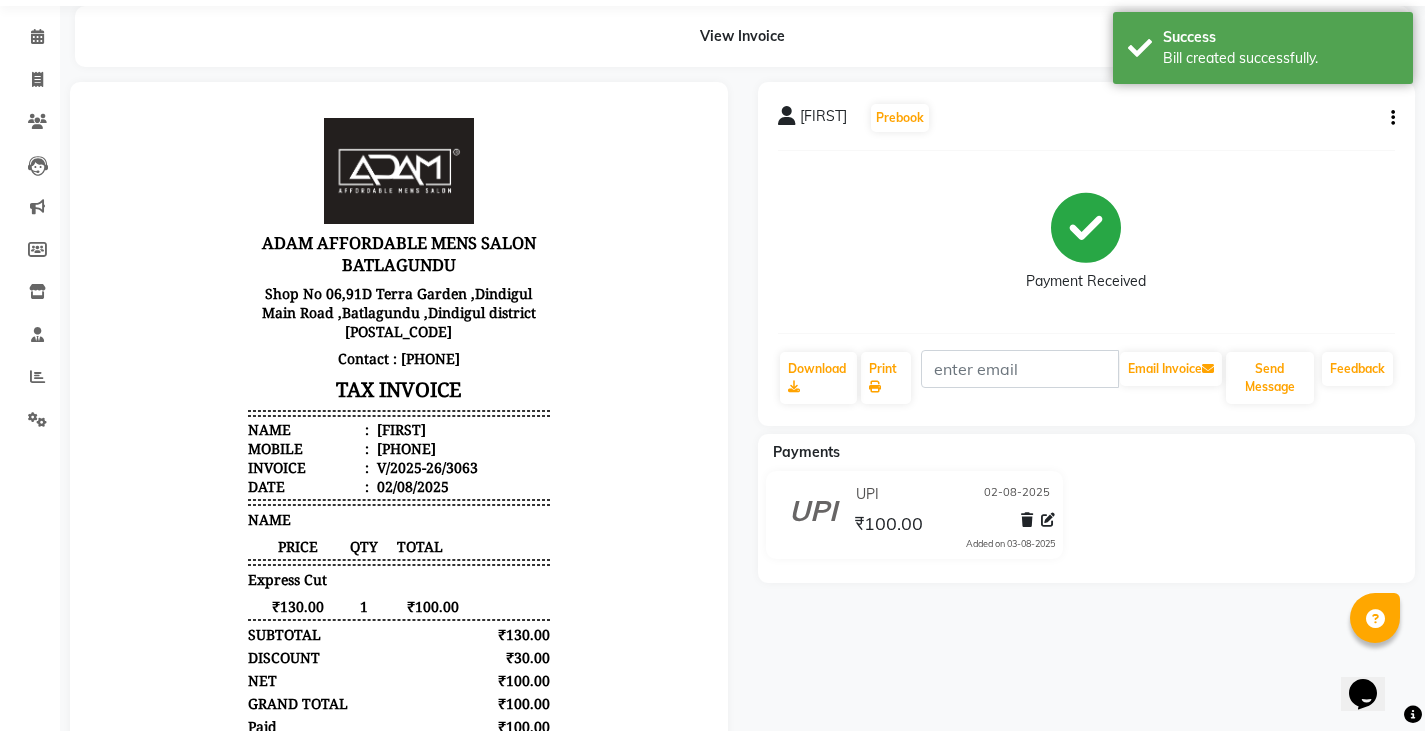 scroll, scrollTop: 0, scrollLeft: 0, axis: both 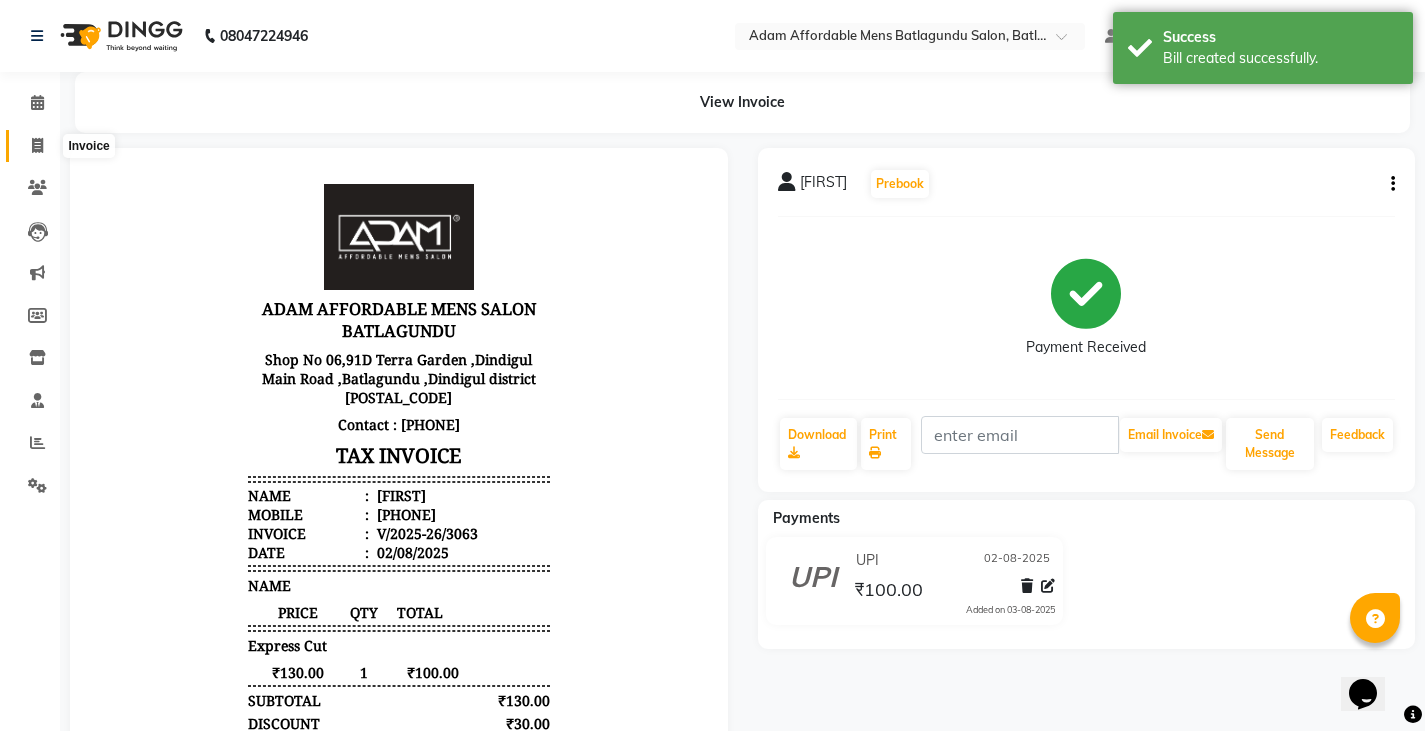 click 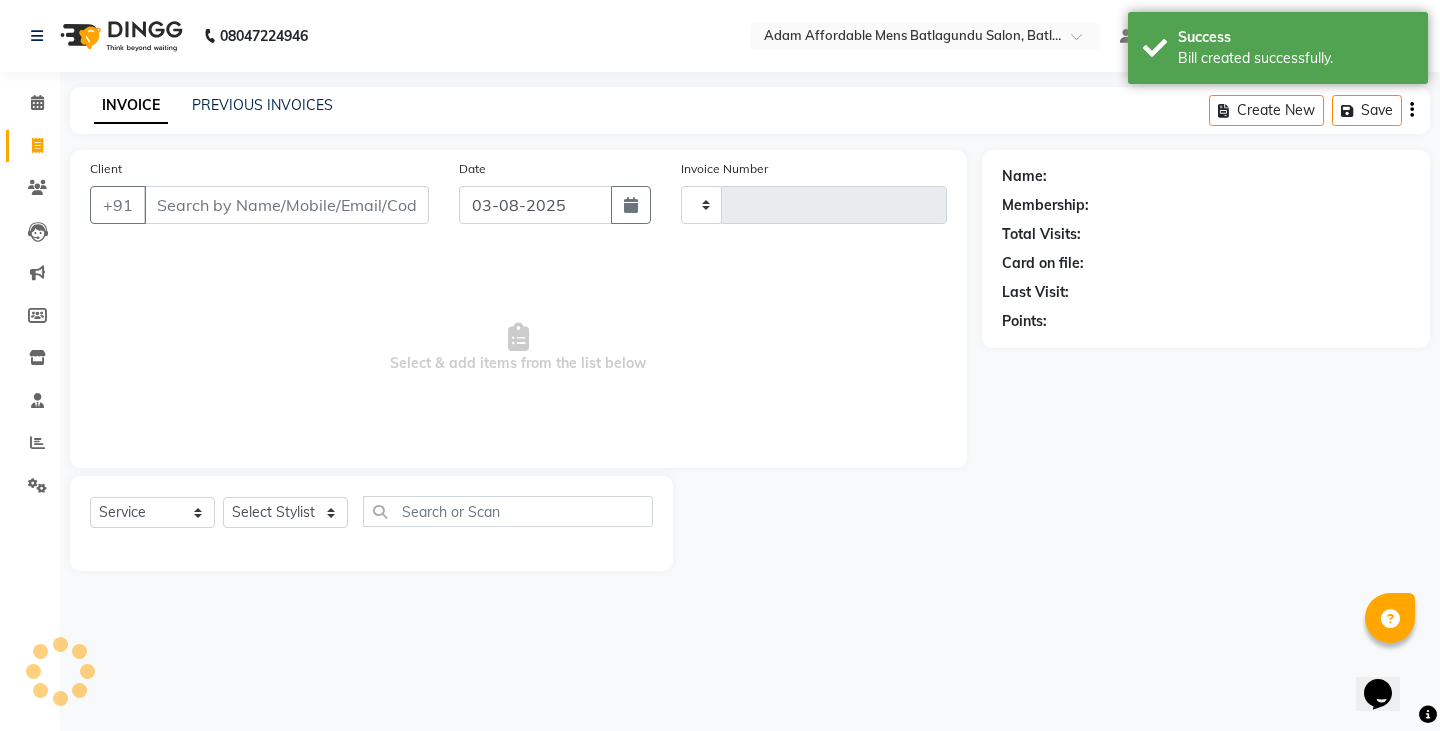 type on "3064" 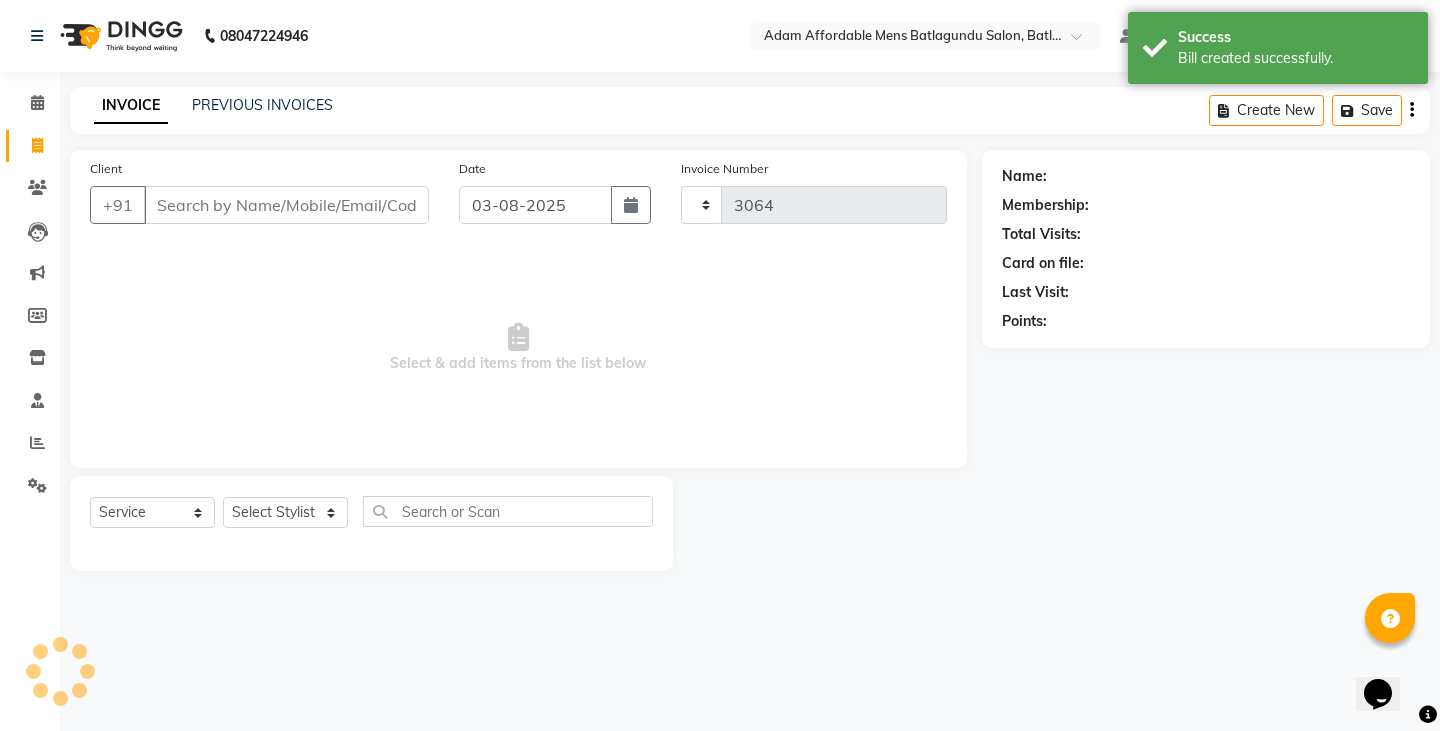 select on "8213" 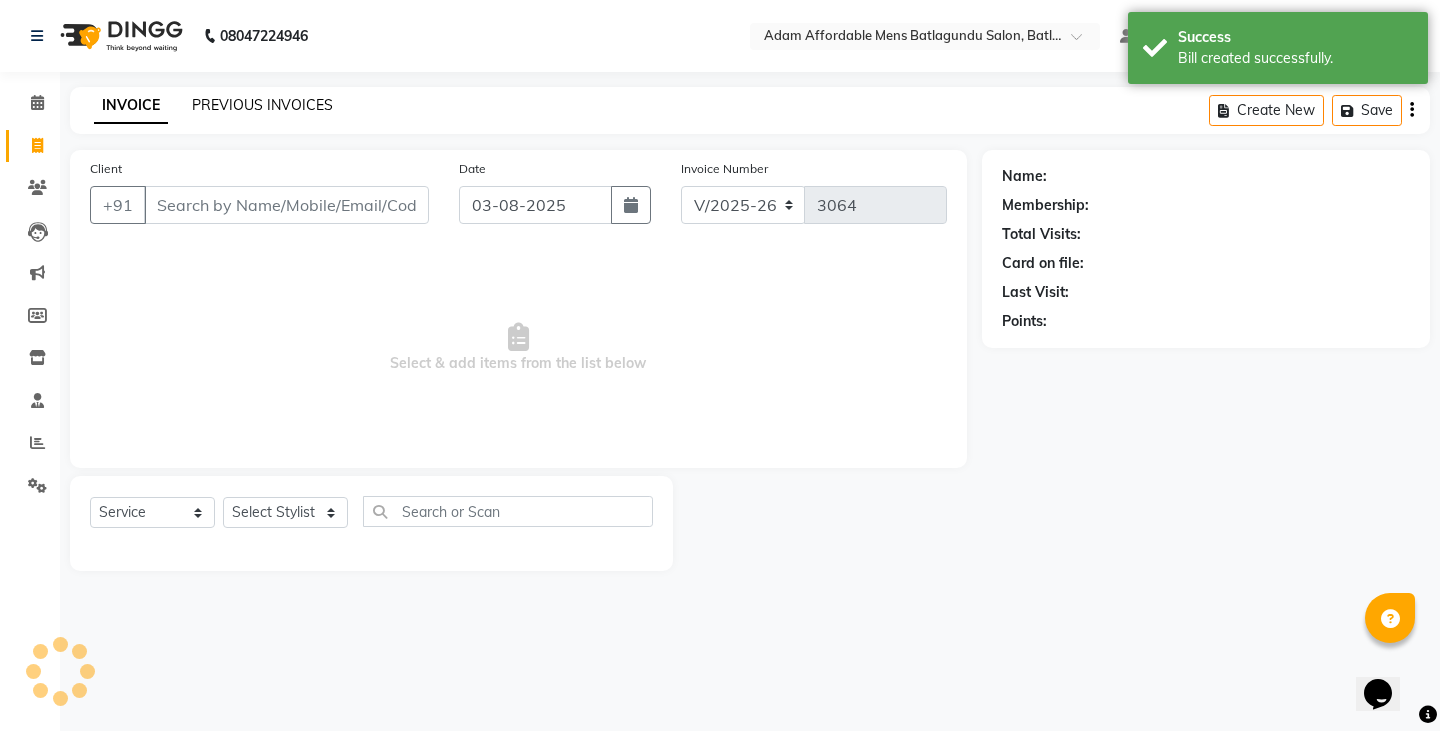 click on "PREVIOUS INVOICES" 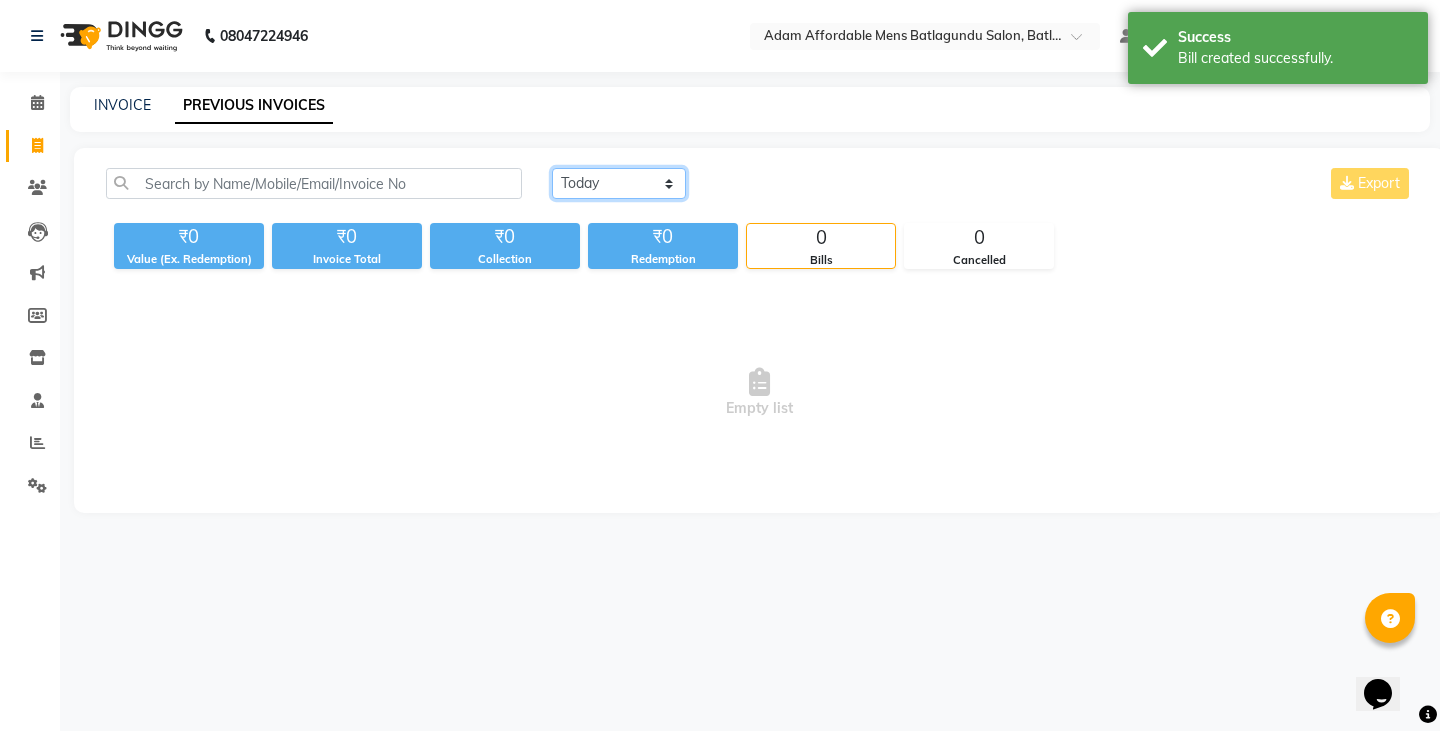 click on "Today Yesterday Custom Range" 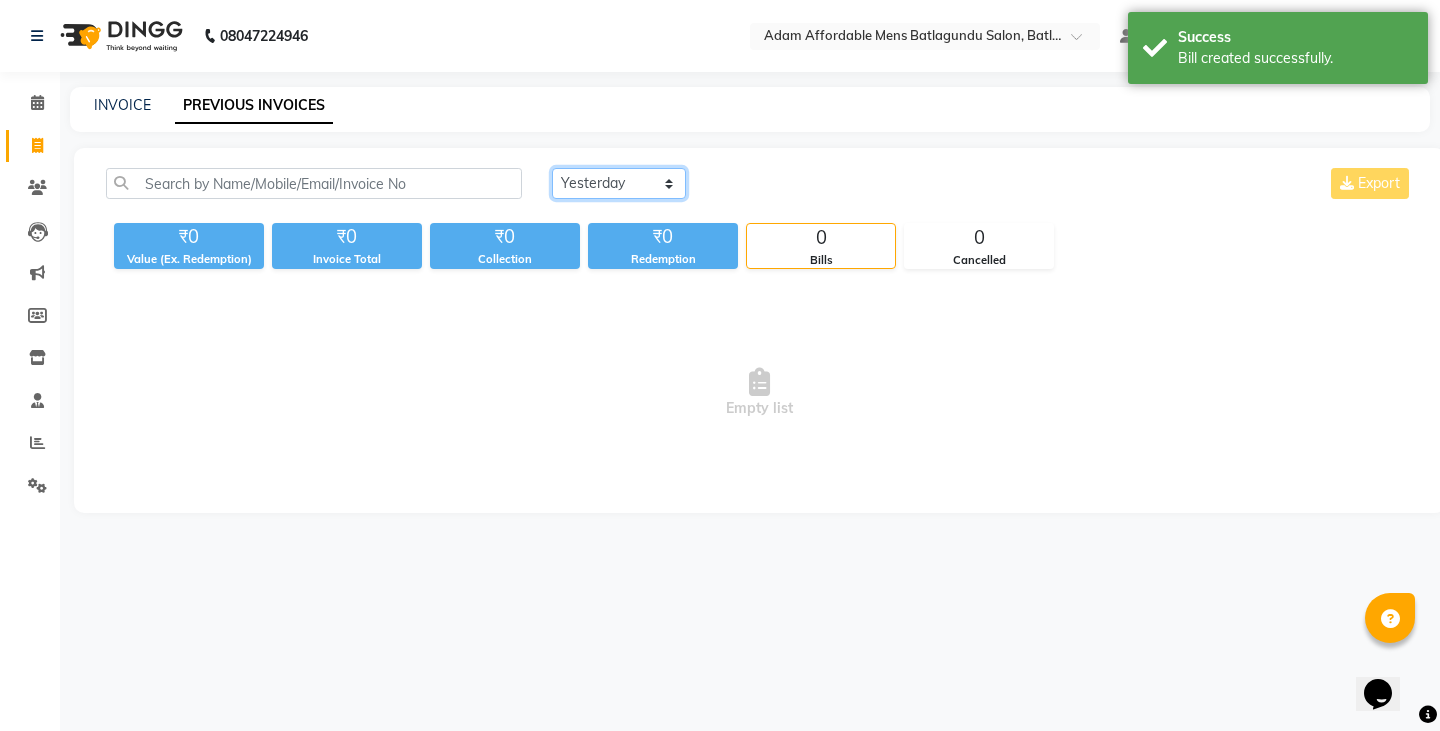 click on "Today Yesterday Custom Range" 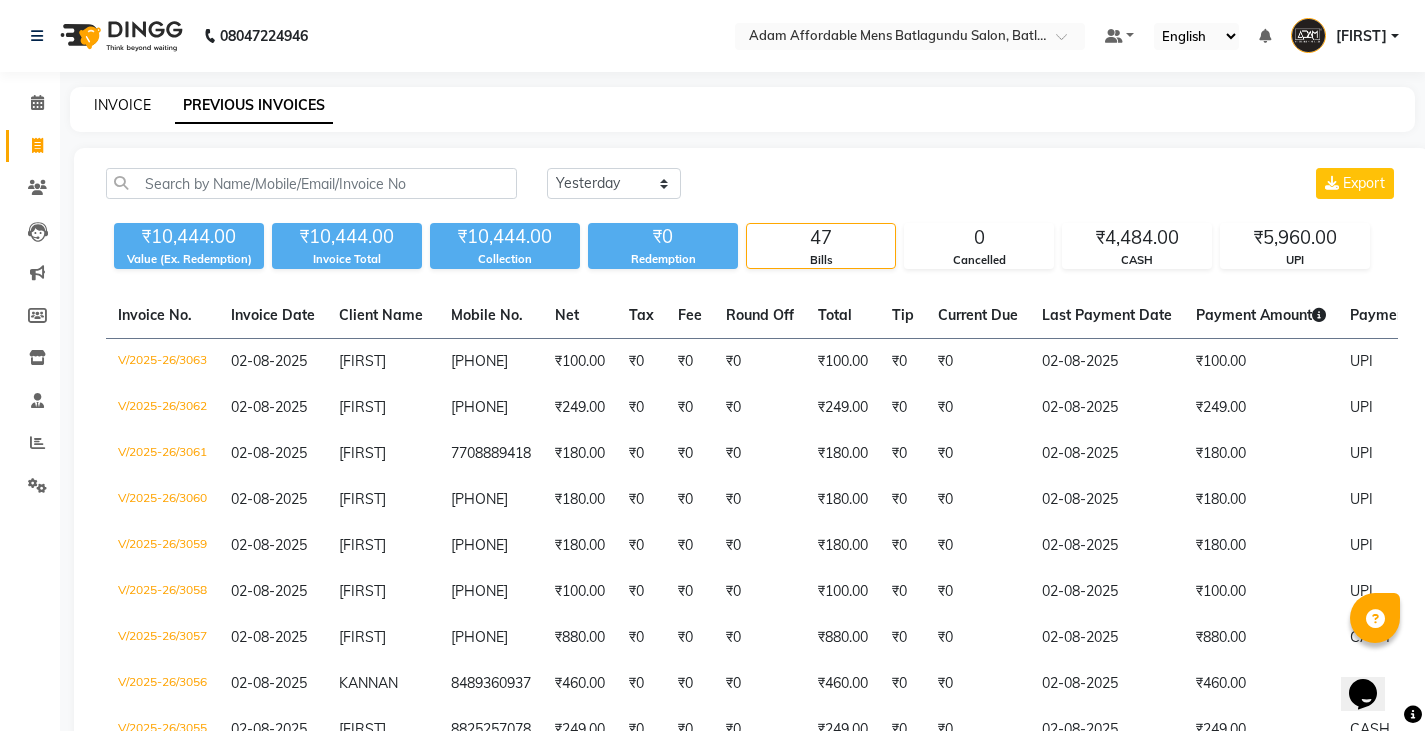 click on "INVOICE" 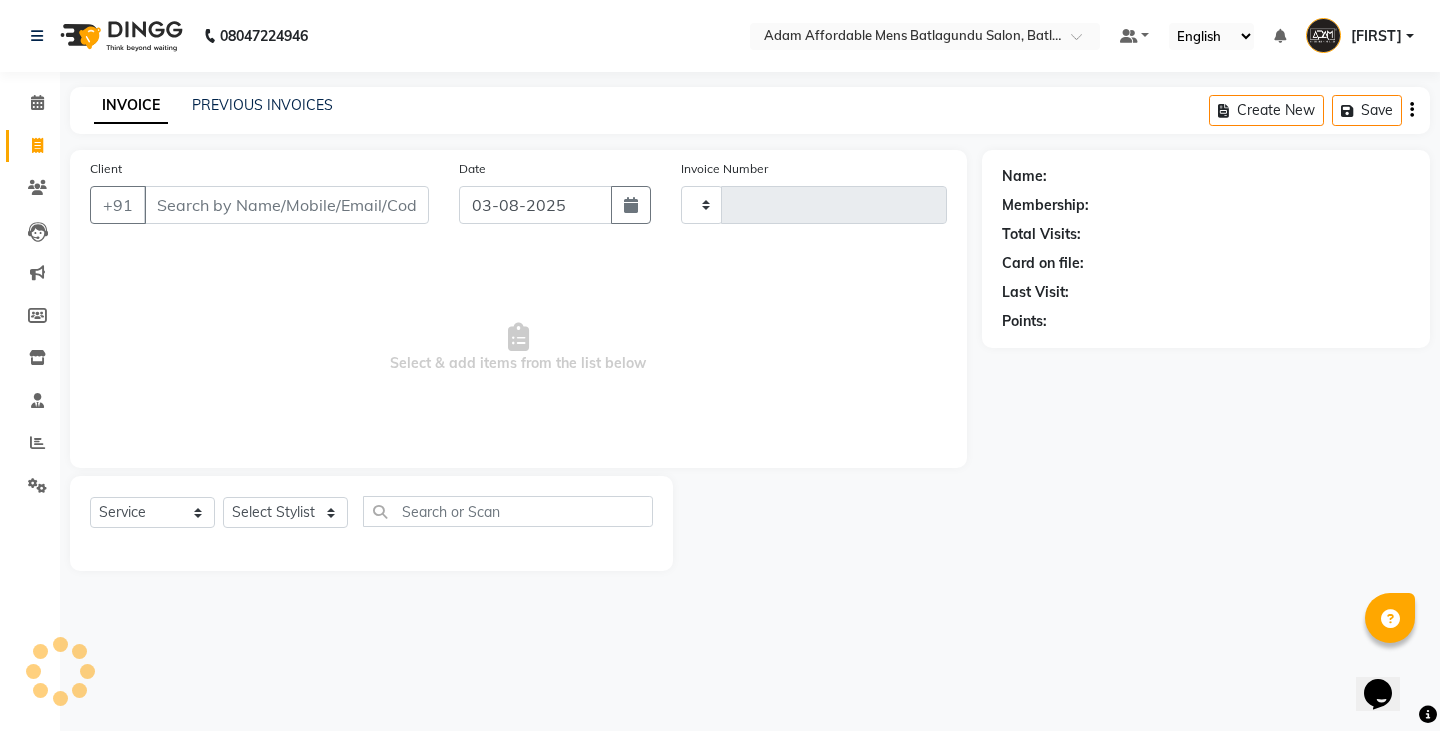 type on "3064" 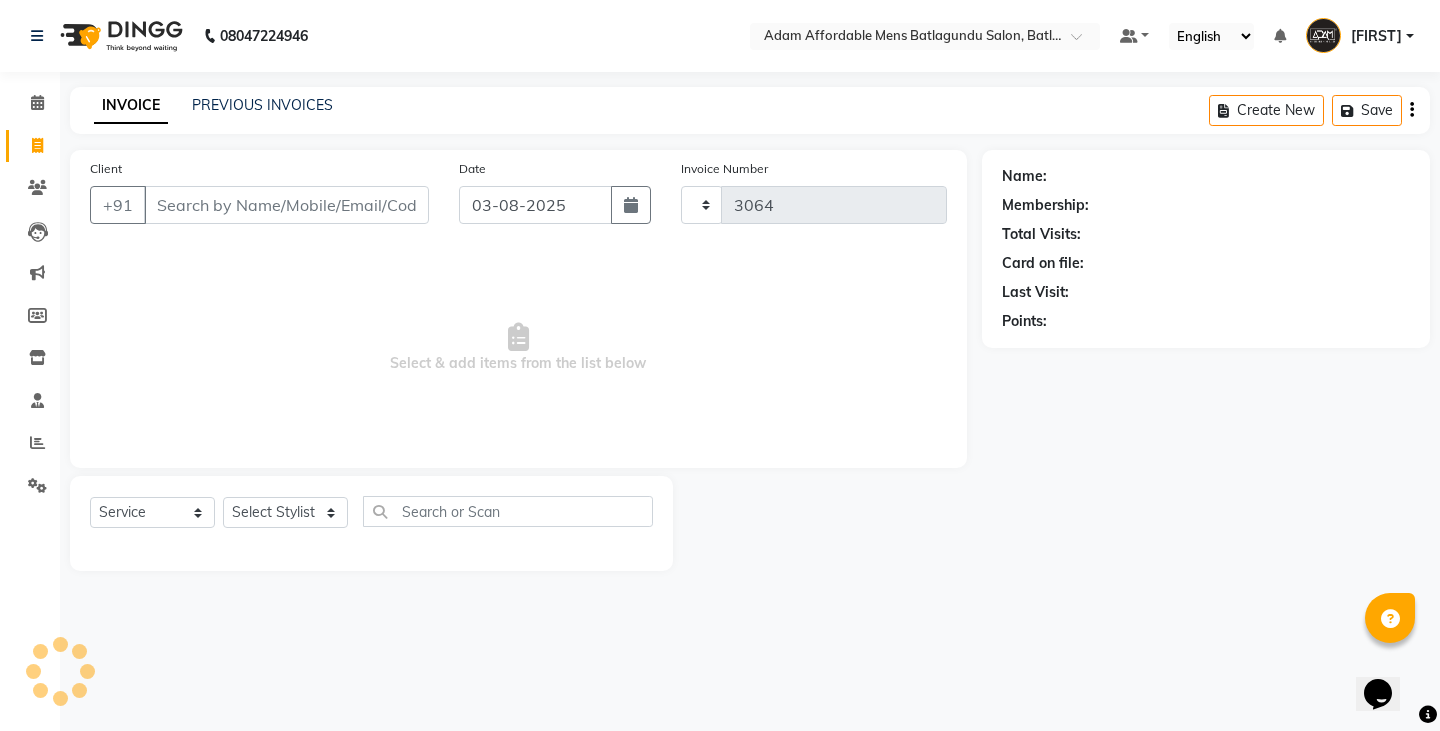 select on "8213" 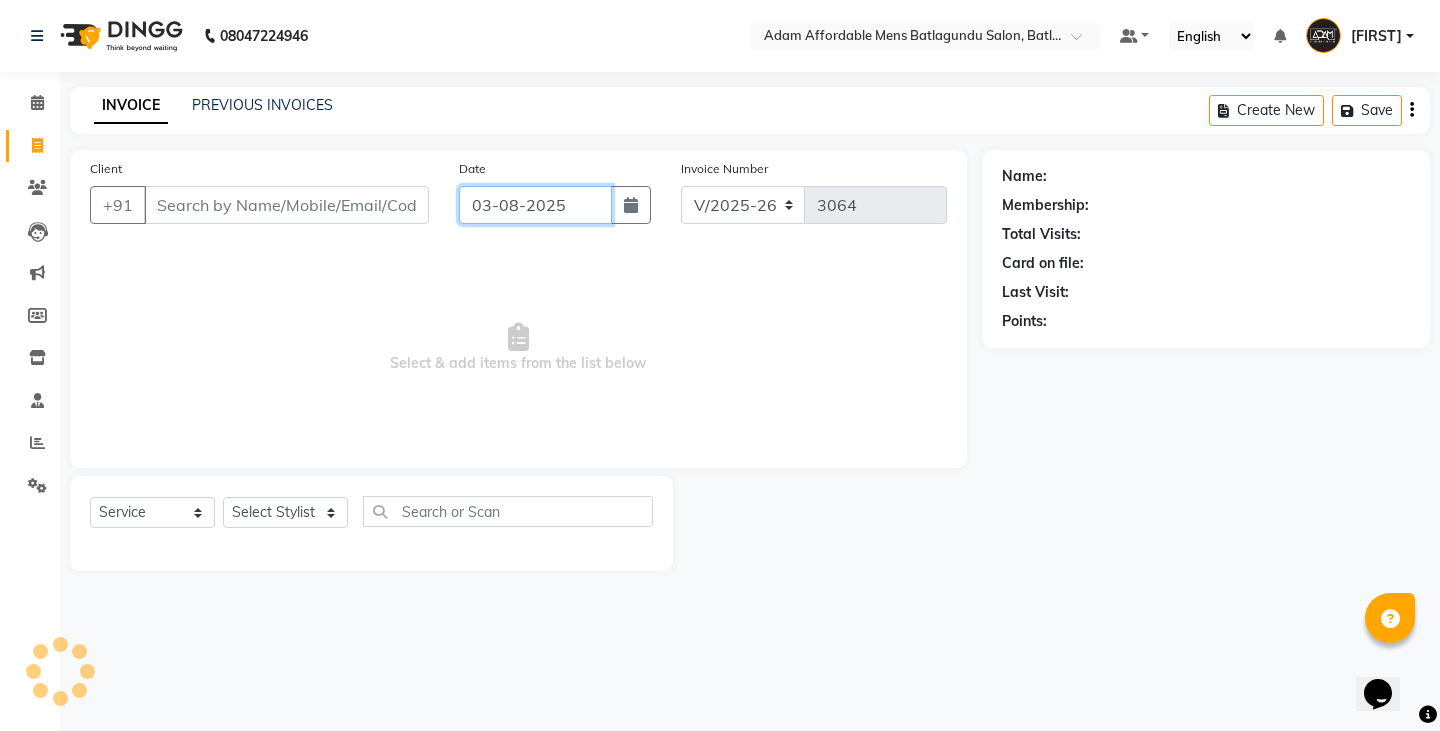 drag, startPoint x: 521, startPoint y: 190, endPoint x: 521, endPoint y: 213, distance: 23 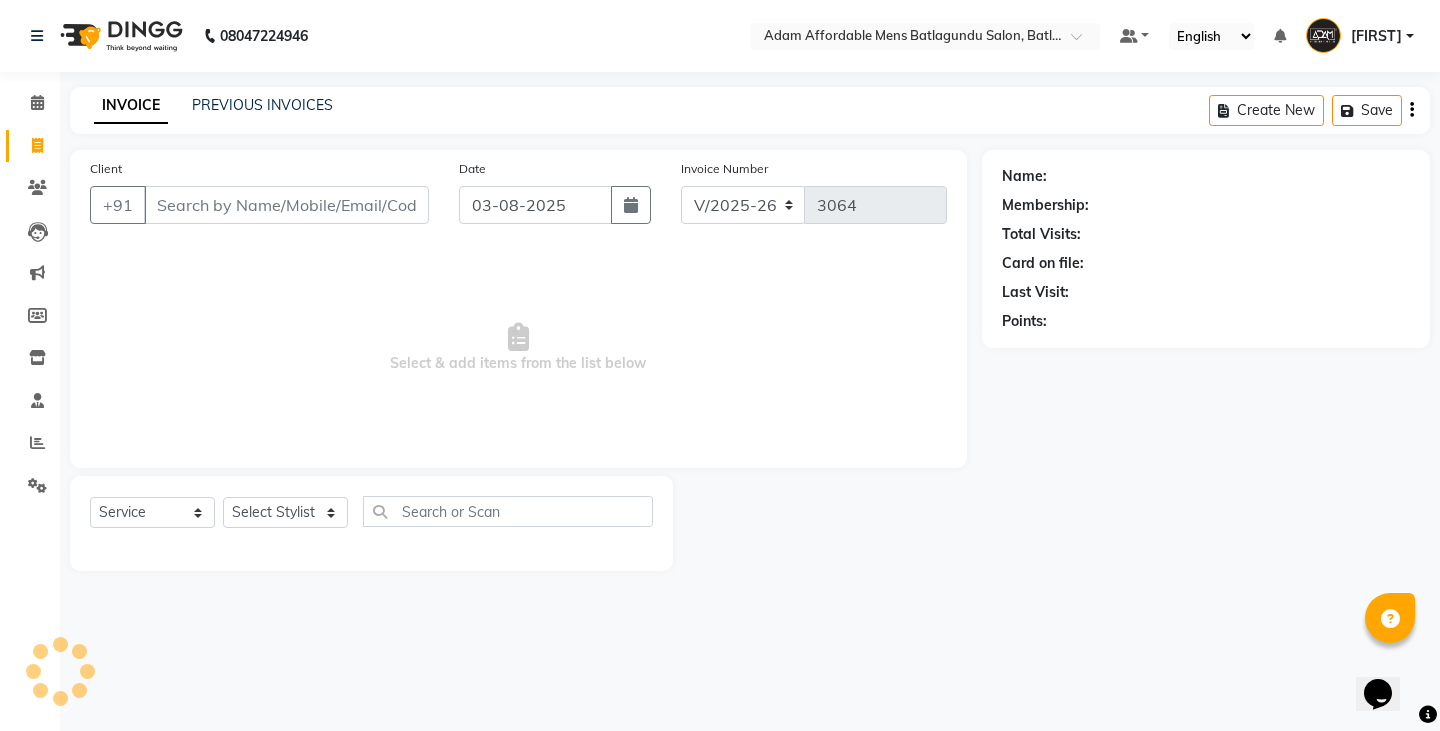 select on "8" 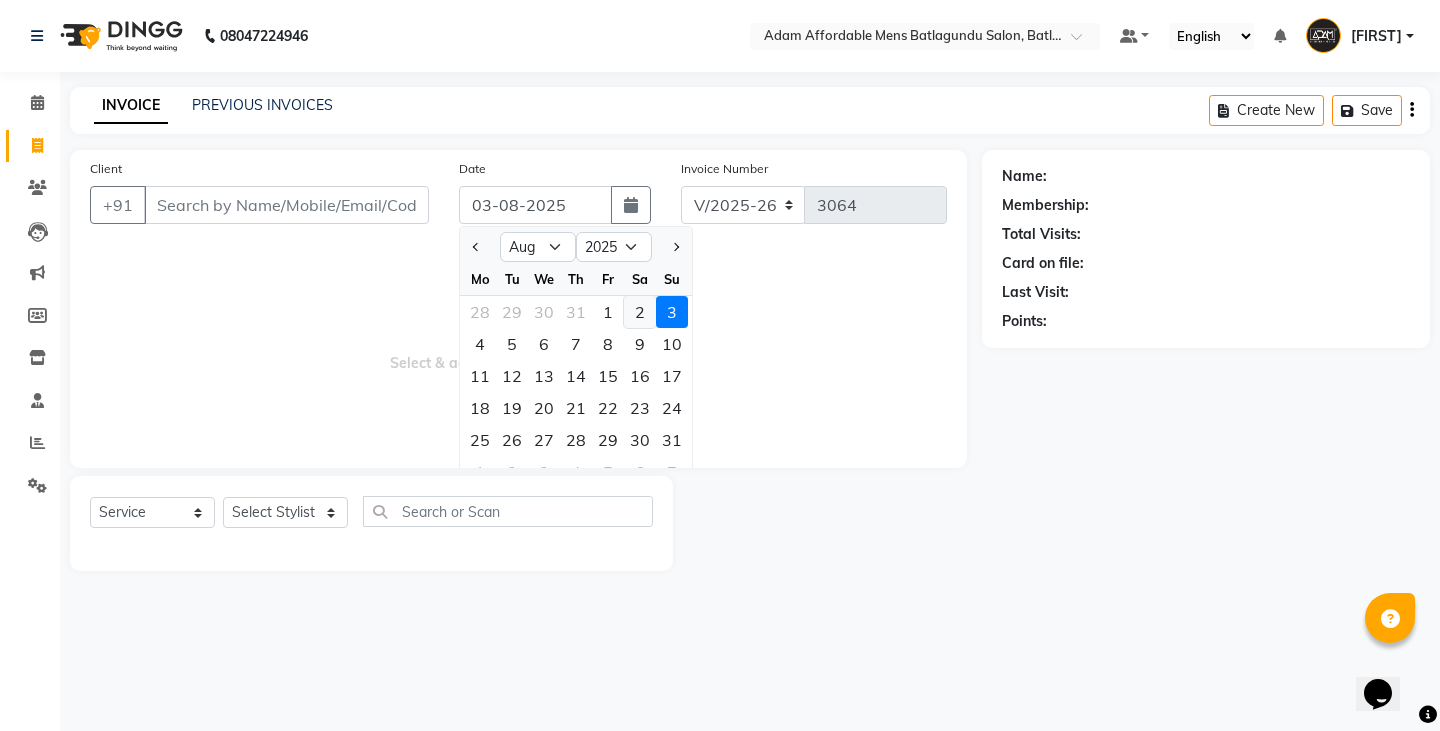click on "2" 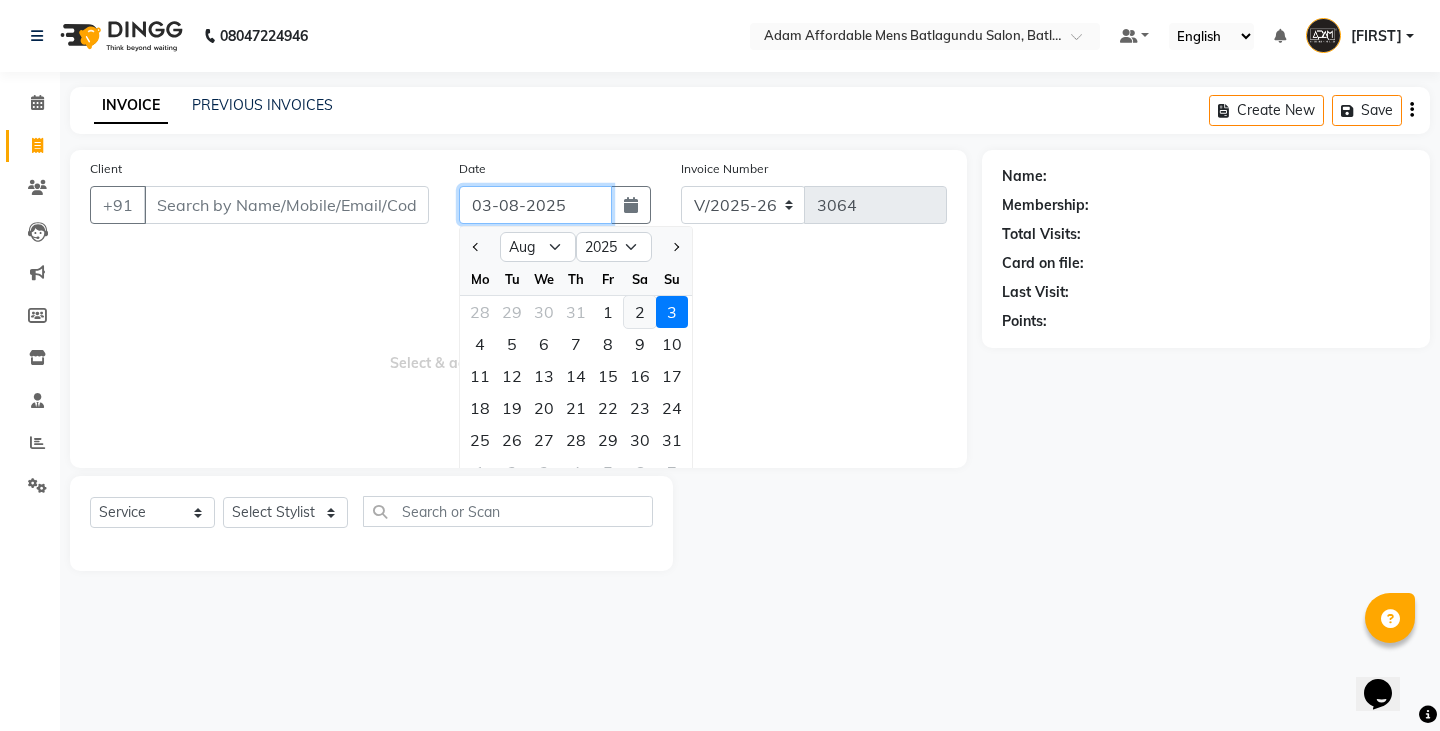 type on "02-08-2025" 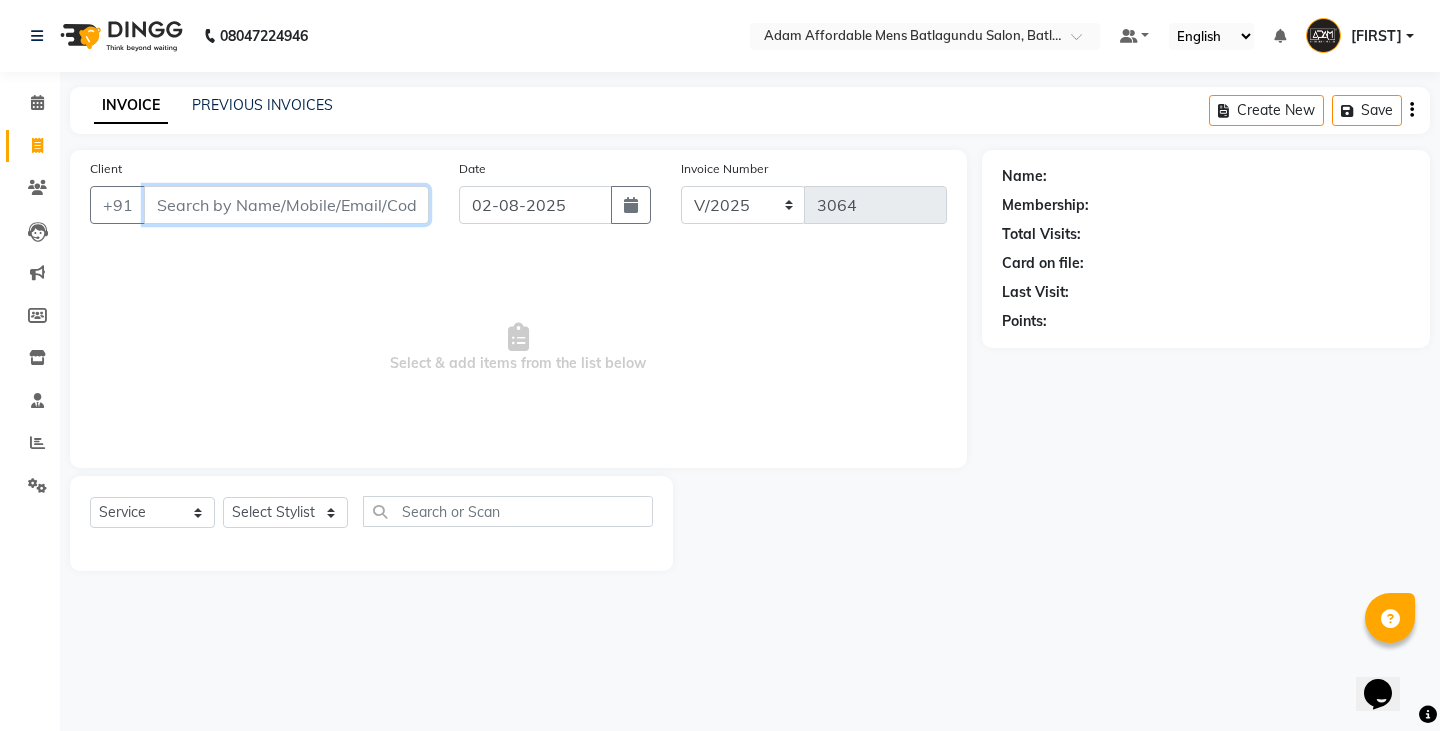click on "Client" at bounding box center [286, 205] 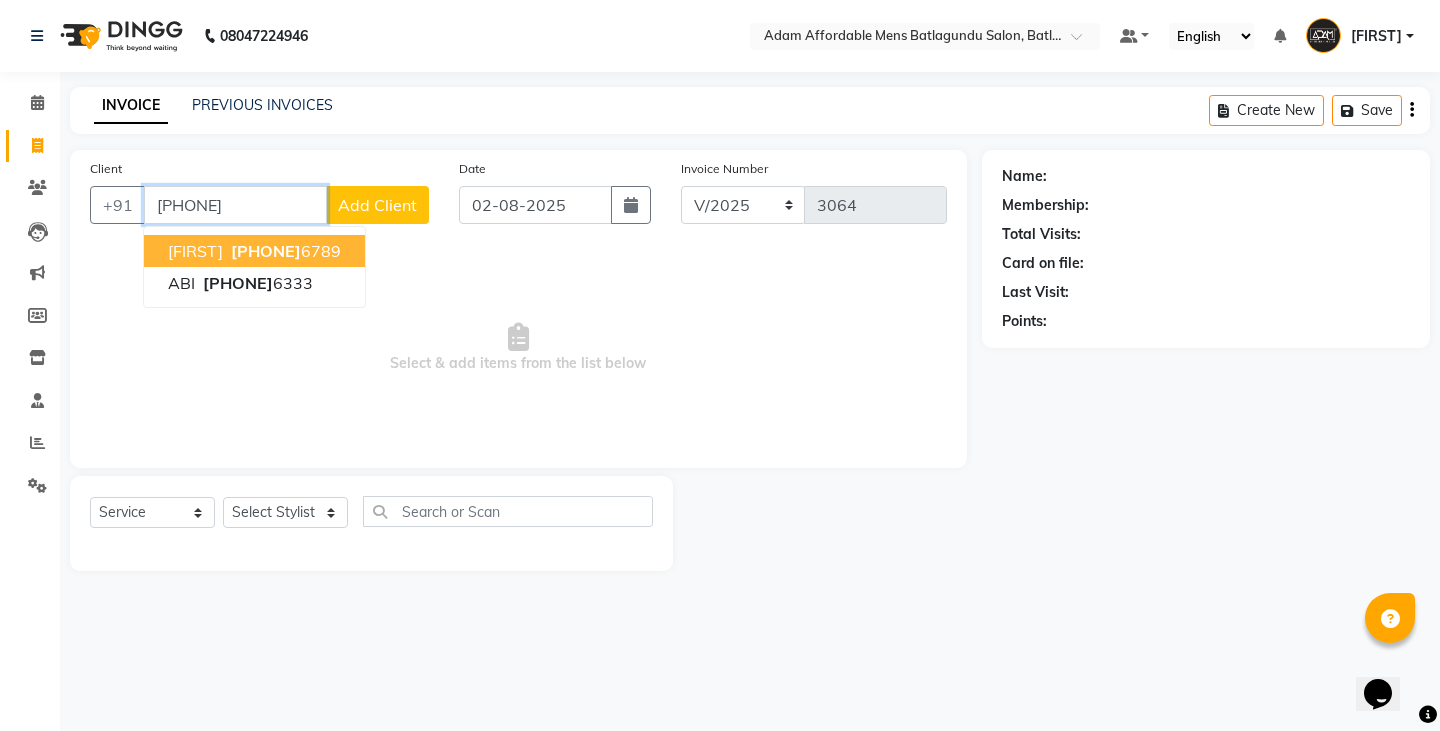 click on "733904" at bounding box center [266, 251] 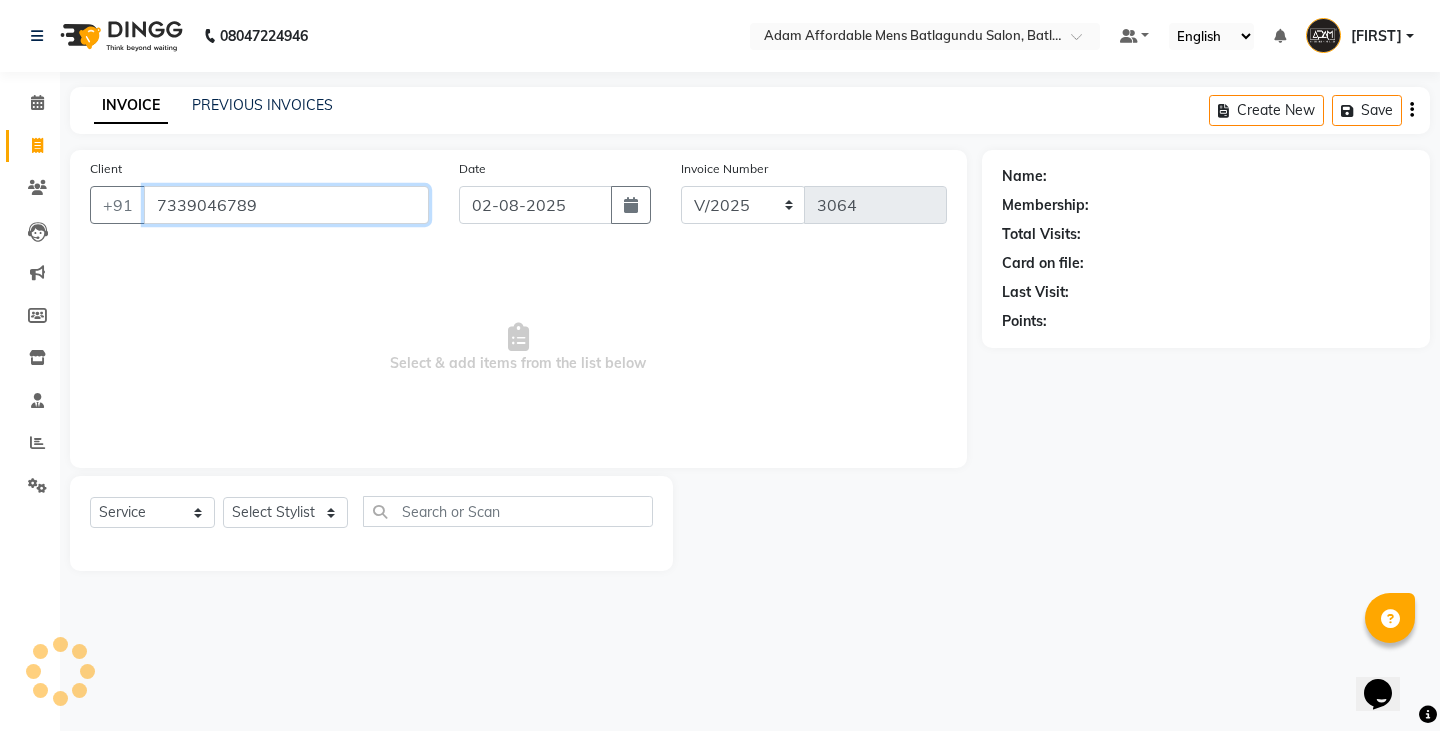 type on "7339046789" 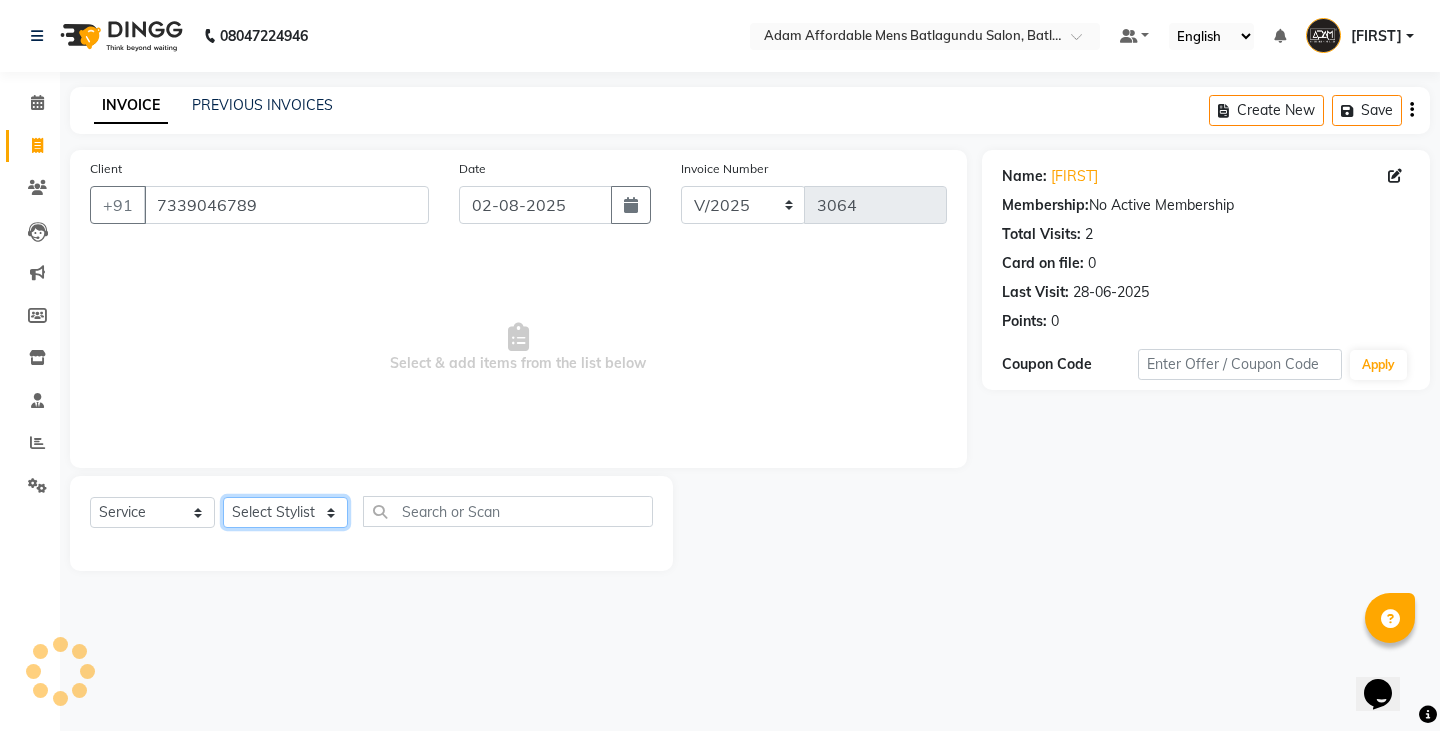 click on "Select Stylist Admin Anish Ovesh Raja SAHIL  SOHAIL SONU" 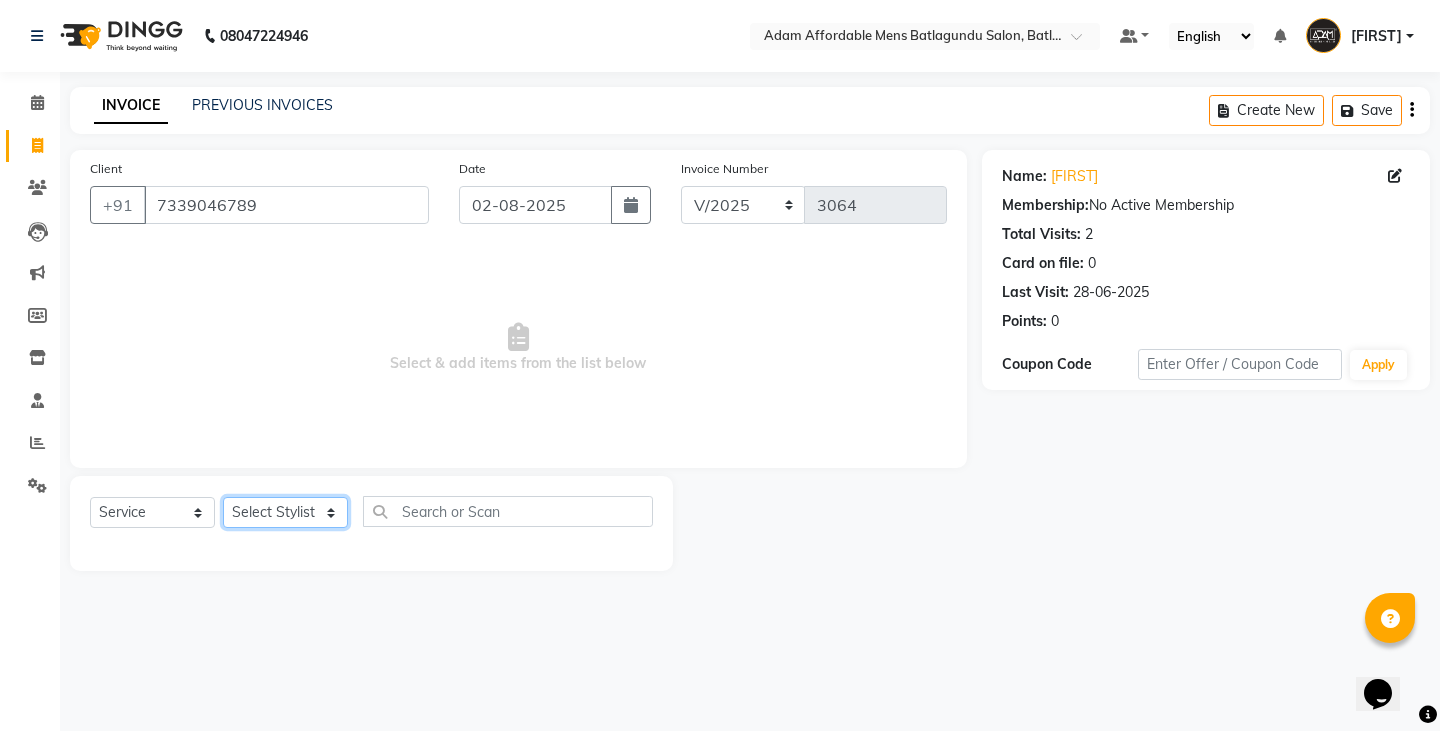 select on "84870" 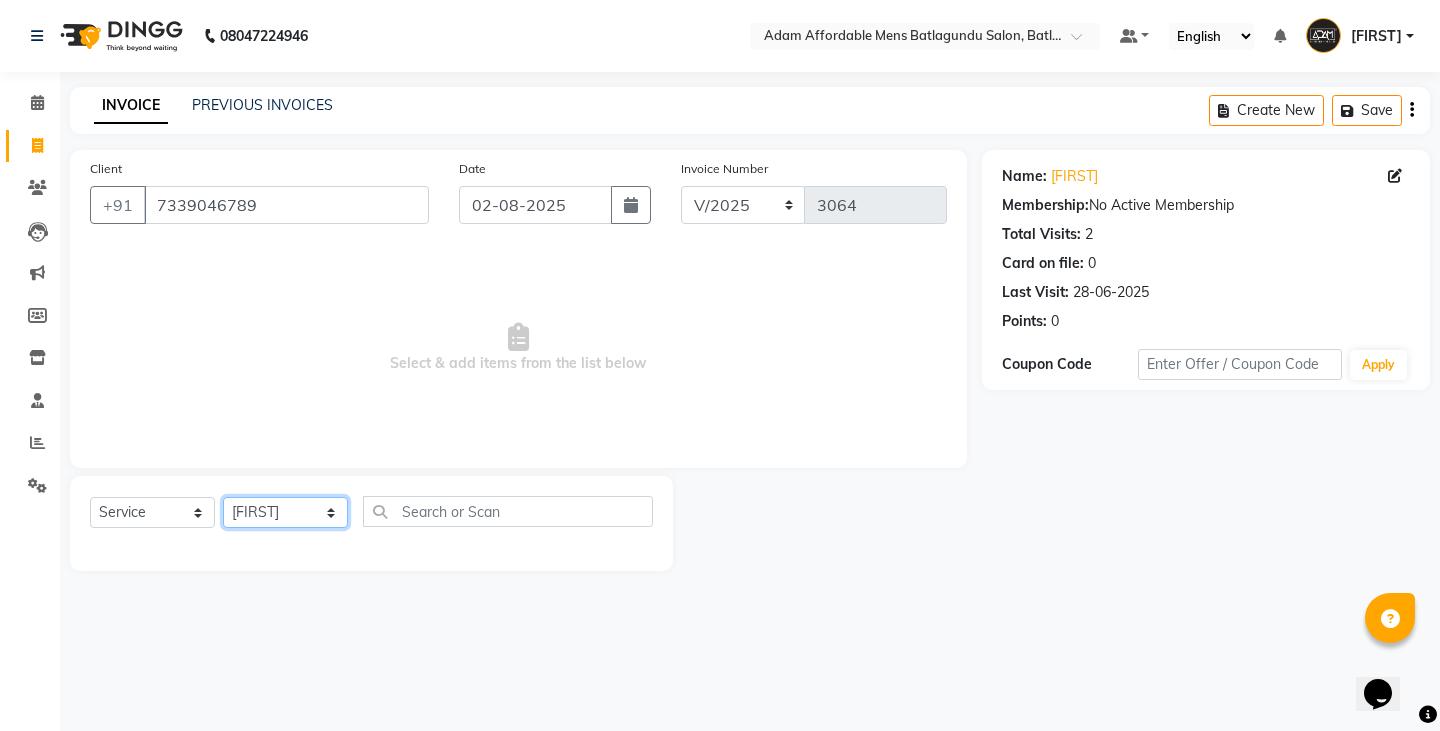 click on "Select Stylist Admin Anish Ovesh Raja SAHIL  SOHAIL SONU" 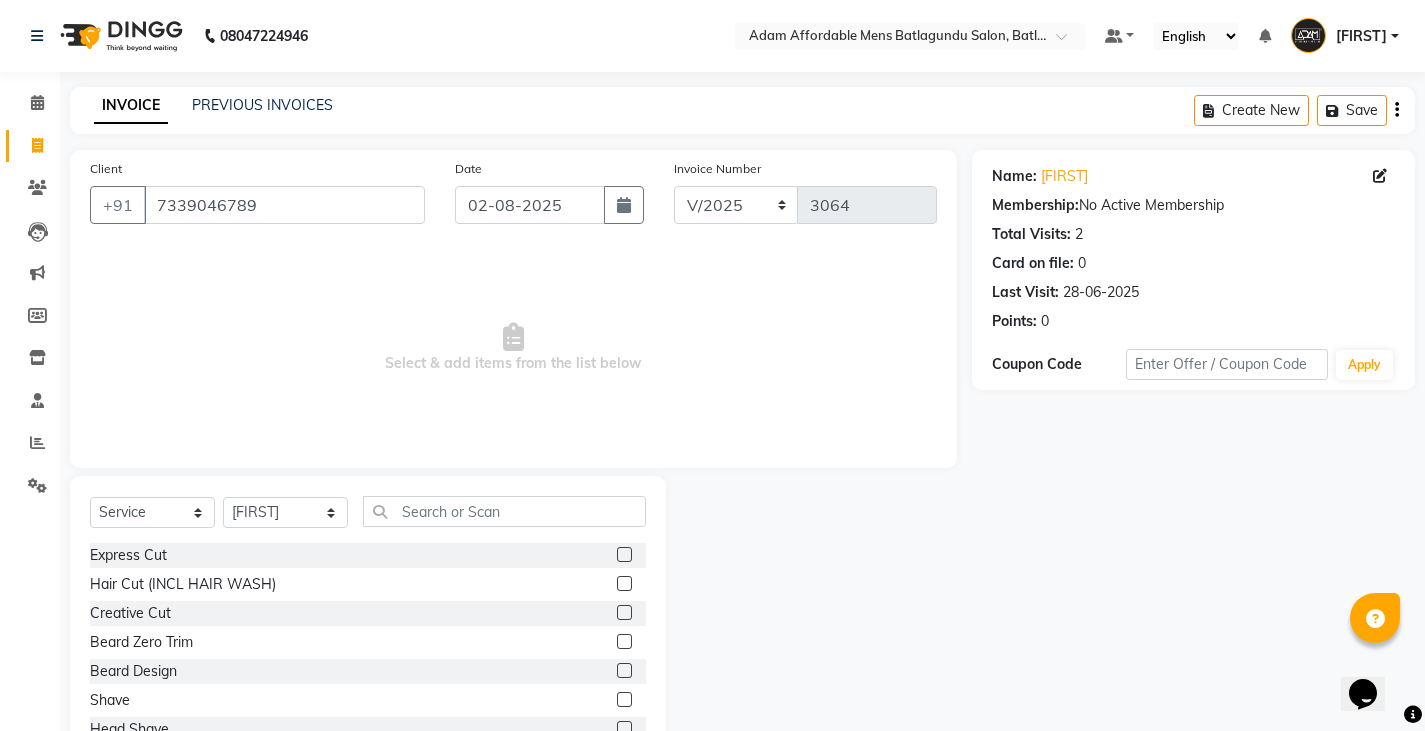 click 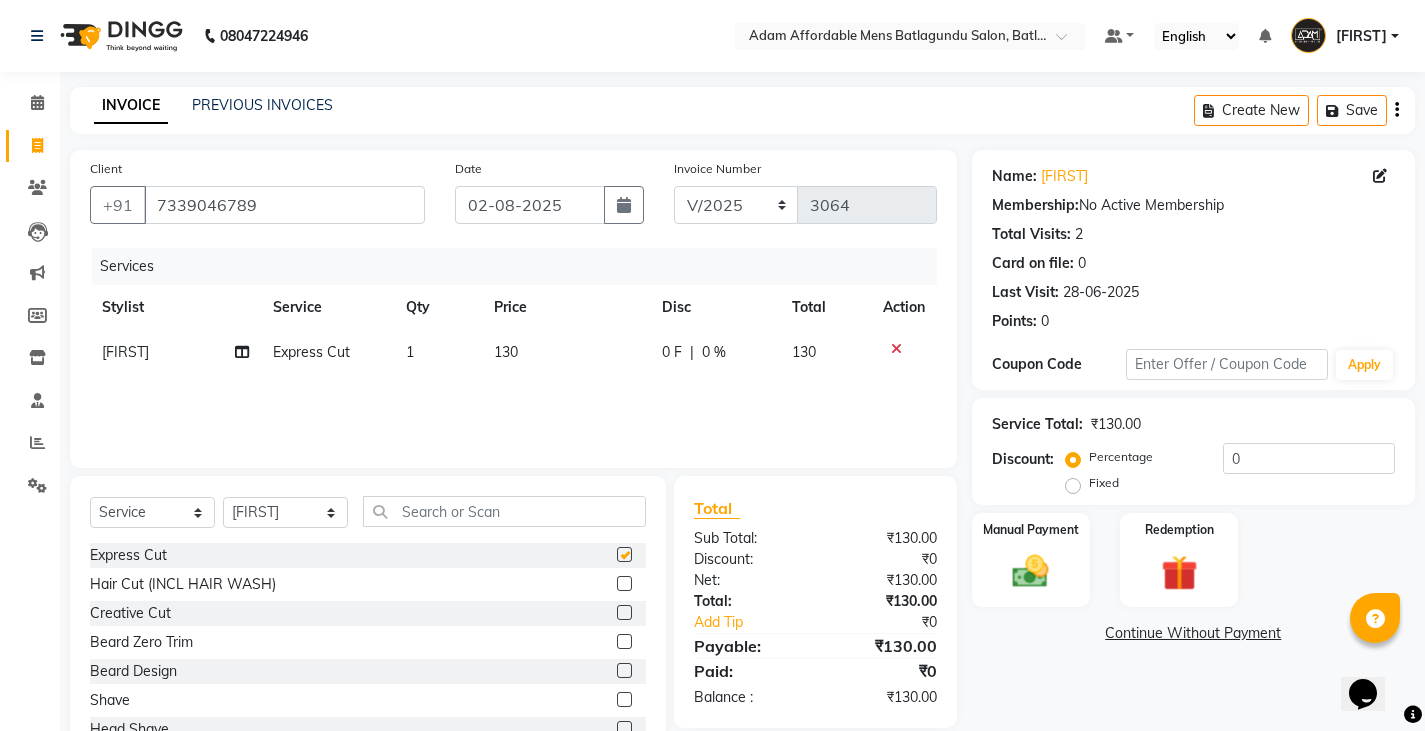 checkbox on "false" 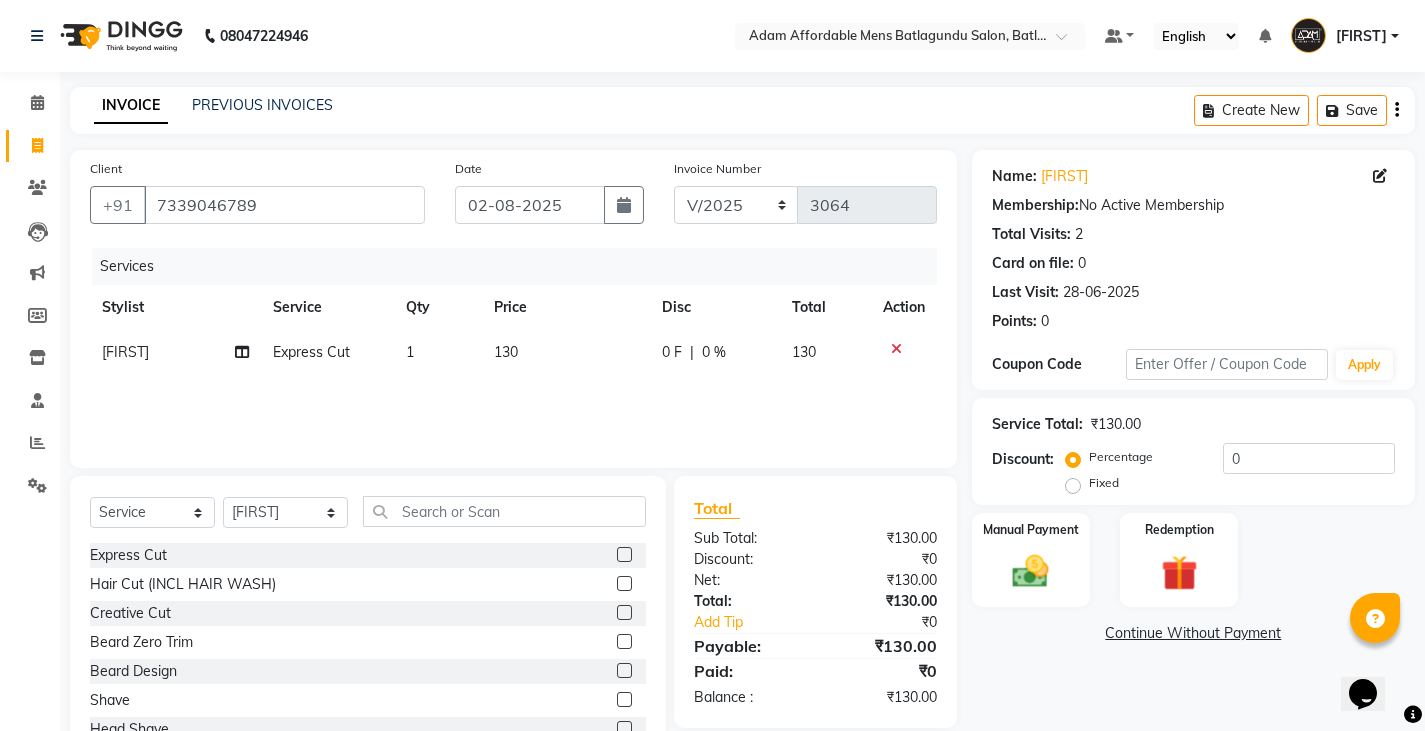 click 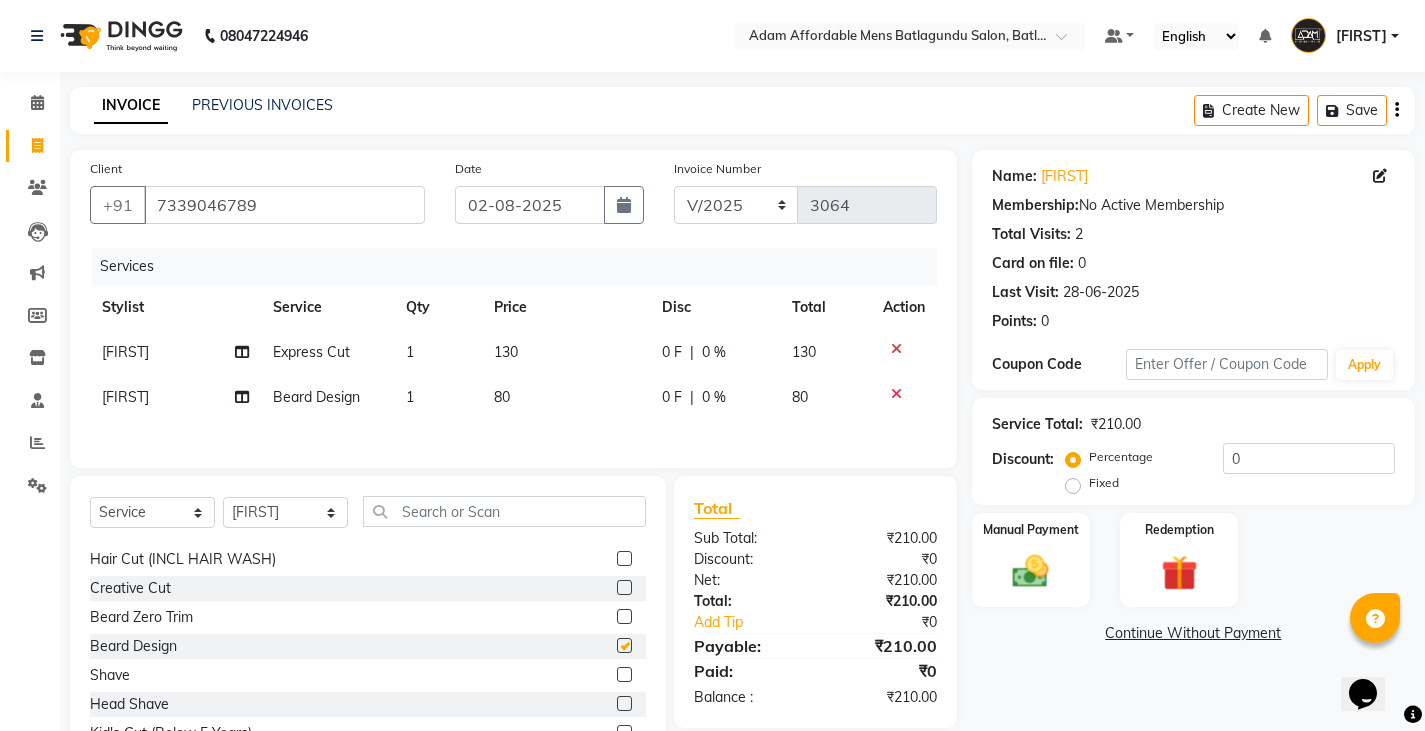 scroll, scrollTop: 100, scrollLeft: 0, axis: vertical 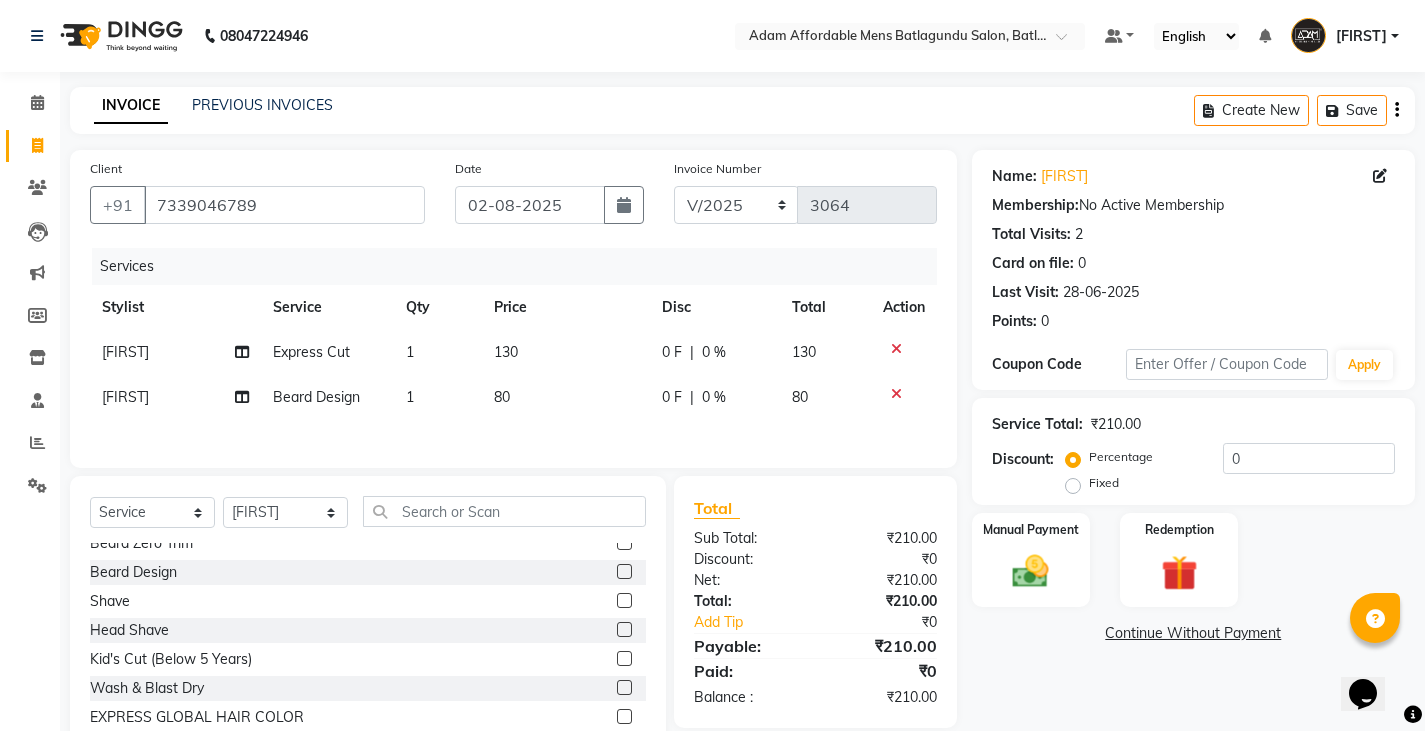checkbox on "false" 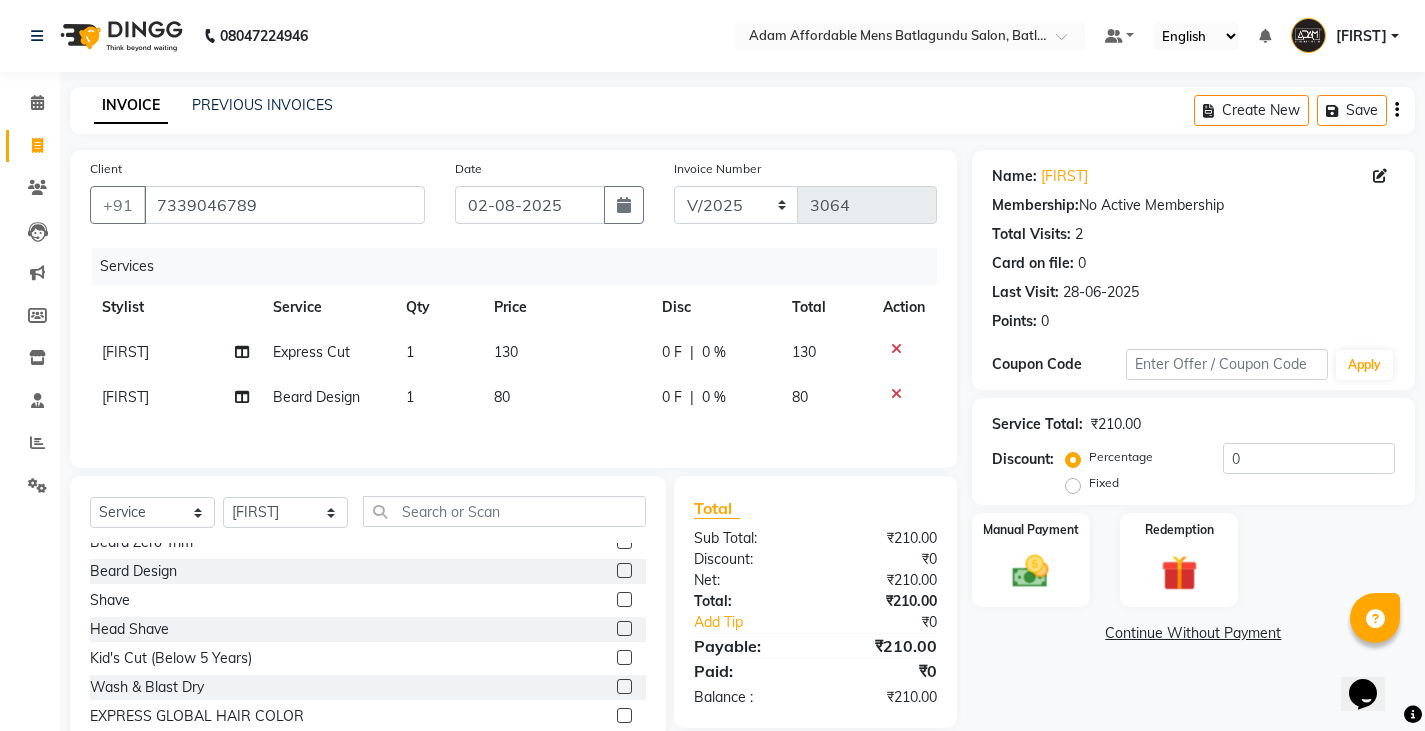 scroll, scrollTop: 0, scrollLeft: 0, axis: both 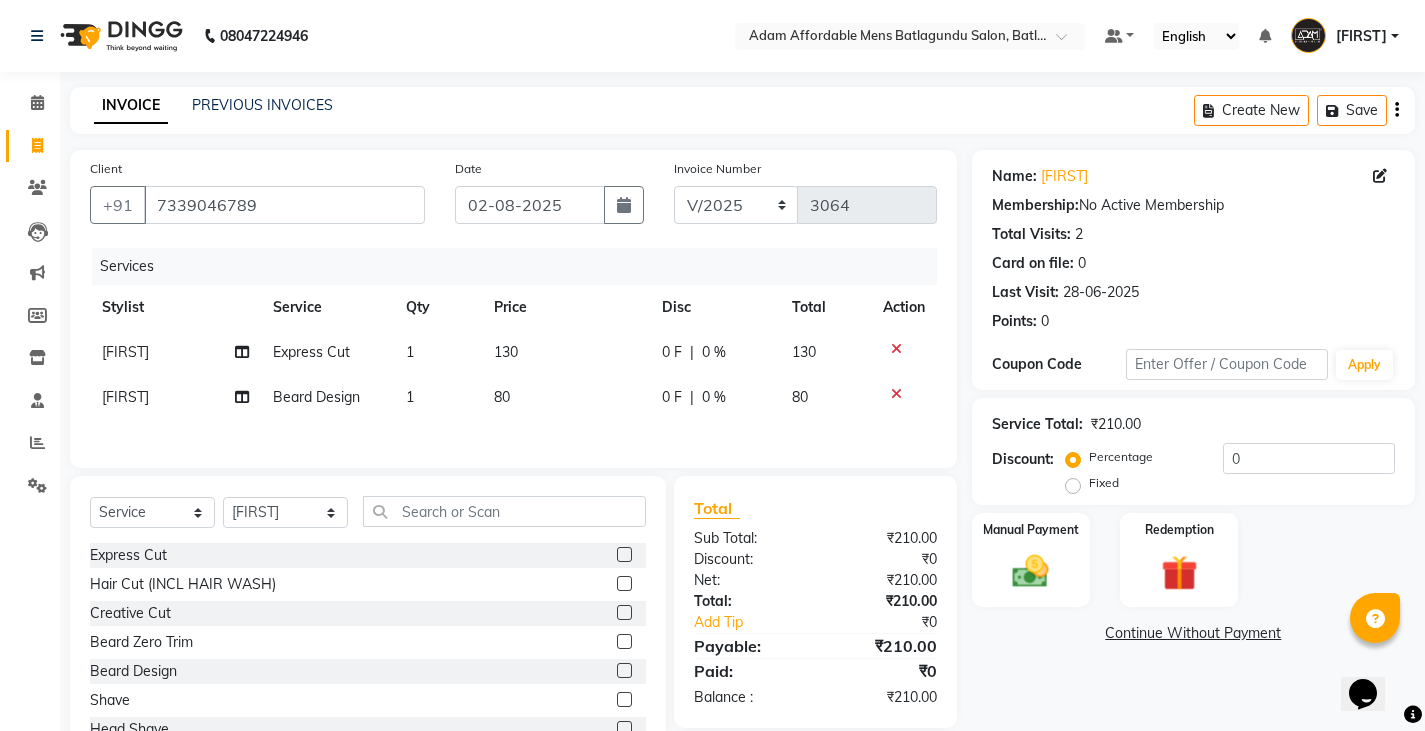 click 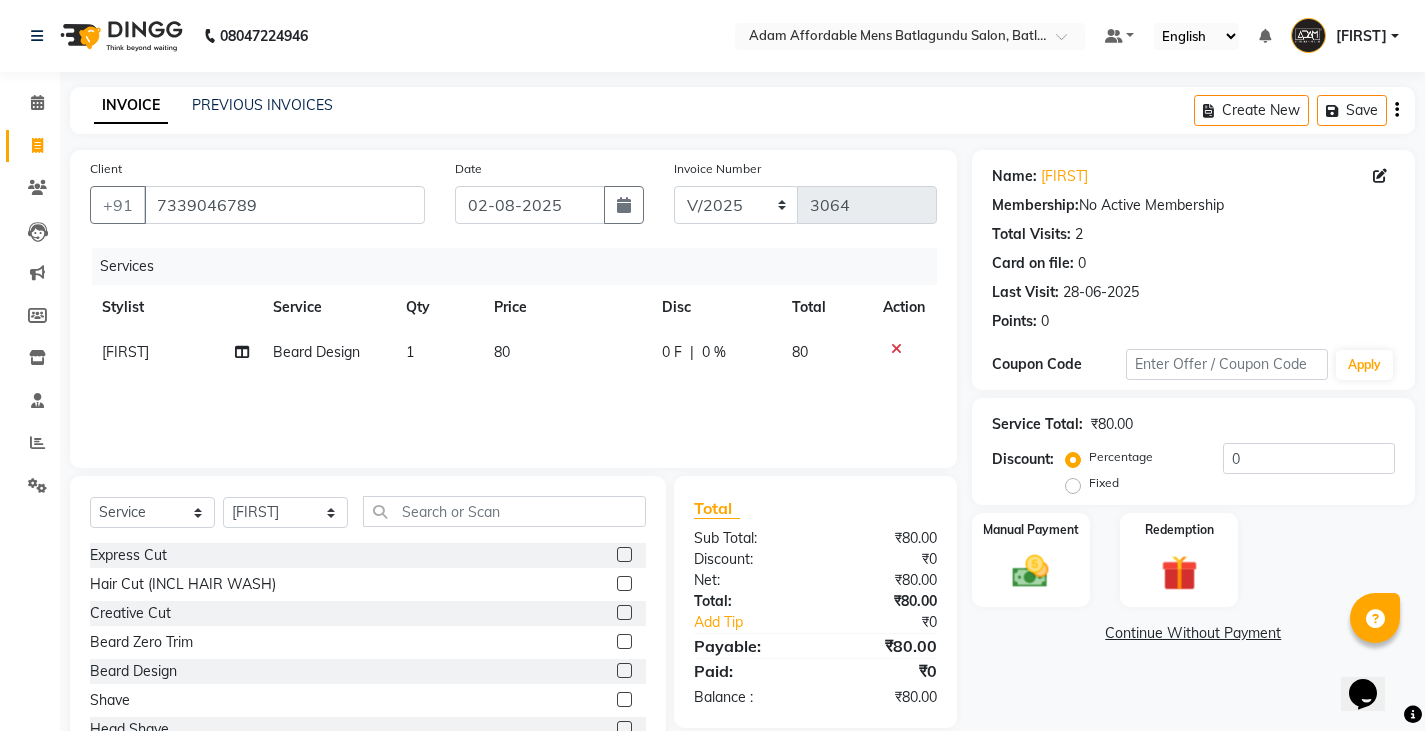 click 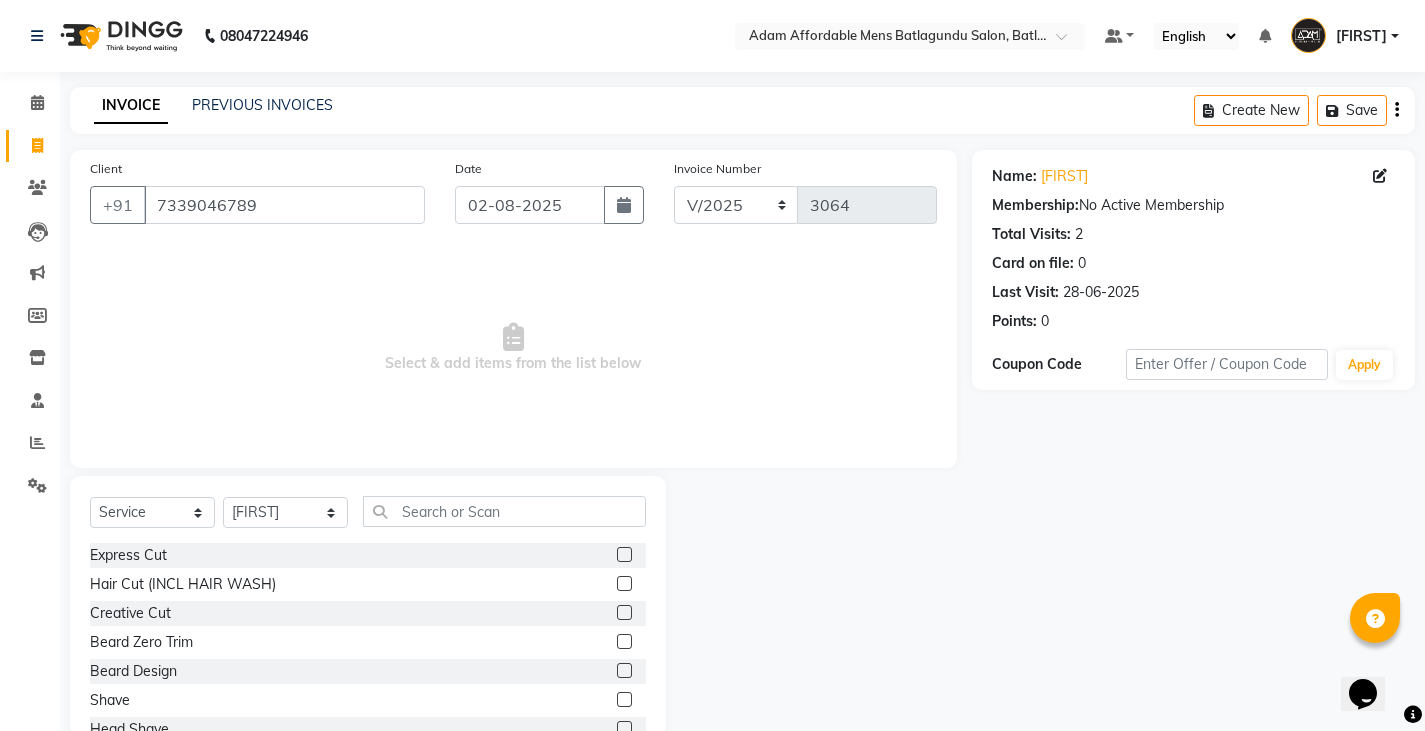click 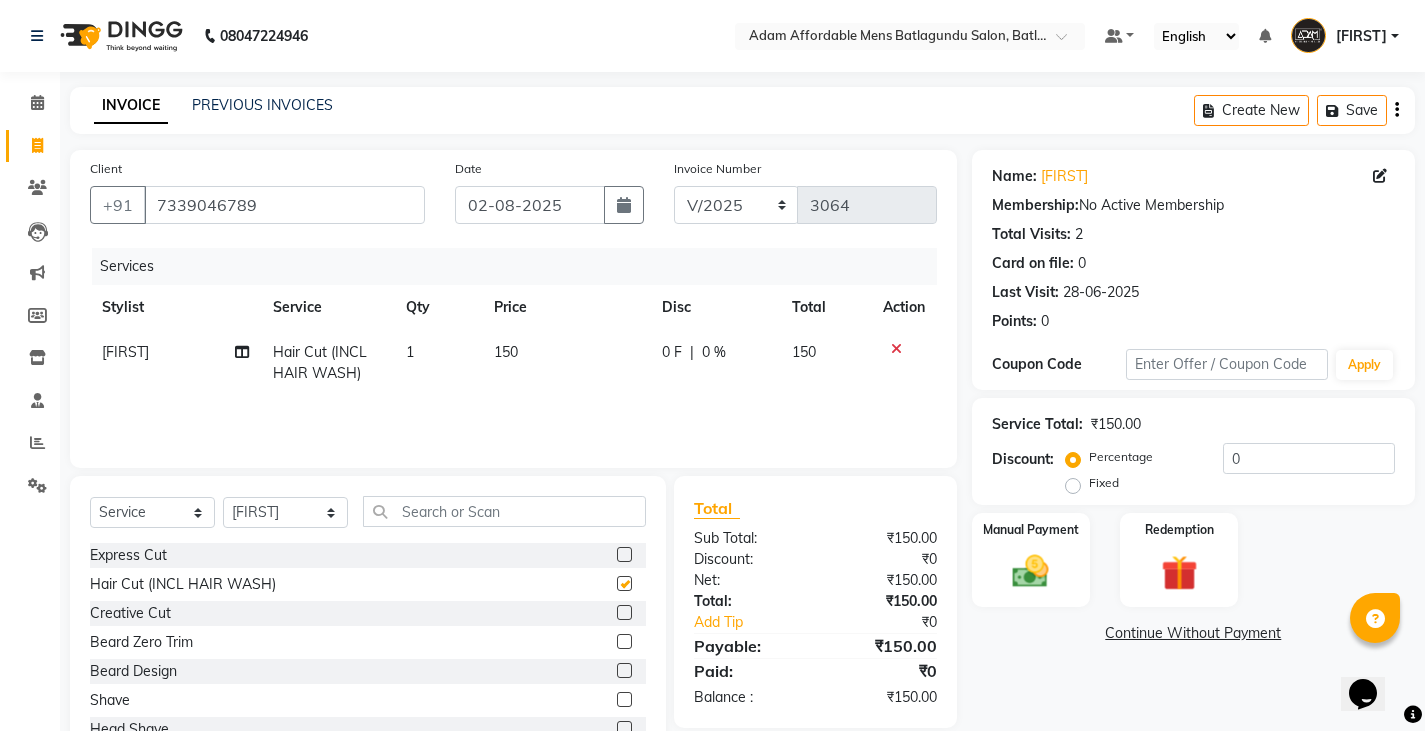 checkbox on "false" 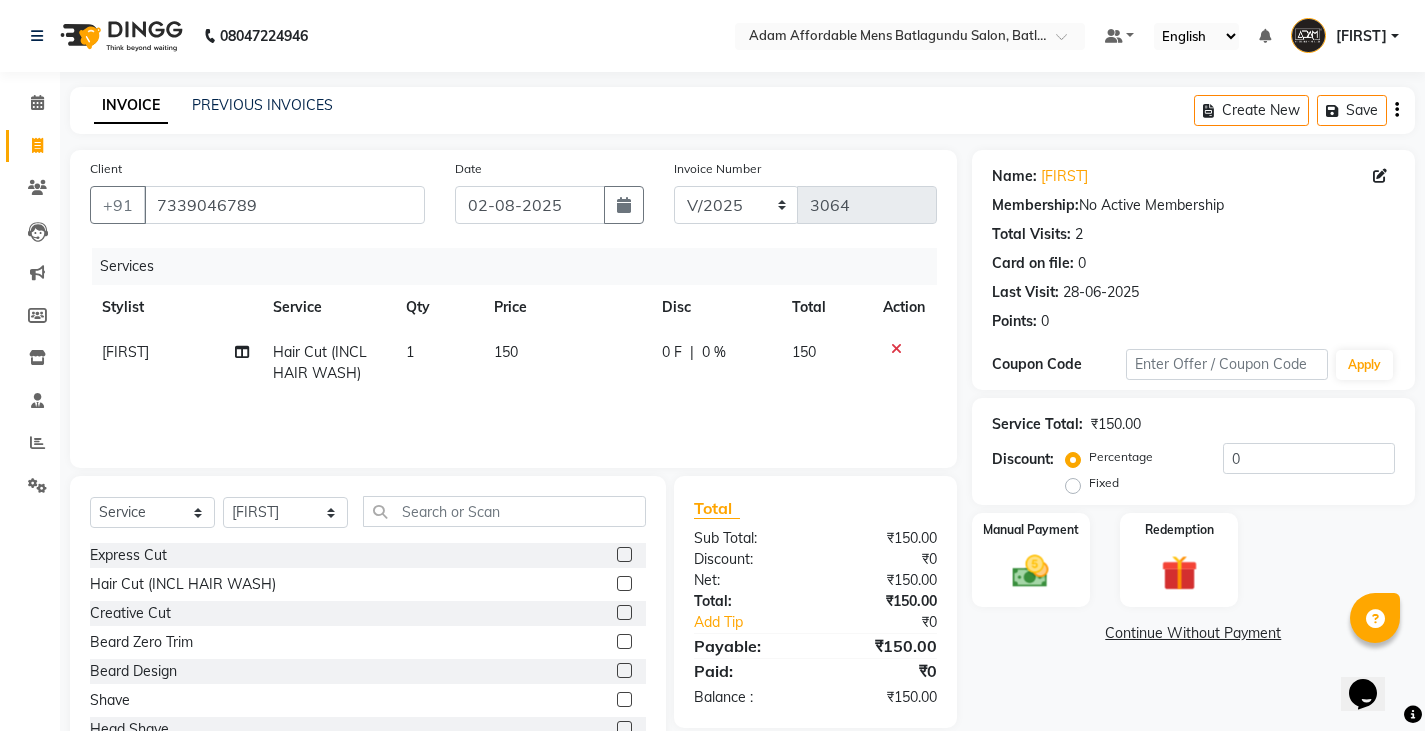 click 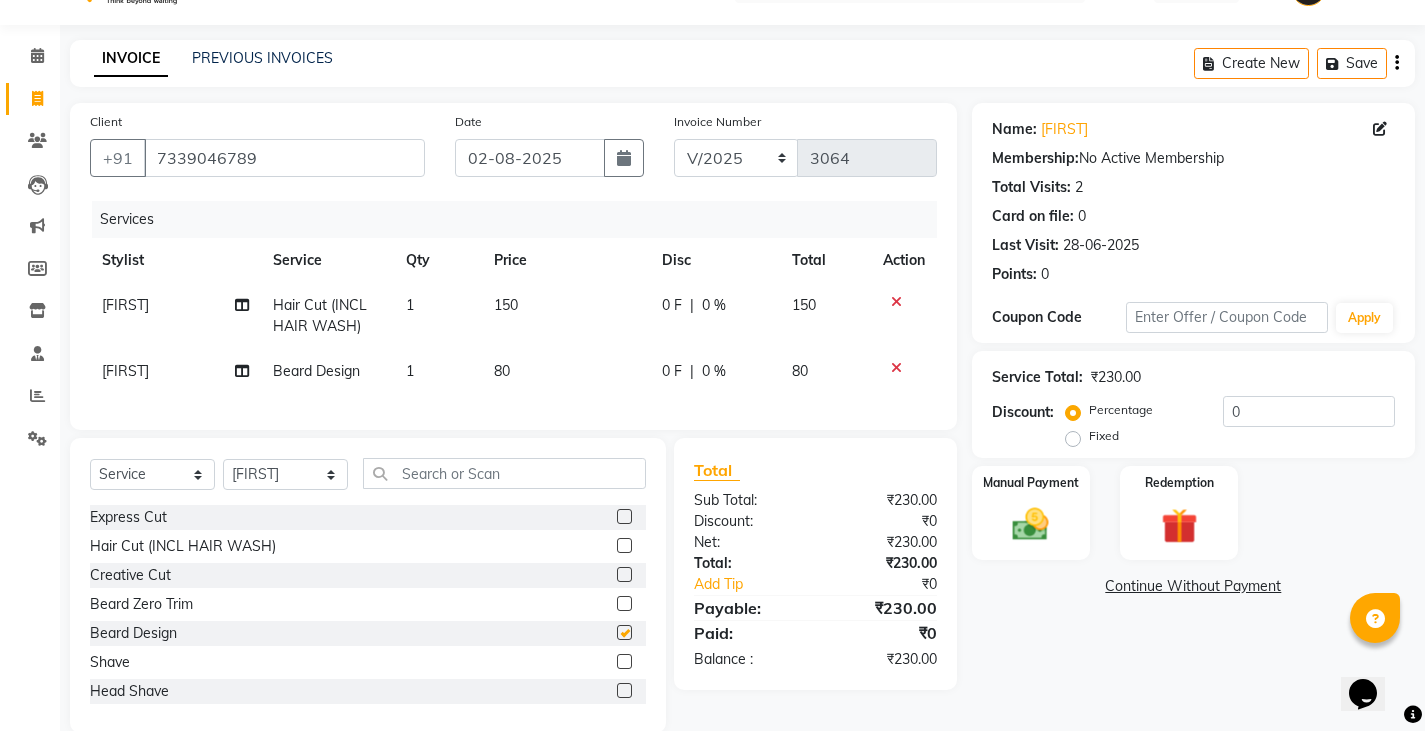 checkbox on "false" 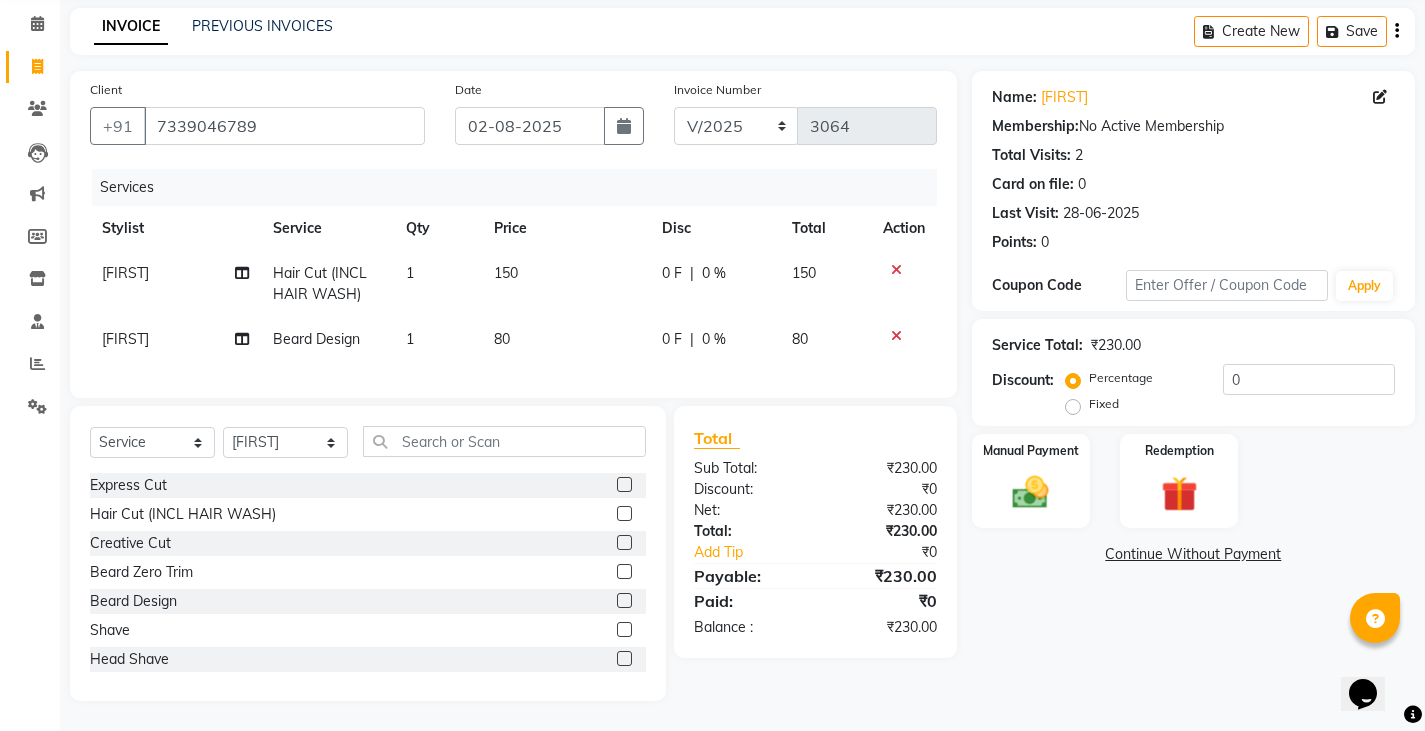 click on "₹0" 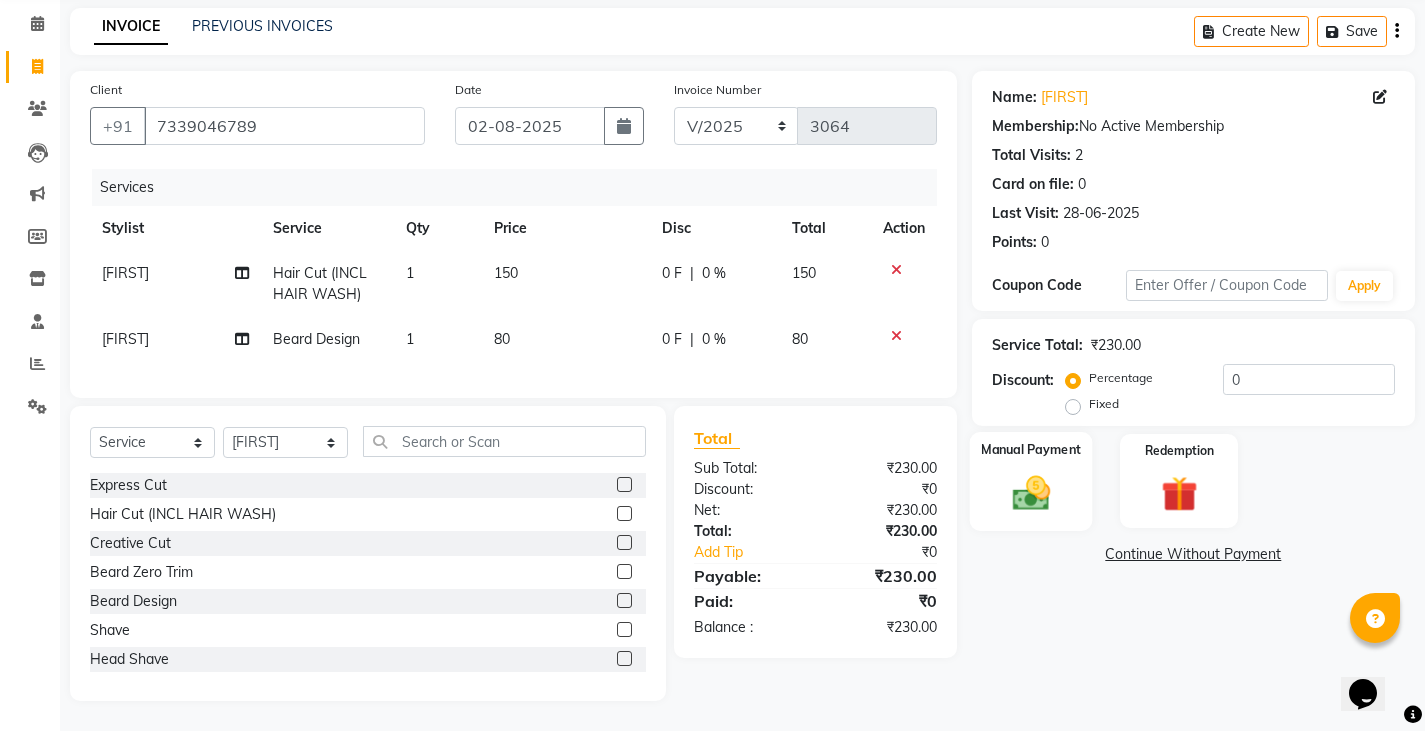 scroll, scrollTop: 94, scrollLeft: 0, axis: vertical 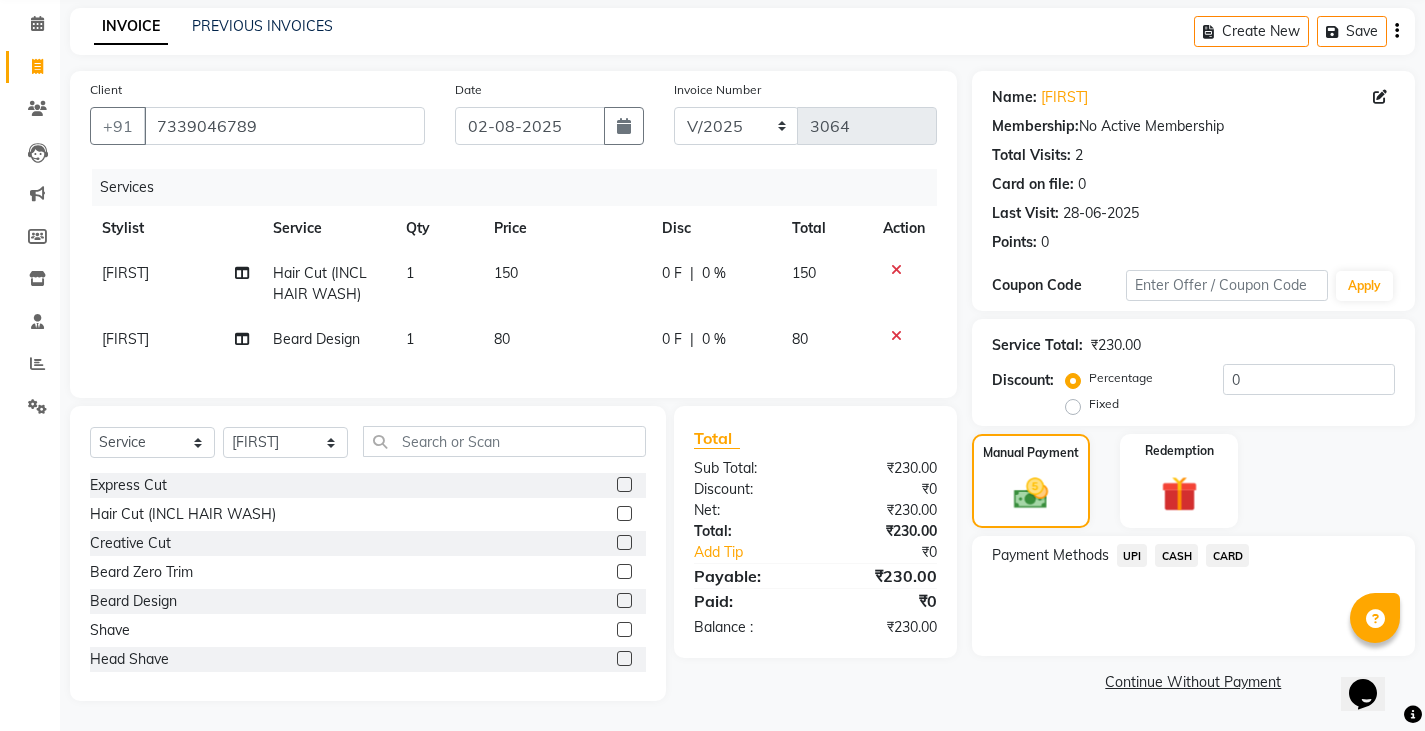 click on "CASH" 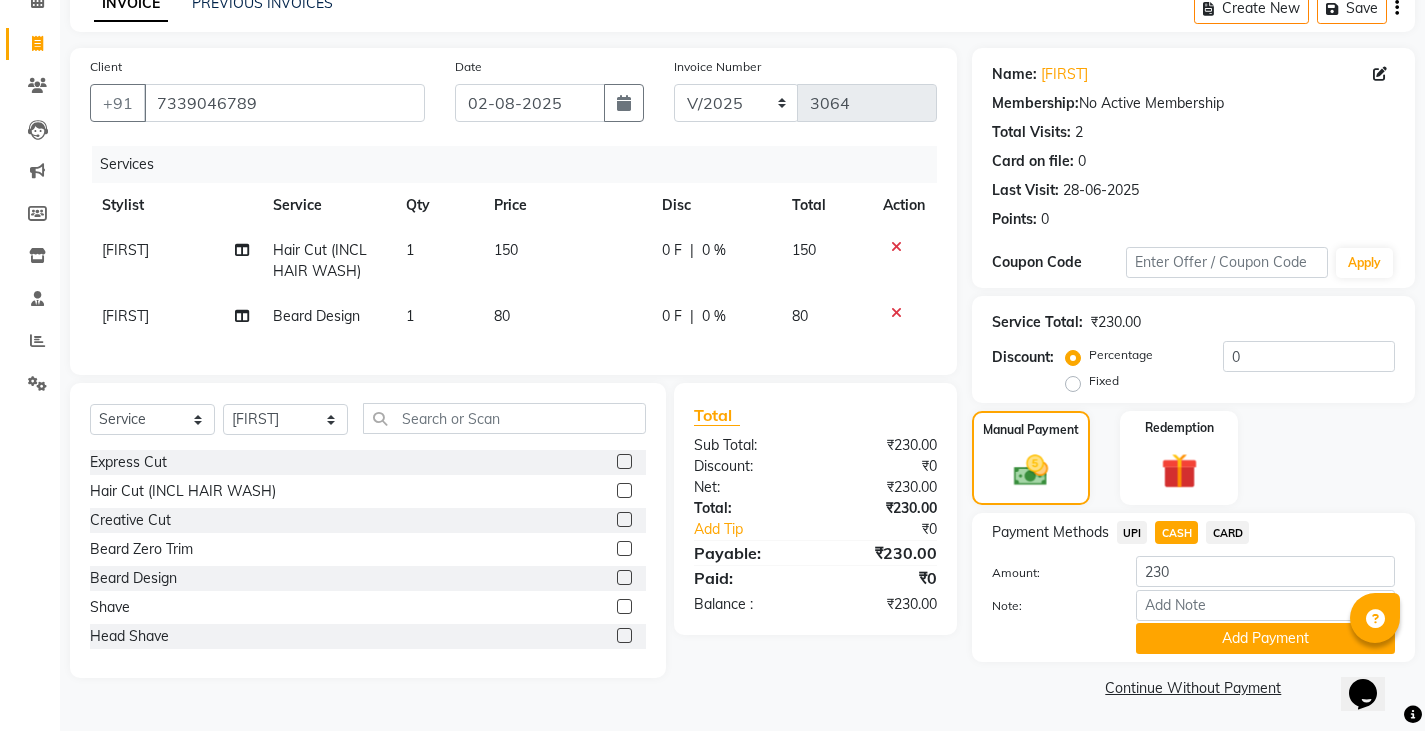 scroll, scrollTop: 104, scrollLeft: 0, axis: vertical 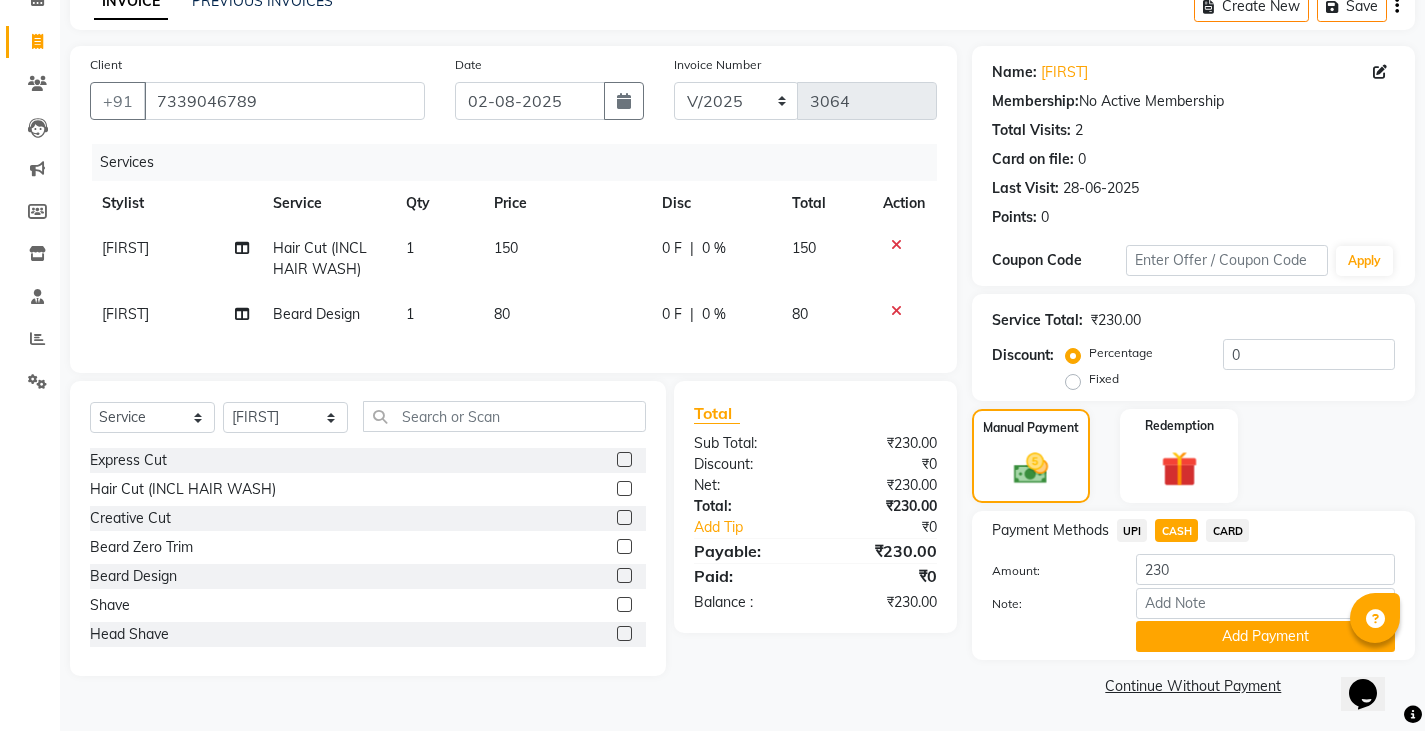 click on "UPI" 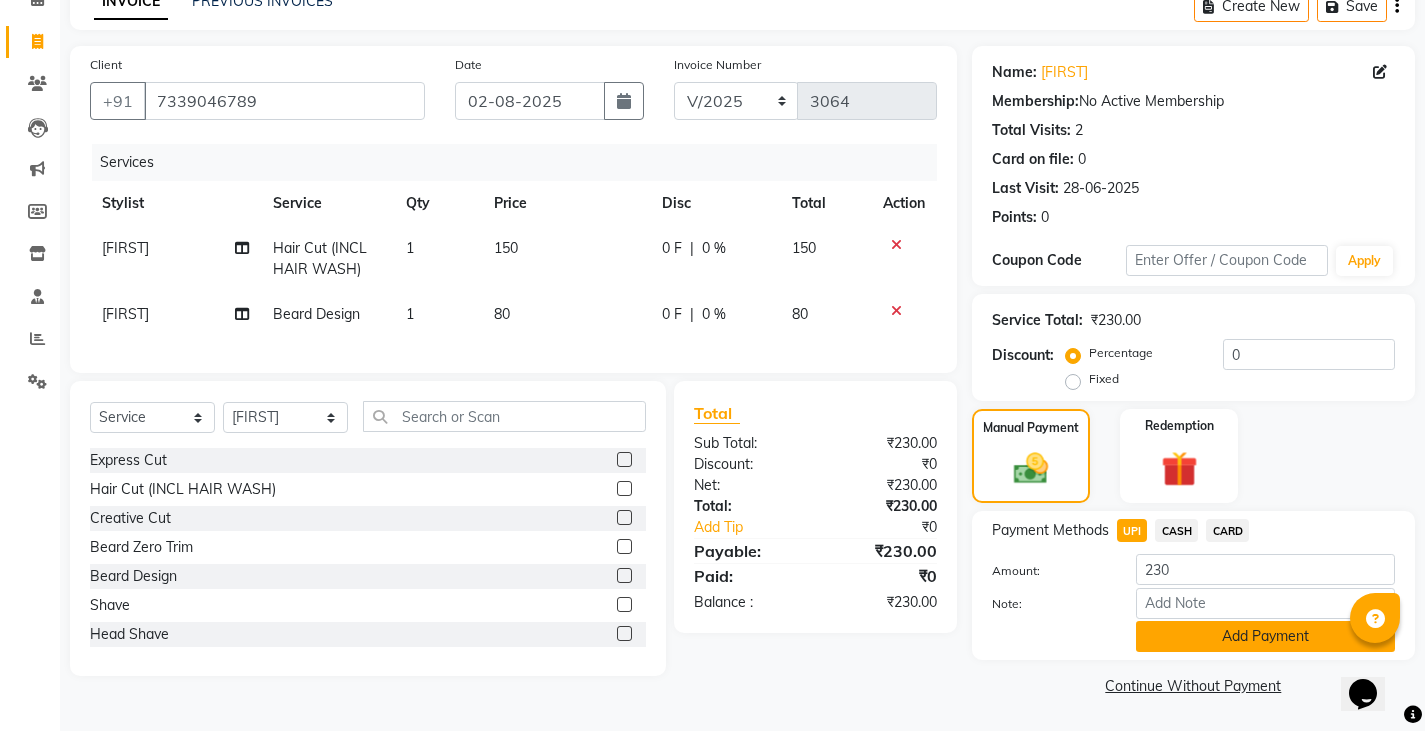 click on "Add Payment" 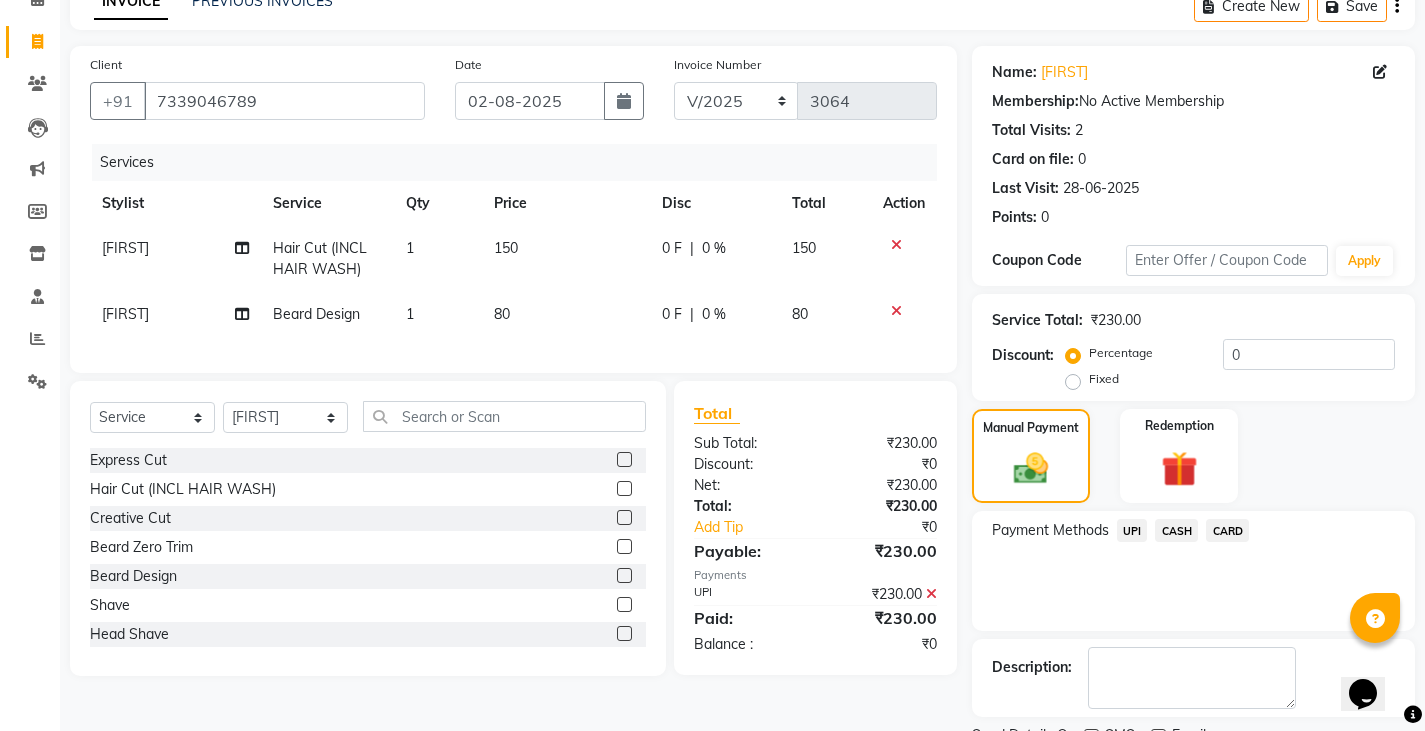 scroll, scrollTop: 188, scrollLeft: 0, axis: vertical 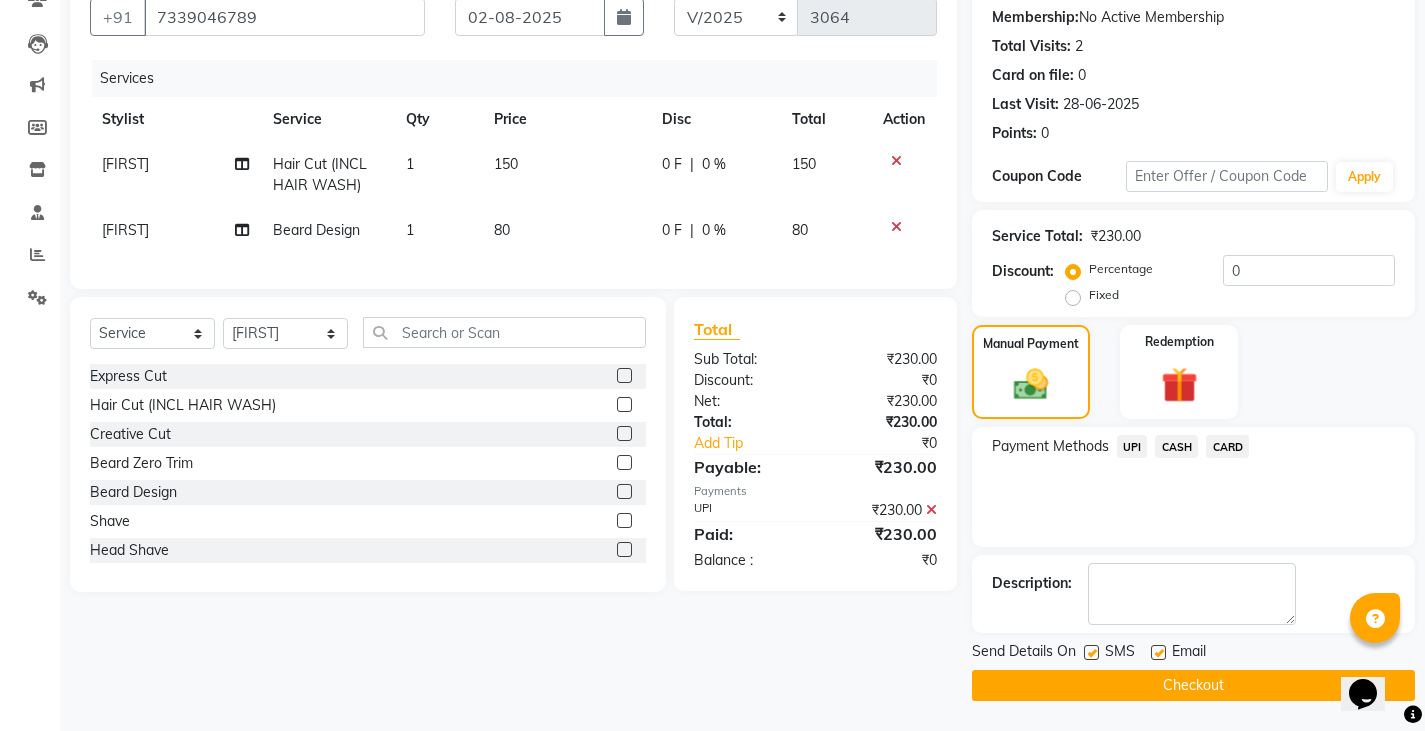 click on "Checkout" 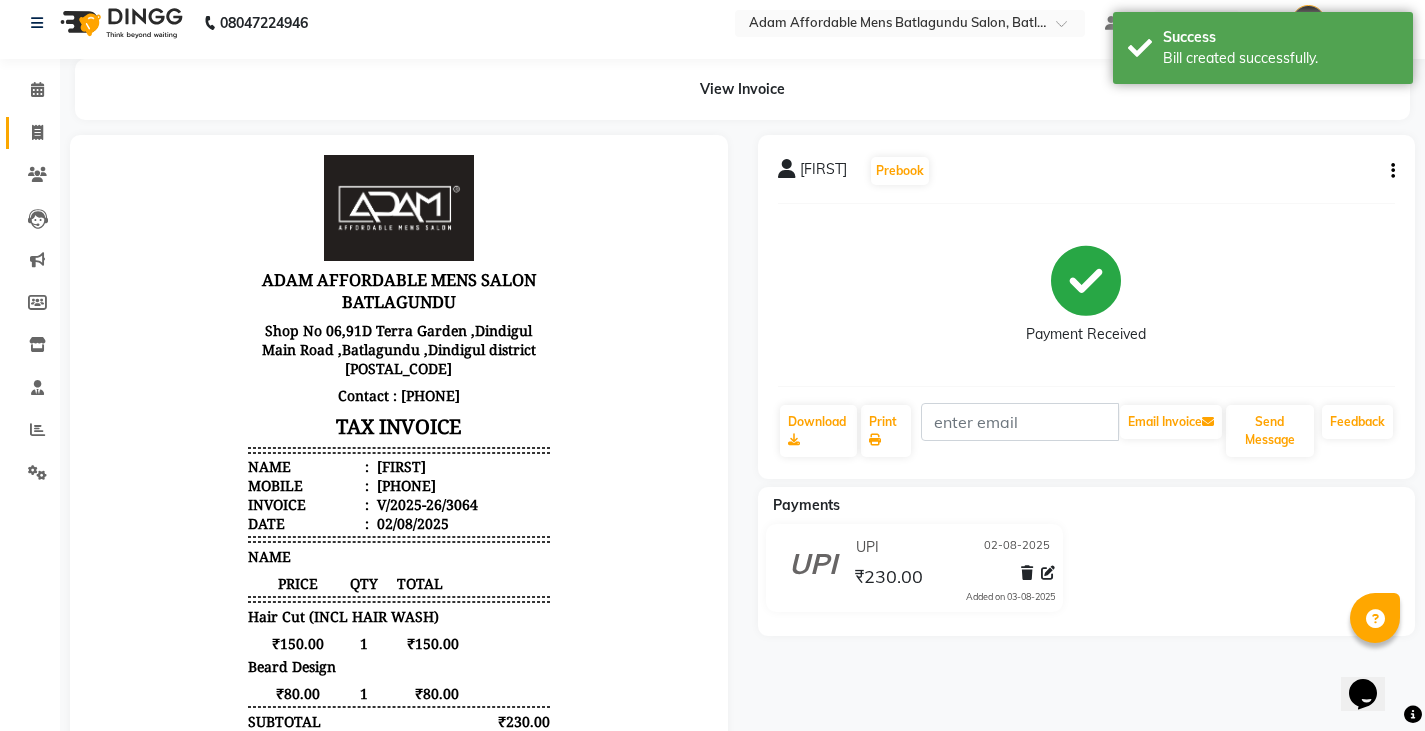 scroll, scrollTop: 0, scrollLeft: 0, axis: both 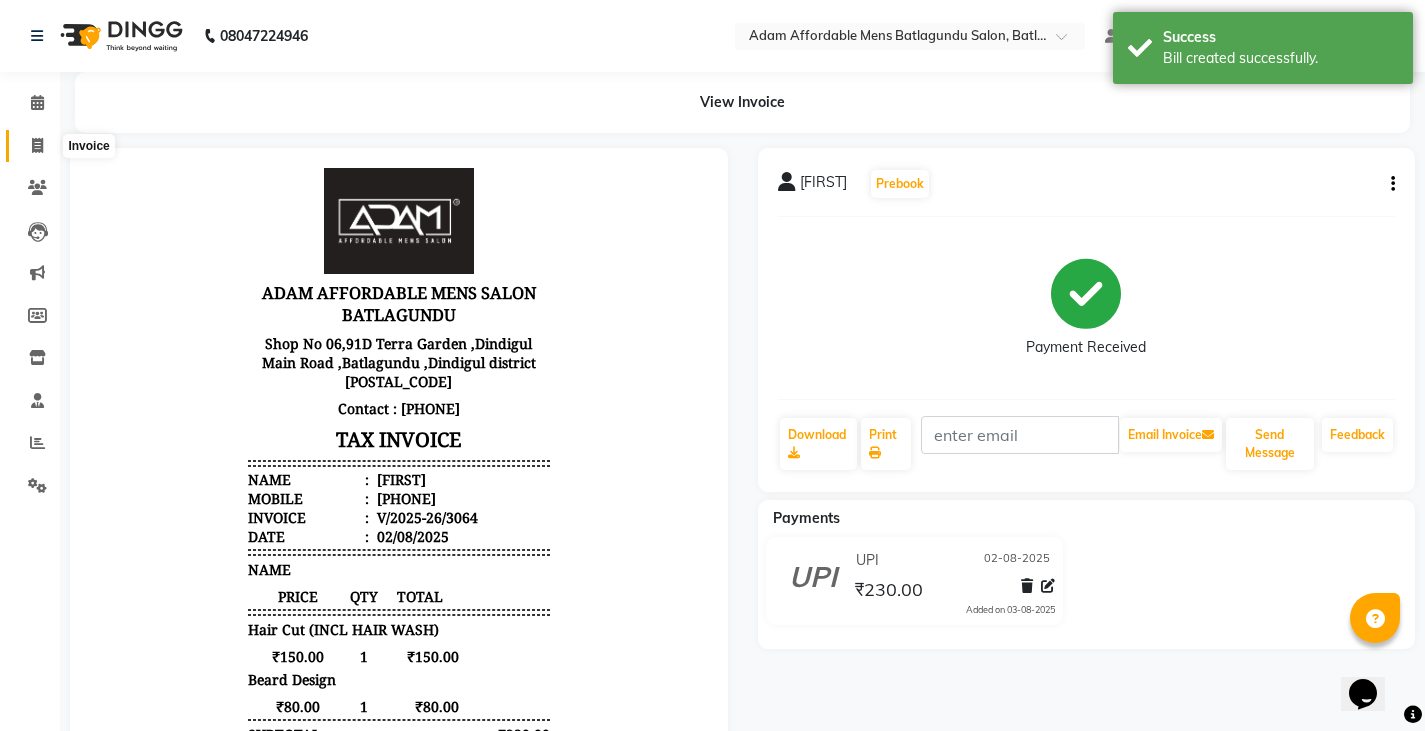 click 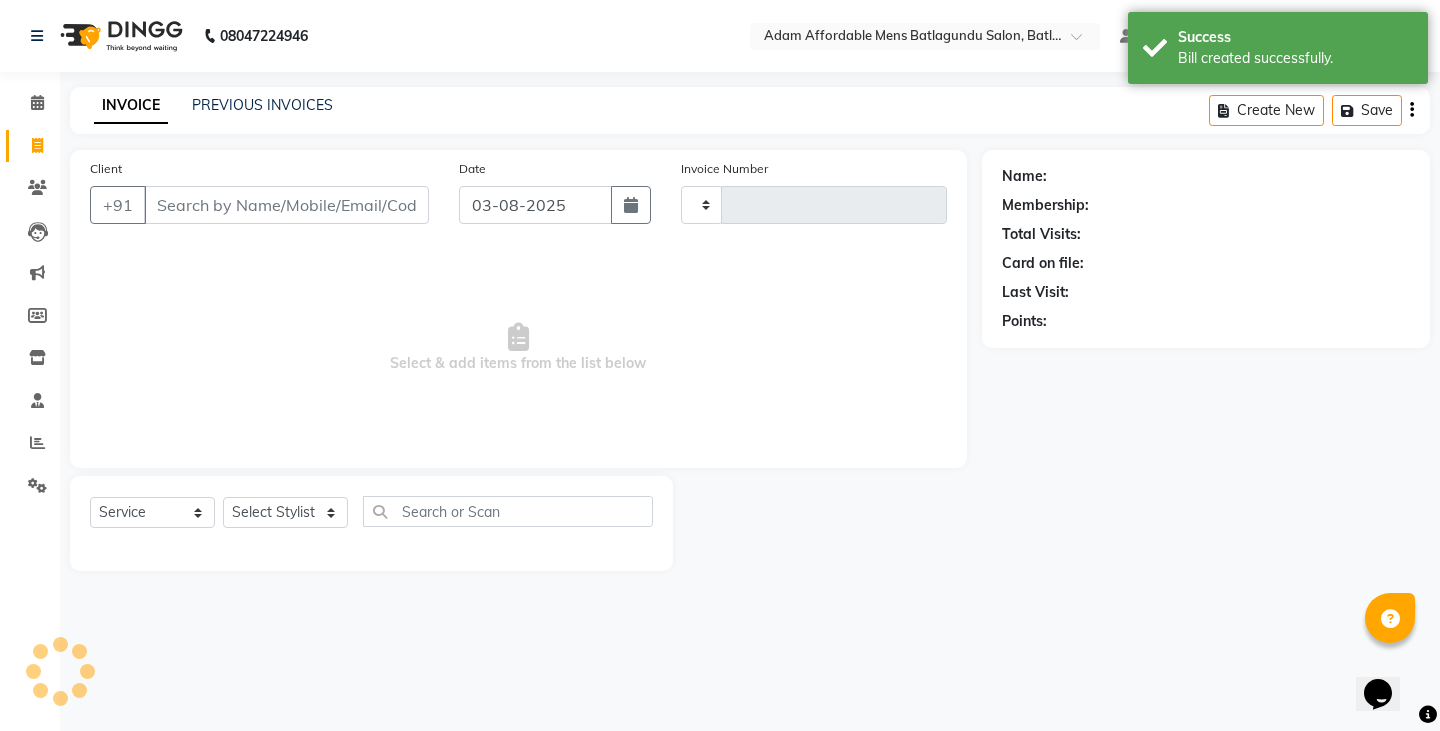 type on "3065" 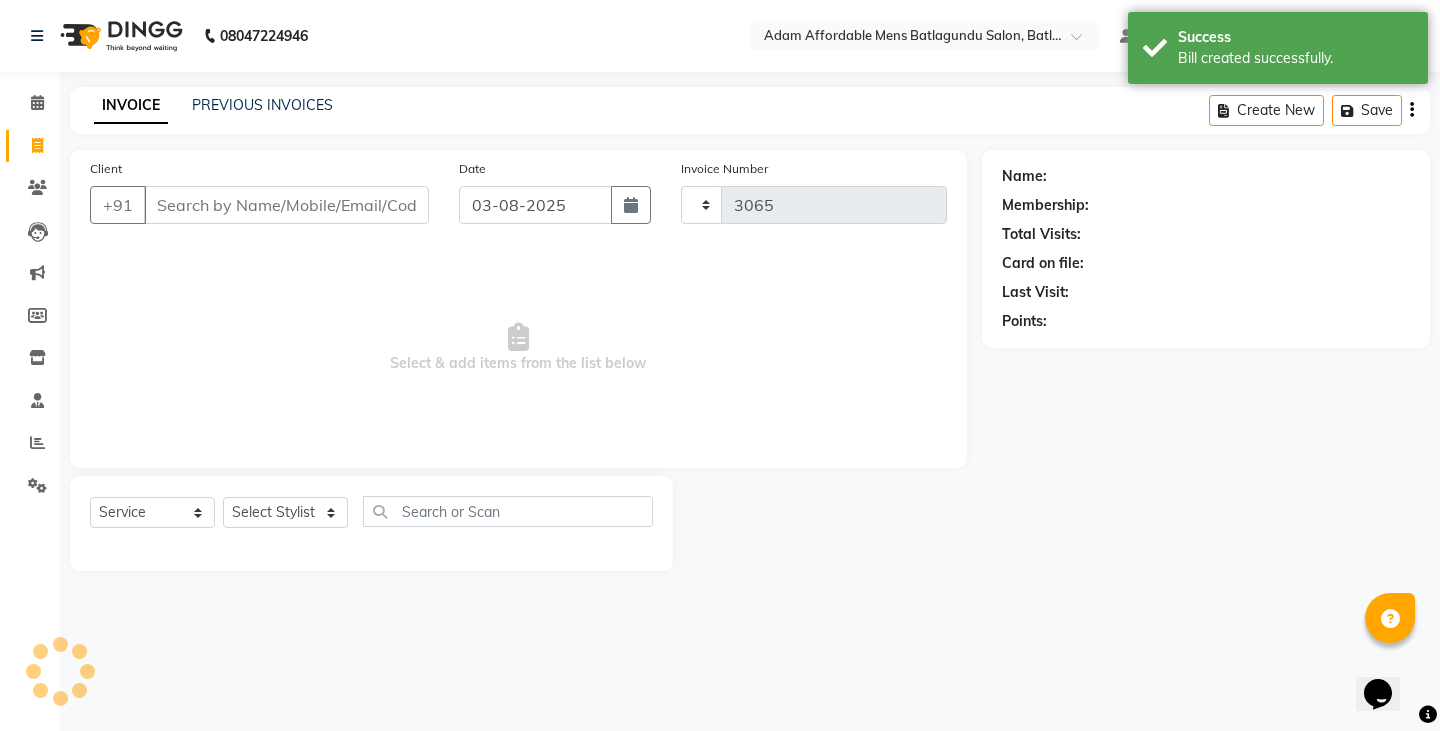 select on "8213" 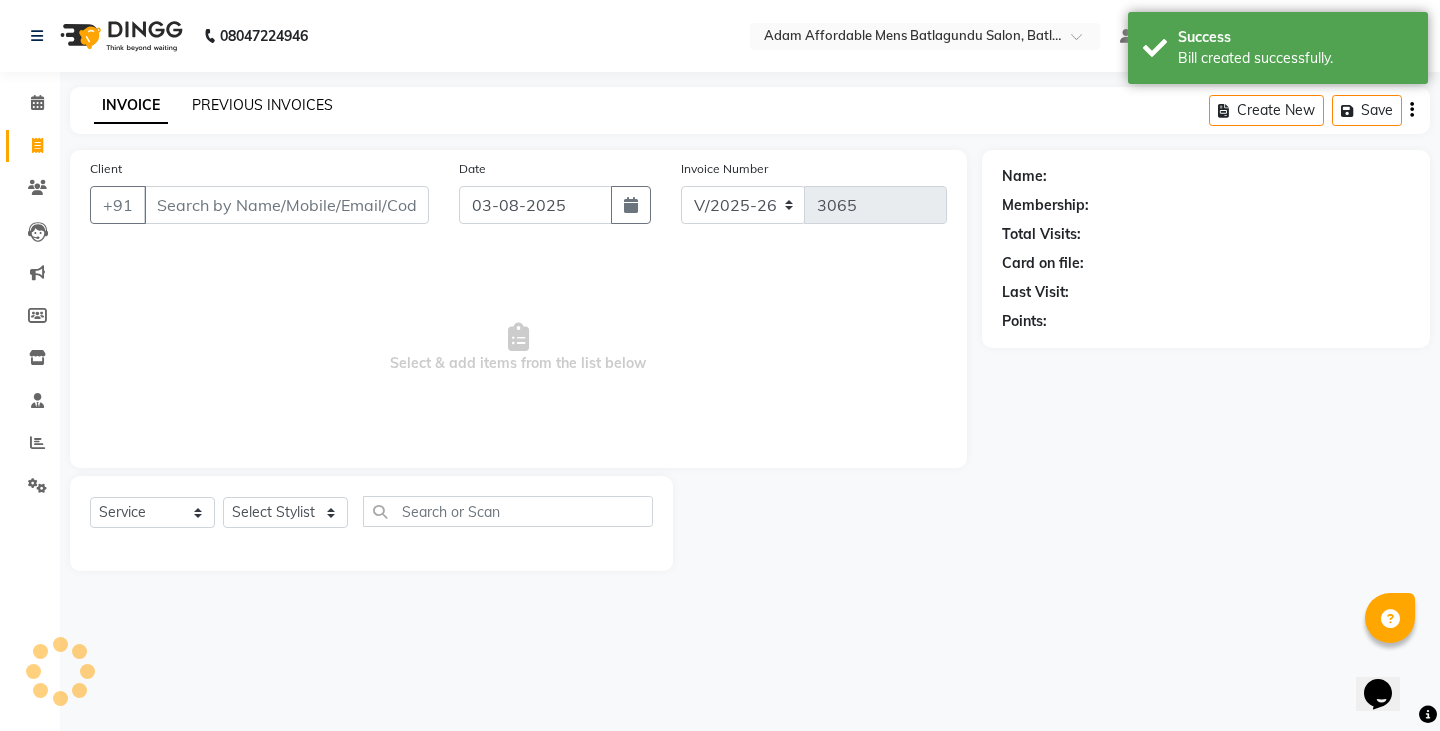 drag, startPoint x: 310, startPoint y: 94, endPoint x: 309, endPoint y: 104, distance: 10.049875 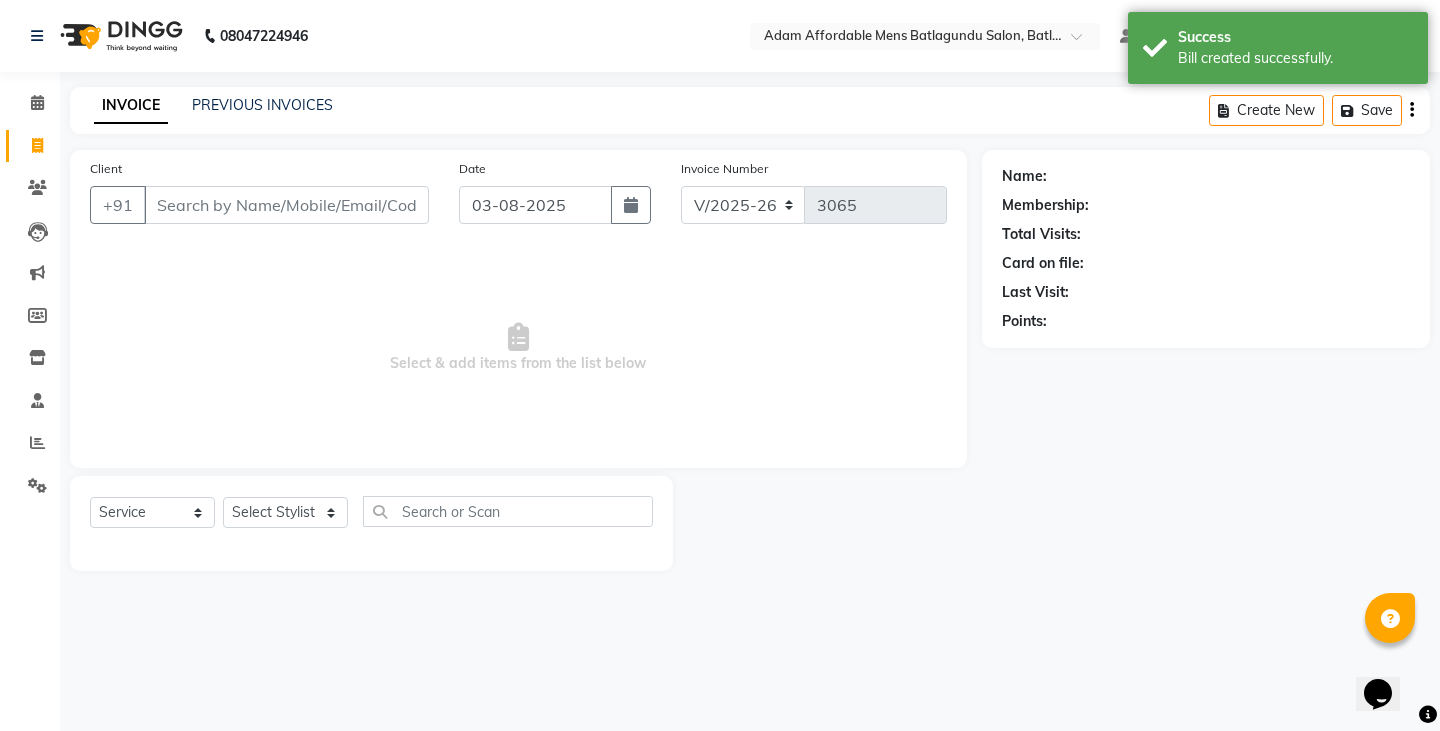 click on "INVOICE PREVIOUS INVOICES" 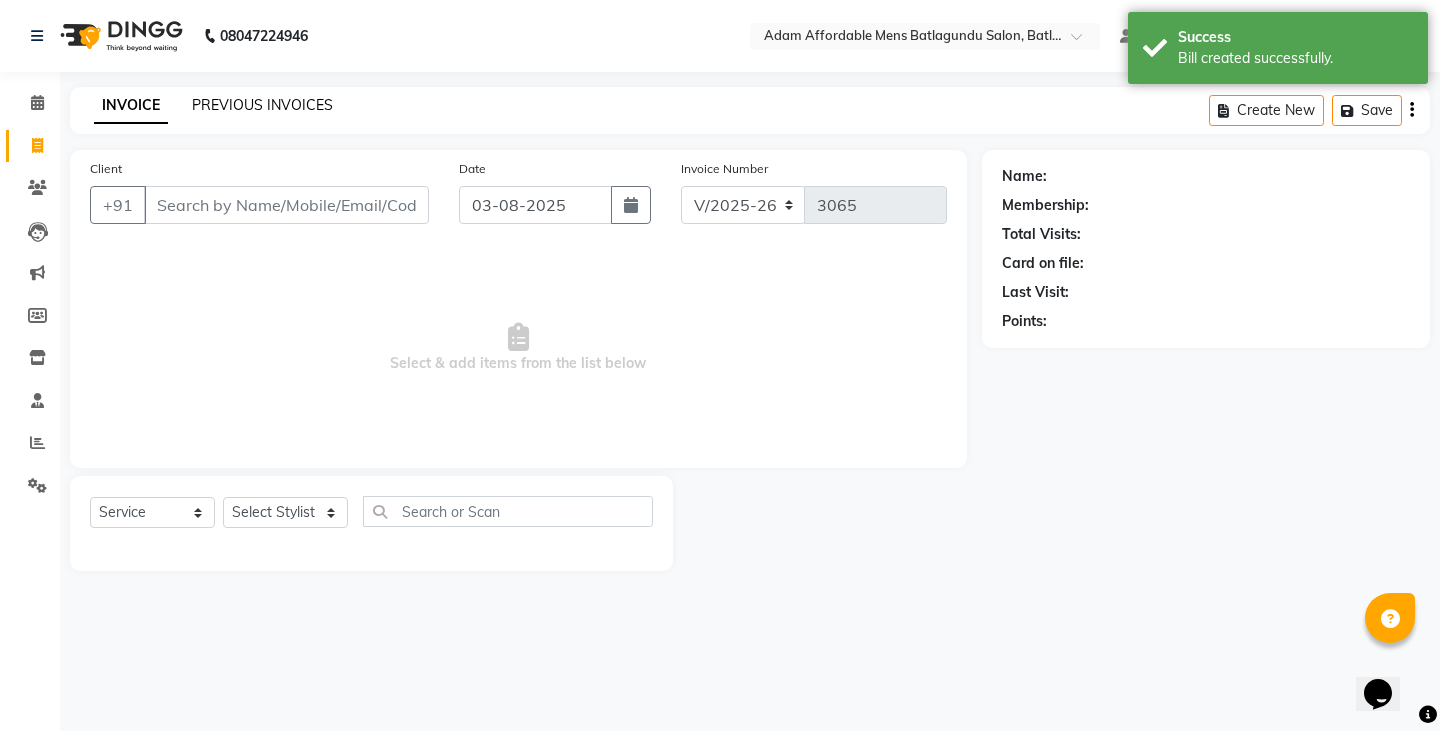 click on "PREVIOUS INVOICES" 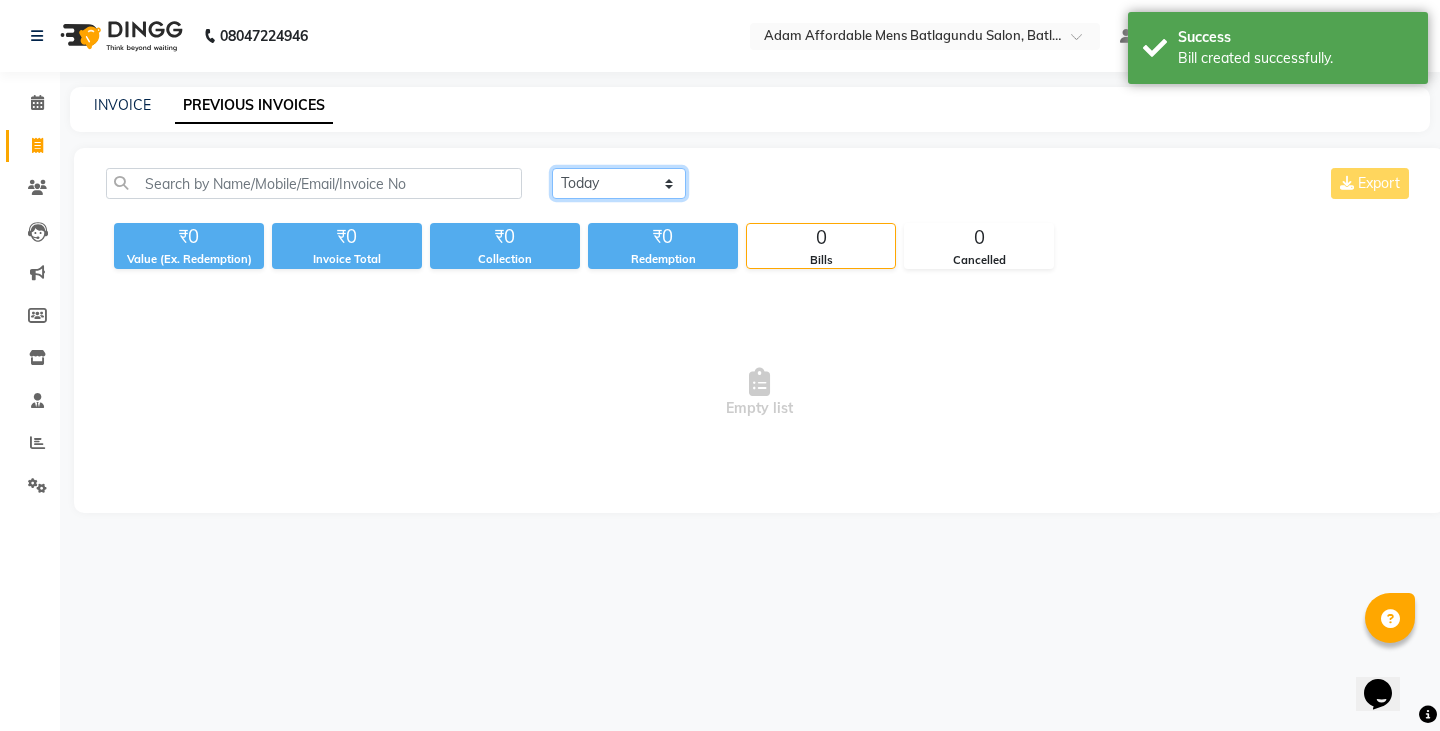 drag, startPoint x: 581, startPoint y: 186, endPoint x: 580, endPoint y: 198, distance: 12.0415945 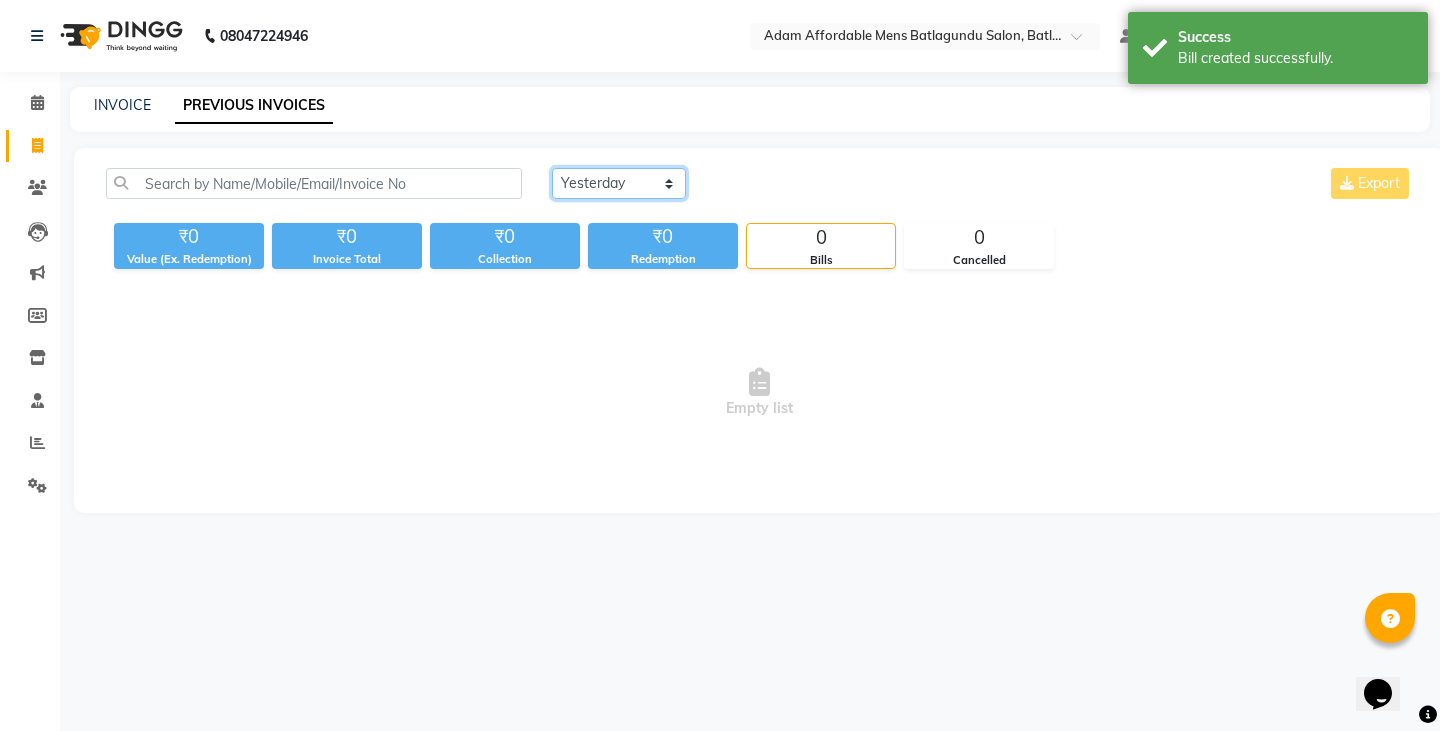 click on "Today Yesterday Custom Range" 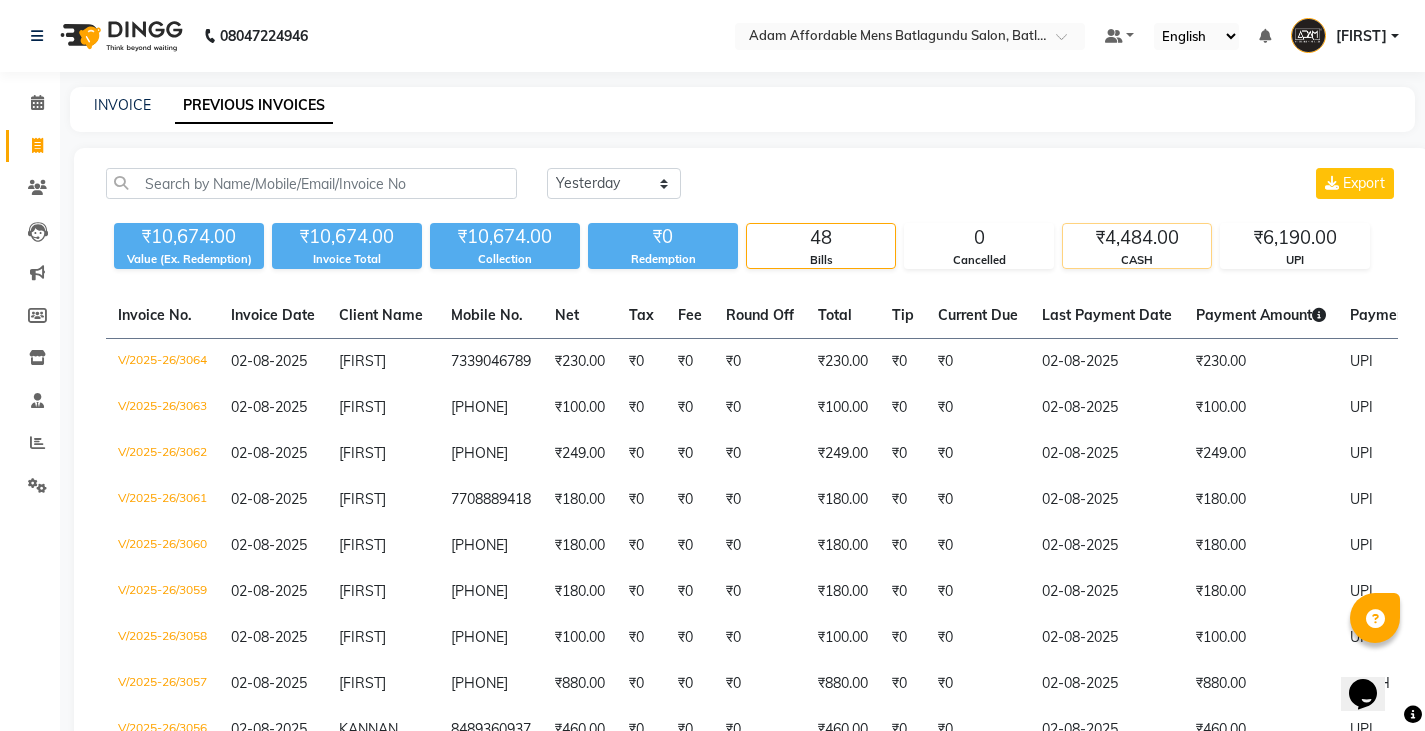 click on "₹4,484.00" 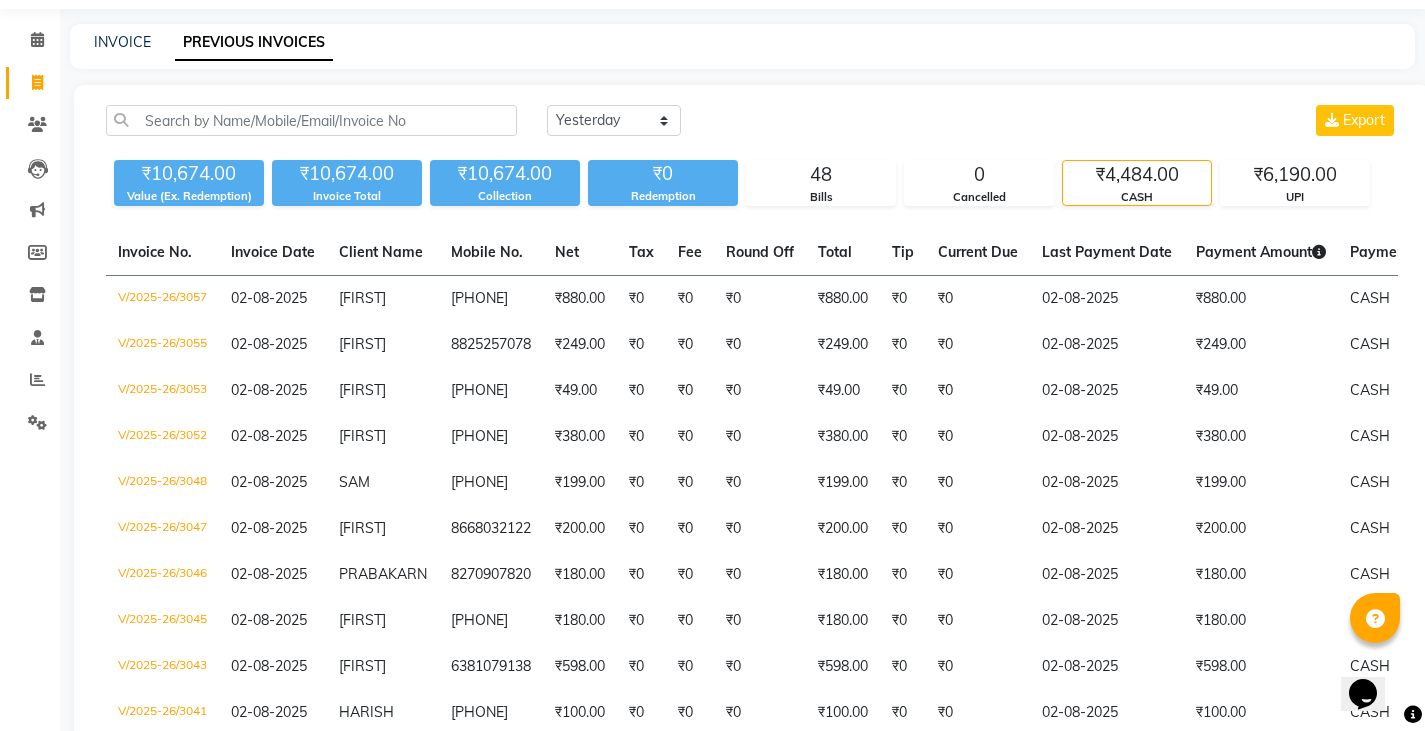 scroll, scrollTop: 0, scrollLeft: 0, axis: both 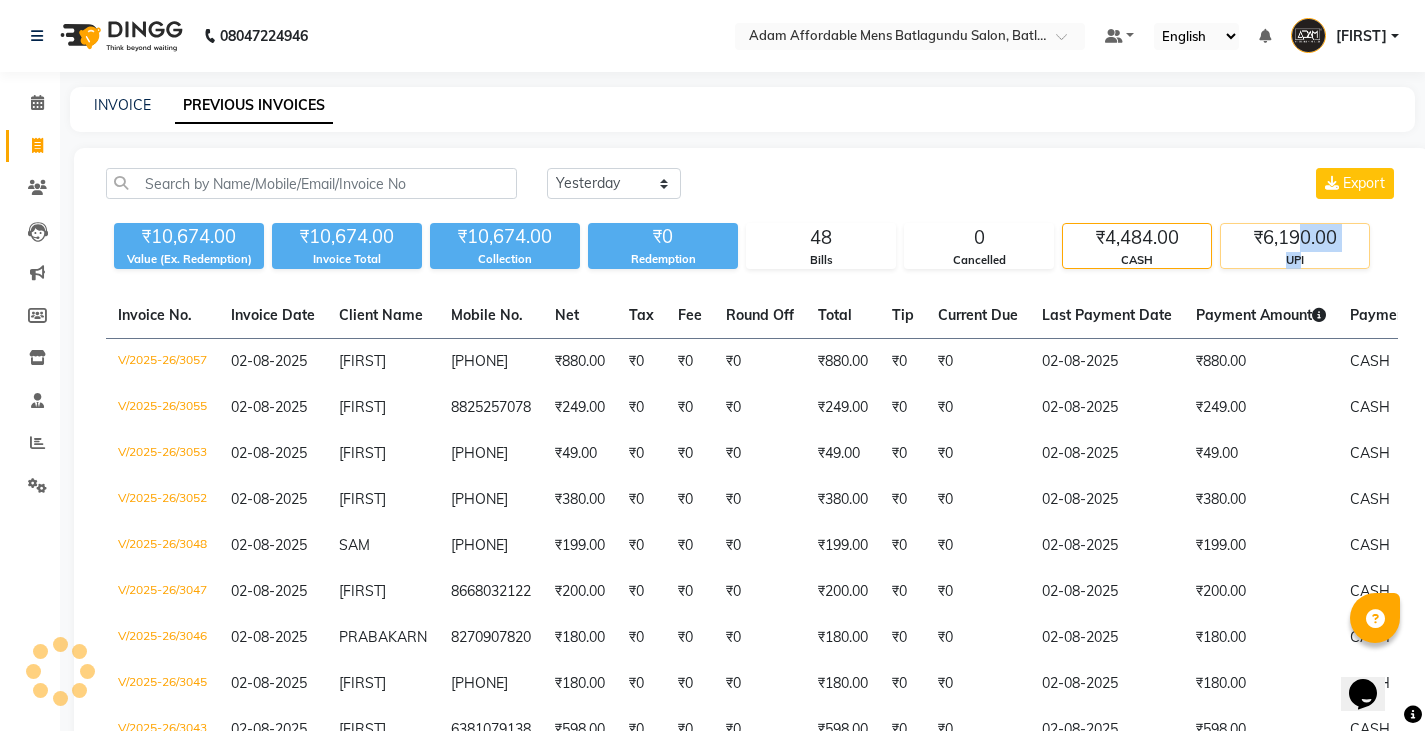 click on "₹6,190.00 UPI" 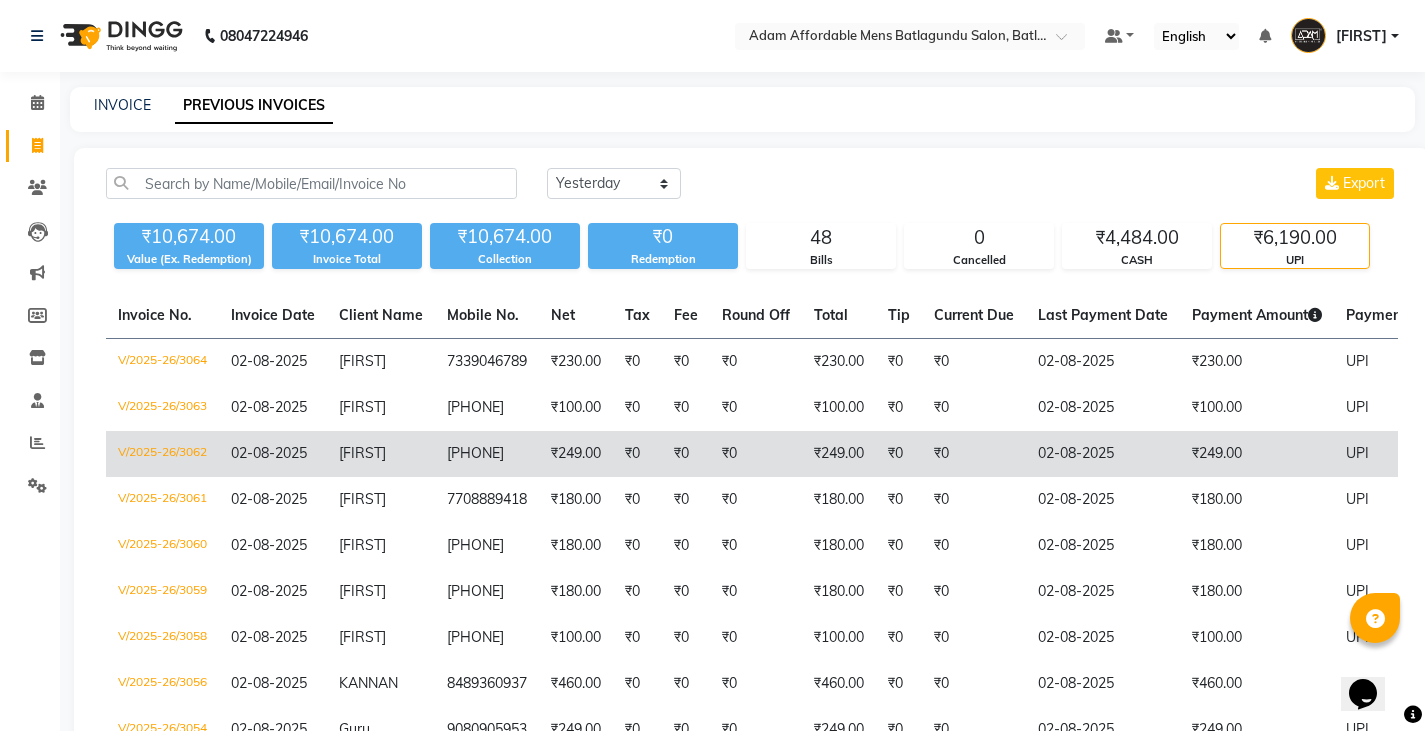 click on "DHANUSH RAM" 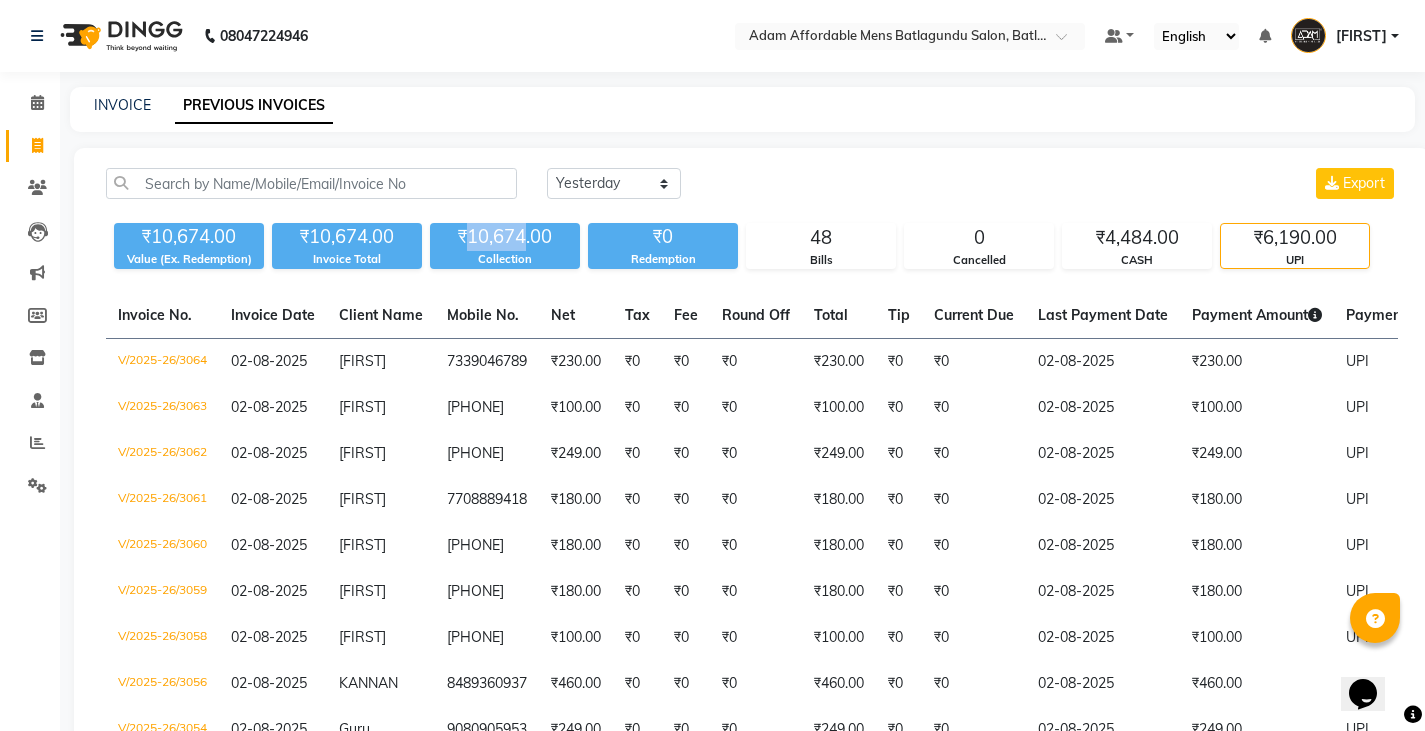 drag, startPoint x: 471, startPoint y: 233, endPoint x: 523, endPoint y: 233, distance: 52 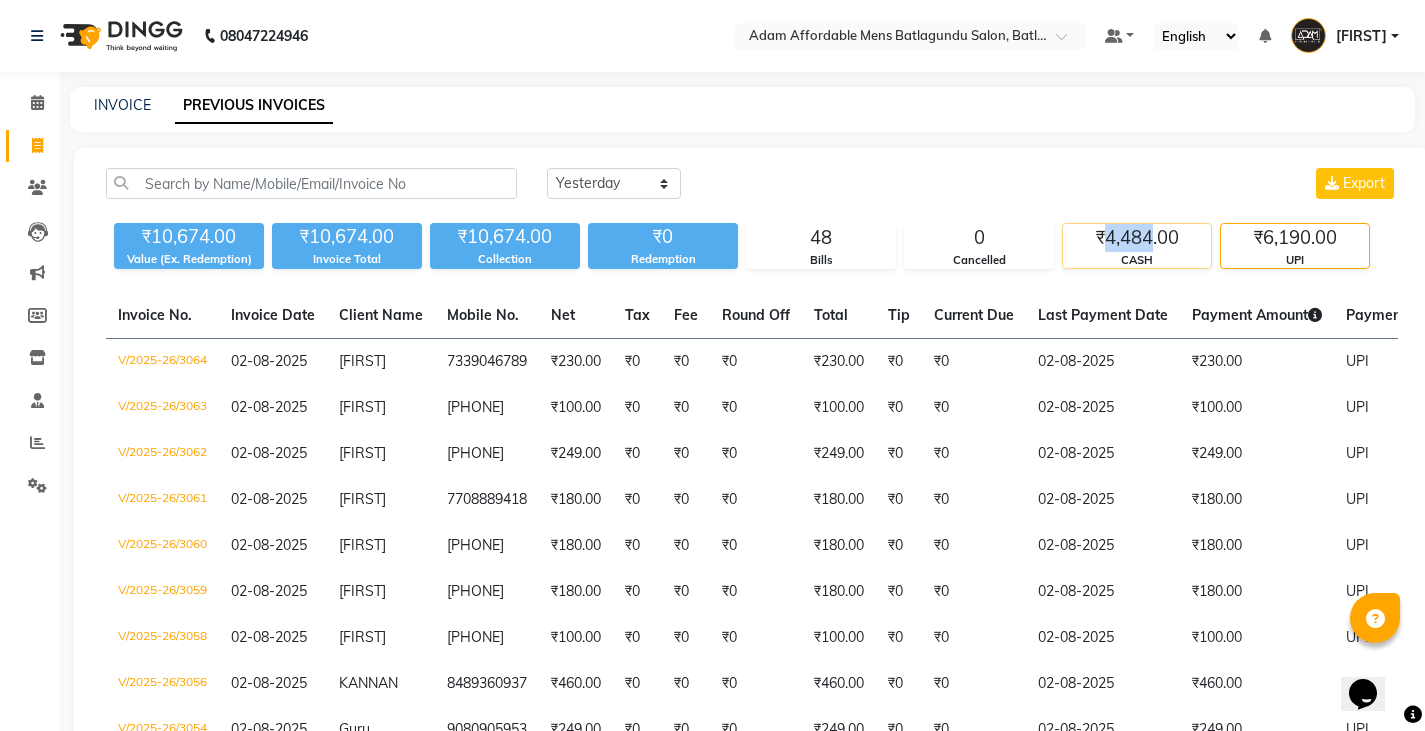 drag, startPoint x: 1110, startPoint y: 234, endPoint x: 1151, endPoint y: 238, distance: 41.19466 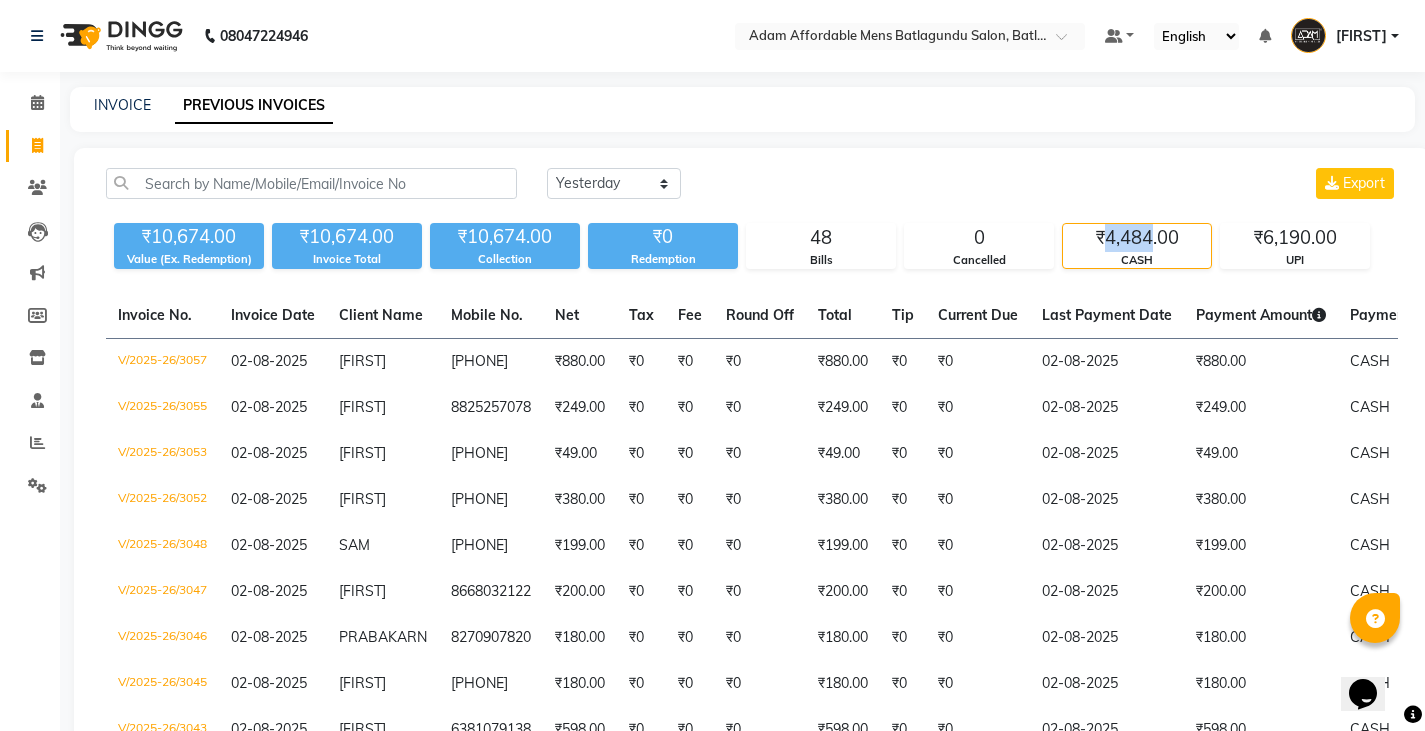 copy on "4,484" 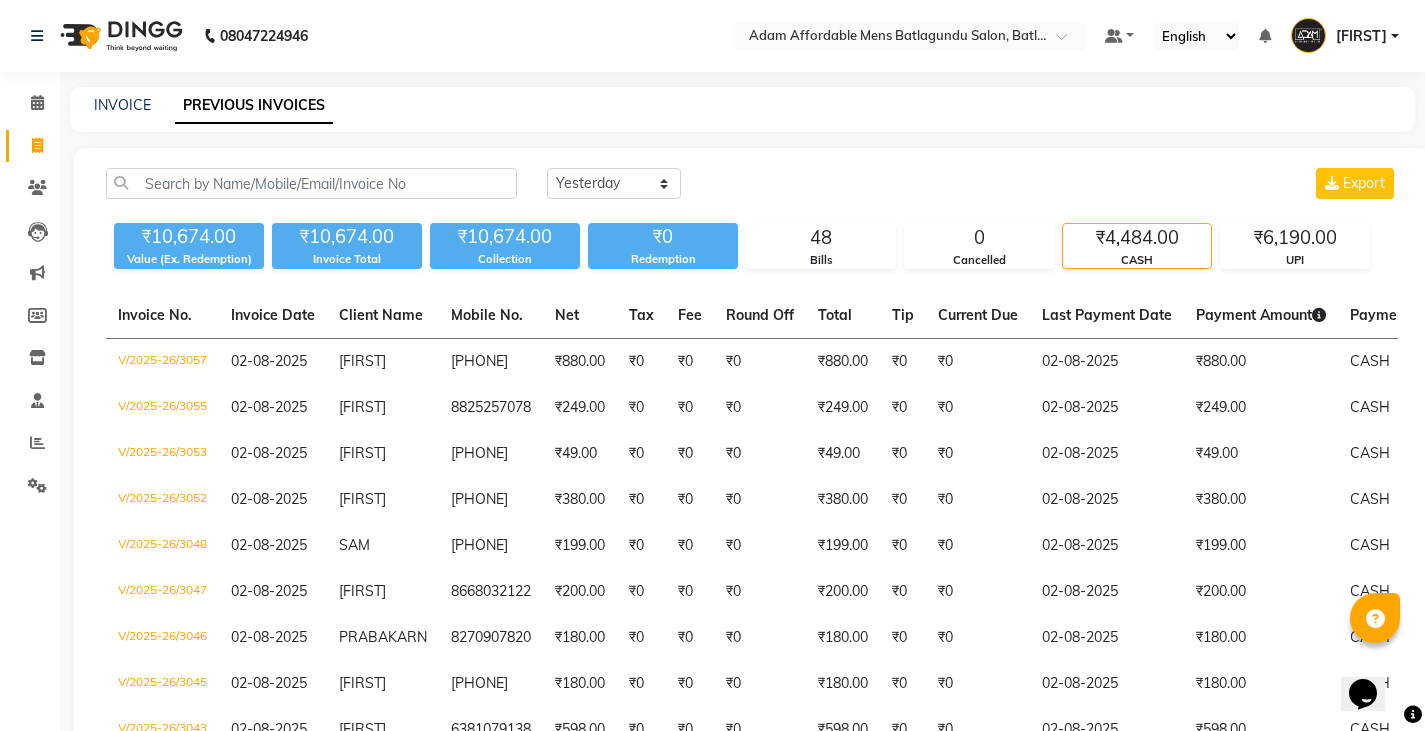 click on "Today Yesterday Custom Range Export ₹10,674.00 Value (Ex. Redemption) ₹10,674.00 Invoice Total  ₹10,674.00 Collection ₹0 Redemption 48 Bills 0 Cancelled ₹4,484.00 CASH ₹6,190.00 UPI  Invoice No.   Invoice Date   Client Name   Mobile No.   Net   Tax   Fee   Round Off   Total   Tip   Current Due   Last Payment Date   Payment Amount   Payment Methods   Cancel Reason   Status   V/2025-26/3057  02-08-2025 selvakumar   9894817804 ₹880.00 ₹0  ₹0  ₹0 ₹880.00 ₹0 ₹0 02-08-2025 ₹880.00  CASH - PAID  V/2025-26/3055  02-08-2025 SARAVANAN   8825257078 ₹249.00 ₹0  ₹0  ₹0 ₹249.00 ₹0 ₹0 02-08-2025 ₹249.00  CASH - PAID  V/2025-26/3053  02-08-2025 RAJAVEL   9791549208 ₹49.00 ₹0  ₹0  ₹0 ₹49.00 ₹0 ₹0 02-08-2025 ₹49.00  CASH - PAID  V/2025-26/3052  02-08-2025 SURYA   7400289488 ₹380.00 ₹0  ₹0  ₹0 ₹380.00 ₹0 ₹0 02-08-2025 ₹380.00  CASH - PAID  V/2025-26/3048  02-08-2025 SAM   9626483804 ₹199.00 ₹0  ₹0  ₹0 ₹199.00 ₹0 ₹0 02-08-2025 ₹199.00  -" 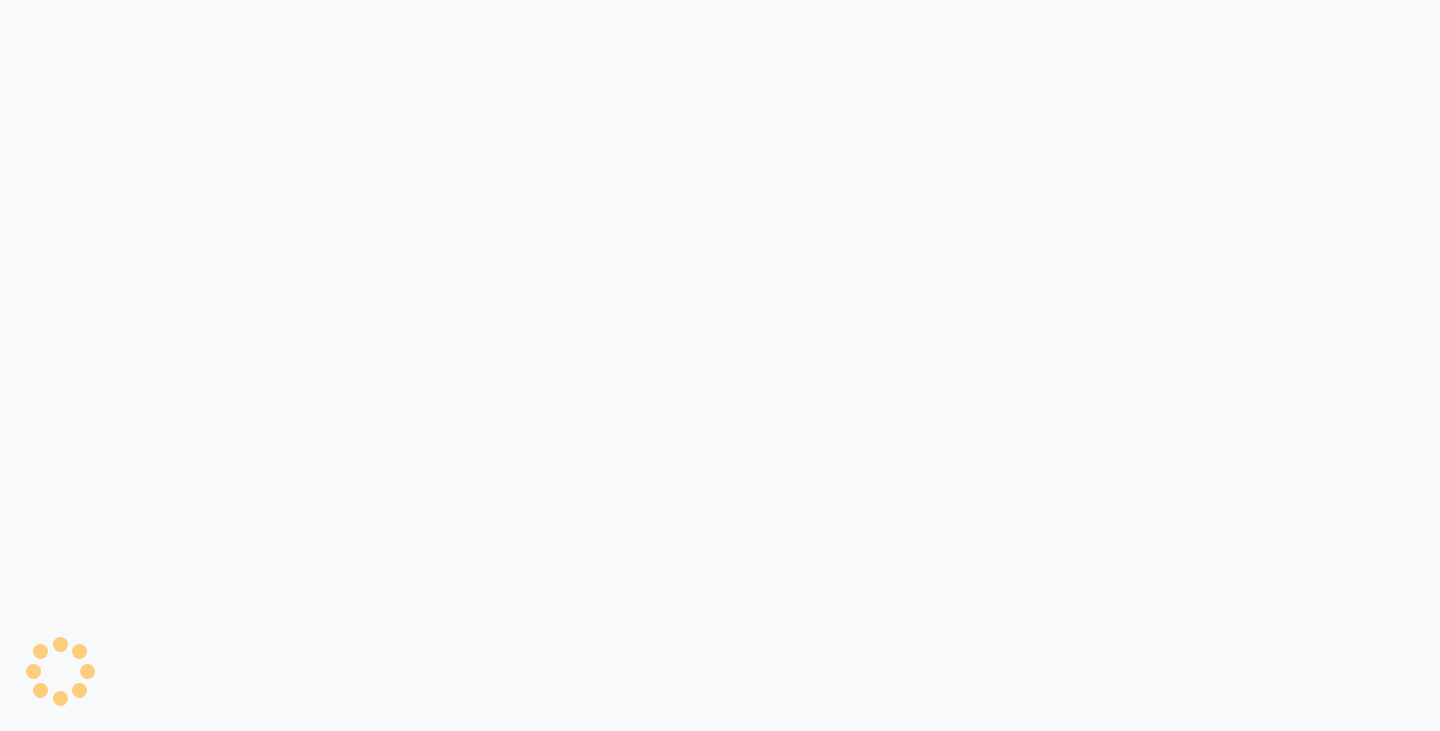 scroll, scrollTop: 0, scrollLeft: 0, axis: both 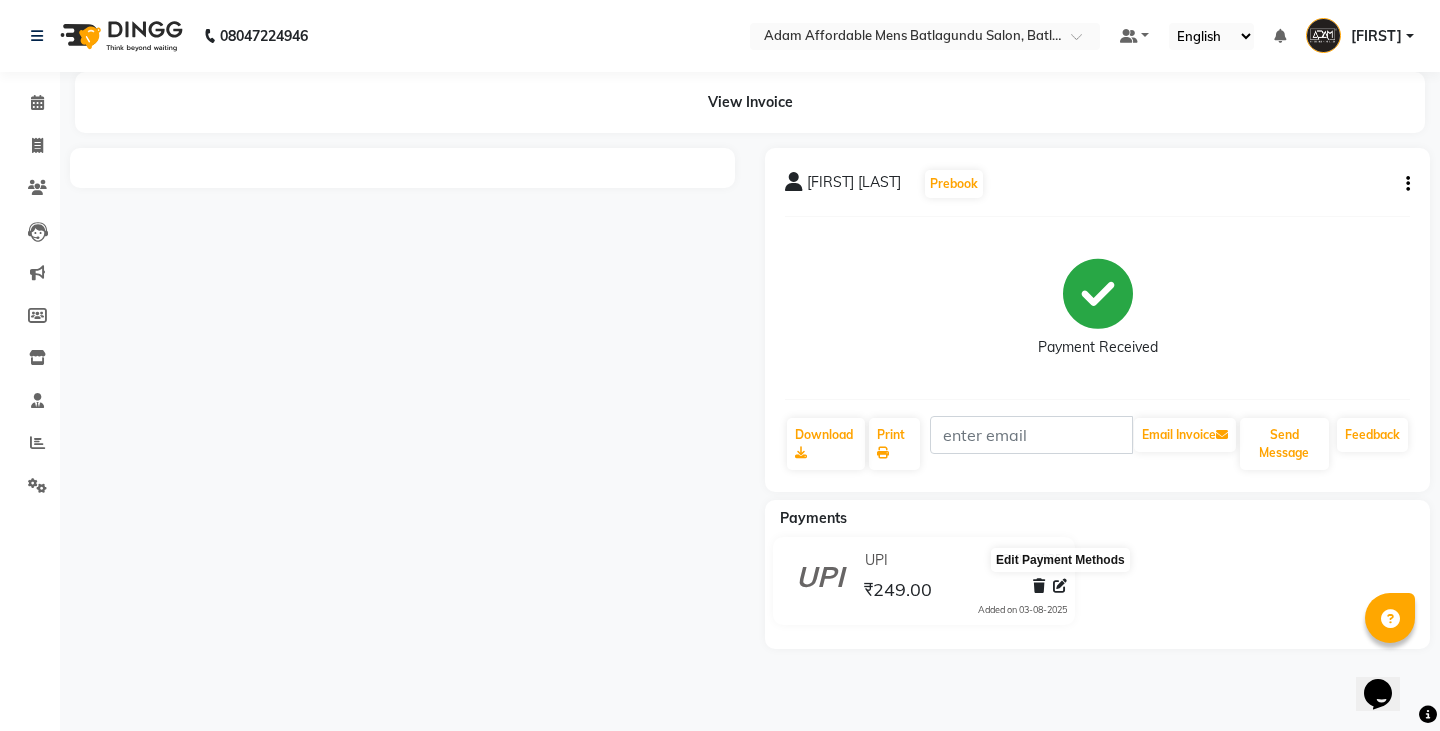 click 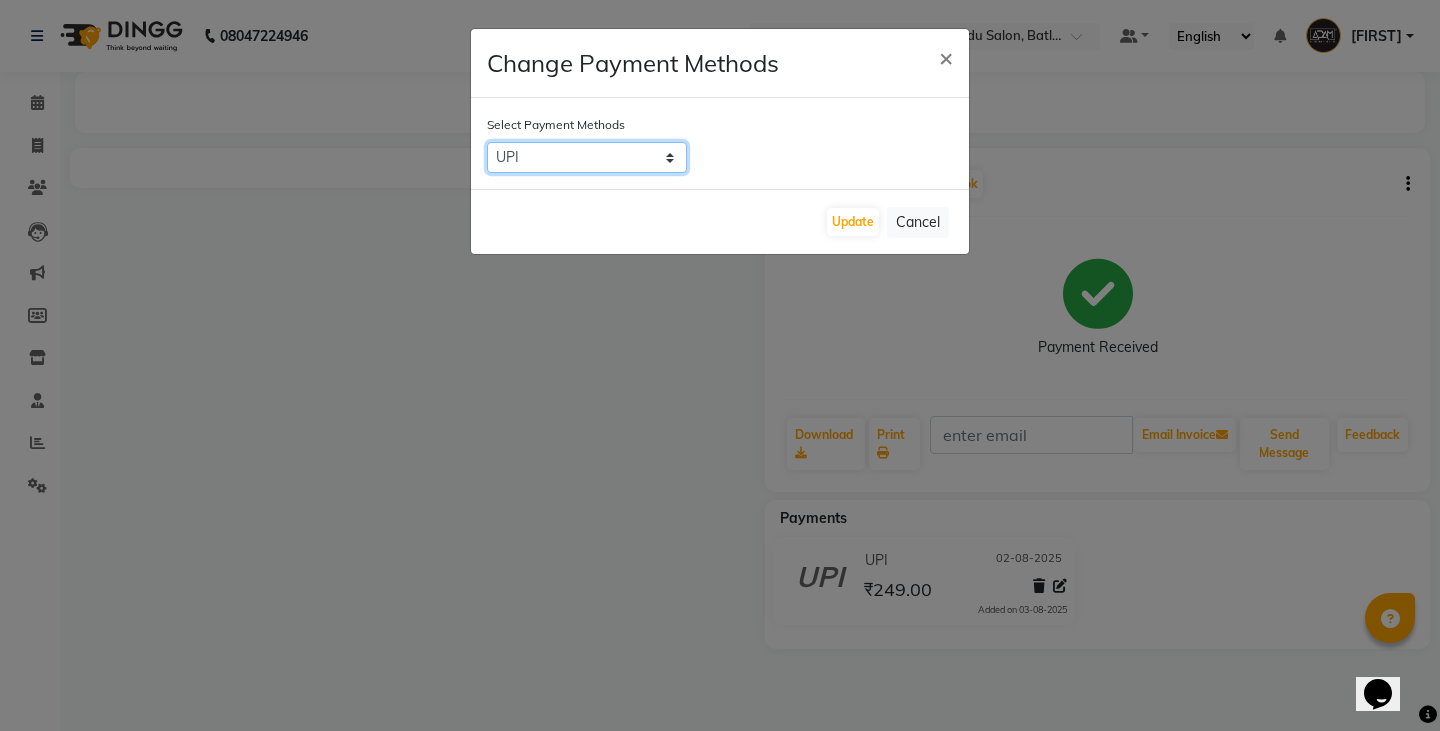 click on "UPI   CASH   CARD" 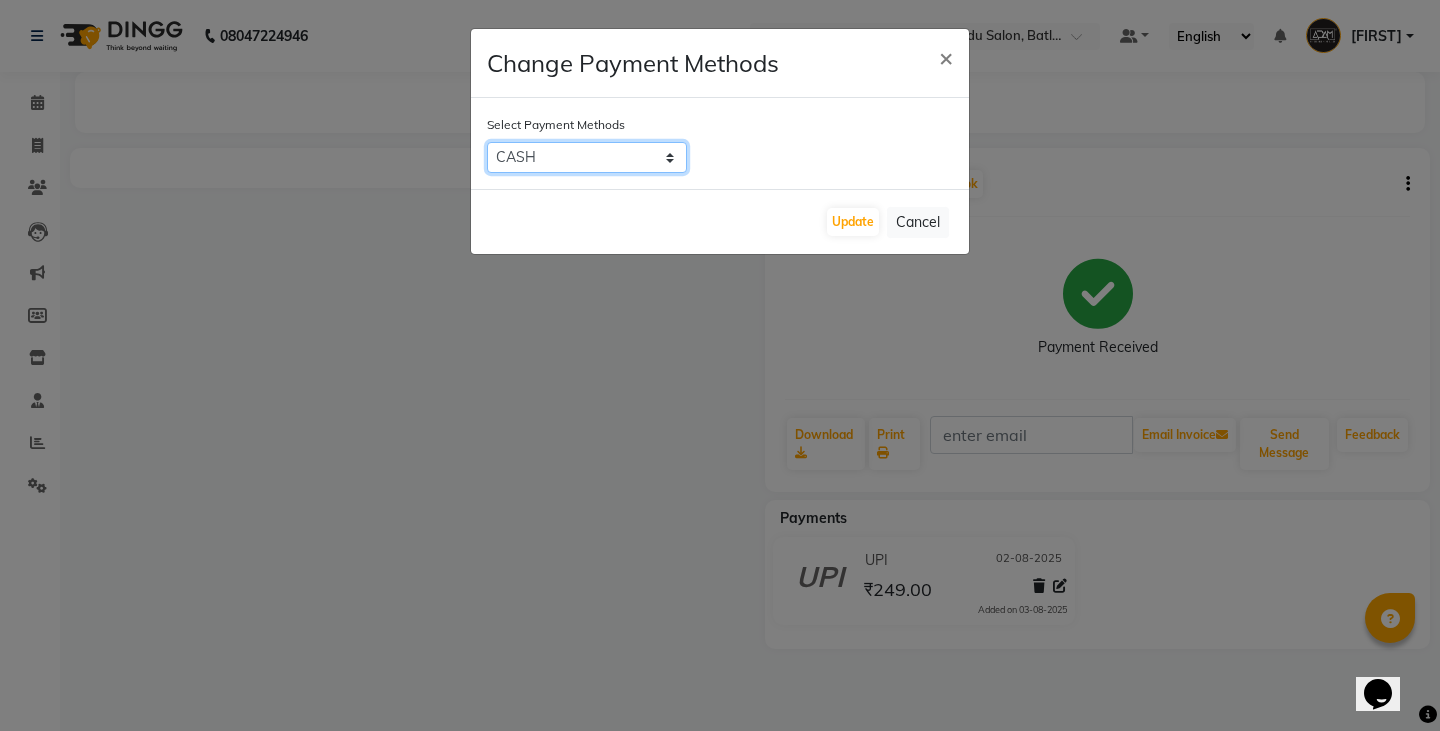 click on "UPI   CASH   CARD" 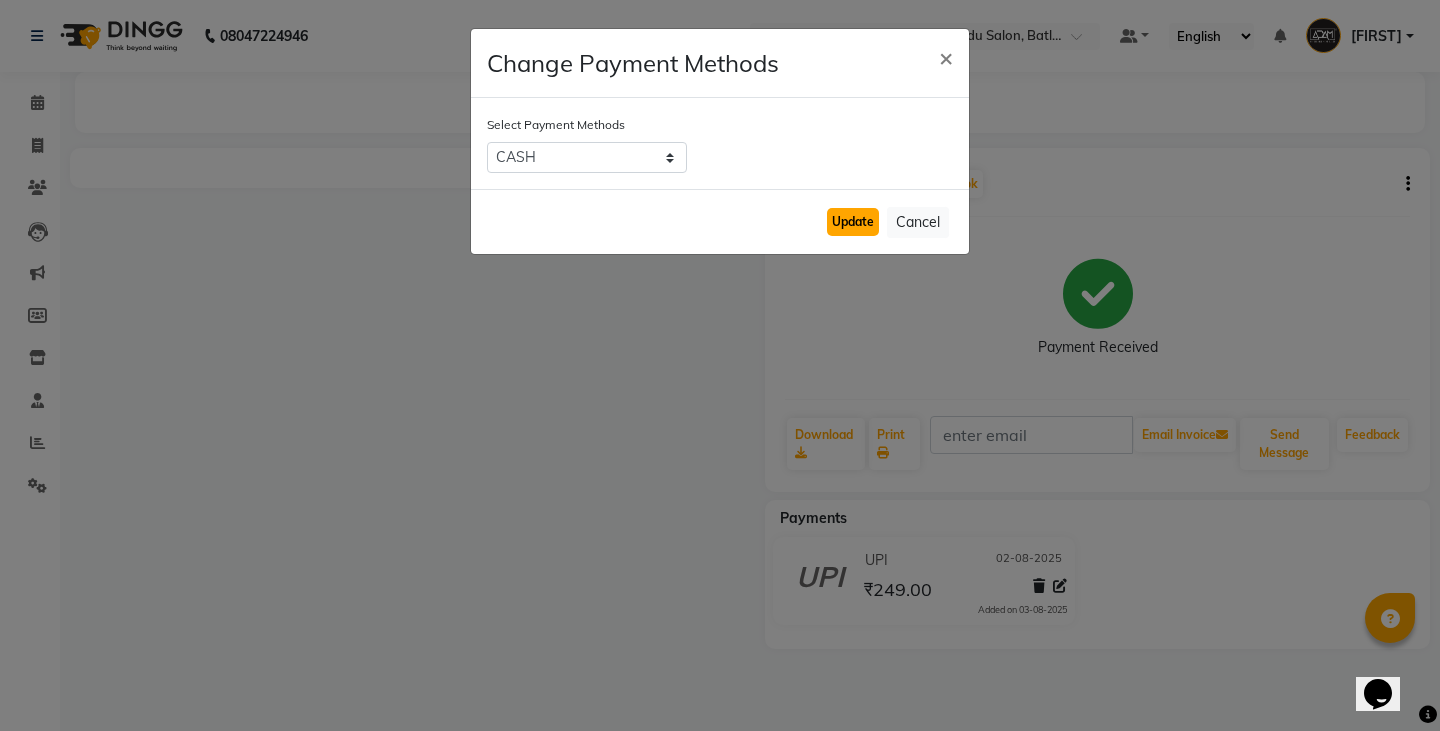 click on "Update" 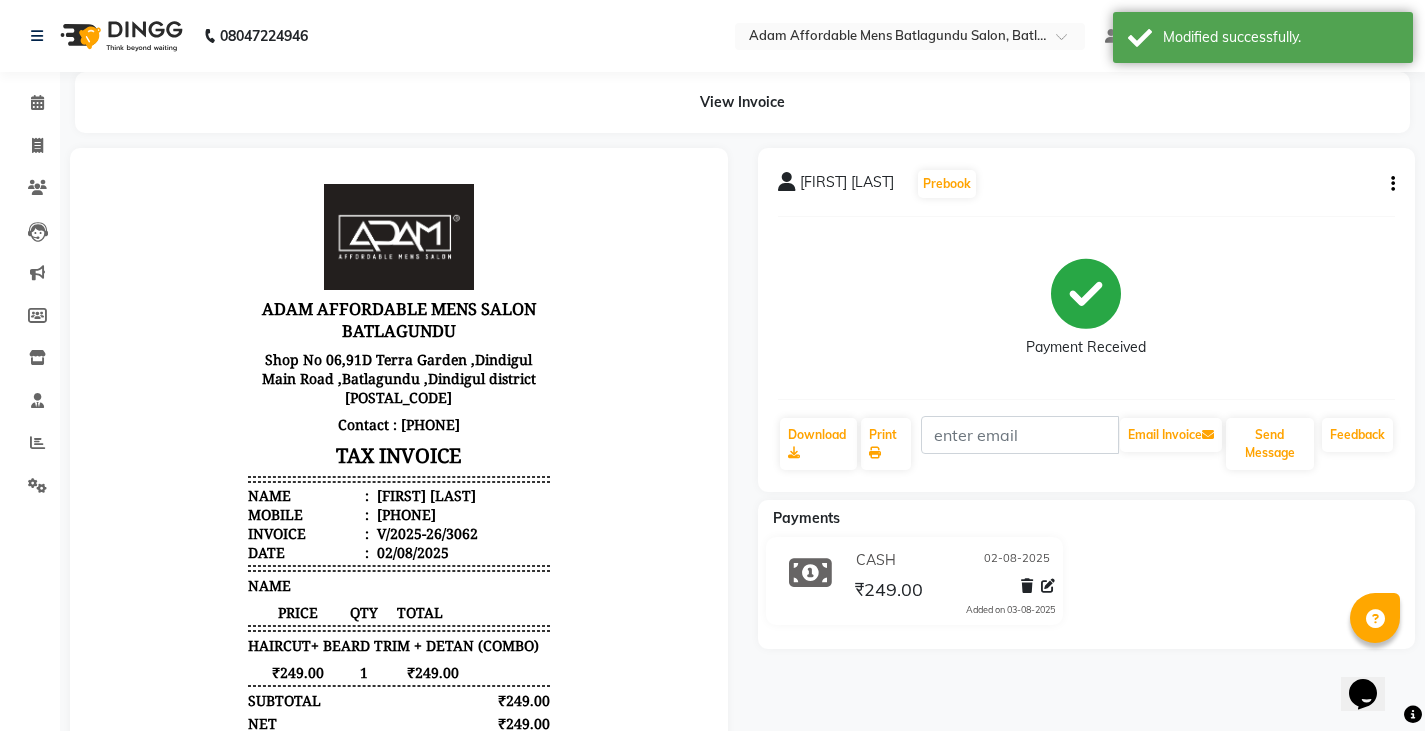 scroll, scrollTop: 0, scrollLeft: 0, axis: both 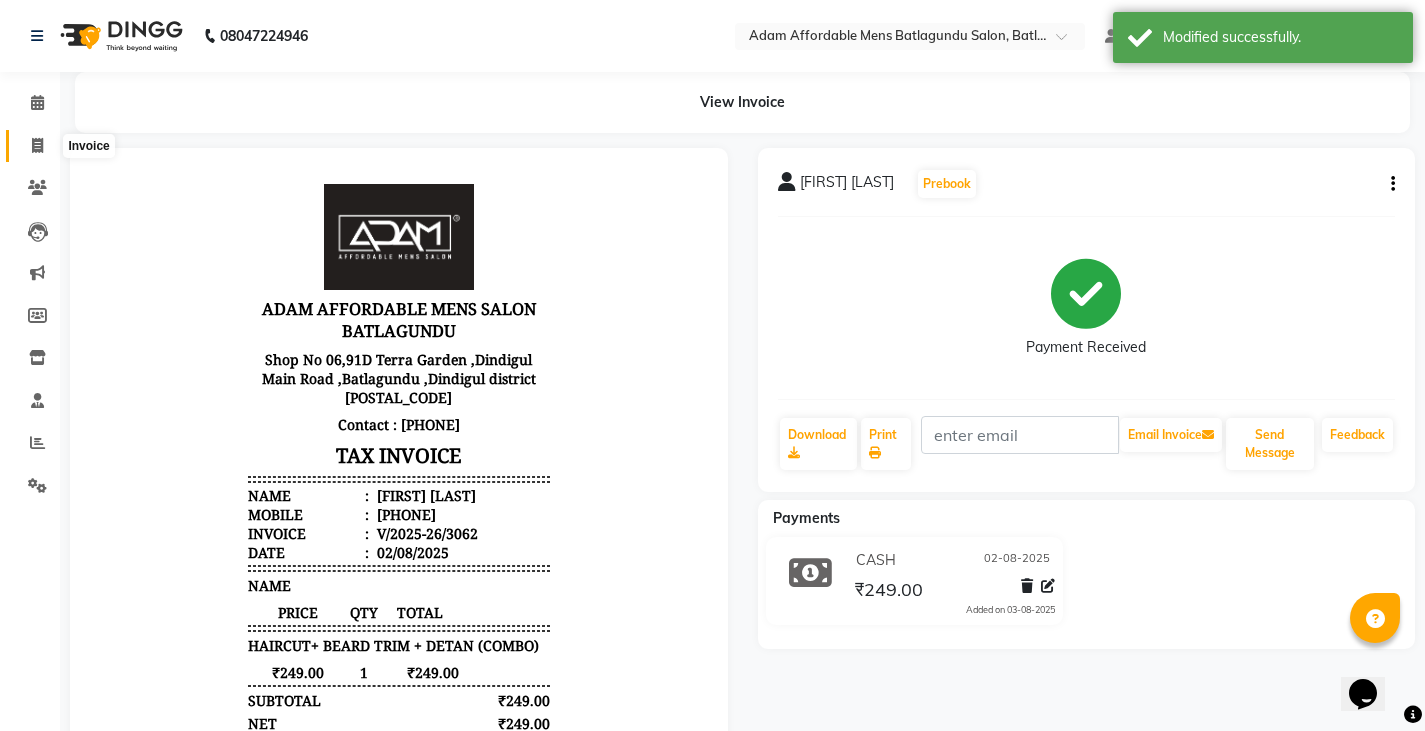 click 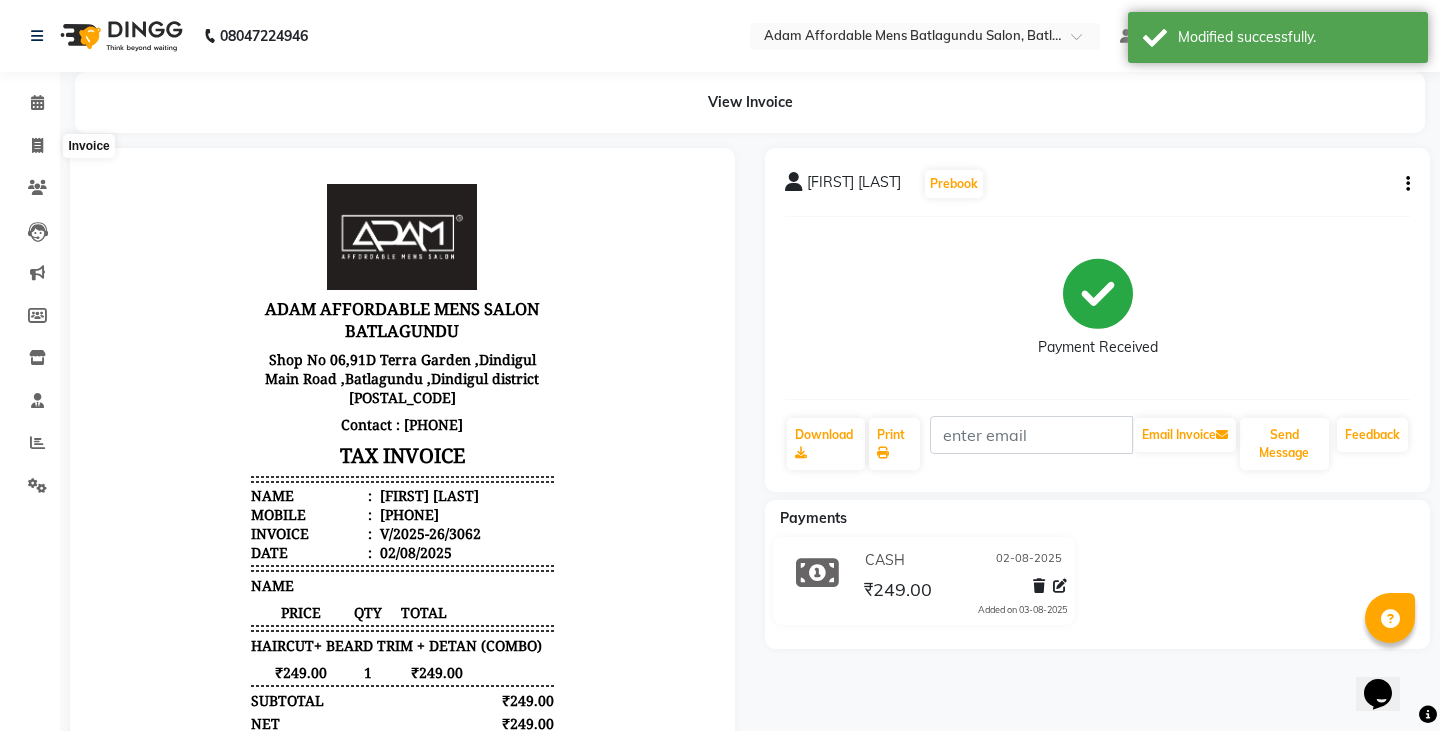 select on "8213" 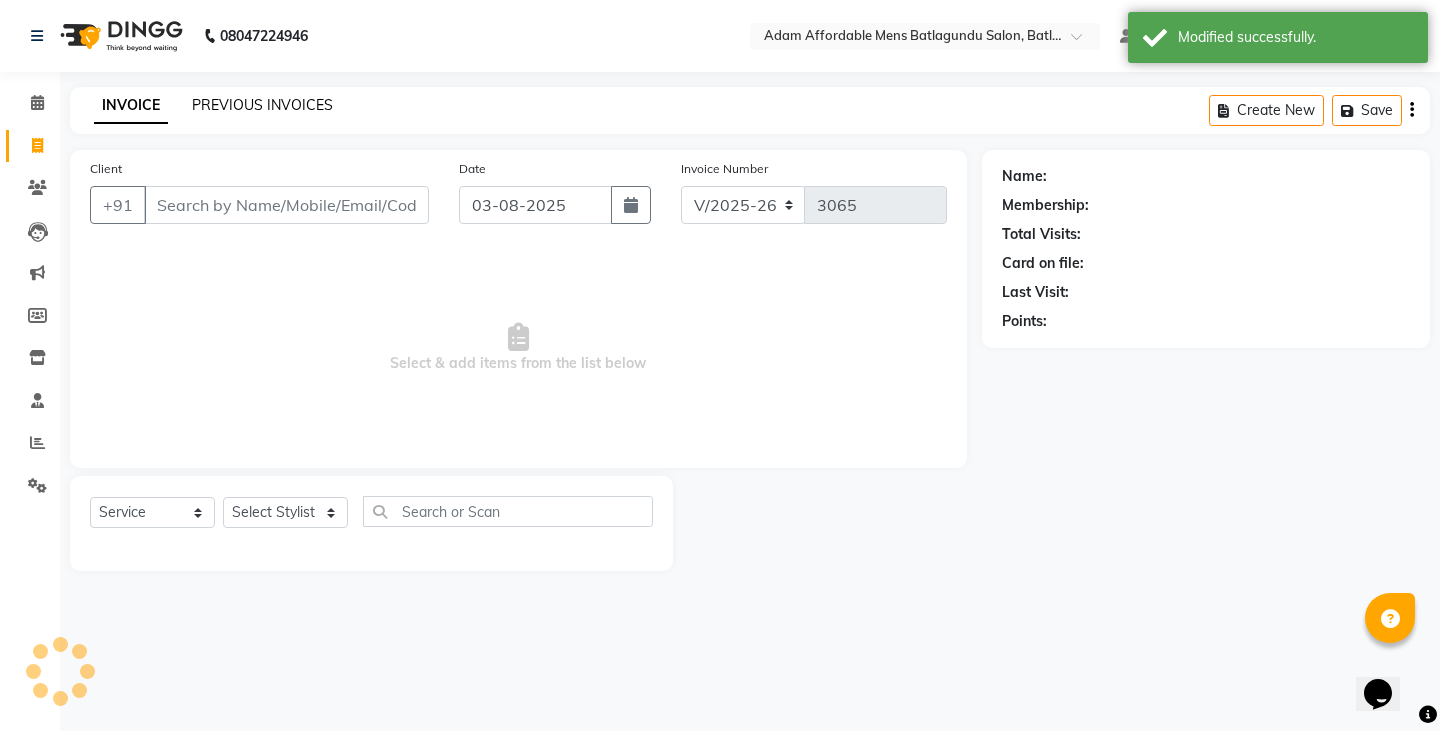 click on "PREVIOUS INVOICES" 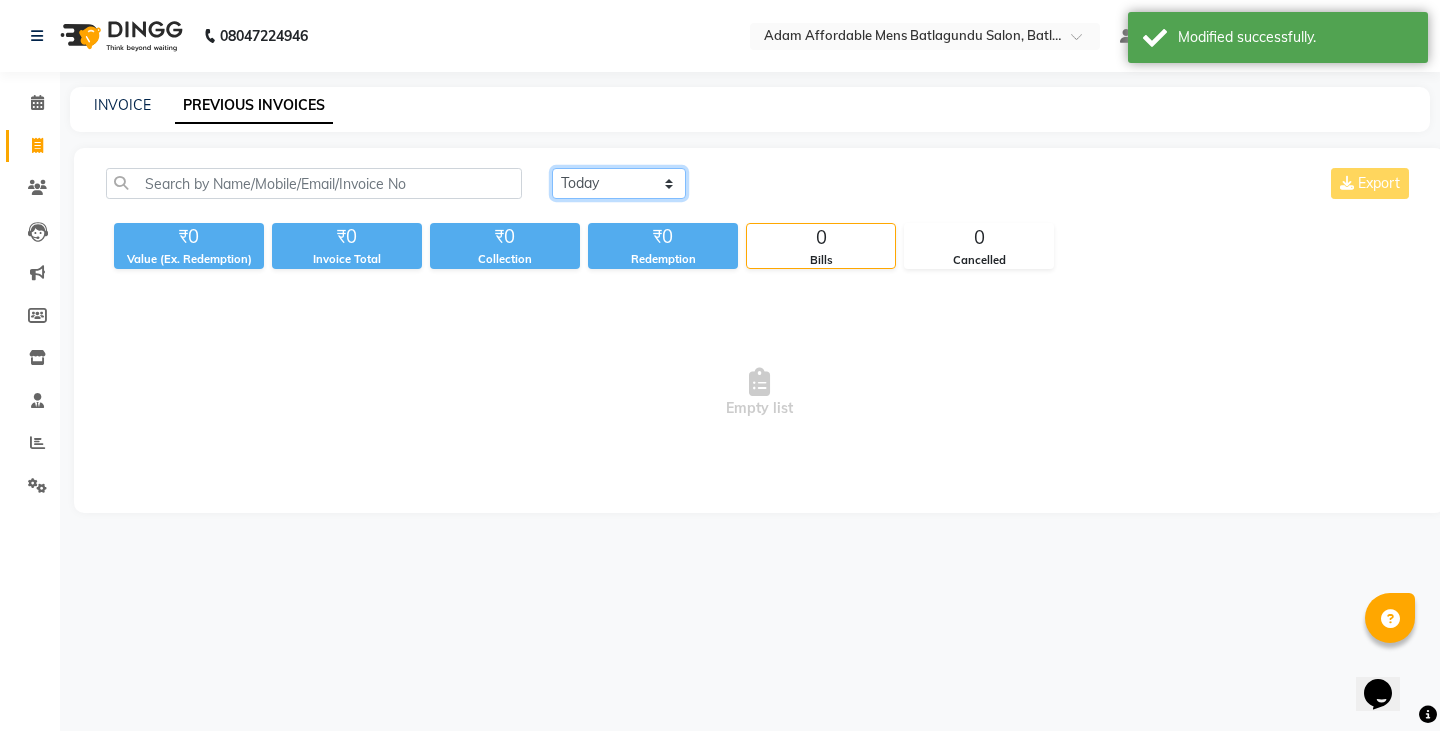 drag, startPoint x: 599, startPoint y: 179, endPoint x: 600, endPoint y: 194, distance: 15.033297 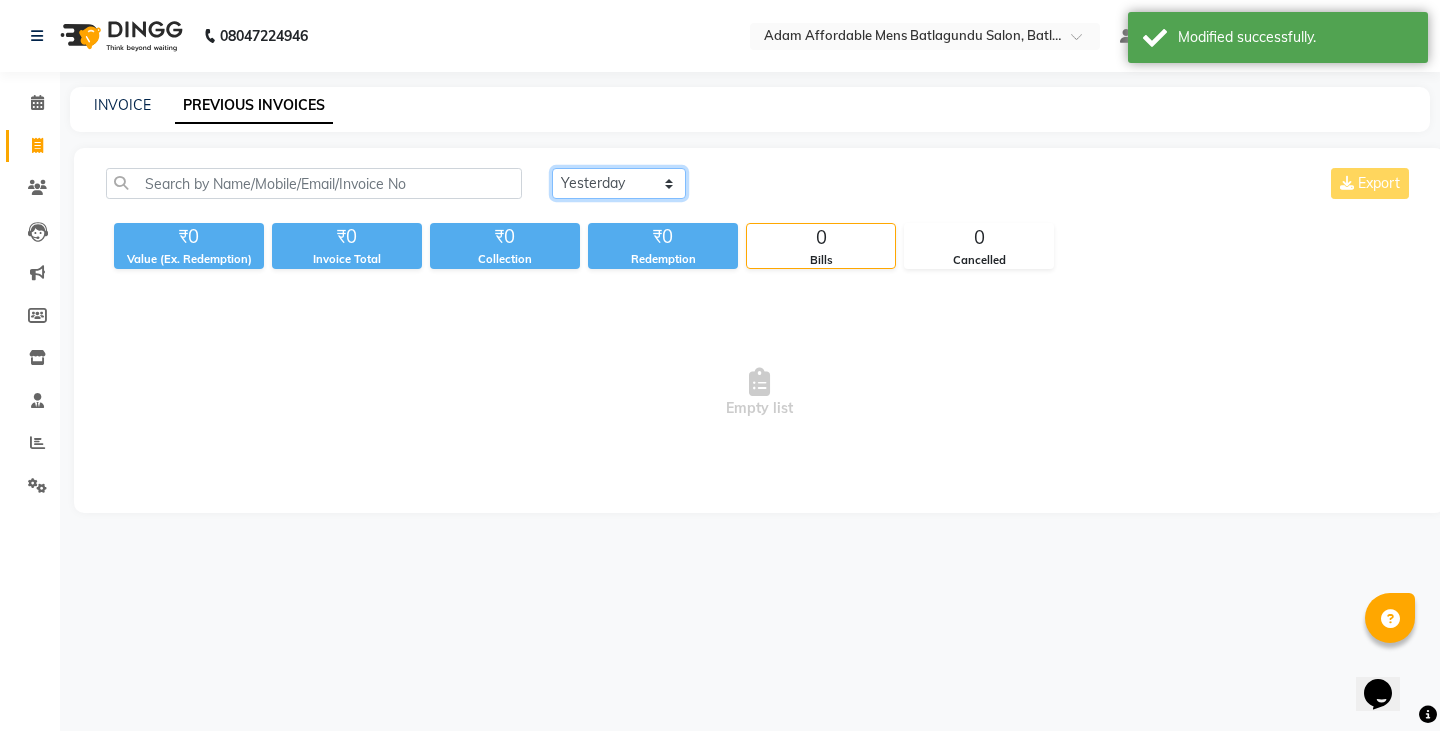 click on "Today Yesterday Custom Range" 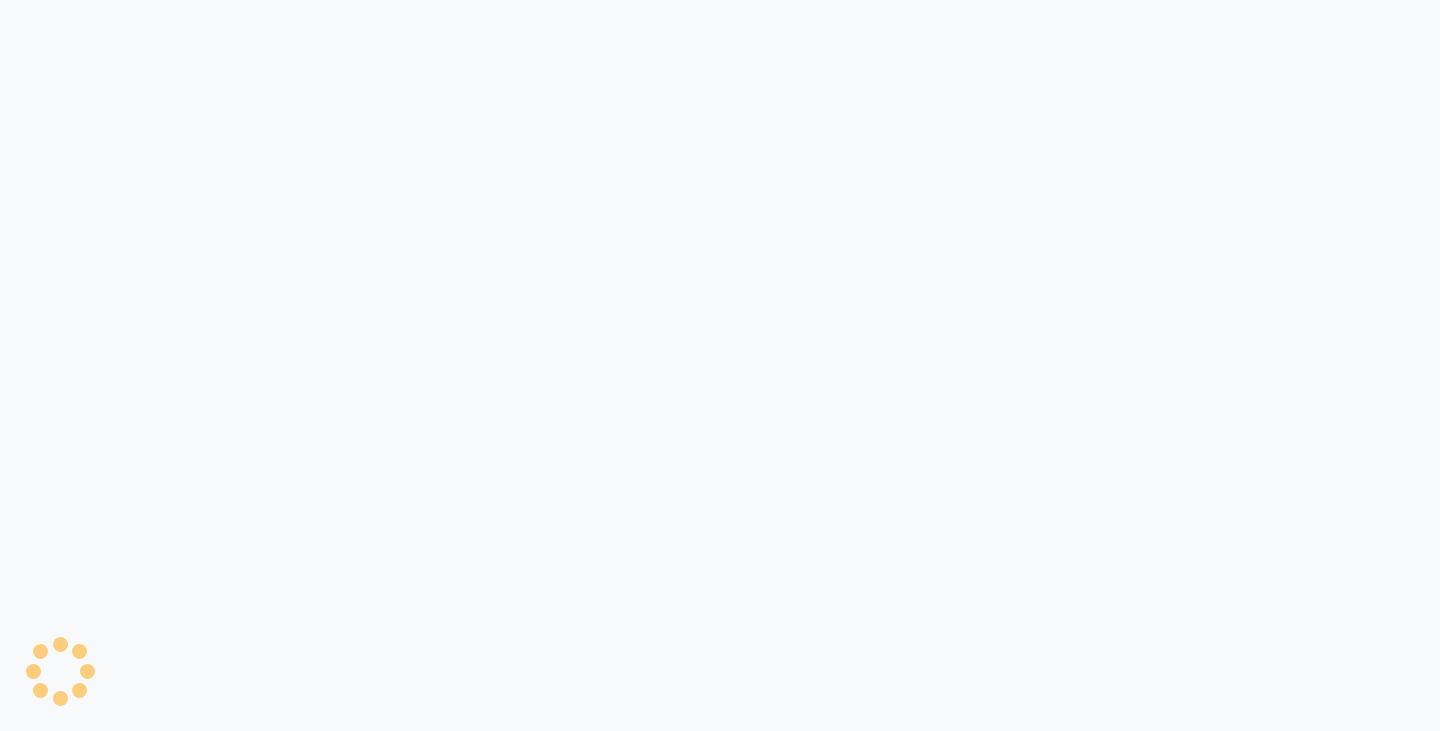 scroll, scrollTop: 0, scrollLeft: 0, axis: both 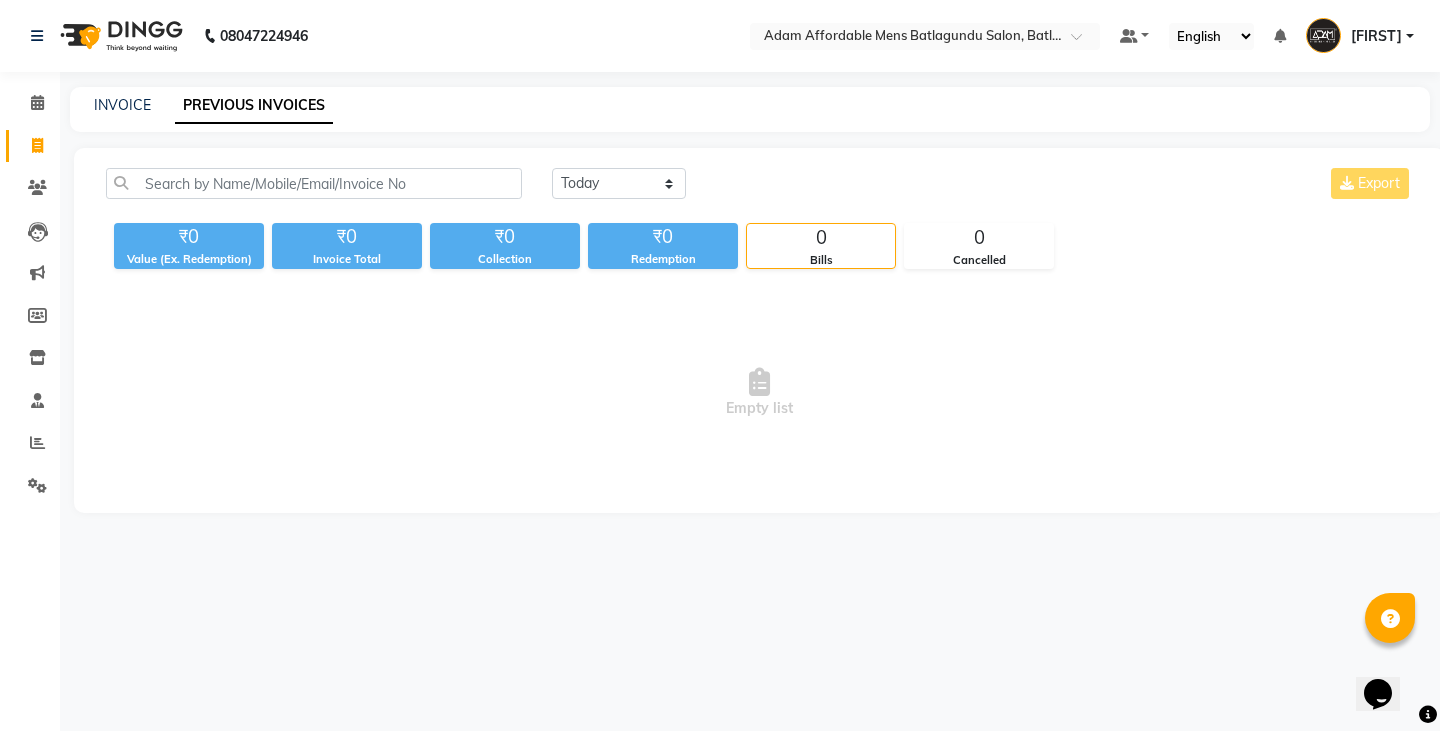 click on "Today Yesterday Custom Range Export ₹0 Value (Ex. Redemption) ₹0 Invoice Total  ₹0 Collection ₹0 Redemption 0 Bills 0 Cancelled  Empty list" 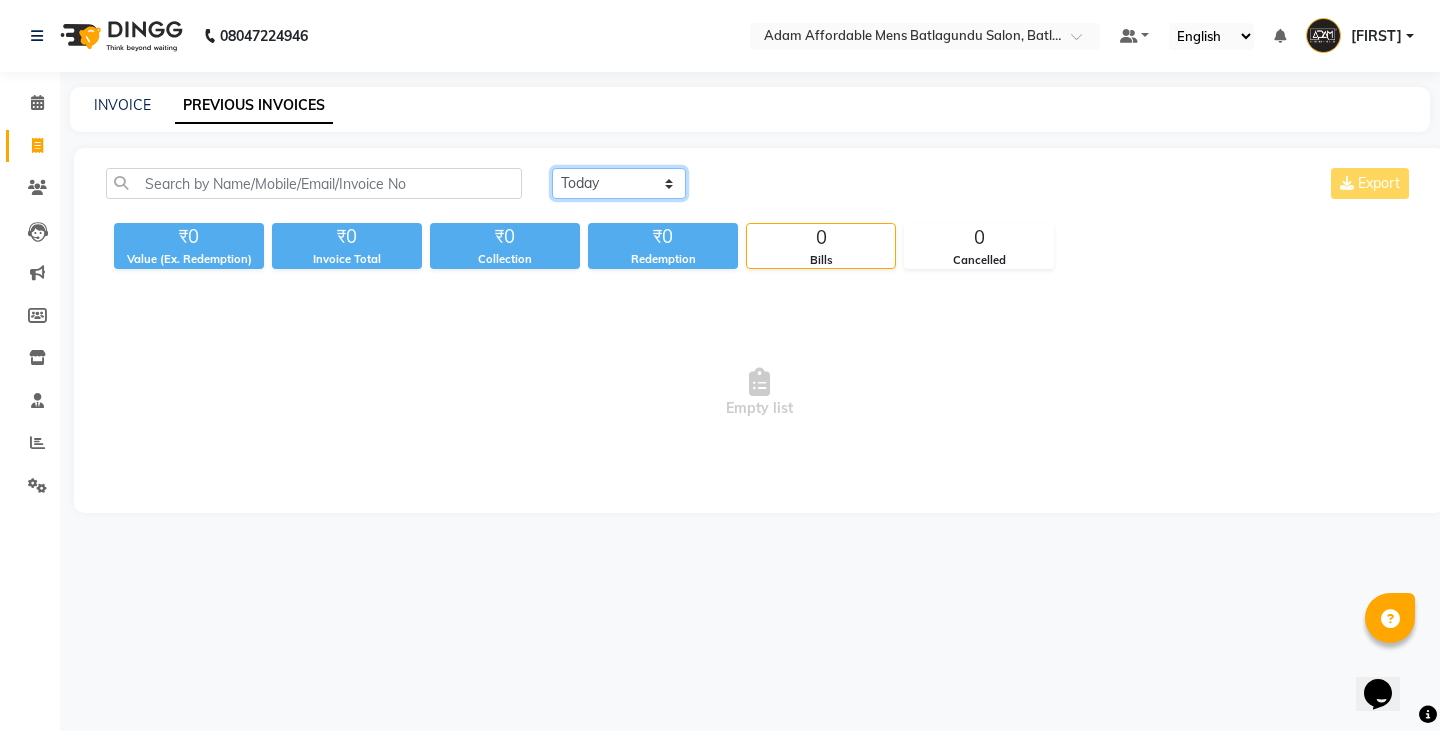 click on "Today Yesterday Custom Range" 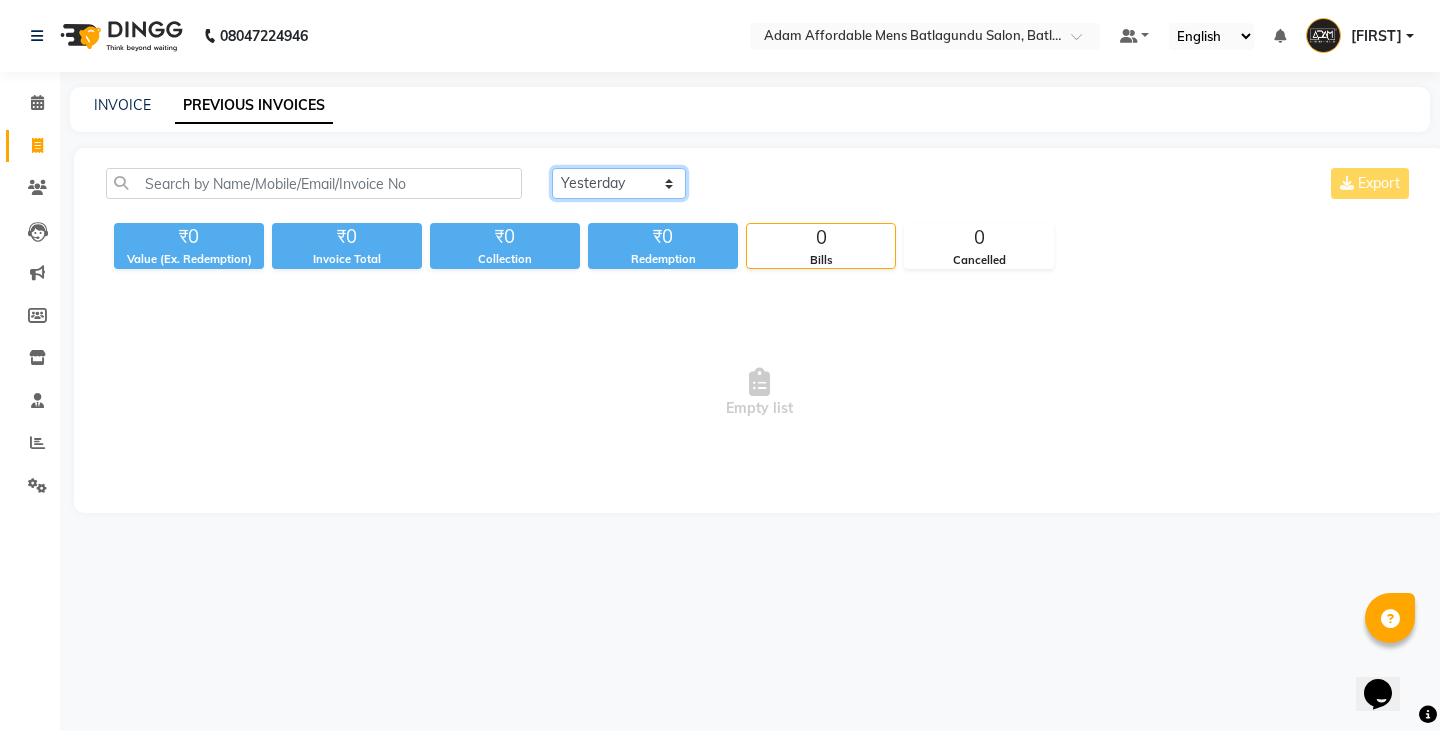 click on "Today Yesterday Custom Range" 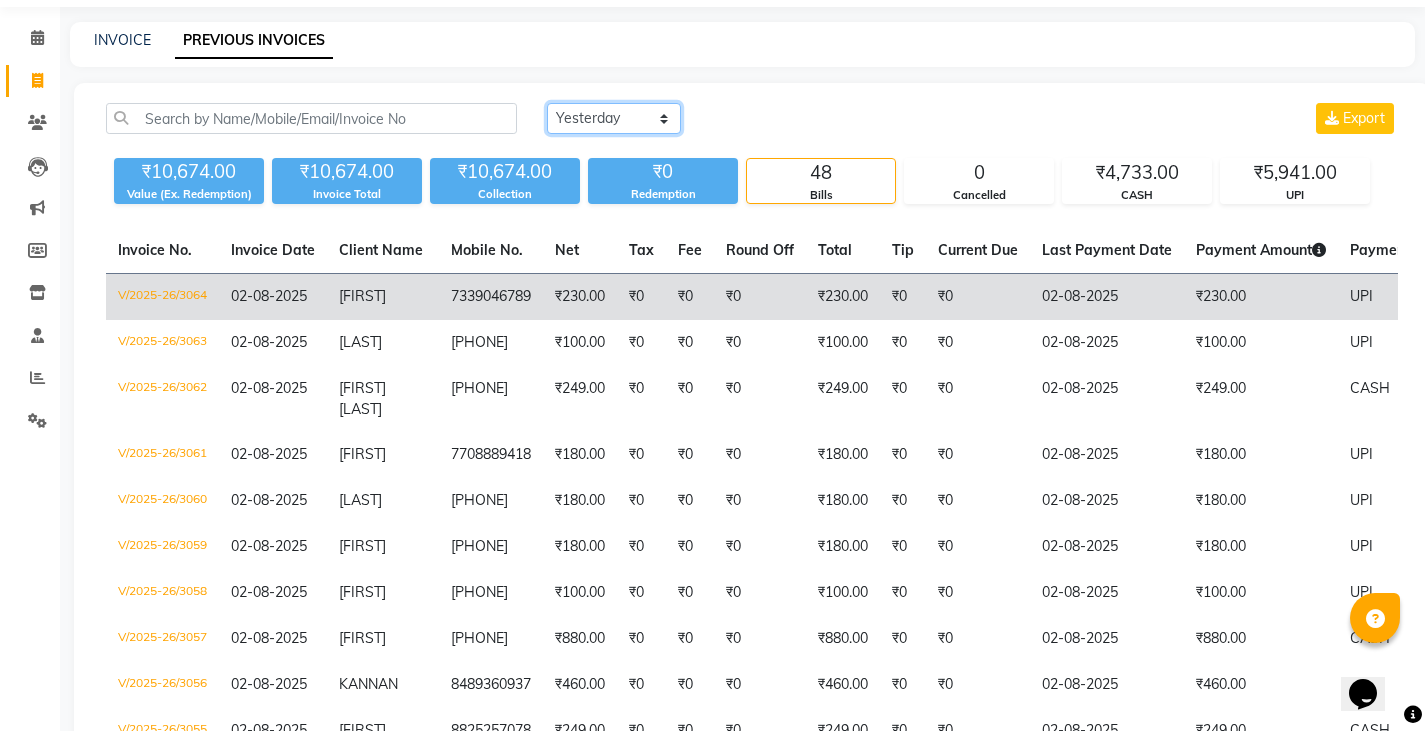 scroll, scrollTop: 100, scrollLeft: 0, axis: vertical 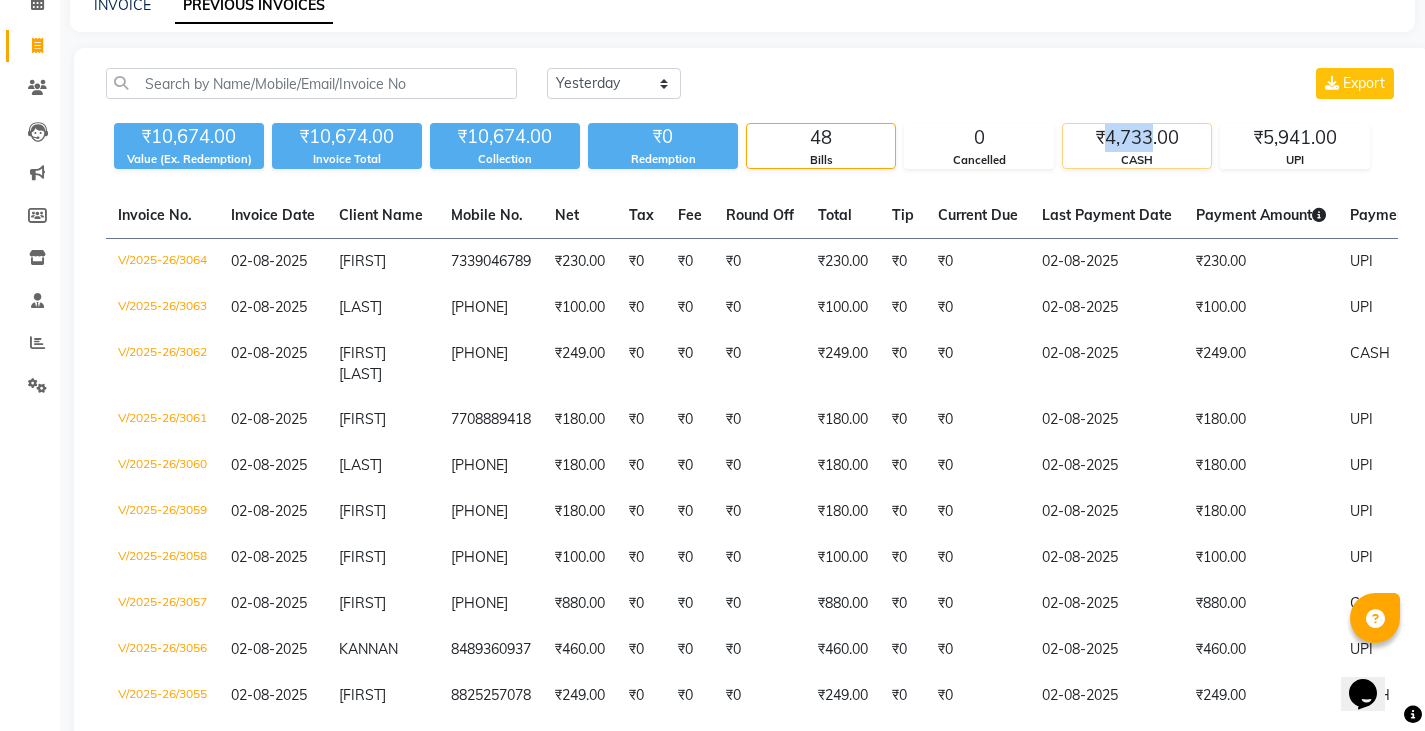 drag, startPoint x: 1109, startPoint y: 138, endPoint x: 1153, endPoint y: 132, distance: 44.407207 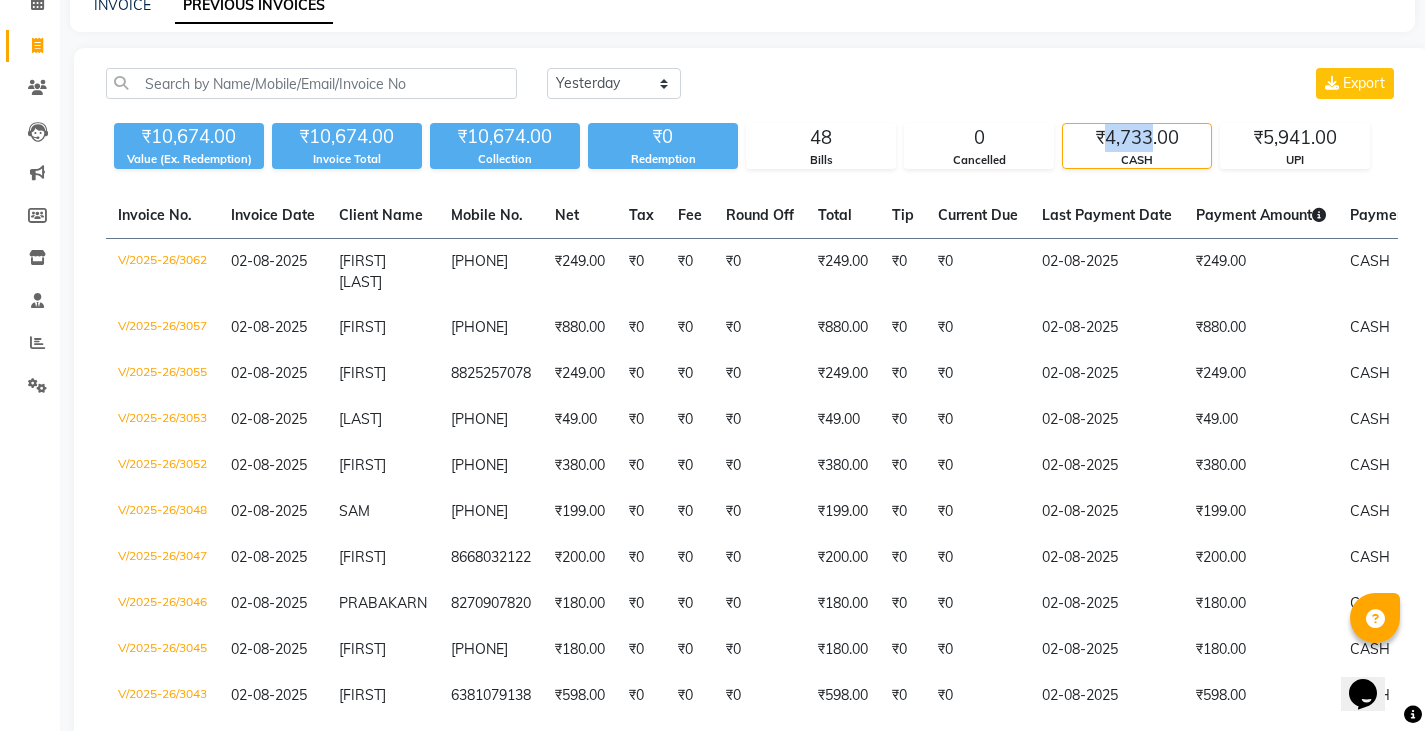copy on "4,733" 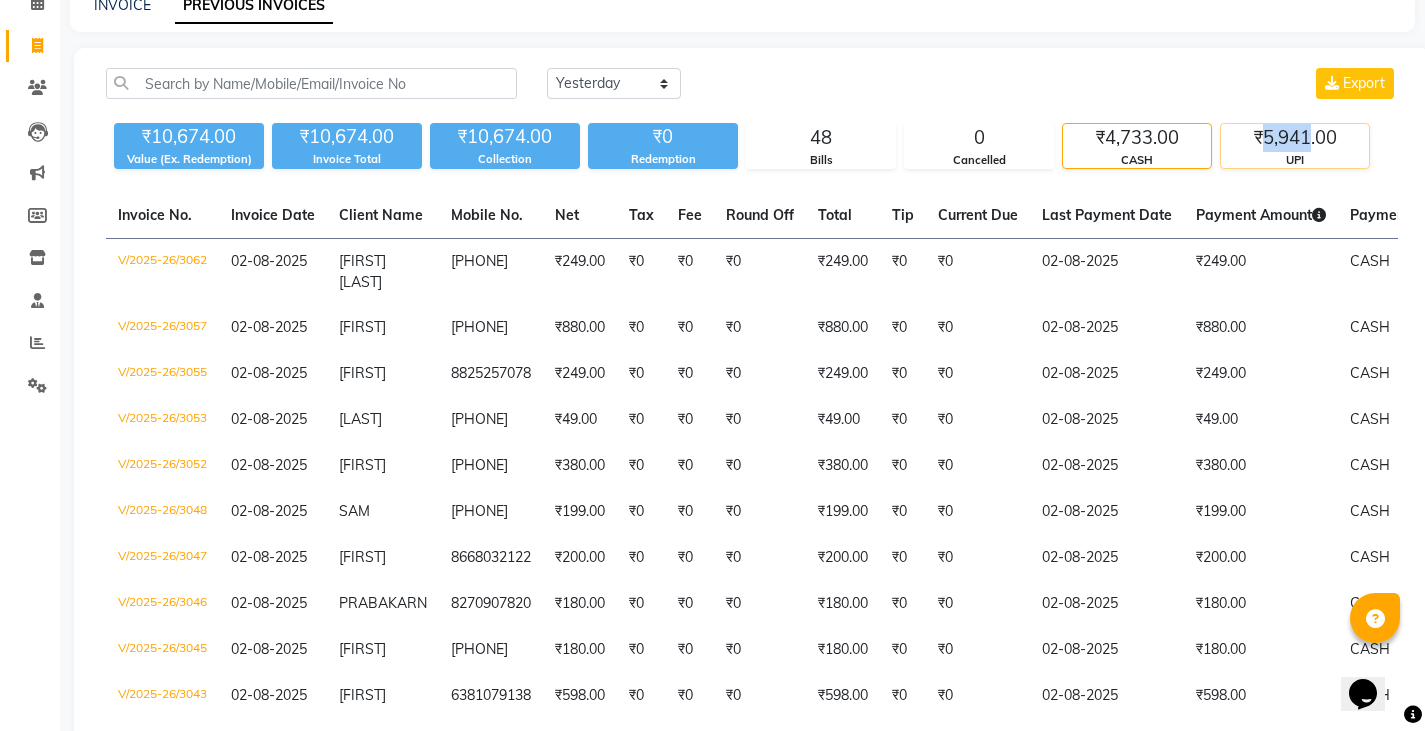drag, startPoint x: 1268, startPoint y: 131, endPoint x: 1310, endPoint y: 145, distance: 44.27189 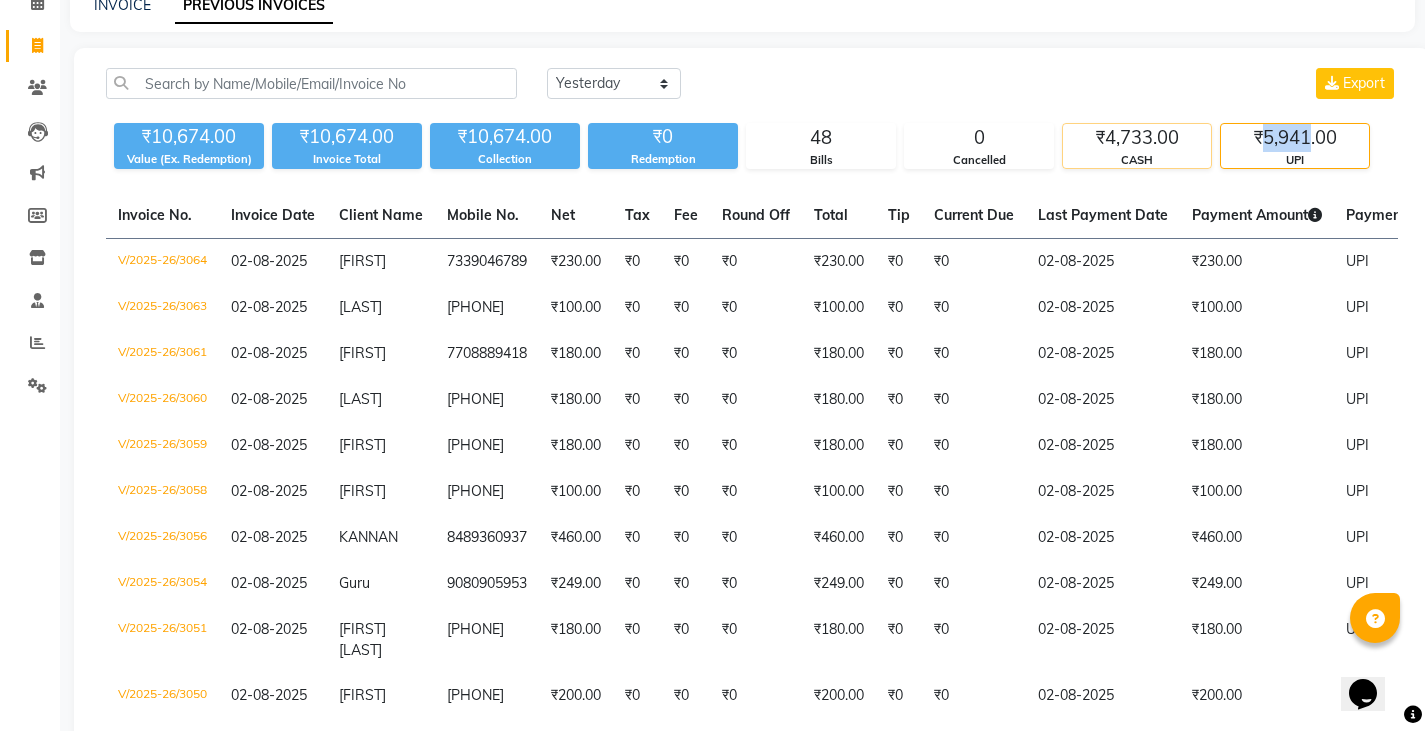 copy on "5,941" 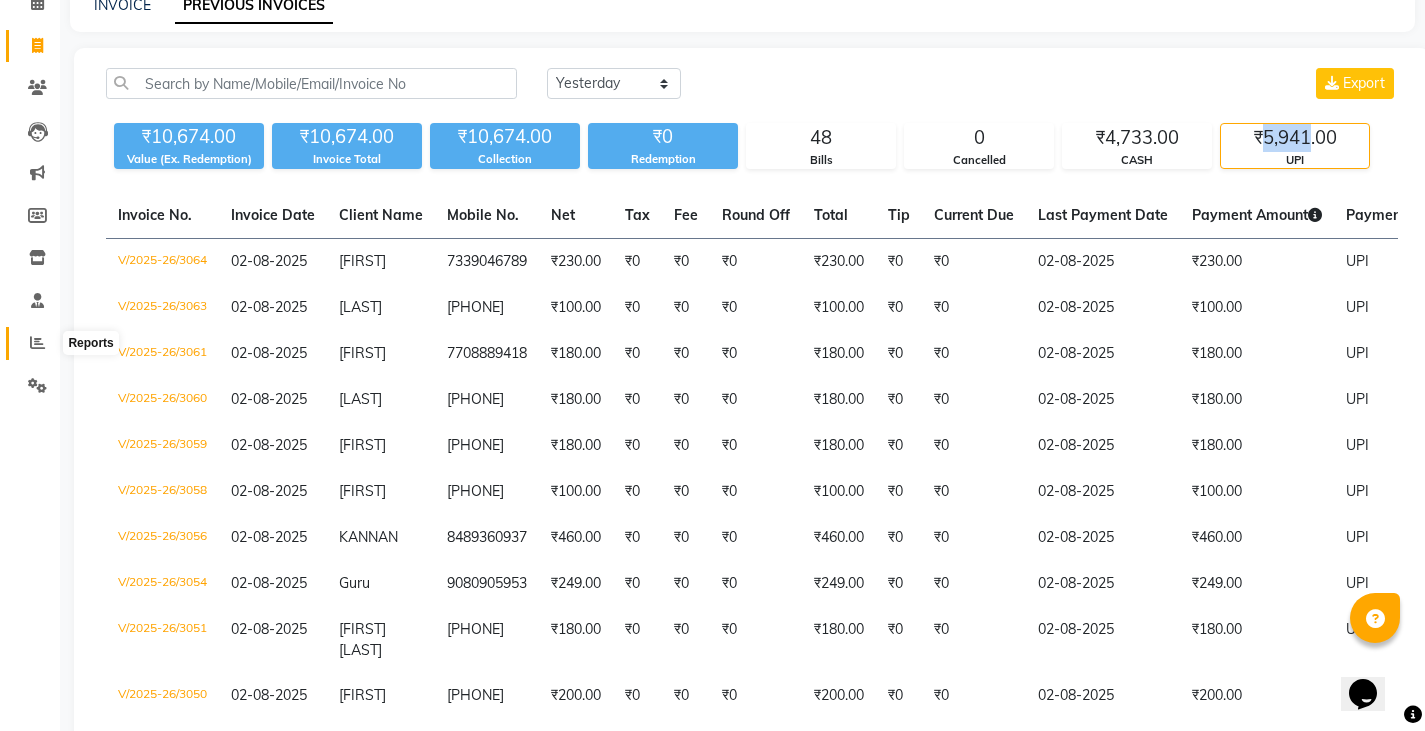 click 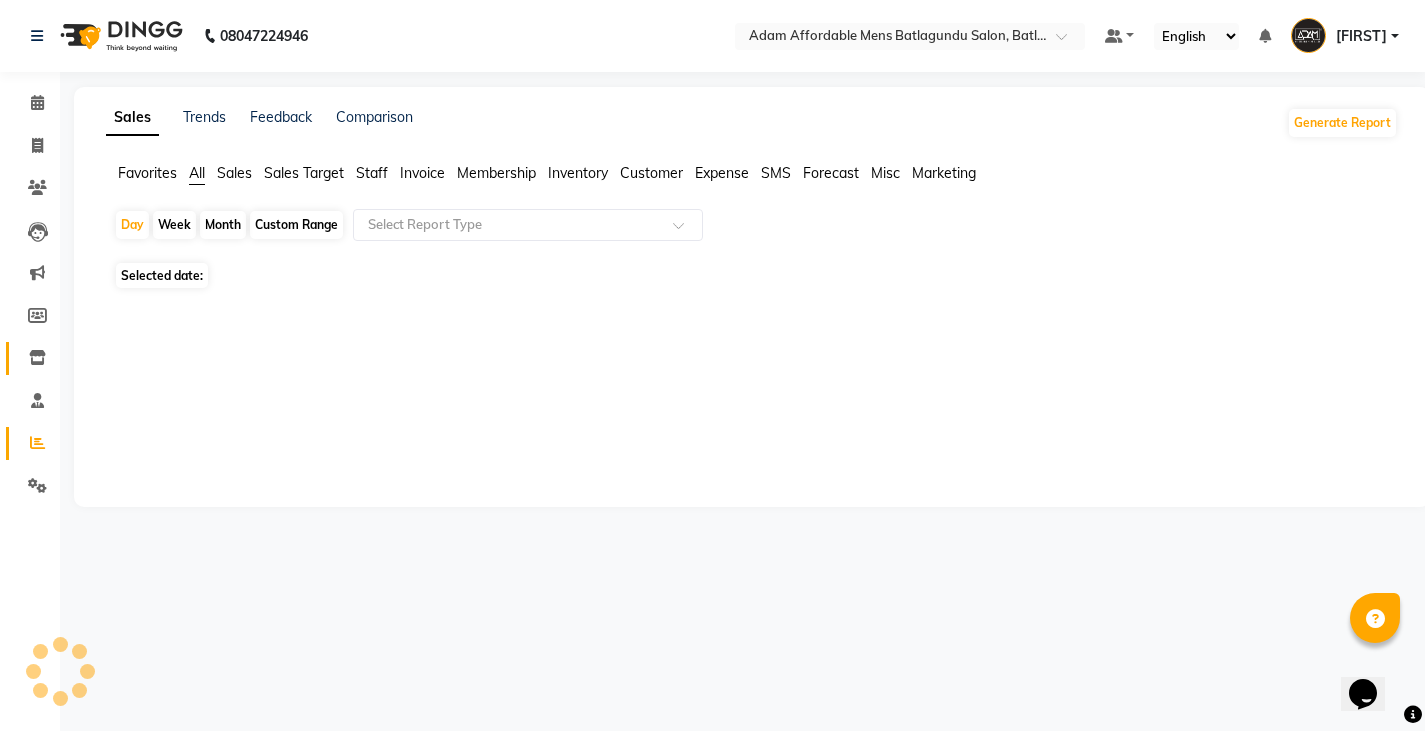 scroll, scrollTop: 0, scrollLeft: 0, axis: both 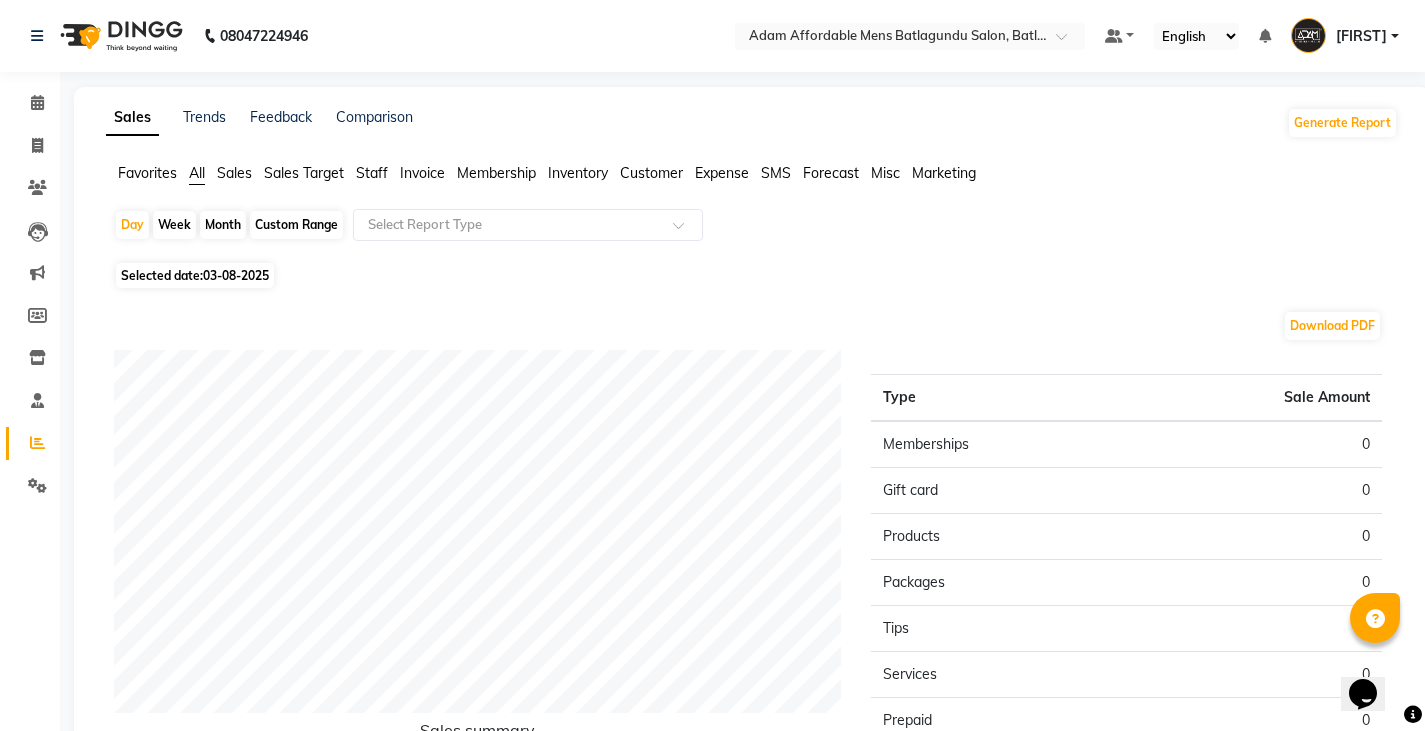click on "Sales" 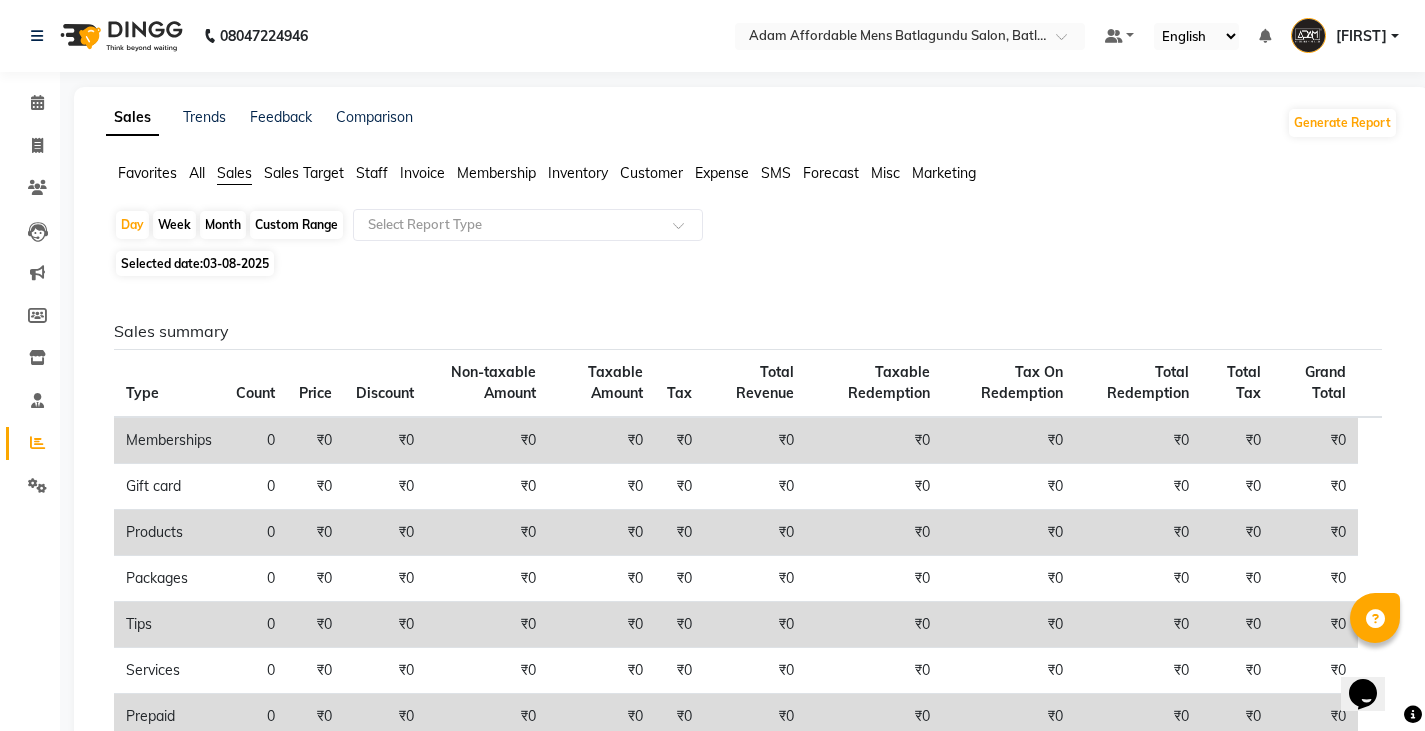 click on "Month" 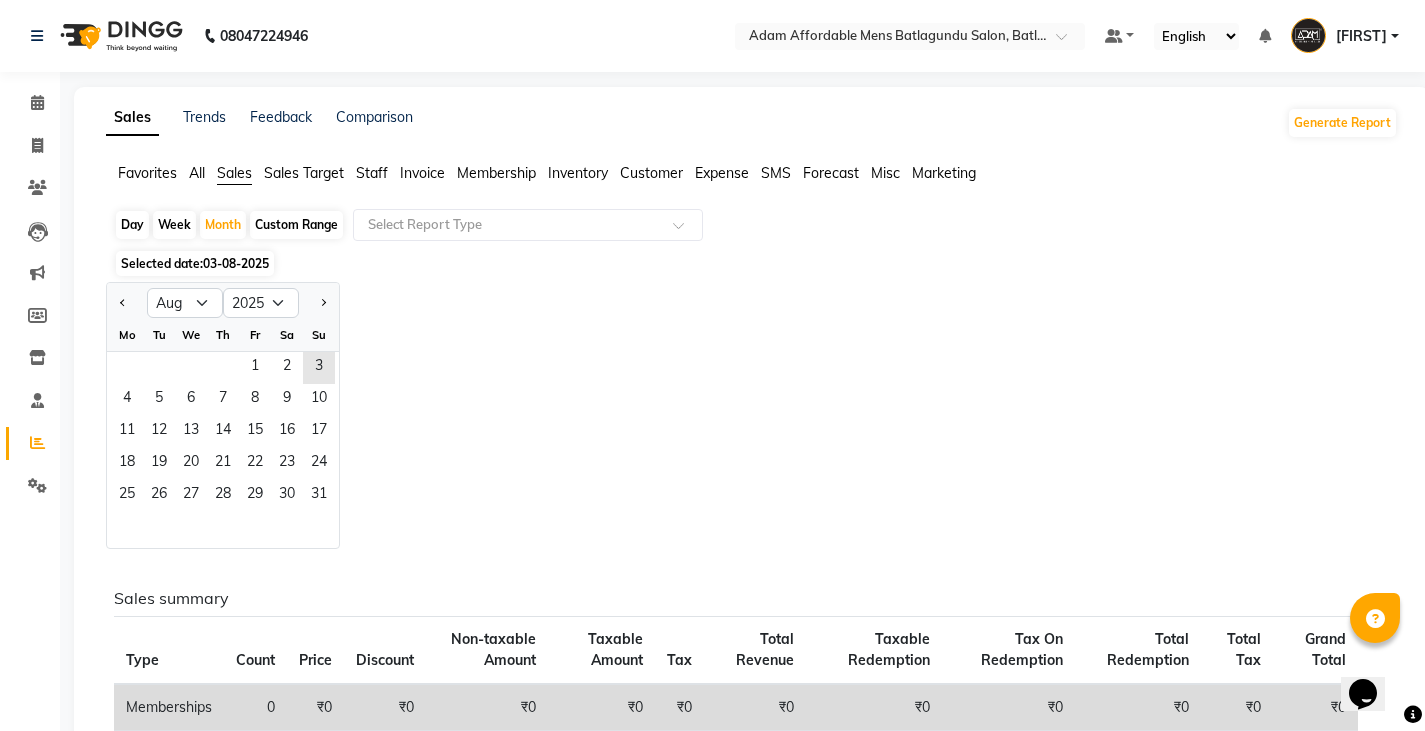 click on "Th" 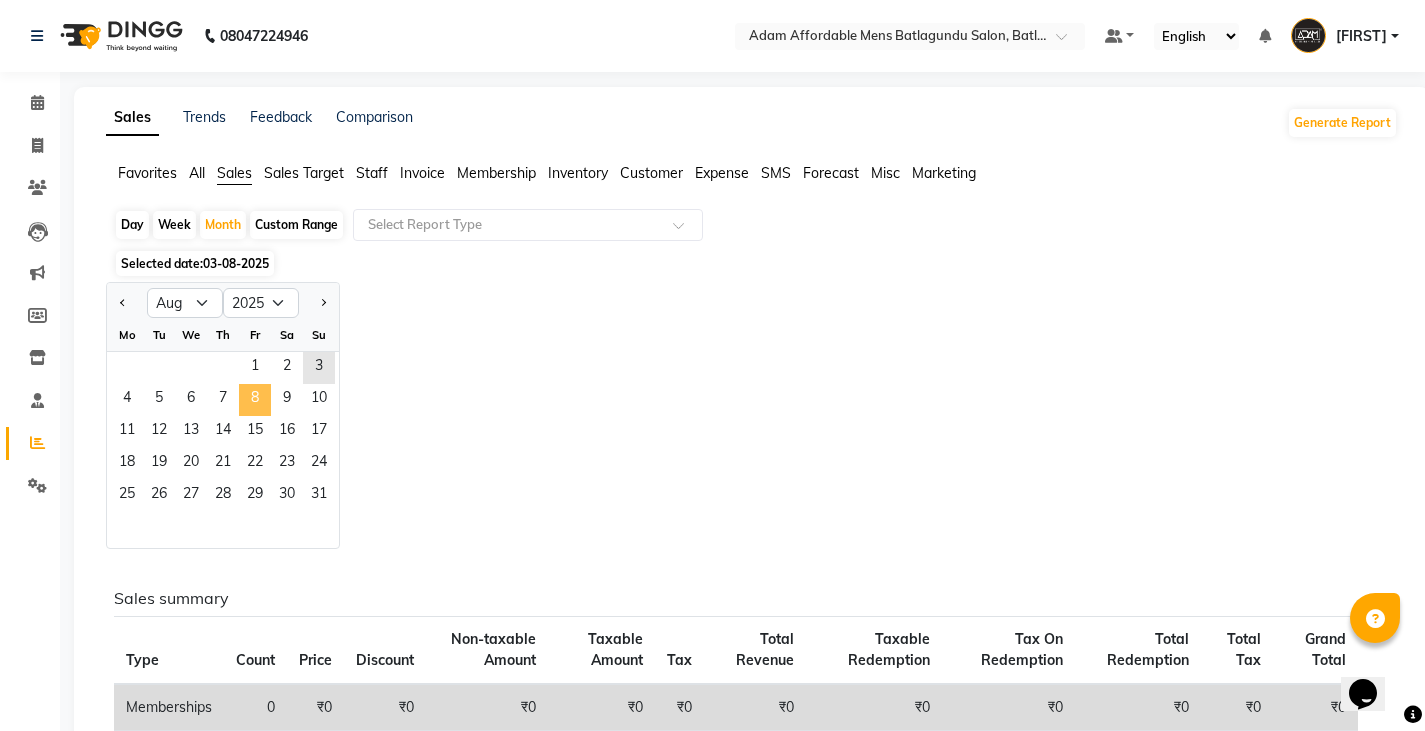 click on "8" 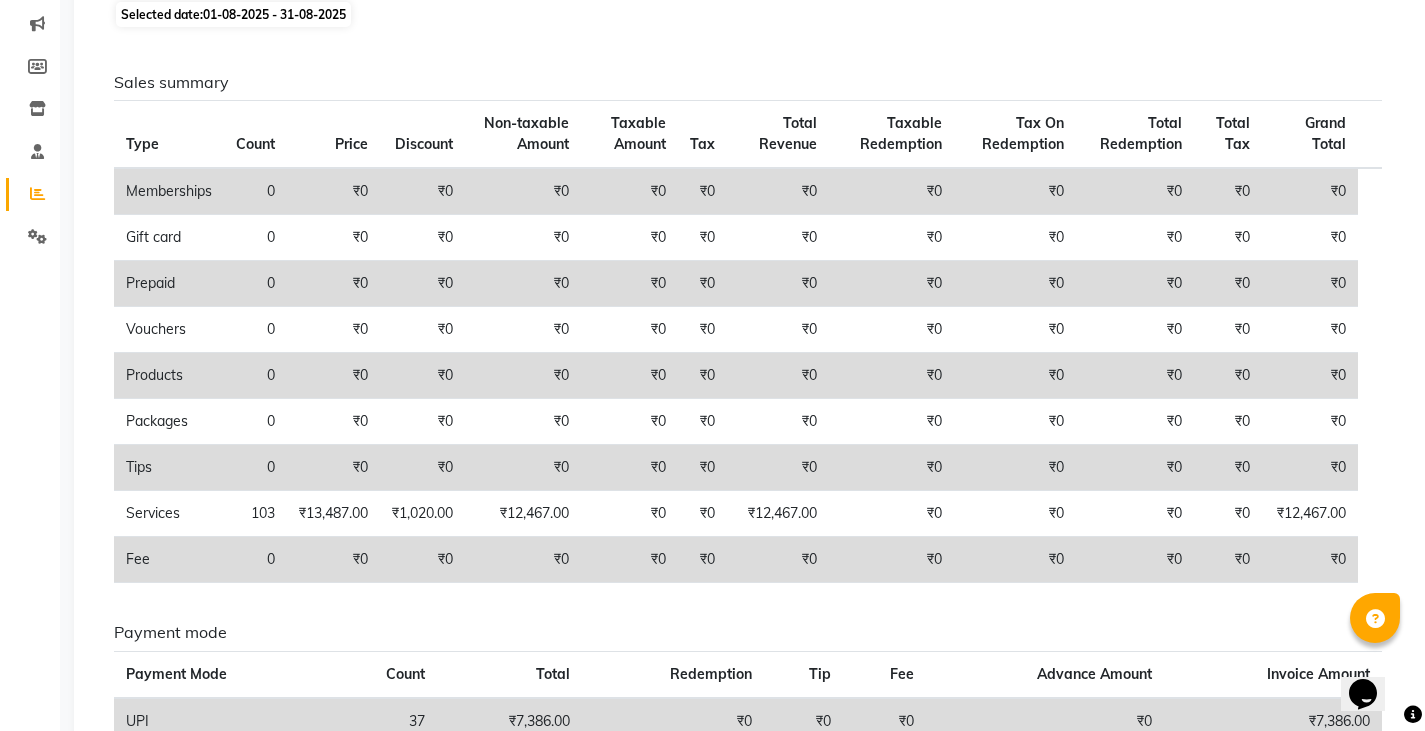 scroll, scrollTop: 400, scrollLeft: 0, axis: vertical 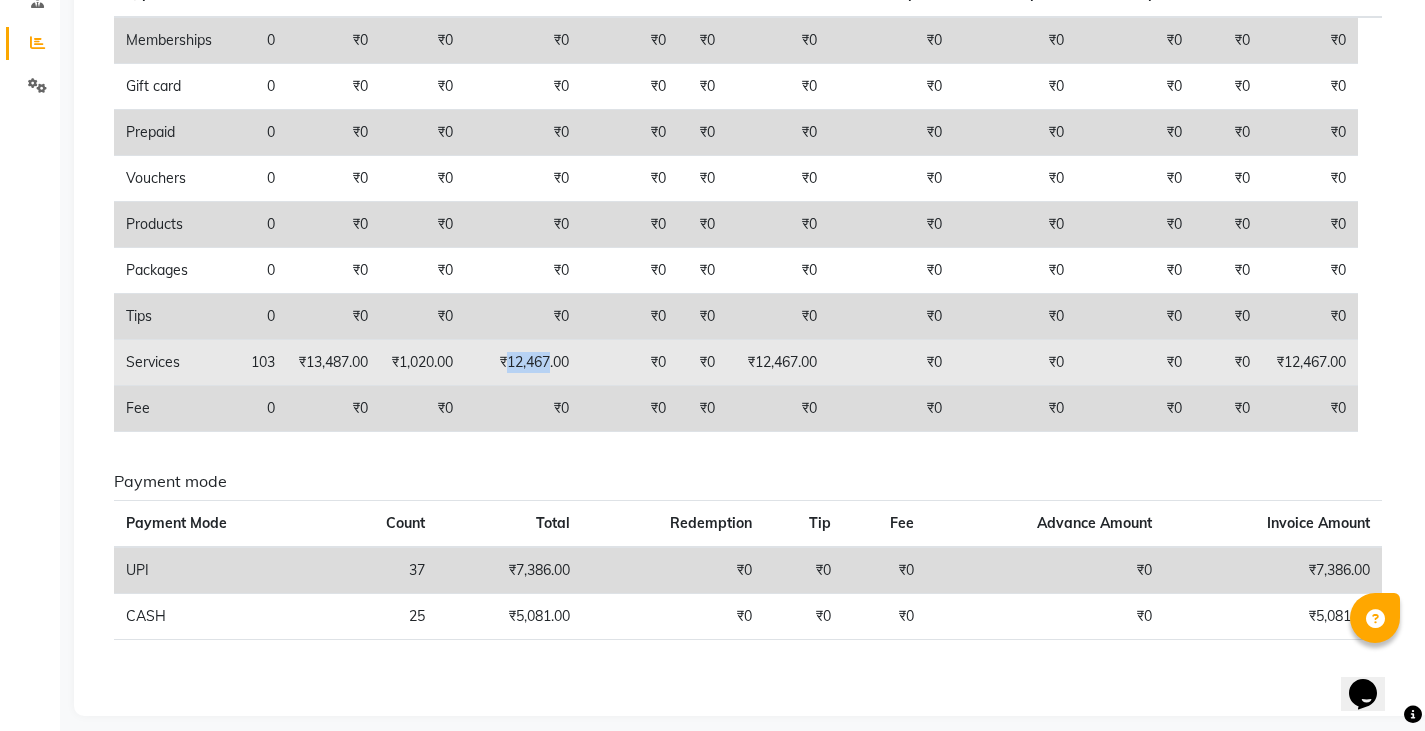 drag, startPoint x: 518, startPoint y: 360, endPoint x: 560, endPoint y: 365, distance: 42.296574 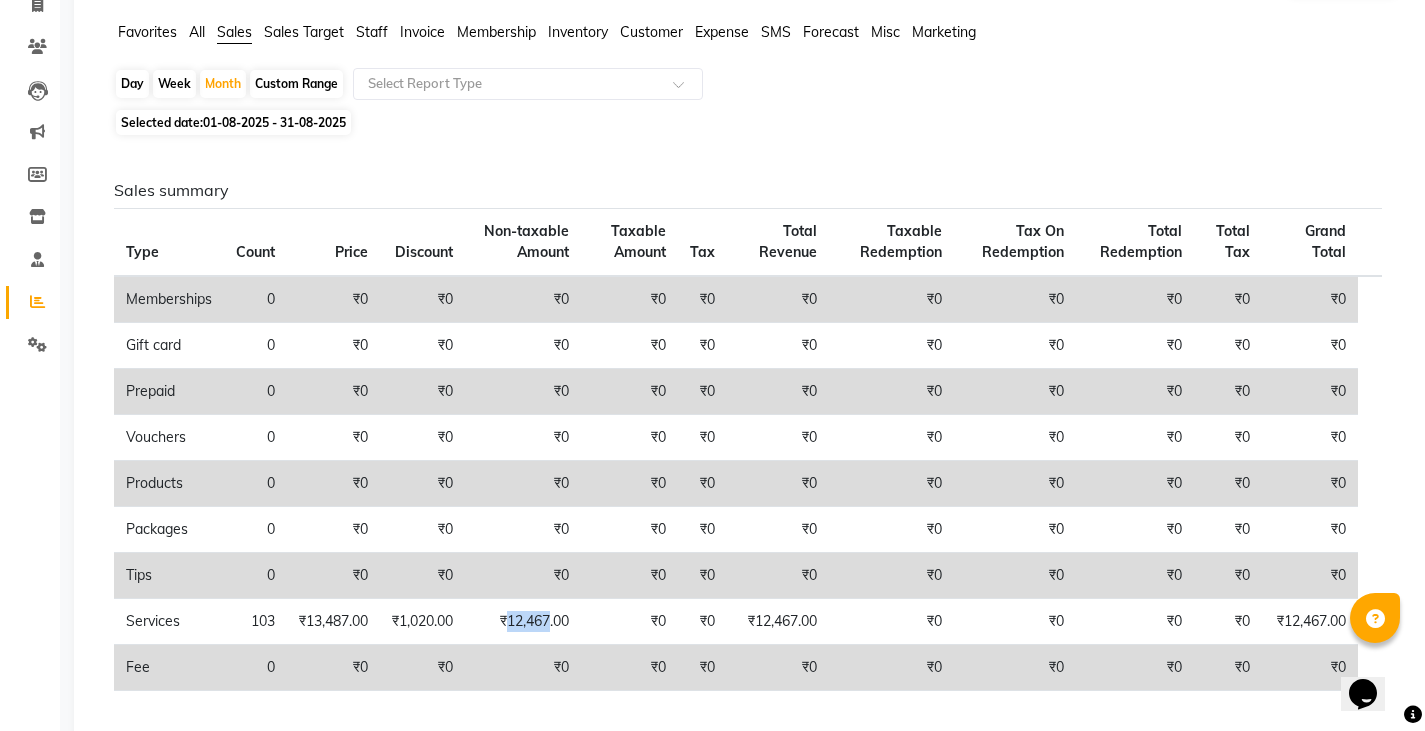 scroll, scrollTop: 0, scrollLeft: 0, axis: both 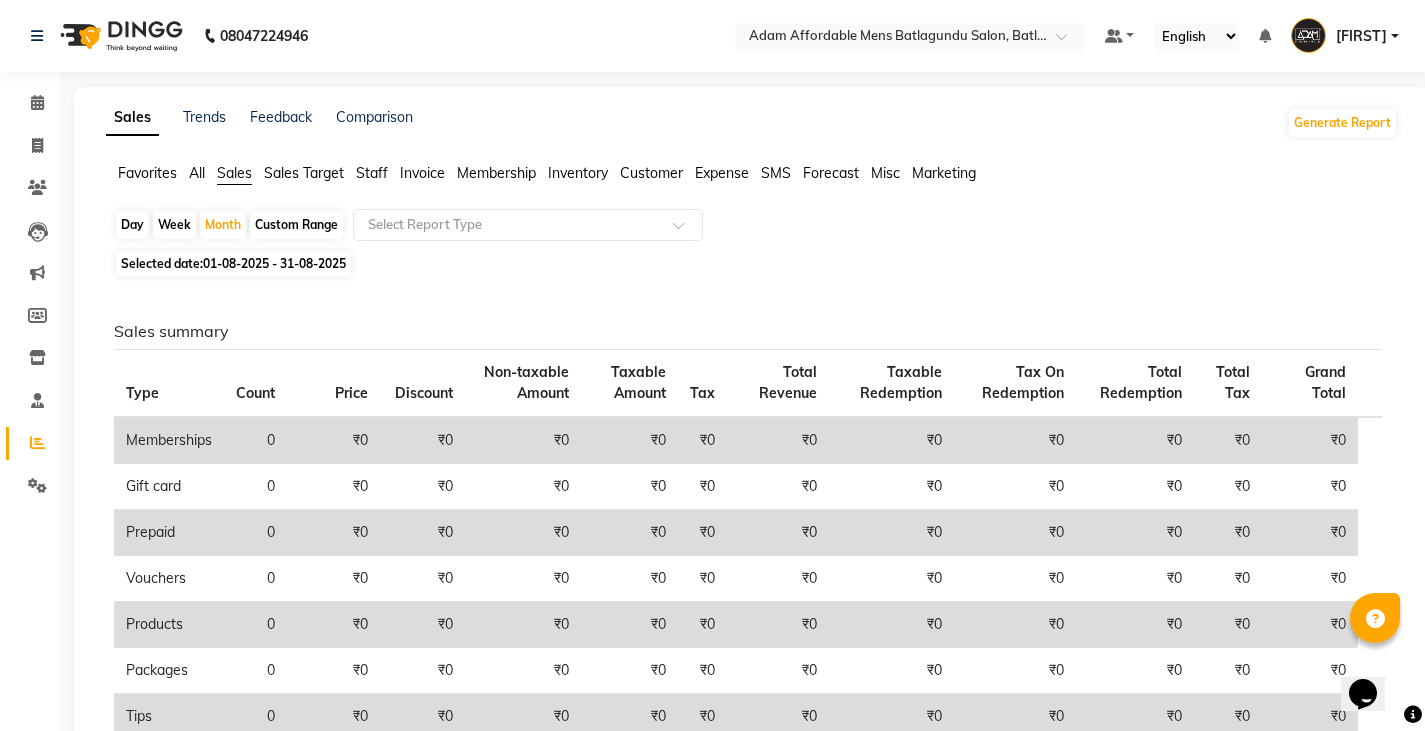 click on "Staff" 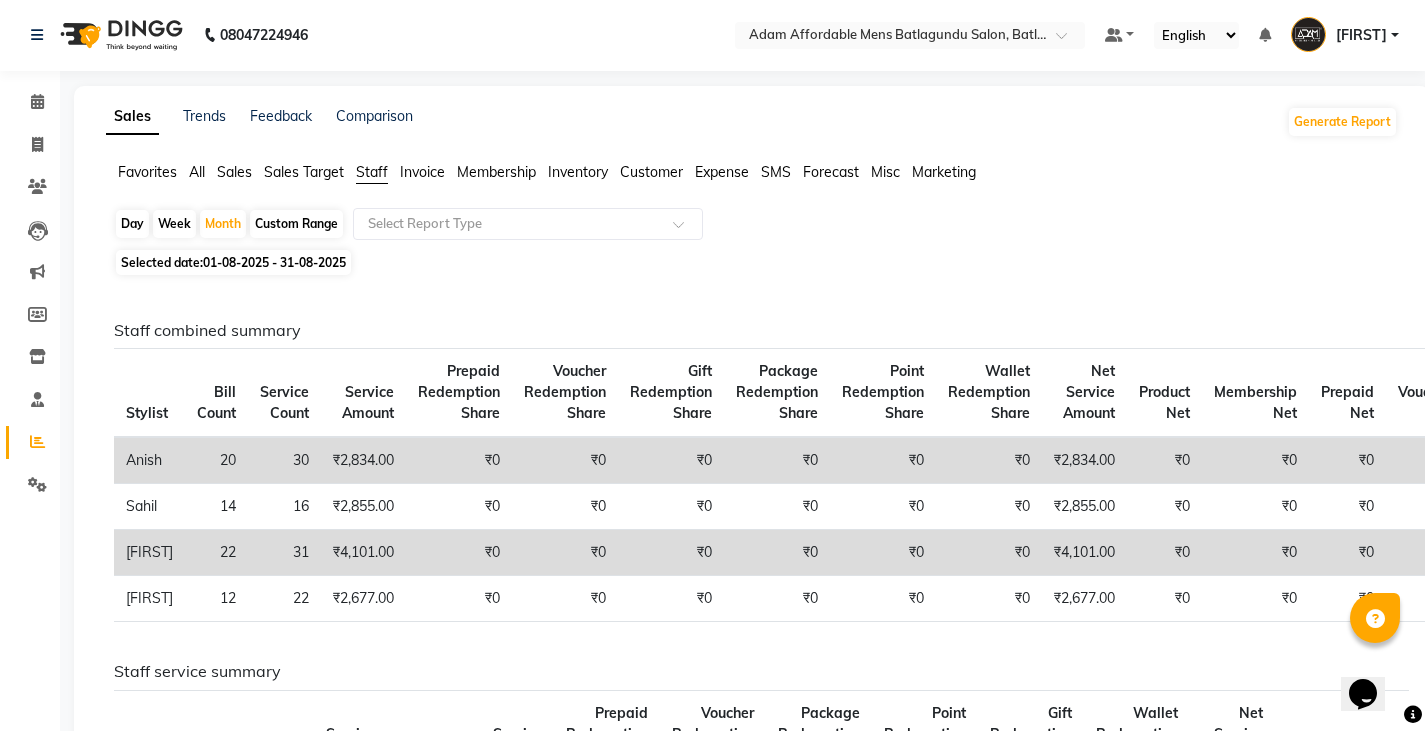 scroll, scrollTop: 0, scrollLeft: 0, axis: both 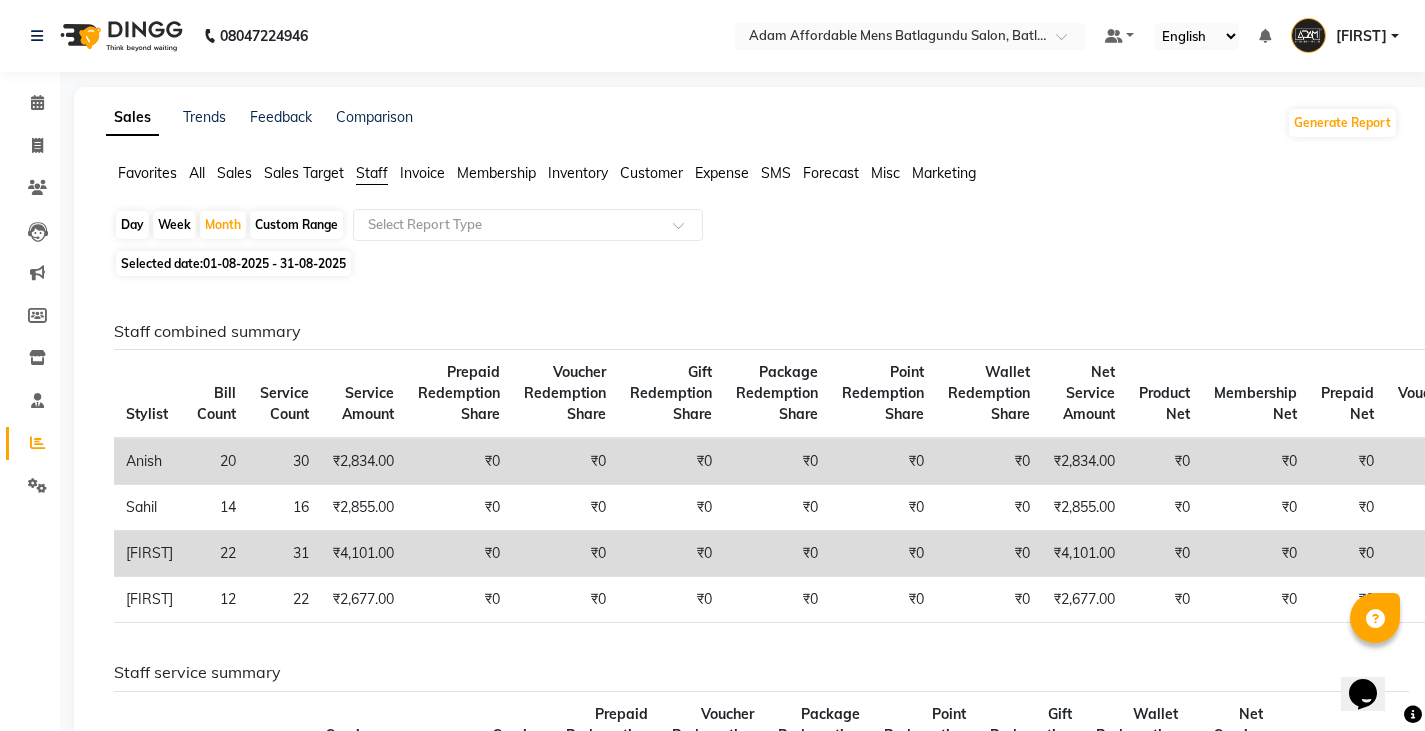 click on "Favorites" 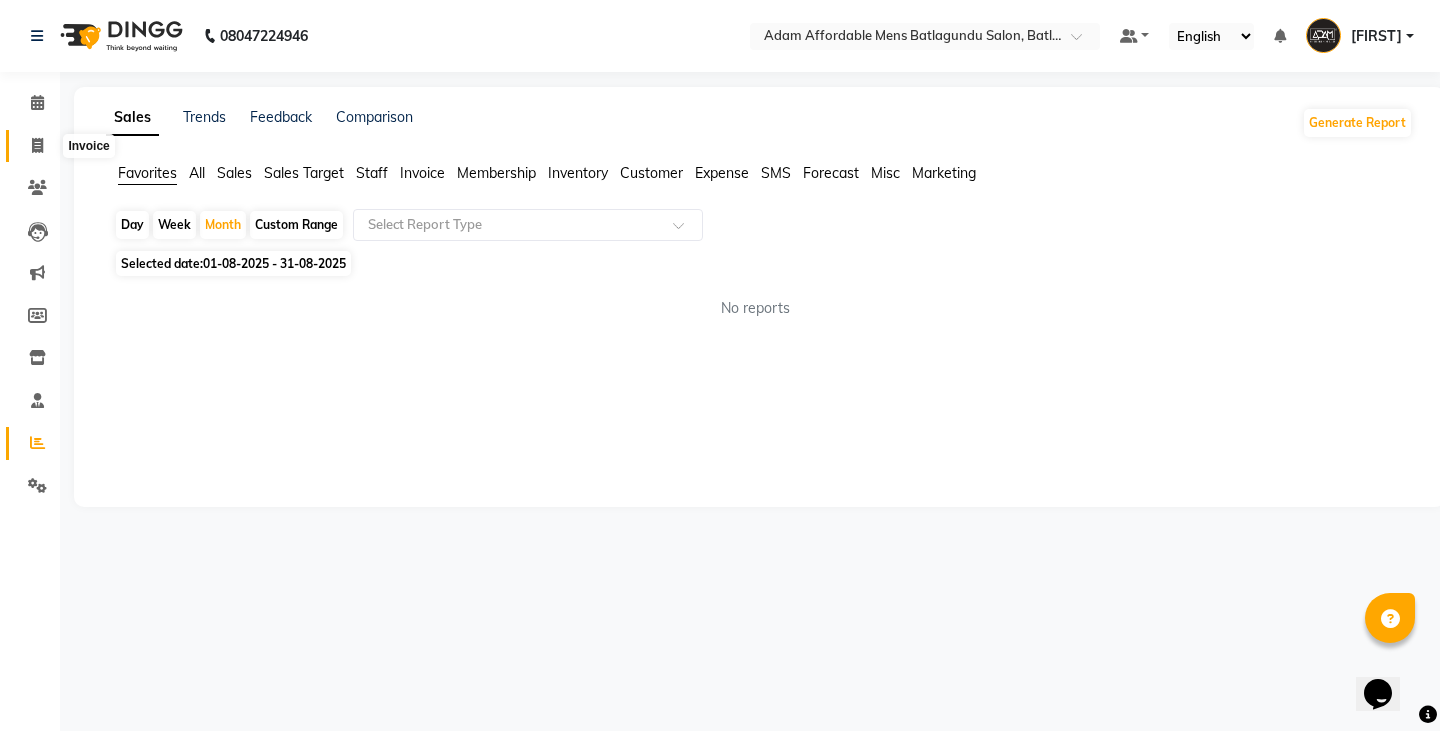 click 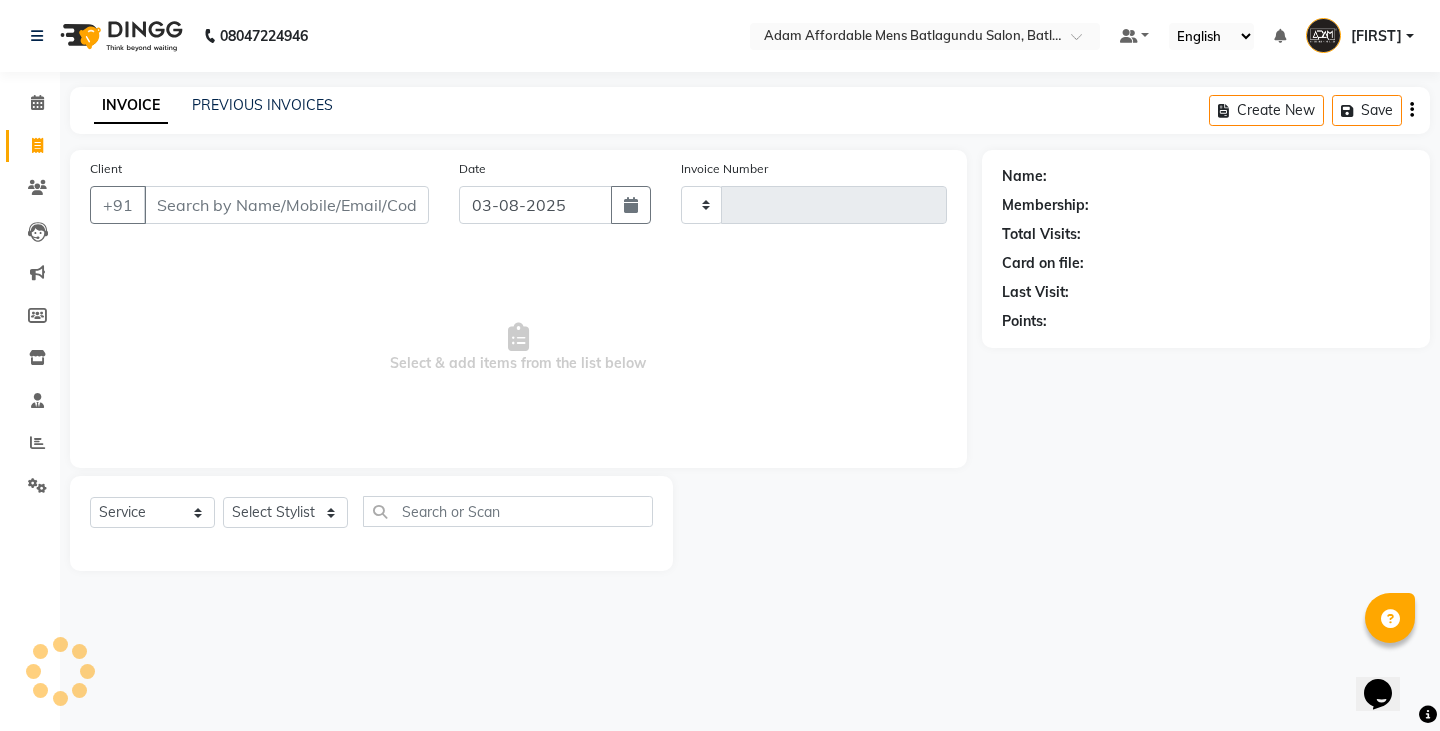 type on "3065" 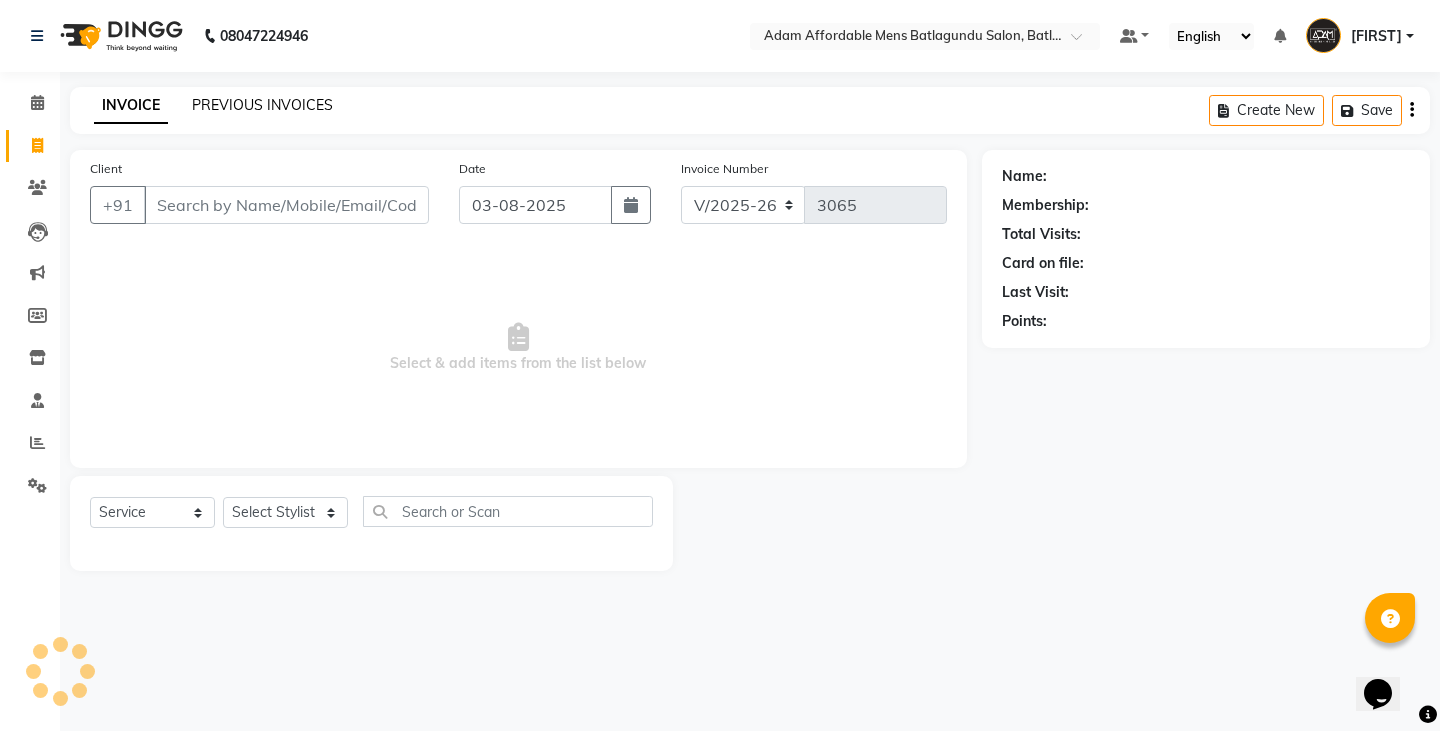 click on "PREVIOUS INVOICES" 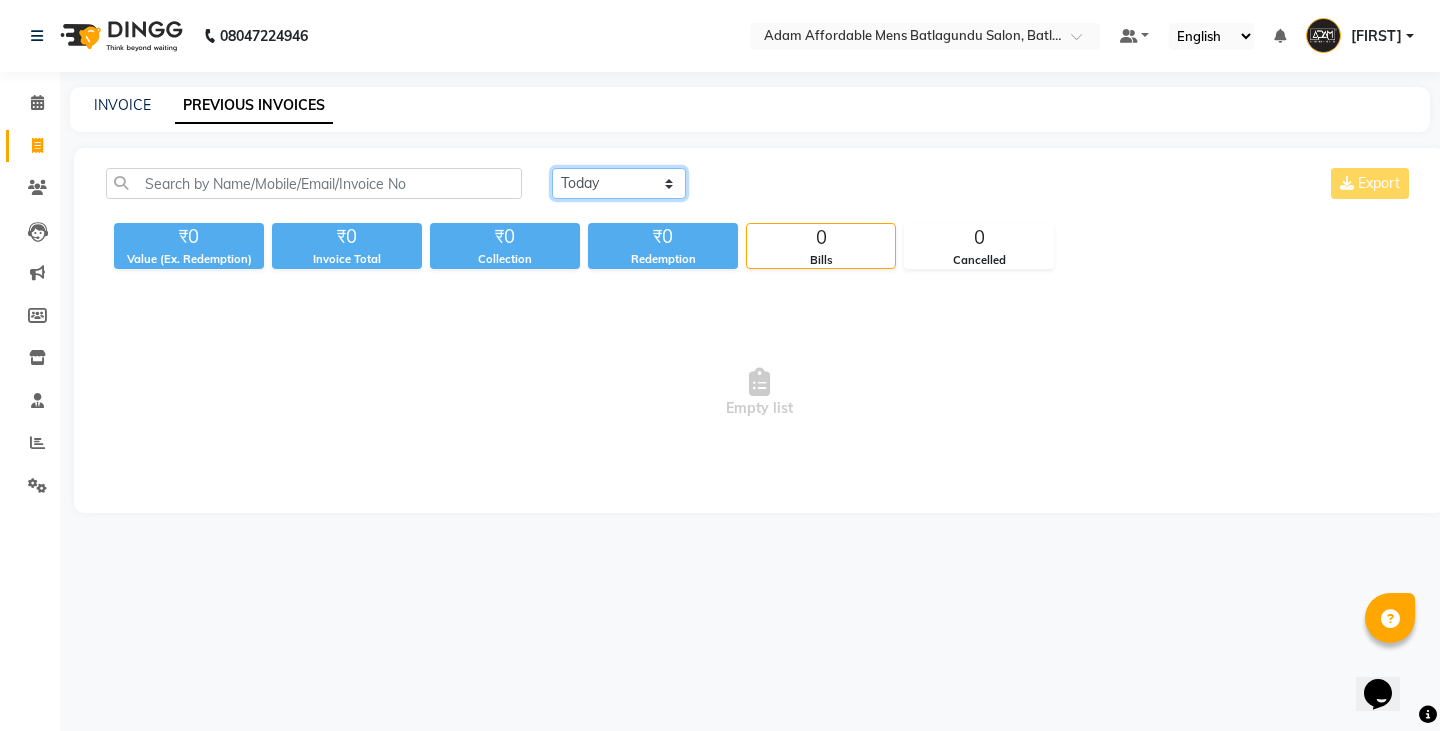click on "Today Yesterday Custom Range" 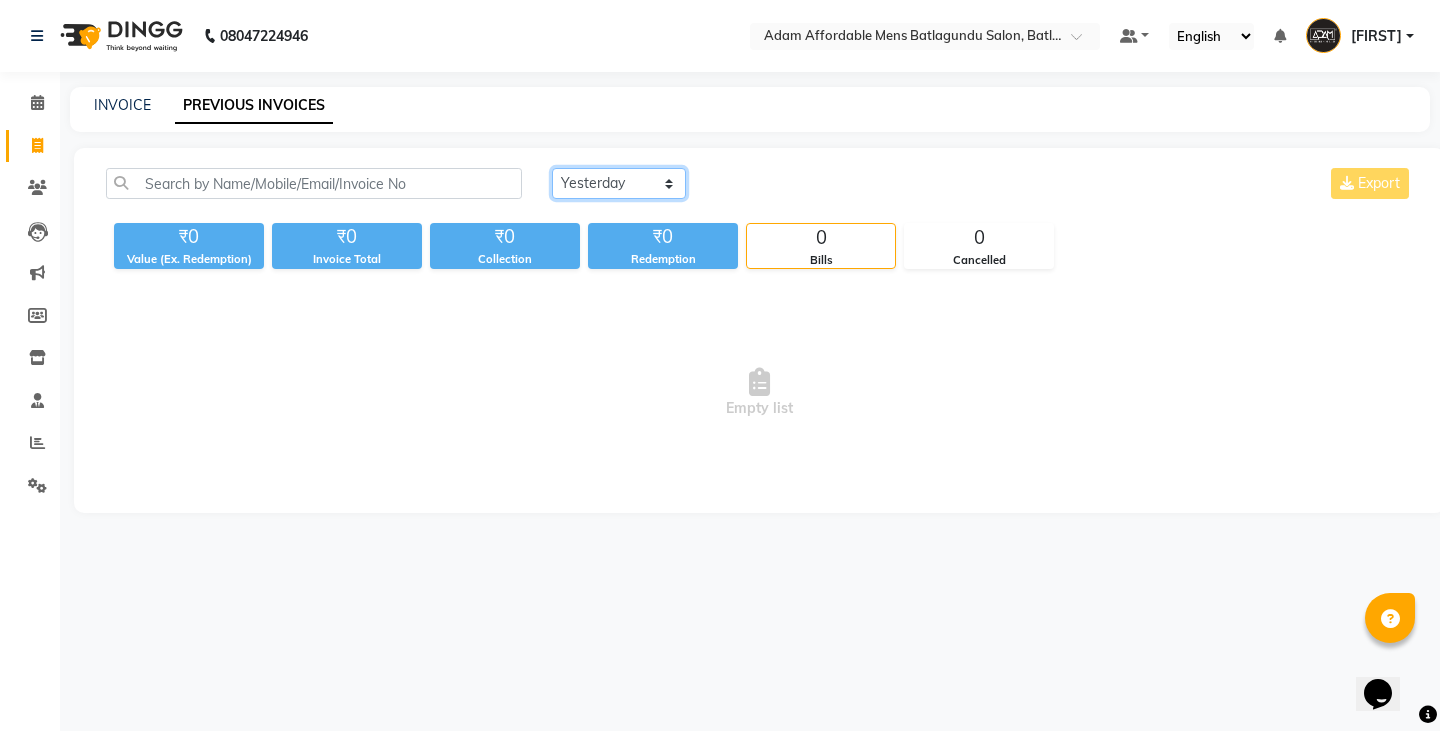 click on "Today Yesterday Custom Range" 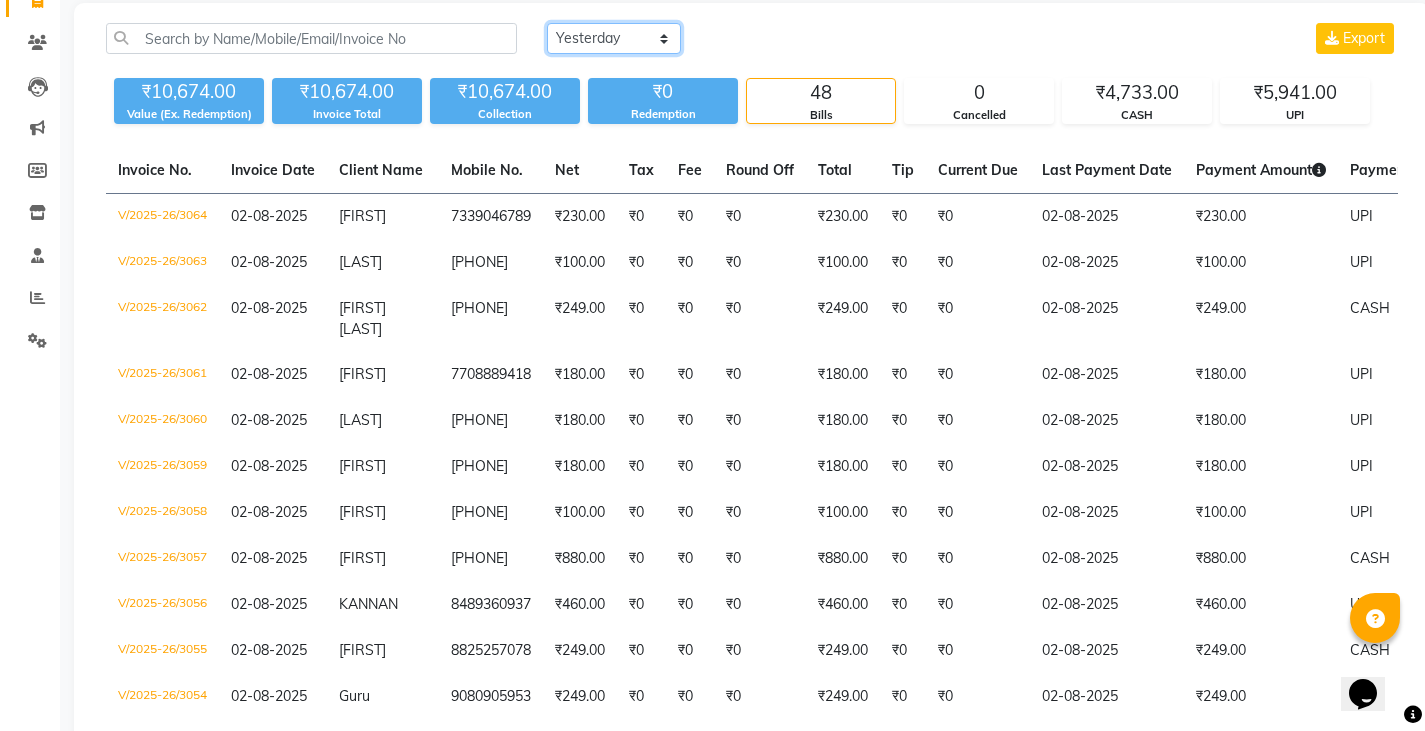 scroll, scrollTop: 0, scrollLeft: 0, axis: both 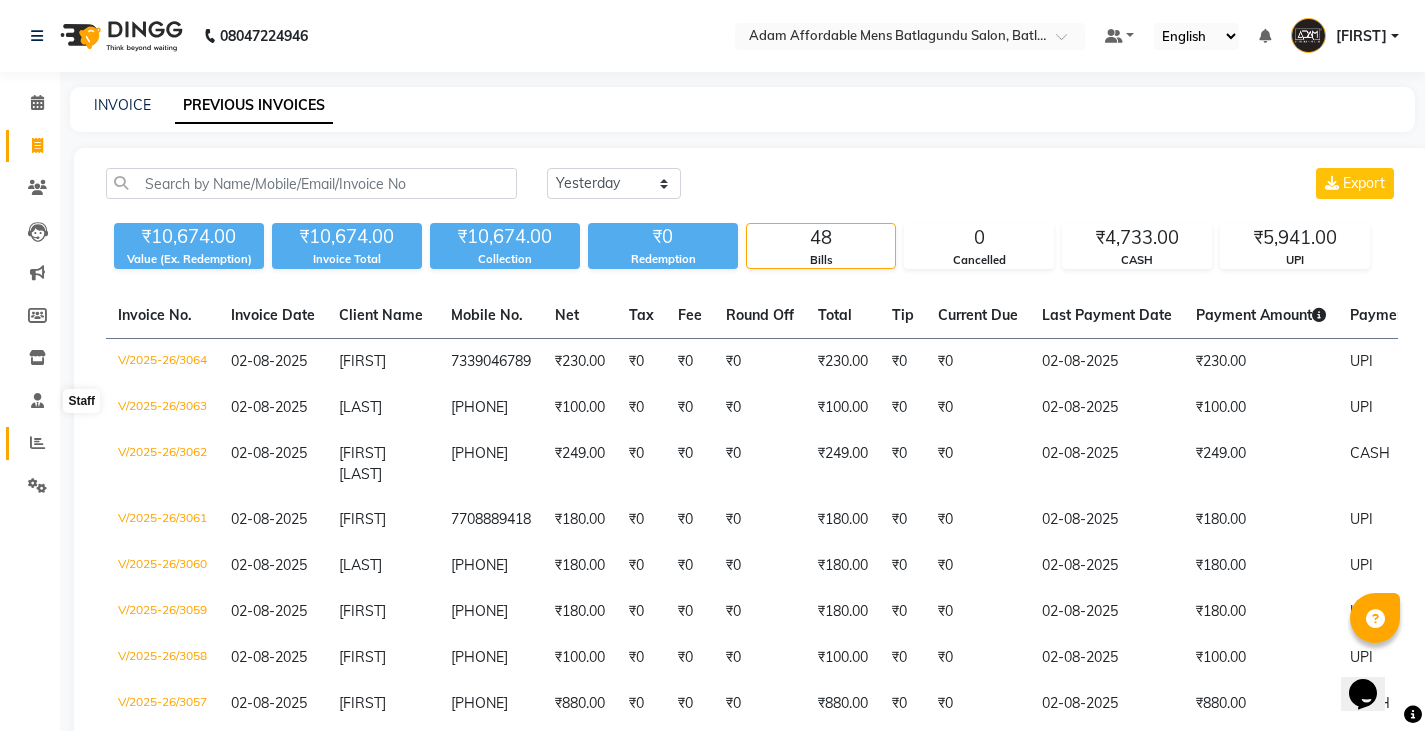 click 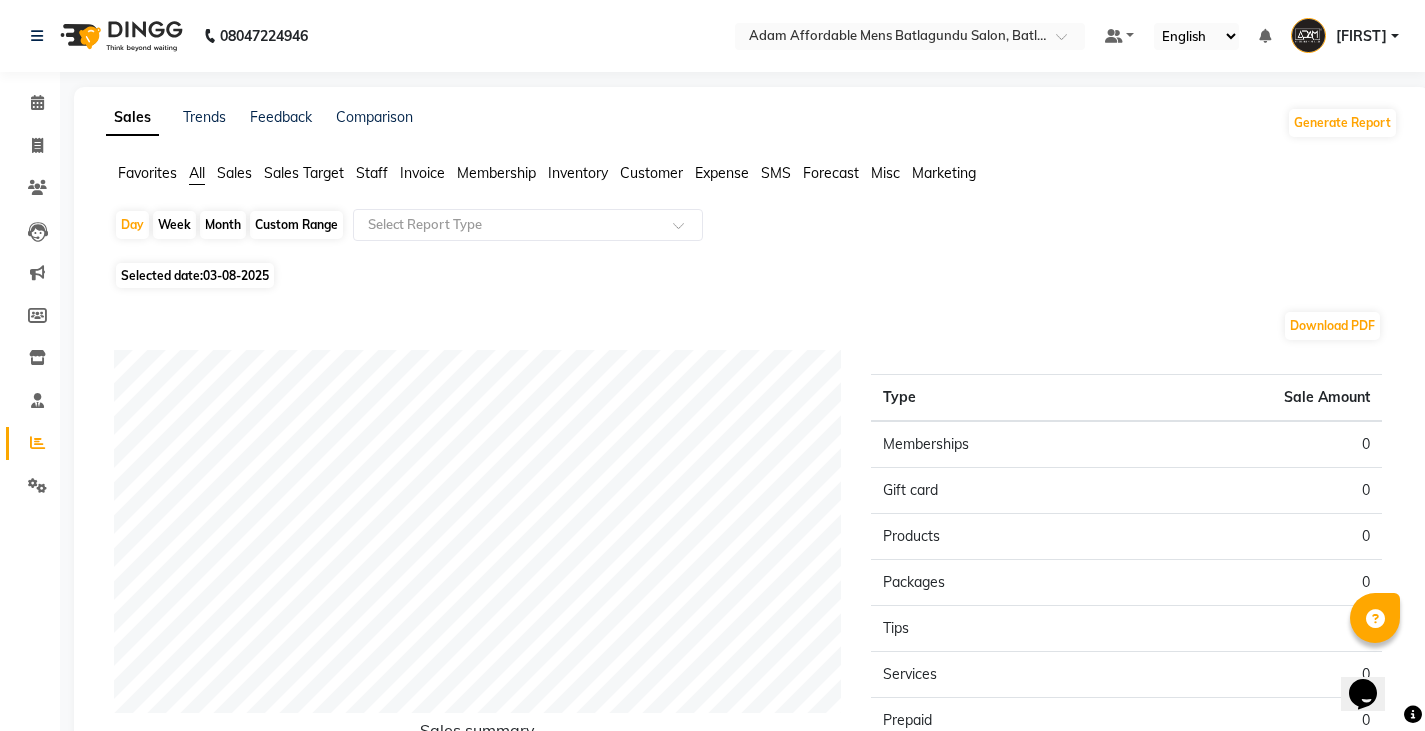 click on "Staff" 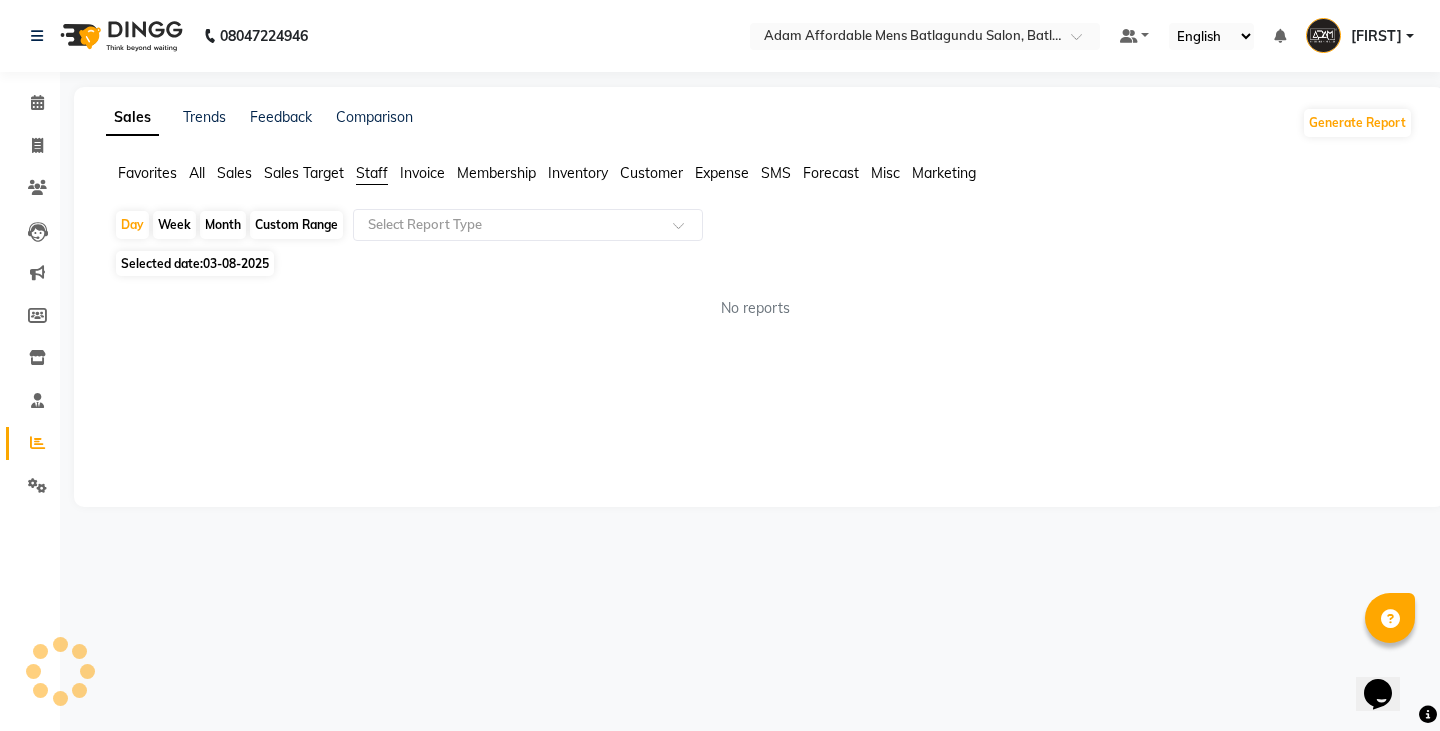 click on "03-08-2025" 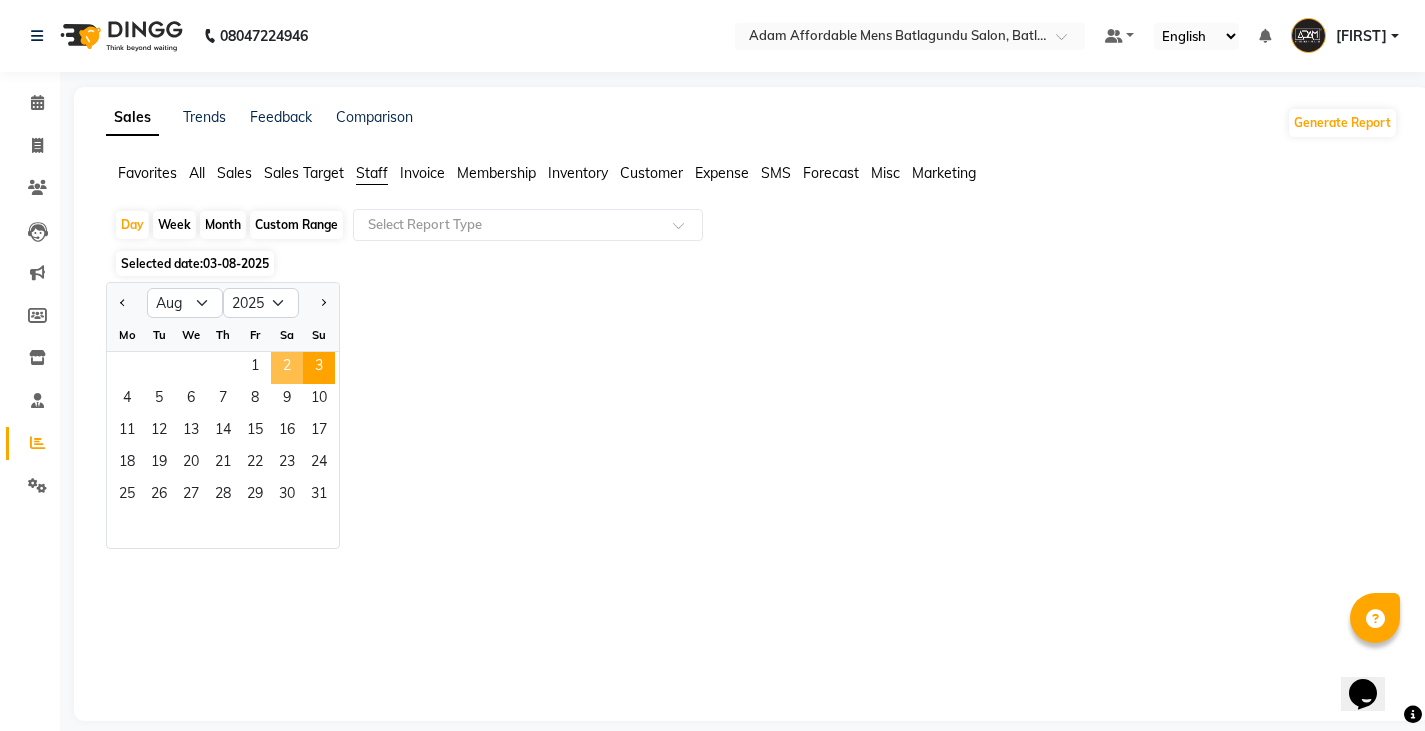 click on "2" 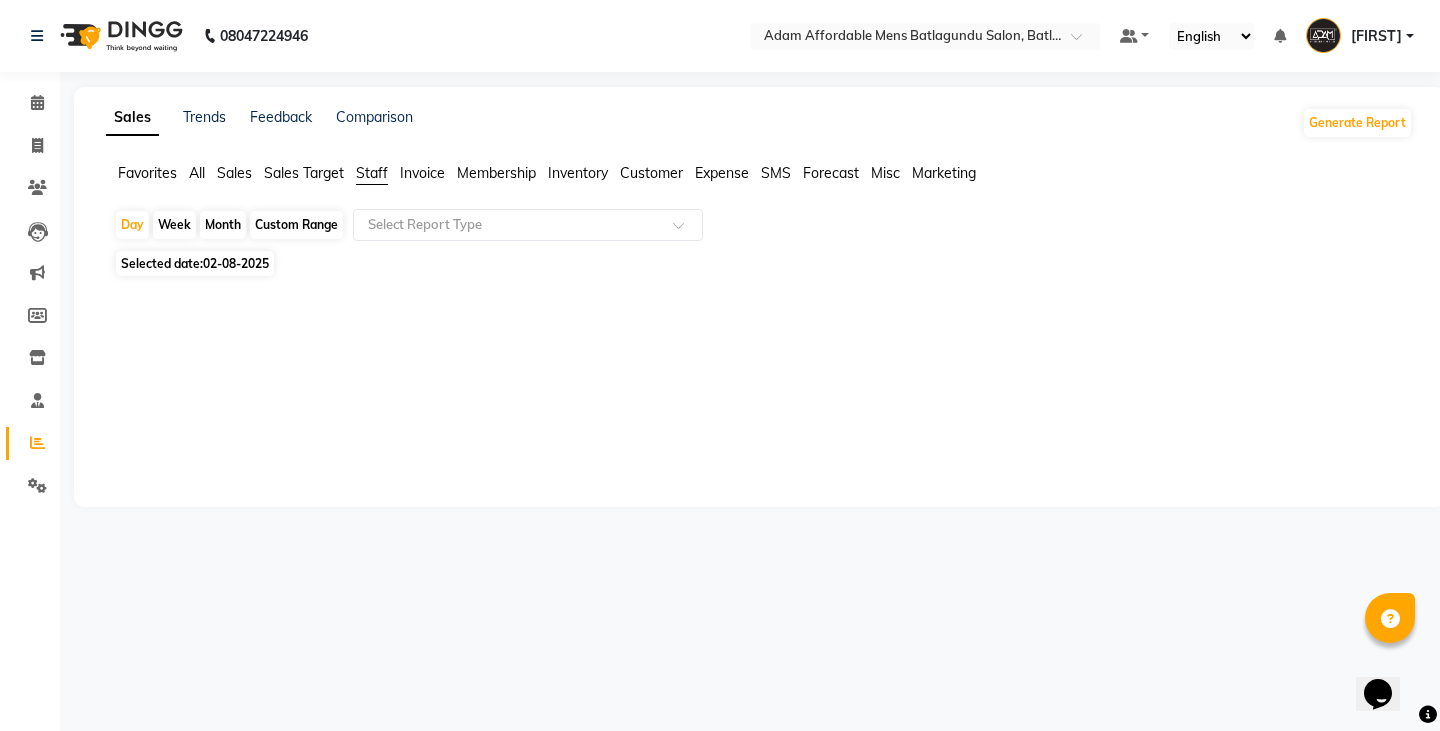 click 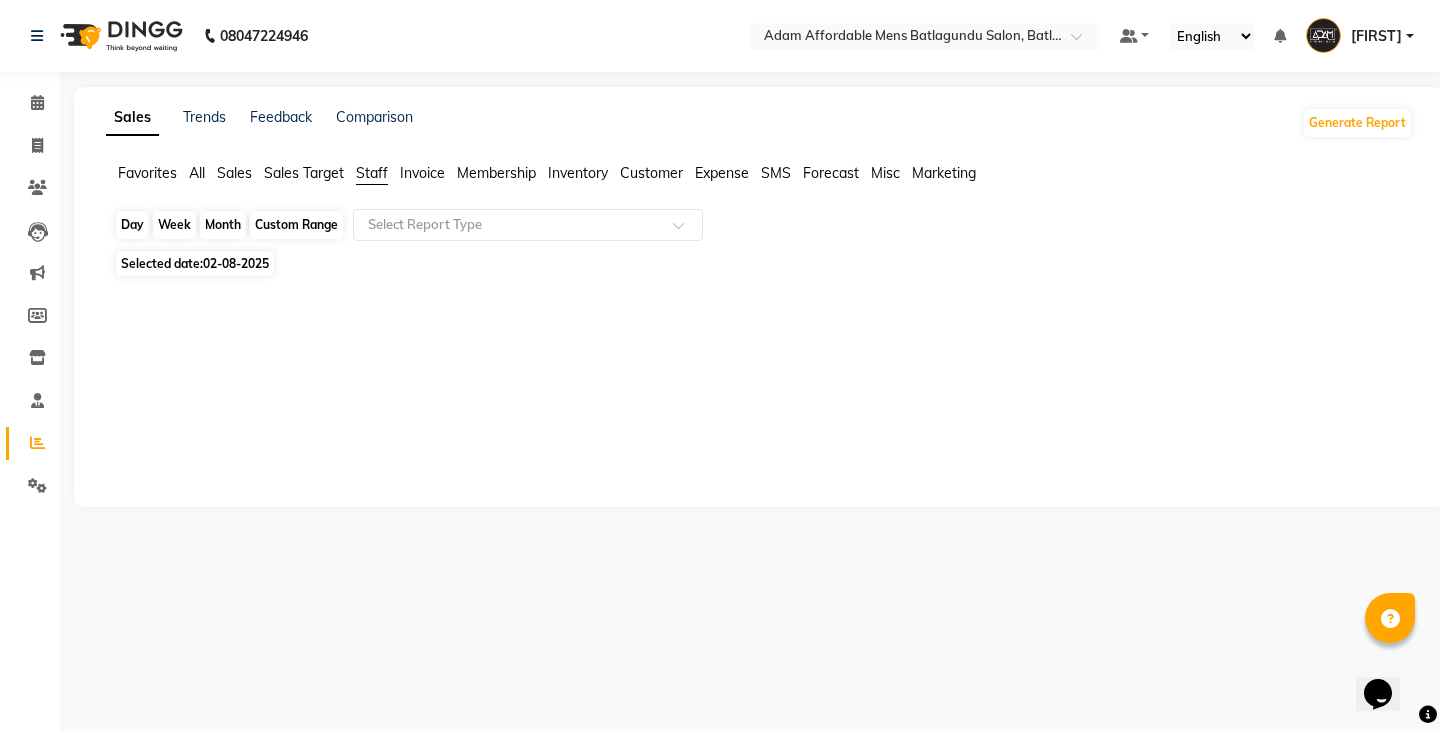 click on "Day" 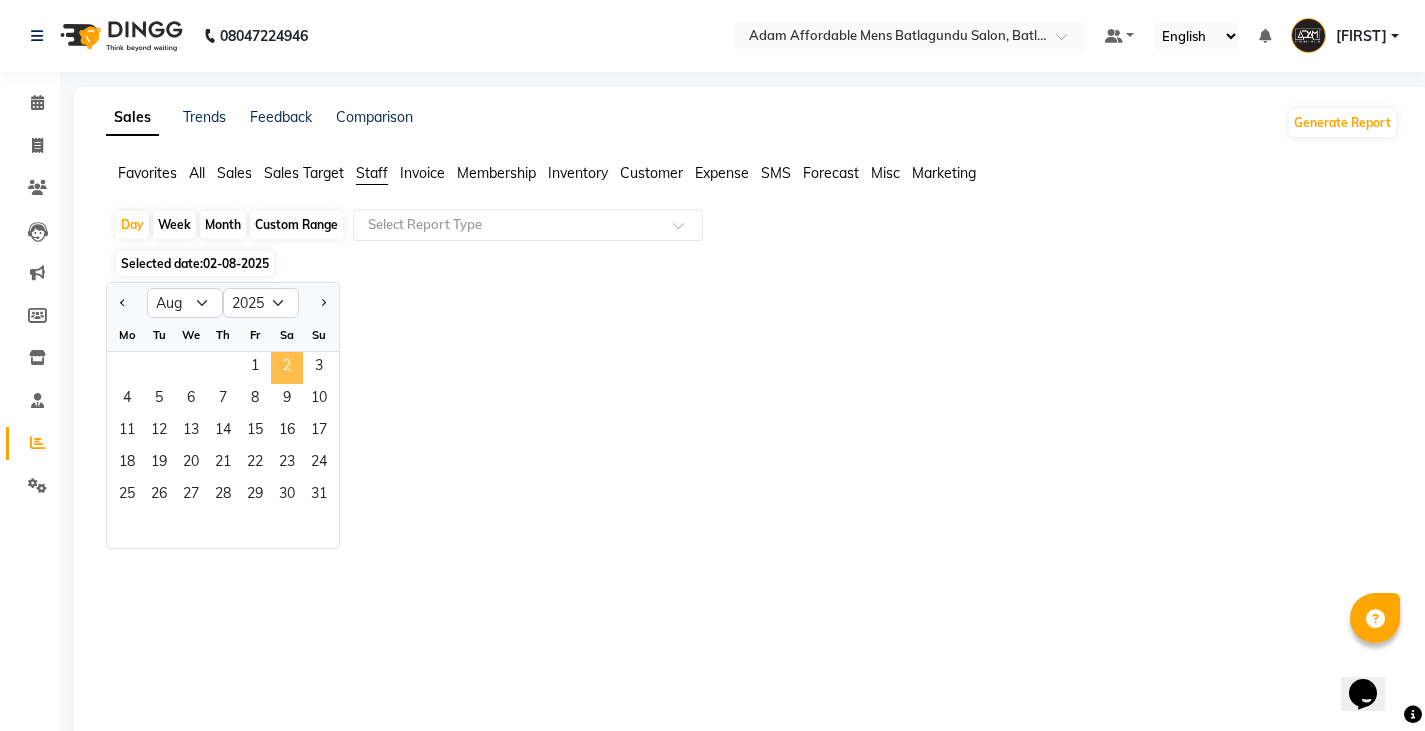 click on "2" 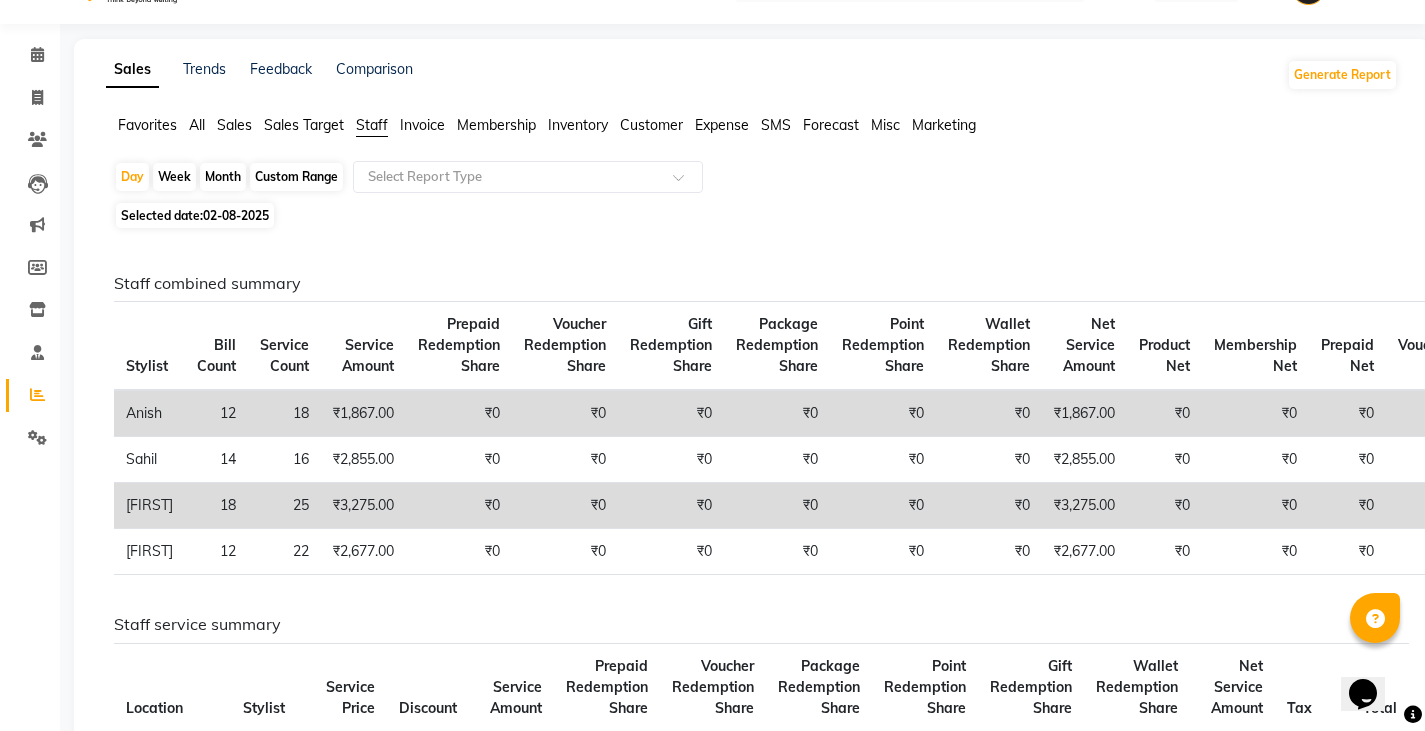 scroll, scrollTop: 0, scrollLeft: 0, axis: both 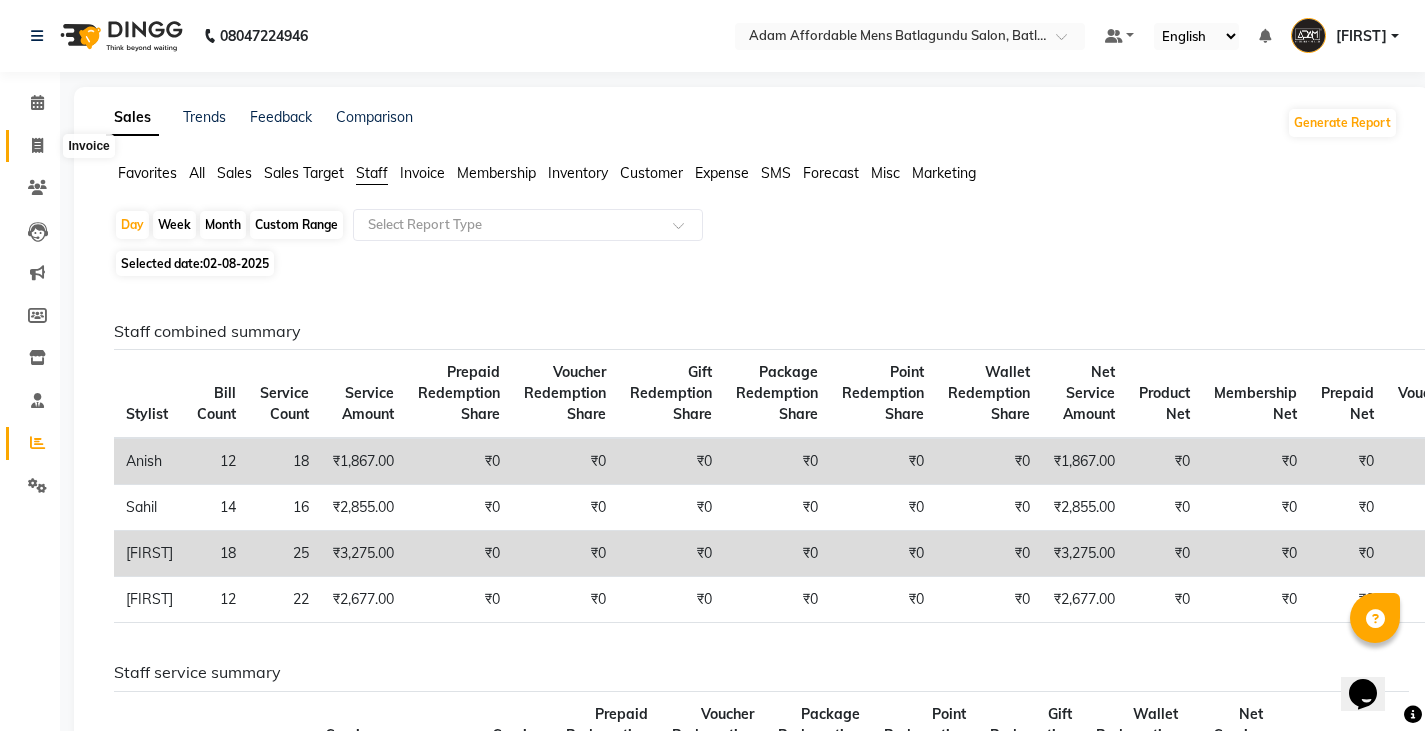 click 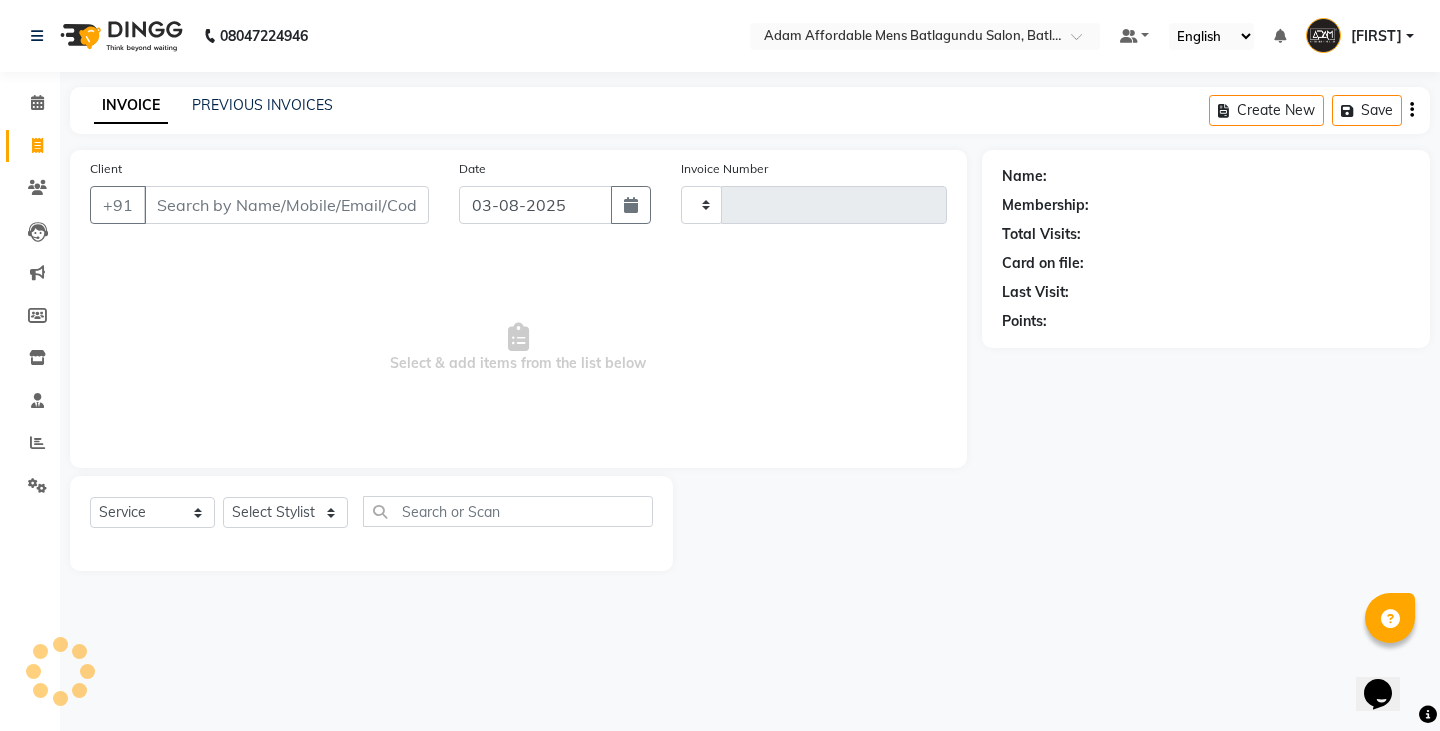 type on "3065" 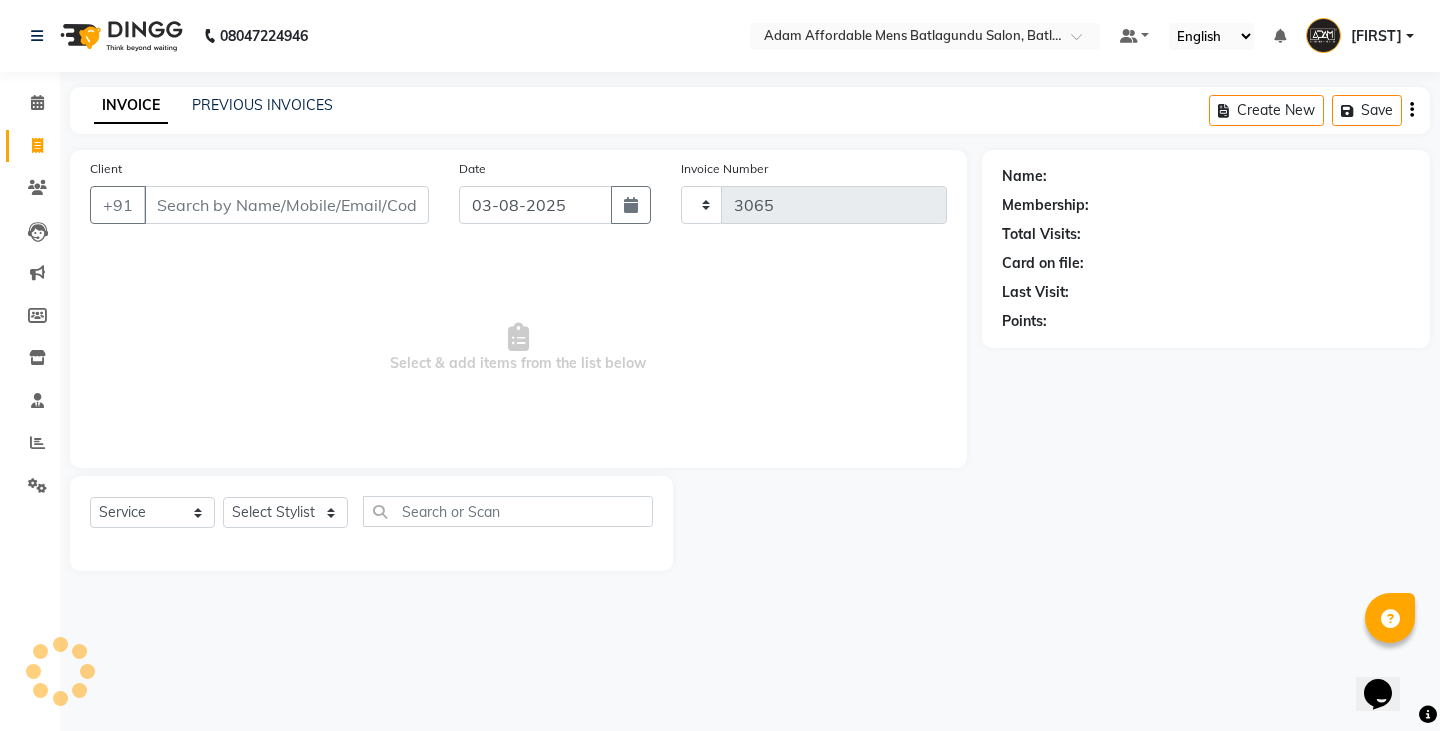select on "8213" 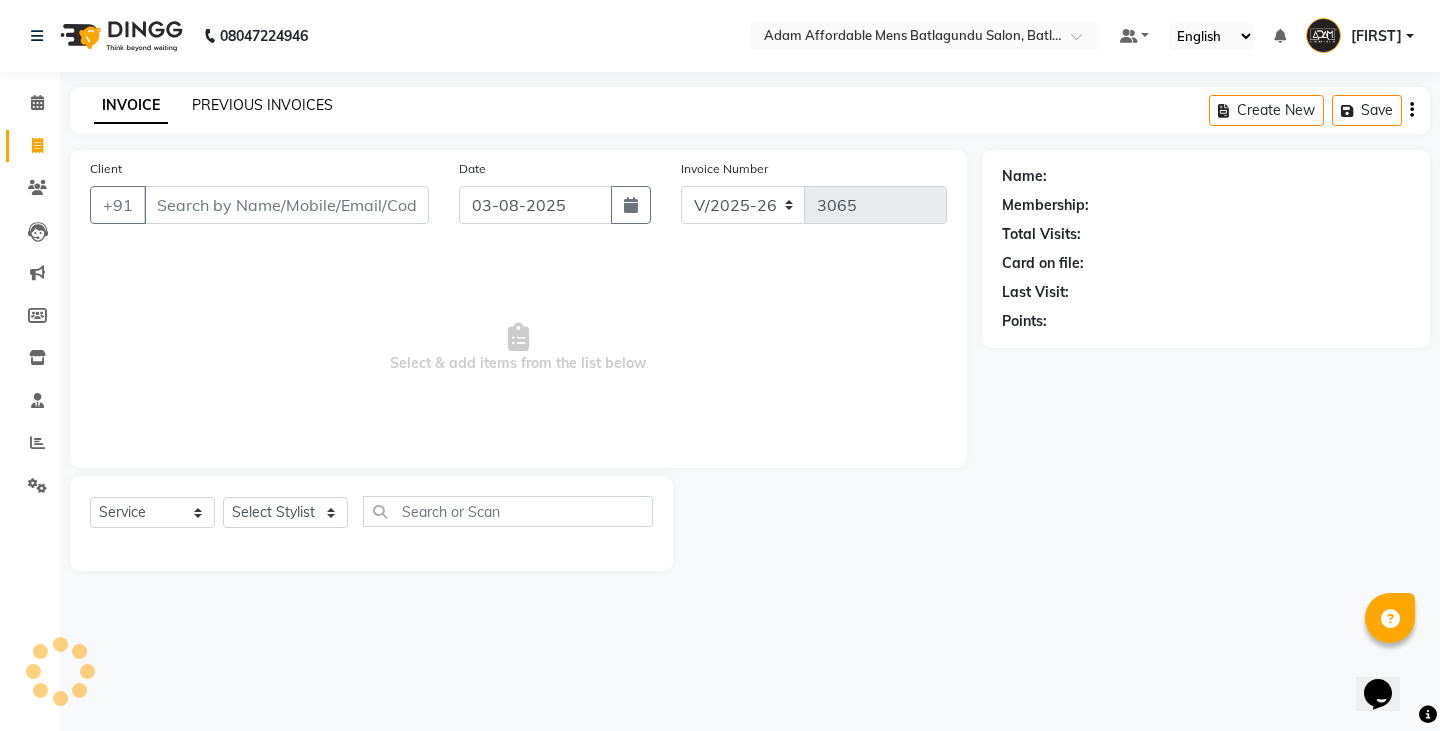 click on "PREVIOUS INVOICES" 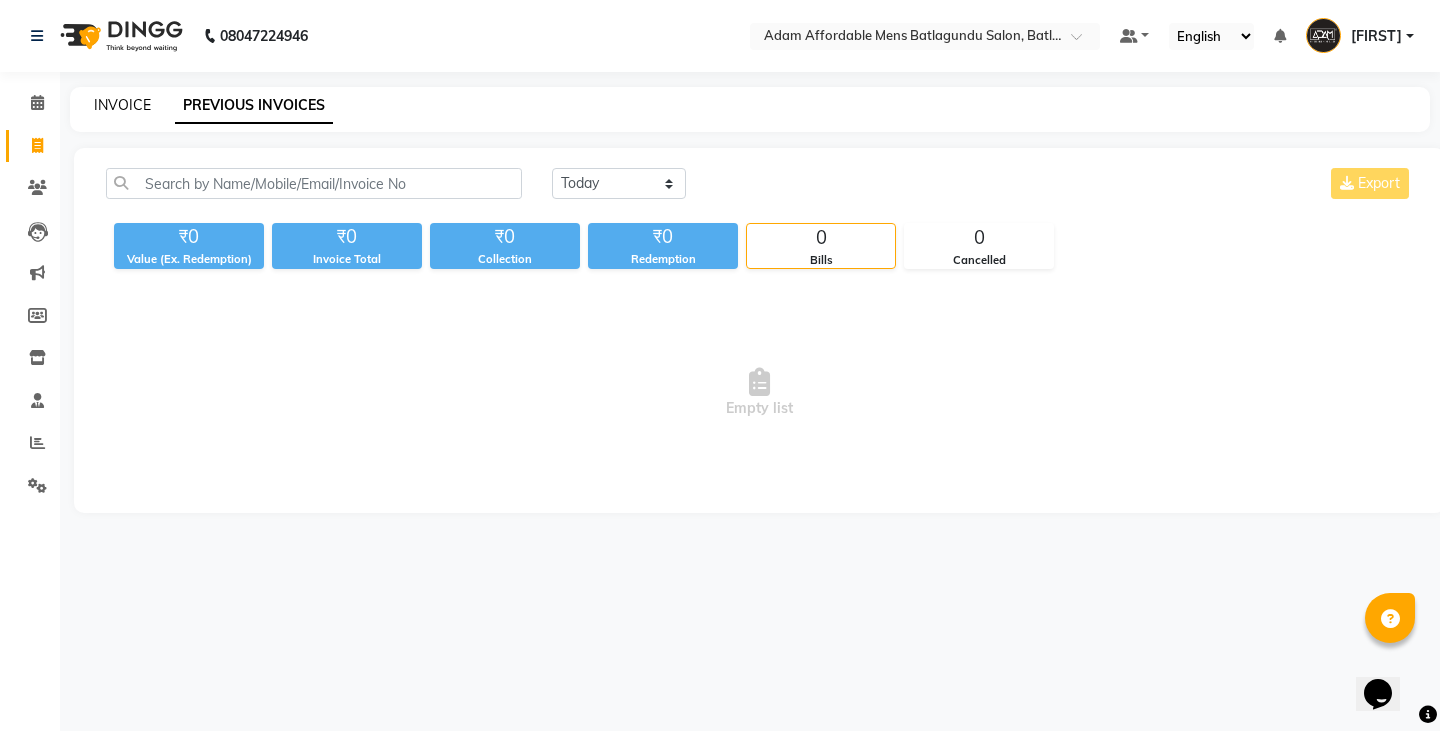 click on "INVOICE" 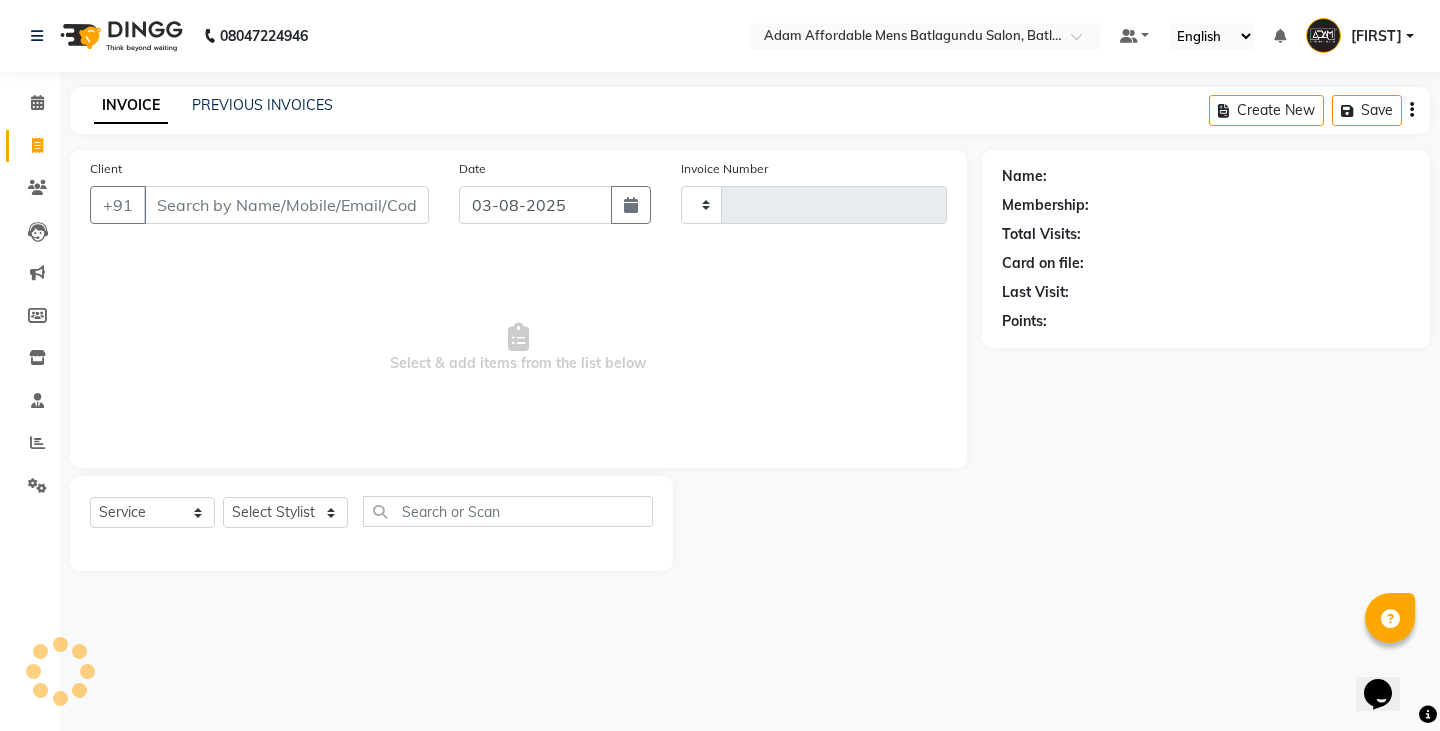 type on "3065" 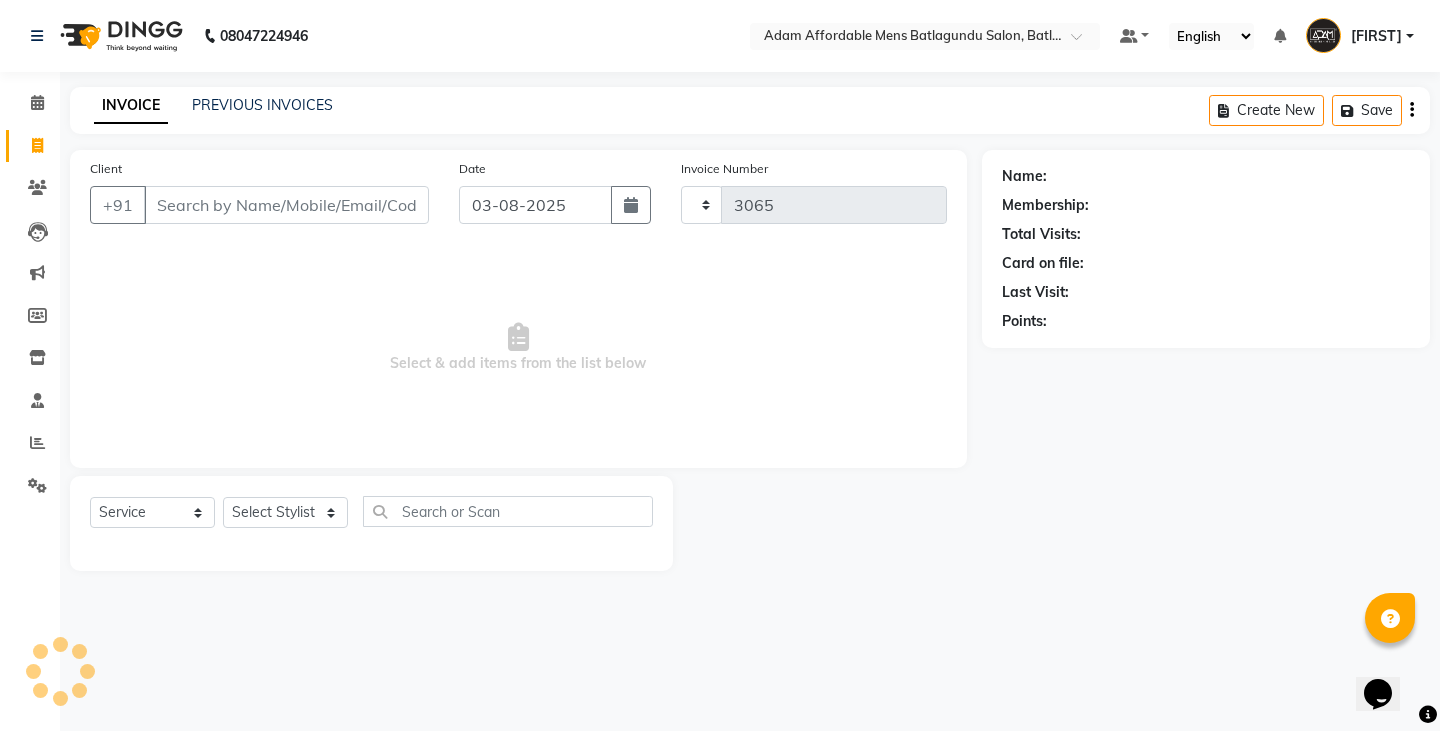 select on "8213" 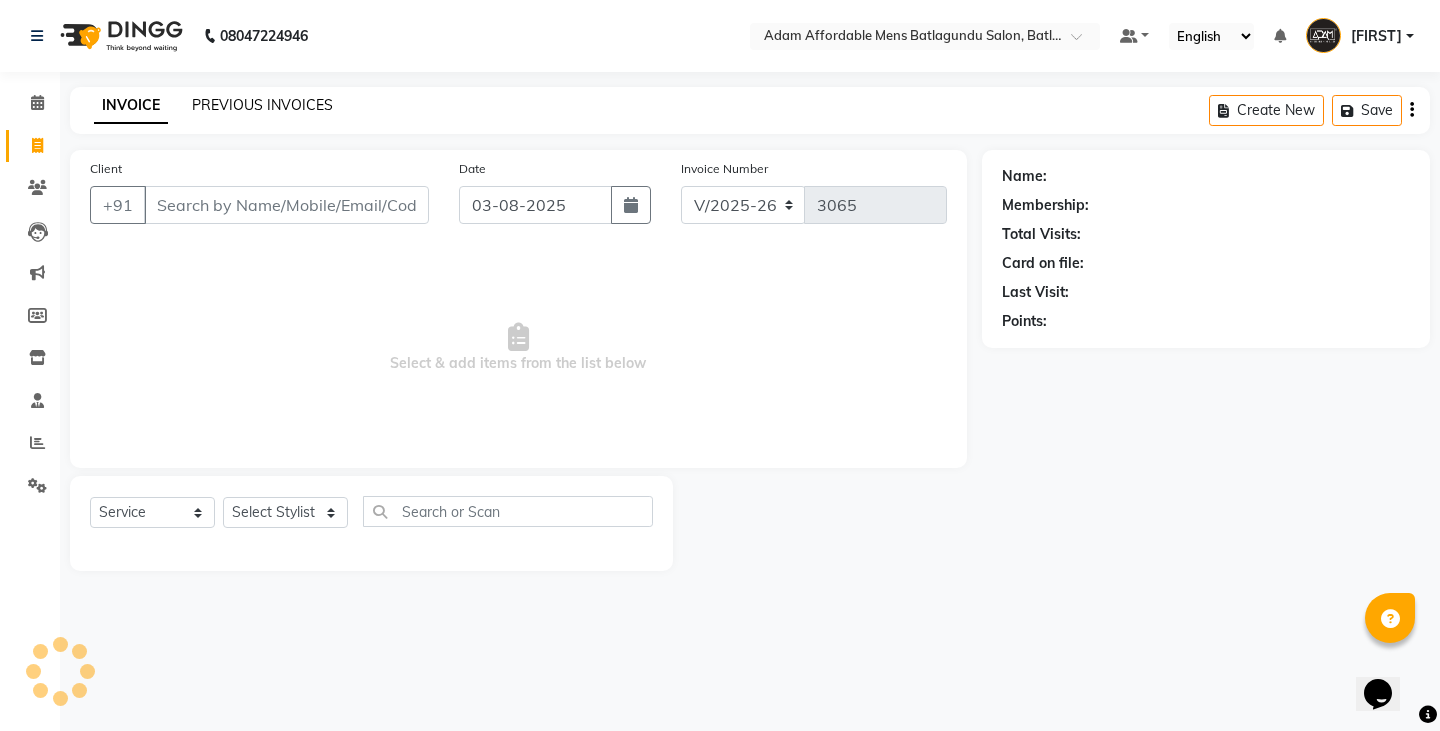 click on "PREVIOUS INVOICES" 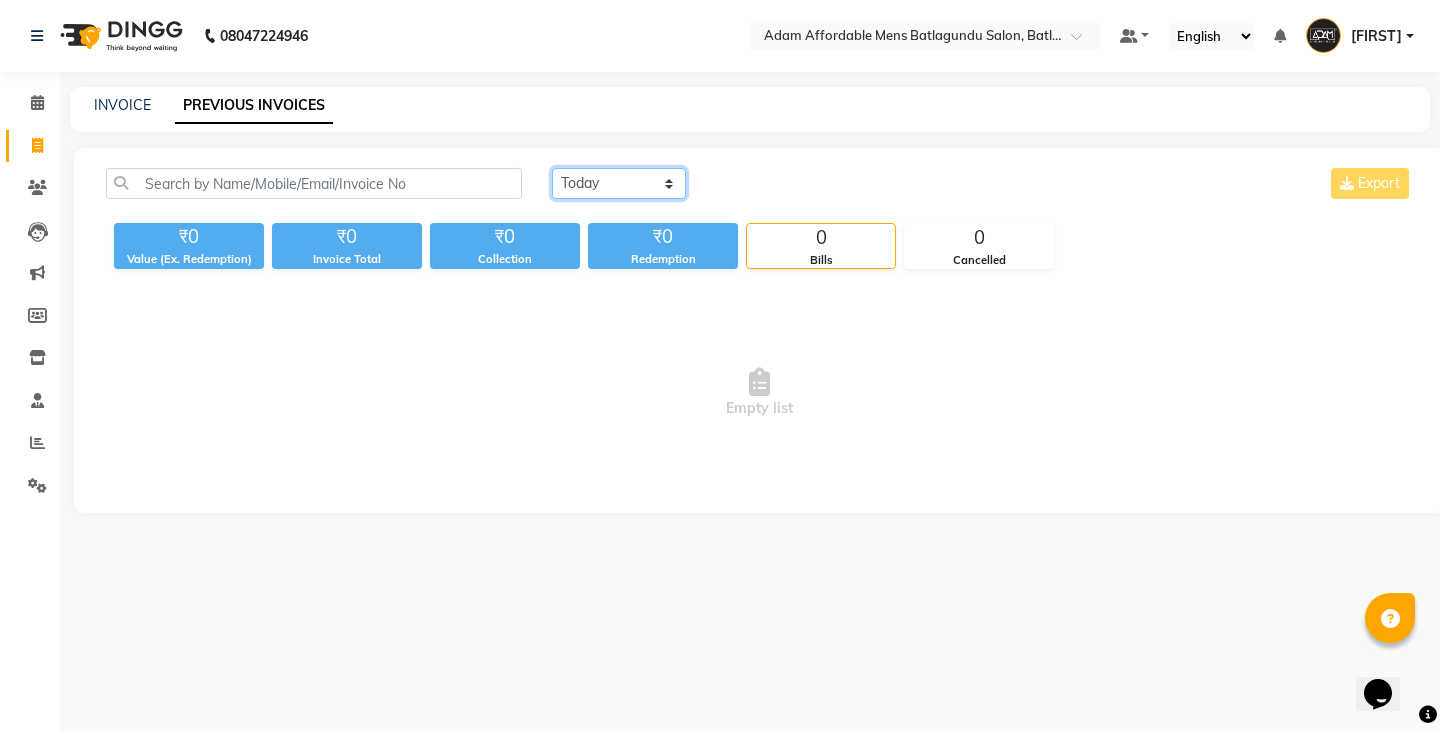 click on "Today Yesterday Custom Range" 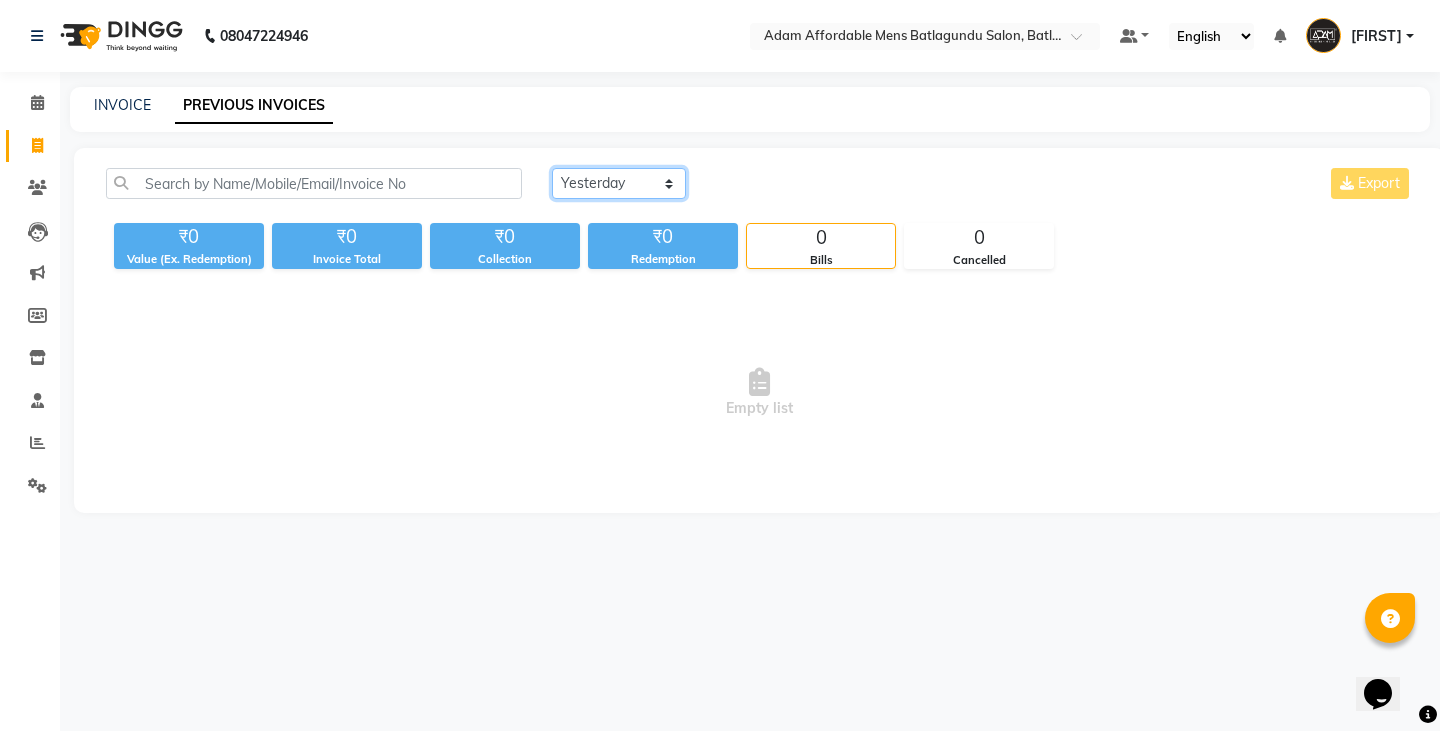 click on "Today Yesterday Custom Range" 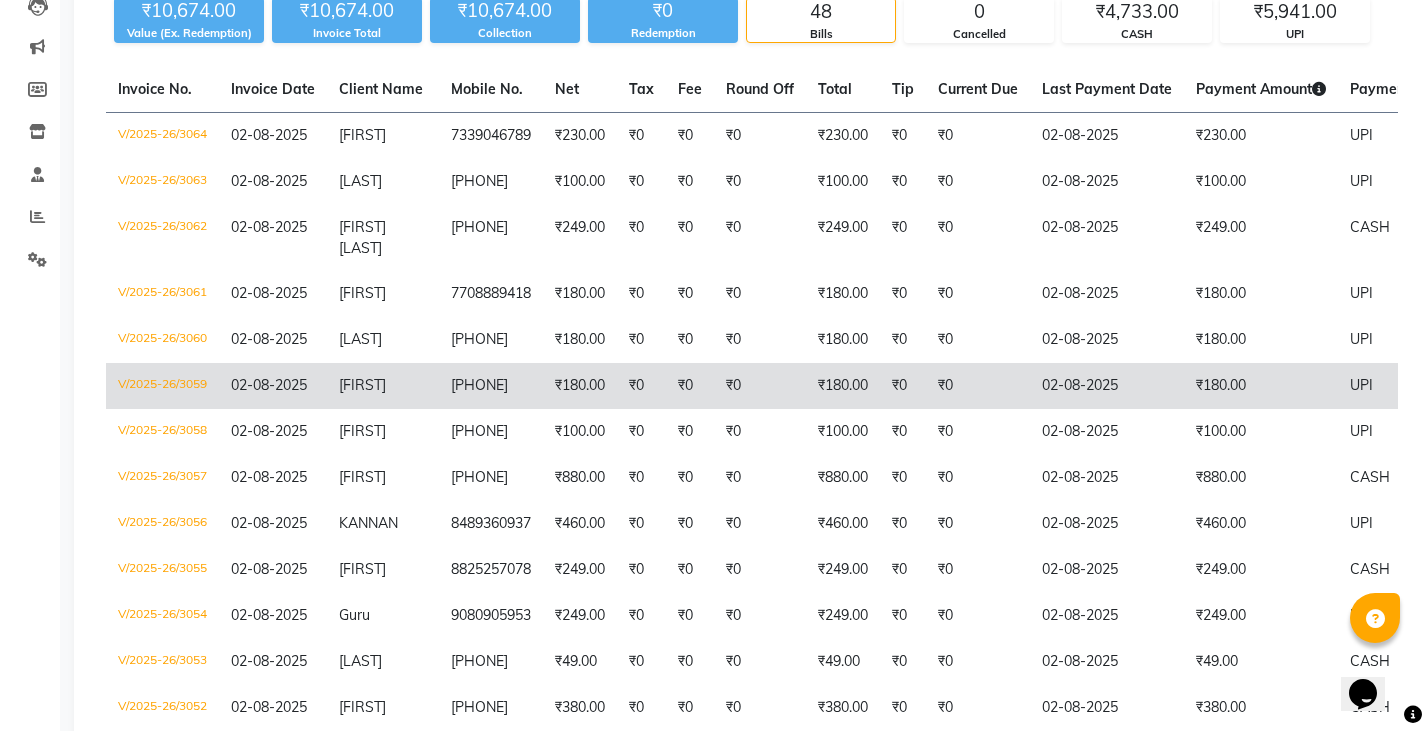 scroll, scrollTop: 0, scrollLeft: 0, axis: both 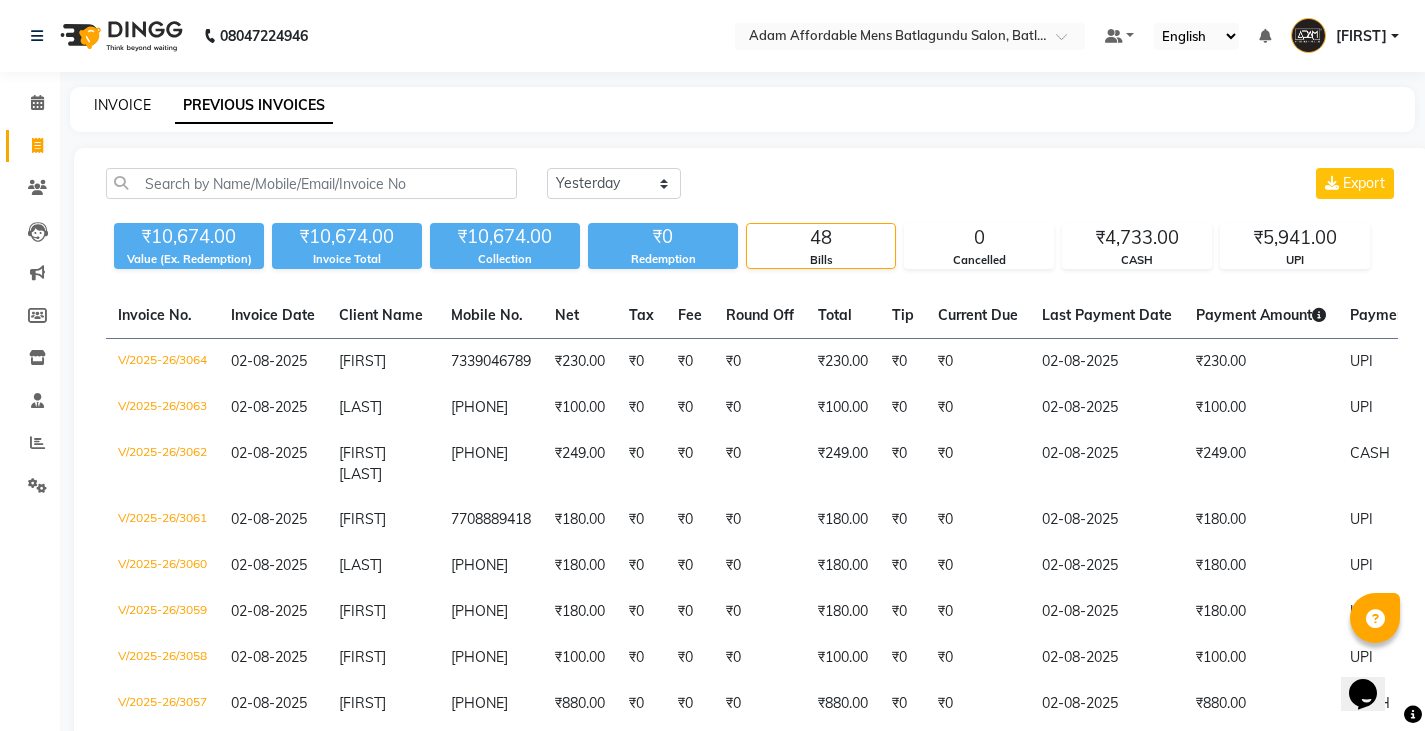 click on "INVOICE" 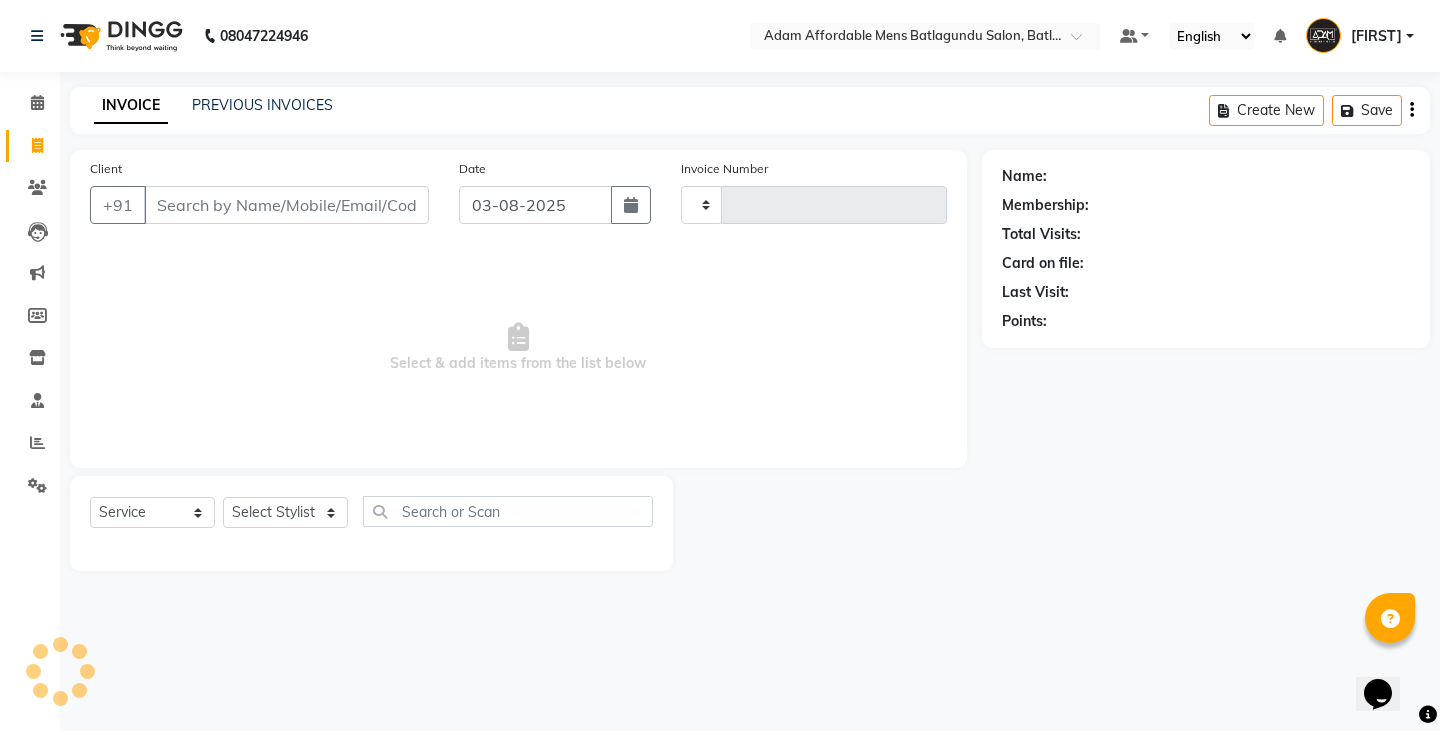 type on "3065" 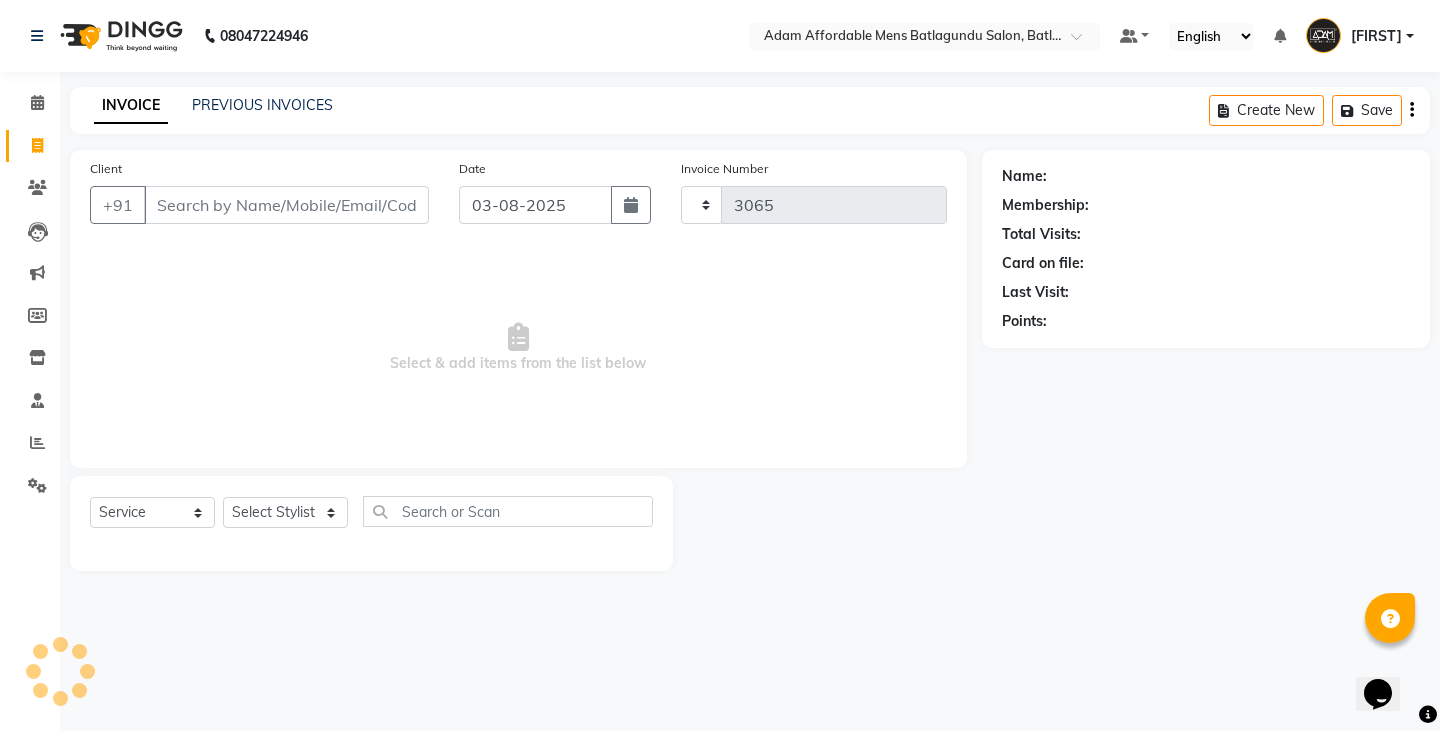 select on "8213" 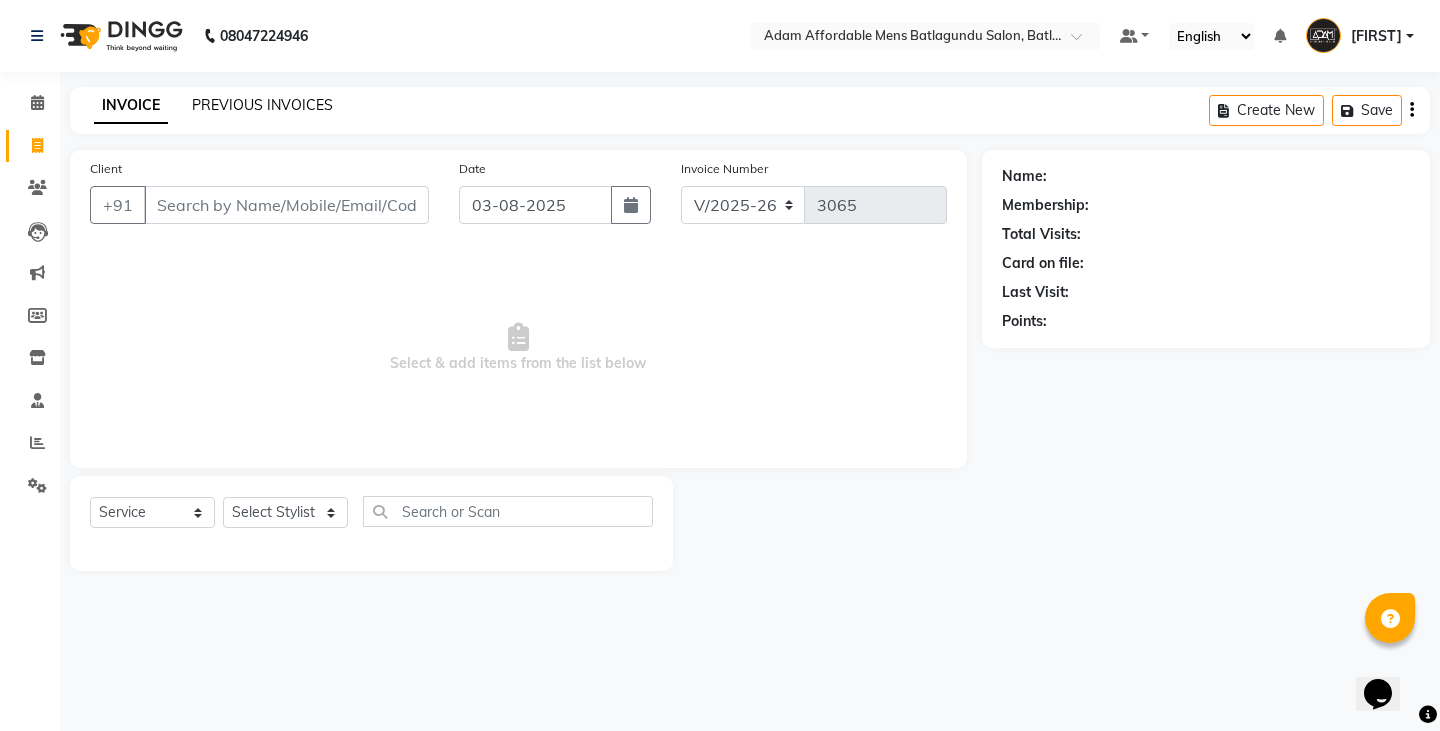 drag, startPoint x: 271, startPoint y: 81, endPoint x: 268, endPoint y: 96, distance: 15.297058 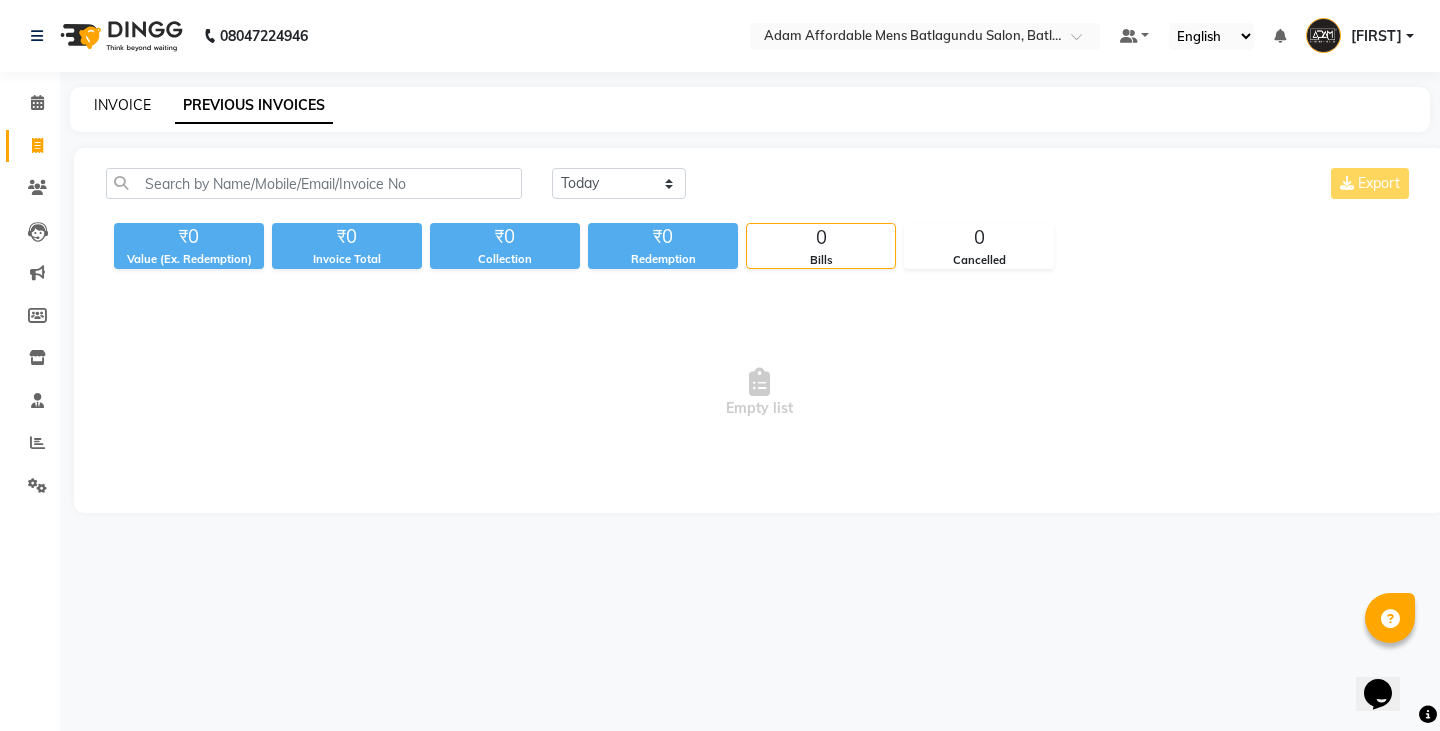 click on "INVOICE" 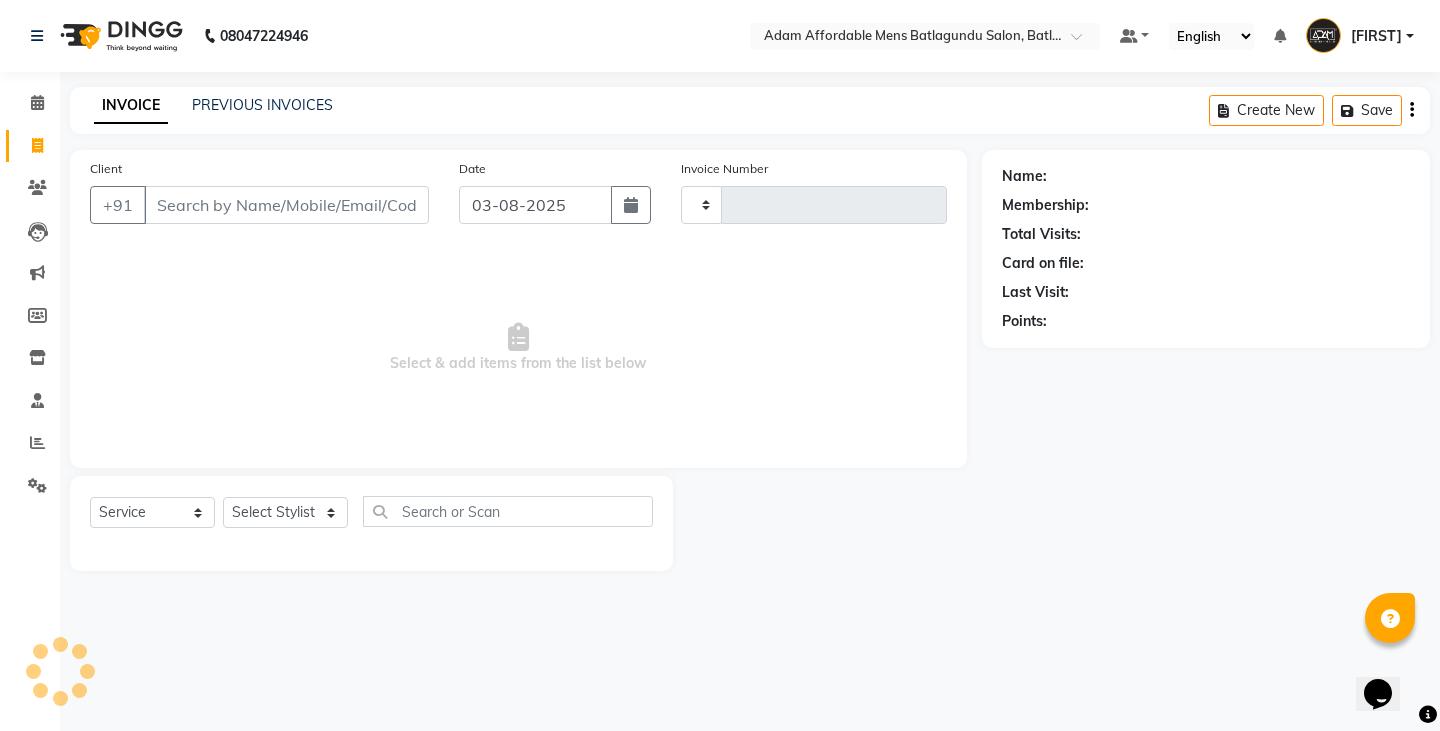 type on "3065" 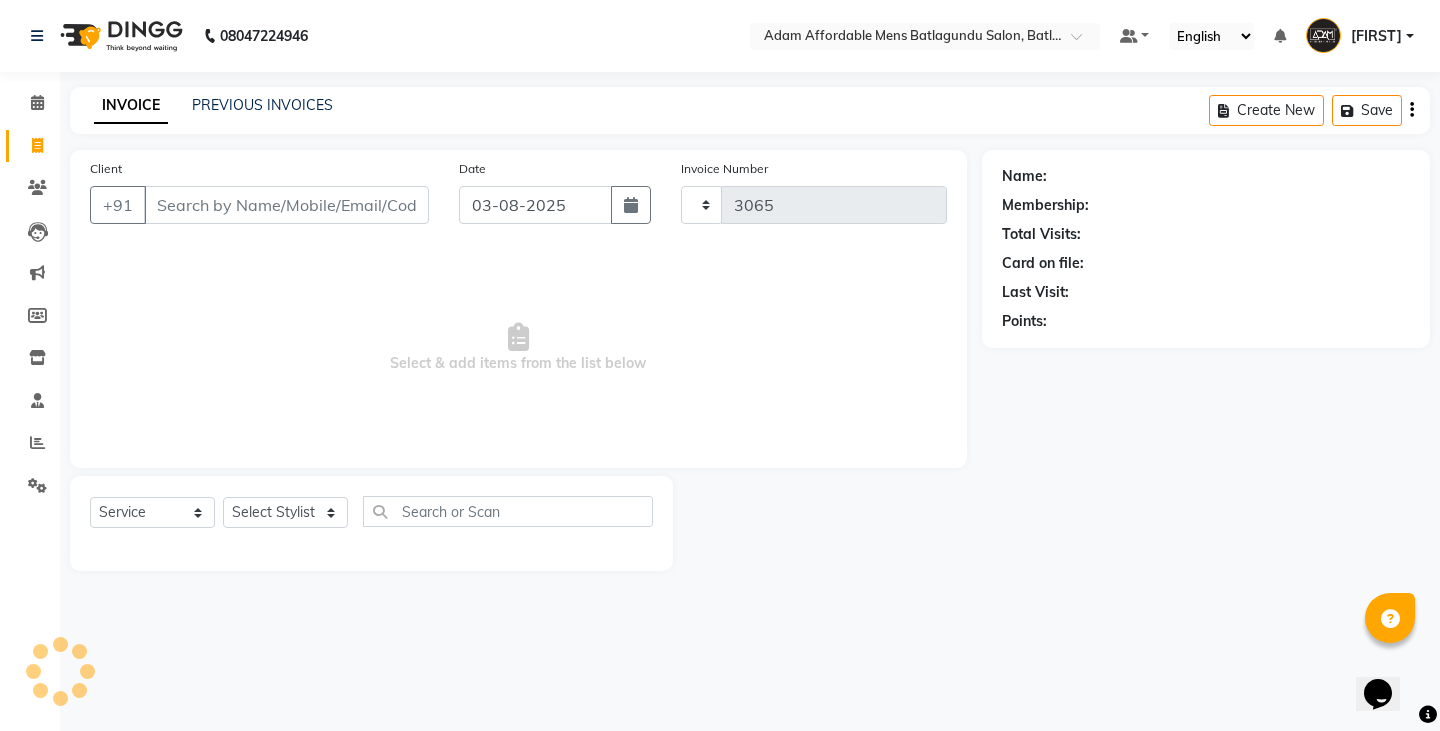 select on "8213" 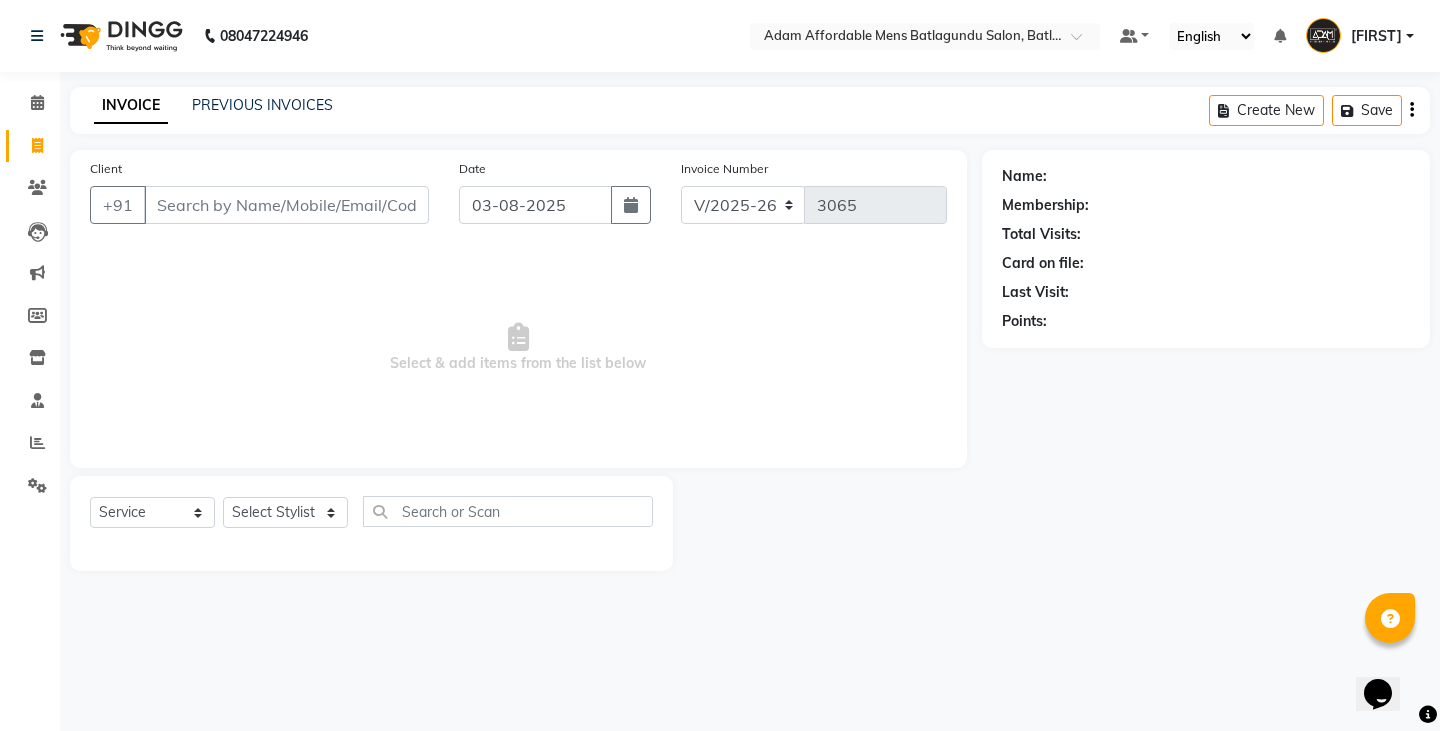 click on "08047224946 Select Location ×  Adam Affordable Mens   Batlagundu   Salon, Batlagundu  Default Panel My Panel English ENGLISH Español العربية मराठी हिंदी ગુજરાતી தமிழ் 中文 Notifications nothing to show Raja Manage Profile Change Password Sign out  Version:3.15.11  ☀  ADAM AFFORDABLE MENS   Batlagundu   Salon, Batlagundu   Calendar  Invoice  Clients  Leads   Marketing  Members  Inventory  Staff  Reports  Settings Completed InProgress Upcoming Dropped Tentative Check-In Confirm Bookings Generate Report Segments Page Builder INVOICE PREVIOUS INVOICES Create New   Save  Client +91 Date 03-08-2025 Invoice Number V/2025 V/2025-26 3065  Select & add items from the list below  Select  Service  Product  Membership  Package Voucher Prepaid Gift Card  Select Stylist Admin Anish Ovesh Raja SAHIL  SOHAIL SONU Name: Membership: Total Visits: Card on file: Last Visit:  Points:" at bounding box center [720, 365] 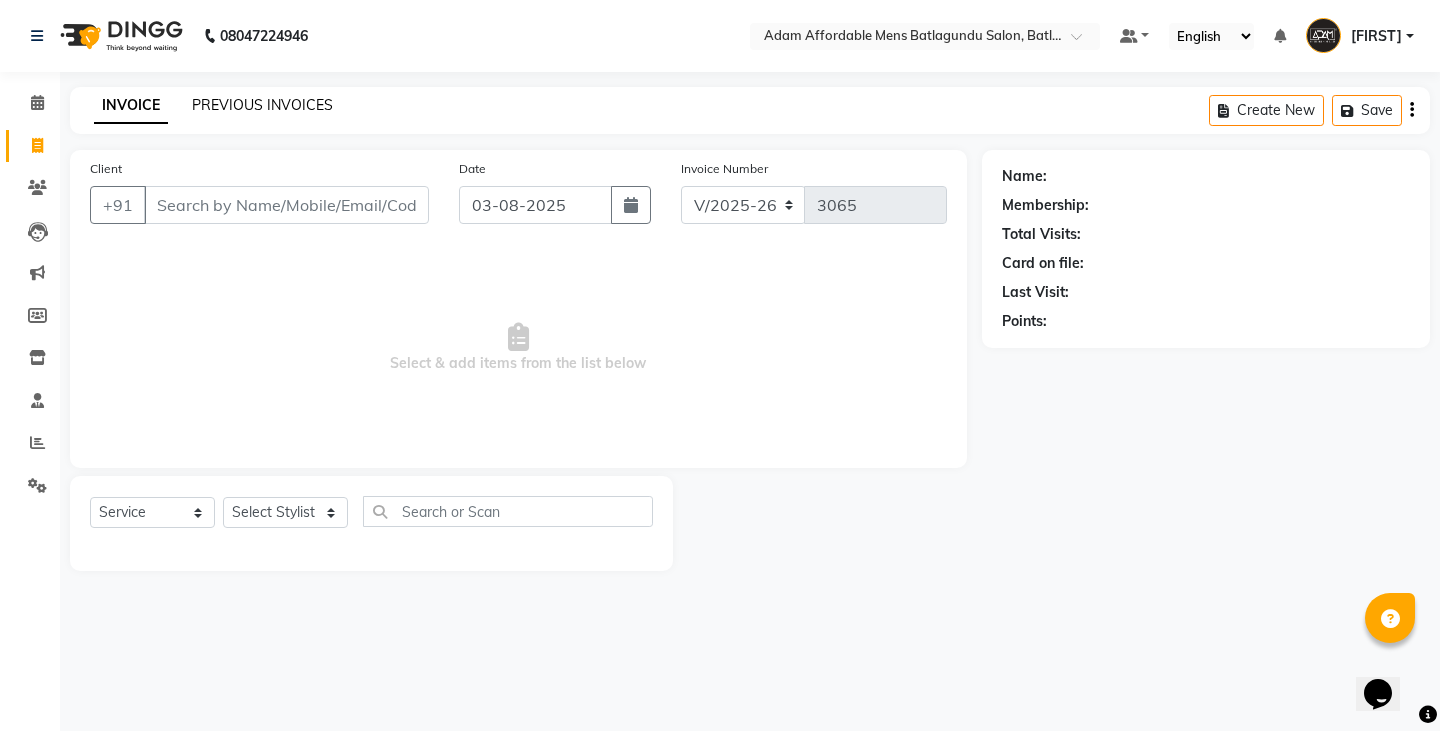 click on "PREVIOUS INVOICES" 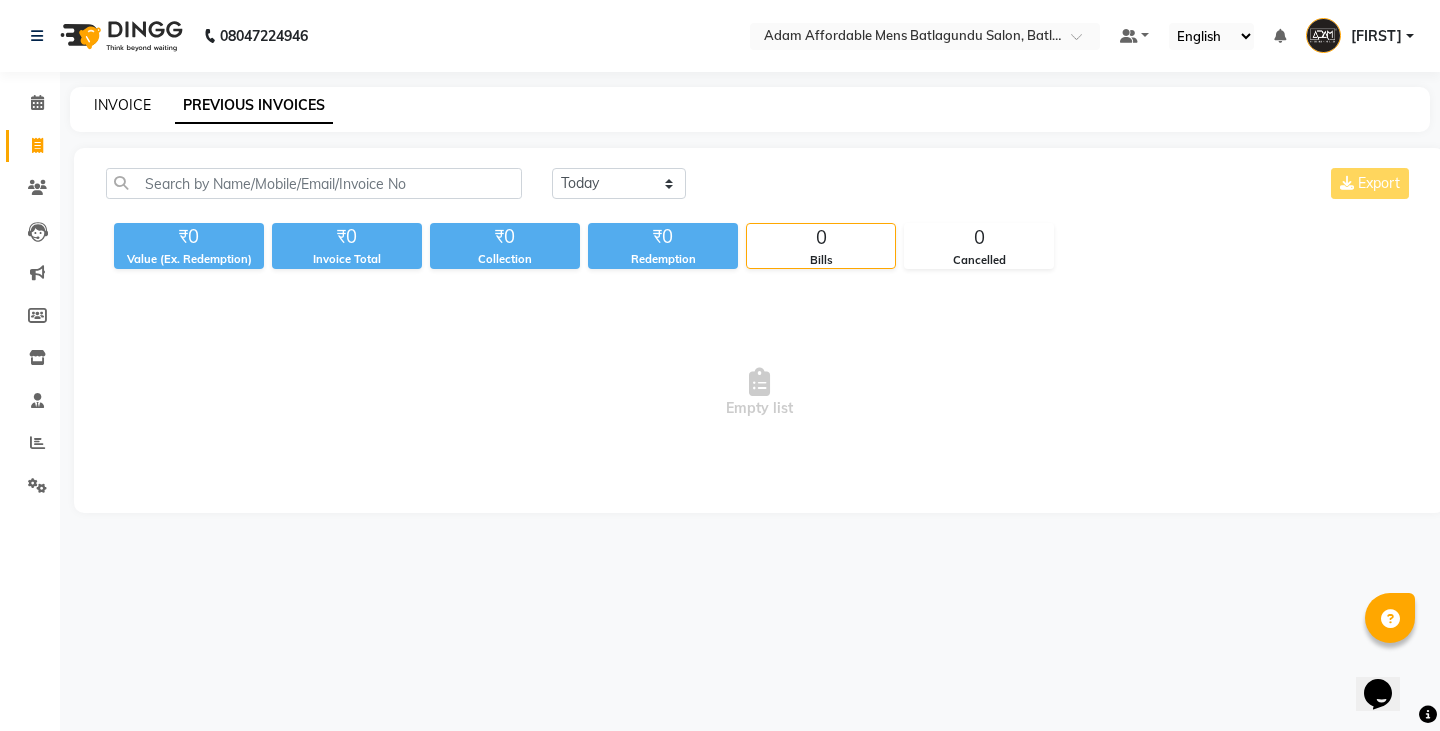 click on "INVOICE" 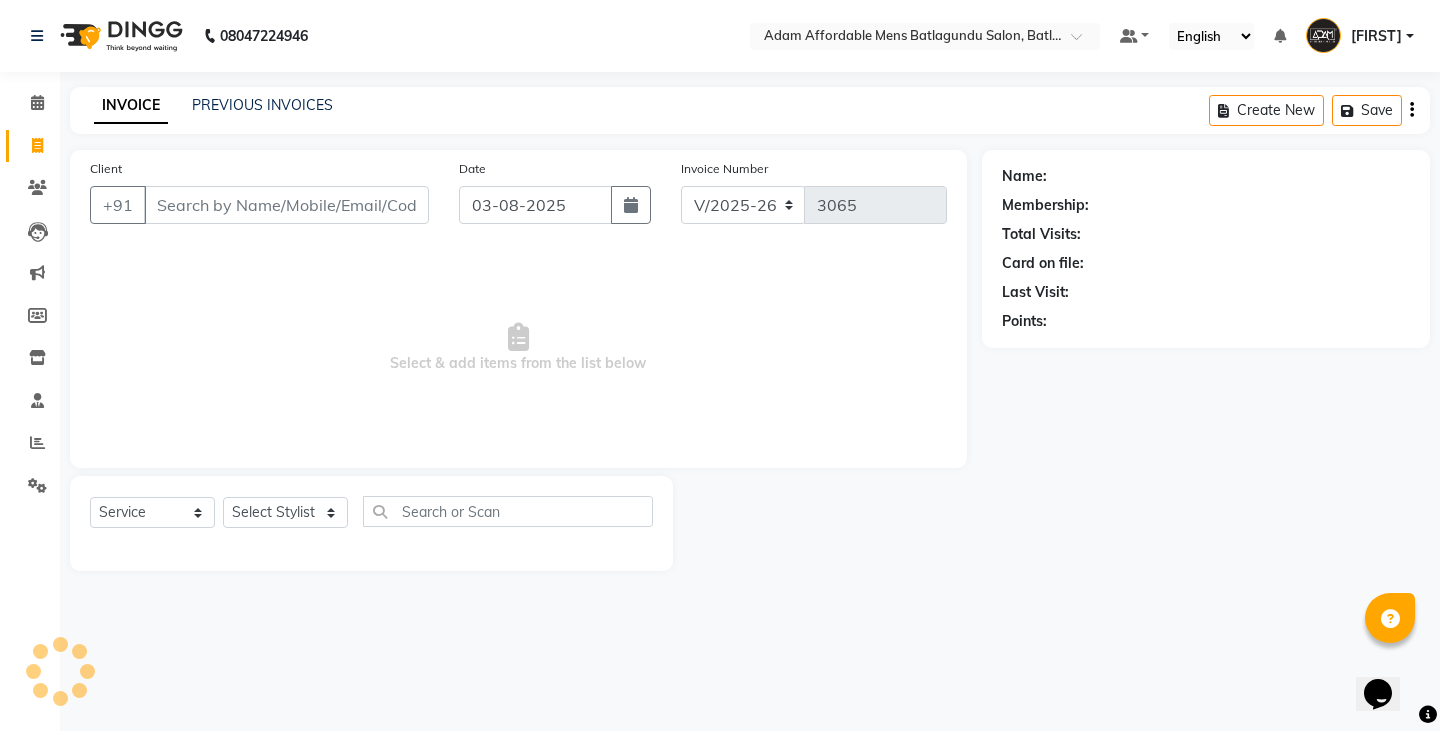 click on "Client" at bounding box center [286, 205] 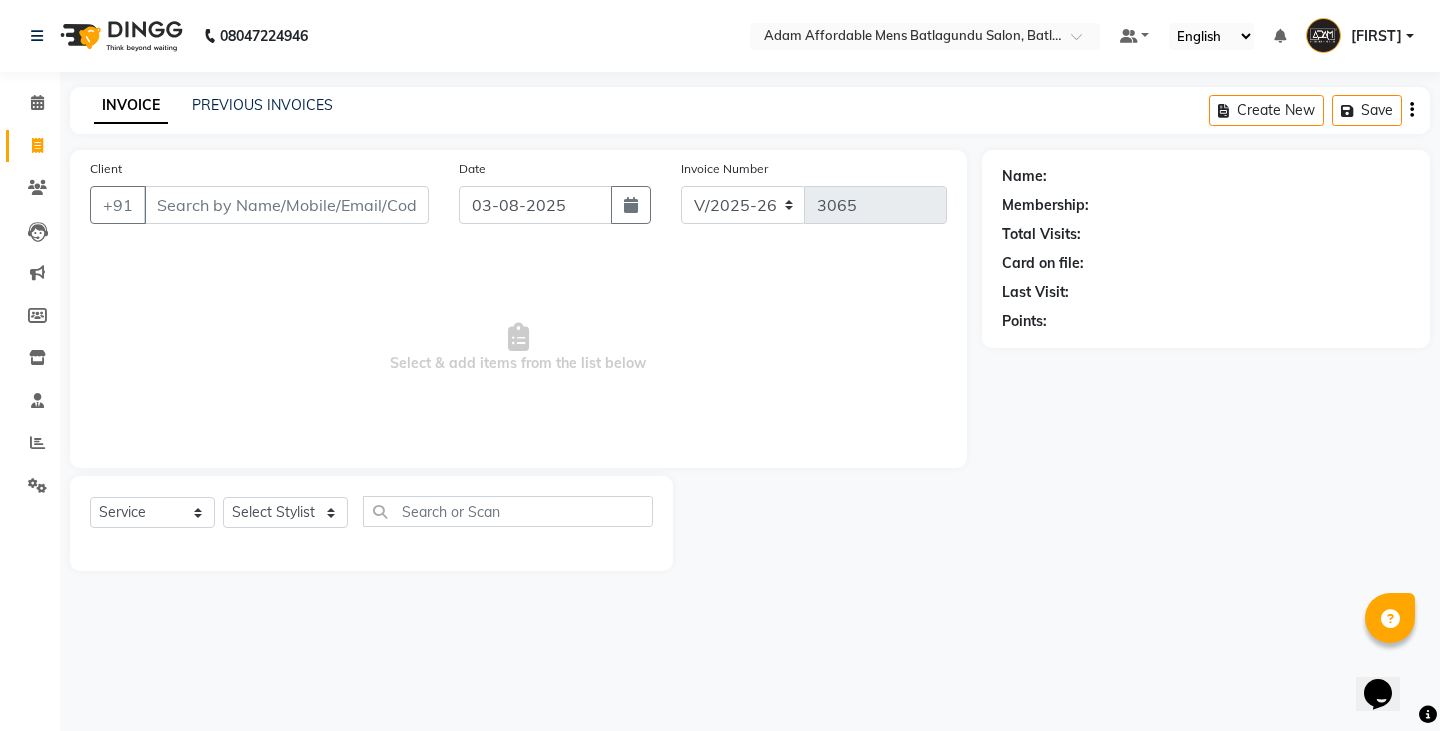 type on "5" 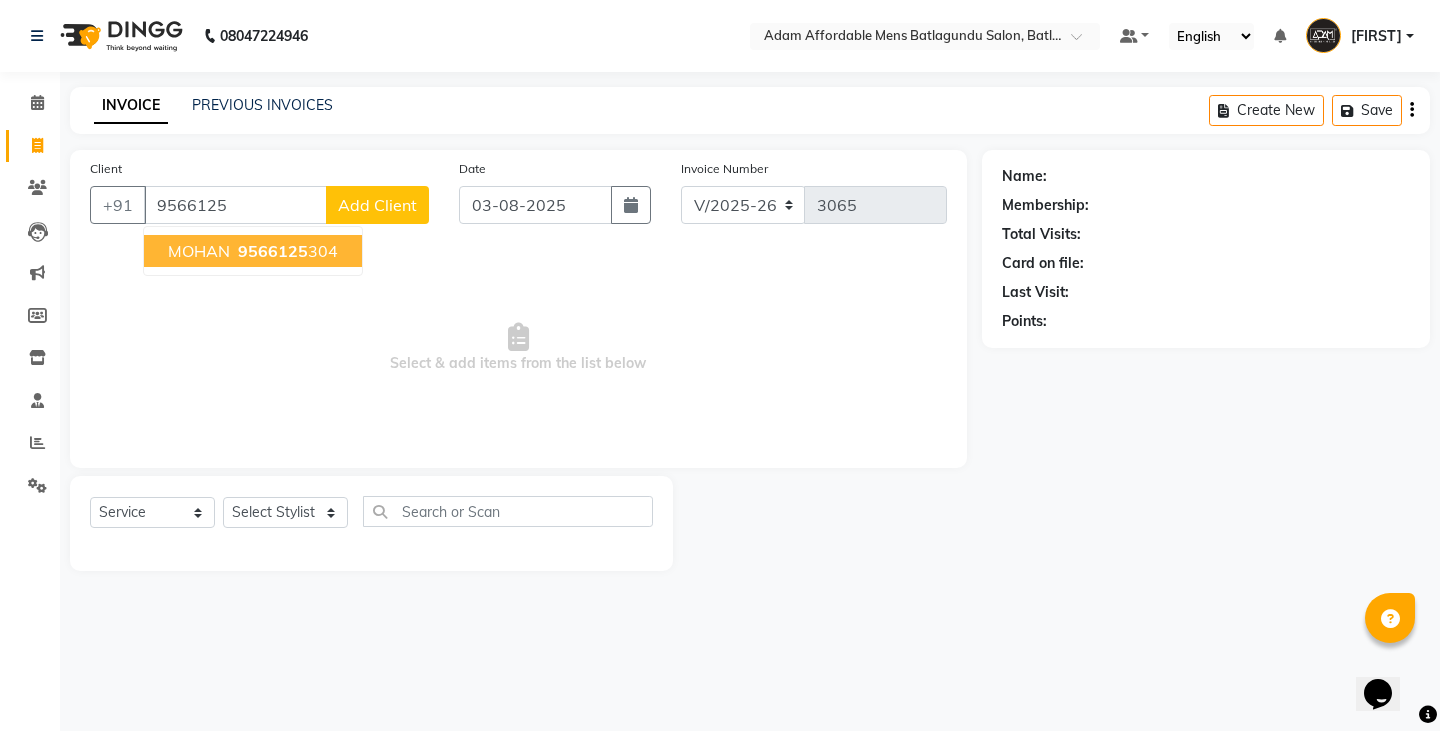 click on "9566125 304" at bounding box center (286, 251) 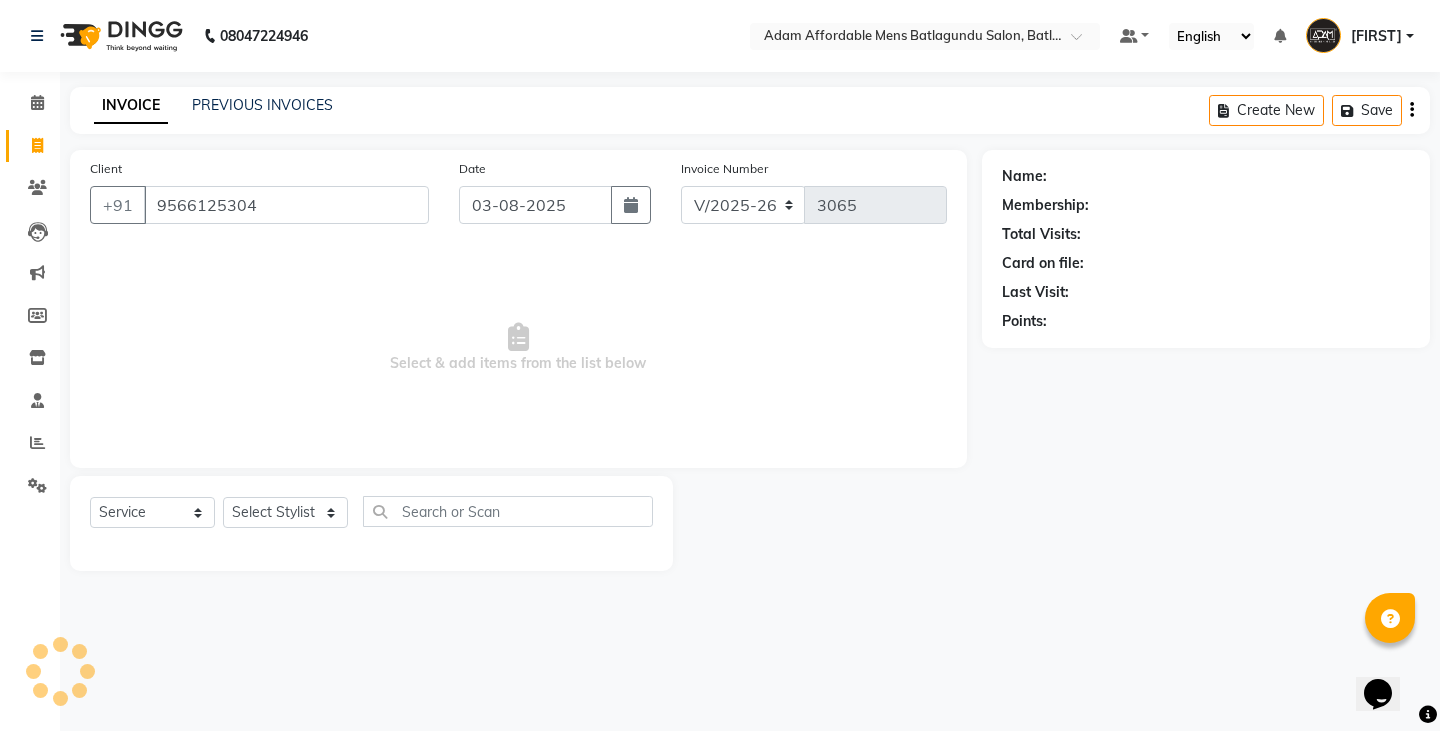 type on "9566125304" 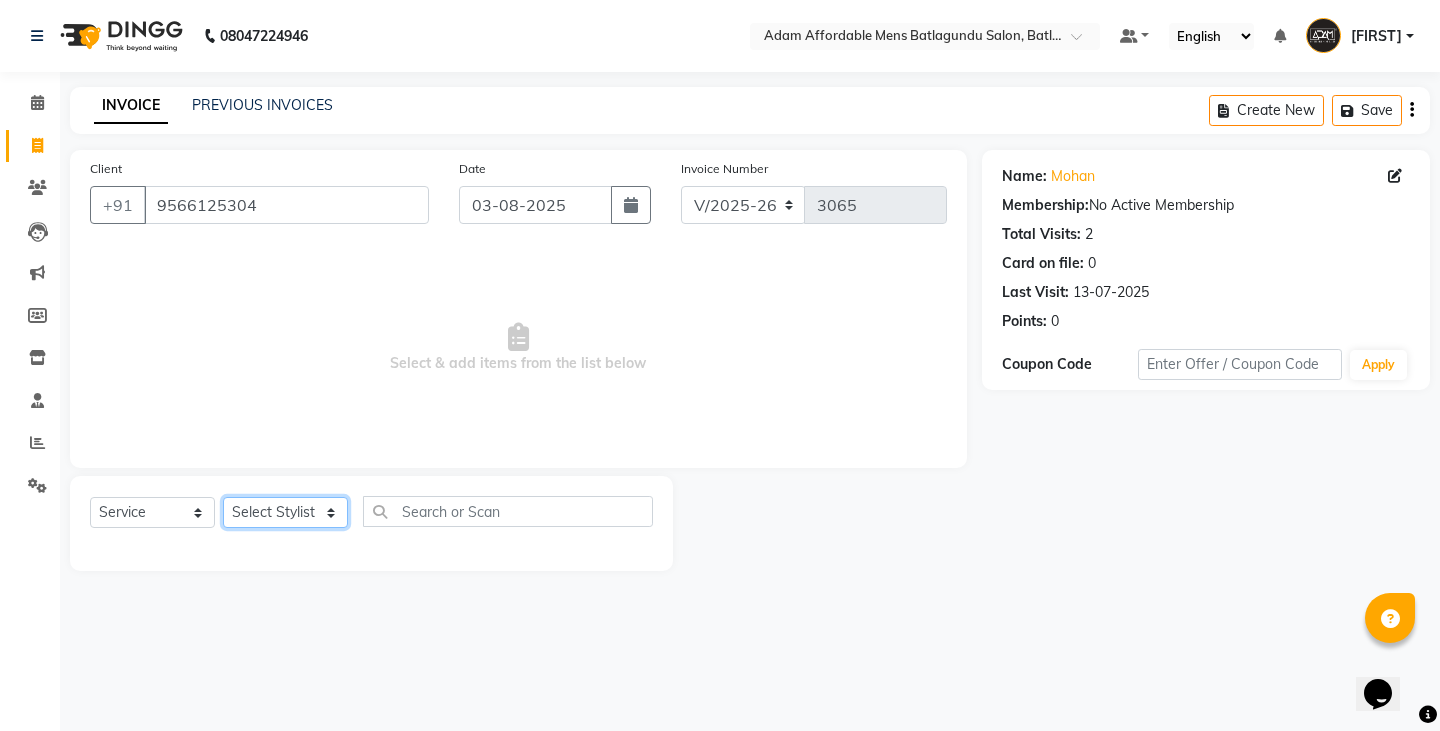 click on "Select Stylist Admin Anish Ovesh Raja SAHIL  SOHAIL SONU" 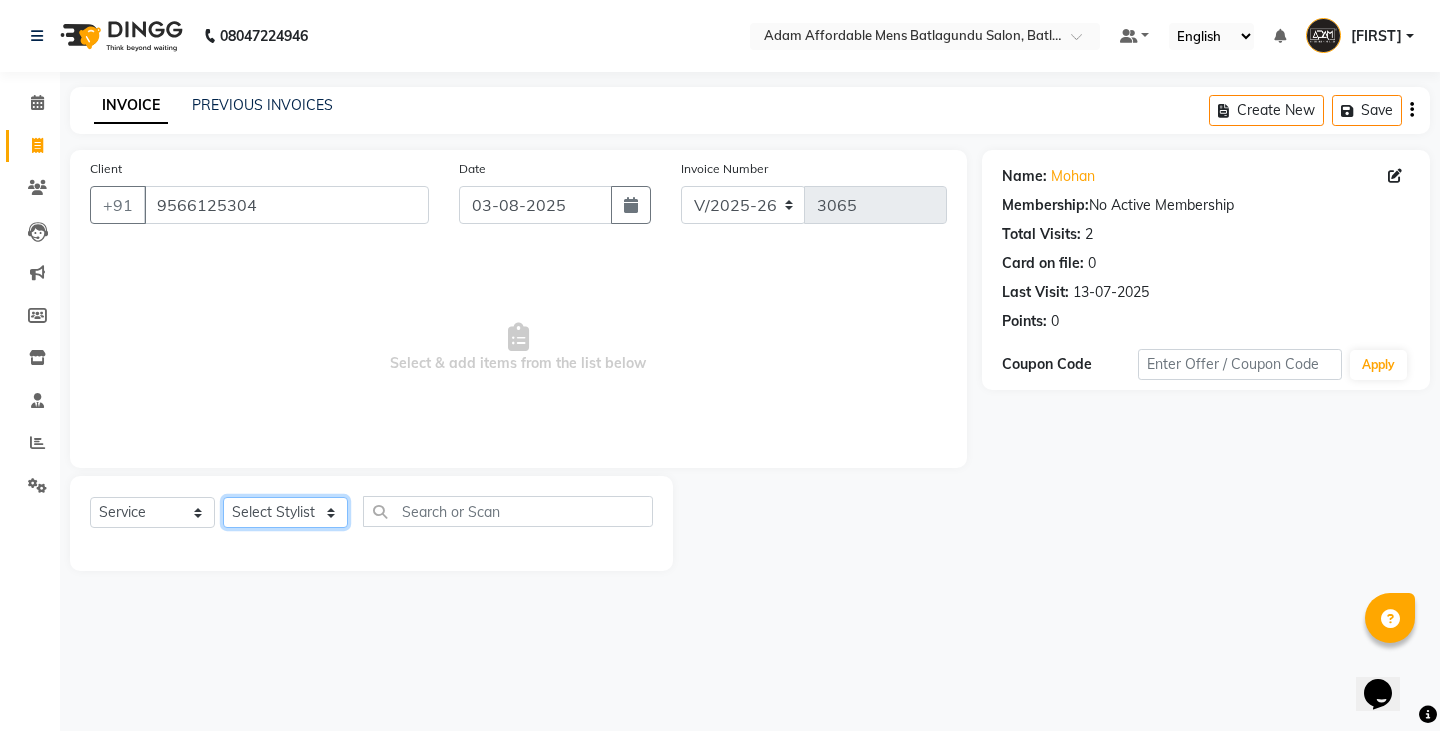 select on "84143" 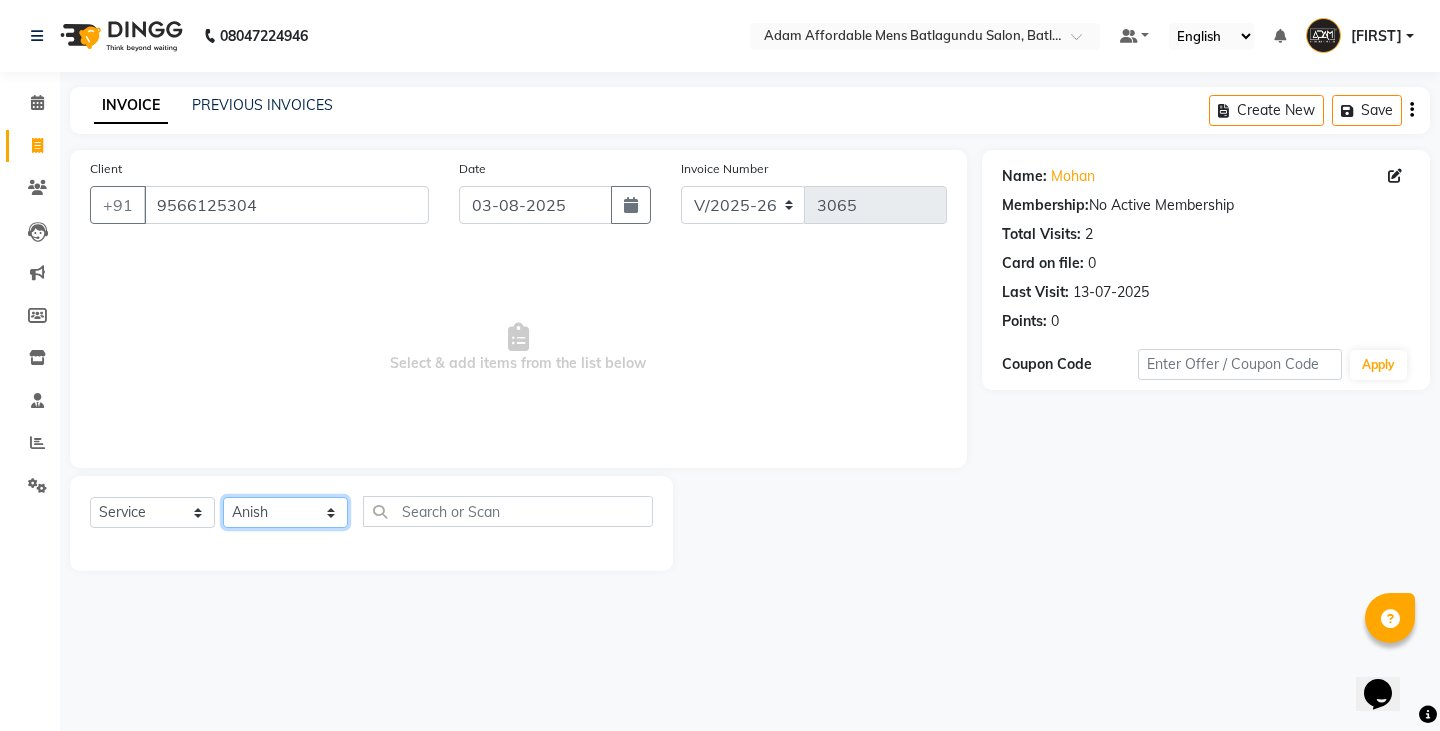 click on "Select Stylist Admin Anish Ovesh Raja SAHIL  SOHAIL SONU" 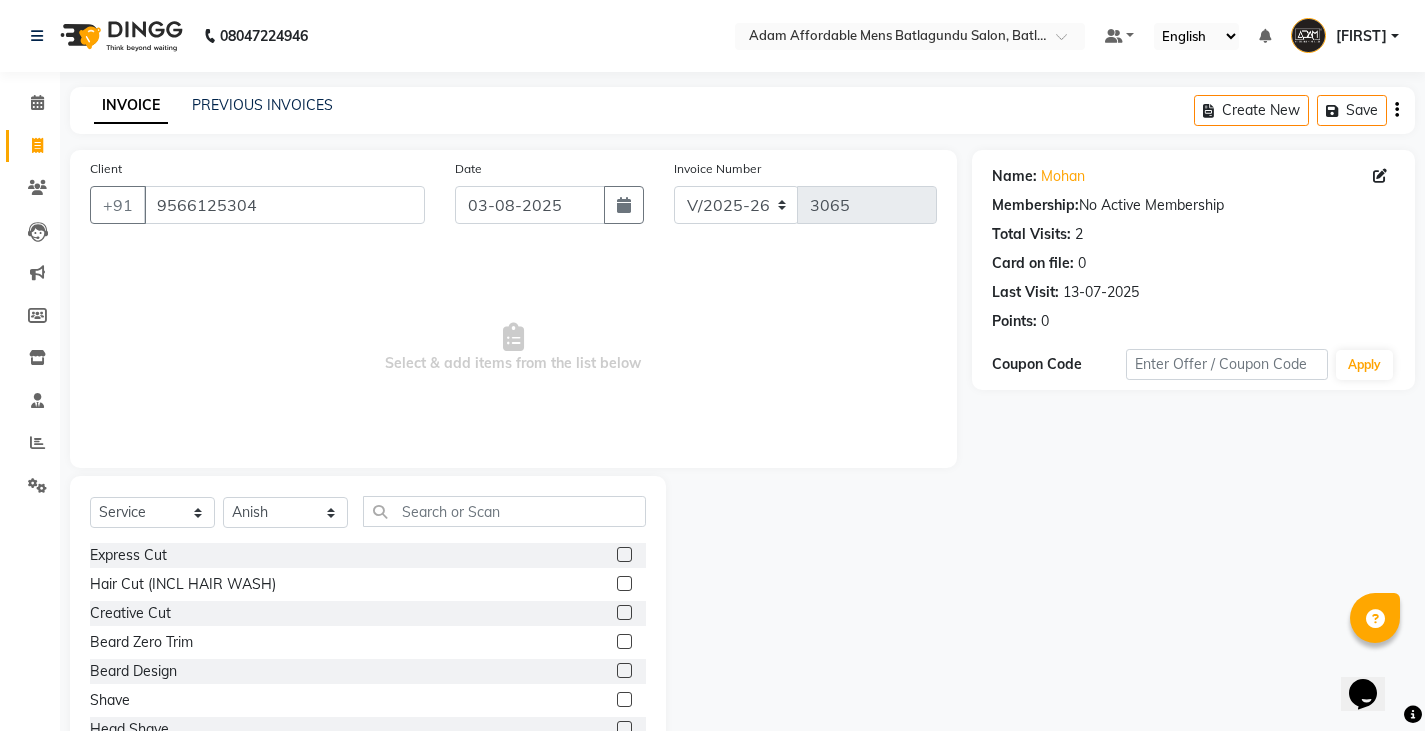 click 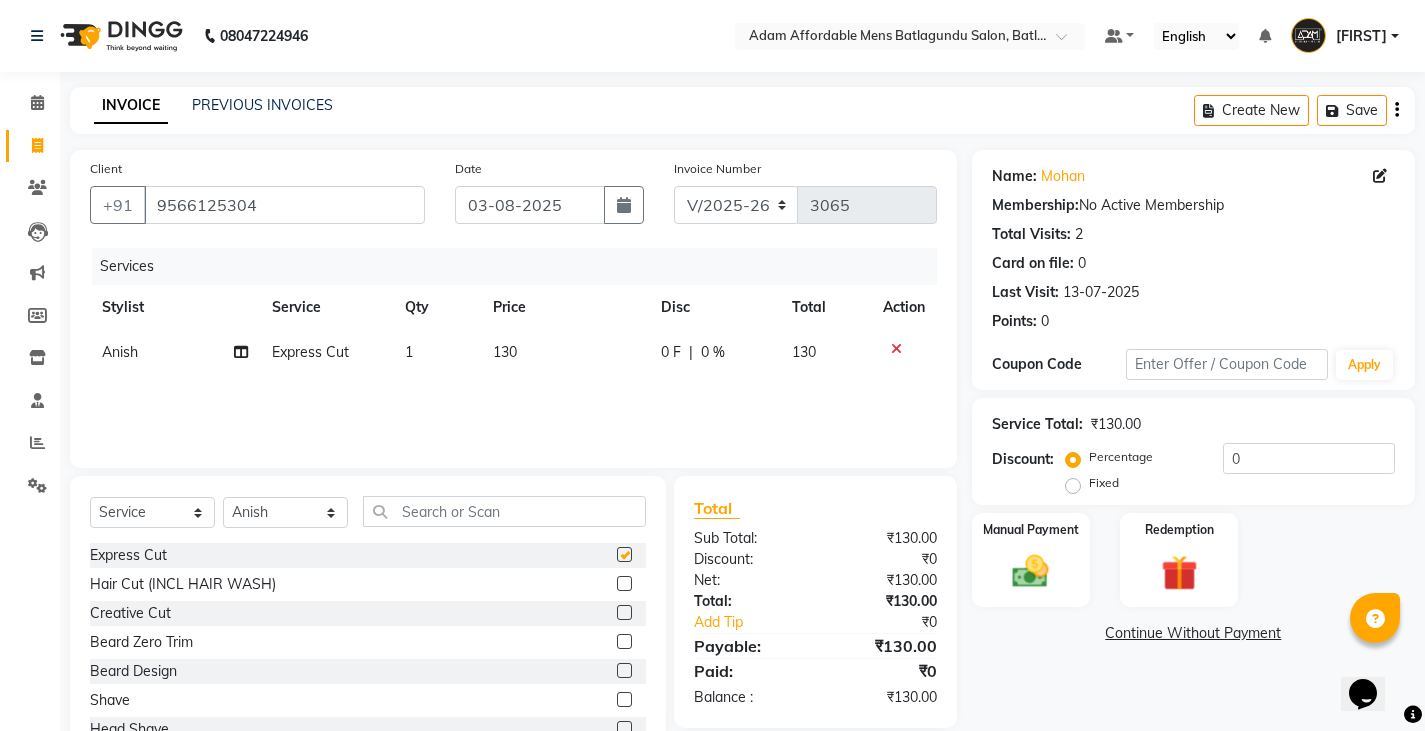 checkbox on "false" 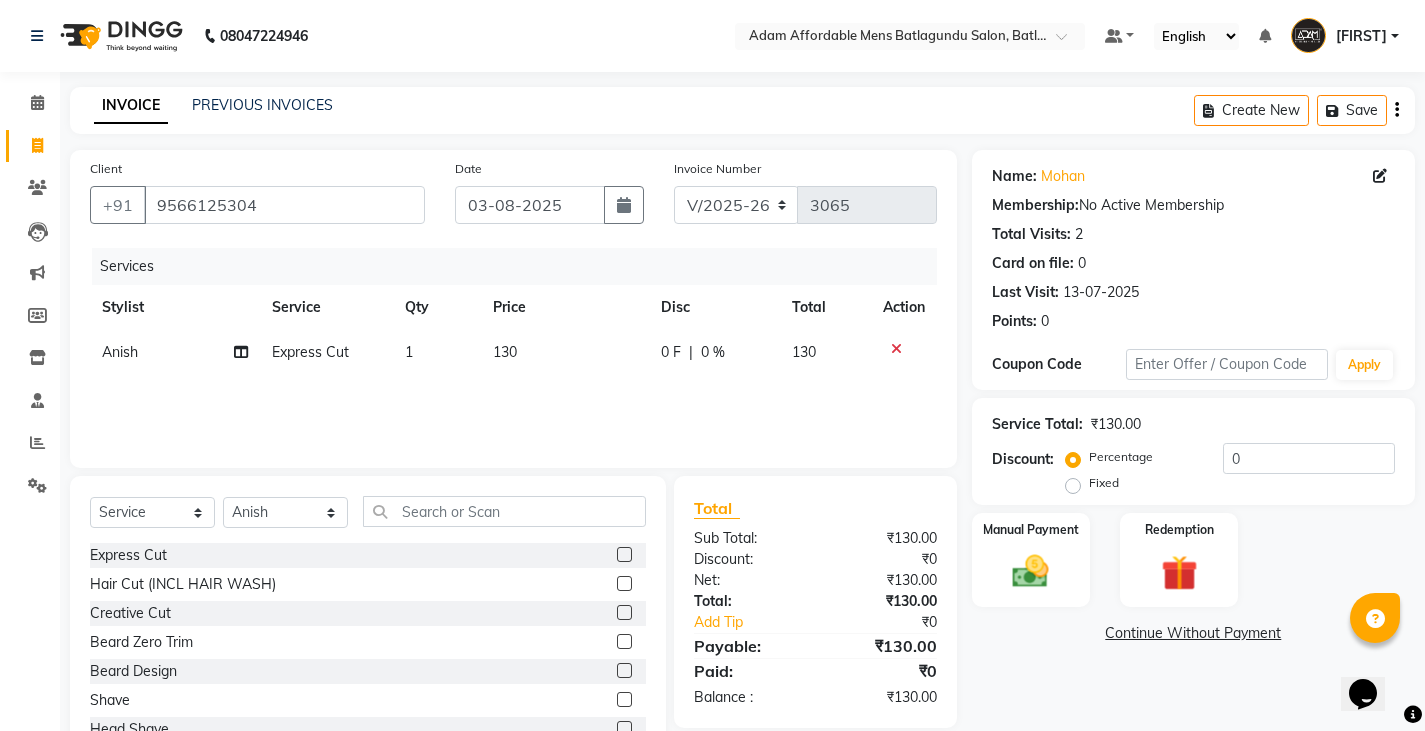 click on "130" 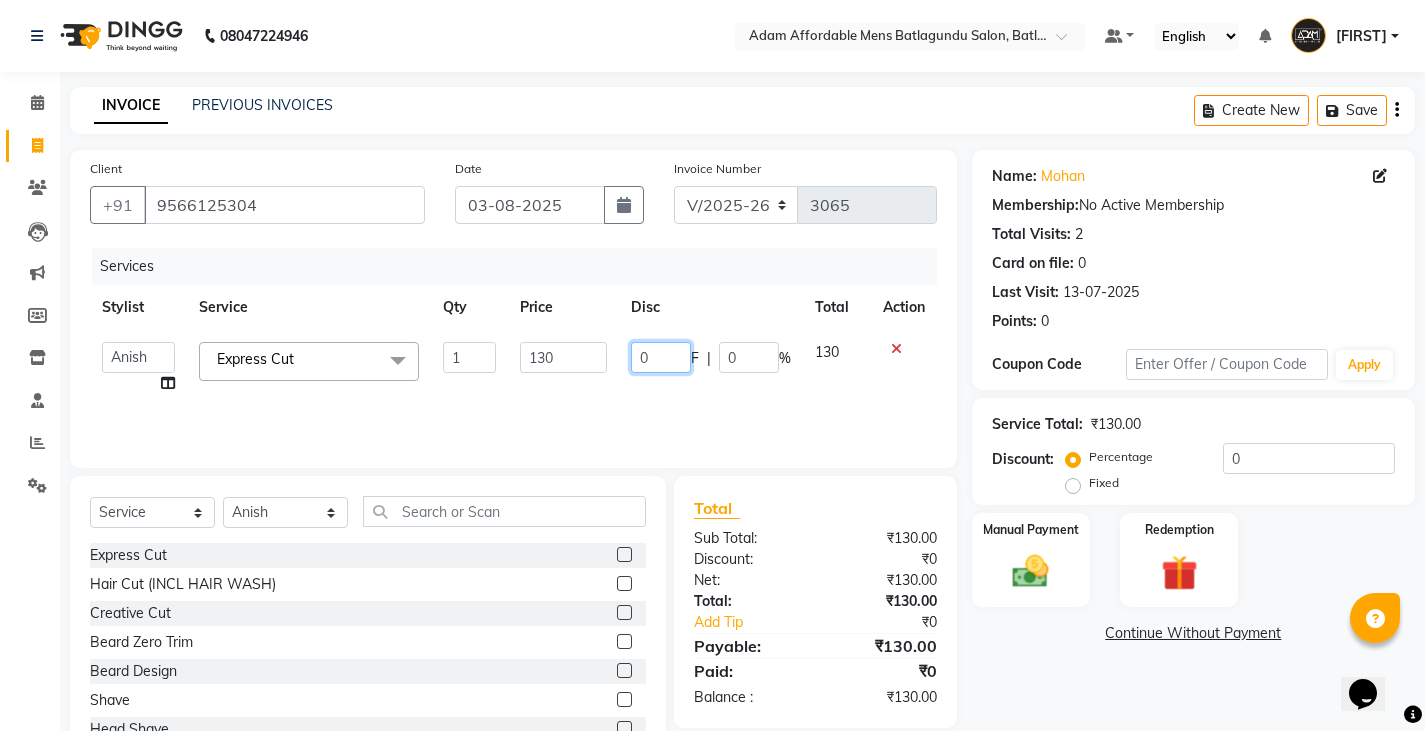 click on "0" 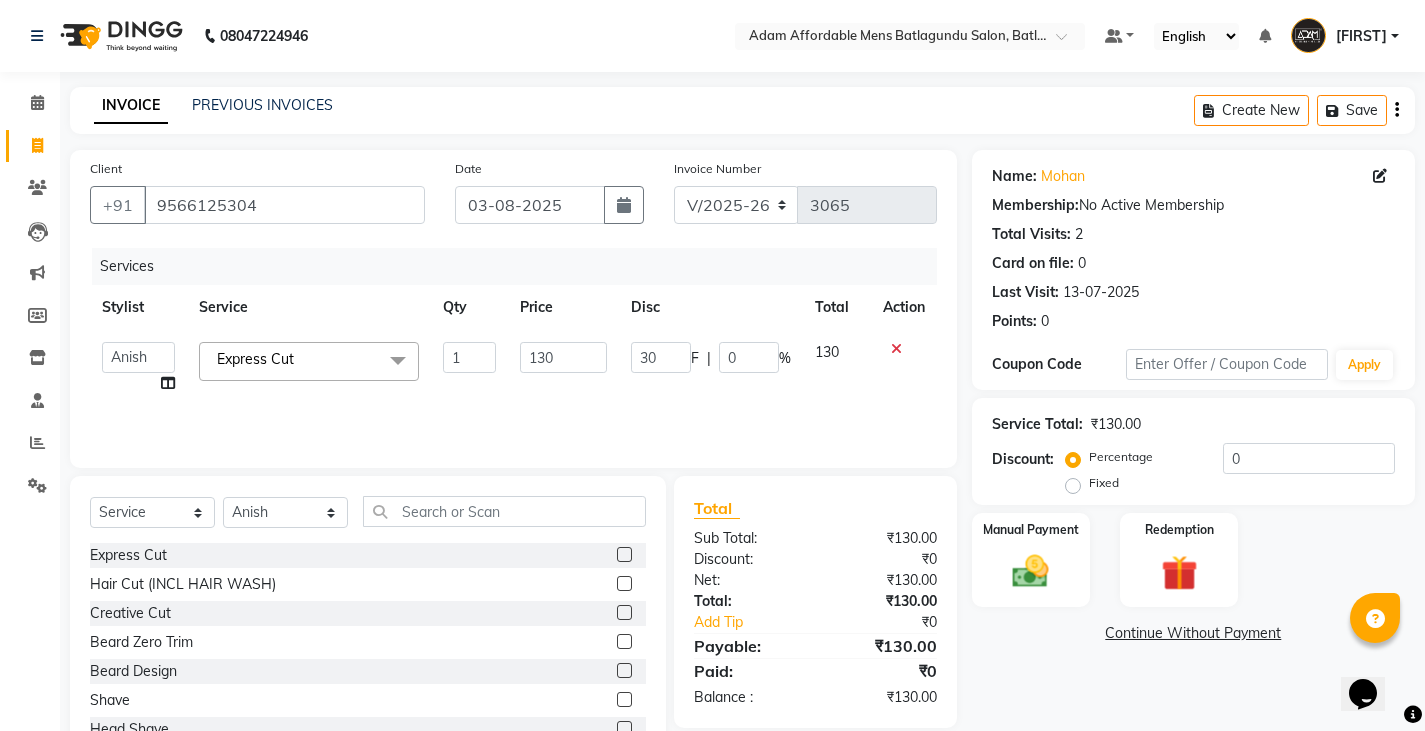 drag, startPoint x: 739, startPoint y: 420, endPoint x: 826, endPoint y: 418, distance: 87.02299 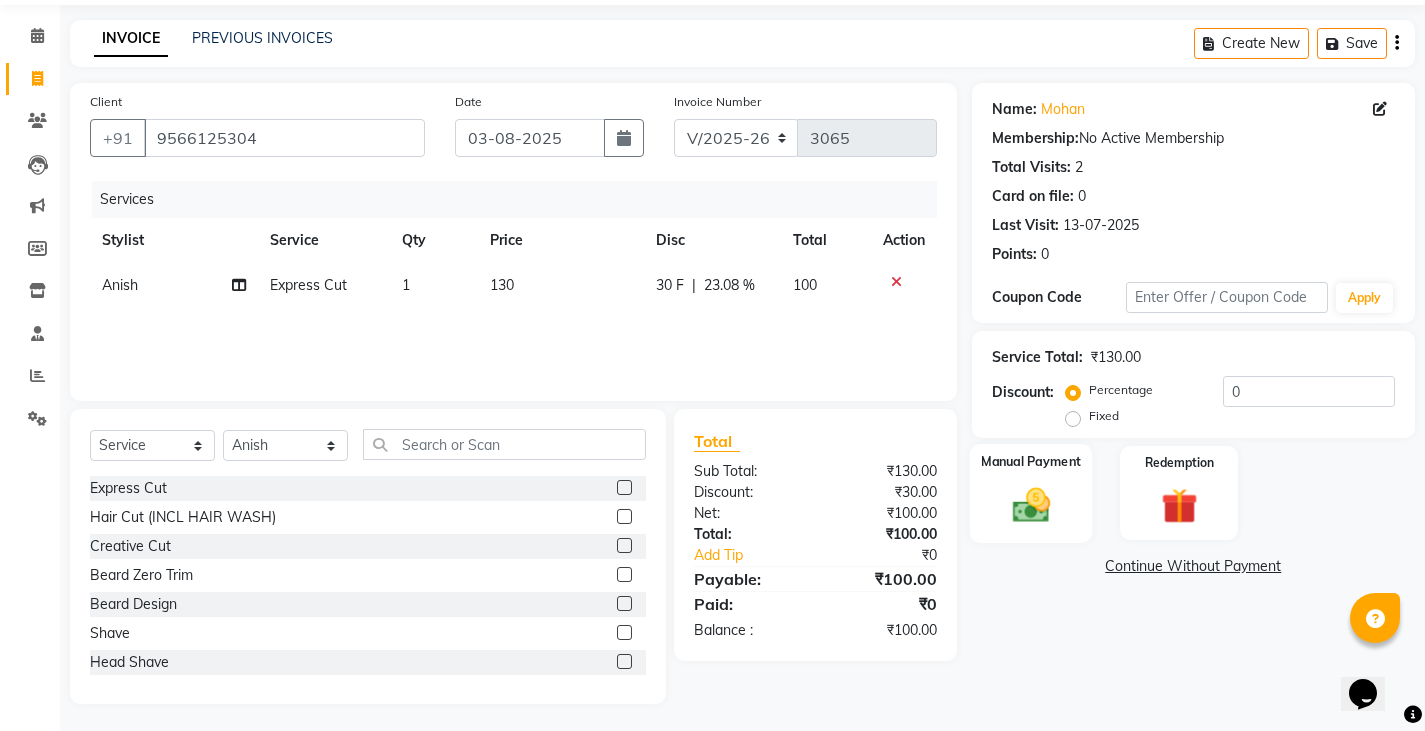 scroll, scrollTop: 70, scrollLeft: 0, axis: vertical 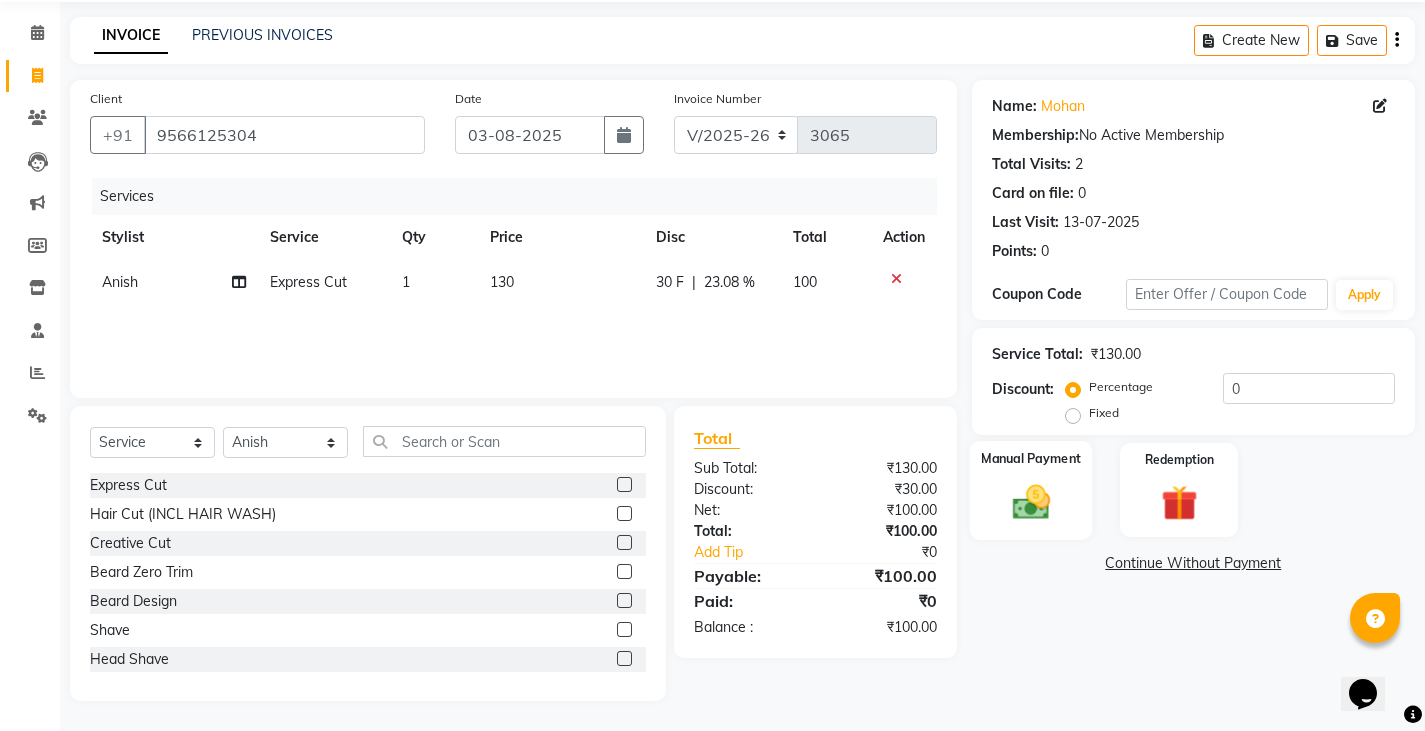 click 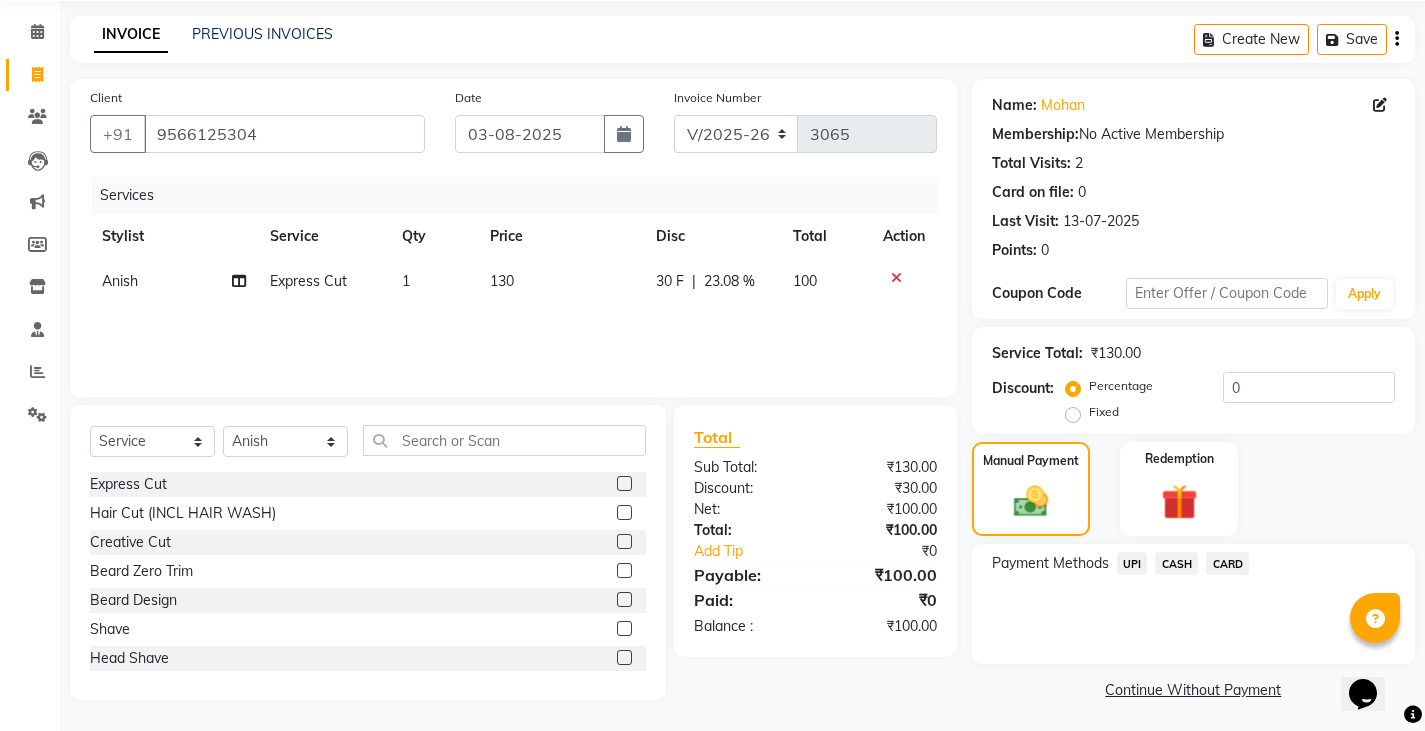 scroll, scrollTop: 75, scrollLeft: 0, axis: vertical 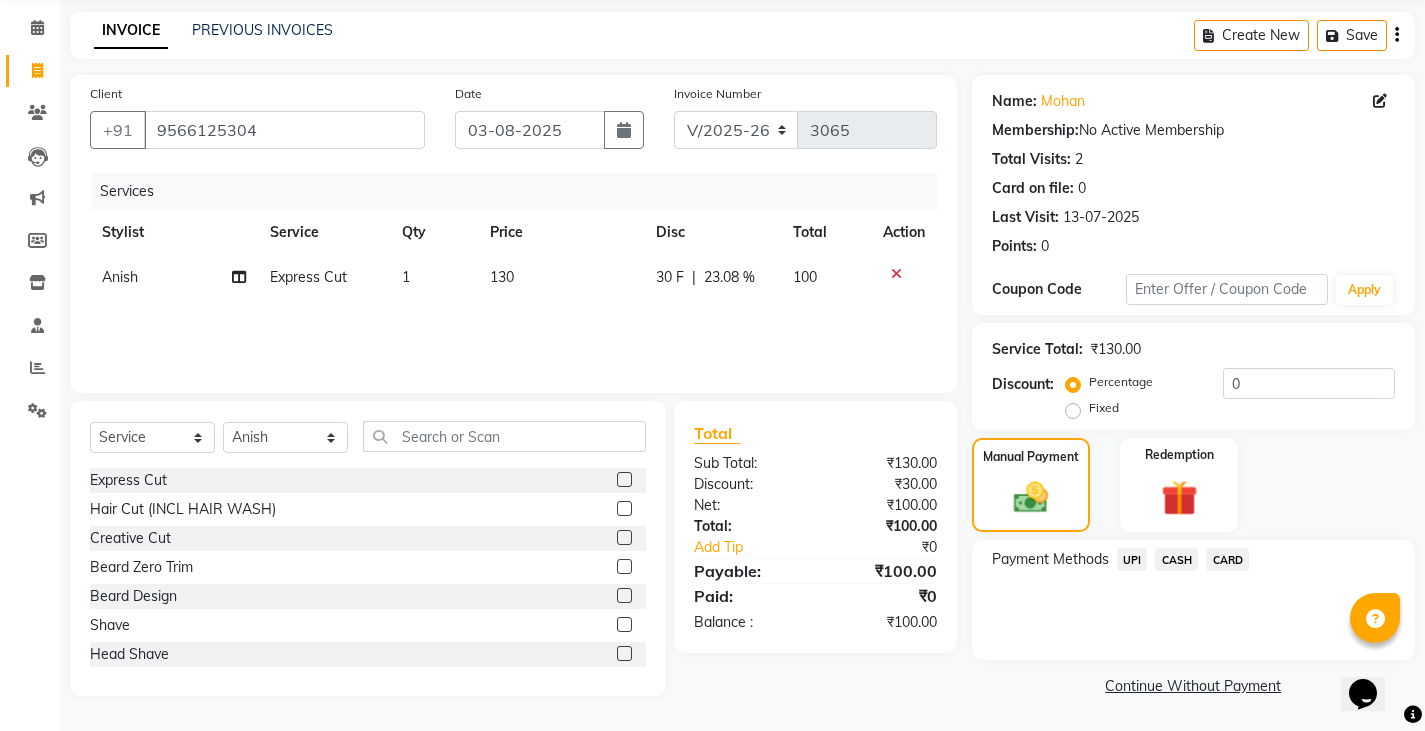 click on "CASH" 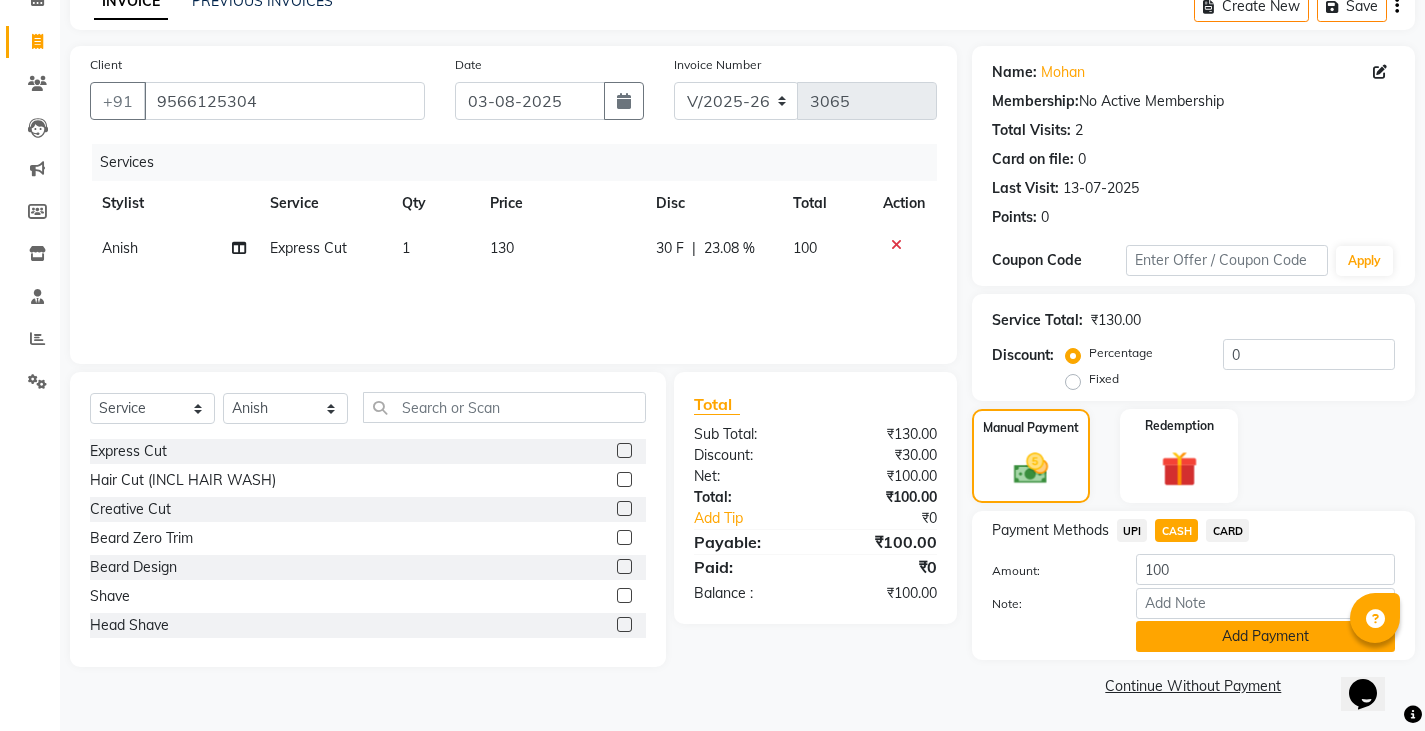 click on "Add Payment" 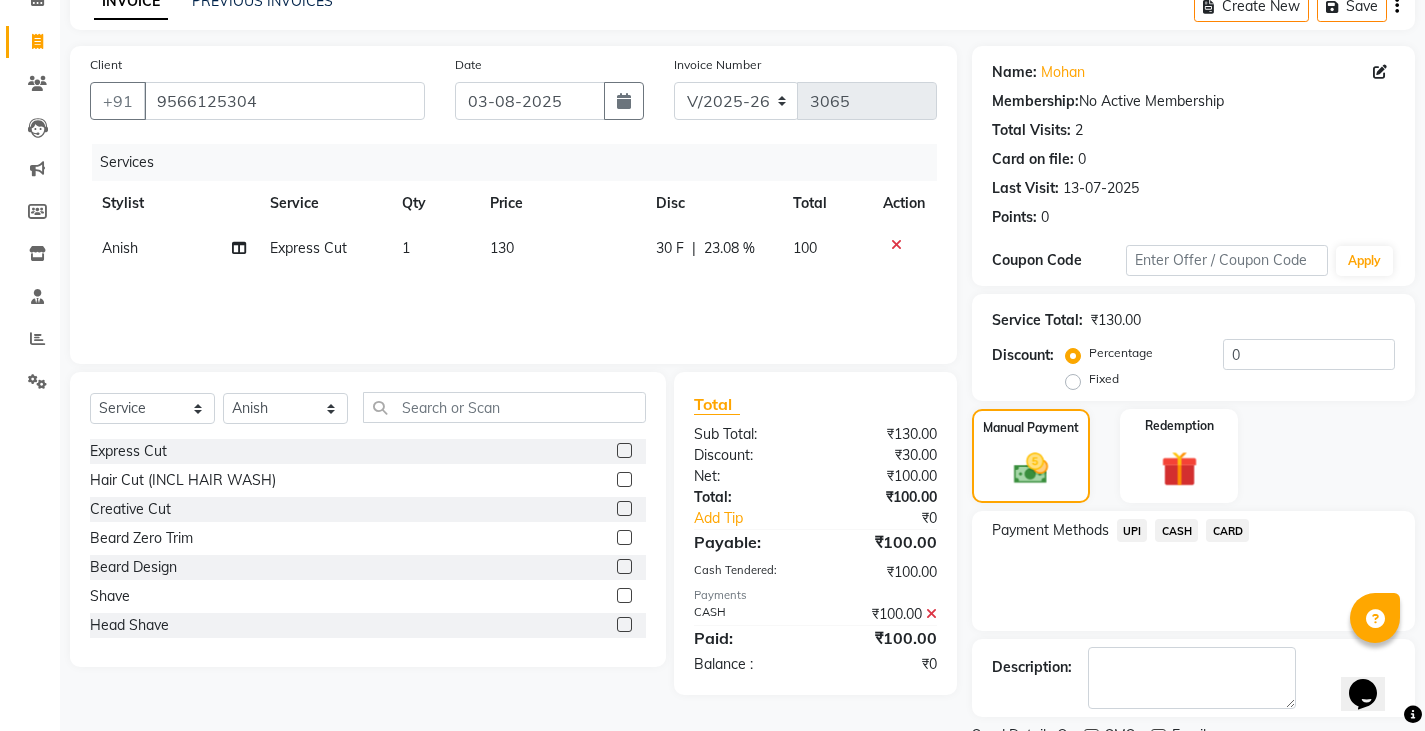 scroll, scrollTop: 188, scrollLeft: 0, axis: vertical 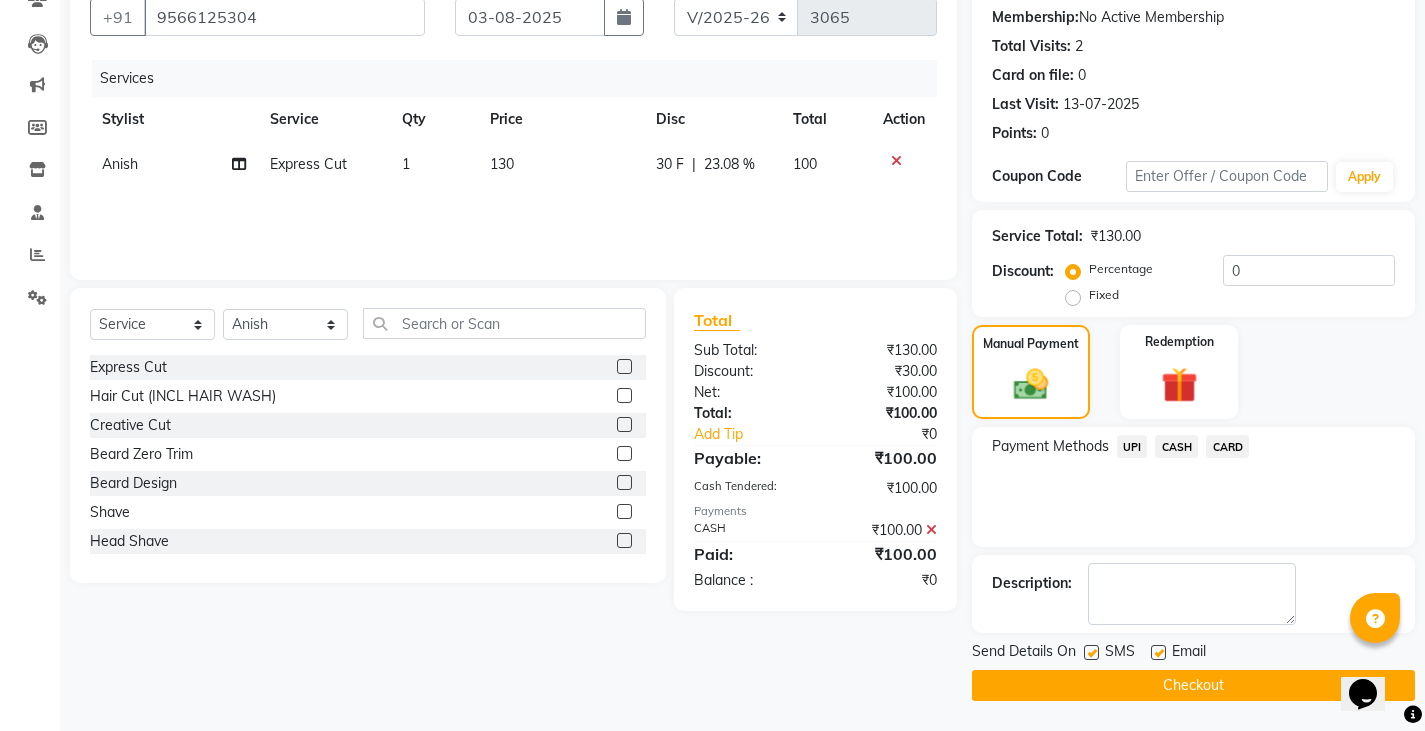 click on "Checkout" 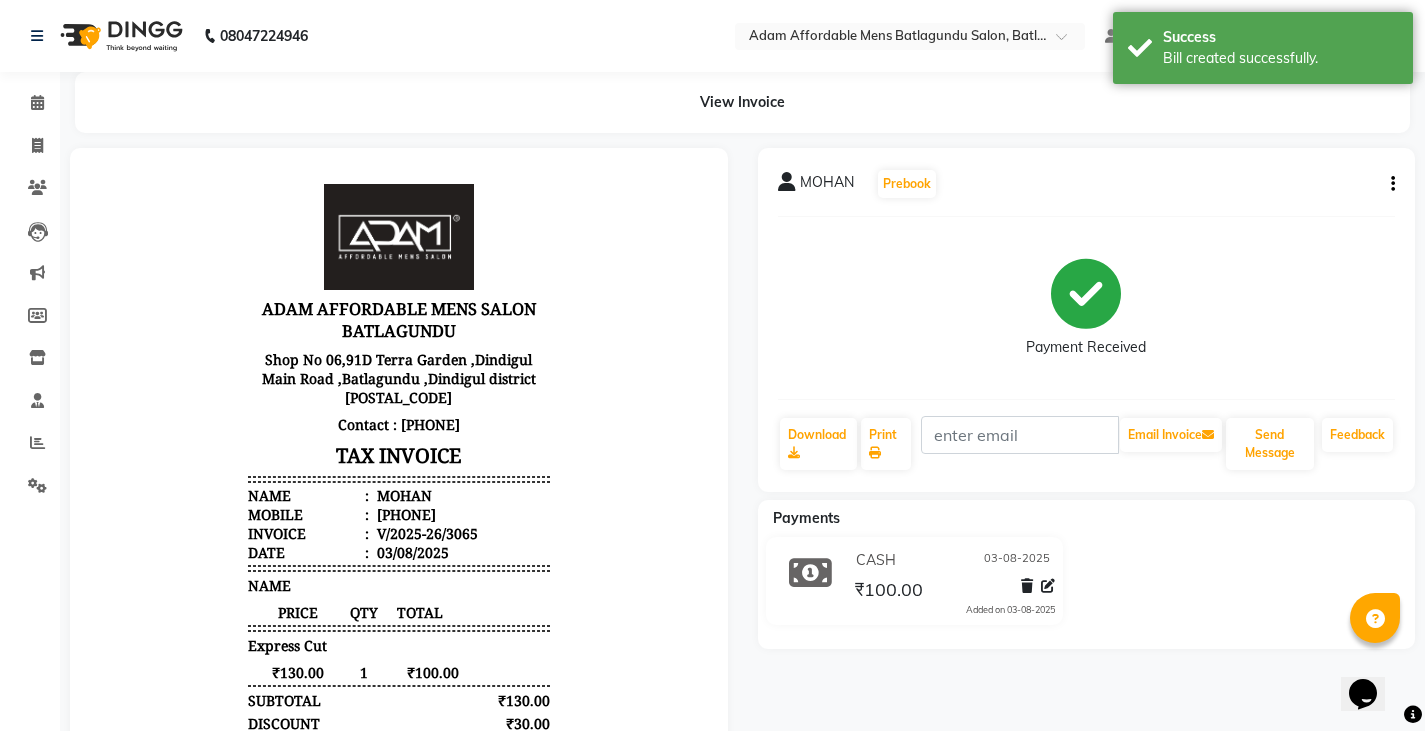 scroll, scrollTop: 0, scrollLeft: 0, axis: both 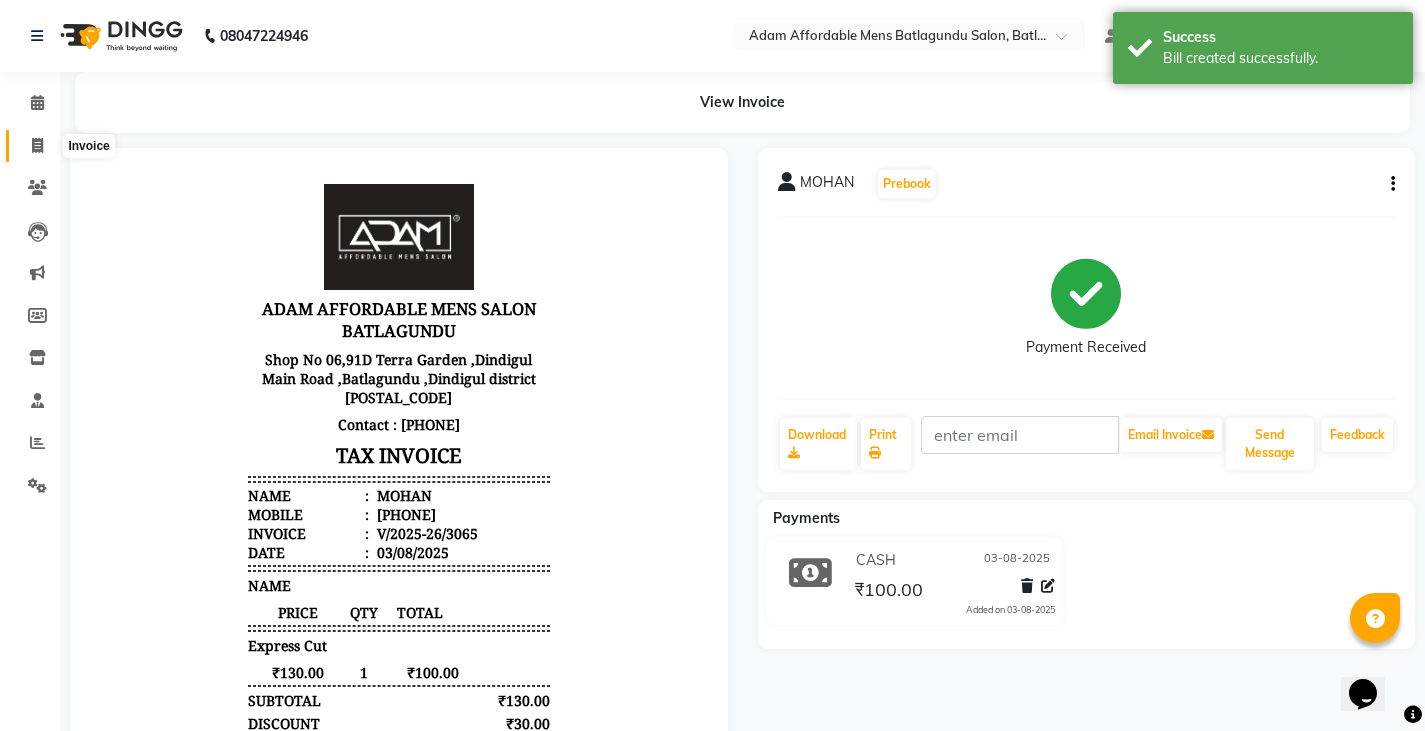 click 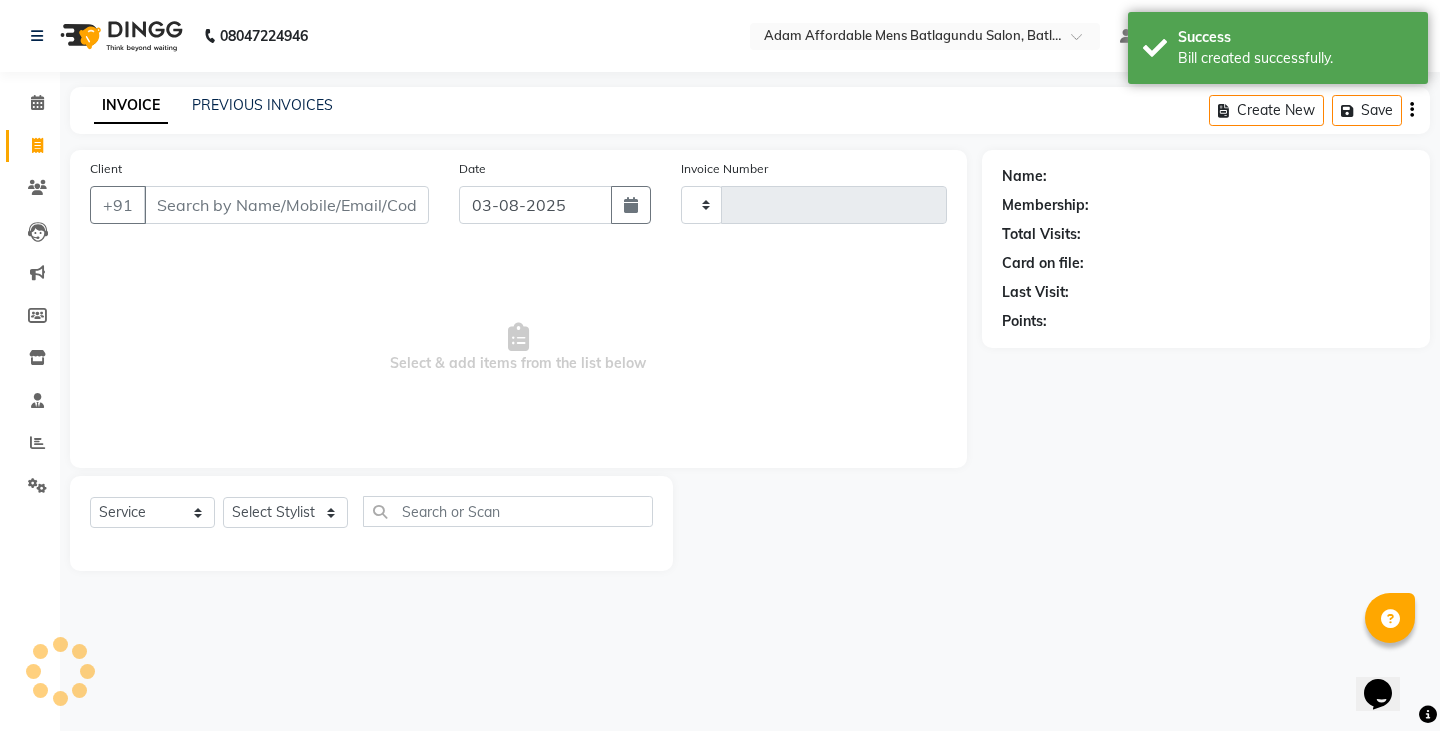 type on "3066" 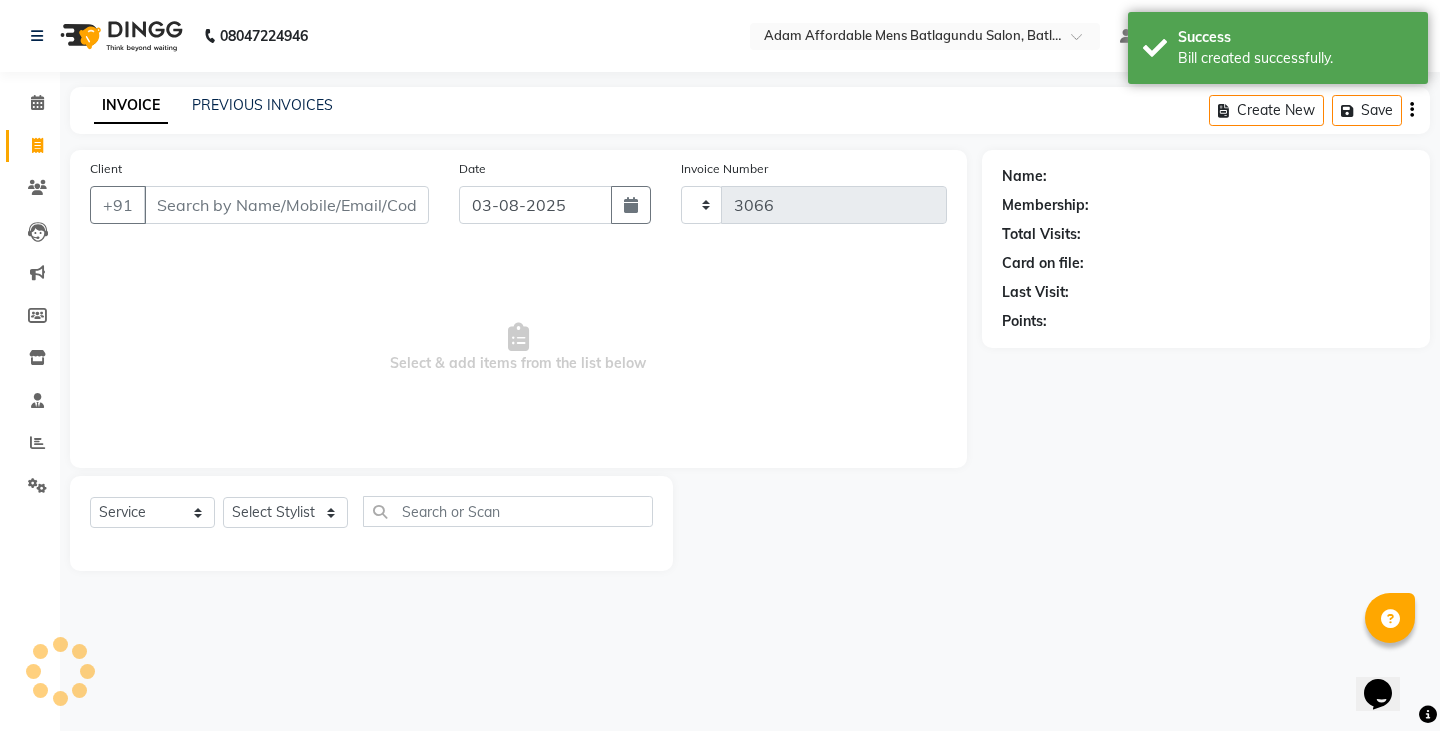 select on "8213" 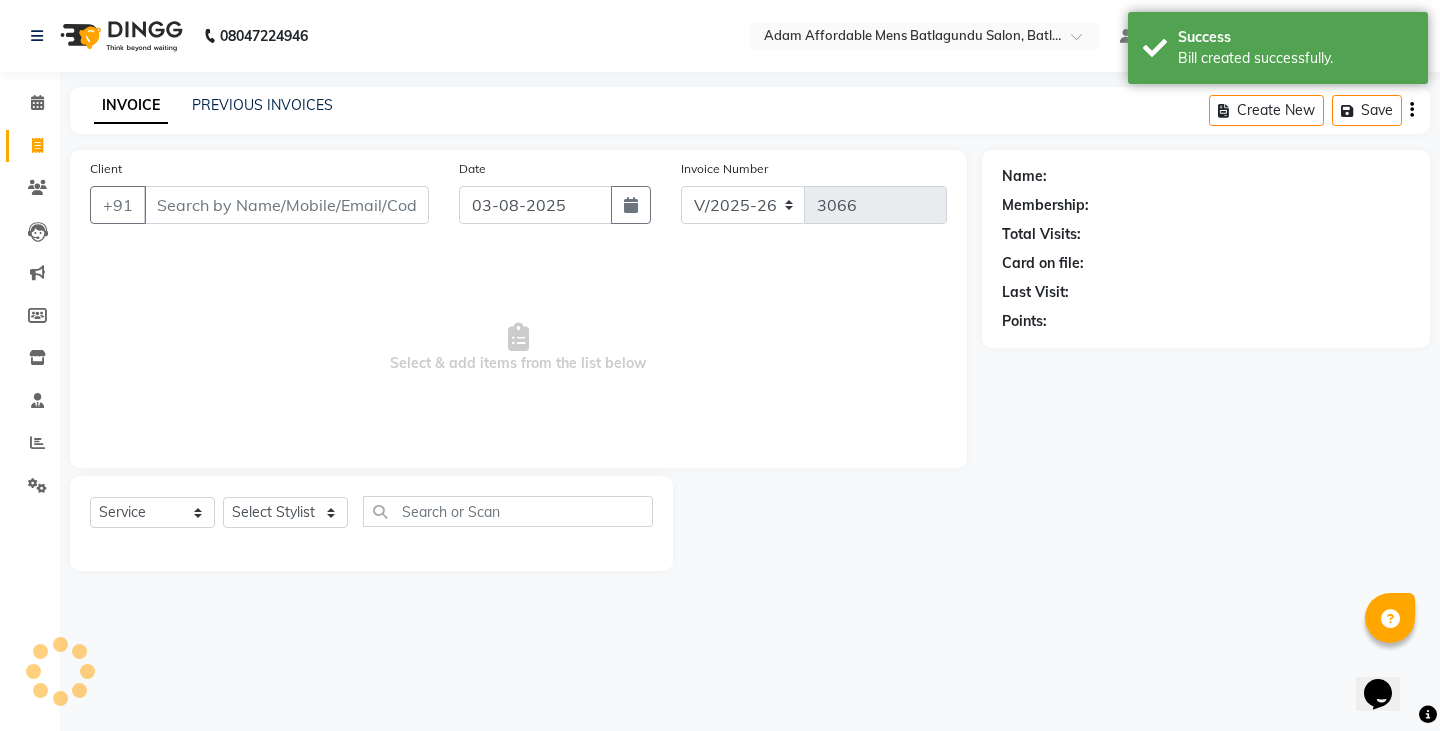 click on "Client" at bounding box center [286, 205] 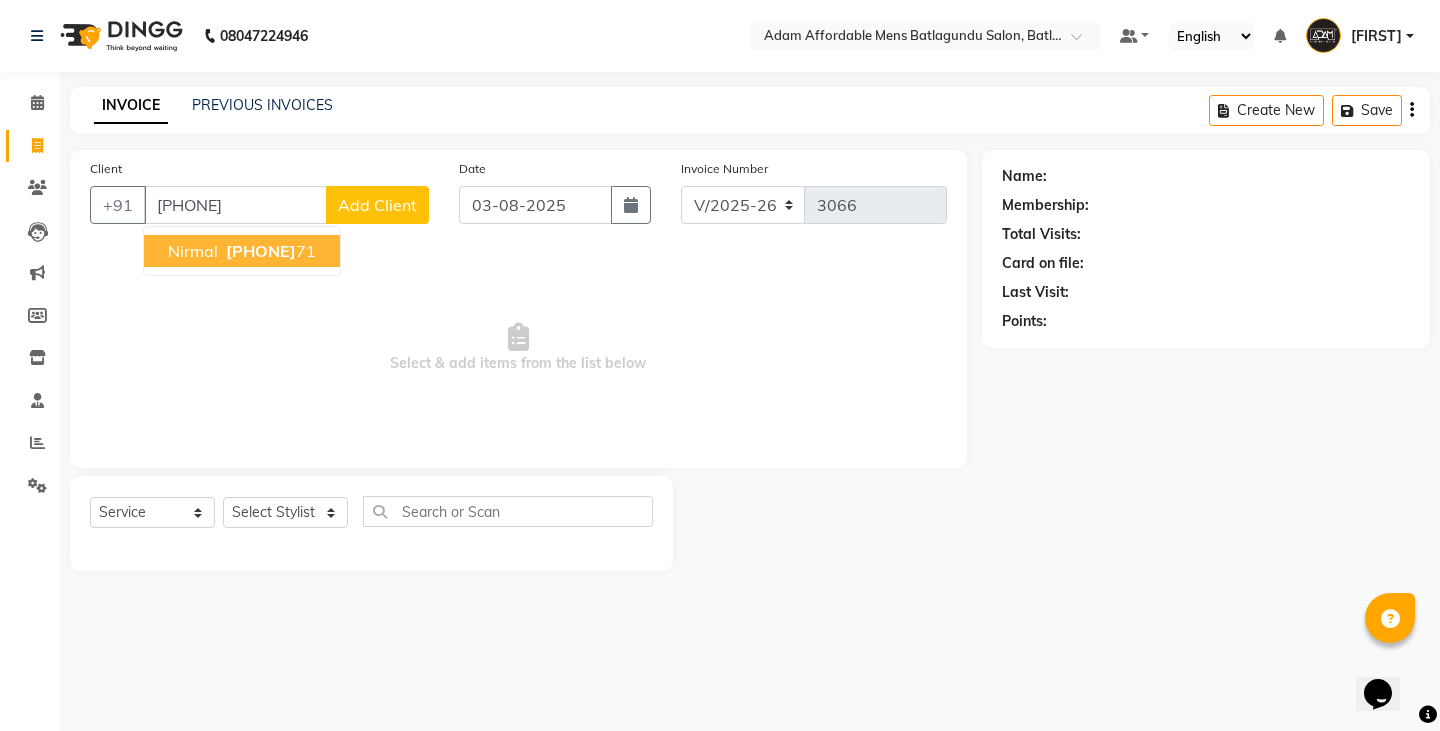 click on "88706606" at bounding box center [261, 251] 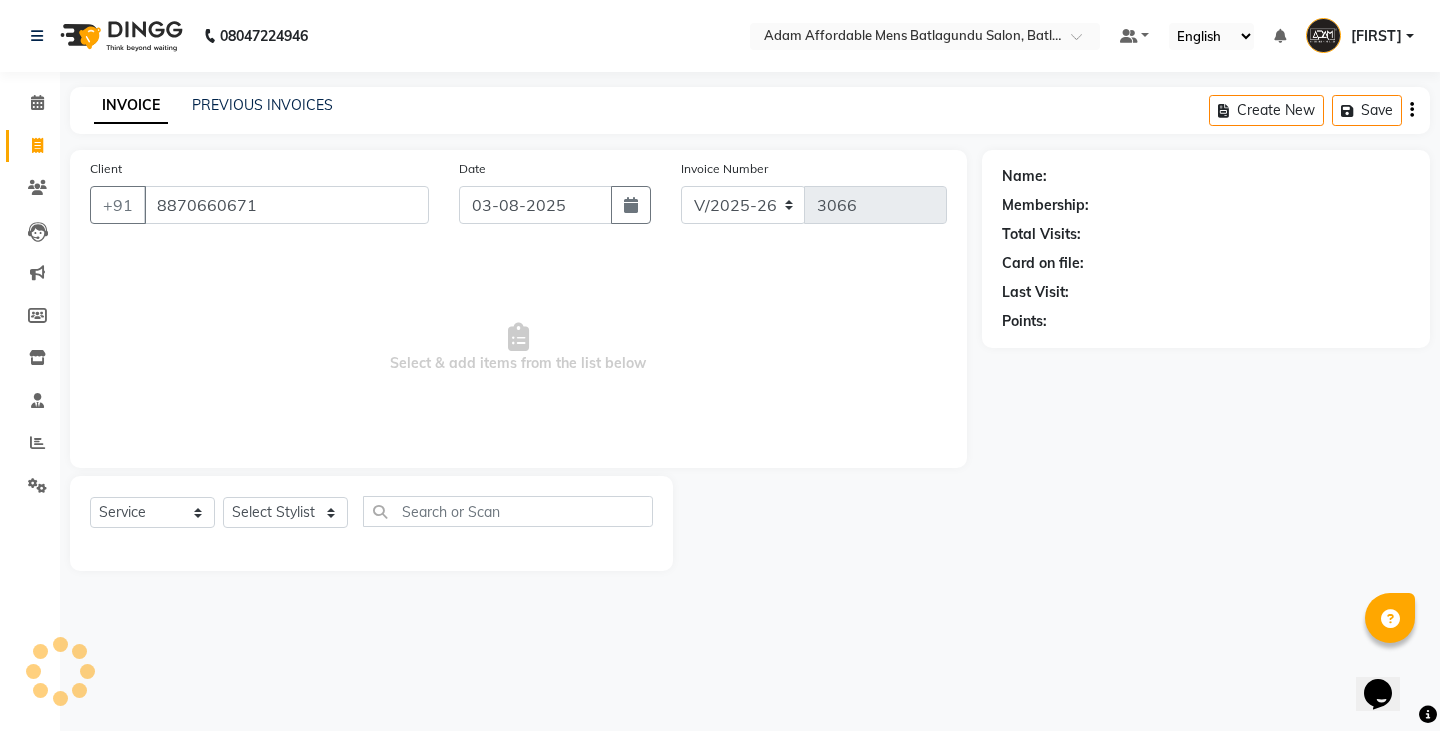 type on "8870660671" 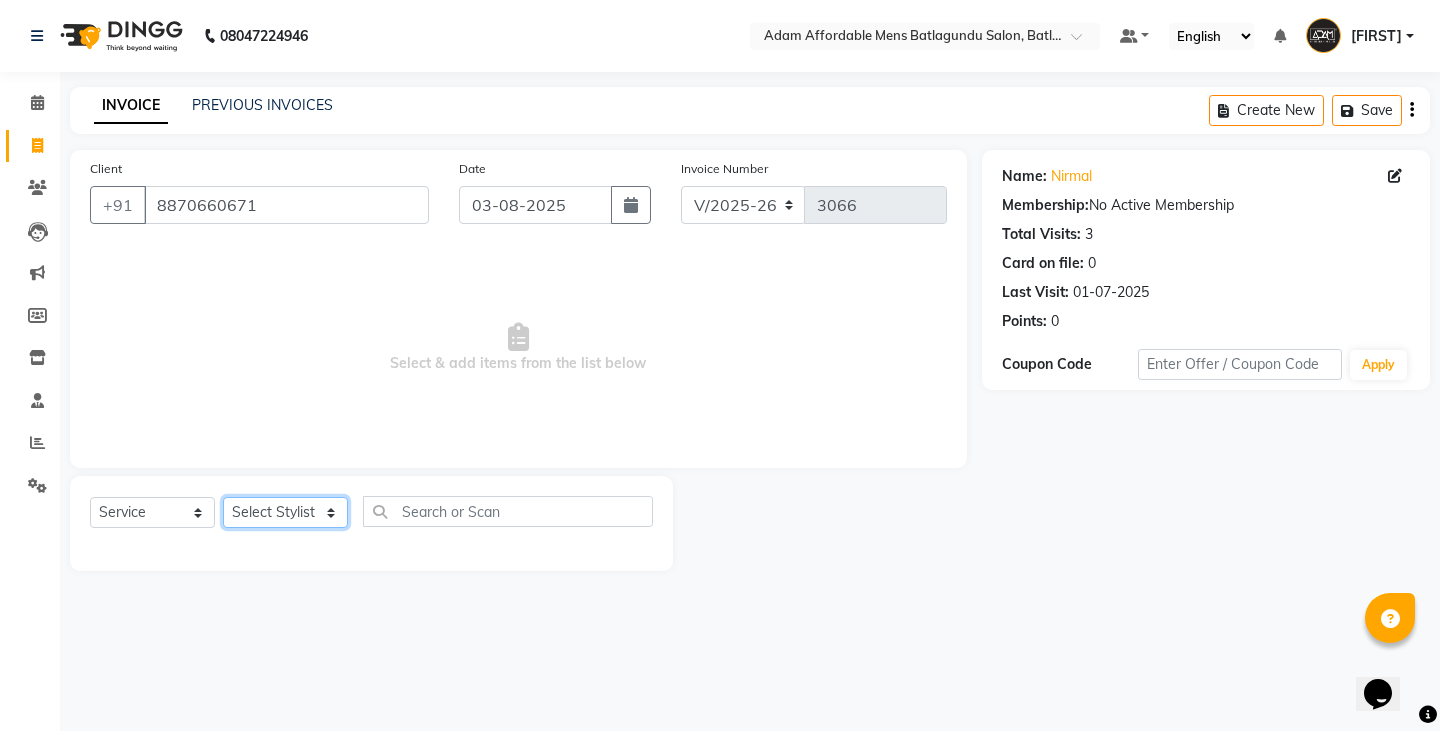 click on "Select Stylist Admin Anish Ovesh Raja SAHIL  SOHAIL SONU" 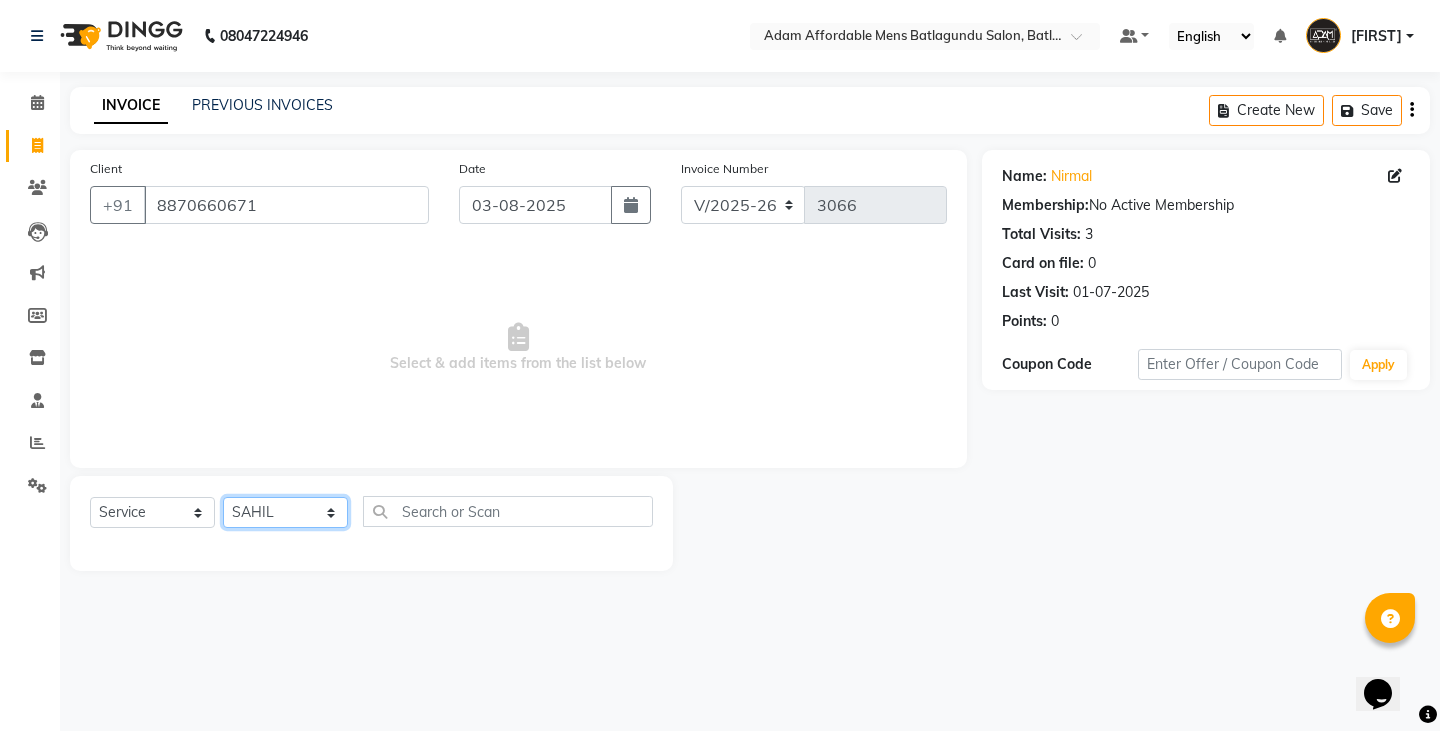 click on "Select Stylist Admin Anish Ovesh Raja SAHIL  SOHAIL SONU" 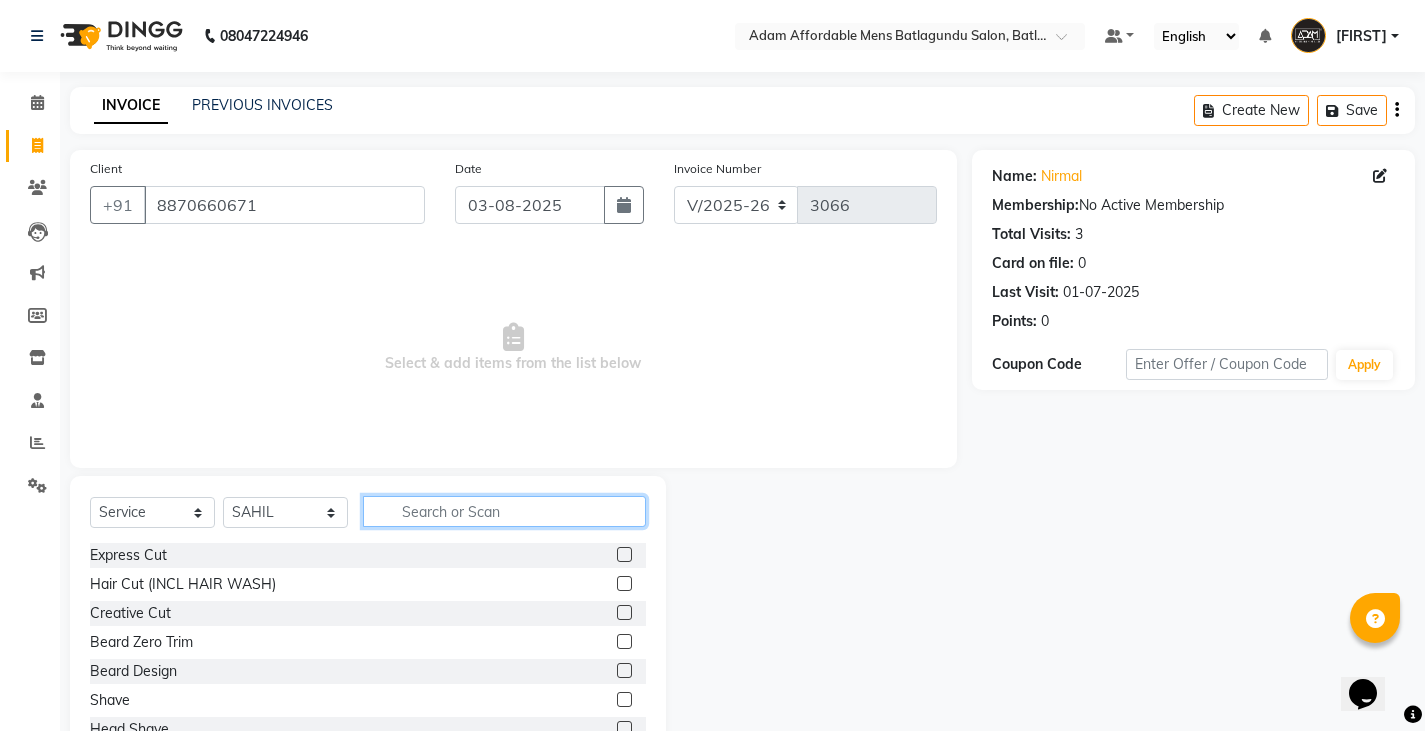 click 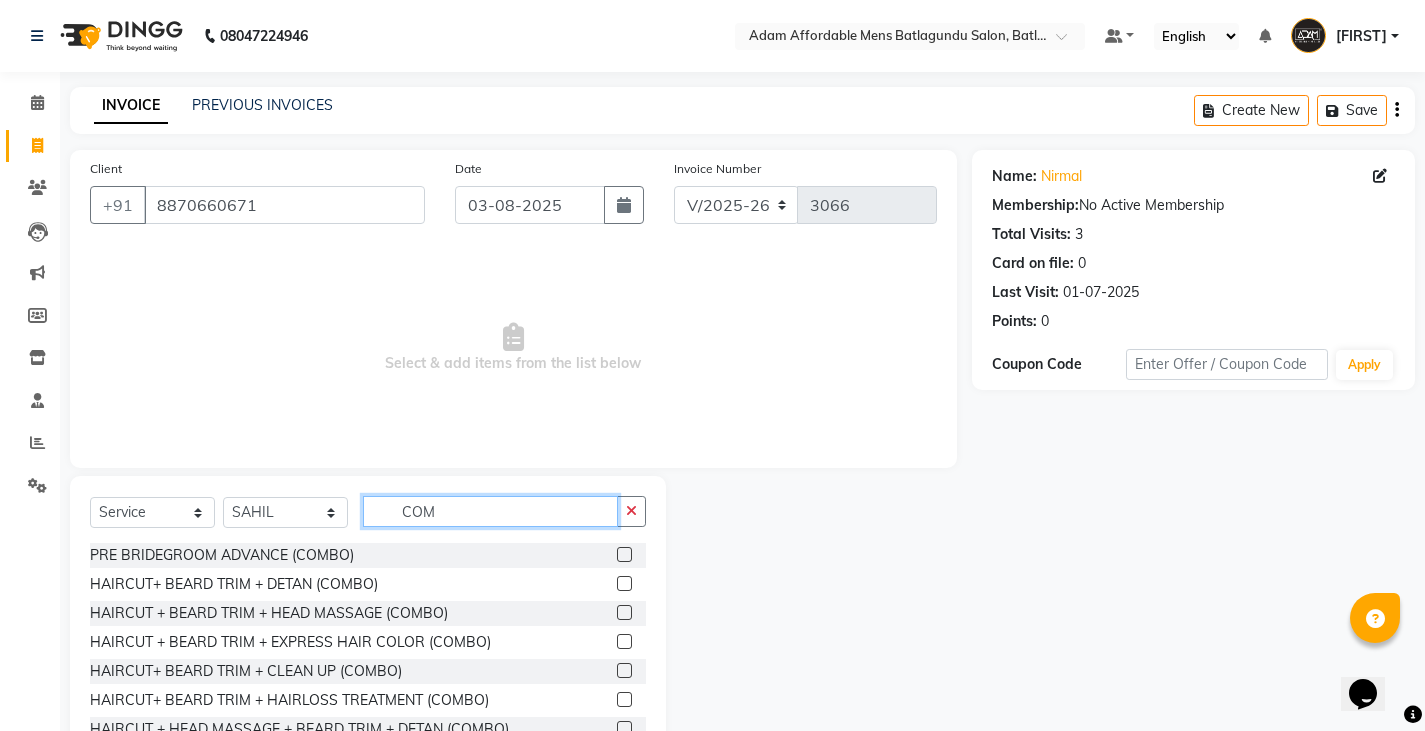 type on "COM" 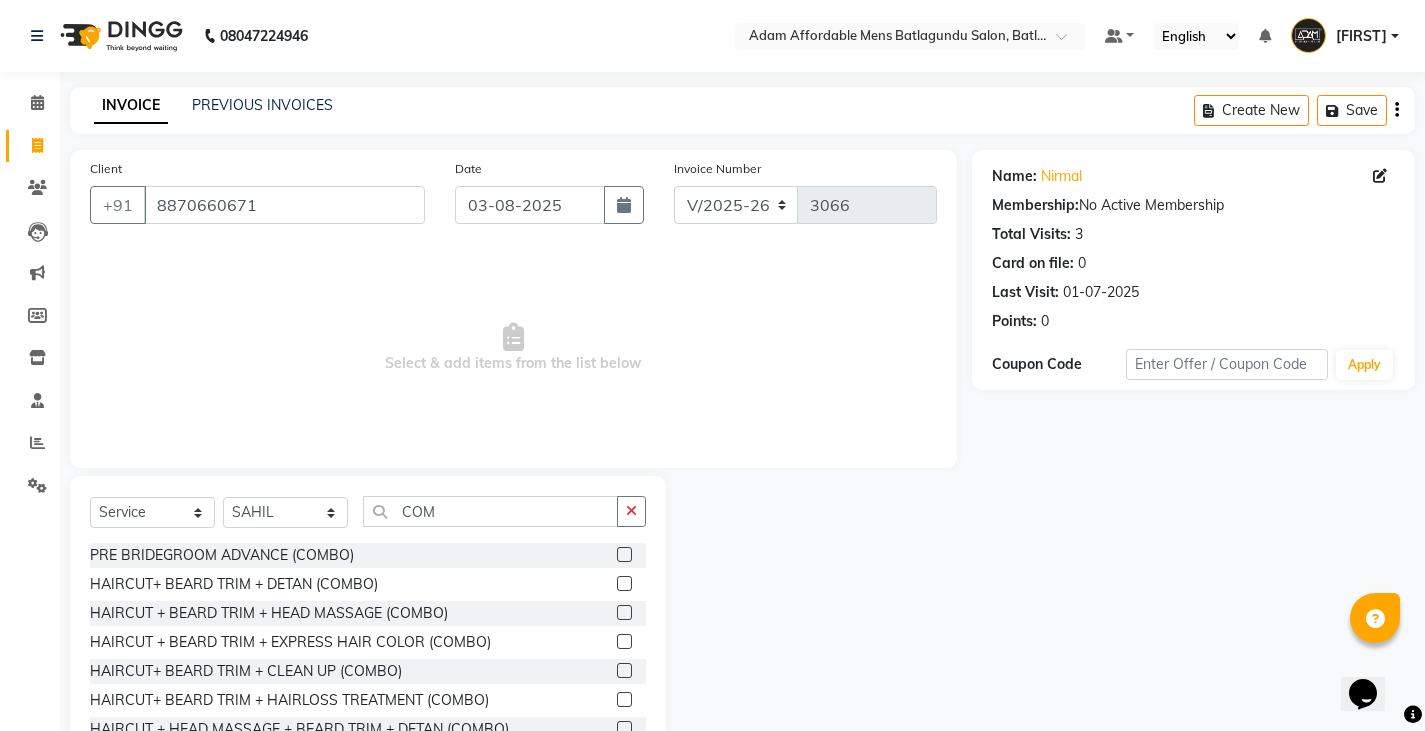click 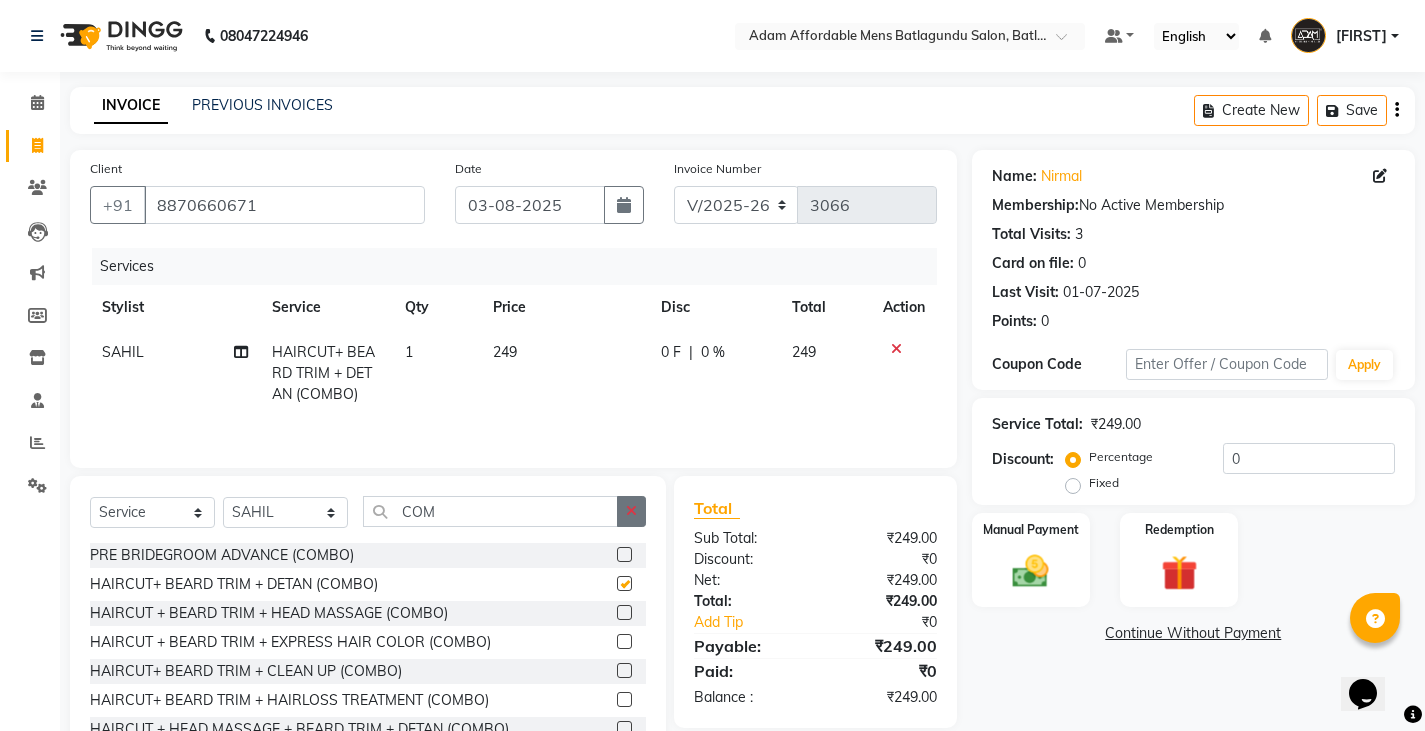 checkbox on "false" 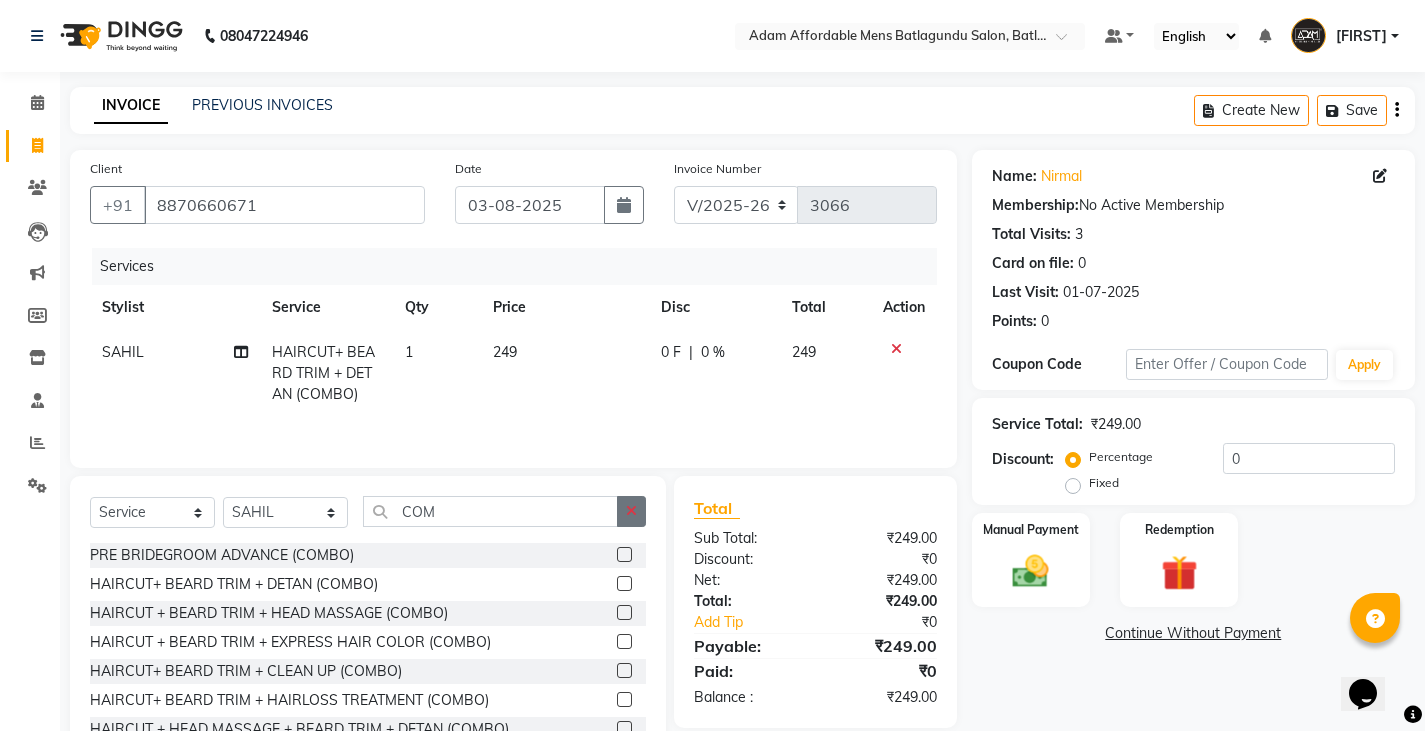 click 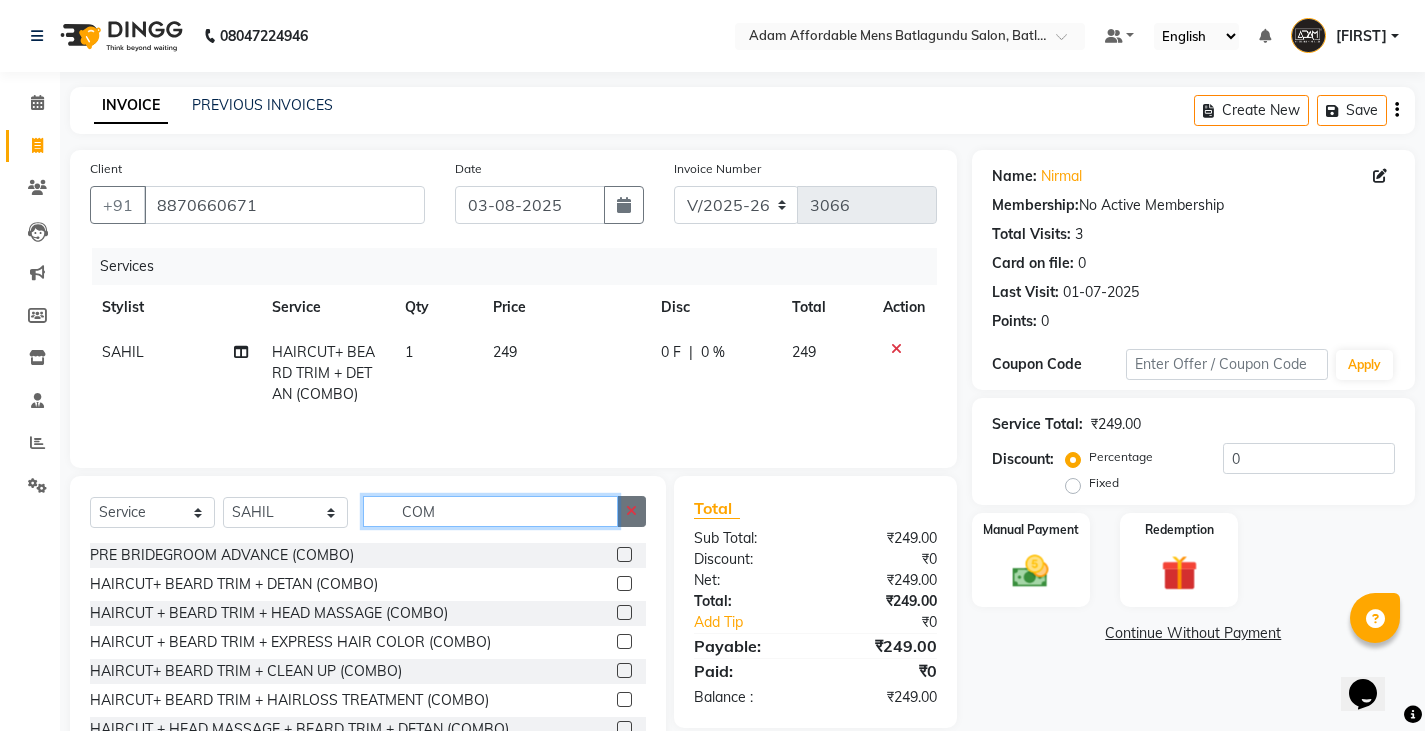 type 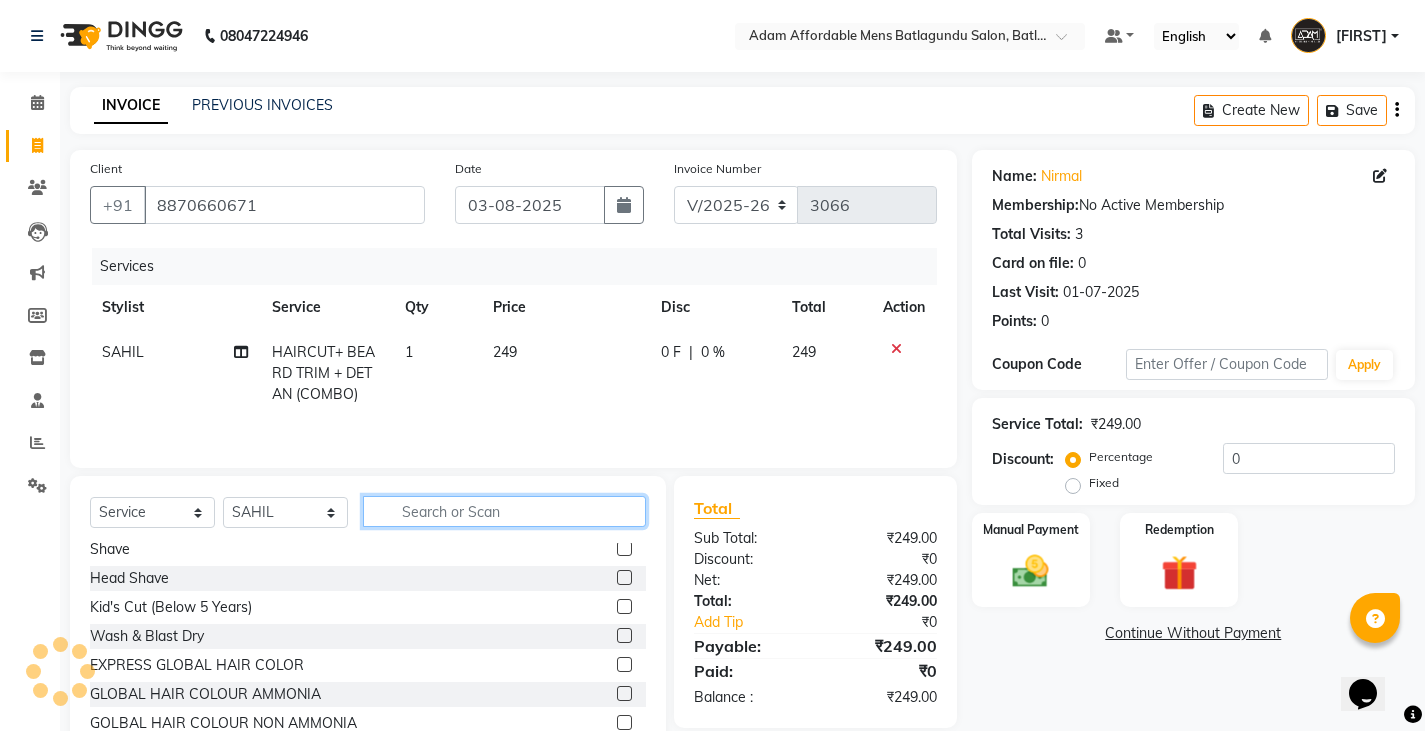 scroll, scrollTop: 200, scrollLeft: 0, axis: vertical 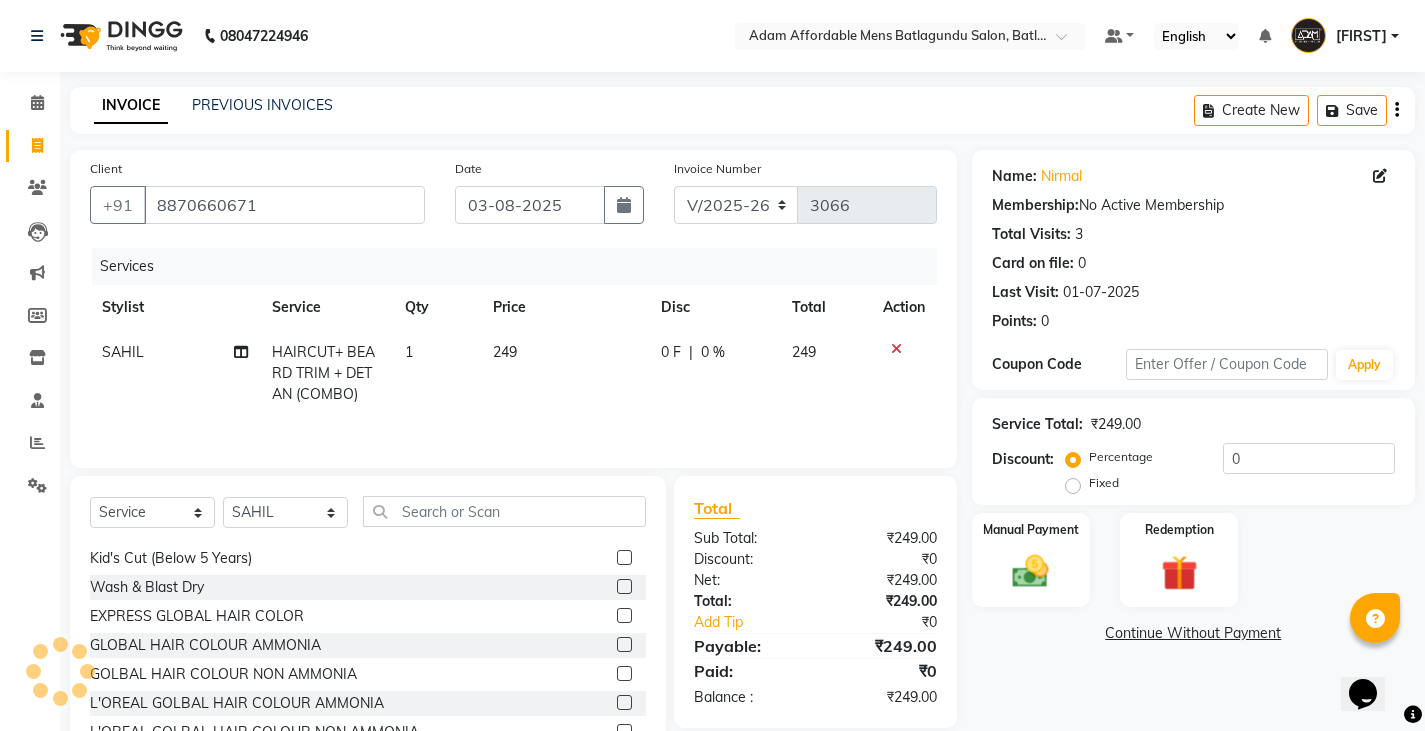 click 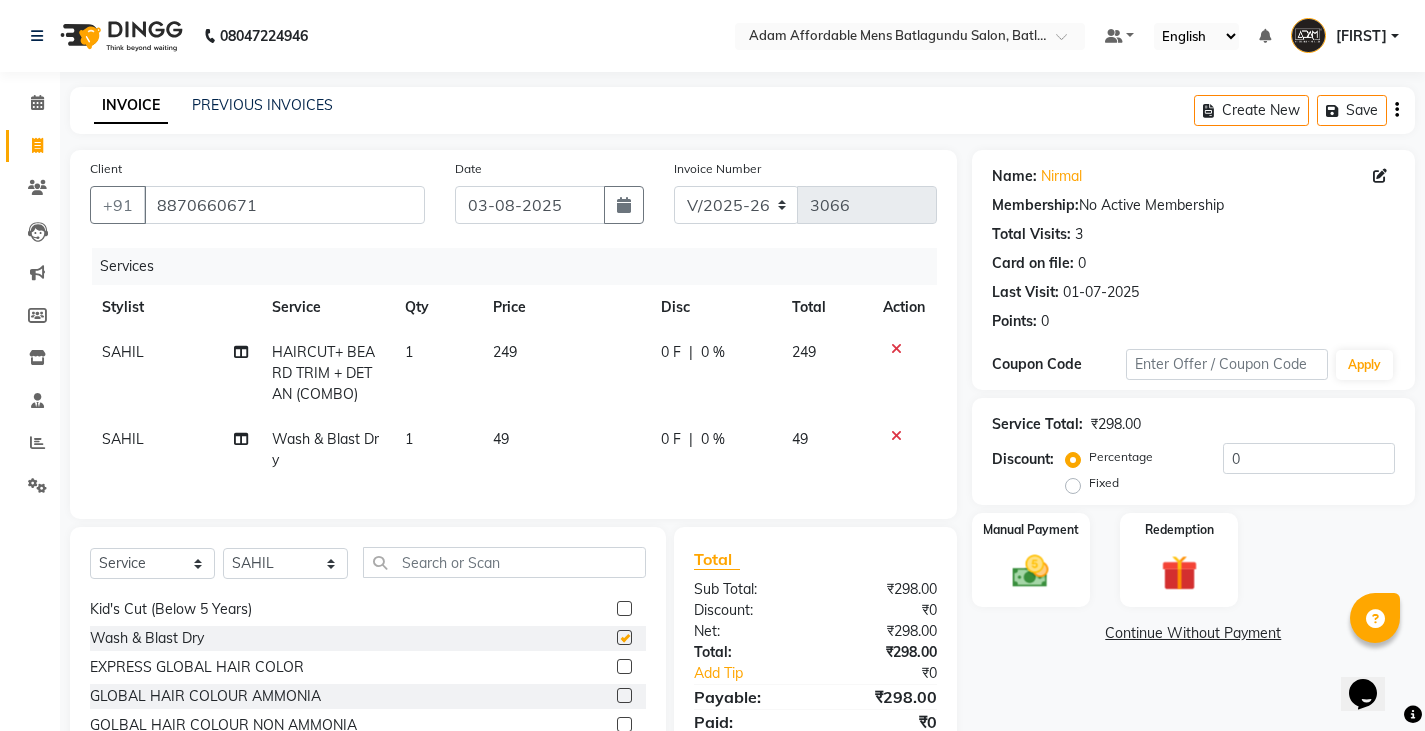 checkbox on "false" 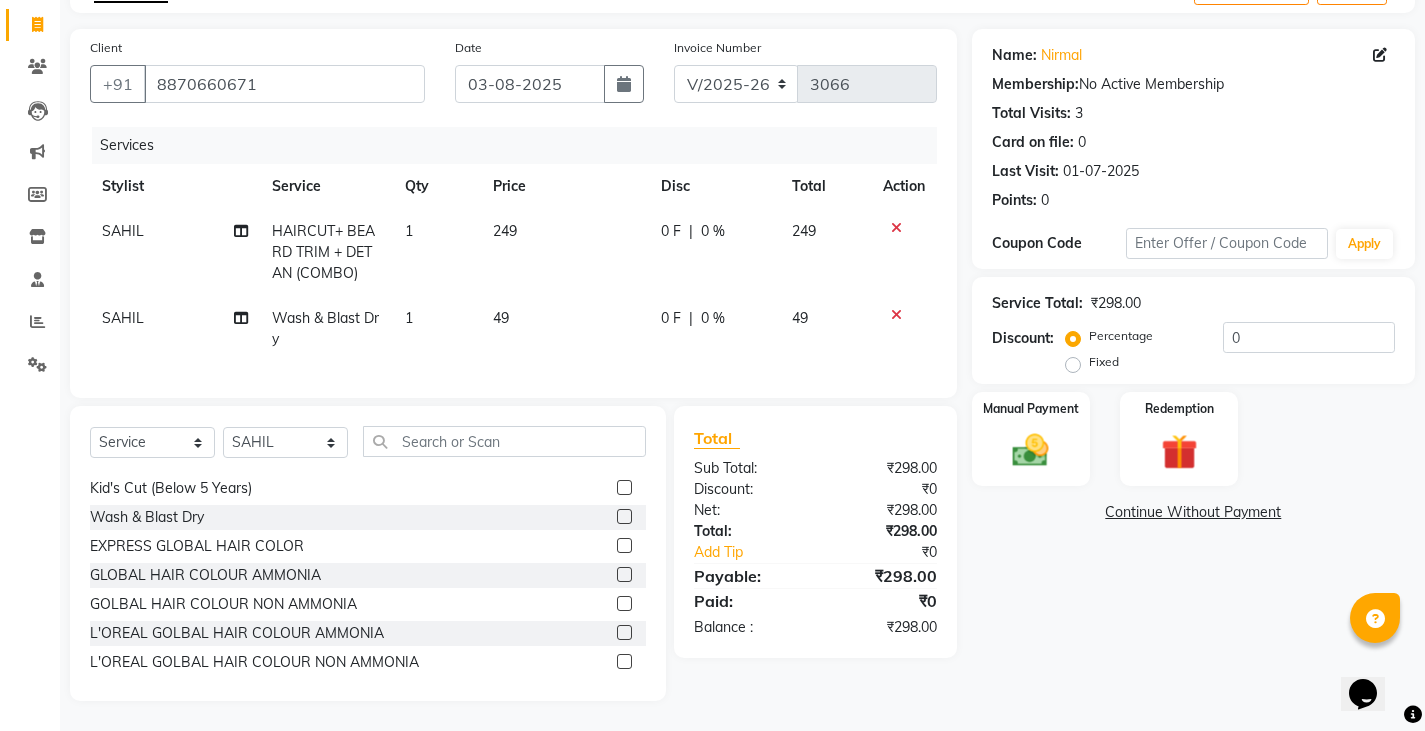 scroll, scrollTop: 136, scrollLeft: 0, axis: vertical 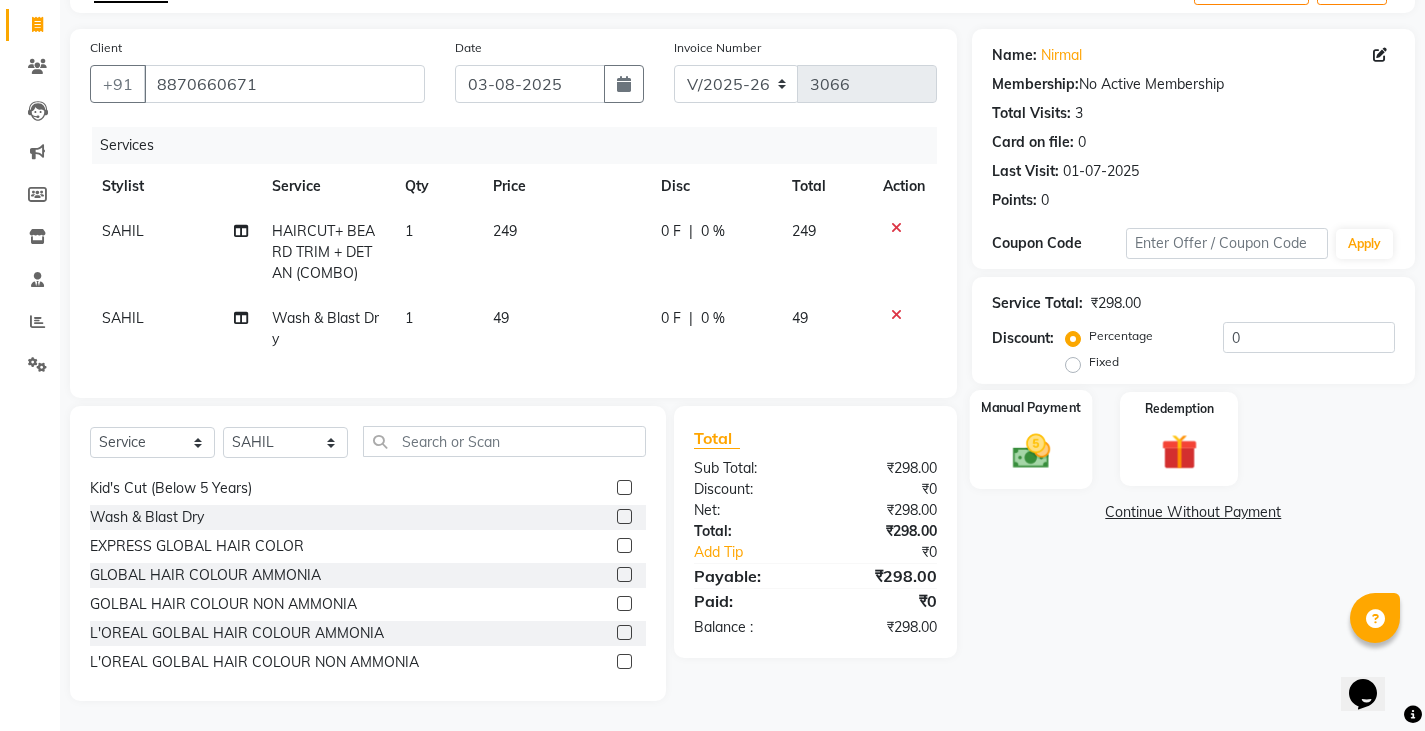 click on "Manual Payment" 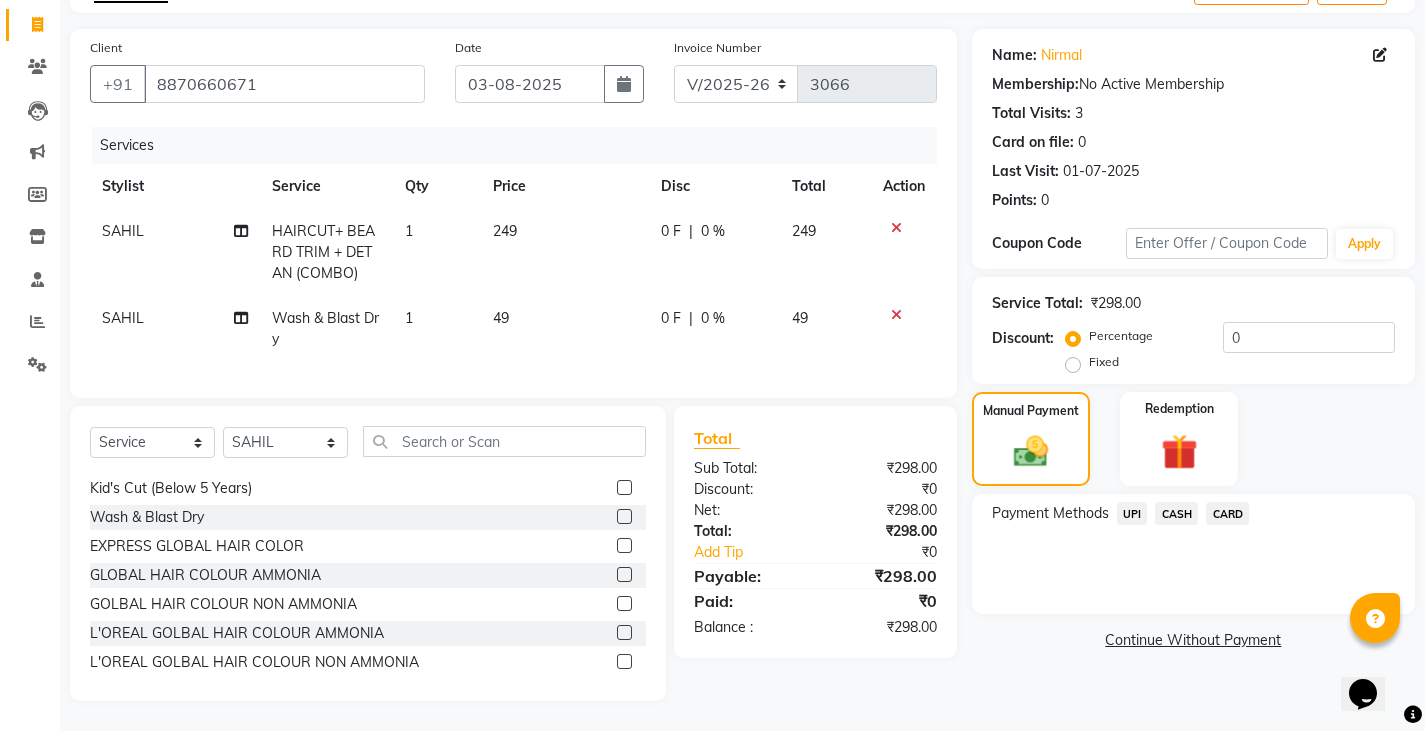 click on "UPI" 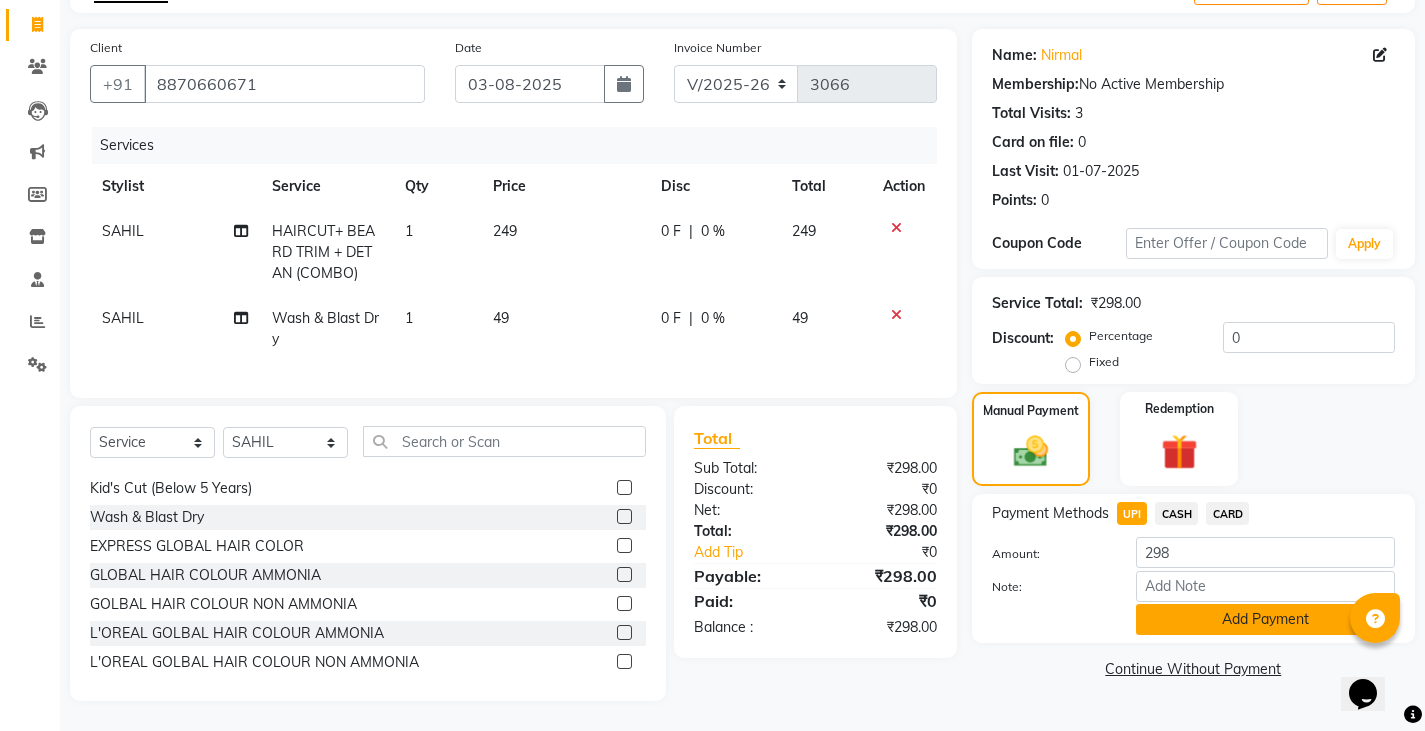 click on "Add Payment" 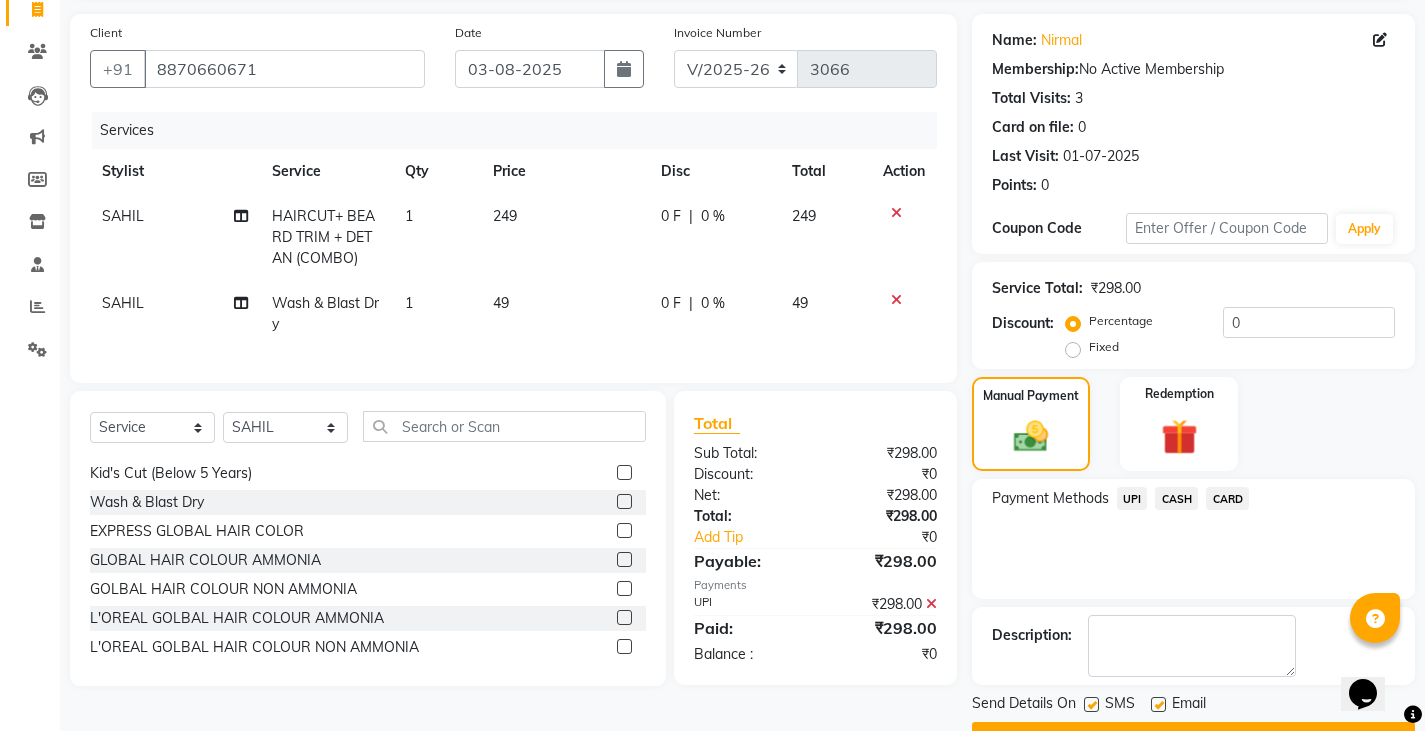 scroll, scrollTop: 188, scrollLeft: 0, axis: vertical 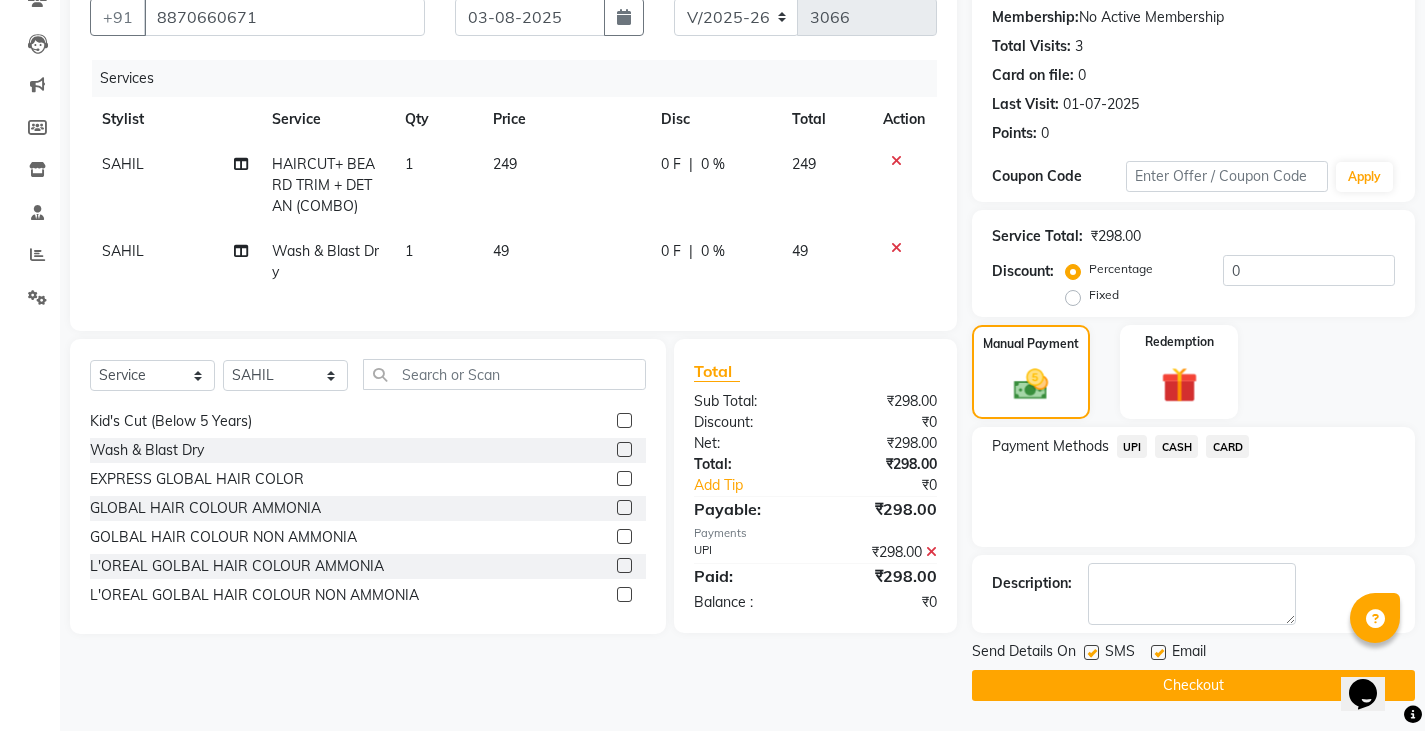 click on "Checkout" 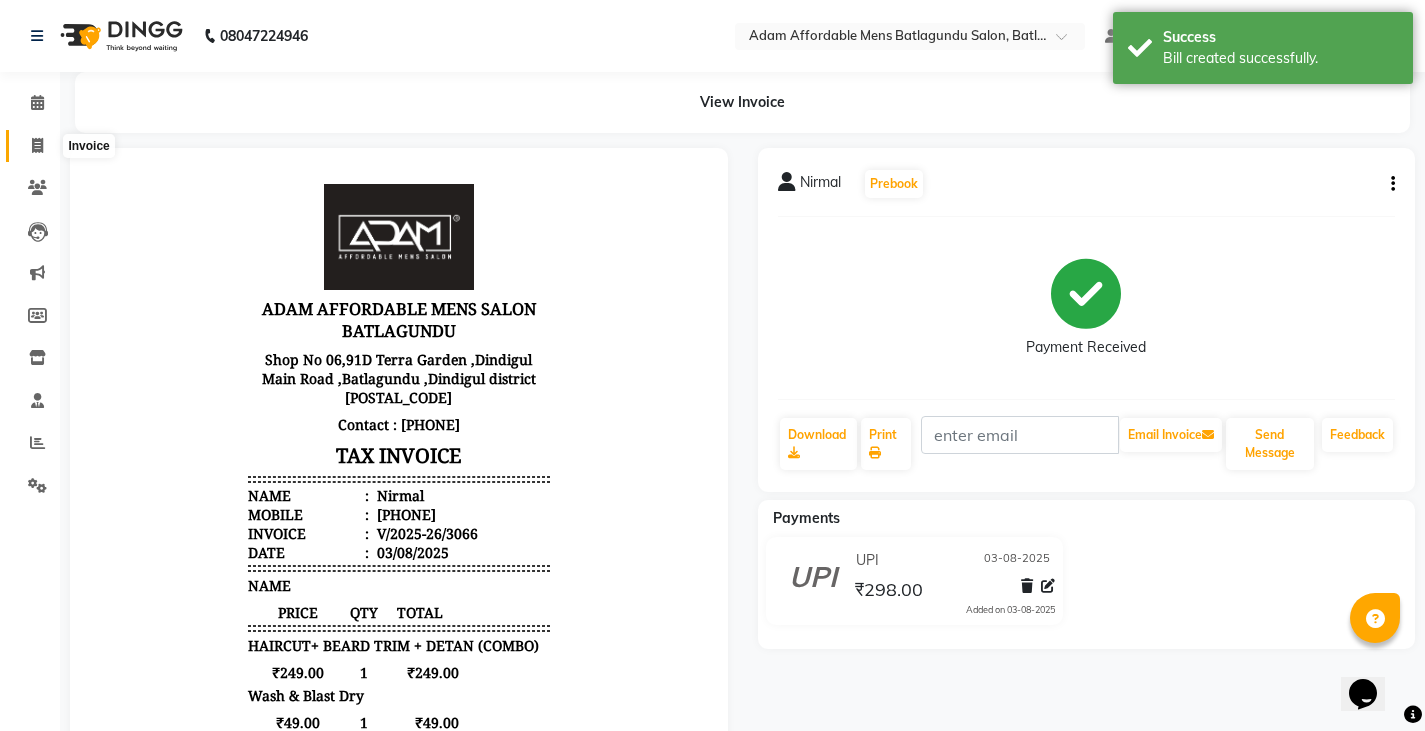 scroll, scrollTop: 0, scrollLeft: 0, axis: both 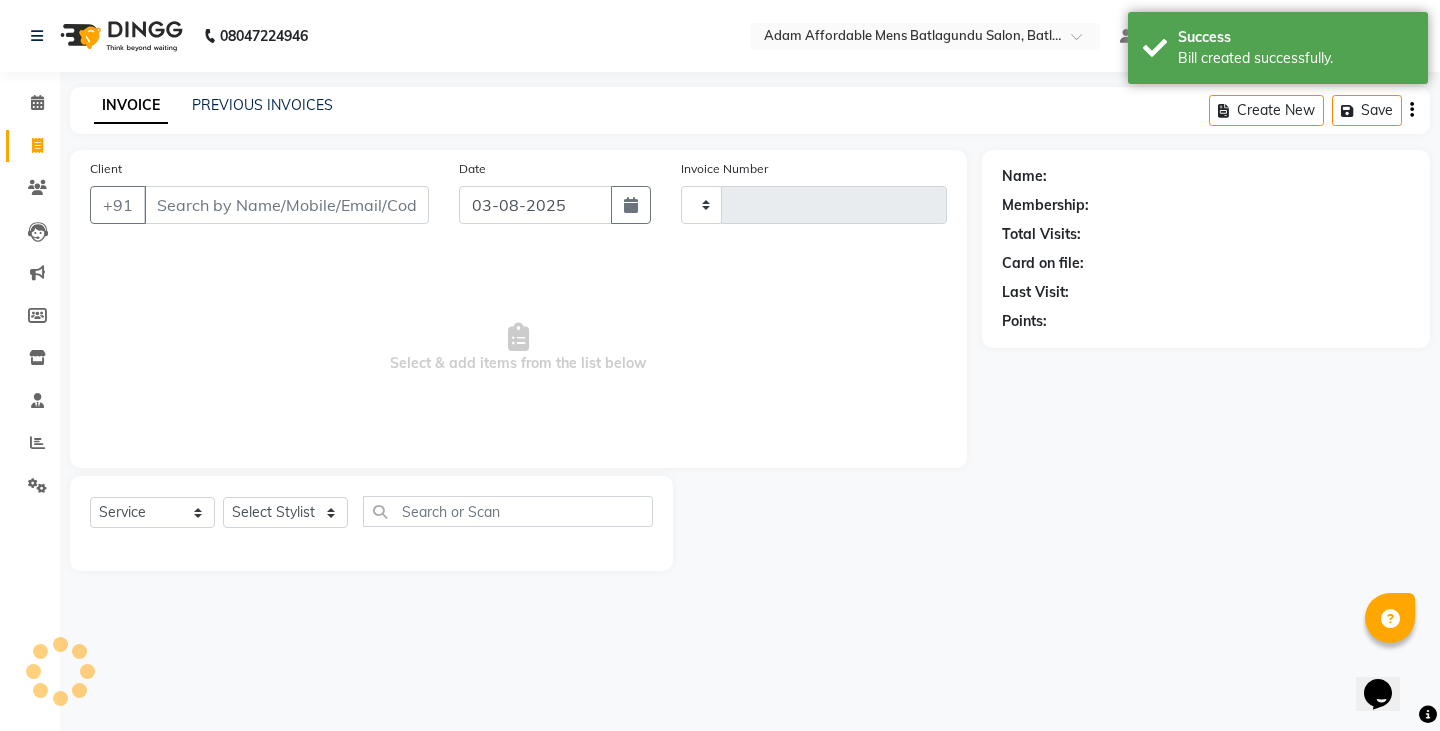 type on "3067" 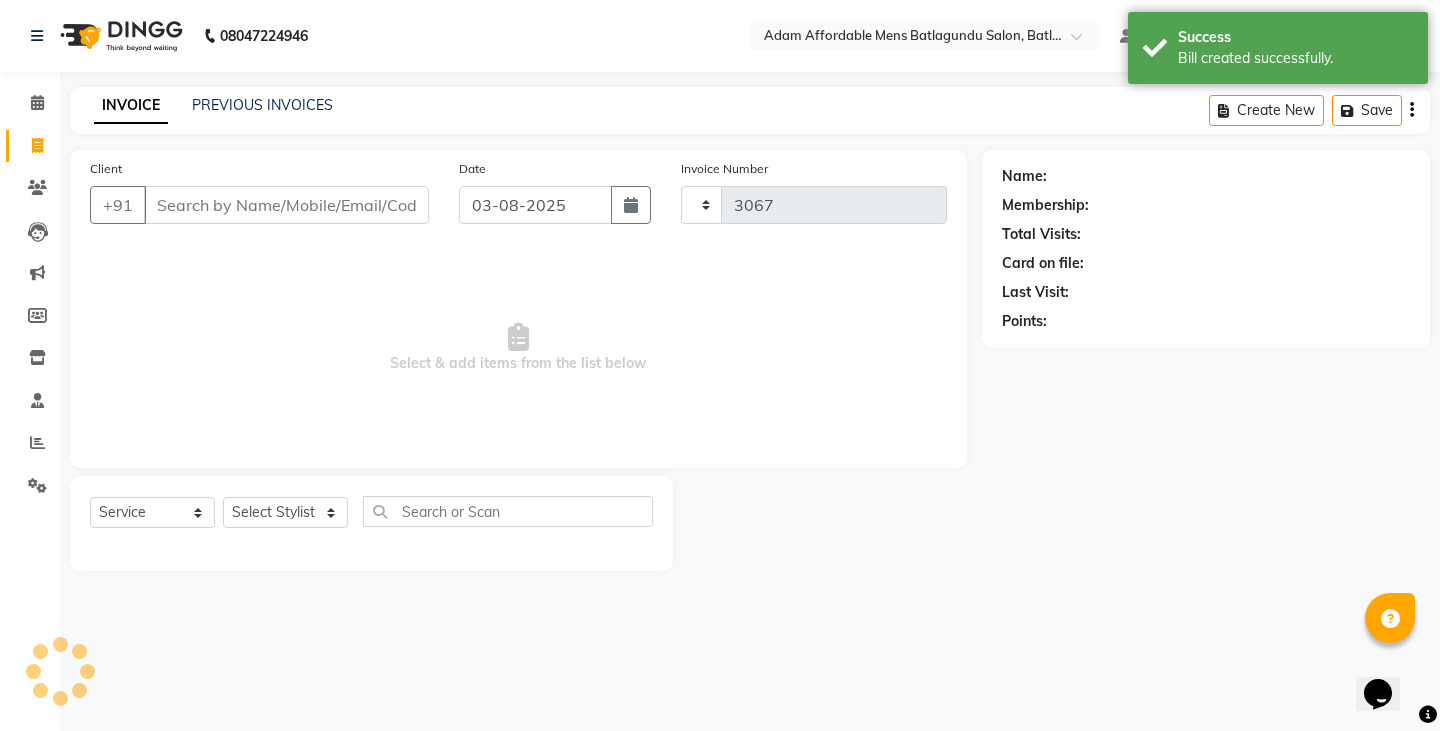 select on "8213" 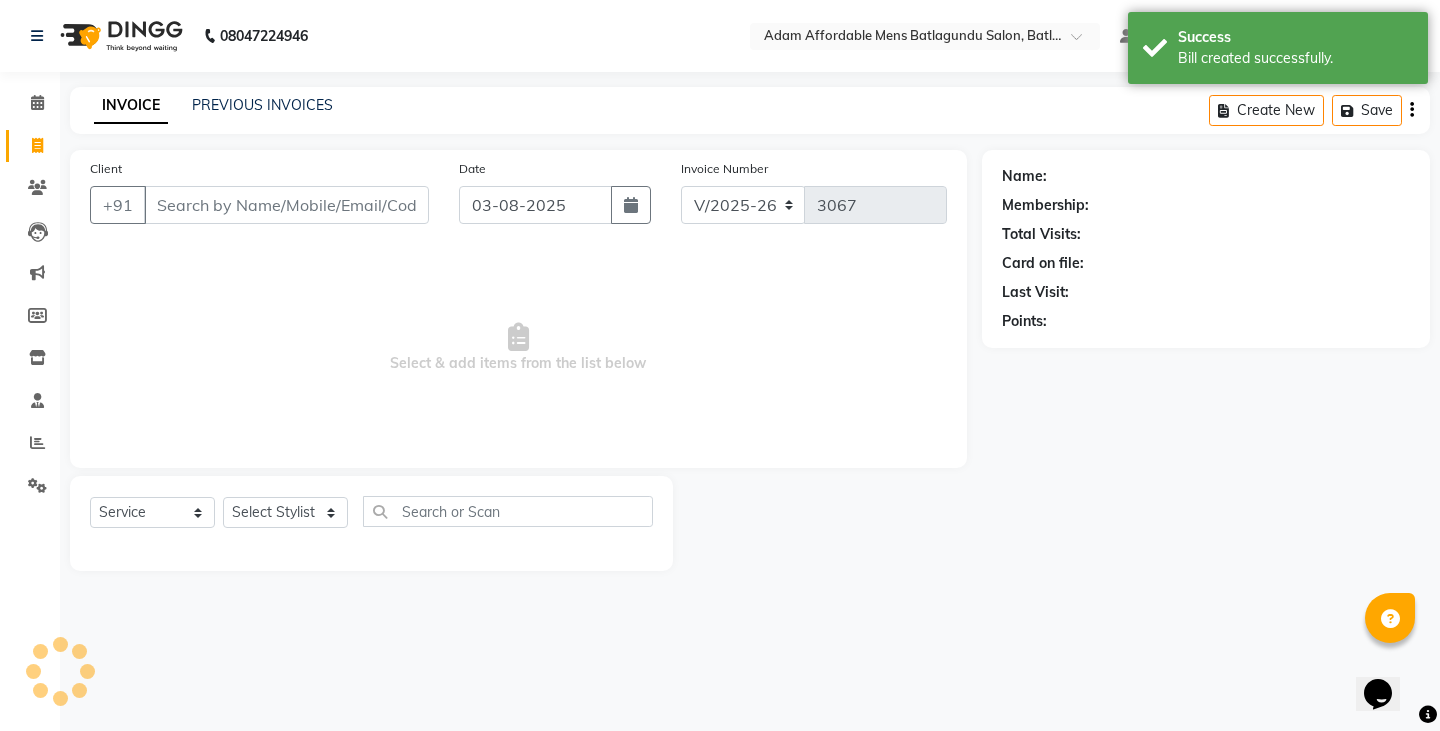drag, startPoint x: 229, startPoint y: 205, endPoint x: 202, endPoint y: 208, distance: 27.166155 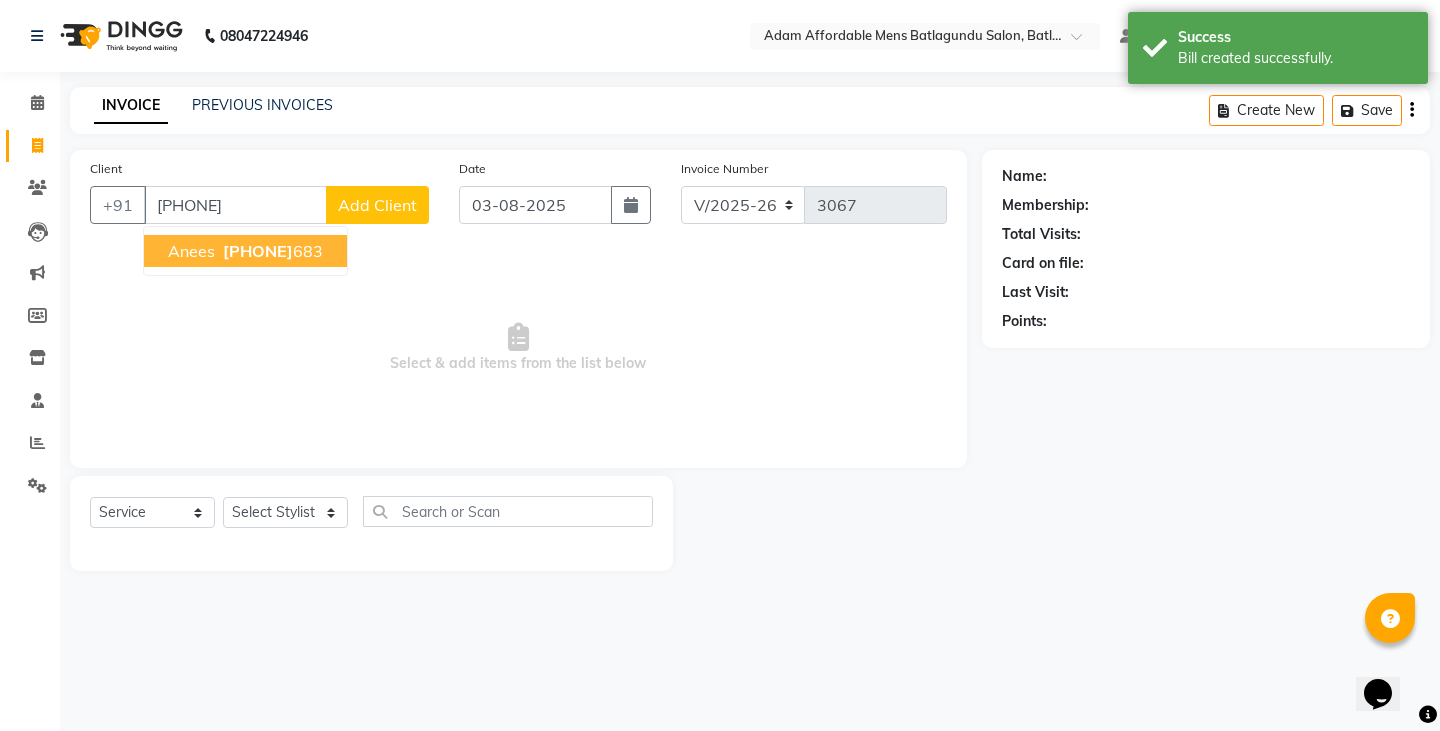 click on "Anees   9500000 683" at bounding box center (245, 251) 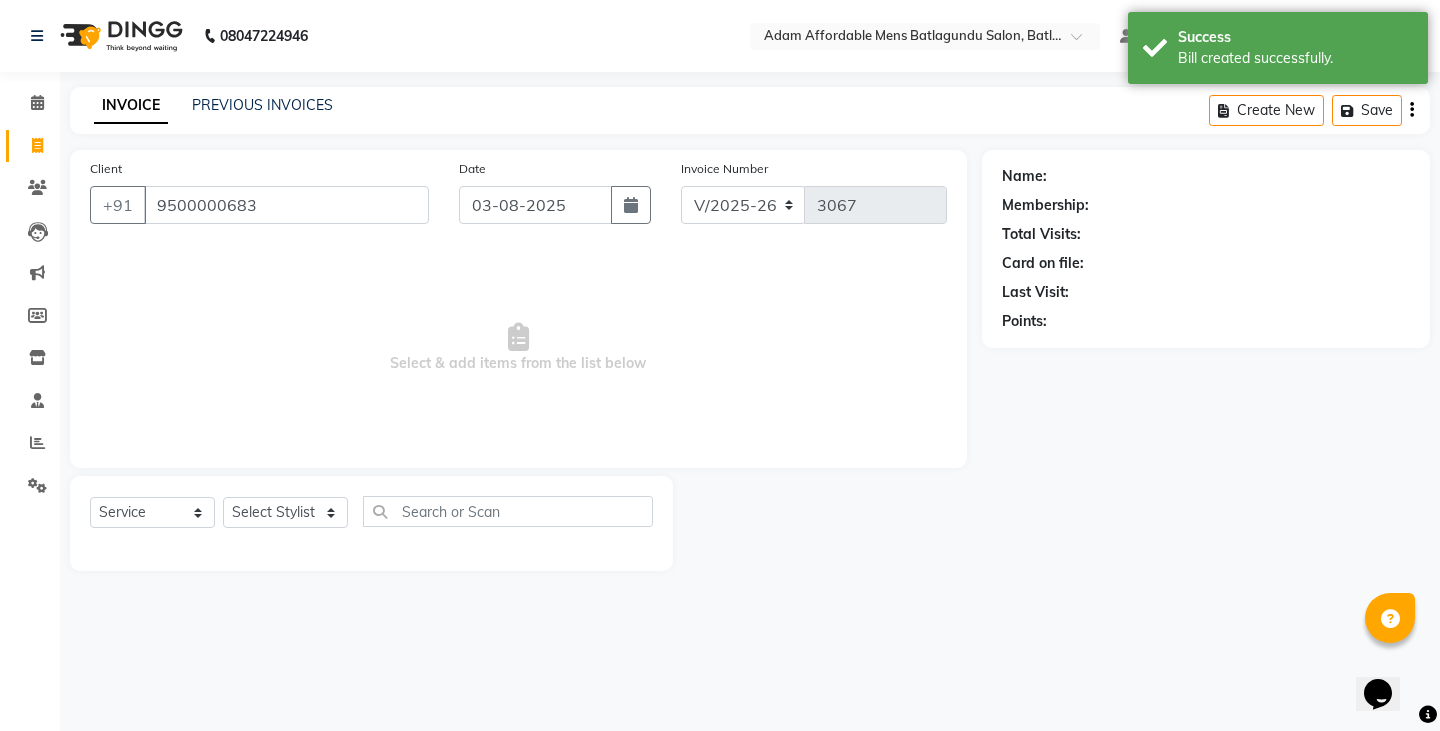 type on "9500000683" 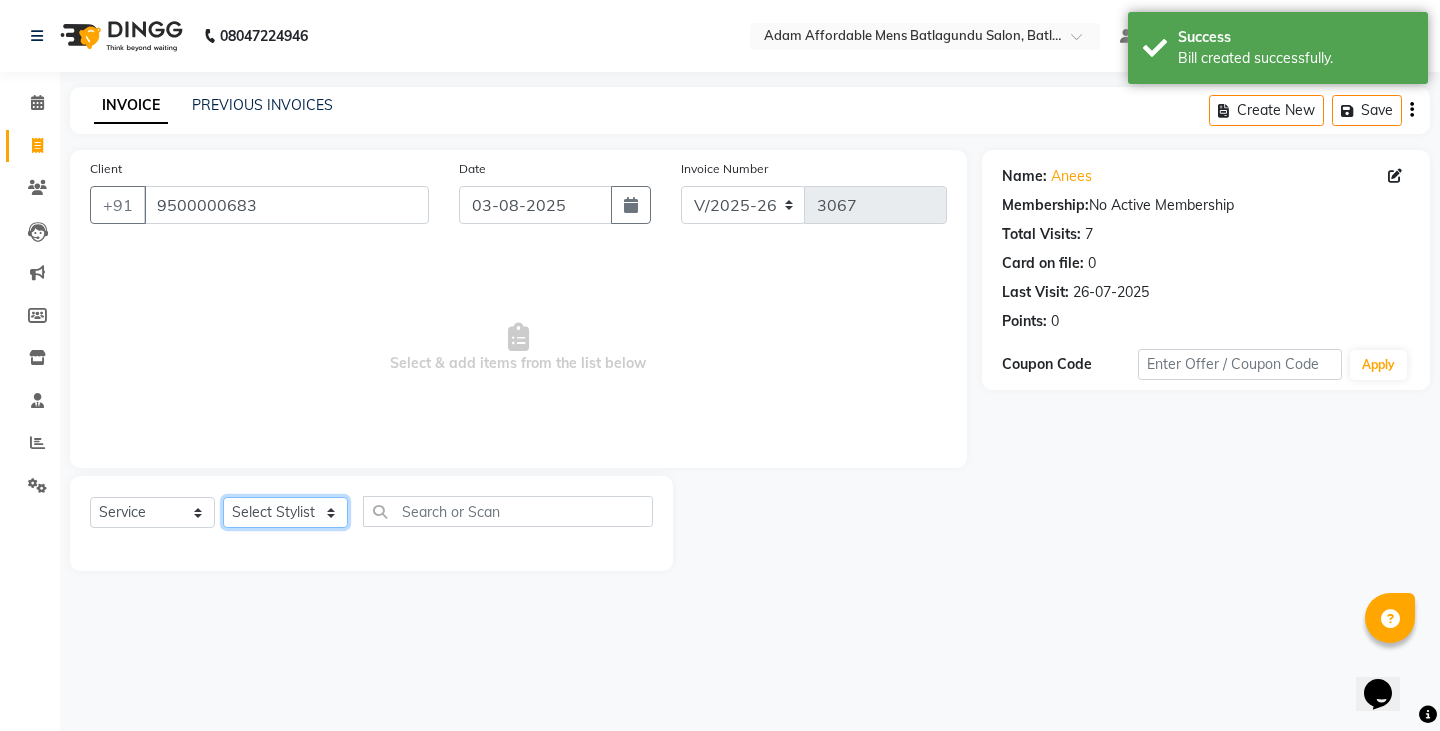 click on "Select Stylist Admin Anish Ovesh Raja SAHIL  SOHAIL SONU" 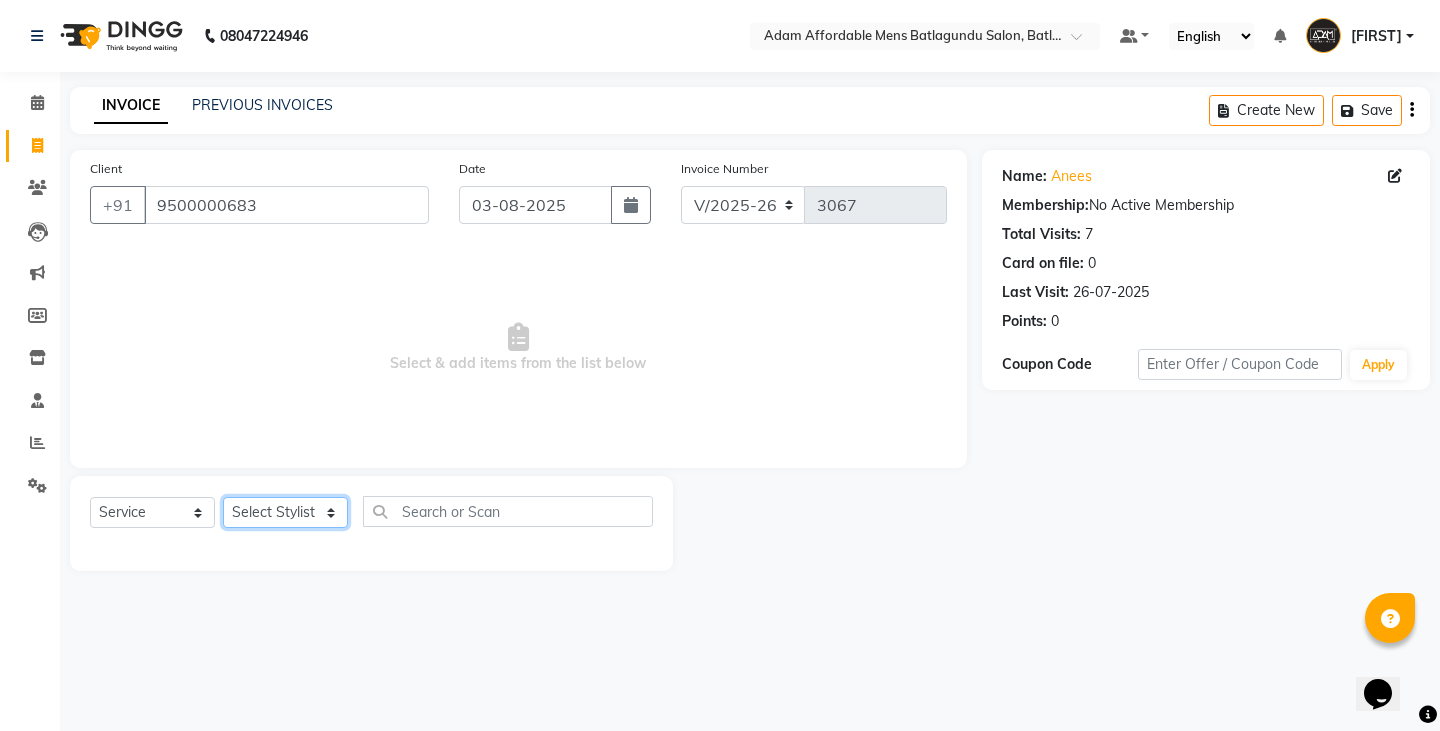 select on "84870" 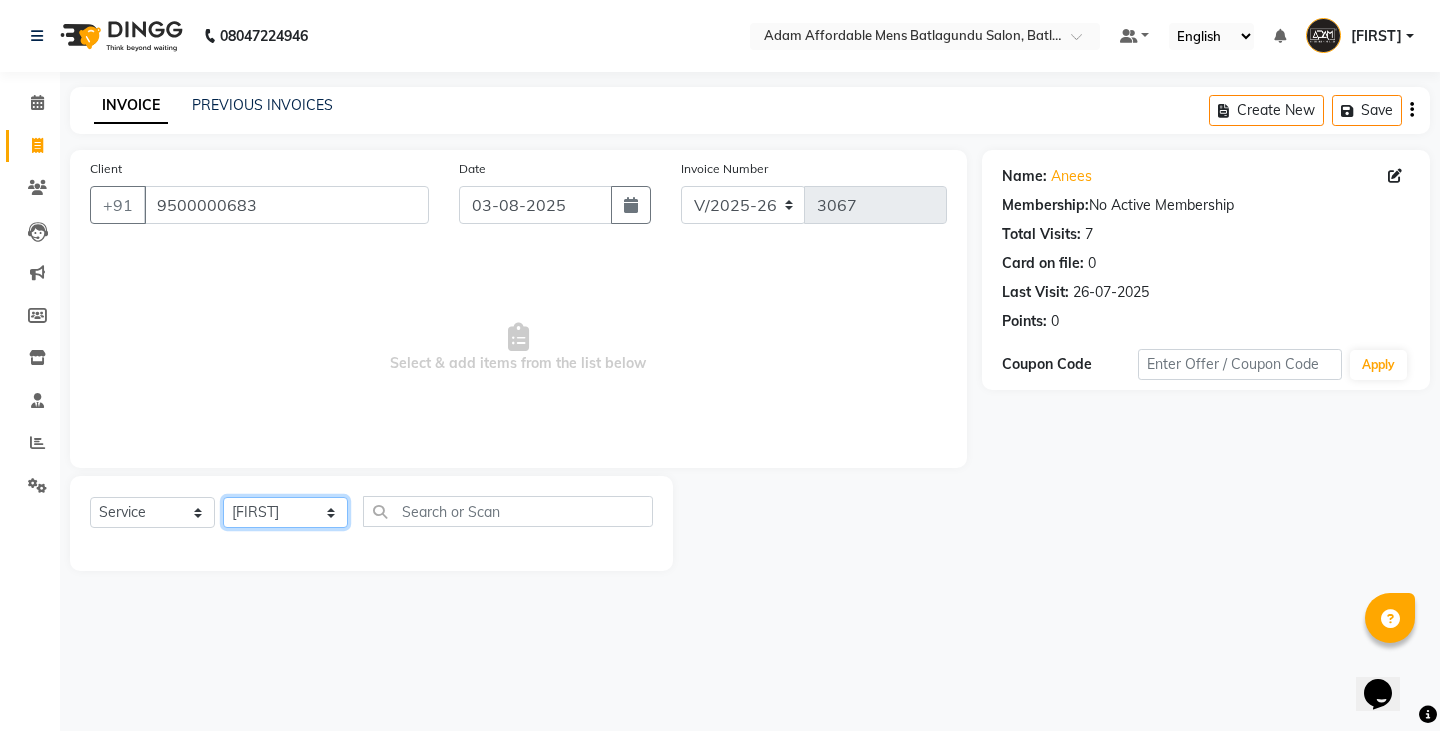 click on "Select Stylist Admin Anish Ovesh Raja SAHIL  SOHAIL SONU" 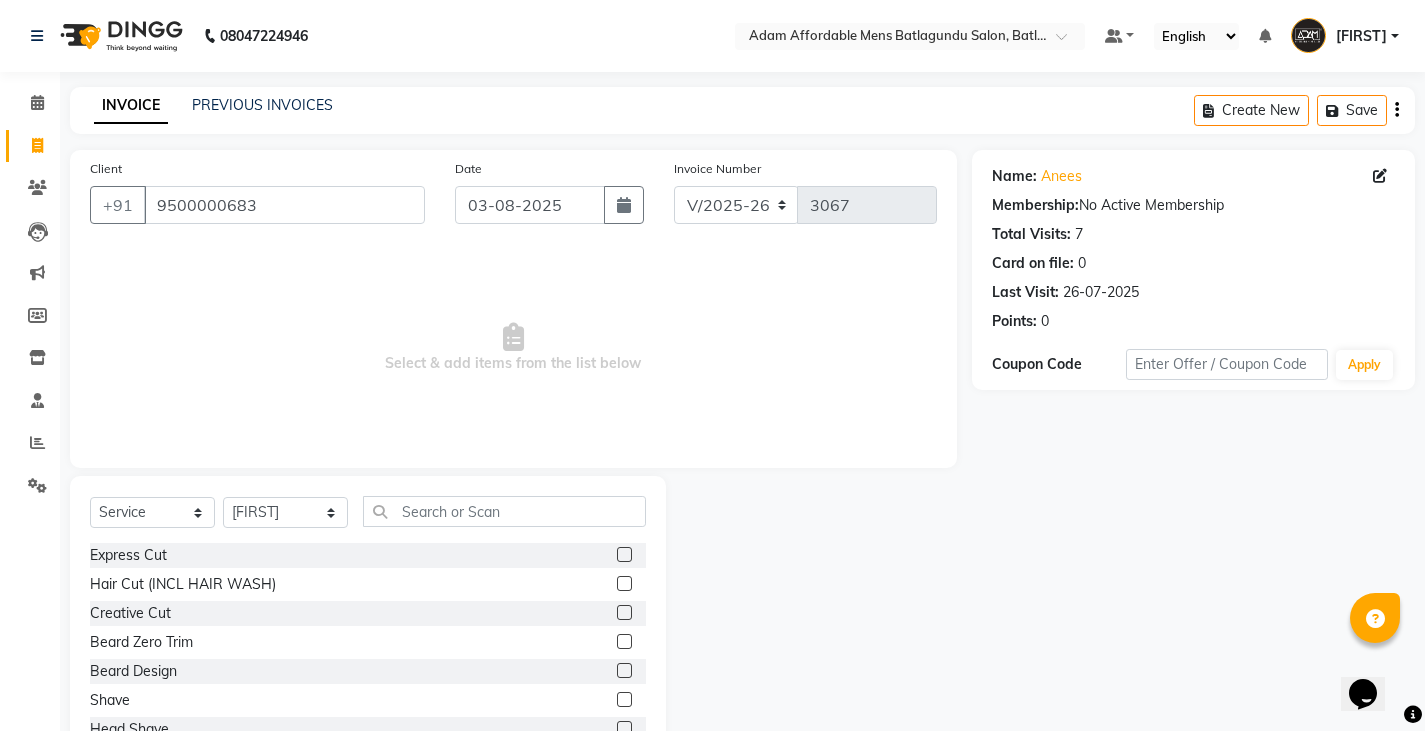 click 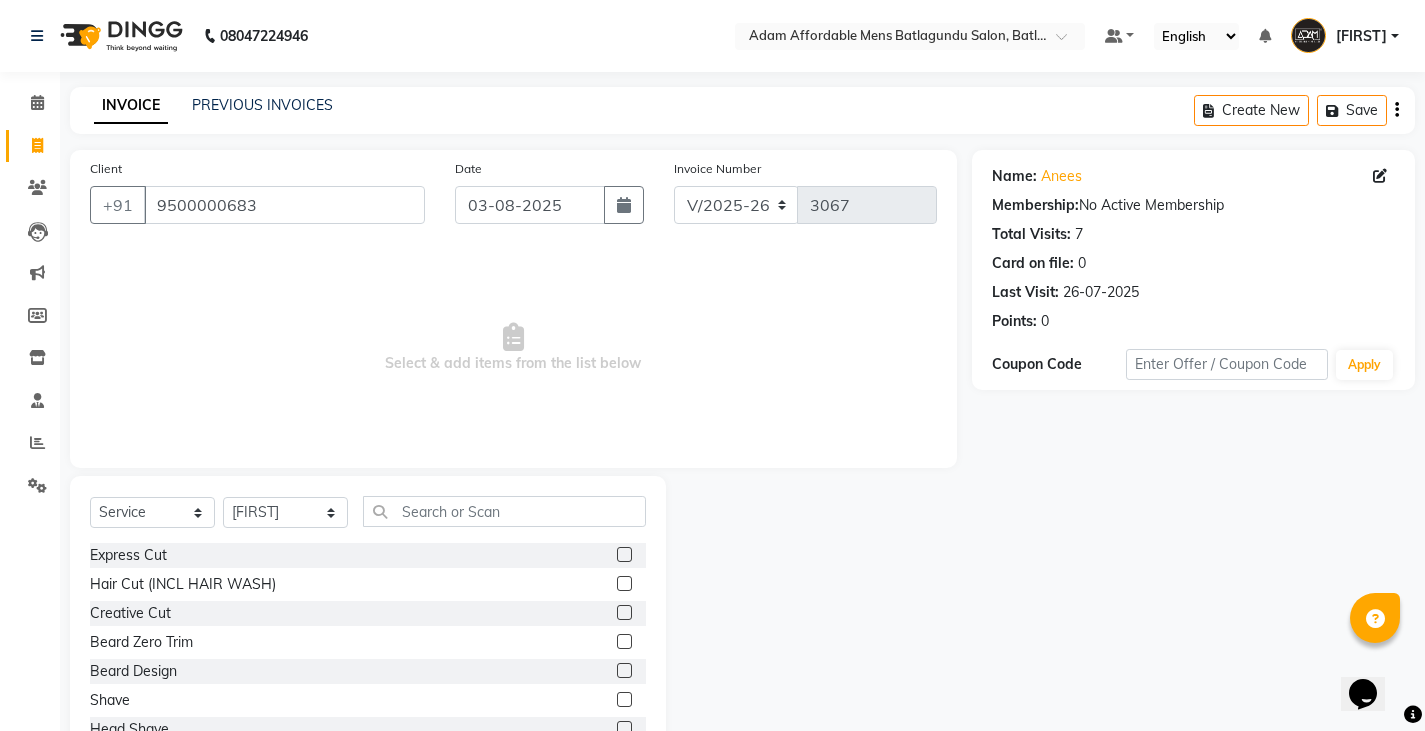 click 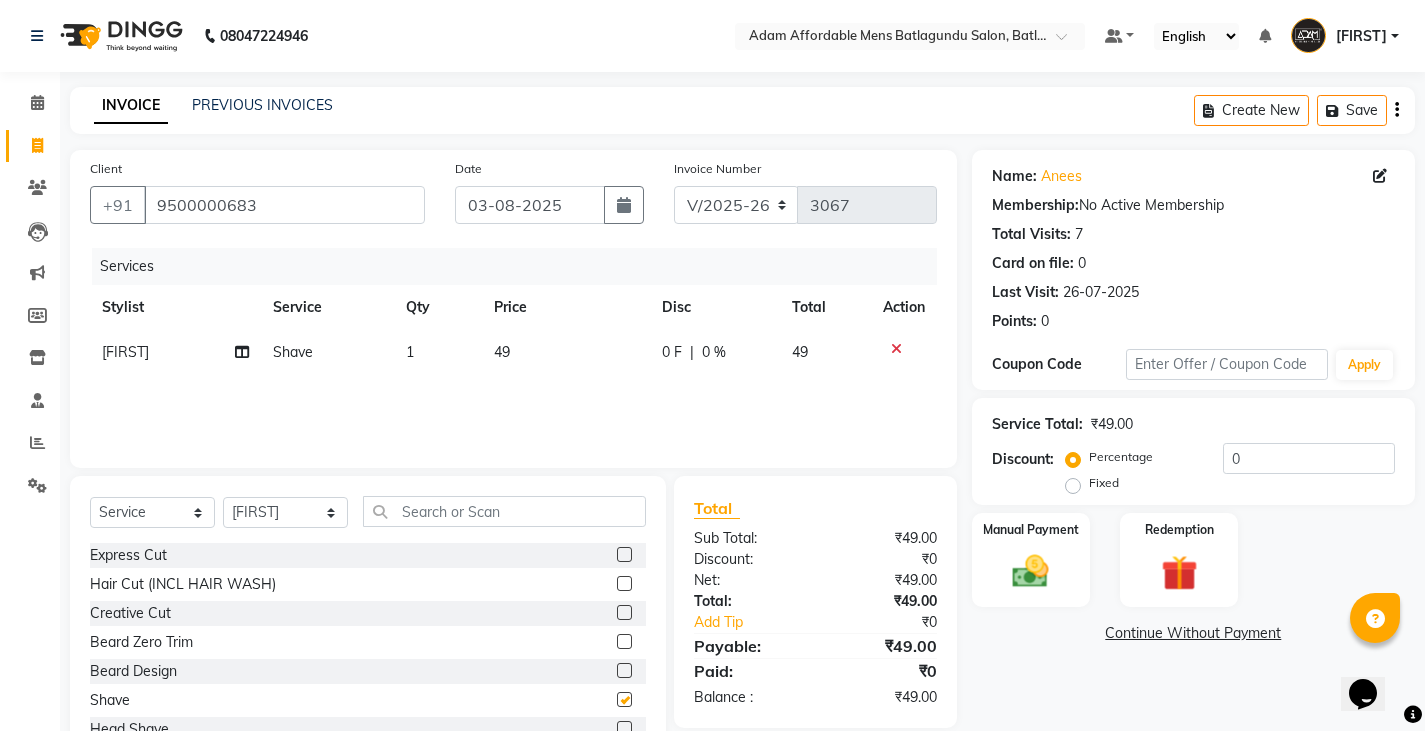 checkbox on "false" 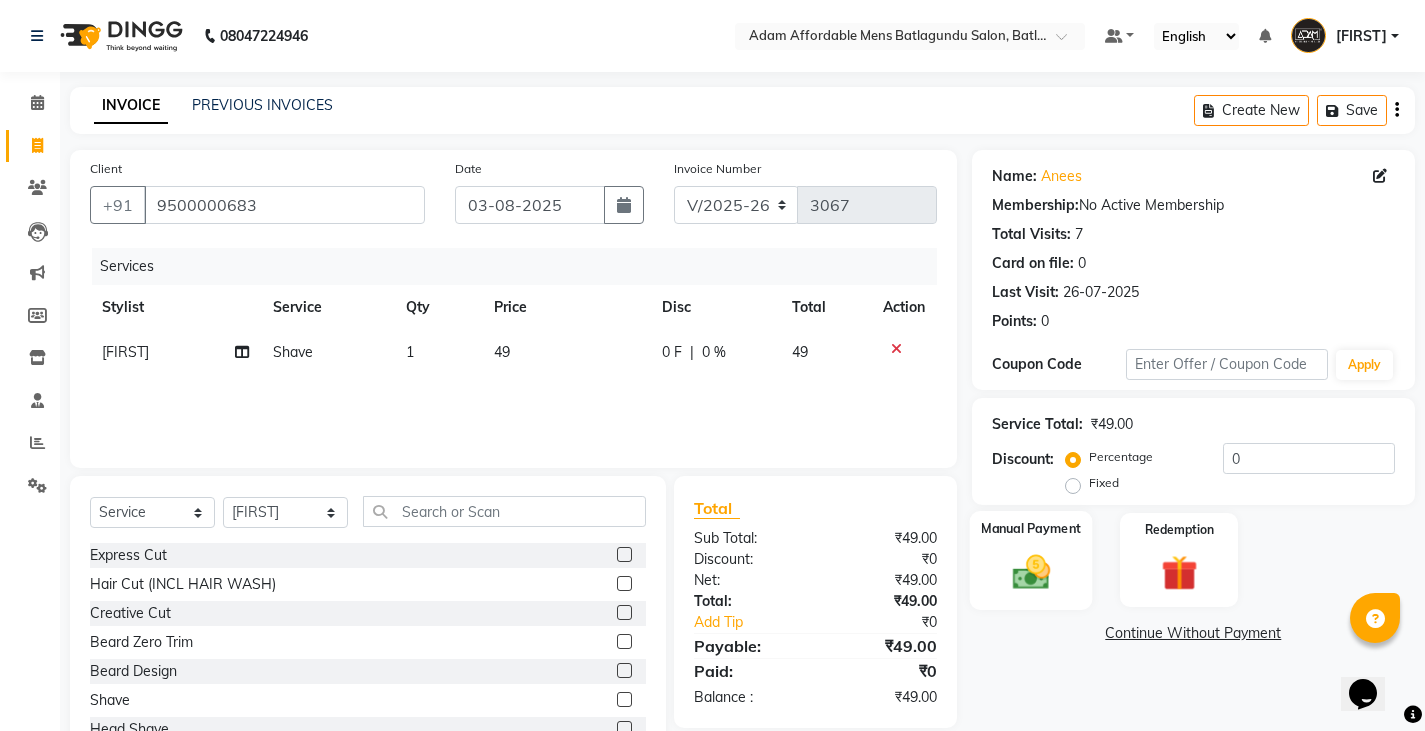 click 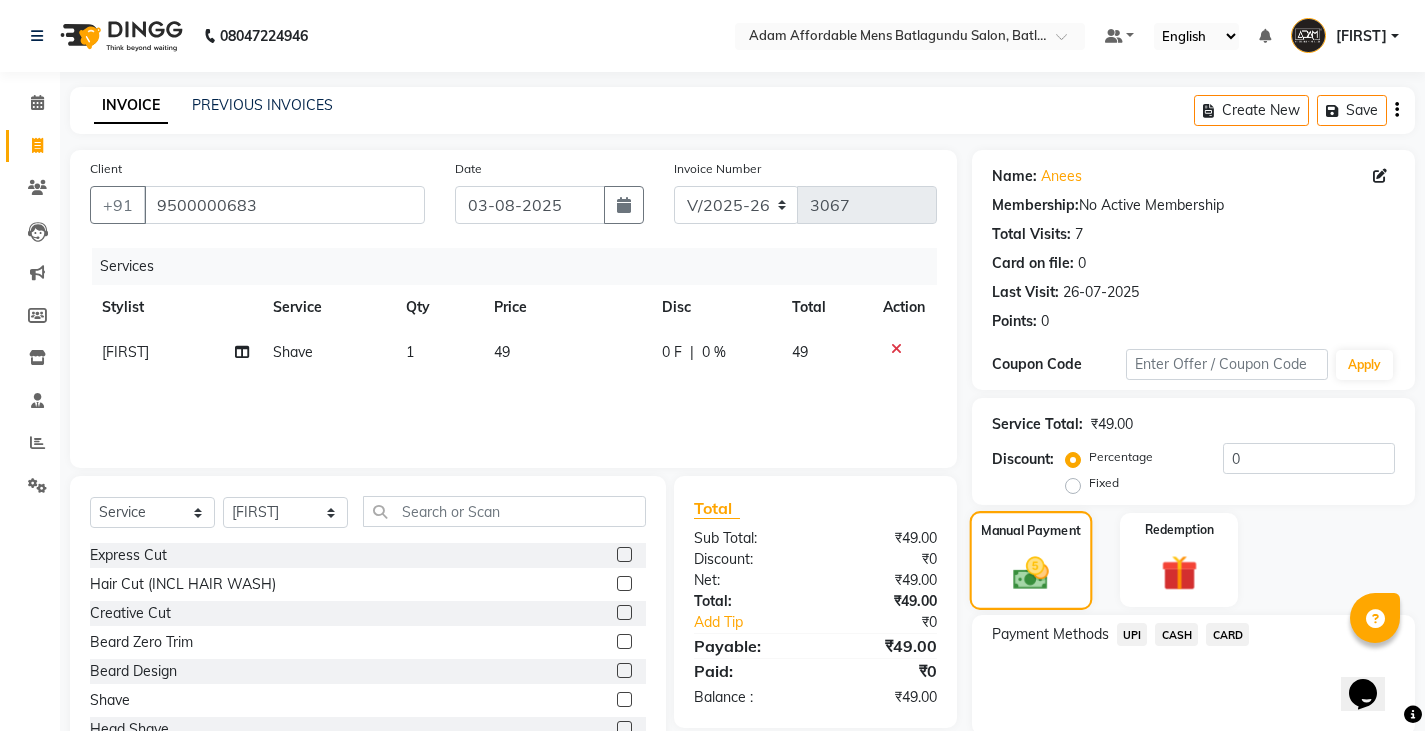 scroll, scrollTop: 75, scrollLeft: 0, axis: vertical 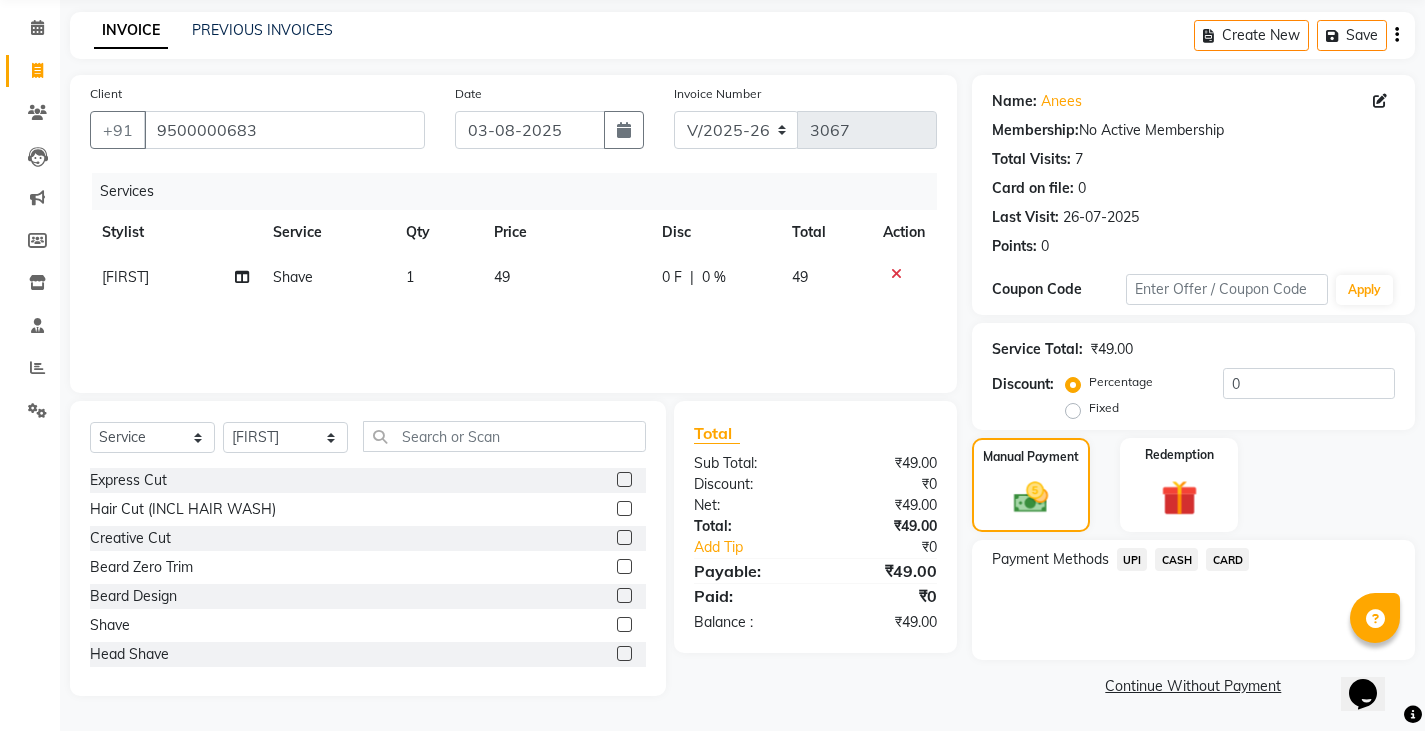 click on "CASH" 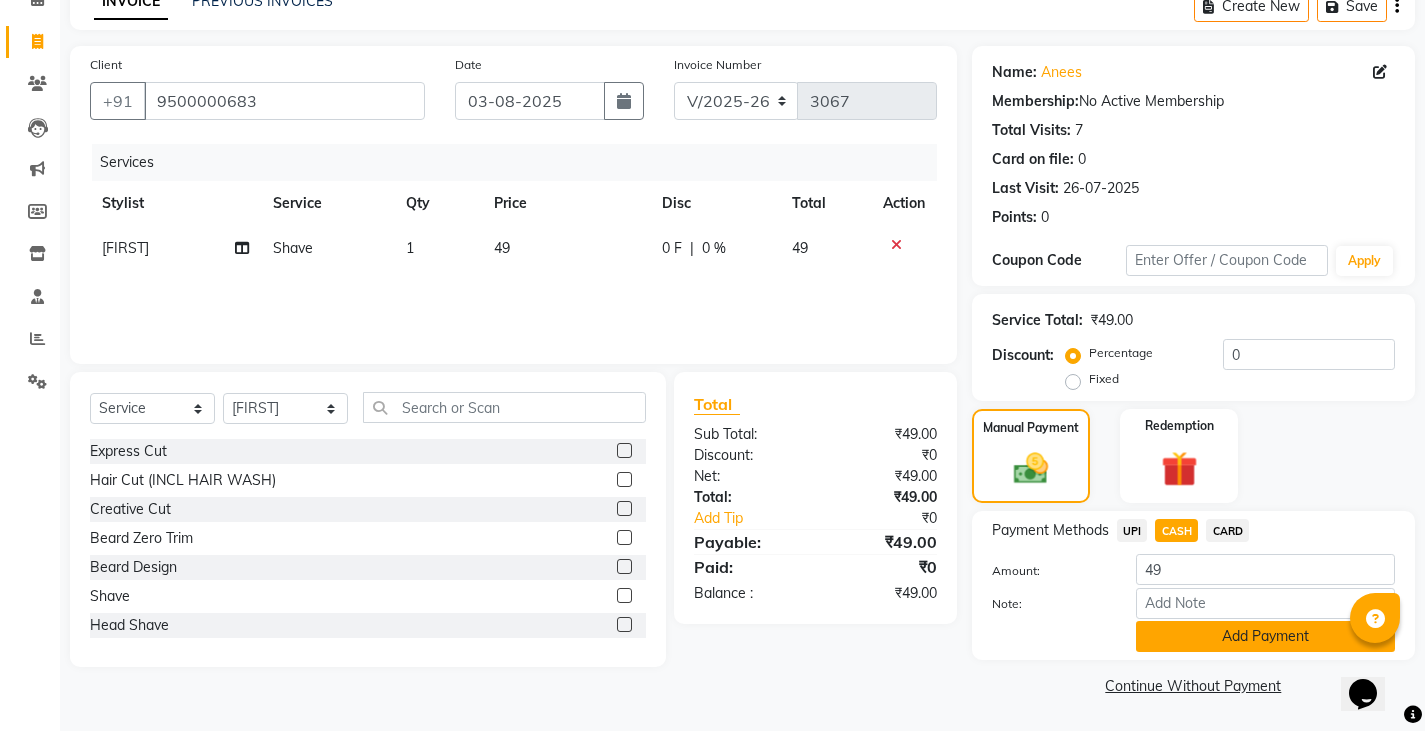 click on "Add Payment" 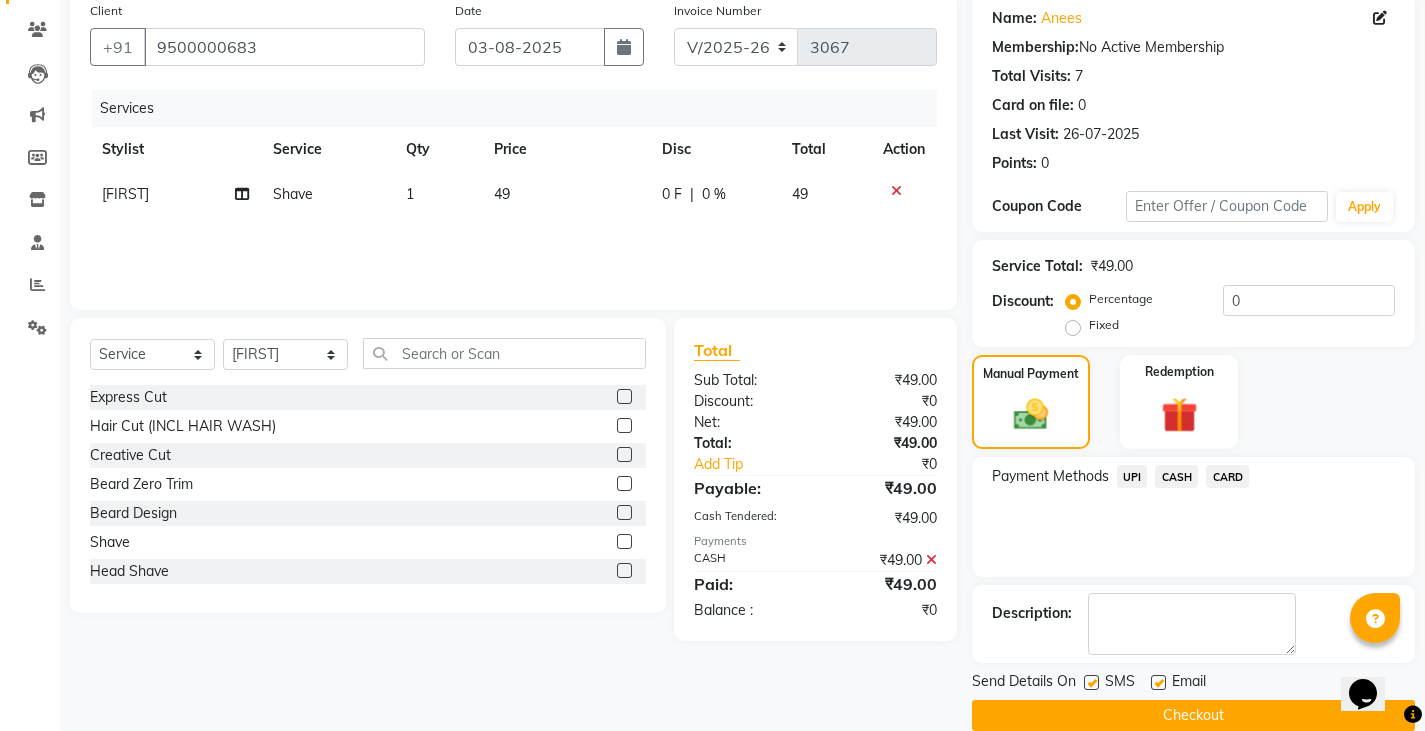 scroll, scrollTop: 188, scrollLeft: 0, axis: vertical 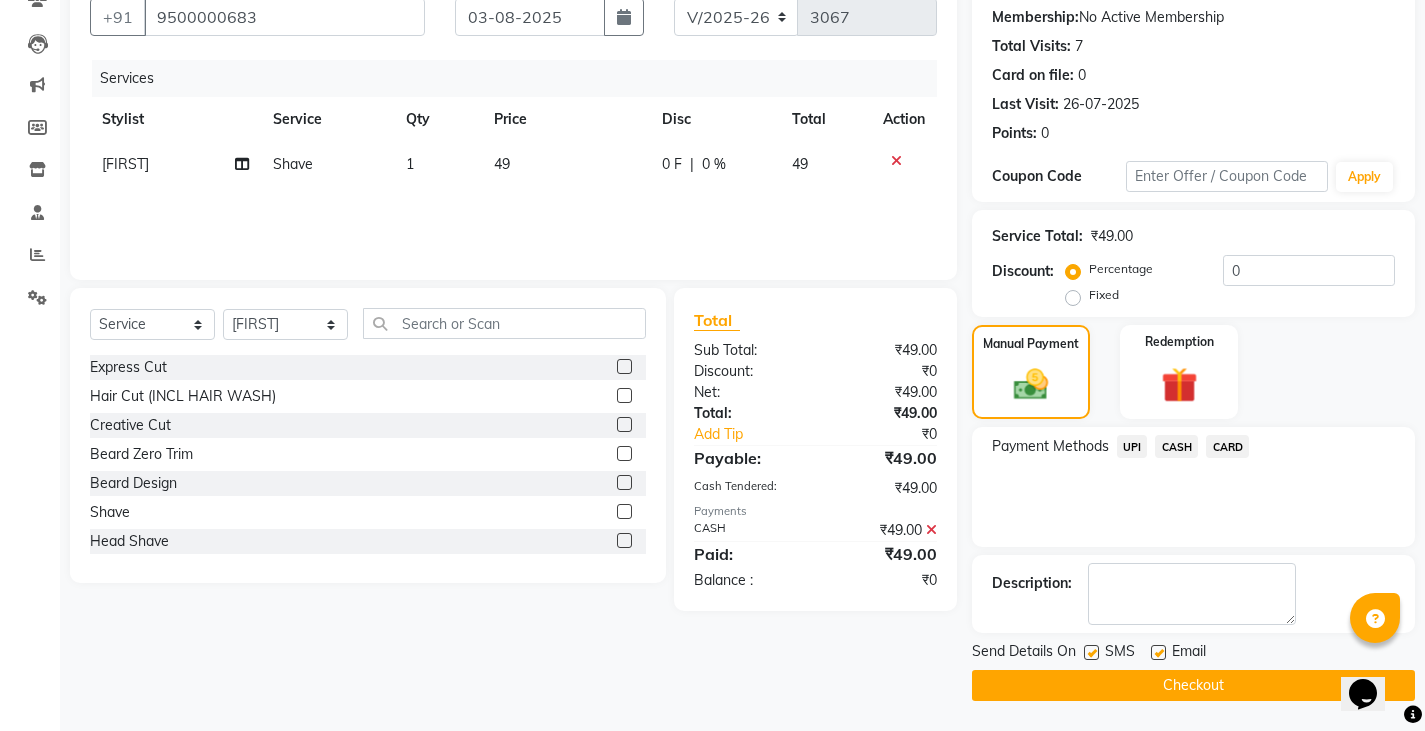 click on "Checkout" 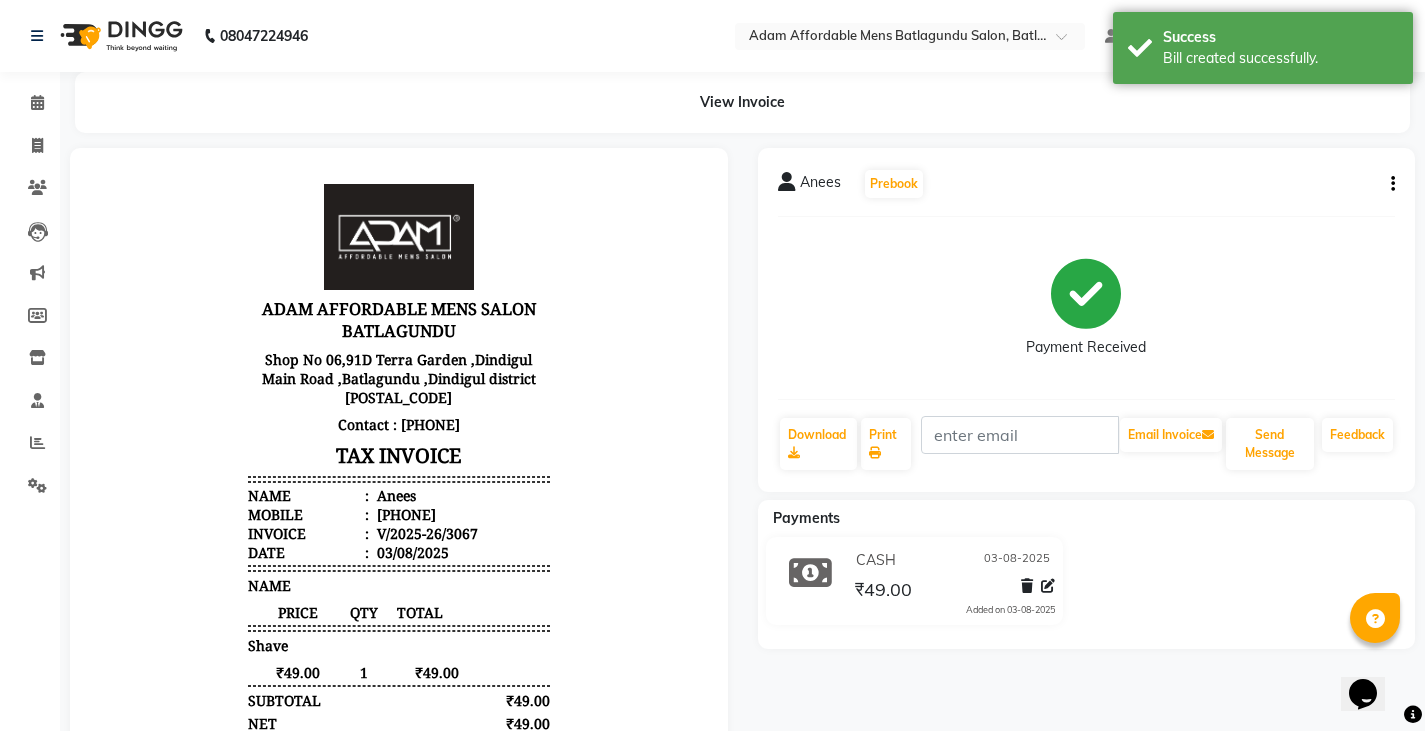 scroll, scrollTop: 0, scrollLeft: 0, axis: both 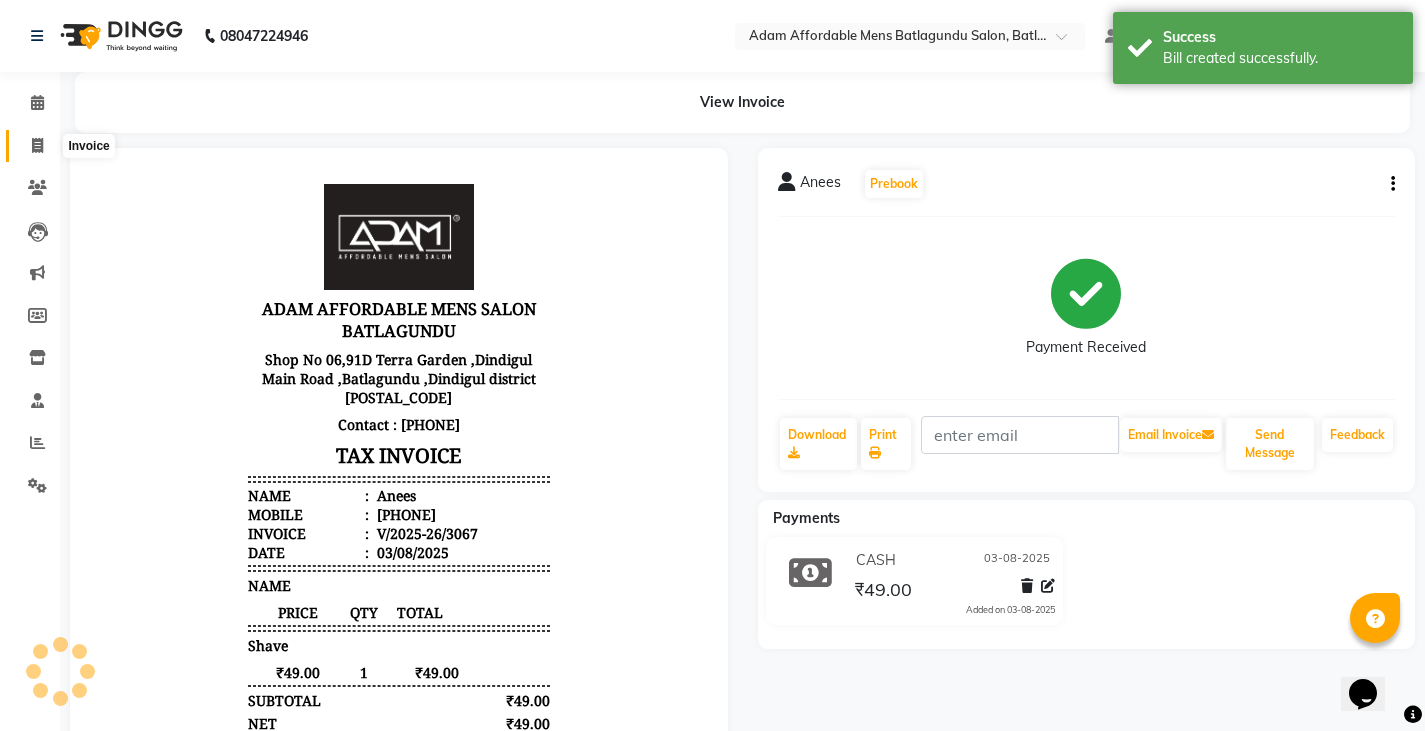 click 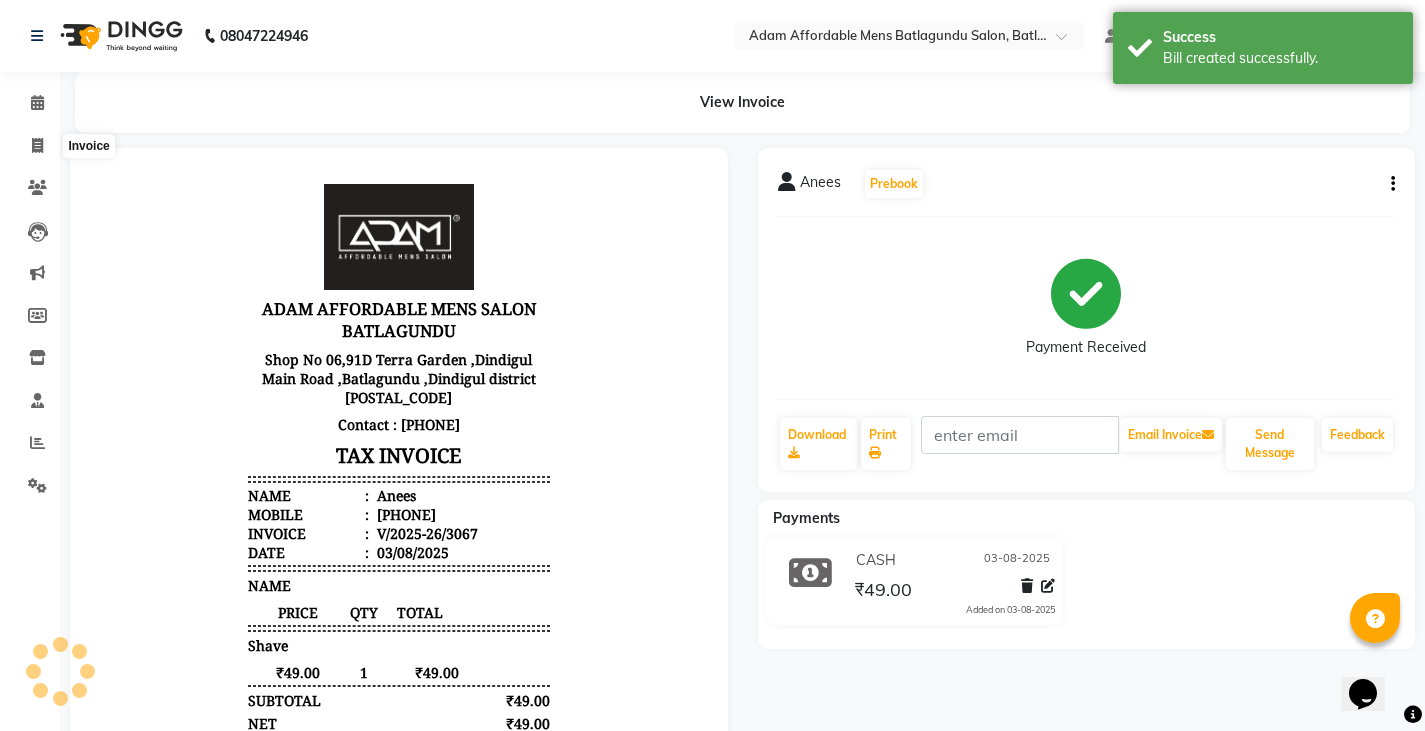 select on "service" 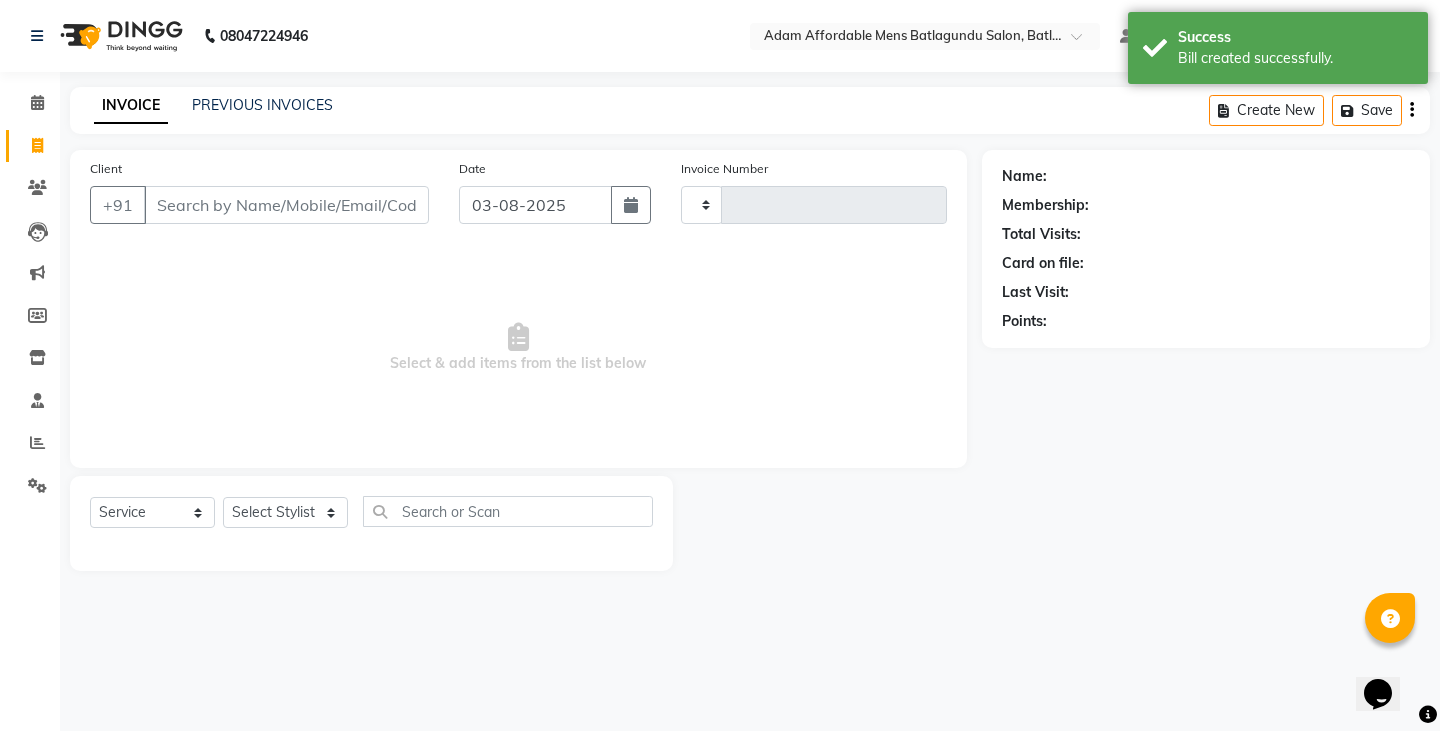 type on "3068" 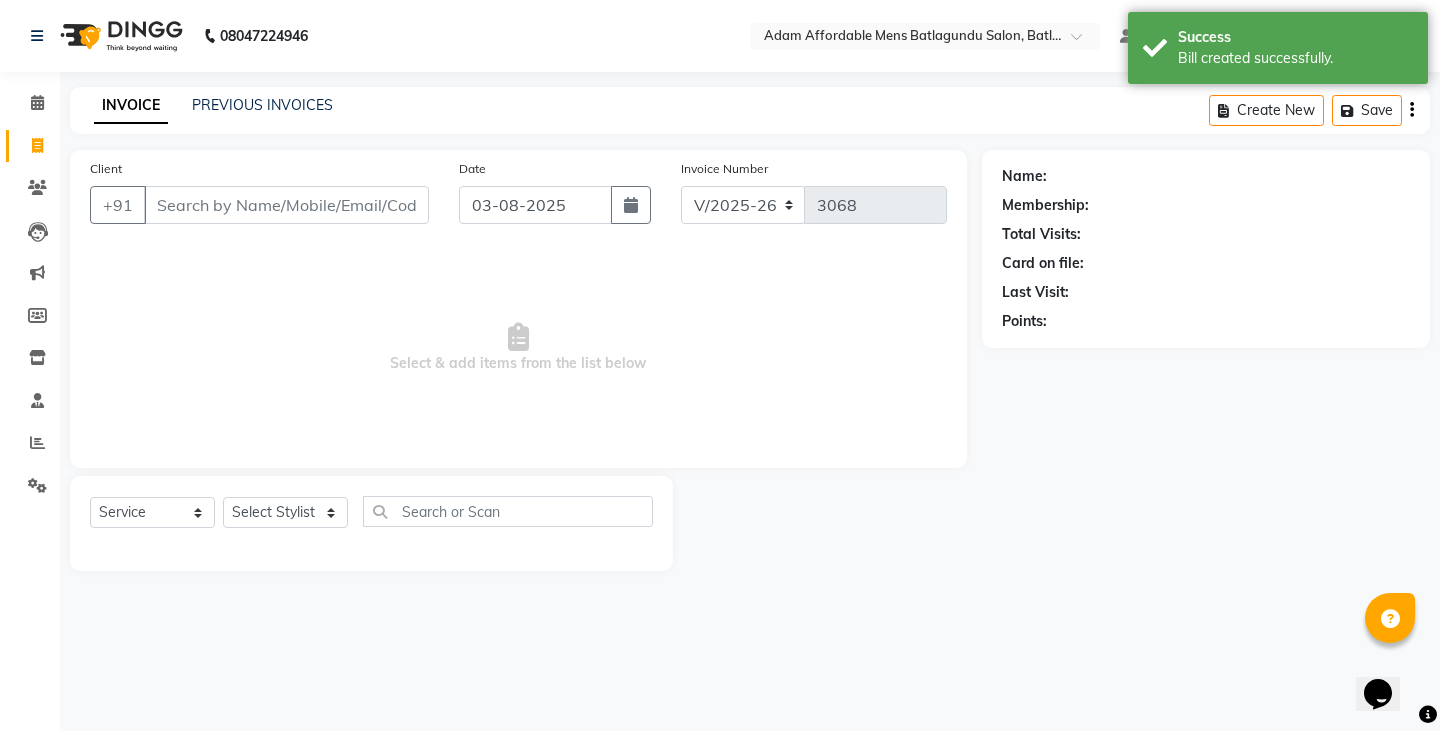 click on "Client" at bounding box center (286, 205) 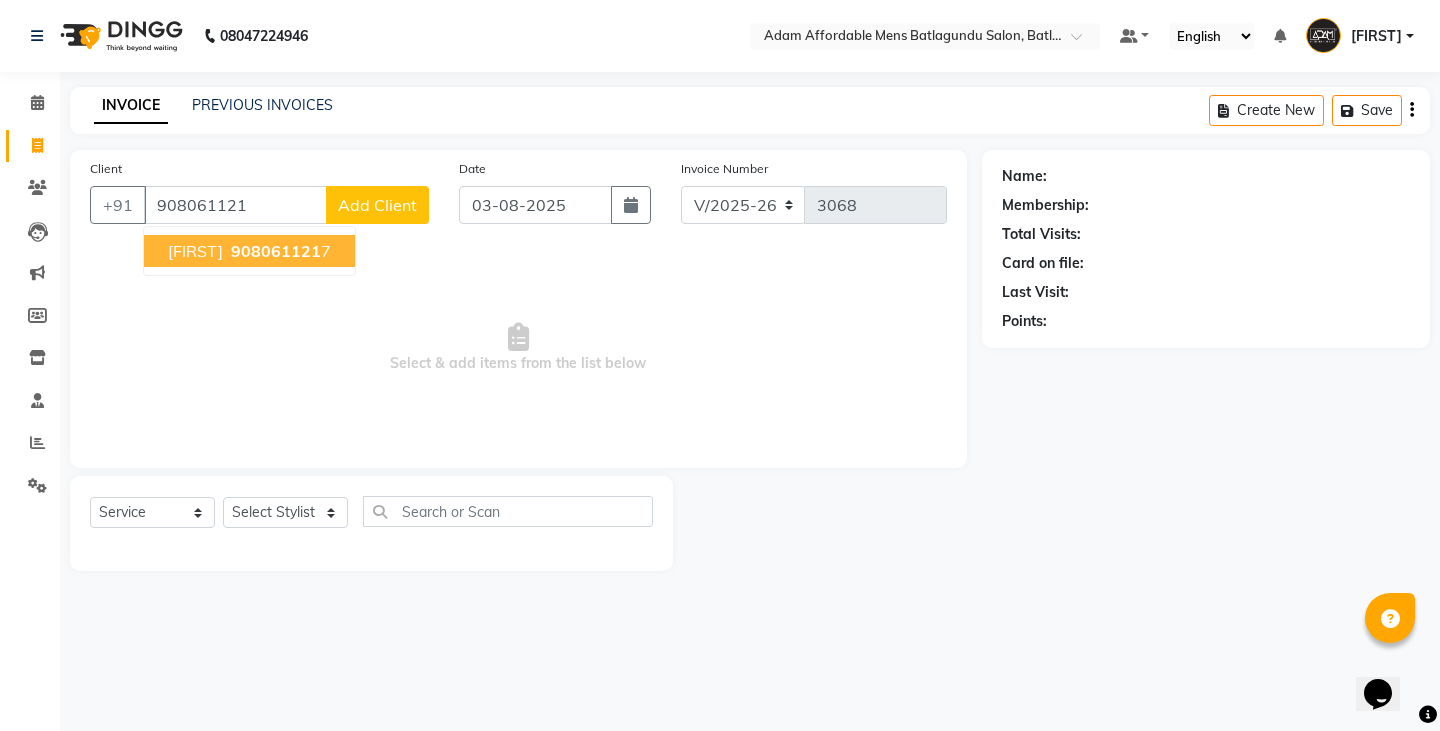 click on "DEEPAN   908061121 7" at bounding box center (249, 251) 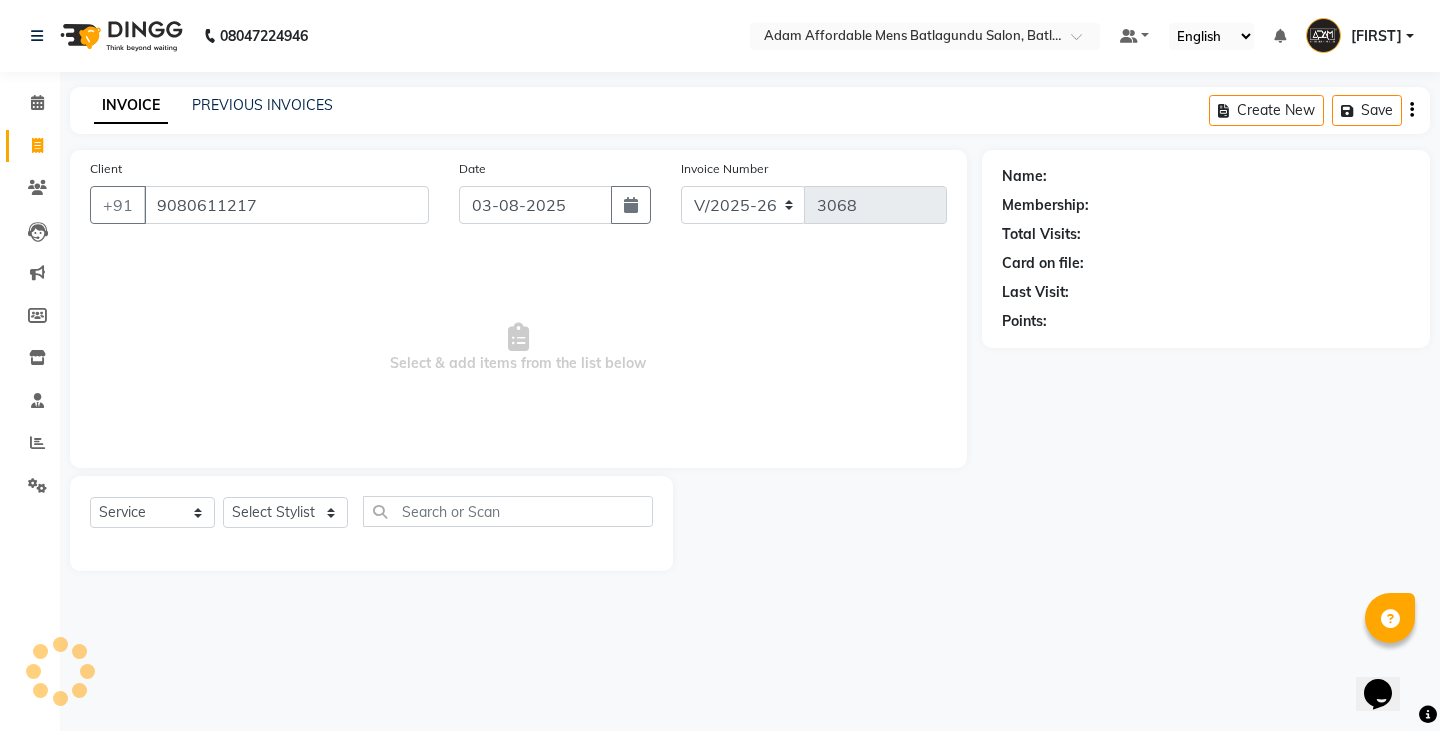 type on "9080611217" 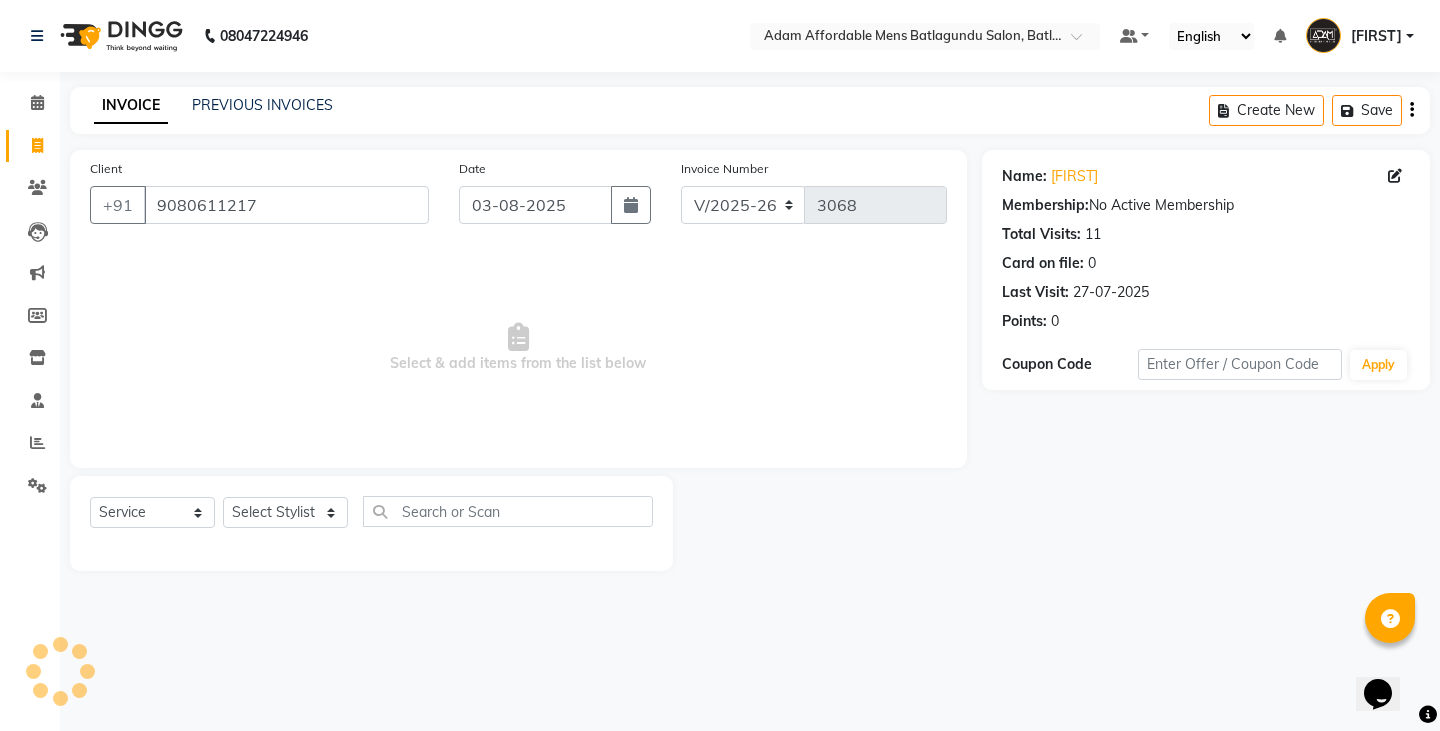 click on "Select Service Product Membership Package Voucher Prepaid Gift Card Select Stylist Admin Anish Ovesh Raja SAHIL SOHAIL [LAST]" 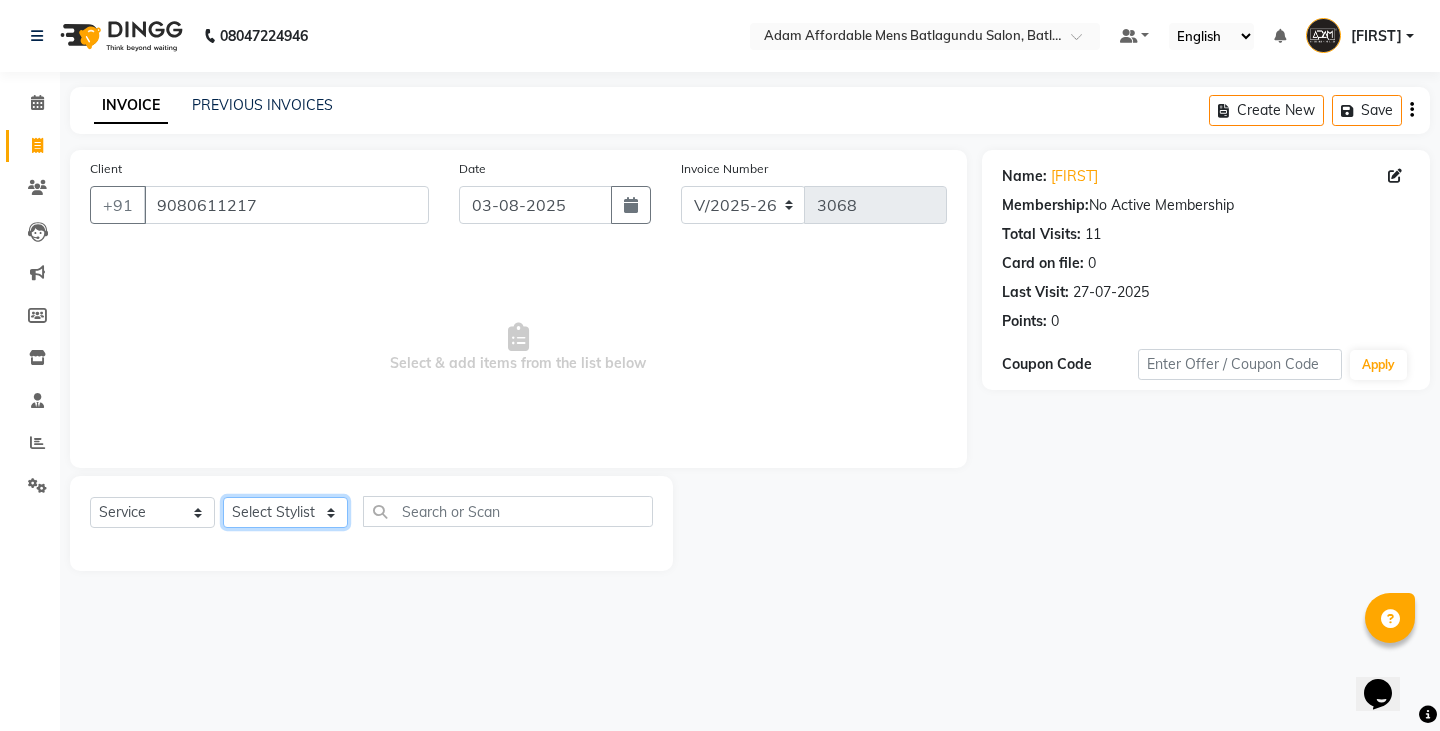 click on "Select Stylist Admin Anish Ovesh Raja SAHIL  SOHAIL SONU" 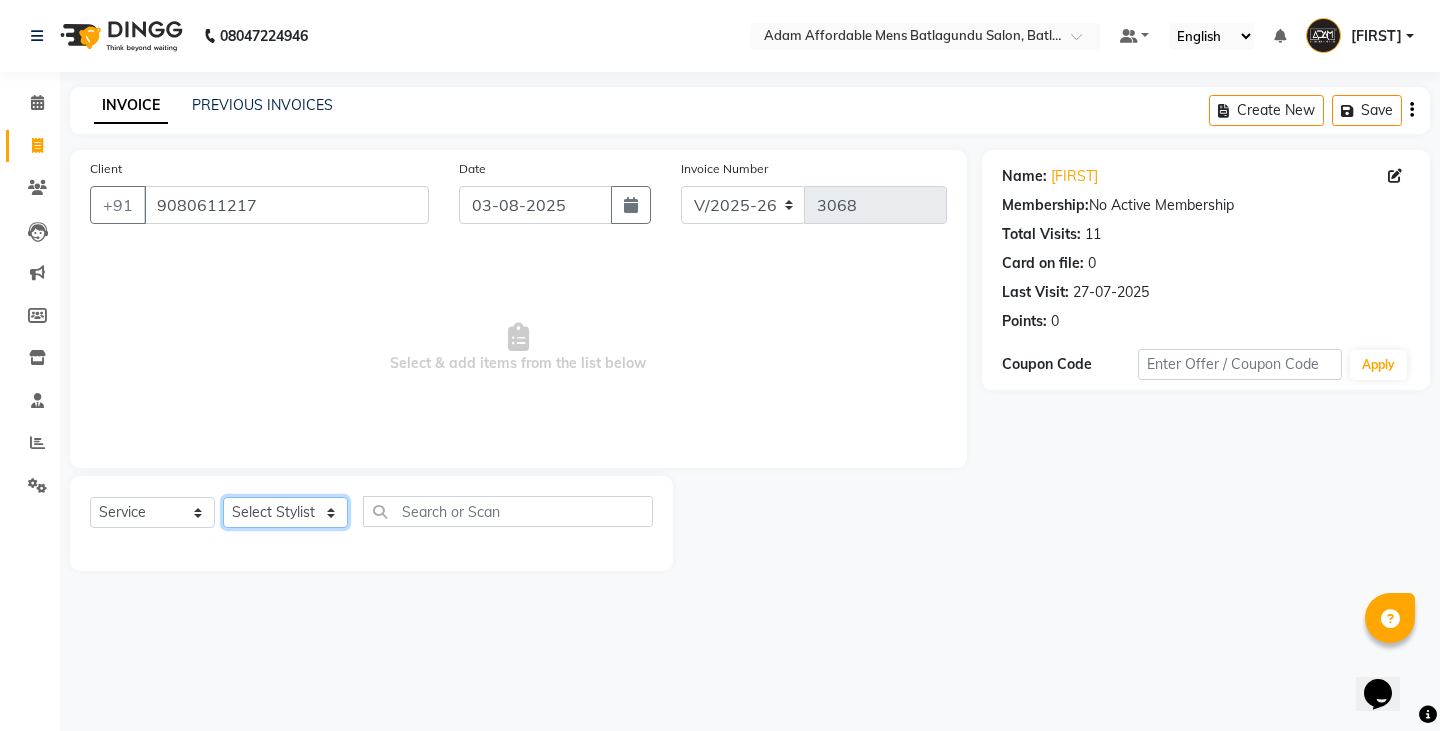 select on "78652" 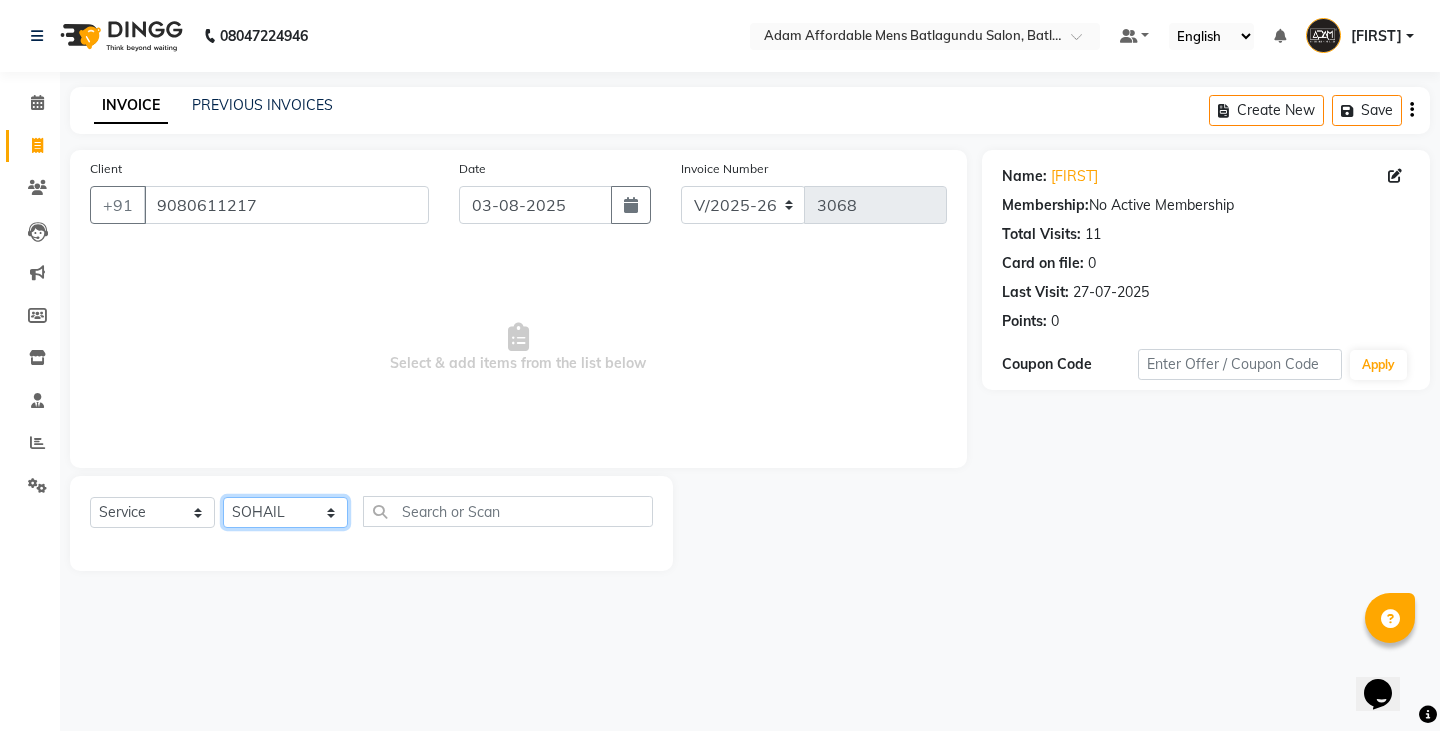 click on "Select Stylist Admin Anish Ovesh Raja SAHIL  SOHAIL SONU" 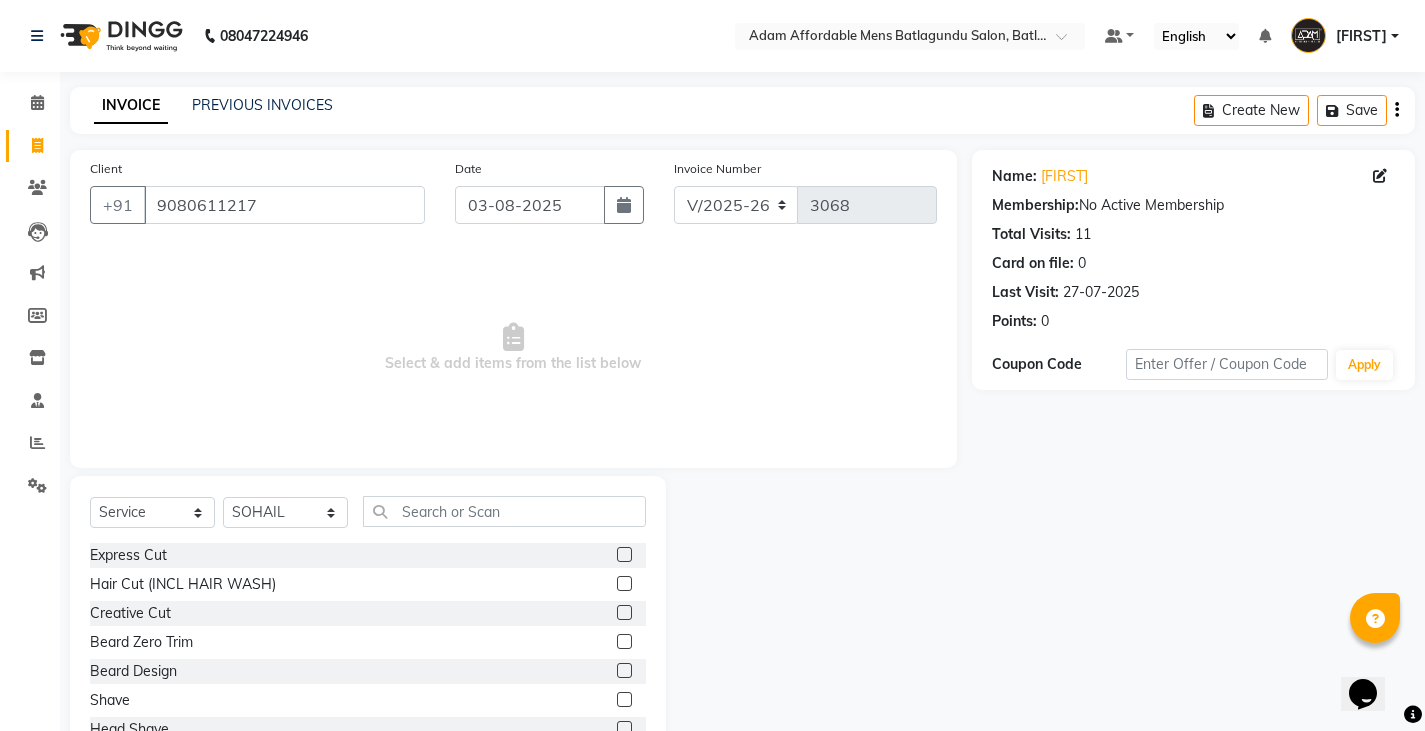 click 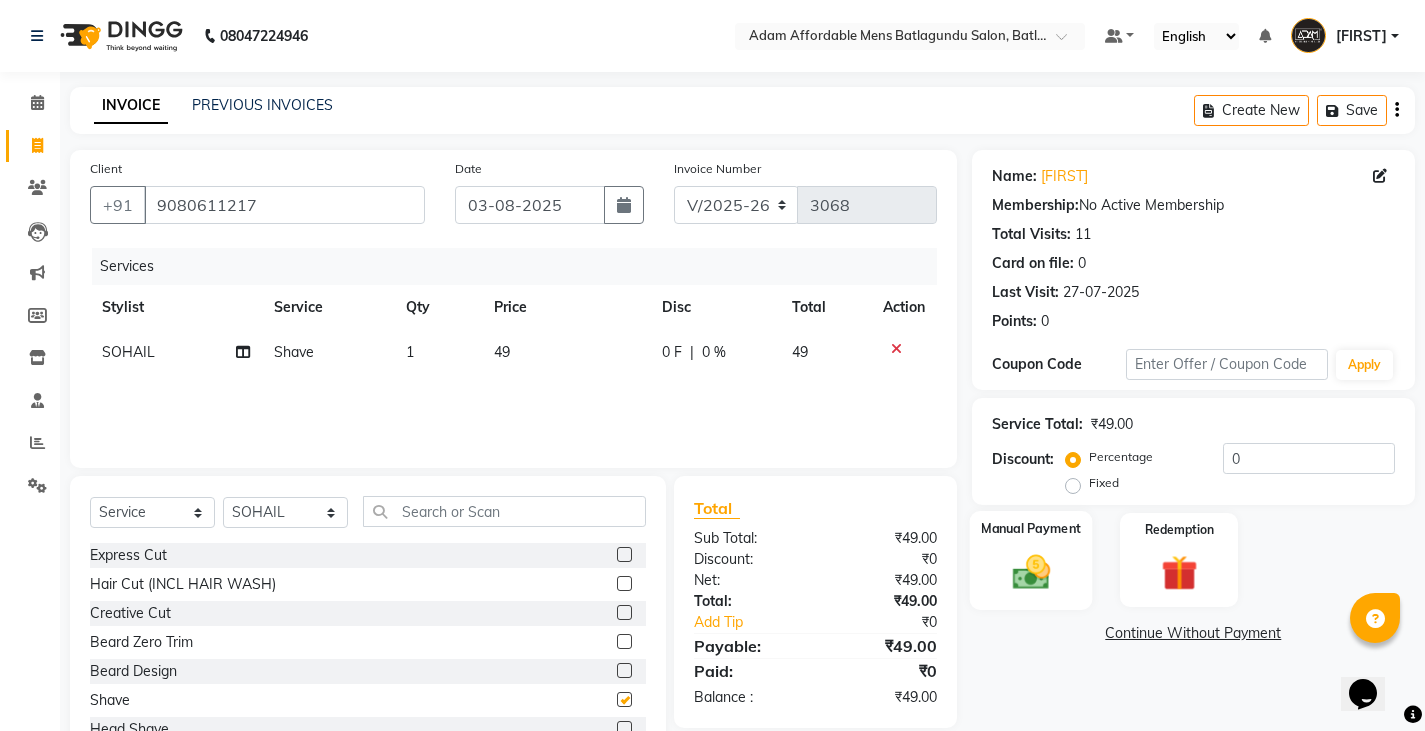checkbox on "false" 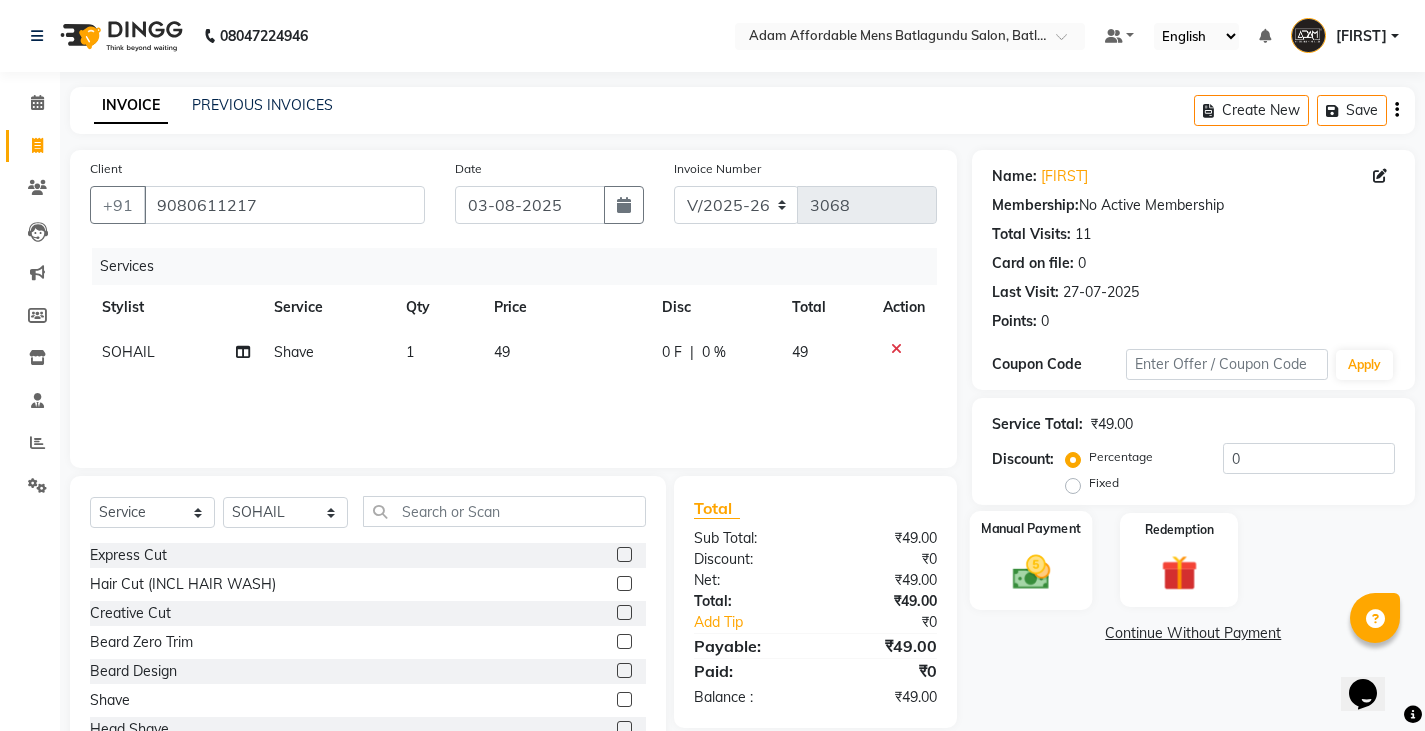 click 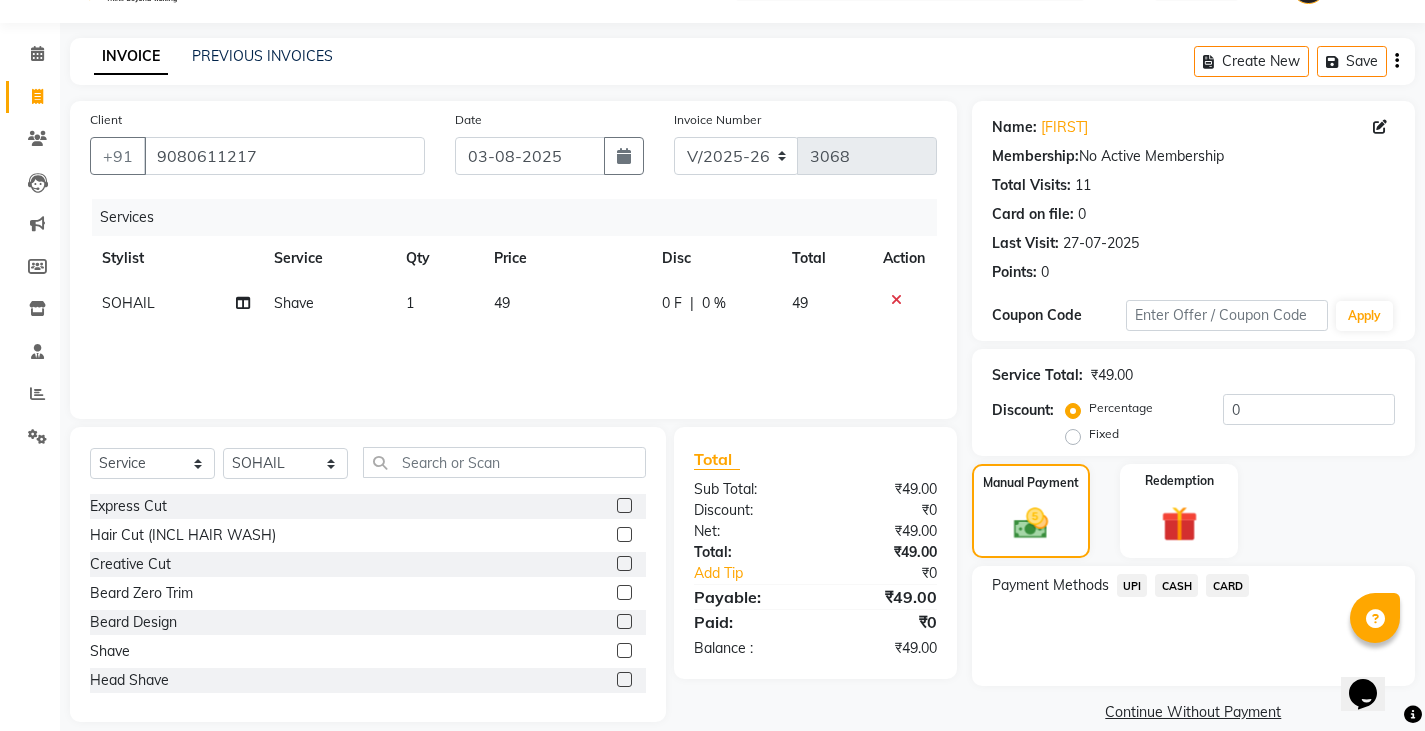 scroll, scrollTop: 75, scrollLeft: 0, axis: vertical 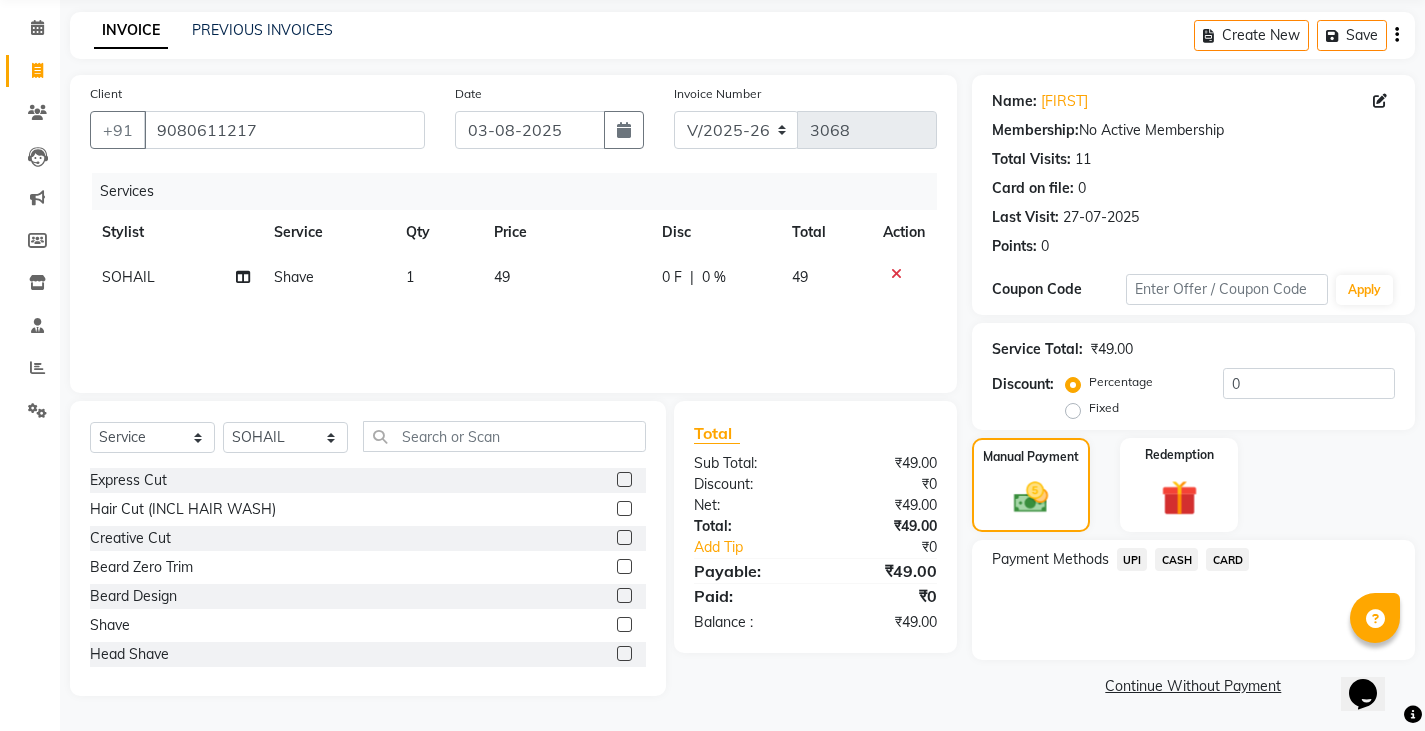 click on "CARD" 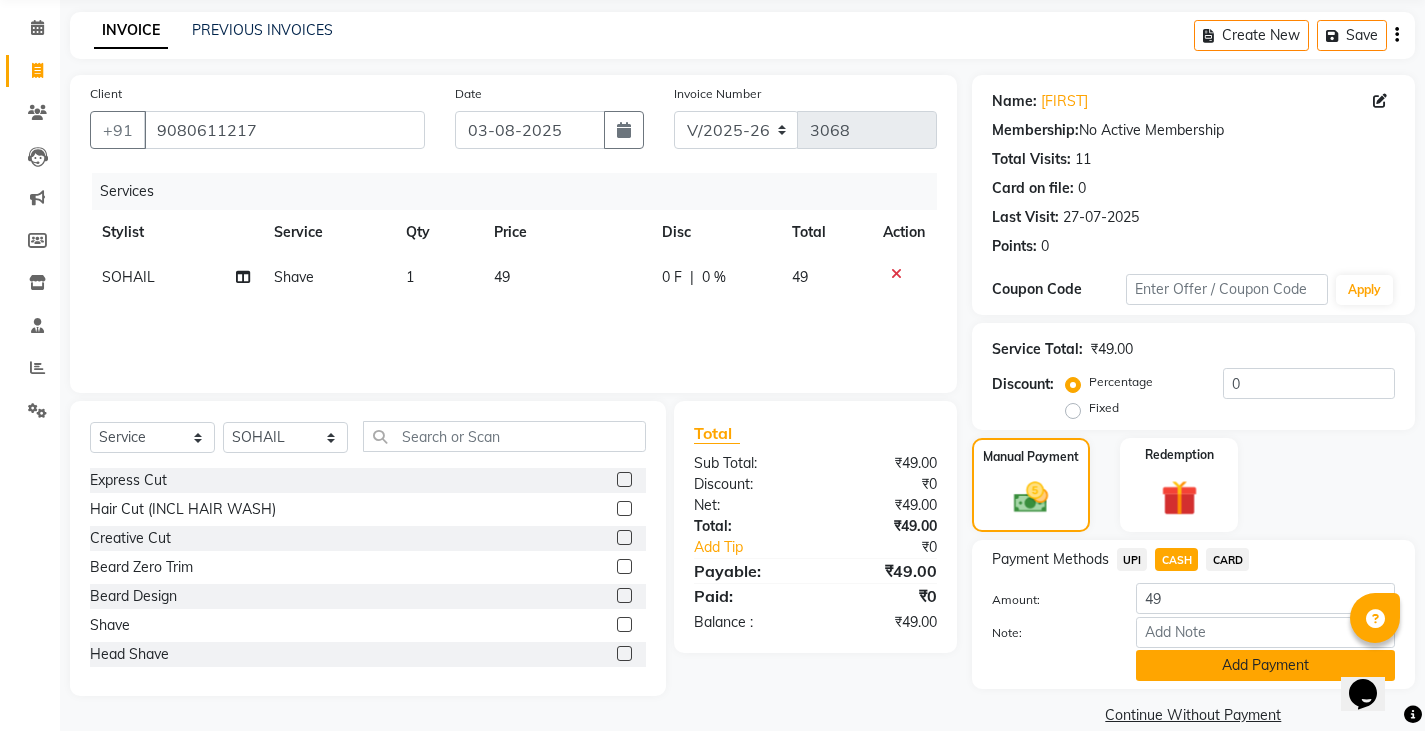 click on "Add Payment" 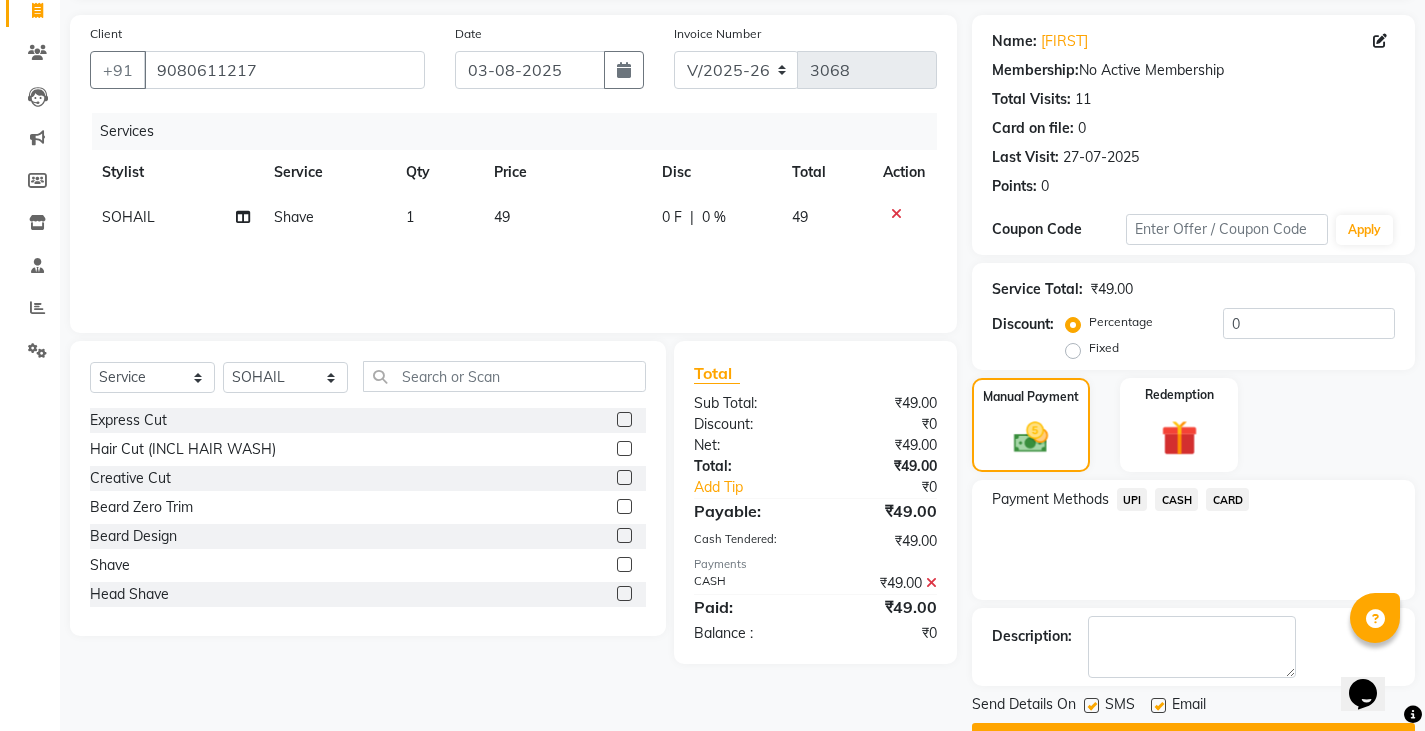scroll, scrollTop: 188, scrollLeft: 0, axis: vertical 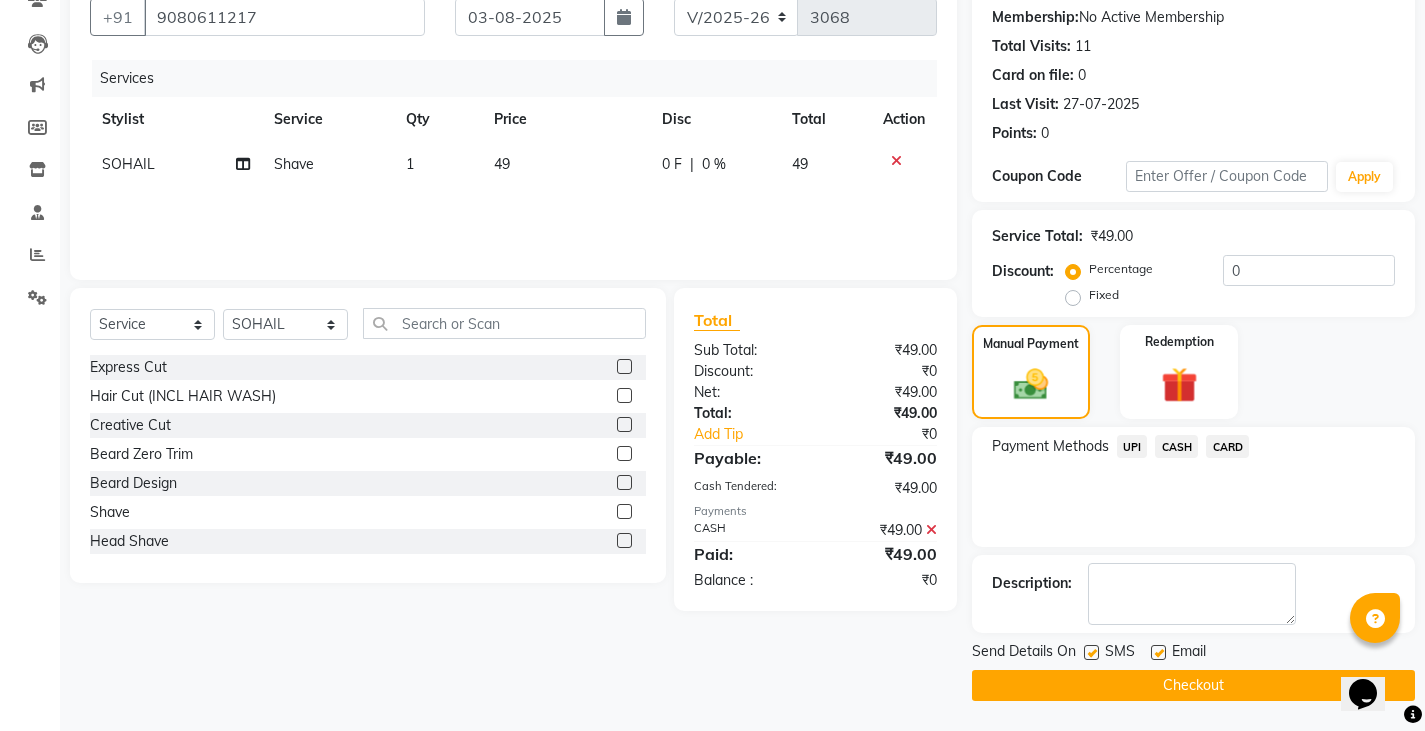 click on "Checkout" 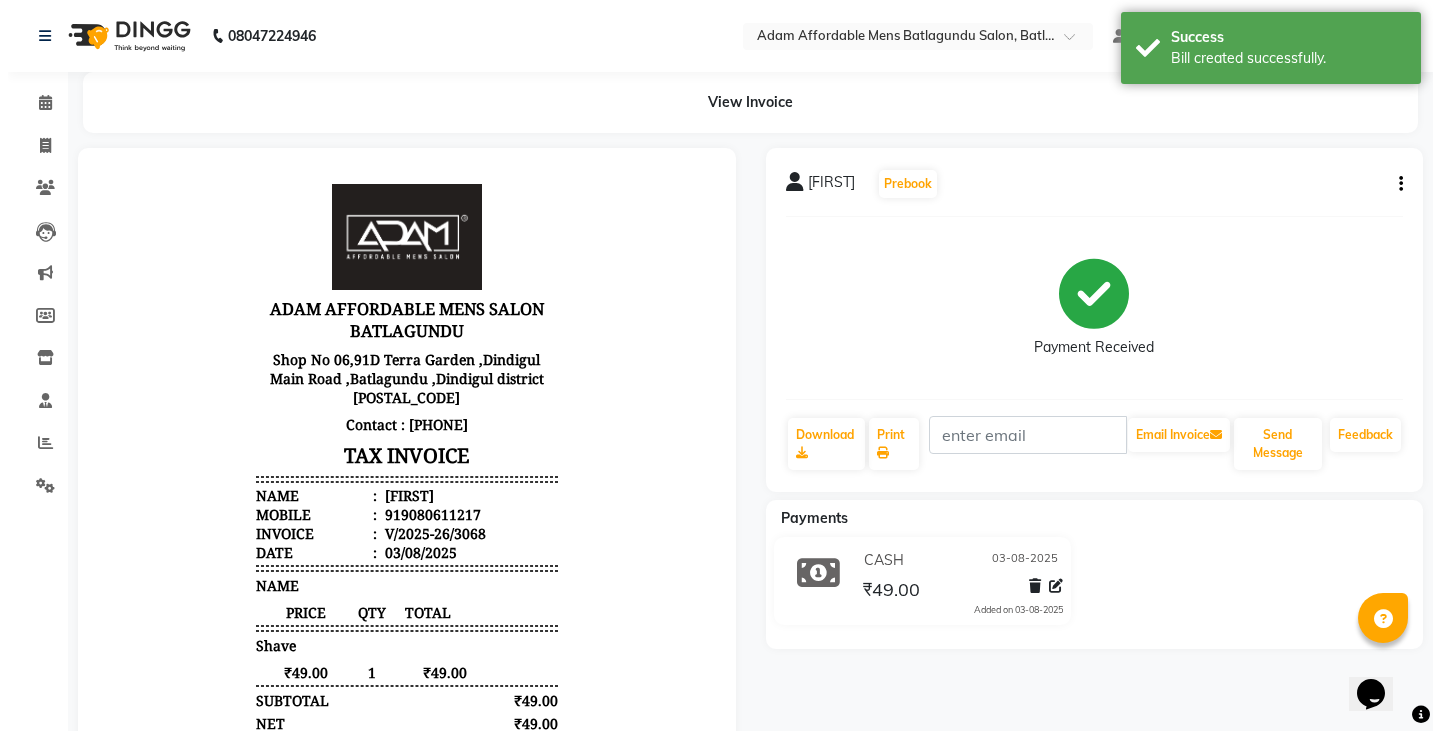scroll, scrollTop: 0, scrollLeft: 0, axis: both 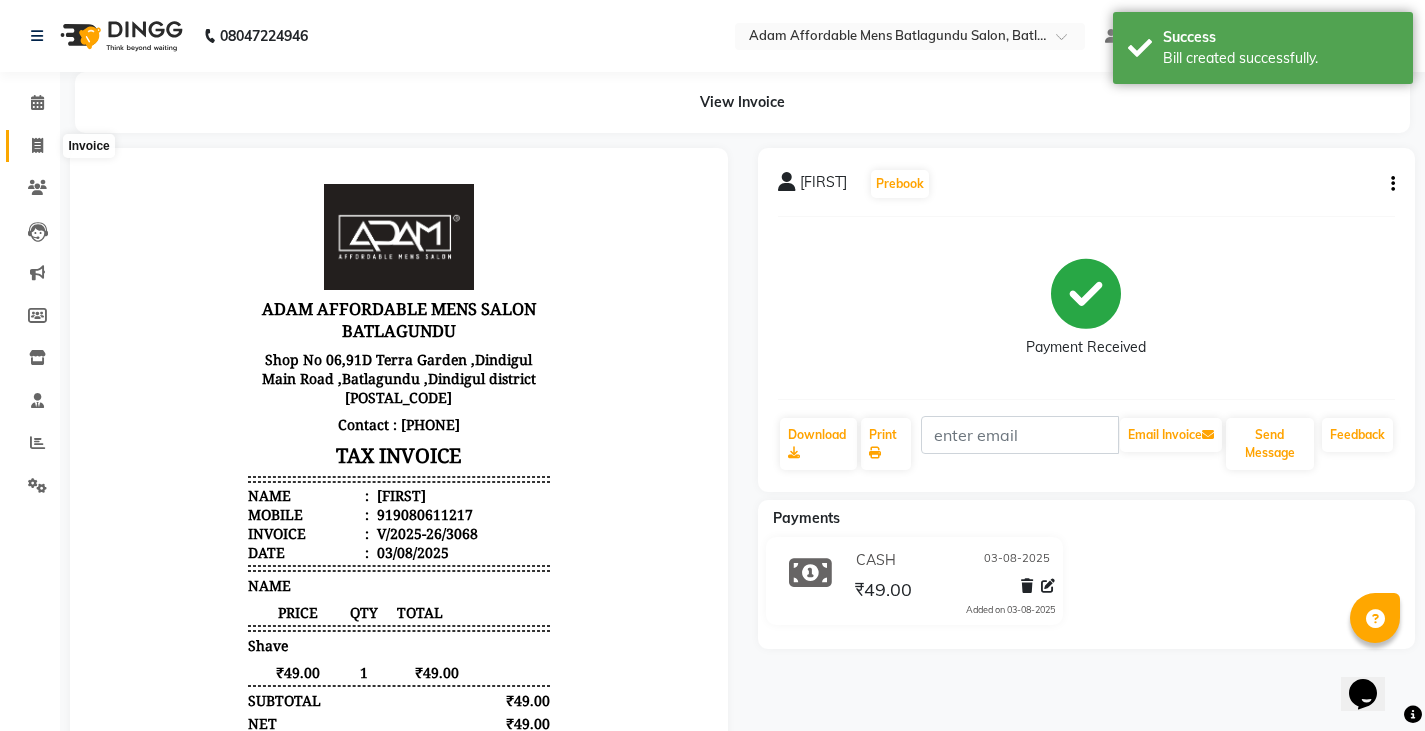 click 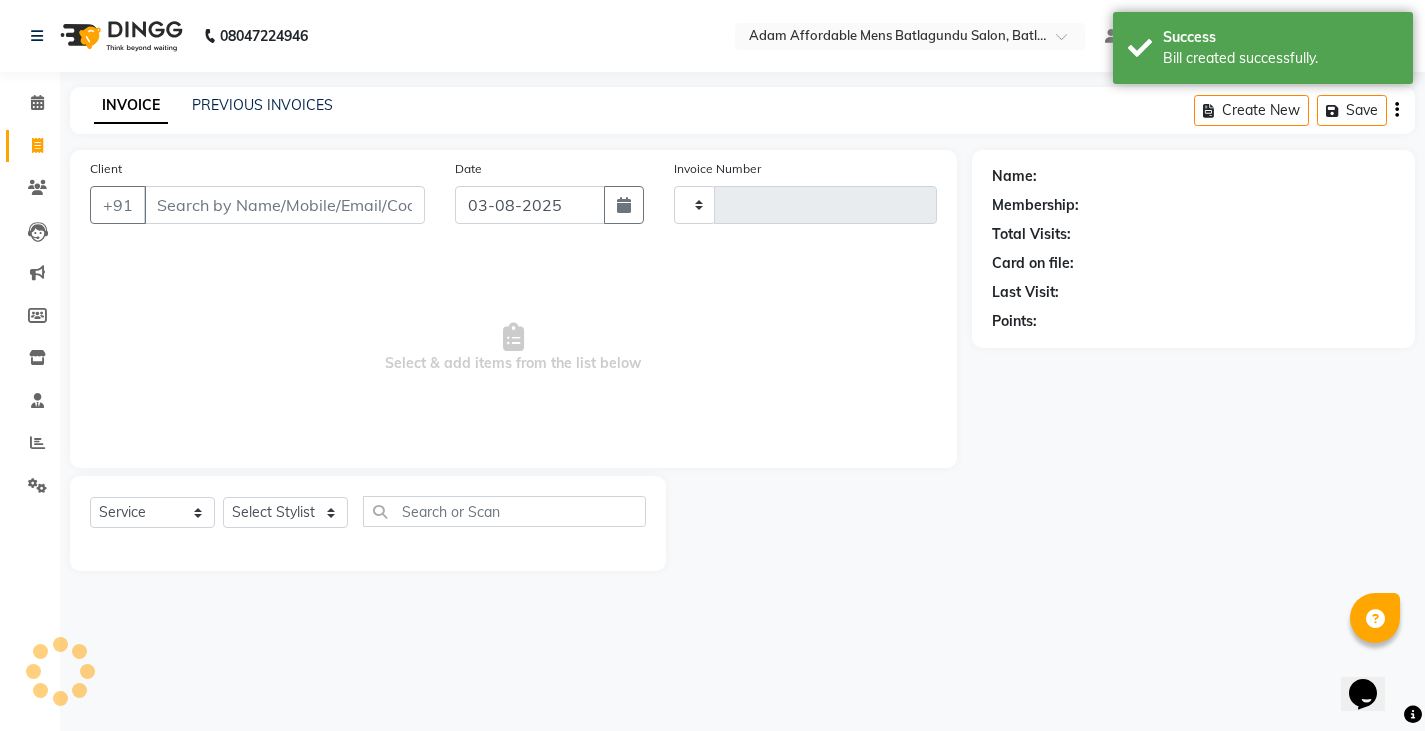 type on "3069" 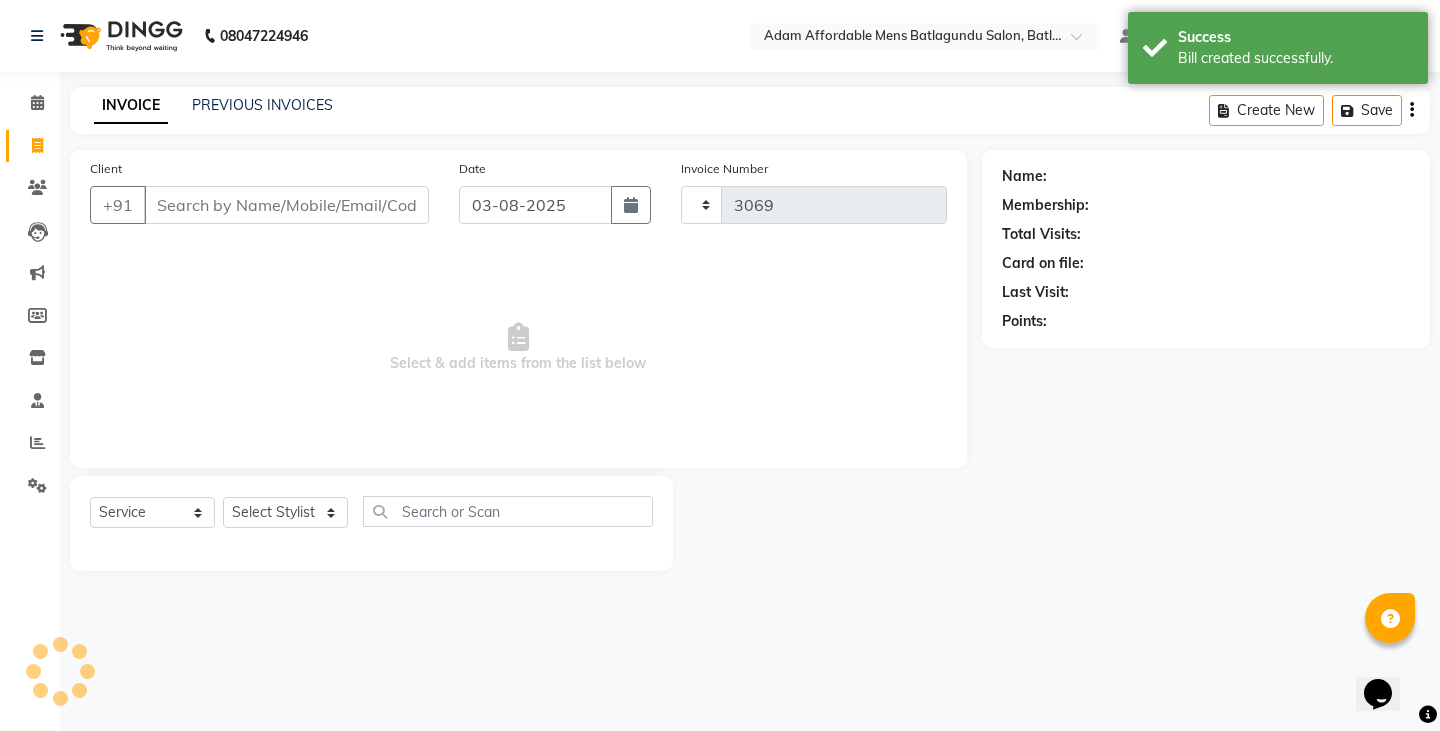 select on "8213" 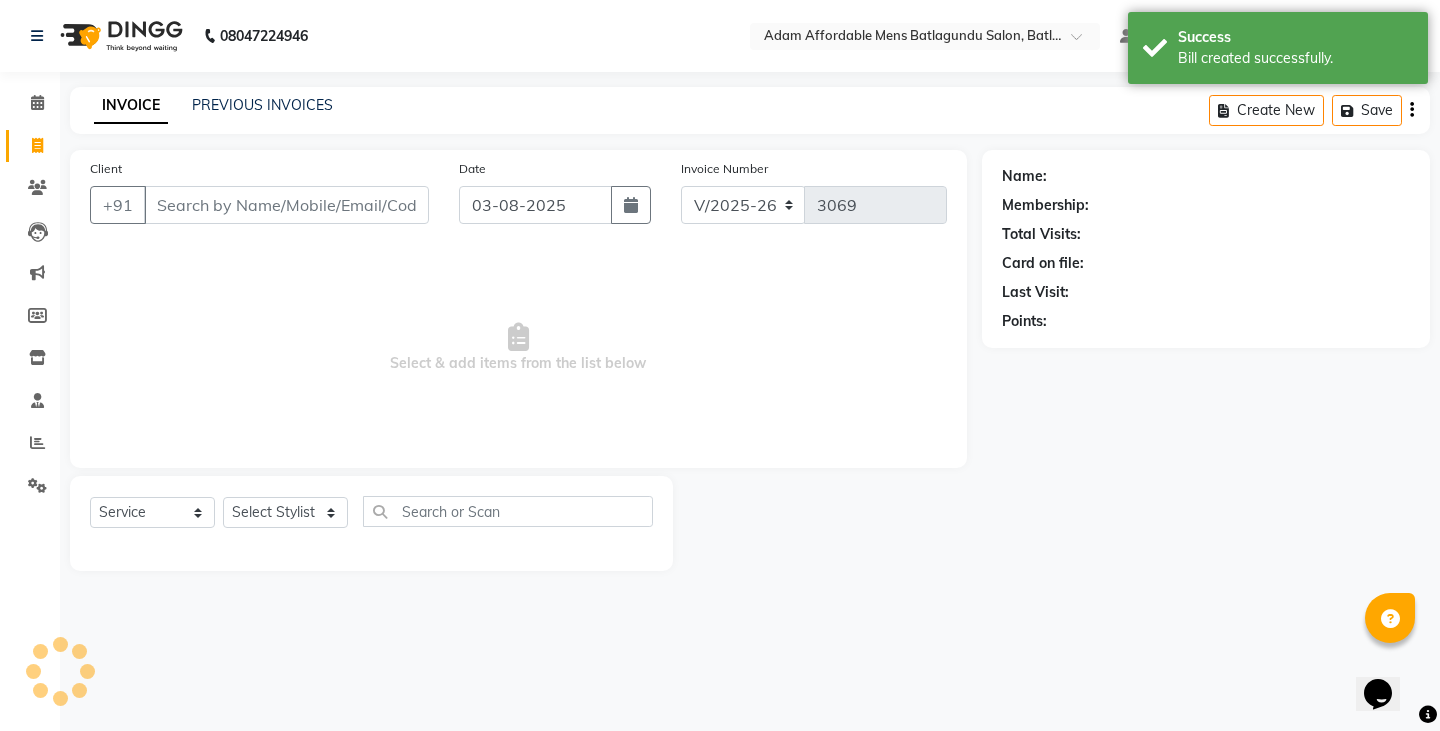 click on "Client" at bounding box center [286, 205] 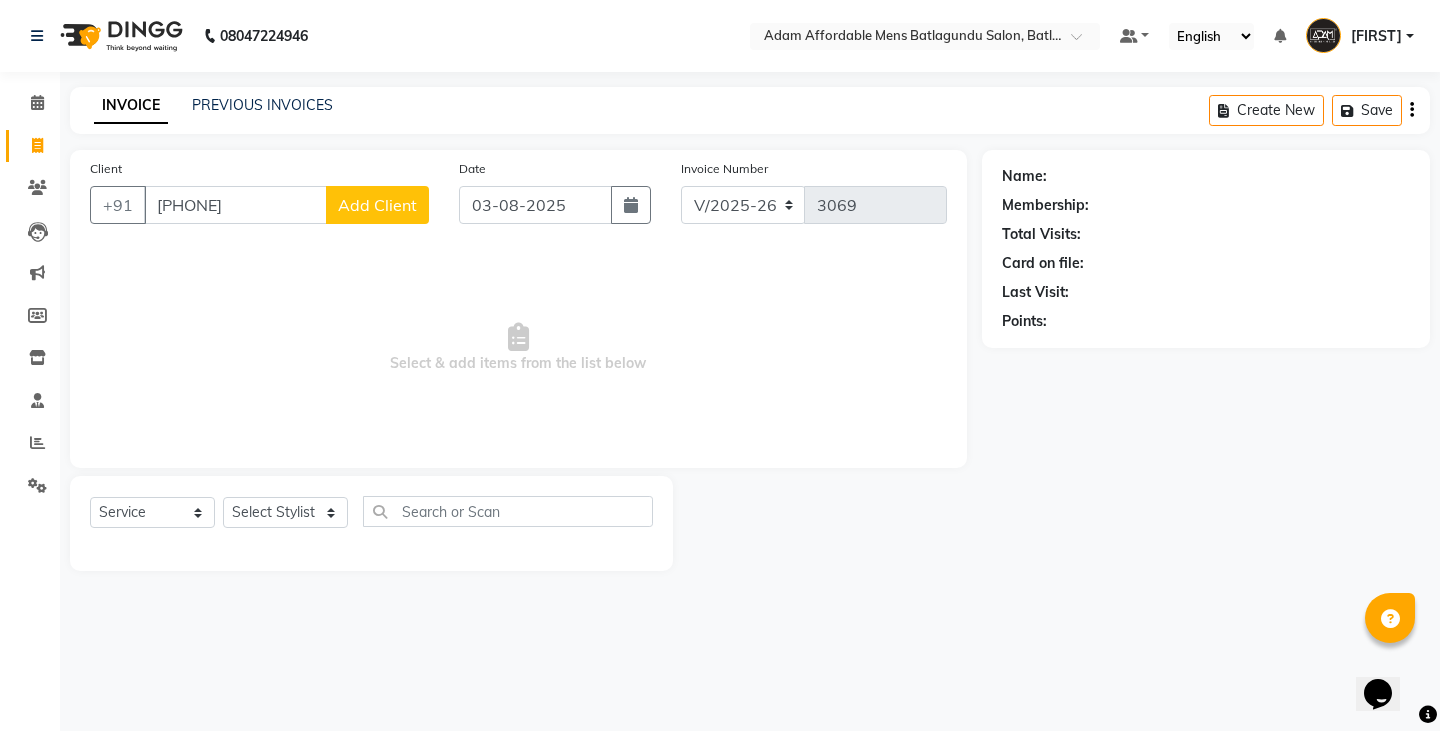 type on "[PHONE]" 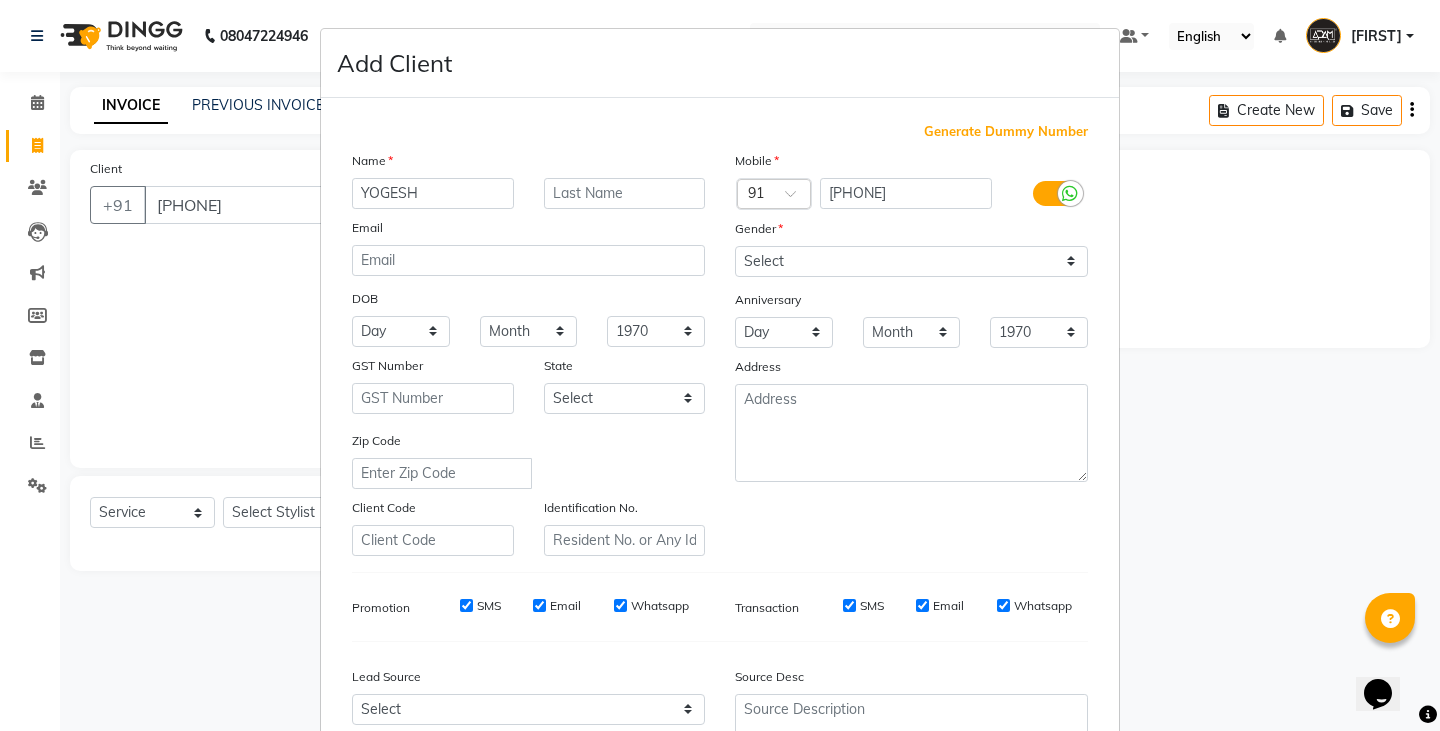 type on "YOGESH" 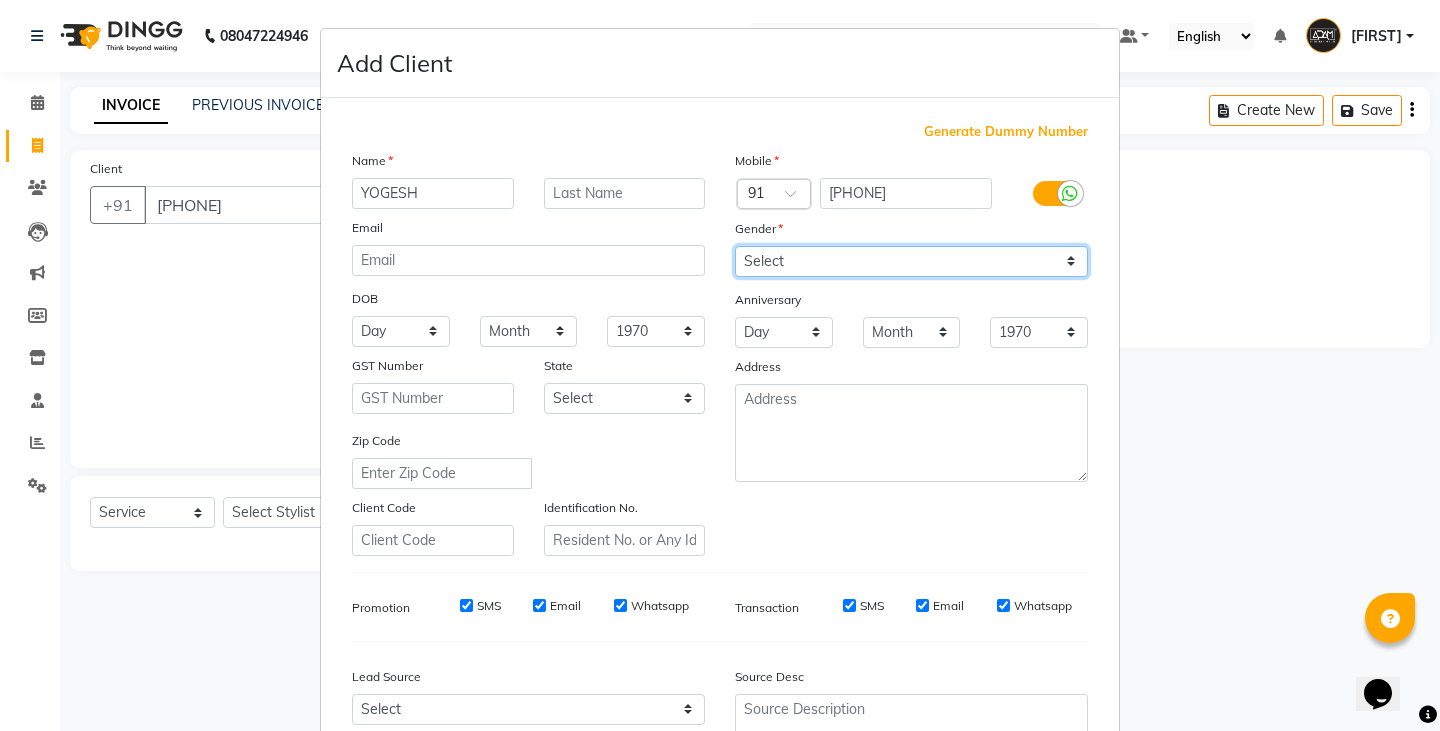drag, startPoint x: 785, startPoint y: 259, endPoint x: 784, endPoint y: 275, distance: 16.03122 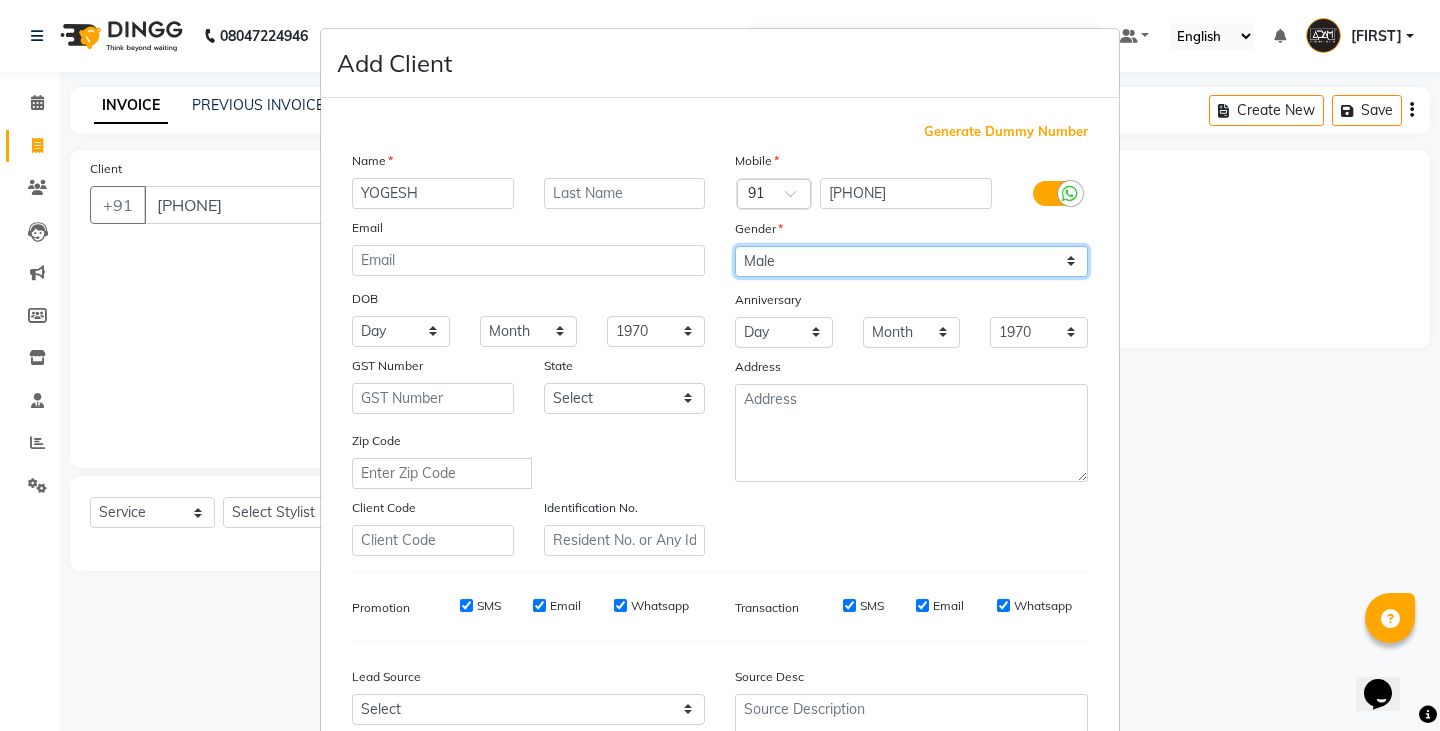 click on "Select Male Female Other Prefer Not To Say" at bounding box center (911, 261) 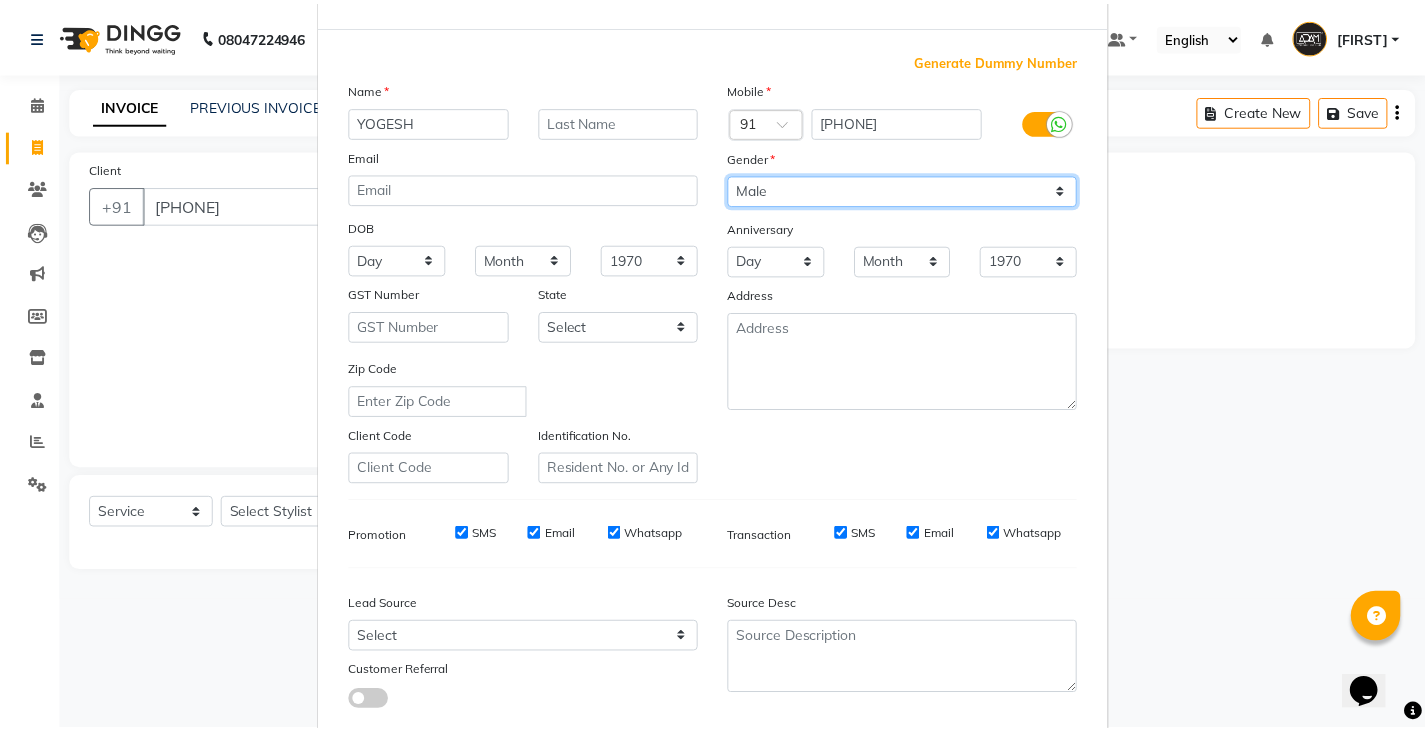 scroll, scrollTop: 192, scrollLeft: 0, axis: vertical 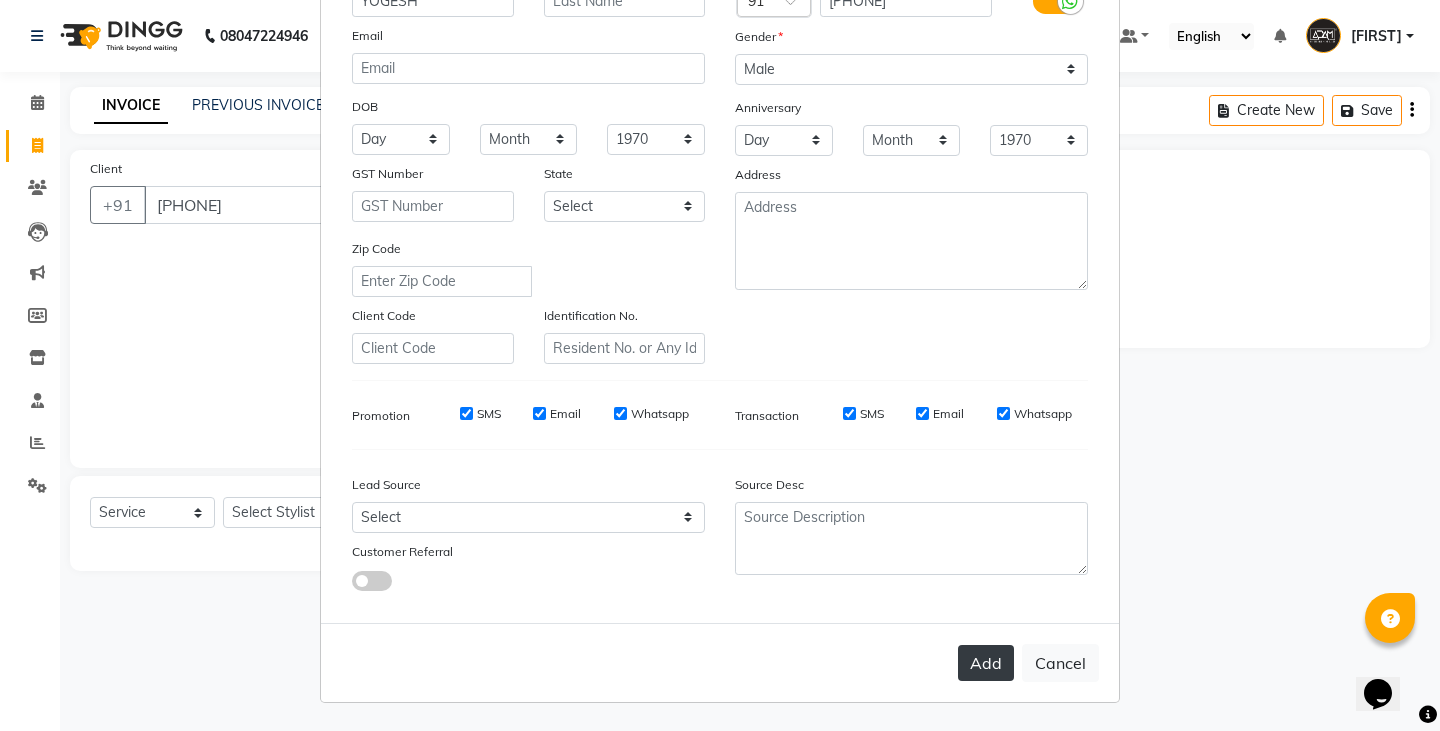 click on "Add" at bounding box center [986, 663] 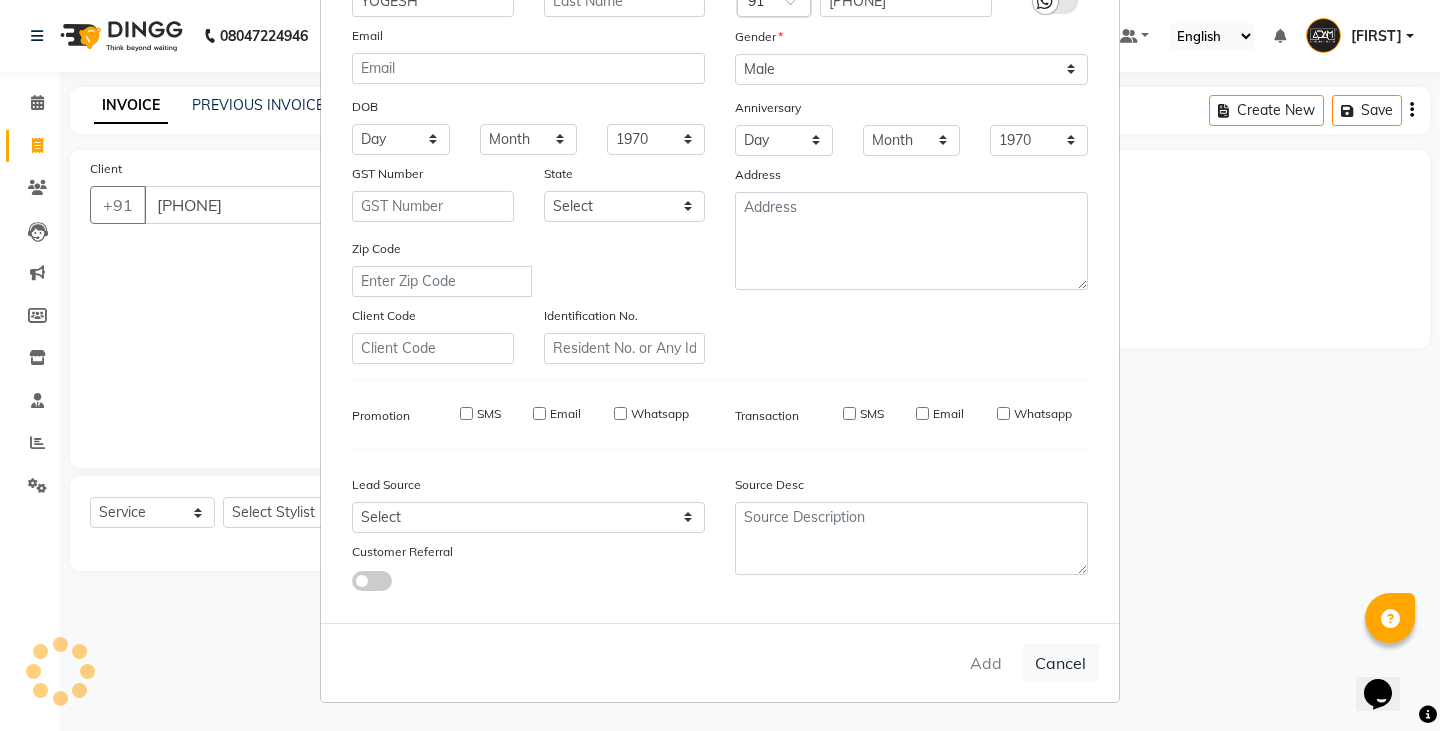 type 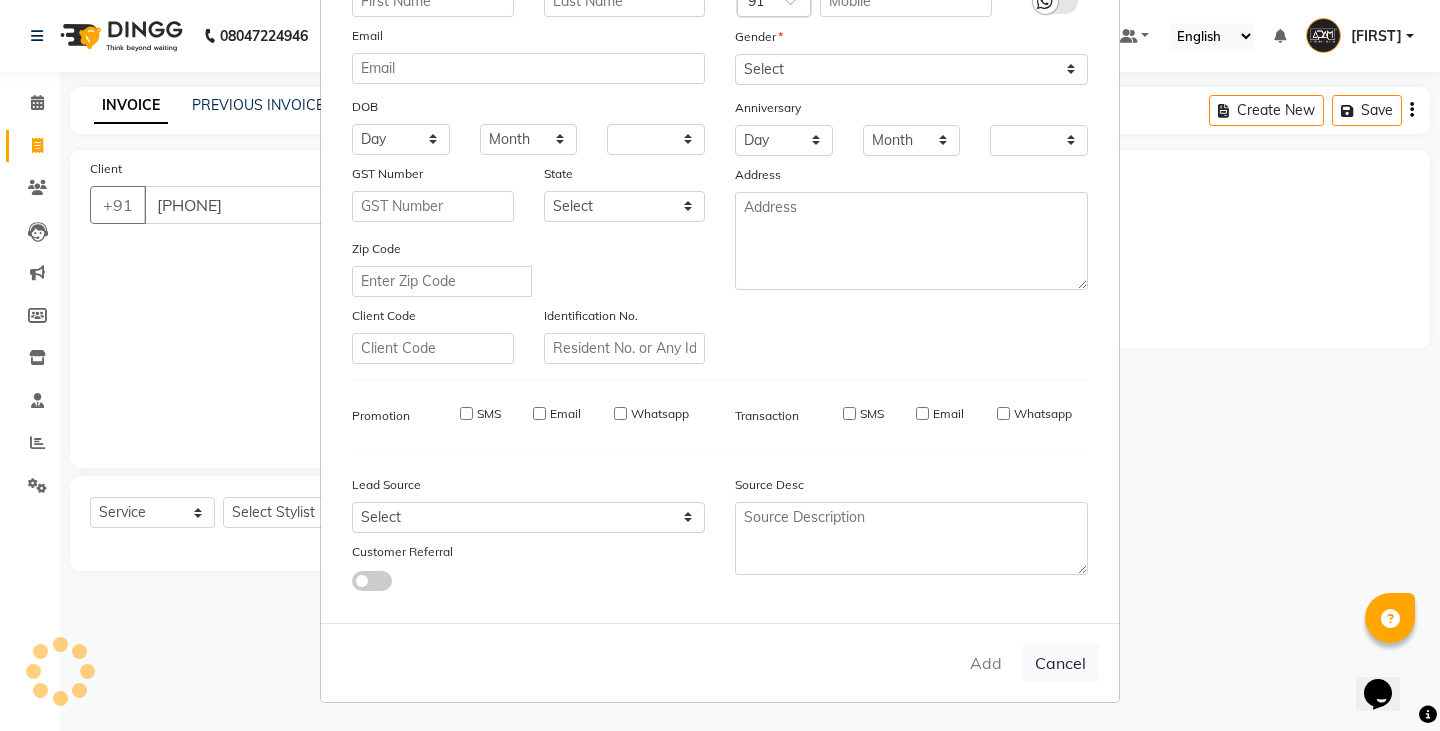 checkbox on "false" 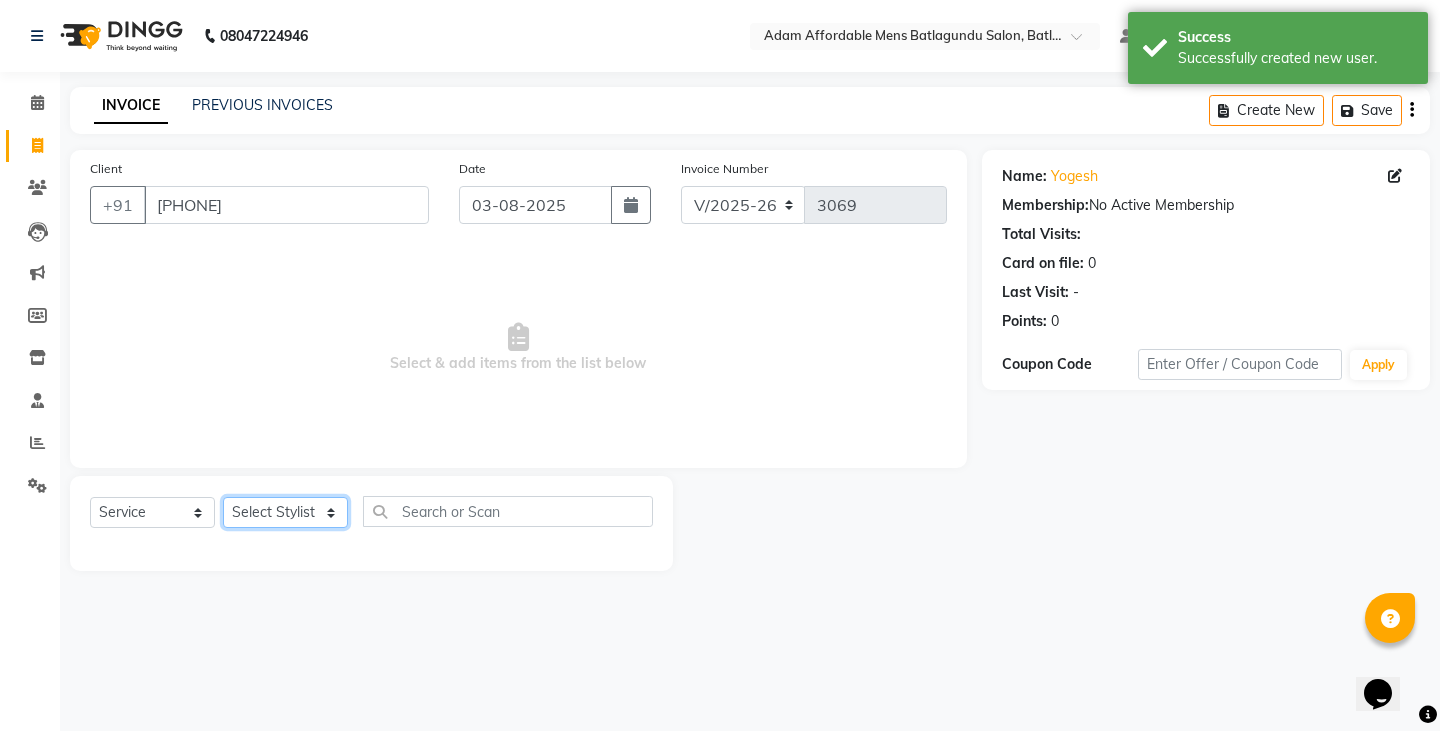 drag, startPoint x: 266, startPoint y: 518, endPoint x: 266, endPoint y: 500, distance: 18 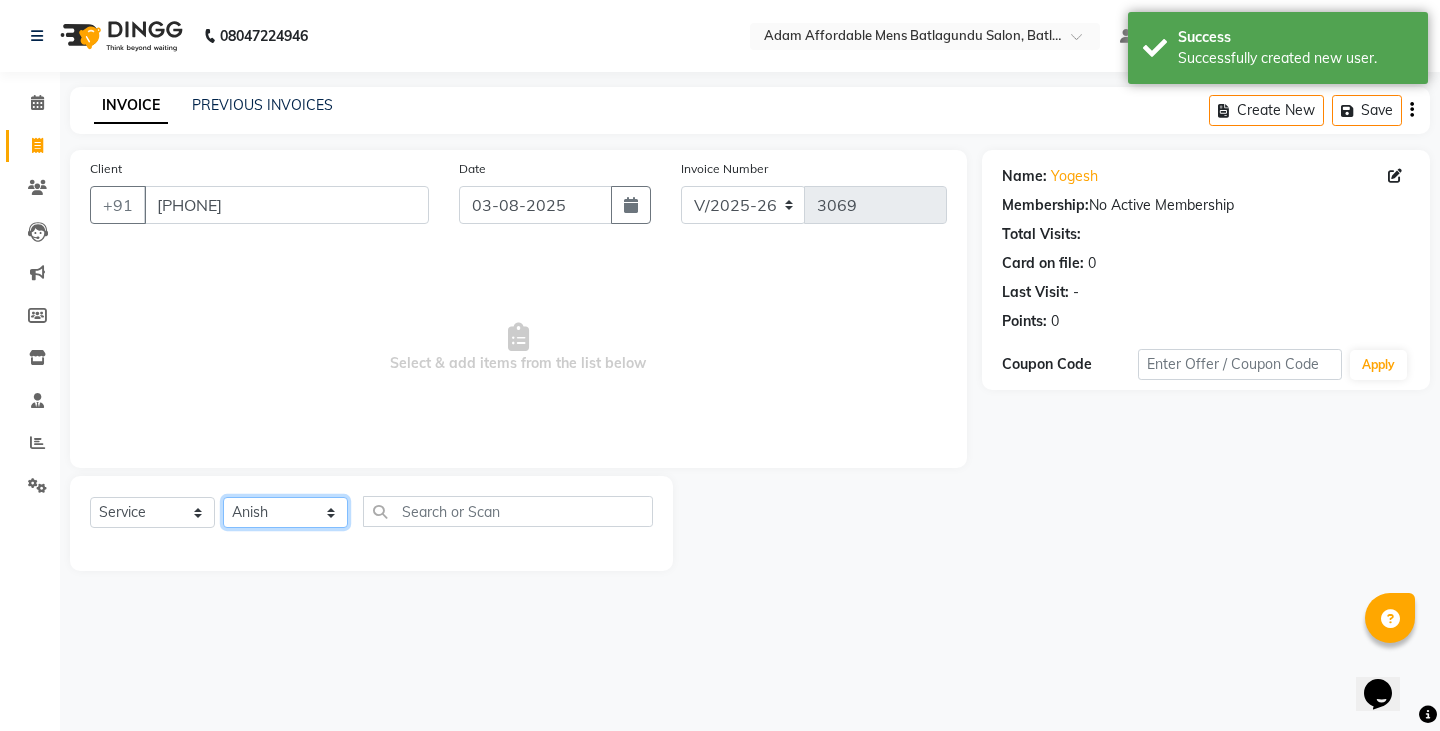 click on "Select Stylist Admin Anish Ovesh Raja SAHIL  SOHAIL SONU" 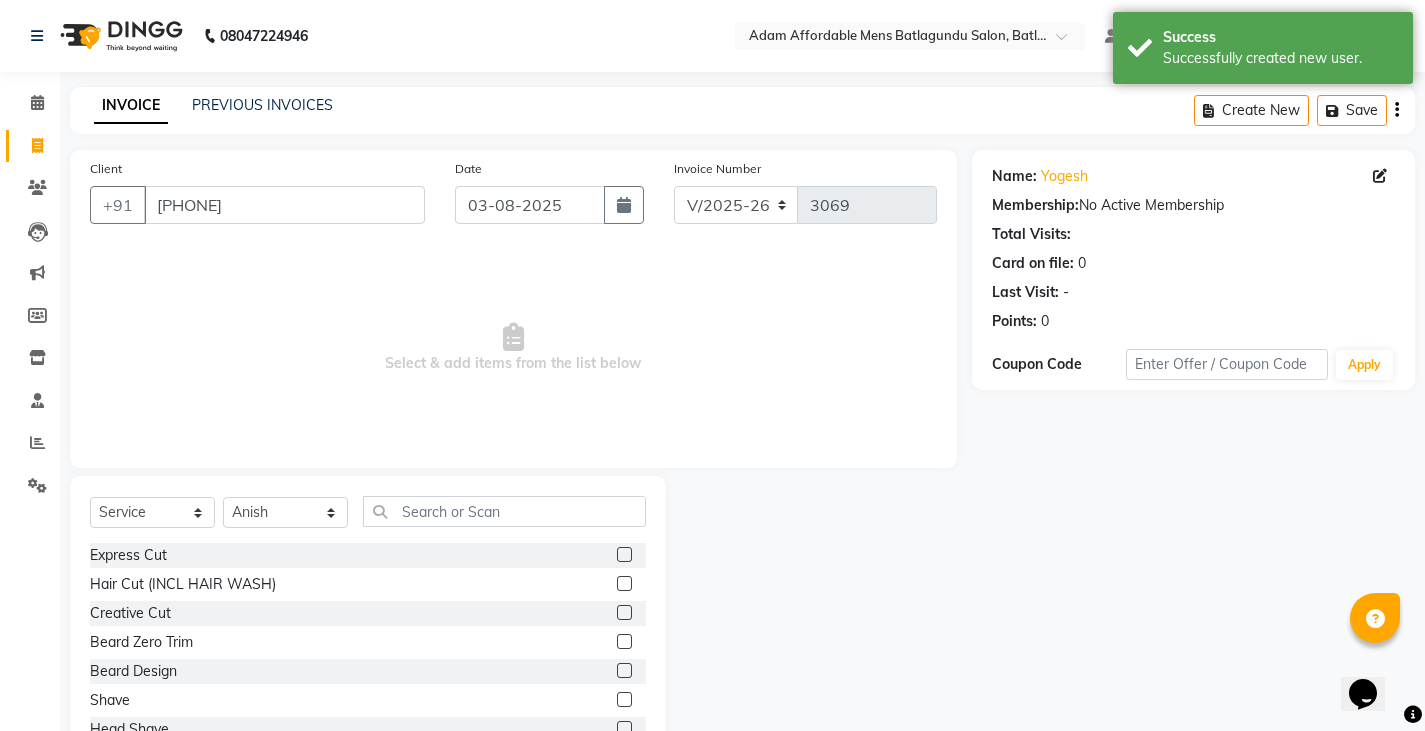 click 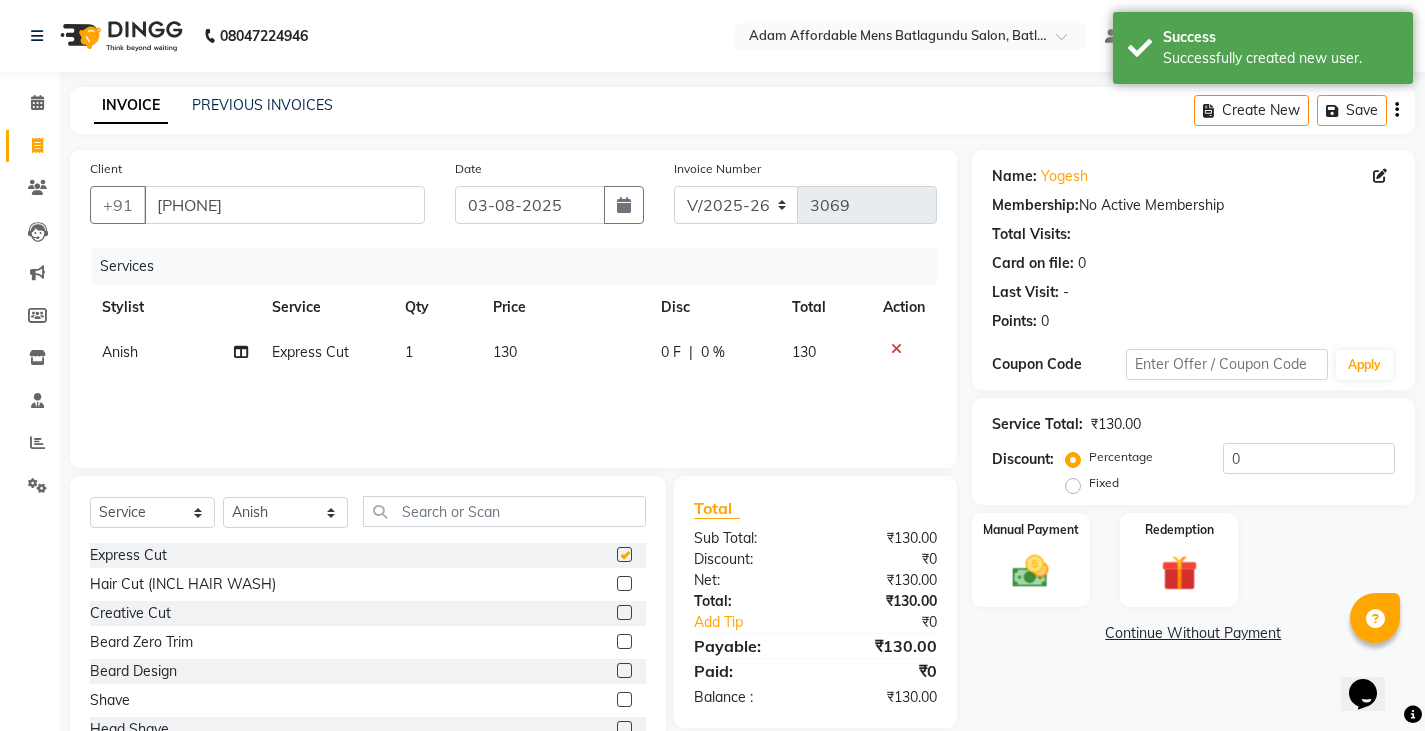 checkbox on "false" 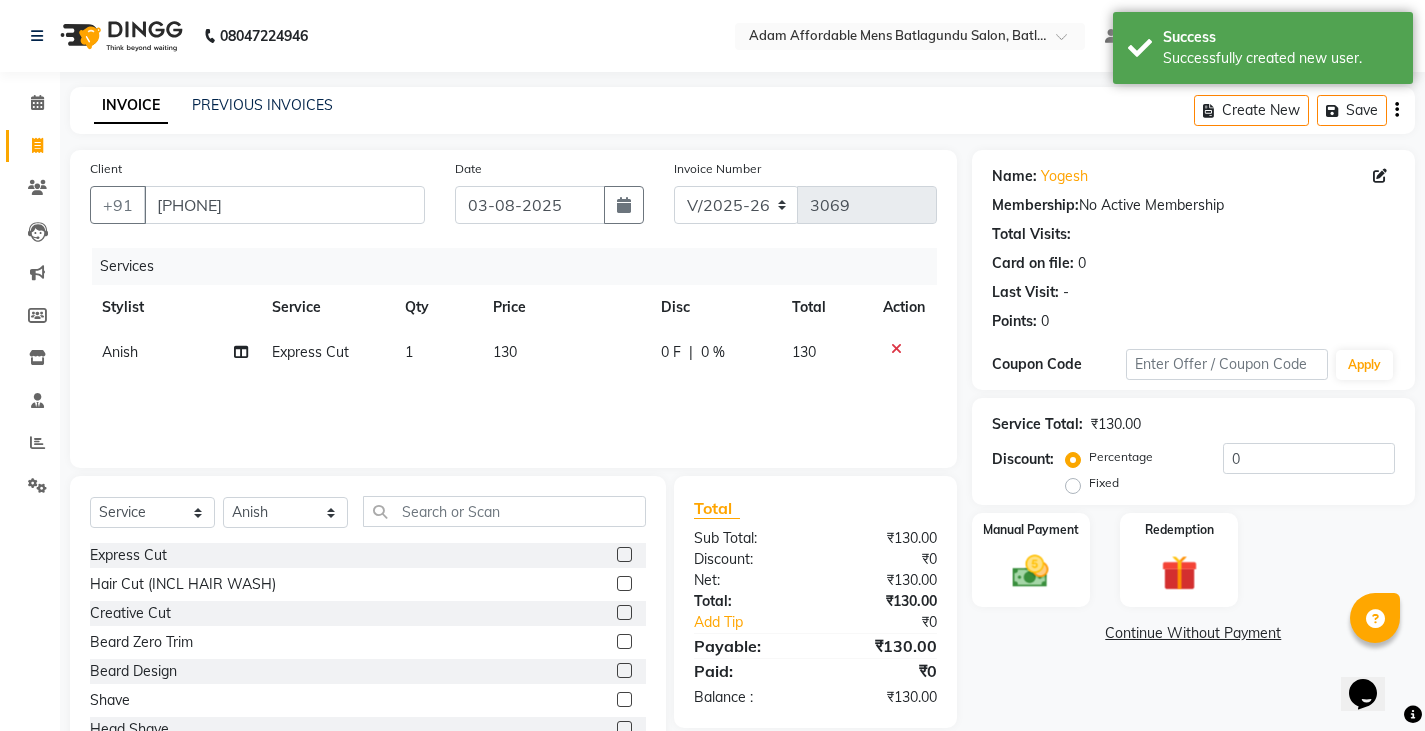 click 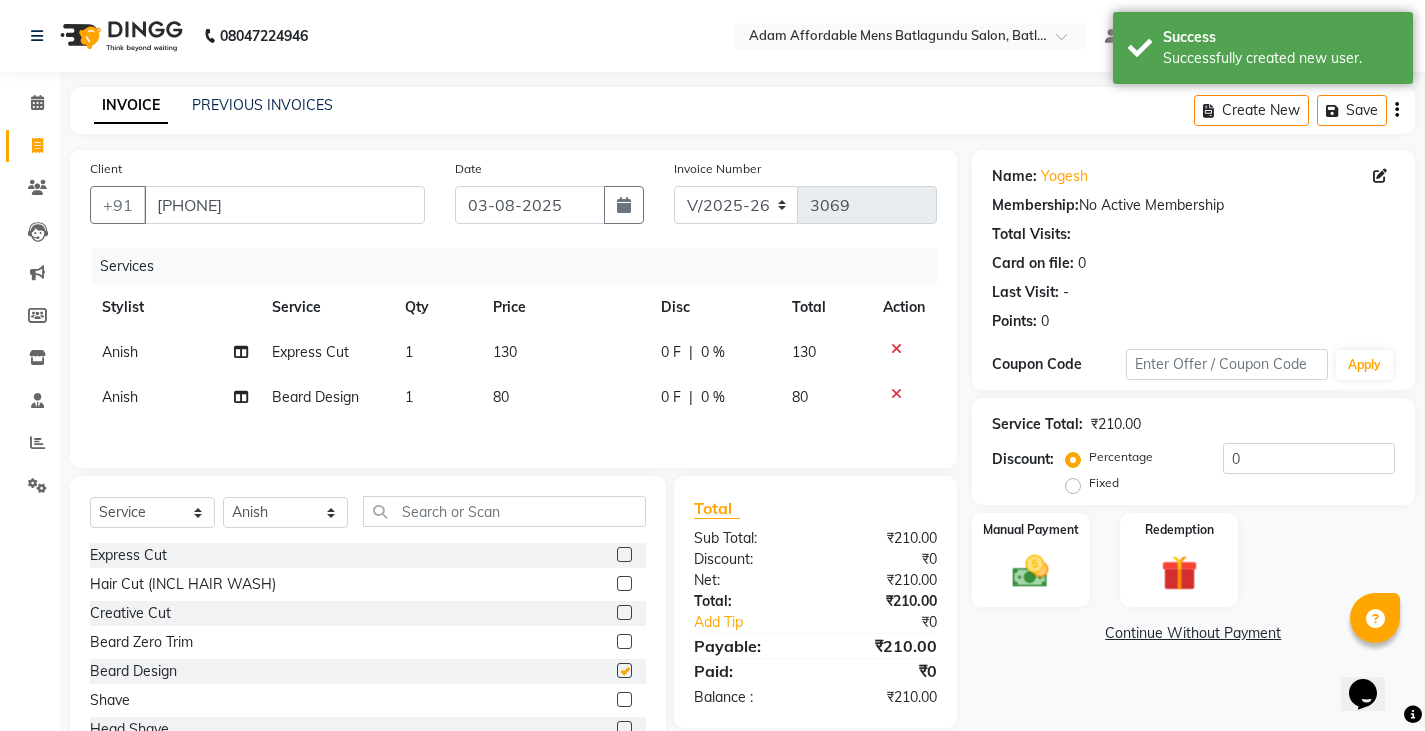 checkbox on "false" 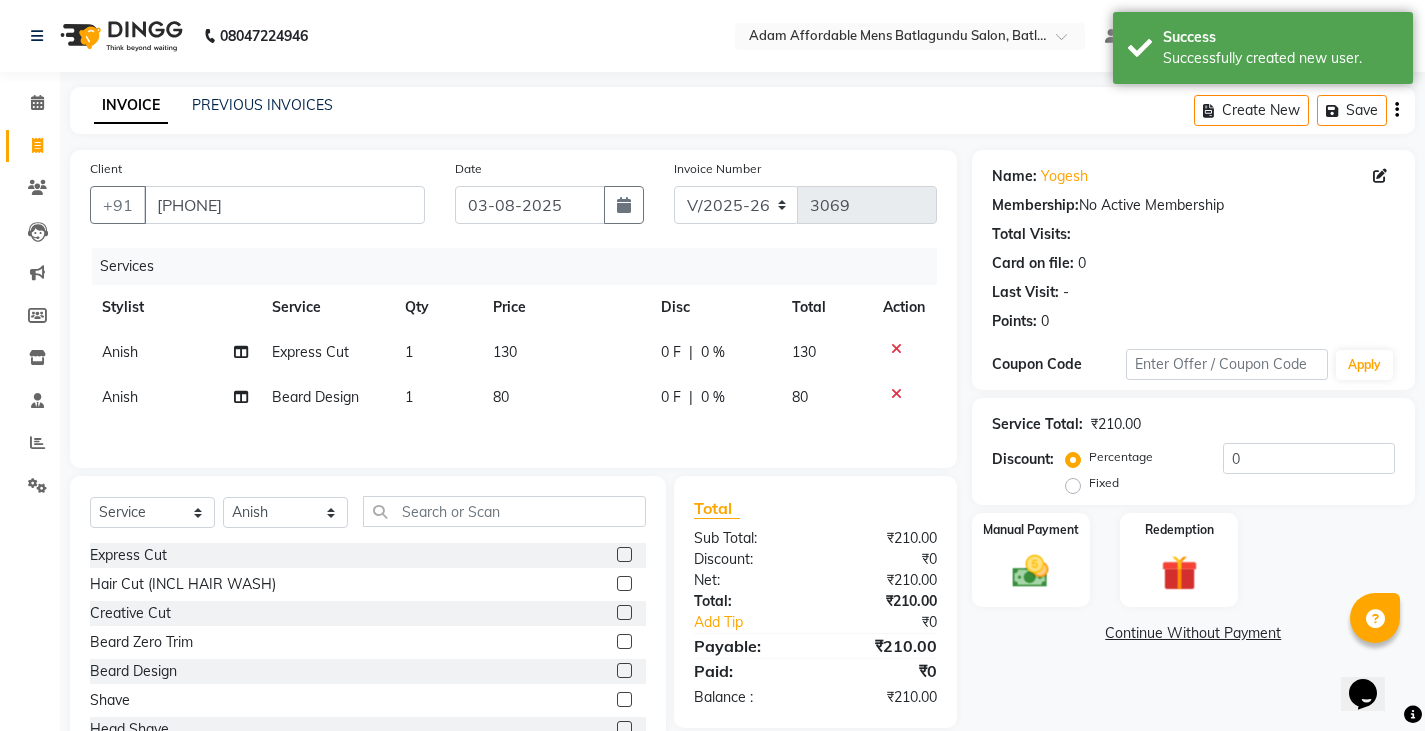click on "0 F | 0 %" 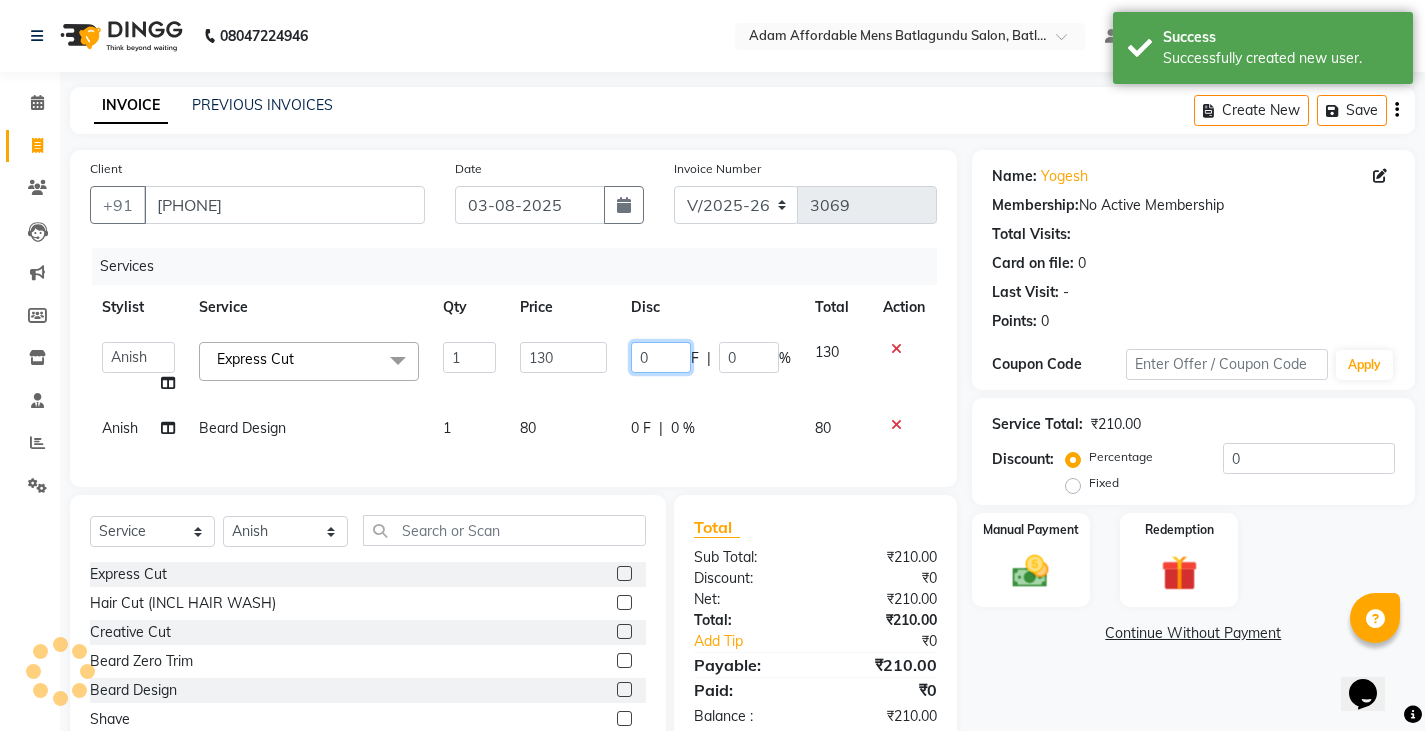 click on "0" 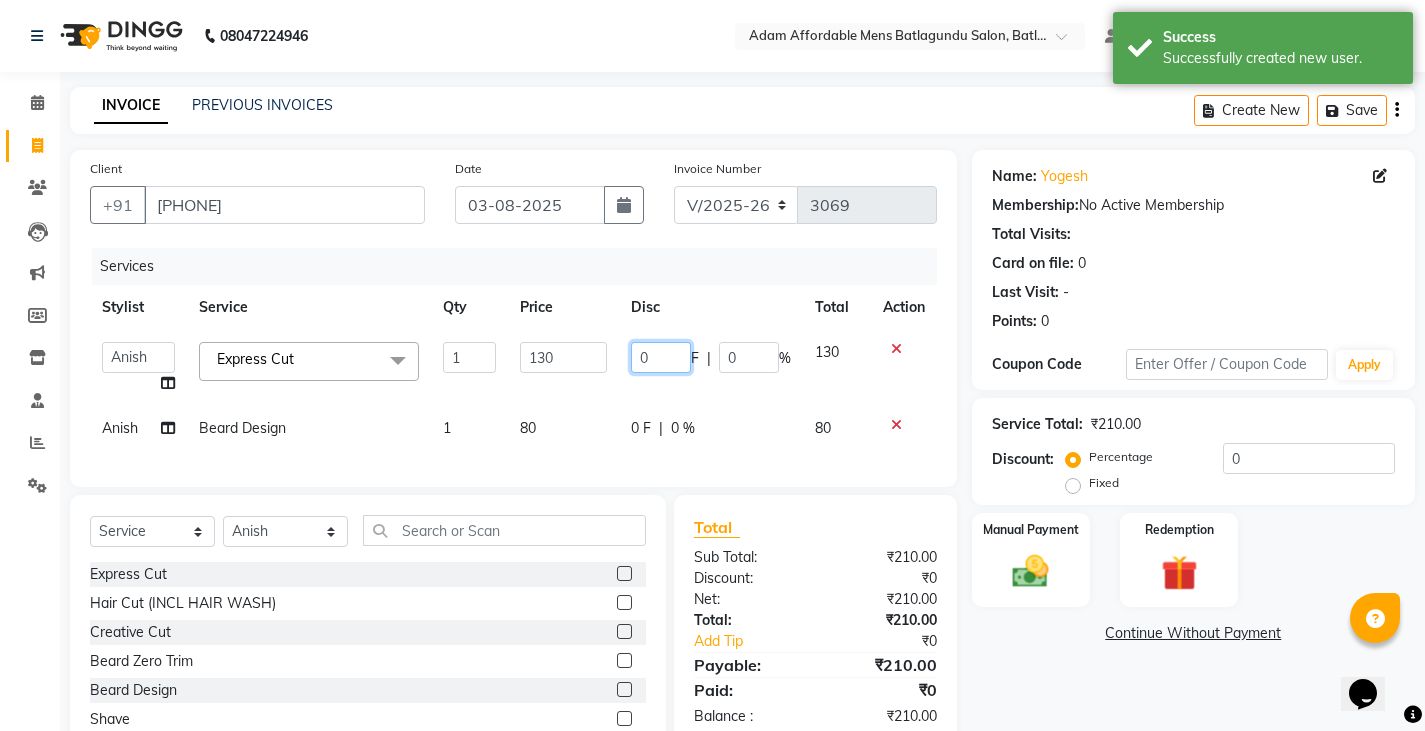type on "30" 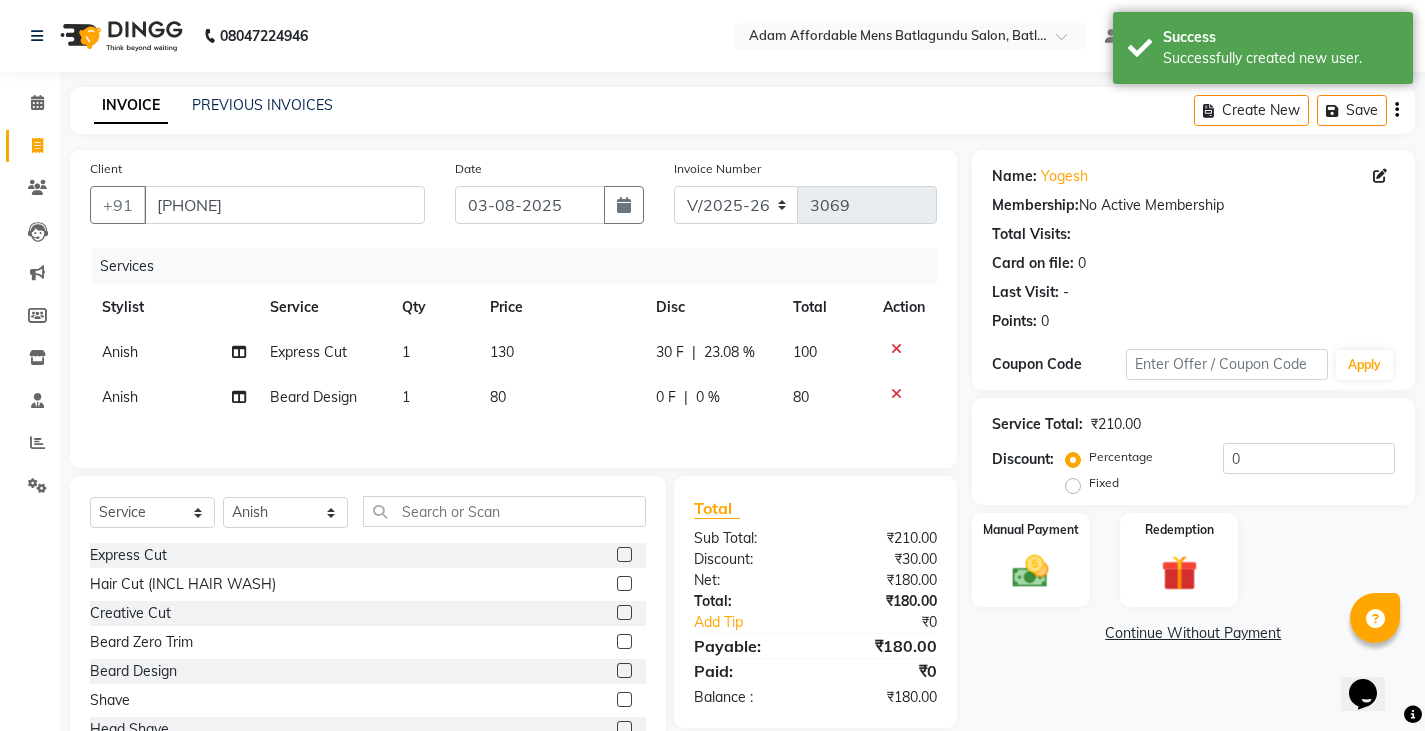 click on "Client +91 9342447375 Date 03-08-2025 Invoice Number V/2025 V/2025-26 3069 Services Stylist Service Qty Price Disc Total Action Anish Express Cut 1 130 30 F | 23.08 % 100 Anish Beard Design 1 80 0 F | 0 % 80" 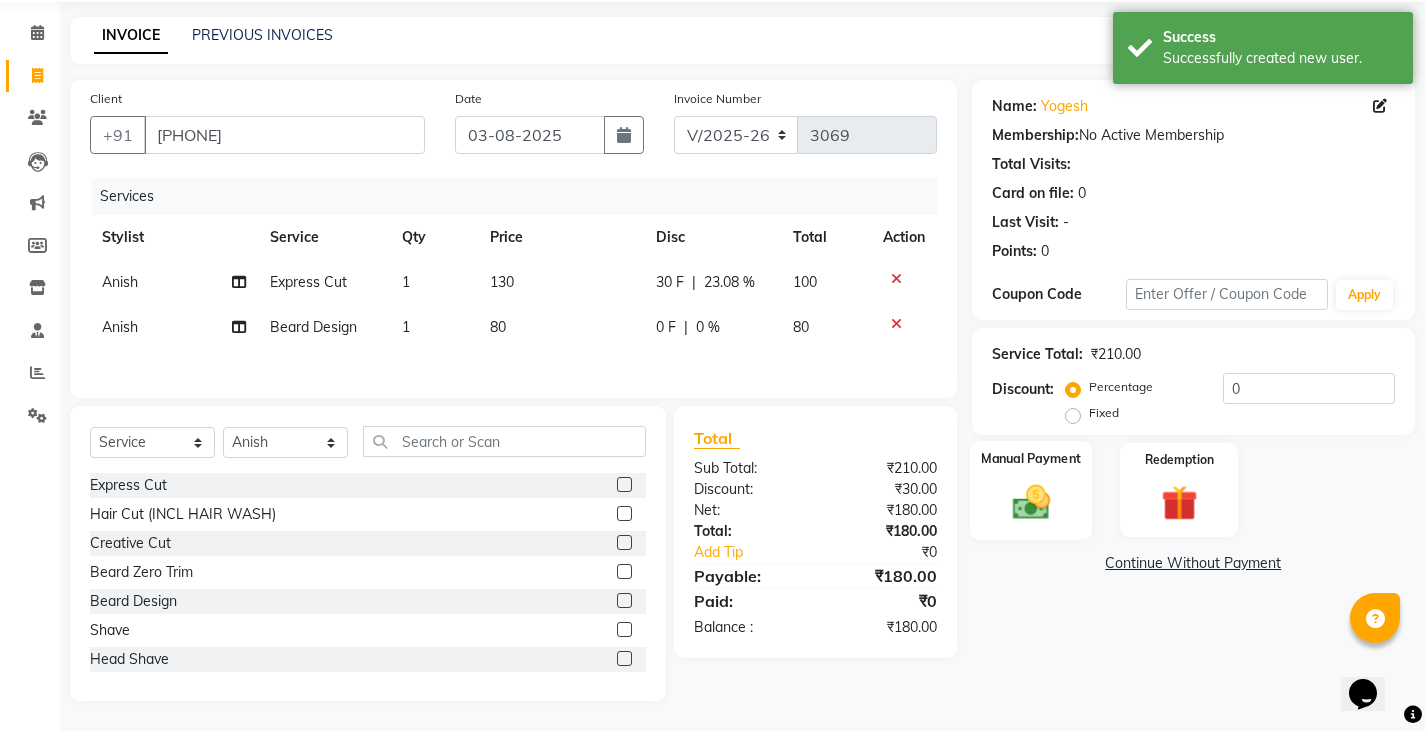 click 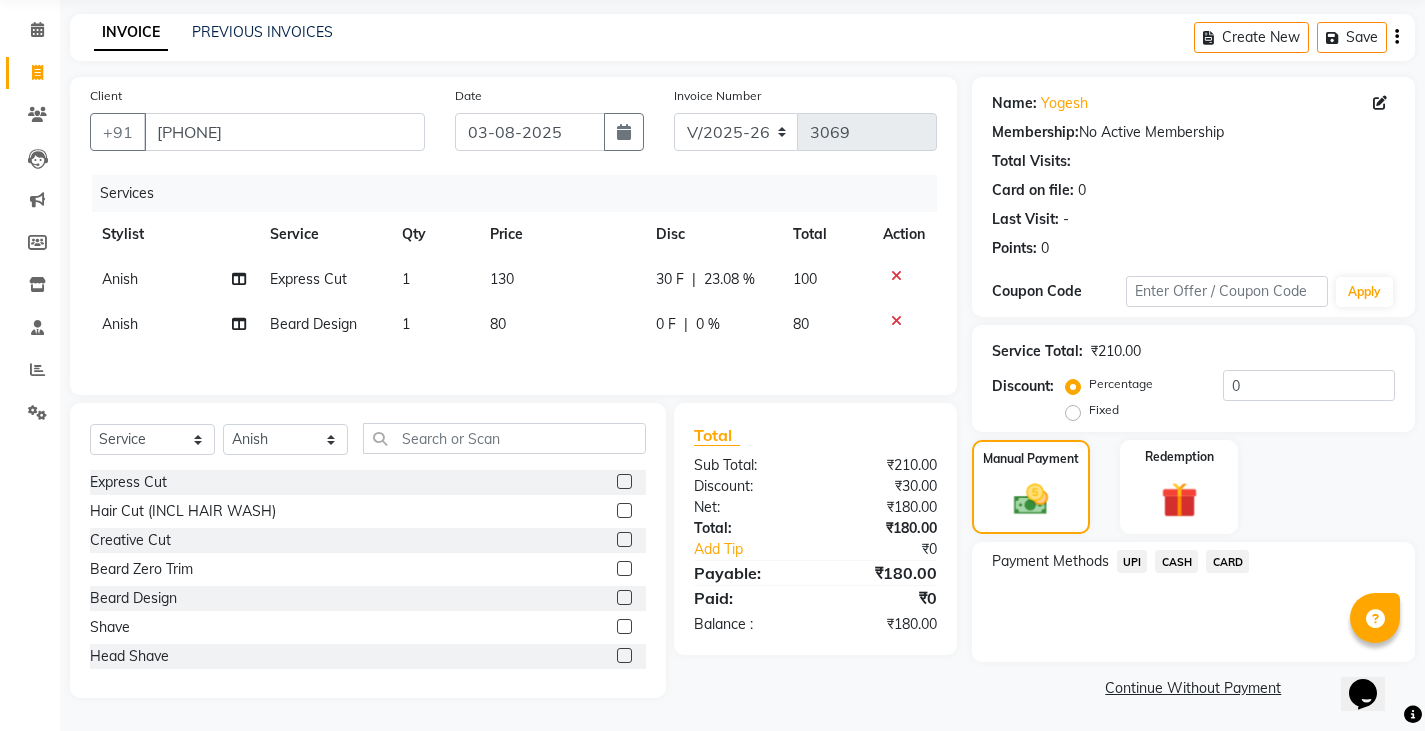 scroll, scrollTop: 75, scrollLeft: 0, axis: vertical 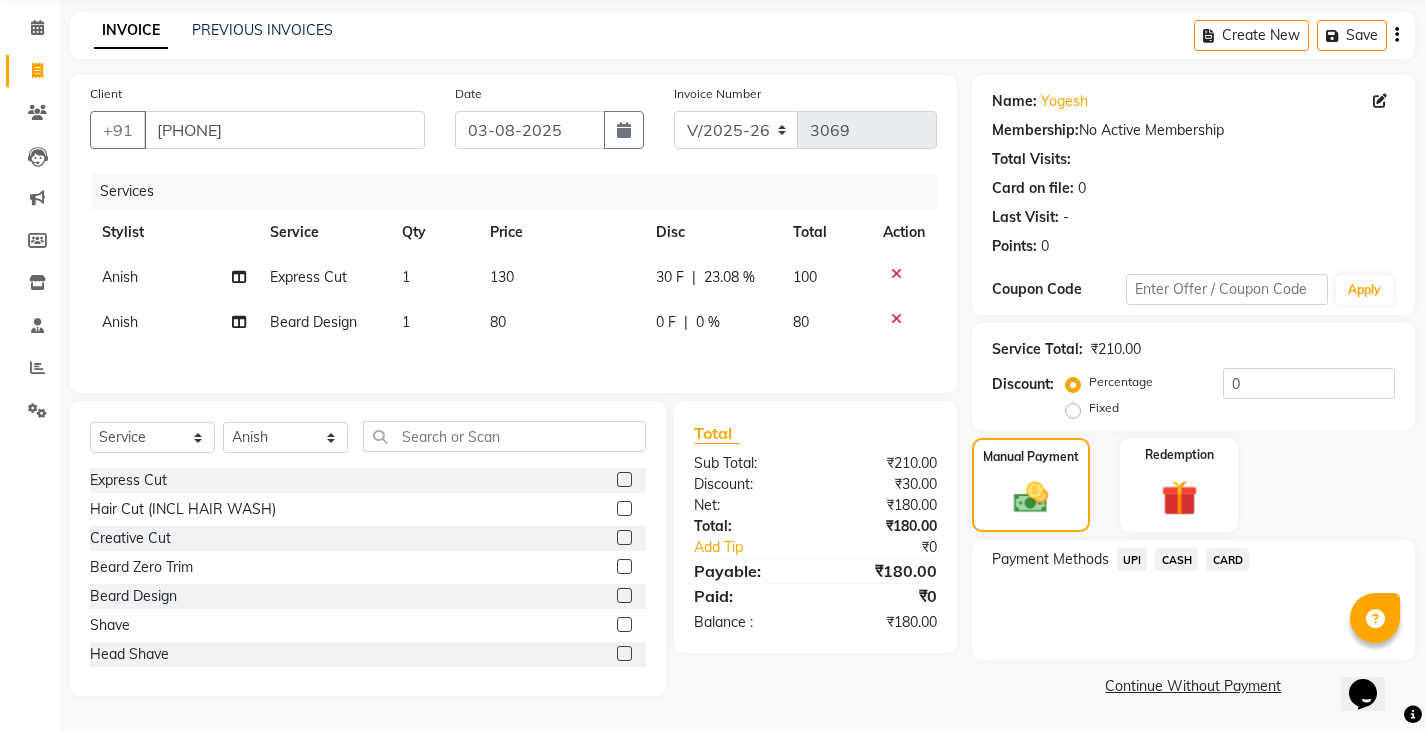 click on "CASH" 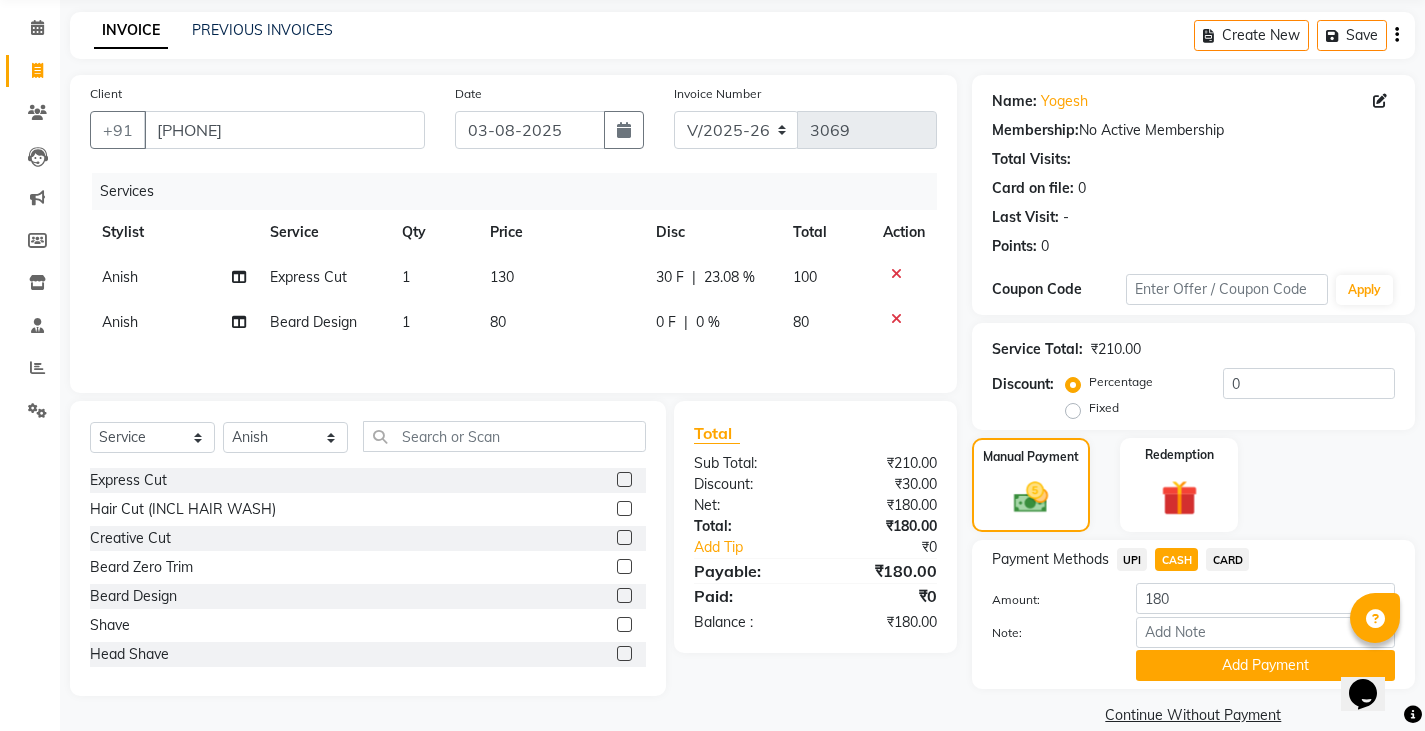 scroll, scrollTop: 104, scrollLeft: 0, axis: vertical 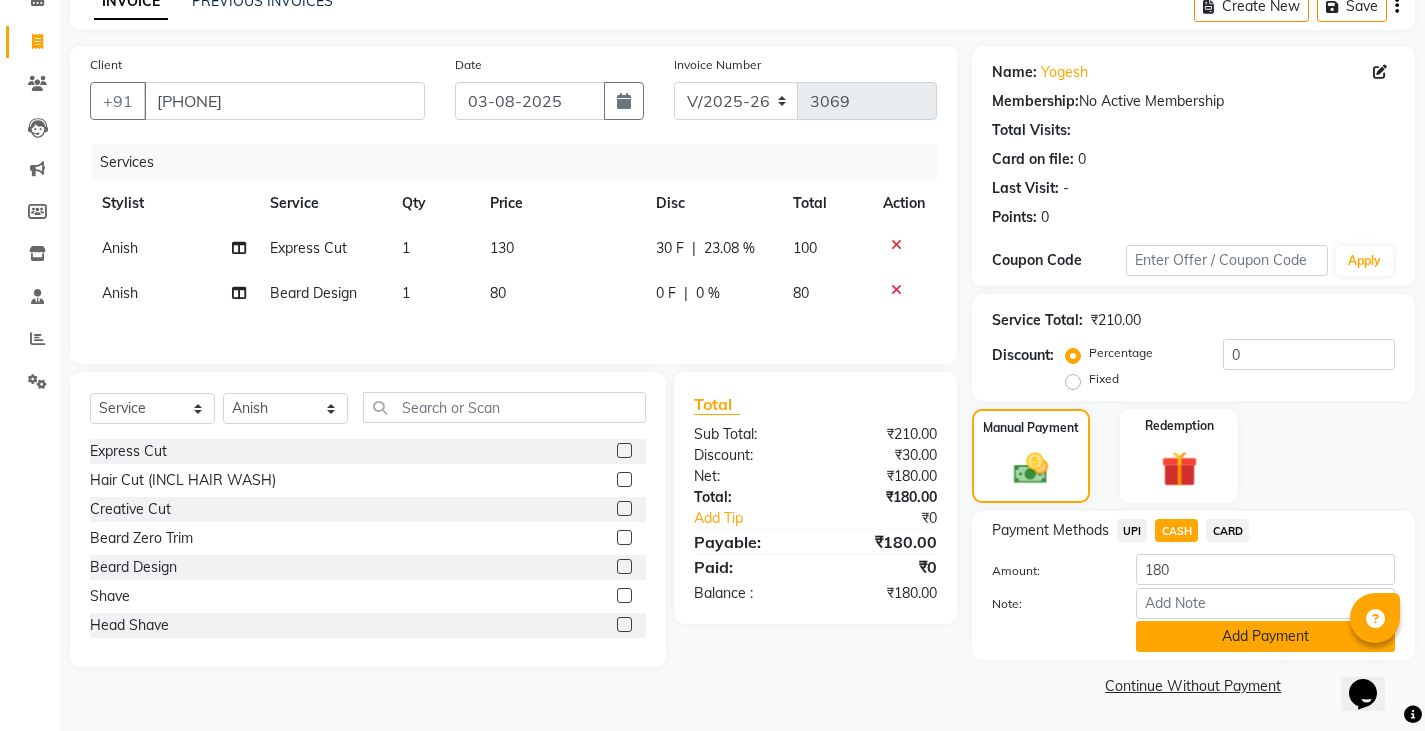 click on "Add Payment" 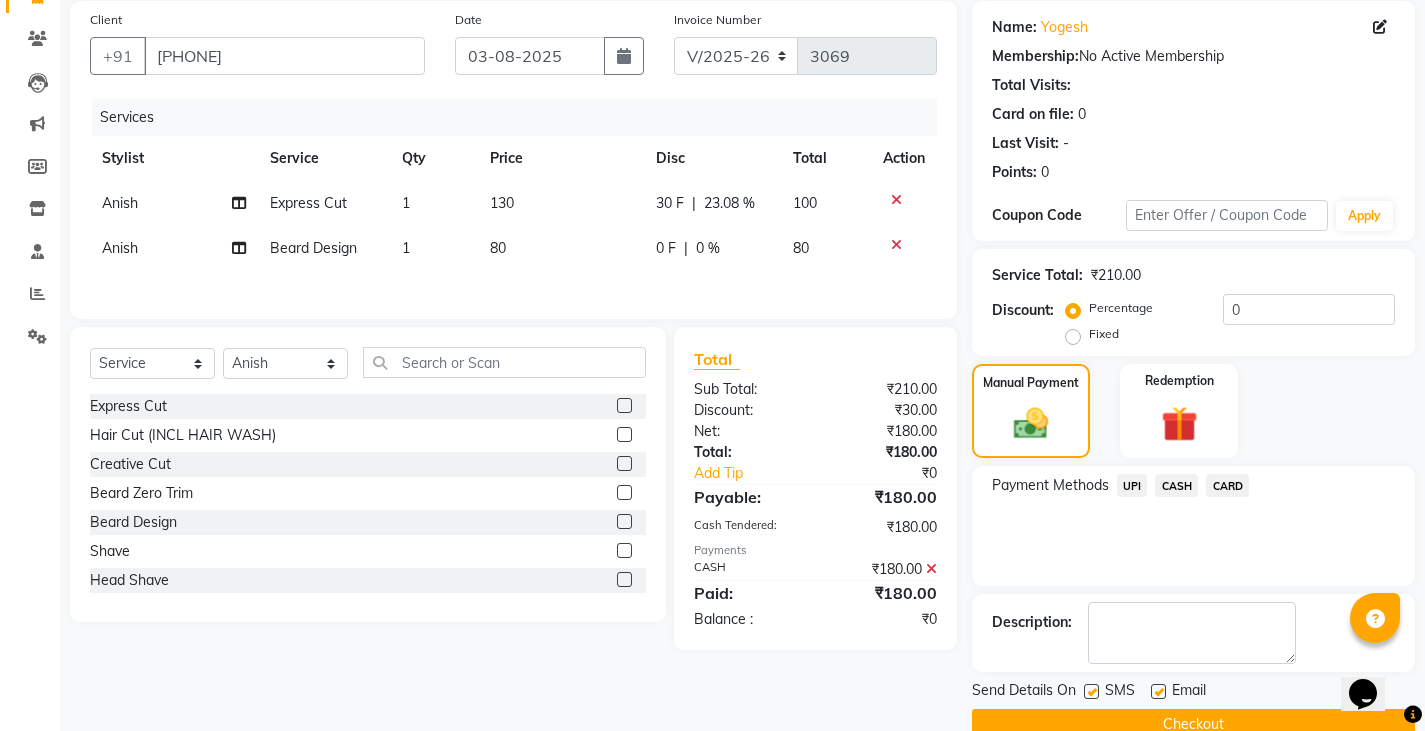 scroll, scrollTop: 188, scrollLeft: 0, axis: vertical 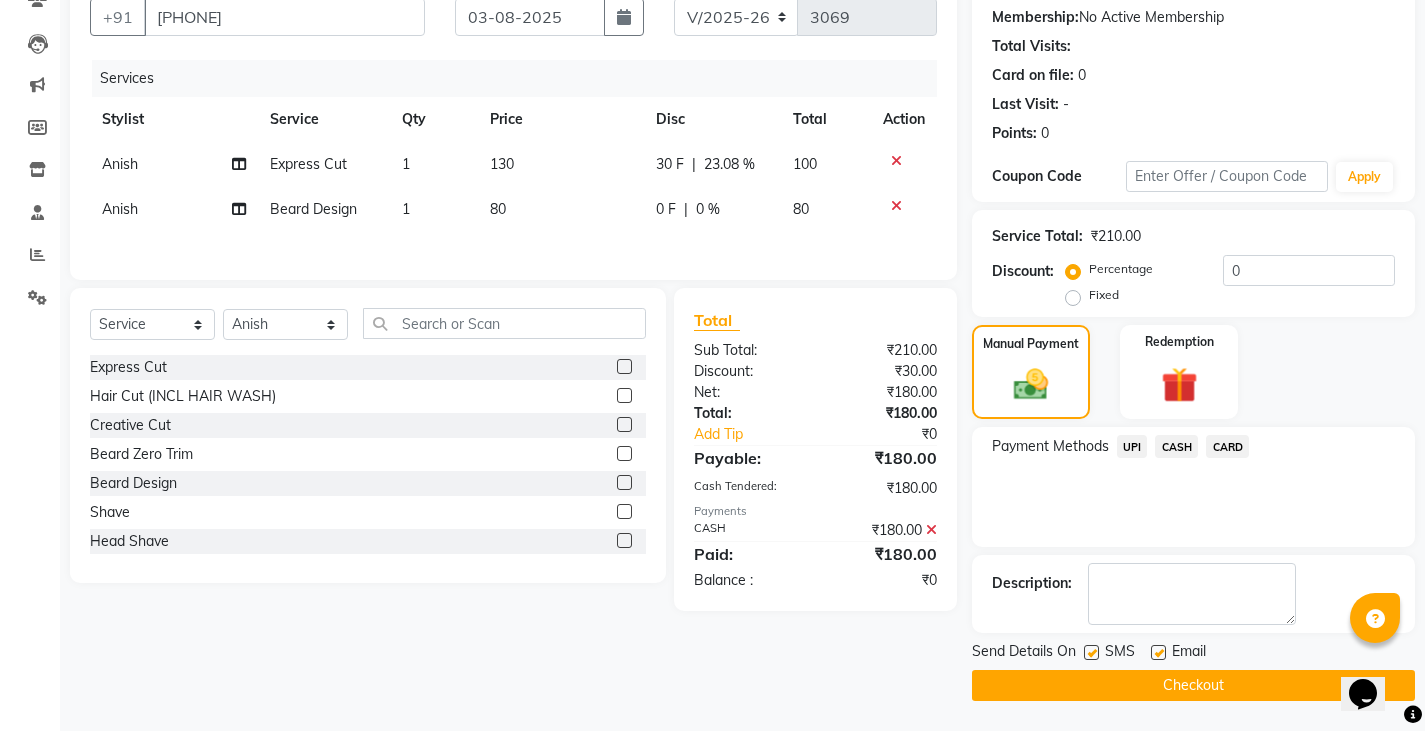 click on "Checkout" 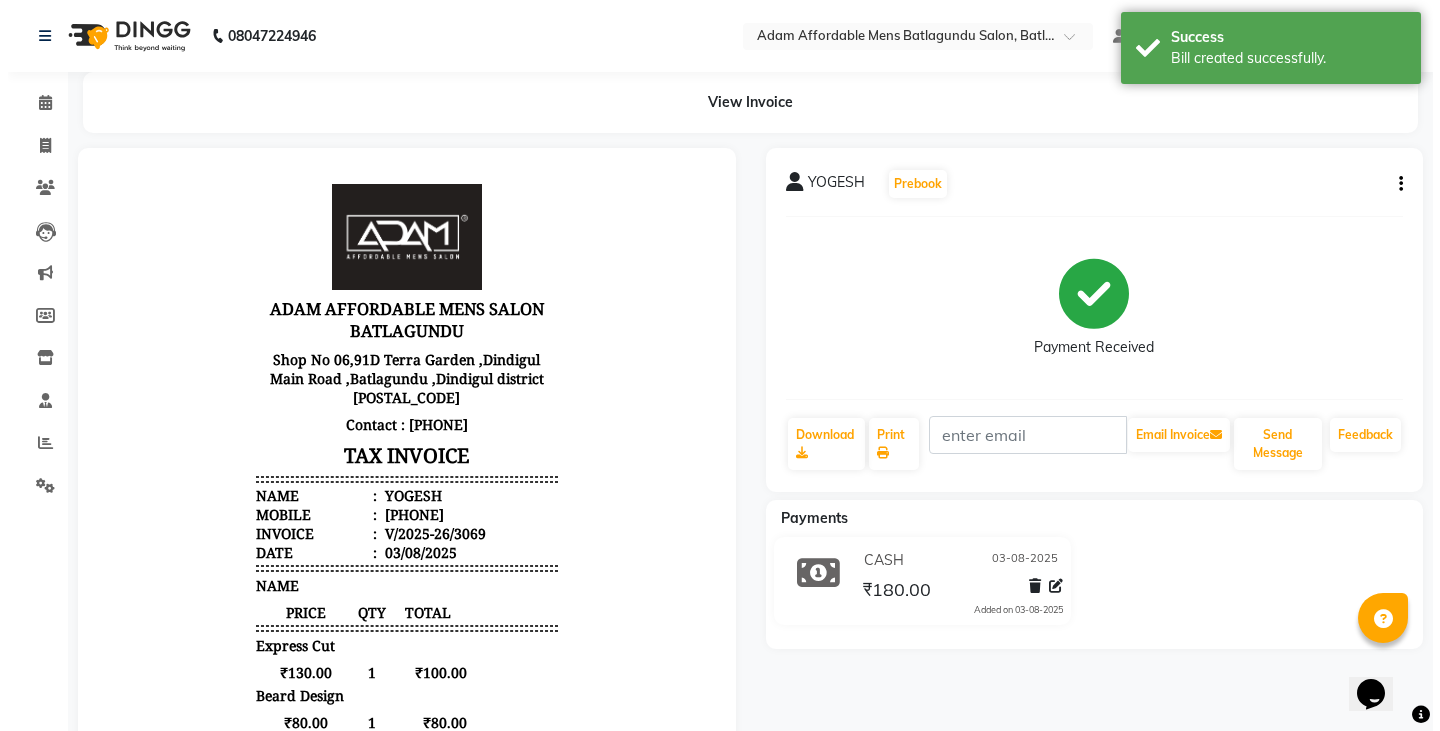 scroll, scrollTop: 0, scrollLeft: 0, axis: both 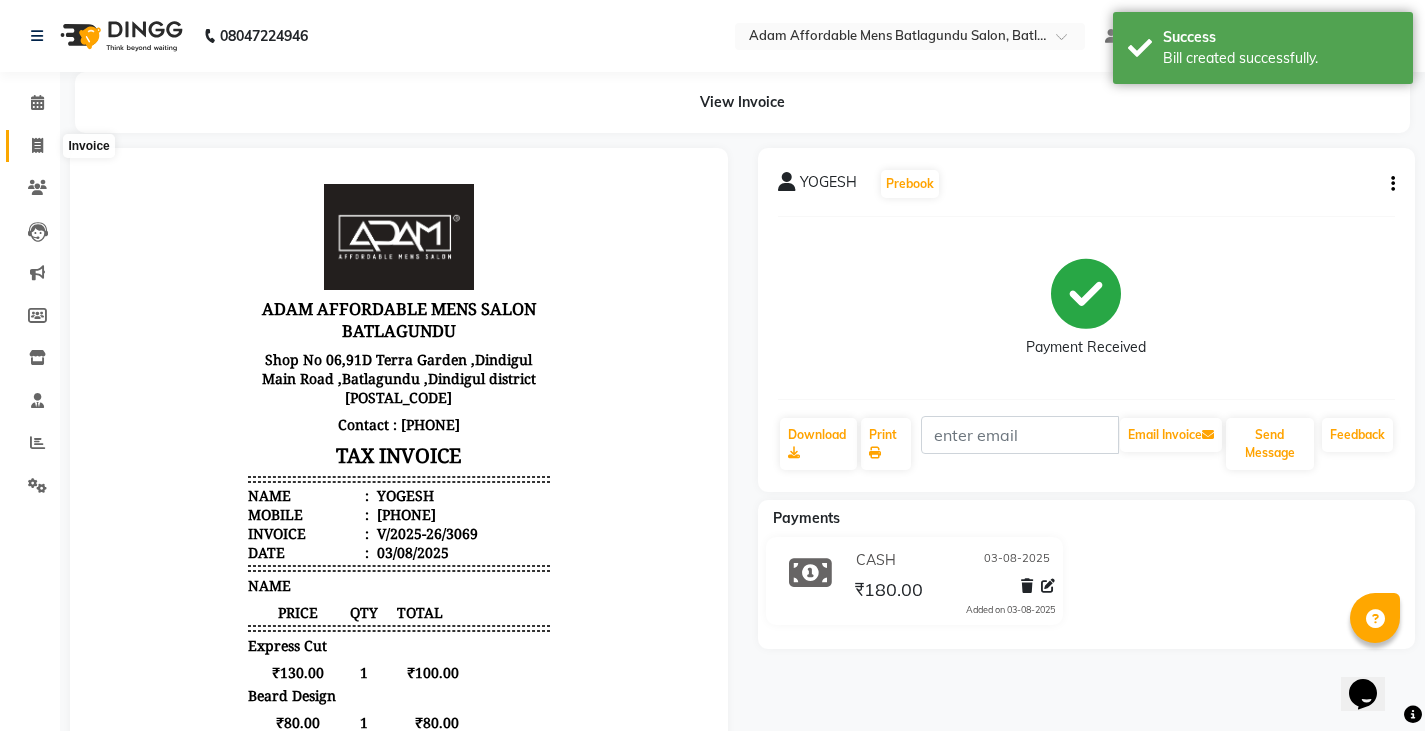 click 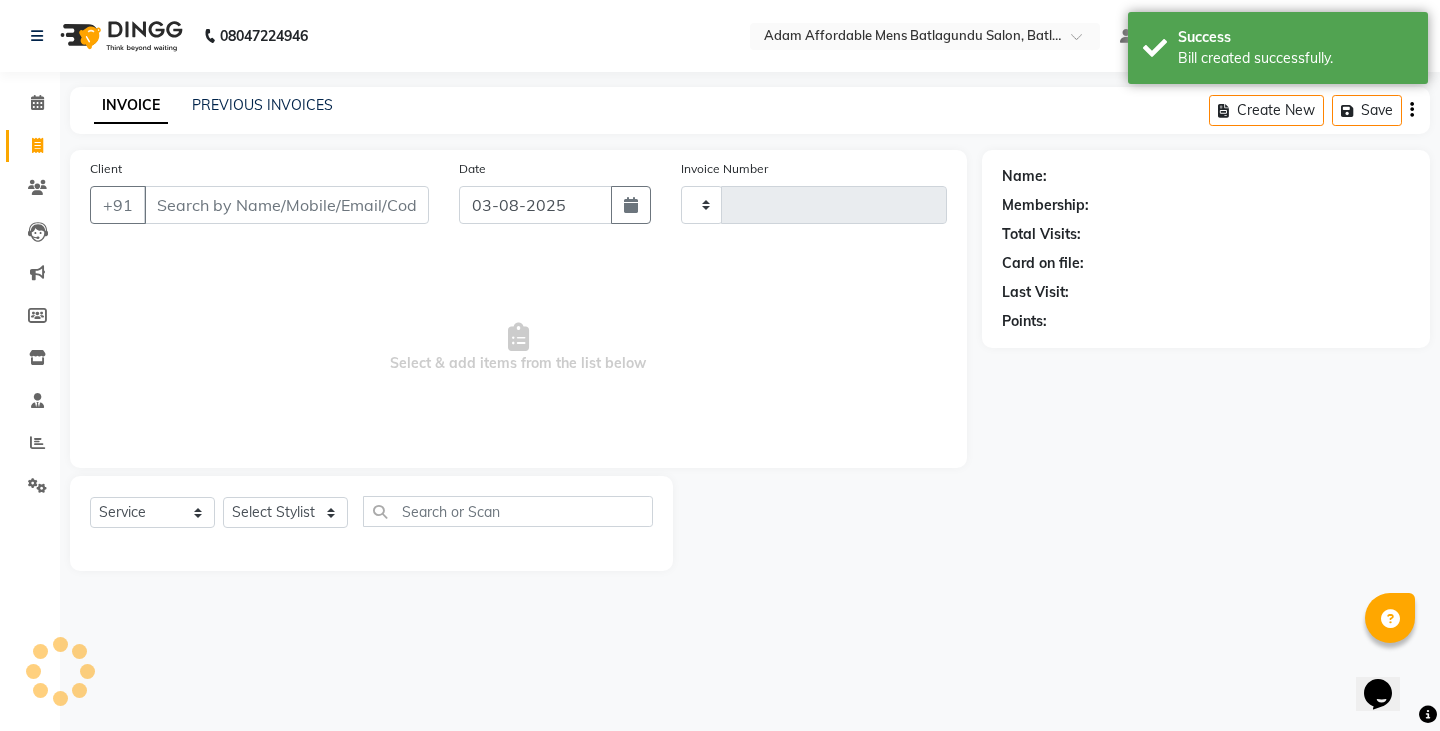 type on "3070" 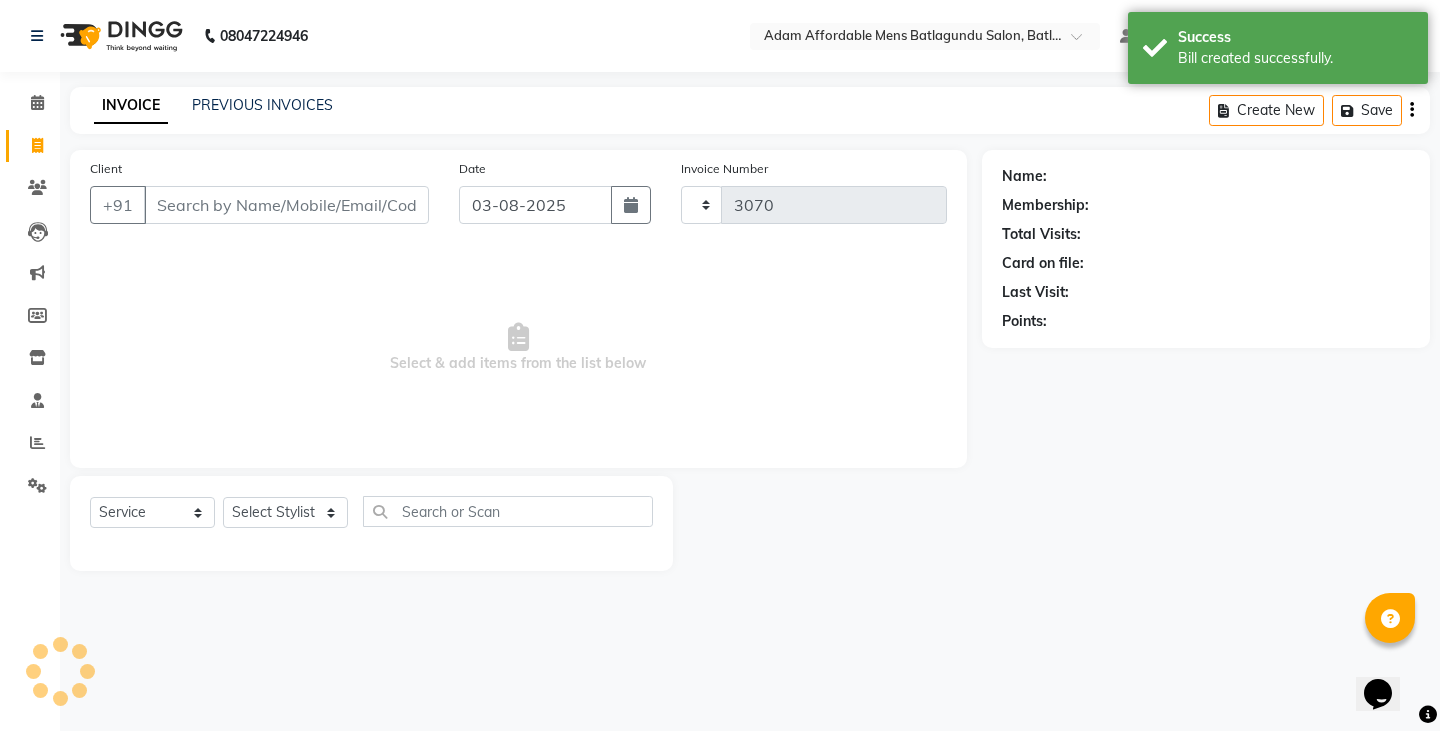 select on "8213" 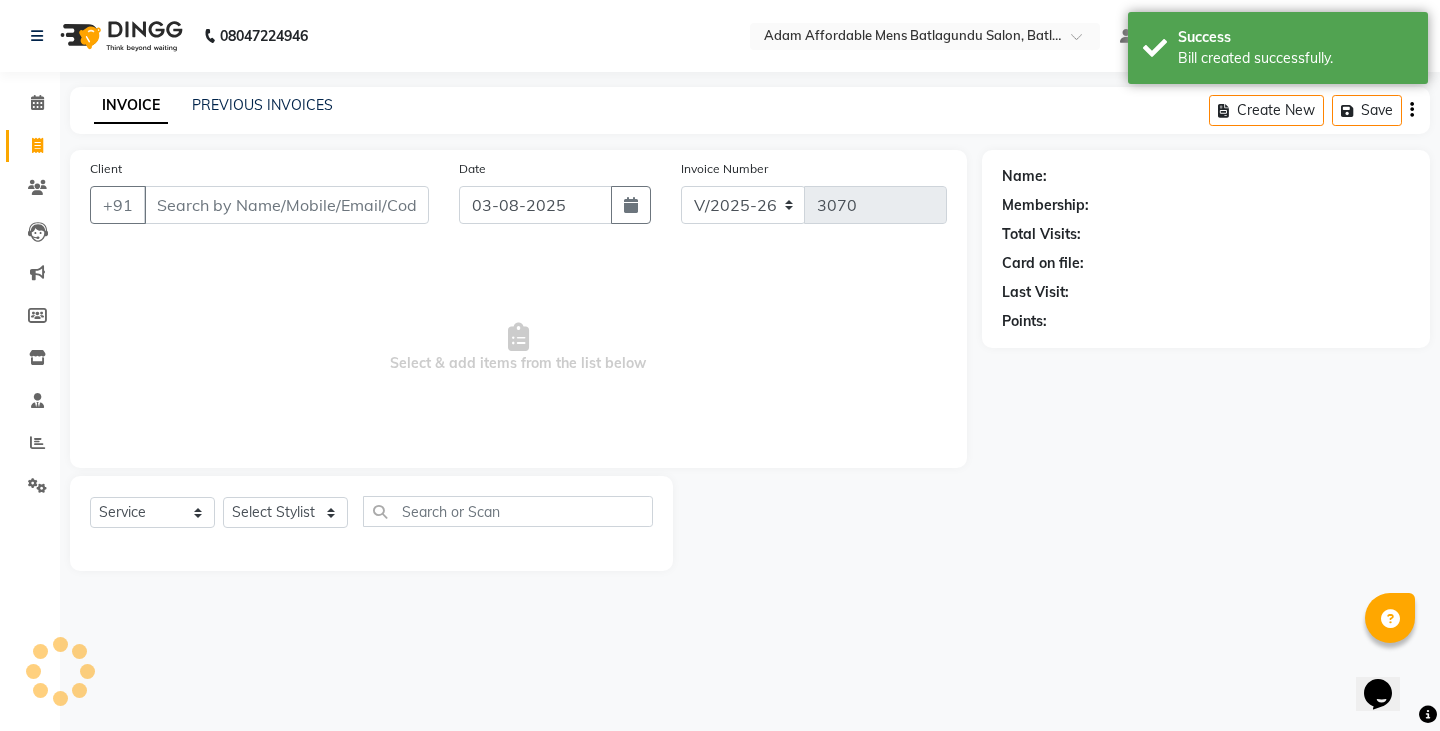 click on "Client" at bounding box center (286, 205) 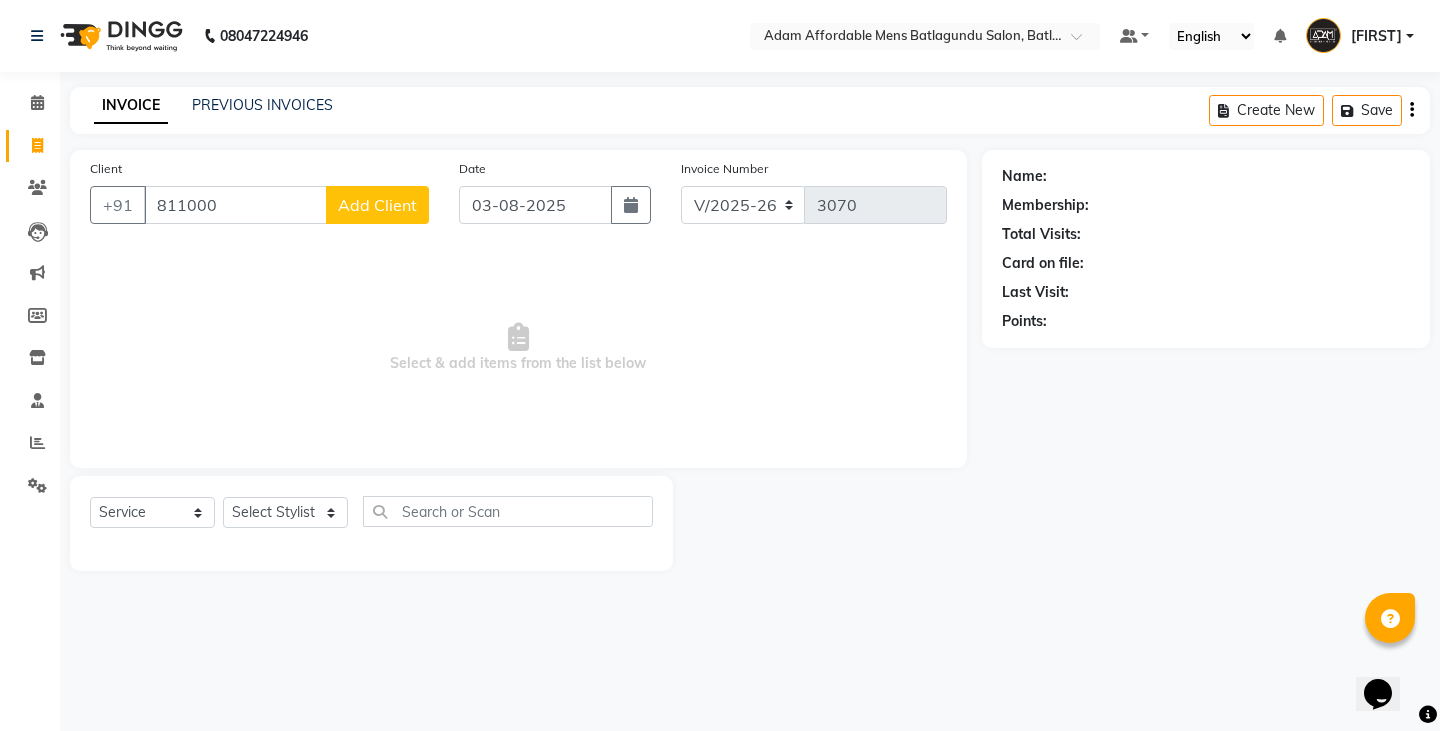 click on "811000" at bounding box center (235, 205) 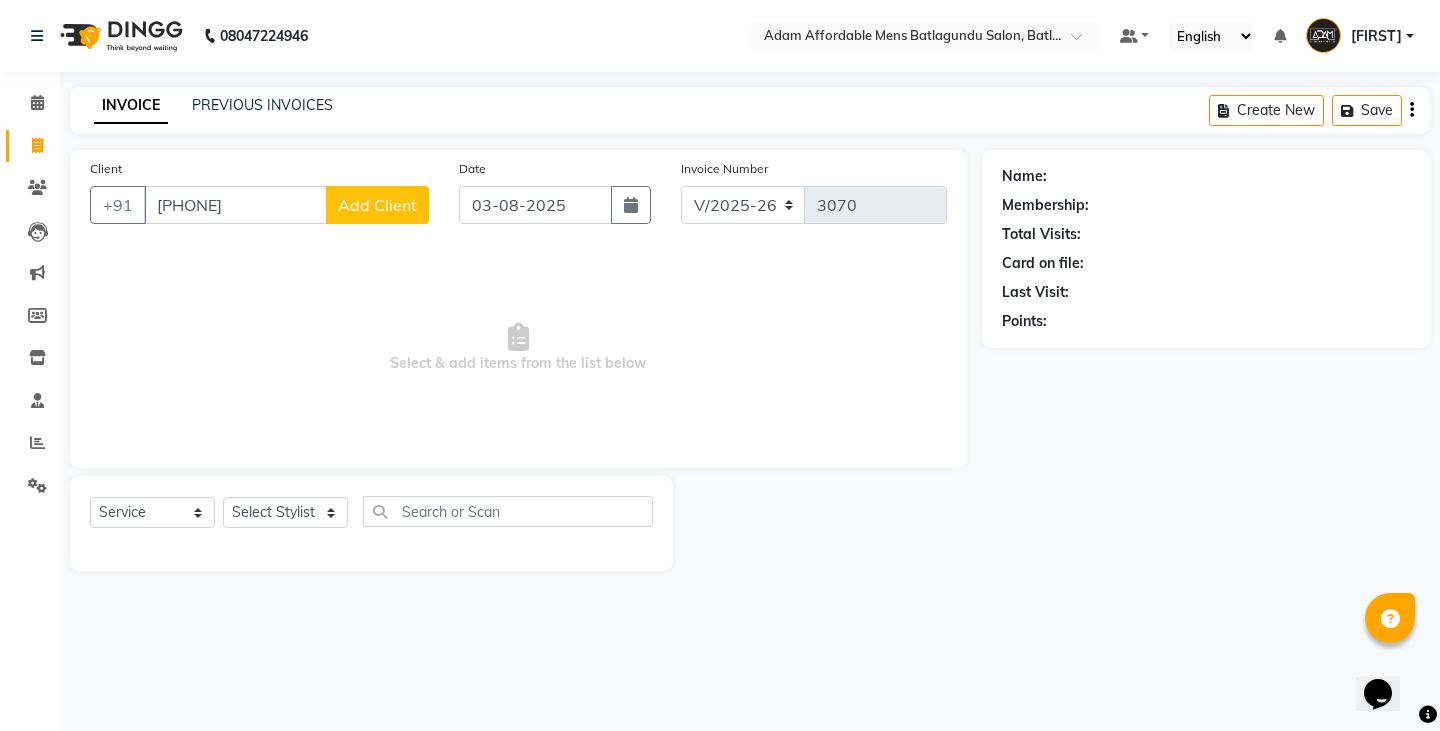 click on "8111000" at bounding box center [235, 205] 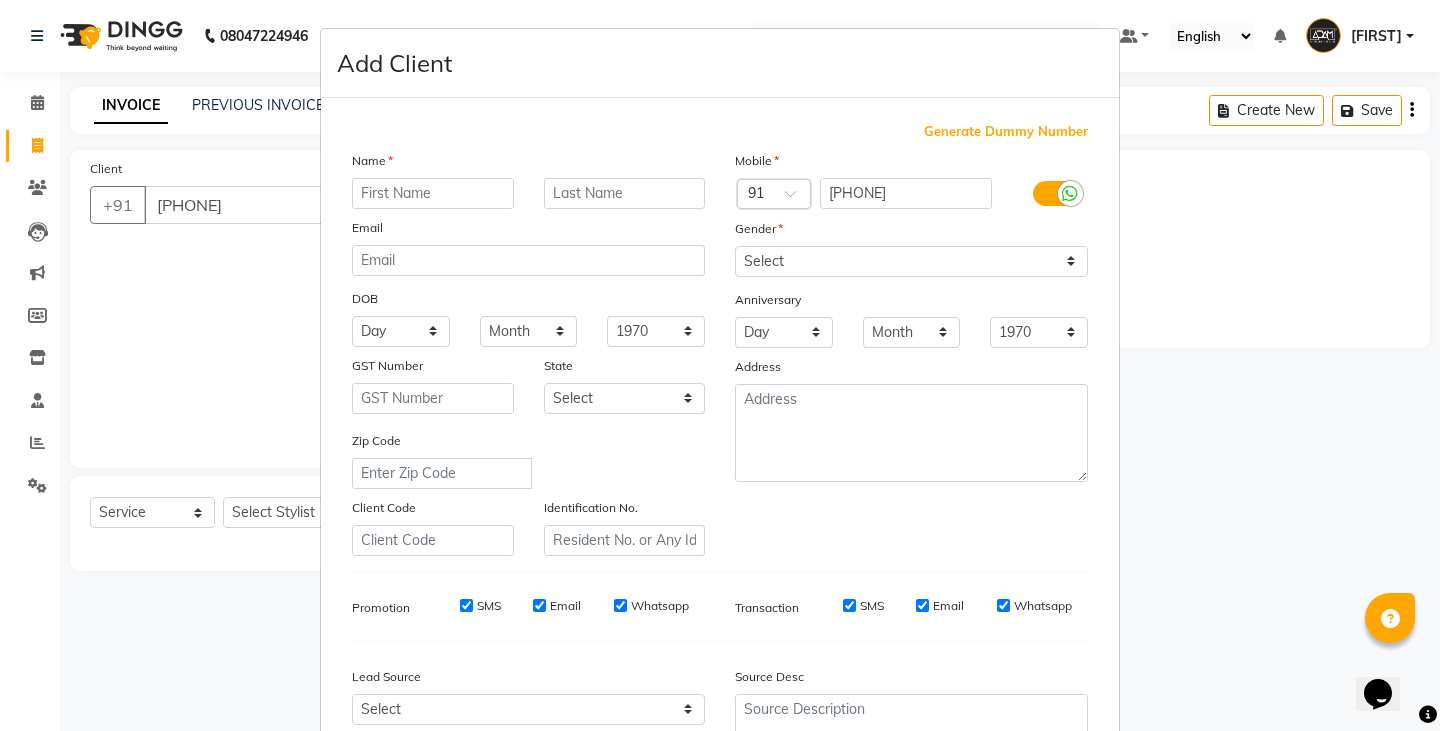 click at bounding box center [433, 193] 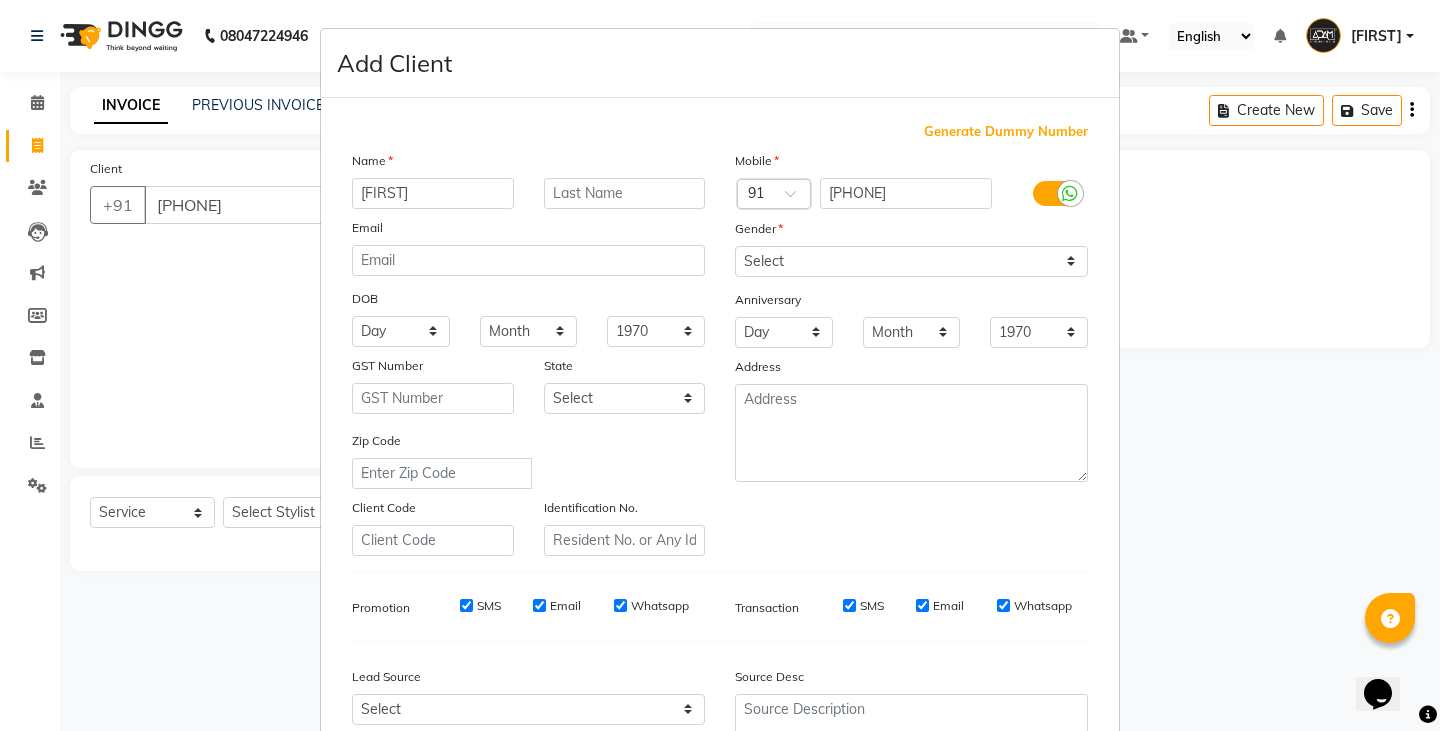 type on "STHISH" 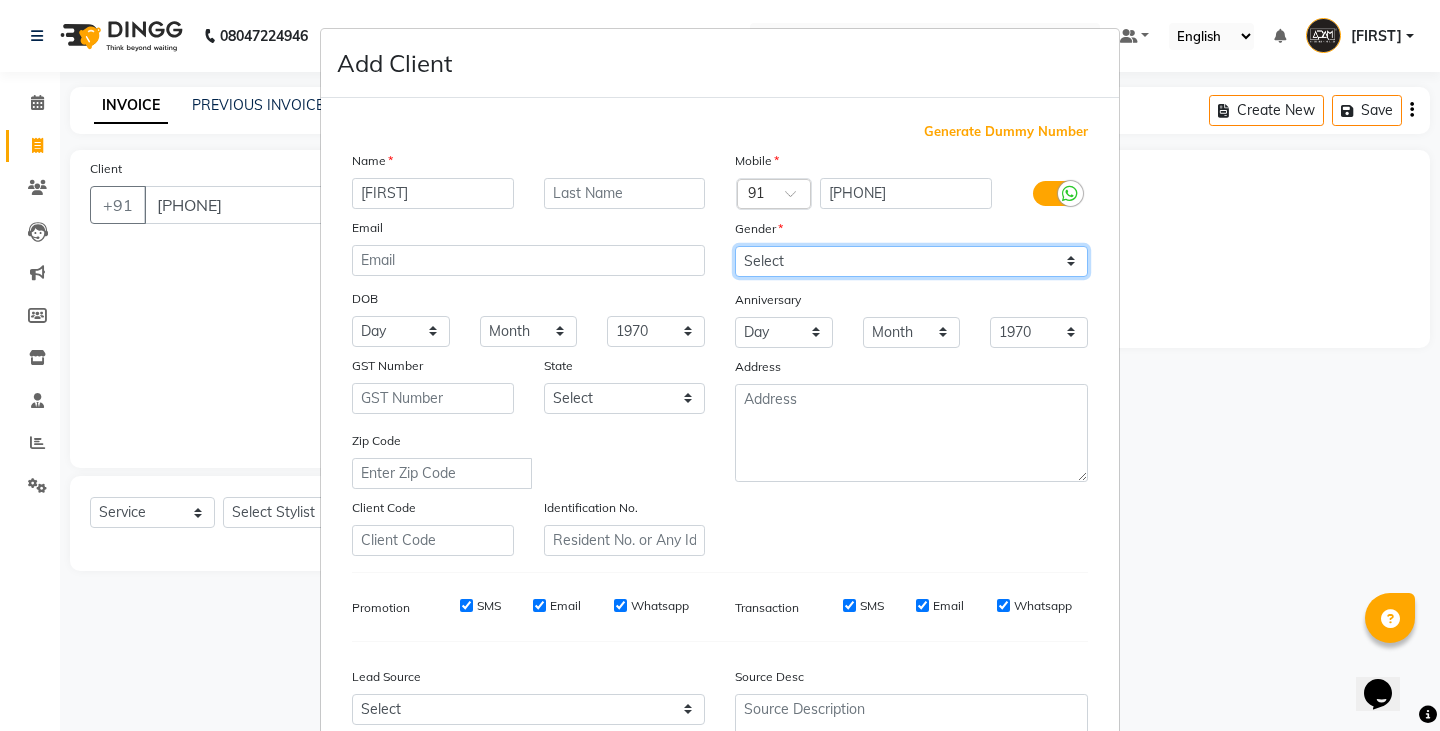 click on "Select Male Female Other Prefer Not To Say" at bounding box center [911, 261] 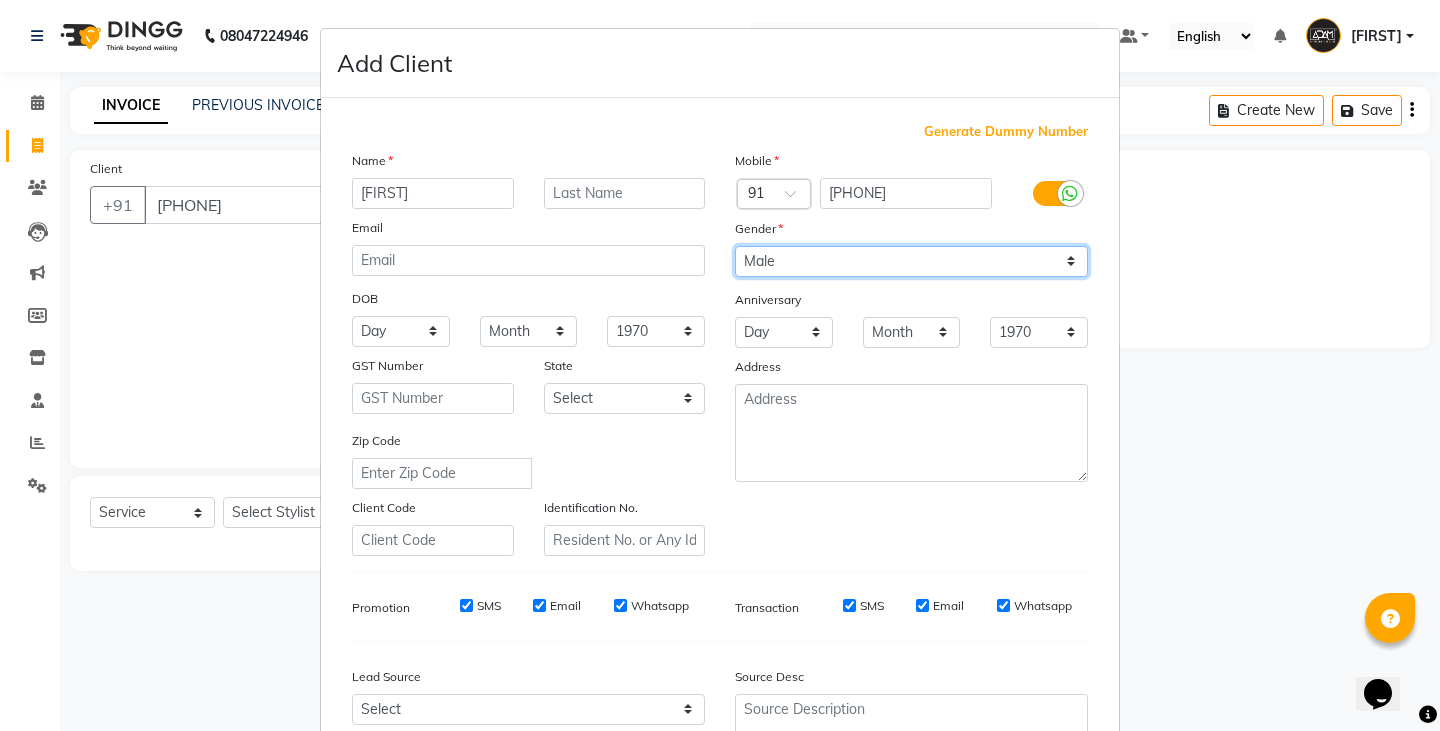 click on "Select Male Female Other Prefer Not To Say" at bounding box center (911, 261) 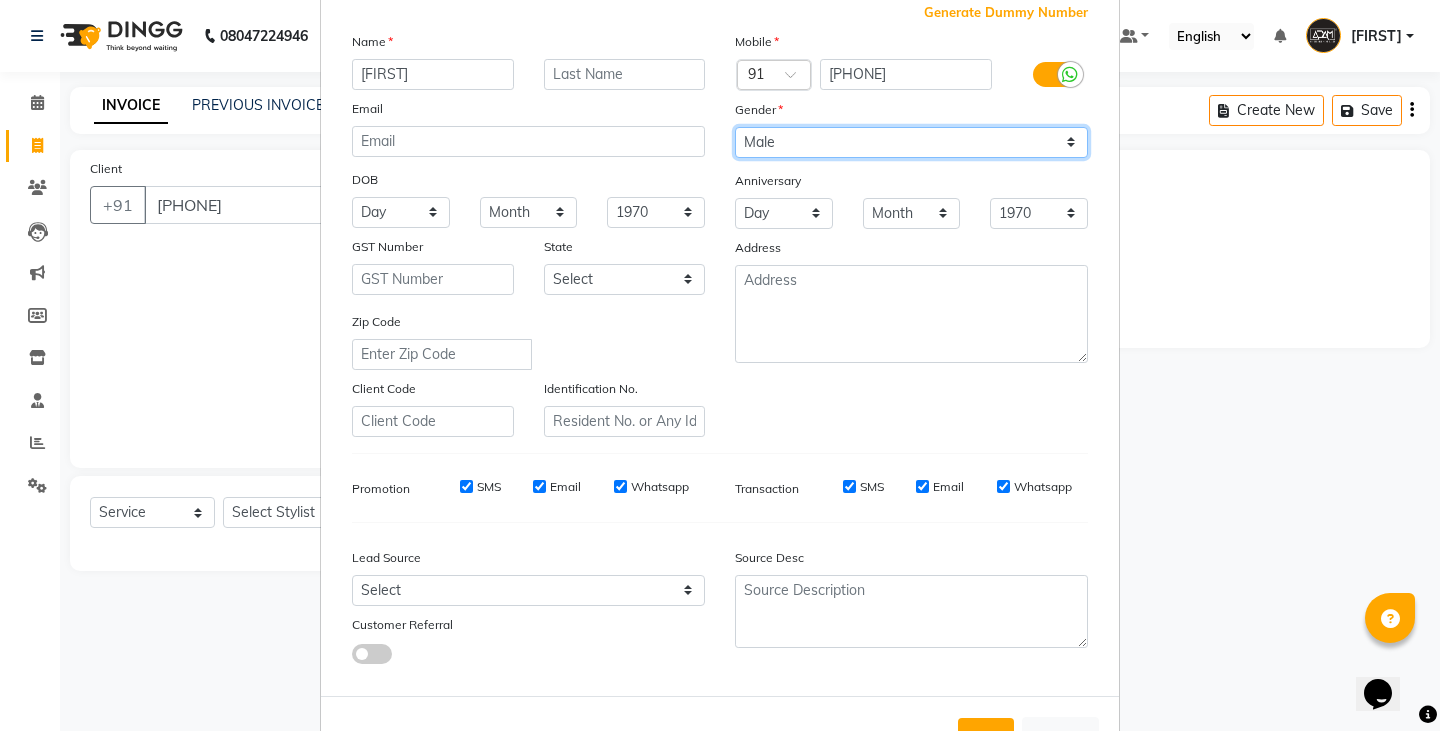 scroll, scrollTop: 192, scrollLeft: 0, axis: vertical 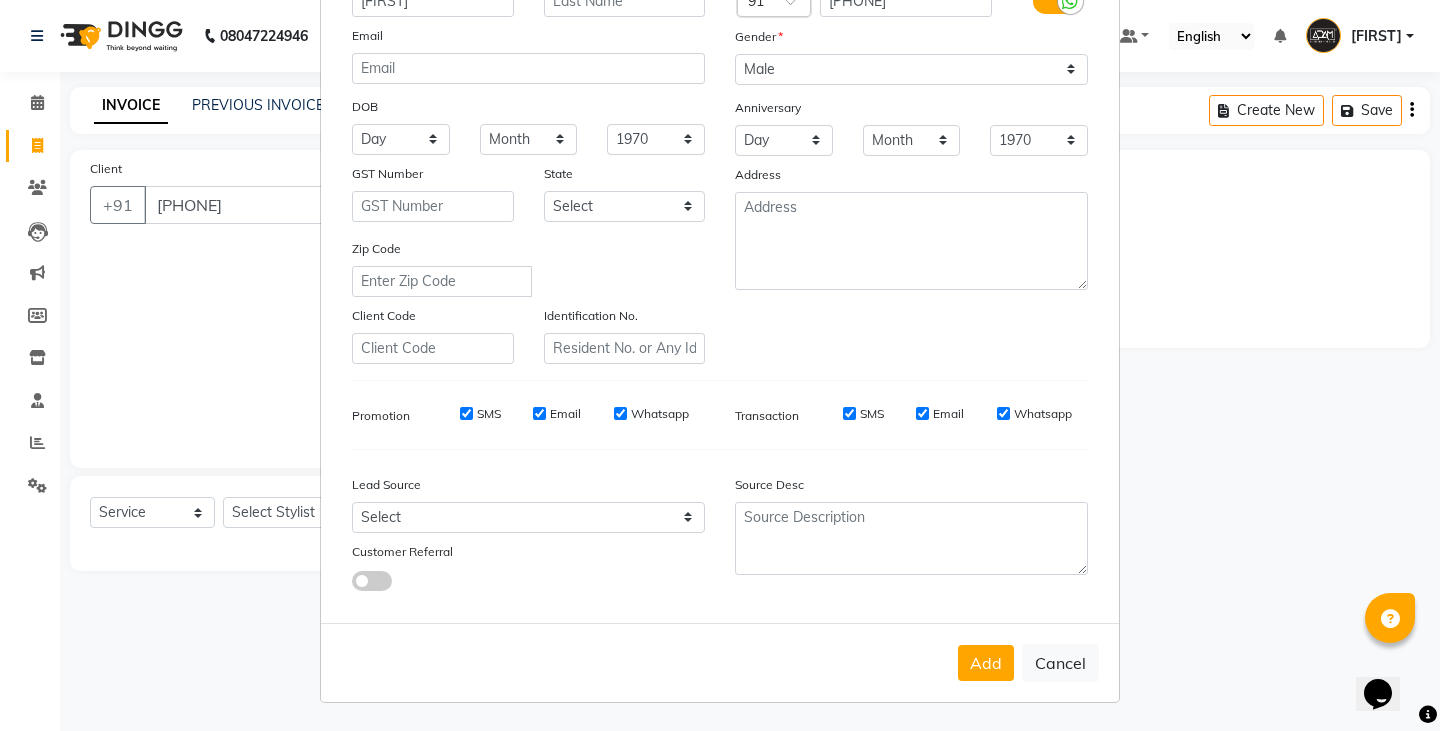 click on "Add   Cancel" at bounding box center (720, 662) 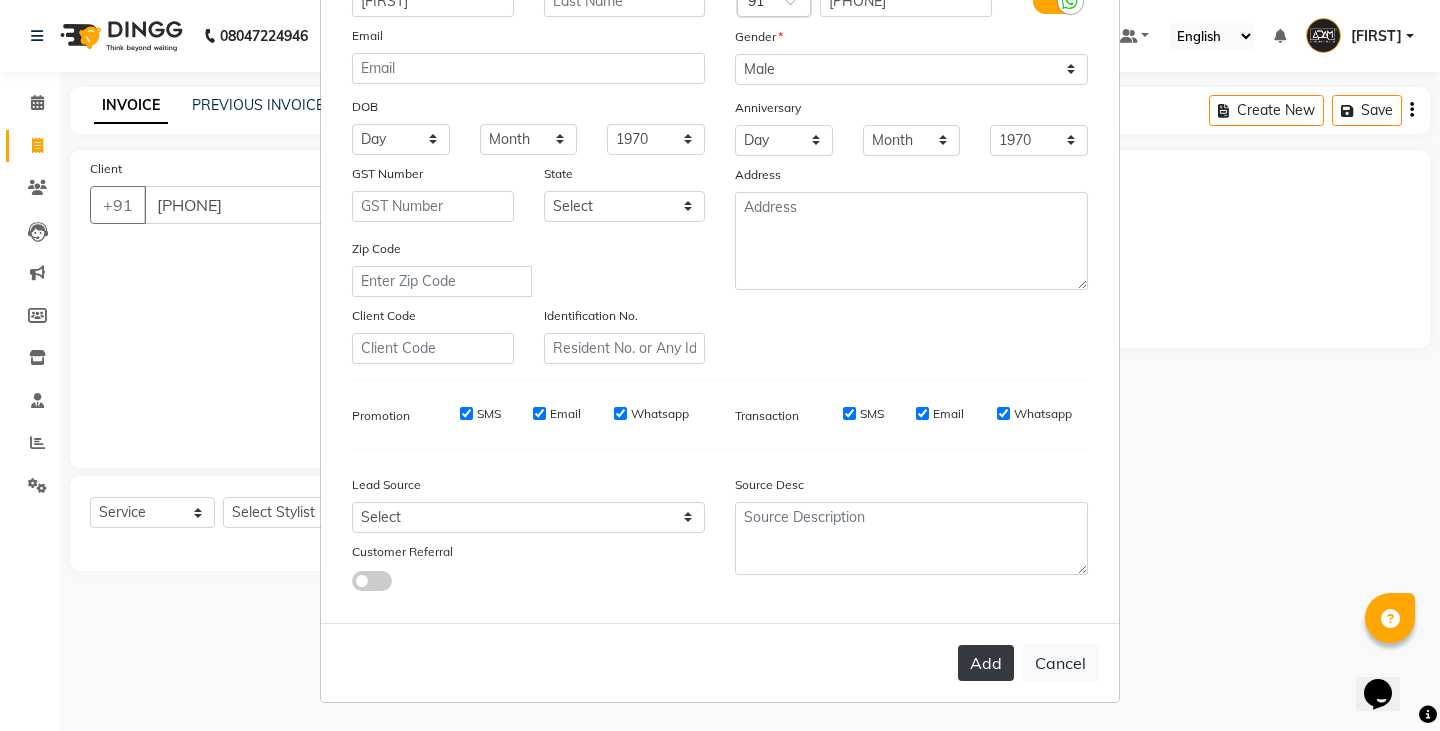 click on "Add" at bounding box center (986, 663) 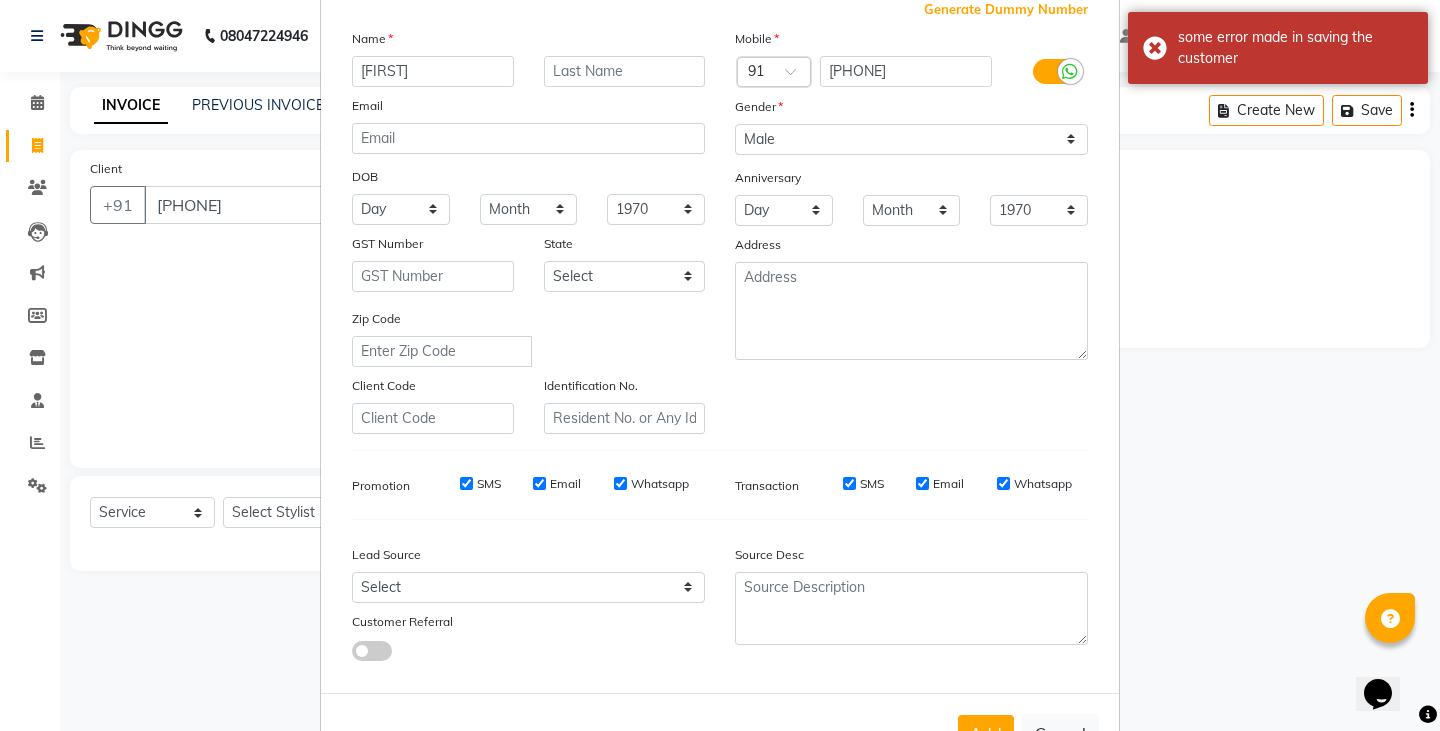 scroll, scrollTop: 192, scrollLeft: 0, axis: vertical 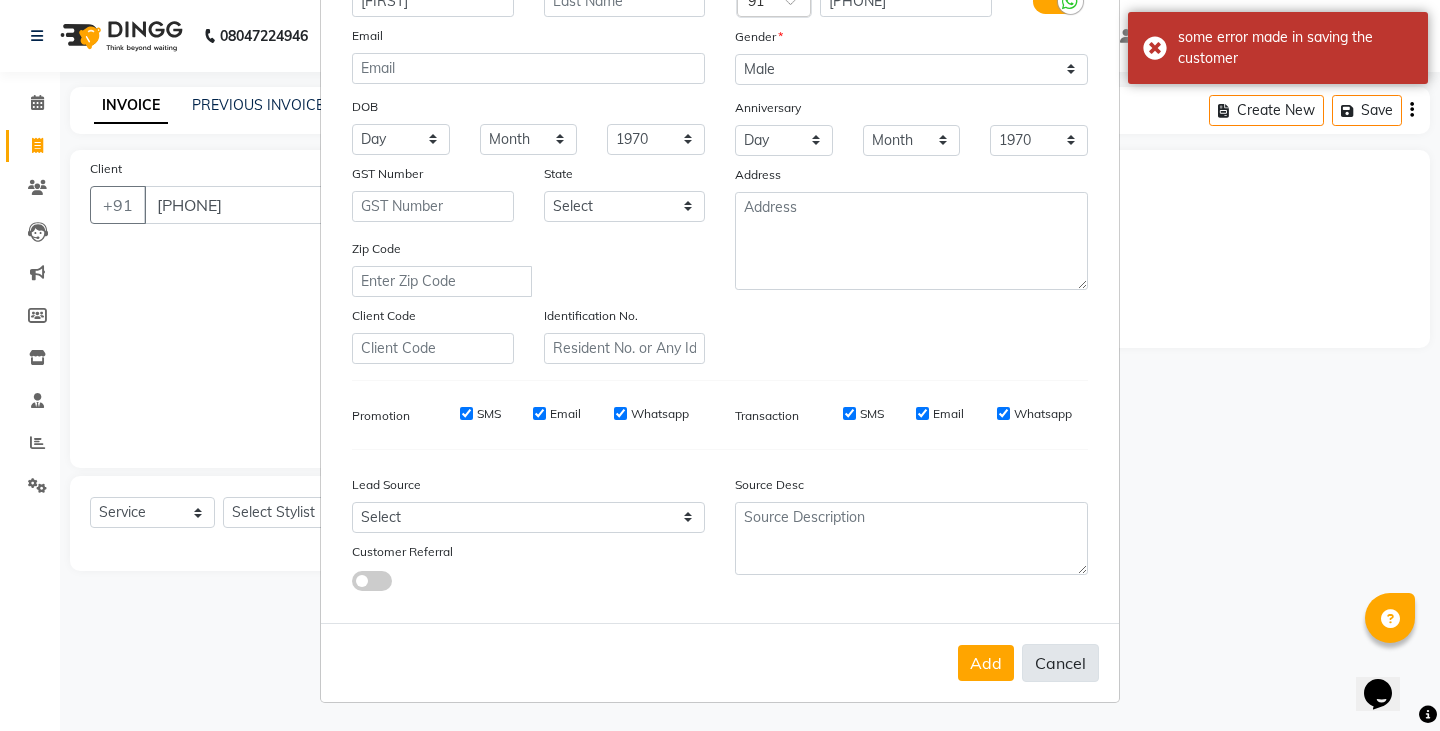 click on "Cancel" at bounding box center (1060, 663) 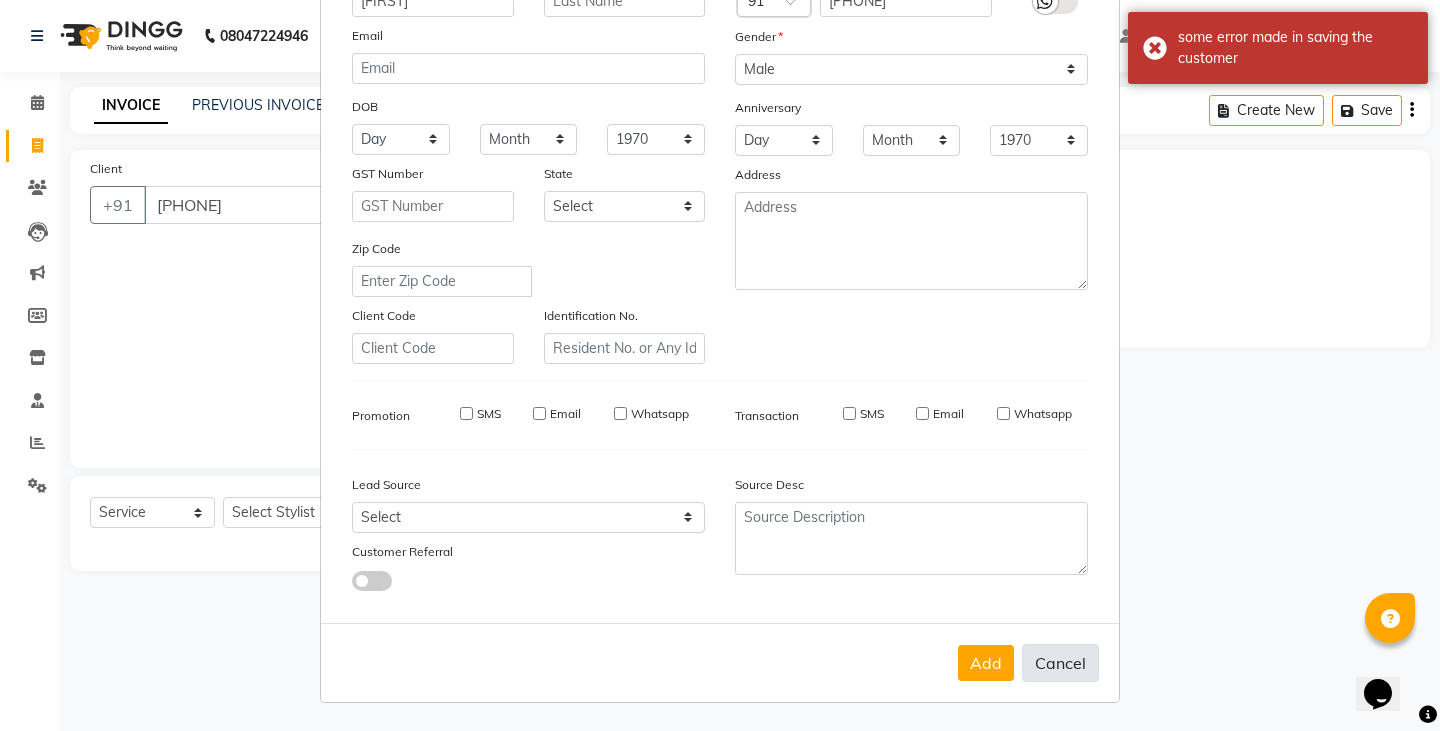 type 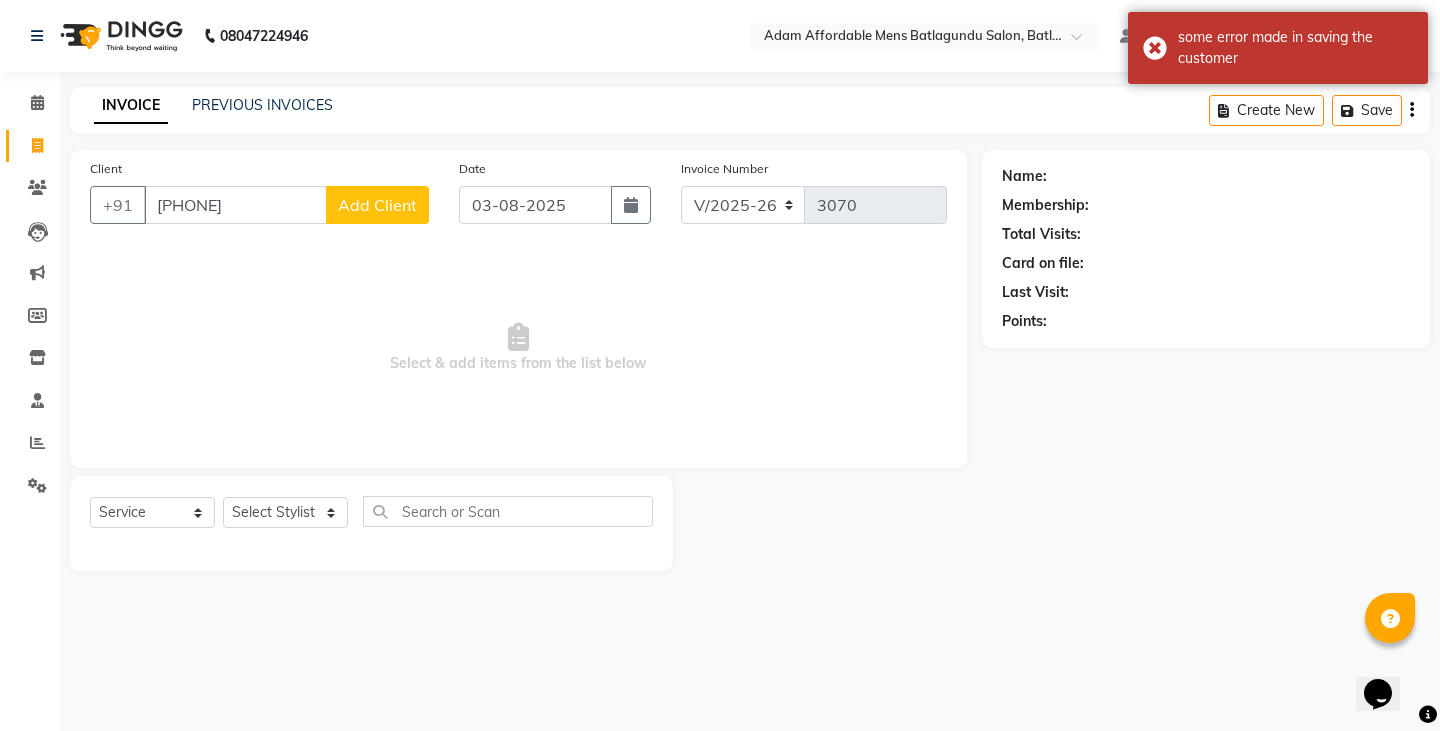 click on "Select & add items from the list below" at bounding box center [518, 348] 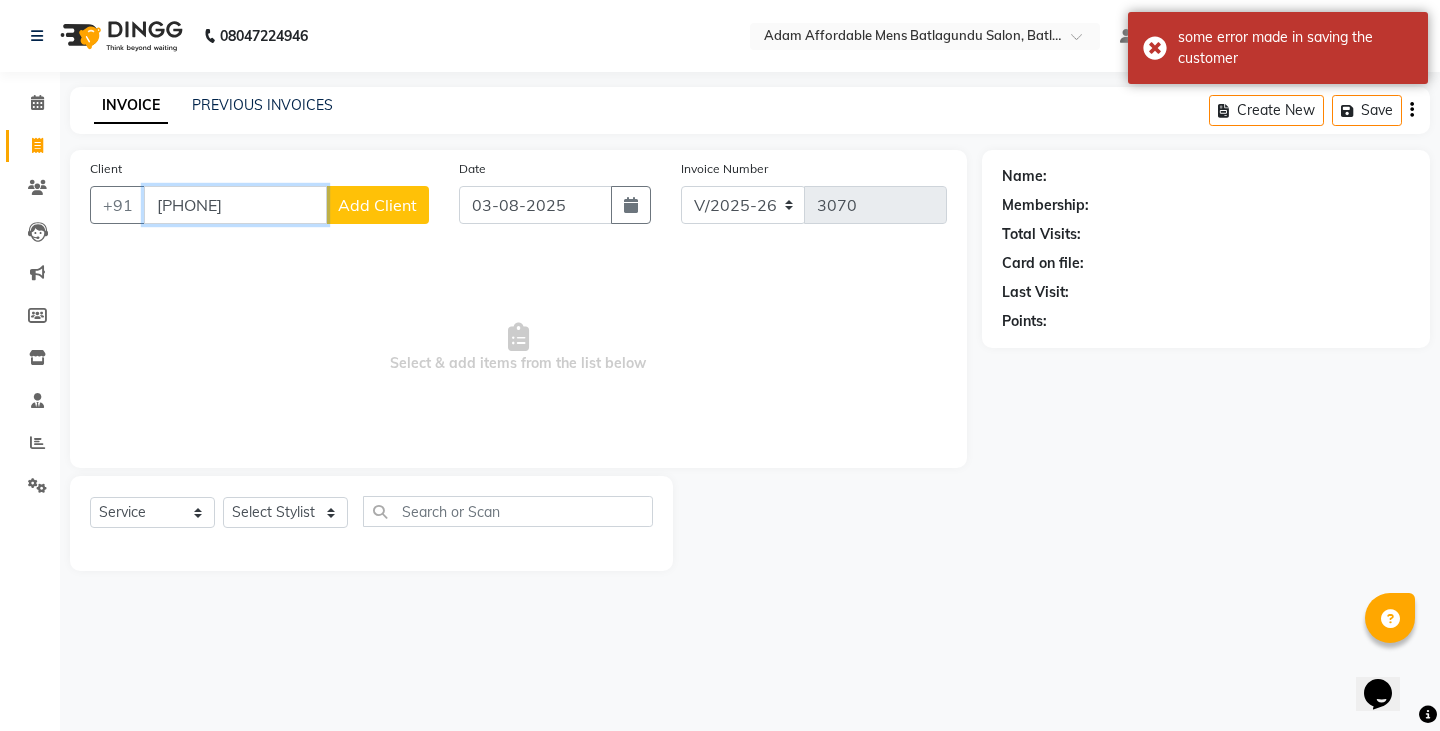 click on "[PHONE]" at bounding box center [235, 205] 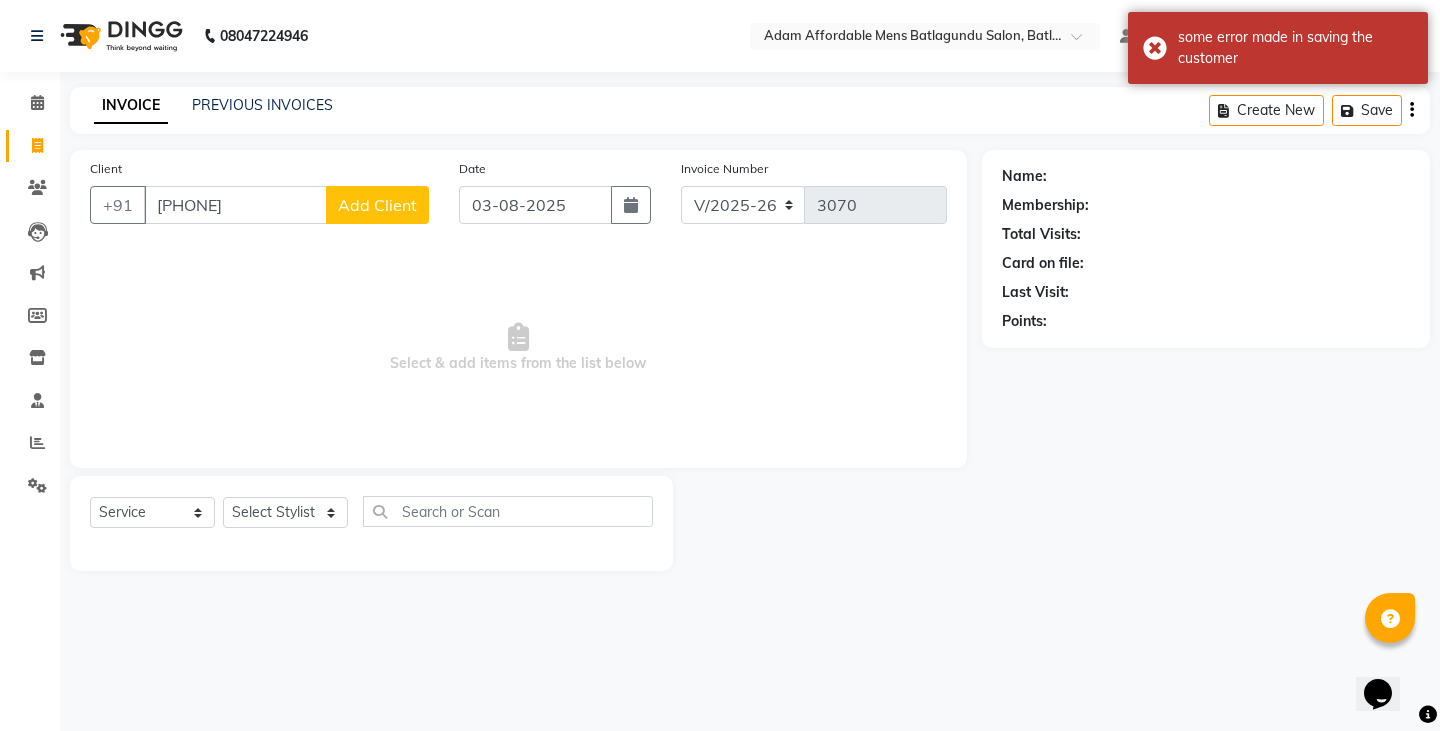click on "Select & add items from the list below" at bounding box center (518, 348) 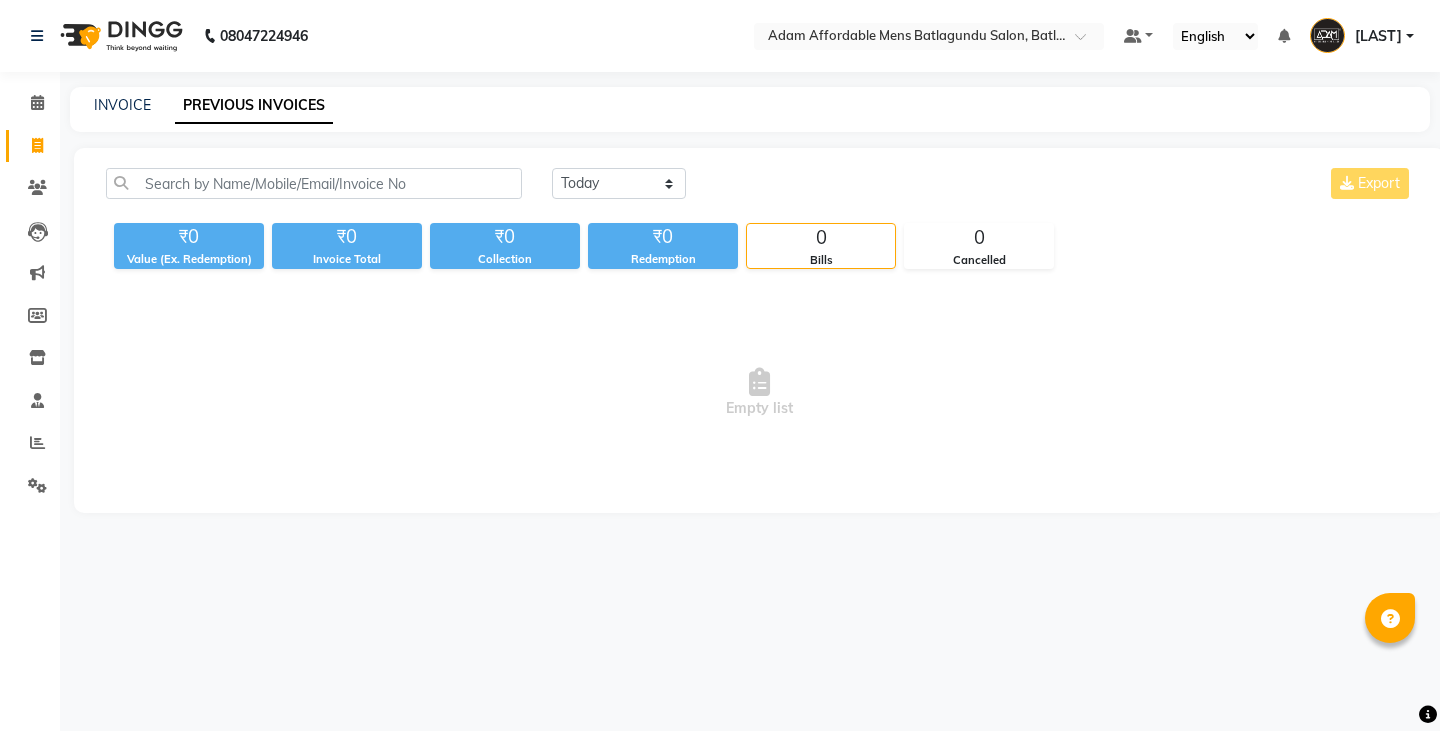 scroll, scrollTop: 0, scrollLeft: 0, axis: both 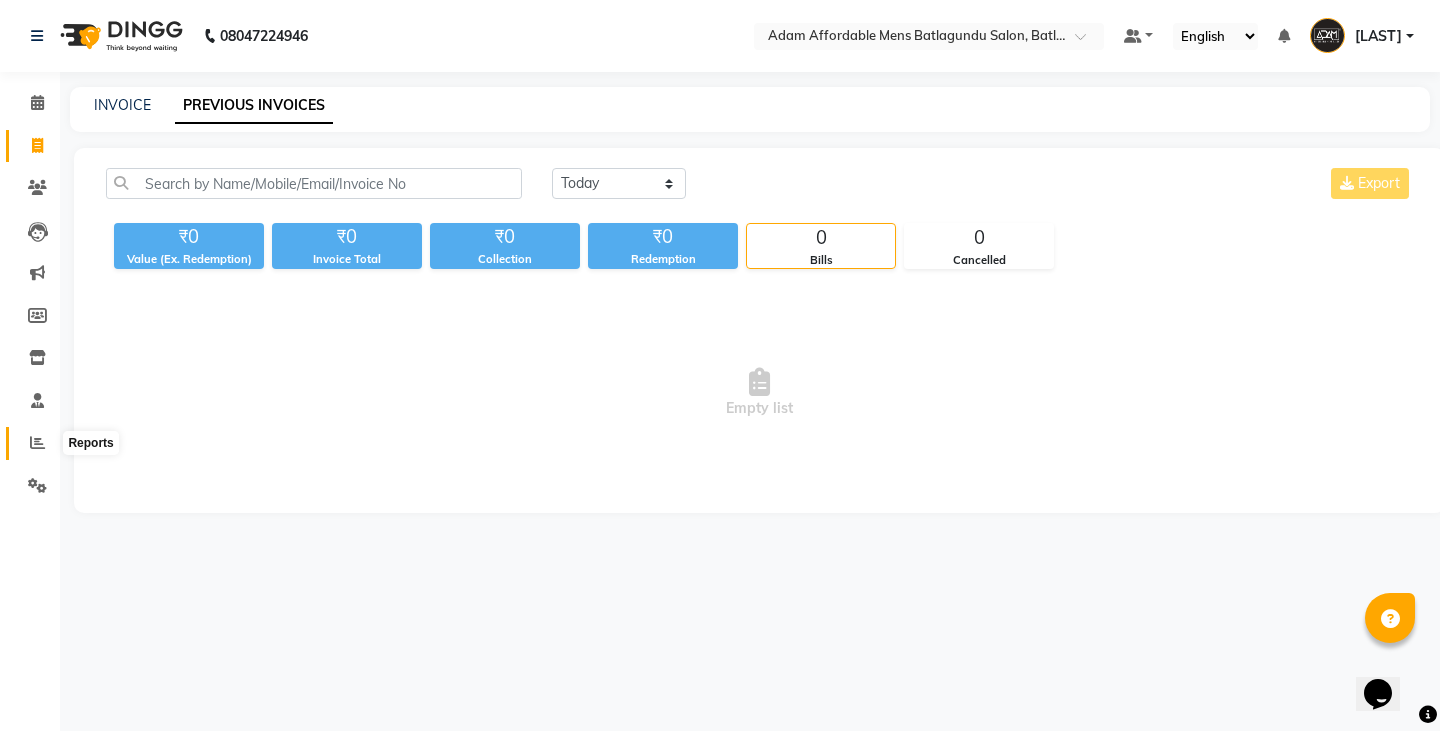 click 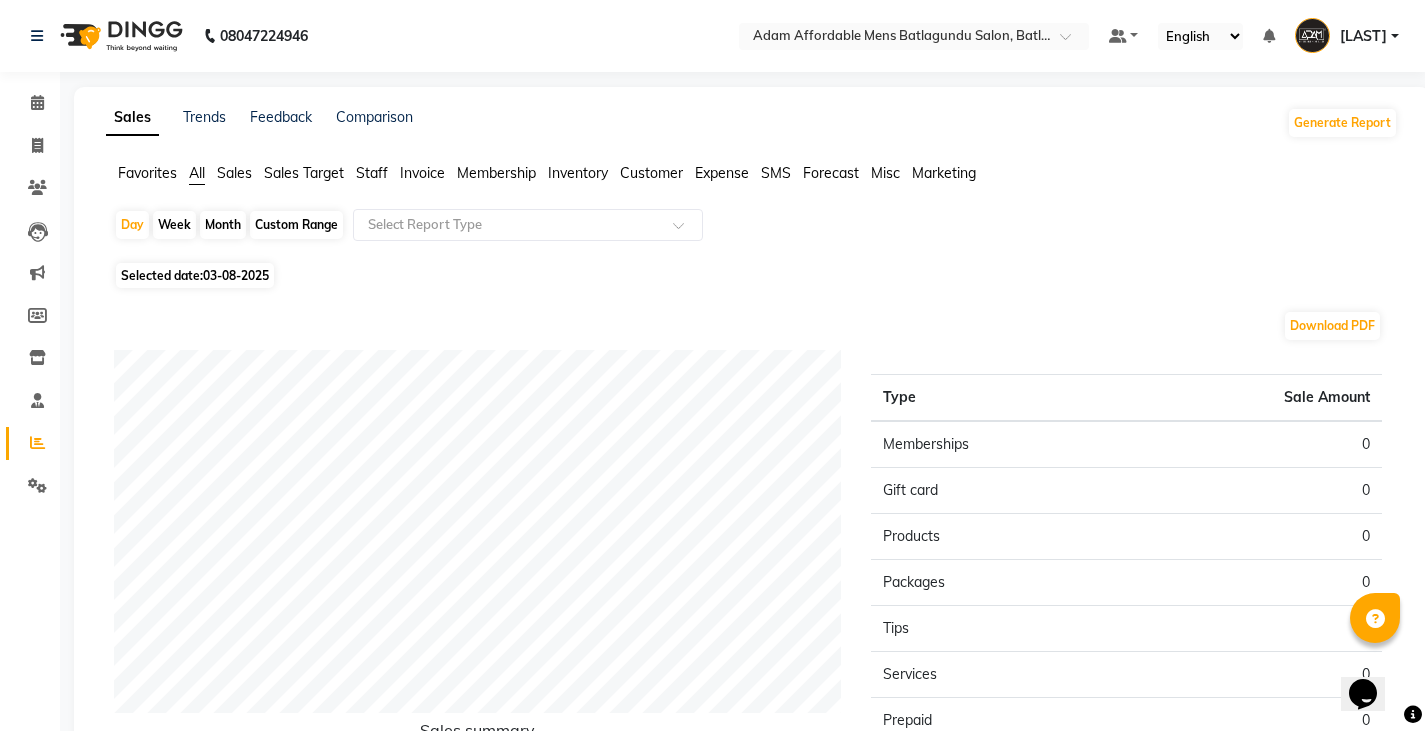 click on "Staff" 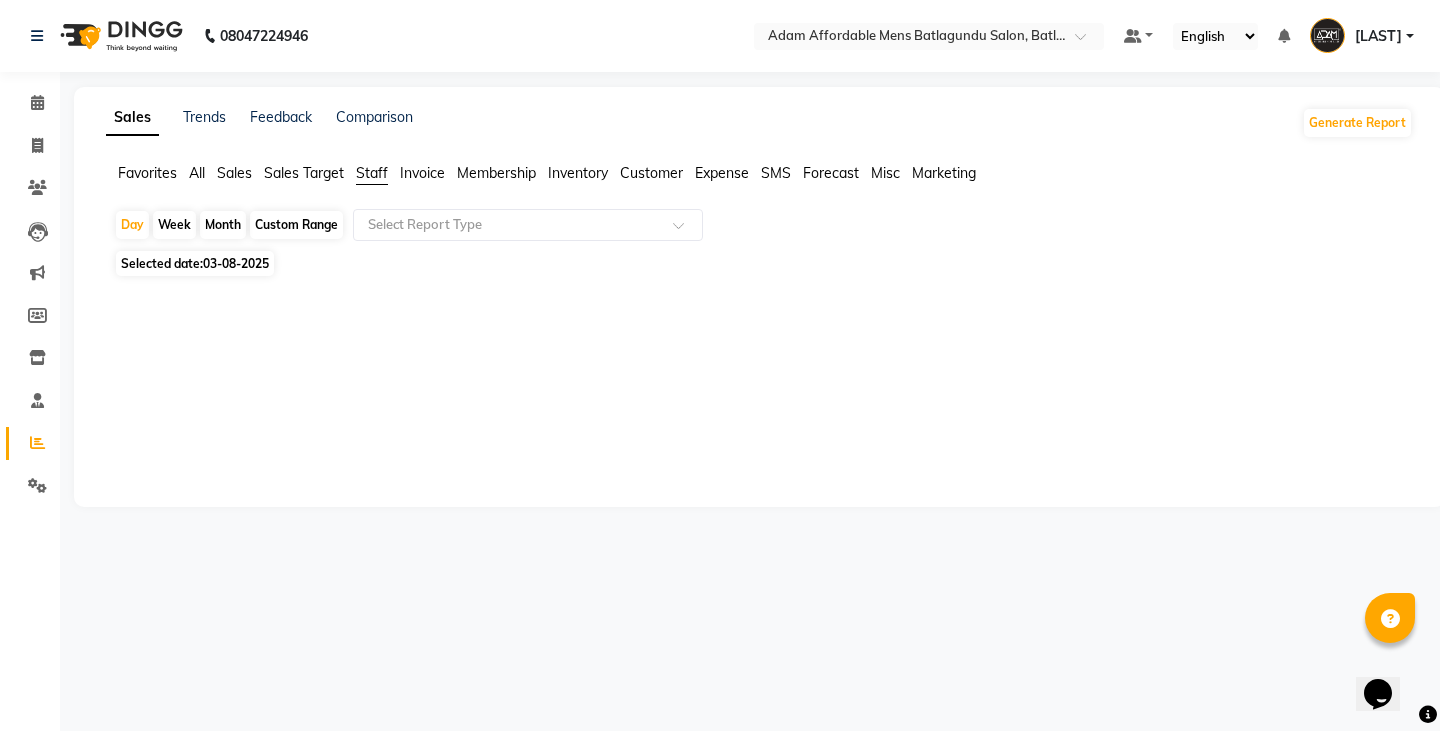 click on "Month" 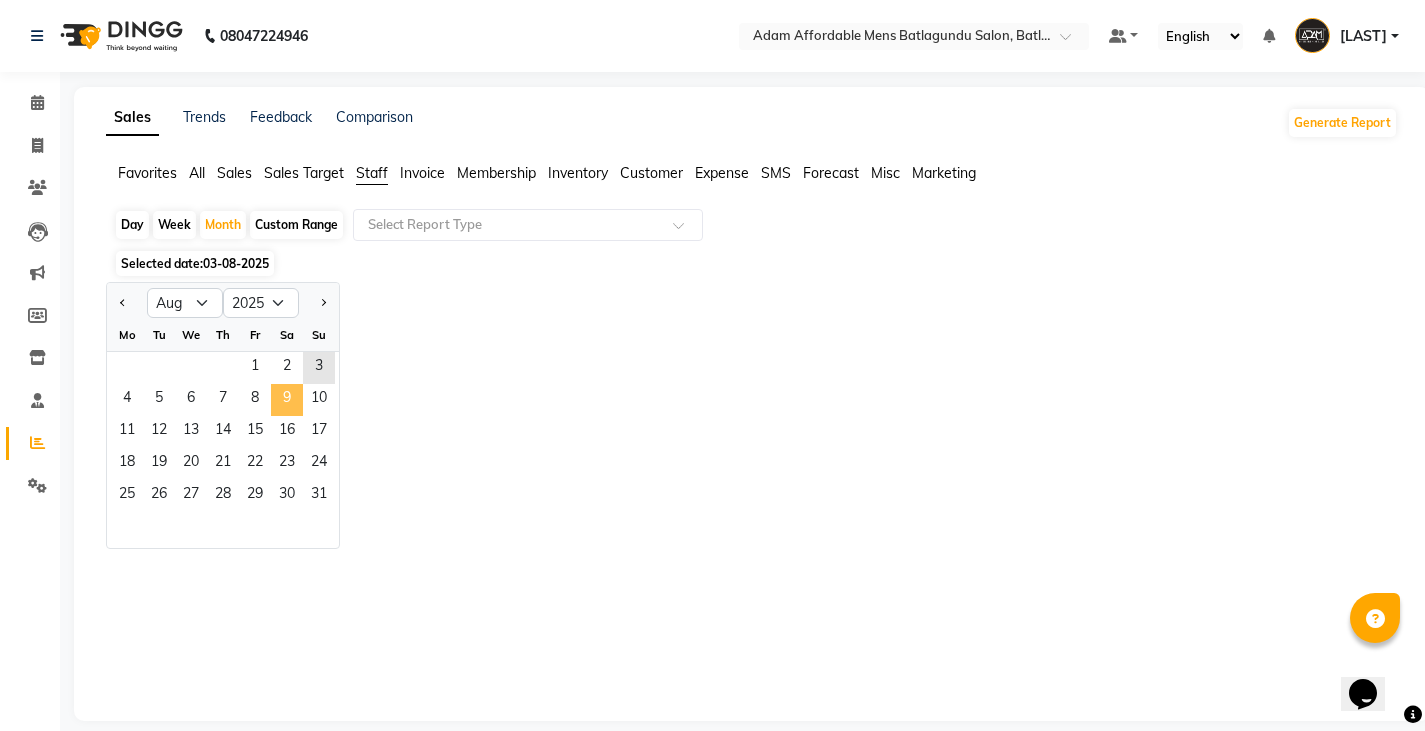click on "9" 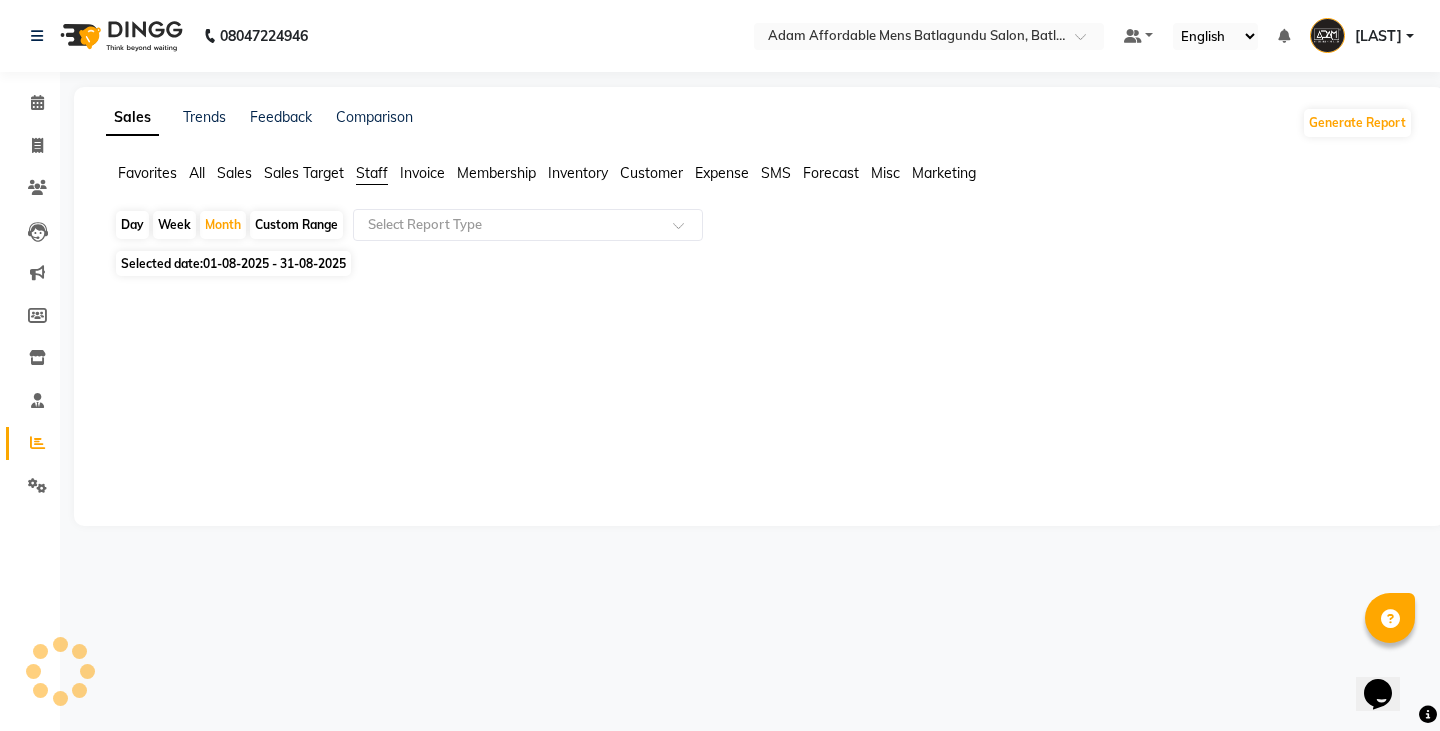 click 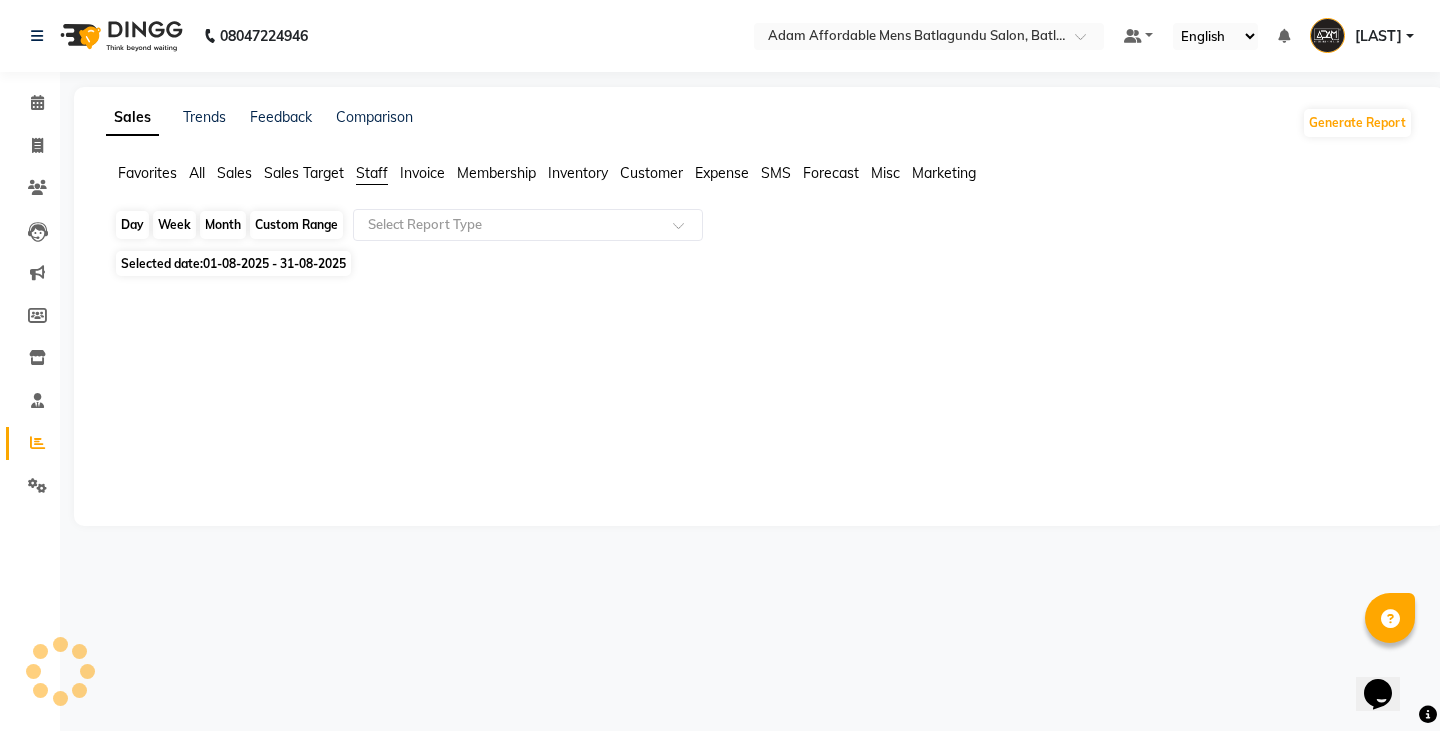 click on "Month" 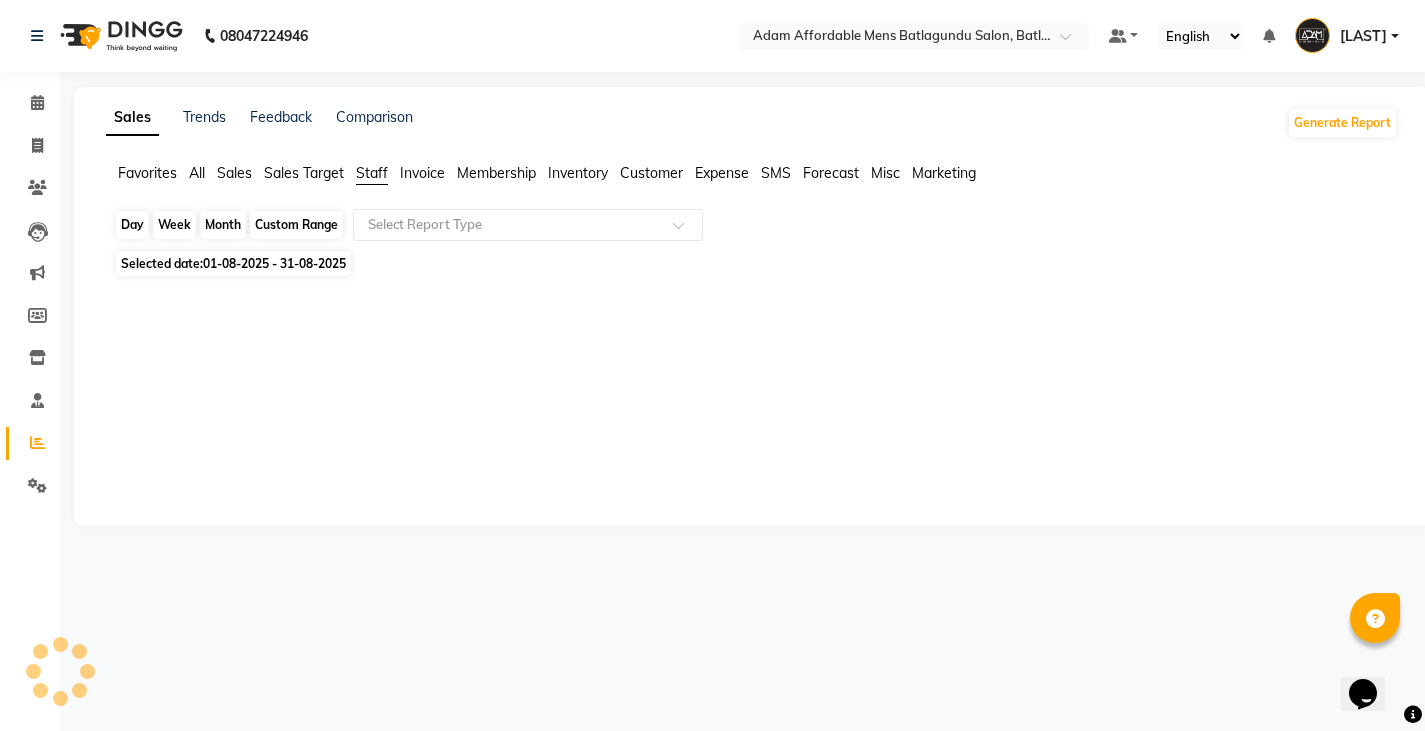 select on "8" 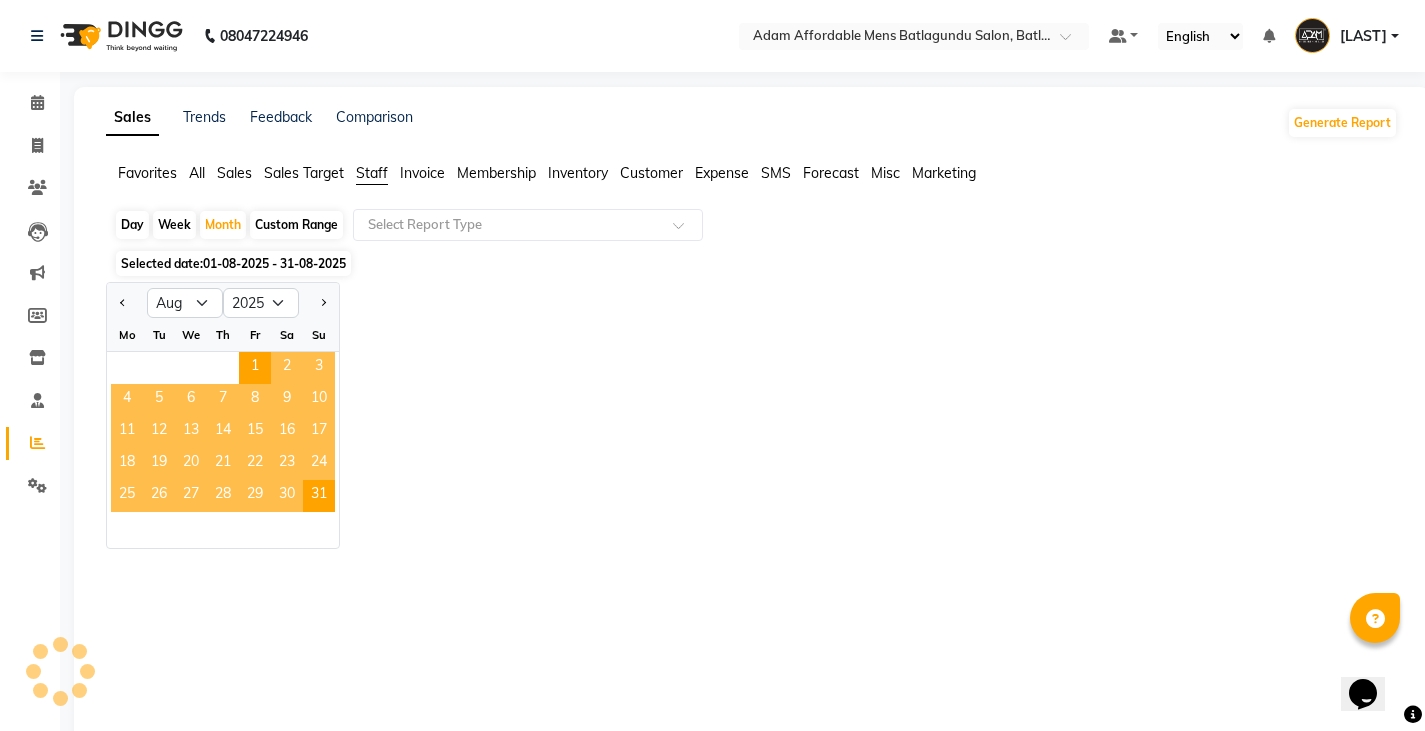 click on "3" 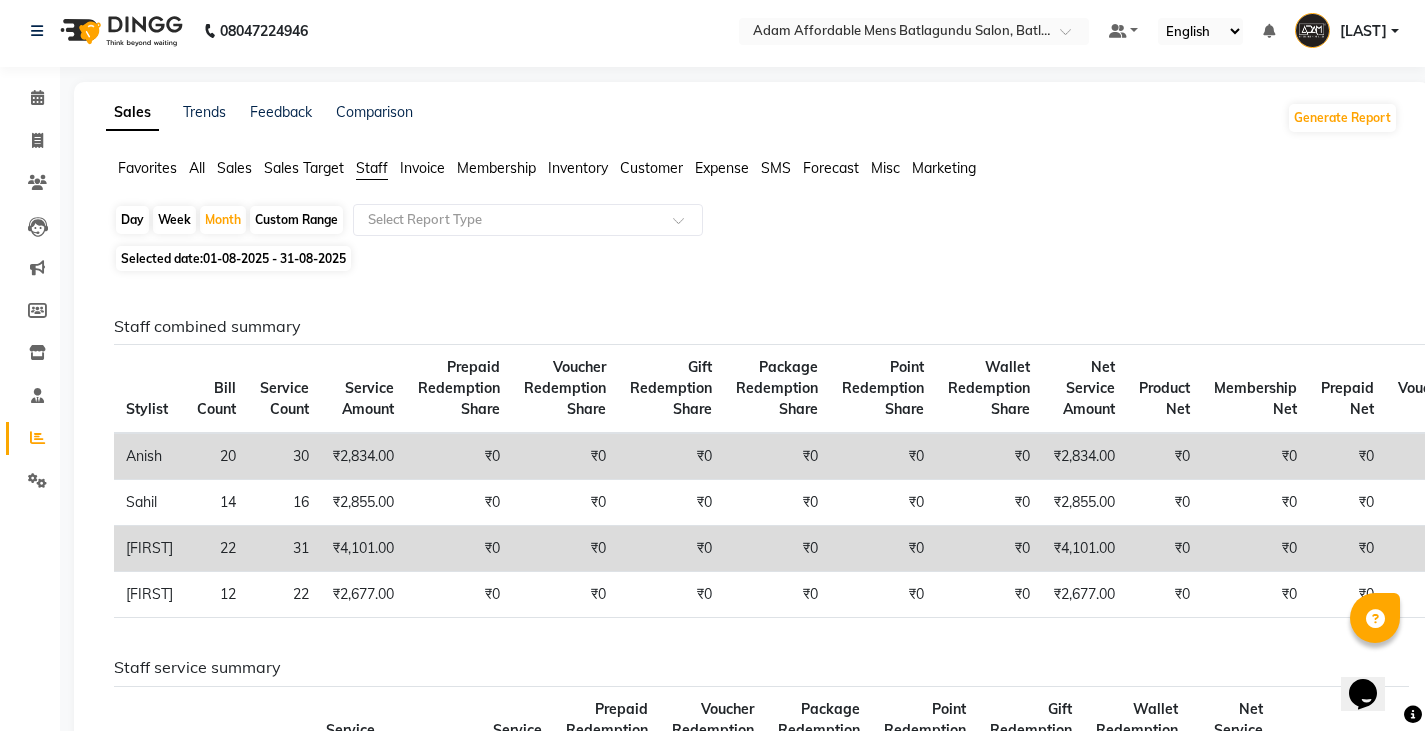 scroll, scrollTop: 0, scrollLeft: 0, axis: both 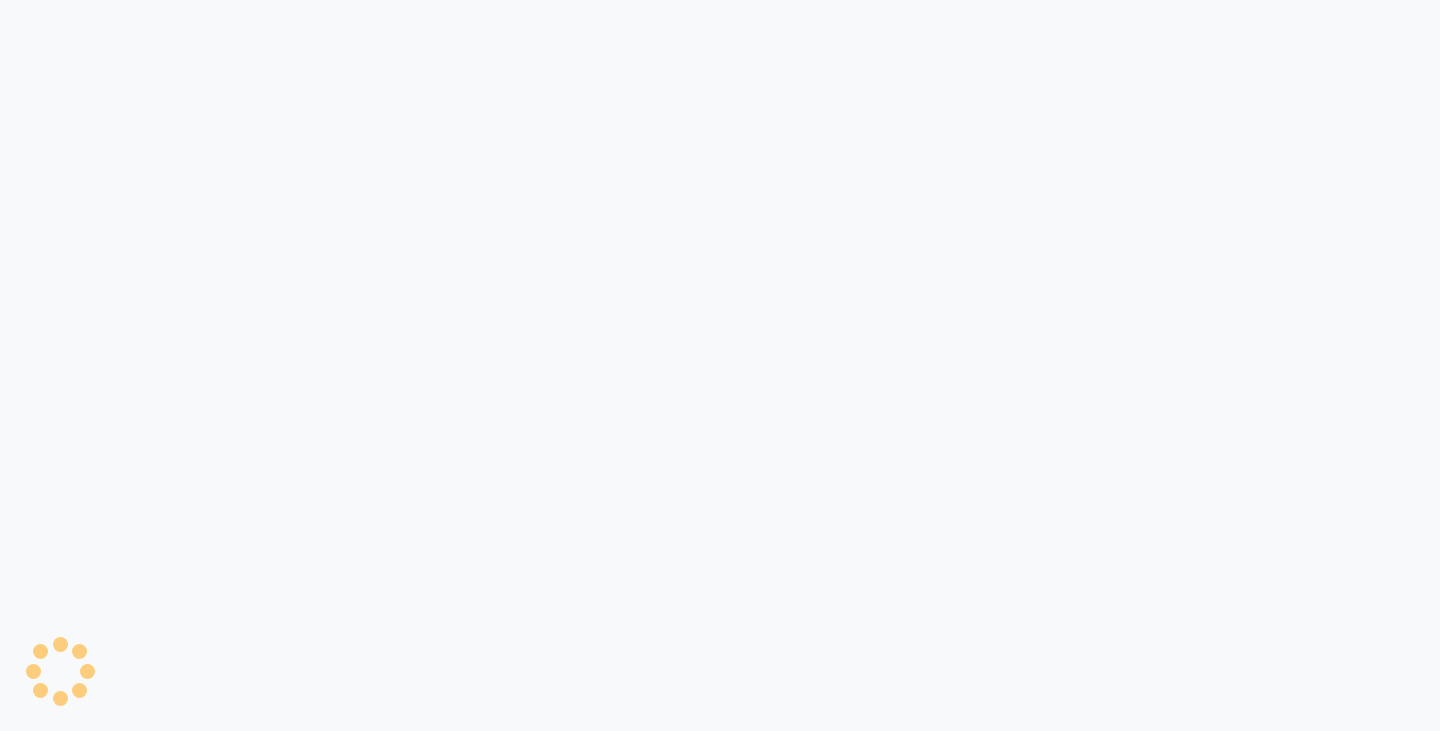 select on "service" 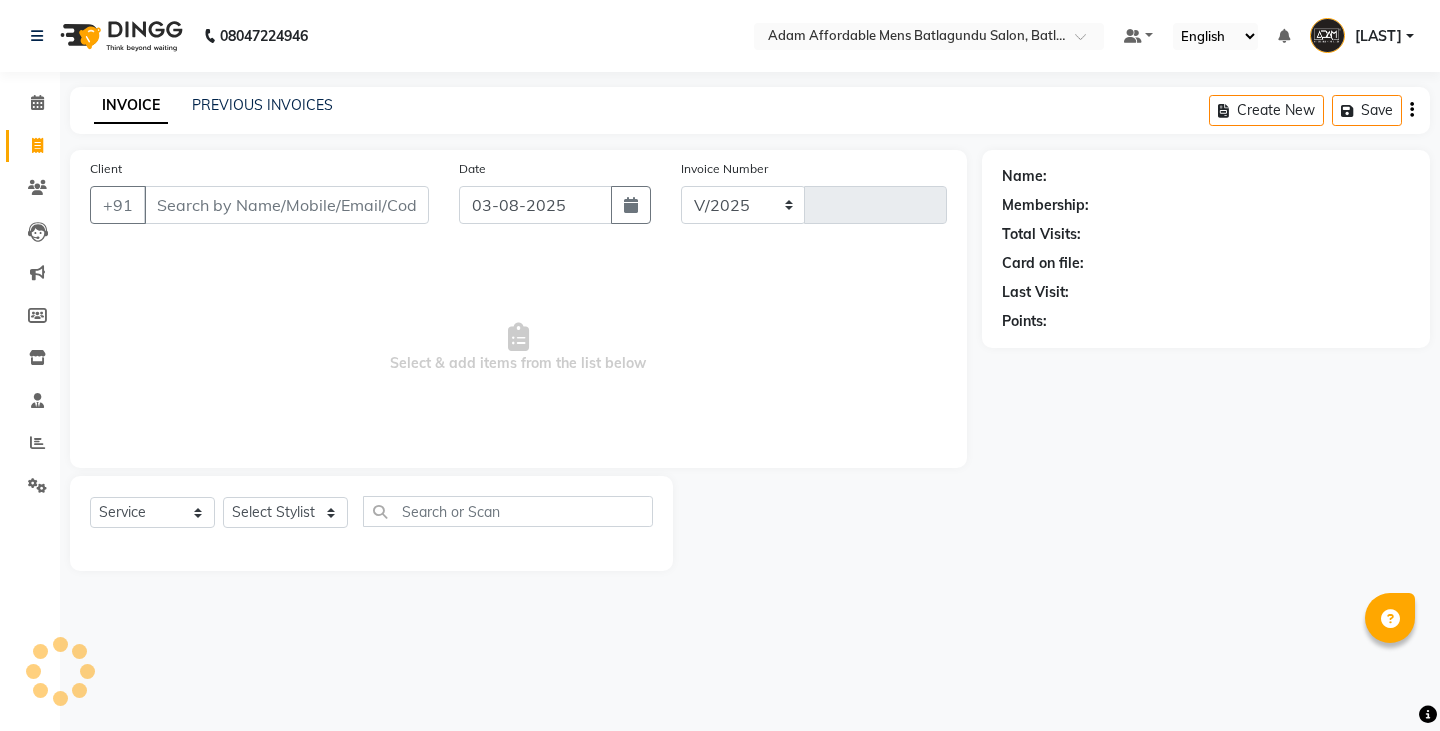select on "8213" 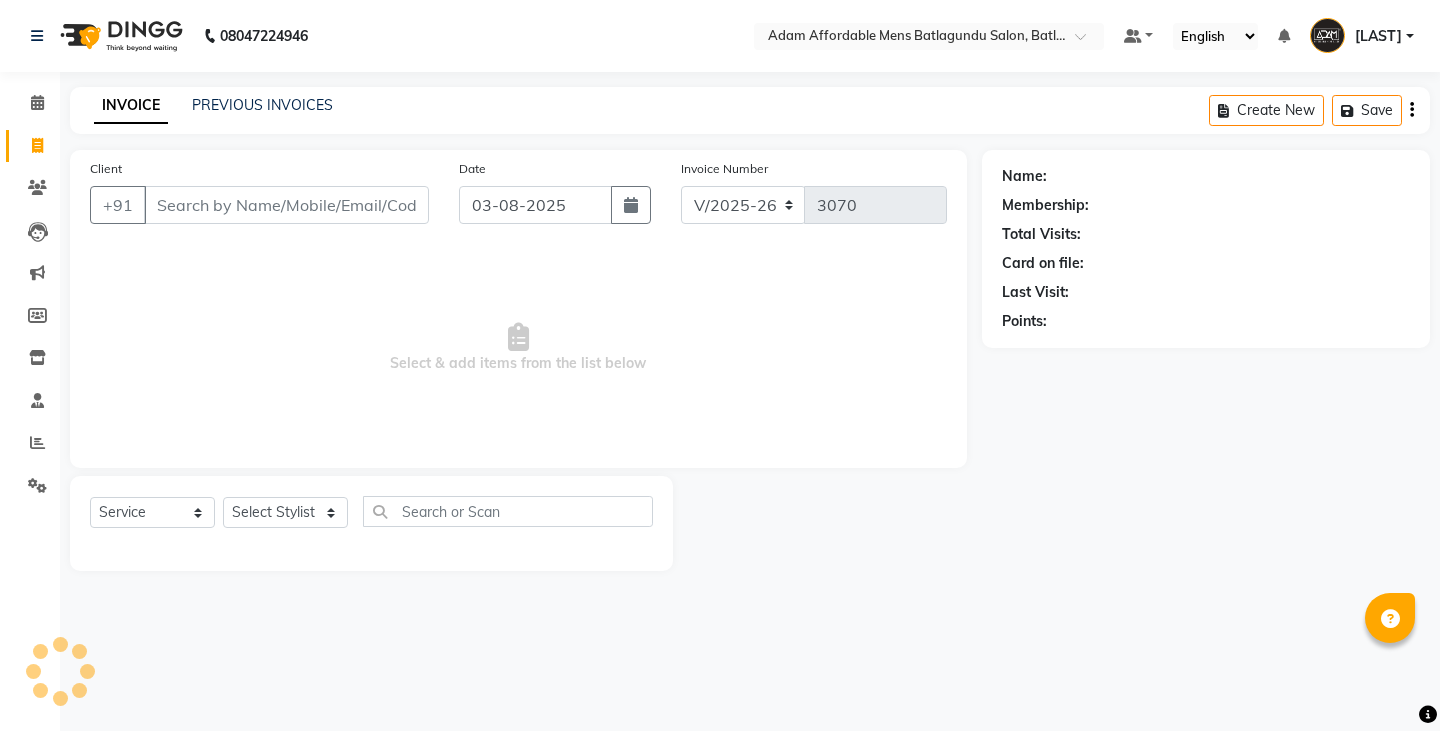 click on "Client" at bounding box center (286, 205) 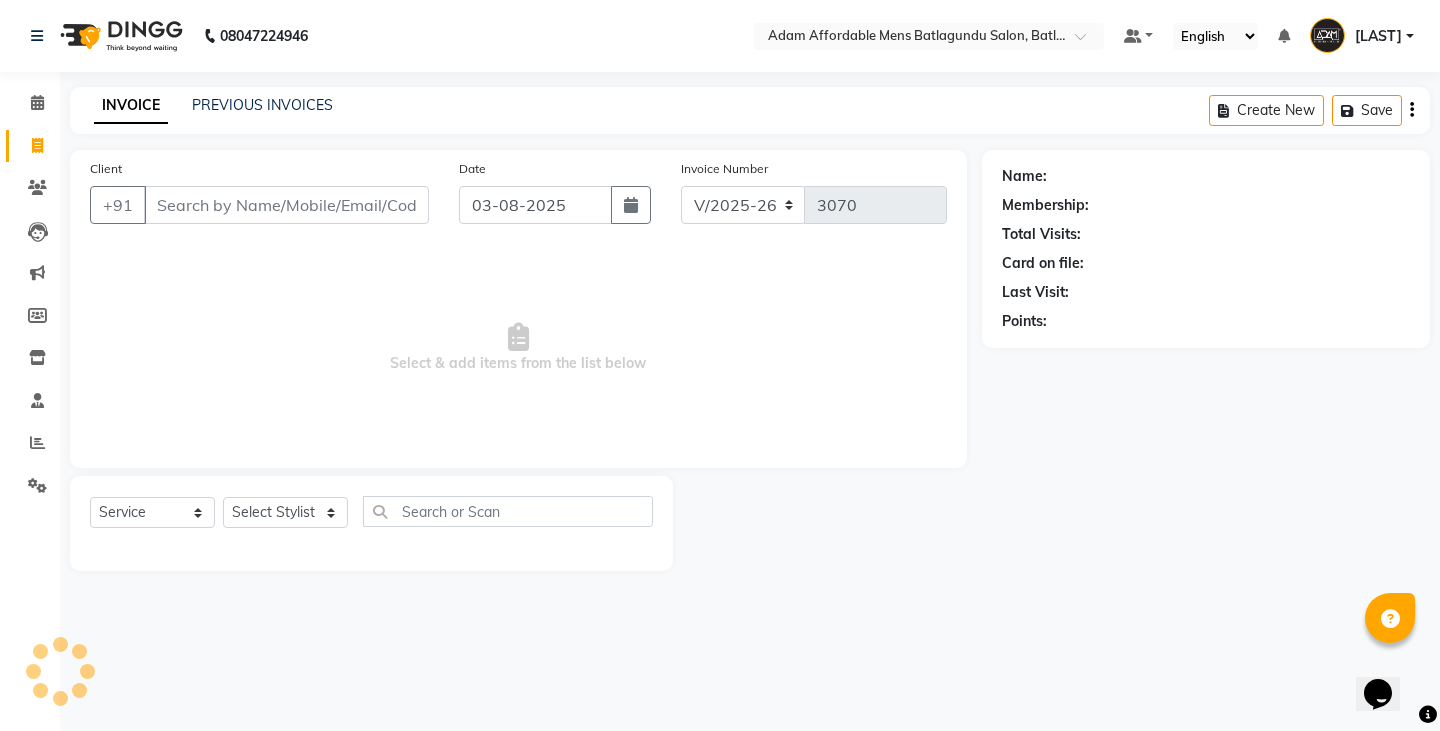 scroll, scrollTop: 0, scrollLeft: 0, axis: both 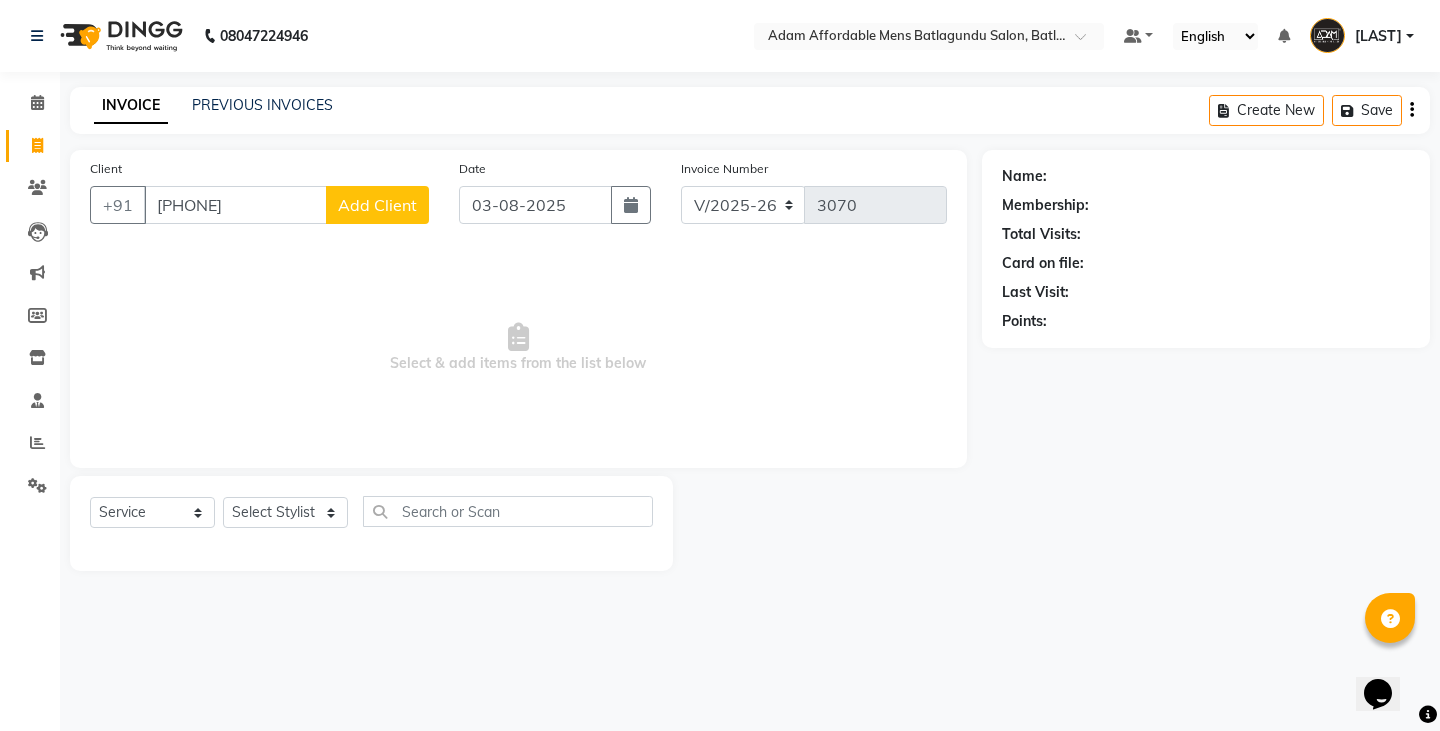 type on "[PHONE]" 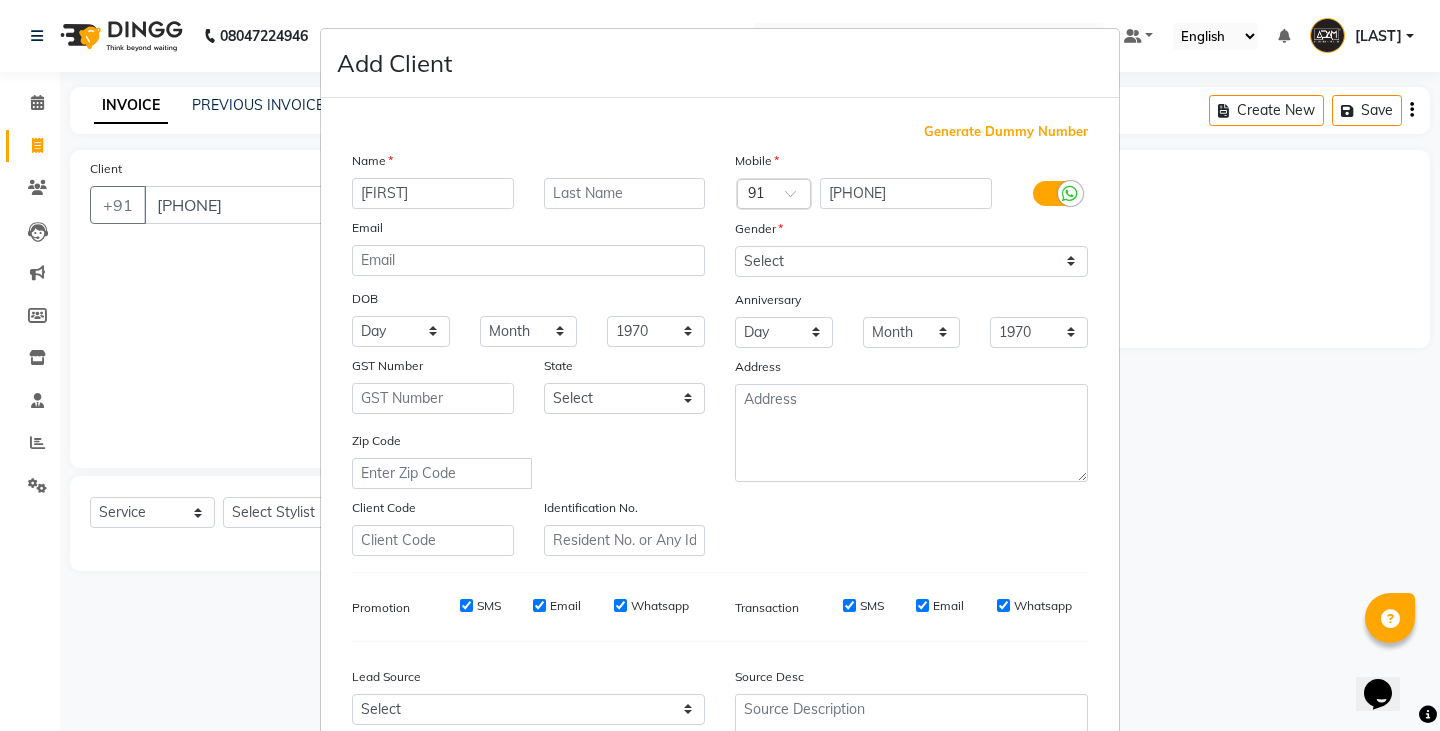 type on "[FIRST]" 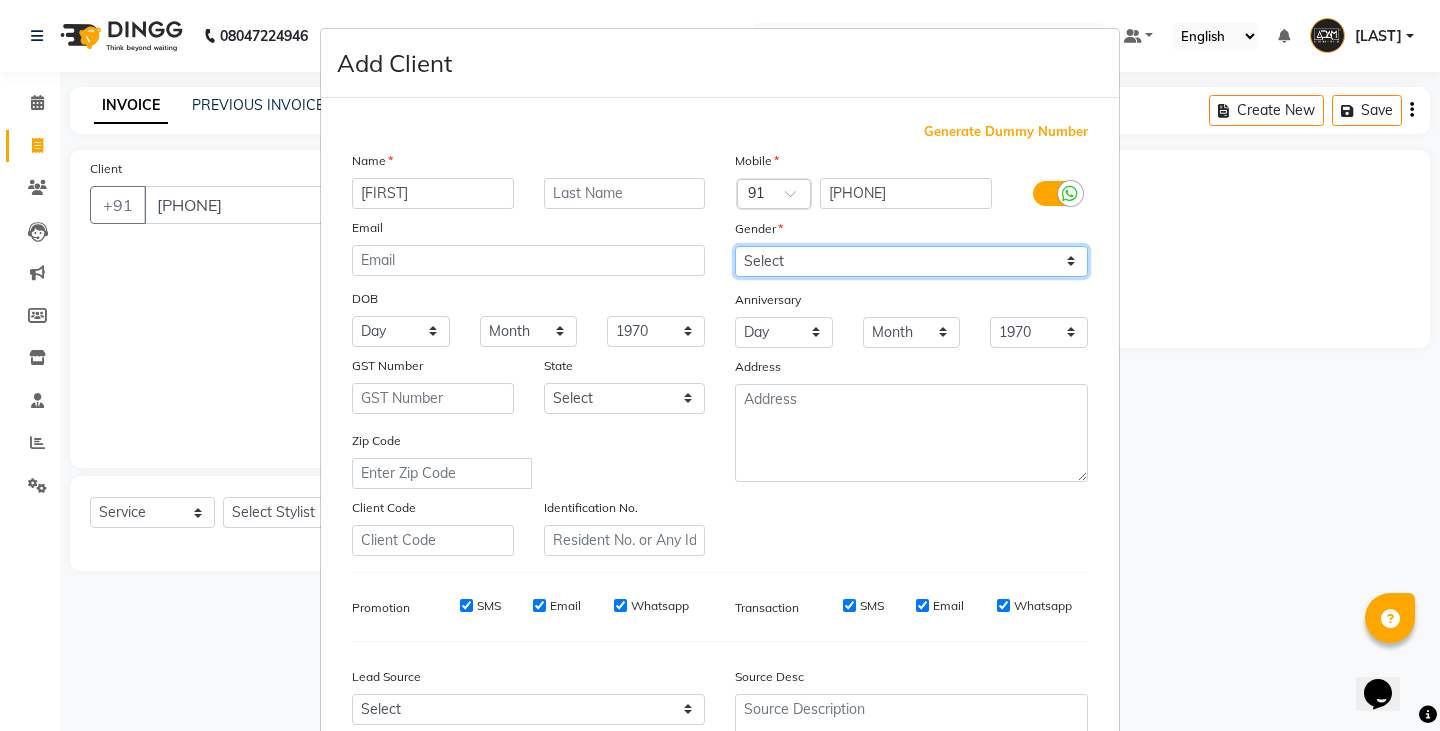 click on "Select Male Female Other Prefer Not To Say" at bounding box center [911, 261] 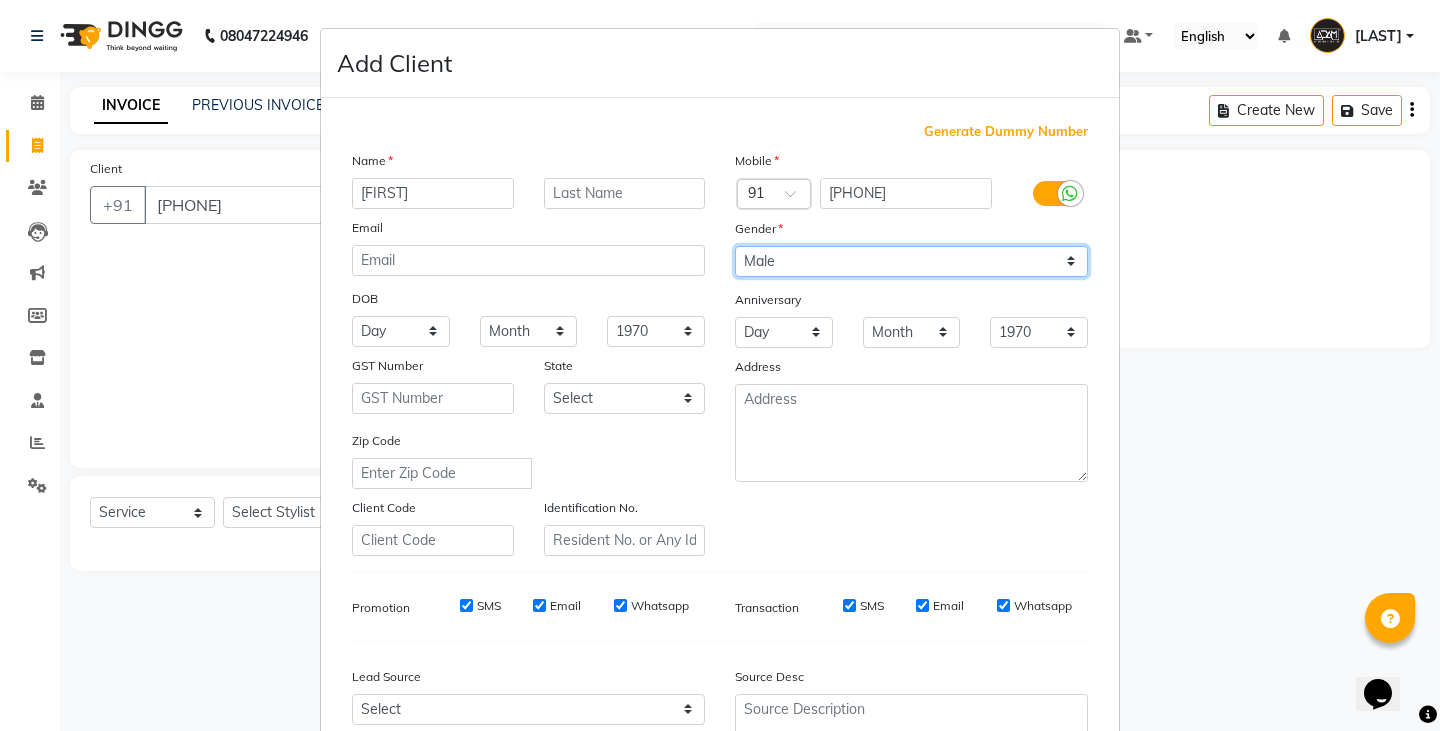 click on "Select Male Female Other Prefer Not To Say" at bounding box center (911, 261) 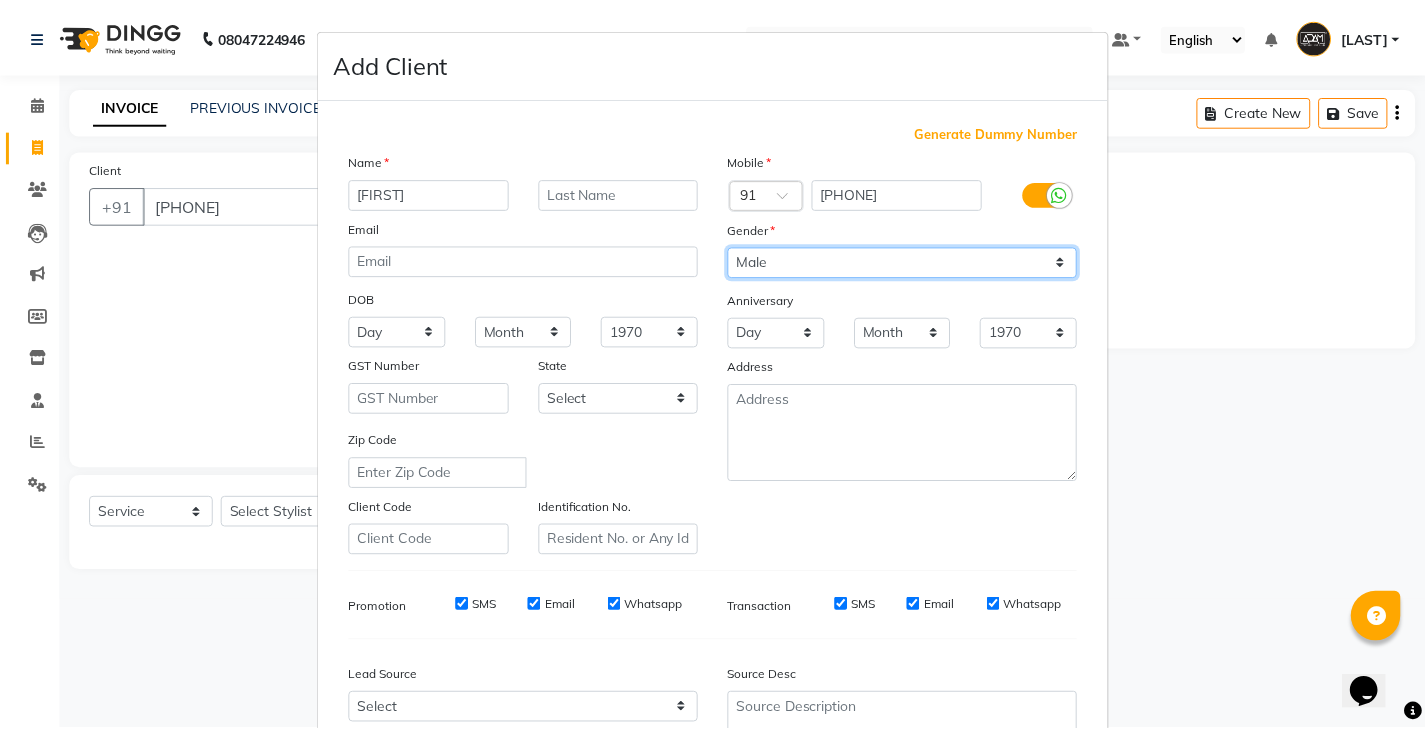 scroll, scrollTop: 192, scrollLeft: 0, axis: vertical 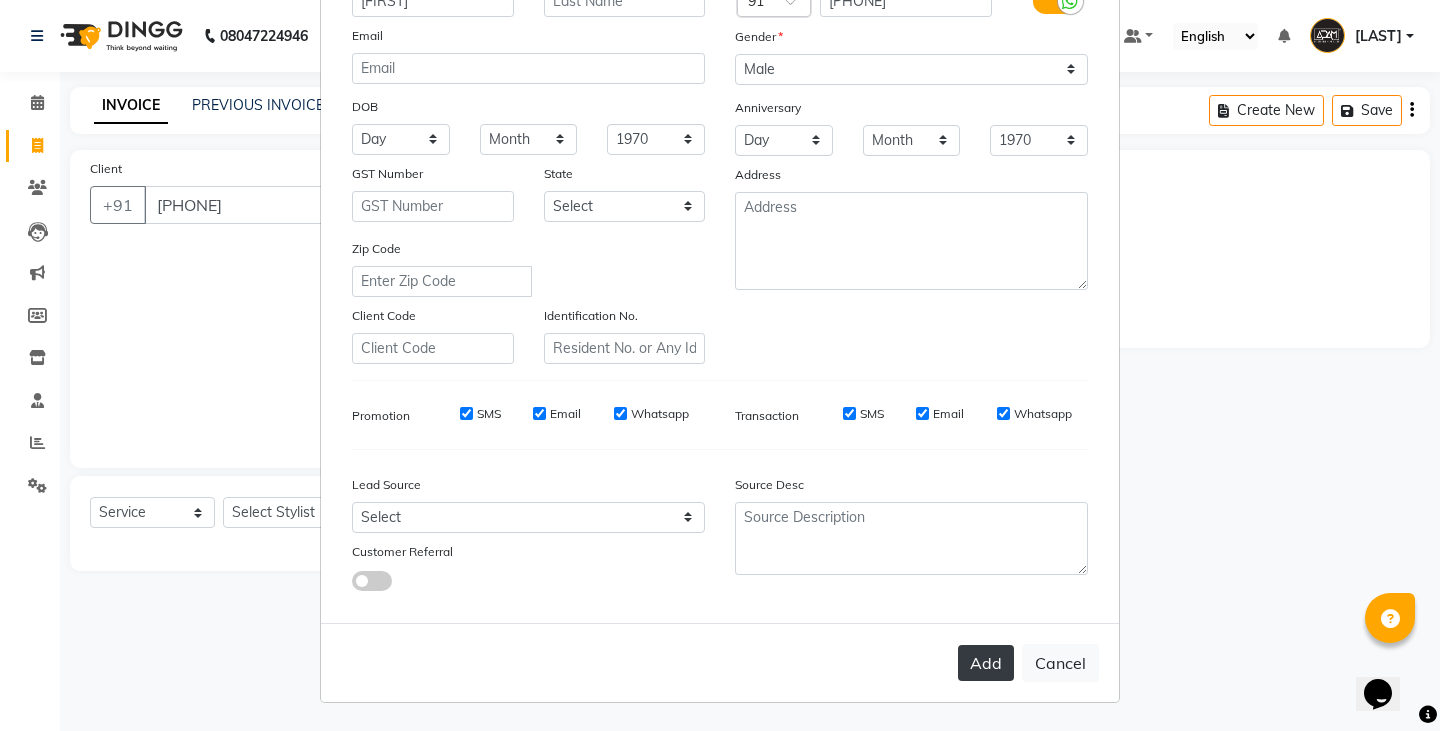 click on "Add" at bounding box center [986, 663] 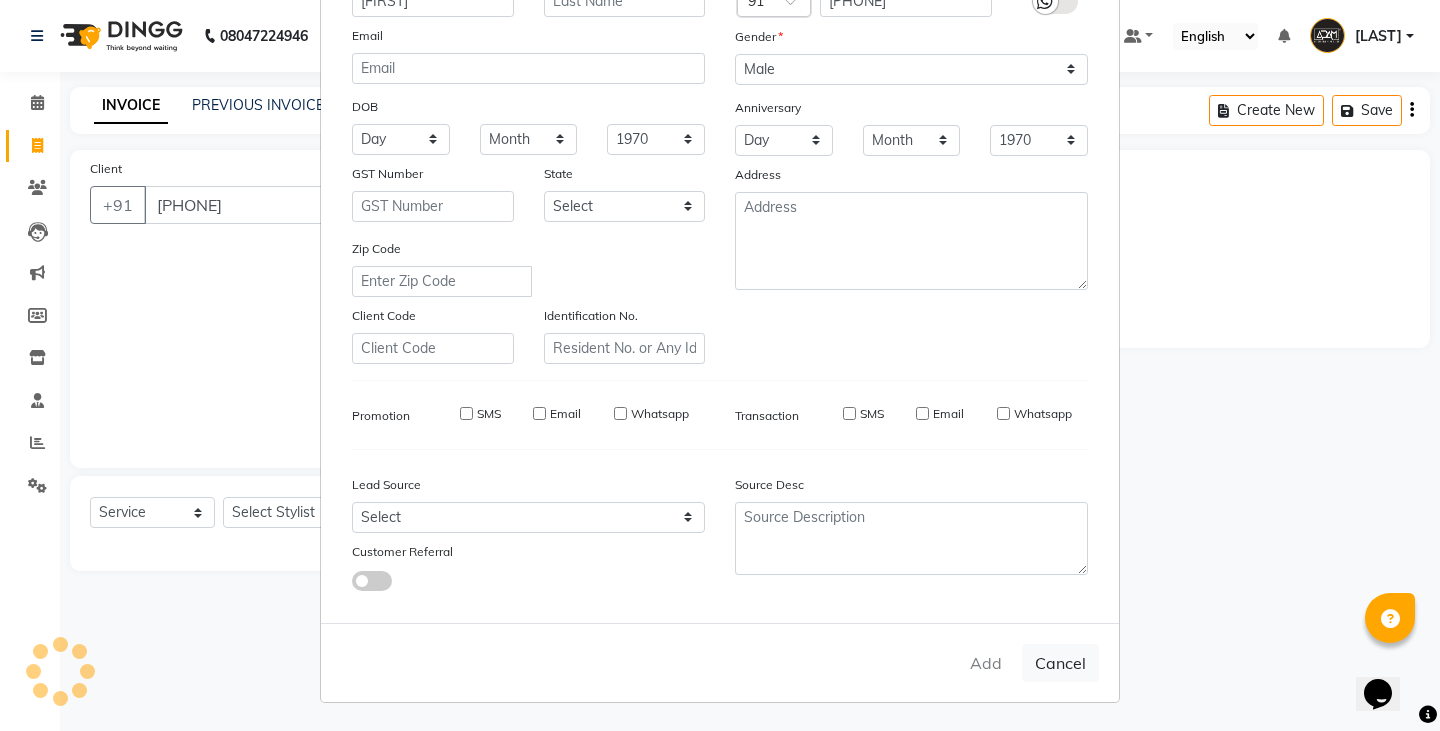 type 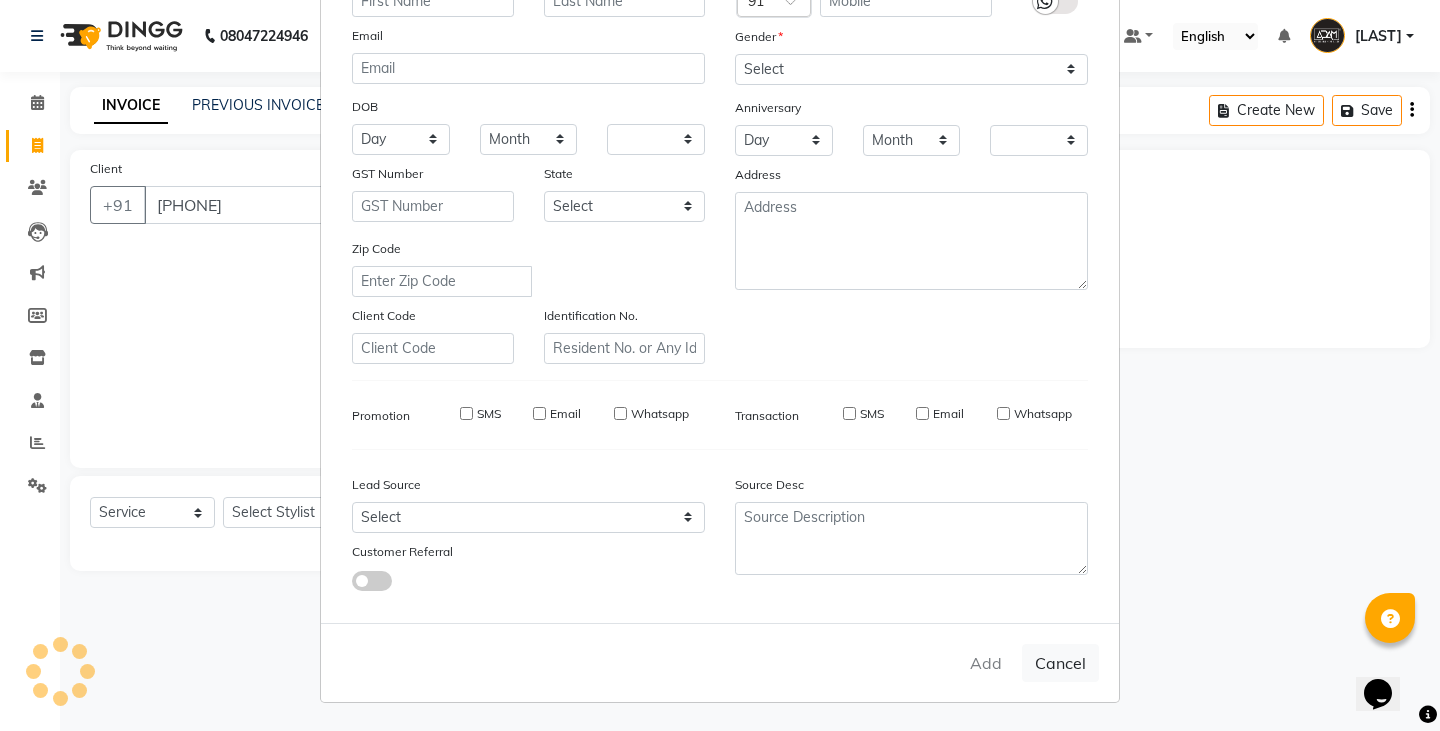 checkbox on "false" 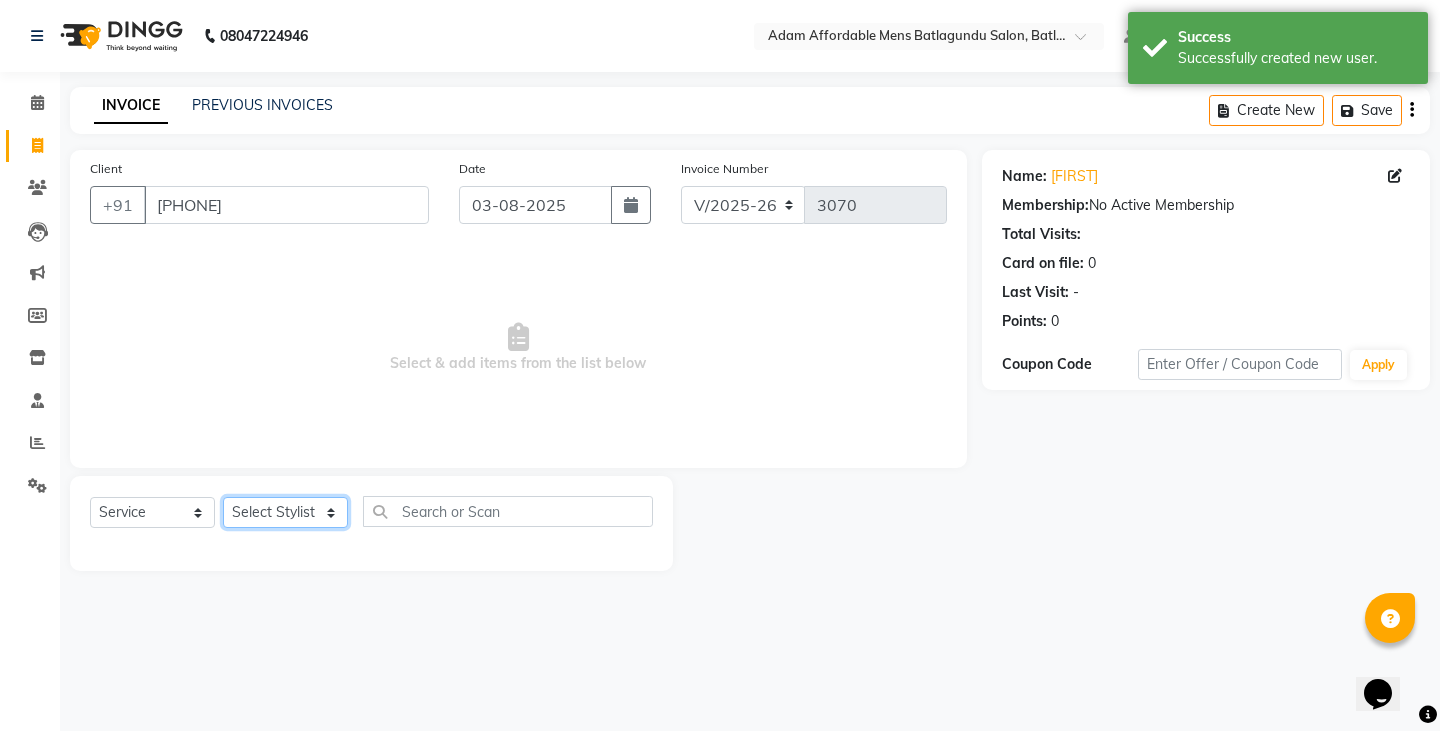 click on "Select Stylist Admin Anish Ovesh Raja SAHIL  SOHAIL SONU" 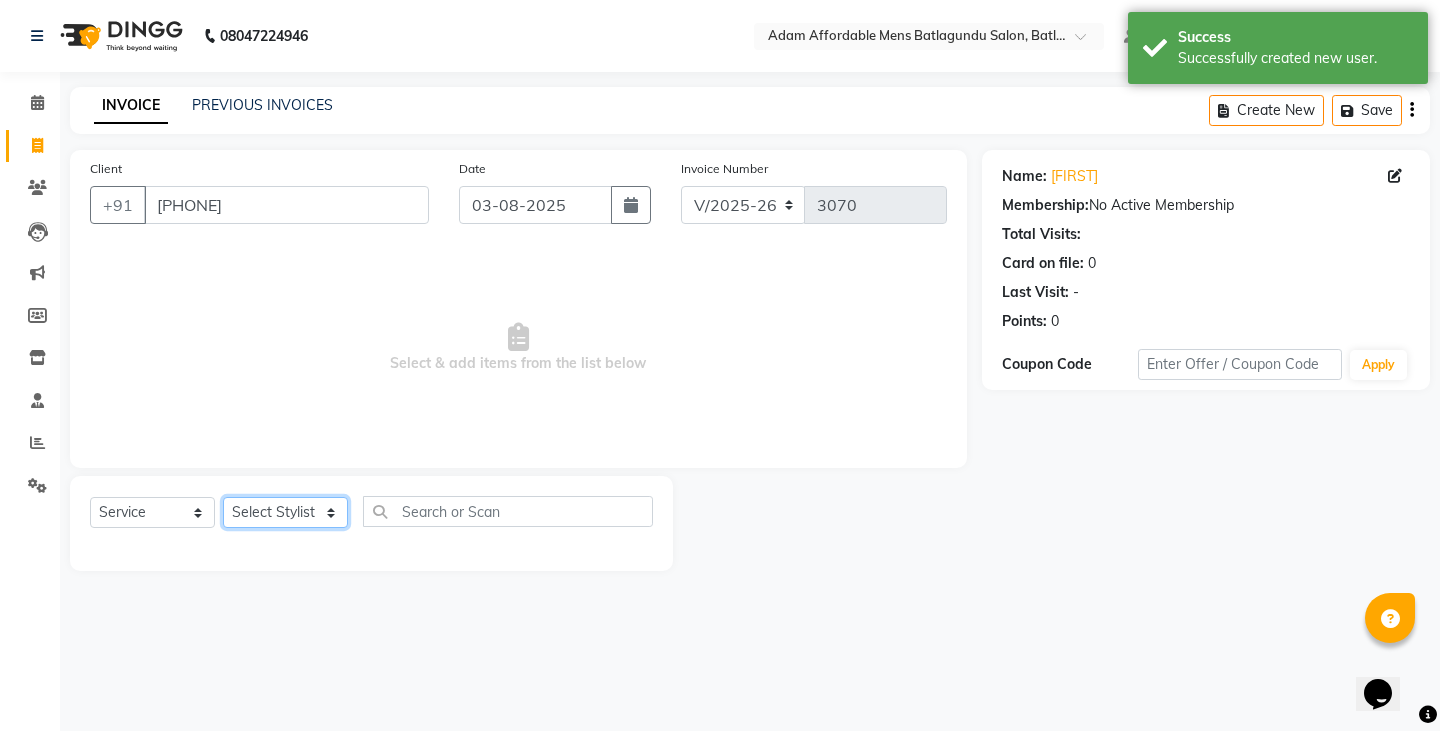 select on "78652" 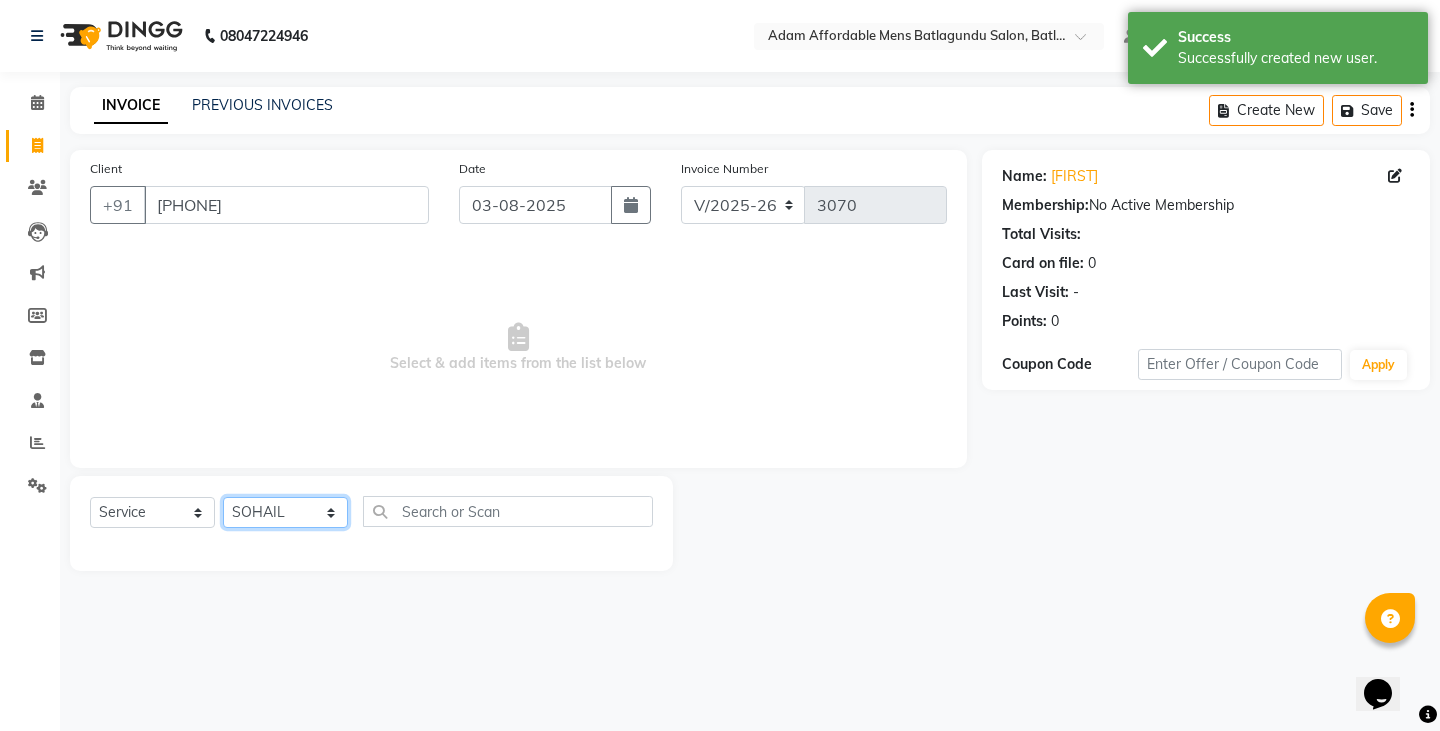 click on "Select Stylist Admin Anish Ovesh Raja SAHIL  SOHAIL SONU" 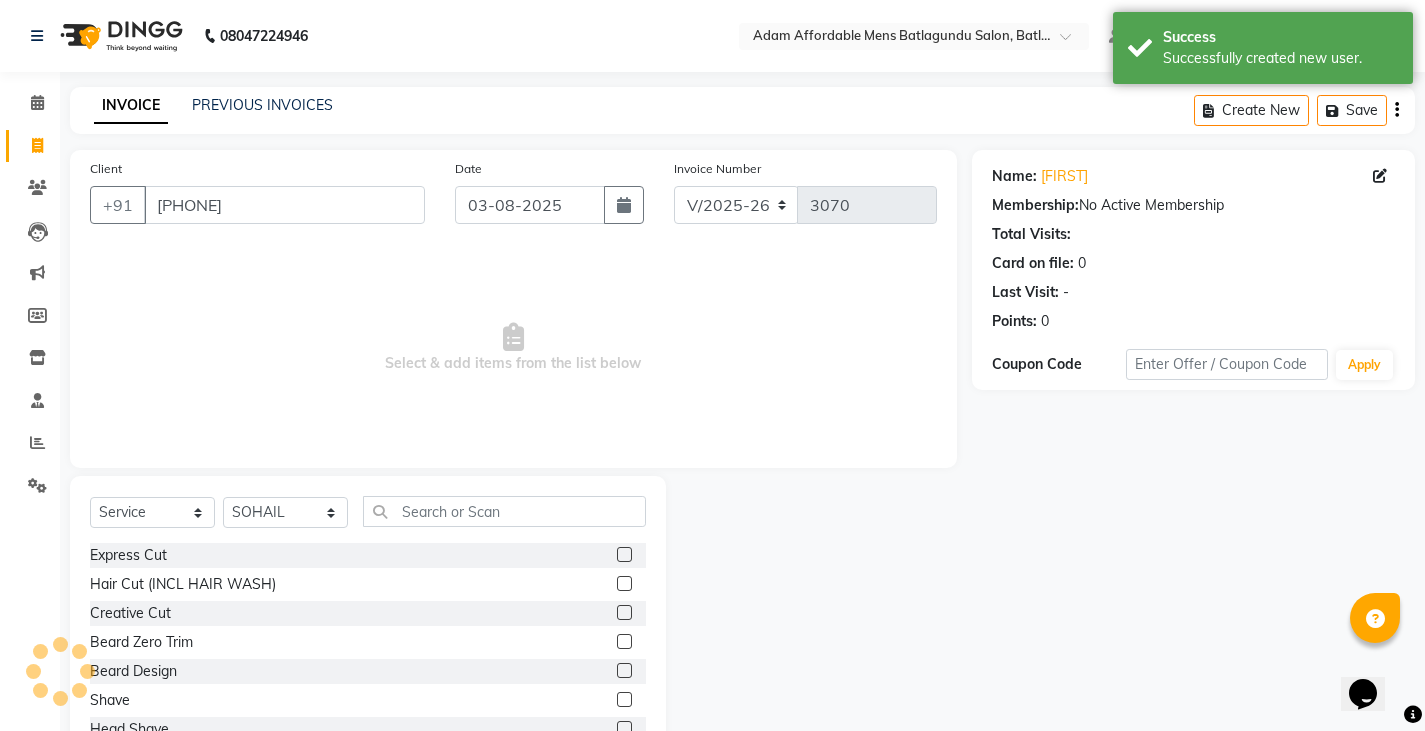 click 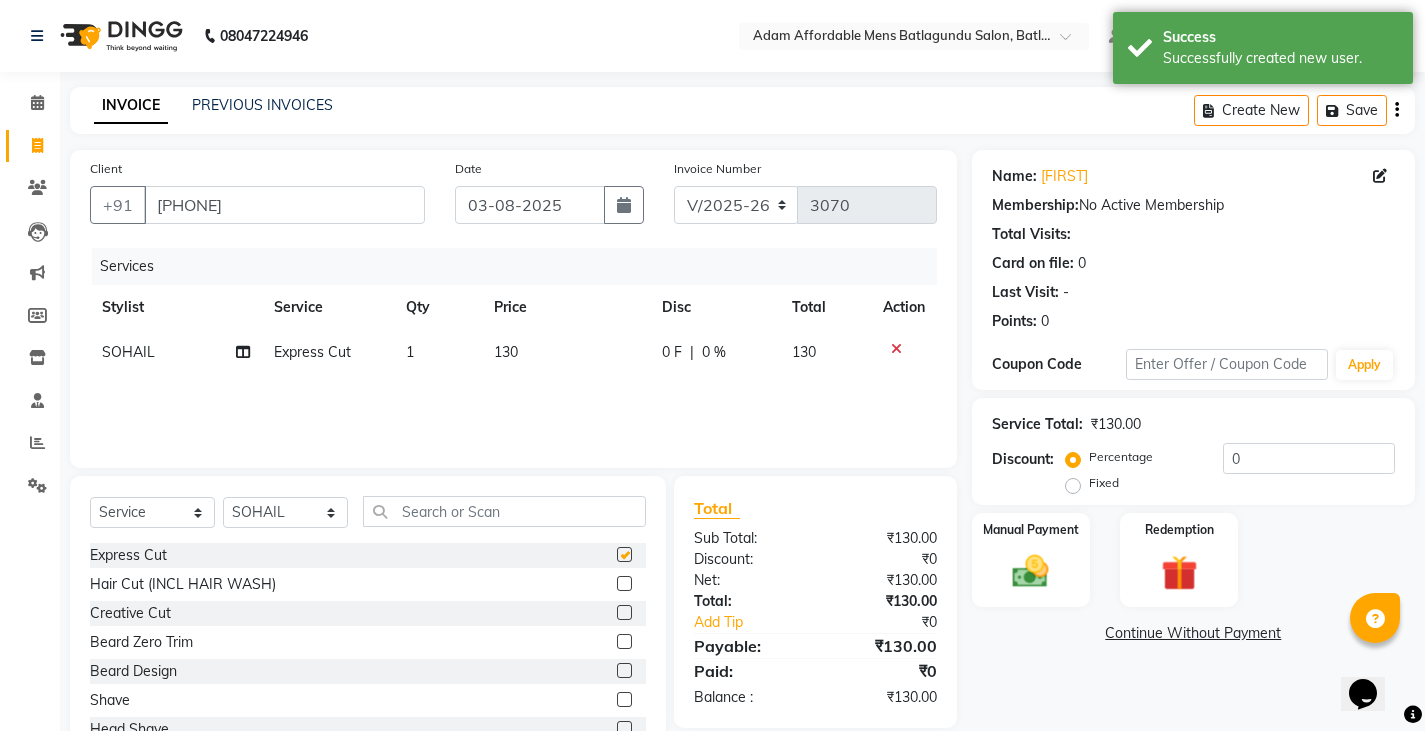 checkbox on "false" 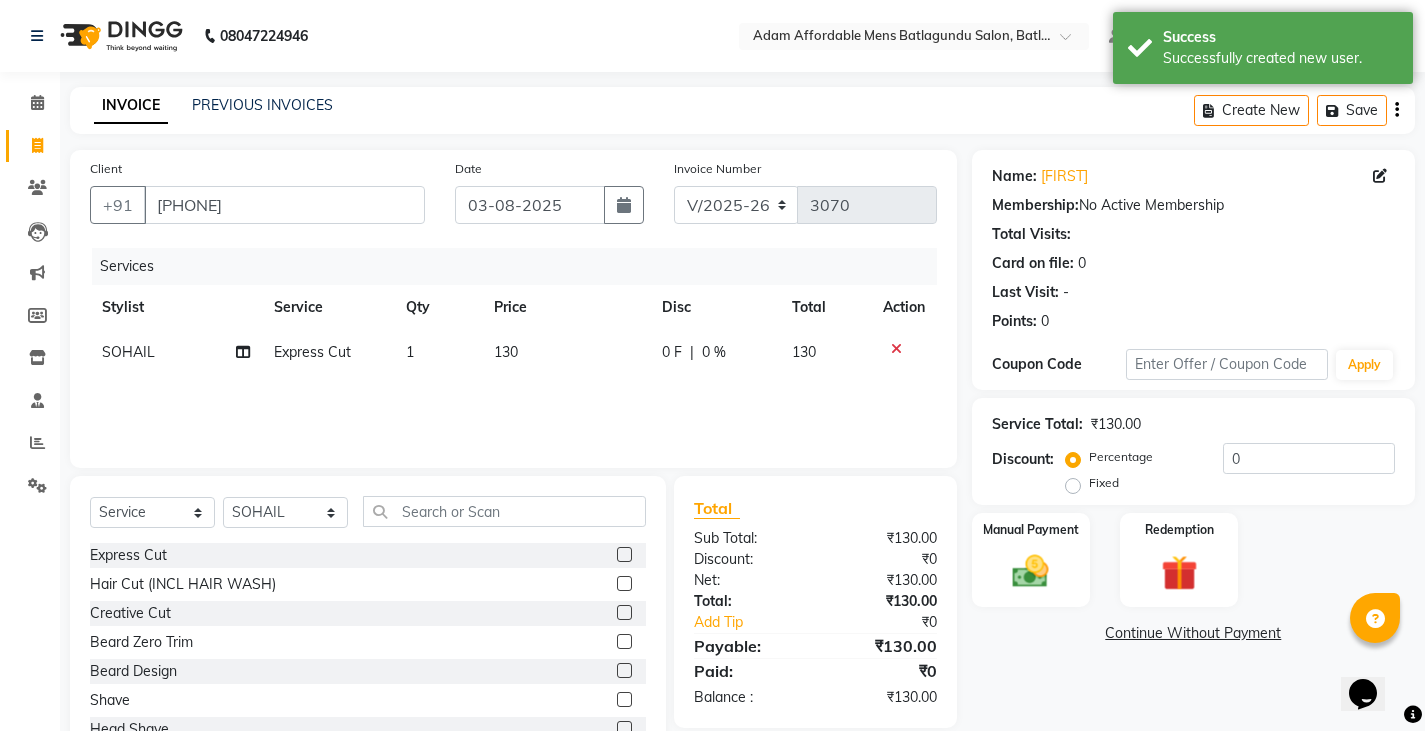 click on "130" 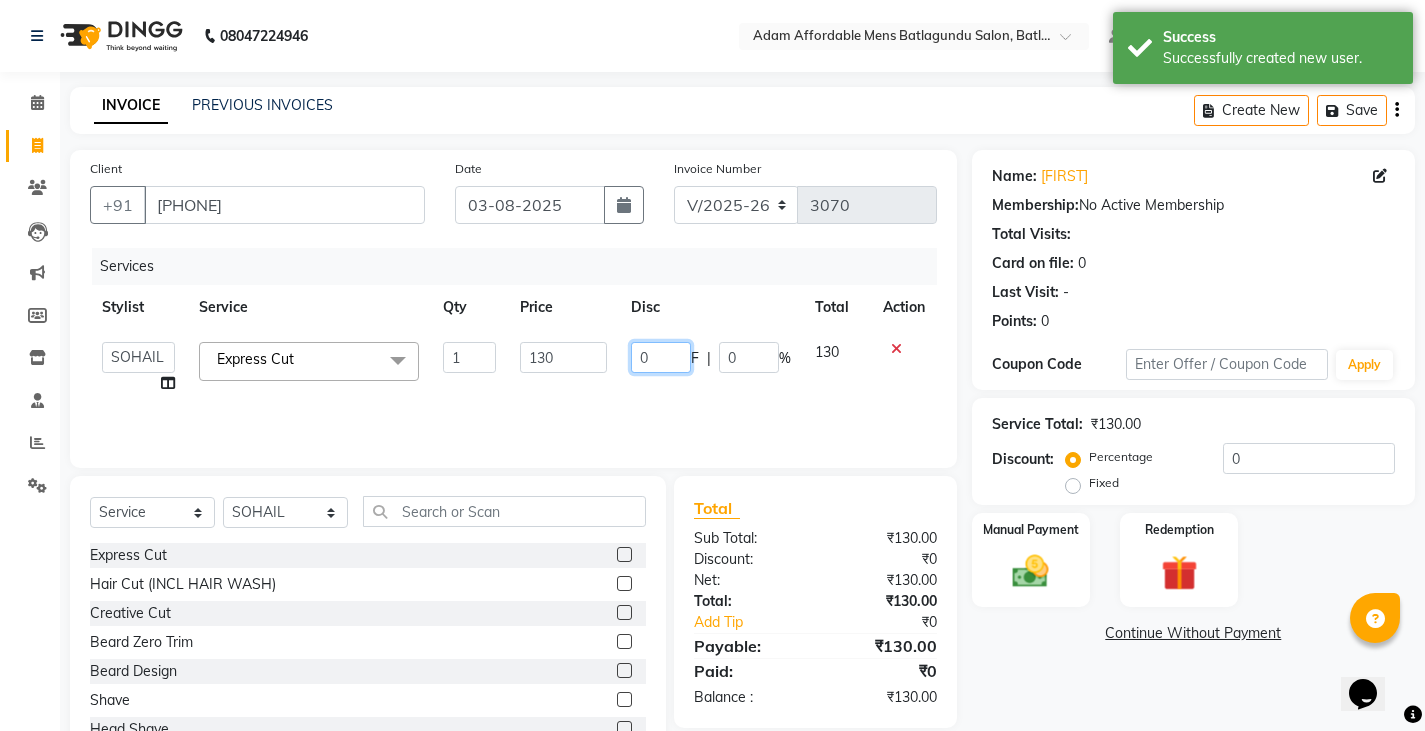 click on "0" 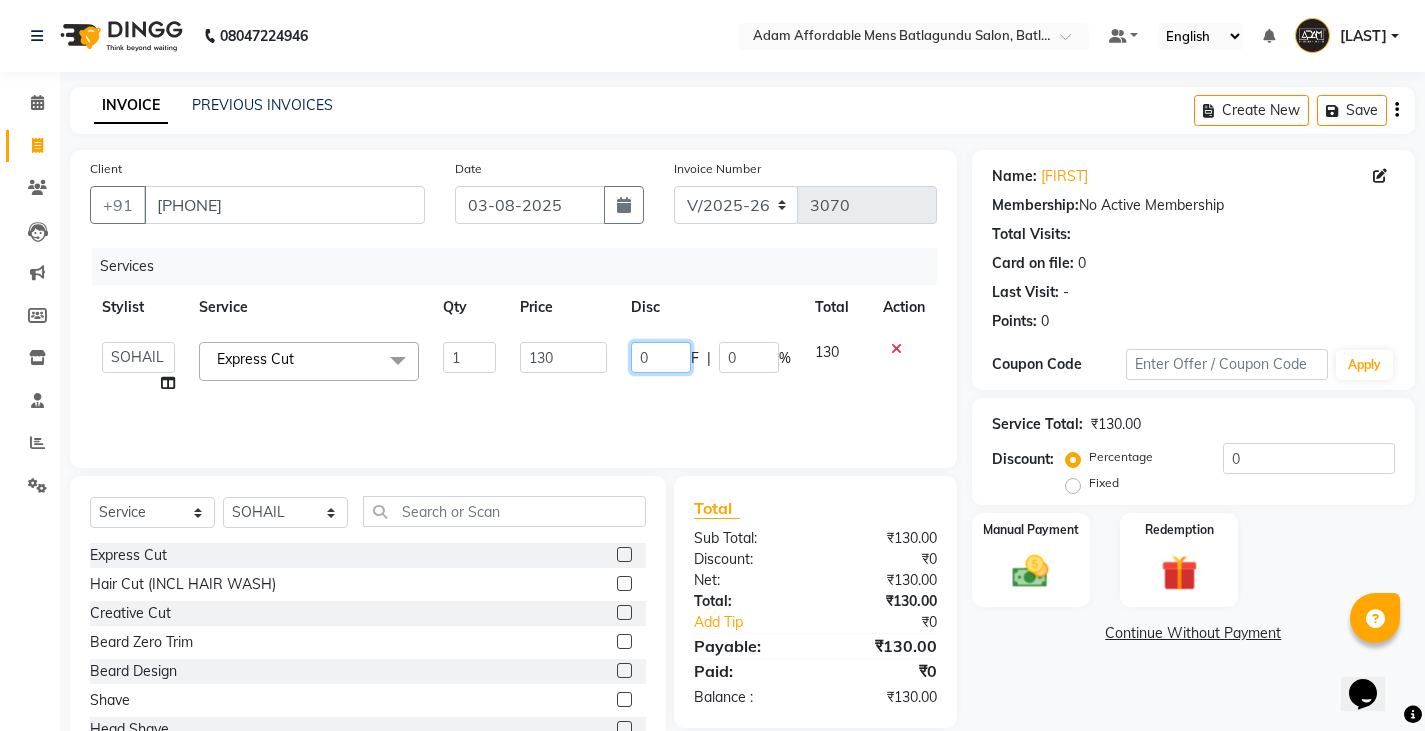 type on "30" 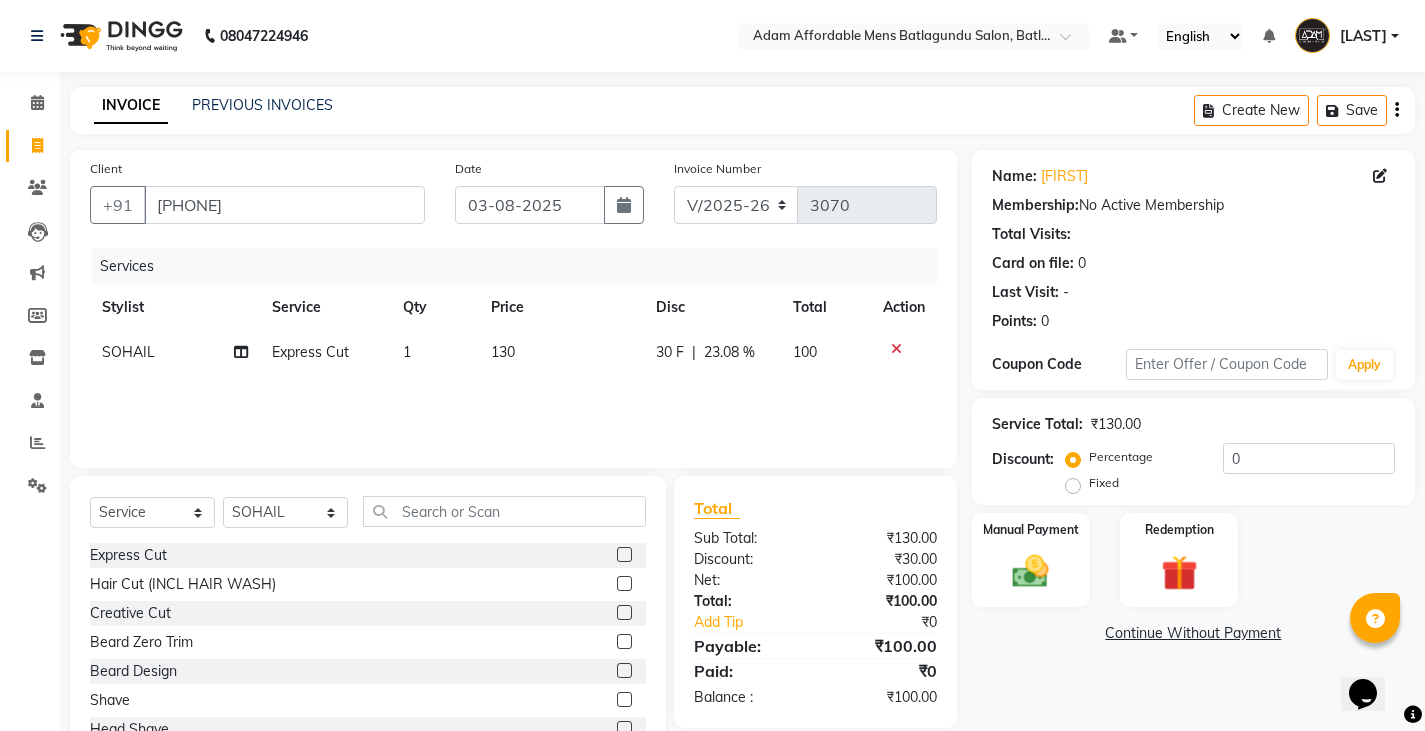 click on "Services Stylist Service Qty Price Disc Total Action SOHAIL Express Cut 1 130 30 F | 23.08 % 100" 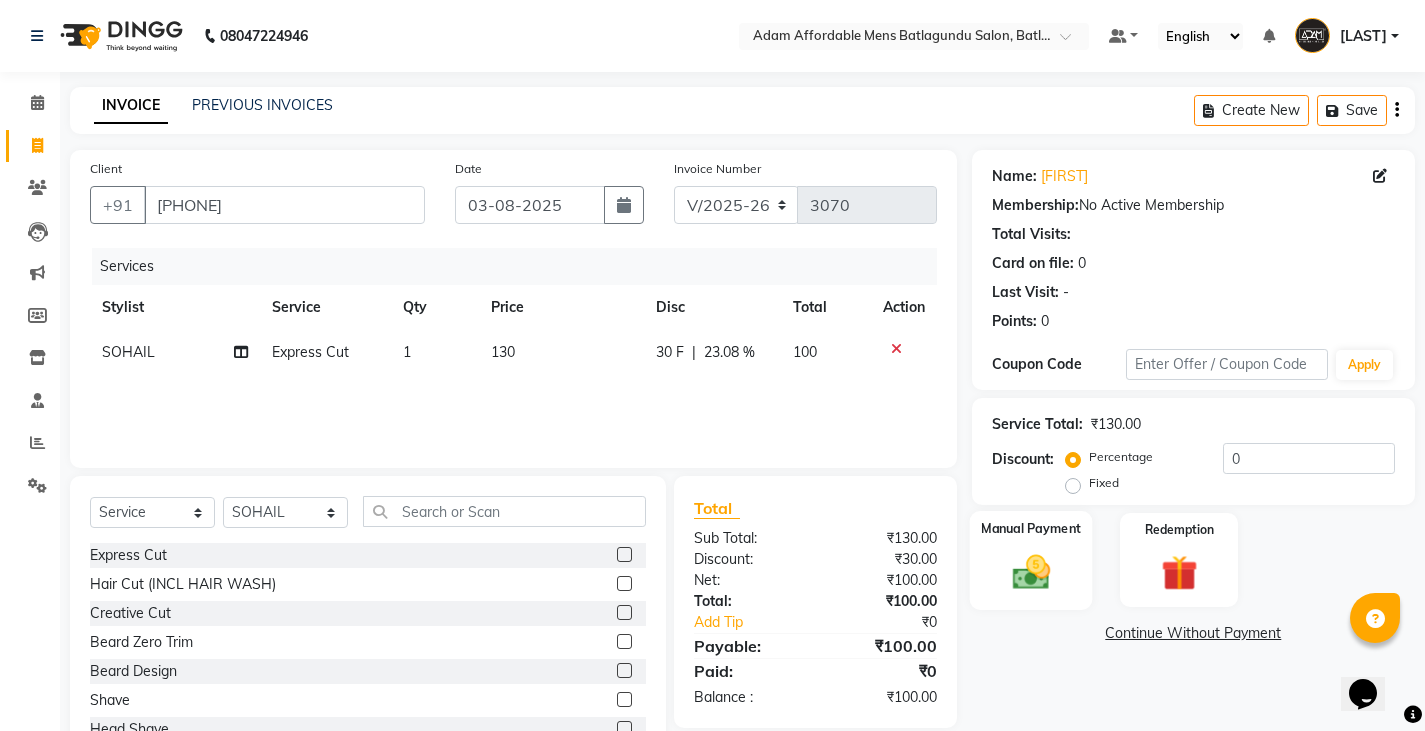 click 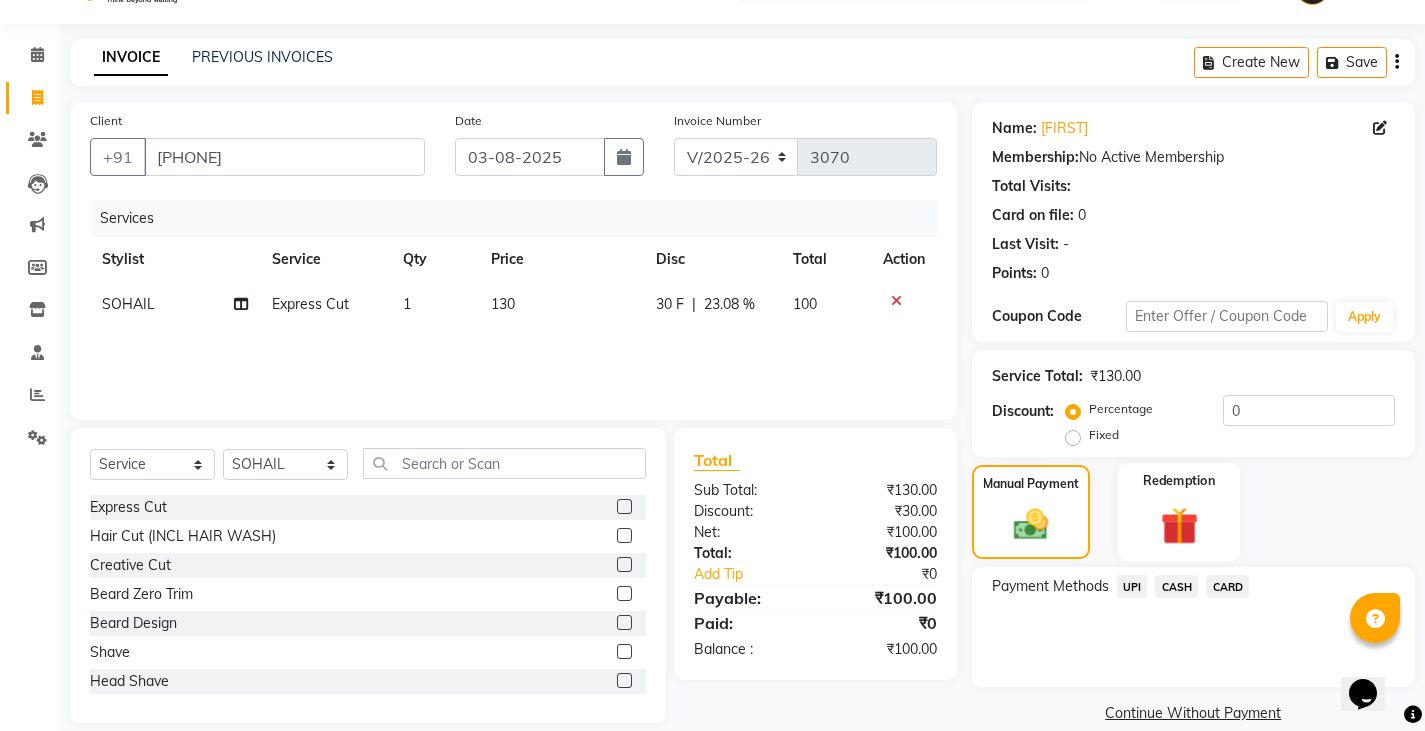 scroll, scrollTop: 75, scrollLeft: 0, axis: vertical 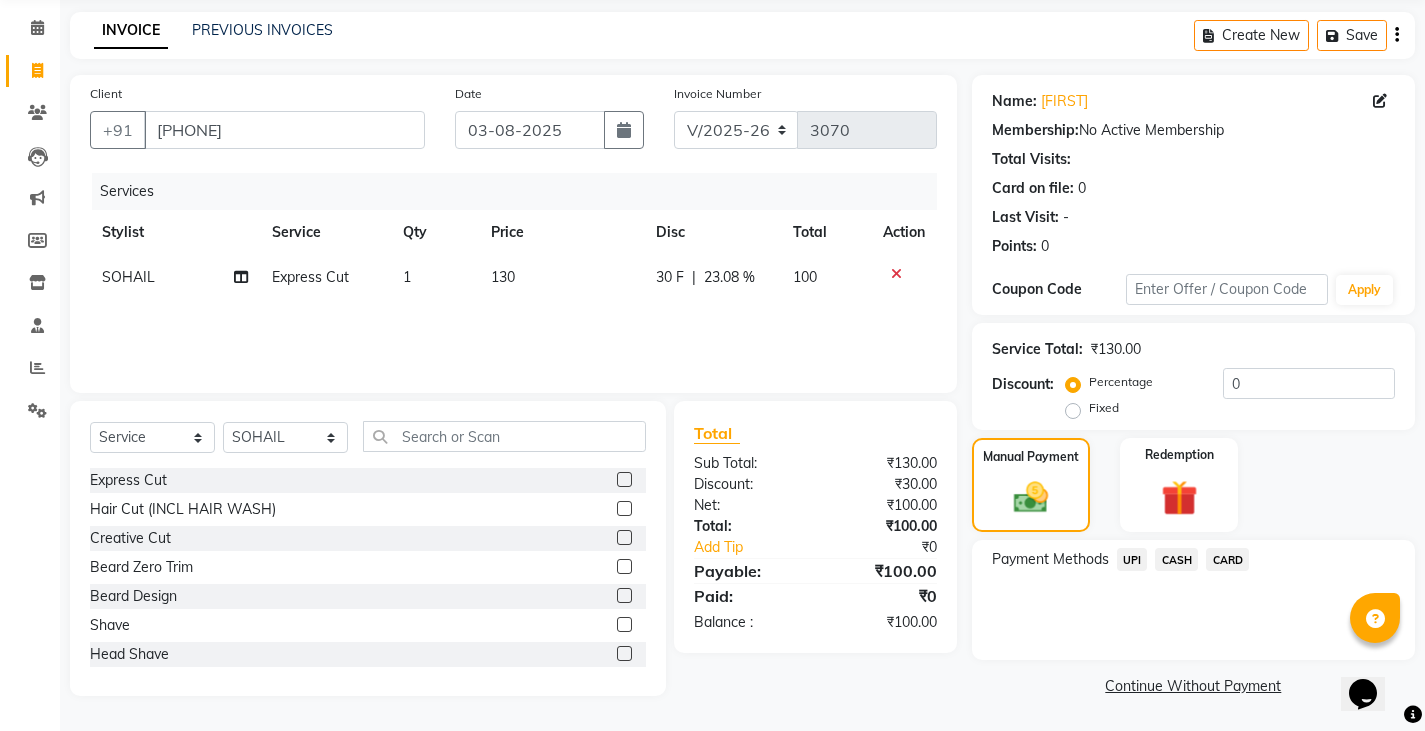 click on "UPI" 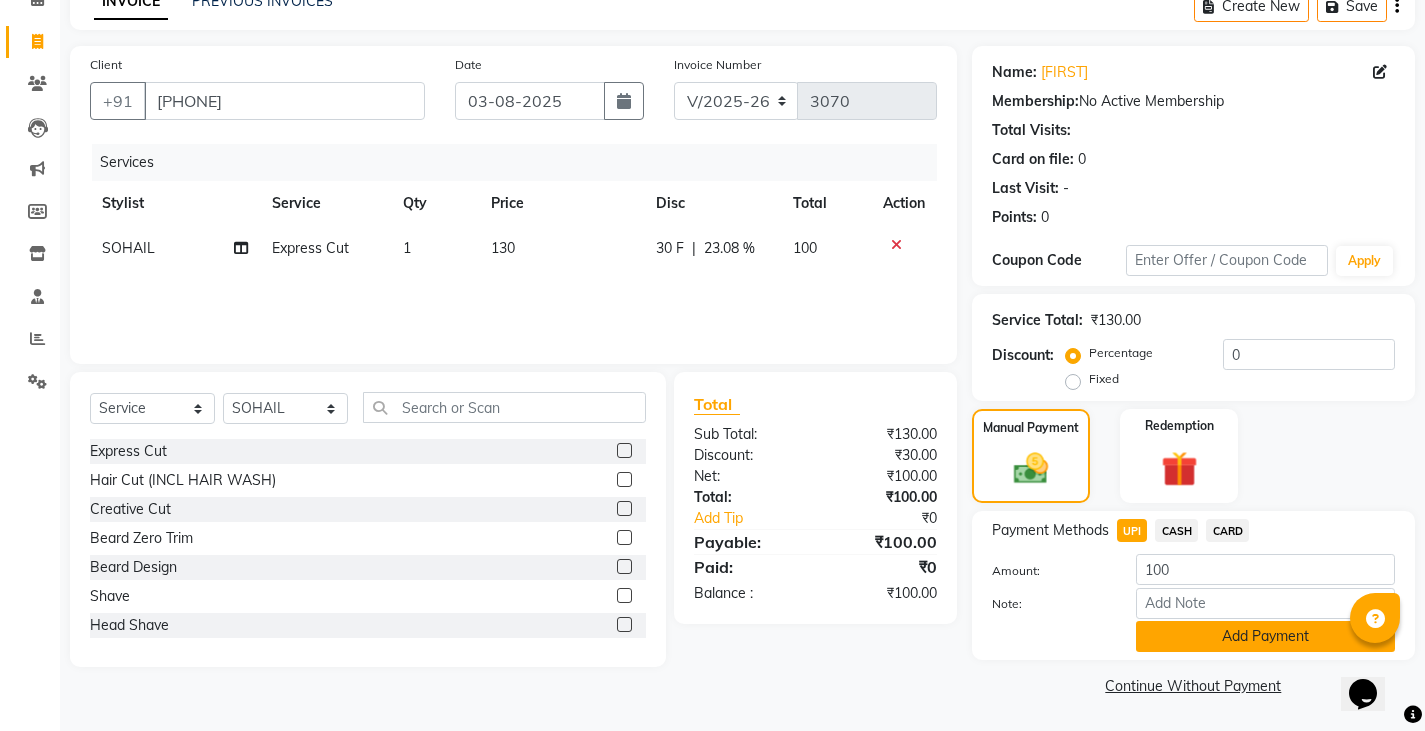 click on "Add Payment" 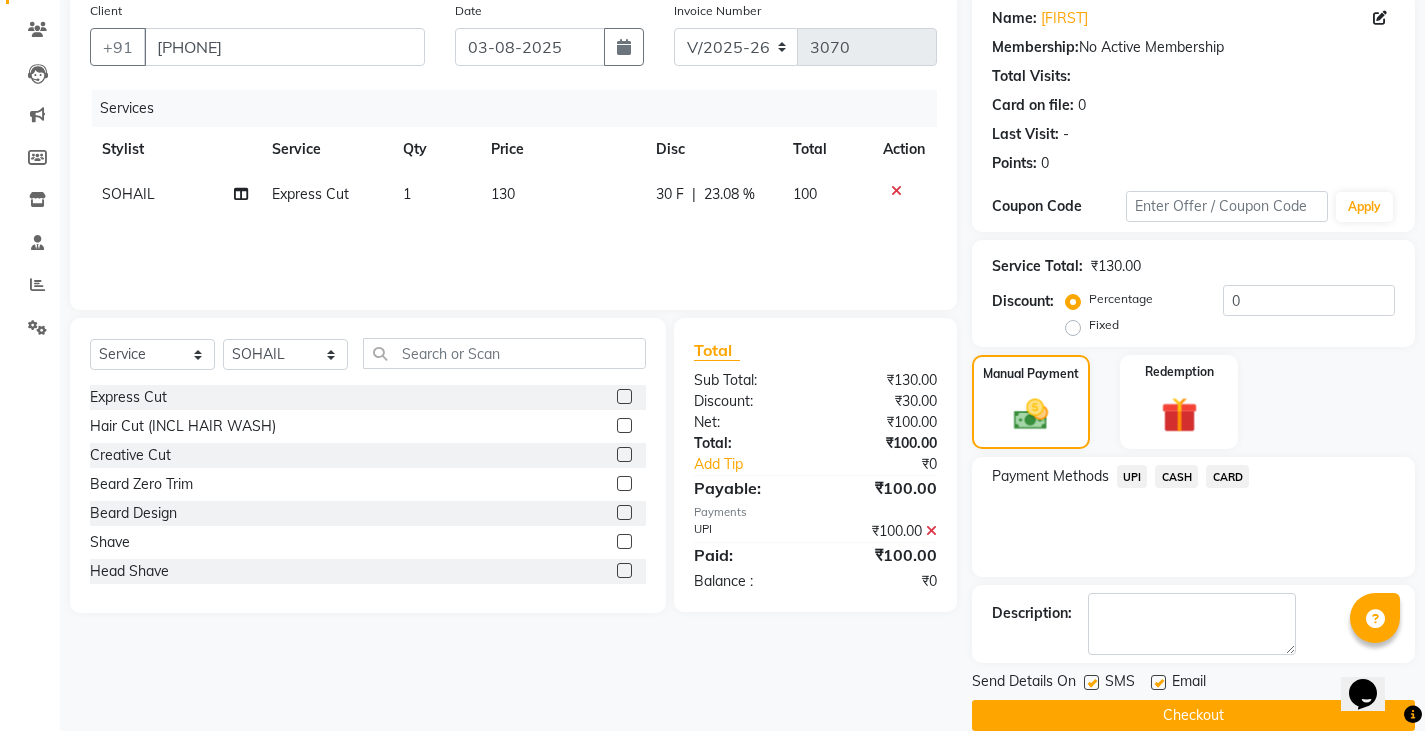 scroll, scrollTop: 188, scrollLeft: 0, axis: vertical 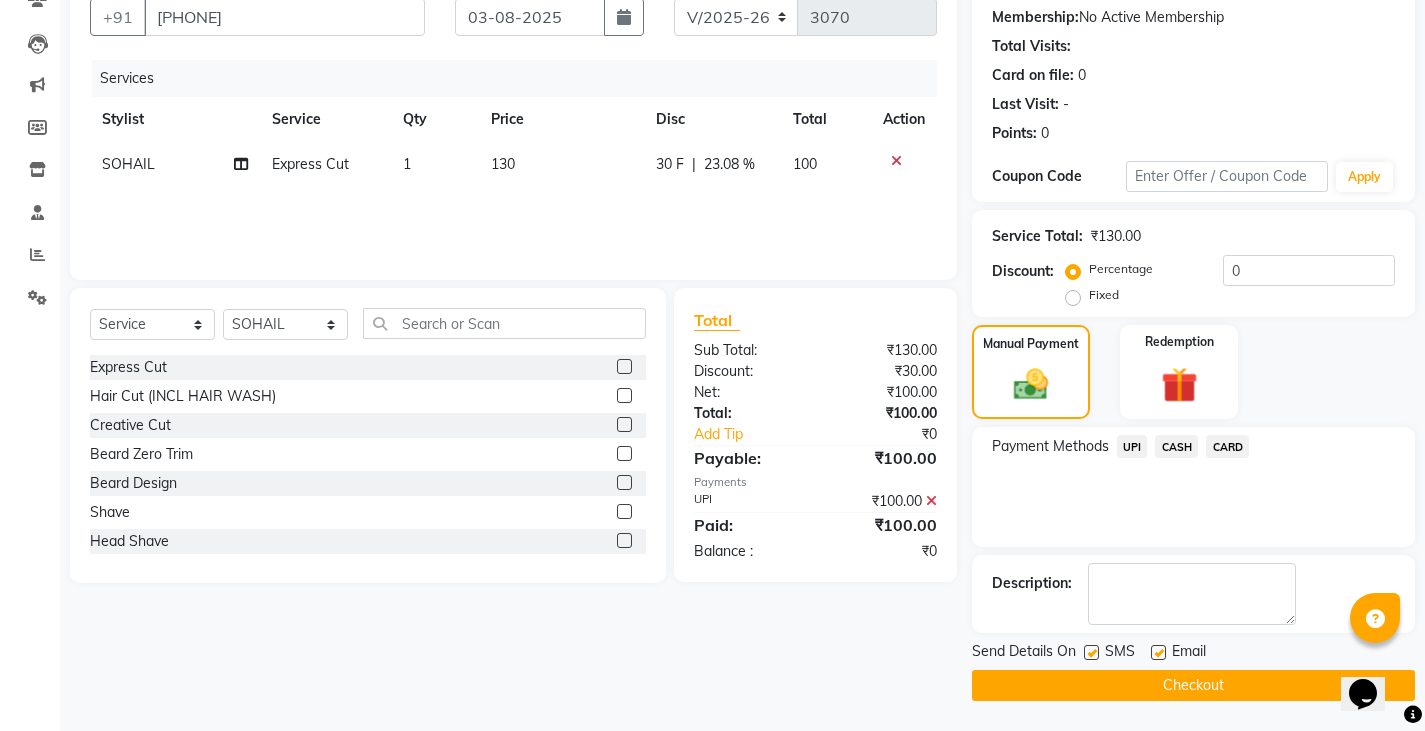 click on "Checkout" 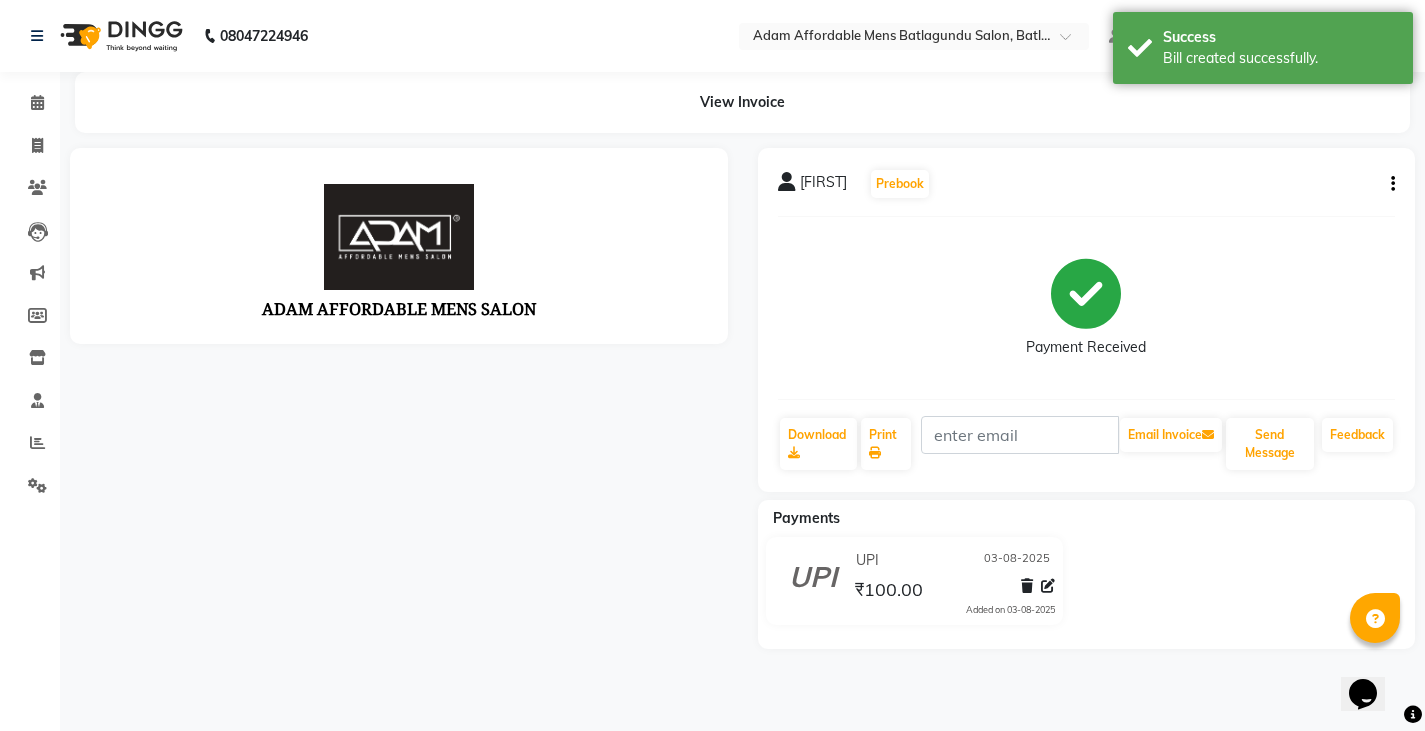 scroll, scrollTop: 0, scrollLeft: 0, axis: both 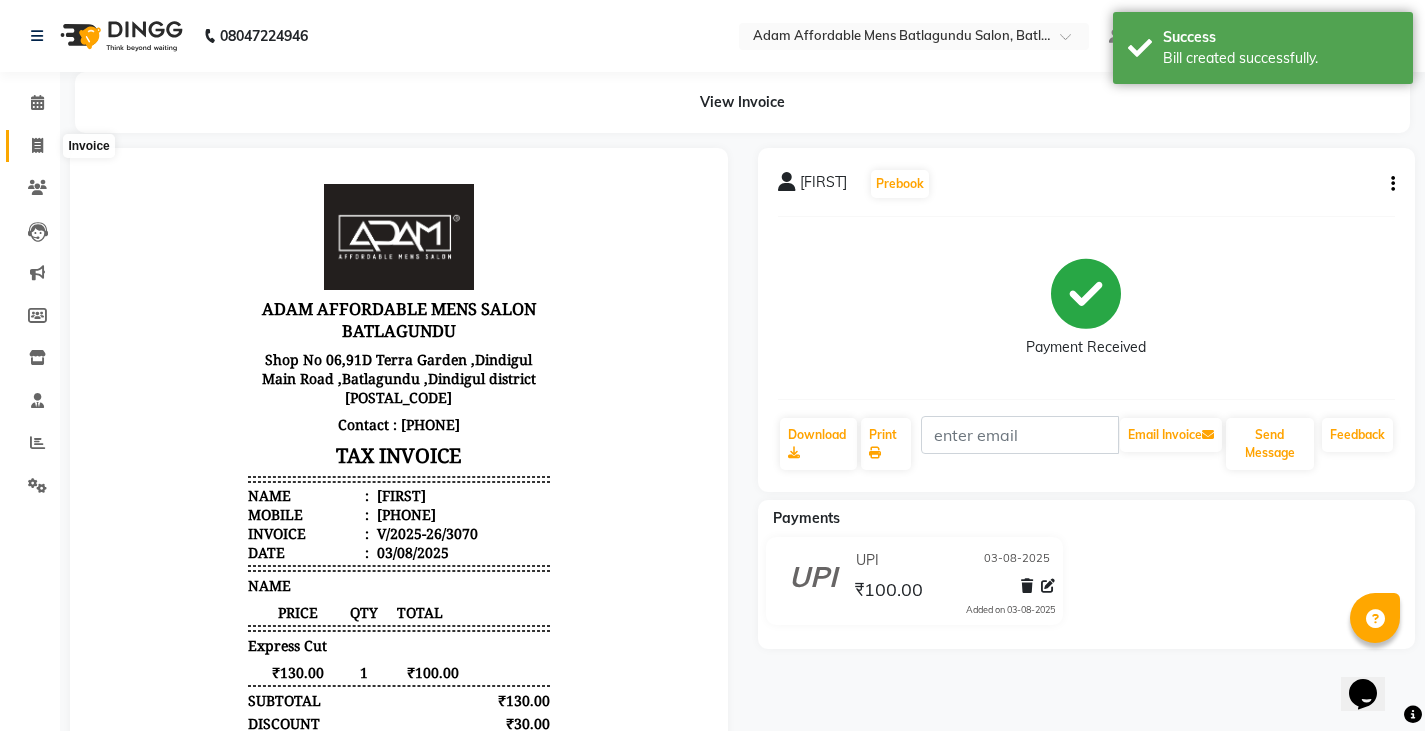 click 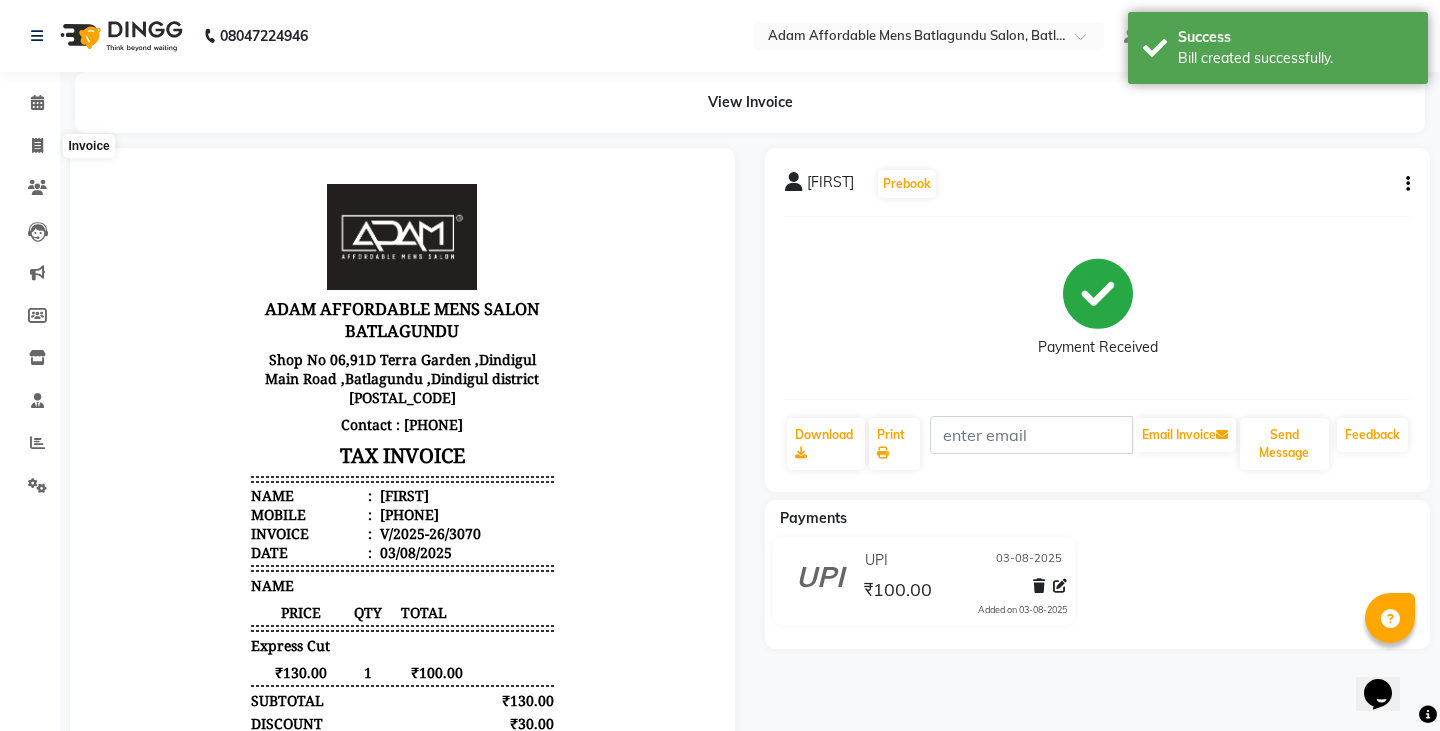 select on "8213" 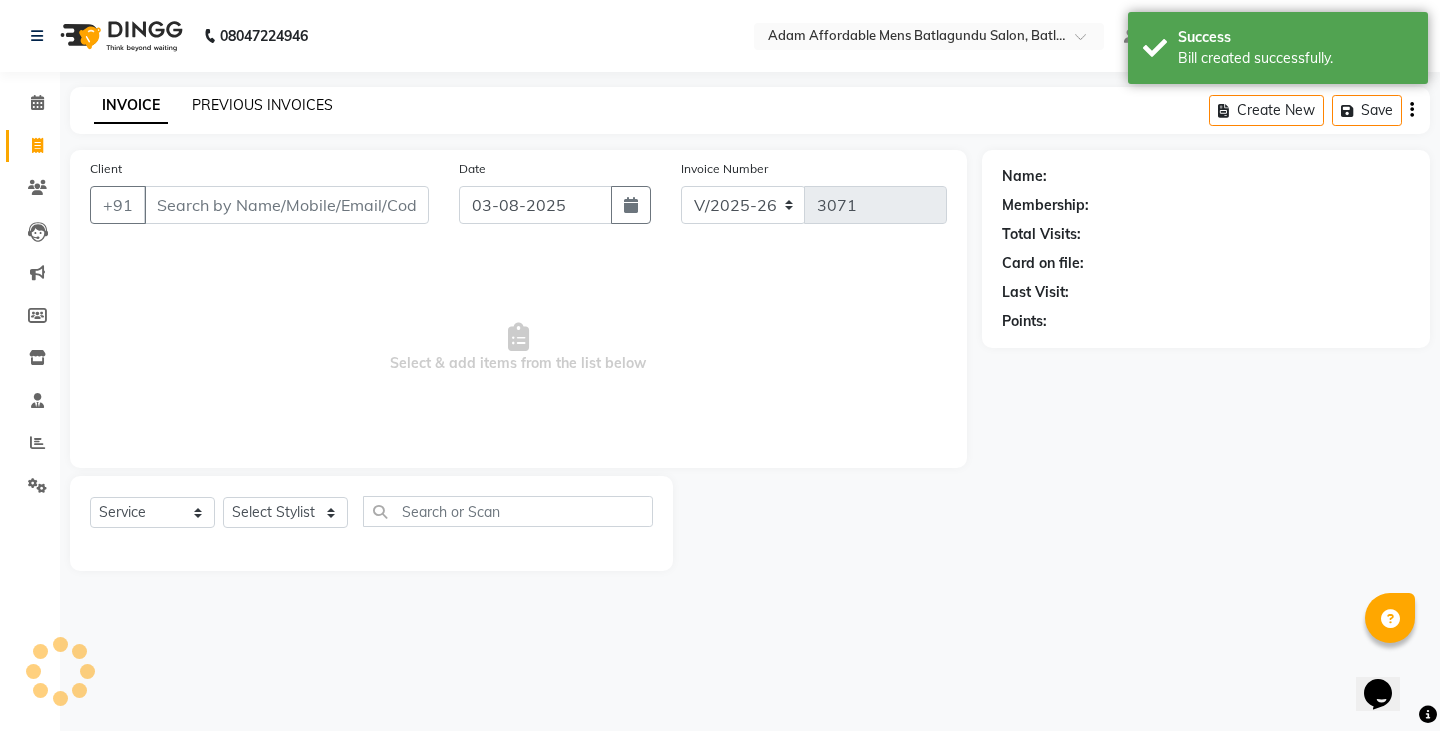 click on "PREVIOUS INVOICES" 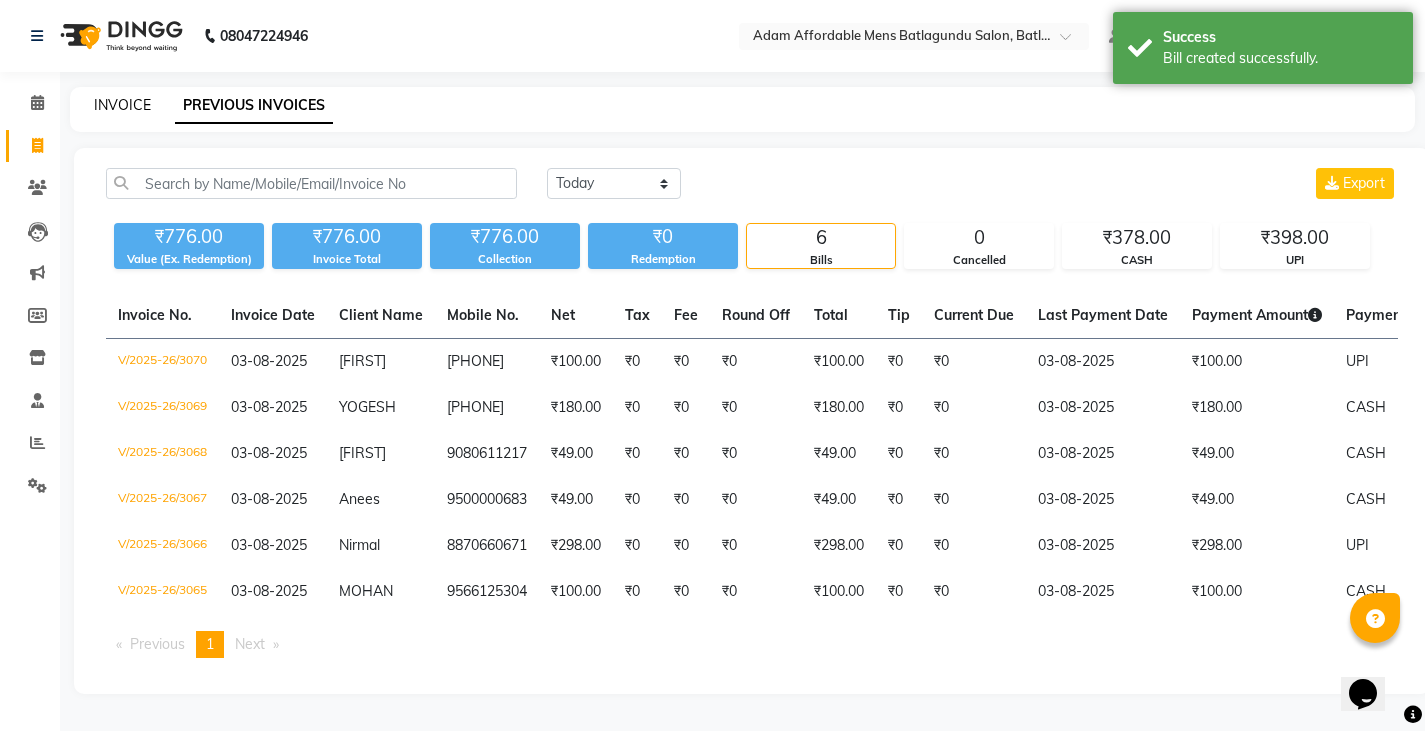 click on "INVOICE" 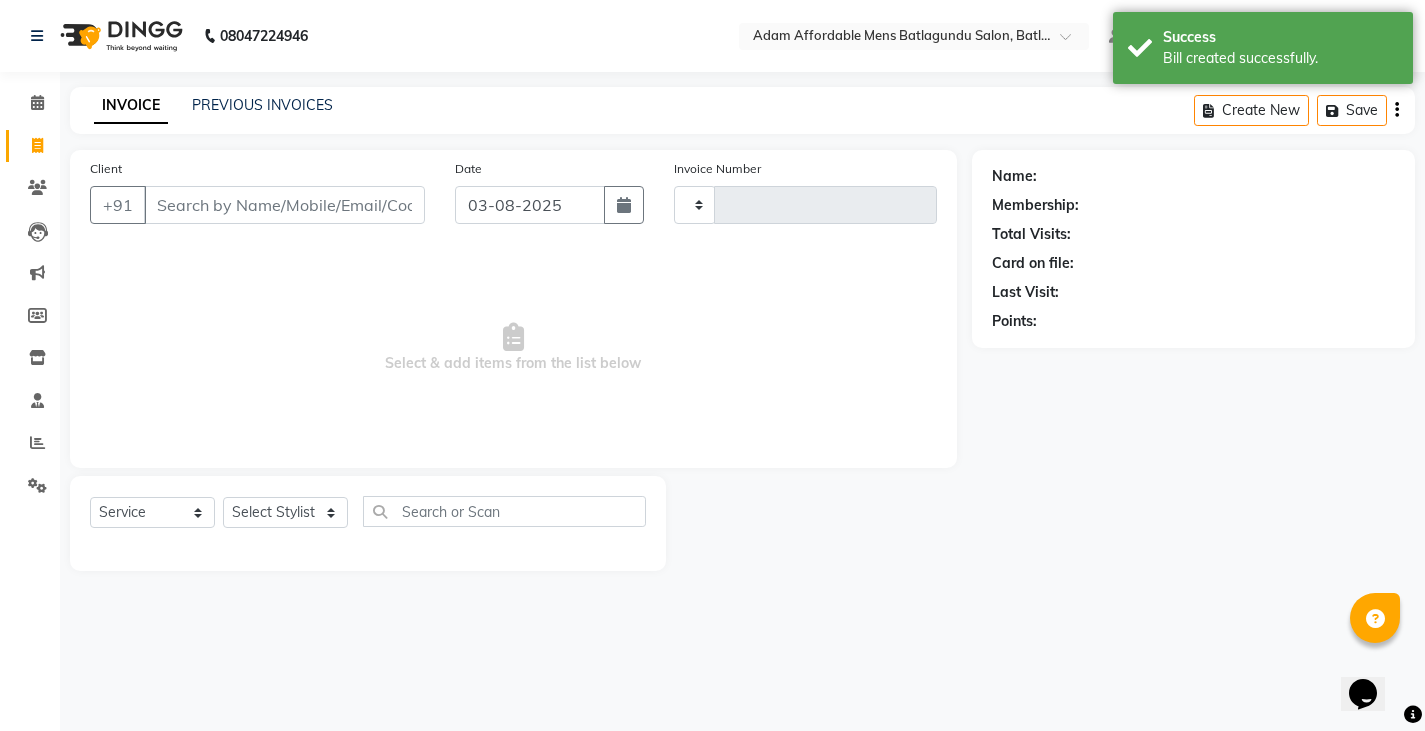 type on "3071" 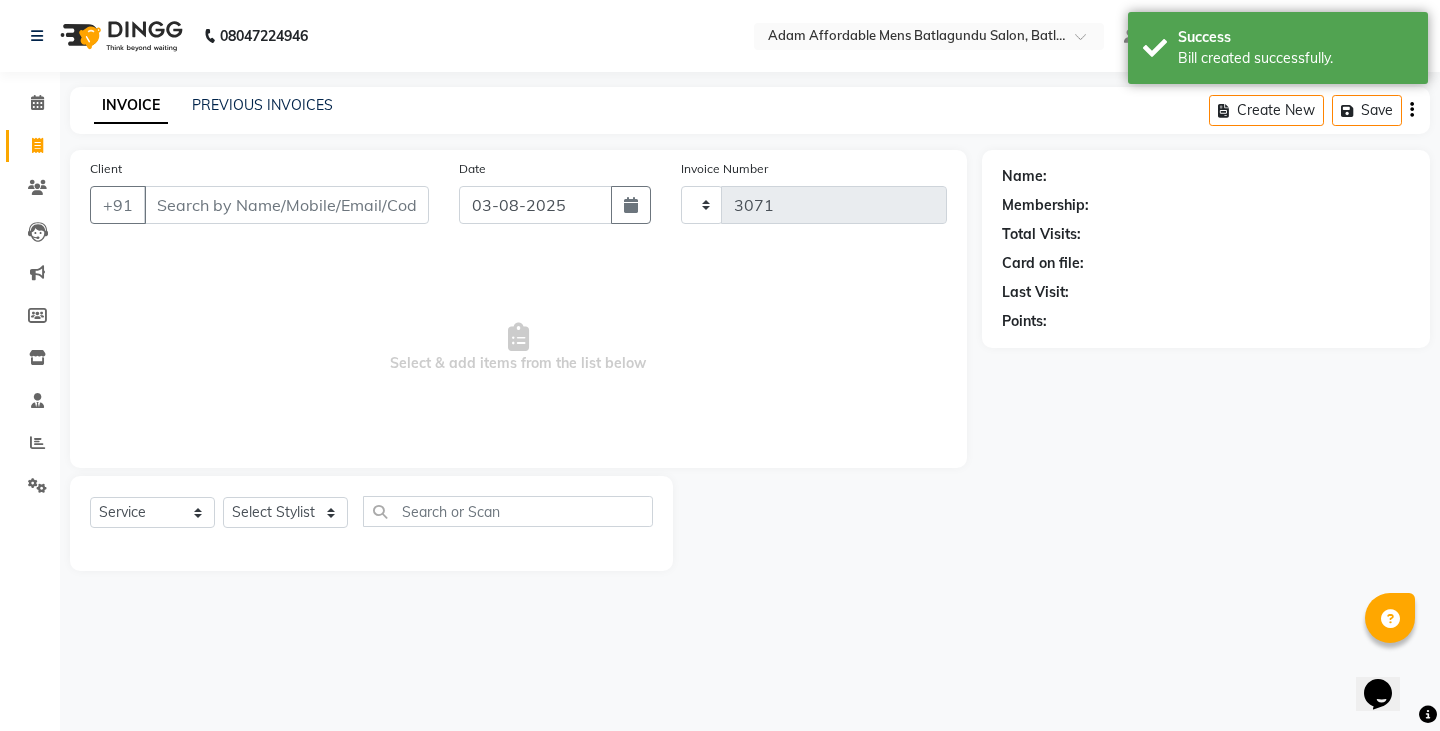 select on "8213" 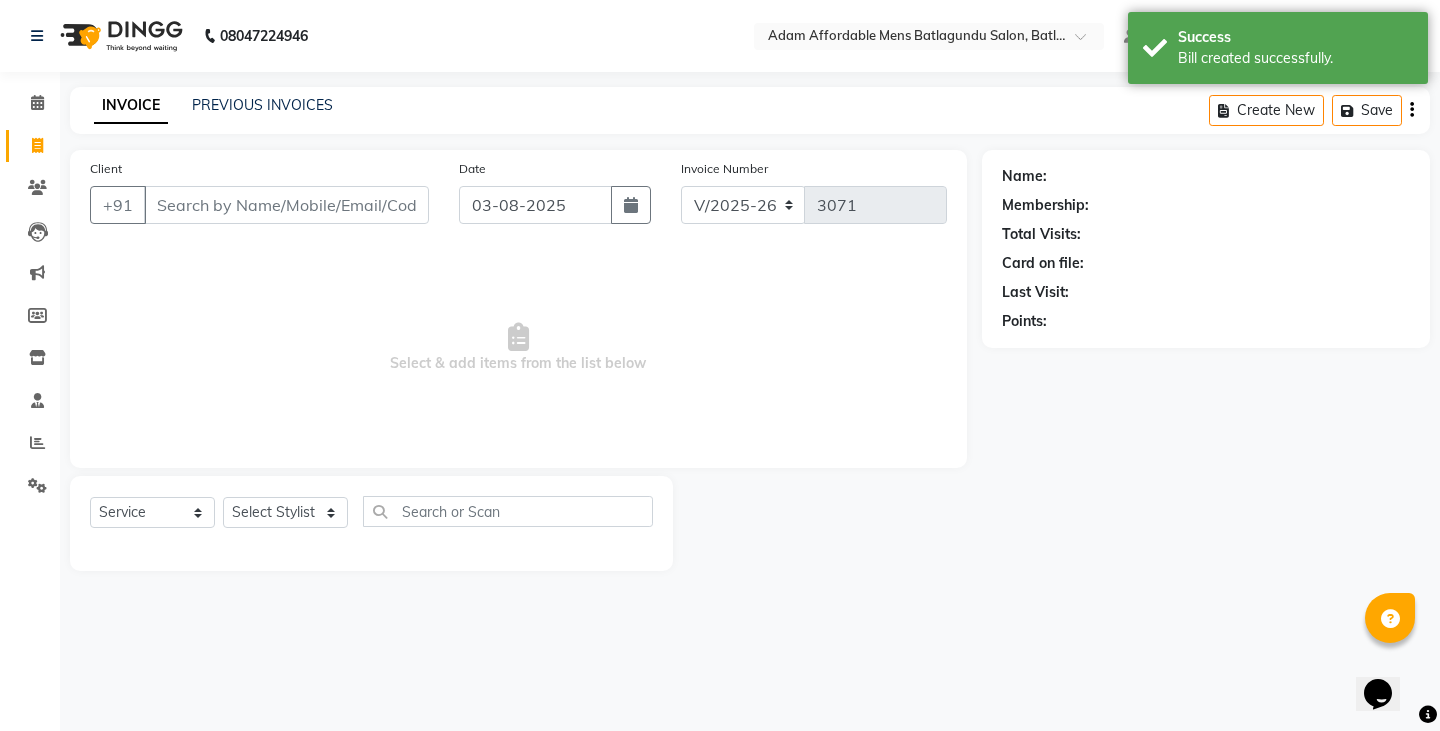 click on "Client" at bounding box center [286, 205] 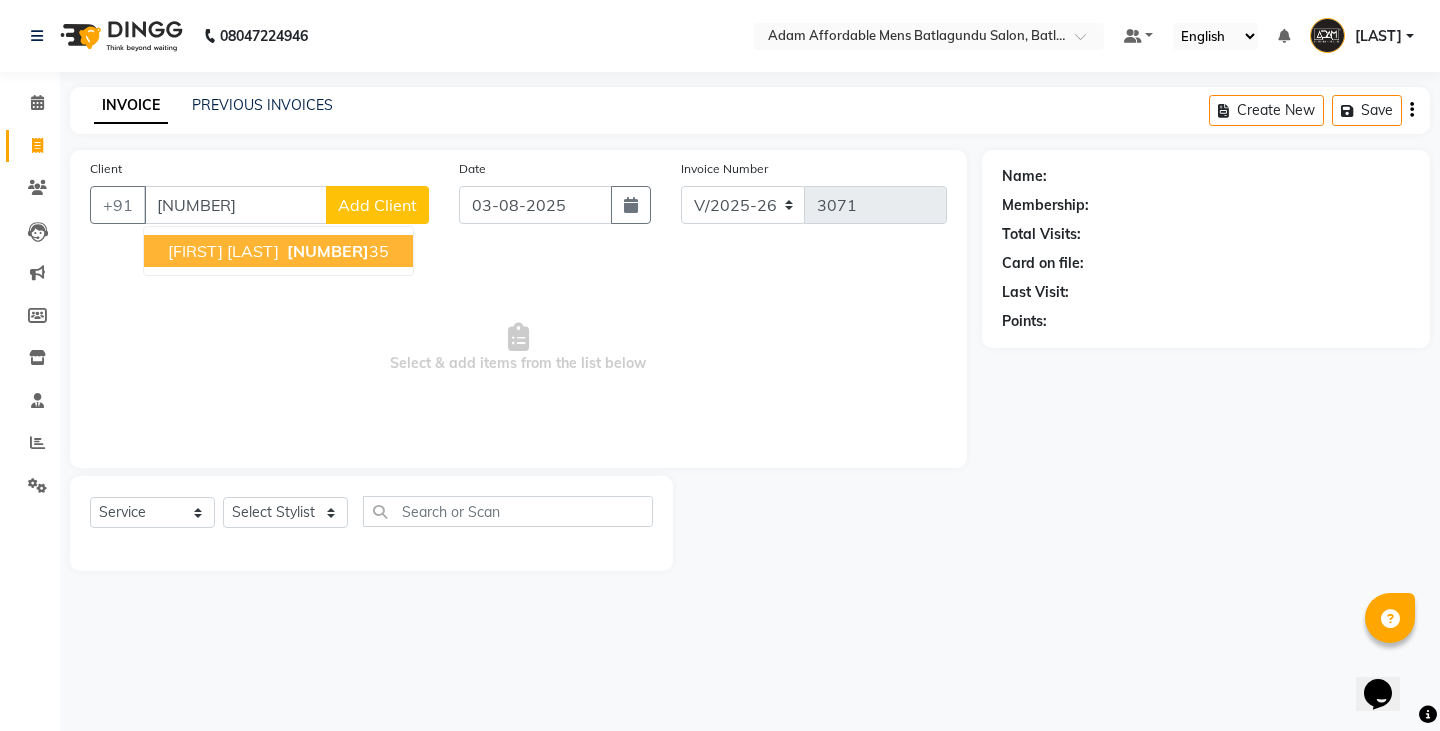 click on "RAHUMAN KHAN   78679388 35" at bounding box center [278, 251] 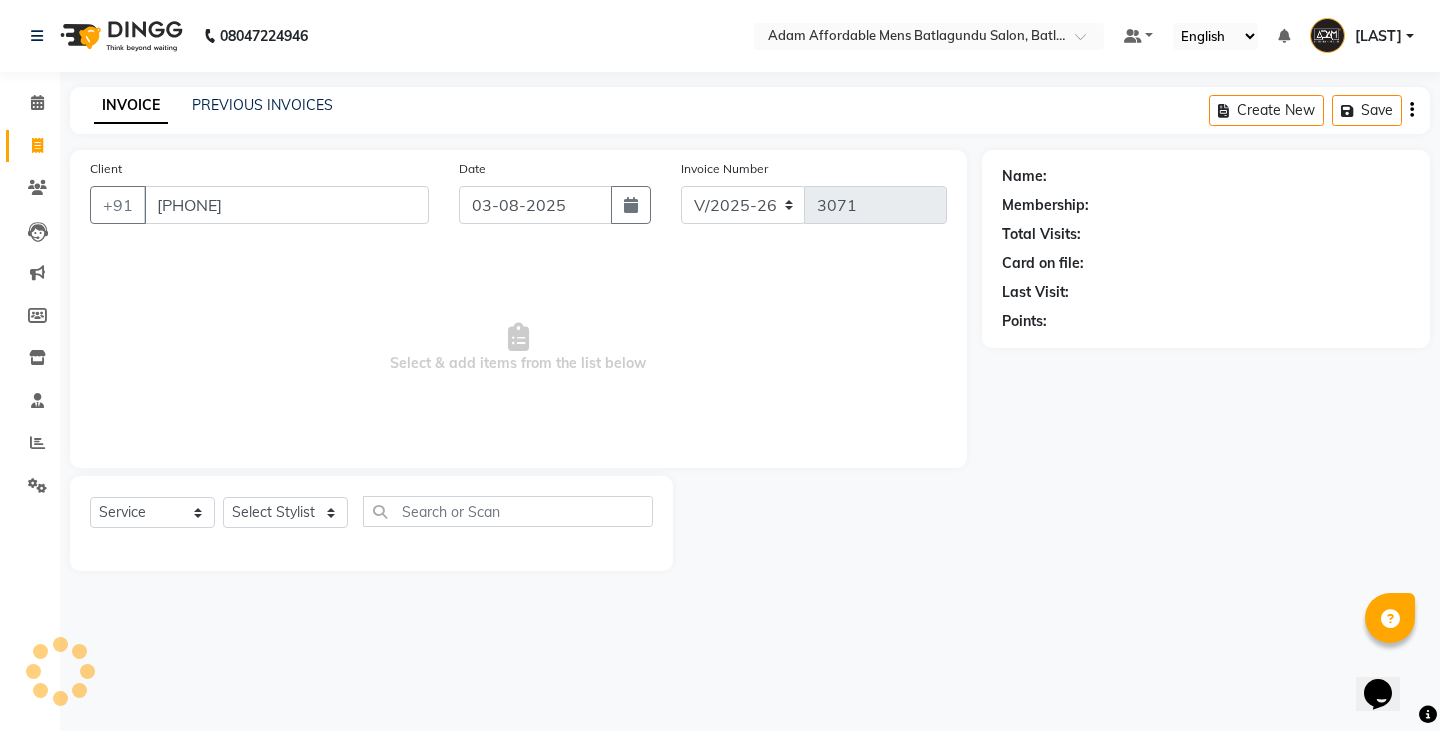 type on "[PHONE]" 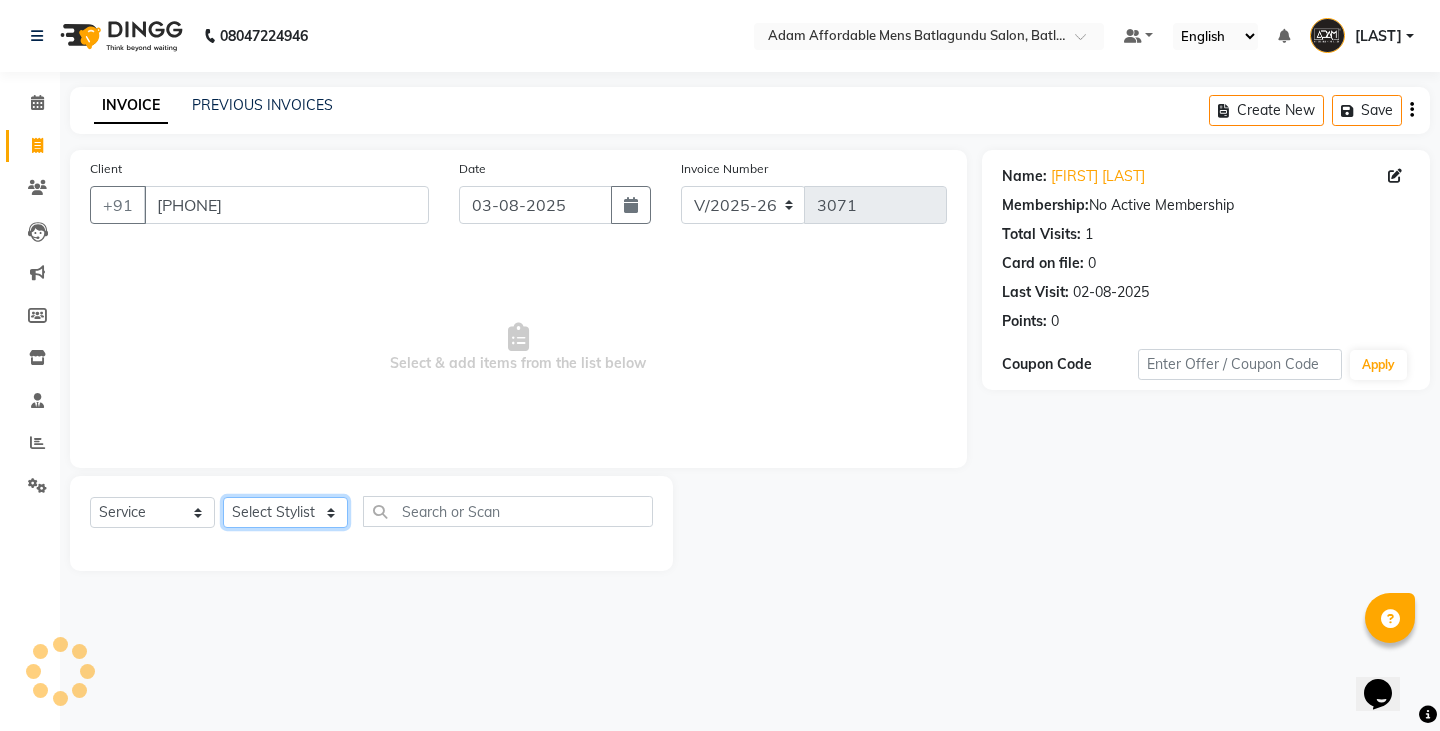 click on "Select Stylist Admin Anish Ovesh Raja SAHIL  SOHAIL SONU" 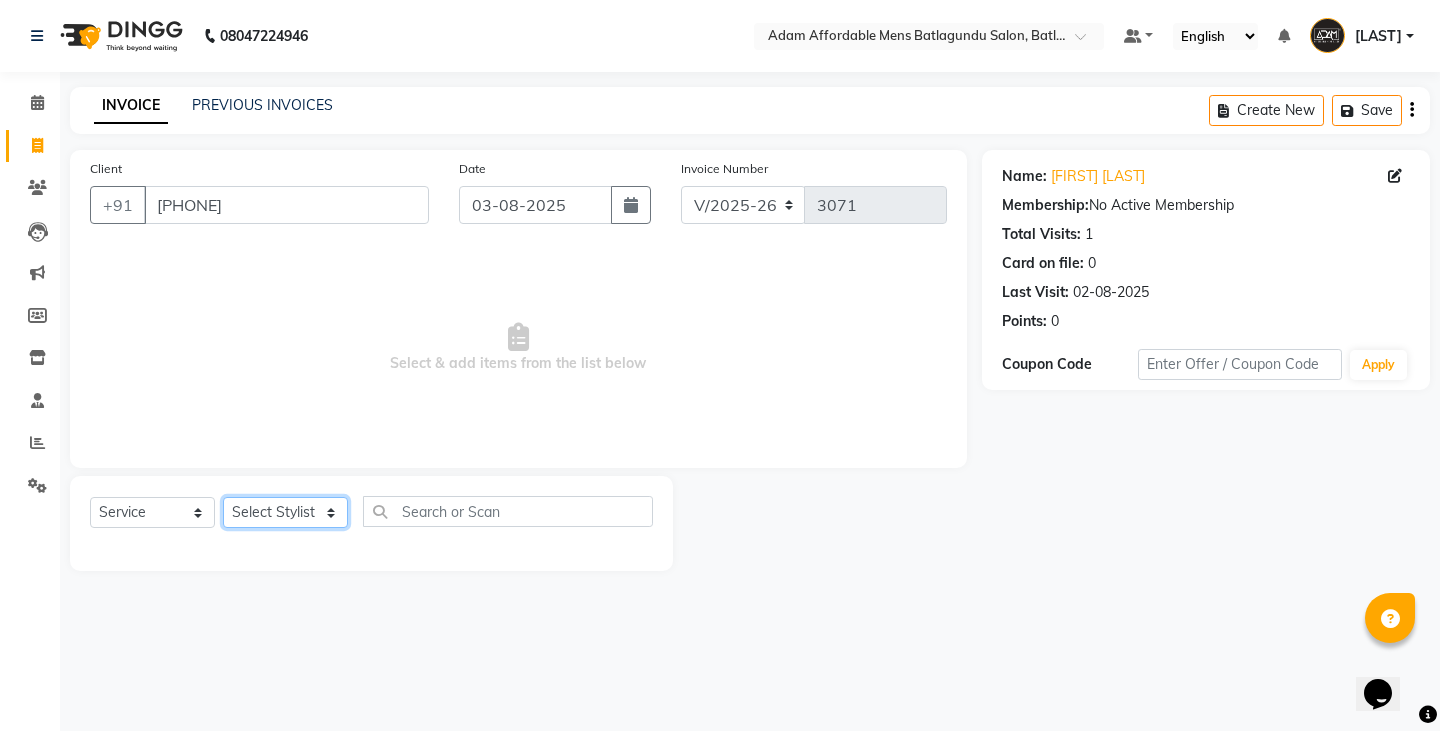select on "78652" 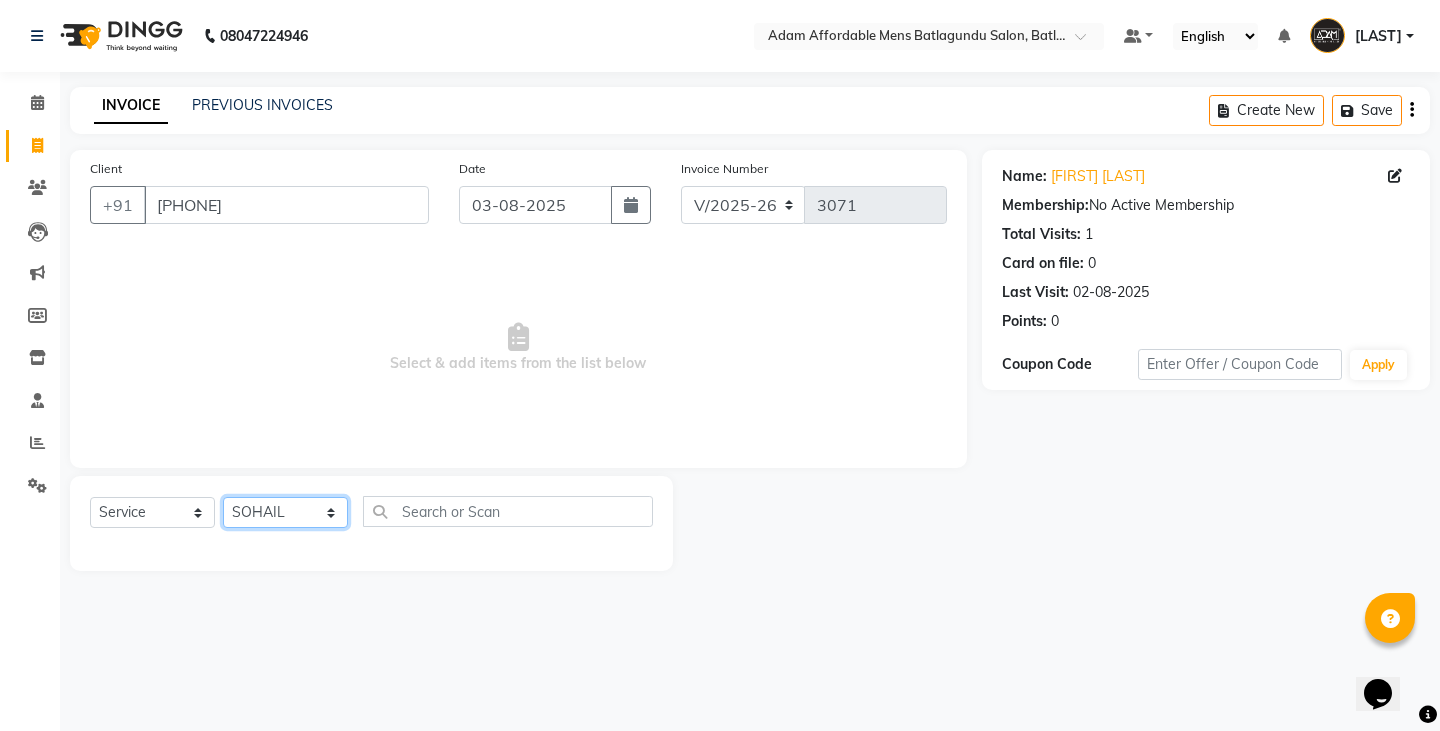 click on "Select Stylist Admin Anish Ovesh Raja SAHIL  SOHAIL SONU" 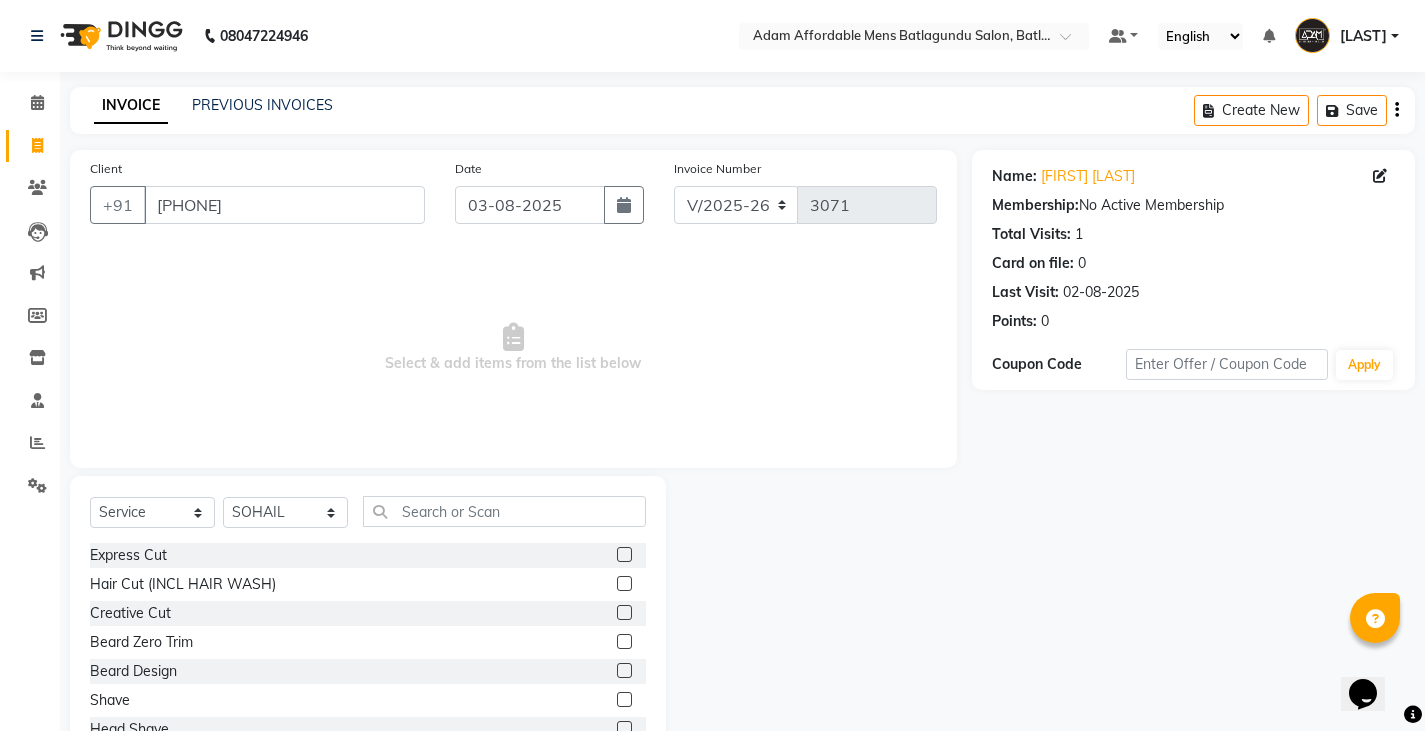 click 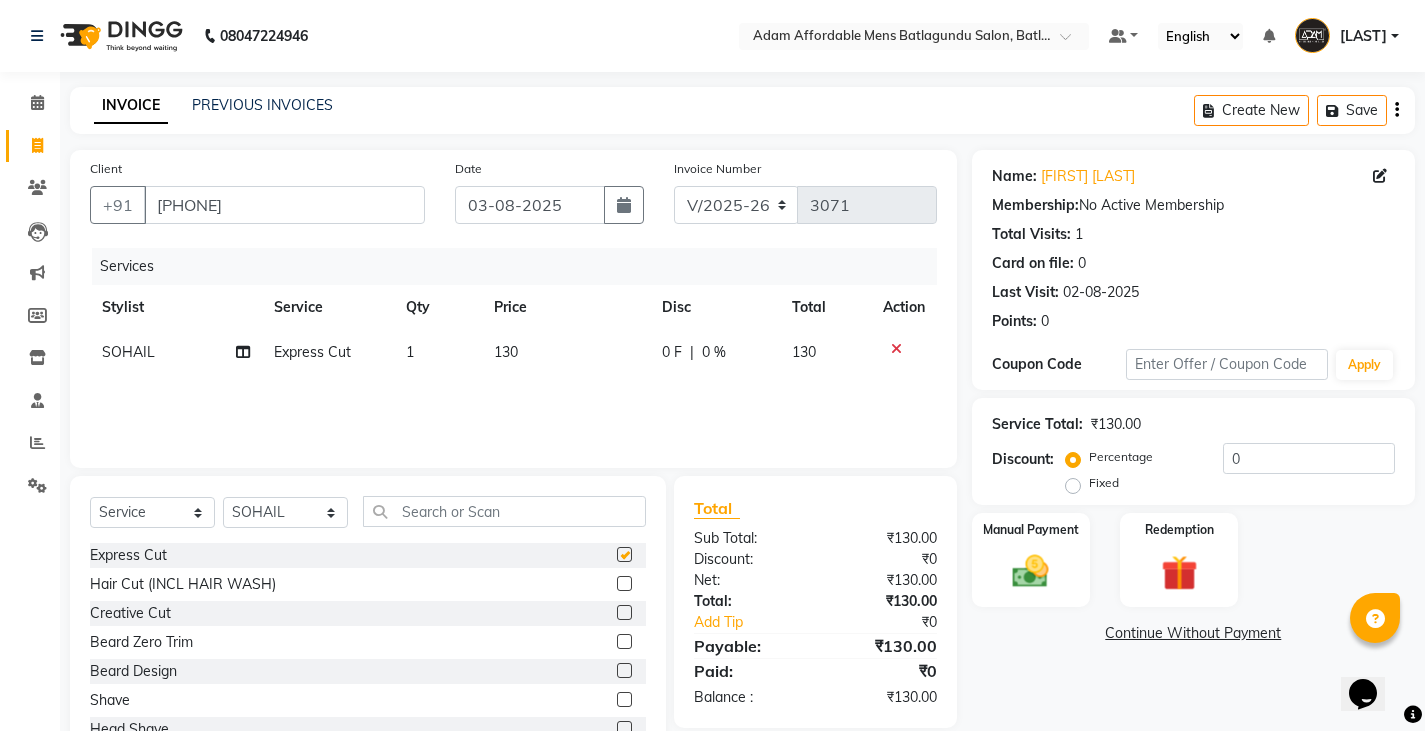 checkbox on "false" 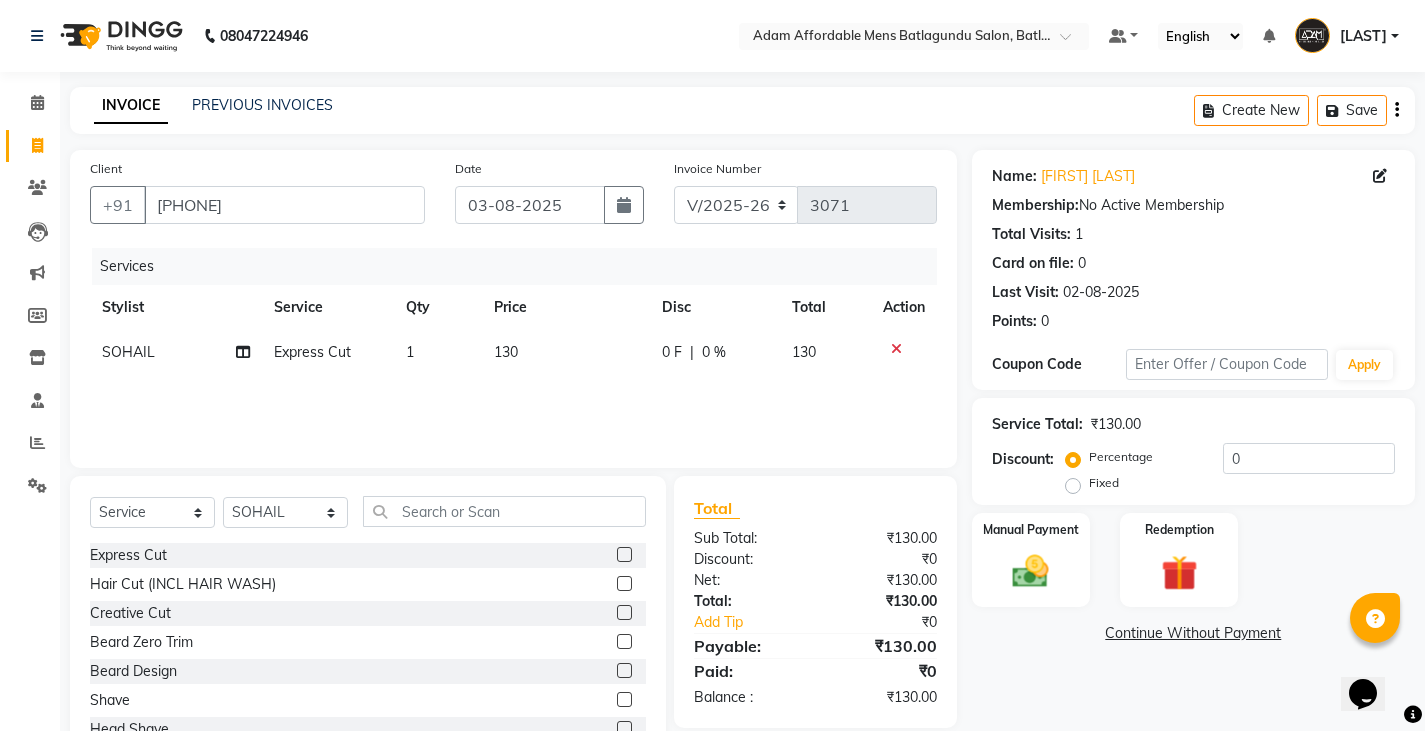 click on "Select  Service  Product  Membership  Package Voucher Prepaid Gift Card  Select Stylist Admin Anish Ovesh Raja SAHIL  SOHAIL SONU Express Cut  Hair Cut (INCL HAIR WASH)  Creative Cut  Beard Zero Trim  Beard Design  Shave  Head Shave  Kid's Cut (Below 5 Years)  Wash & Blast Dry  EXPRESS GLOBAL HAIR COLOR  GLOBAL HAIR COLOUR AMMONIA  GOLBAL HAIR COLOUR NON AMMONIA  L'OREAL GOLBAL HAIR COLOUR AMMONIA  L'OREAL GOLBAL HAIR COLOUR NON AMMONIA  GLOBAL FASHION HAIR COLOUR  MOUSTACHE COLOUR  BEARD COLOUR  PER STREAK HIGHLIGHT  CAP HIGHLIGHTS  NOURISHING HAIR SPA  VITALIZING HAIR SPA  REPAIR TREATMENT  DANDRUFF TREATMENT  HAIR LOSS TREATMENT  HAIR STRAIGHTENING  HAIR REBONDING  KERATIN  ALMOND OIL  NAVARATNA OIL  CLEAN UP HYPER PIGMENTATION  CLEAN UP REJUVANATE  Fruit Facial  Instant Glow  Charcaol  Skin Lightening  Skin Brightening  FACE & NECK BLEACH  FACE & NECK DETAN  PRE BRIDEGROOM DELUXE  PRE BRIDEGROOM ADVANCE (COMBO)  NORMAL  PREMIUM  ELEGANT  HAIRCUT+ BEARD TRIM + DETAN  HAIRCUT + BEARD TRIM + HEAD MASSAGE" 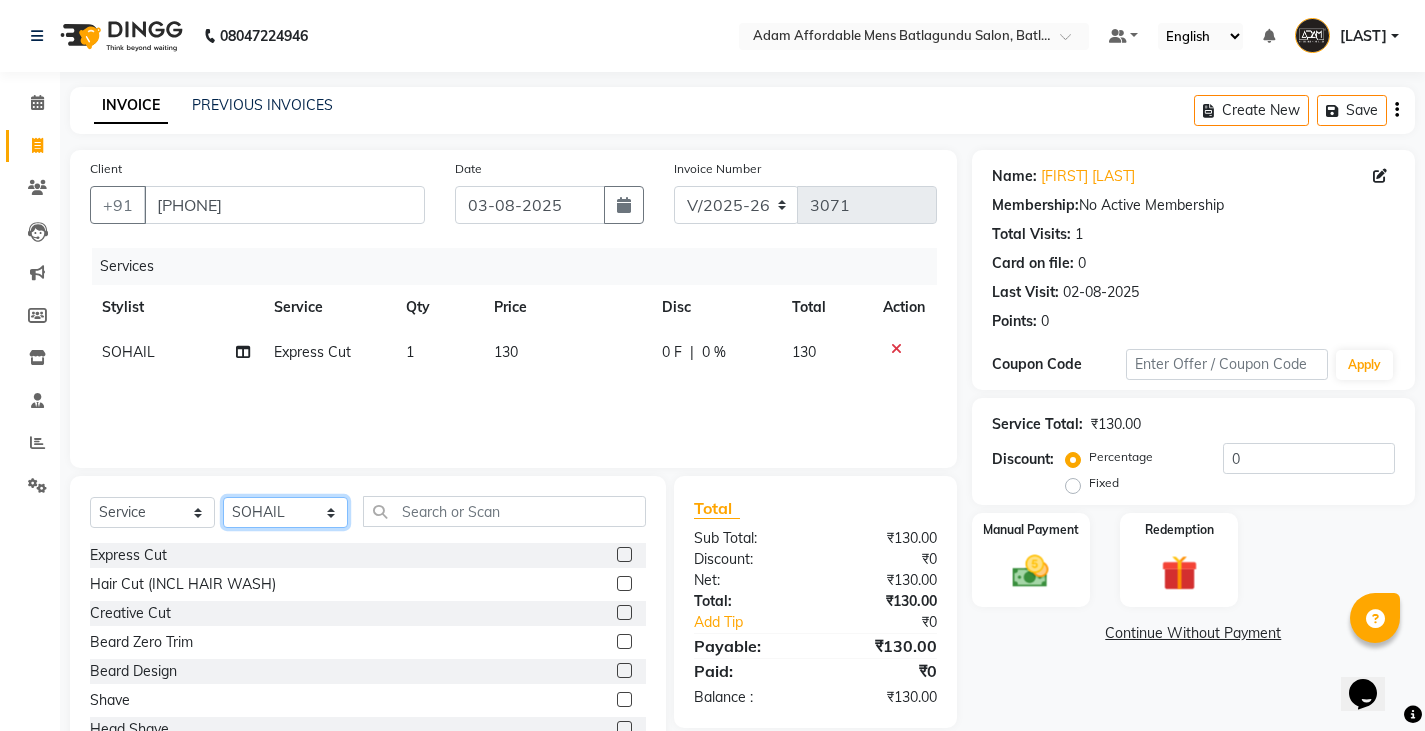 click on "Select Stylist Admin Anish Ovesh Raja SAHIL  SOHAIL SONU" 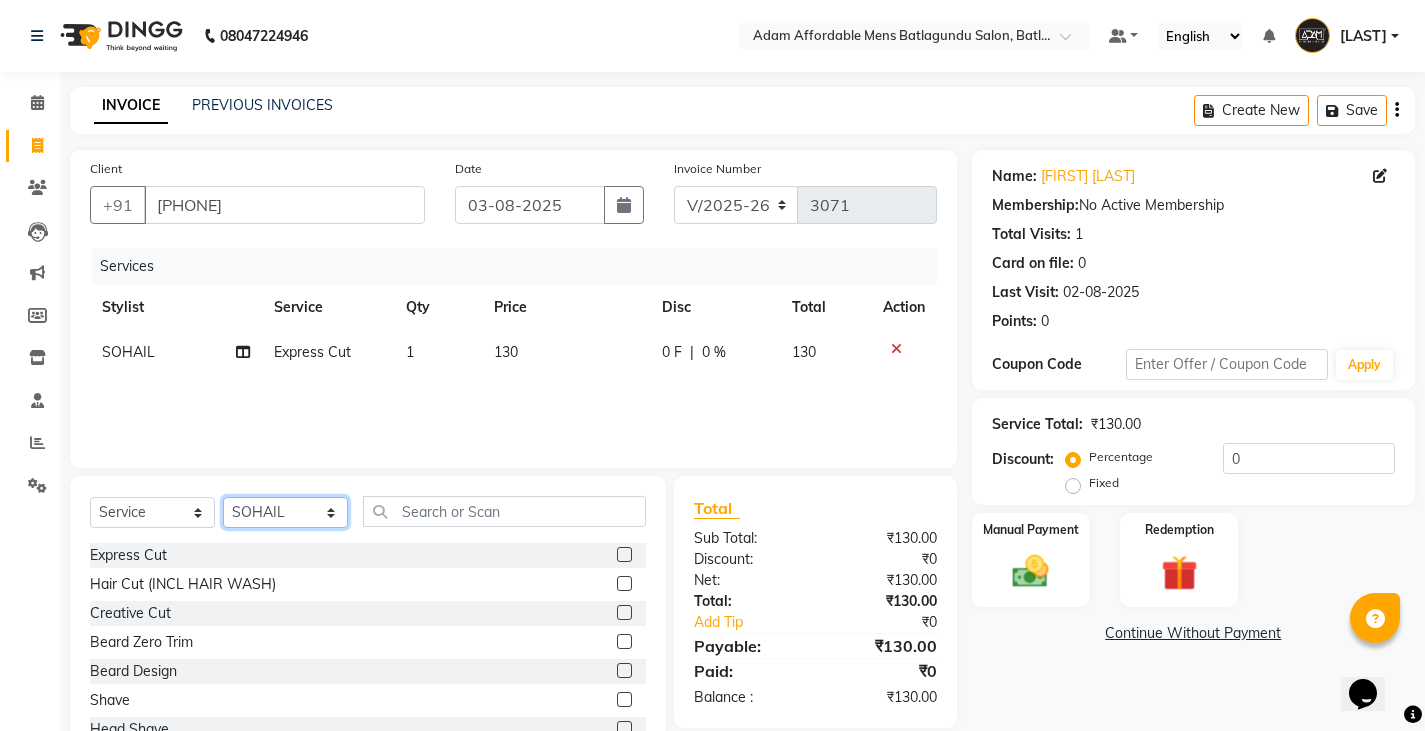 select on "84143" 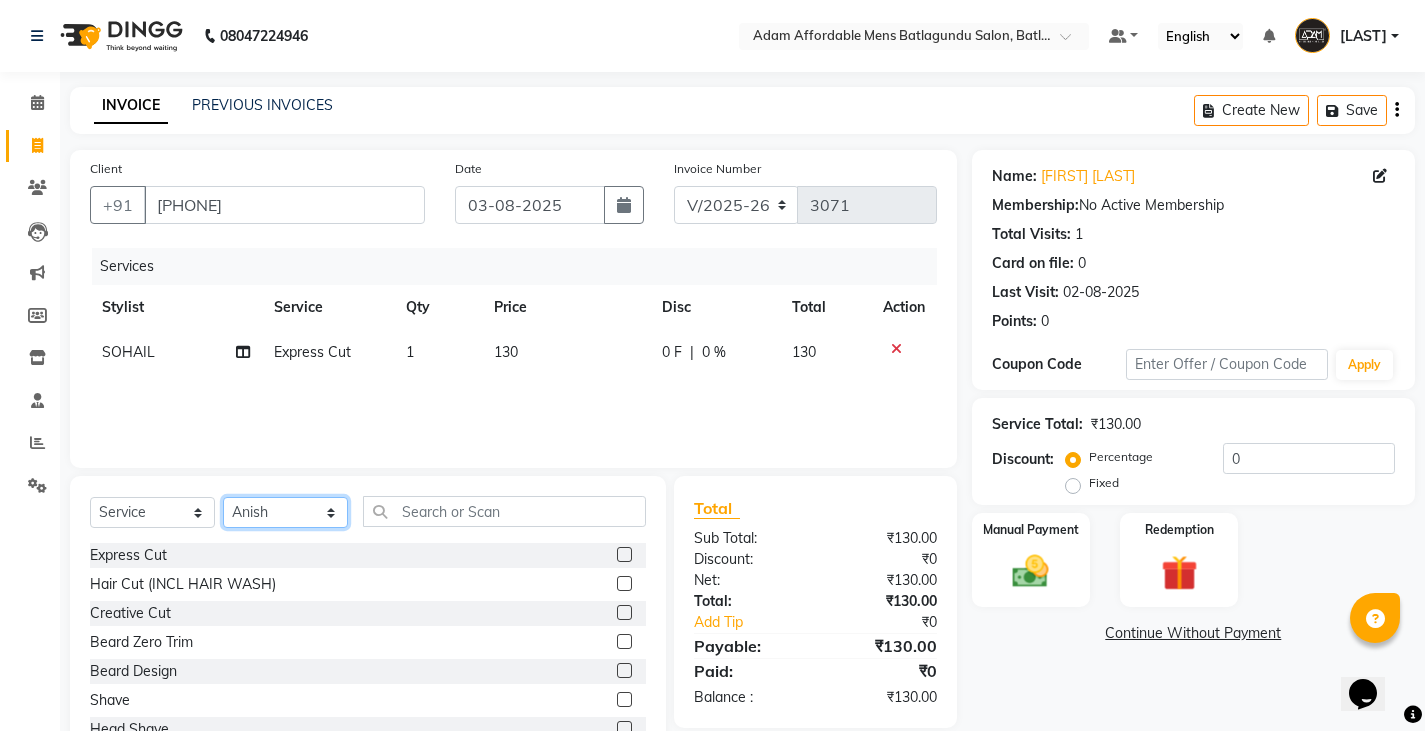 click on "Select Stylist Admin Anish Ovesh Raja SAHIL  SOHAIL SONU" 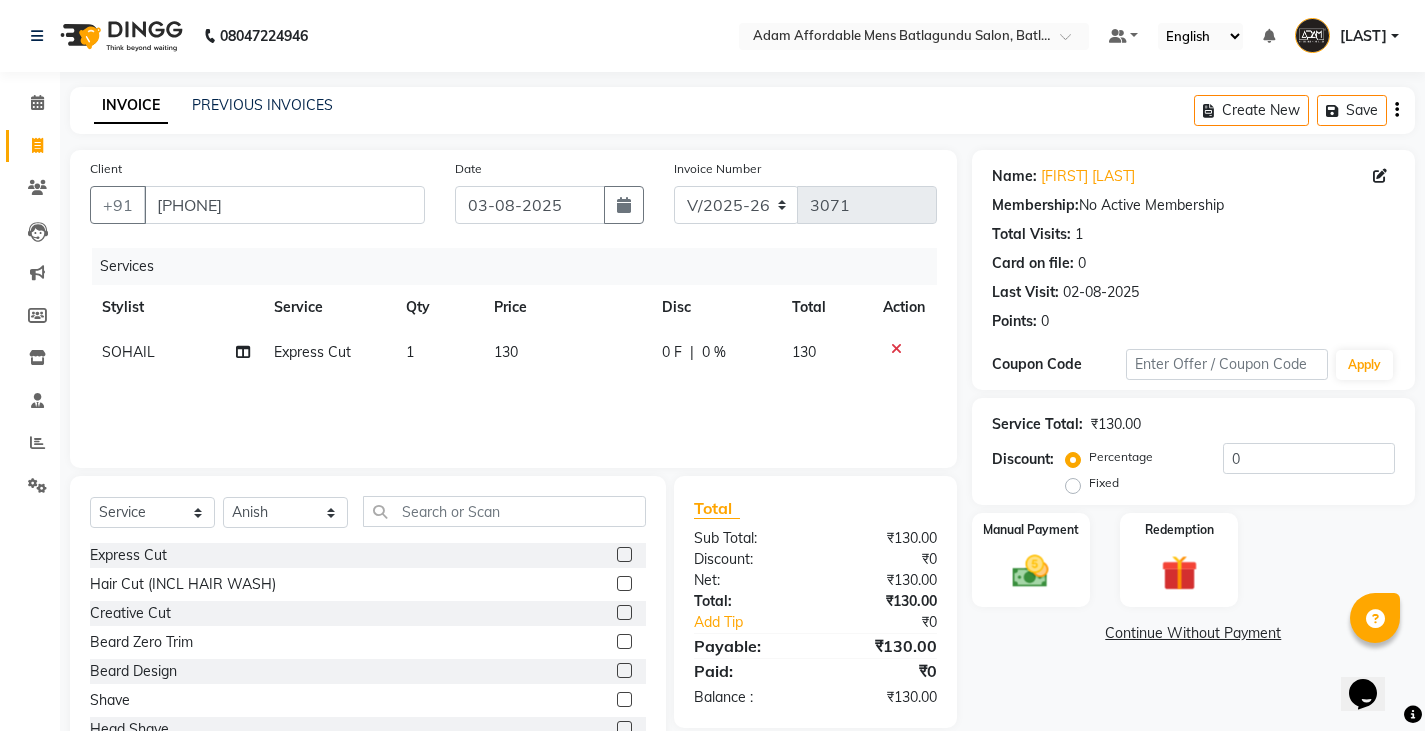click 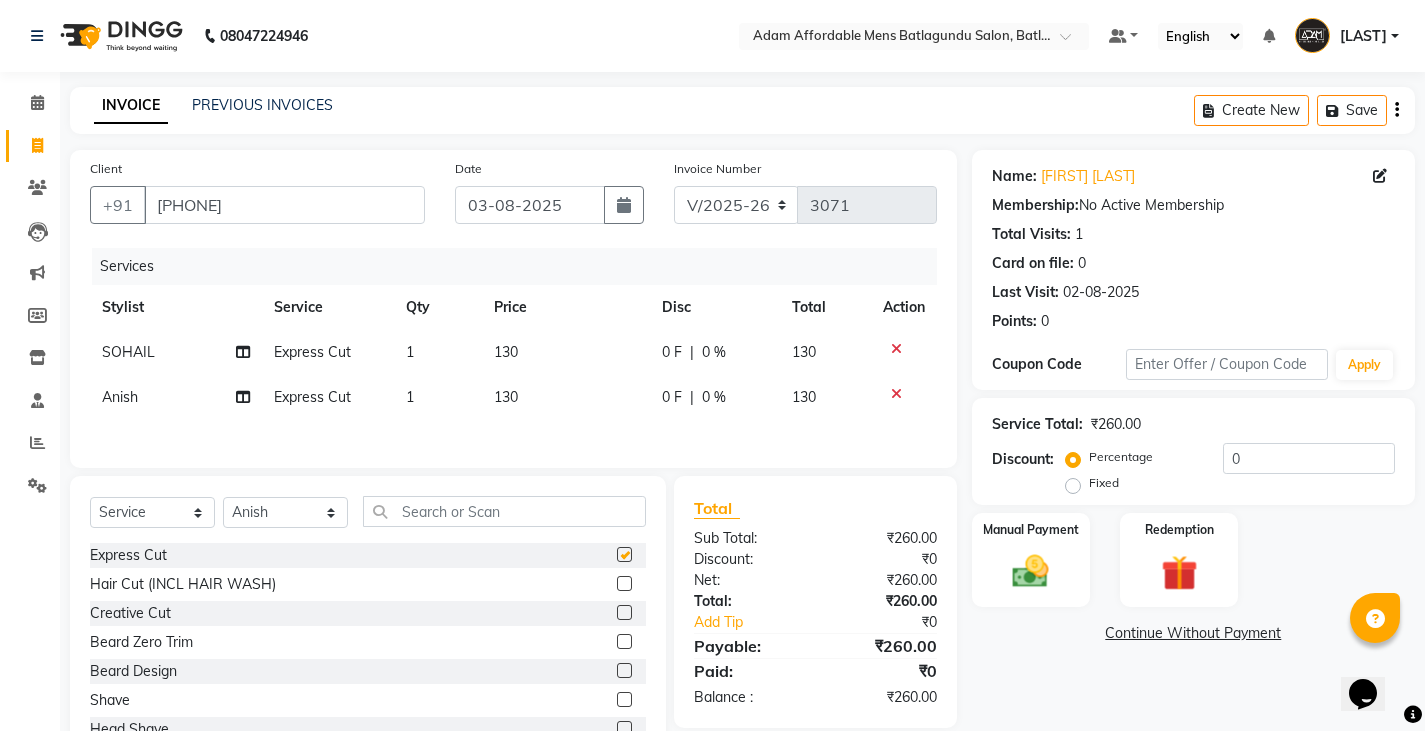 checkbox on "false" 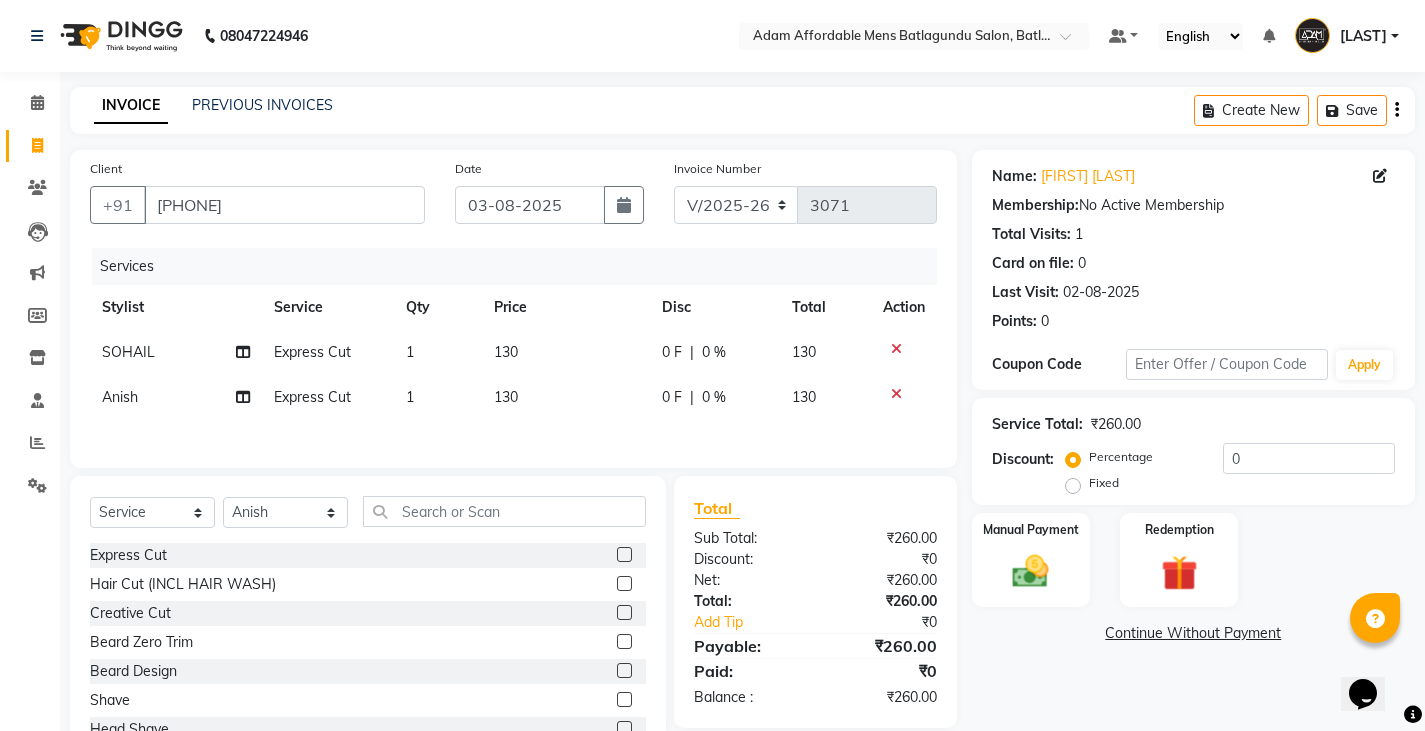 click on "130" 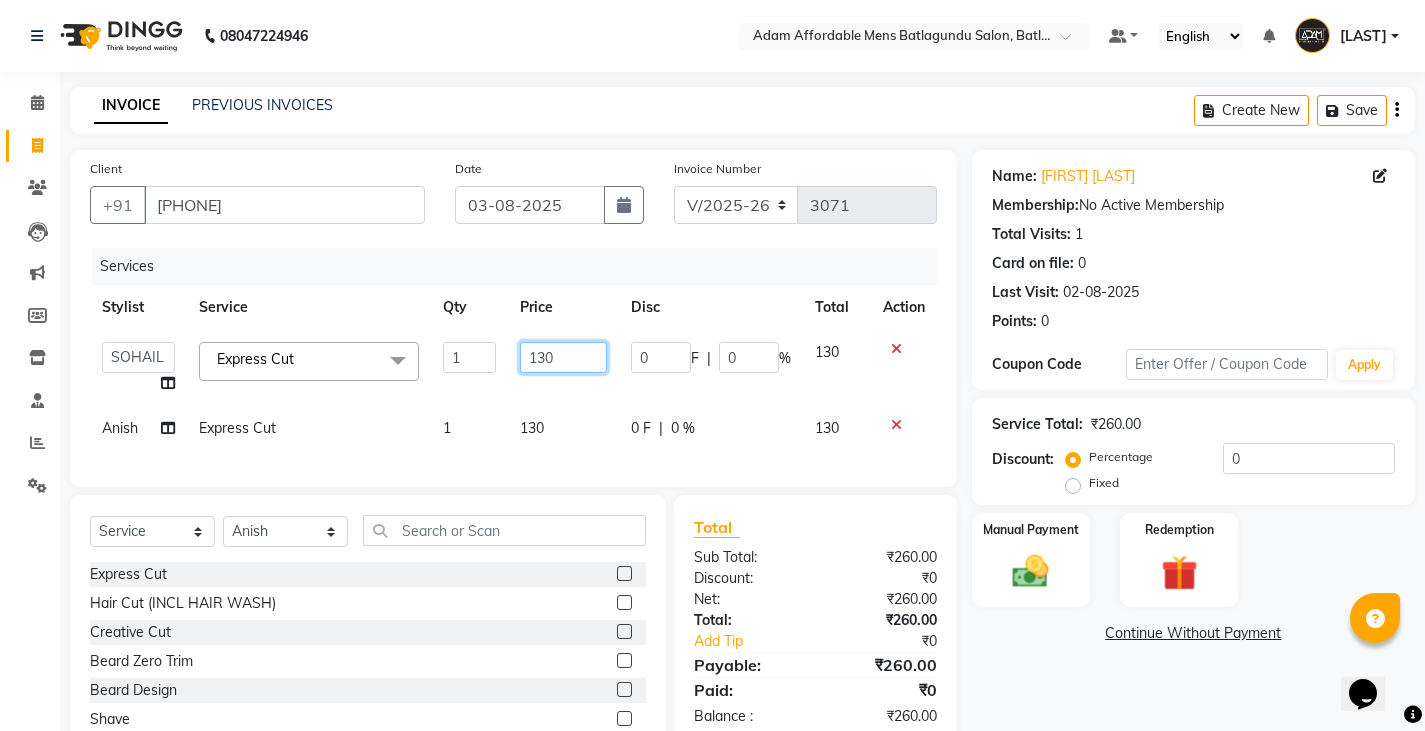 click on "130" 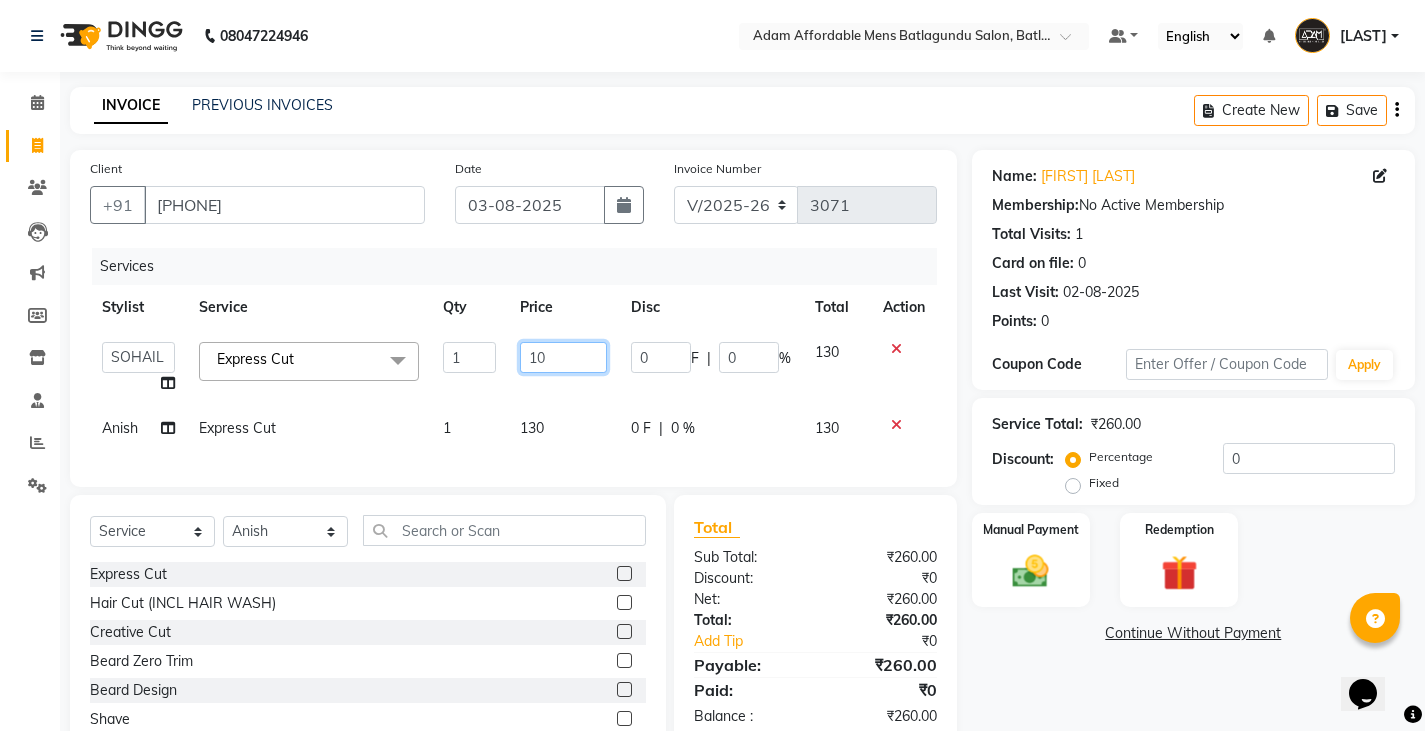 type on "100" 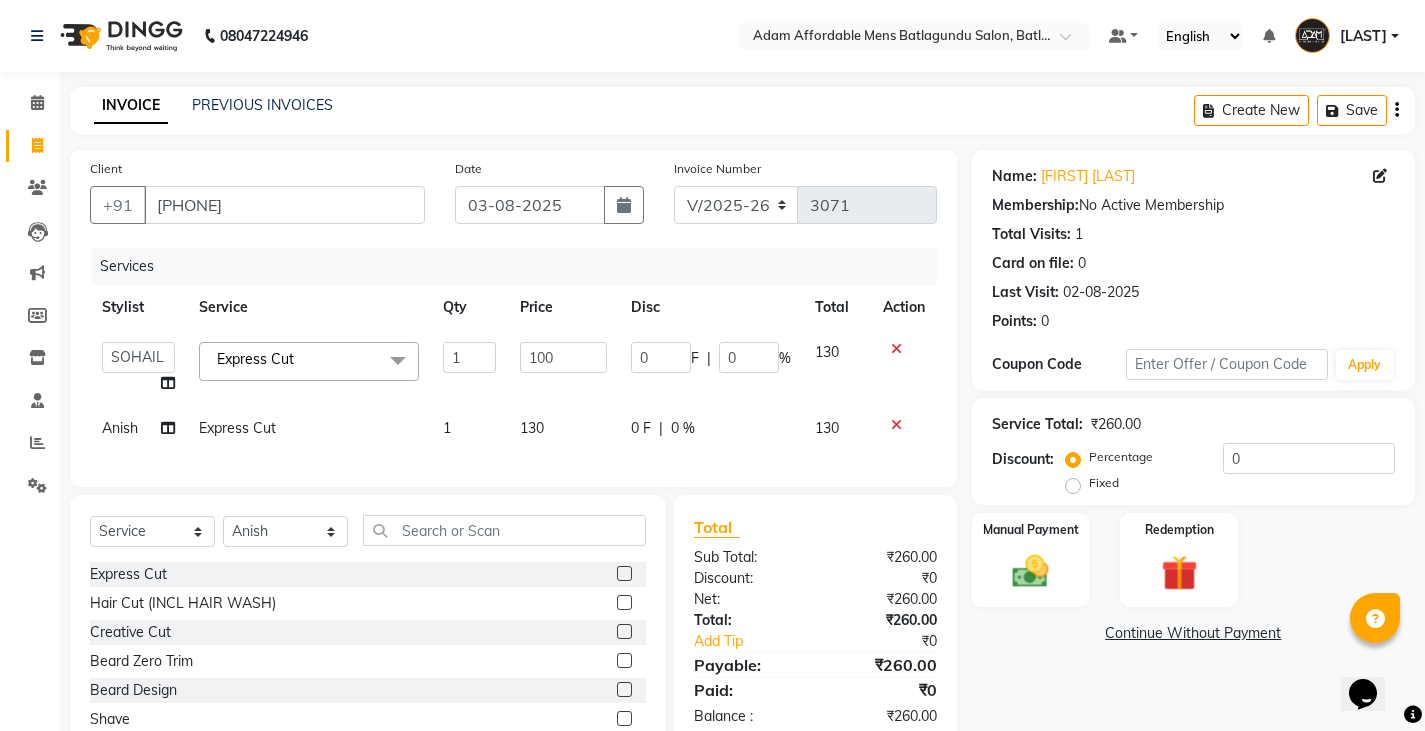 click on "Services Stylist Service Qty Price Disc Total Action  Admin   Anish   Ovesh   Raja   SAHIL    SOHAIL   SONU  Express Cut  x Express Cut Hair Cut (INCL HAIR WASH) Creative Cut Beard Zero Trim Beard Design Shave Head Shave Kid's Cut (Below 5 Years) Wash & Blast Dry EXPRESS GLOBAL HAIR COLOR GLOBAL HAIR COLOUR AMMONIA GOLBAL HAIR COLOUR NON AMMONIA L'OREAL GOLBAL HAIR COLOUR AMMONIA L'OREAL GOLBAL HAIR COLOUR NON AMMONIA GLOBAL FASHION HAIR COLOUR MOUSTACHE COLOUR BEARD COLOUR PER STREAK HIGHLIGHT CAP HIGHLIGHTS NOURISHING HAIR SPA VITALIZING HAIR SPA REPAIR TREATMENT DANDRUFF TREATMENT HAIR LOSS TREATMENT HAIR STRAIGHTENING HAIR REBONDING KERATIN ALMOND OIL NAVARATNA OIL CLEAN UP HYPER PIGMENTATION CLEAN UP REJUVANATE Fruit Facial Instant Glow Charcaol Skin Lightening Skin Brightening FACE & NECK BLEACH FACE & NECK DETAN PRE BRIDEGROOM DELUXE PRE BRIDEGROOM ADVANCE (COMBO) NORMAL PREMIUM ELEGANT HAIRCUT+ BEARD TRIM + DETAN HAIRCUT + BEARD TRIM + HEAD MASSAGE HAIRCUT + BEARD TRIM + EXPRESS HAIR COLOR 1 100 0 F" 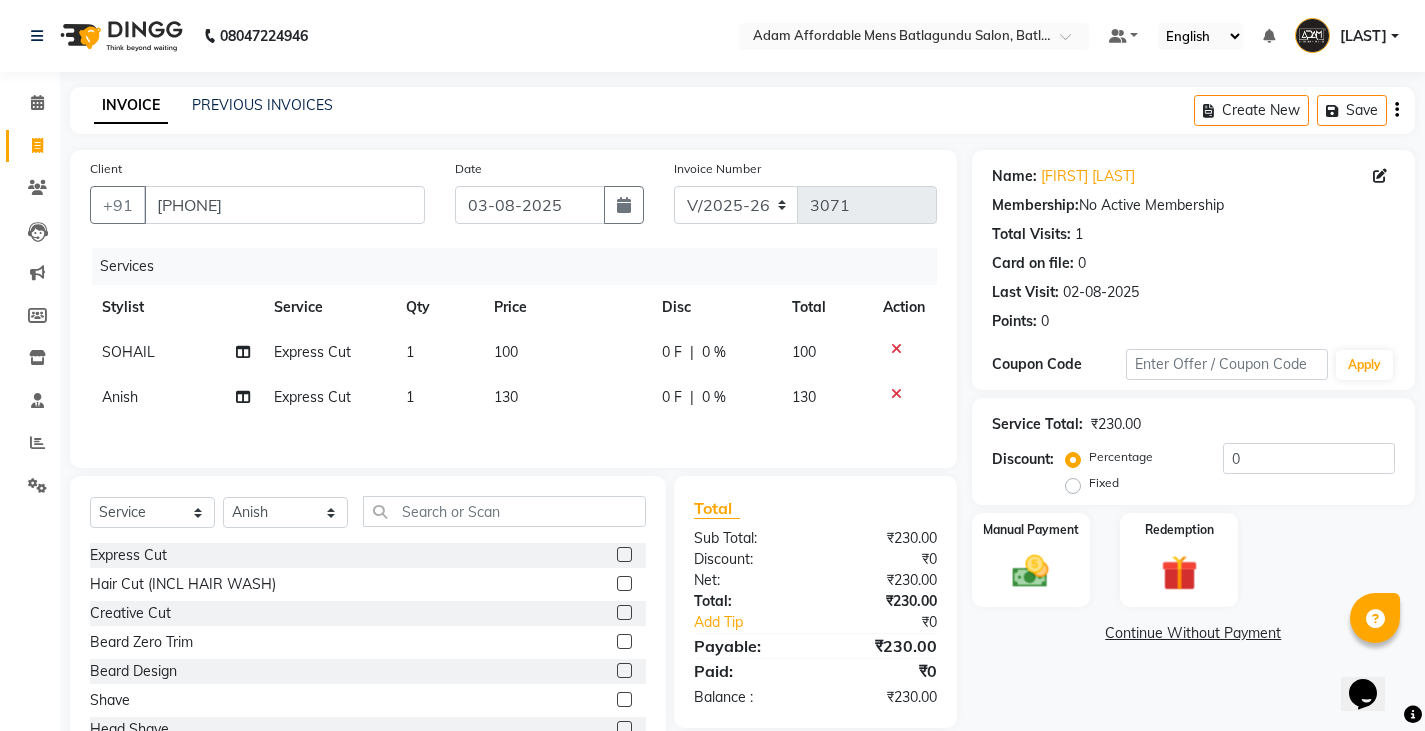 click on "Services Stylist Service Qty Price Disc Total Action SOHAIL Express Cut 1 100 0 F | 0 % 100 Anish Express Cut 1 130 0 F | 0 % 130" 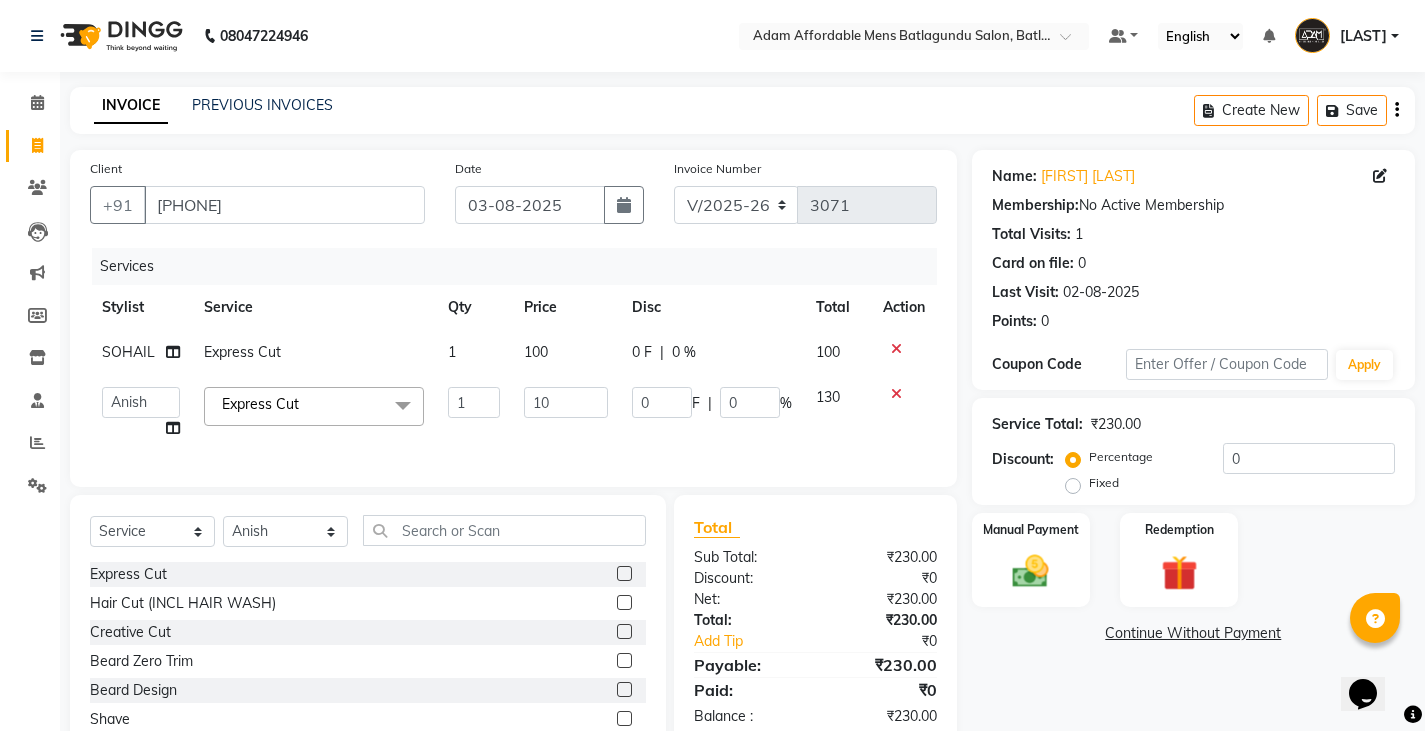 type on "100" 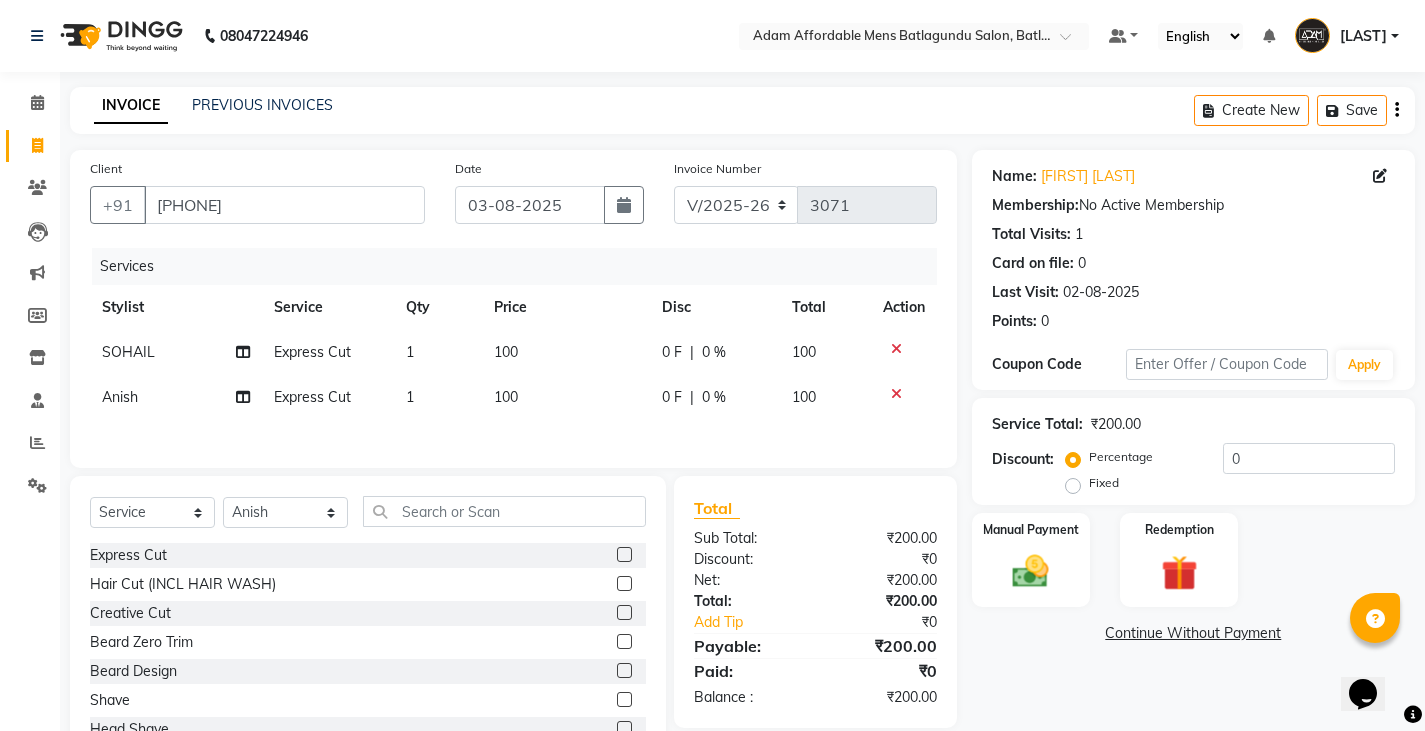 click on "Services Stylist Service Qty Price Disc Total Action SOHAIL Express Cut 1 100 0 F | 0 % 100 Anish Express Cut 1 100 0 F | 0 % 100" 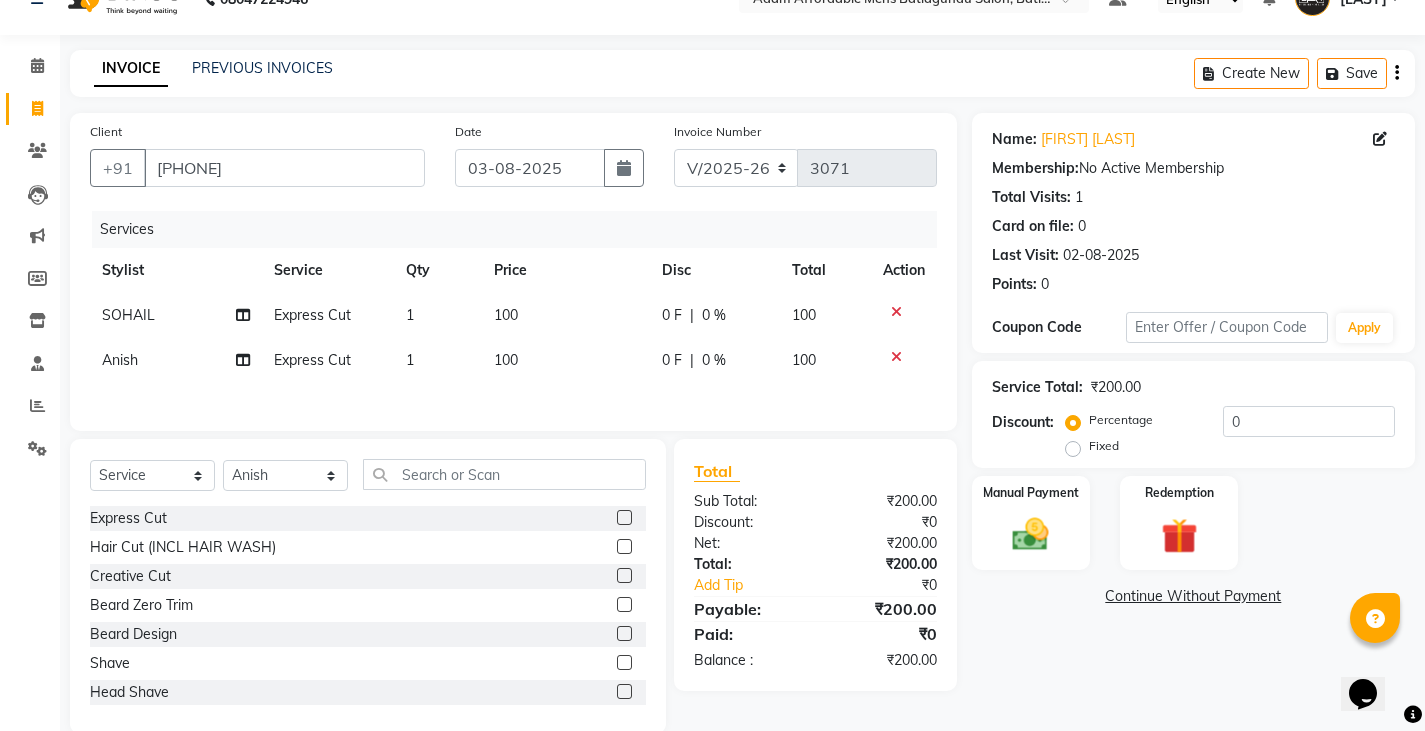 scroll, scrollTop: 73, scrollLeft: 0, axis: vertical 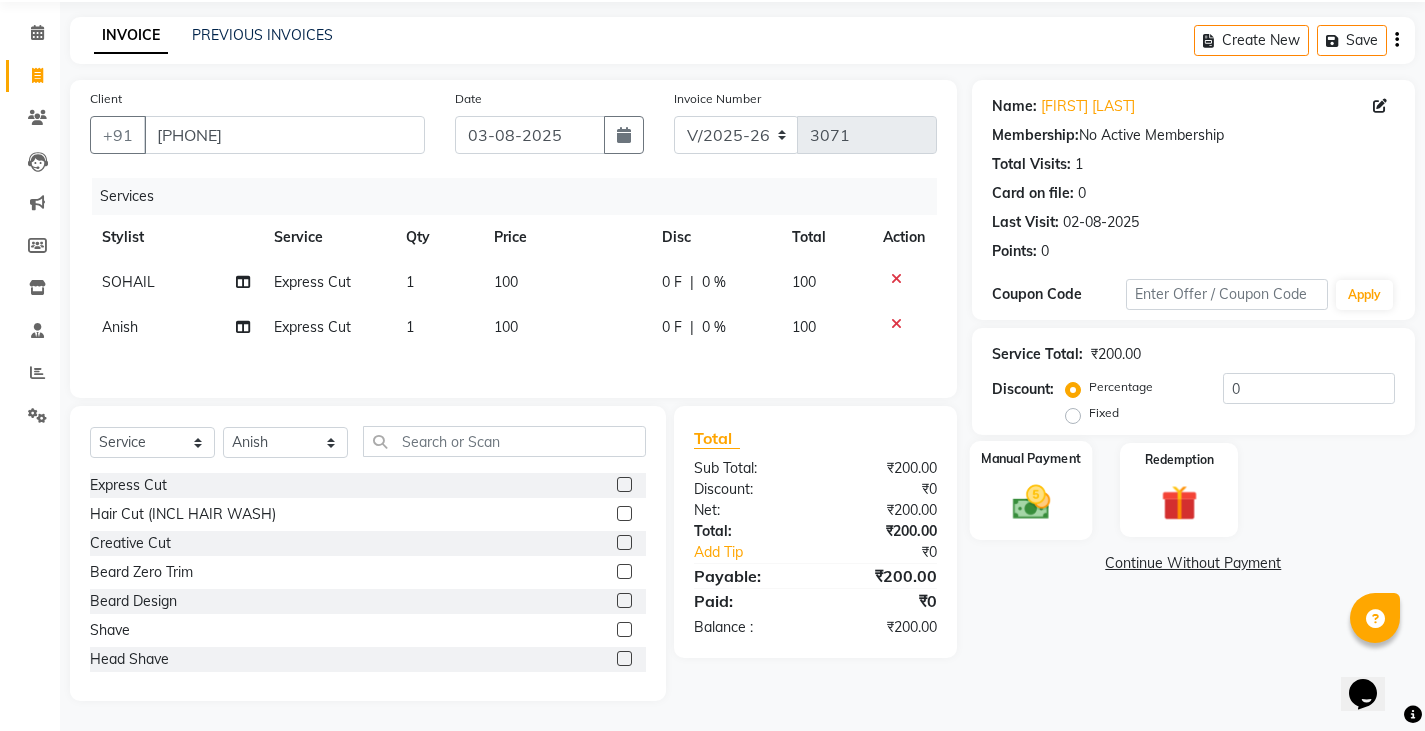 click on "Manual Payment" 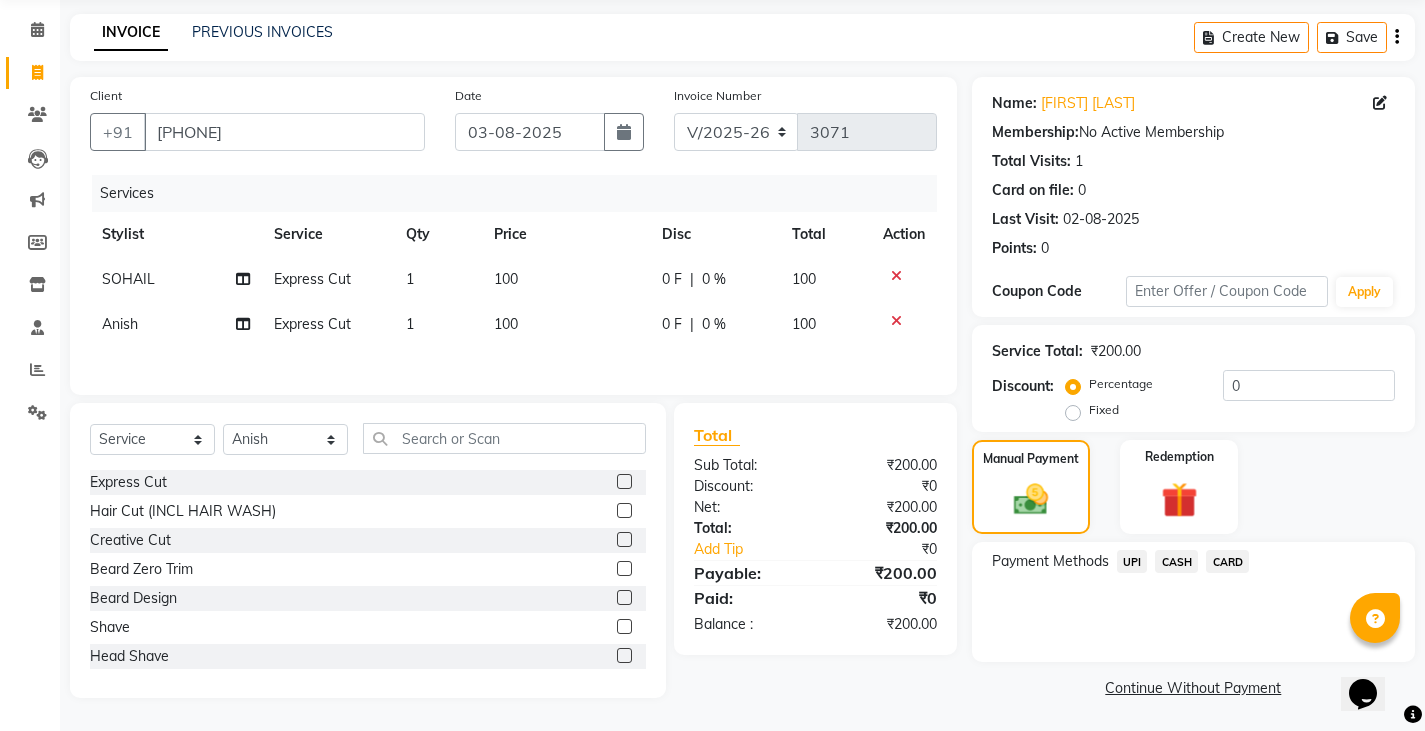 click on "UPI" 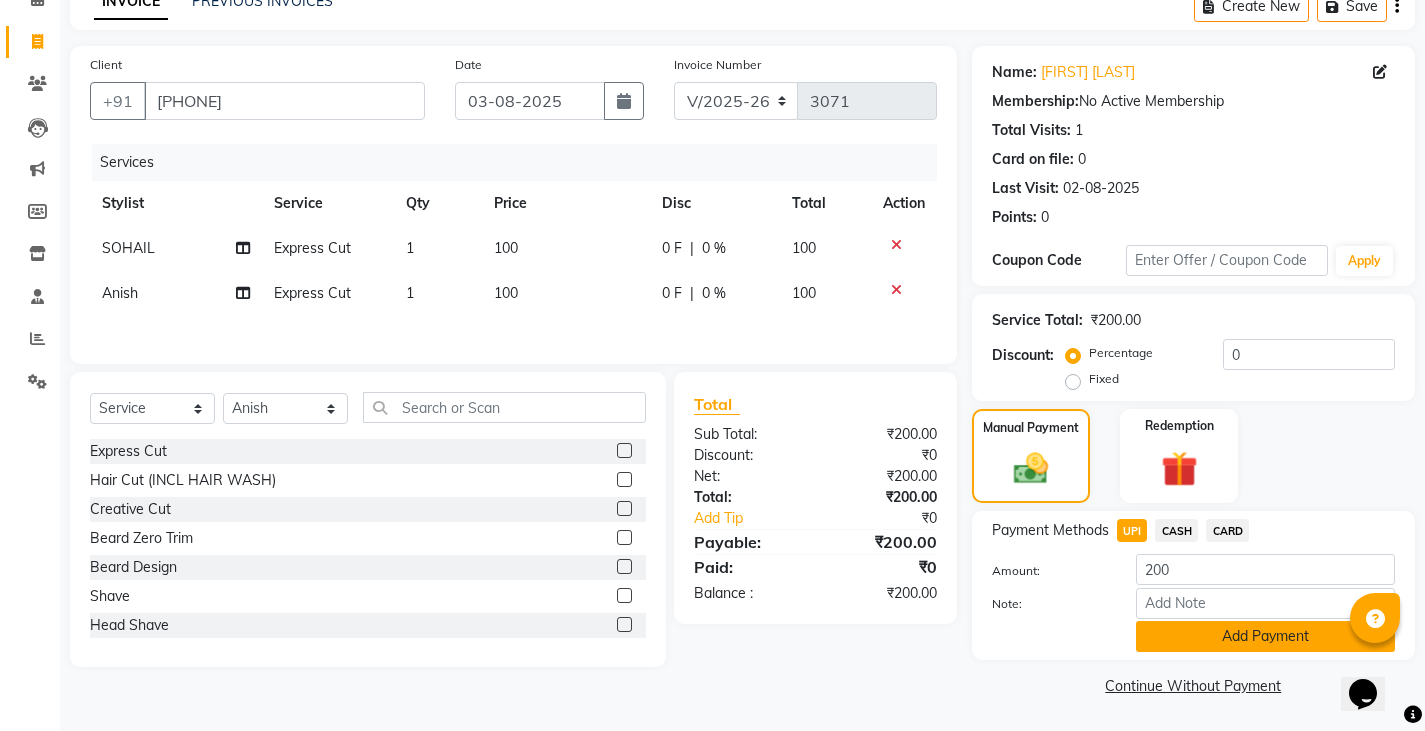 click on "Add Payment" 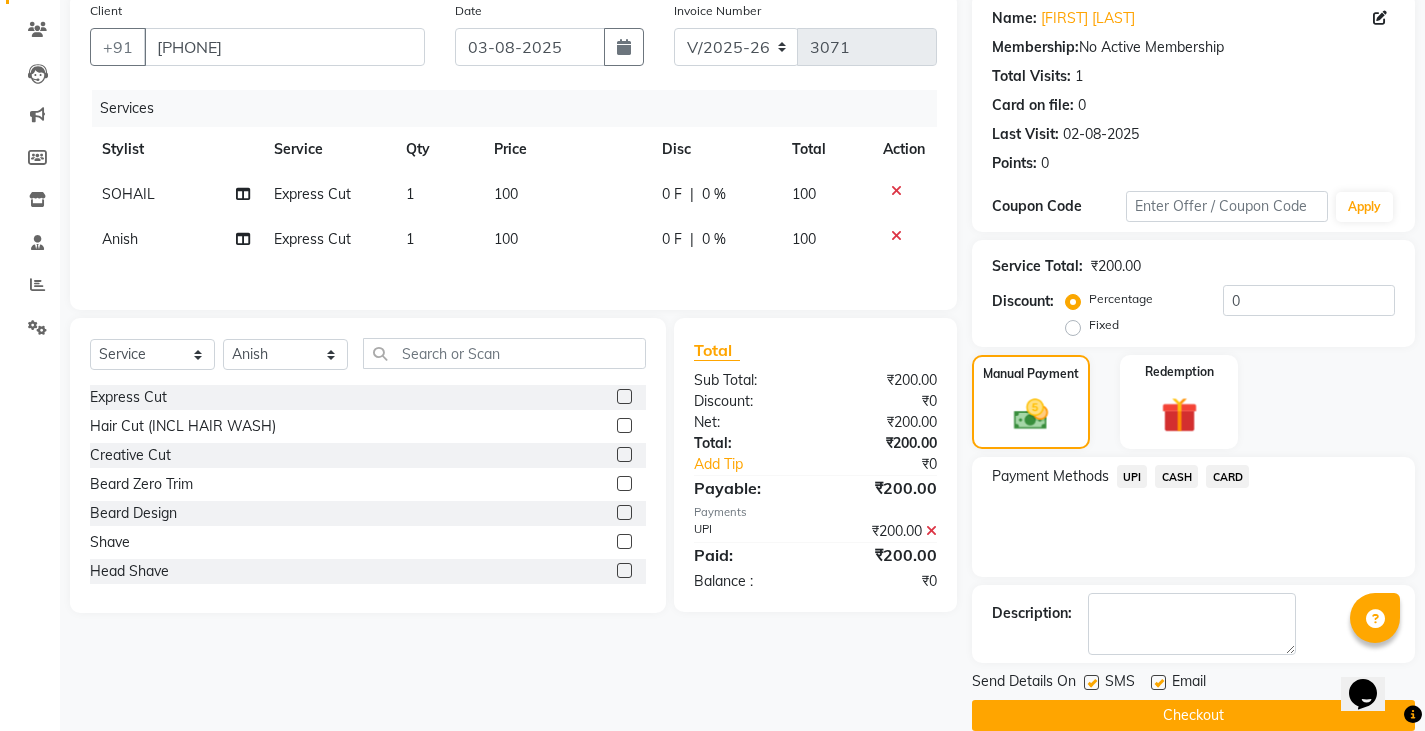 scroll, scrollTop: 188, scrollLeft: 0, axis: vertical 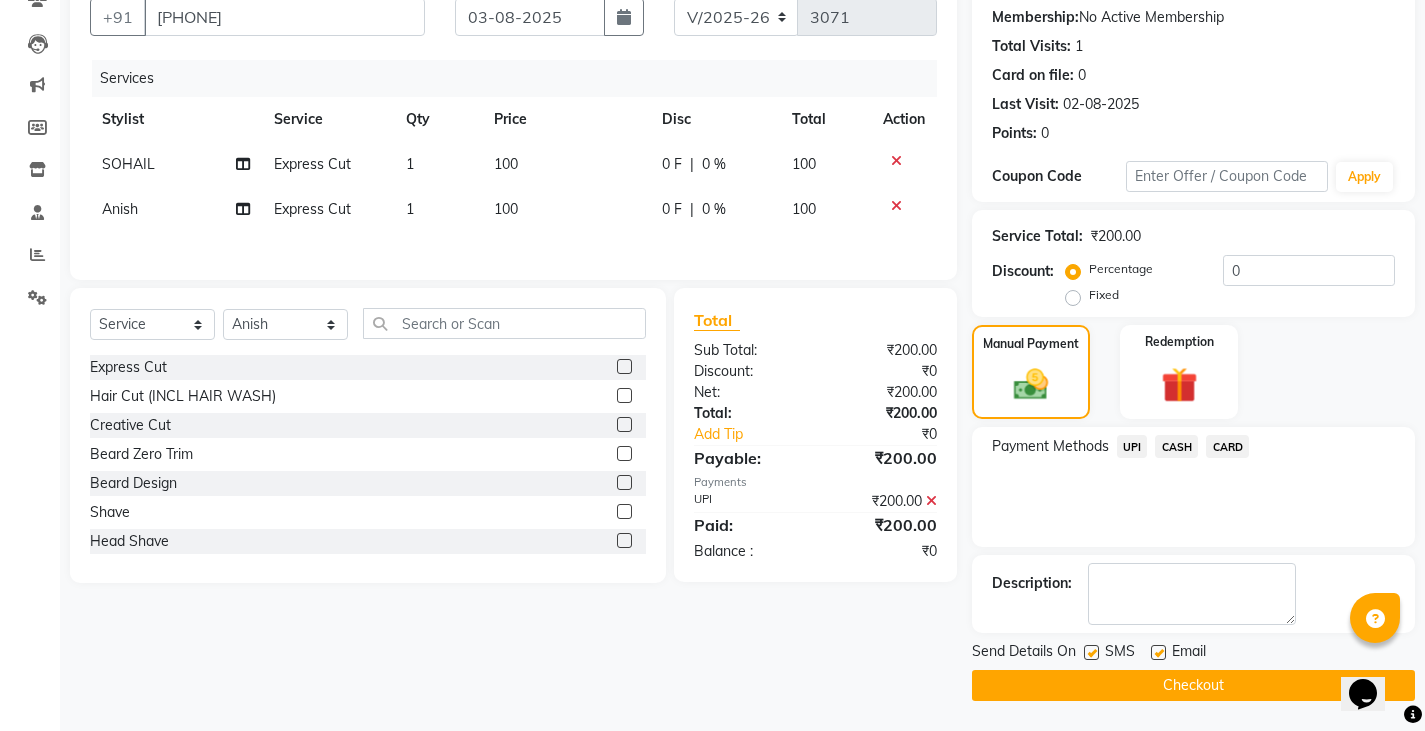 click on "Checkout" 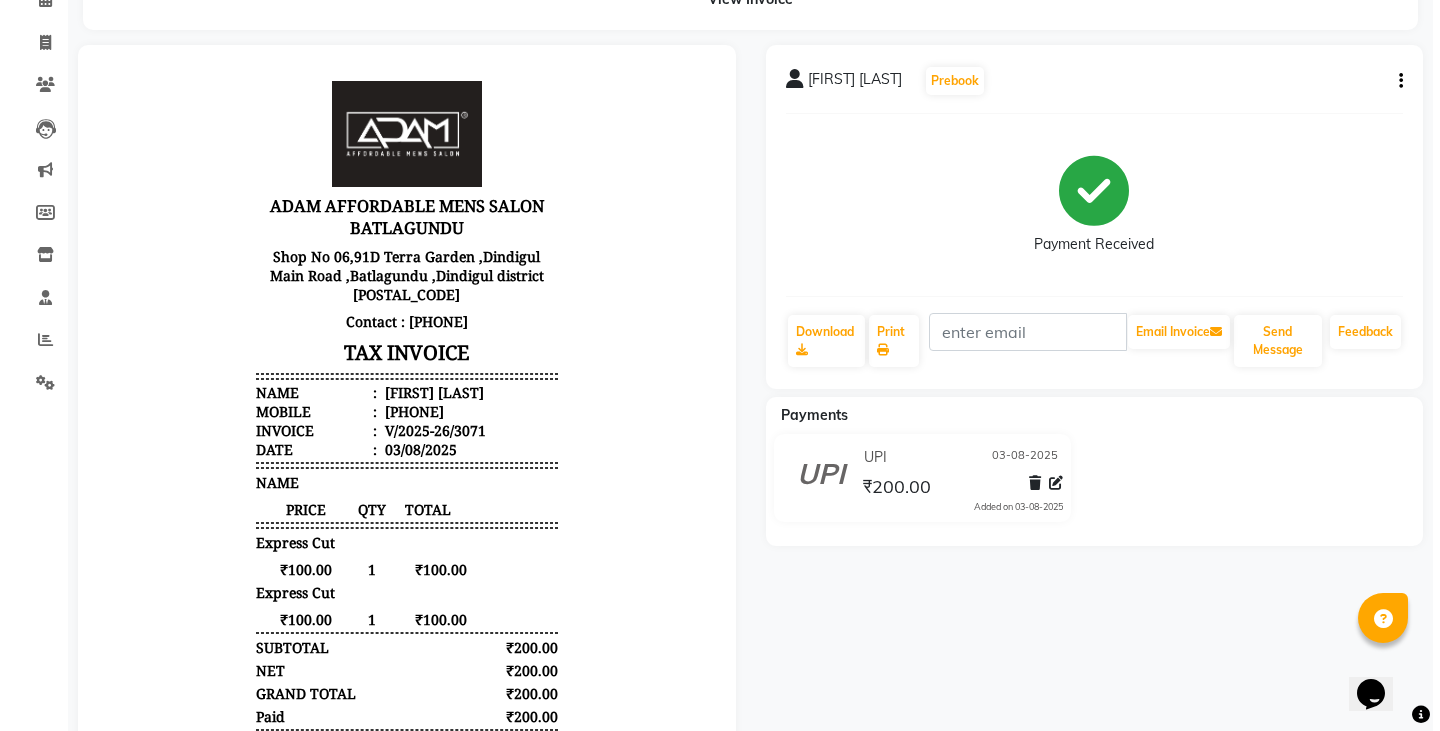 scroll, scrollTop: 0, scrollLeft: 0, axis: both 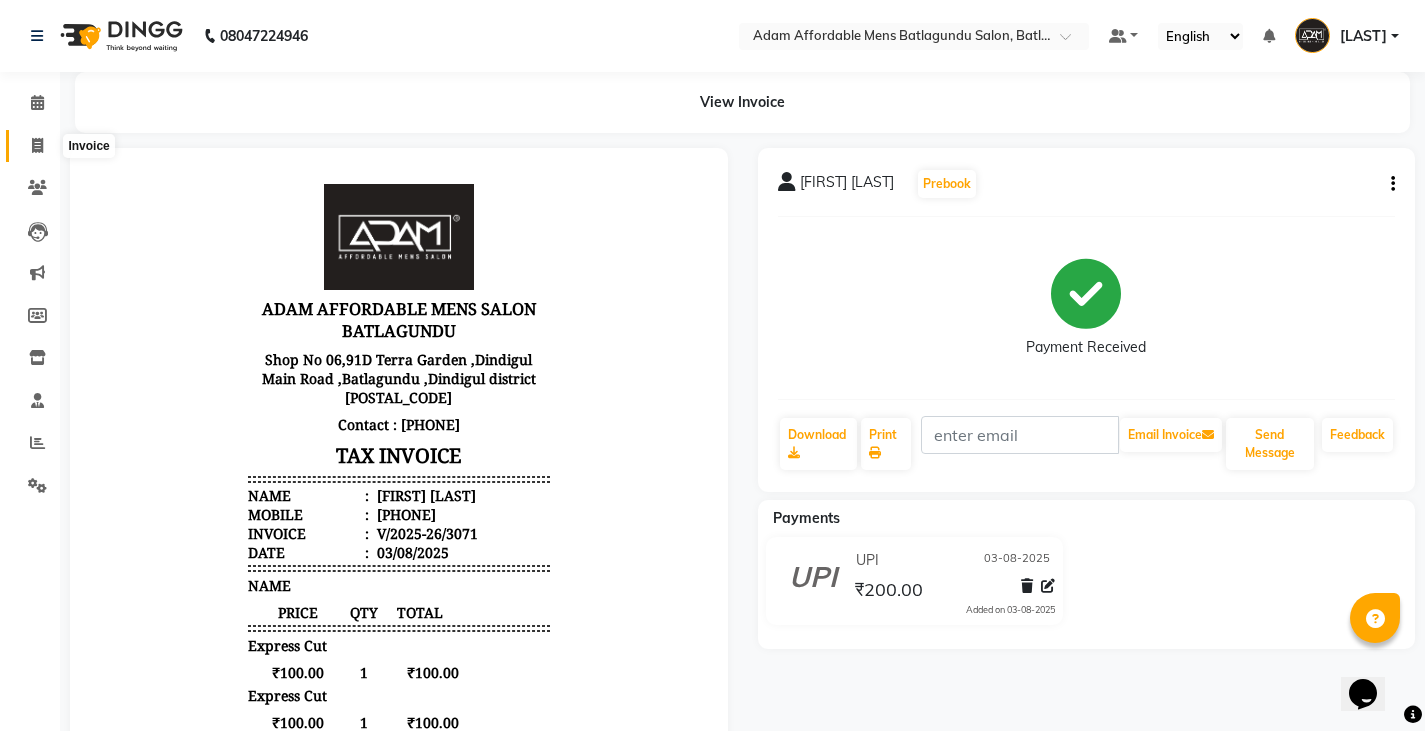 click 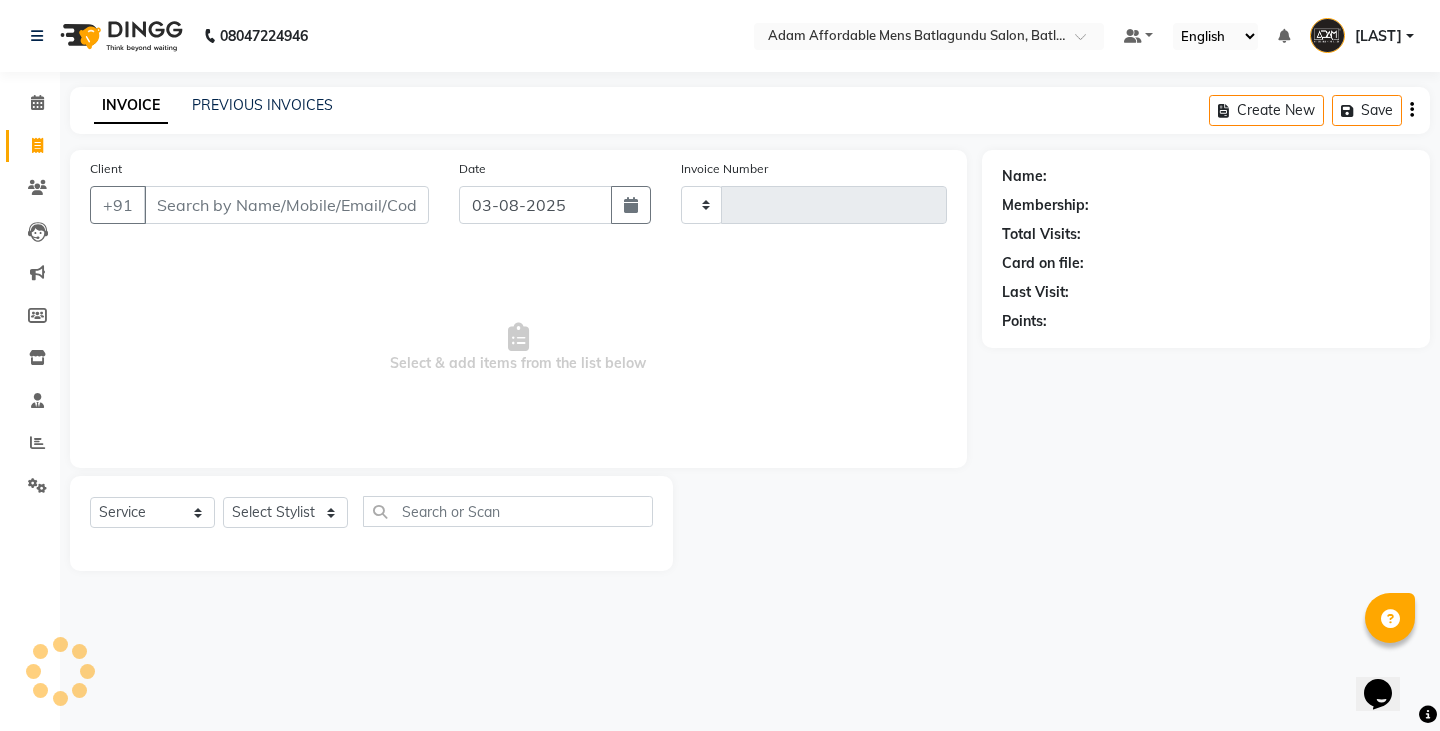 type on "3072" 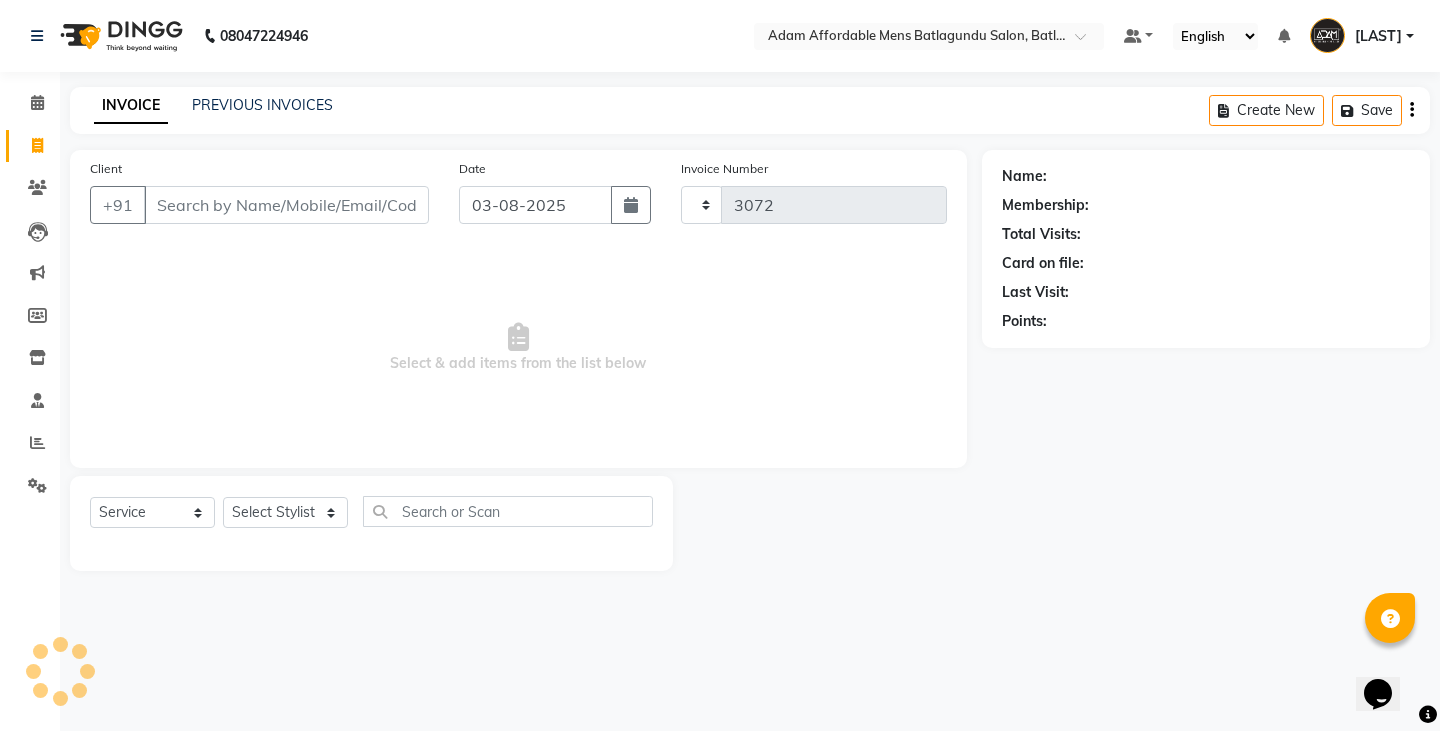 select on "8213" 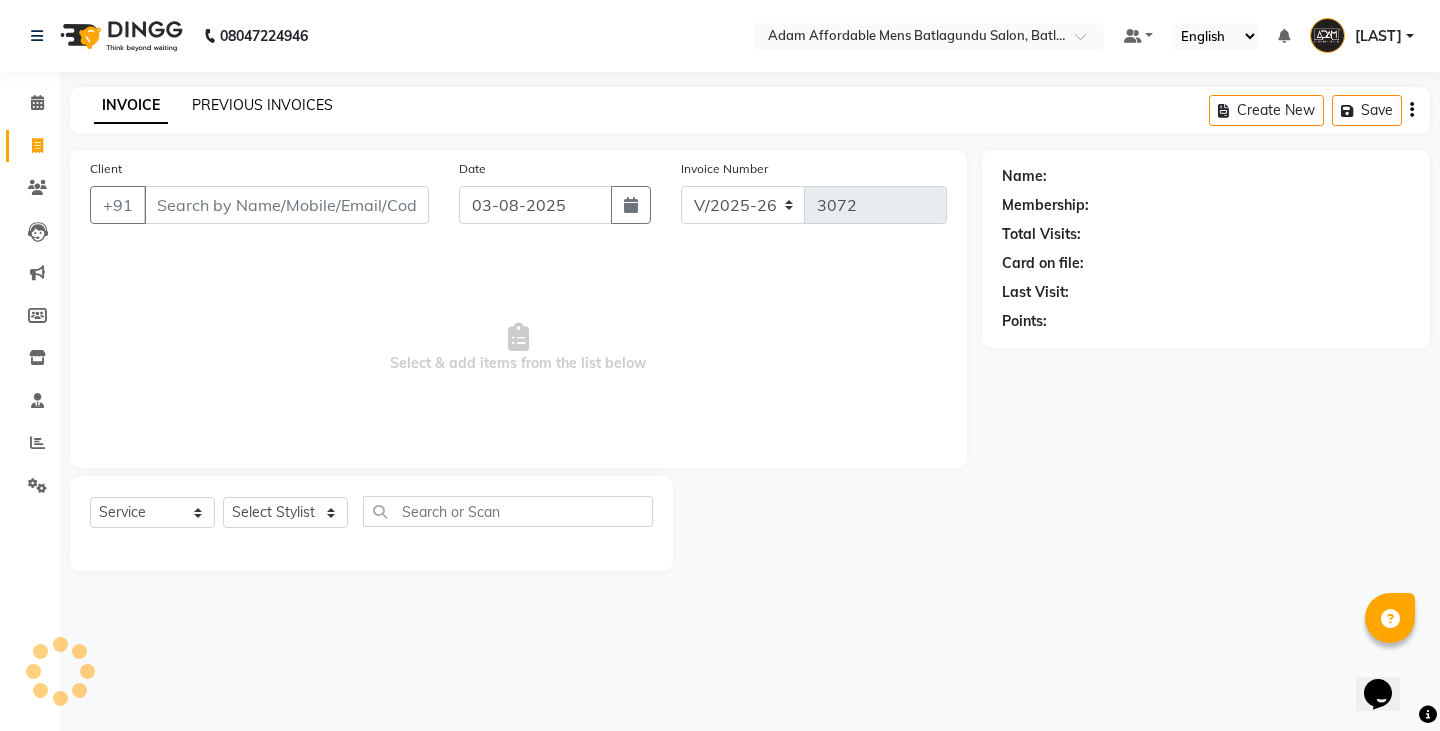 click on "PREVIOUS INVOICES" 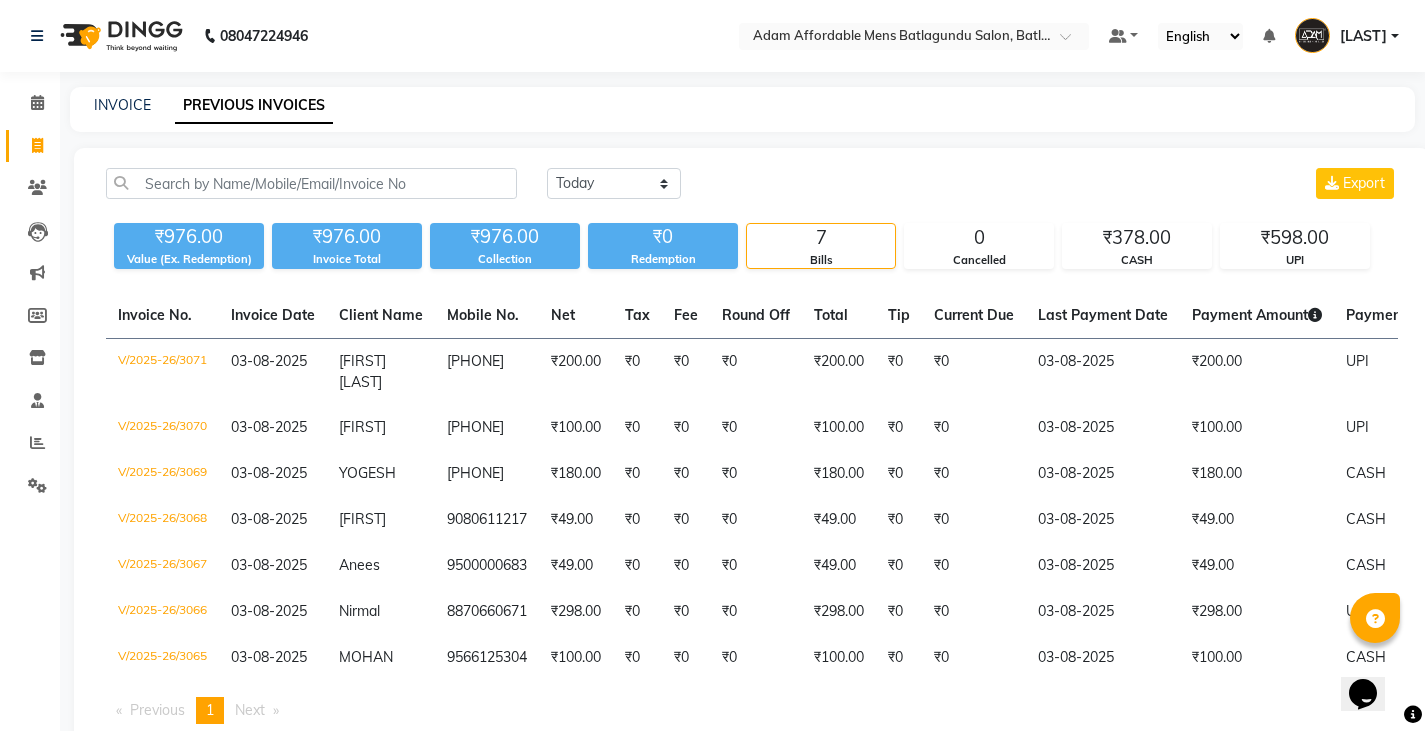 click on "INVOICE PREVIOUS INVOICES" 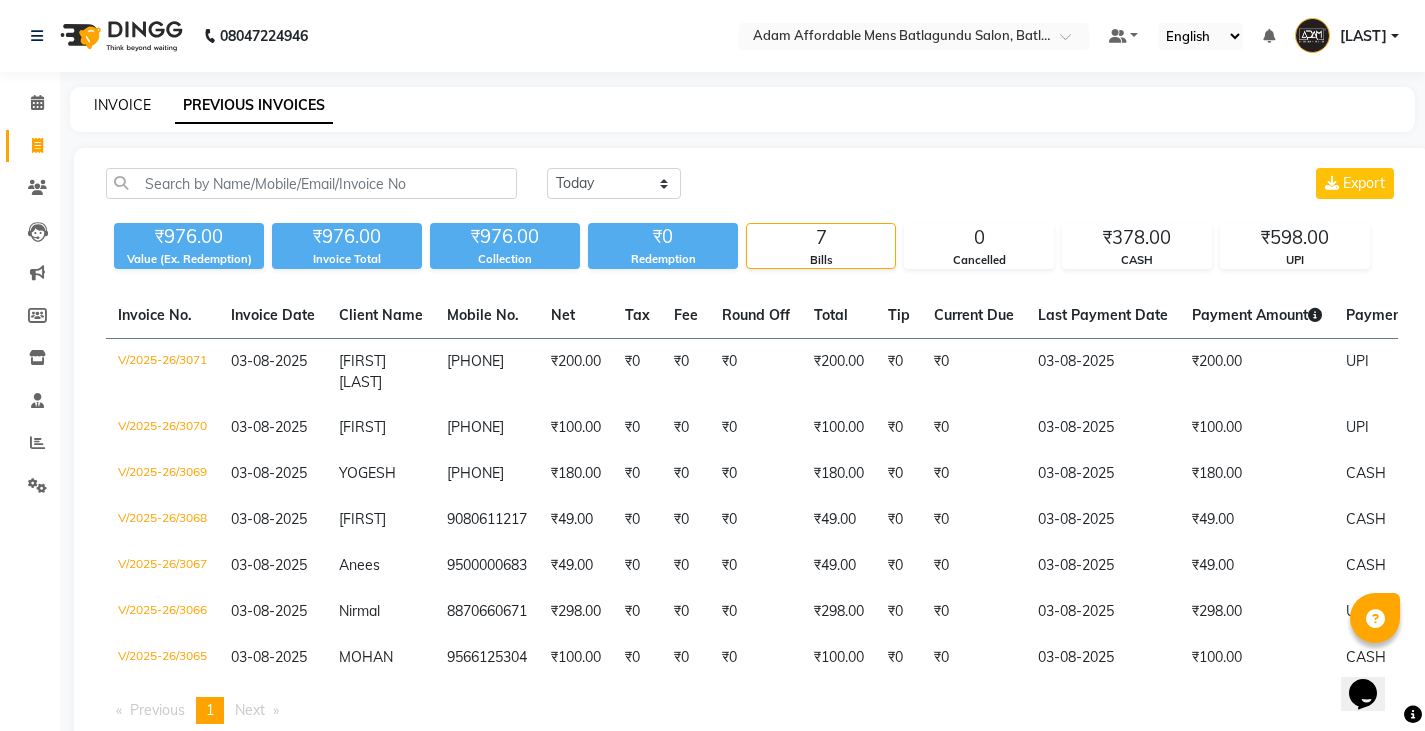 click on "INVOICE" 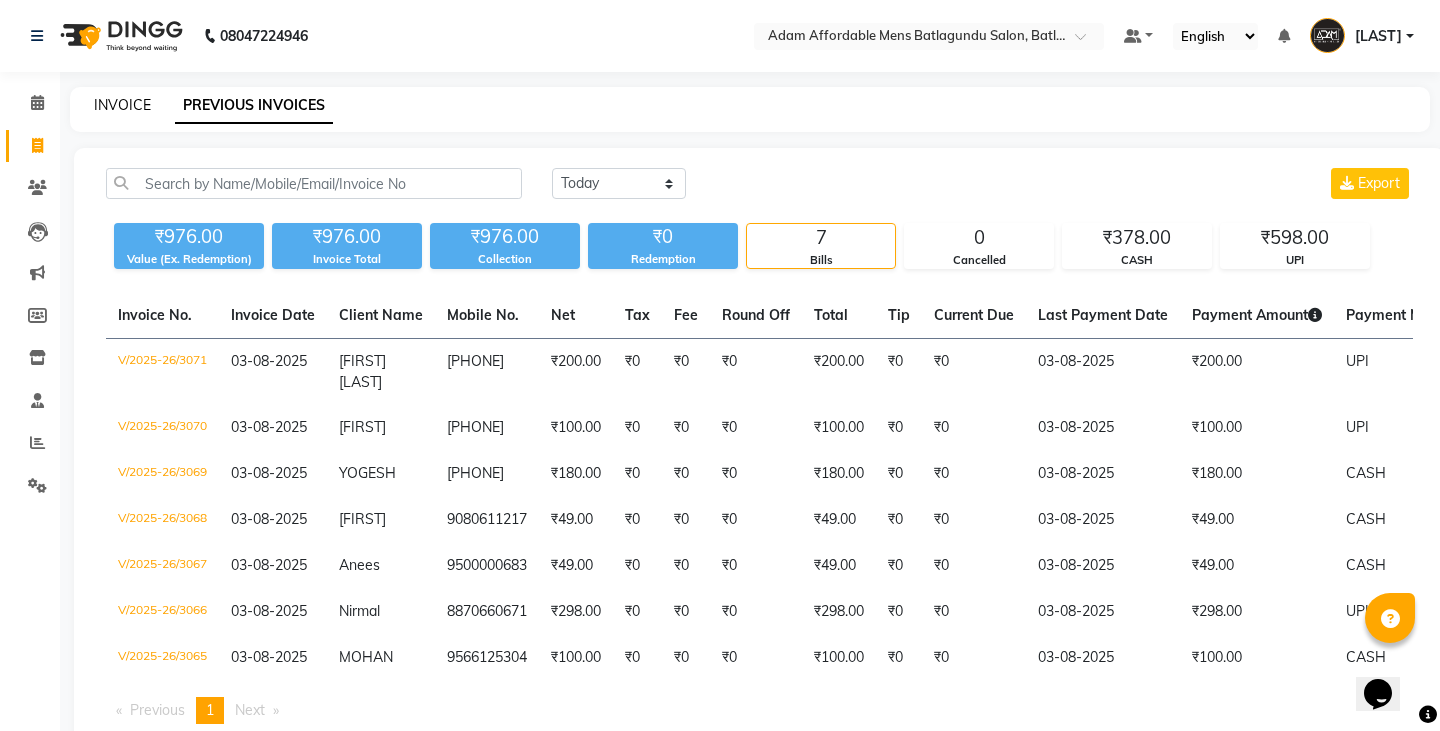 select on "service" 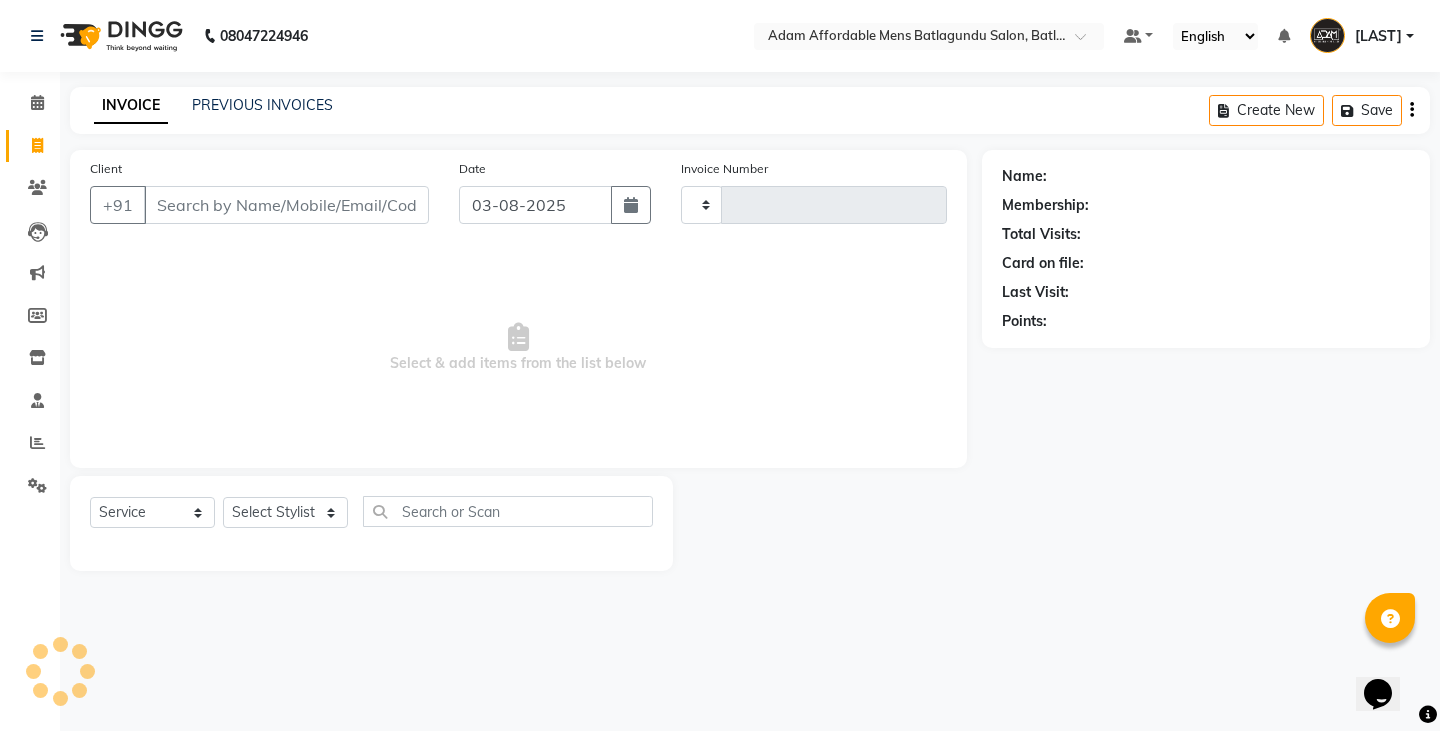 type on "3072" 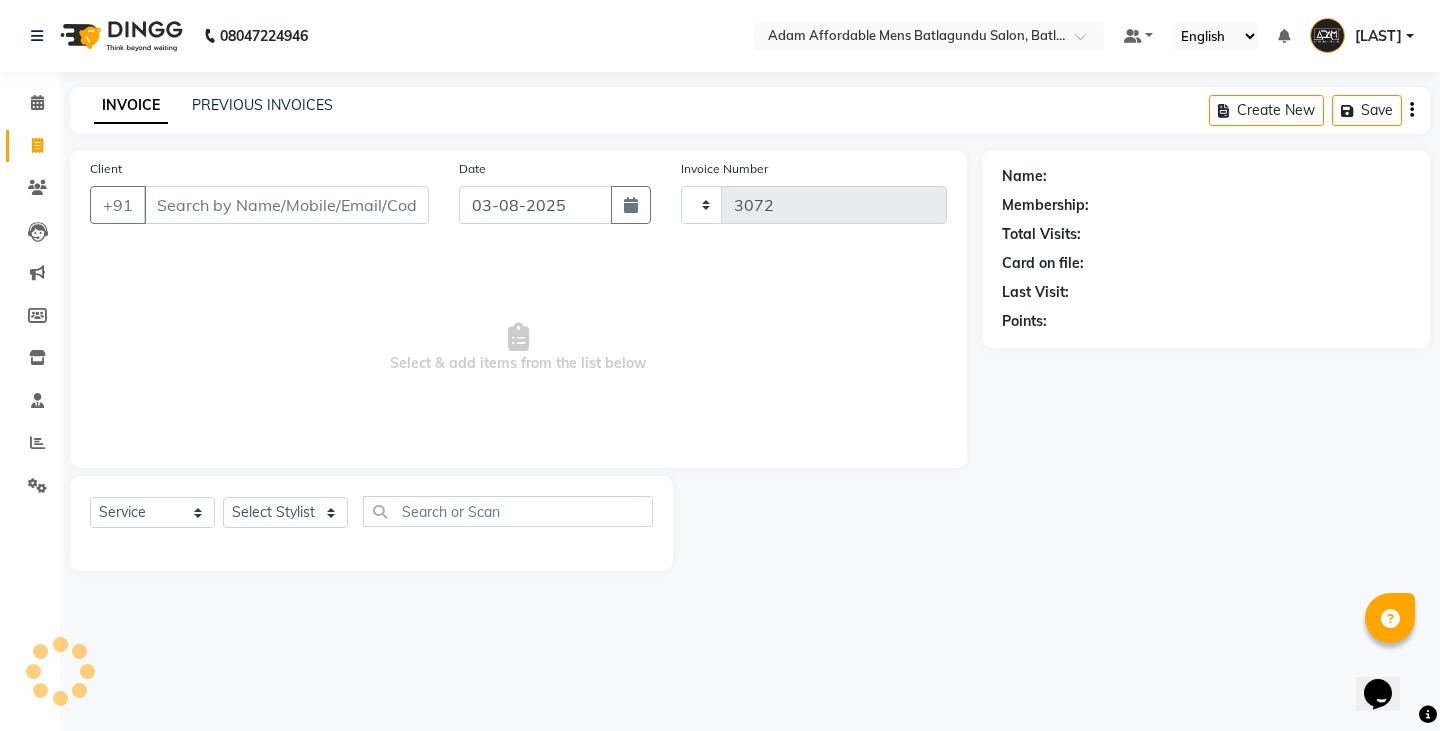 select on "8213" 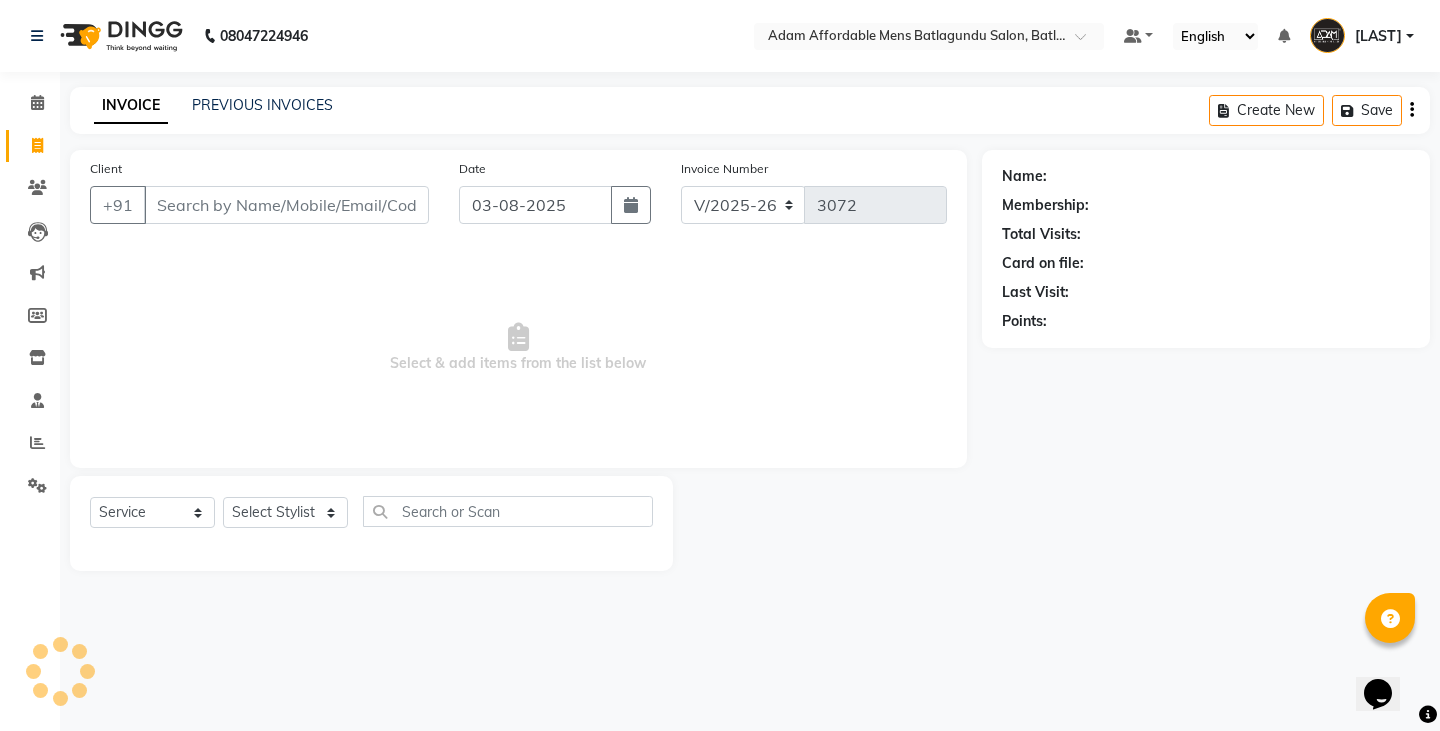drag, startPoint x: 234, startPoint y: 218, endPoint x: 466, endPoint y: 204, distance: 232.42203 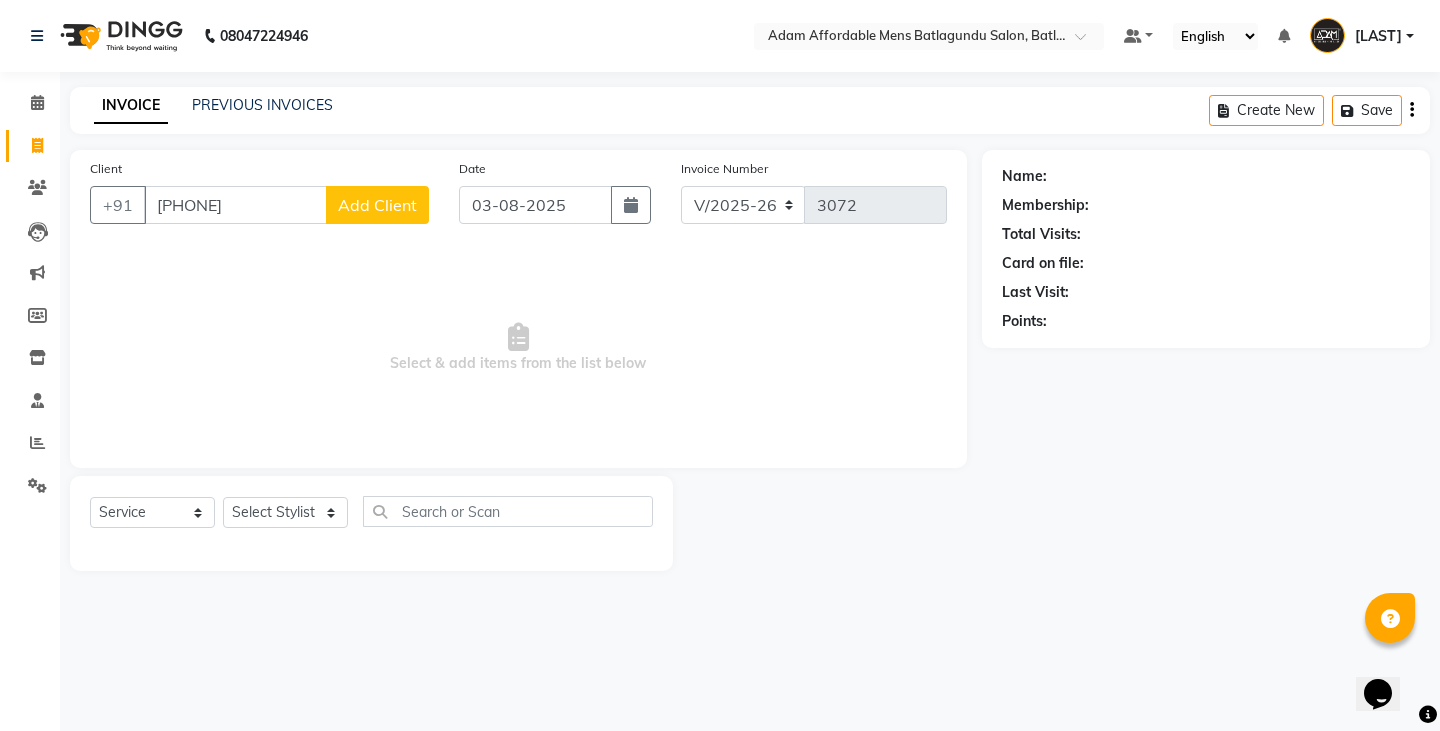 type on "[PHONE]" 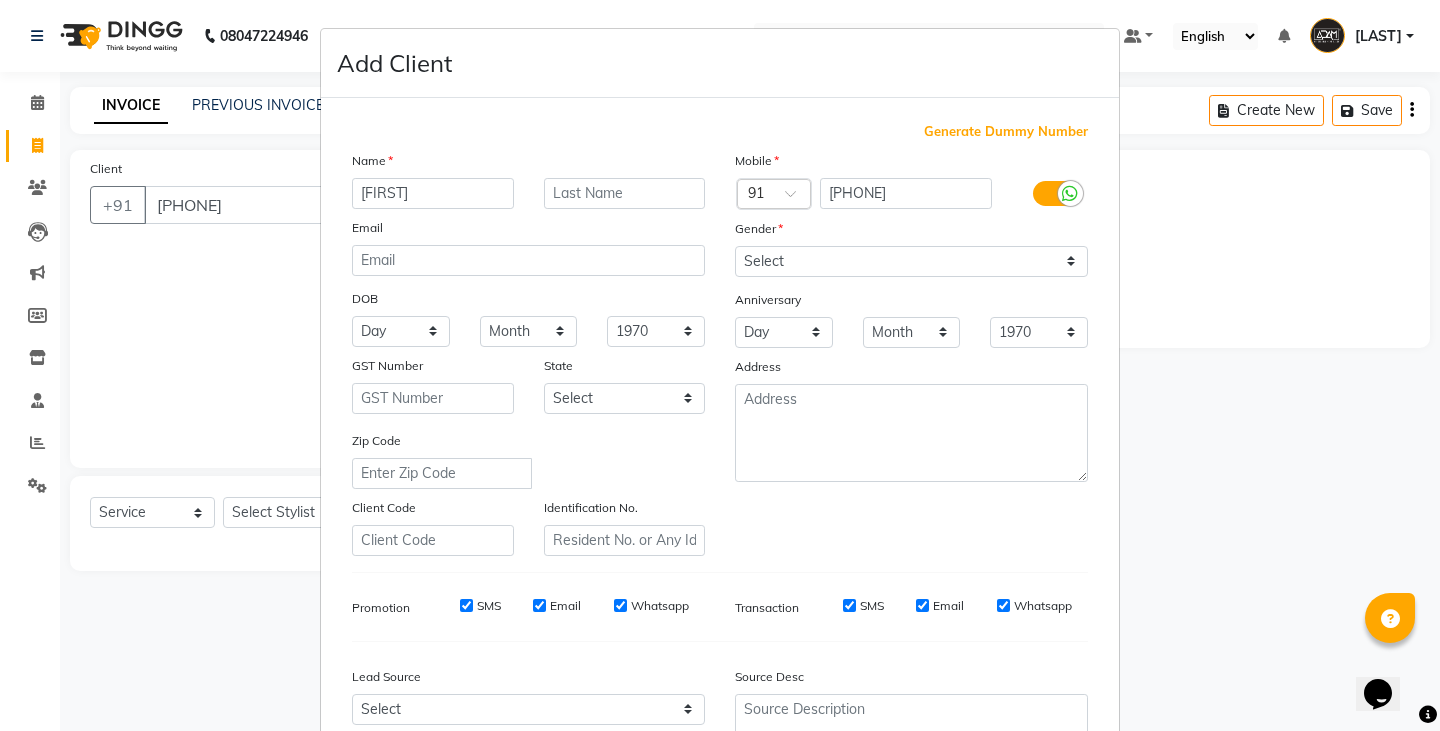 type on "[LAST]" 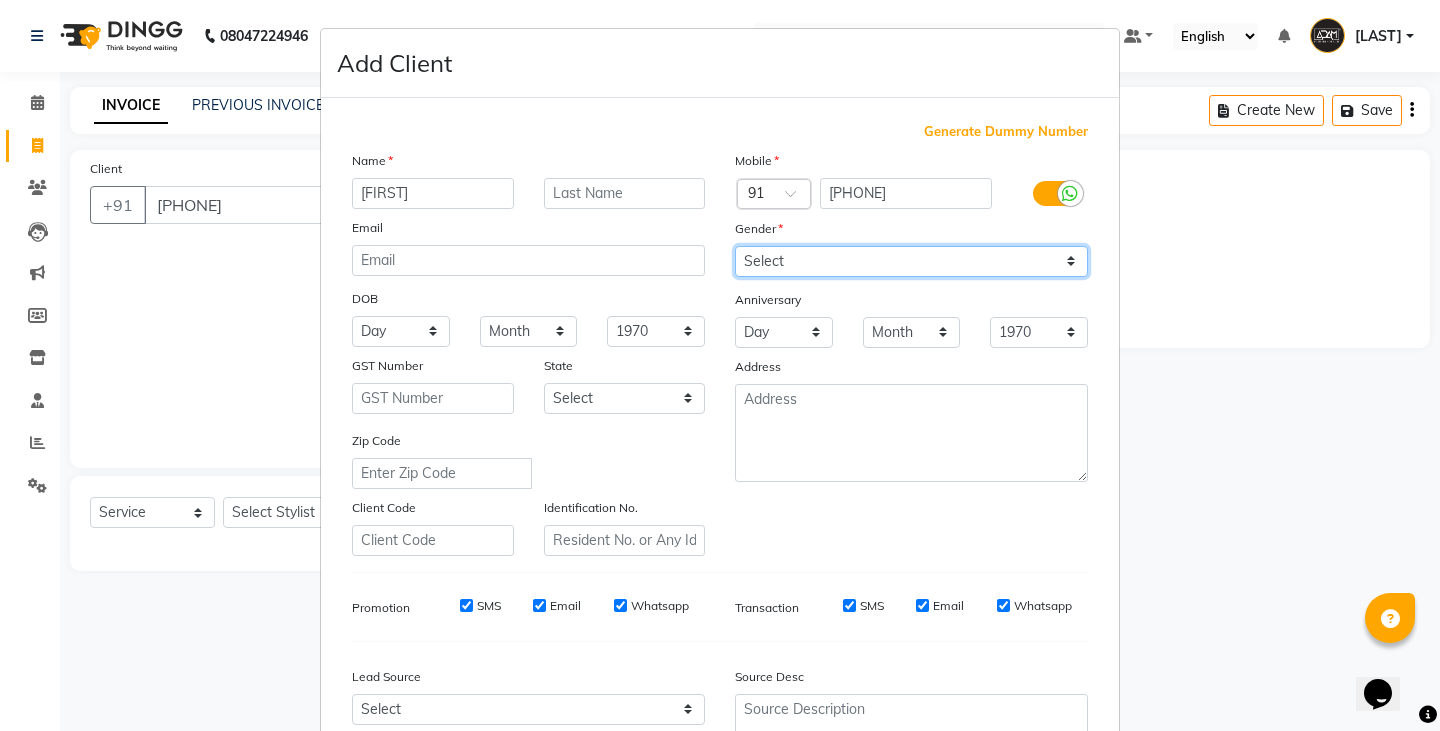 drag, startPoint x: 808, startPoint y: 252, endPoint x: 799, endPoint y: 275, distance: 24.698177 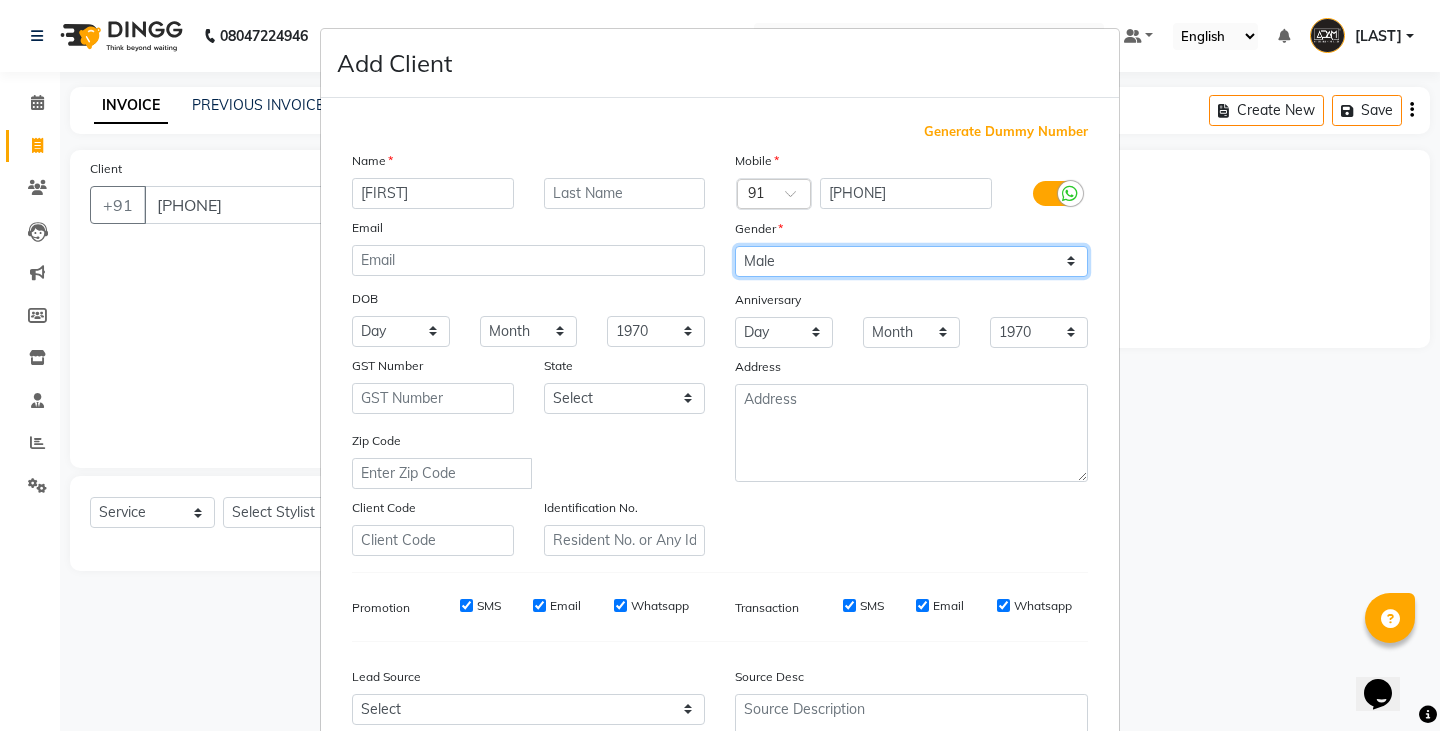 click on "Select Male Female Other Prefer Not To Say" at bounding box center (911, 261) 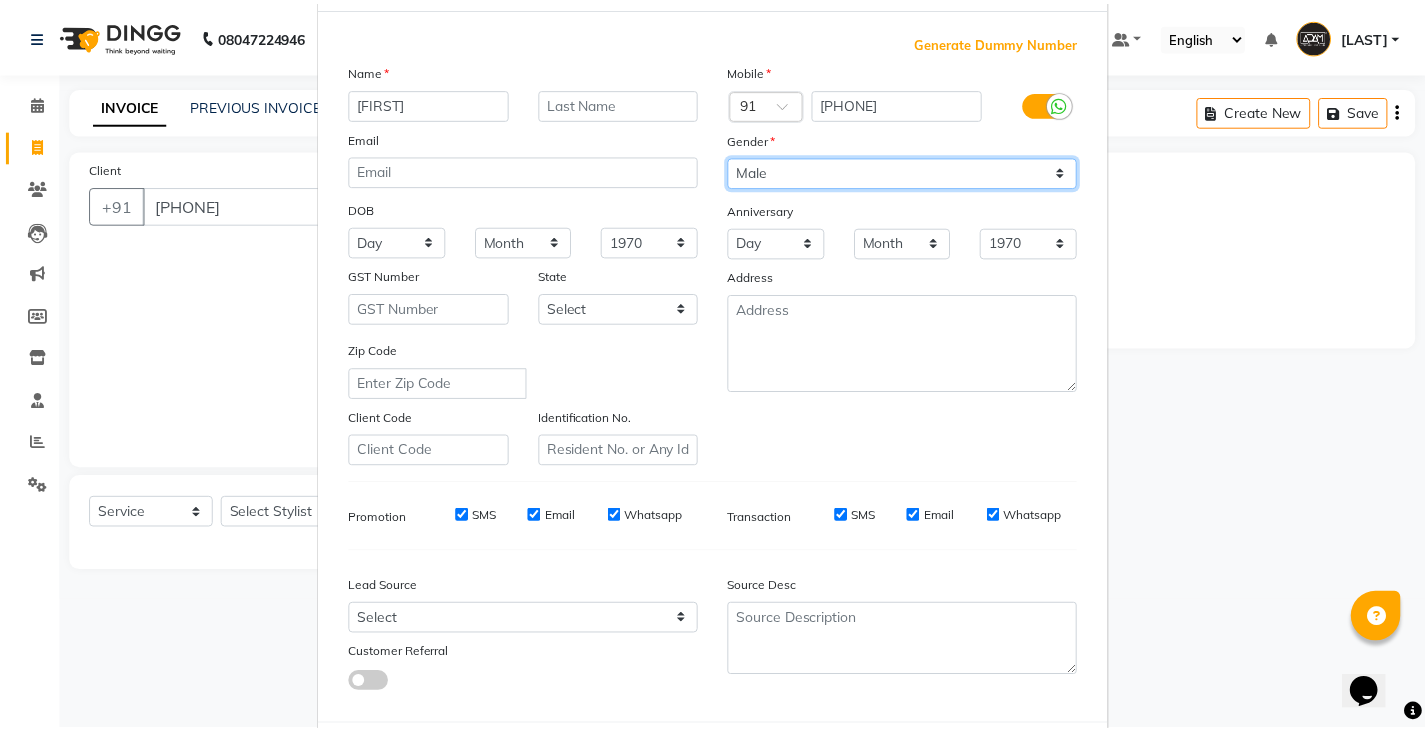 scroll, scrollTop: 192, scrollLeft: 0, axis: vertical 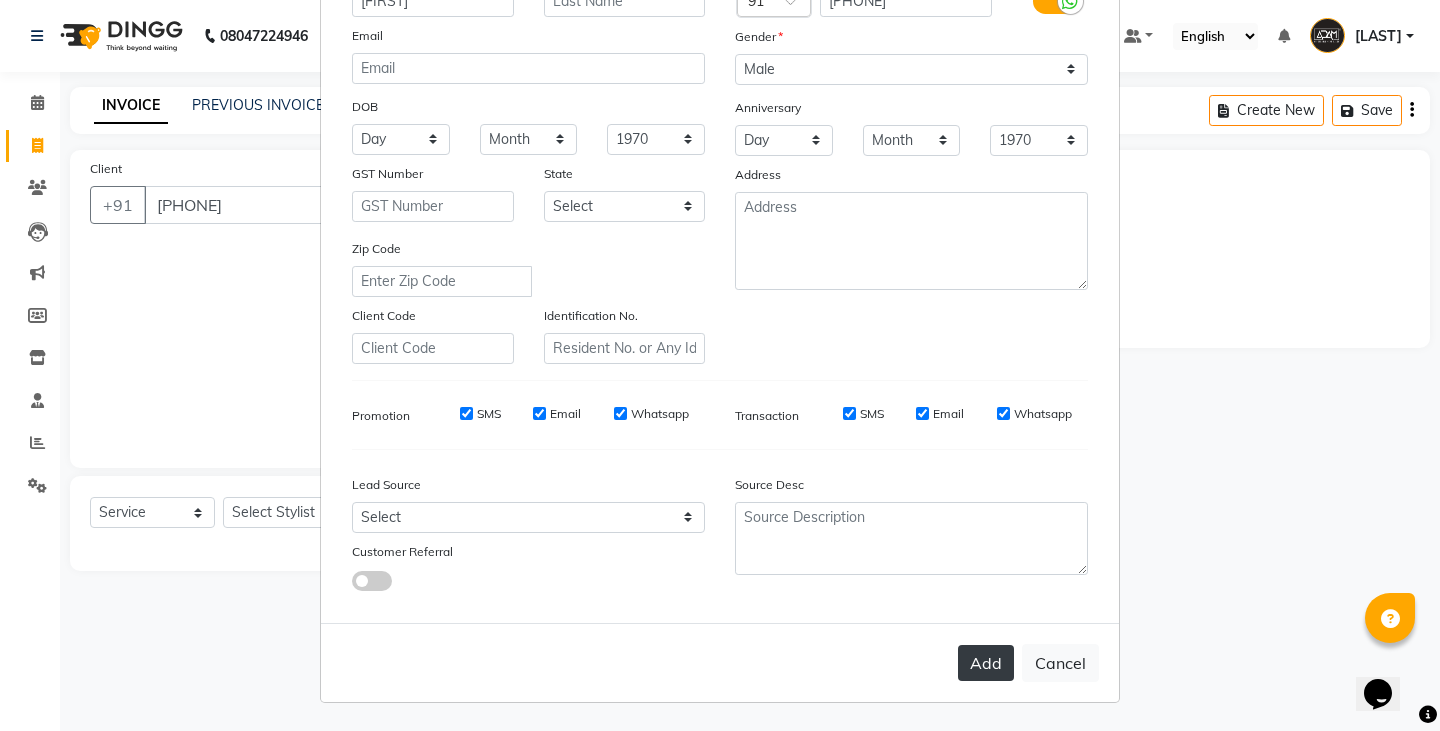 click on "Add" at bounding box center [986, 663] 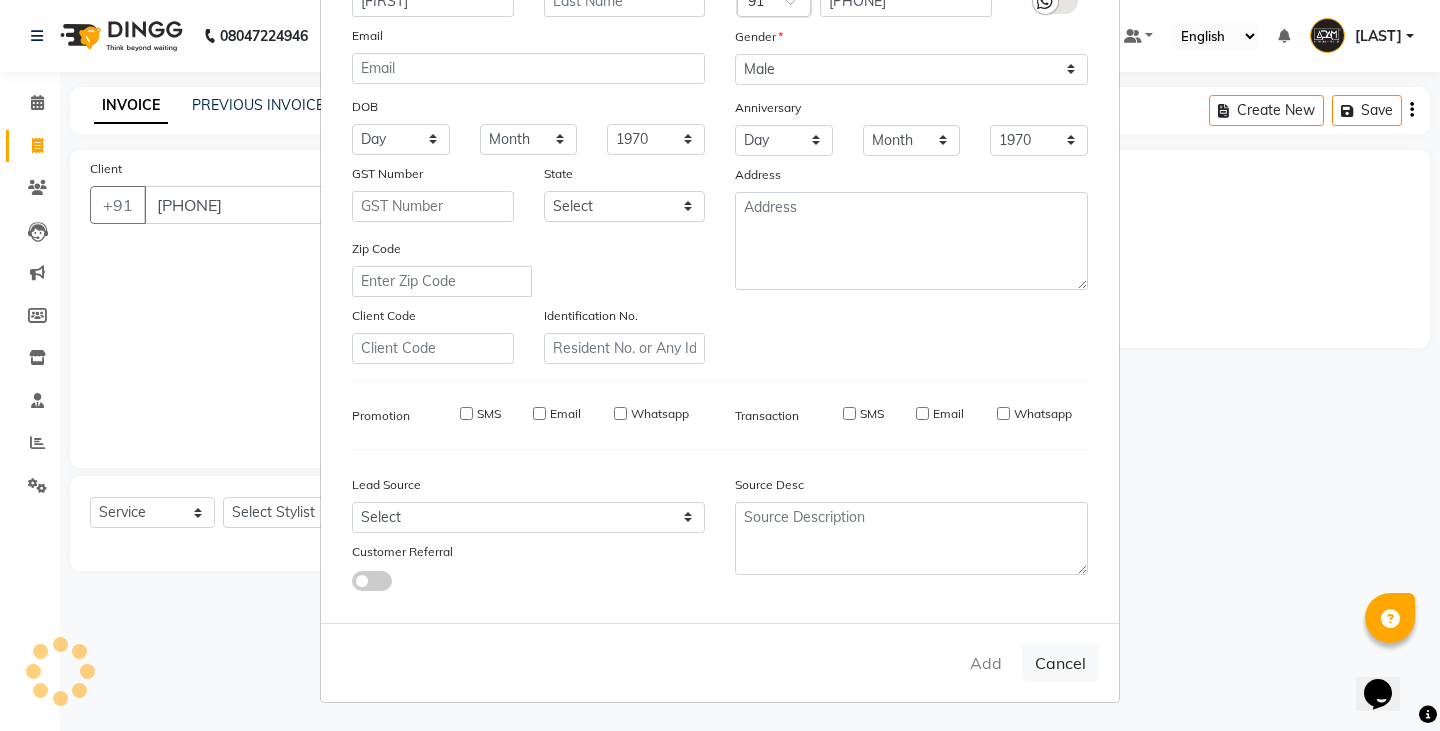 type 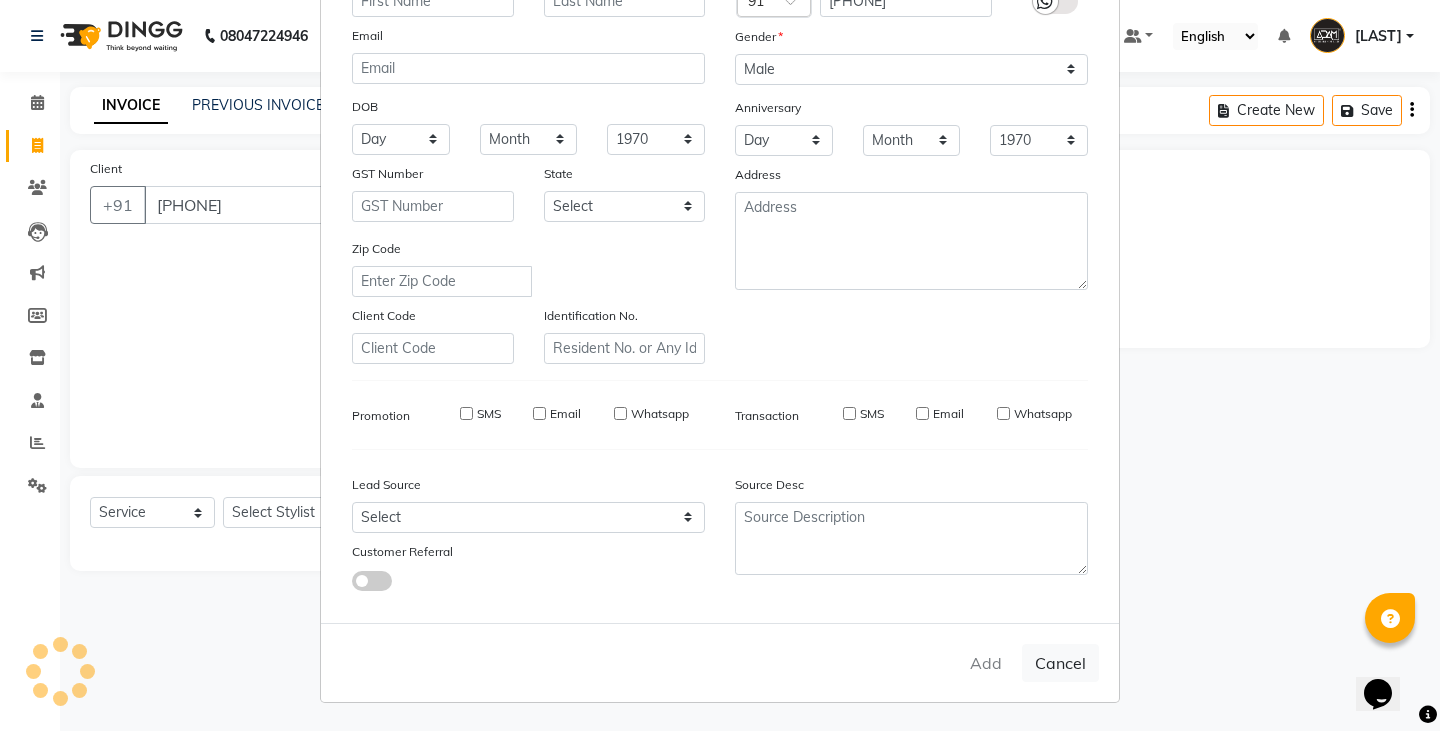 select 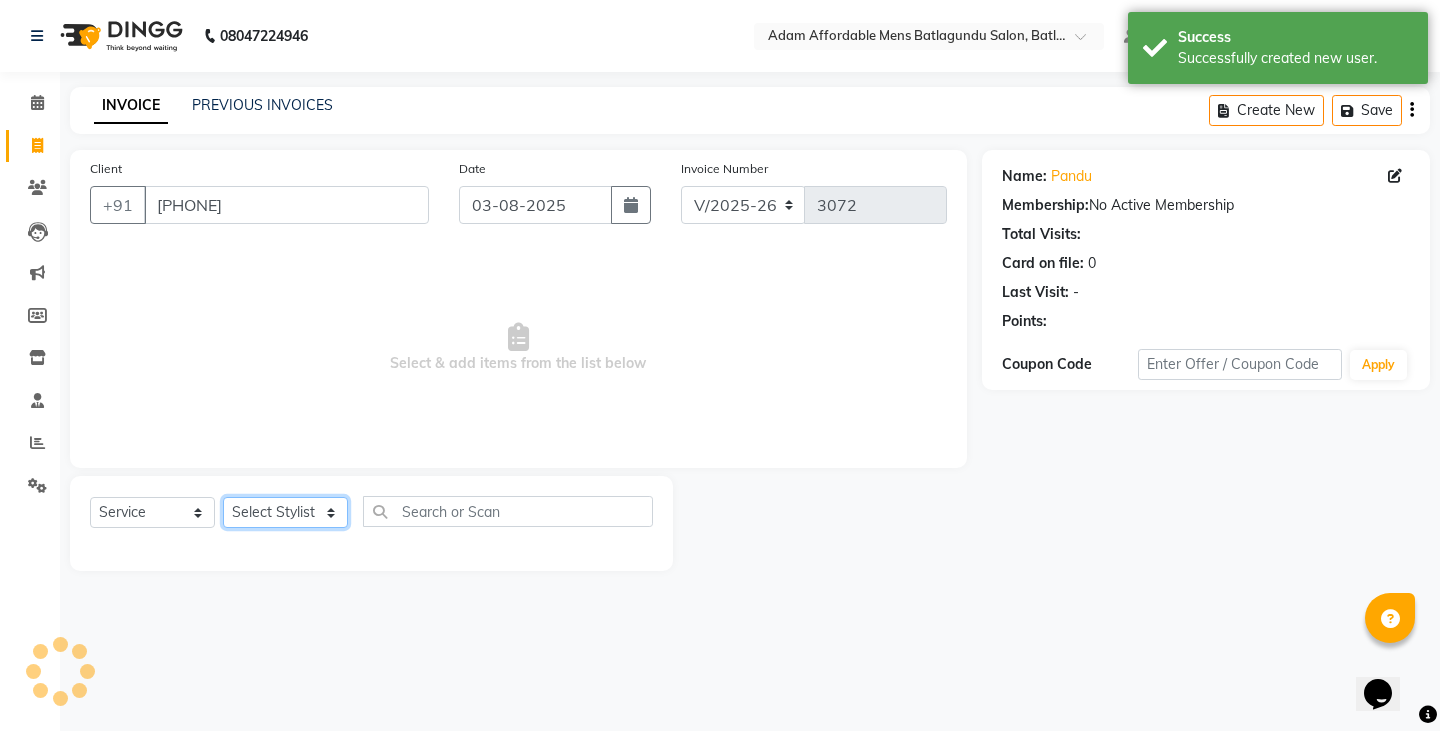 drag, startPoint x: 313, startPoint y: 508, endPoint x: 300, endPoint y: 497, distance: 17.029387 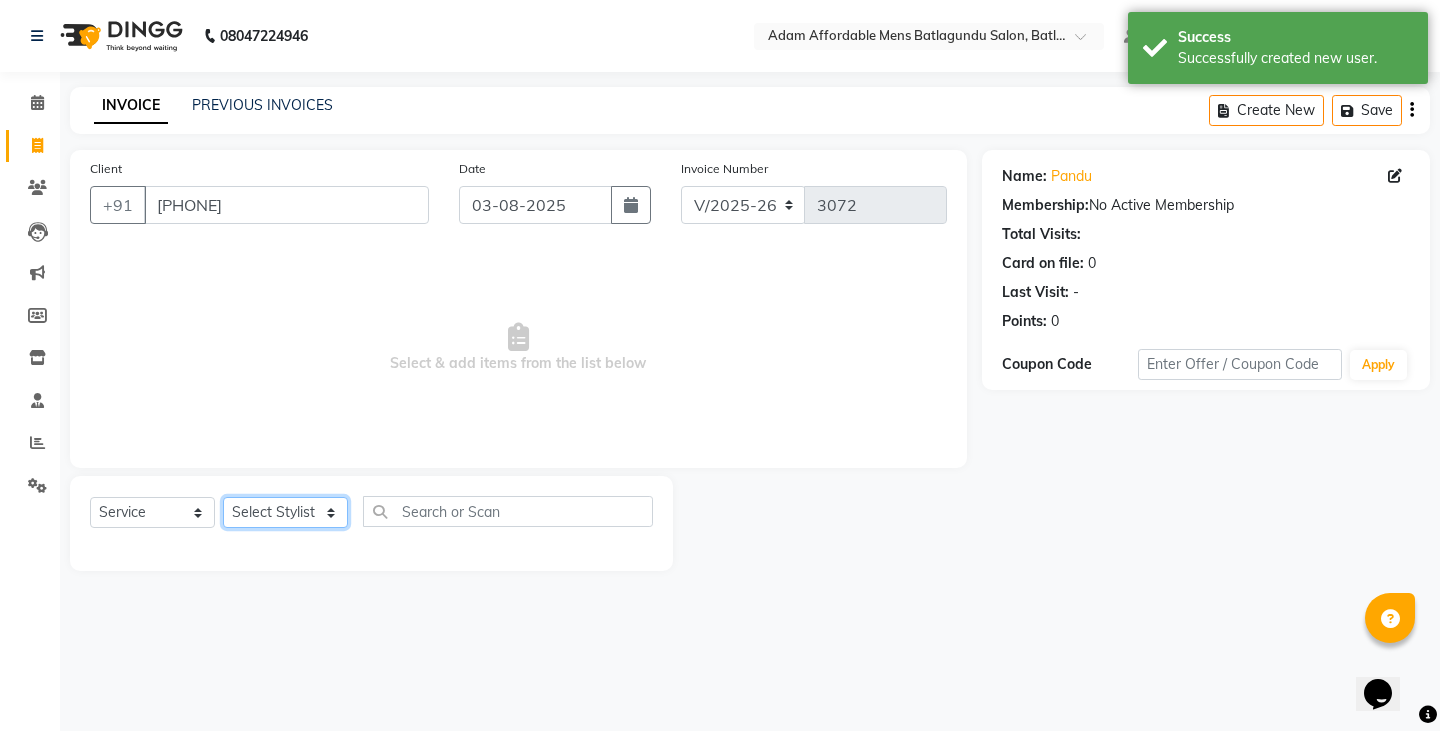 select on "84061" 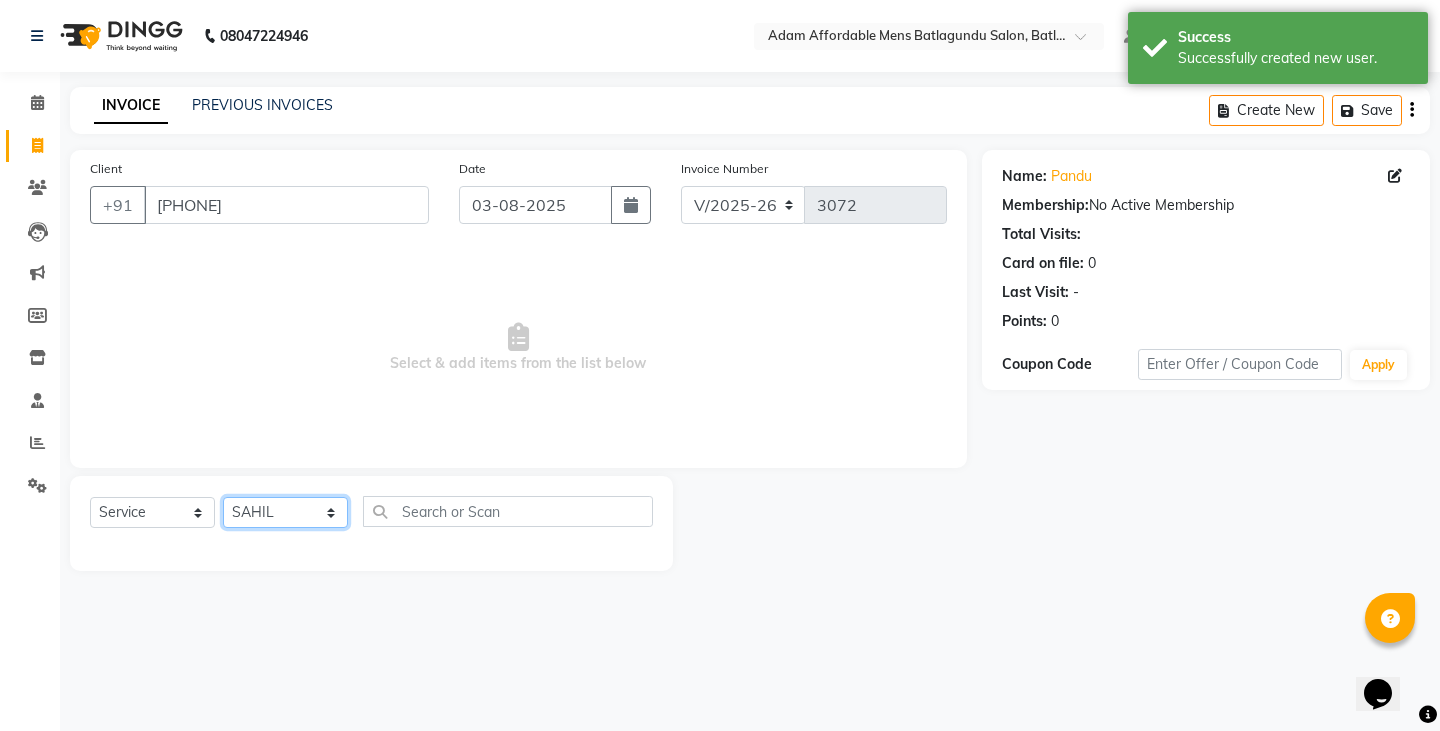 click on "Select Stylist Admin Anish Ovesh Raja SAHIL  SOHAIL SONU" 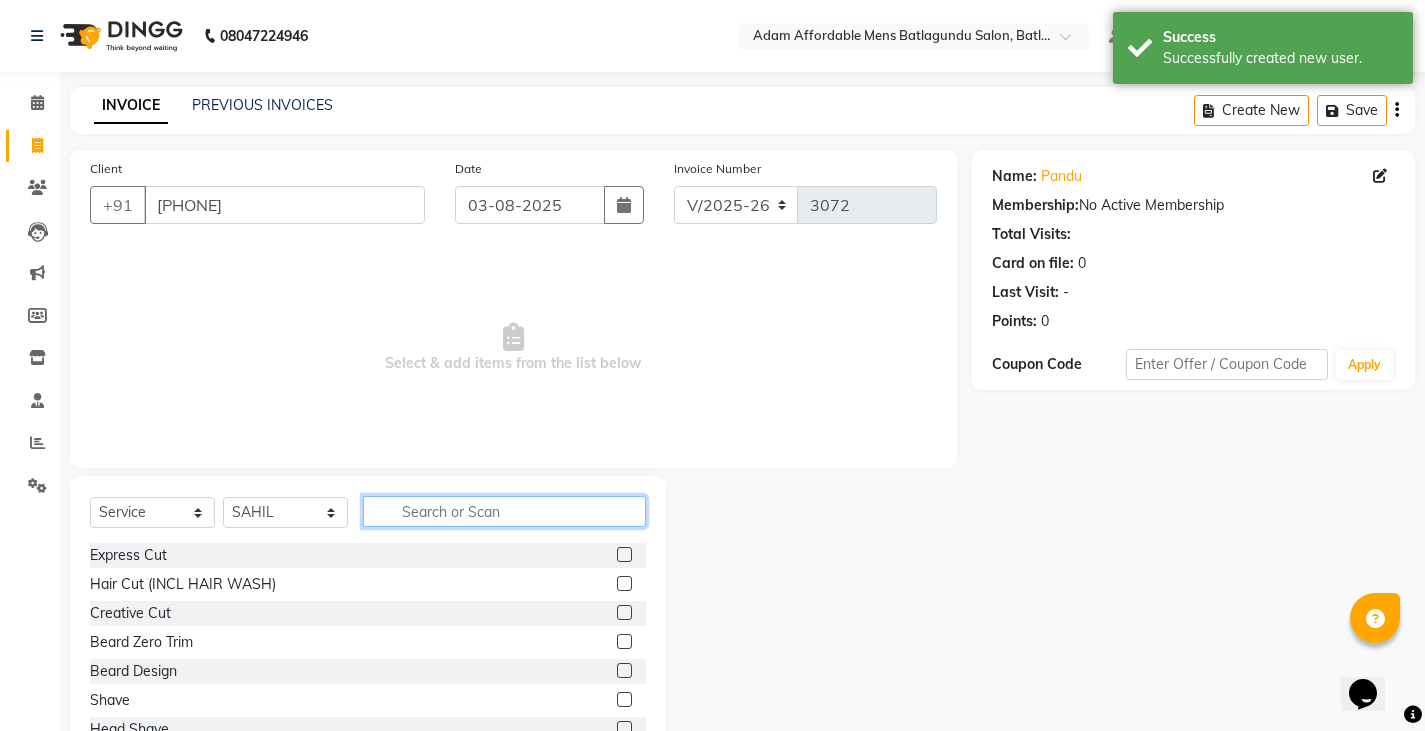 click 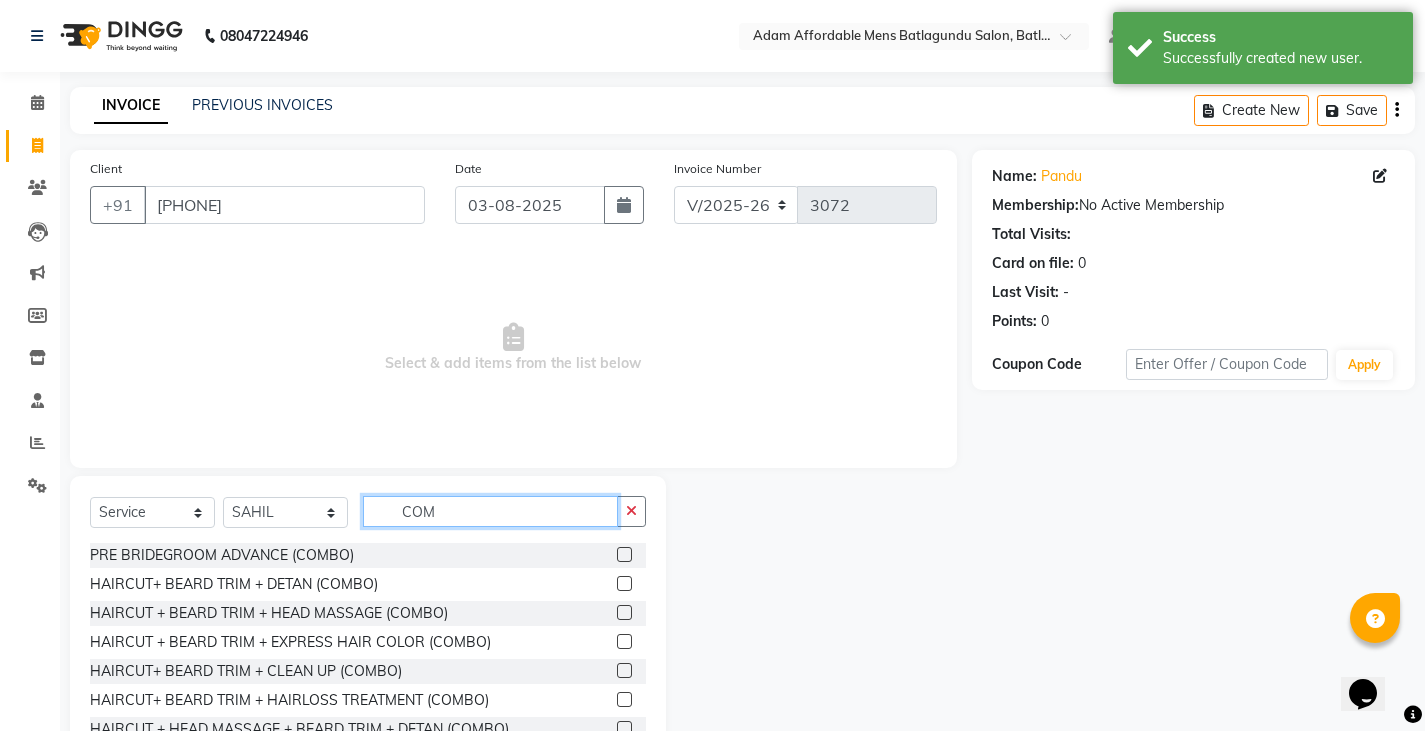 type on "COM" 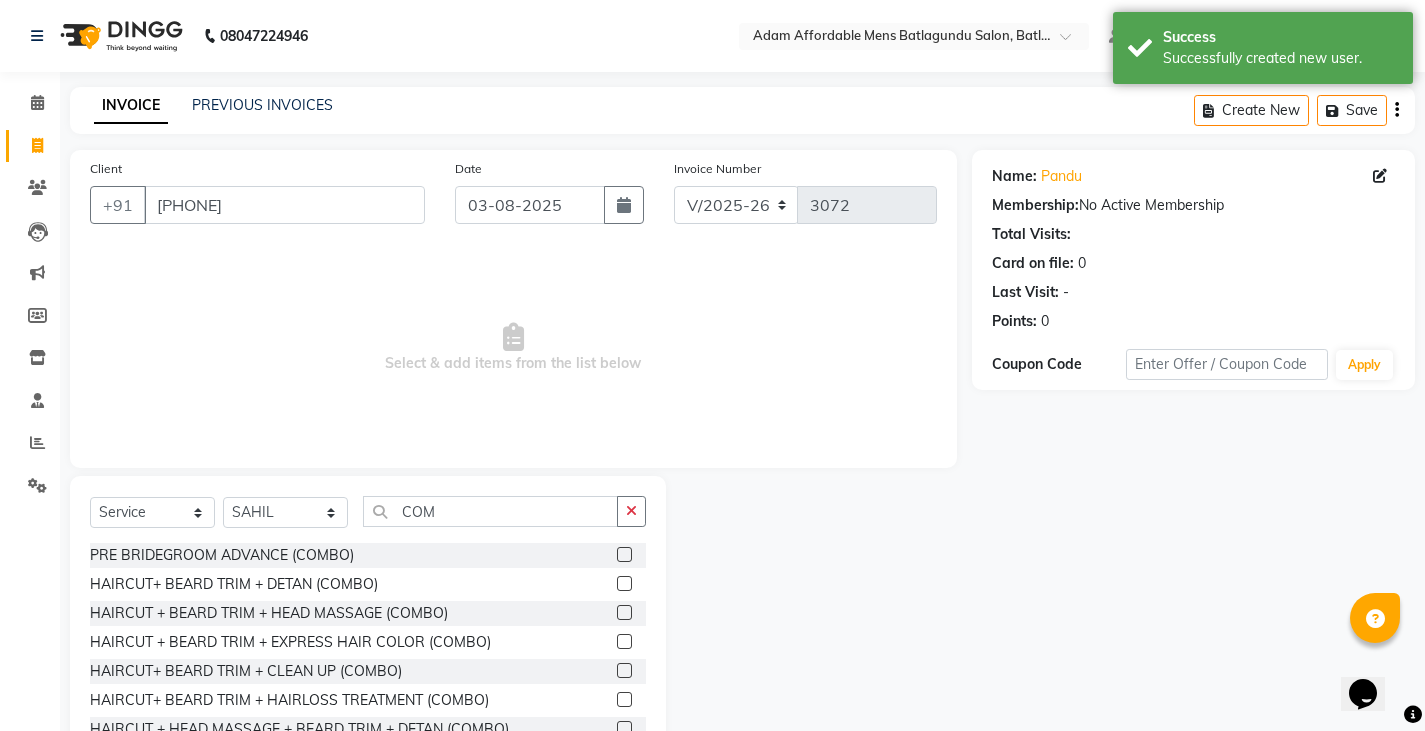 click 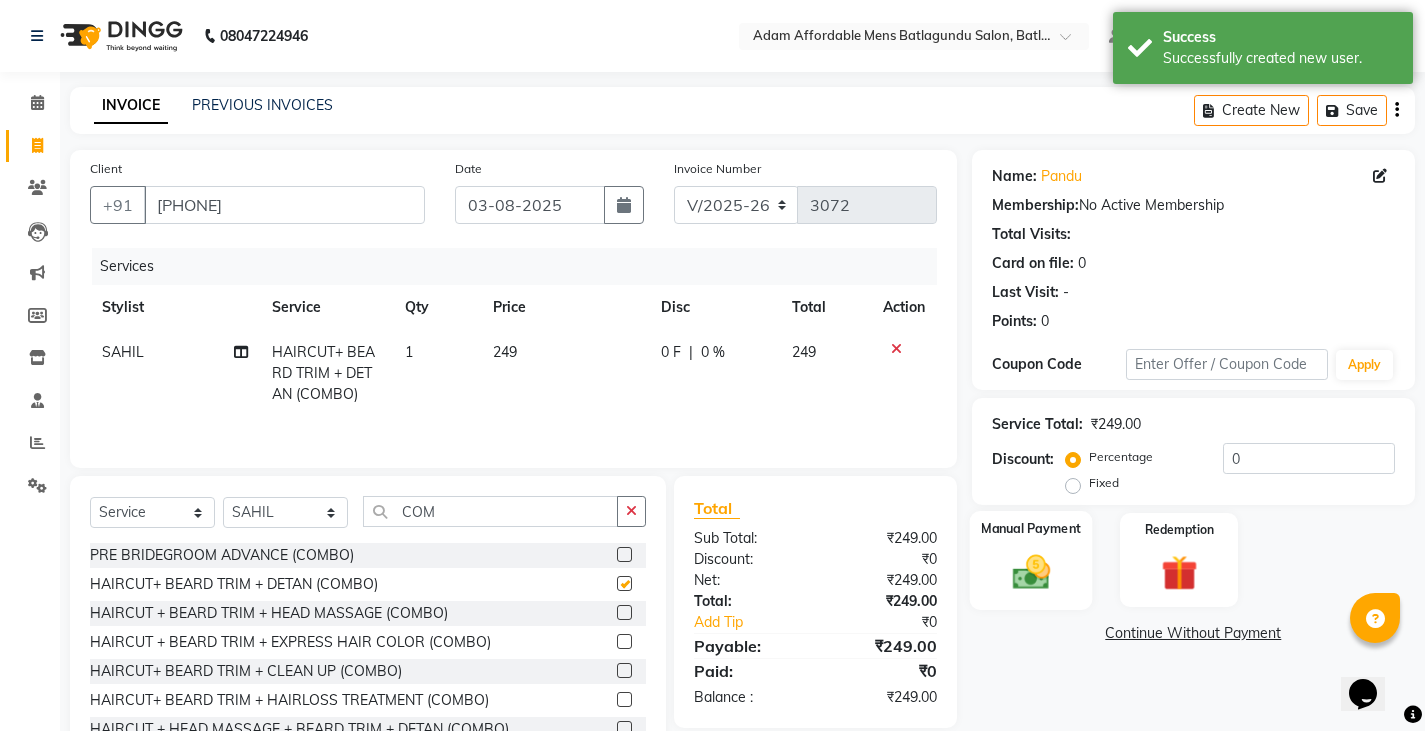 checkbox on "false" 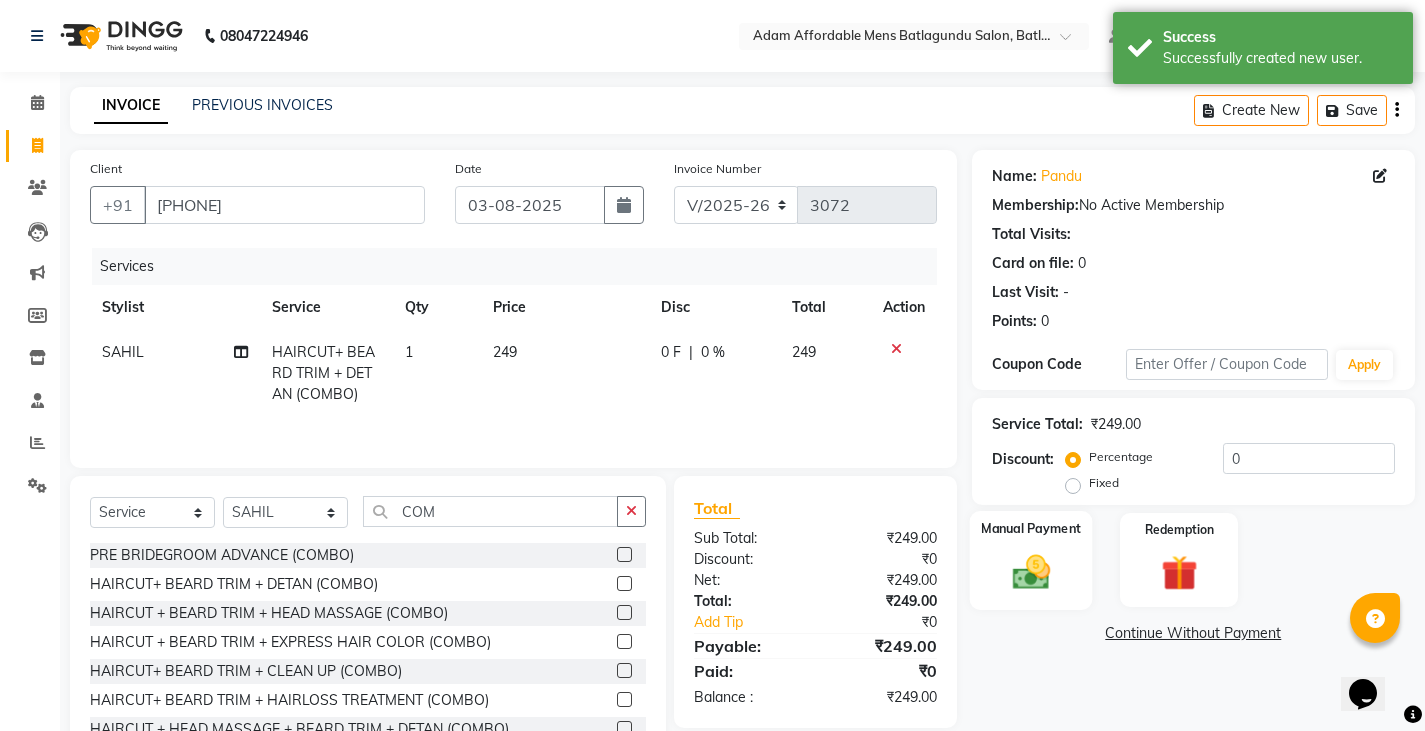 click on "Manual Payment" 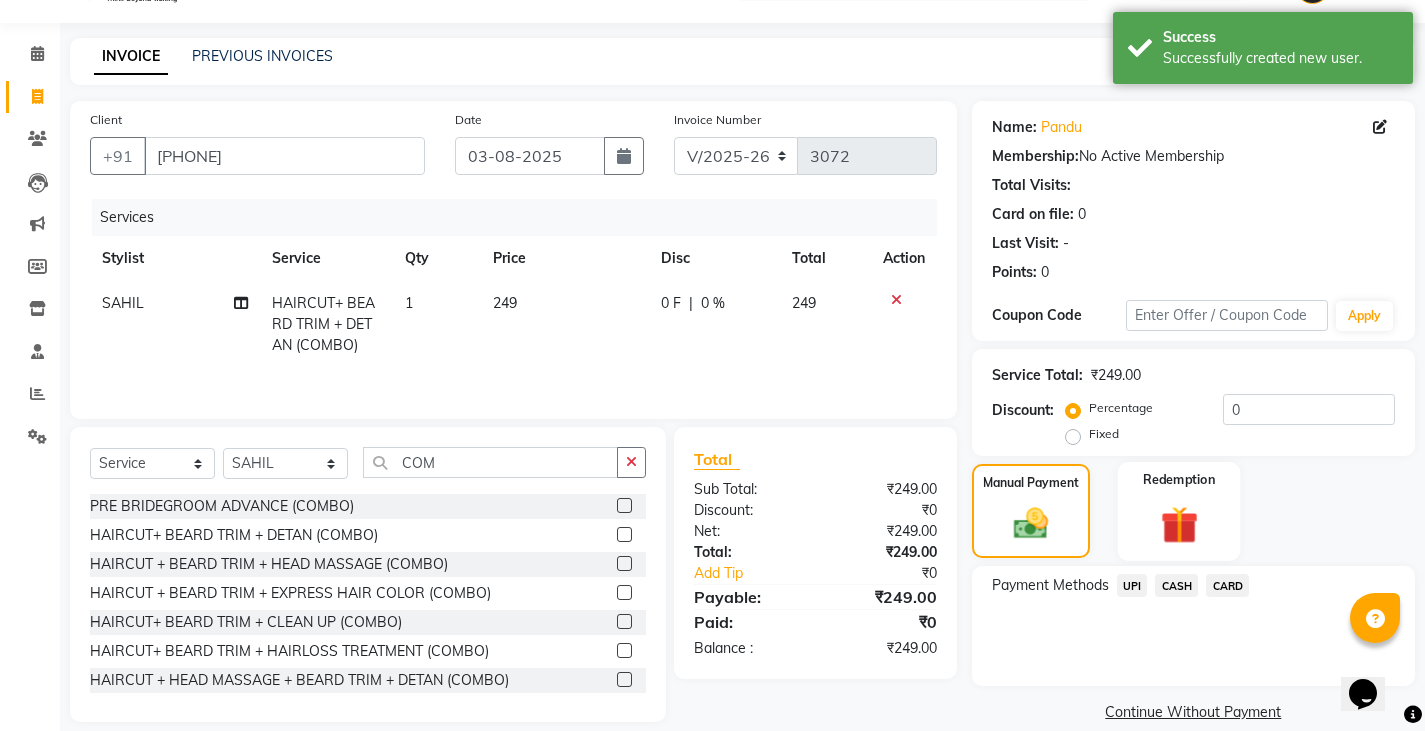 scroll, scrollTop: 75, scrollLeft: 0, axis: vertical 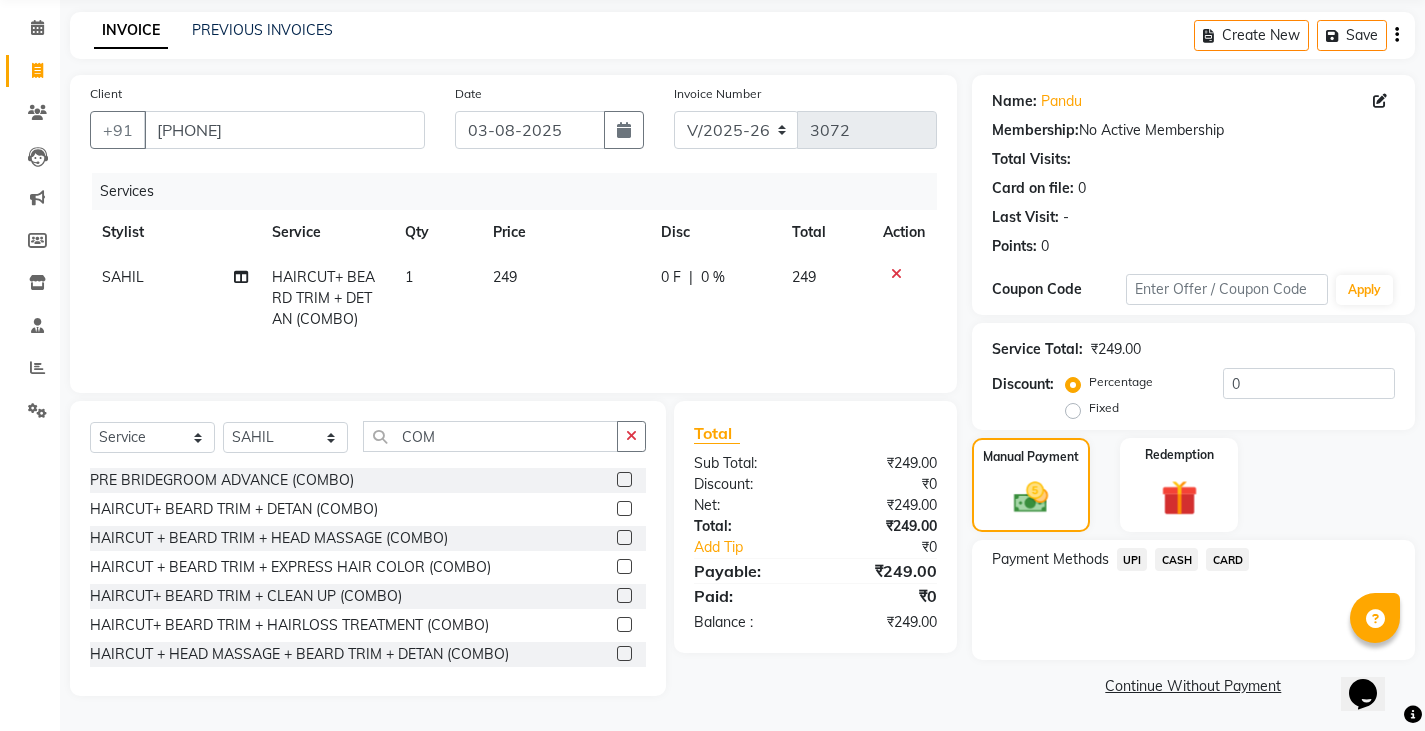 click on "UPI" 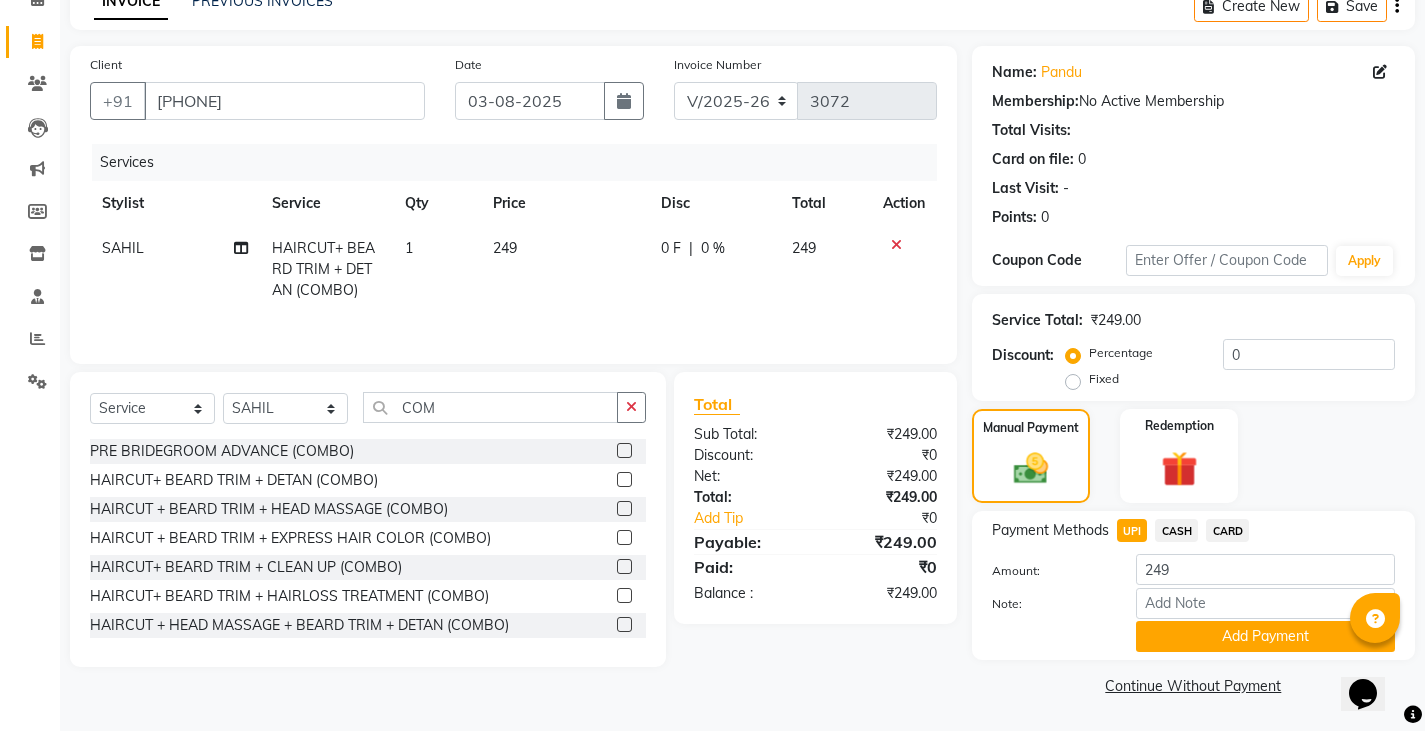 click on "Add Payment" 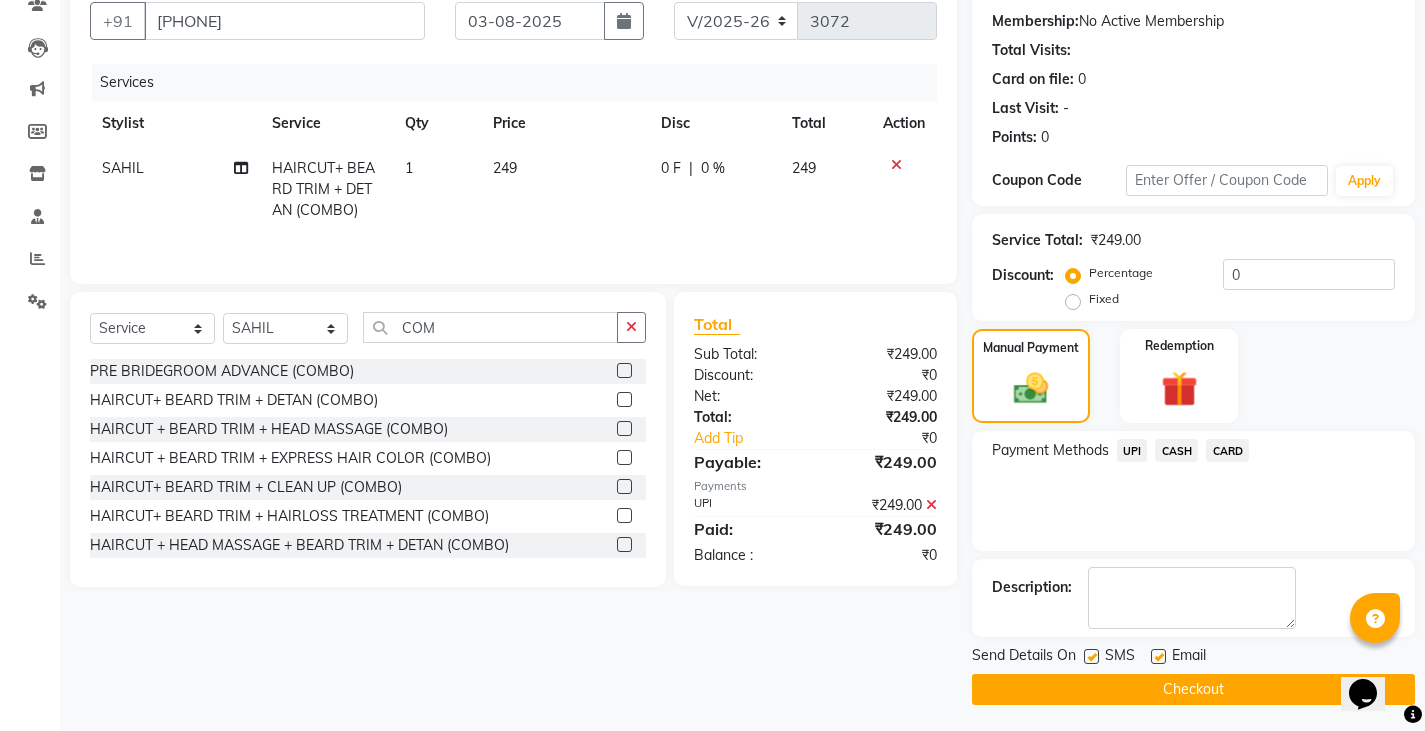 scroll, scrollTop: 188, scrollLeft: 0, axis: vertical 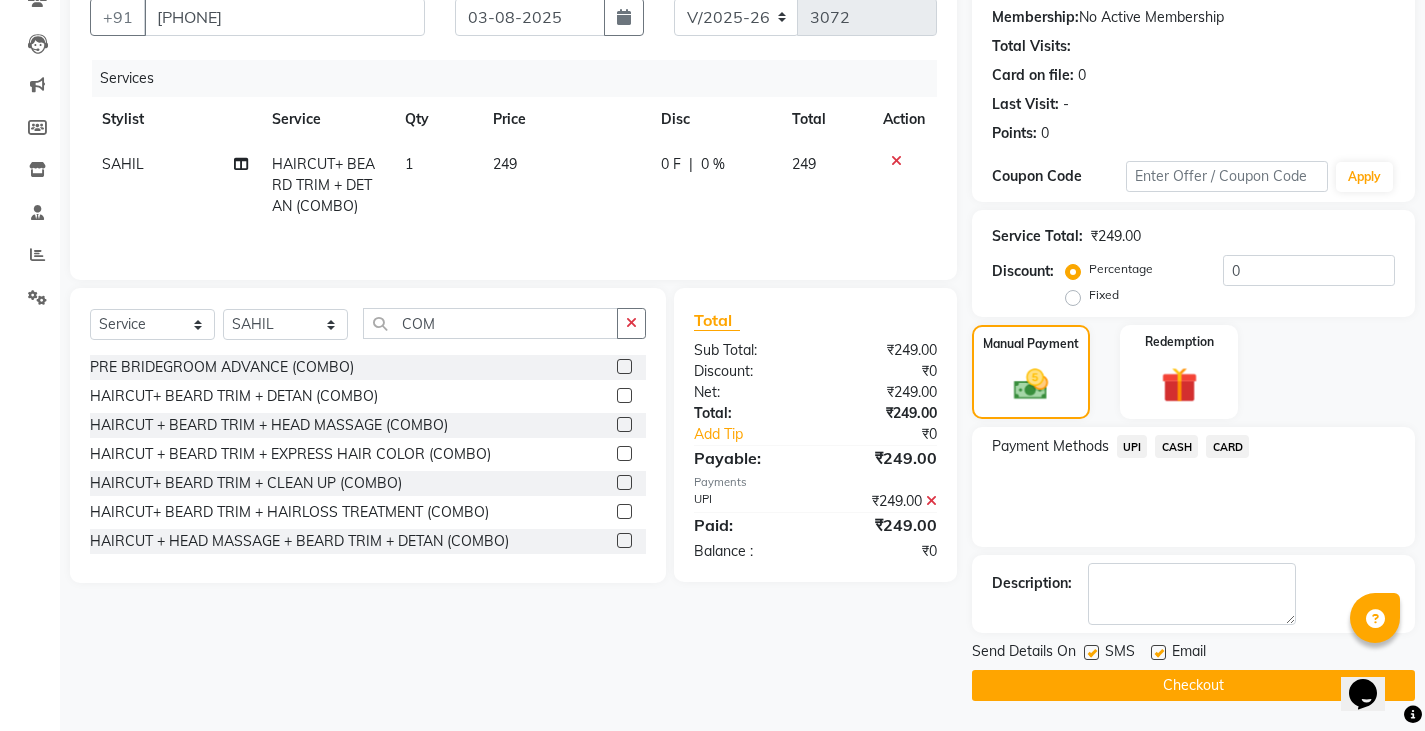 click on "Checkout" 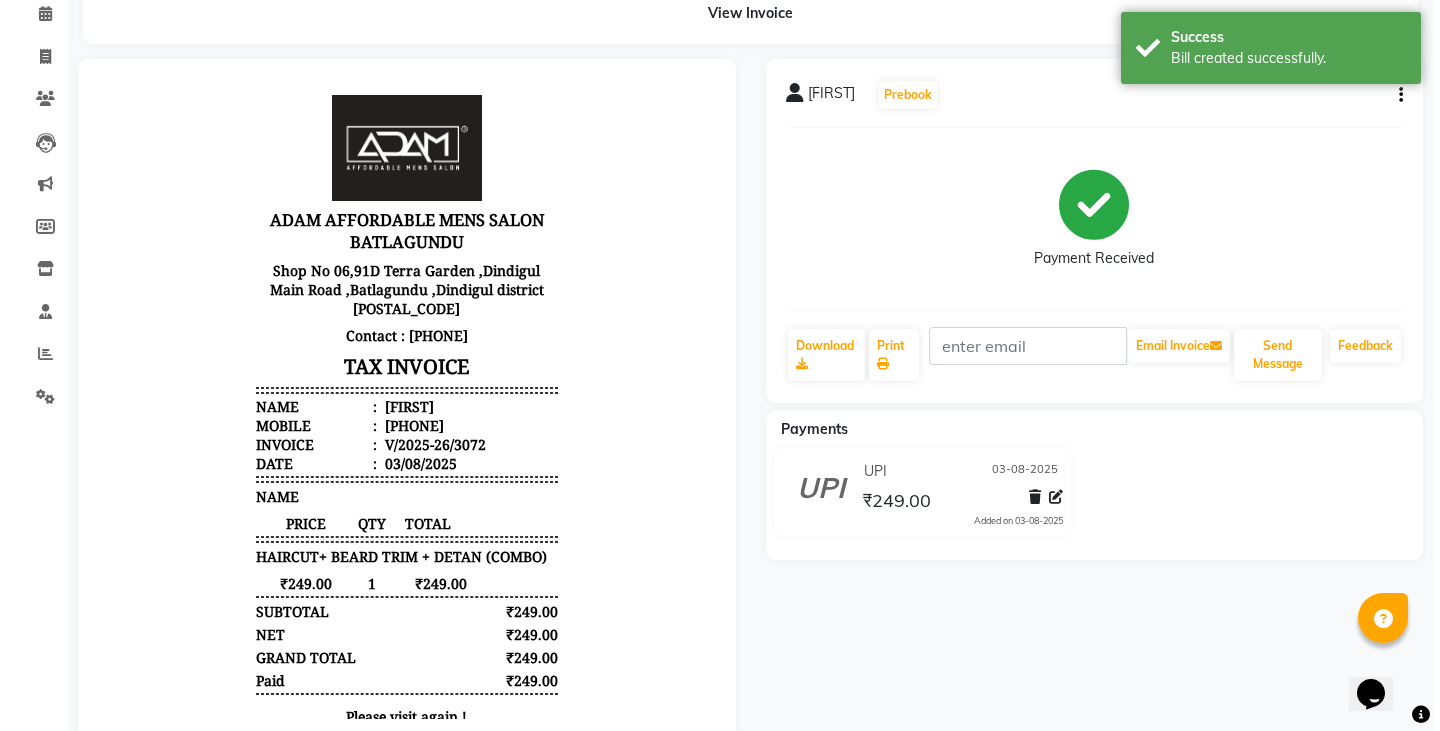 scroll, scrollTop: 0, scrollLeft: 0, axis: both 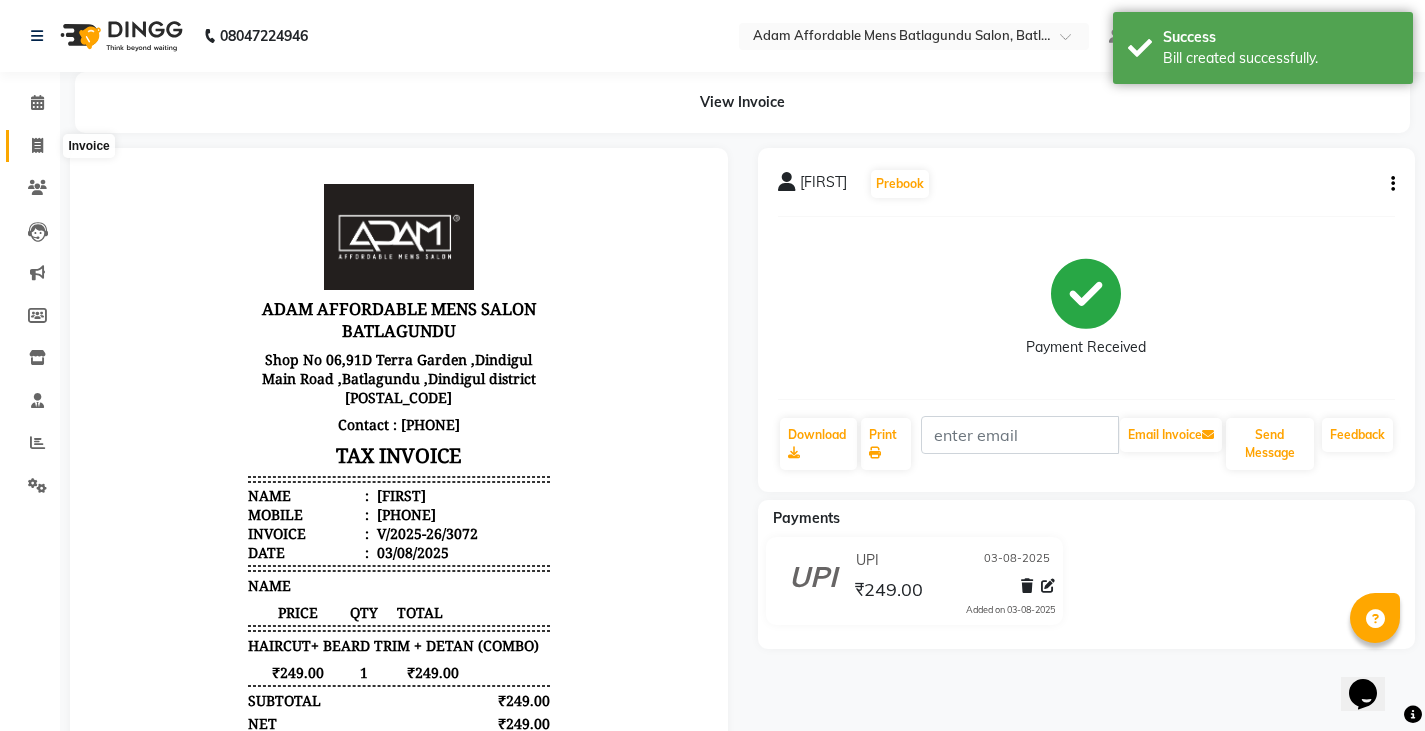 click 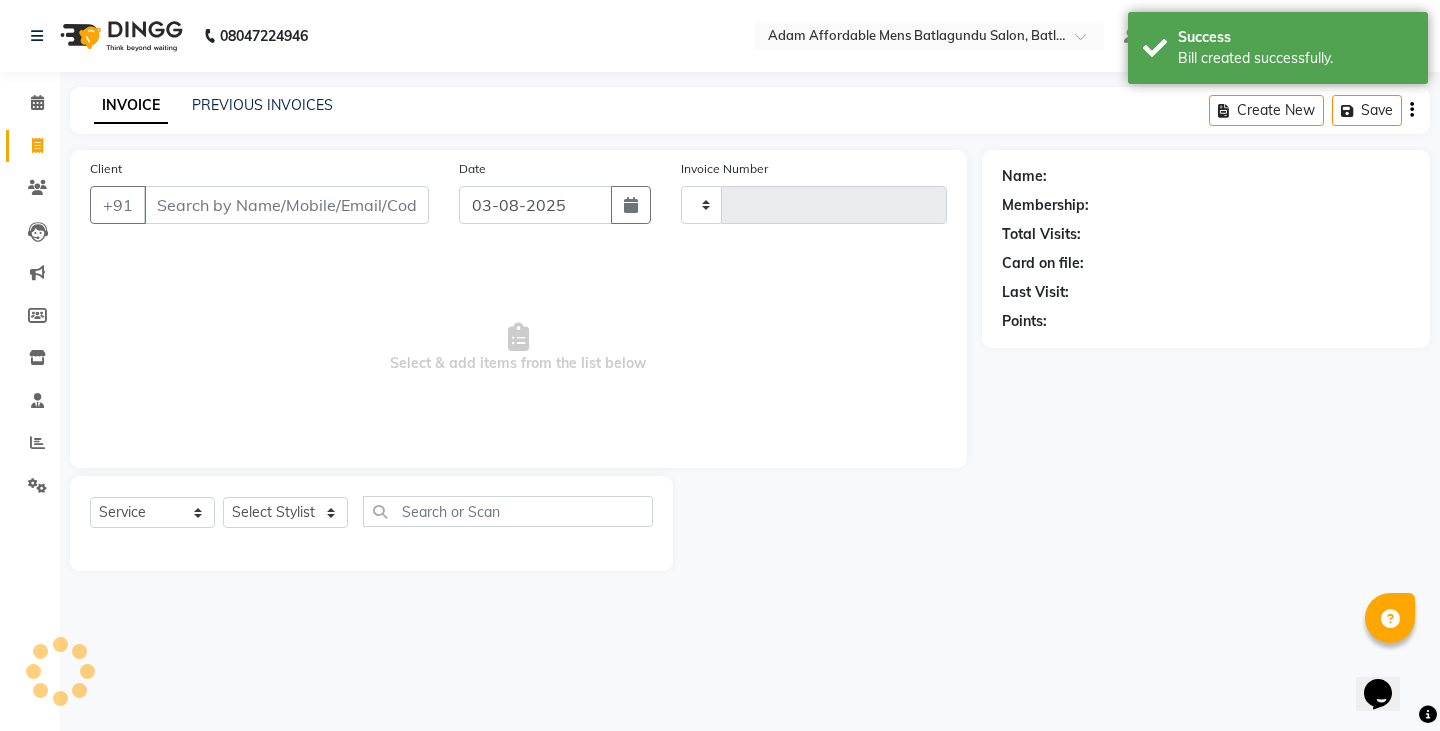 type on "3073" 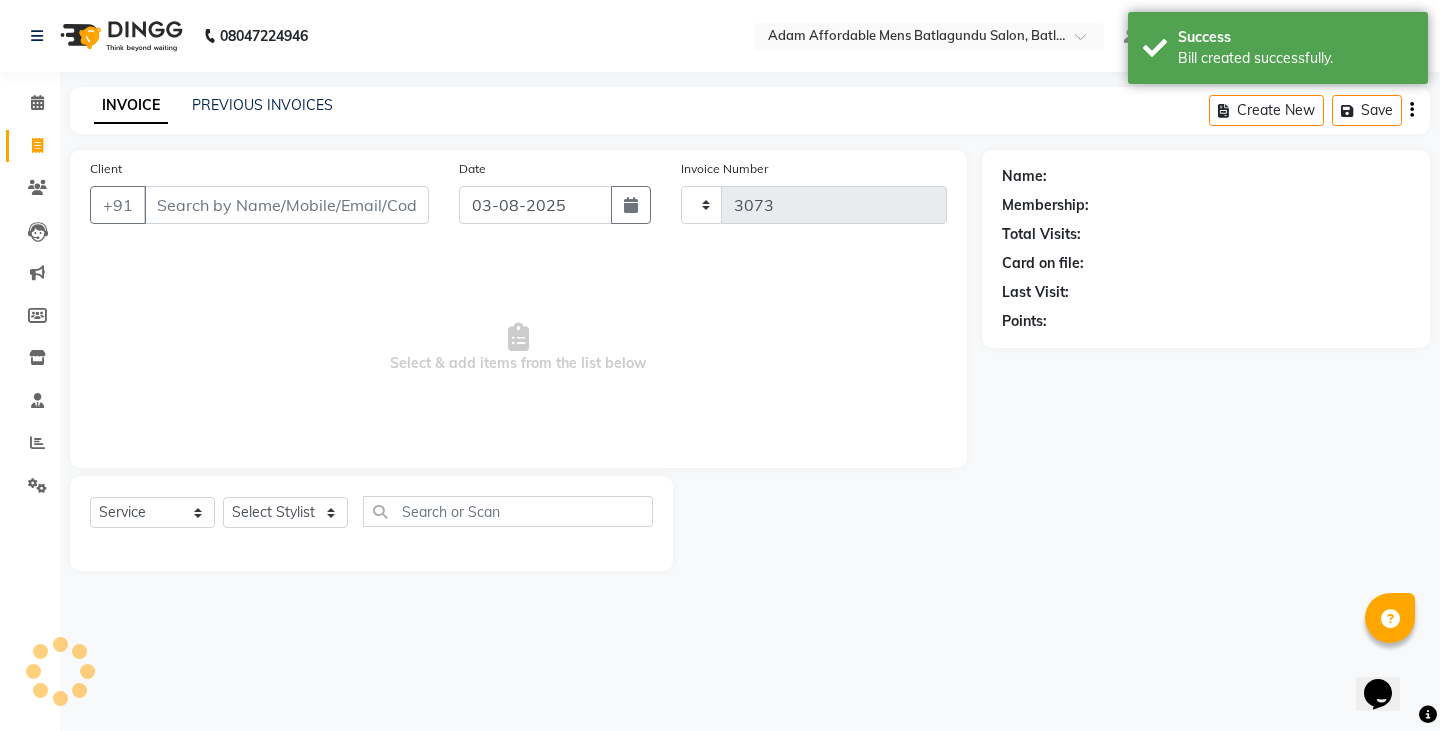 select on "8213" 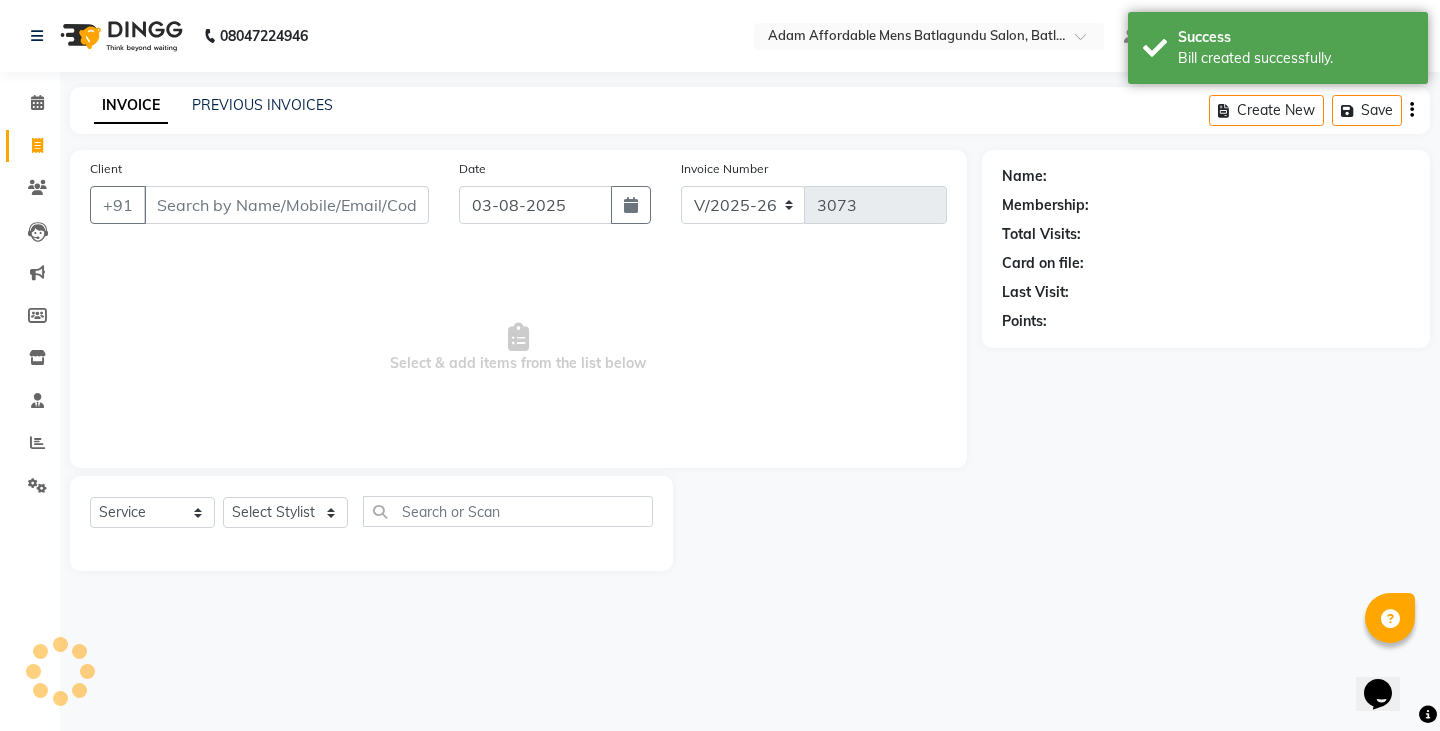 click on "Client" at bounding box center [286, 205] 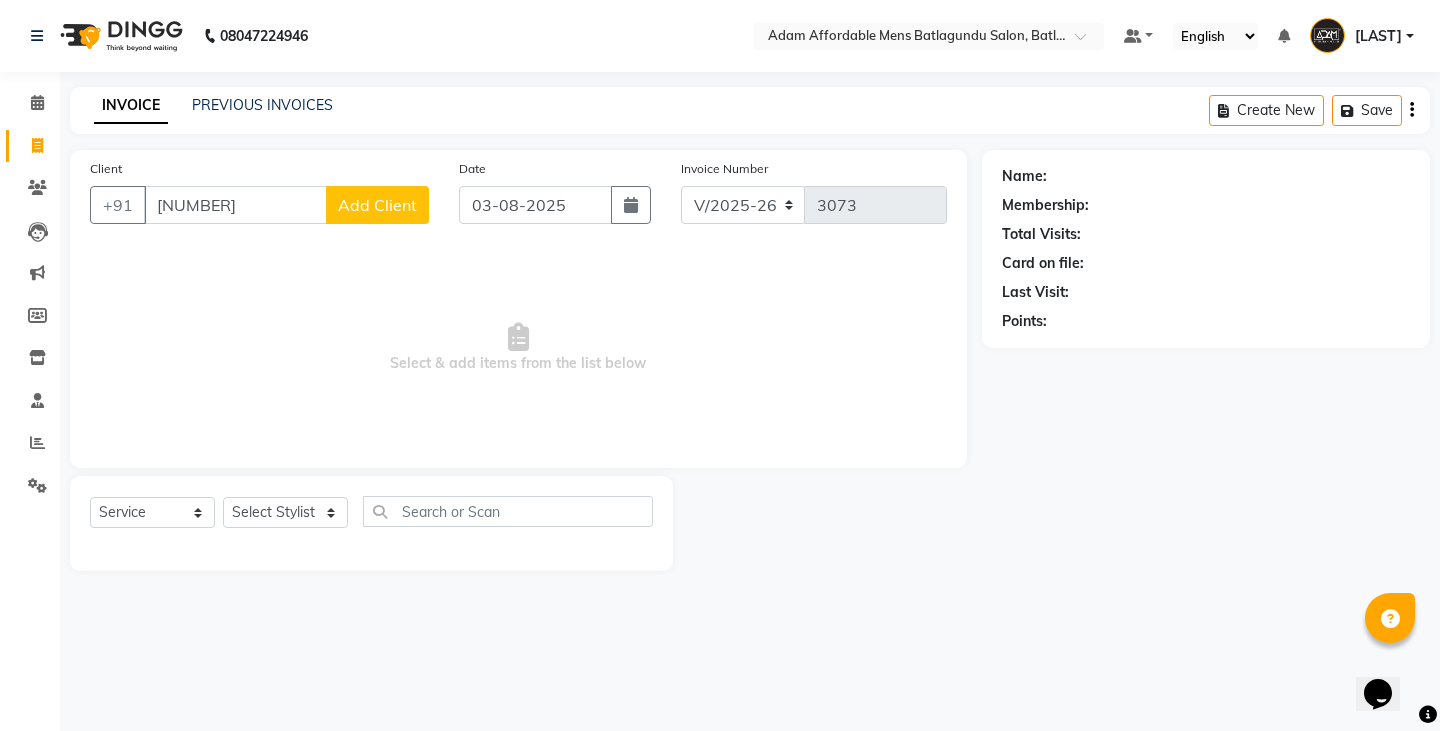 click on "9004802535" at bounding box center [235, 205] 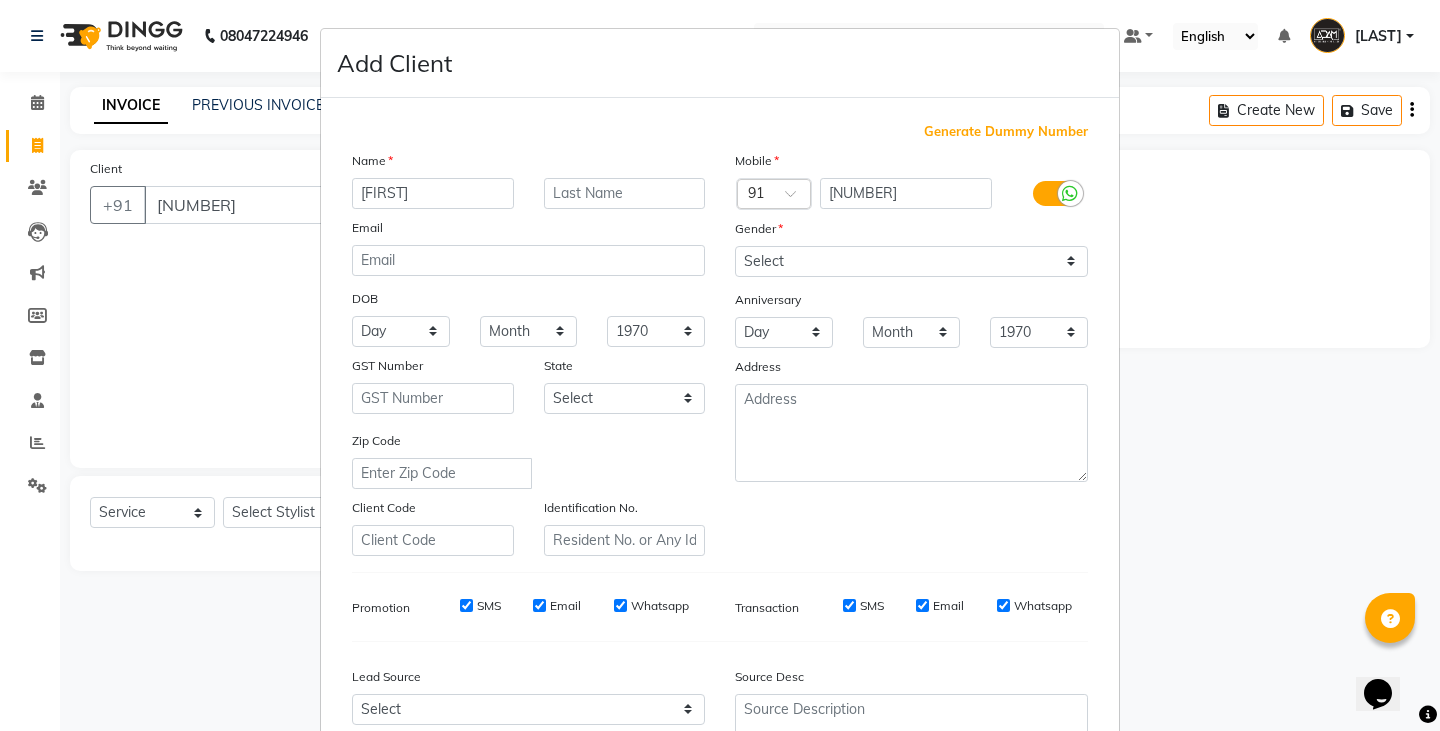 type on "[LAST]" 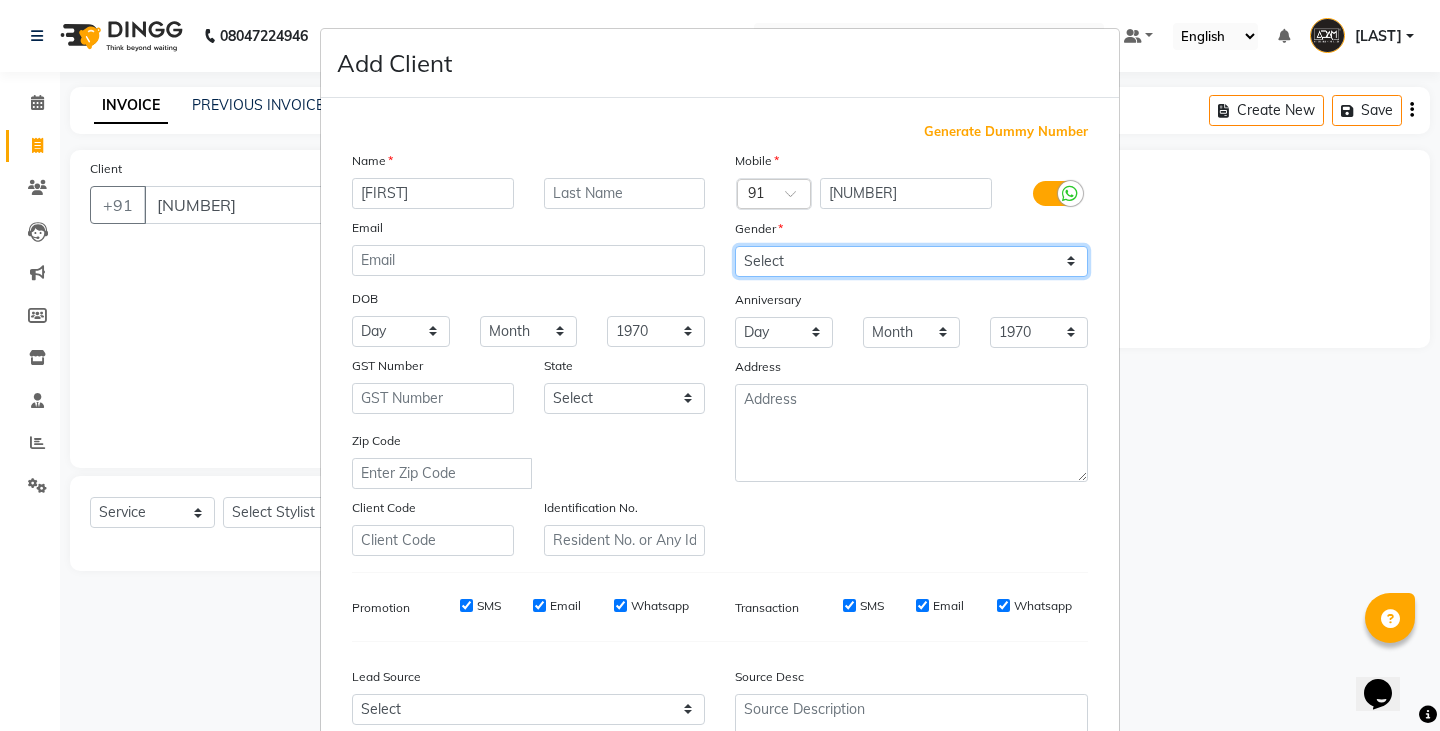 click on "Select Male Female Other Prefer Not To Say" at bounding box center (911, 261) 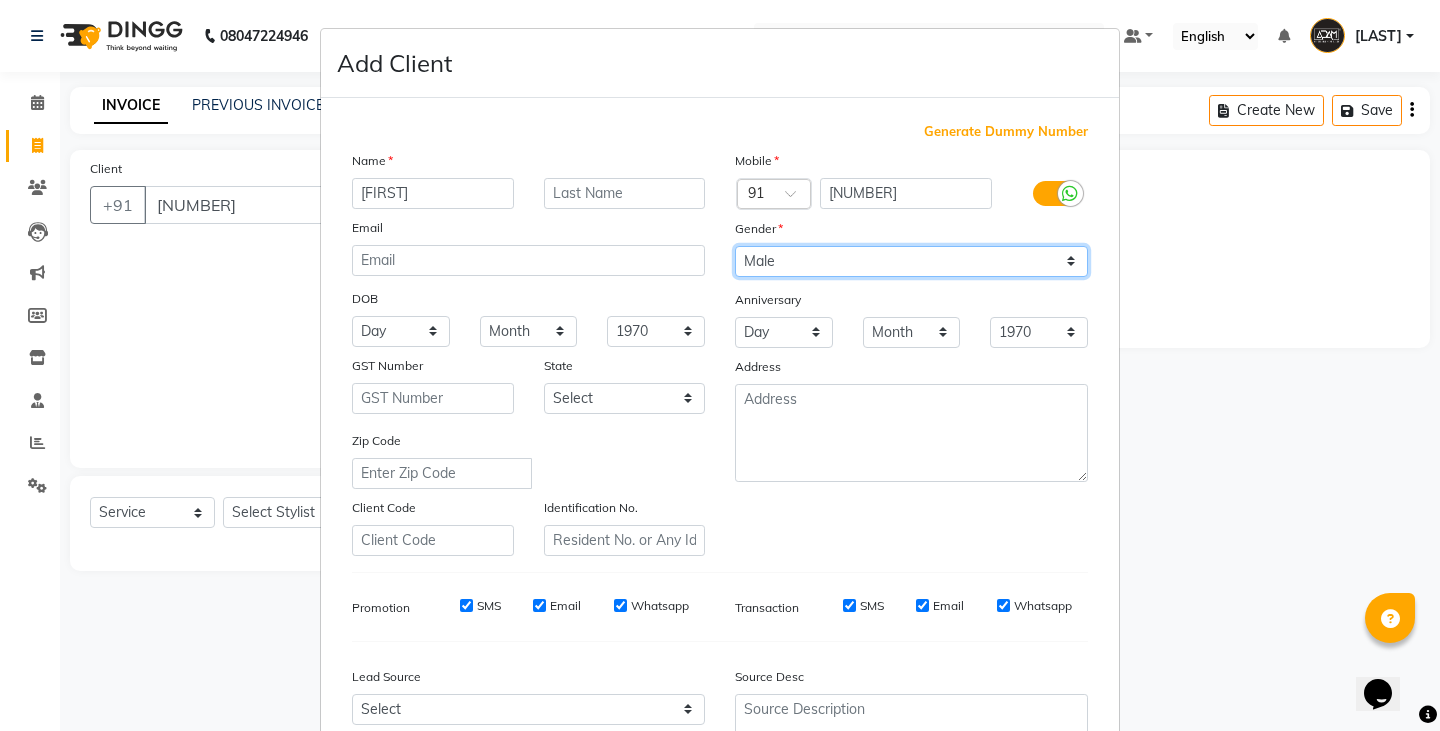 click on "Select Male Female Other Prefer Not To Say" at bounding box center (911, 261) 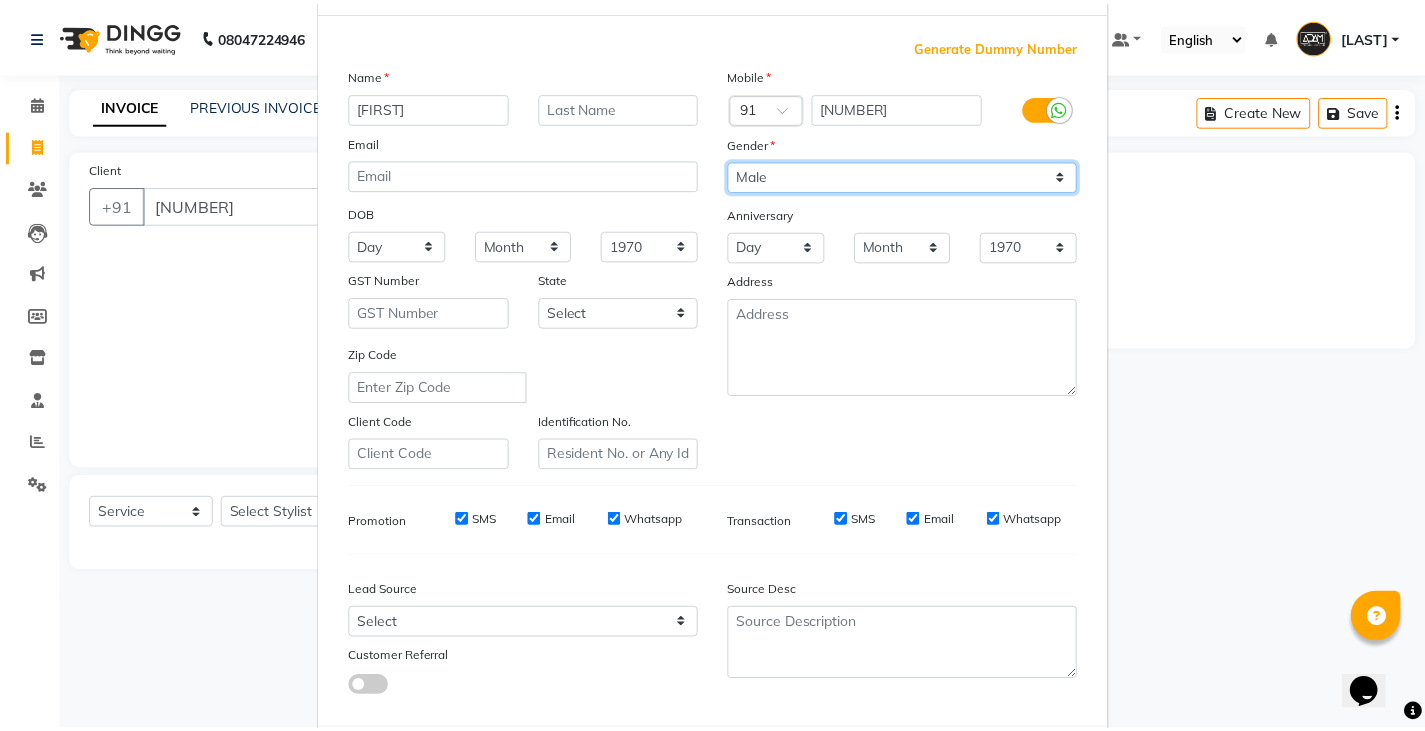scroll, scrollTop: 192, scrollLeft: 0, axis: vertical 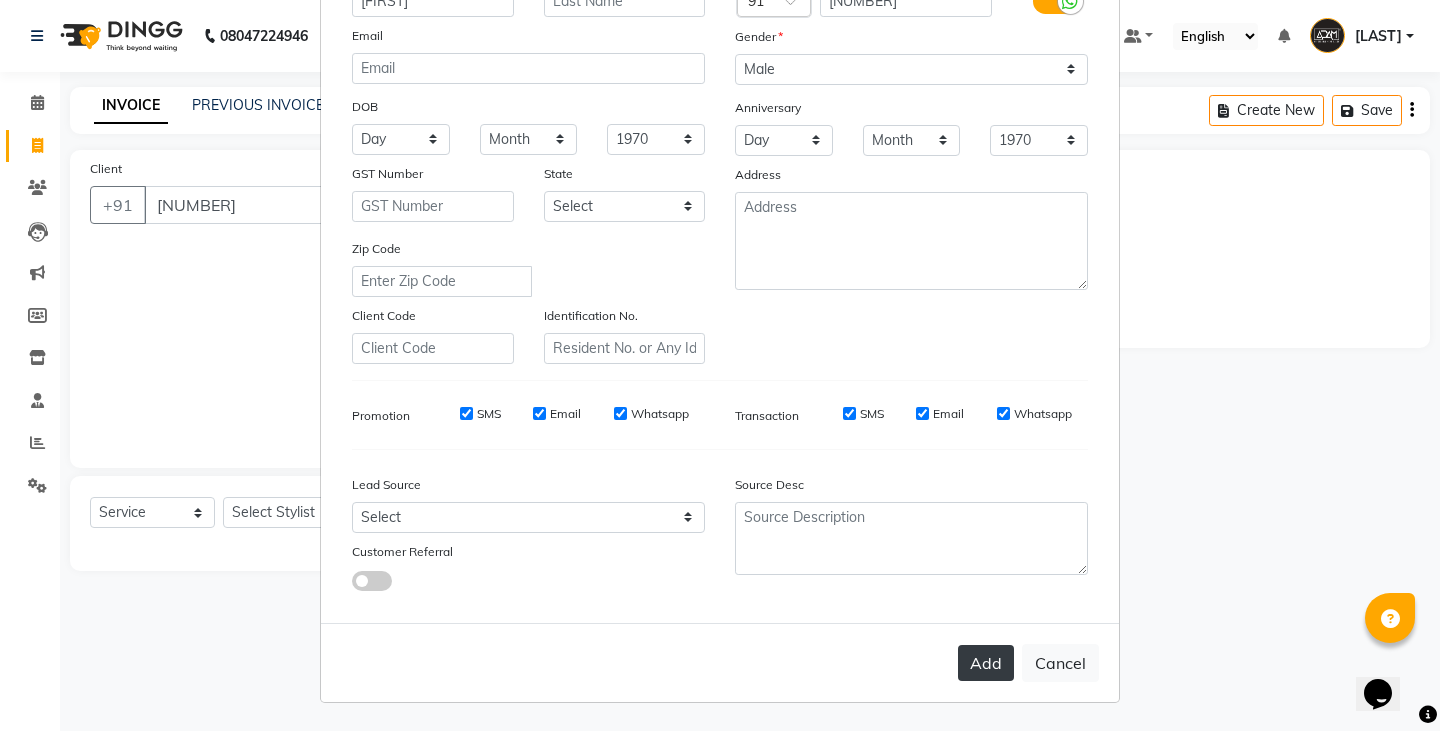 click on "Add" at bounding box center [986, 663] 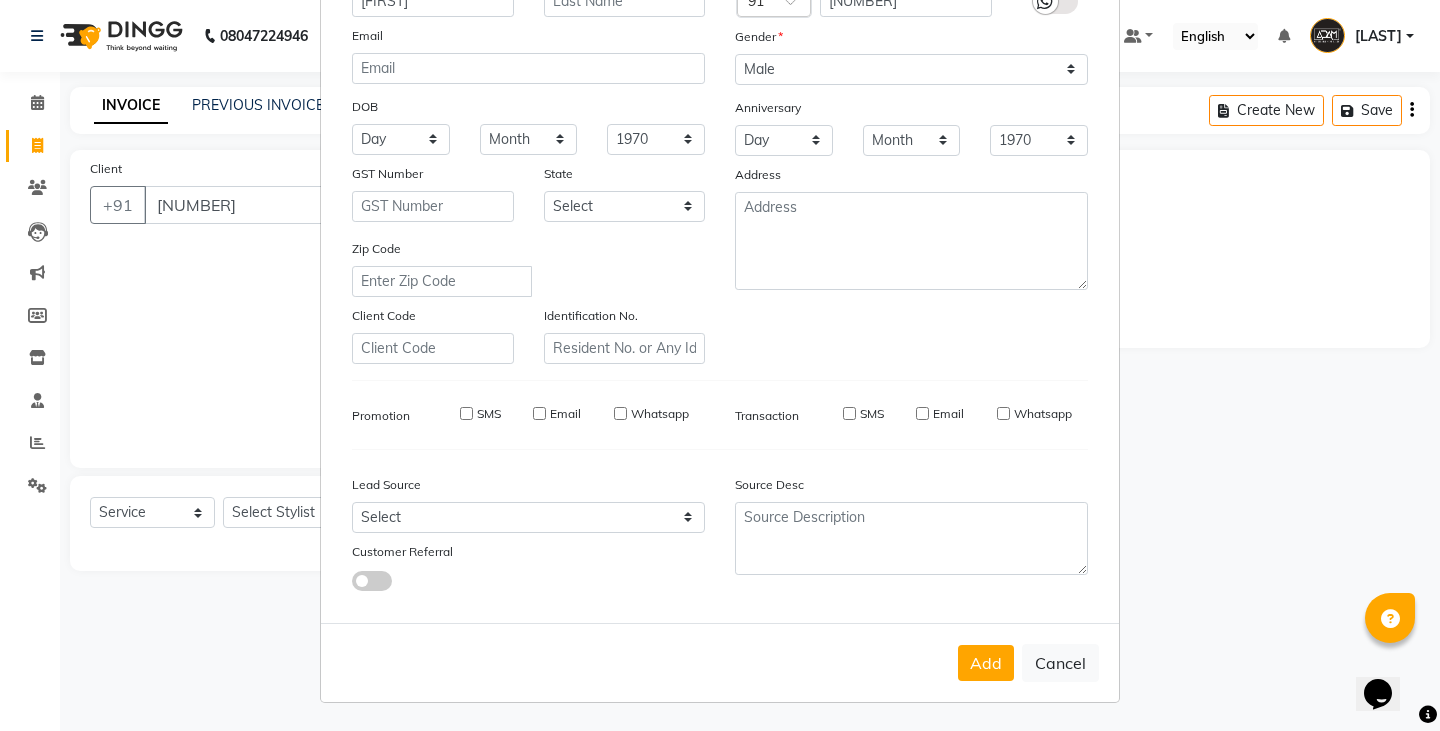 type 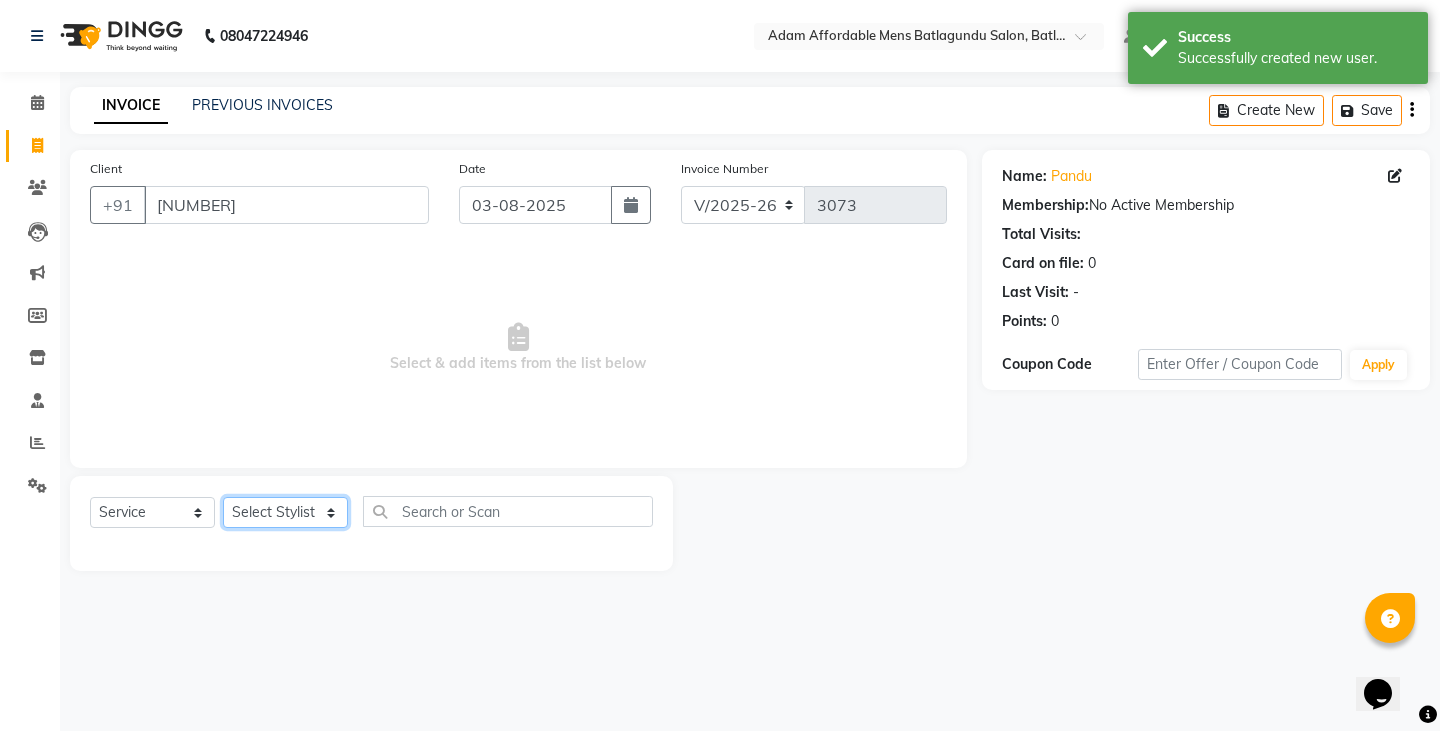 click on "Select Stylist Admin Anish Ovesh Raja SAHIL  SOHAIL SONU" 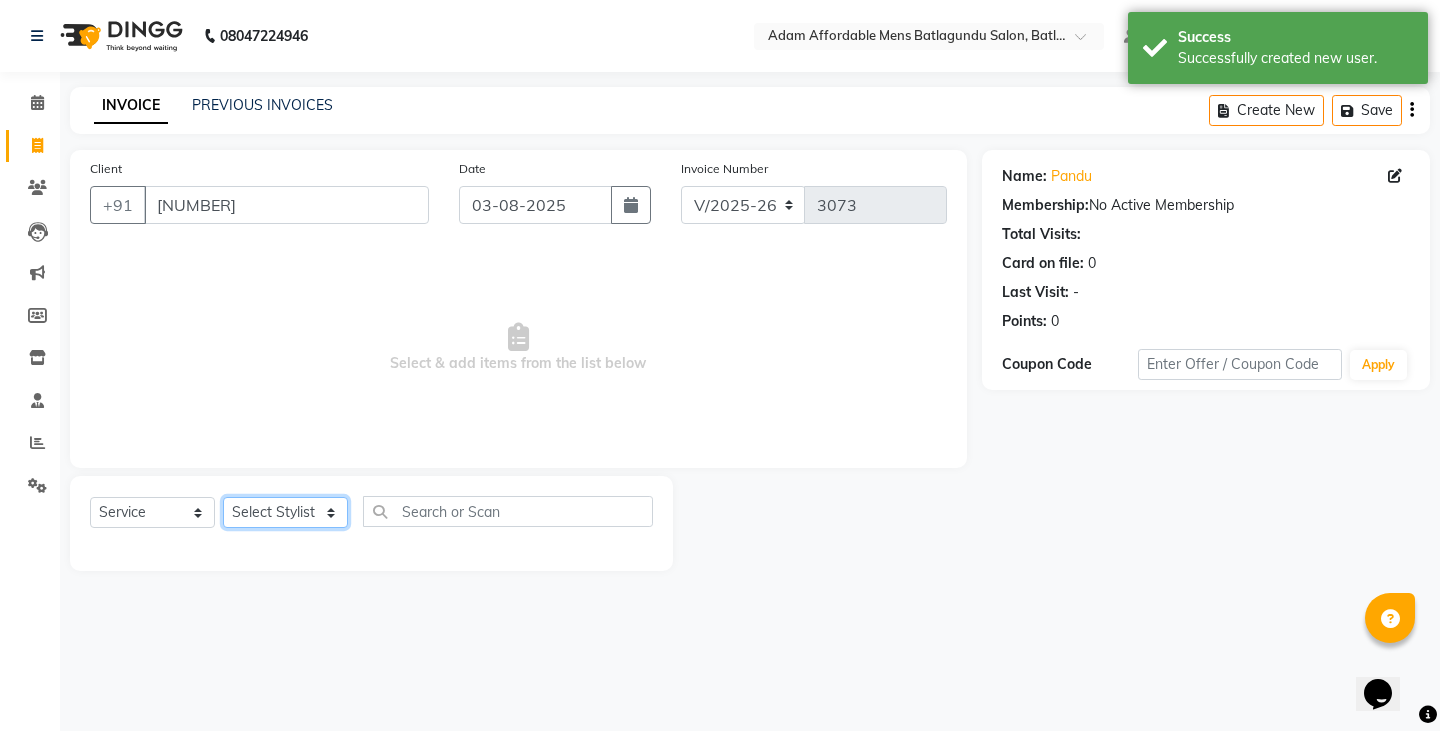 select on "84061" 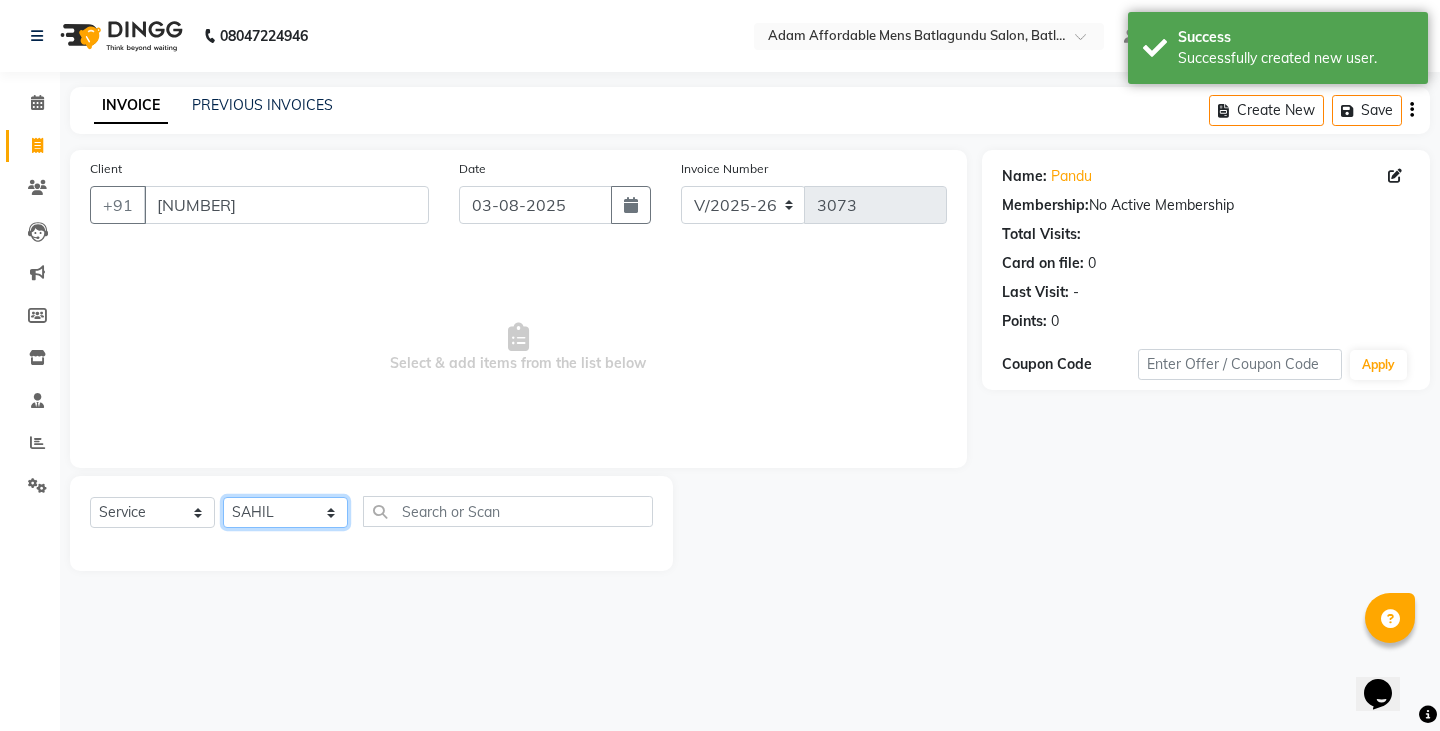 click on "Select Stylist Admin Anish Ovesh Raja SAHIL  SOHAIL SONU" 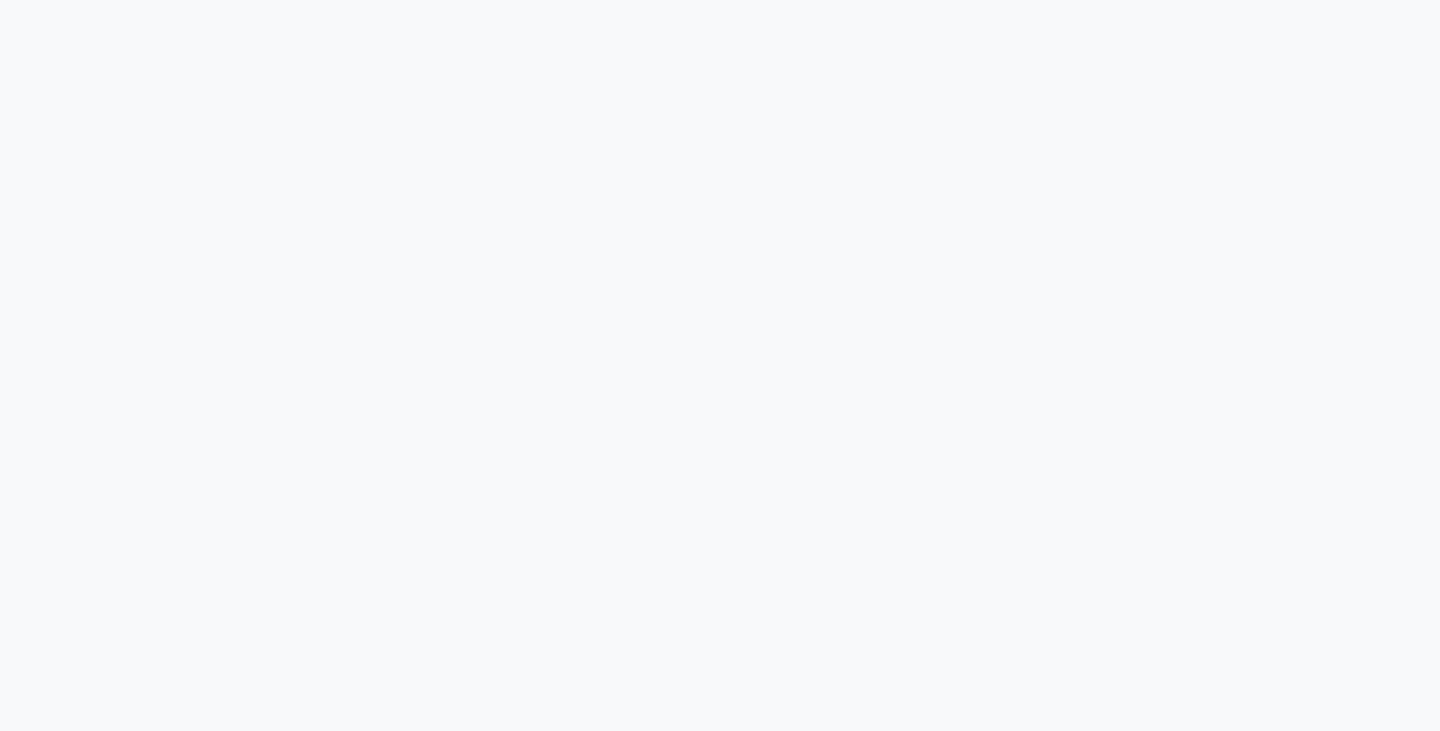 scroll, scrollTop: 0, scrollLeft: 0, axis: both 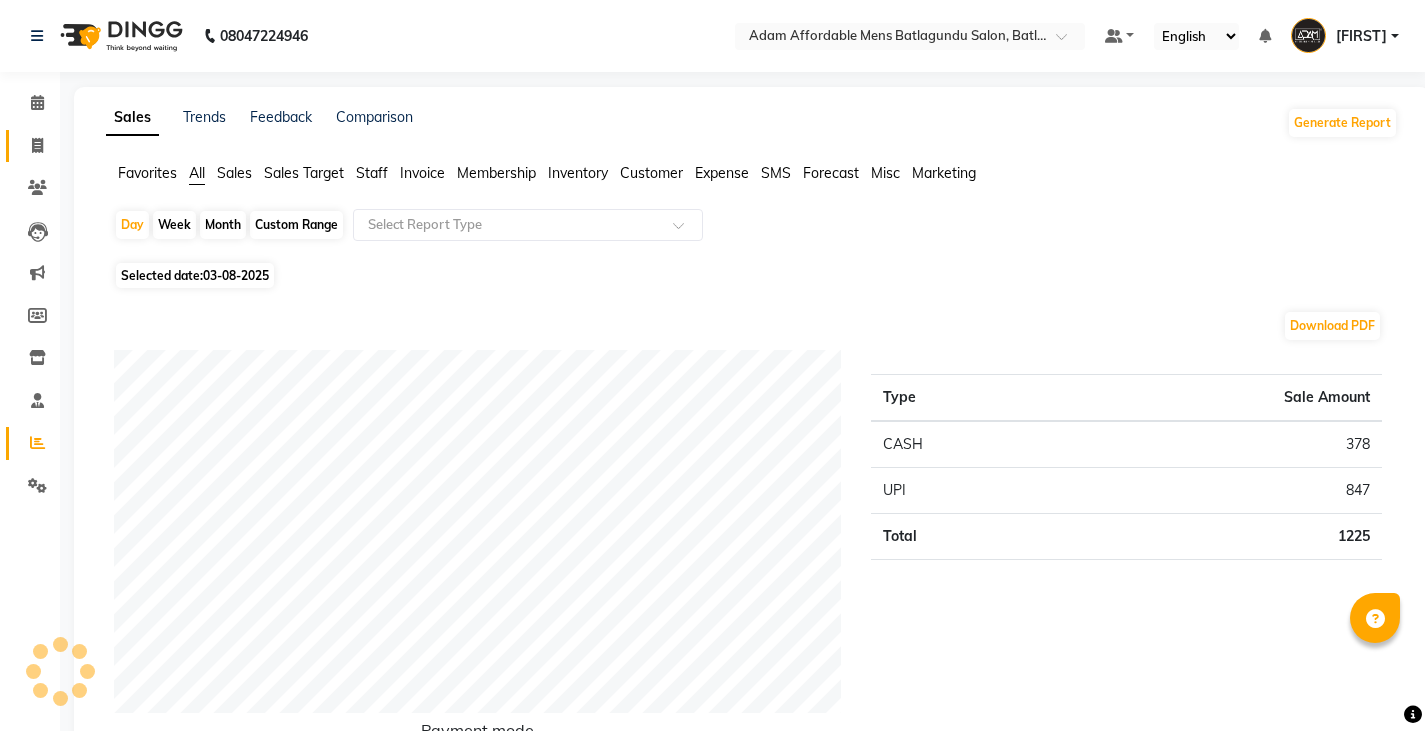 click on "Invoice" 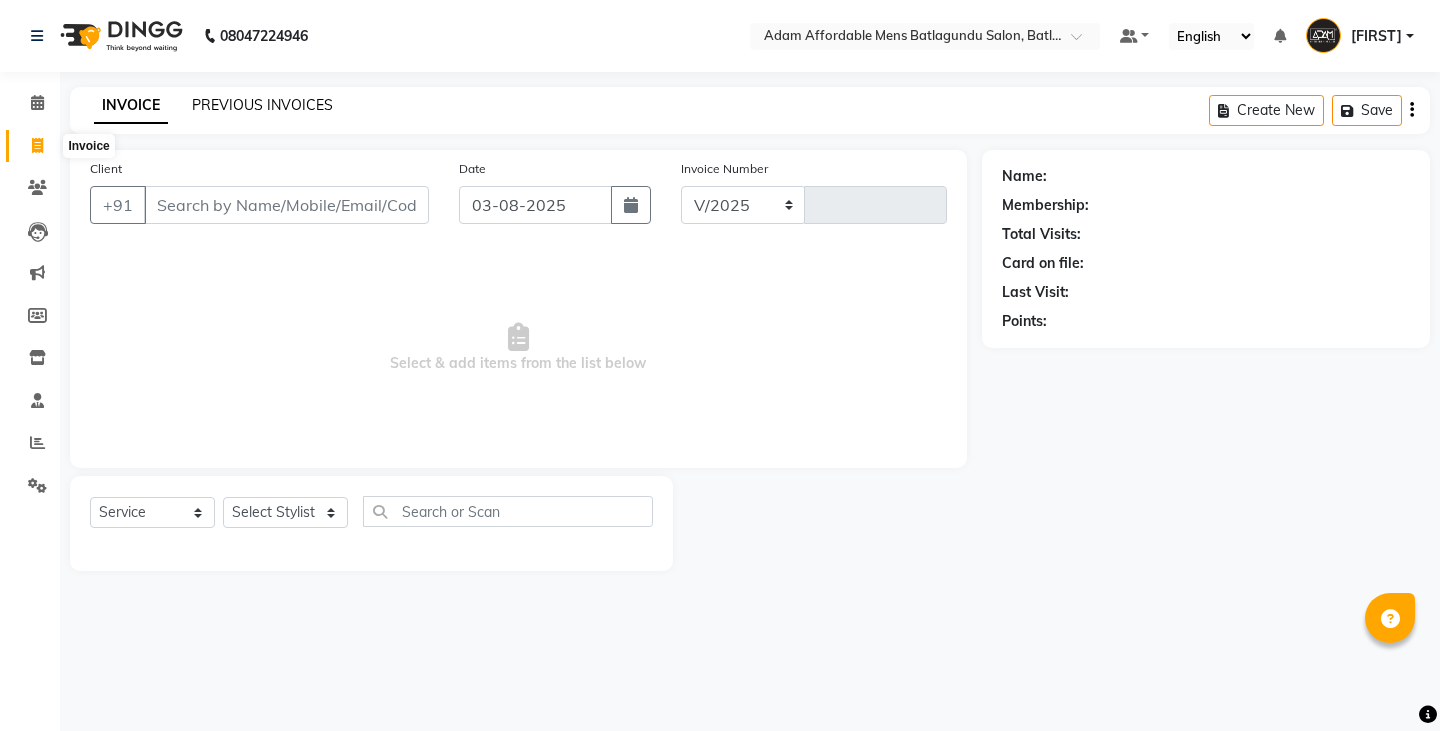 select on "8213" 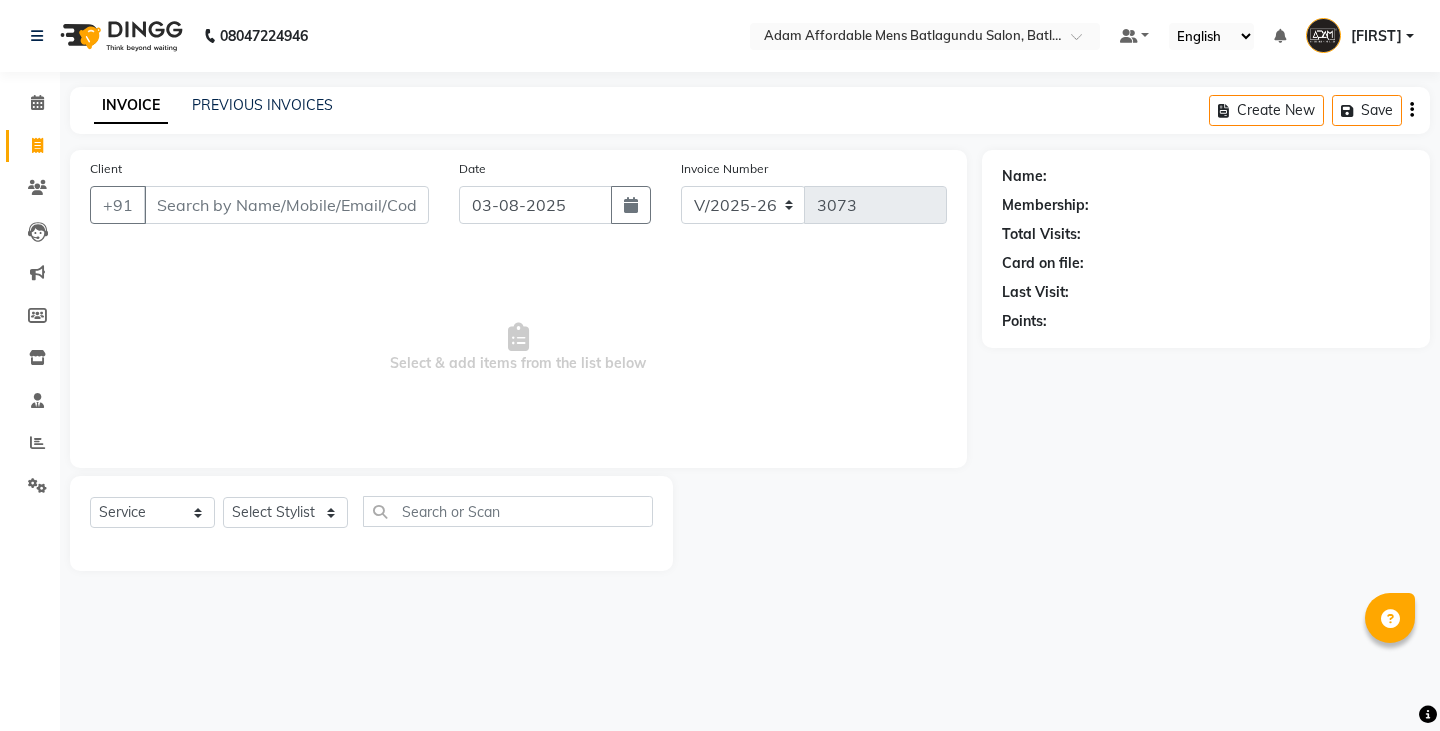 drag, startPoint x: 250, startPoint y: 86, endPoint x: 245, endPoint y: 100, distance: 14.866069 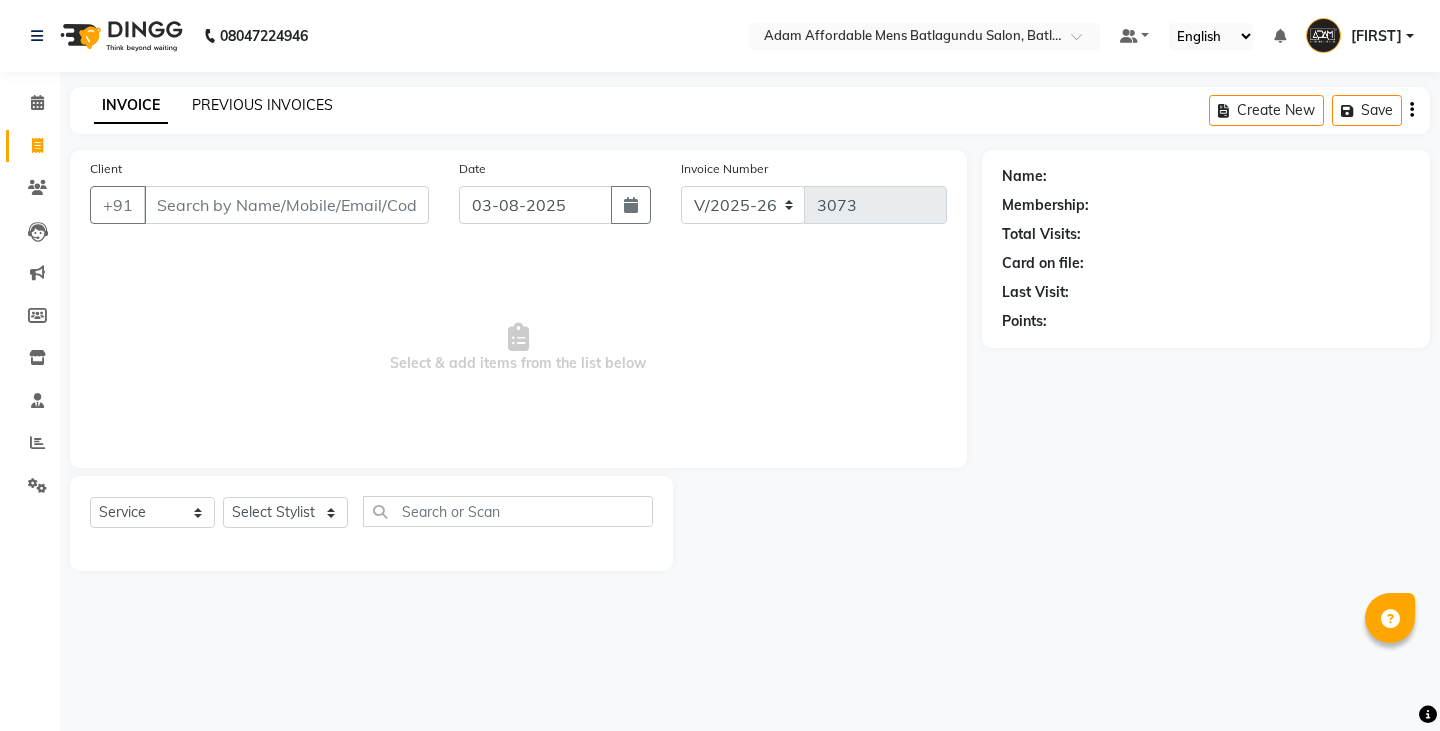 click on "Select Location × Adam Affordable Mens Batlagundu Salon, Batlagundu Default Panel My Panel English ENGLISH Español العربية मराठी हिंदी ગુજરાતી தமிழ் 中文 Notifications nothing to show Raja Manage Profile Change Password Sign out Version:3.15.11 ☀ ADAM AFFORDABLE MENS Batlagundu Salon, Batlagundu Calendar Invoice Clients Leads Marketing Members Inventory Staff Reports Settings Completed InProgress Upcoming Dropped Tentative Check-In Confirm Bookings Generate Report Segments Page Builder INVOICE PREVIOUS INVOICES Create New Save Client +[PHONE] Date 03-08-2025 Invoice Number V/2025 V/2025-26 3073 Select & add items from the list below Select Service Product Membership Package Voucher Prepaid Gift Card Select Stylist Name: Membership: Total Visits: Card on file: Last Visit: Points:" at bounding box center [720, 365] 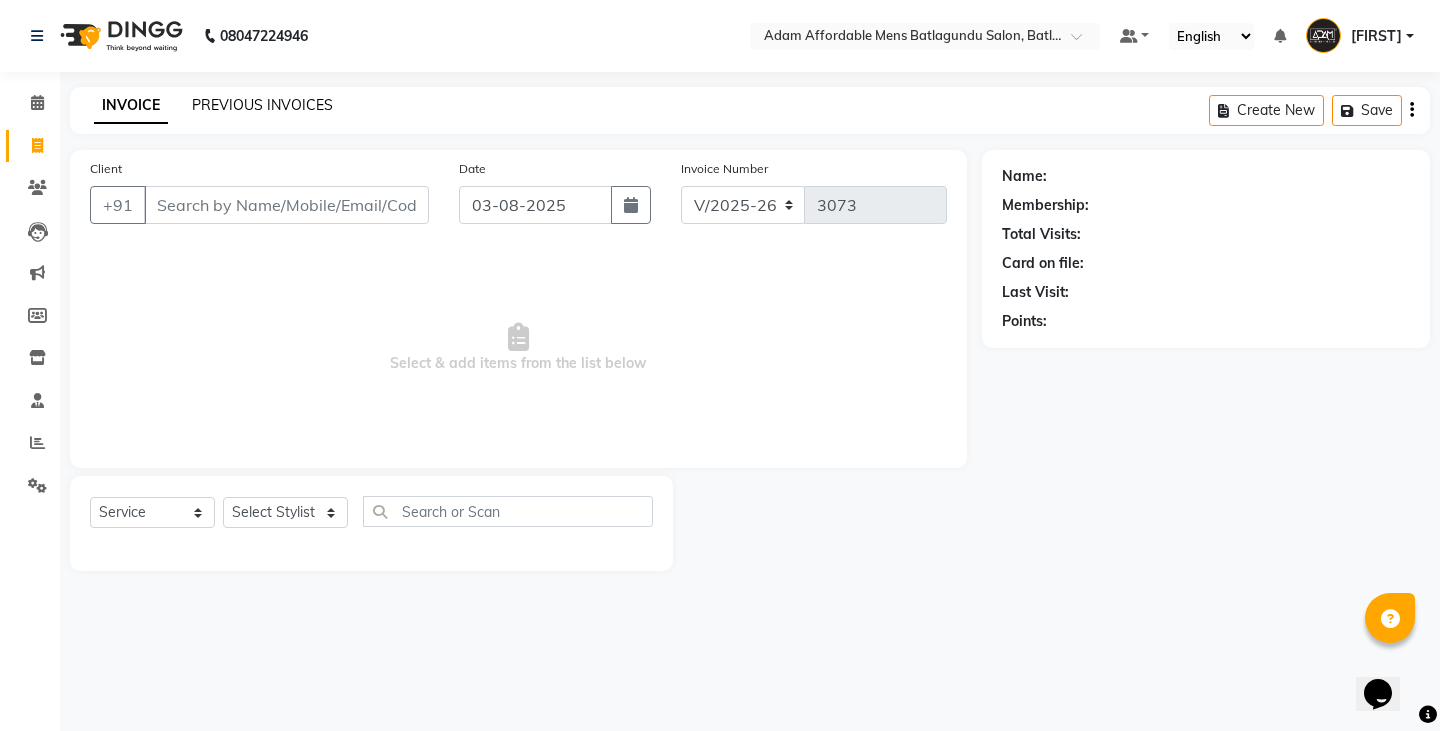 scroll, scrollTop: 0, scrollLeft: 0, axis: both 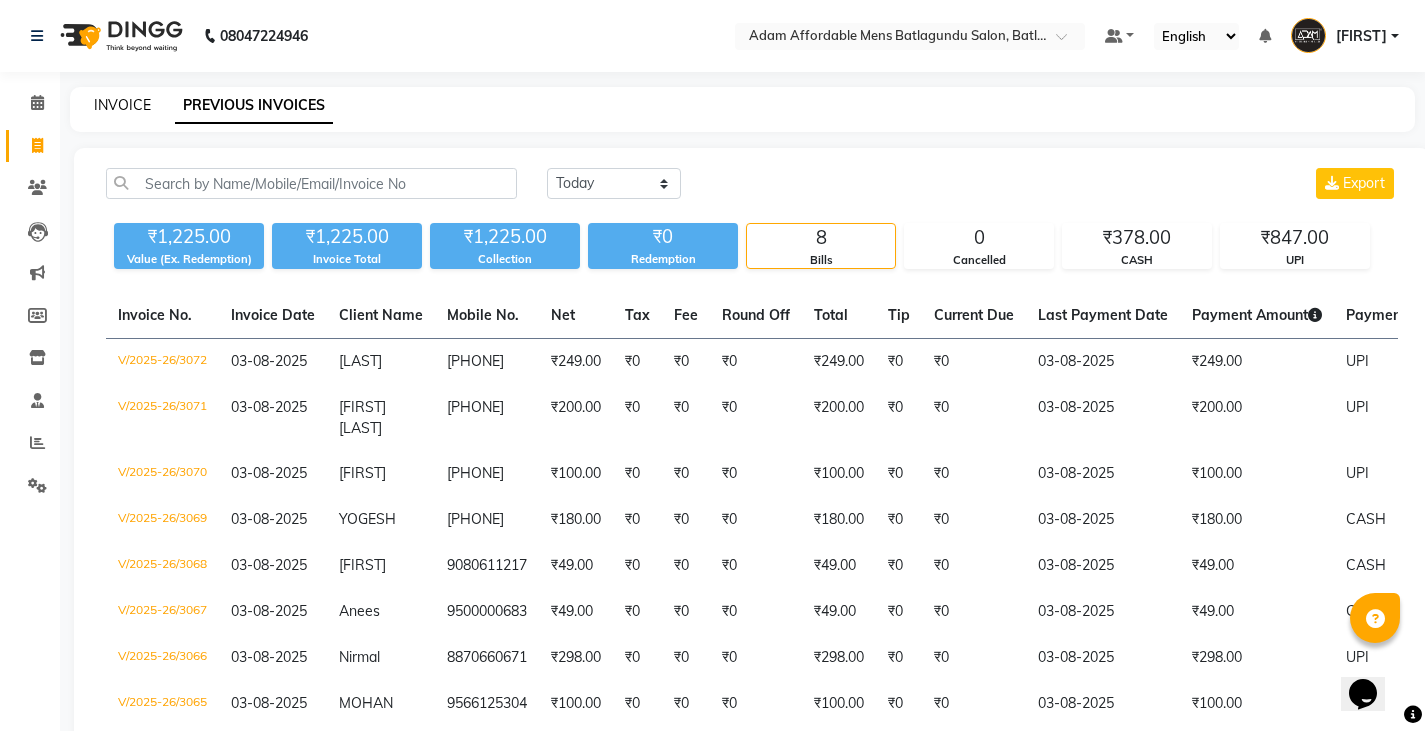 click on "INVOICE" 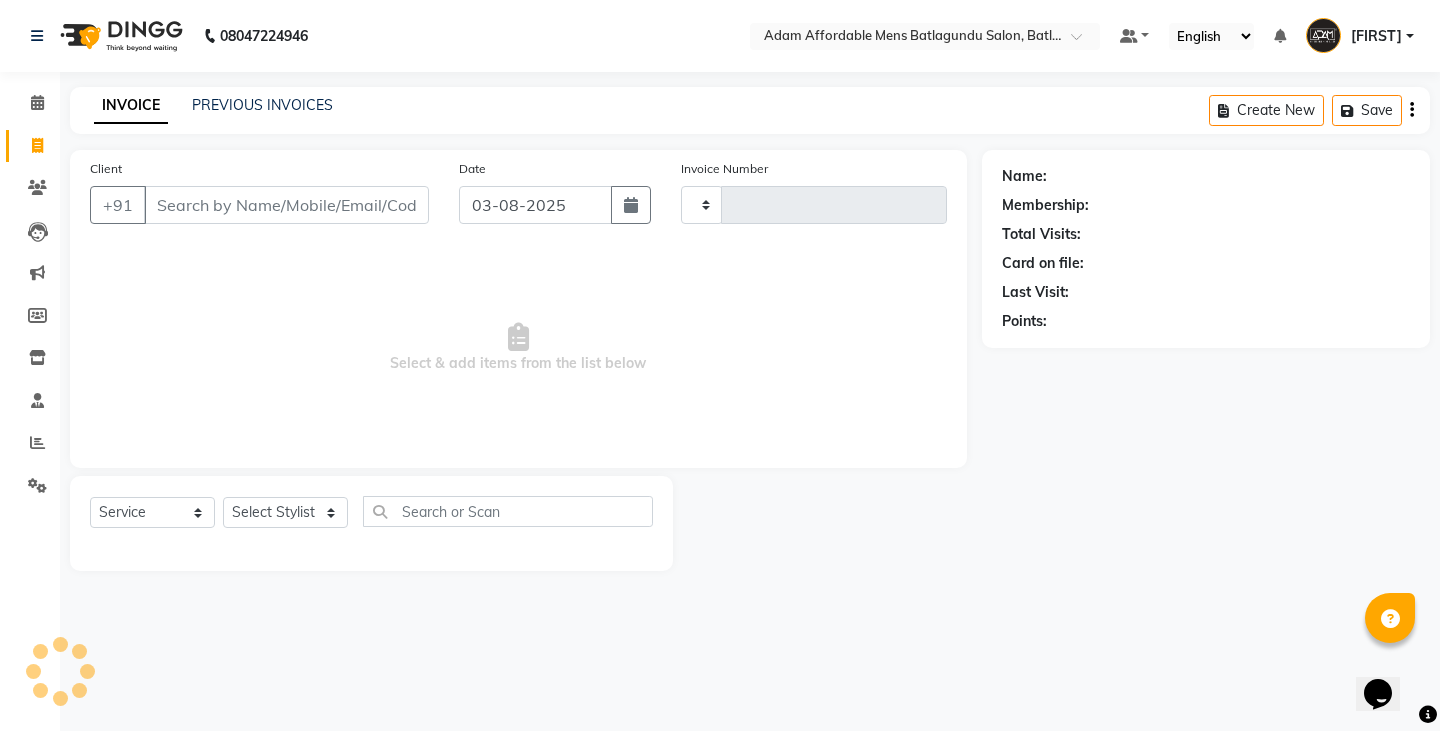 type on "3073" 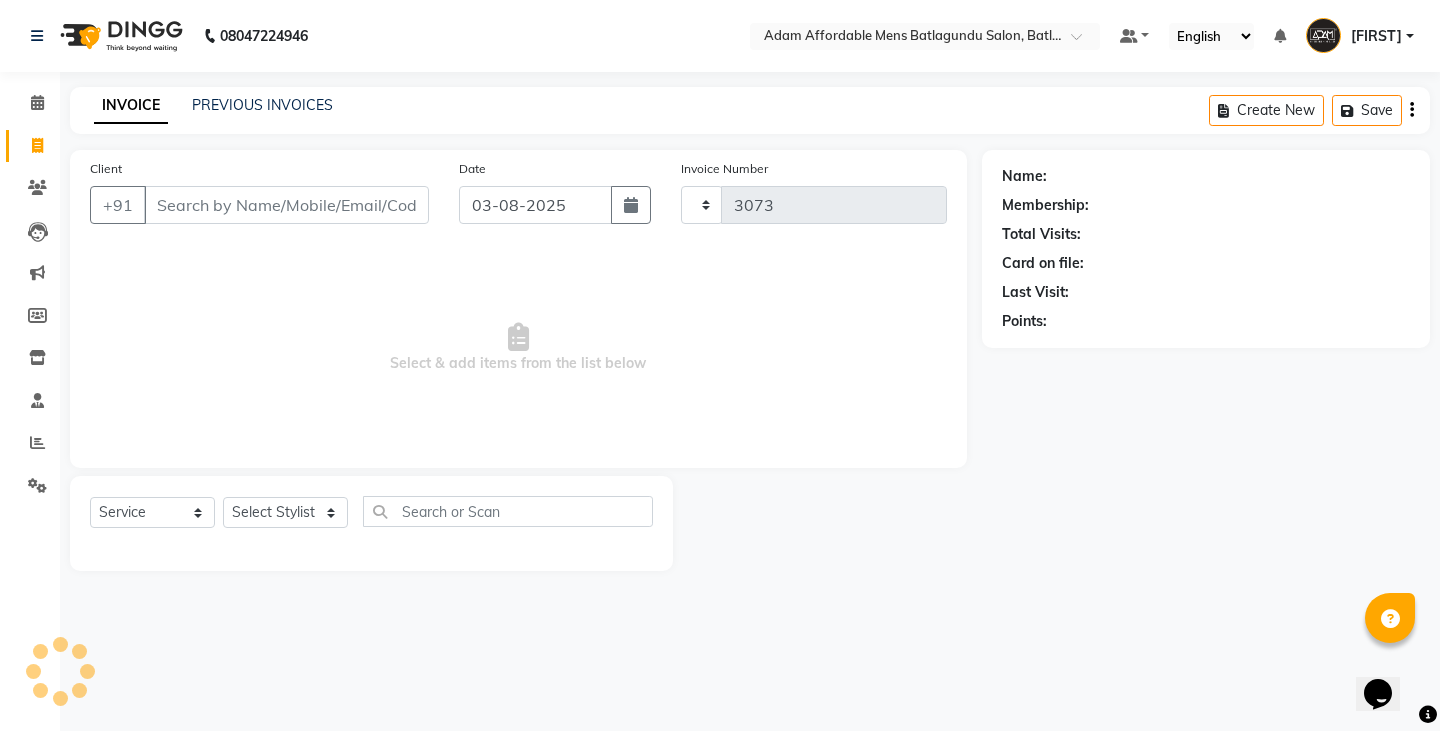 select on "8213" 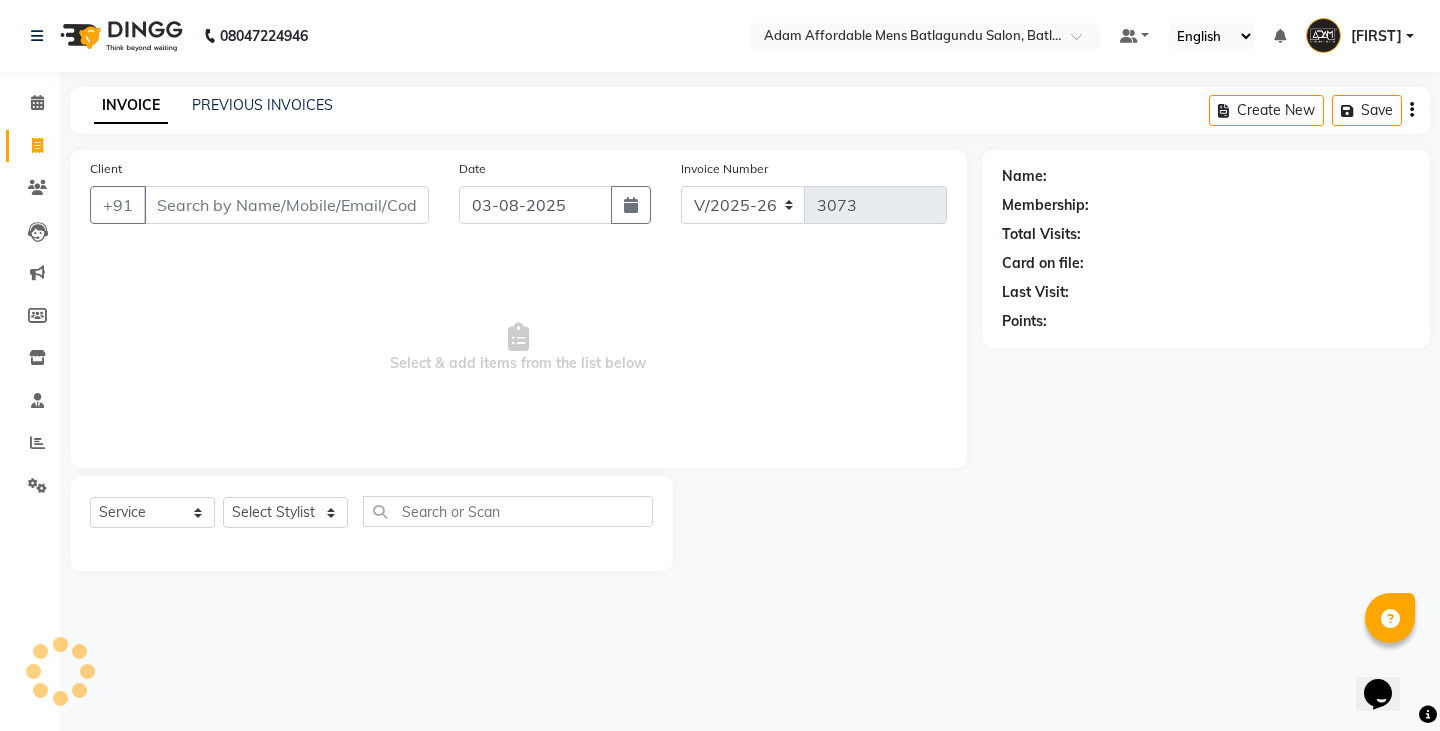 click on "Client" at bounding box center [286, 205] 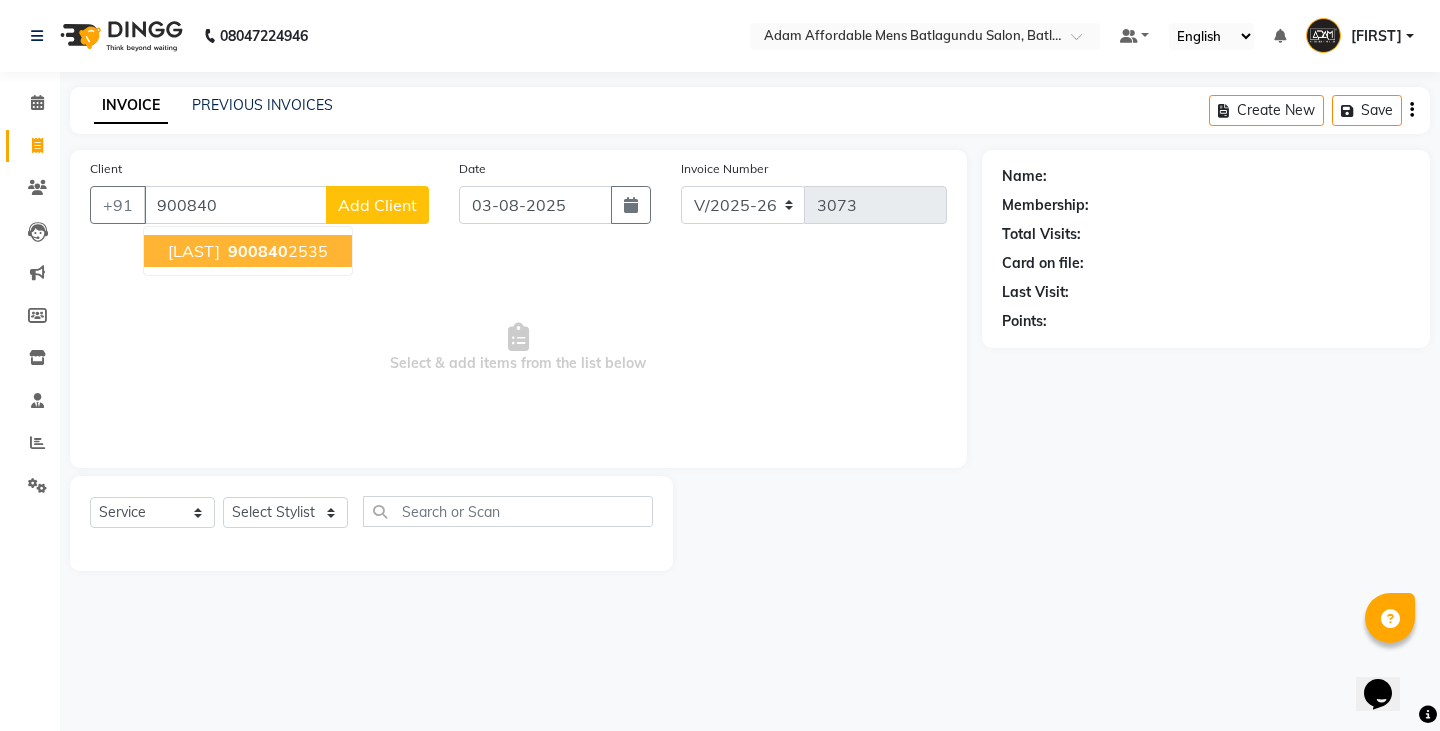 click on "[PHONE]" at bounding box center [276, 251] 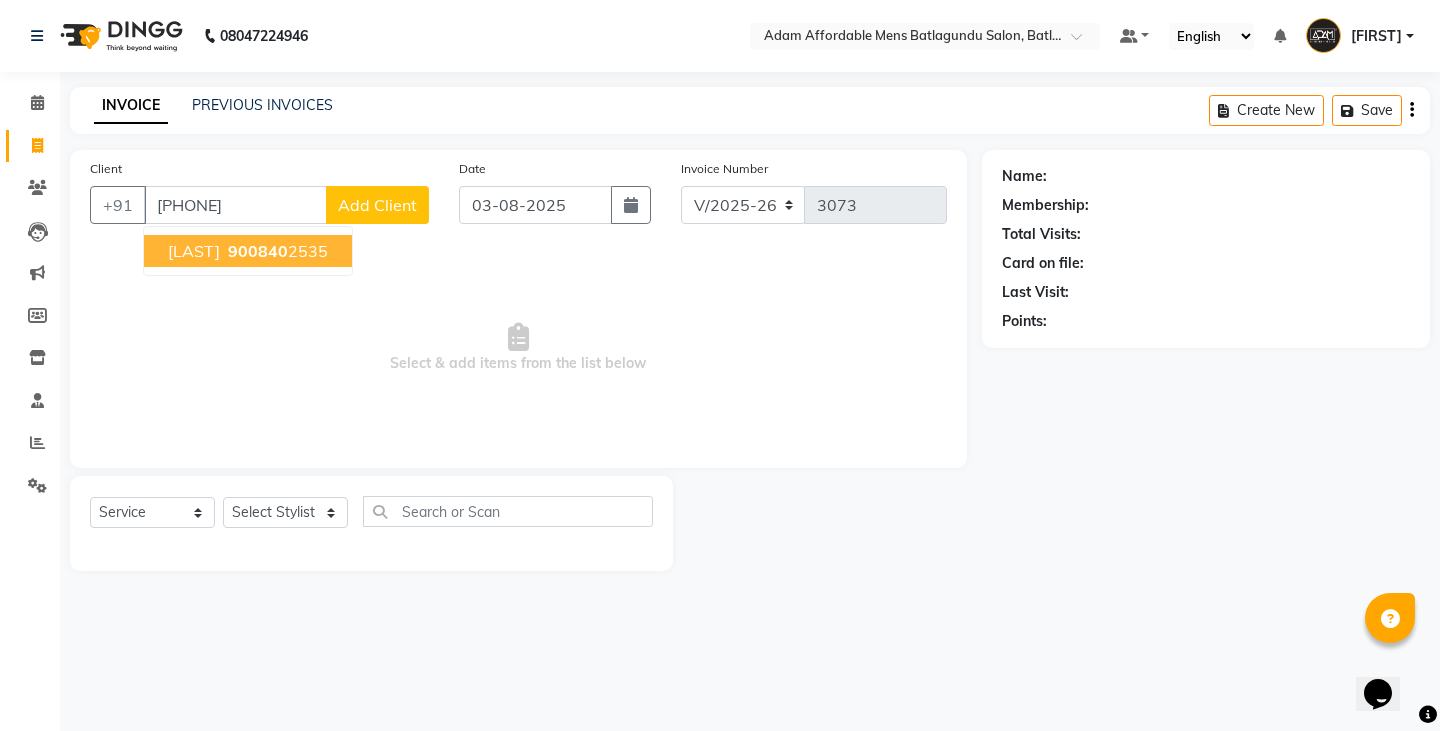 type on "[PHONE]" 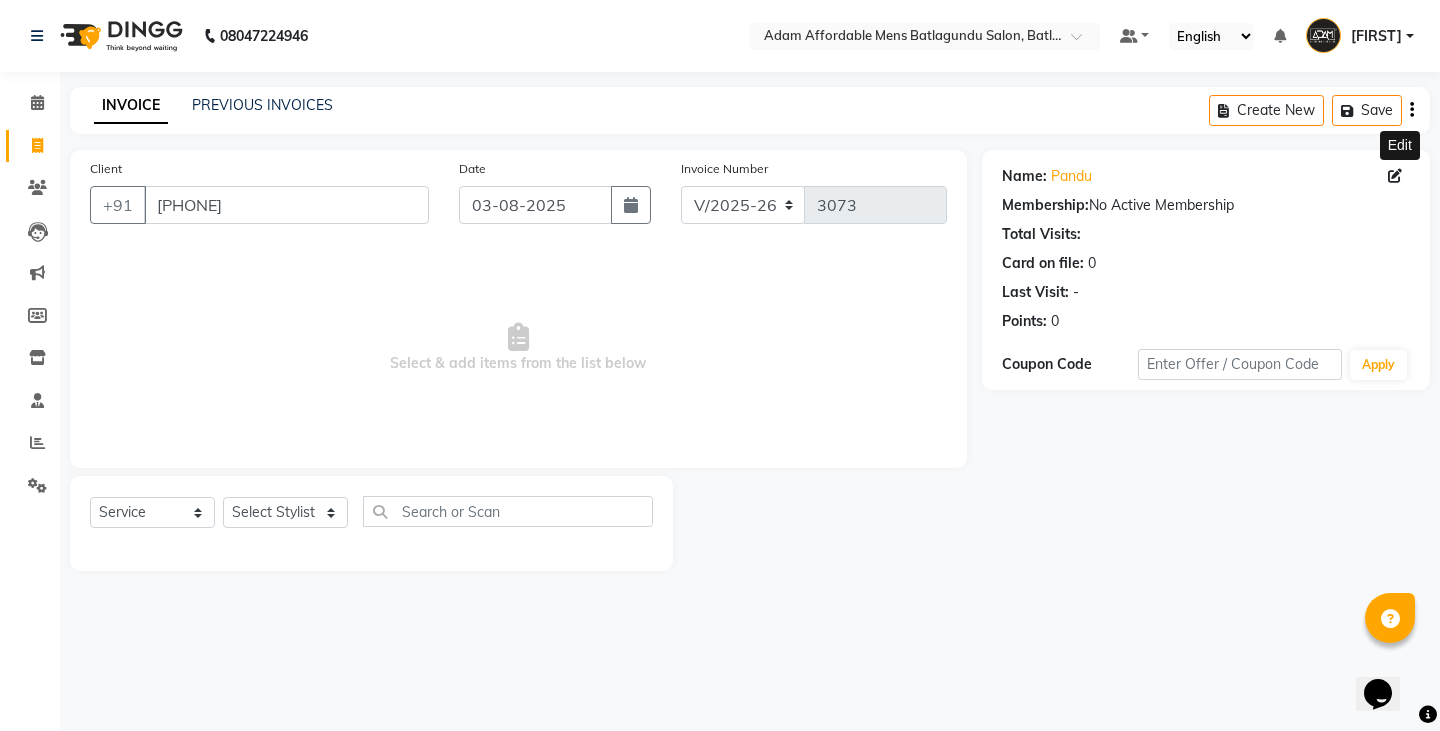 click 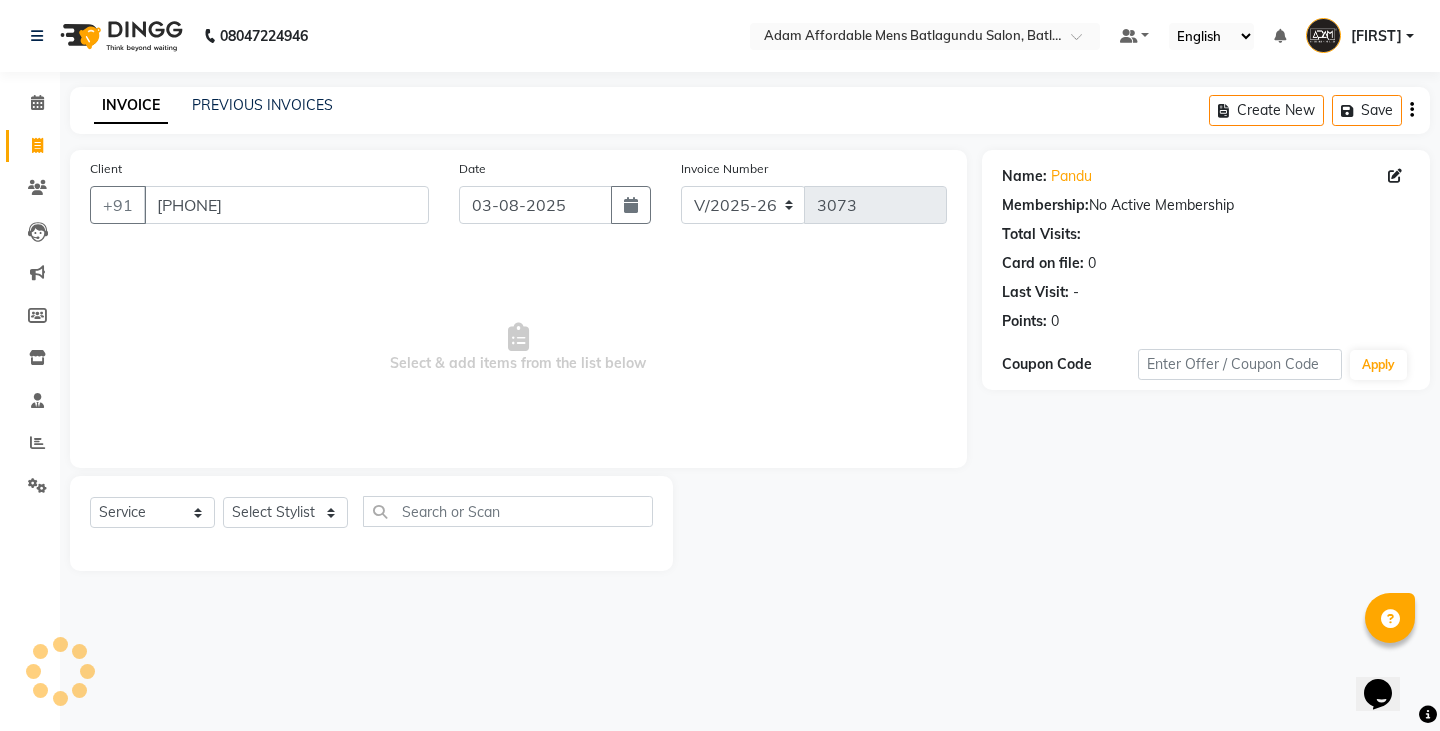 select on "male" 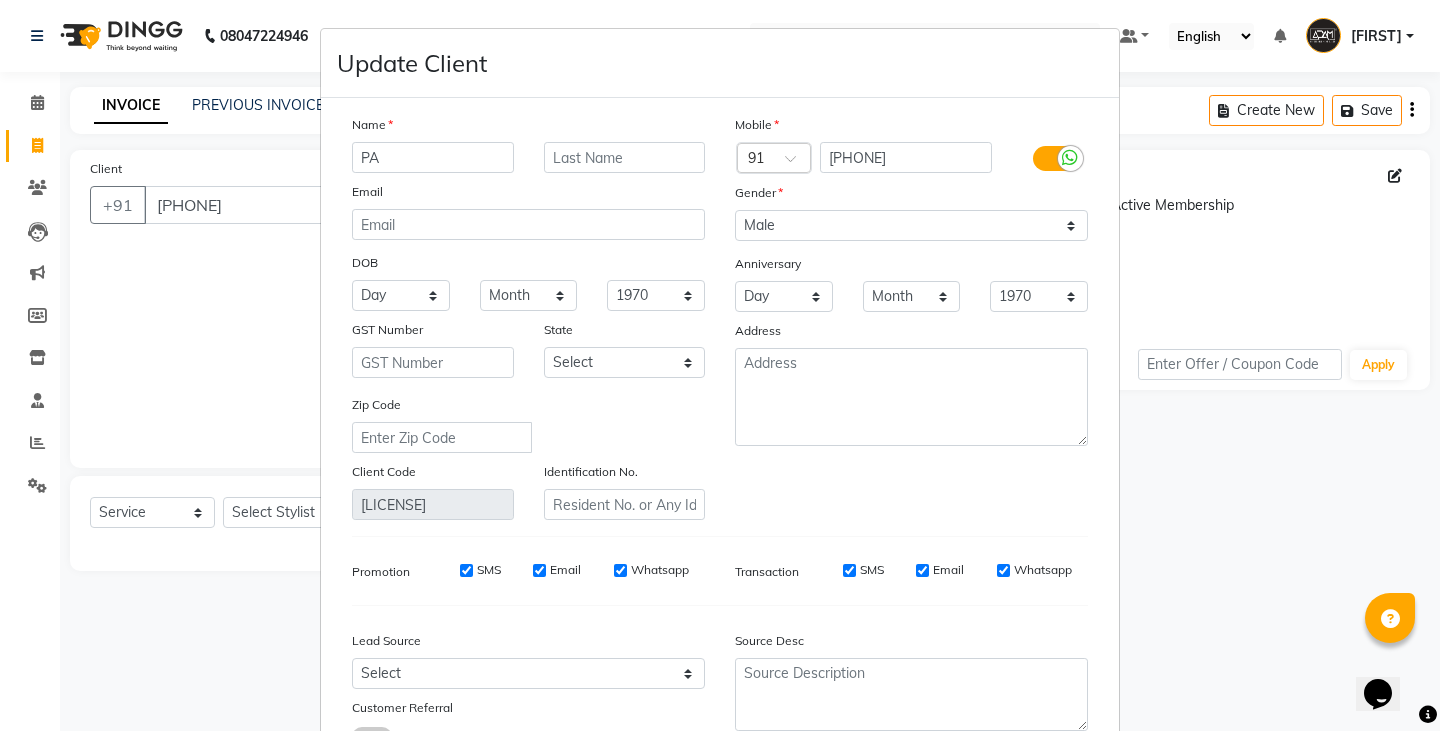 type on "P" 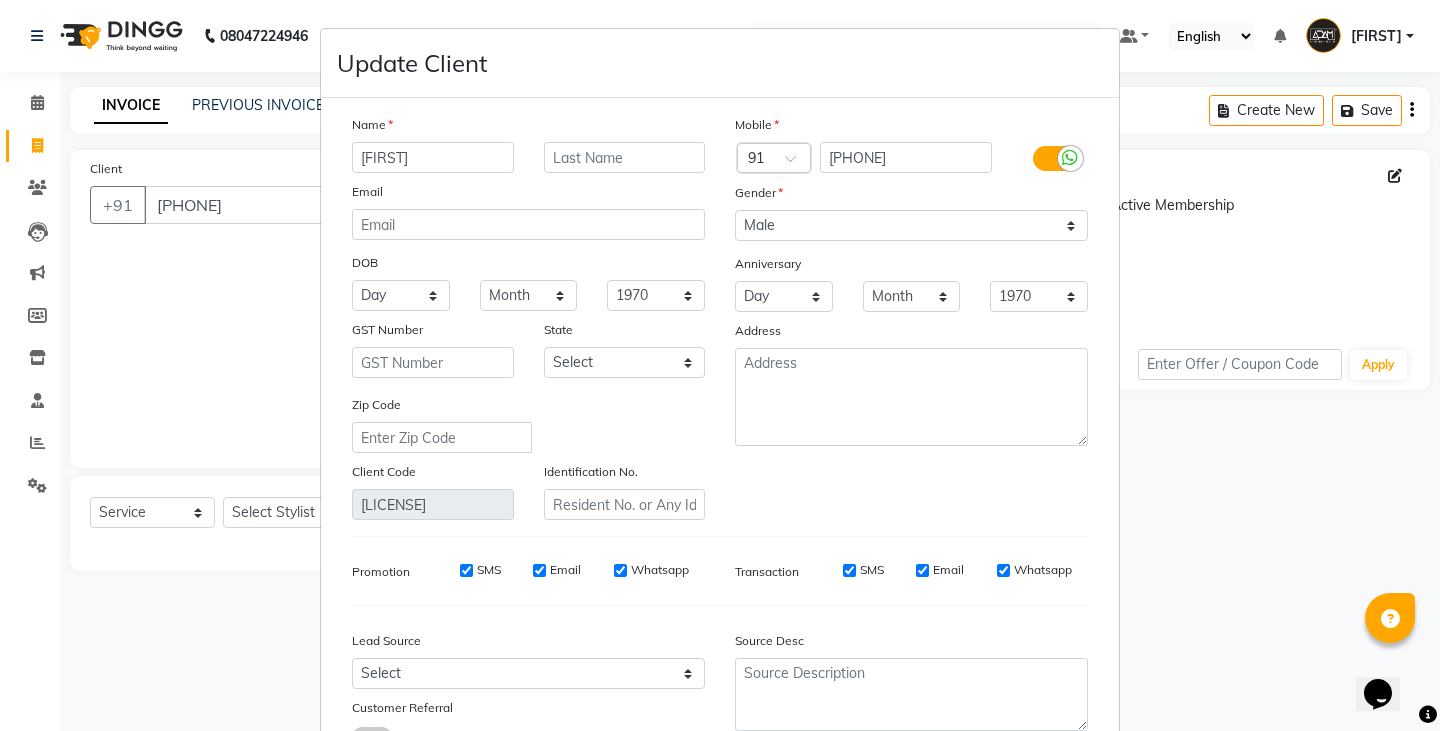 type on "[FIRST]" 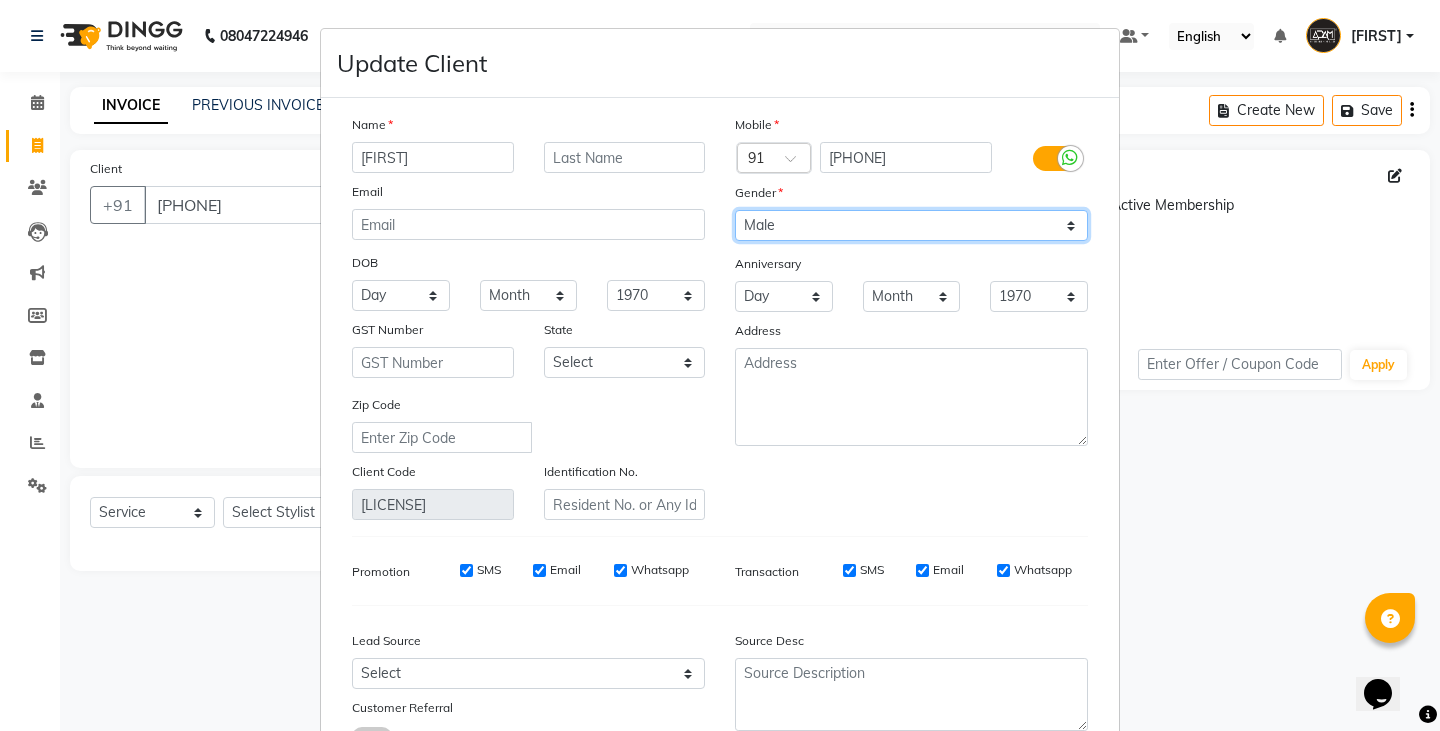 click on "Select Male Female Other Prefer Not To Say" at bounding box center [911, 225] 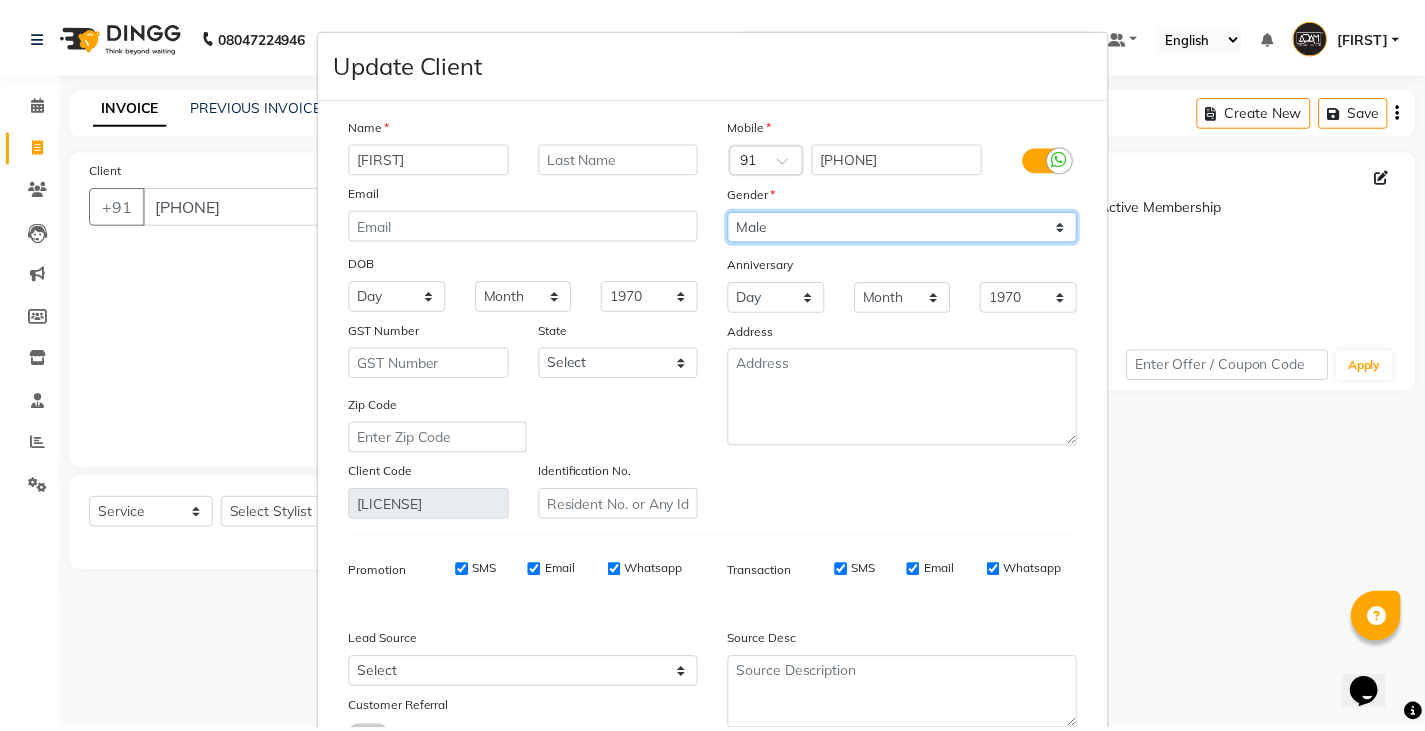 scroll, scrollTop: 100, scrollLeft: 0, axis: vertical 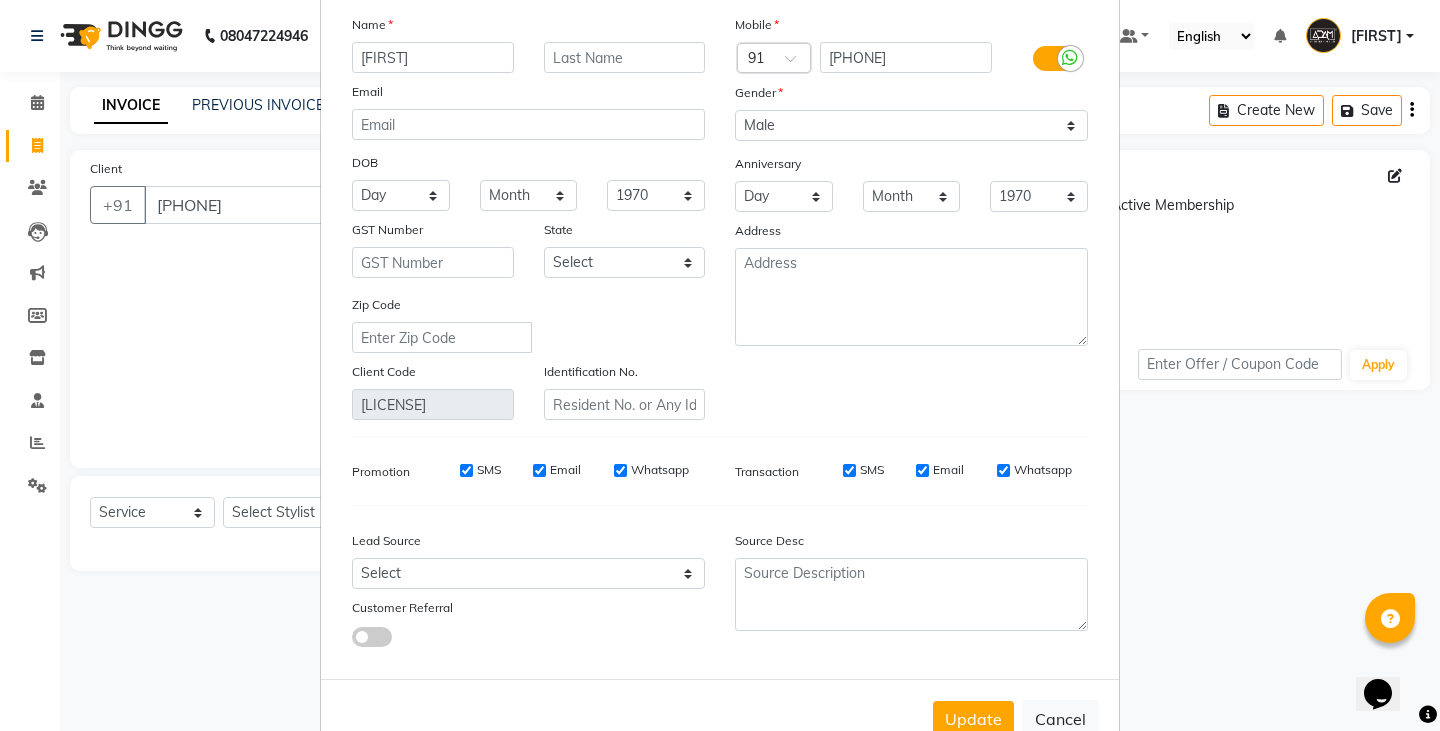click on "Update" at bounding box center (973, 719) 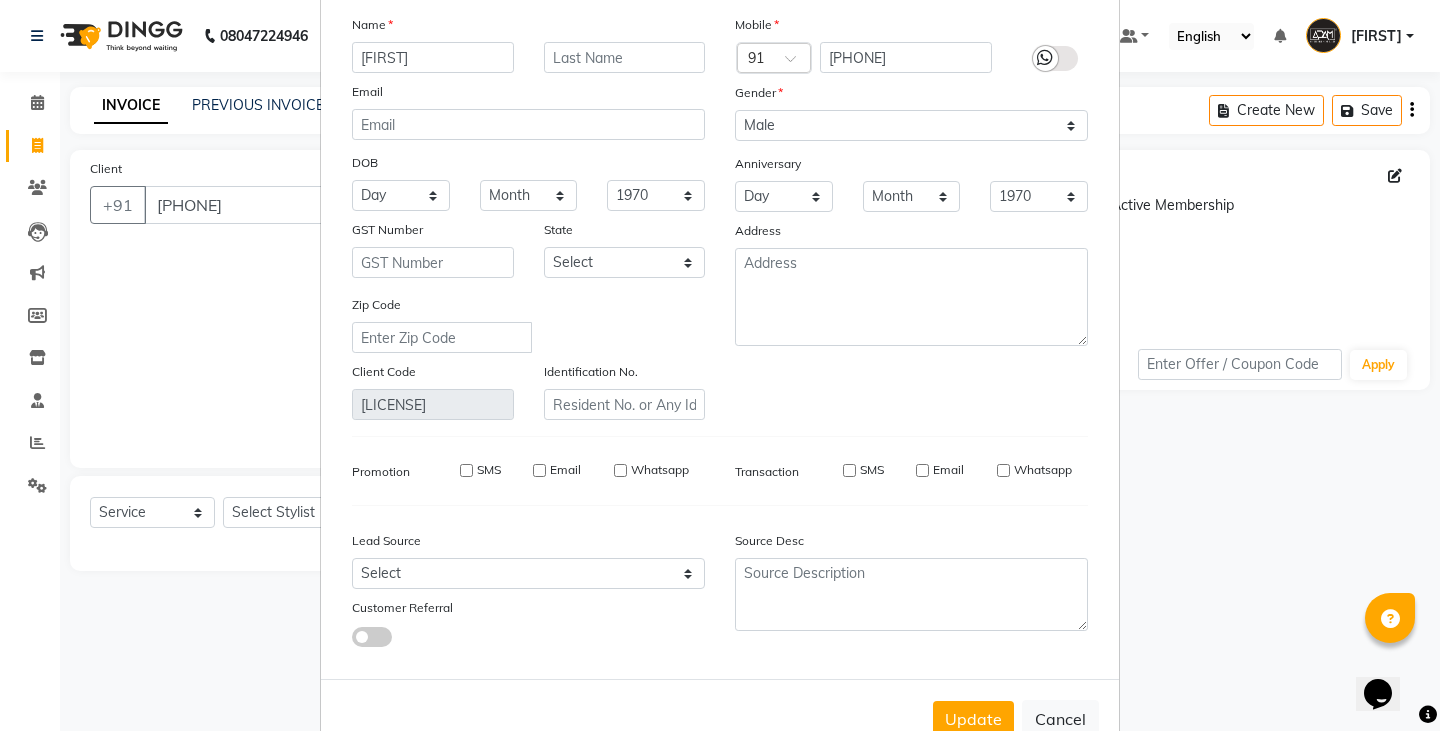 type 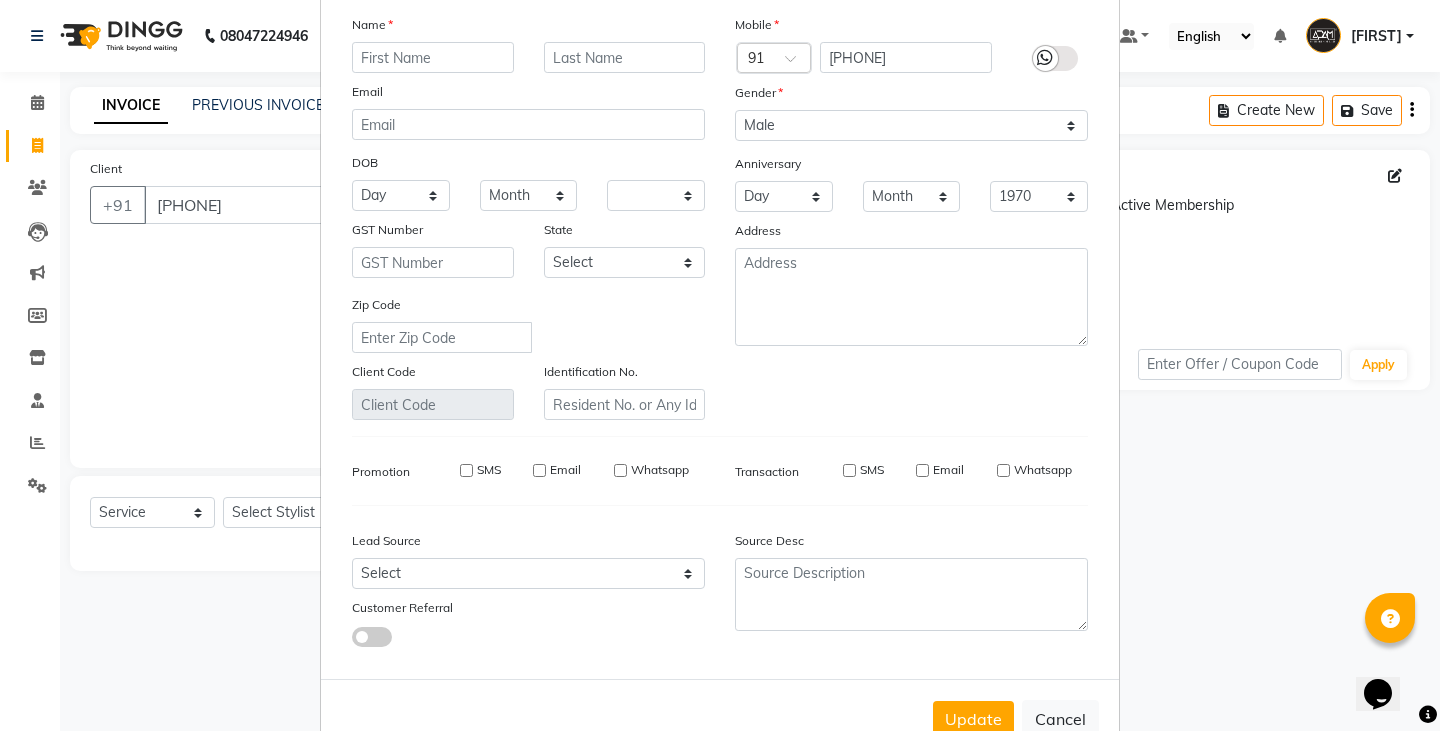 type 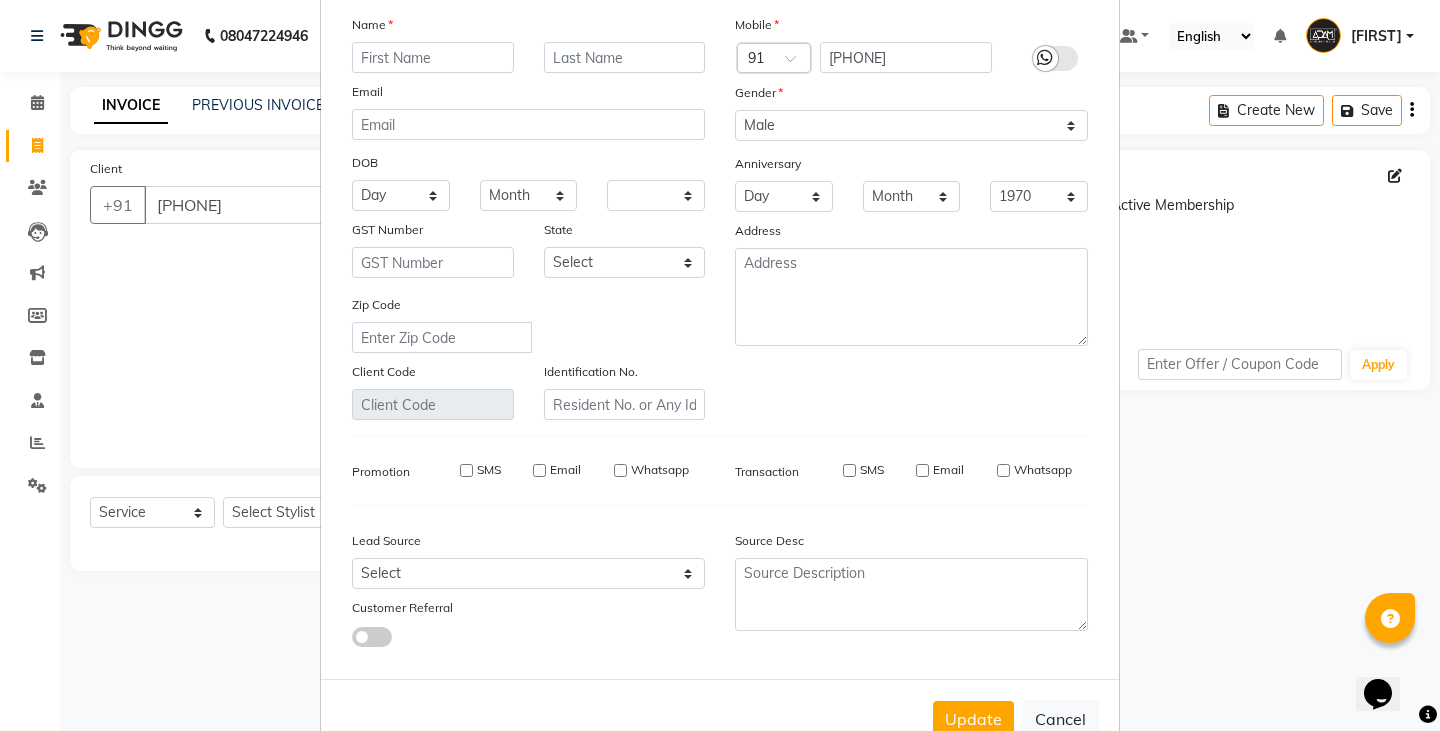 select 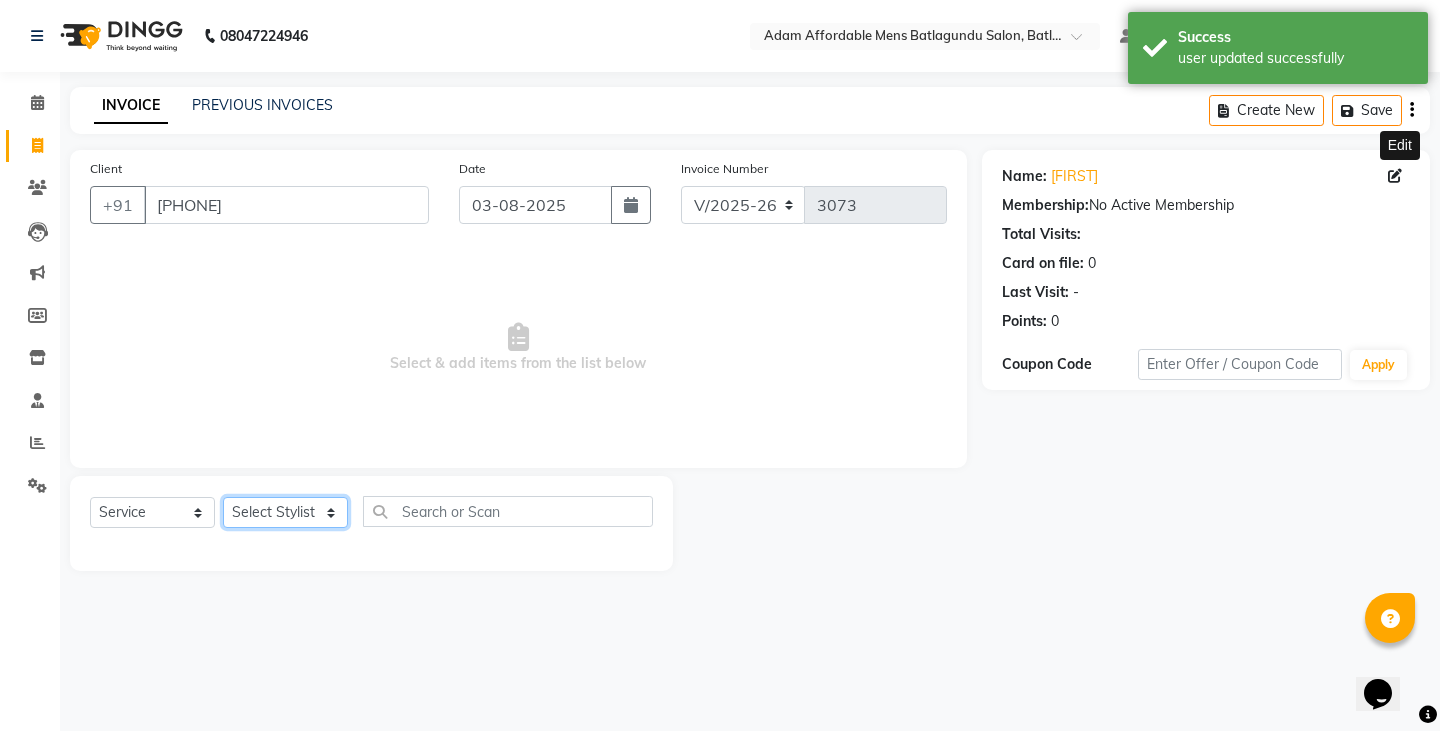 click on "Select Stylist Admin Anish Ovesh Raja SAHIL  SOHAIL SONU" 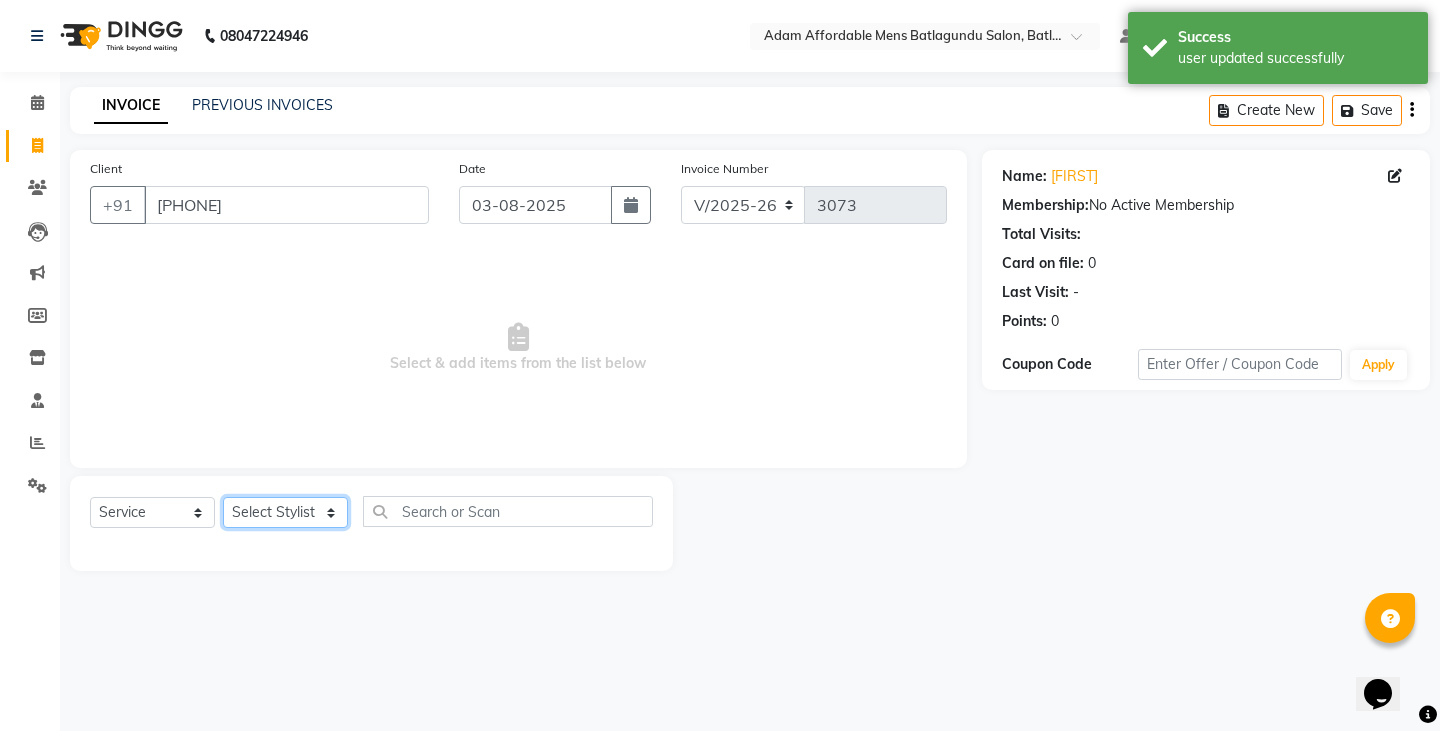 select on "78652" 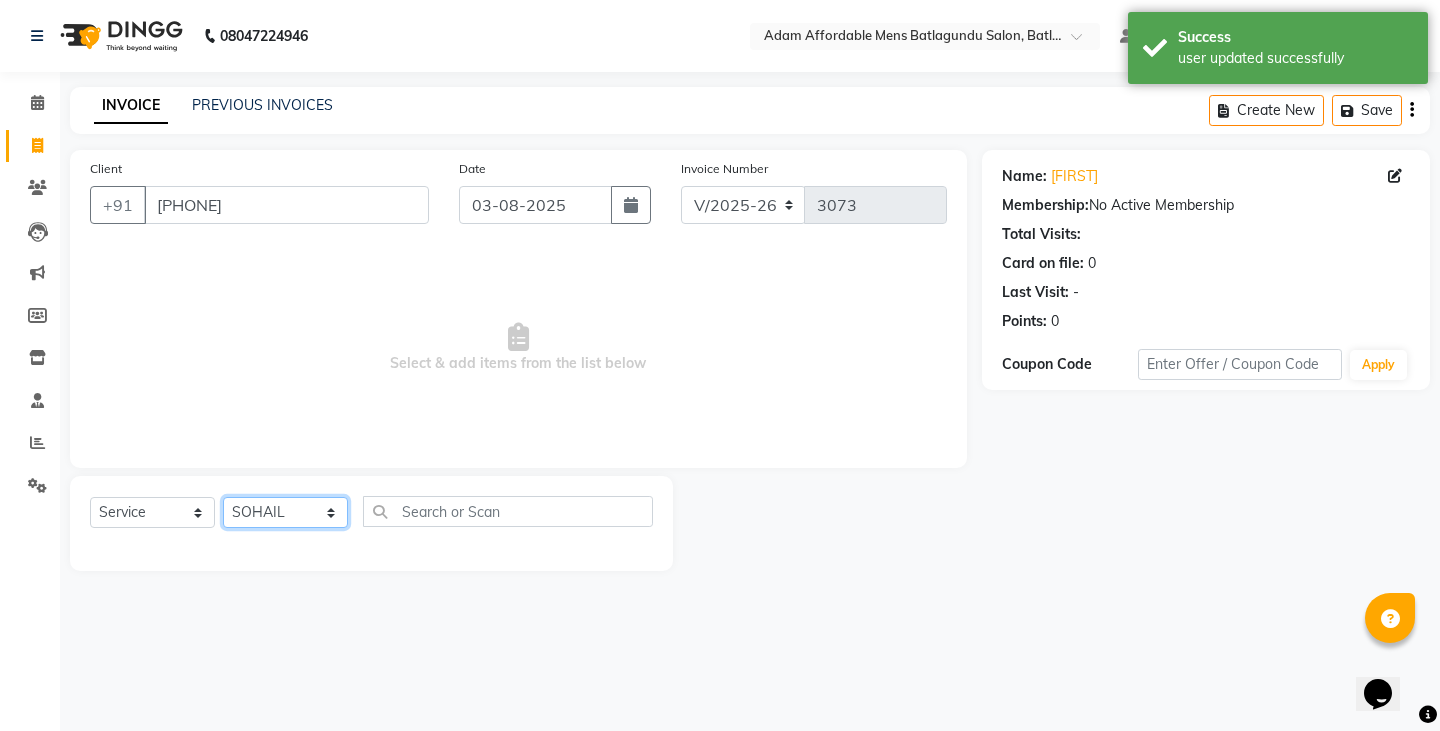 click on "Select Stylist Admin Anish Ovesh Raja SAHIL  SOHAIL SONU" 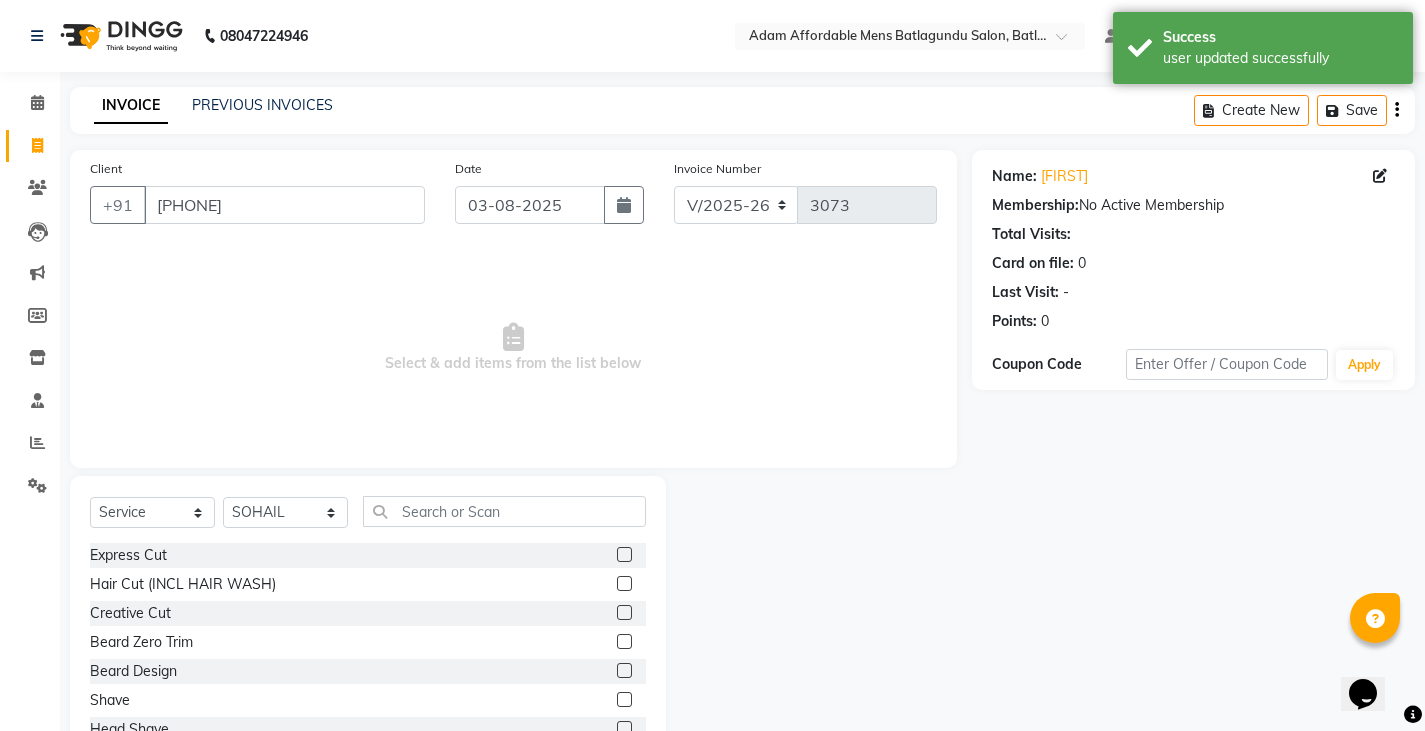click 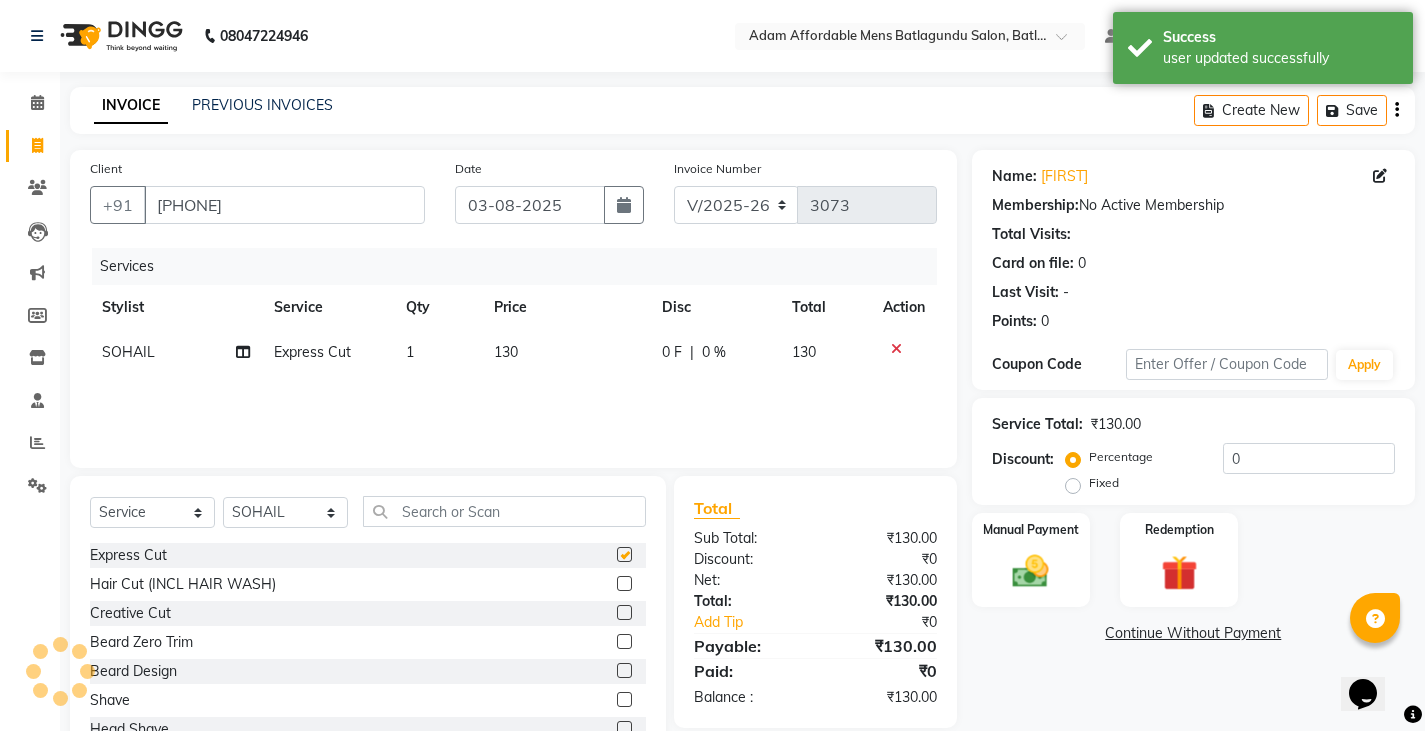 checkbox on "false" 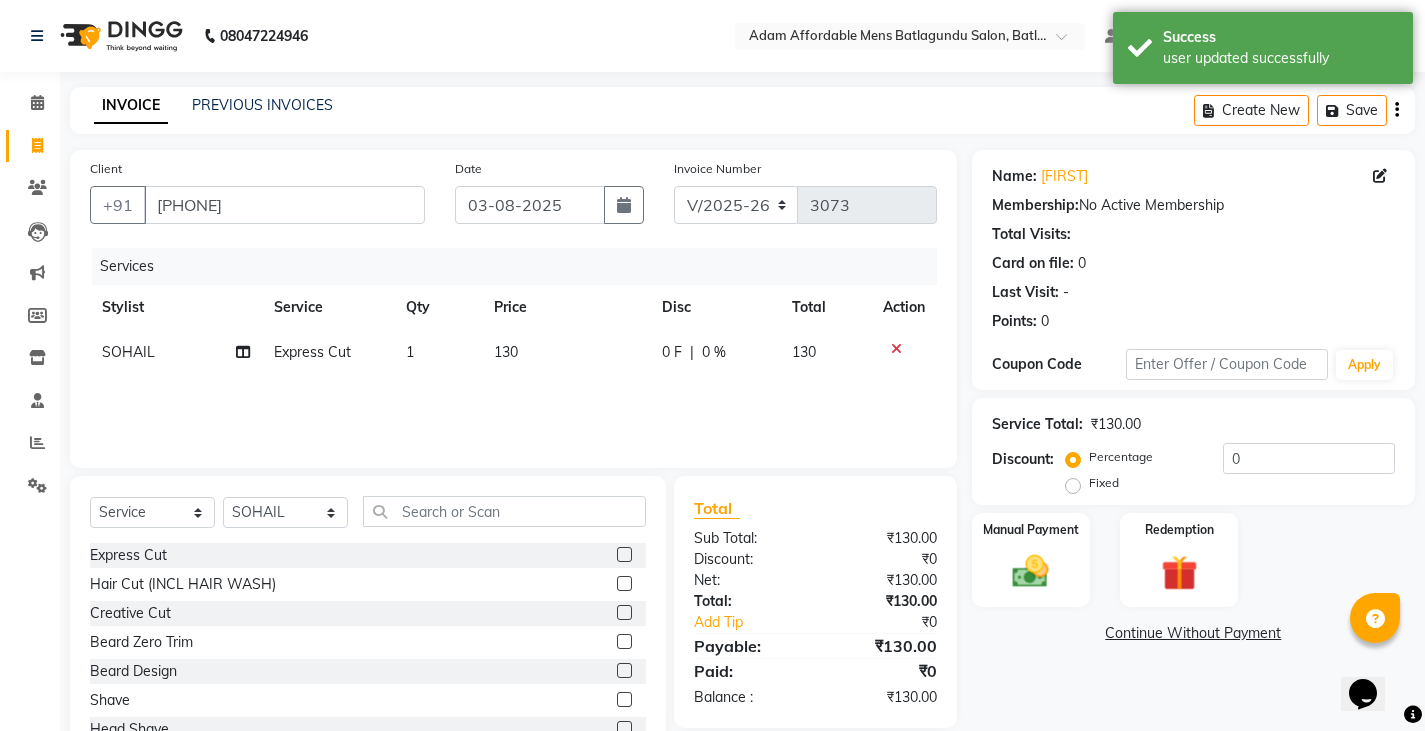 click 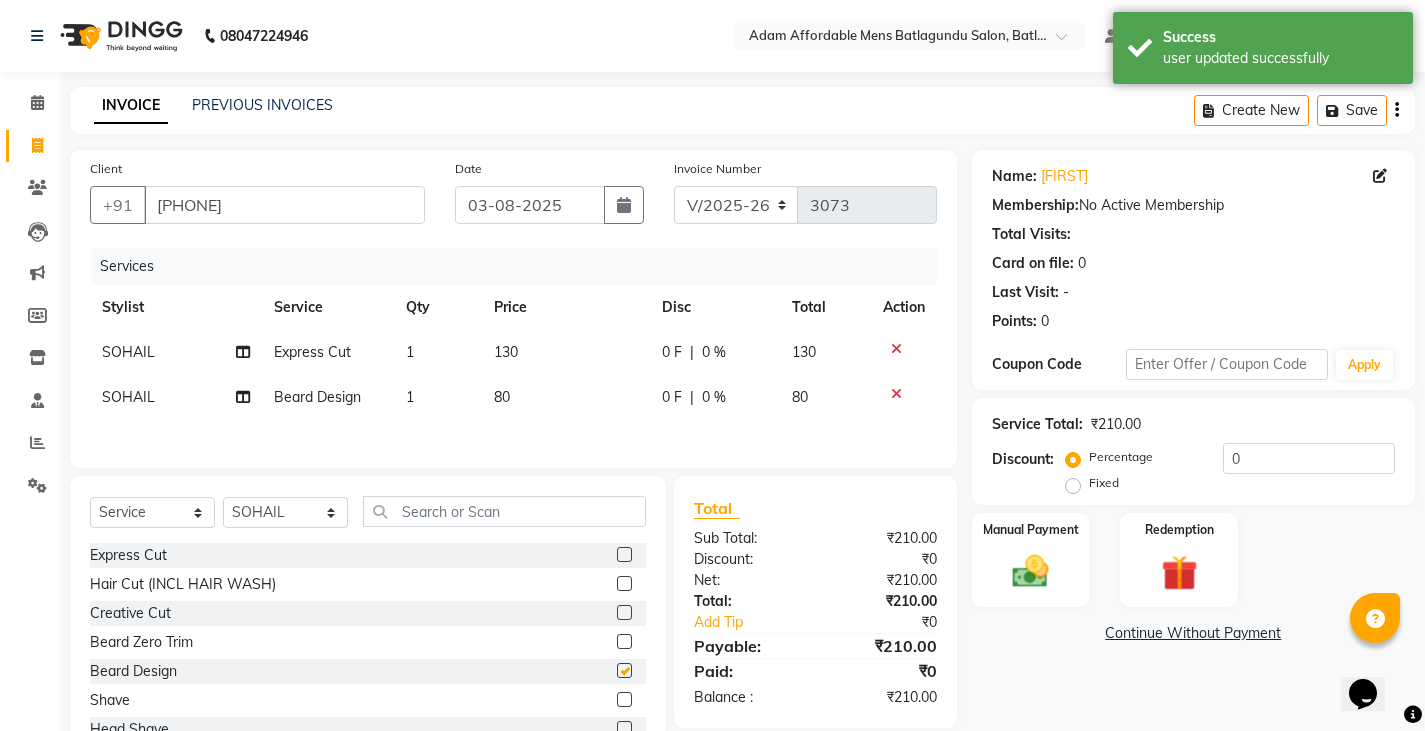 checkbox on "false" 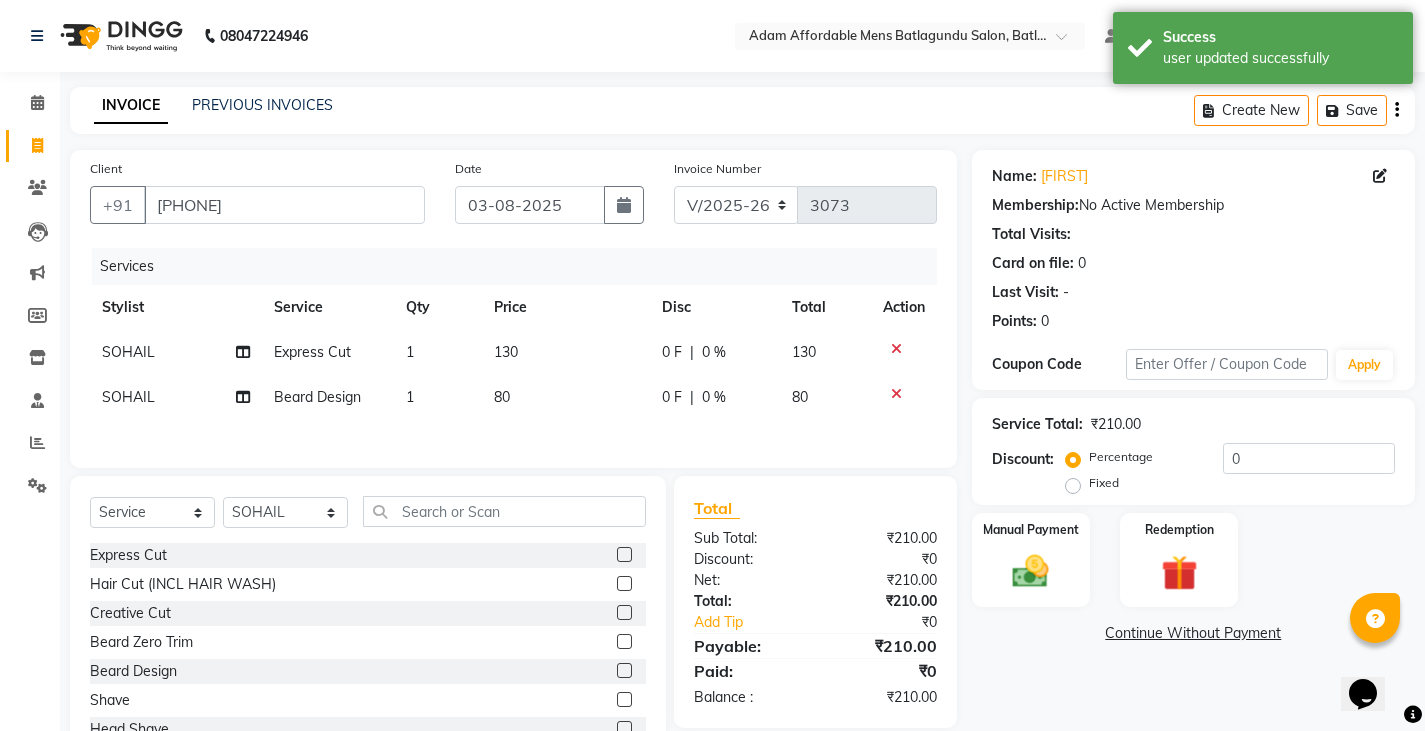 click on "0 F" 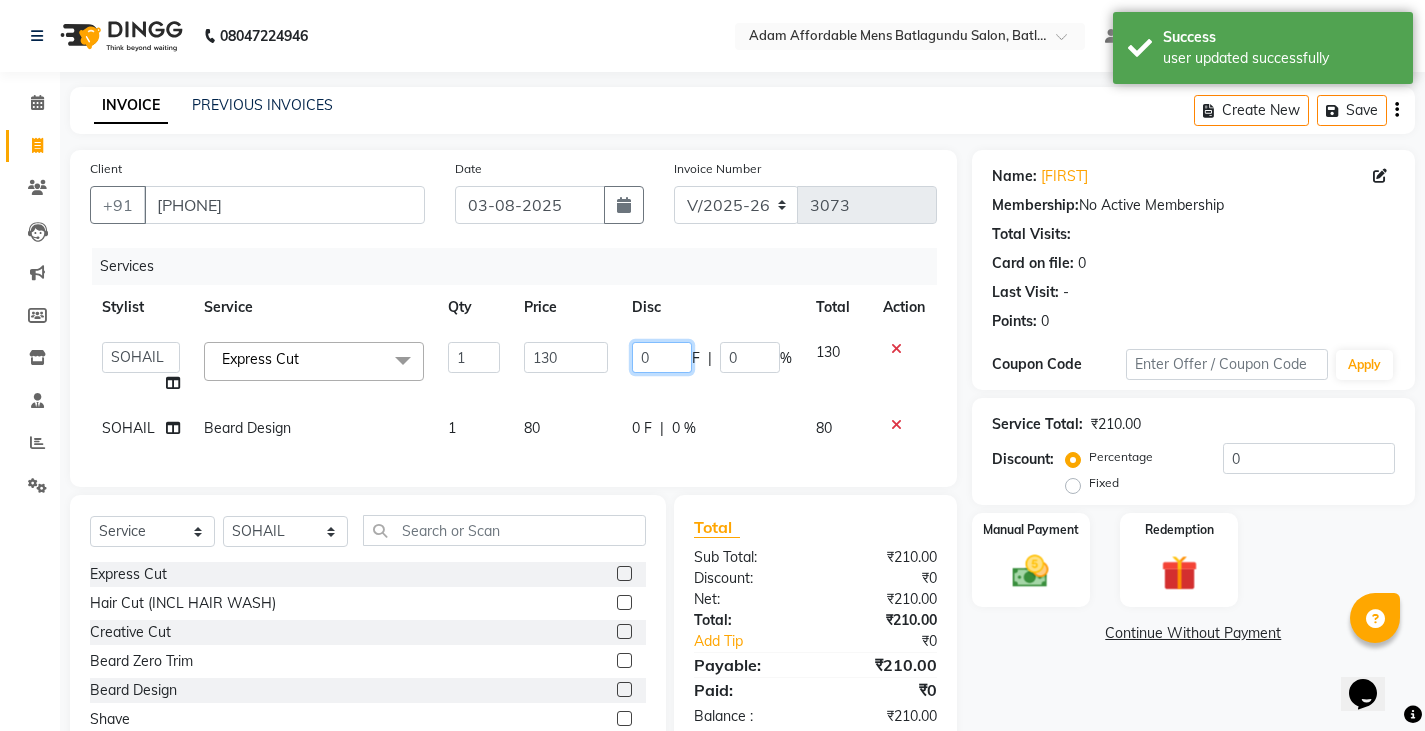 click on "0" 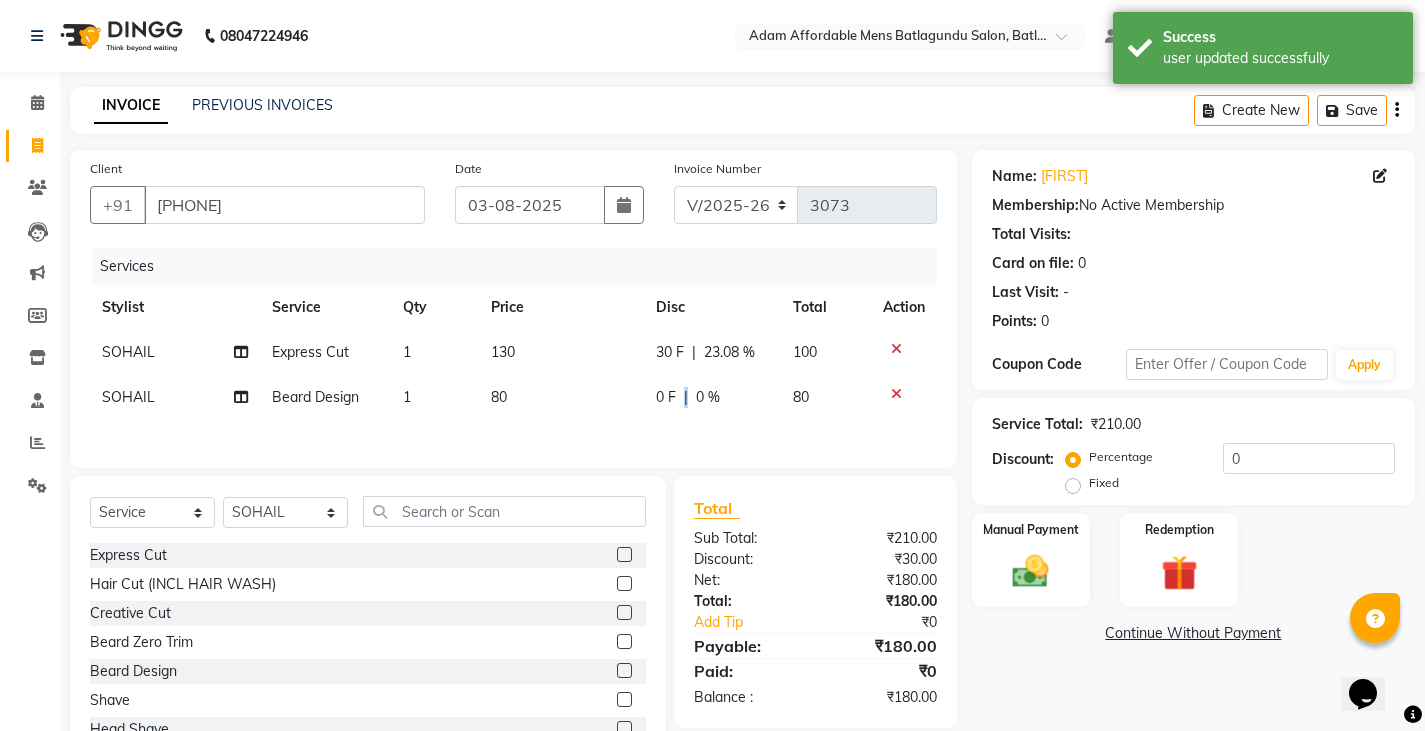 drag, startPoint x: 680, startPoint y: 398, endPoint x: 798, endPoint y: 403, distance: 118.10589 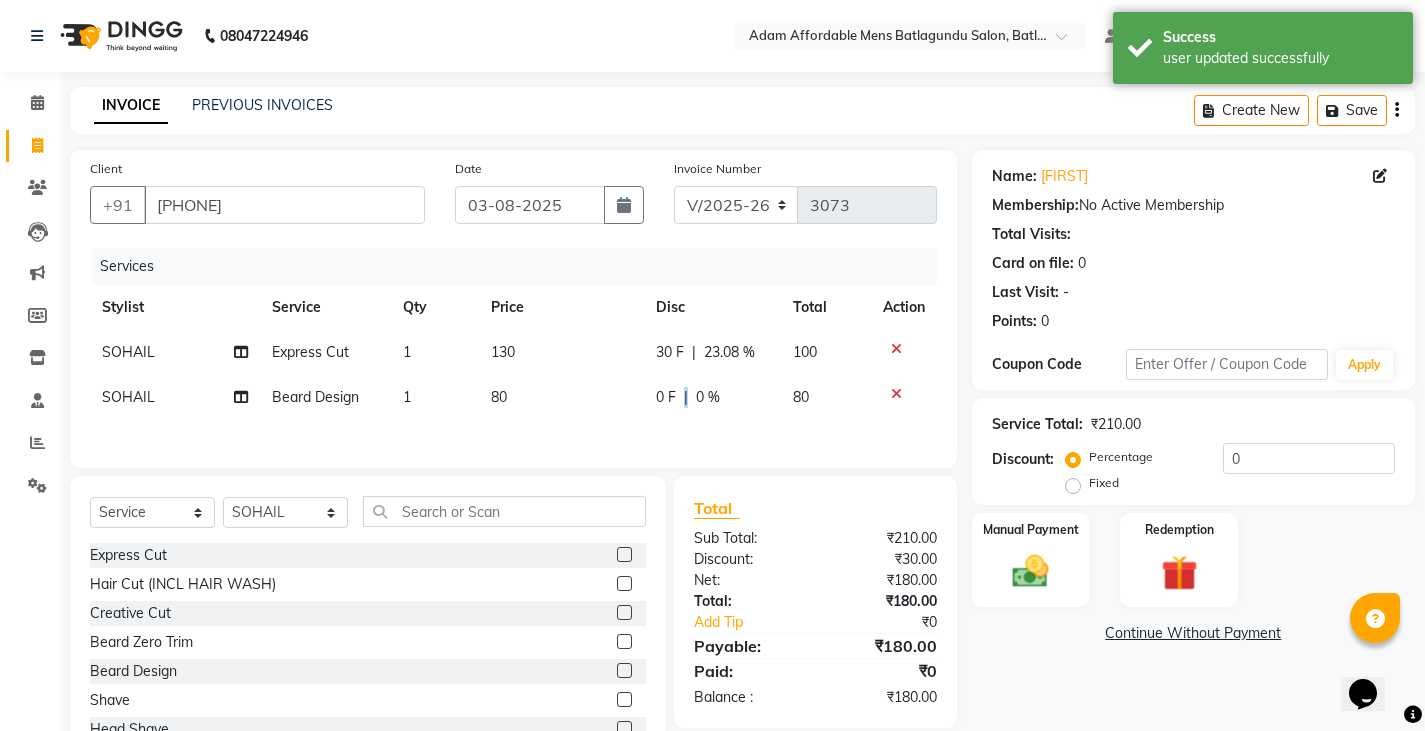 click on "SOHAIL Express Cut 1 130 30 F | 23.08 % 100 SOHAIL Beard Design 1 80 0 F | 0 % 80" 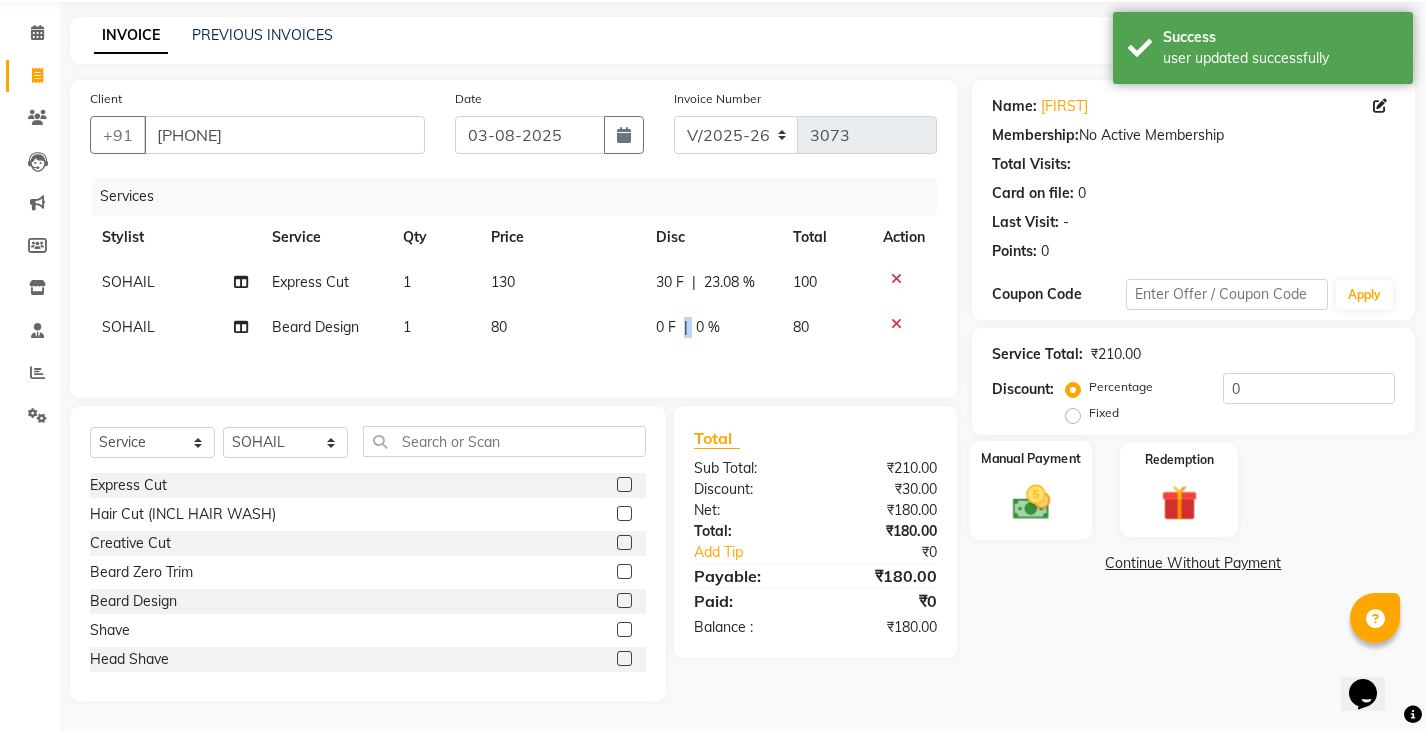 click 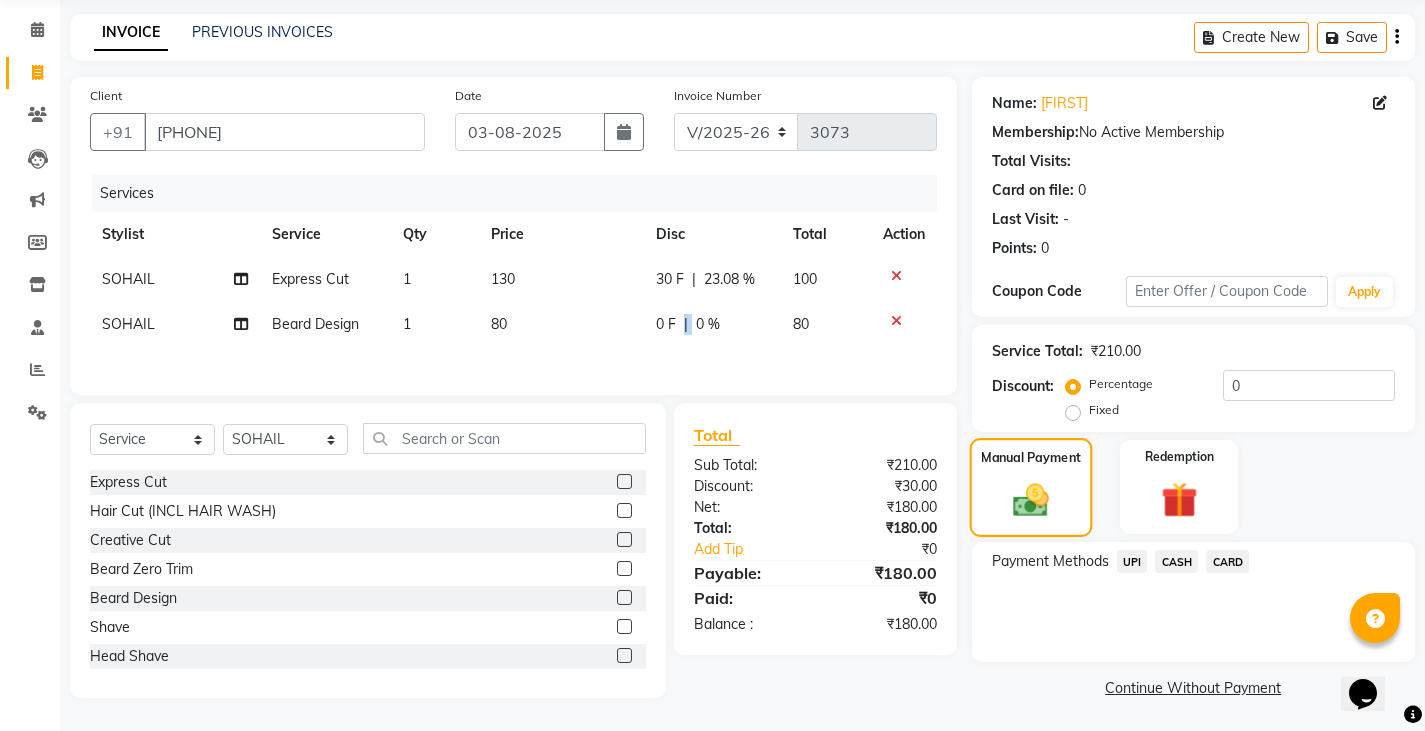 scroll, scrollTop: 75, scrollLeft: 0, axis: vertical 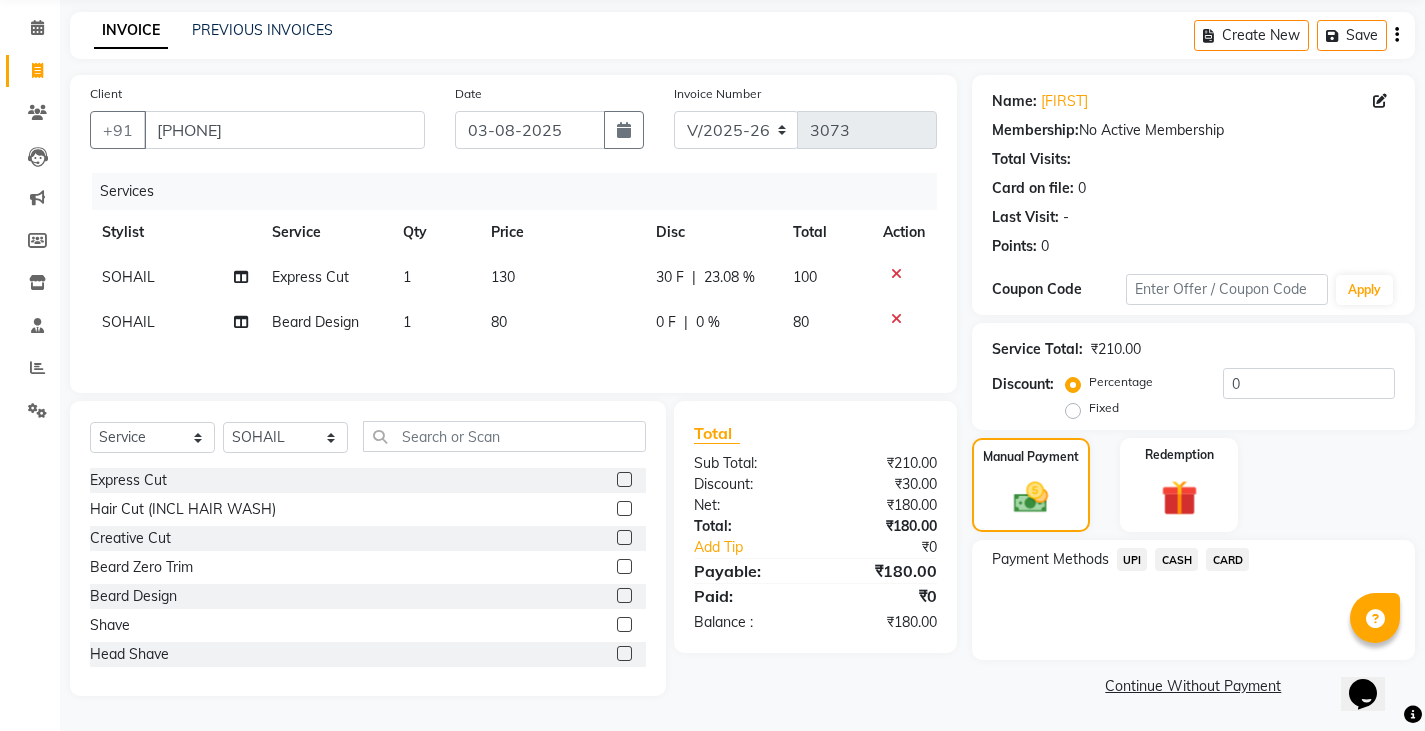 click on "UPI" 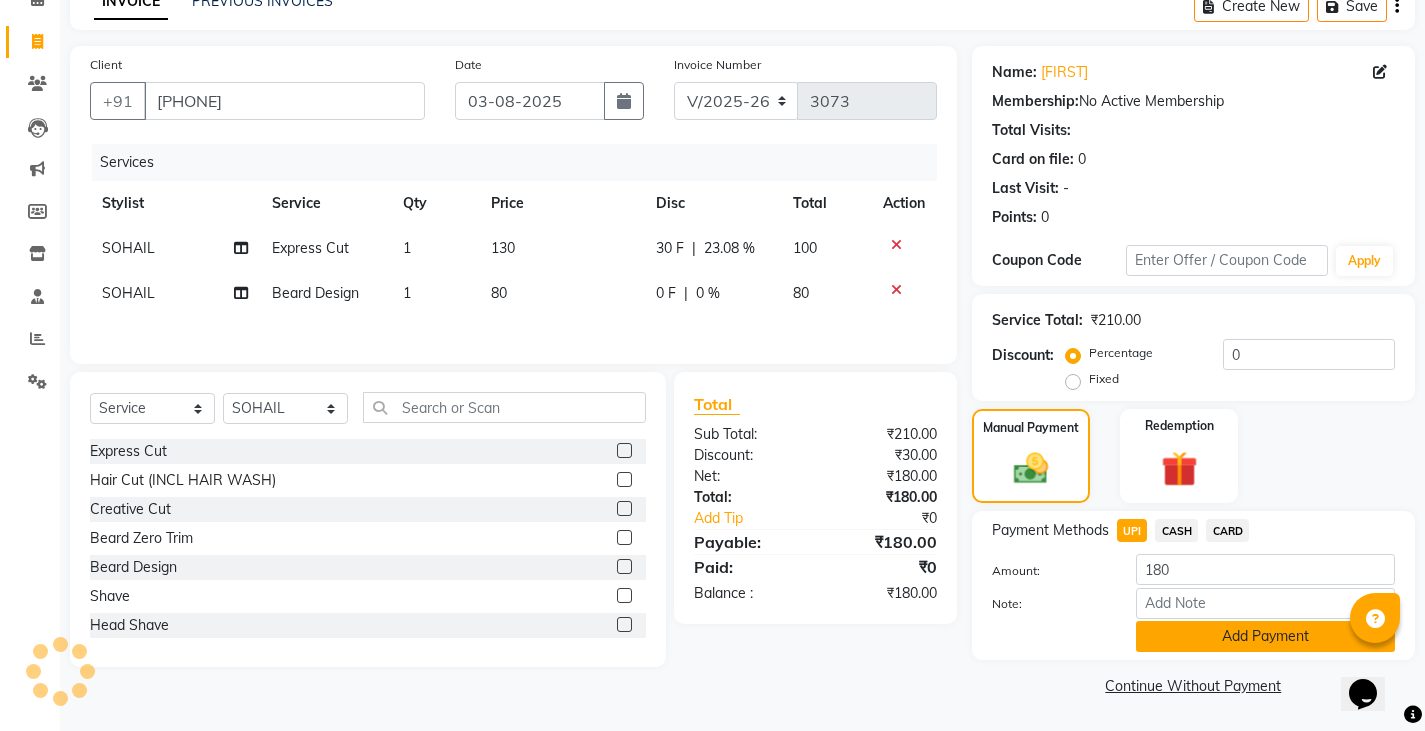 click on "Add Payment" 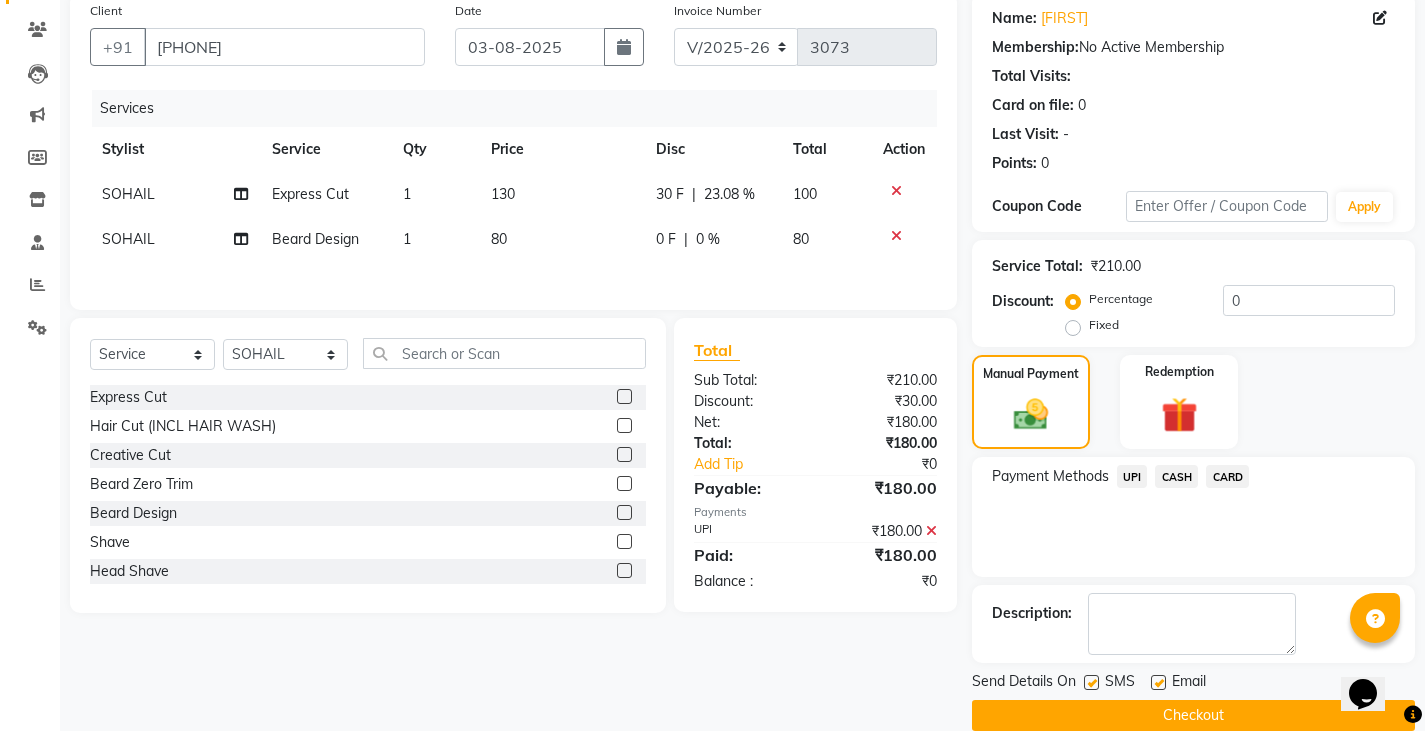 scroll, scrollTop: 188, scrollLeft: 0, axis: vertical 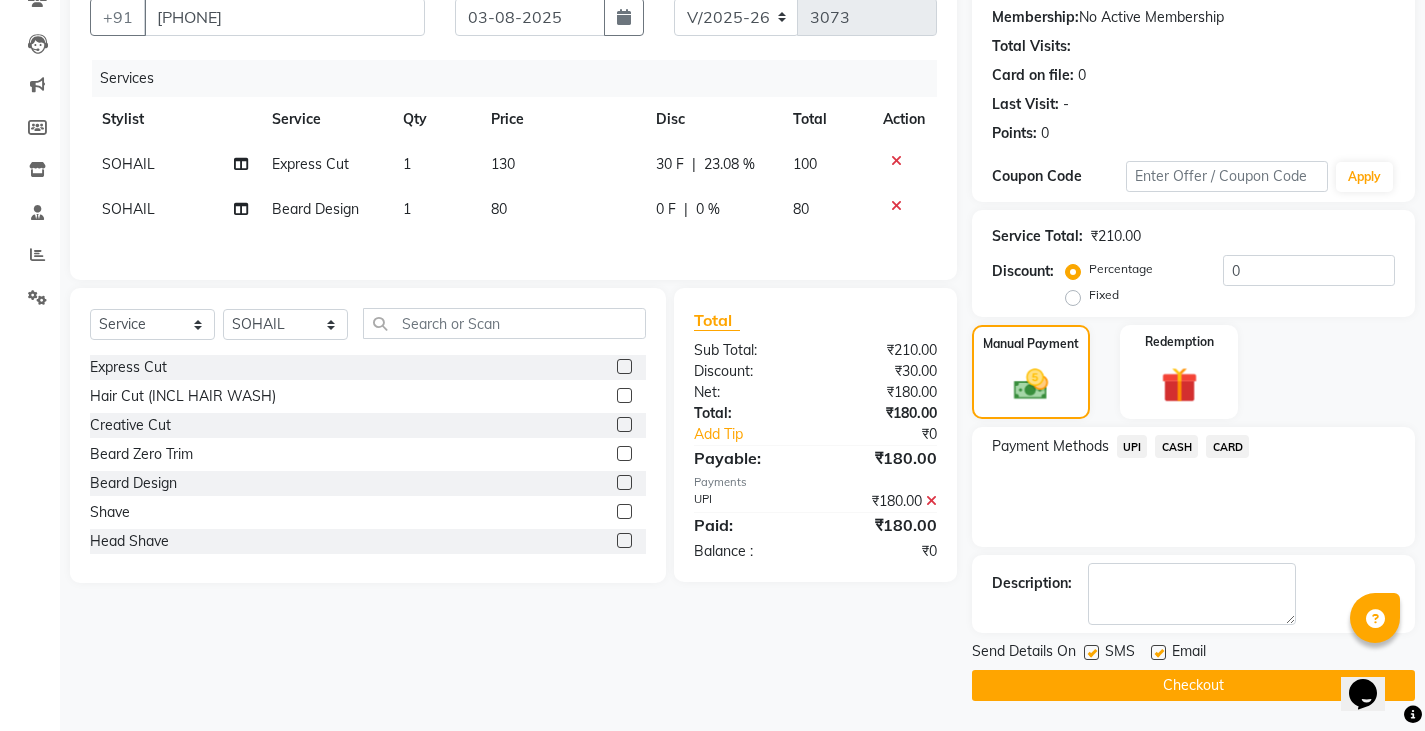 click on "Checkout" 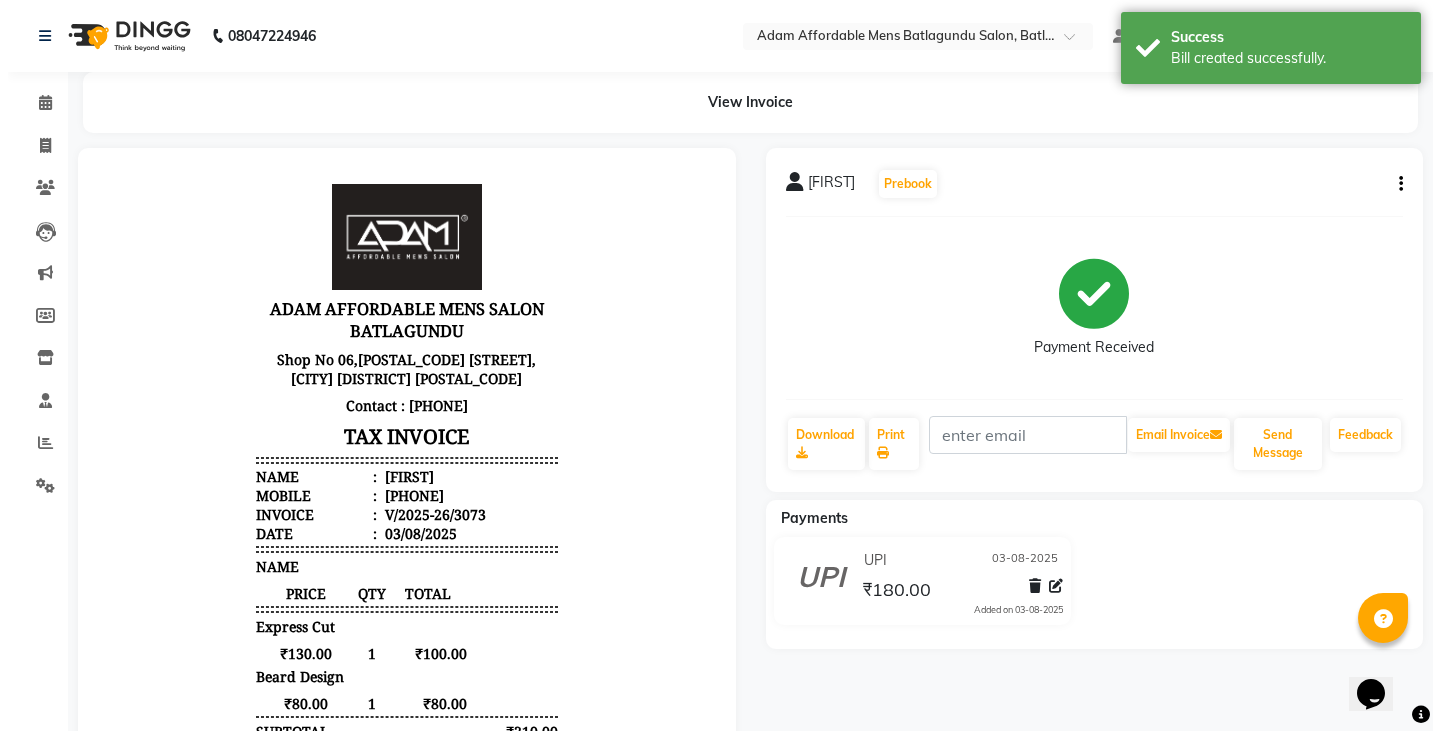 scroll, scrollTop: 0, scrollLeft: 0, axis: both 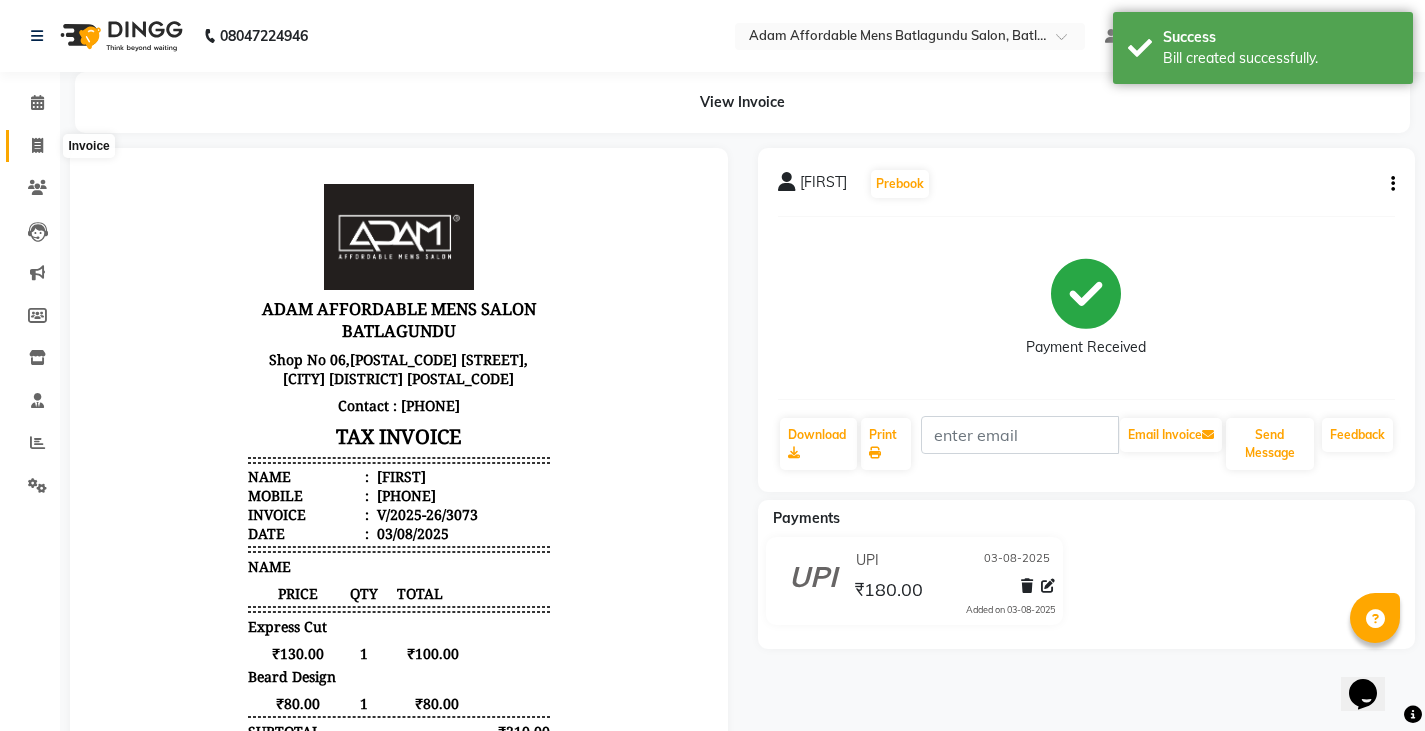 click 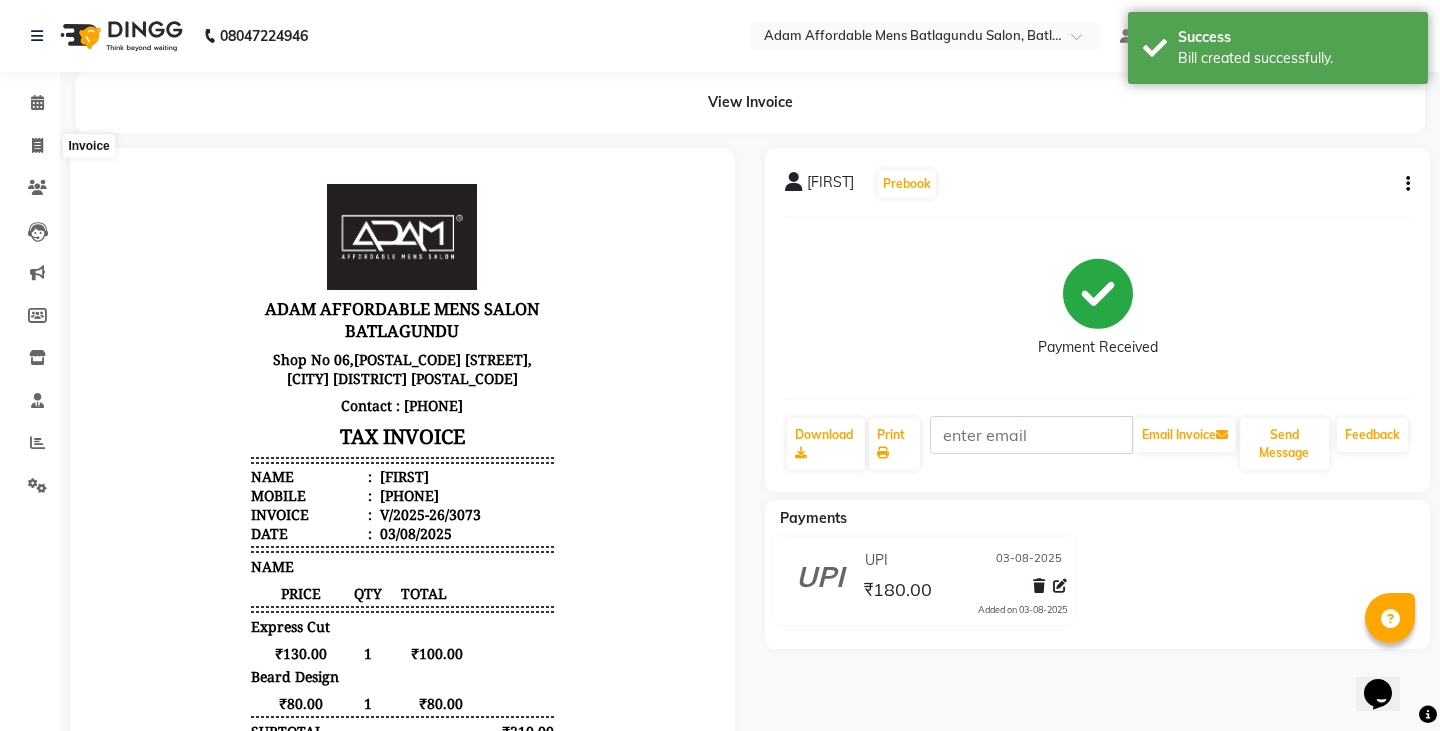select on "service" 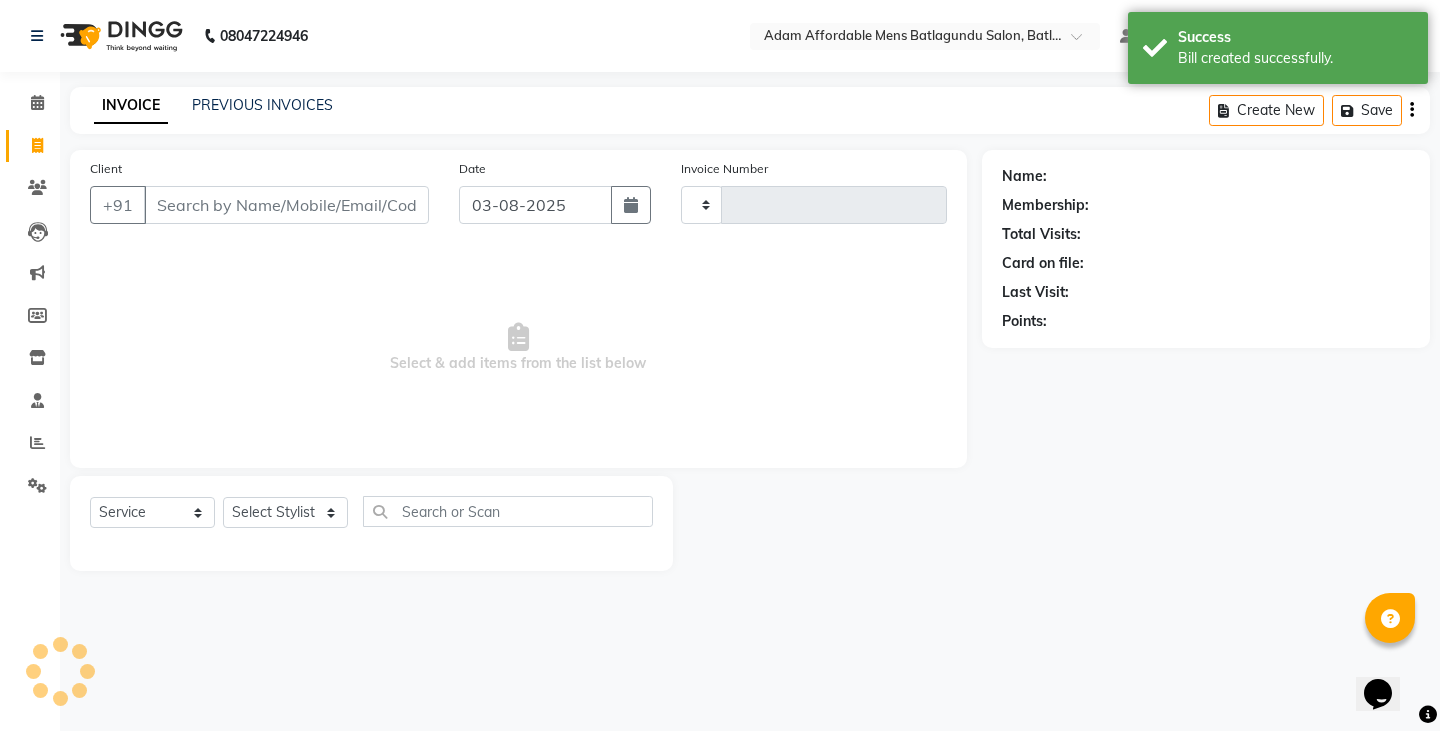 type on "3074" 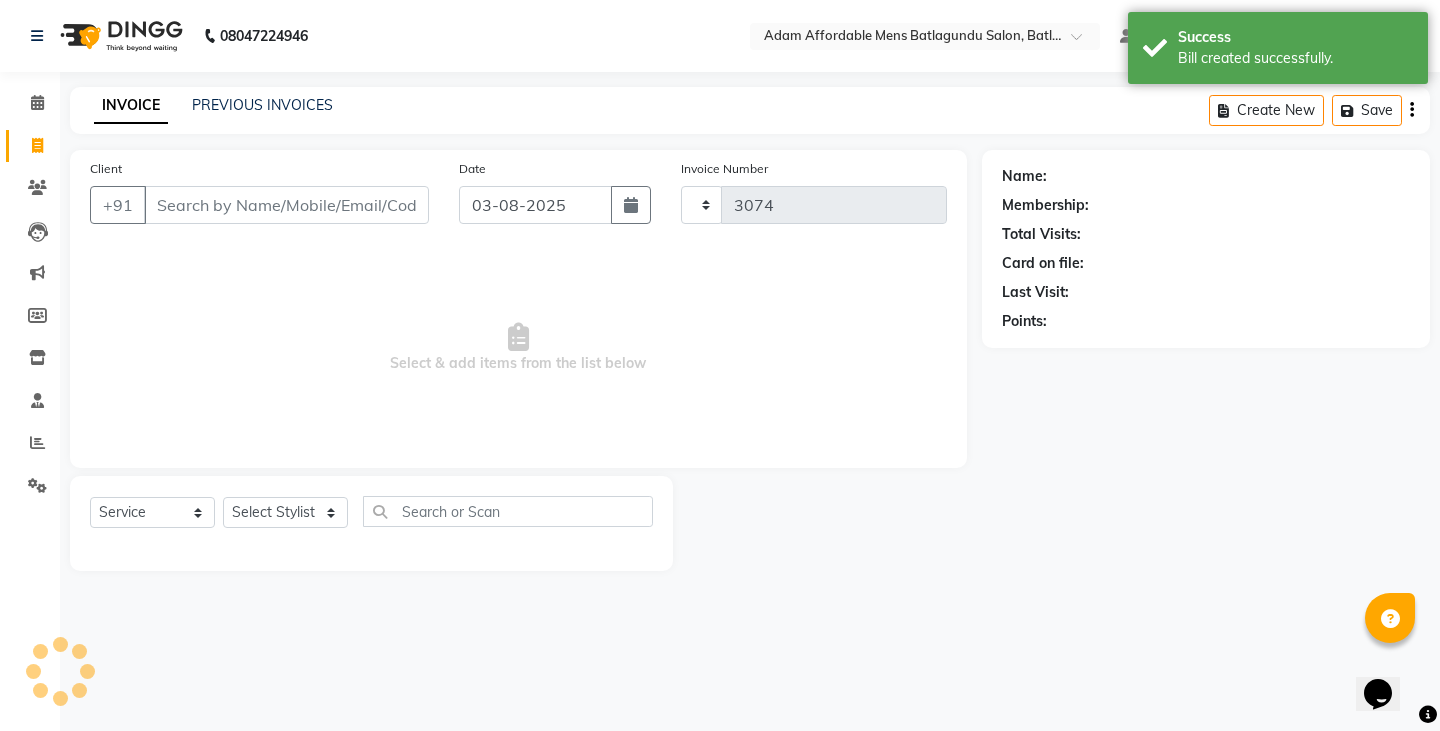 select on "8213" 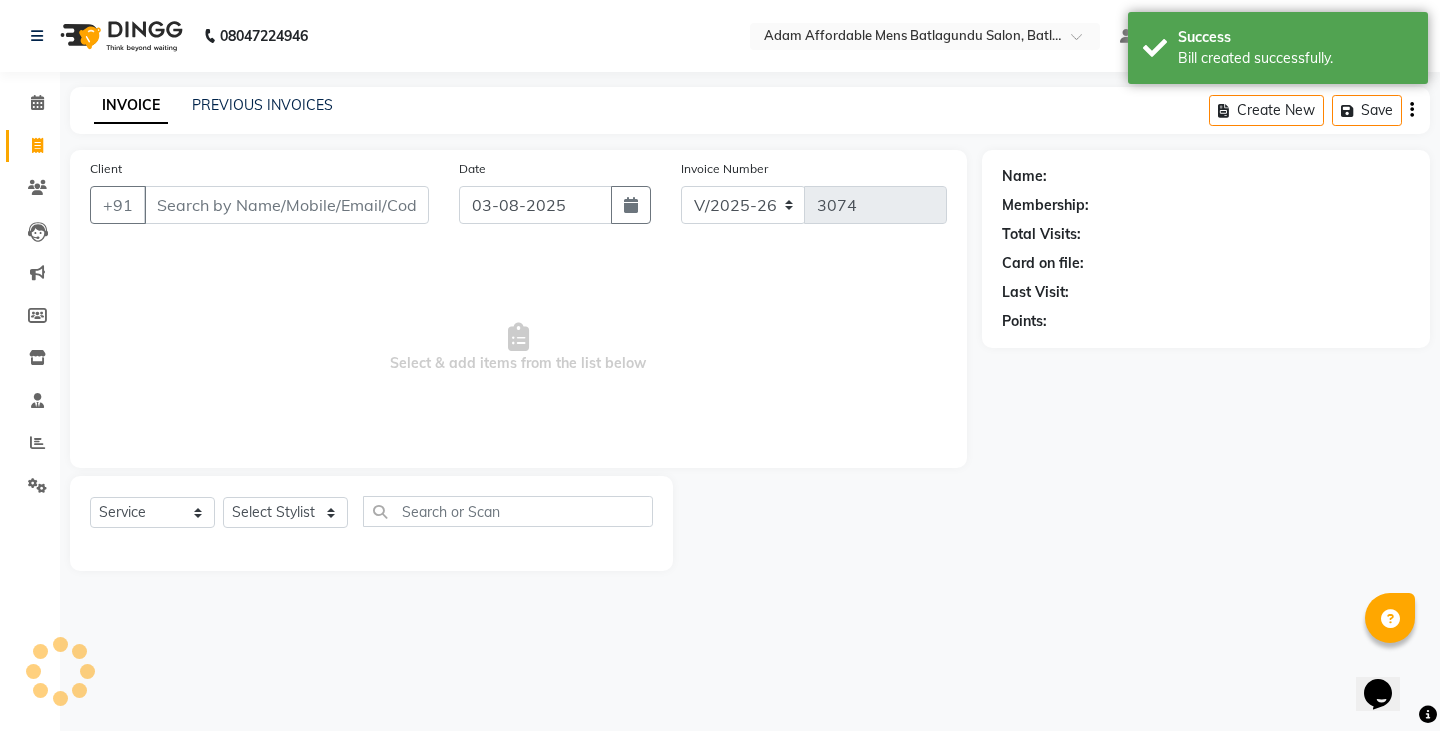 click on "Client" at bounding box center (286, 205) 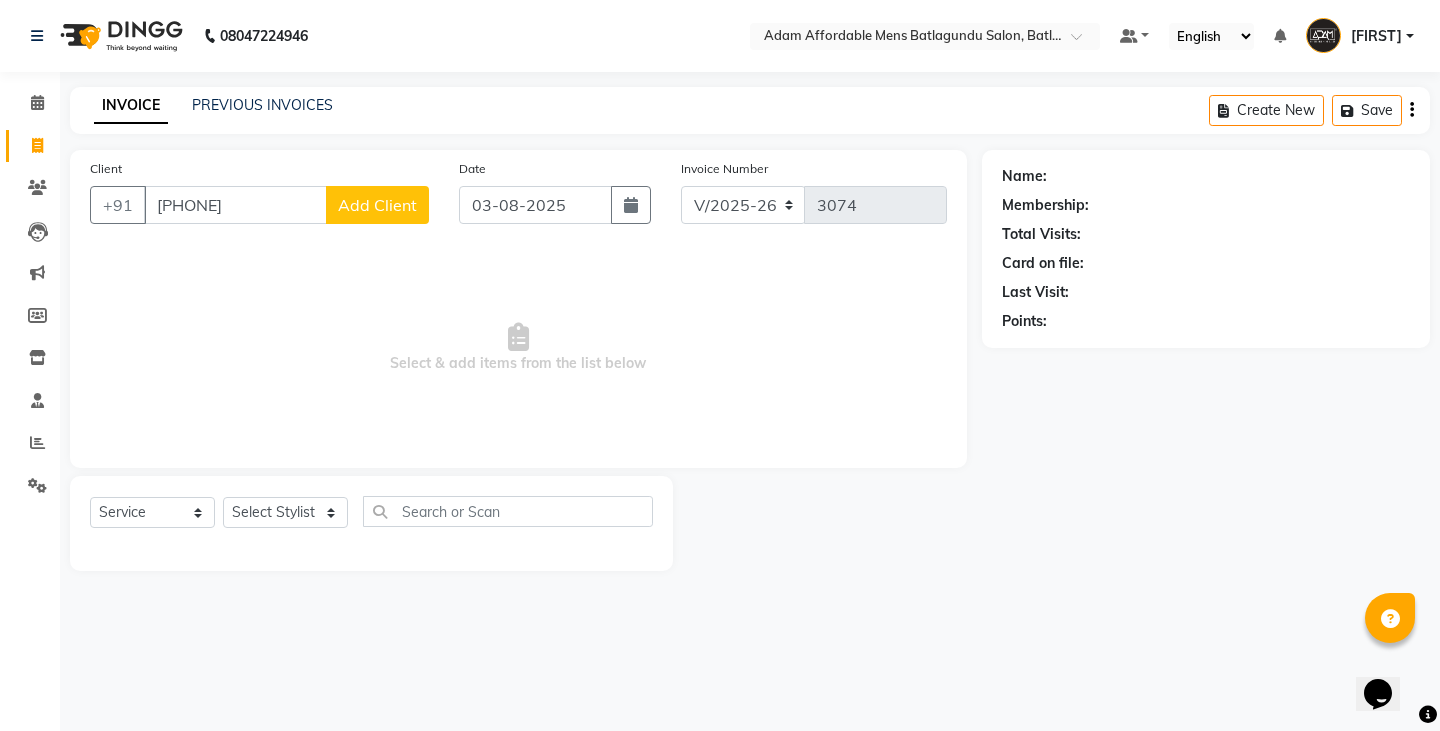 type on "[PHONE]" 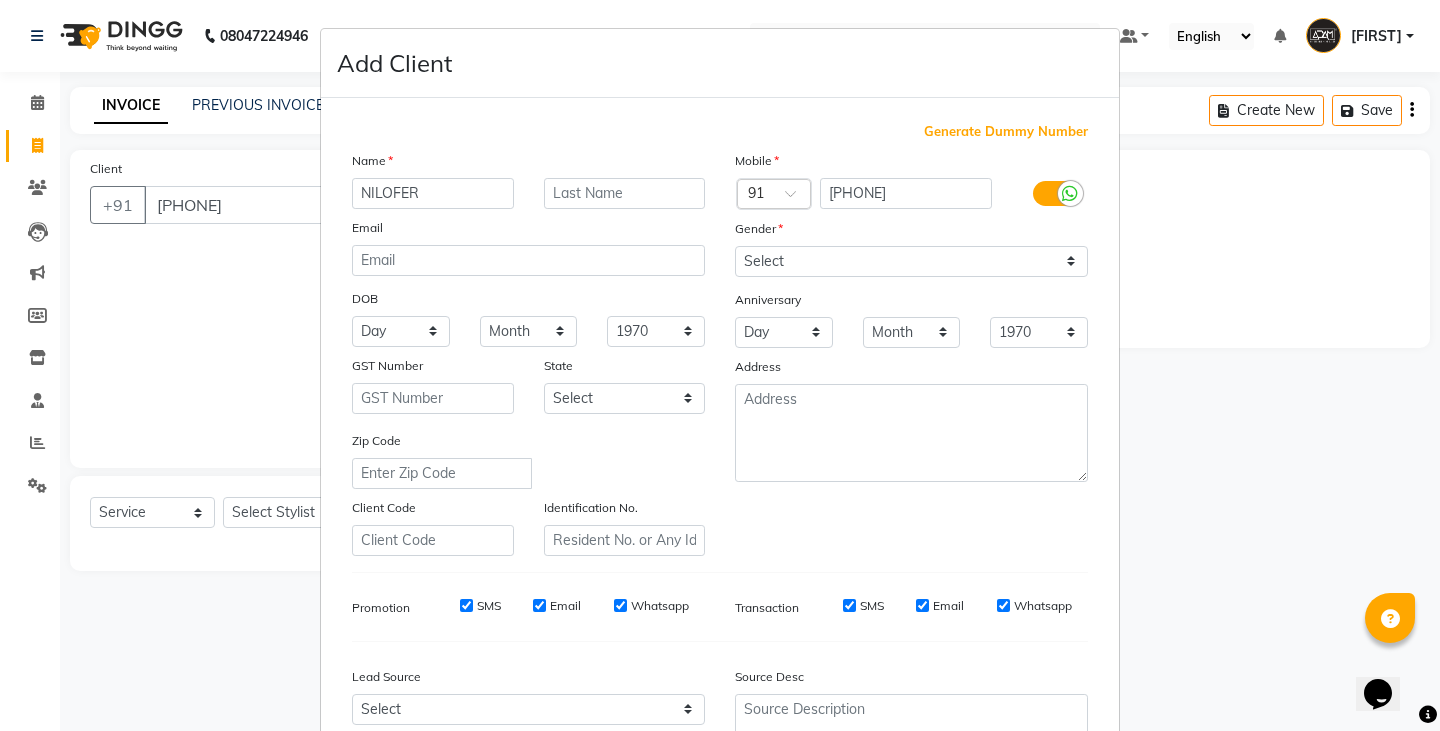type on "NILOFER" 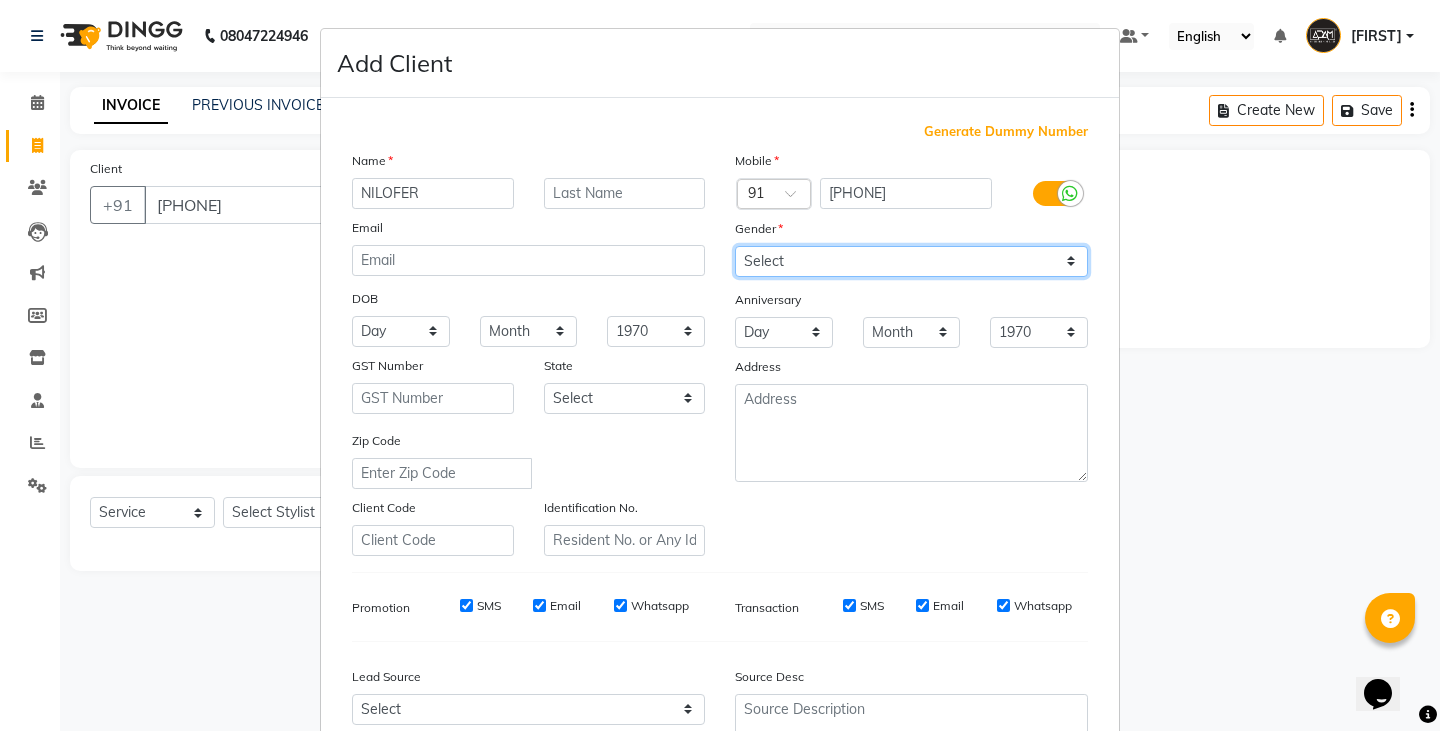 drag, startPoint x: 743, startPoint y: 262, endPoint x: 745, endPoint y: 276, distance: 14.142136 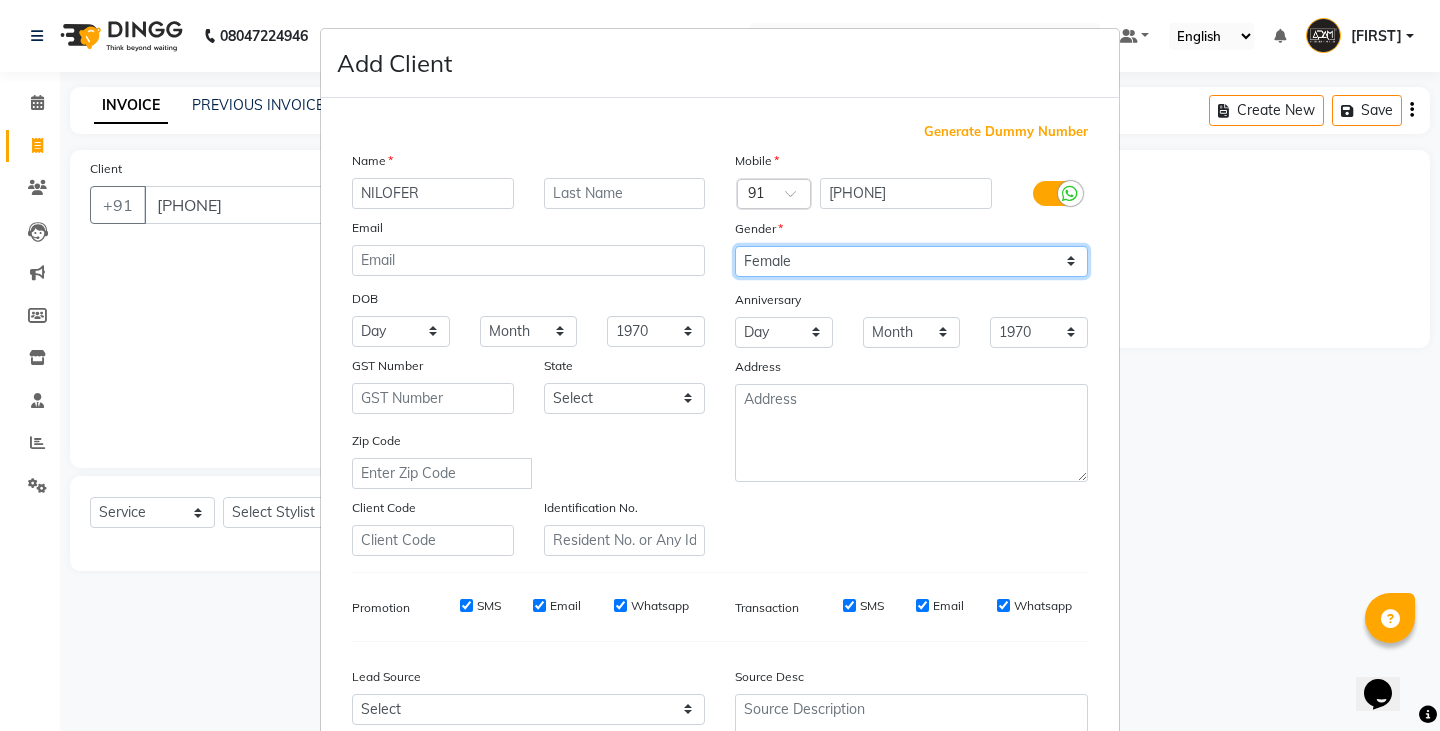 click on "Select Male Female Other Prefer Not To Say" at bounding box center [911, 261] 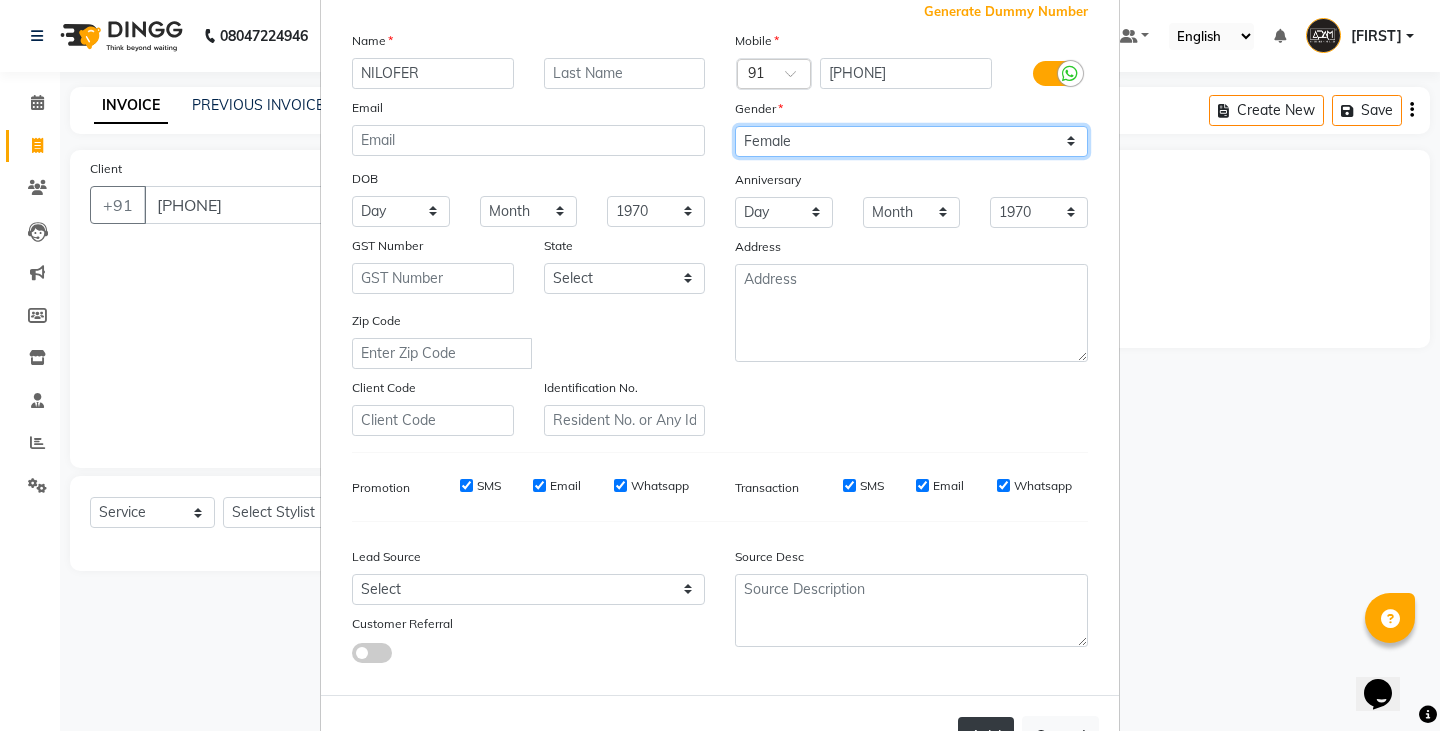 scroll, scrollTop: 192, scrollLeft: 0, axis: vertical 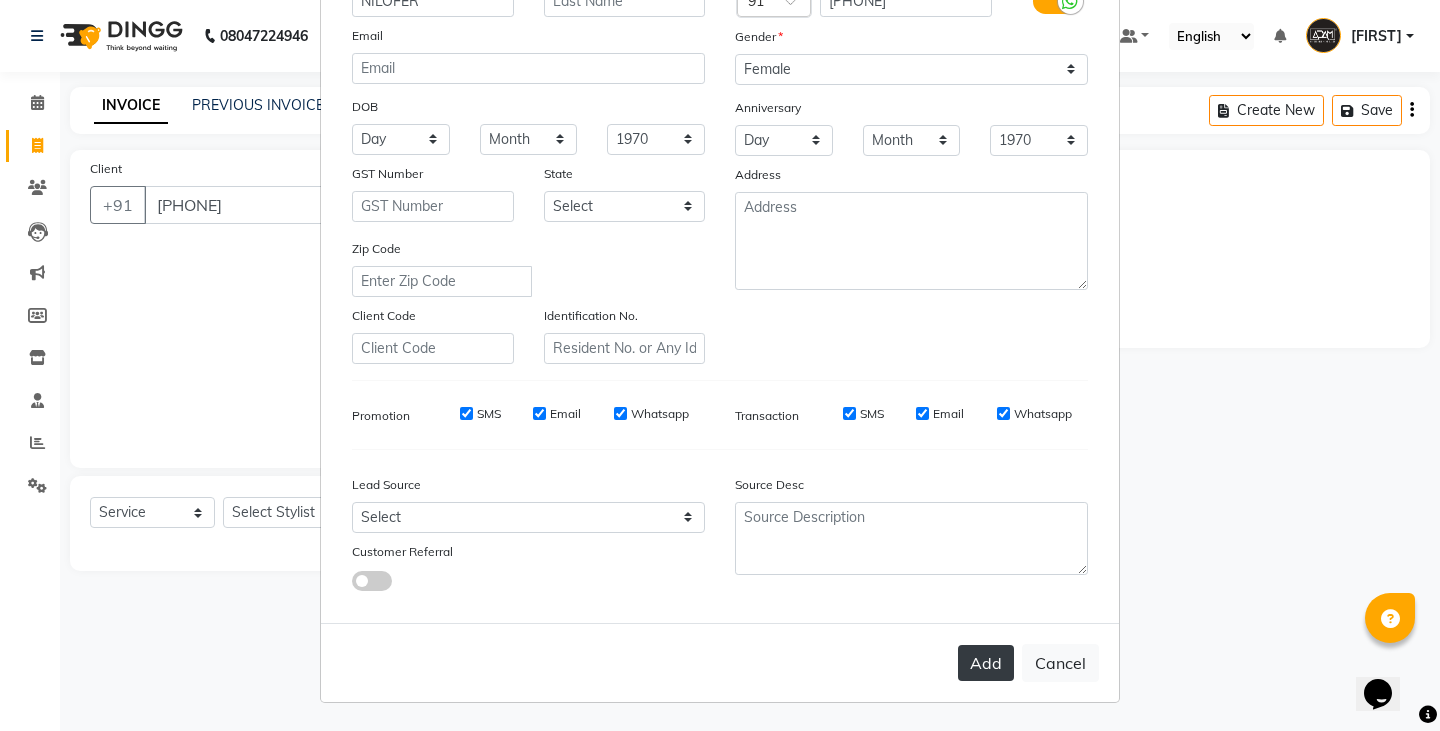 click on "Add" at bounding box center (986, 663) 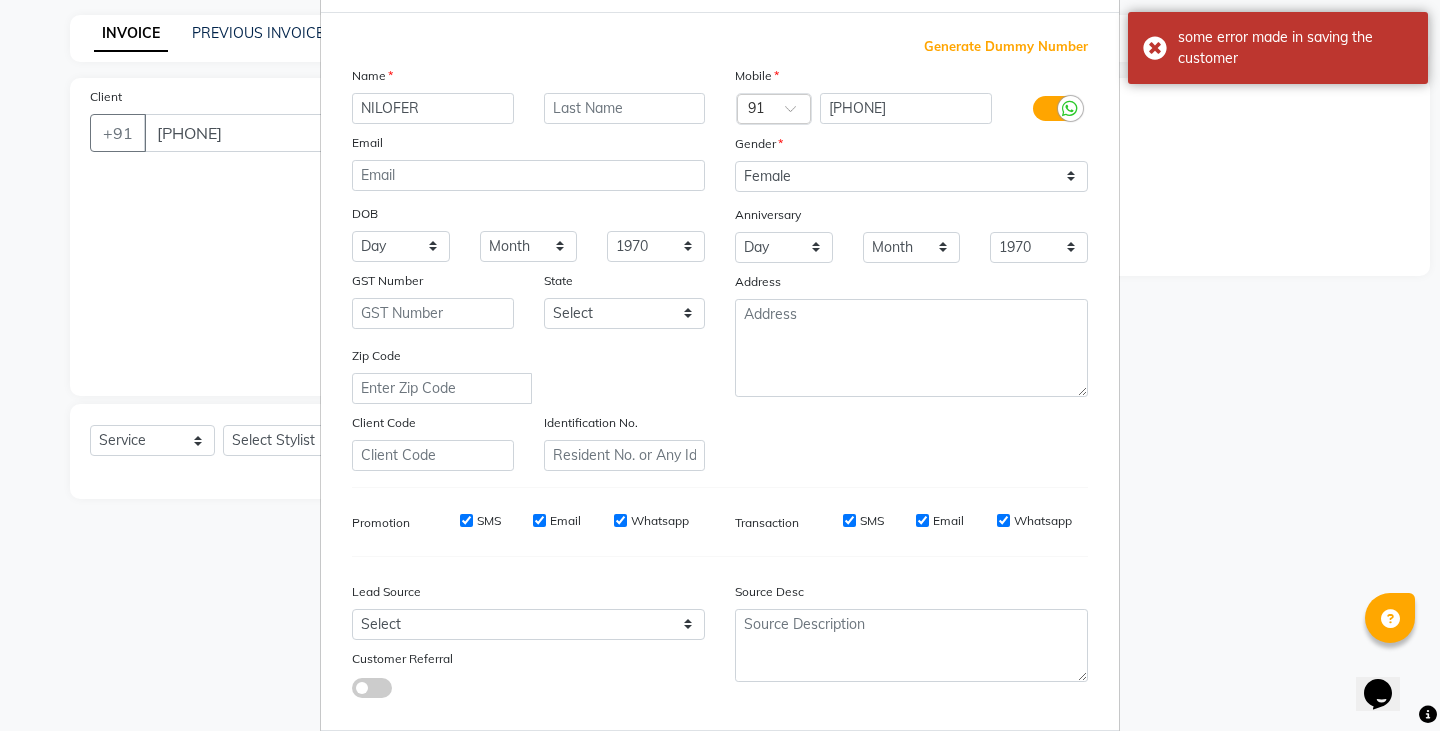 scroll, scrollTop: 0, scrollLeft: 0, axis: both 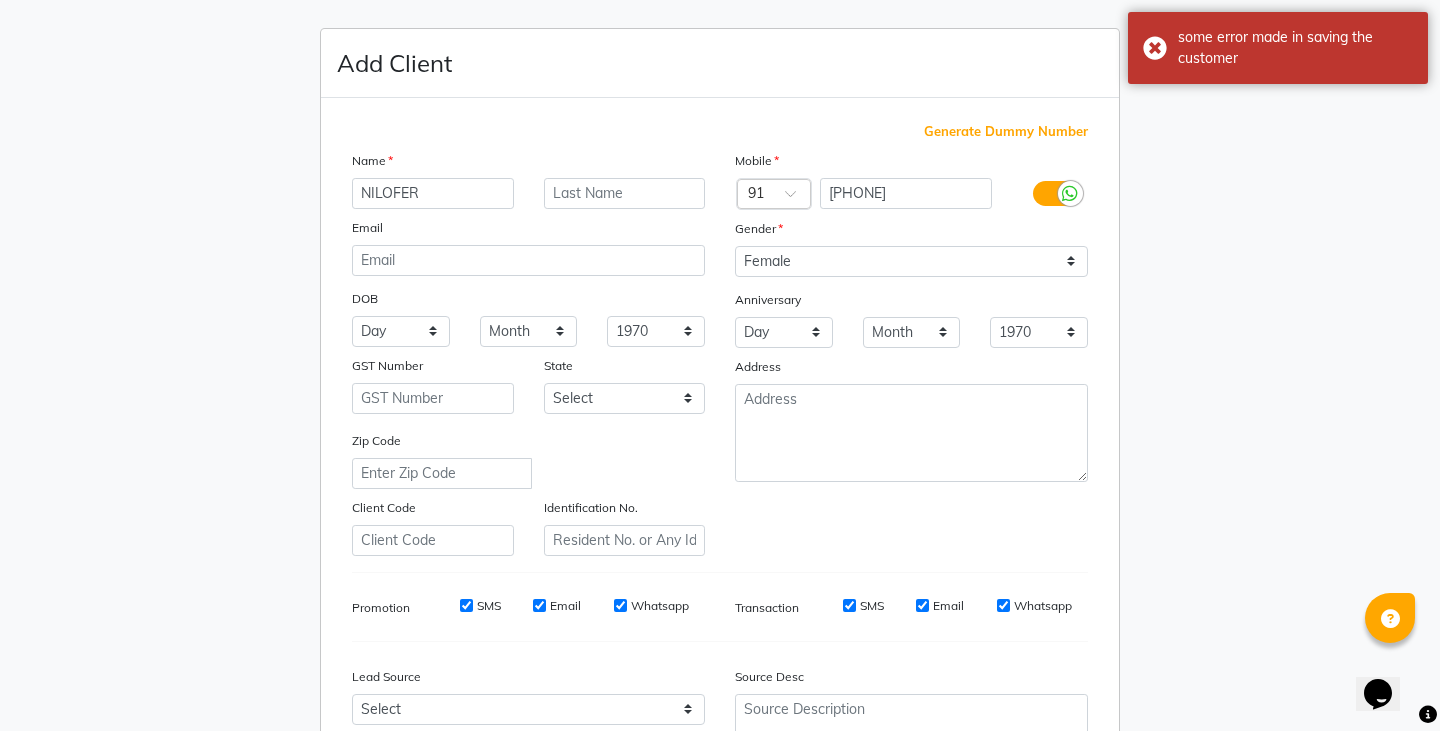 click on "Add Client Generate Dummy Number Name NILOFER Email DOB Day 01 02 03 04 05 06 07 08 09 10 11 12 13 14 15 16 17 18 19 20 21 22 23 24 25 26 27 28 29 30 31 Month January February March April May June July August September October November December 1940 1941 1942 1943 1944 1945 1946 1947 1948 1949 1950 1951 1952 1953 1954 1955 1956 1957 1958 1959 1960 1961 1962 1963 1964 1965 1966 1967 1968 1969 1970 1971 1972 1973 1974 1975 1976 1977 1978 1979 1980 1981 1982 1983 1984 1985 1986 1987 1988 1989 1990 1991 1992 1993 1994 1995 1996 1997 1998 1999 2000 2001 2002 2003 2004 2005 2006 2007 2008 2009 2010 2011 2012 2013 2014 2015 2016 2017 2018 2019 2020 2021 2022 2023 2024 GST Number State Select Andaman and Nicobar Islands Andhra Pradesh Arunachal Pradesh Assam Bihar Chandigarh Chhattisgarh Dadra and Nagar Haveli Daman and Diu Delhi Goa Gujarat Haryana Himachal Pradesh Jammu and Kashmir Jharkhand Karnataka Kerala Lakshadweep Madhya Pradesh Maharashtra Manipur Meghalaya Mizoram Nagaland Odisha Pondicherry Punjab Sikkim" at bounding box center (720, 365) 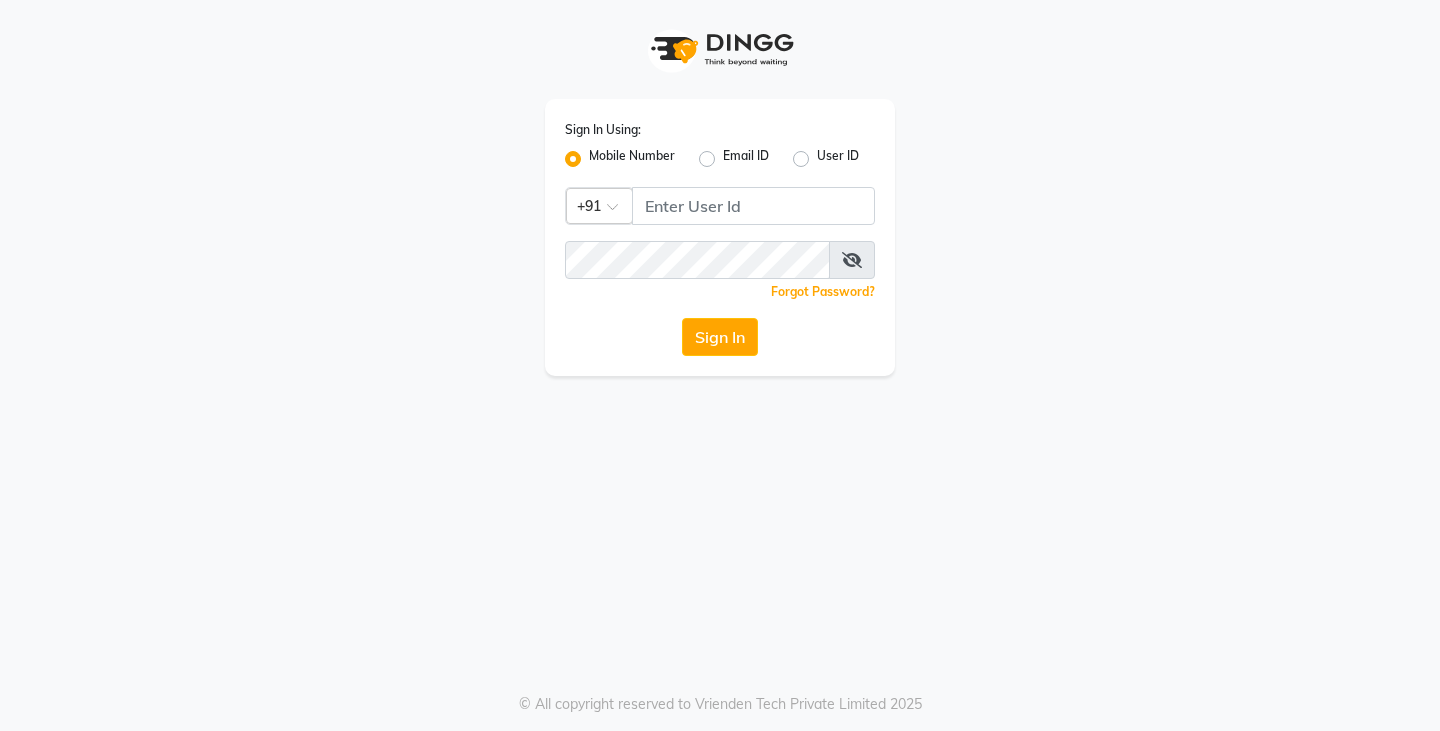 scroll, scrollTop: 0, scrollLeft: 0, axis: both 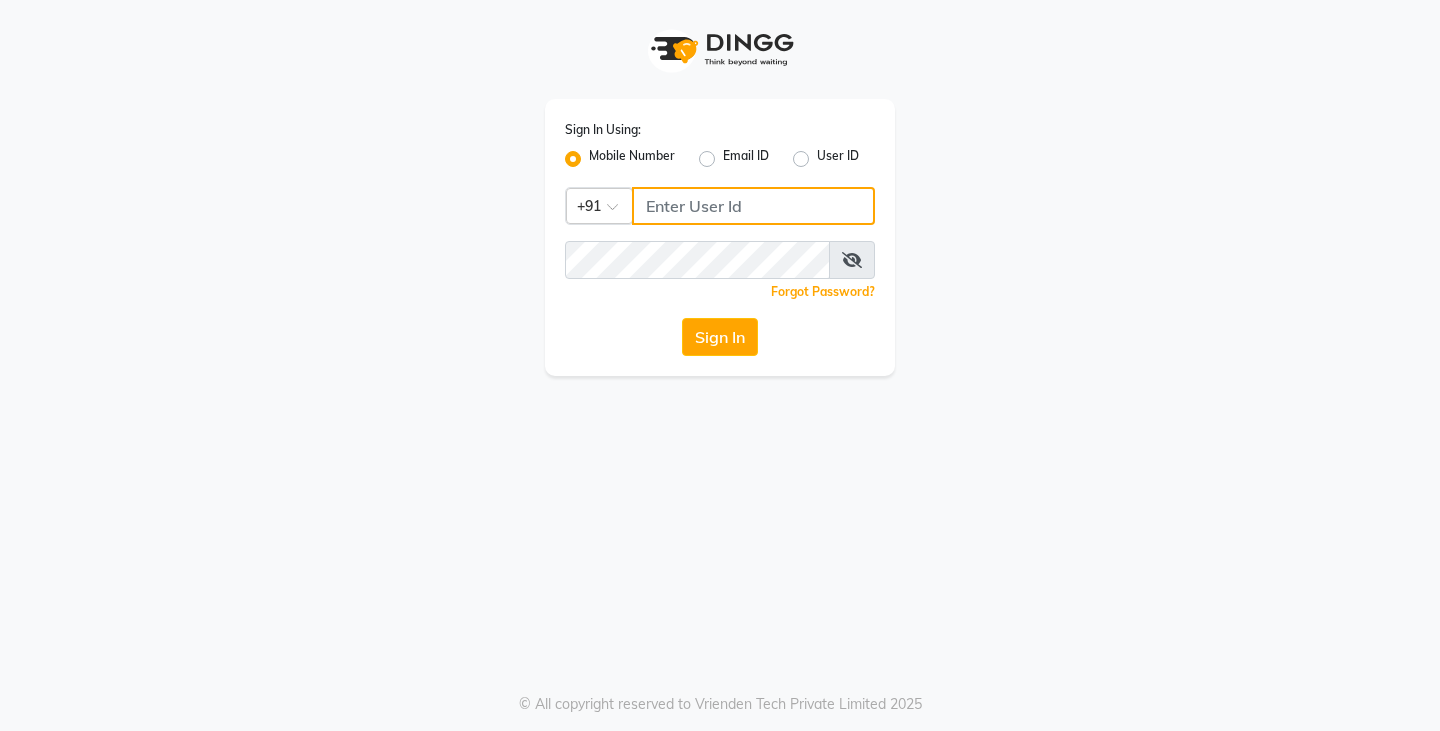 click 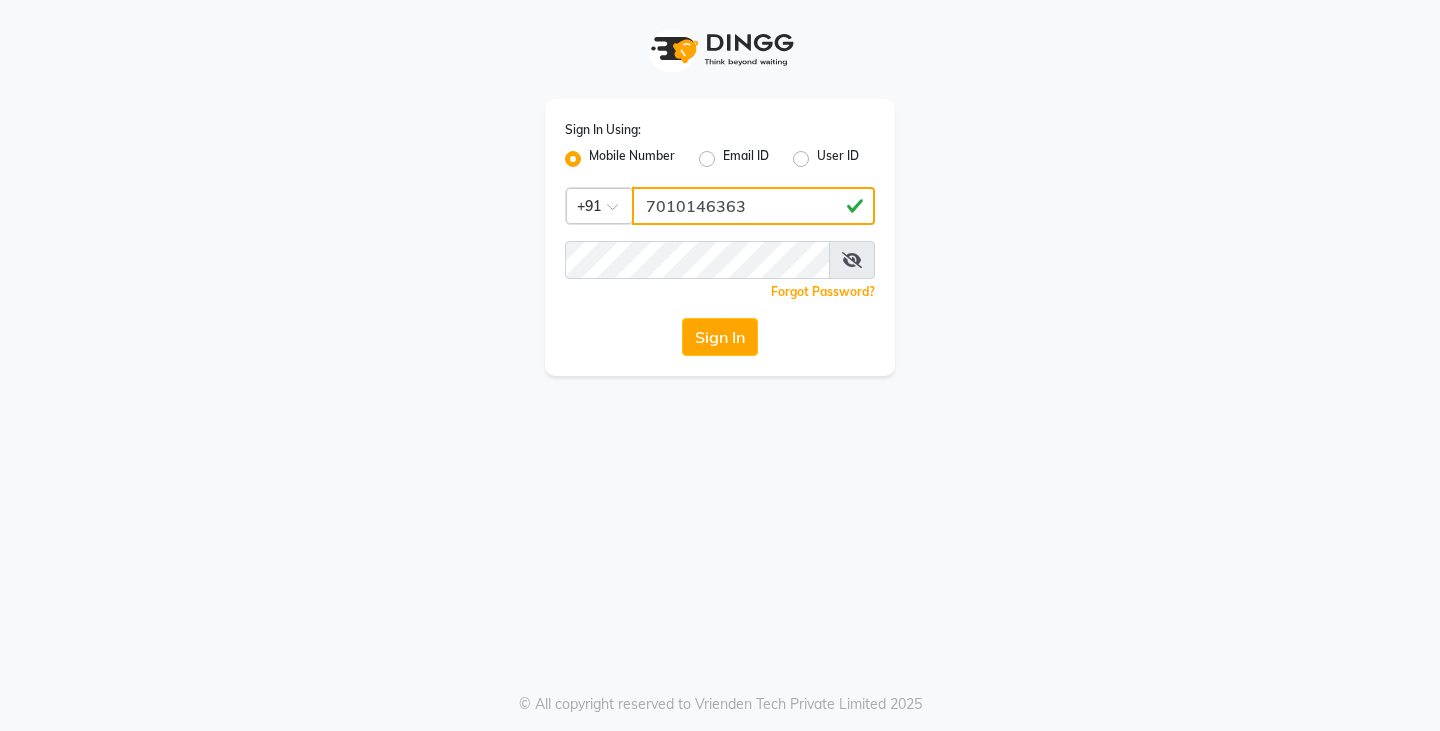 type on "7010146363" 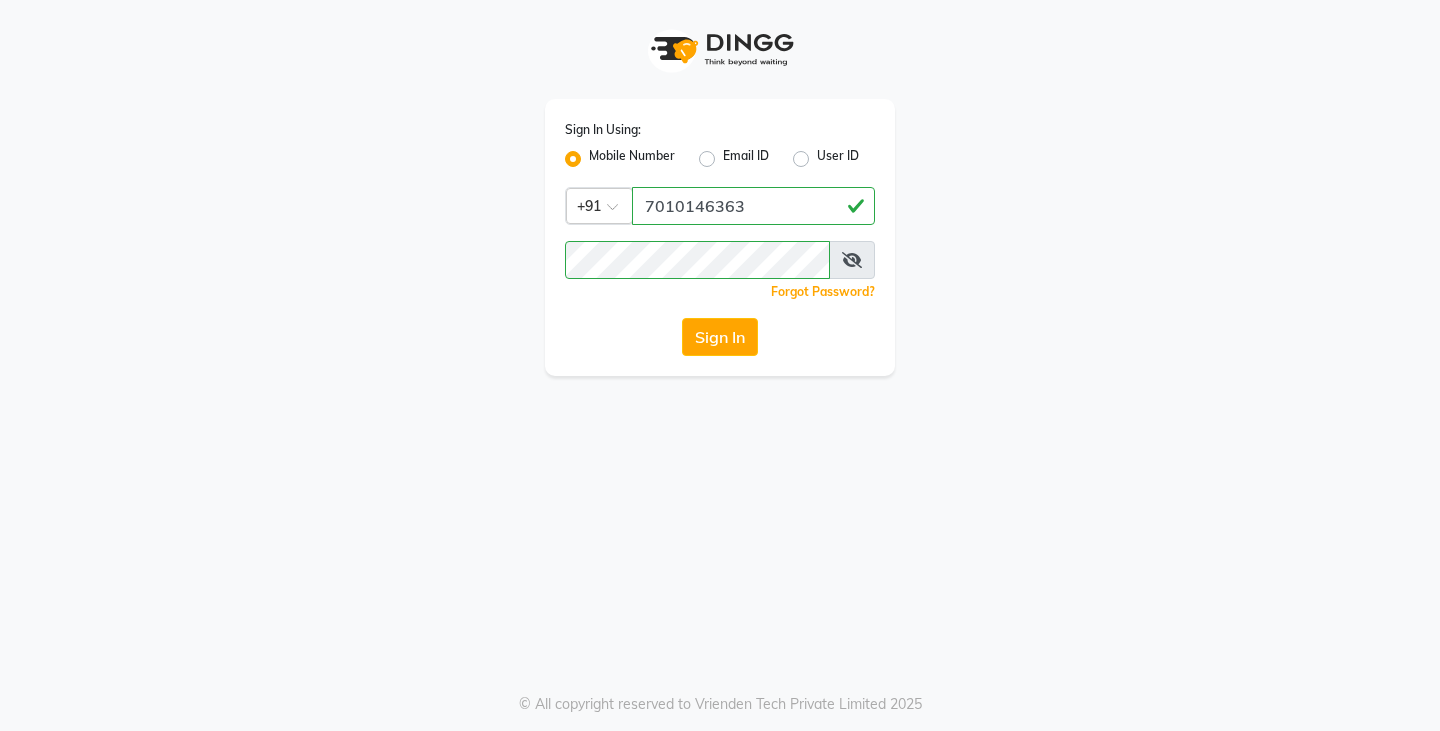 click on "Sign In Using: Mobile Number Email ID User ID Country Code × +[PHONE]  Remember me Forgot Password?  Sign In" 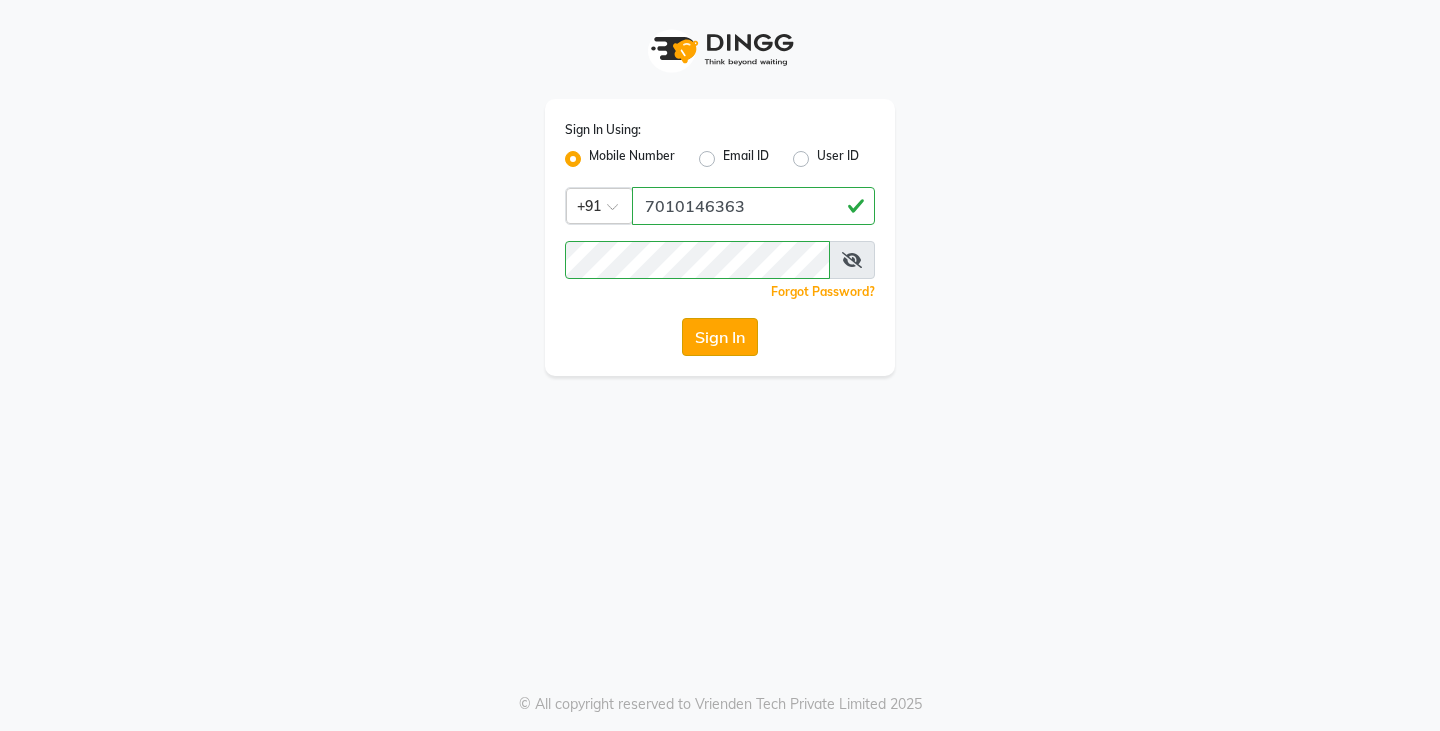 click on "Sign In" 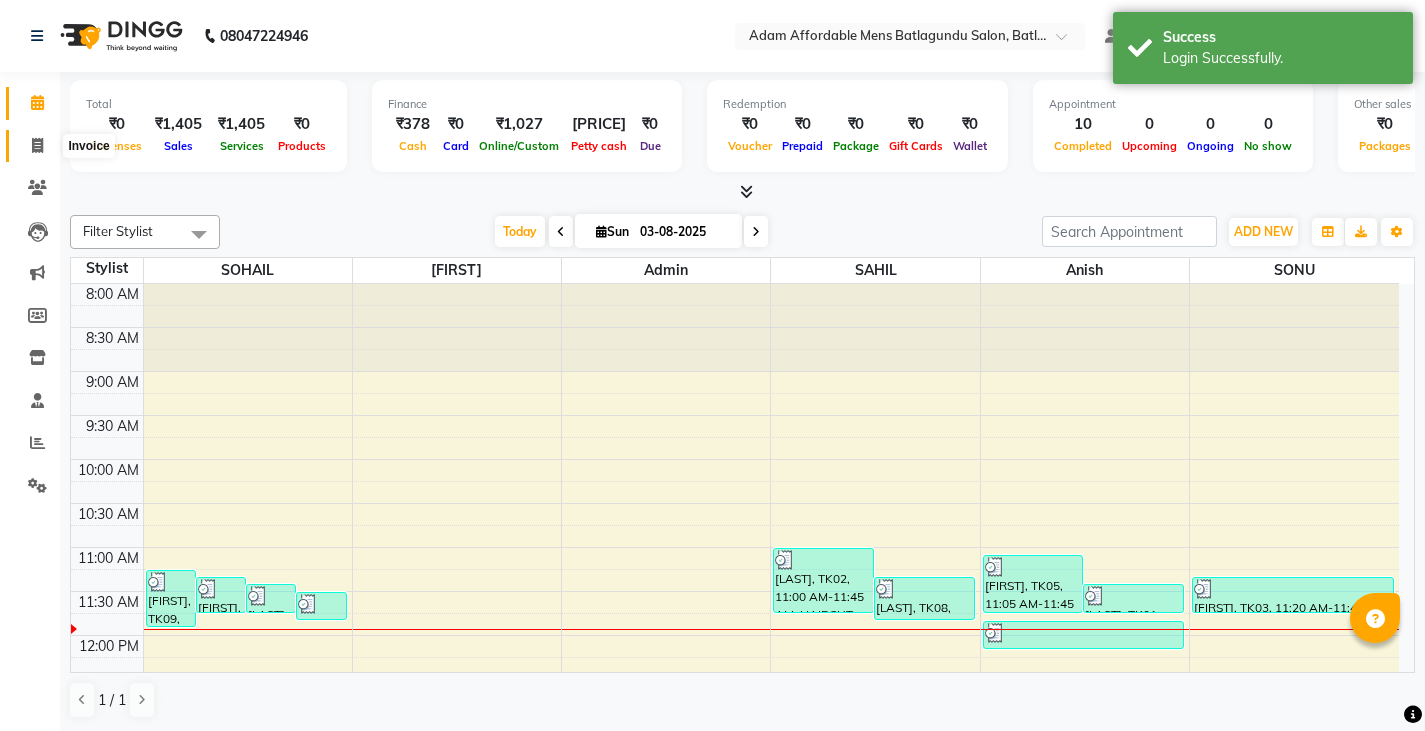click 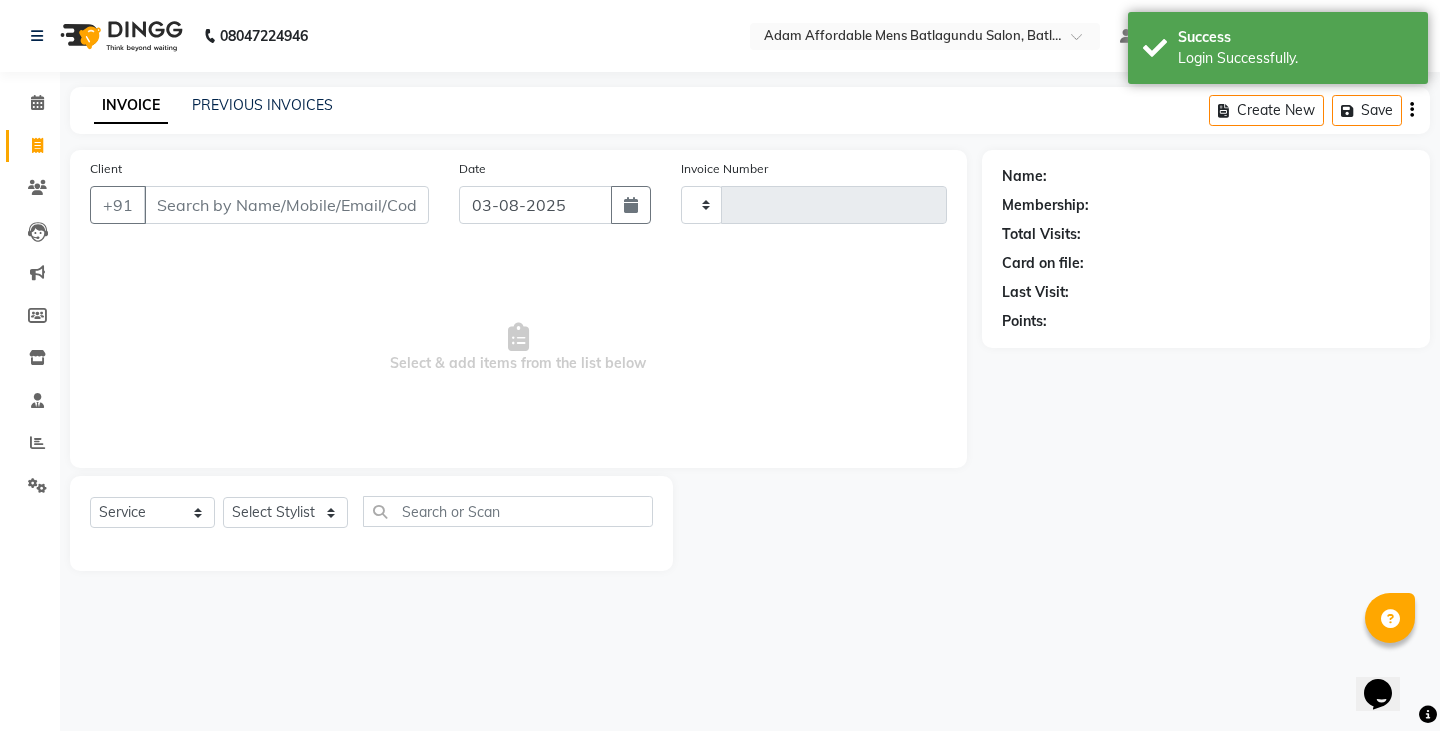 scroll, scrollTop: 0, scrollLeft: 0, axis: both 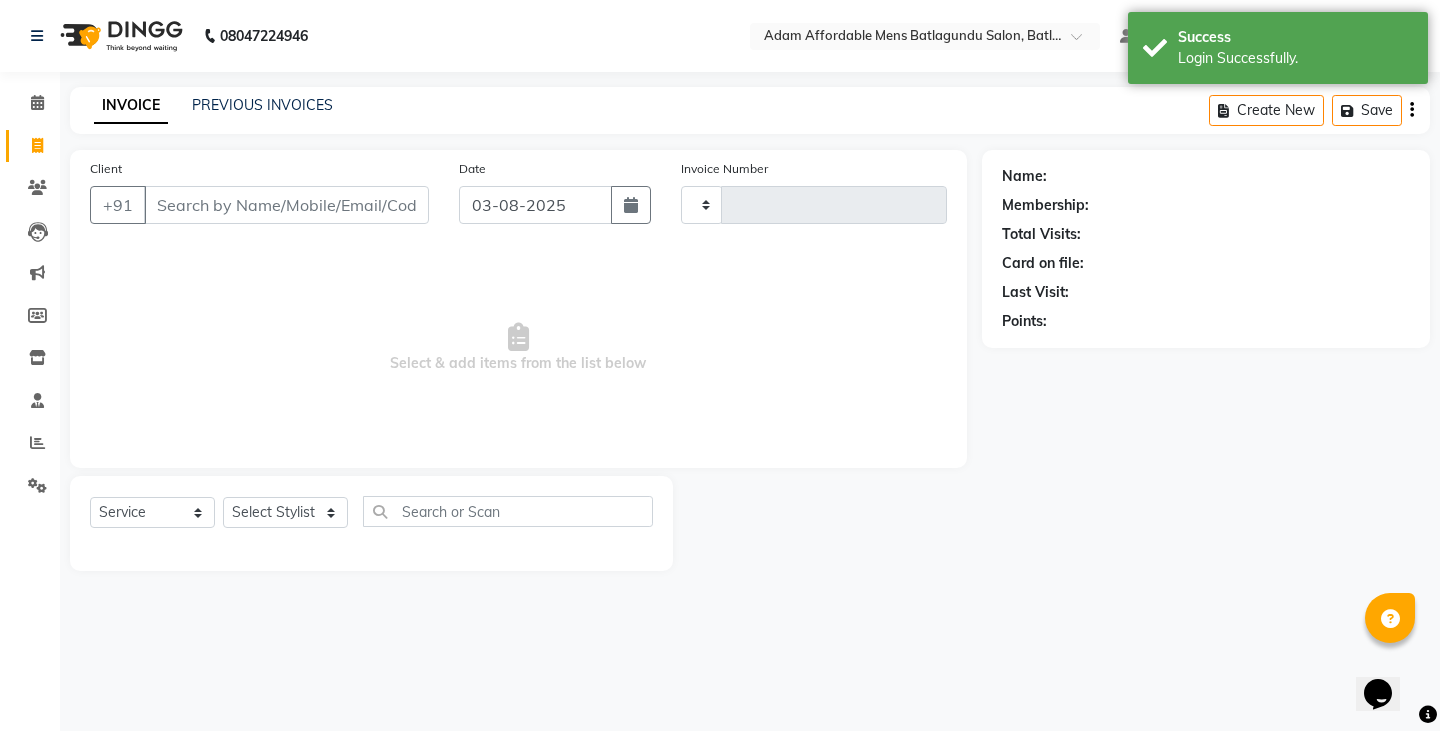 click on "Client" at bounding box center [286, 205] 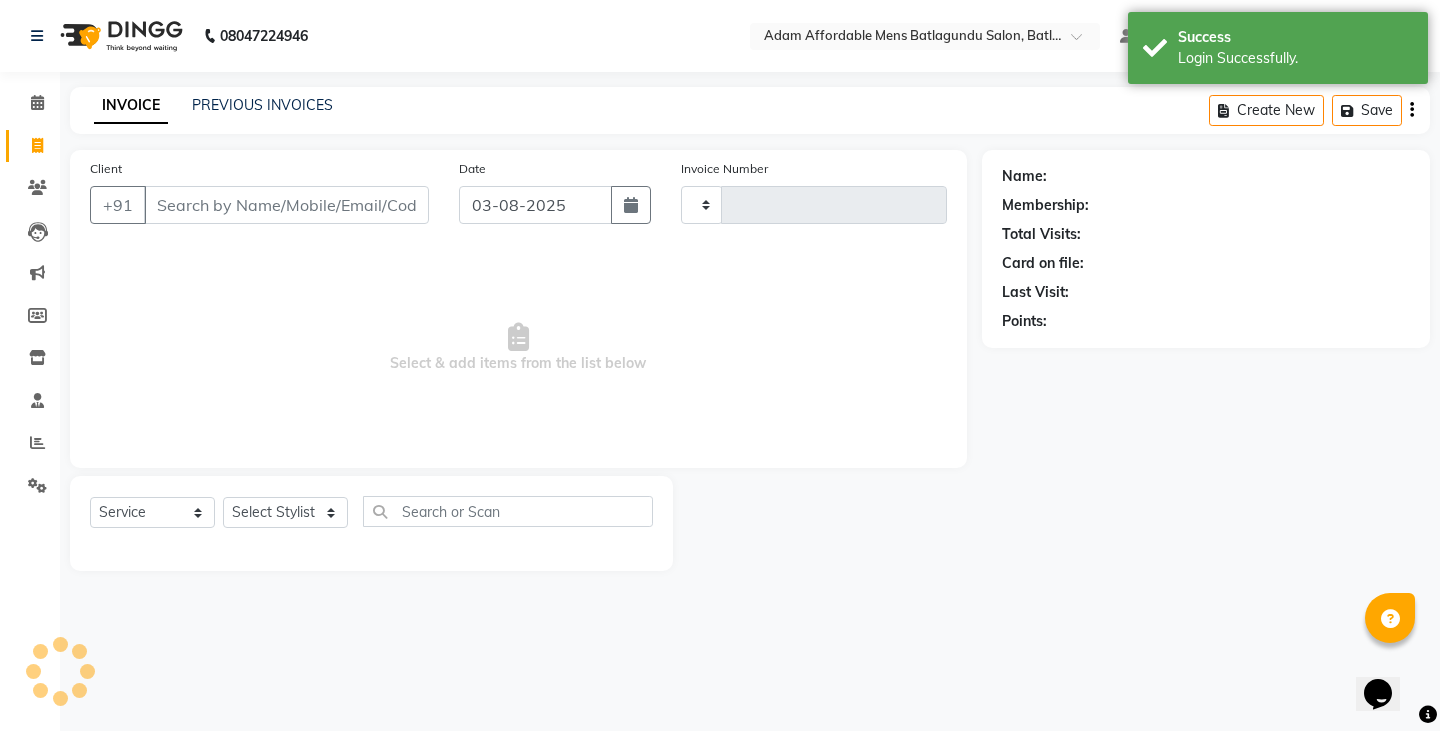 type on "3074" 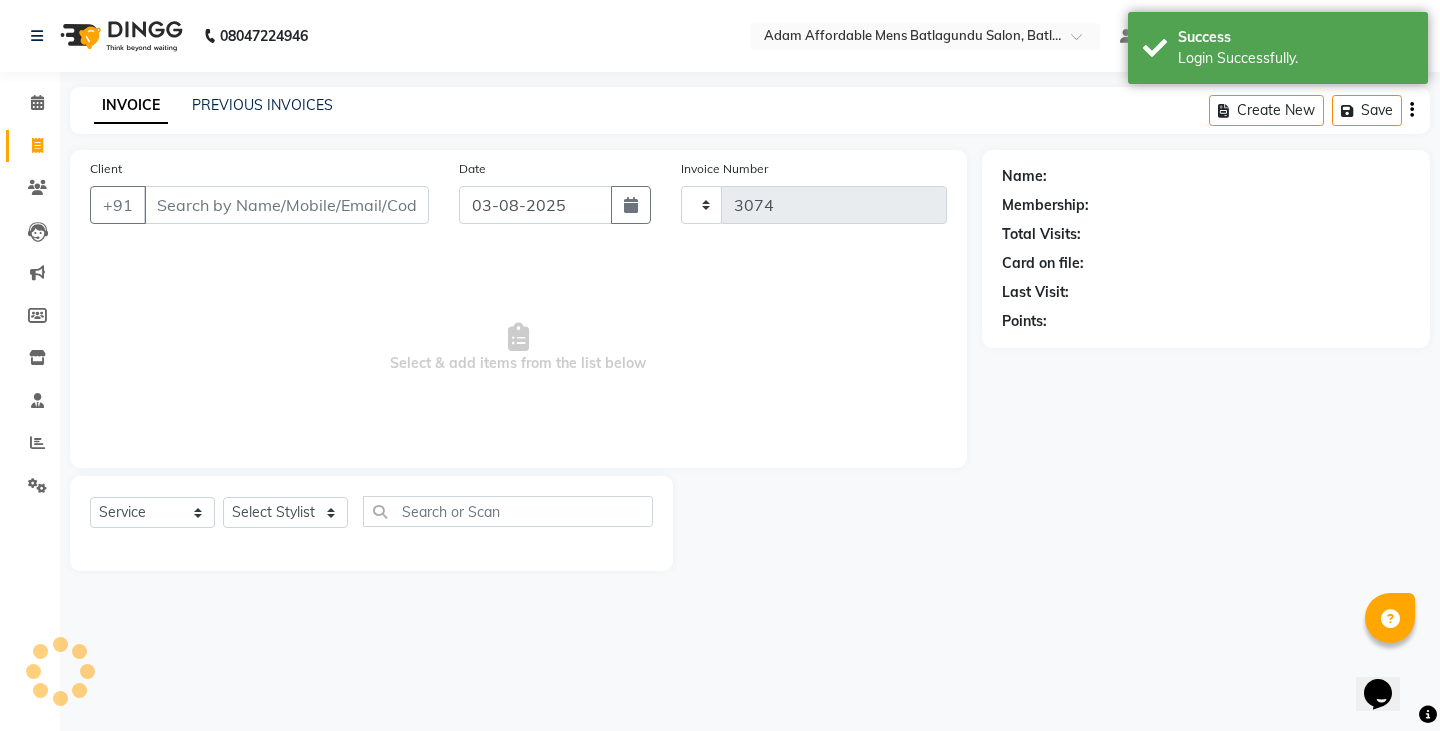 select on "8213" 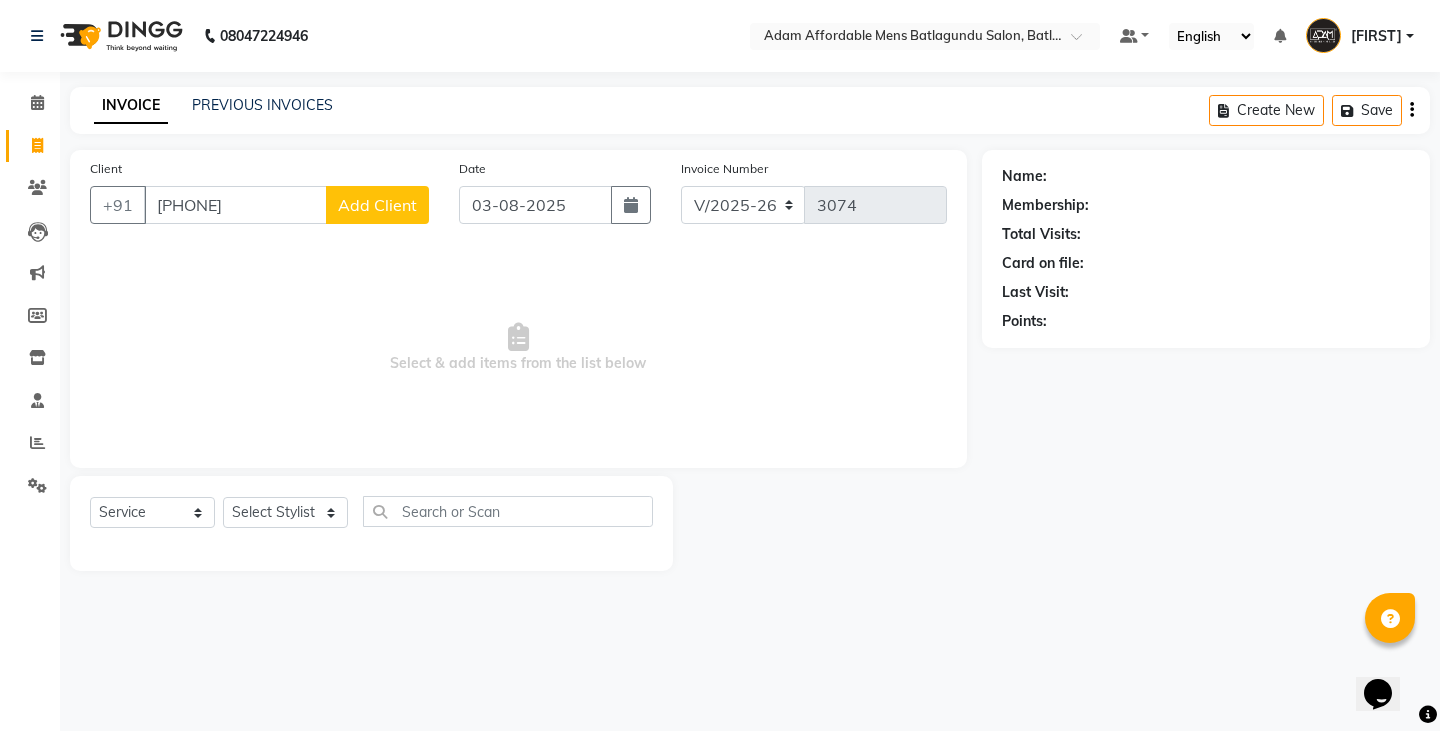 type on "[PHONE]" 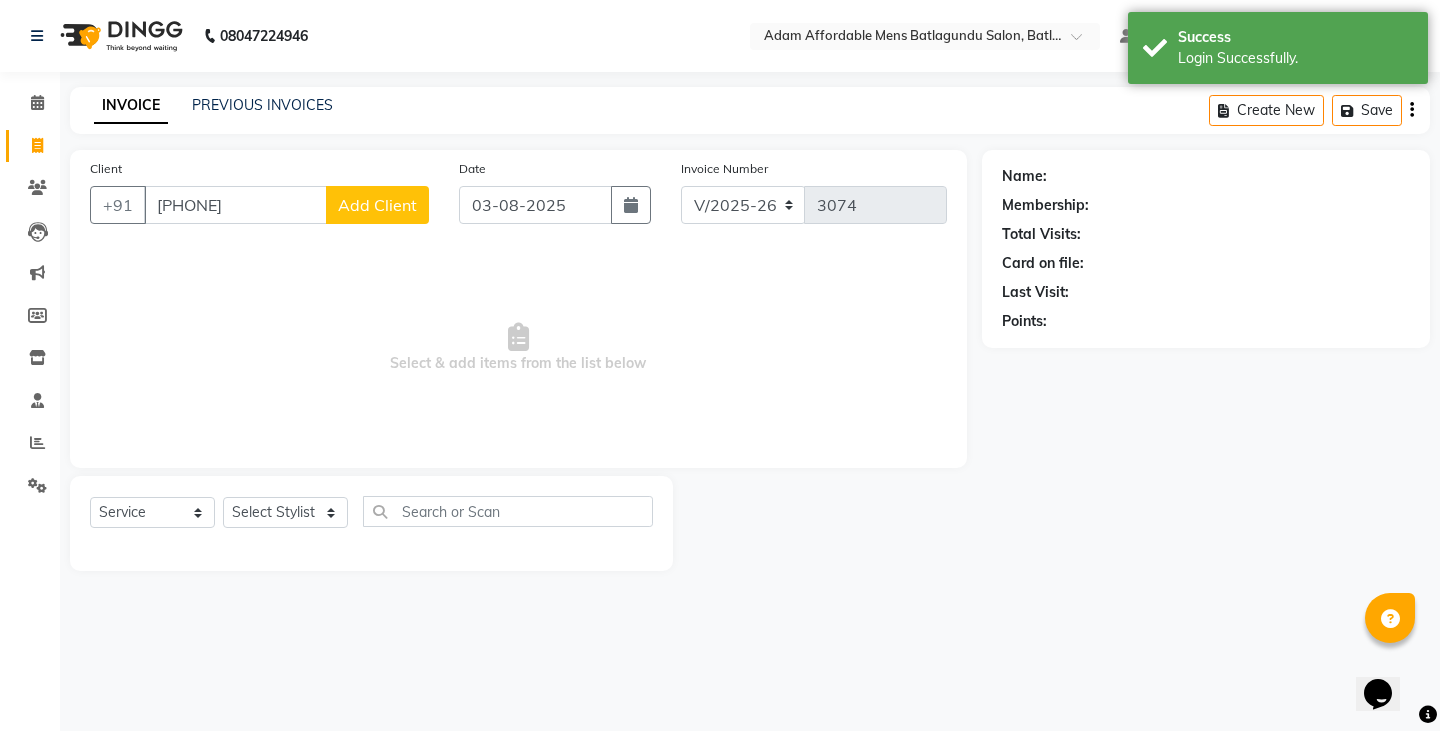 drag, startPoint x: 351, startPoint y: 182, endPoint x: 348, endPoint y: 225, distance: 43.104523 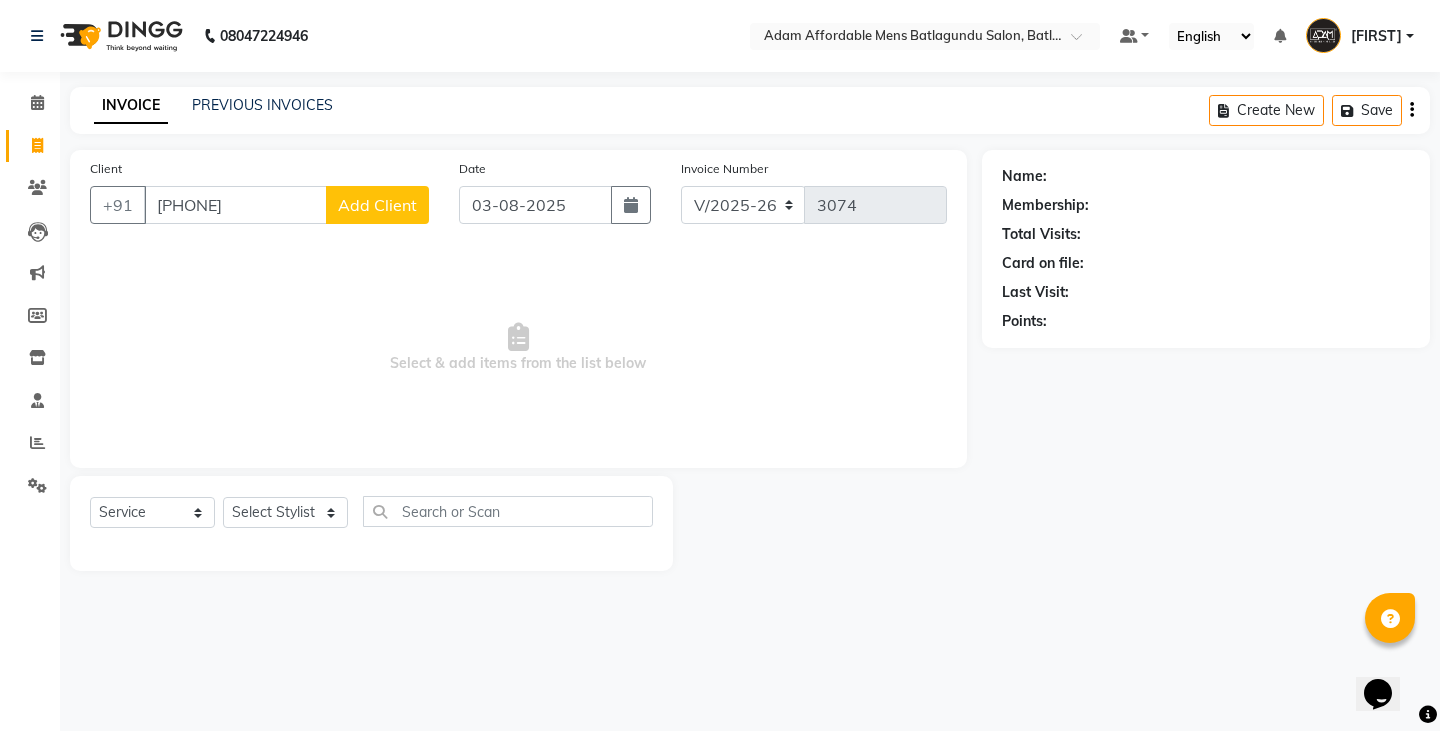click on "Add Client" 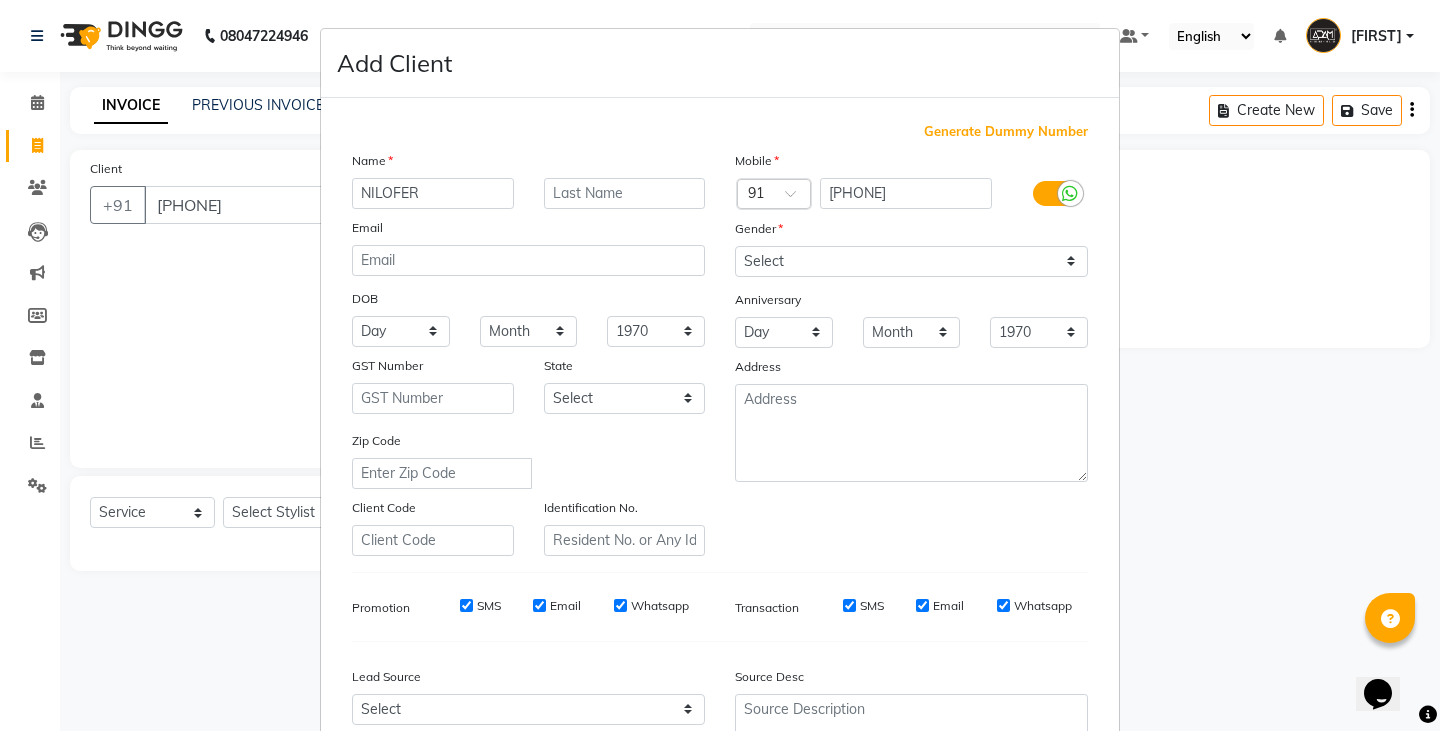 type on "NILOFER" 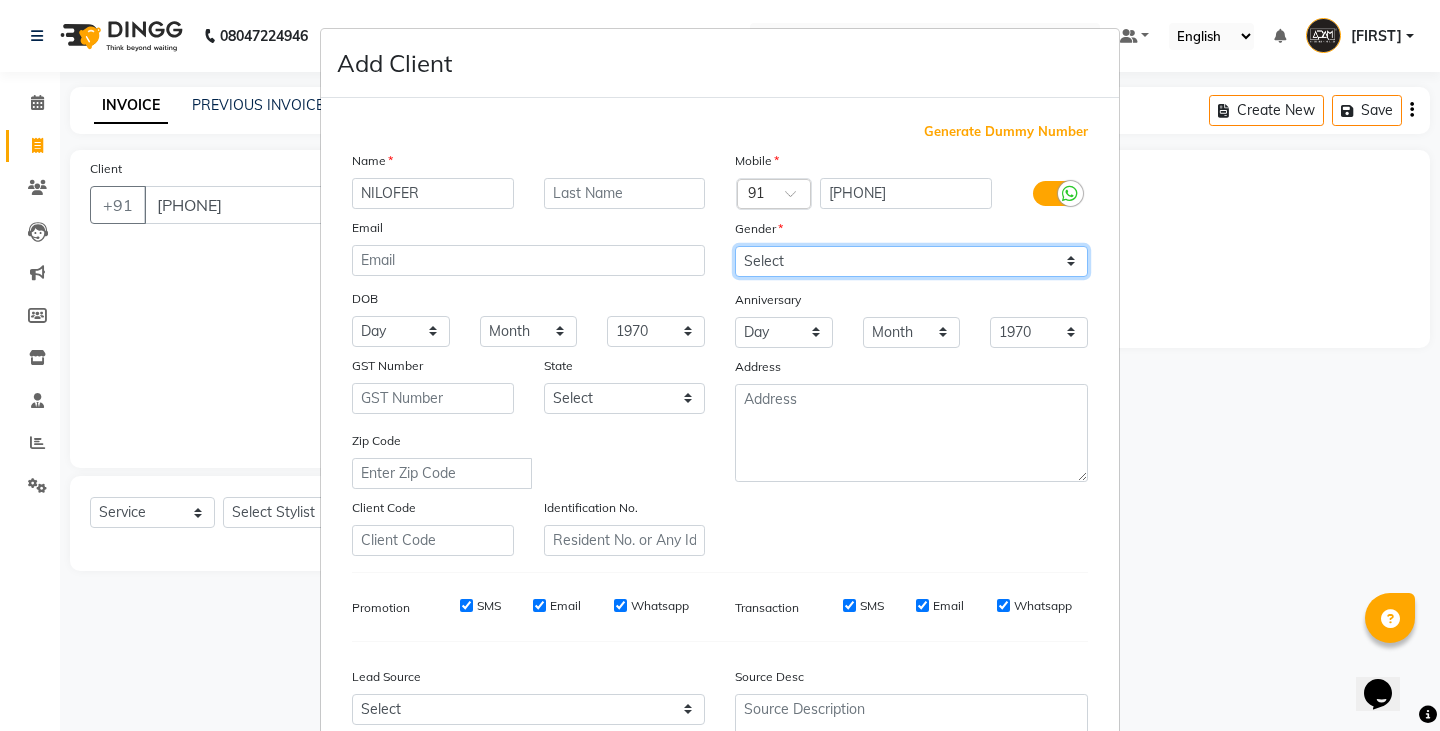 click on "Select Male Female Other Prefer Not To Say" at bounding box center (911, 261) 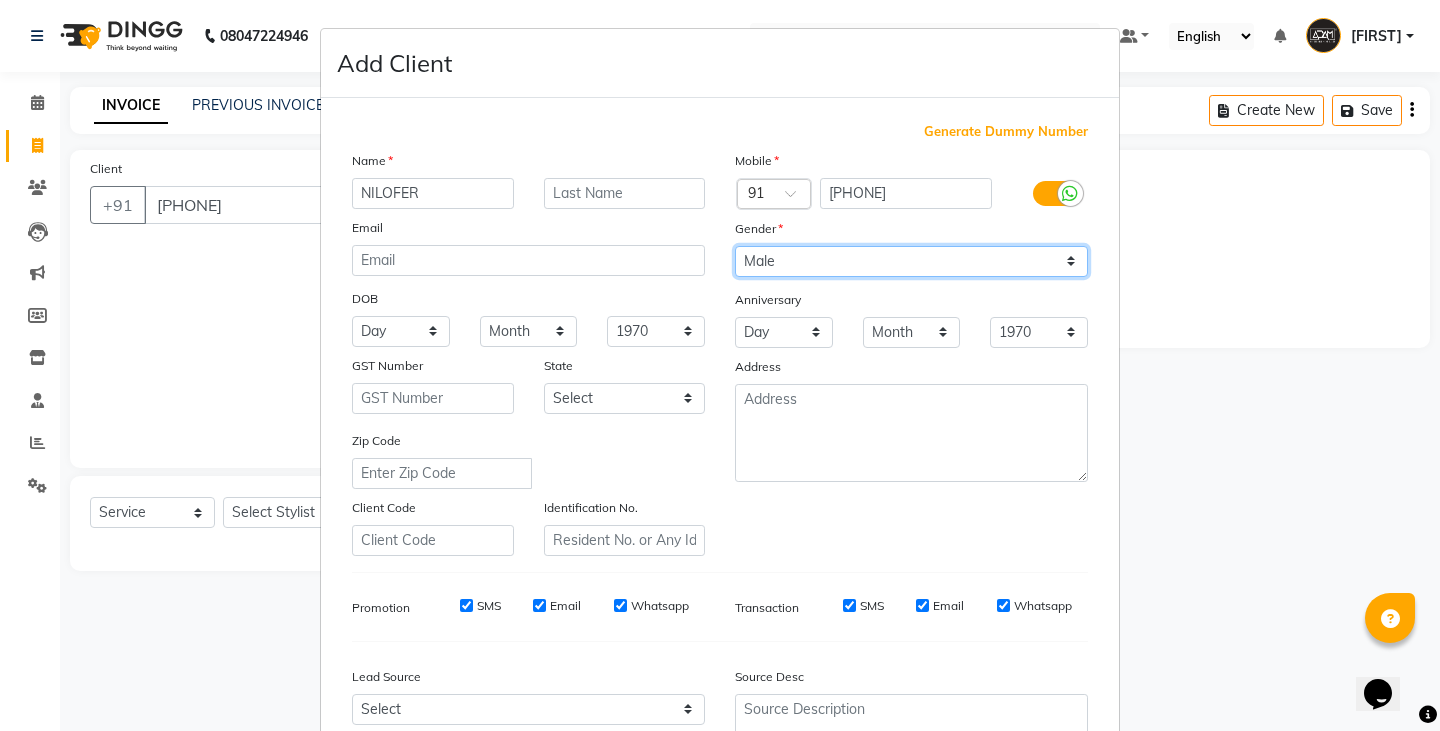 click on "Select Male Female Other Prefer Not To Say" at bounding box center [911, 261] 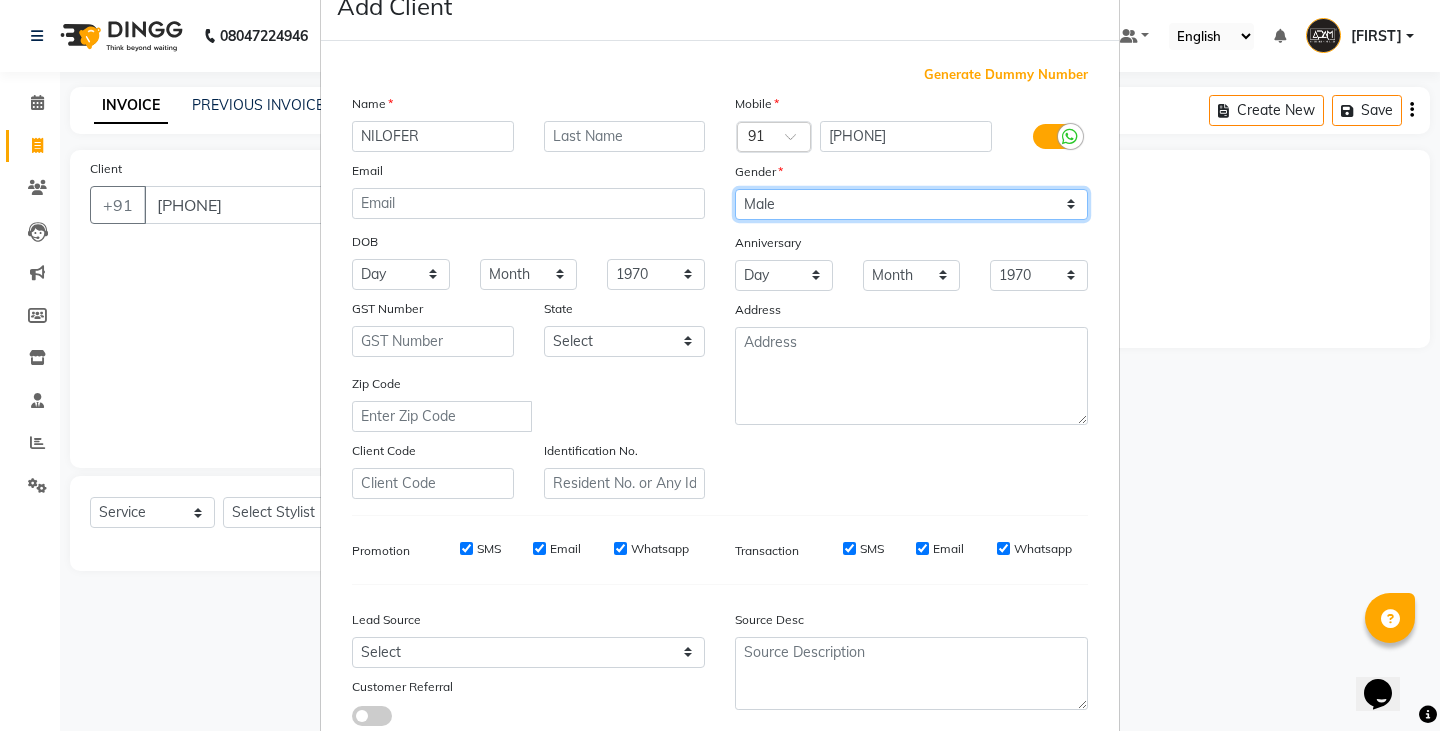 scroll, scrollTop: 192, scrollLeft: 0, axis: vertical 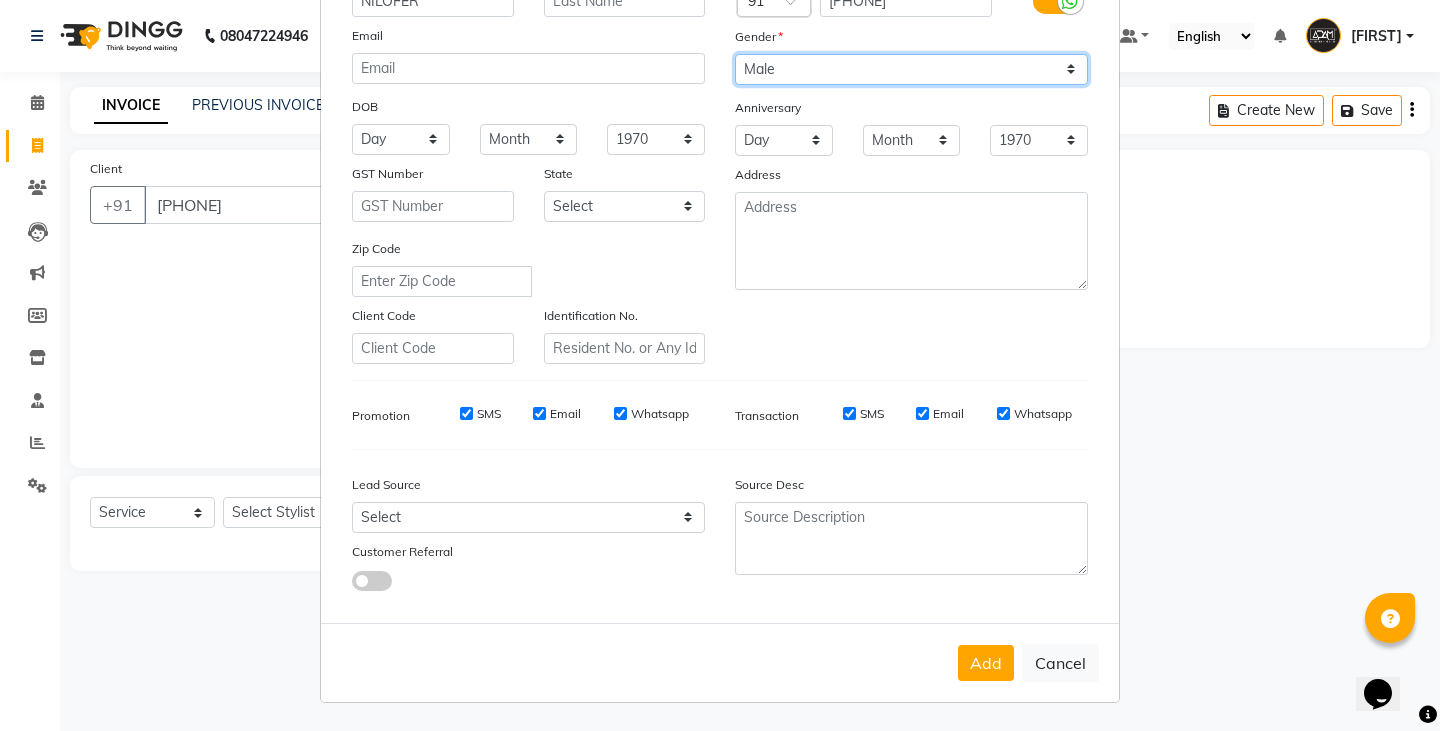 drag, startPoint x: 794, startPoint y: 58, endPoint x: 794, endPoint y: 79, distance: 21 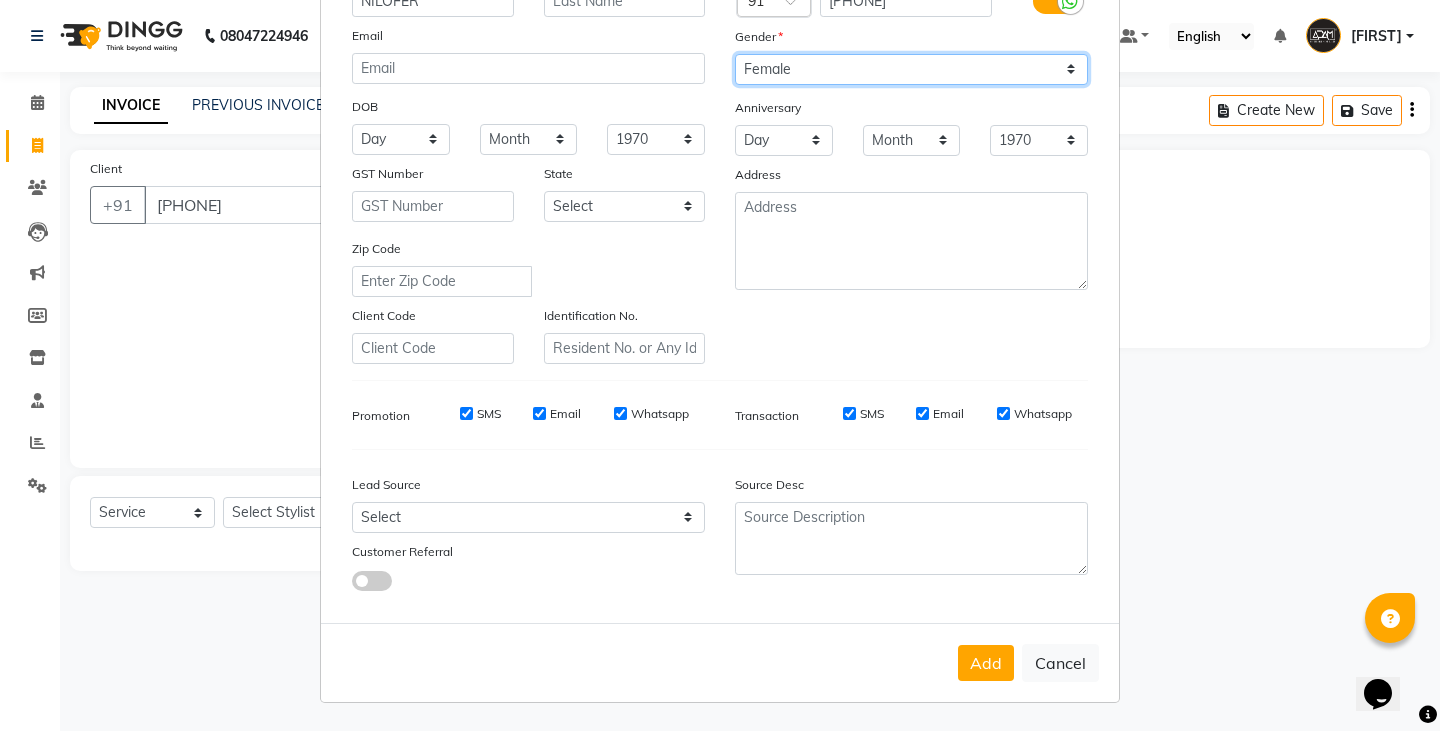 click on "Select Male Female Other Prefer Not To Say" at bounding box center (911, 69) 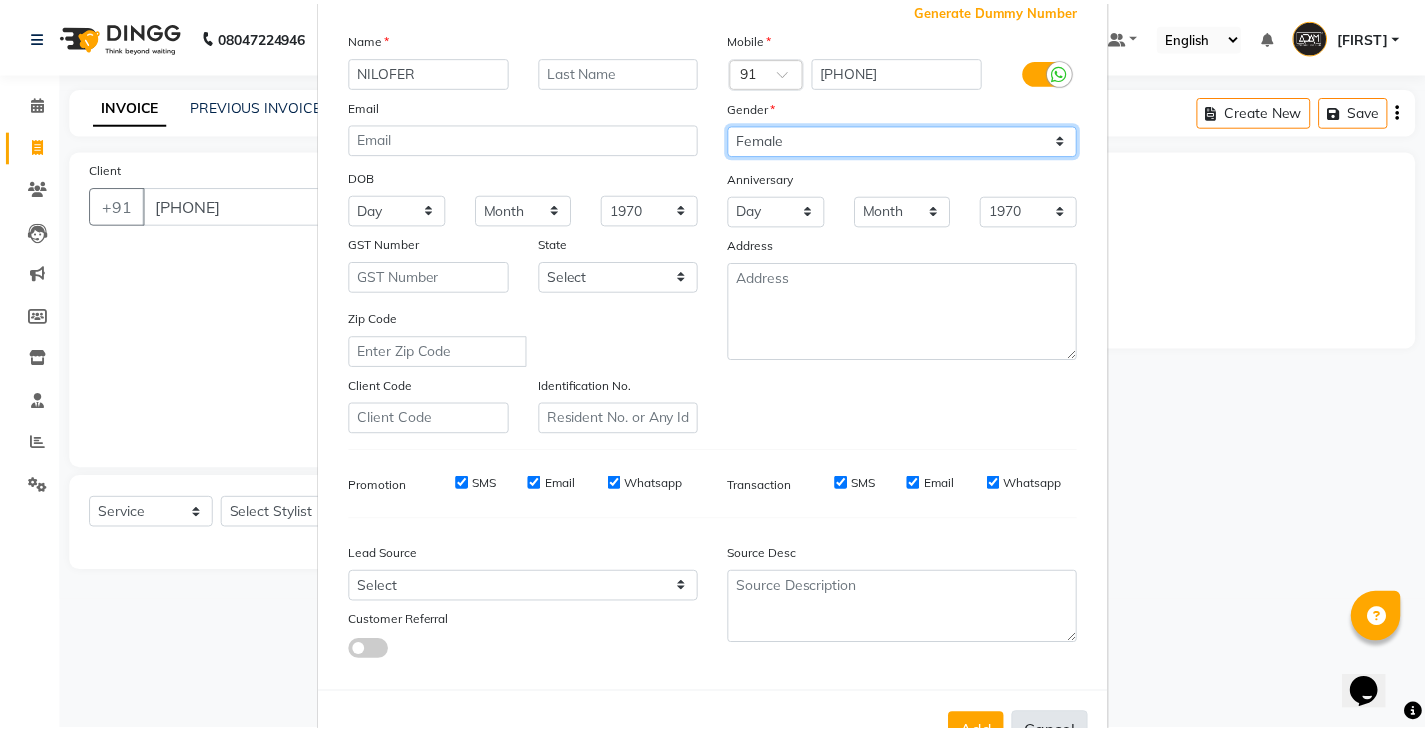 scroll, scrollTop: 192, scrollLeft: 0, axis: vertical 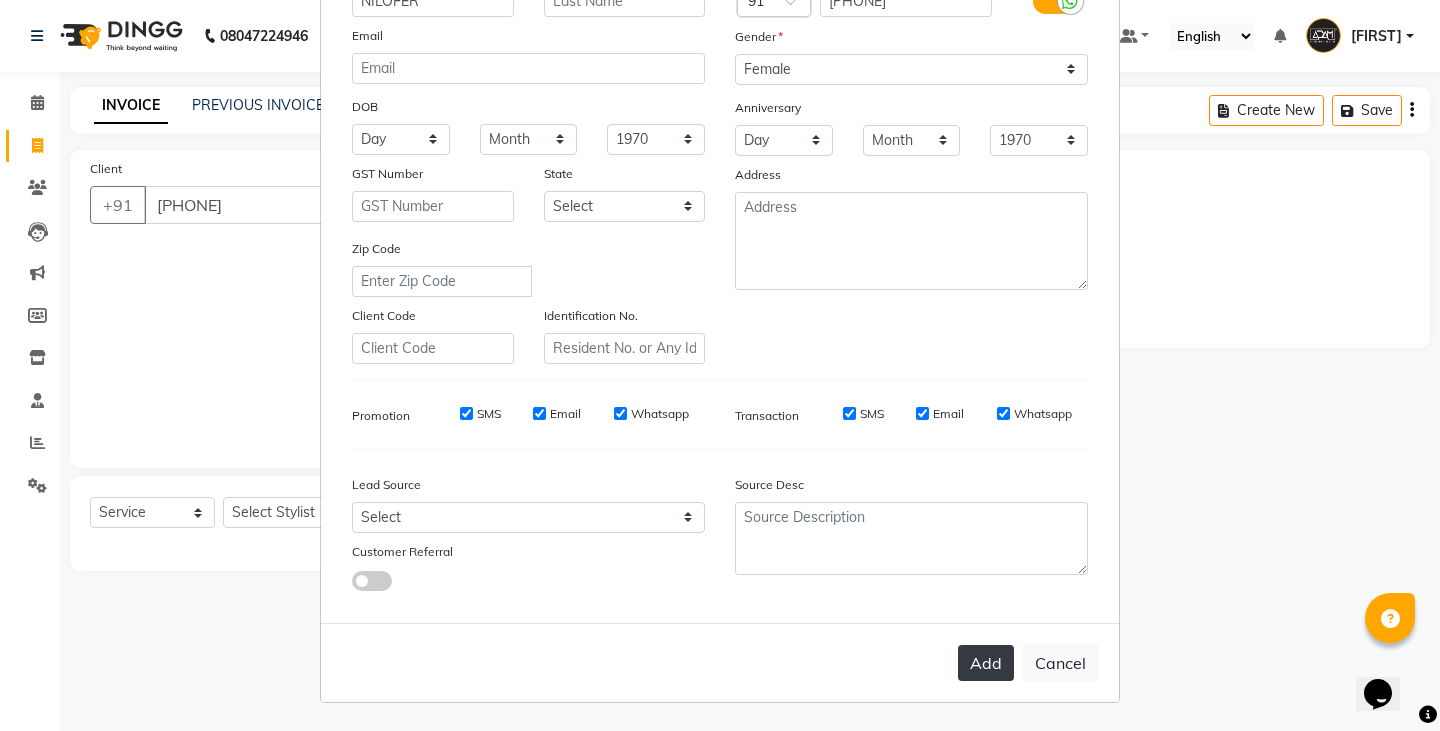 click on "Add" at bounding box center [986, 663] 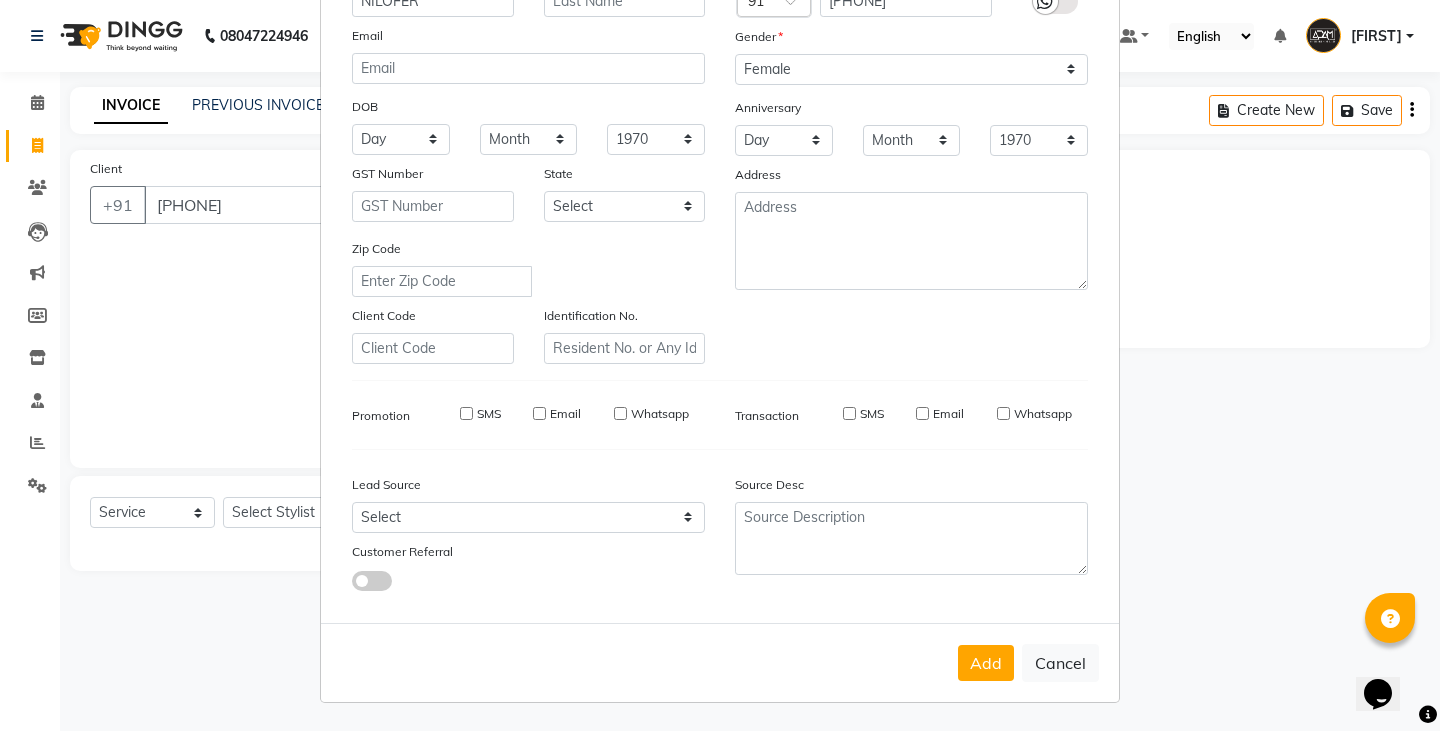 type 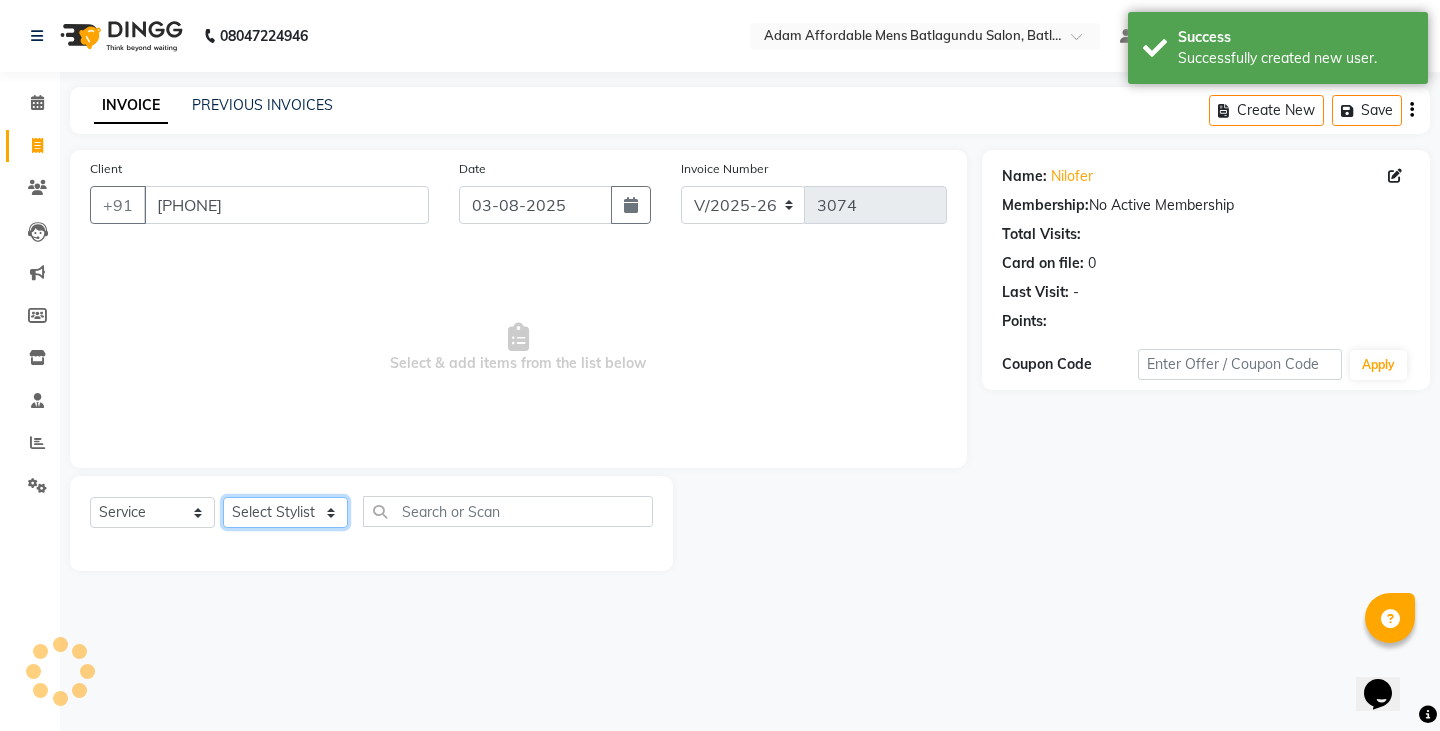 click on "Select Stylist Admin Anish Ovesh Raja SAHIL  SOHAIL SONU" 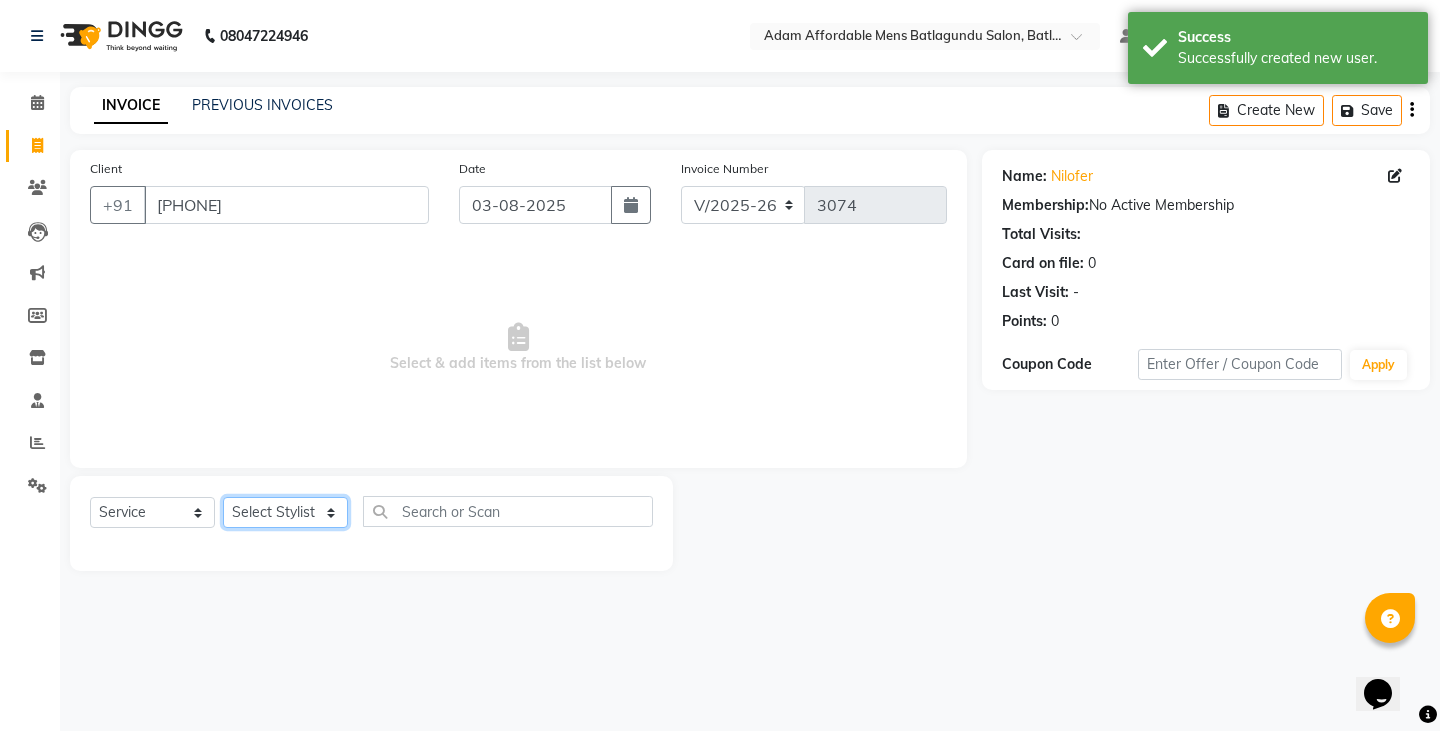 select on "84143" 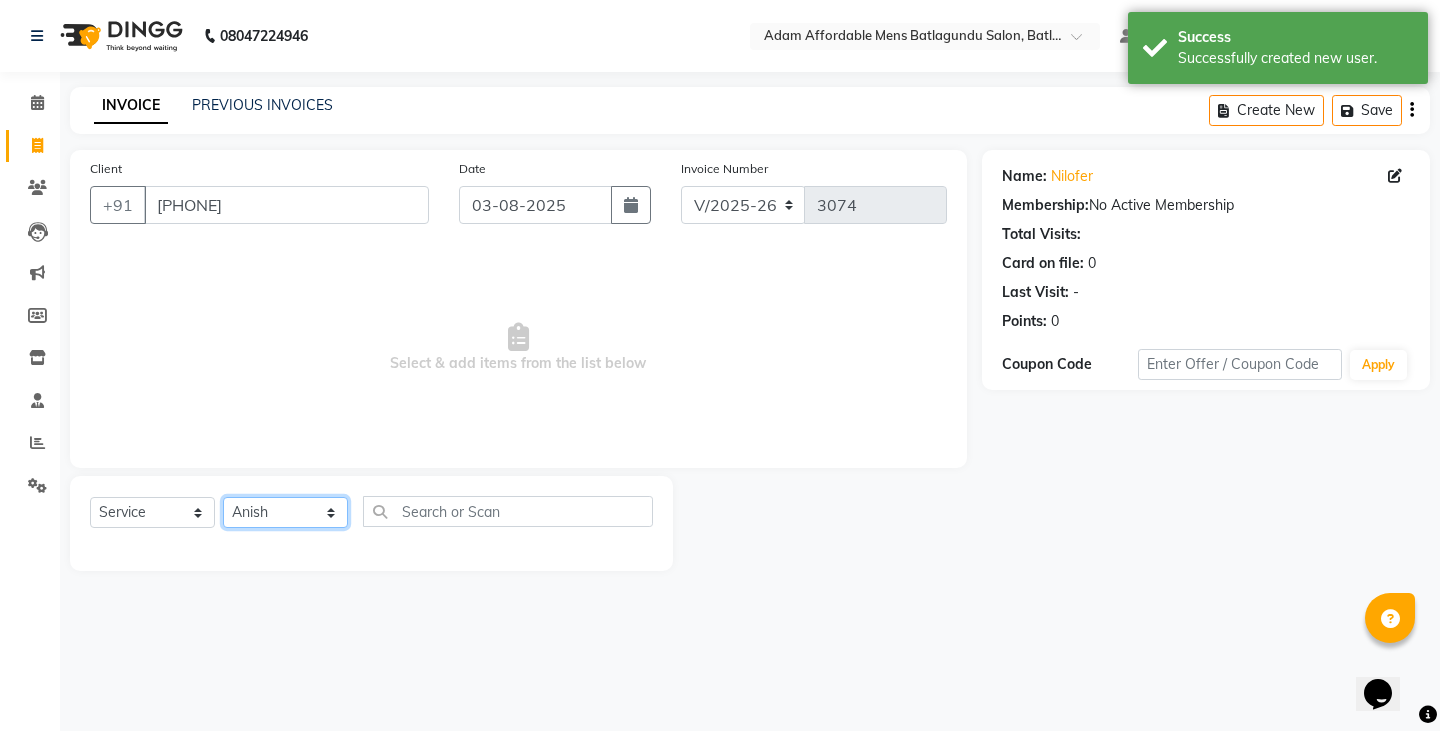 click on "Select Stylist Admin Anish Ovesh Raja SAHIL  SOHAIL SONU" 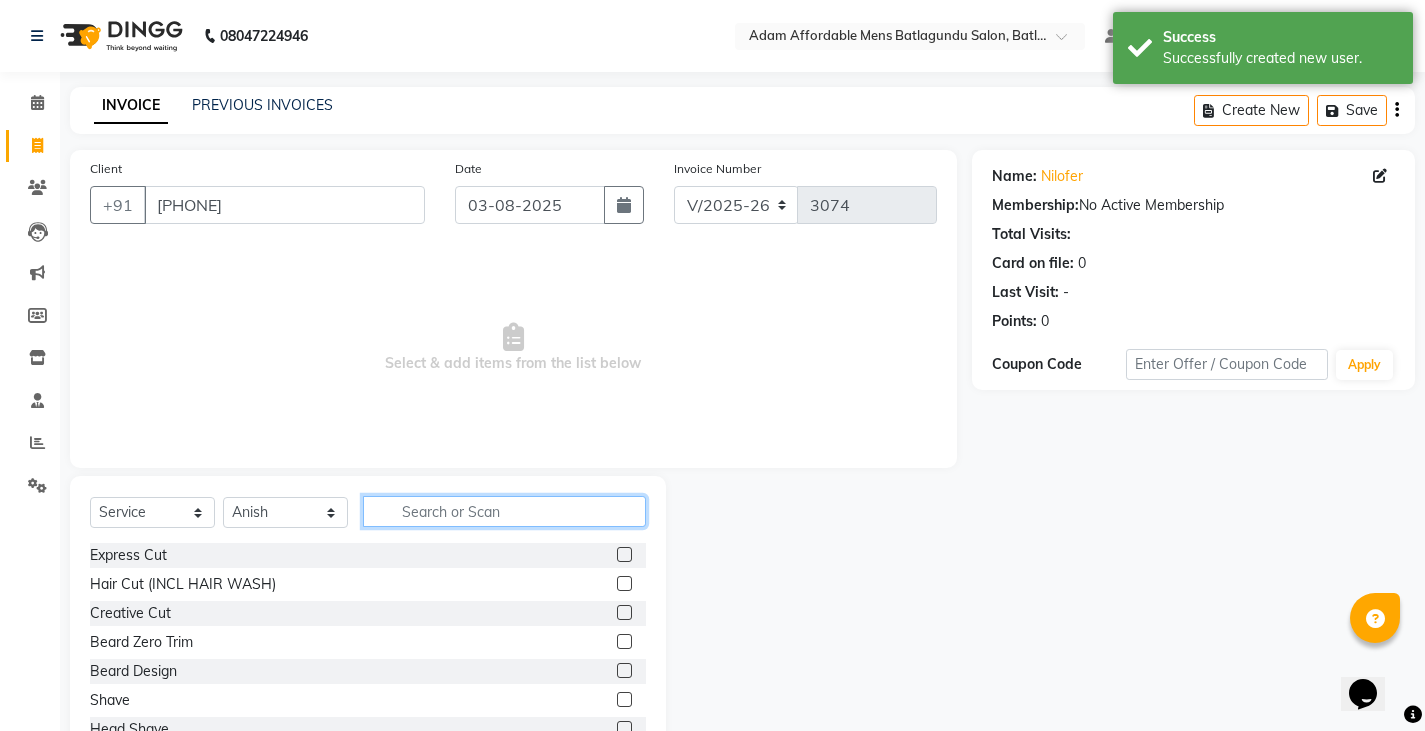 click 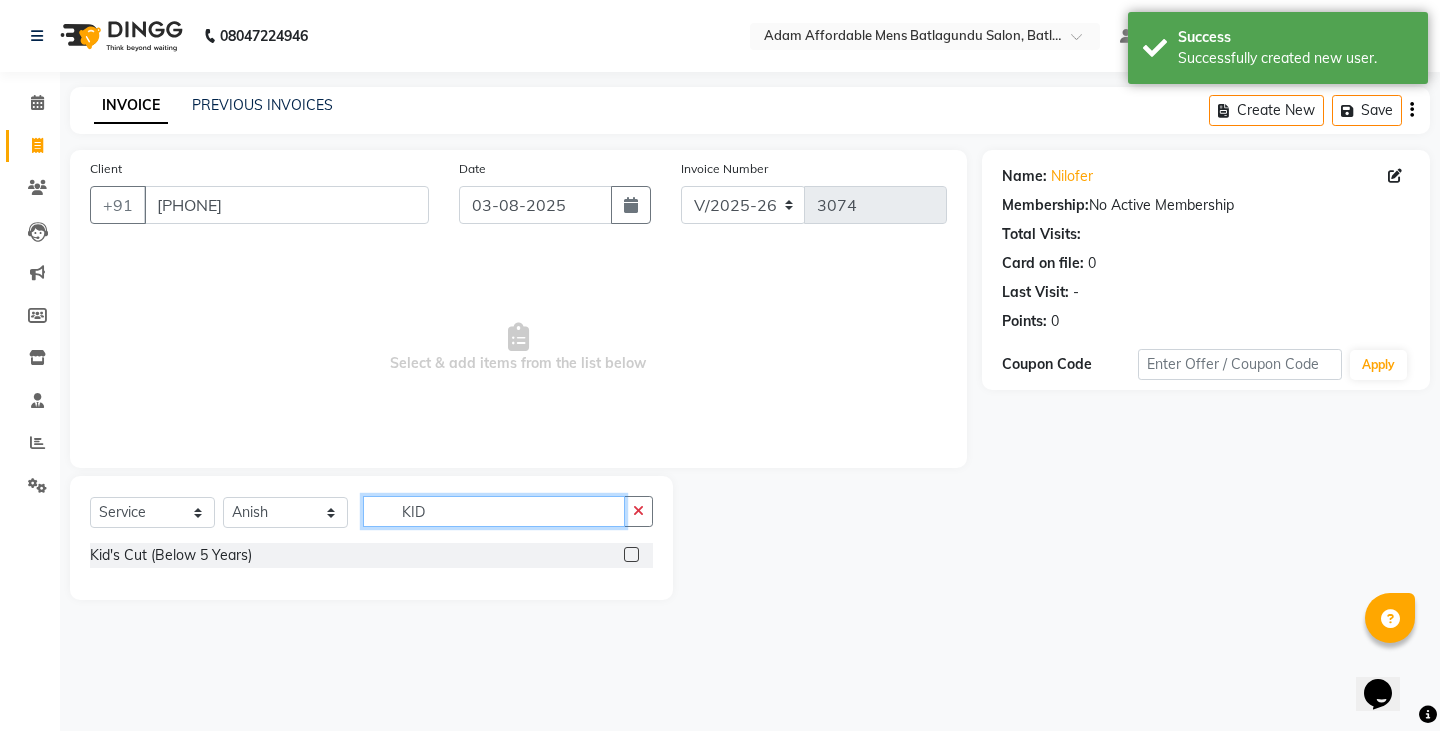 type on "KID" 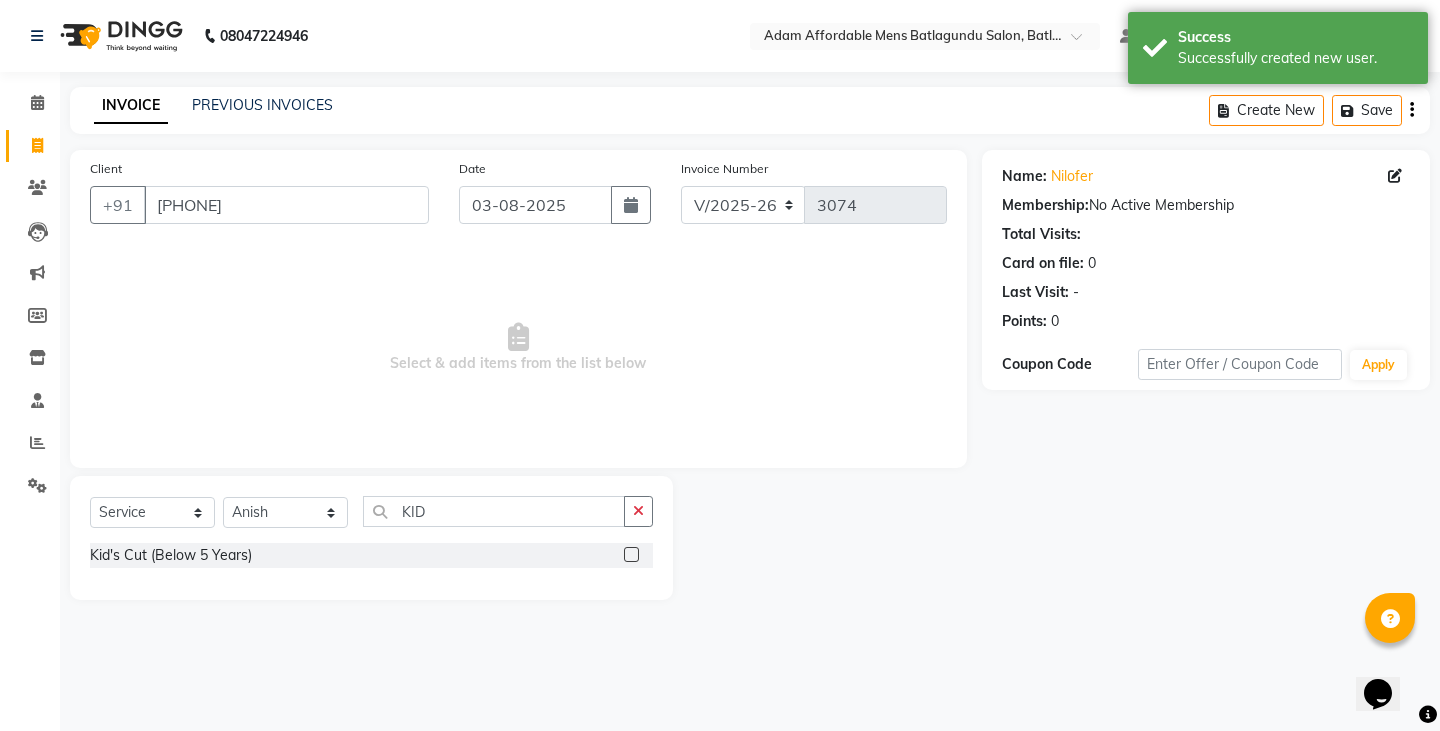 click 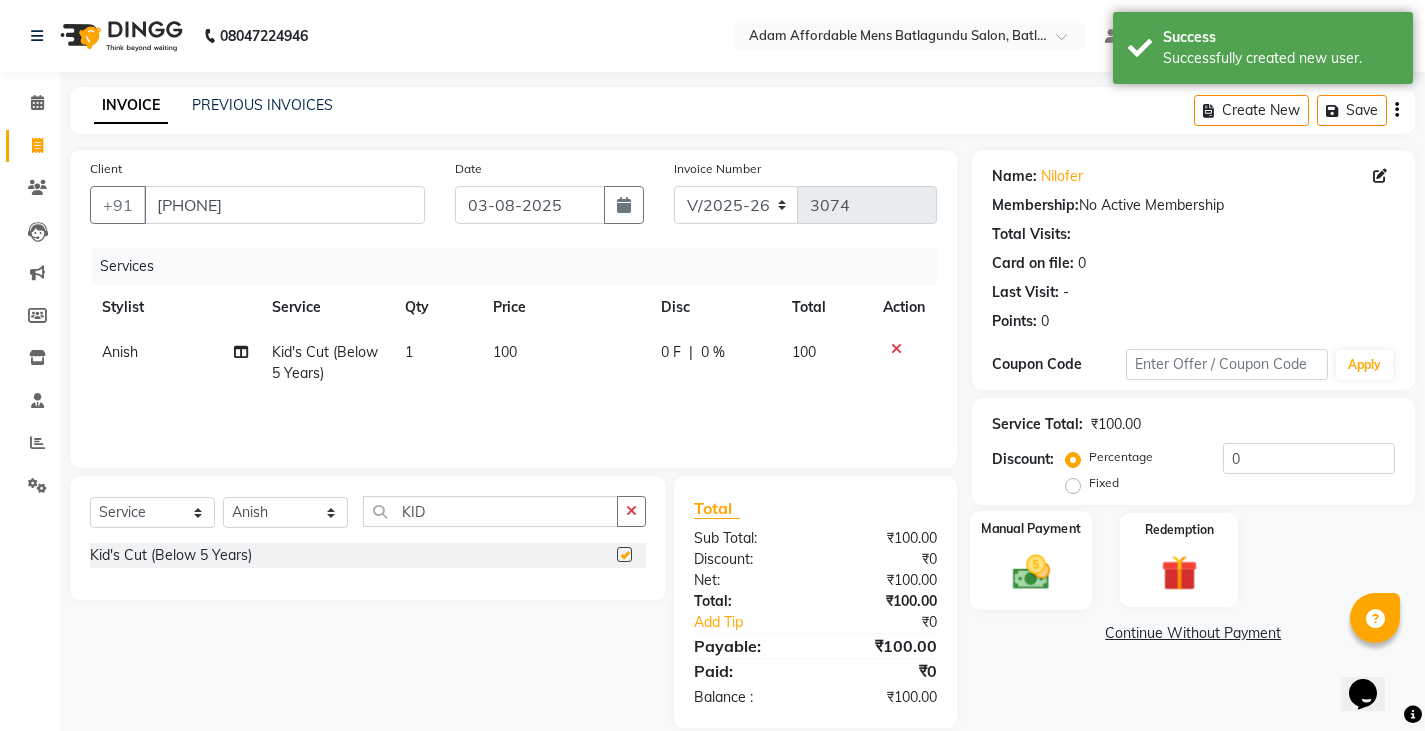 checkbox on "false" 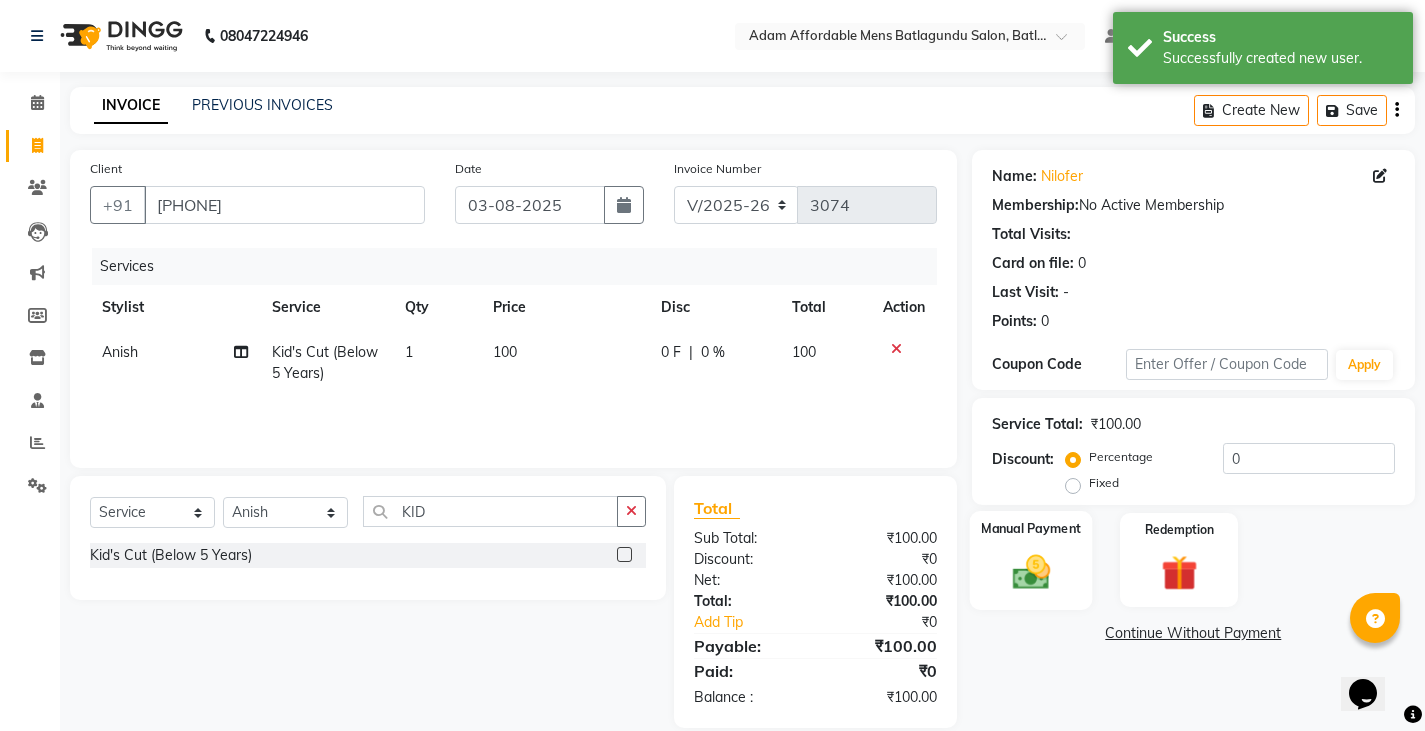 click on "Manual Payment" 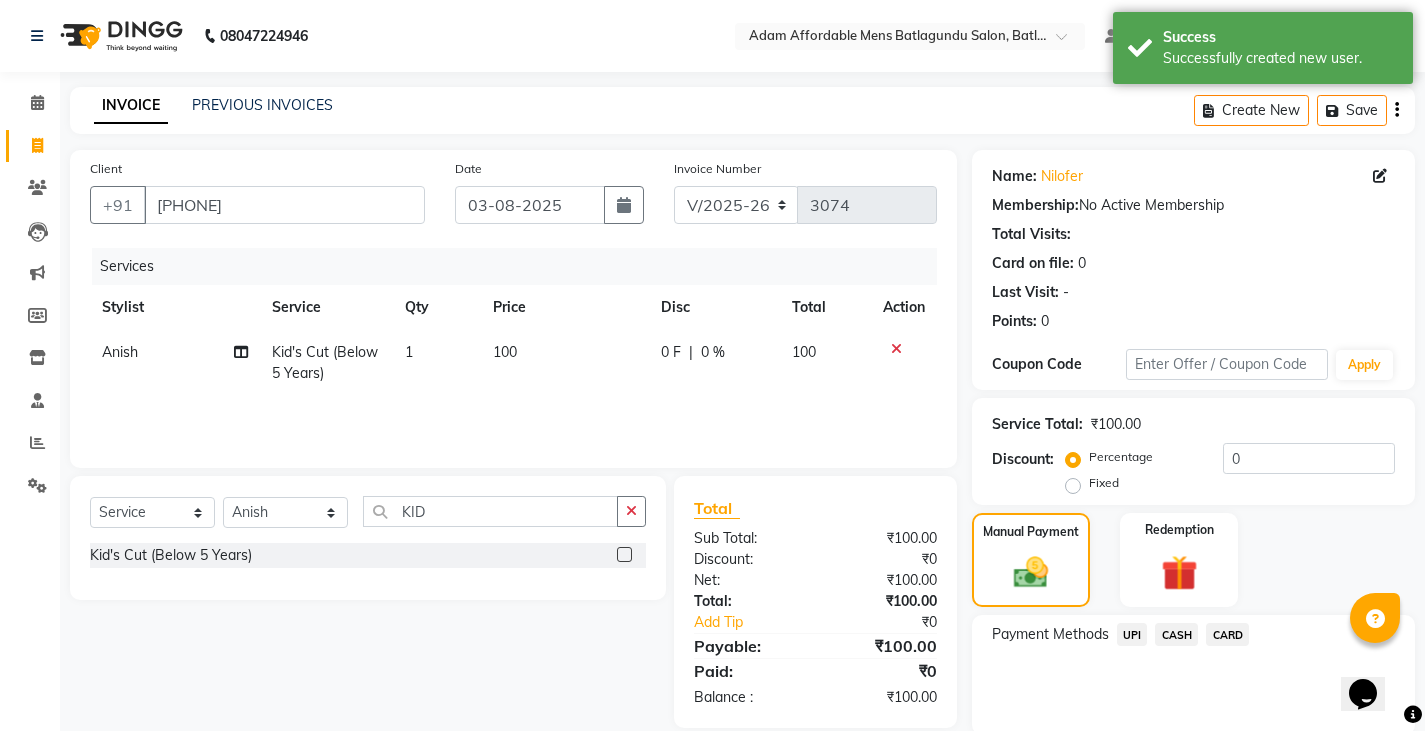 click on "CASH" 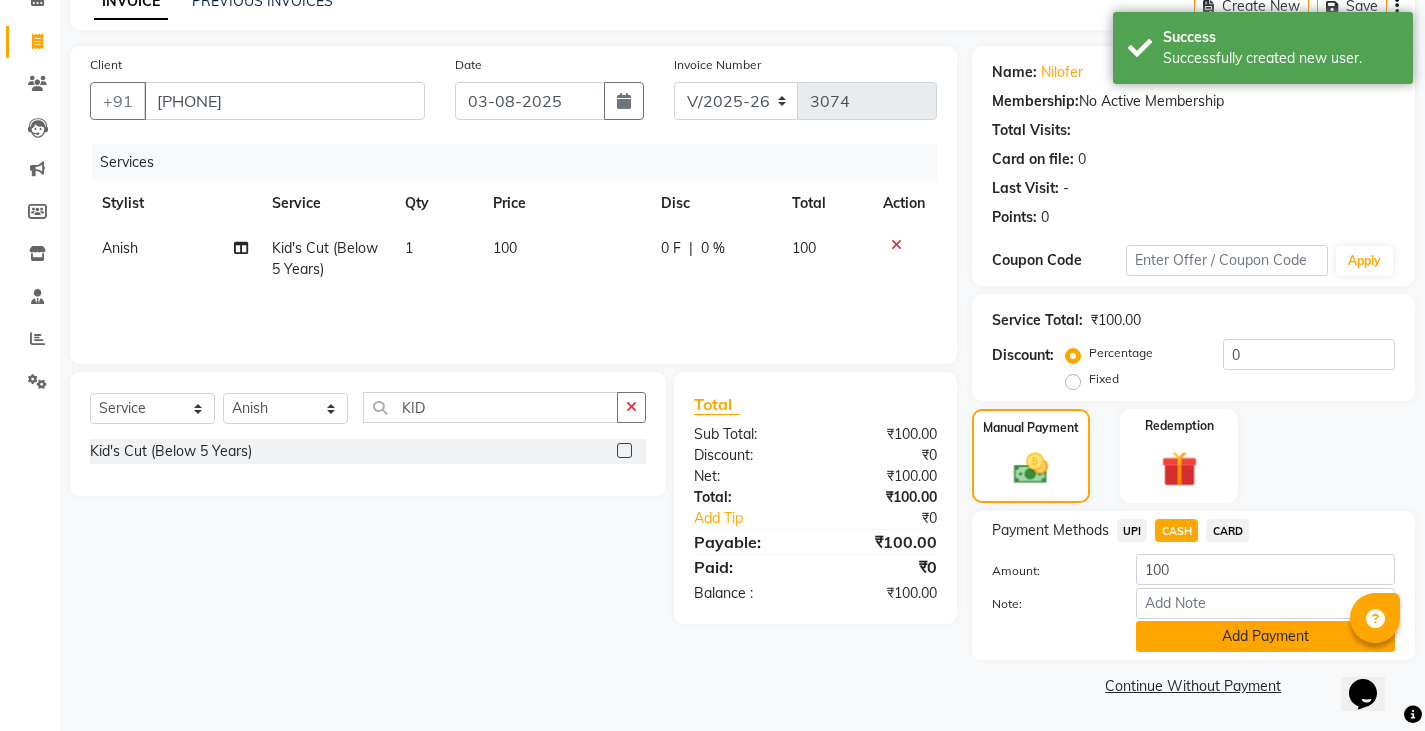 click on "Add Payment" 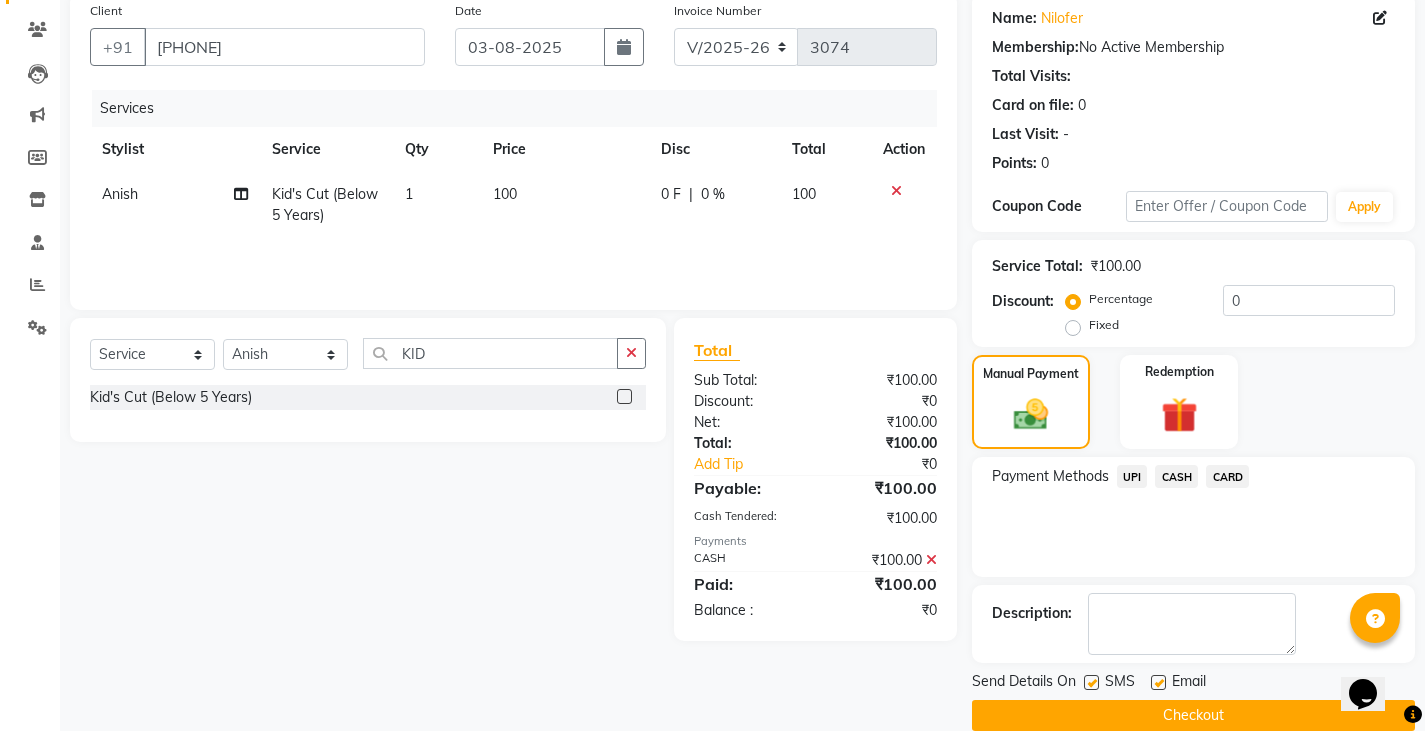 scroll, scrollTop: 188, scrollLeft: 0, axis: vertical 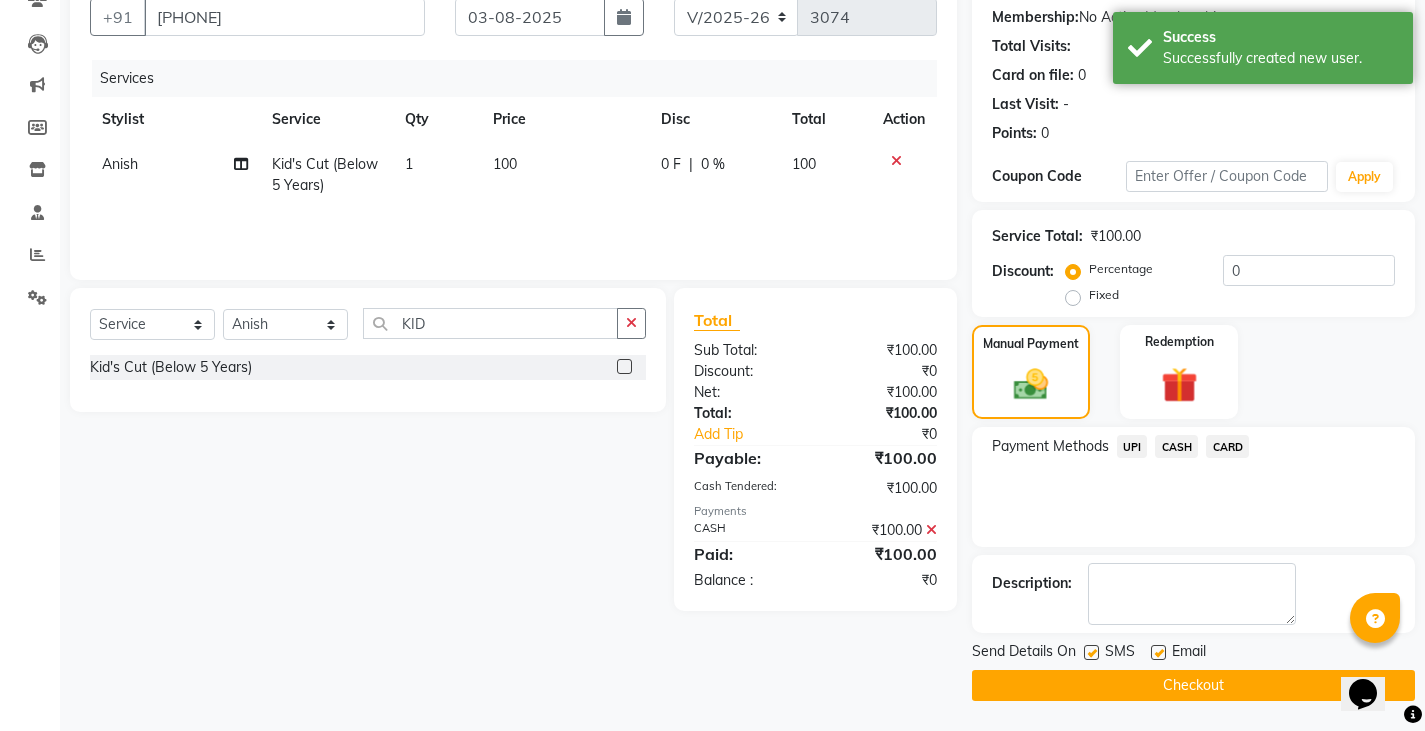 click on "Checkout" 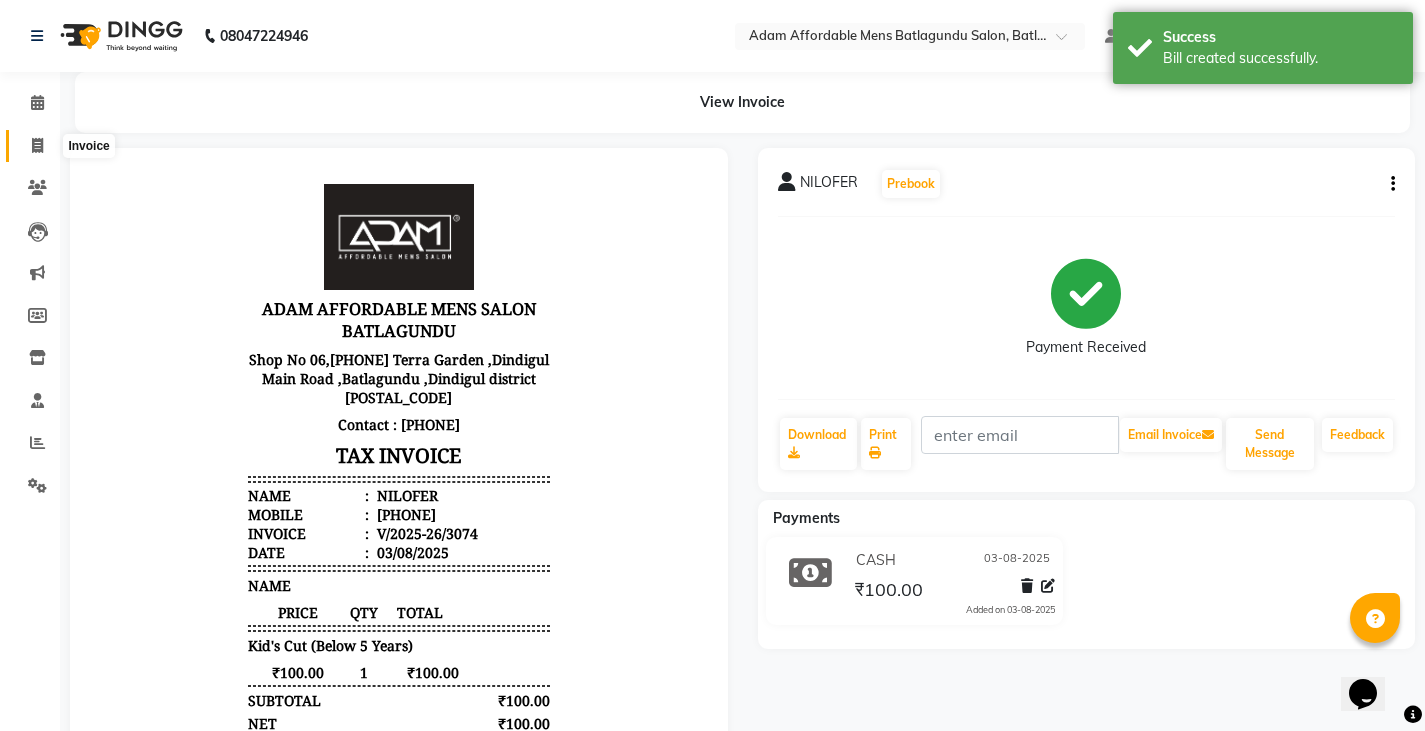 scroll, scrollTop: 0, scrollLeft: 0, axis: both 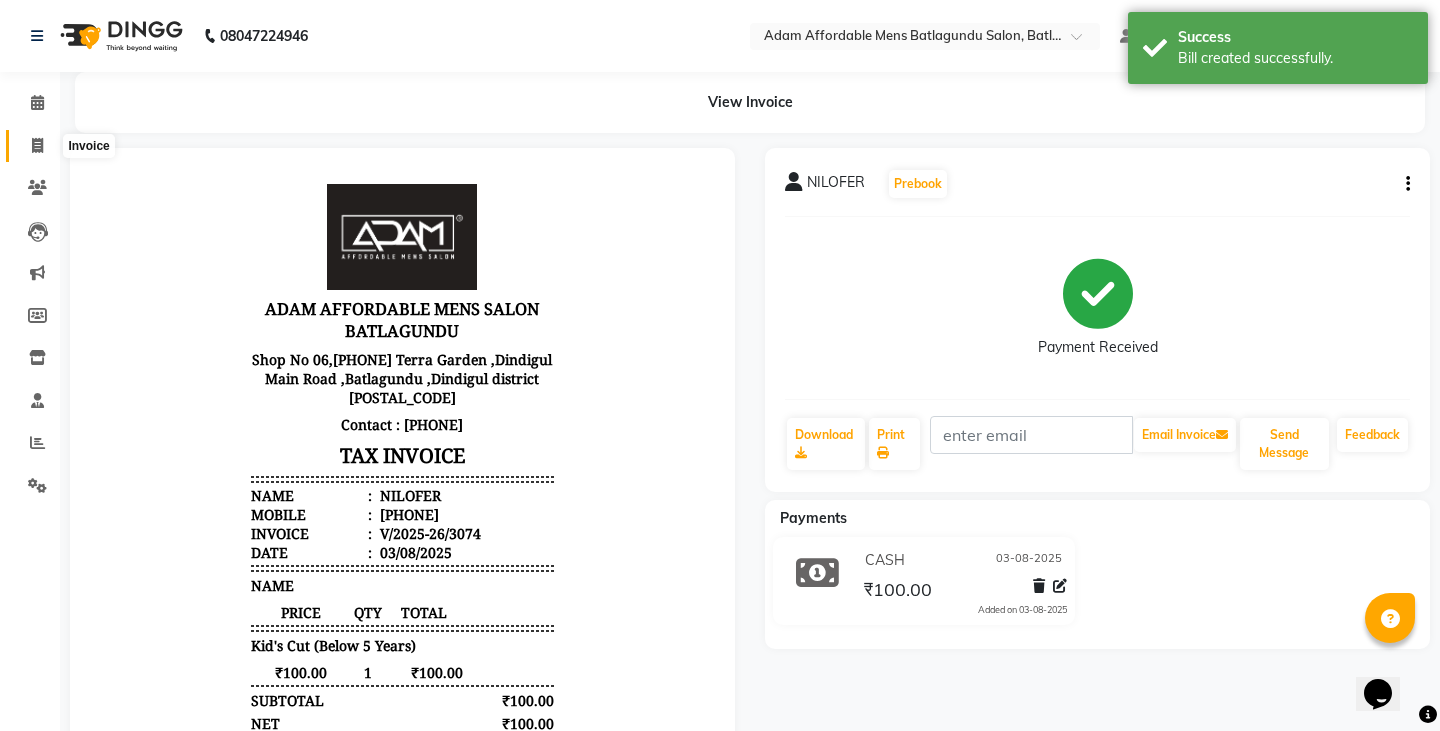 select on "8213" 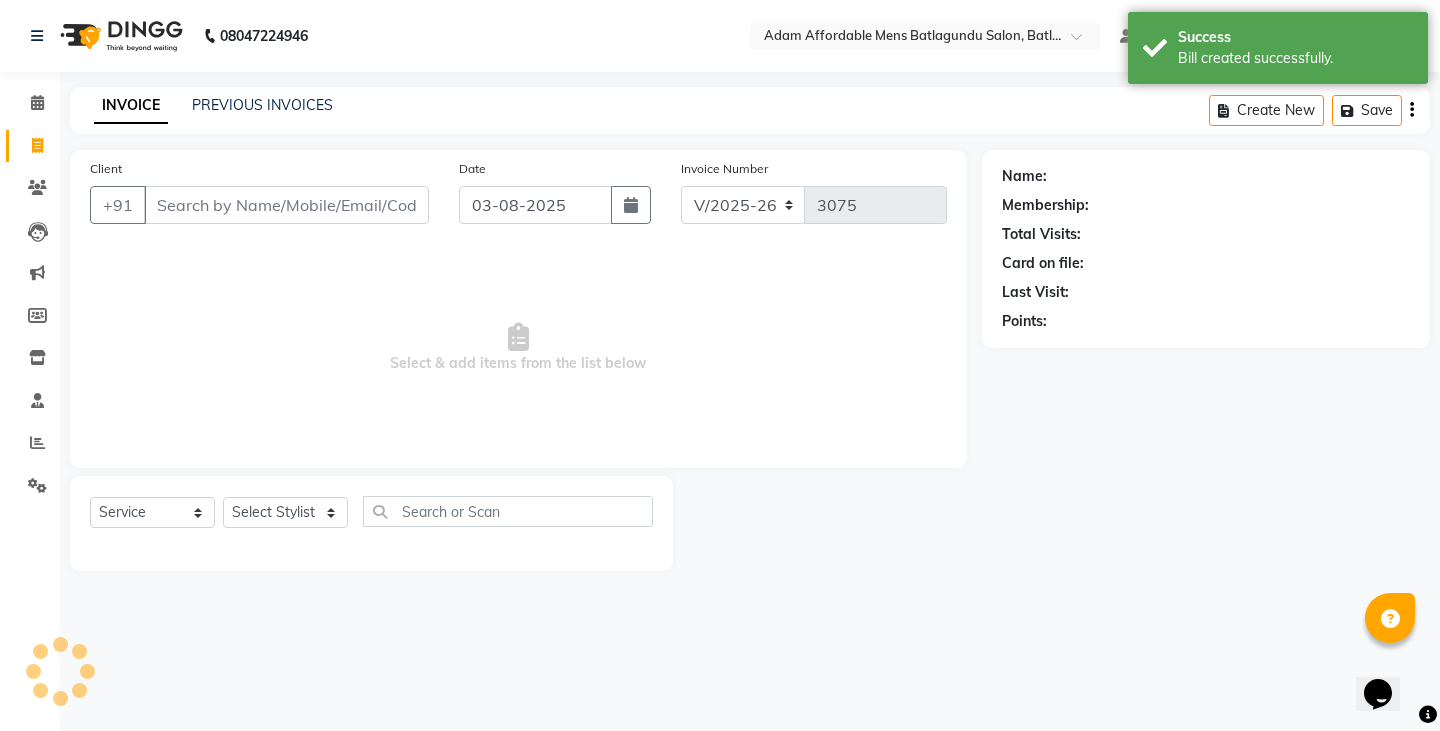 click on "Client" at bounding box center [286, 205] 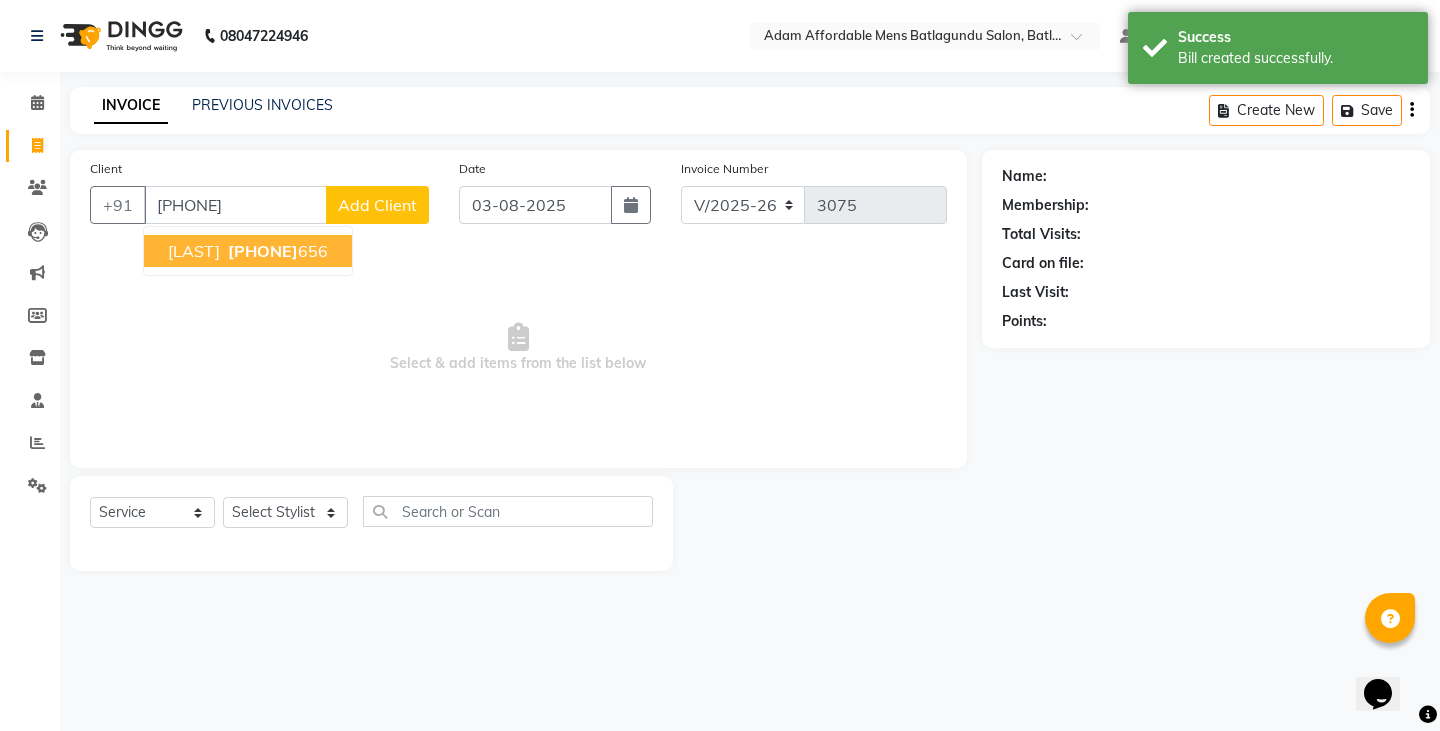 click on "[PHONE]" at bounding box center (263, 251) 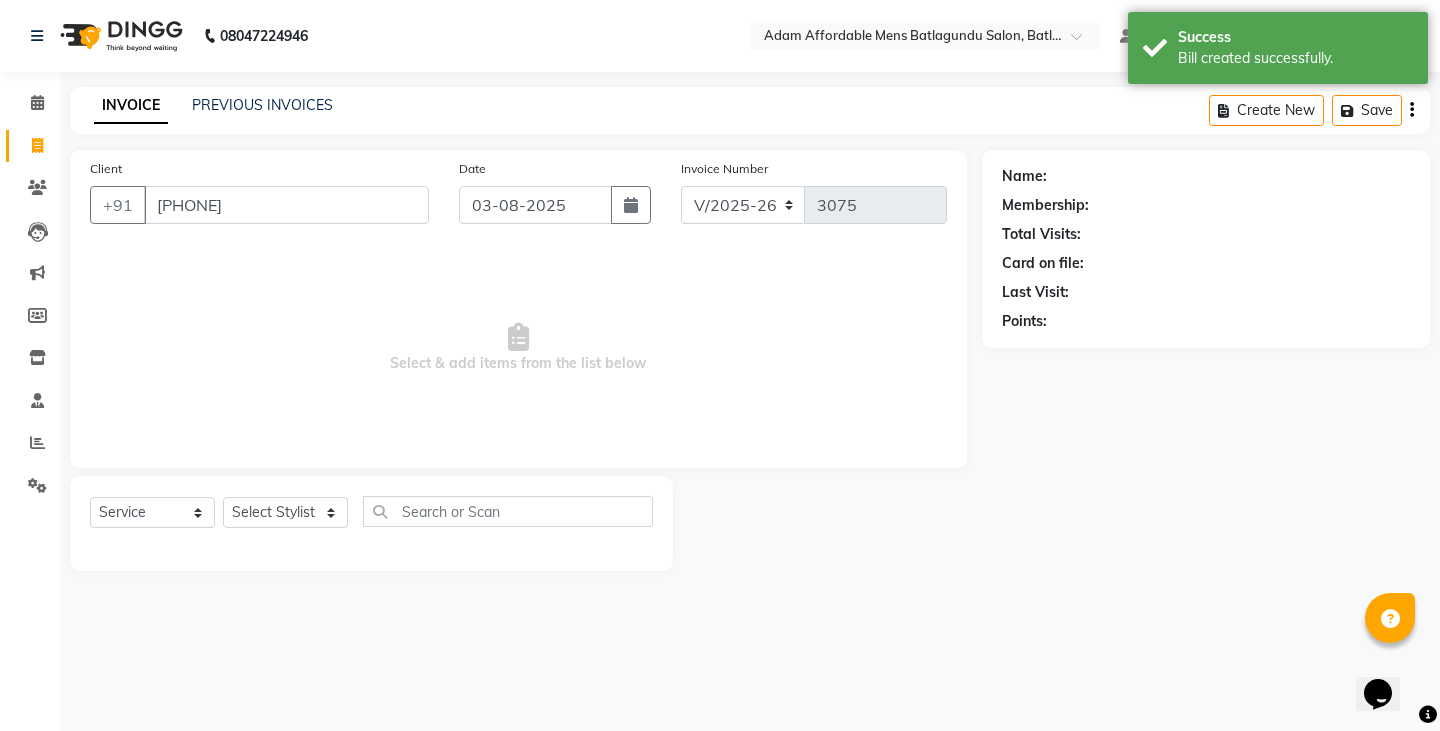 type on "[PHONE]" 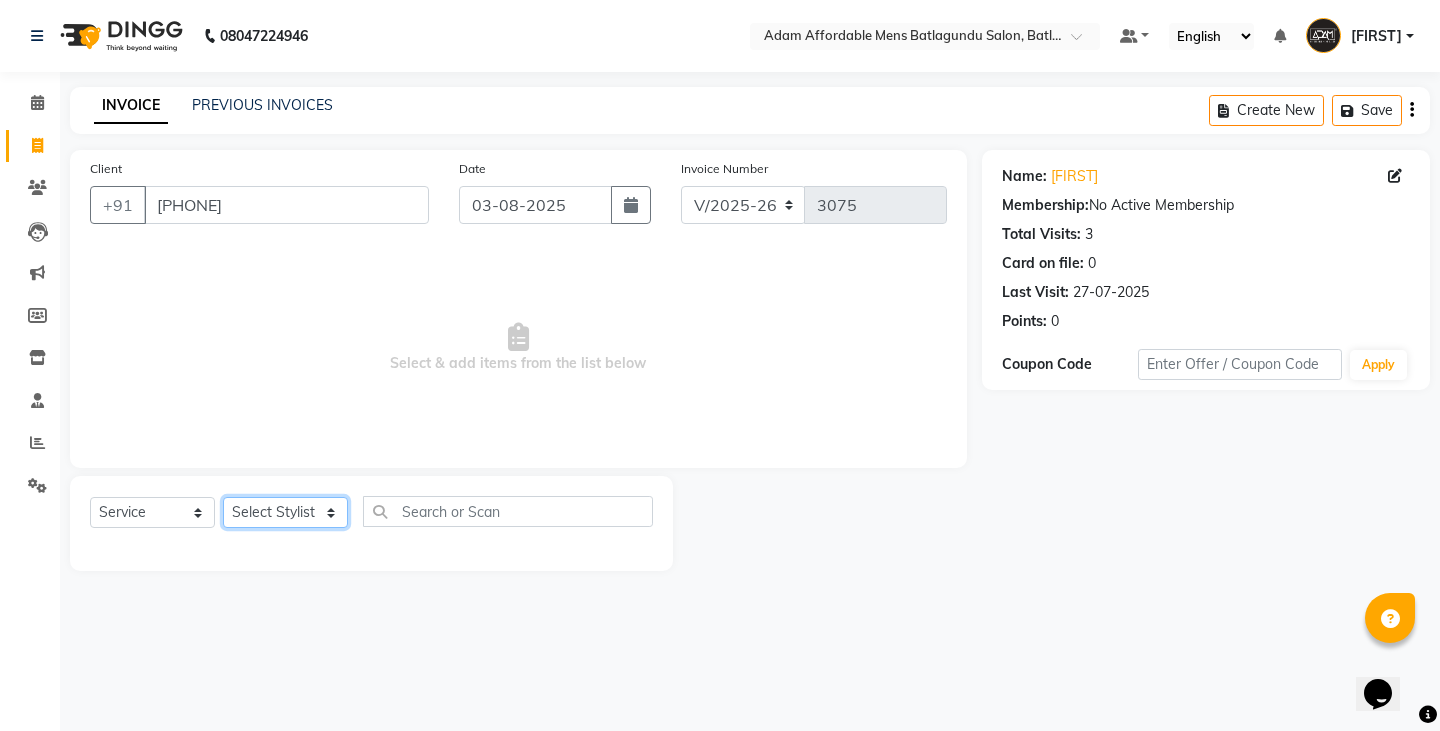 click on "Select Stylist Admin Anish Ovesh Raja SAHIL  SOHAIL SONU" 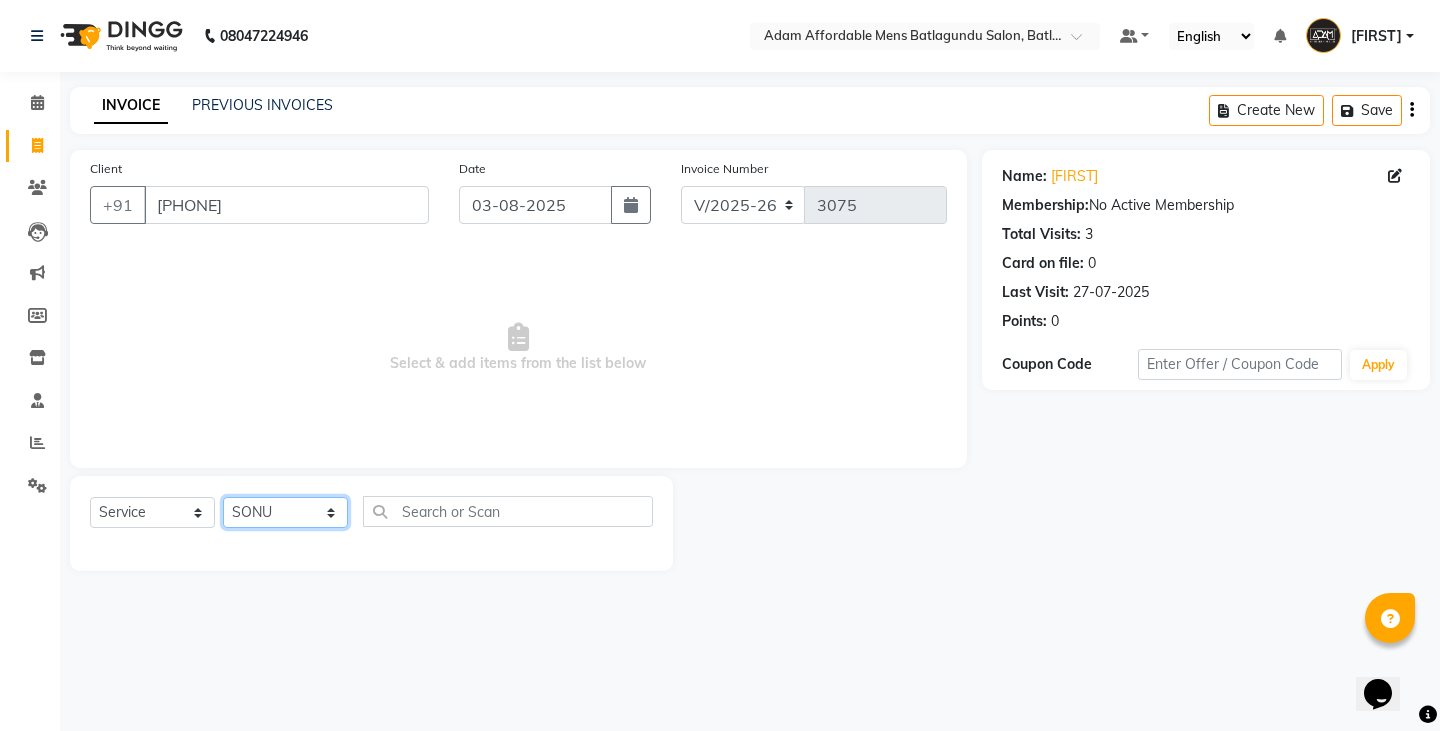 click on "Select Stylist Admin Anish Ovesh Raja SAHIL  SOHAIL SONU" 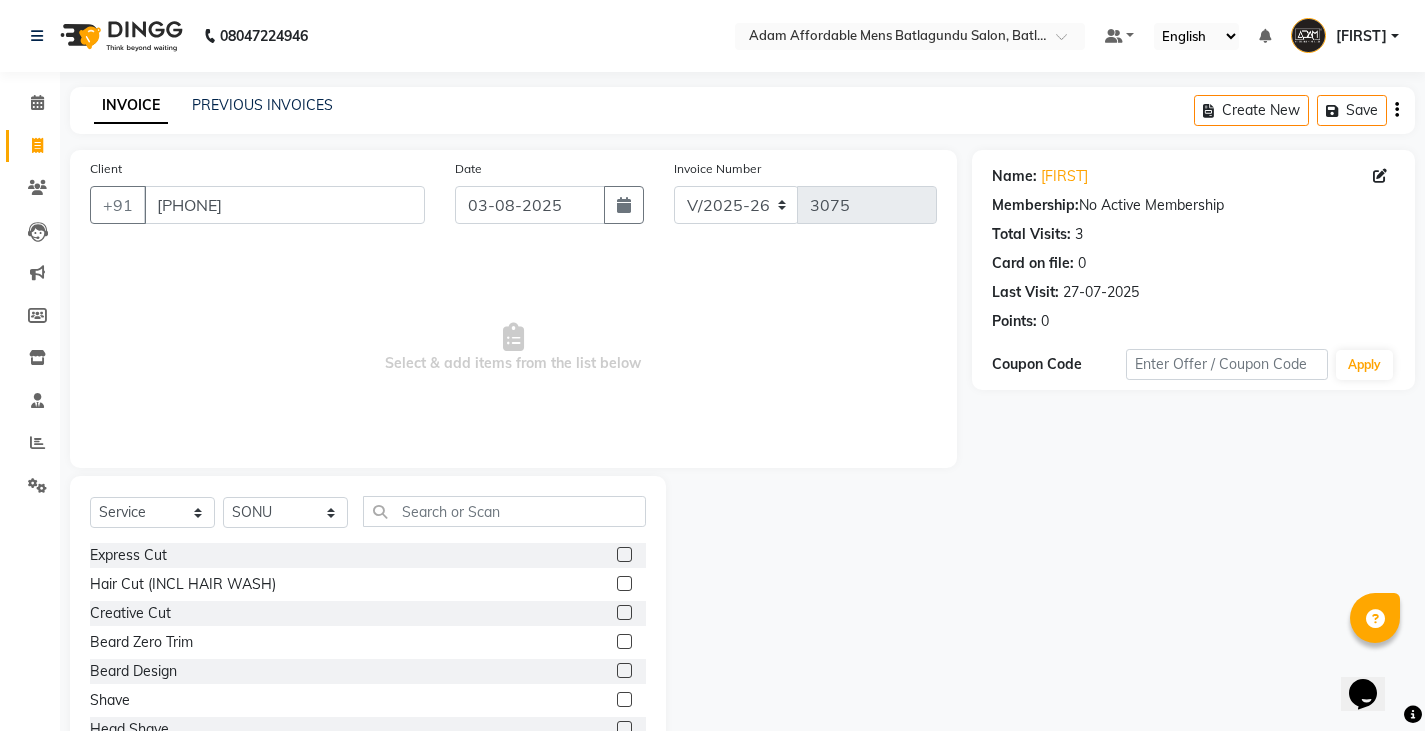 click 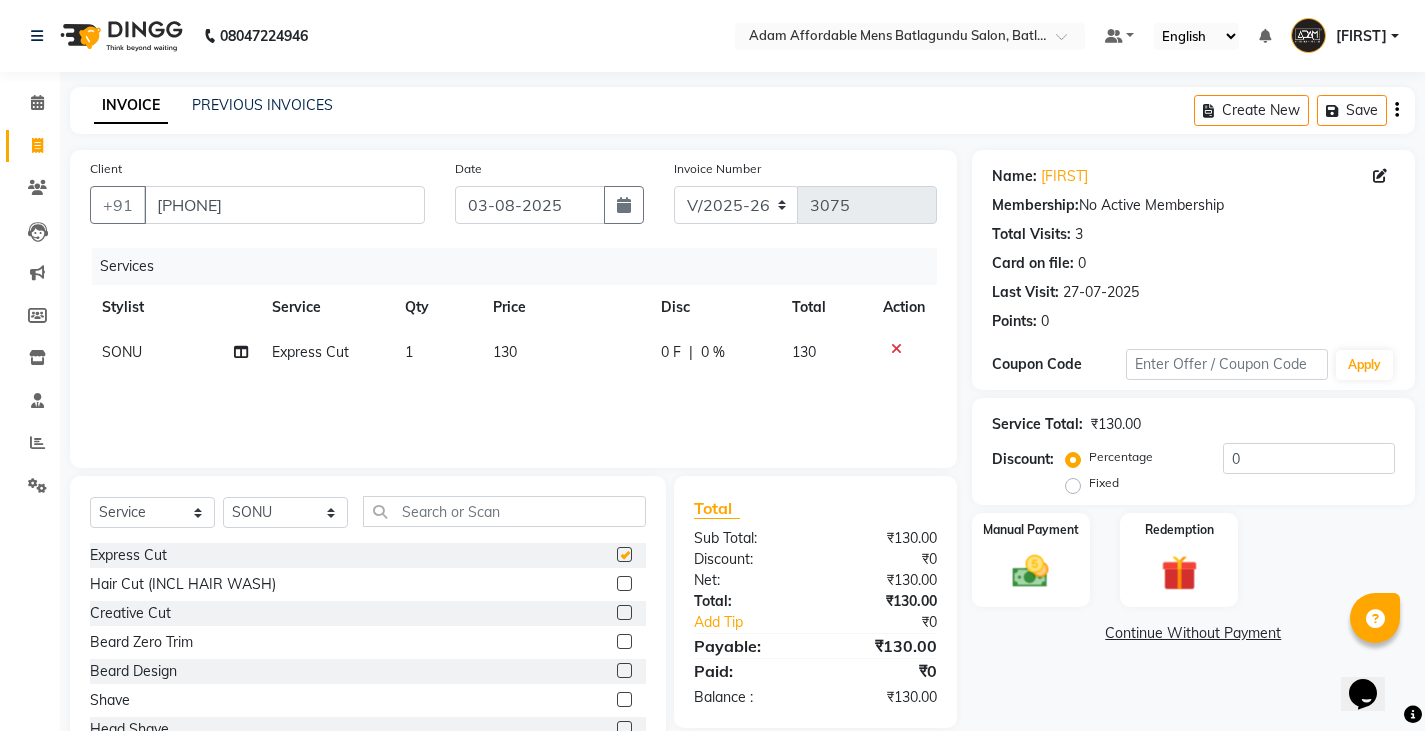 checkbox on "false" 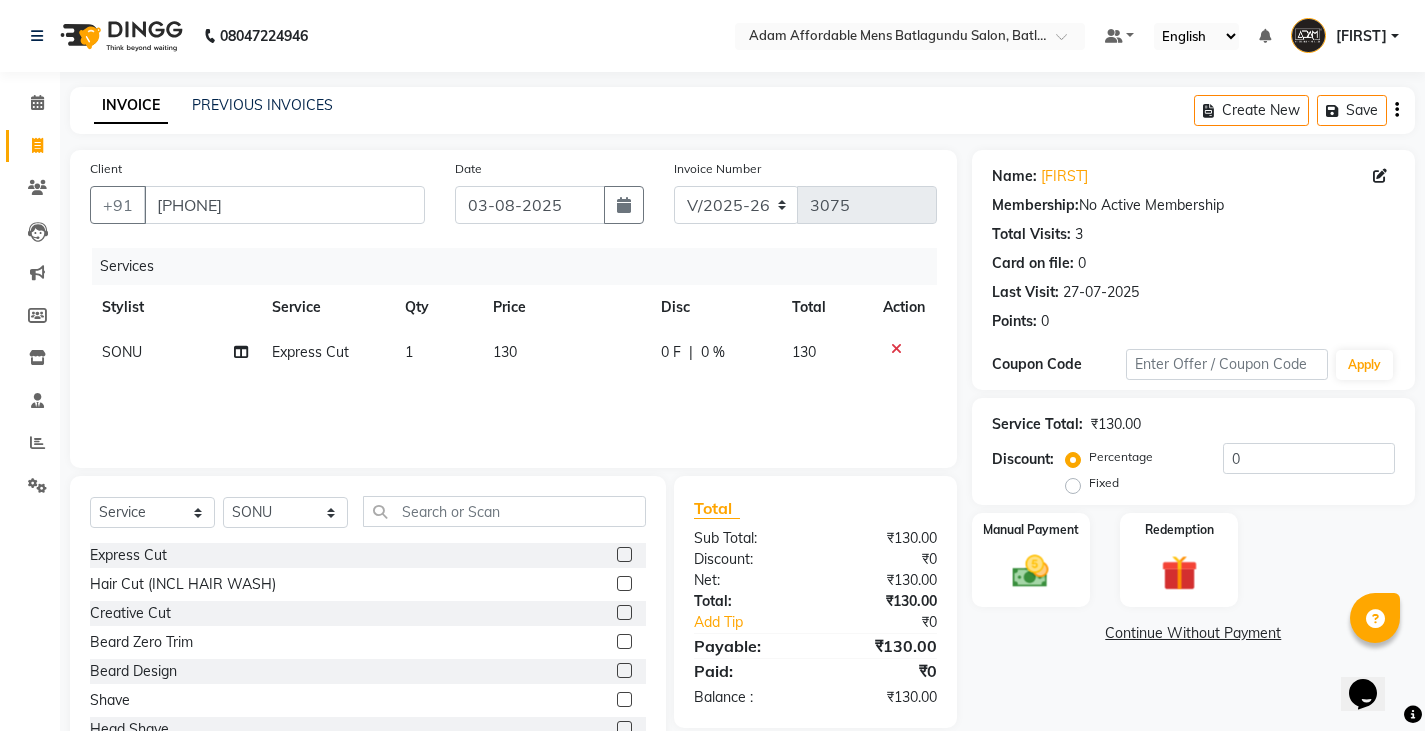 click on "130" 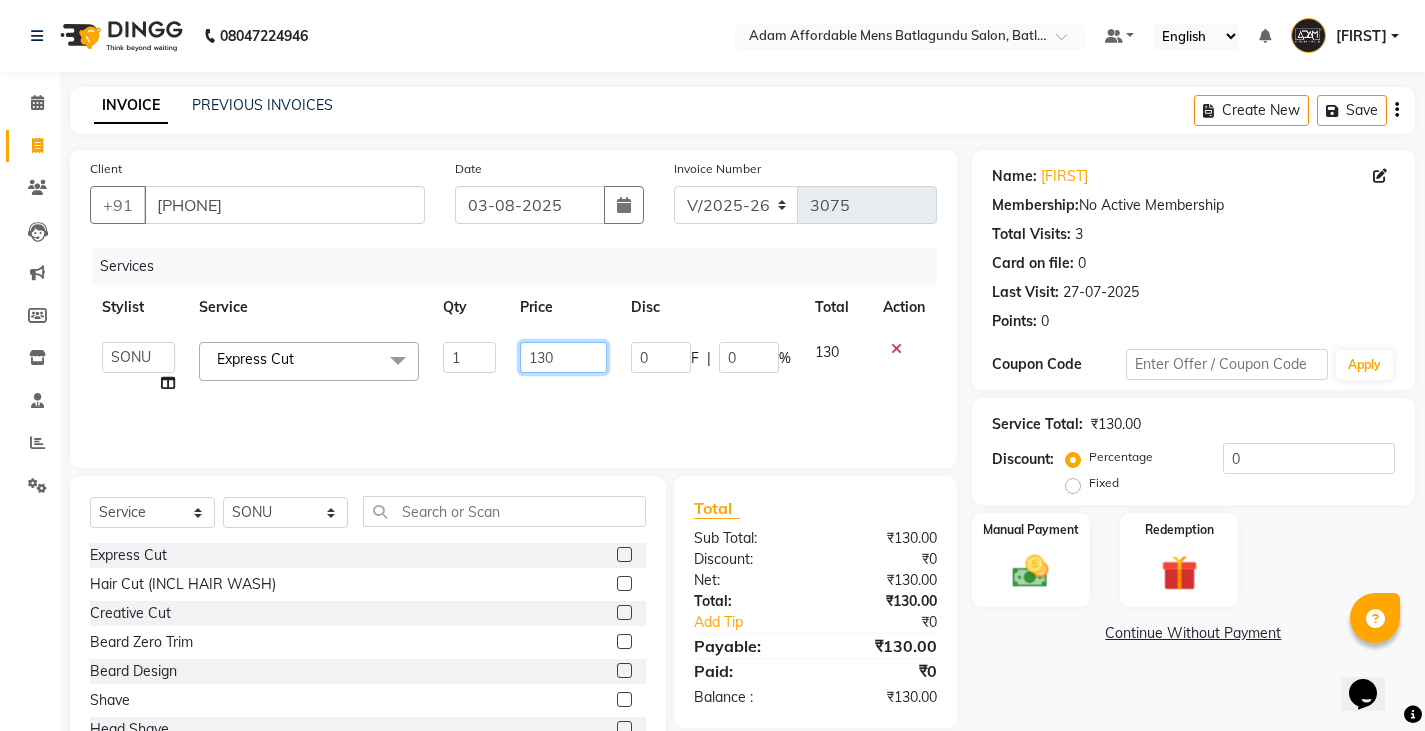 click on "130" 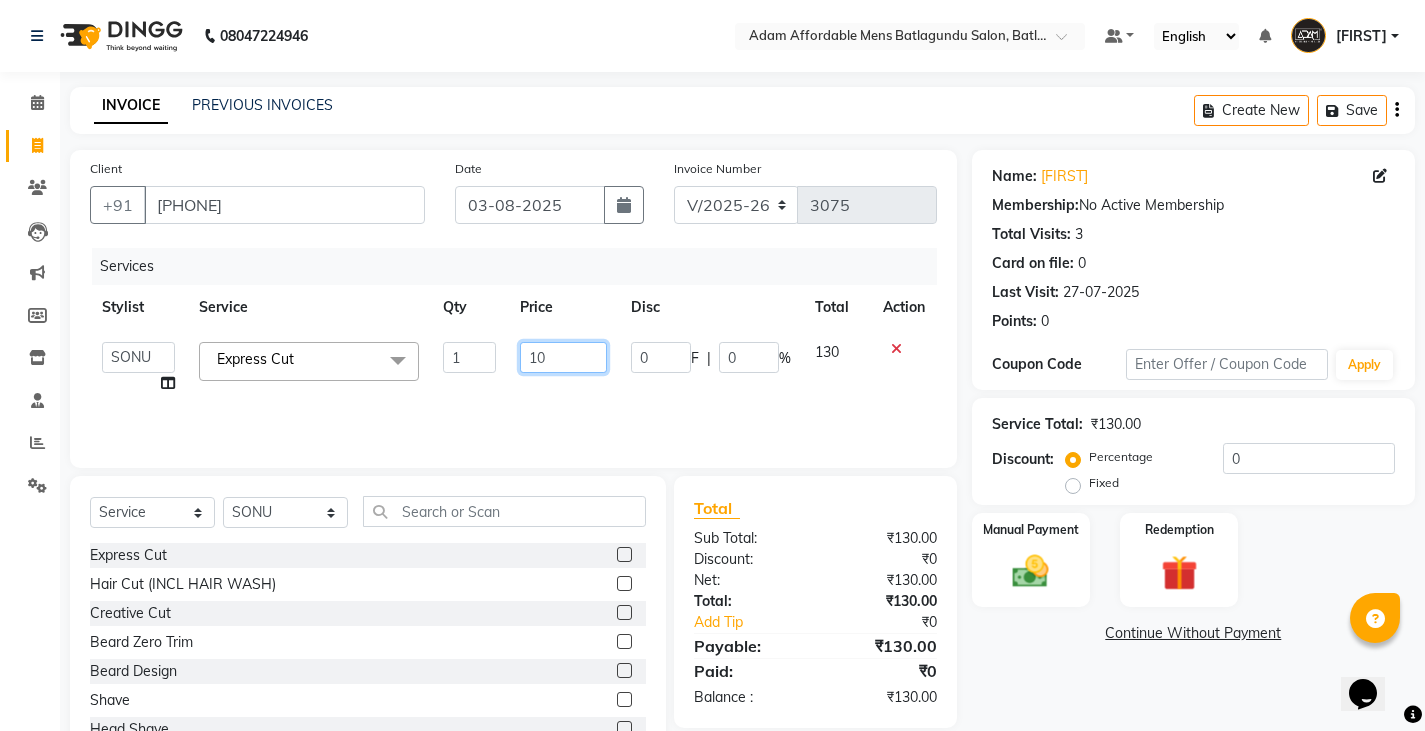 type on "120" 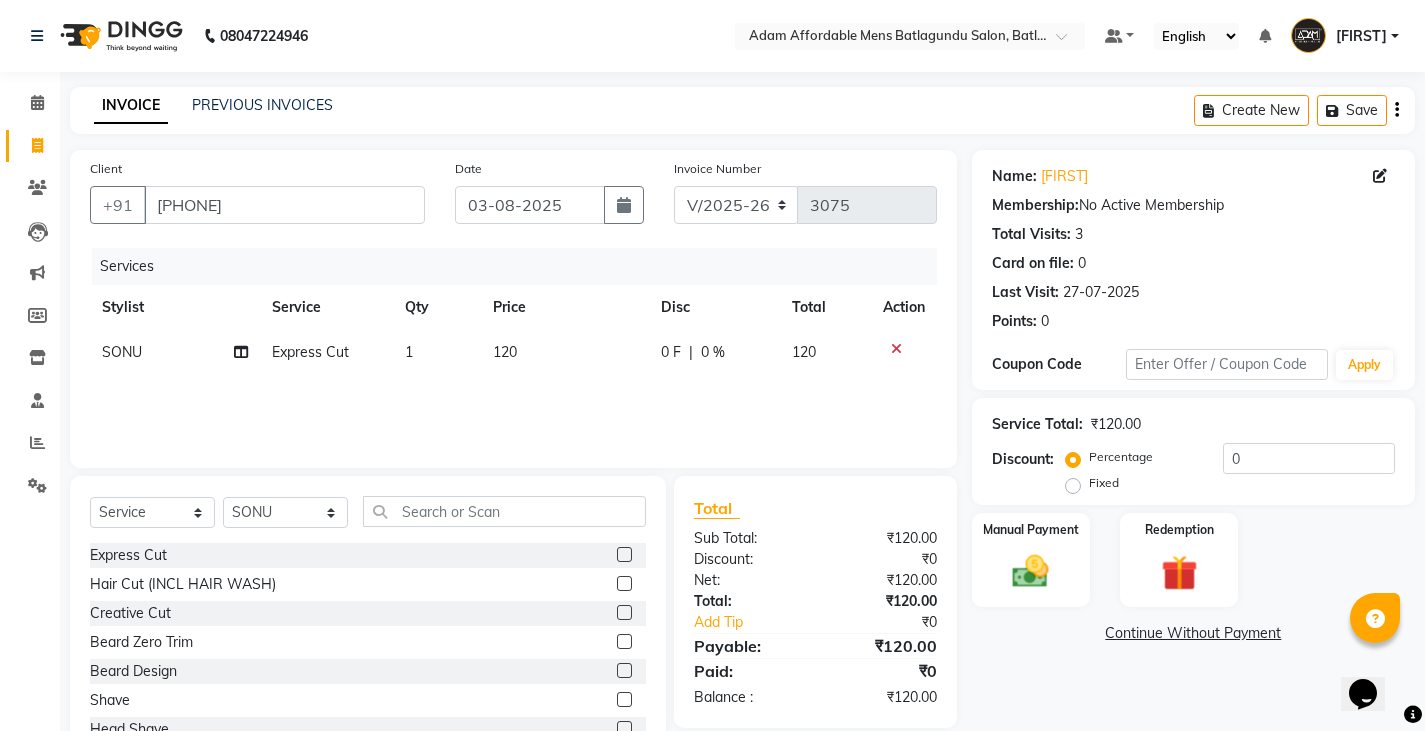 click on "Services Stylist Service Qty Price Disc Total Action [LAST] Express Cut 1 120 0 F | 0 % 120" 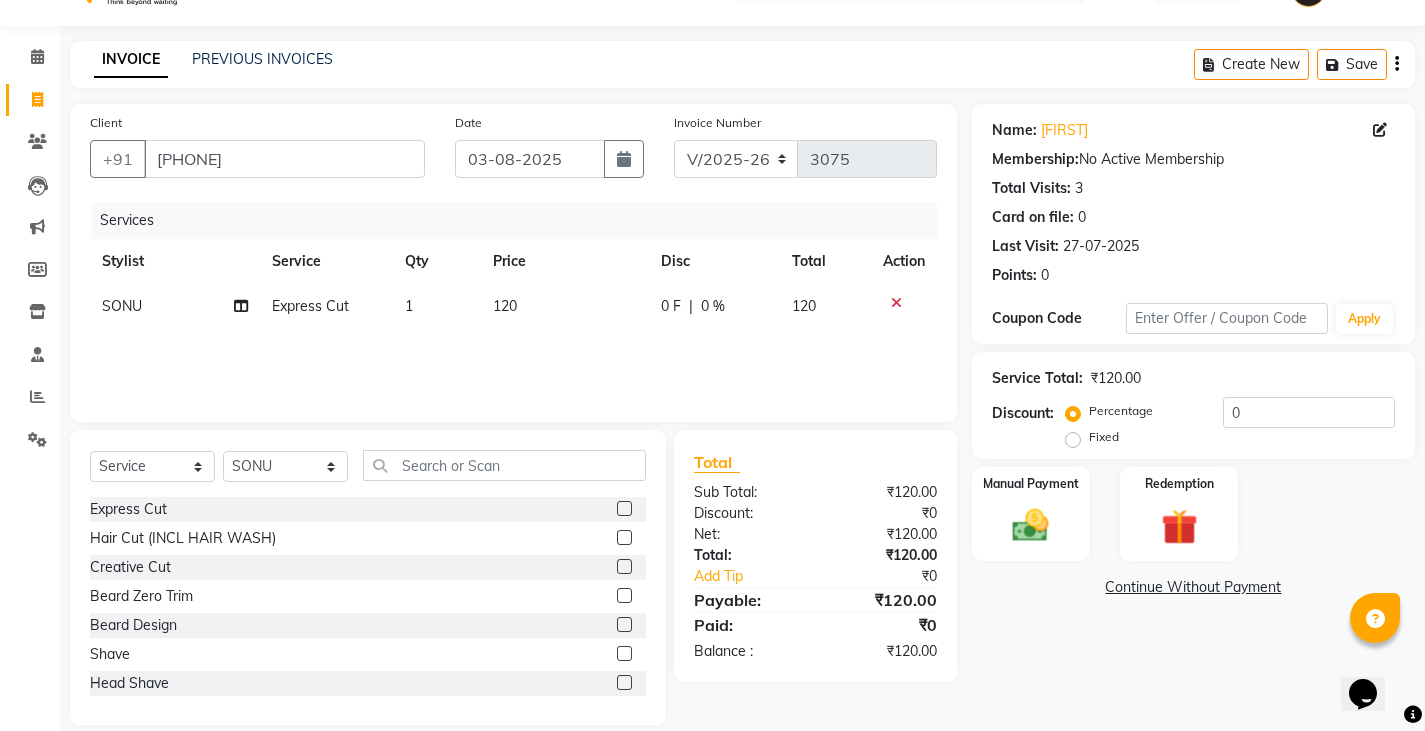 scroll, scrollTop: 70, scrollLeft: 0, axis: vertical 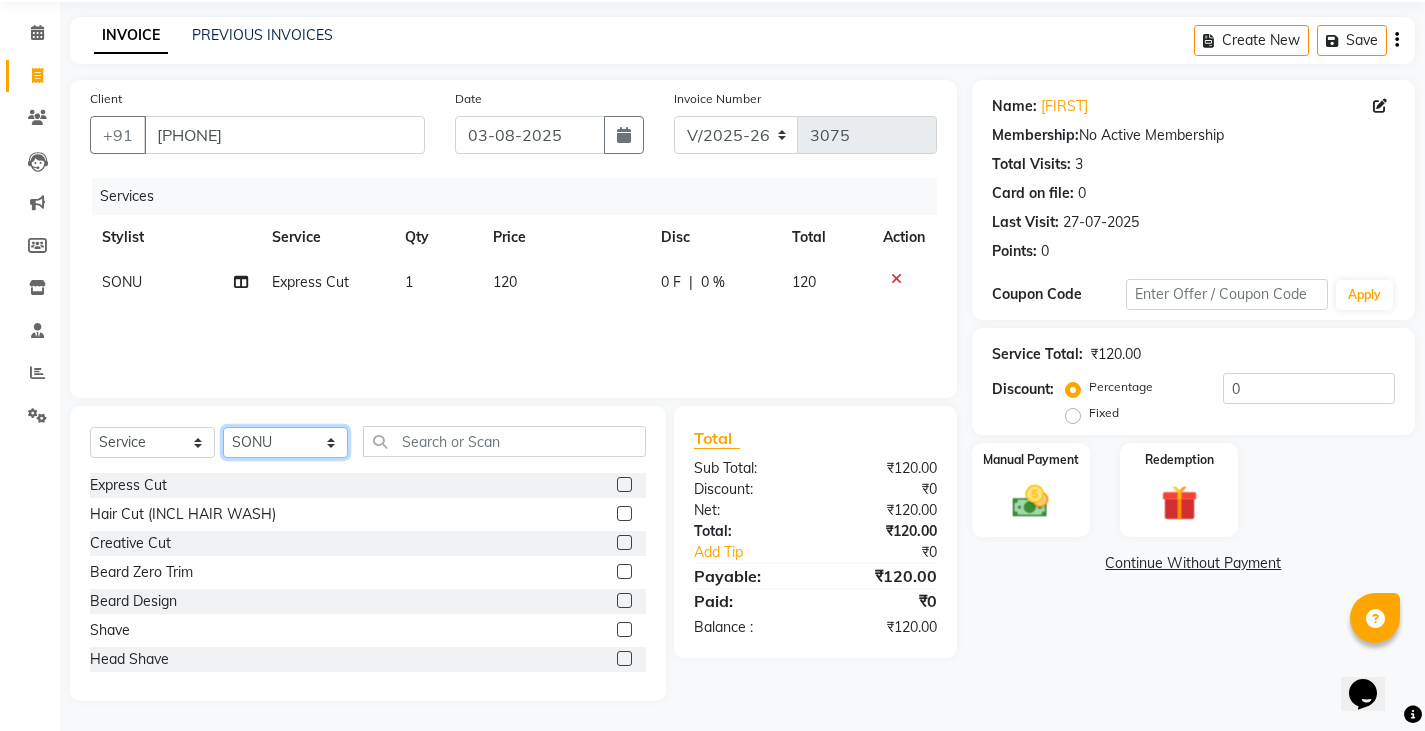click on "Select Stylist Admin Anish Ovesh Raja SAHIL  SOHAIL SONU" 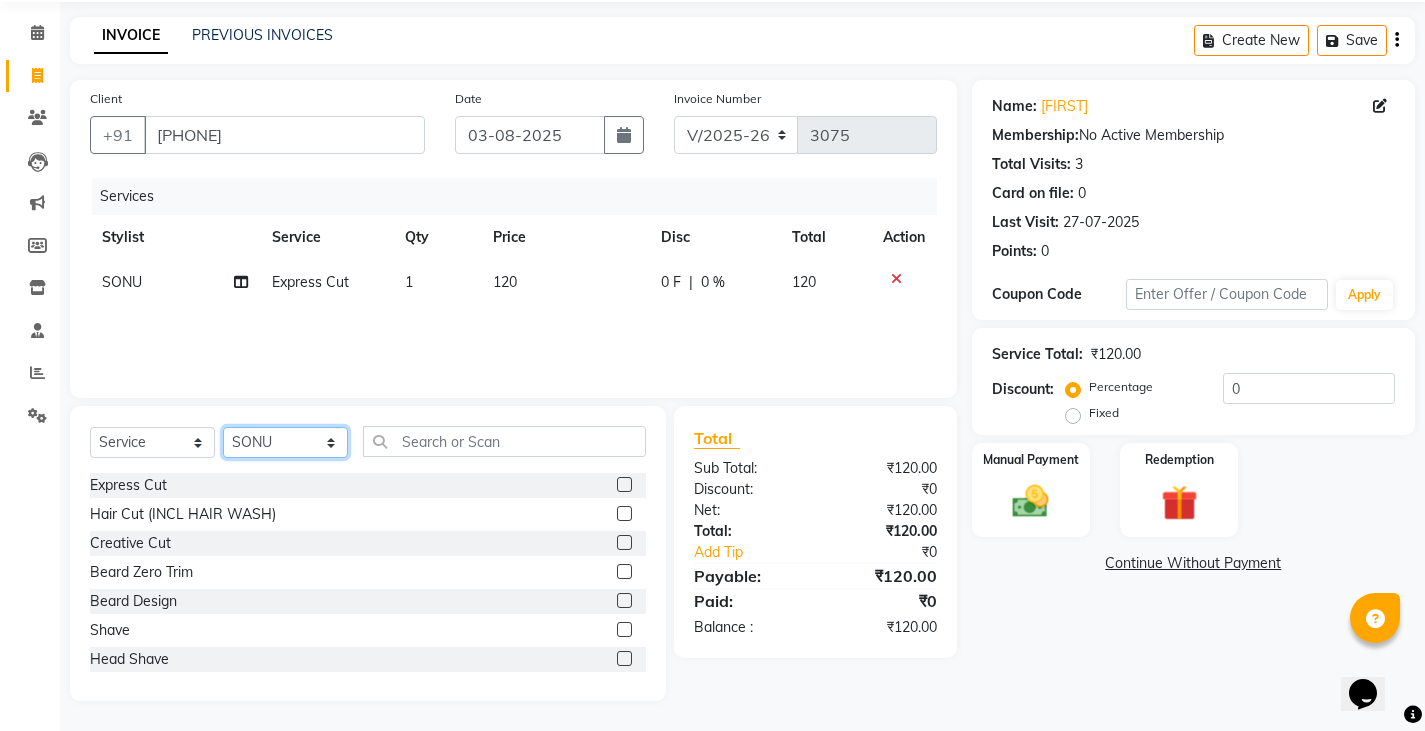 select on "84061" 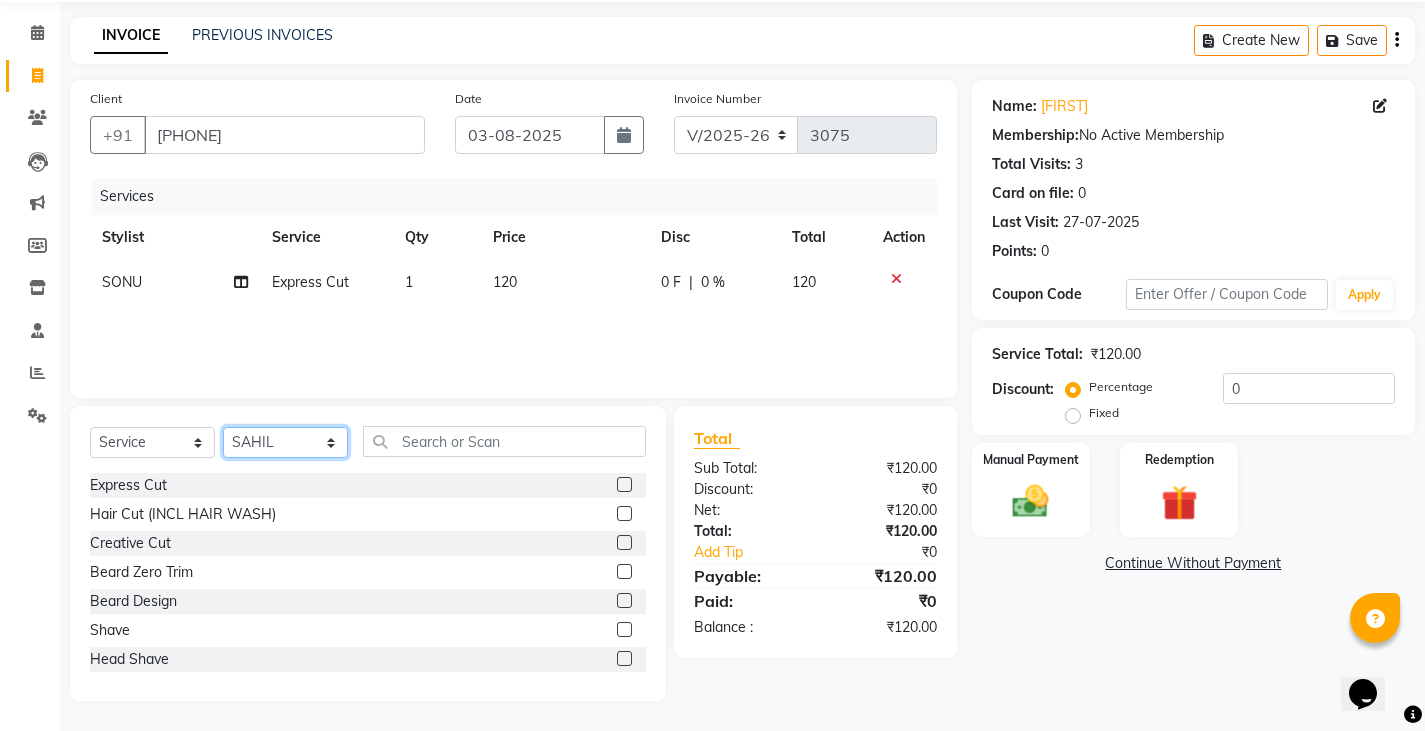 click on "Select Stylist Admin Anish Ovesh Raja SAHIL  SOHAIL SONU" 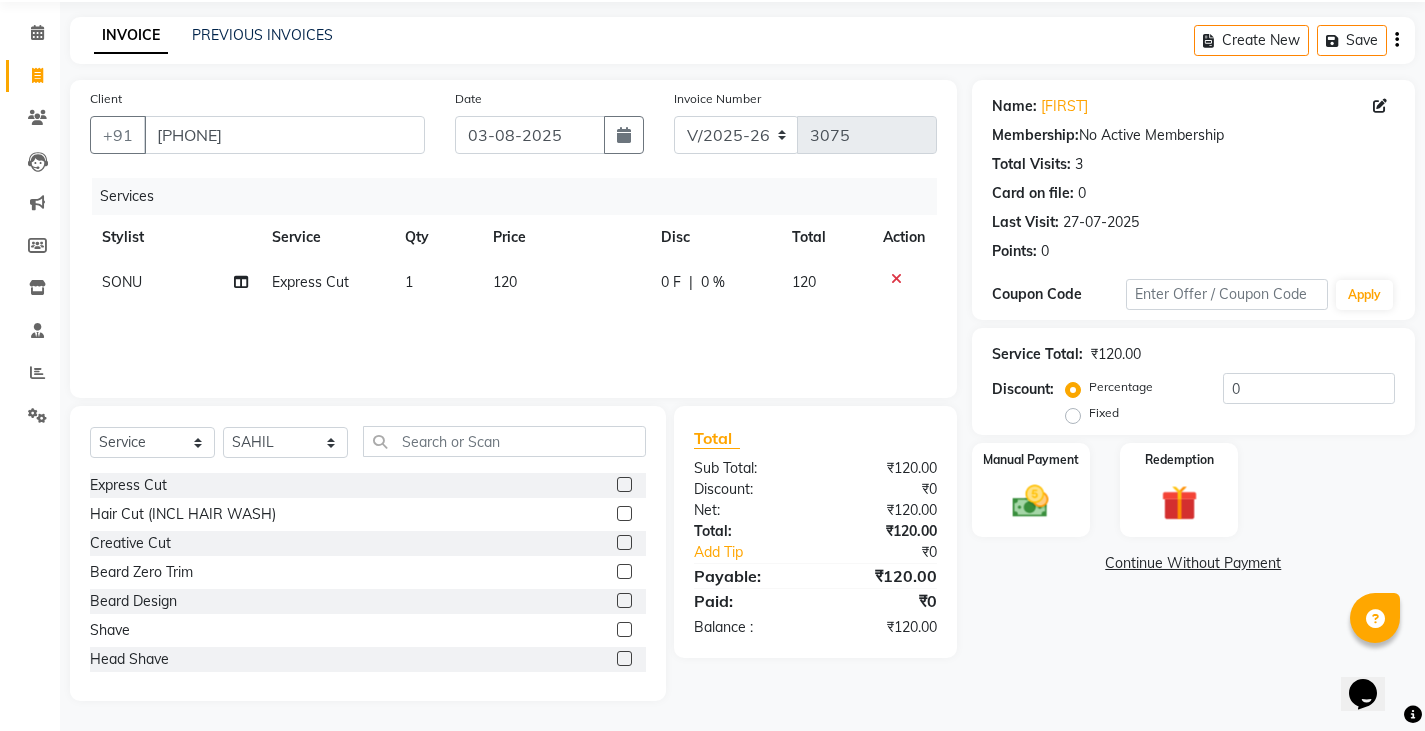 click 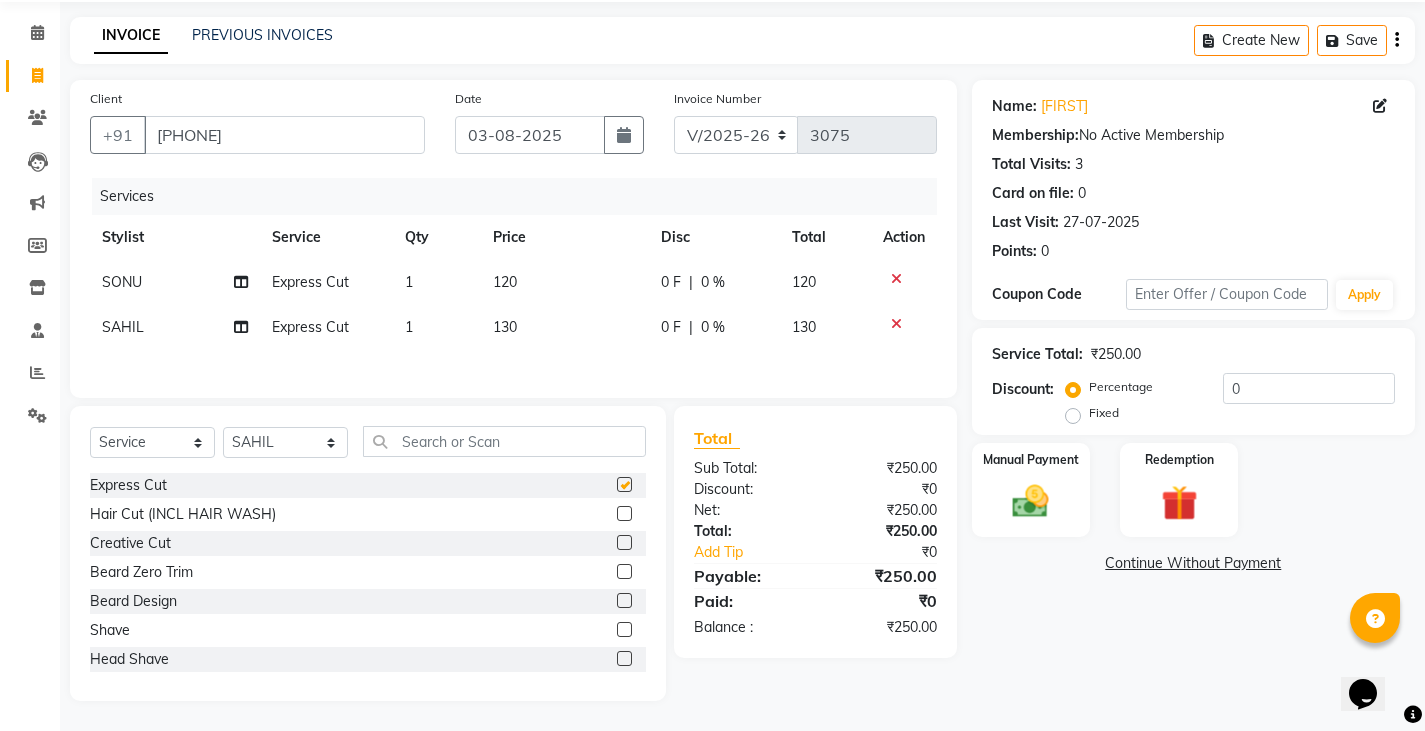 checkbox on "false" 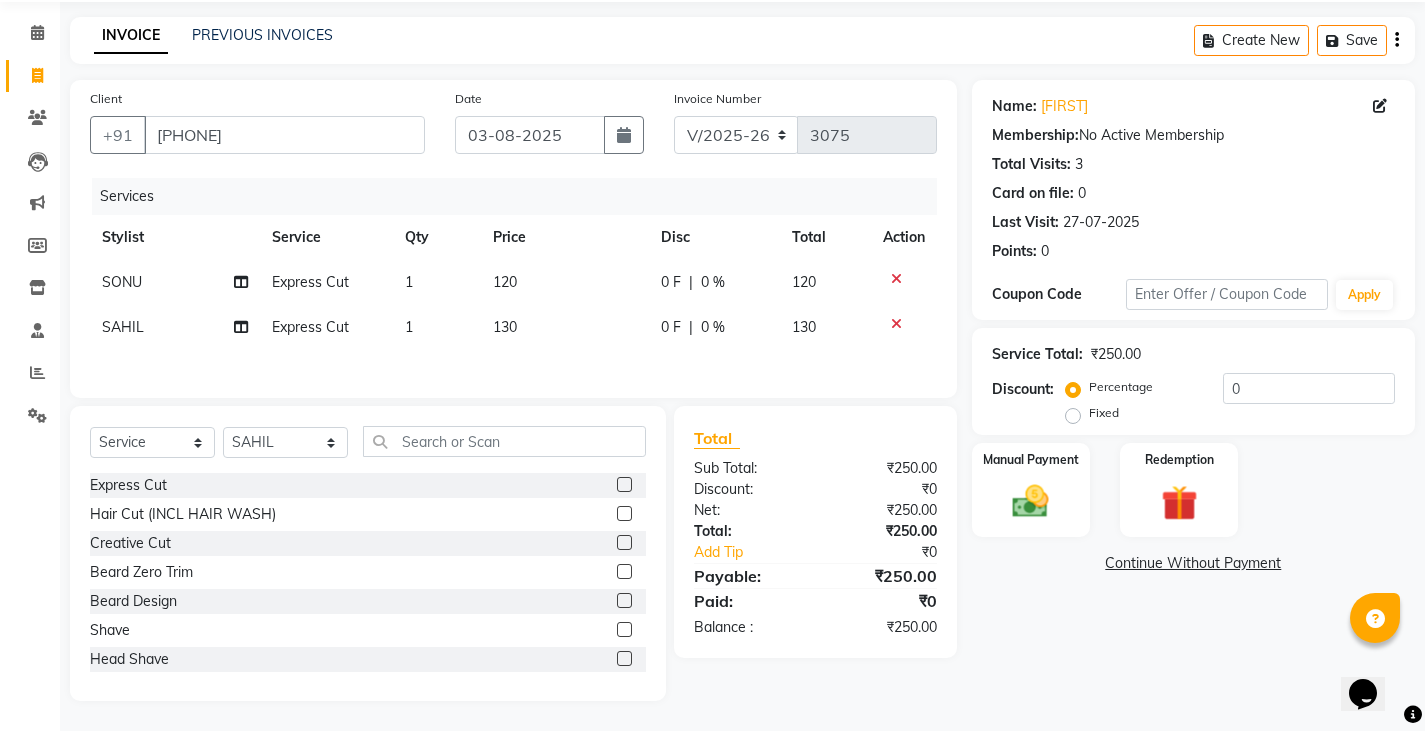 click 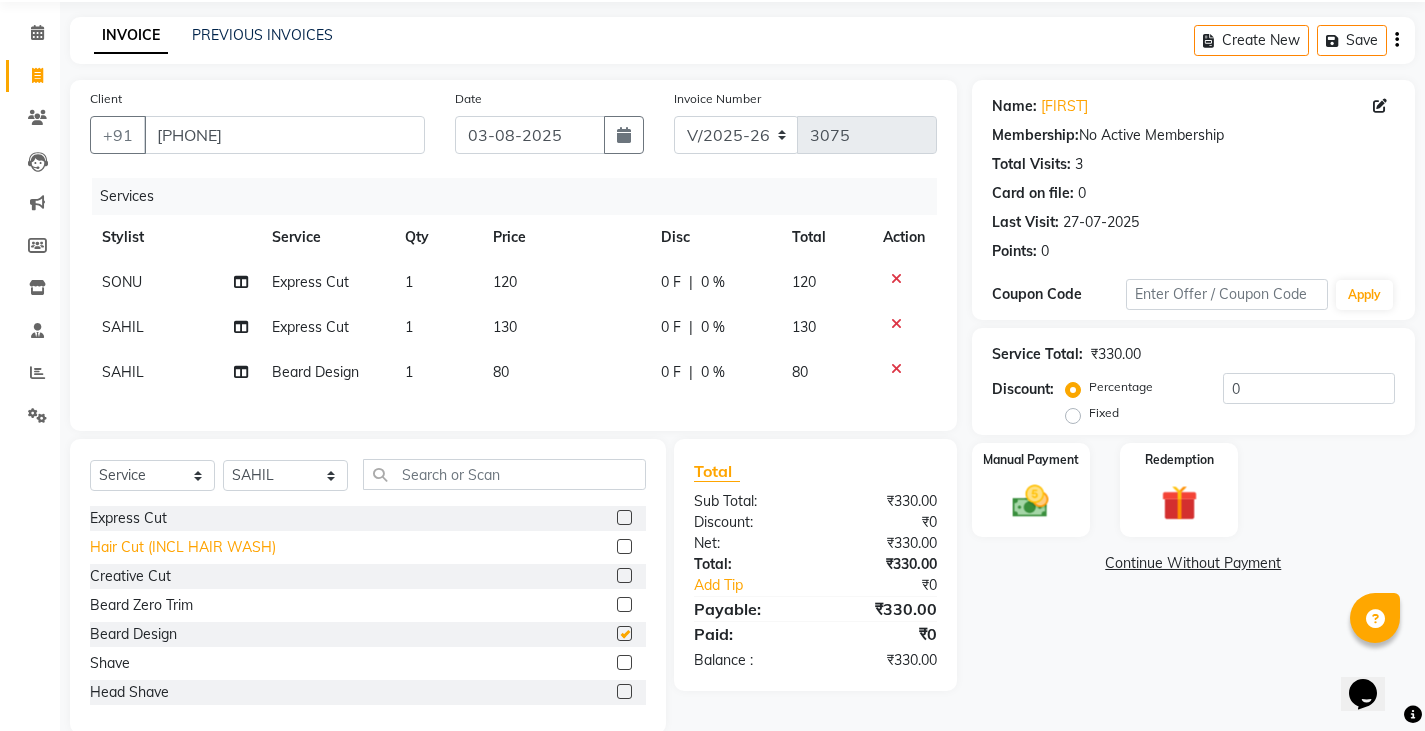 checkbox on "false" 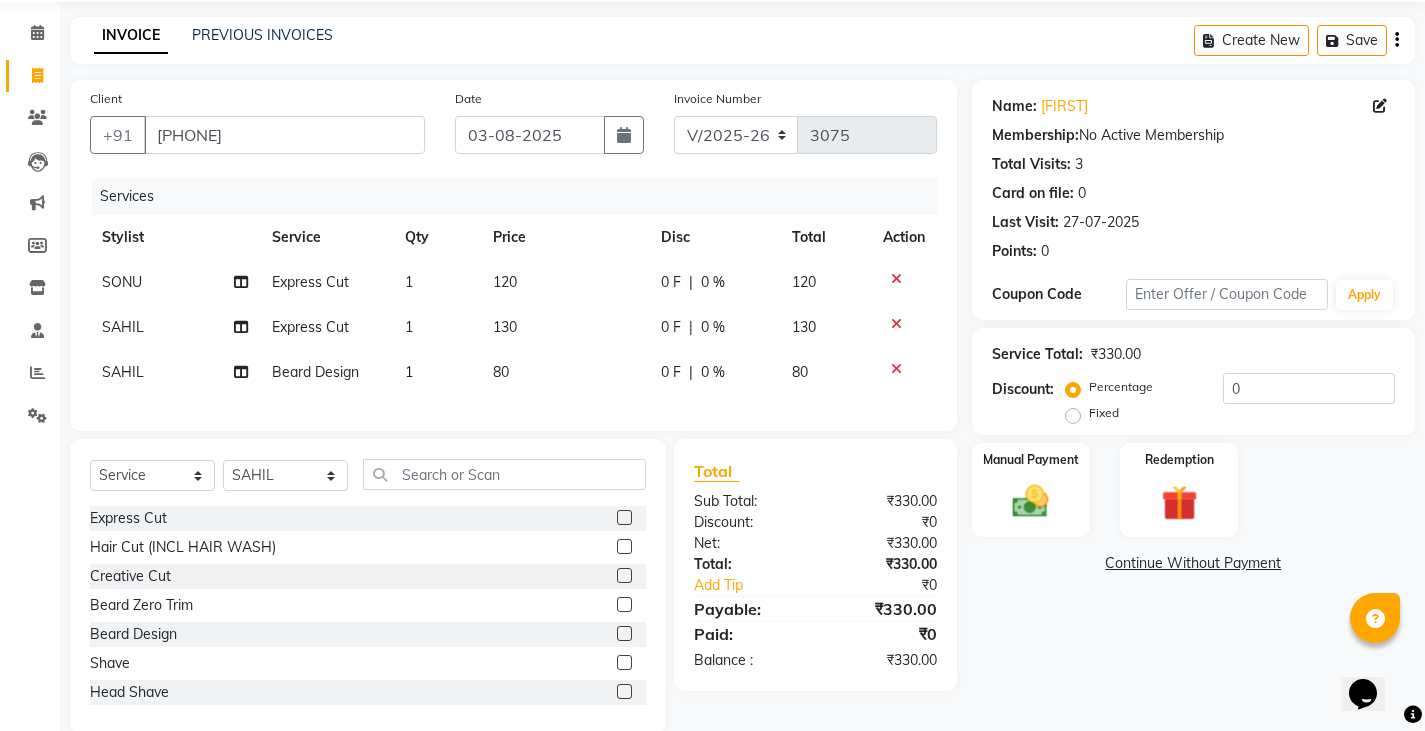 click on "130" 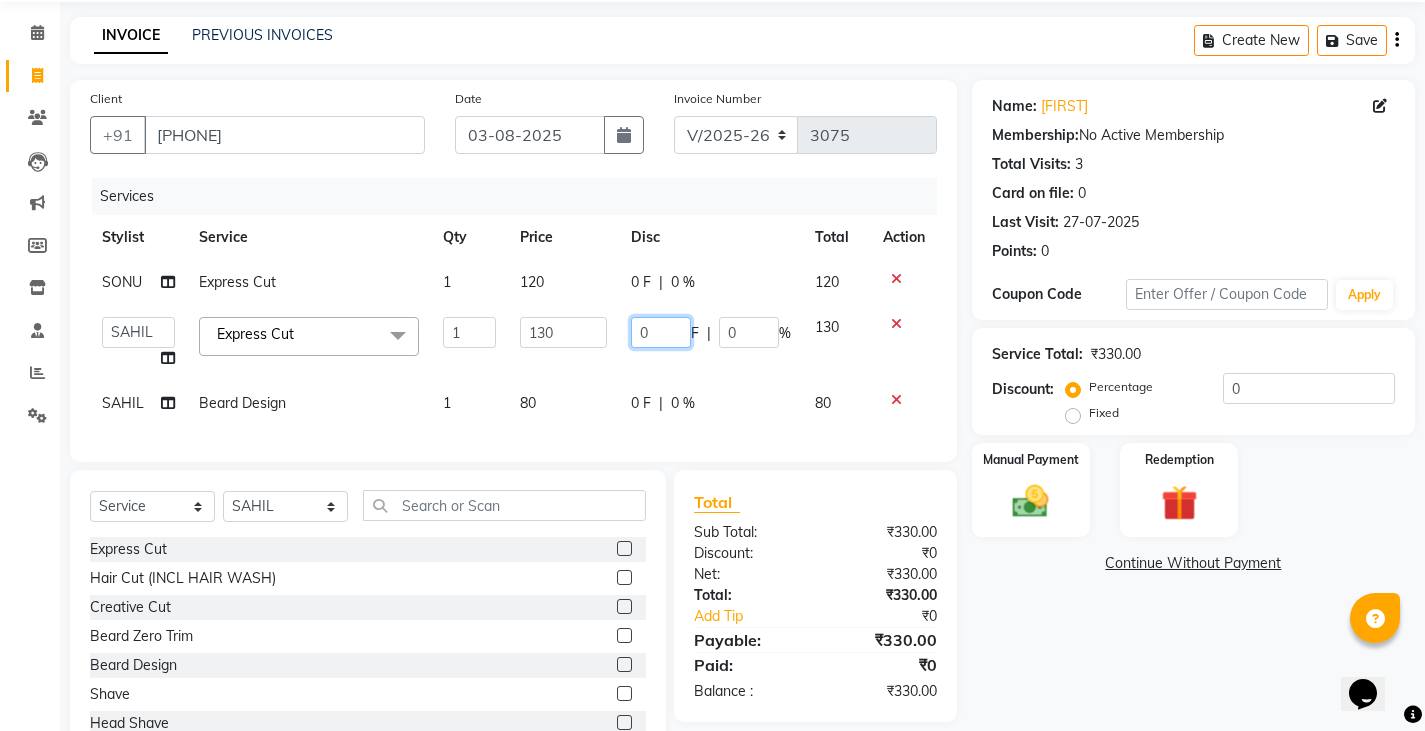 click on "0" 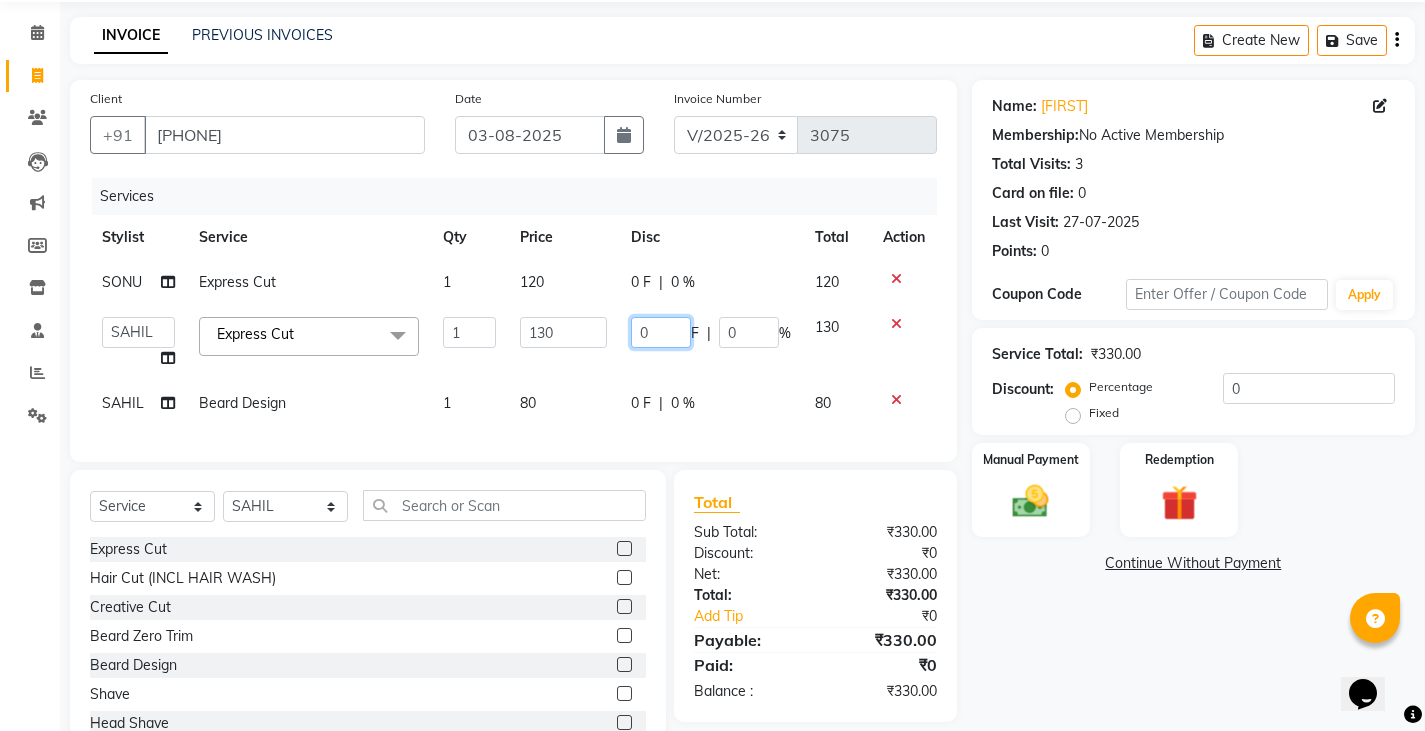 type on "30" 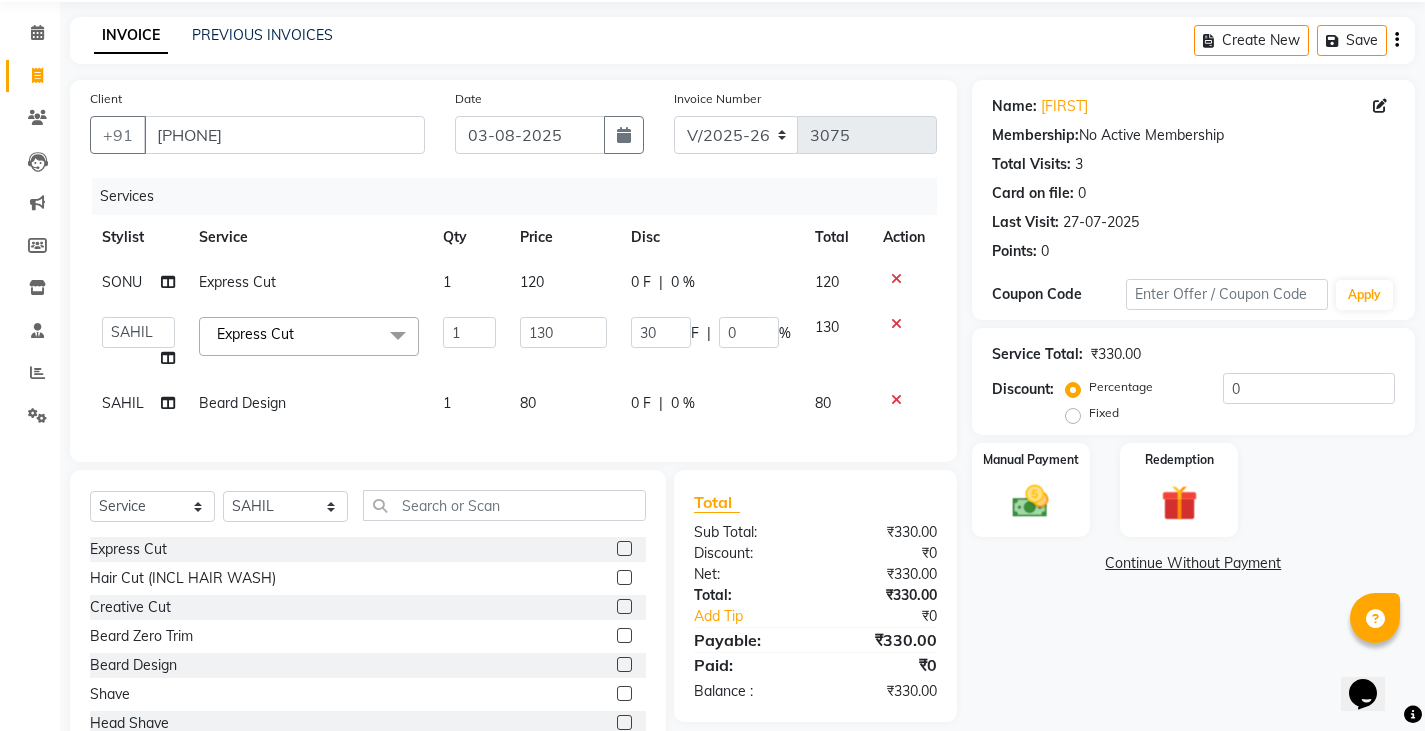 click on "Services Stylist Service Qty Price Disc Total Action [LAST]  Express Cut 1 130 30 F | 0 % 130" 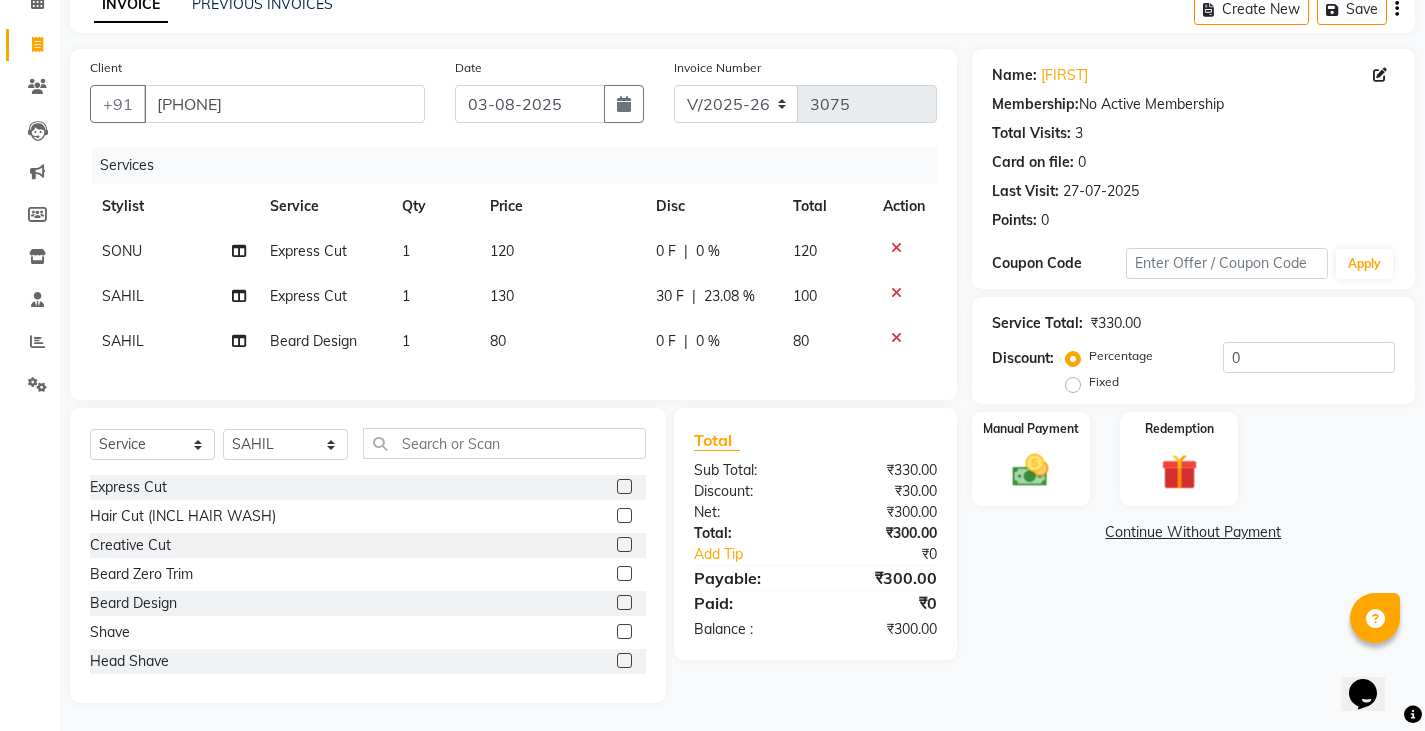 scroll, scrollTop: 118, scrollLeft: 0, axis: vertical 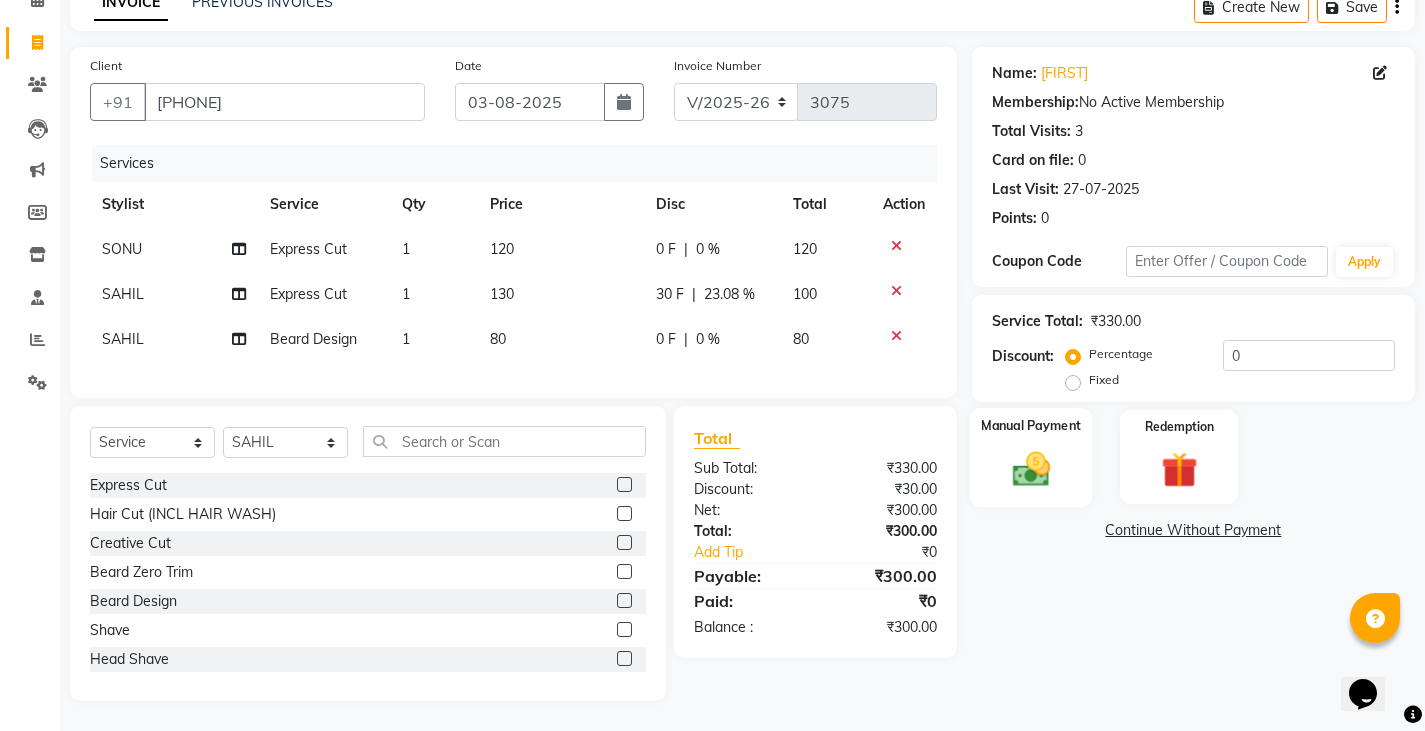 click 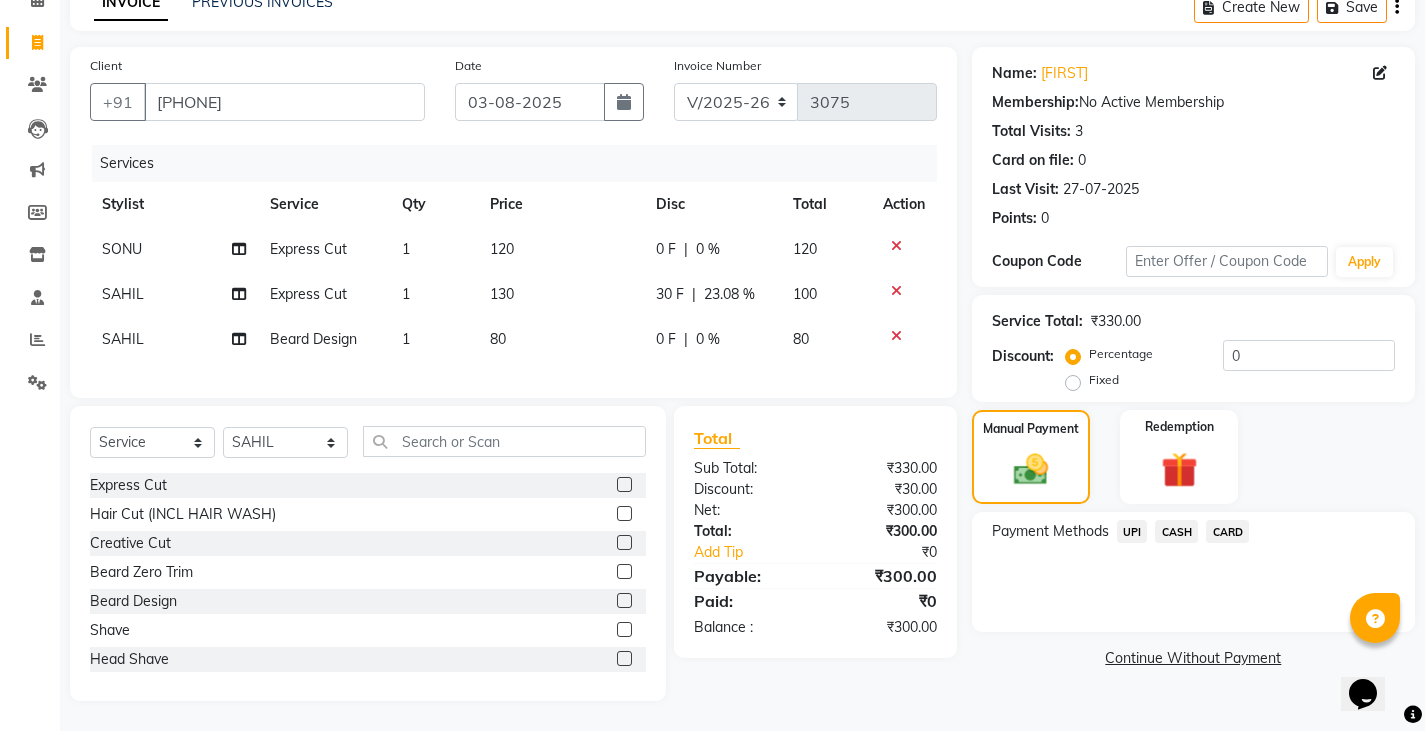click on "UPI" 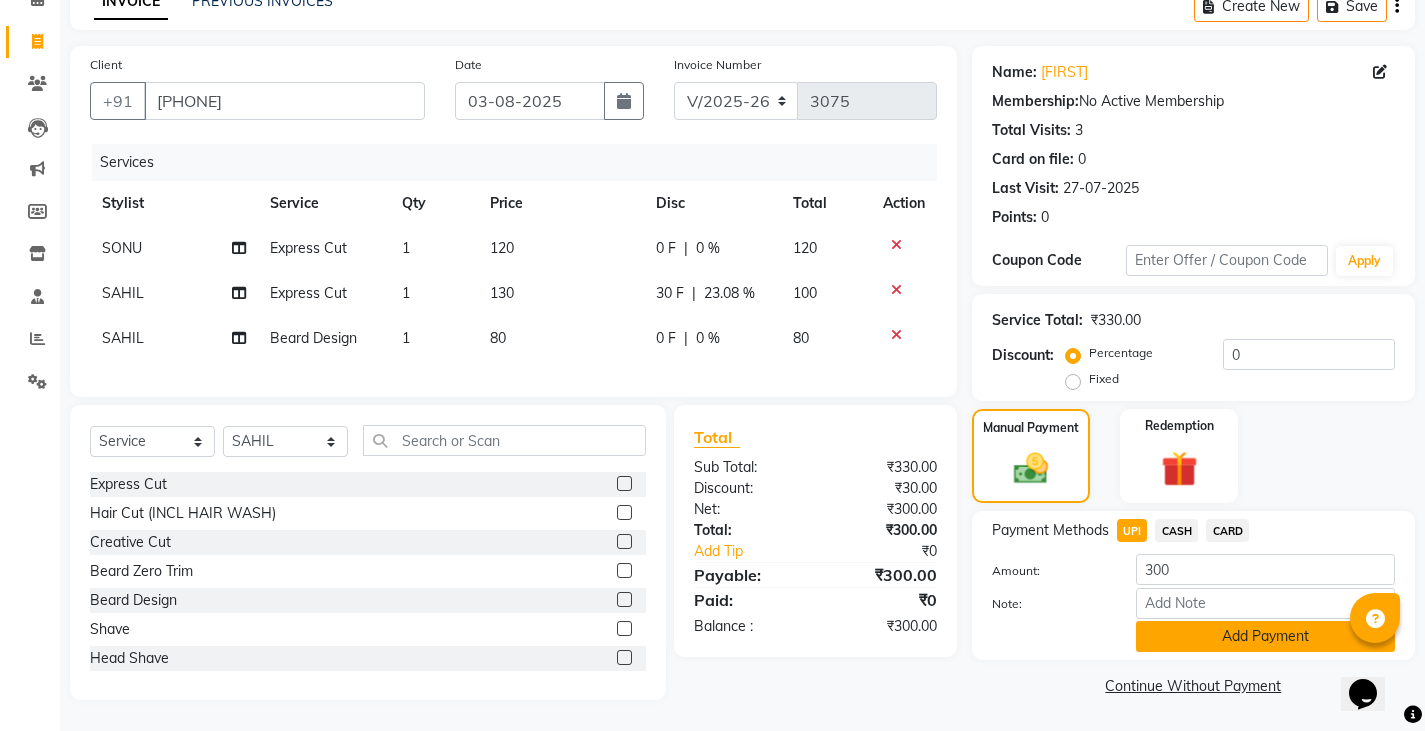 click on "Add Payment" 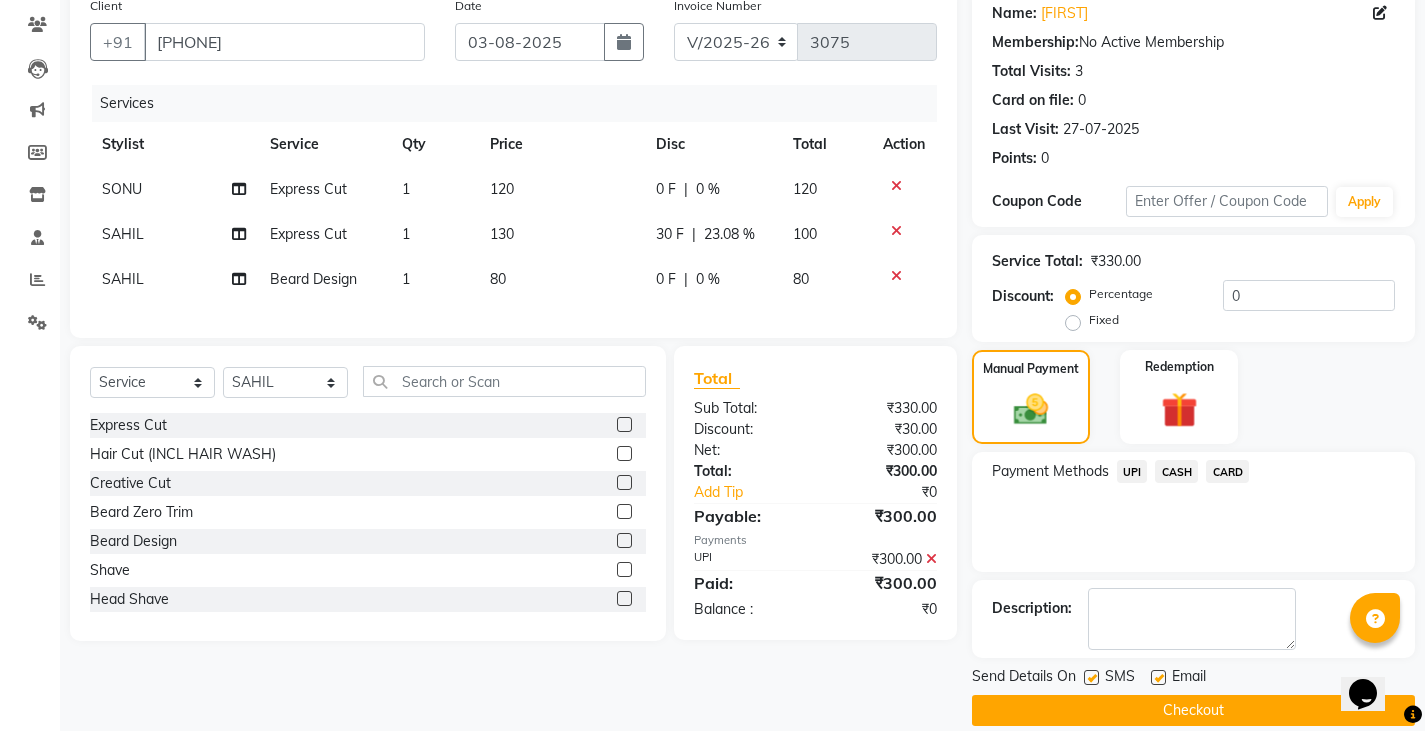scroll, scrollTop: 188, scrollLeft: 0, axis: vertical 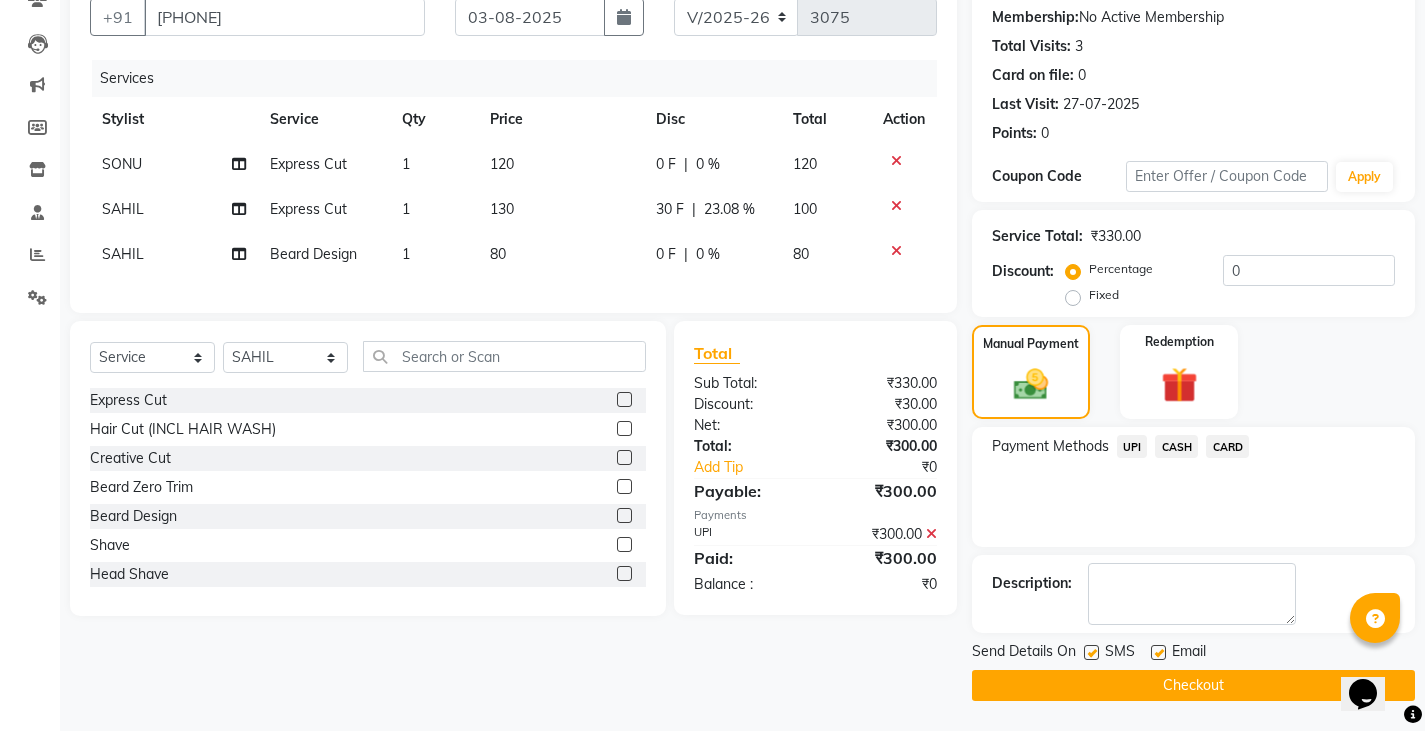click on "Checkout" 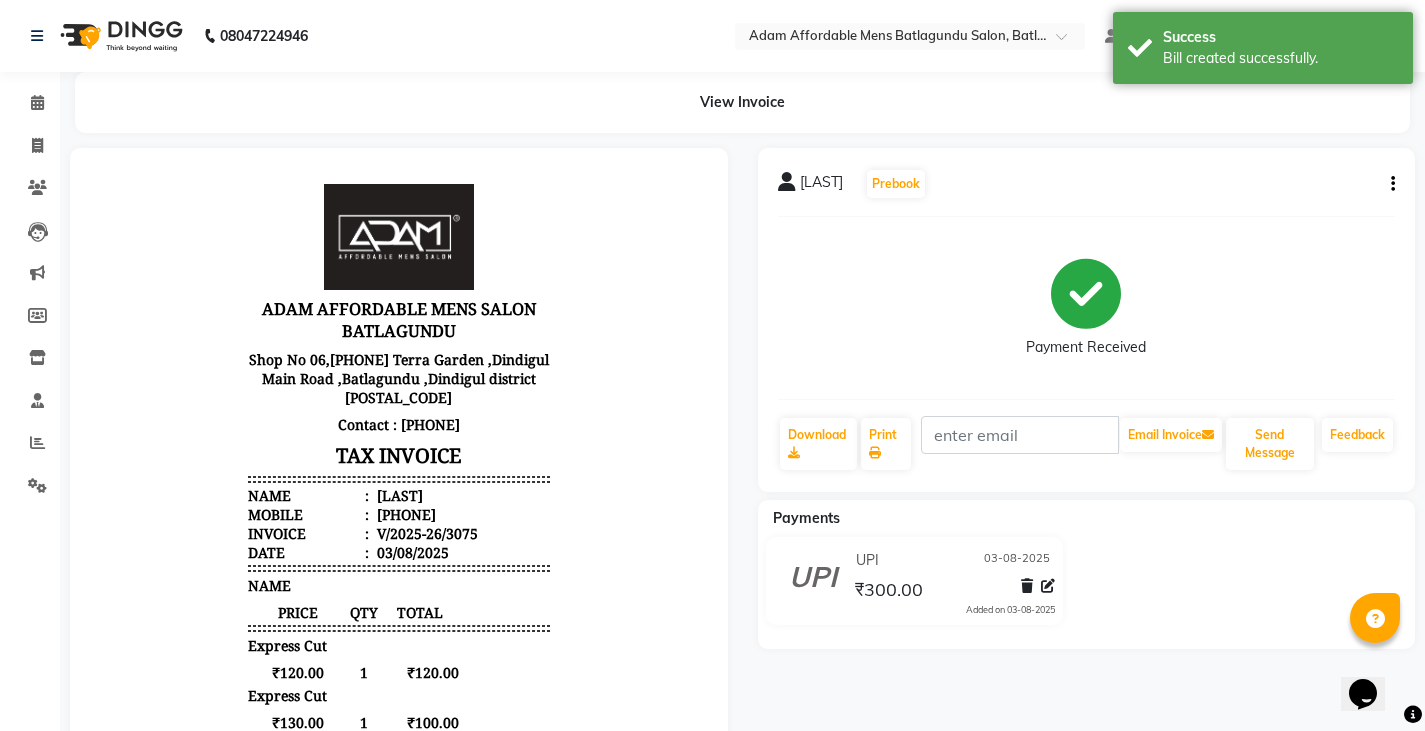 scroll, scrollTop: 0, scrollLeft: 0, axis: both 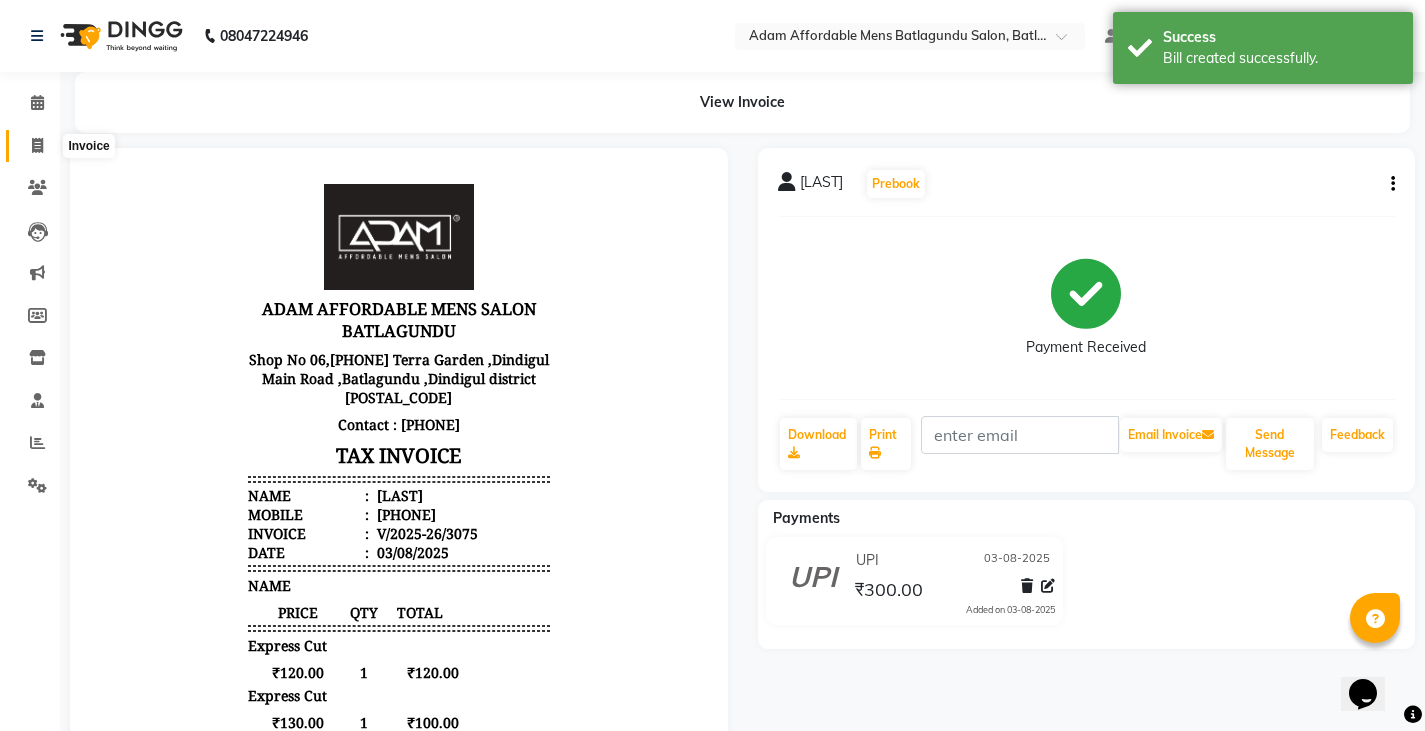 click 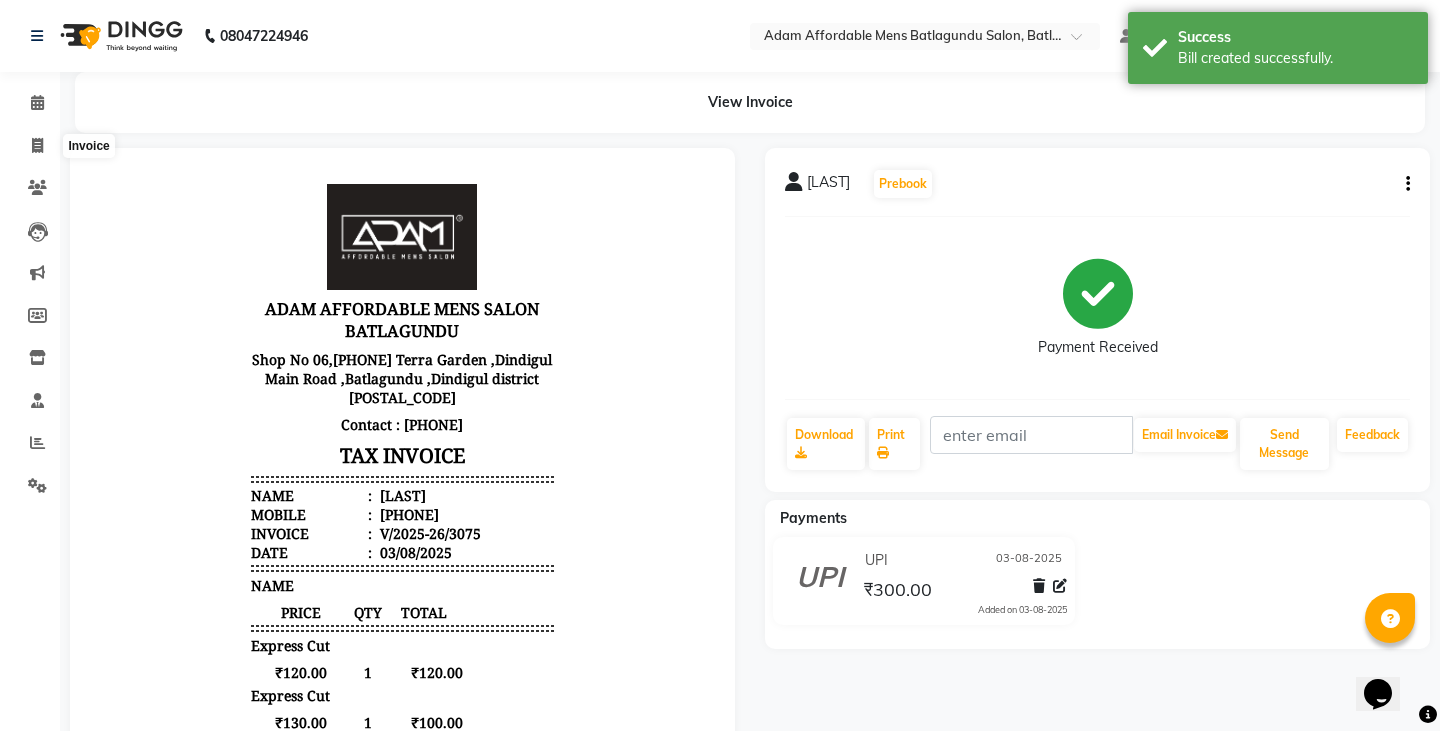 select on "service" 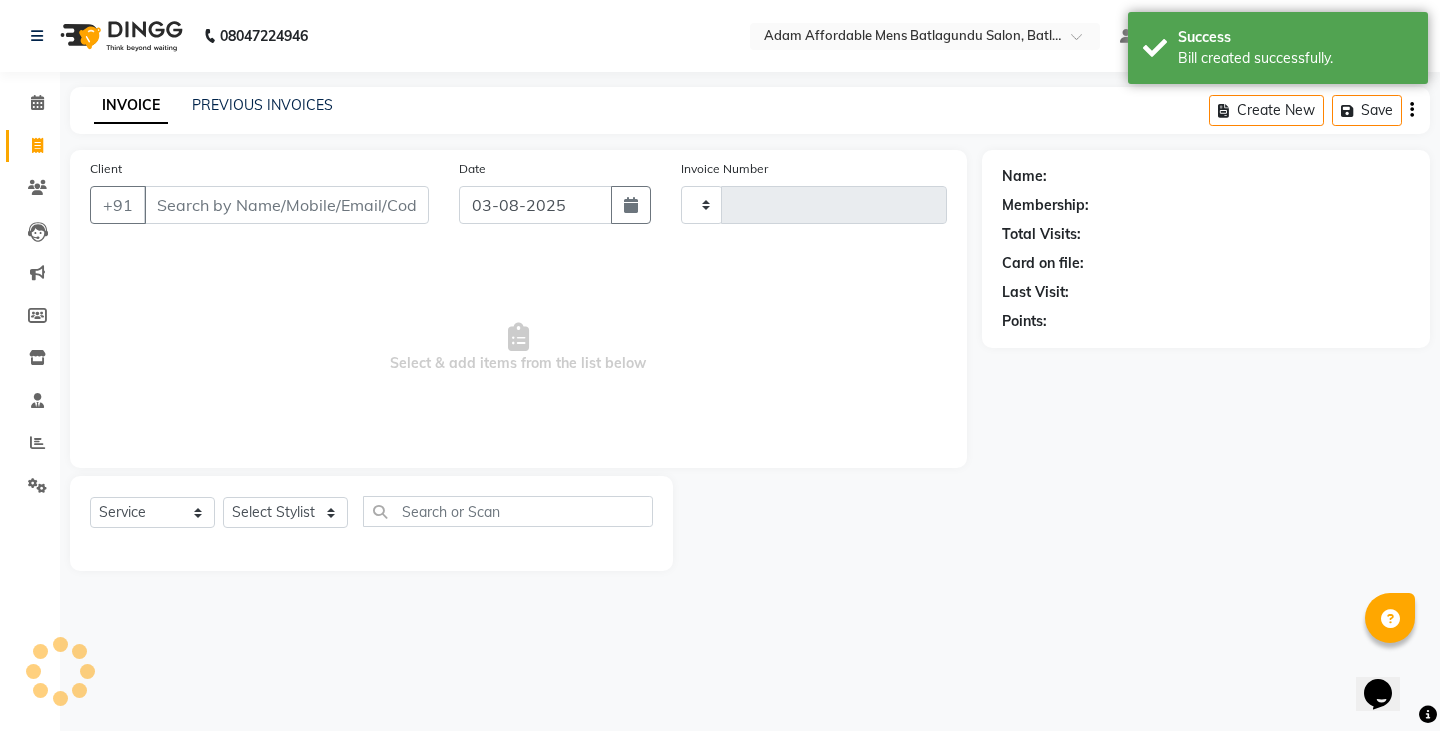 type on "3076" 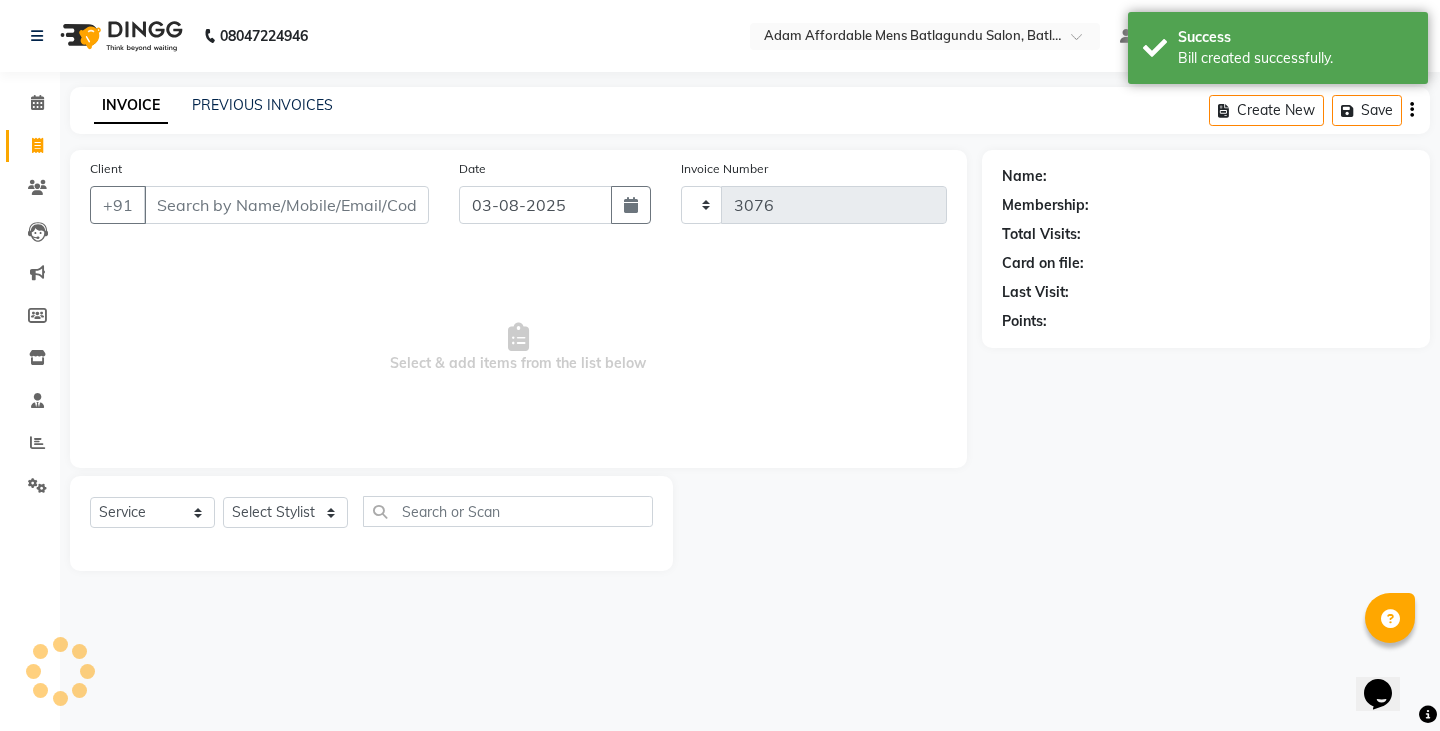 select on "8213" 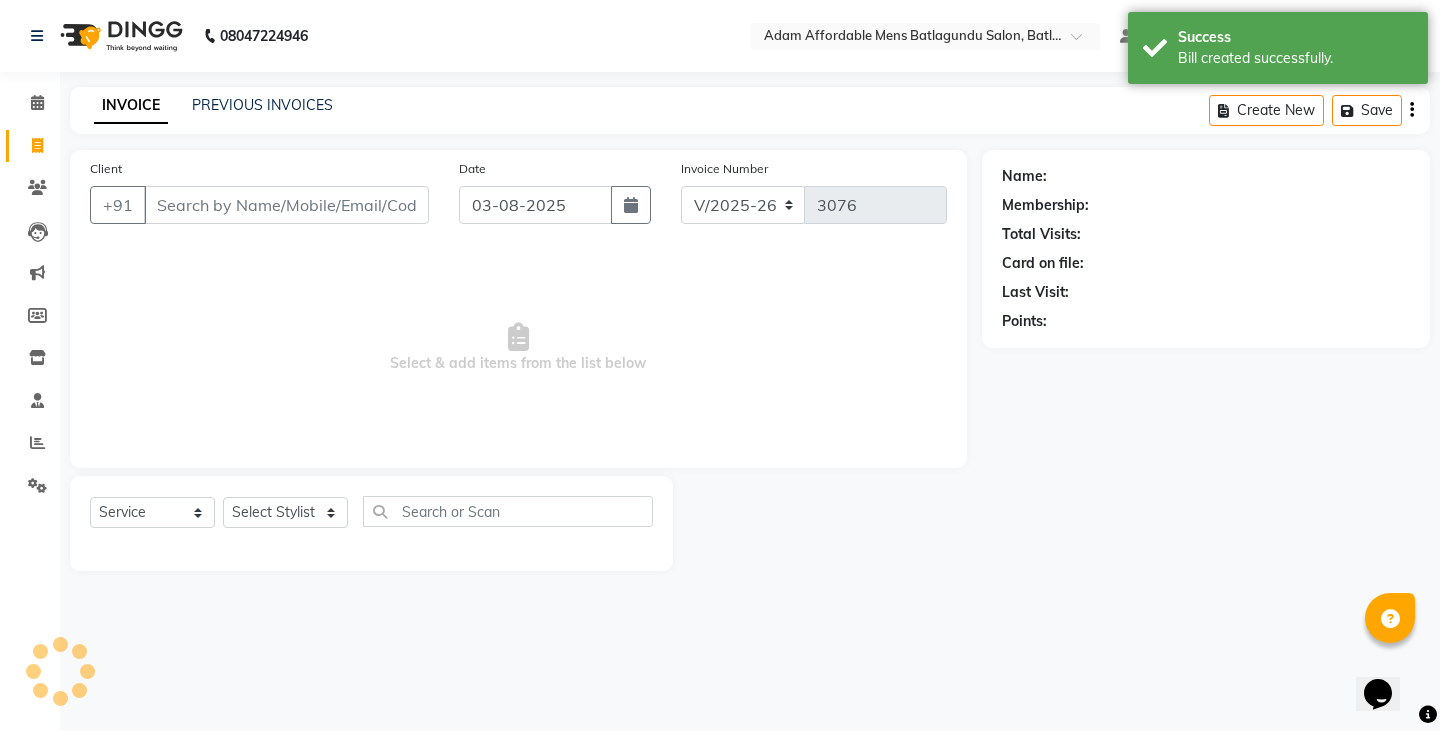 click on "INVOICE PREVIOUS INVOICES Create New   Save" 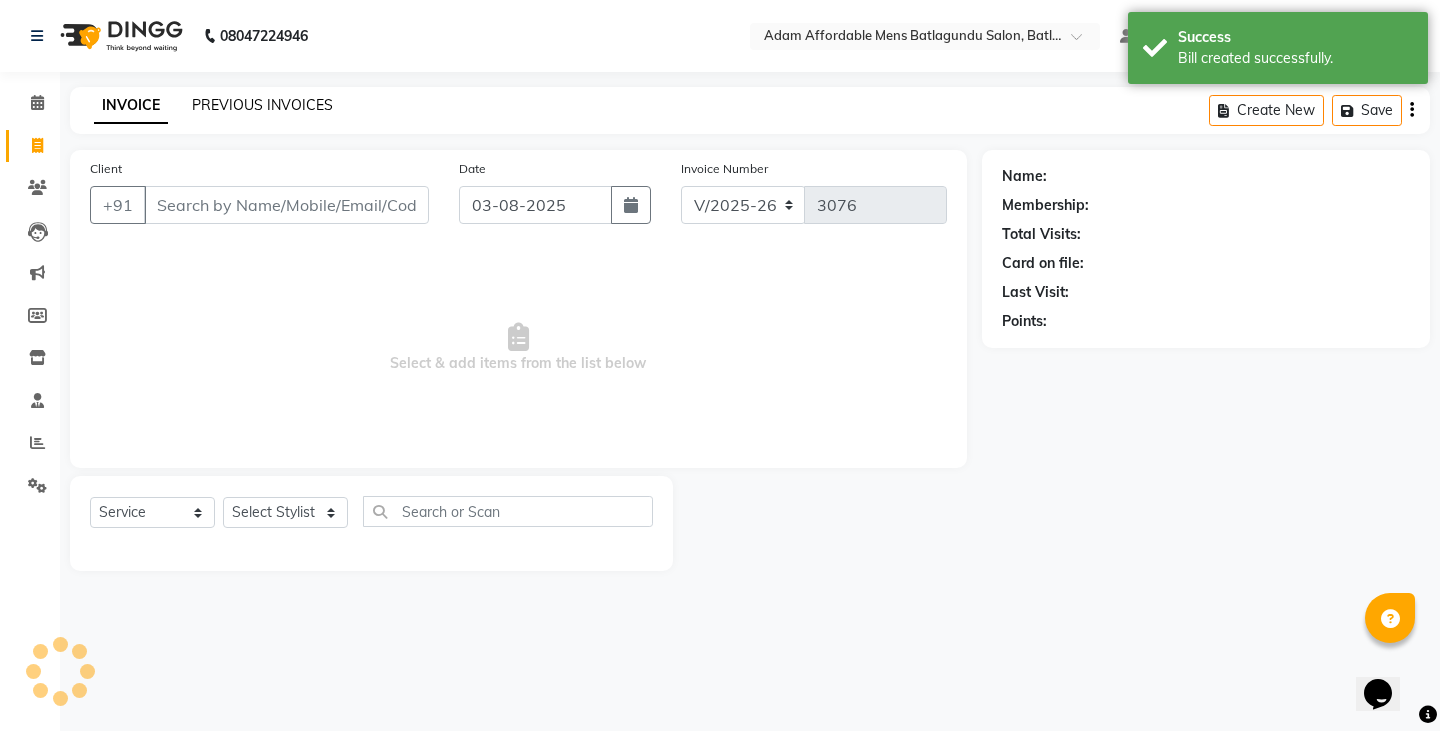 click on "PREVIOUS INVOICES" 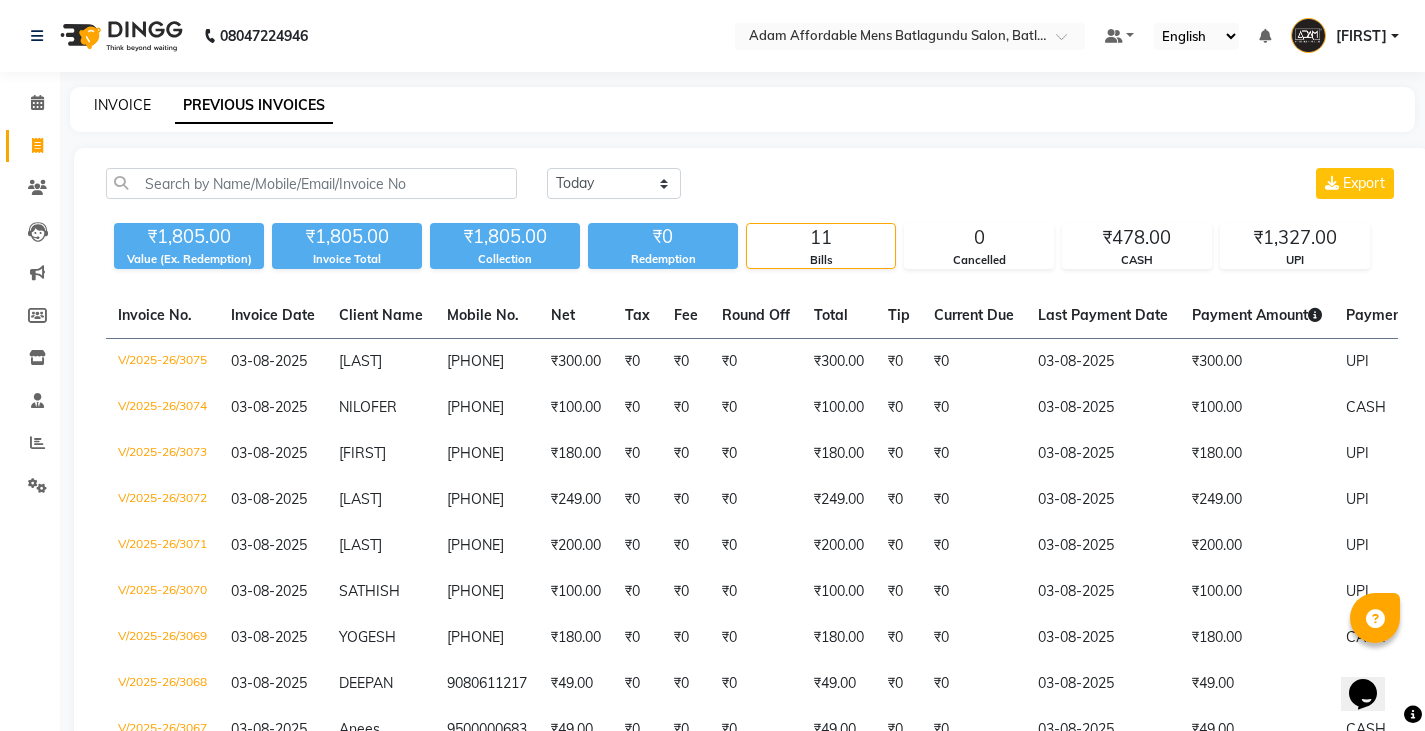click on "INVOICE" 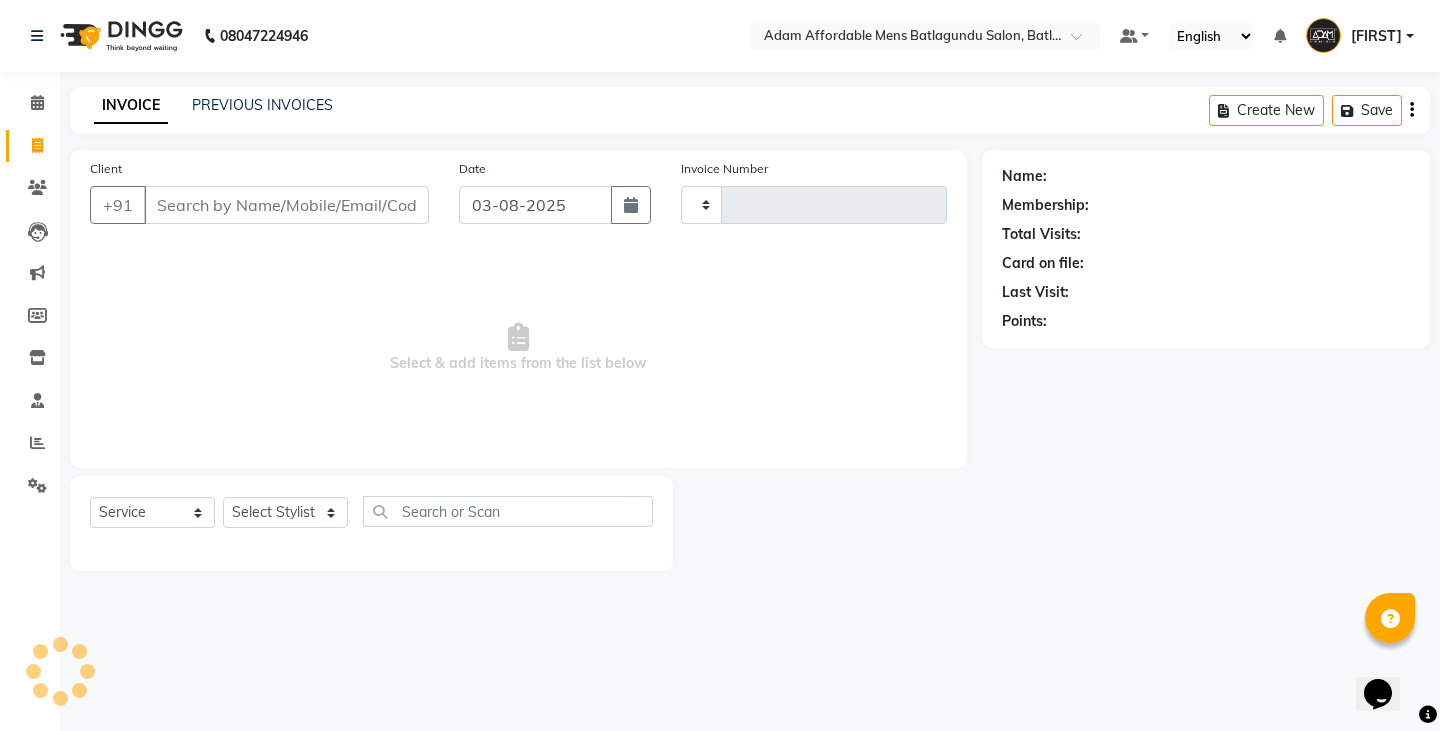 type on "3076" 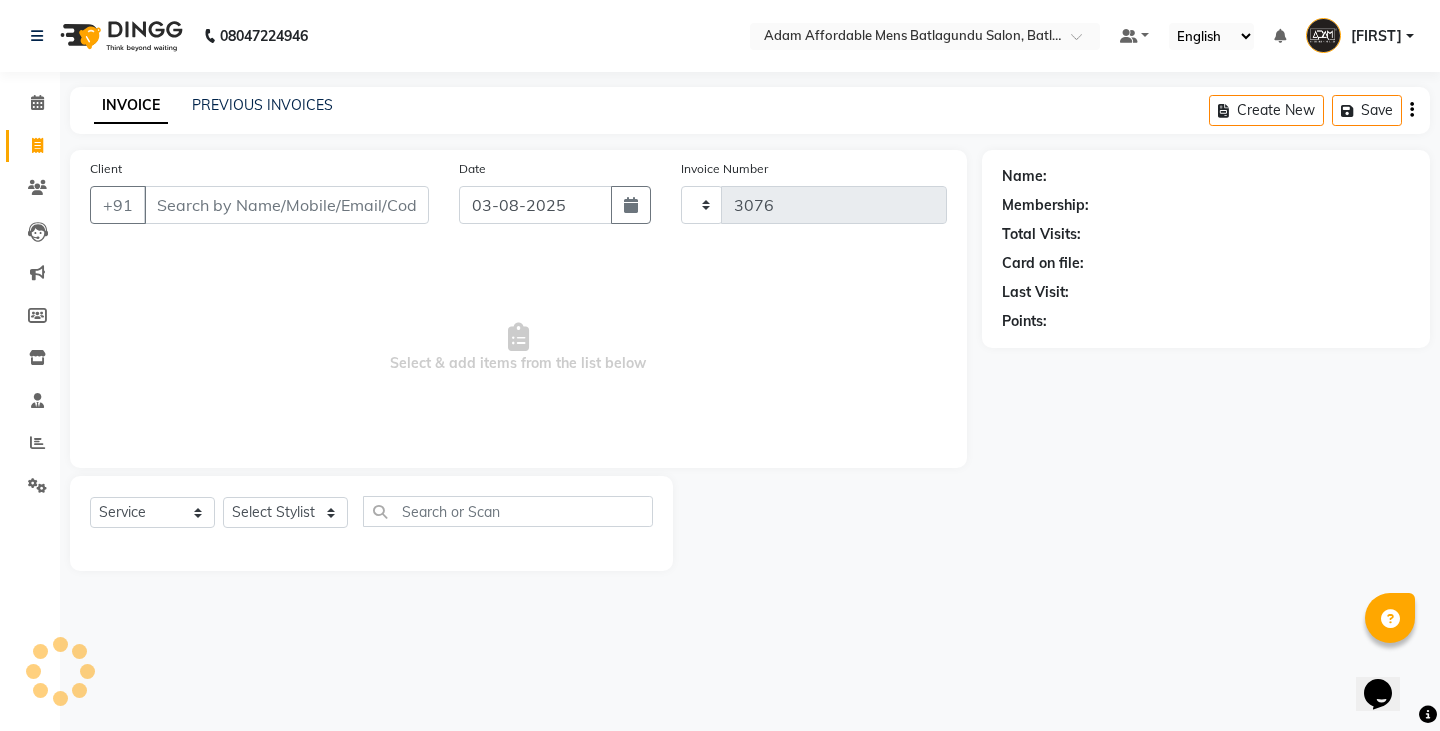 select on "8213" 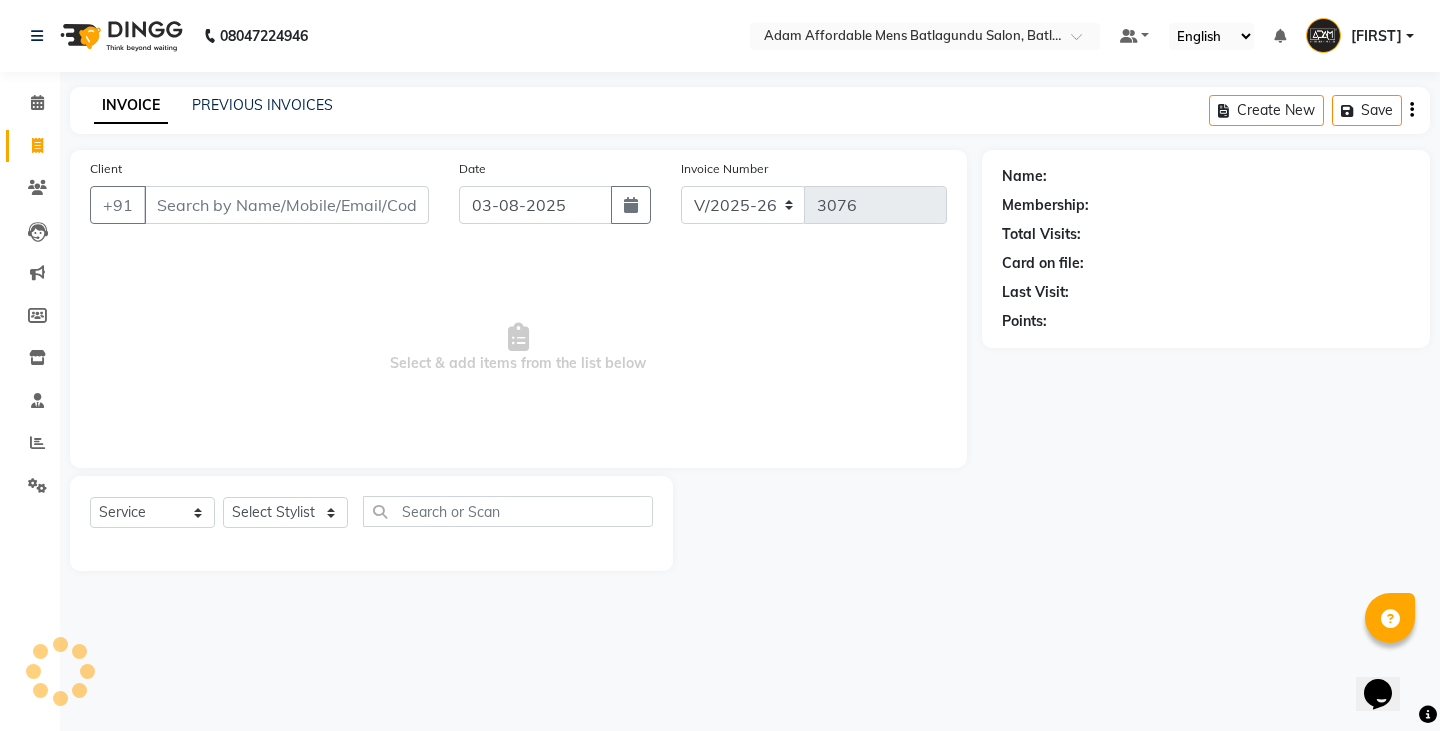 click on "Client" at bounding box center [286, 205] 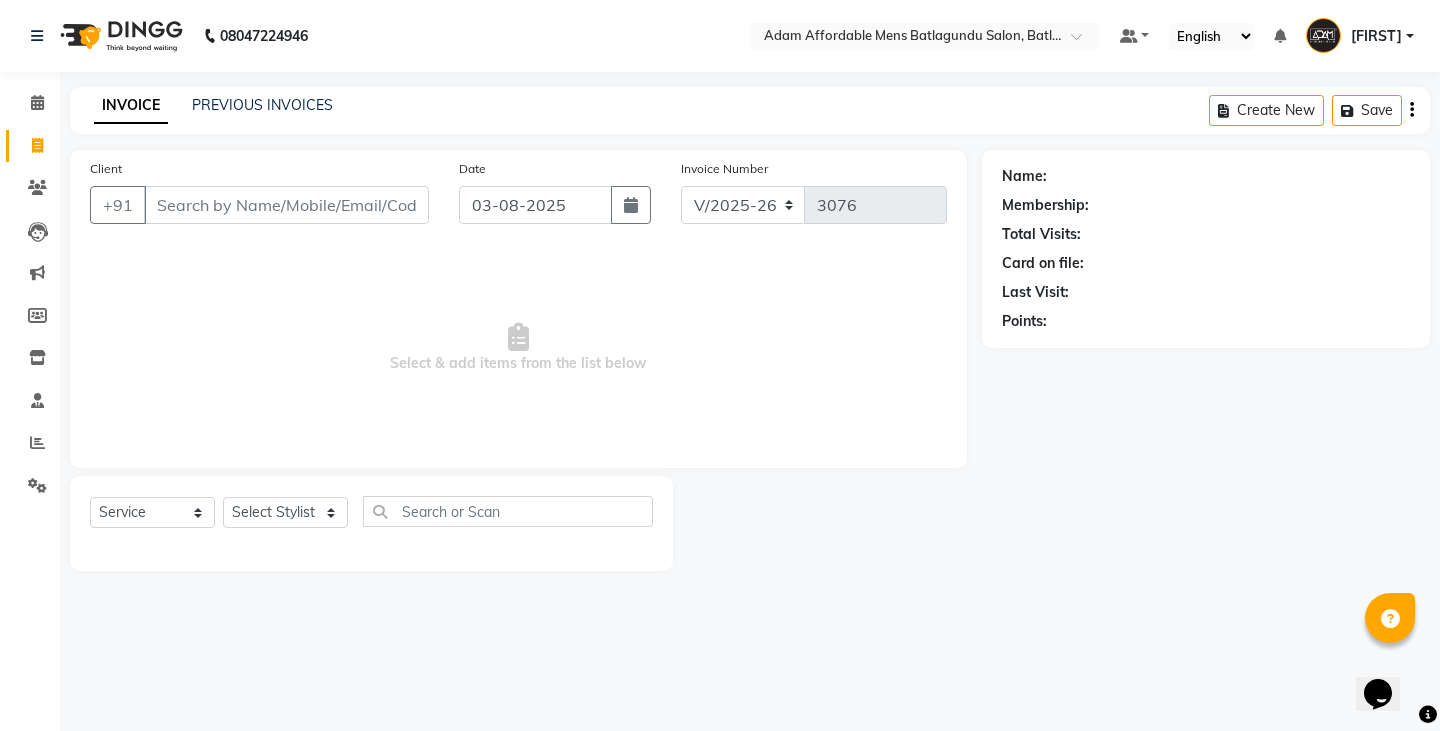 click on "INVOICE PREVIOUS INVOICES Create New   Save" 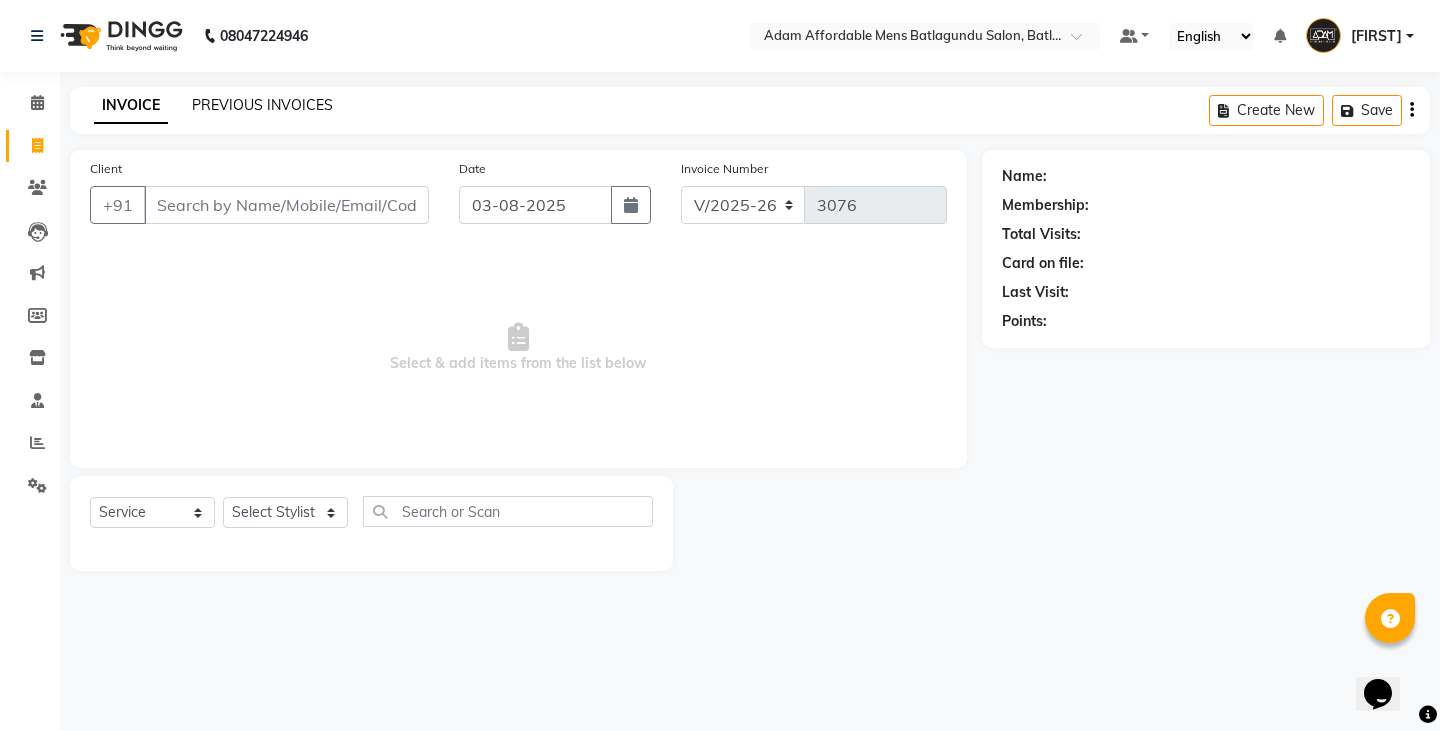 click on "PREVIOUS INVOICES" 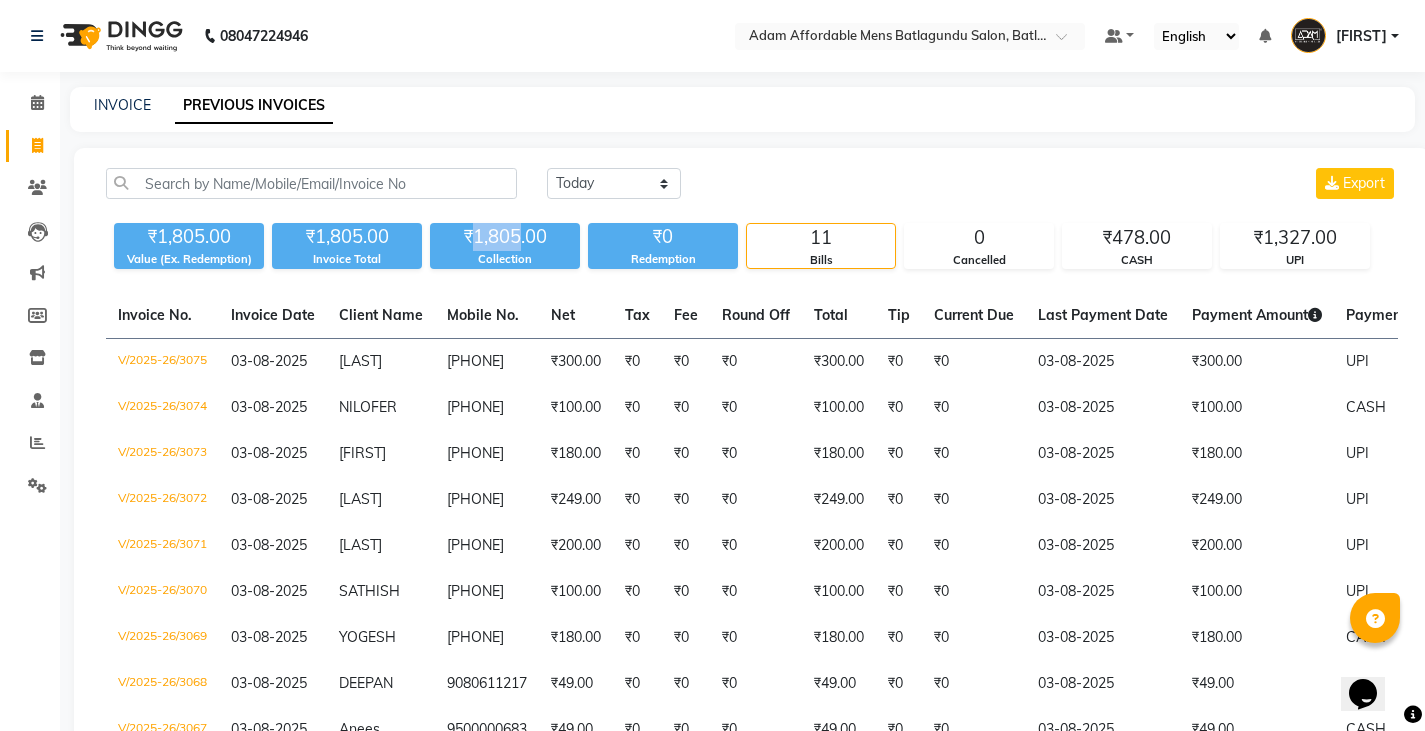 drag, startPoint x: 474, startPoint y: 234, endPoint x: 519, endPoint y: 242, distance: 45.705578 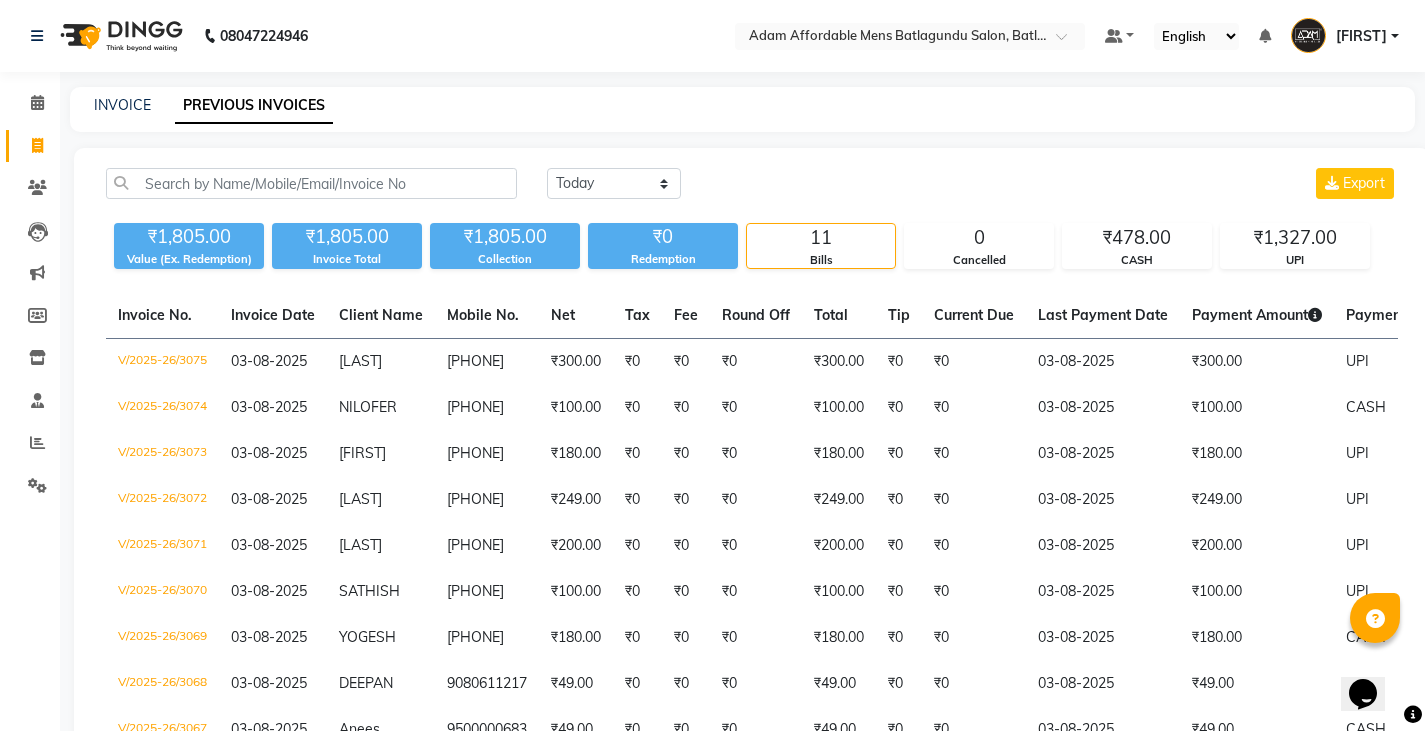 click on "Today Yesterday Custom Range Export" 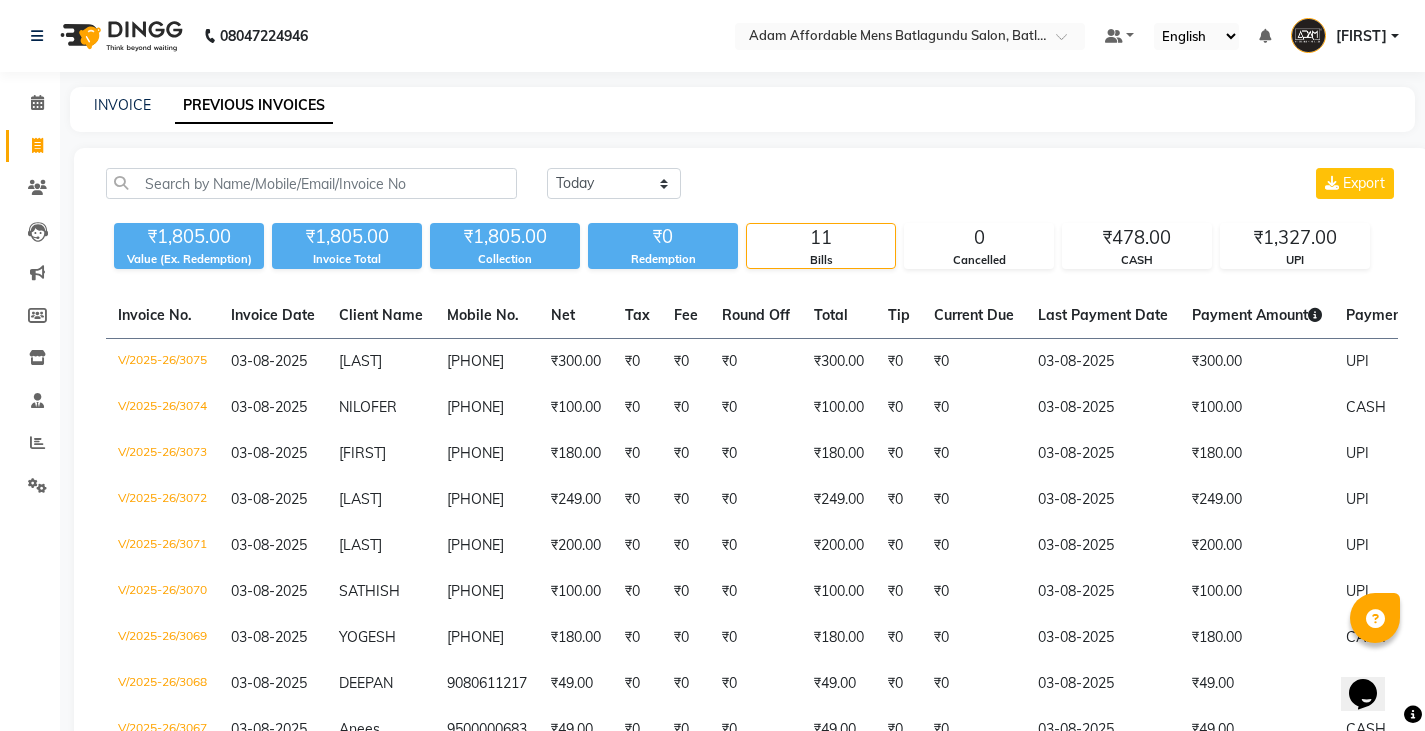 click on "INVOICE PREVIOUS INVOICES" 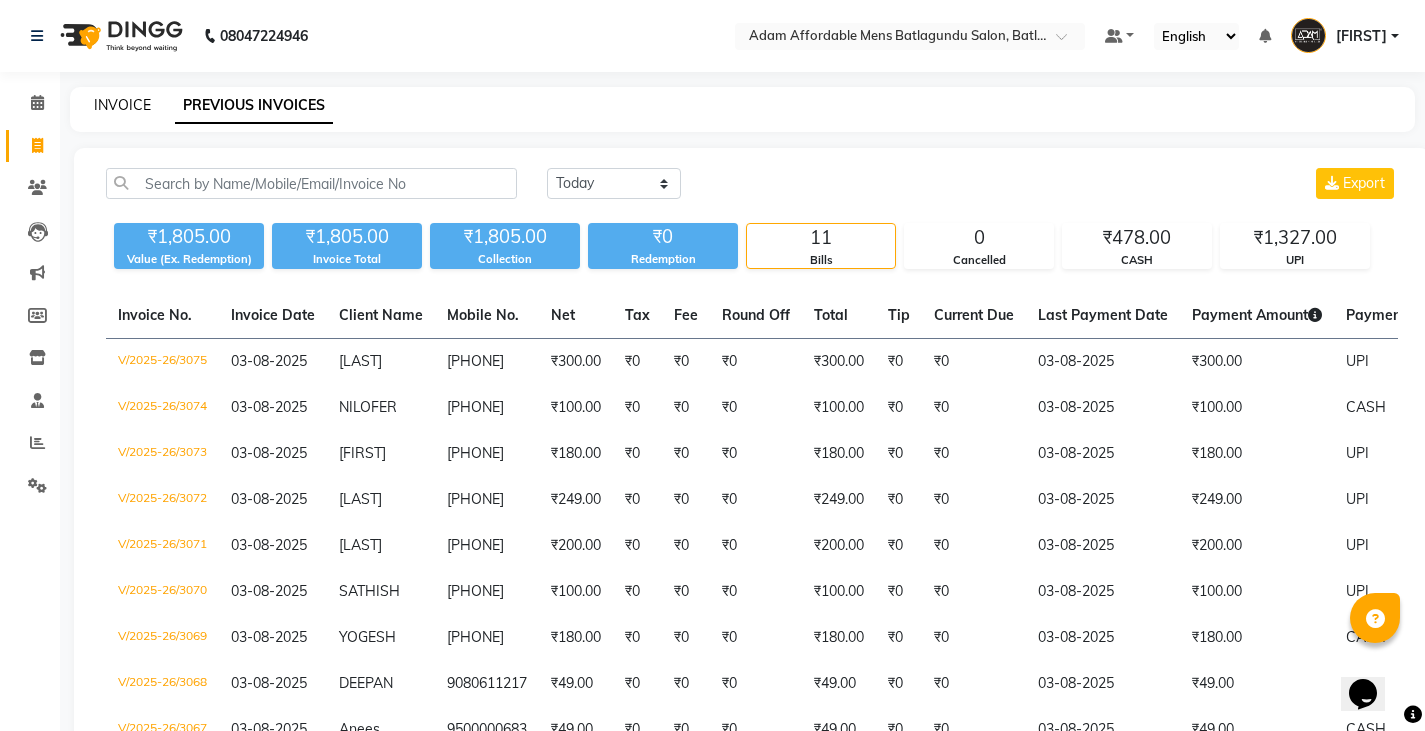 click on "INVOICE" 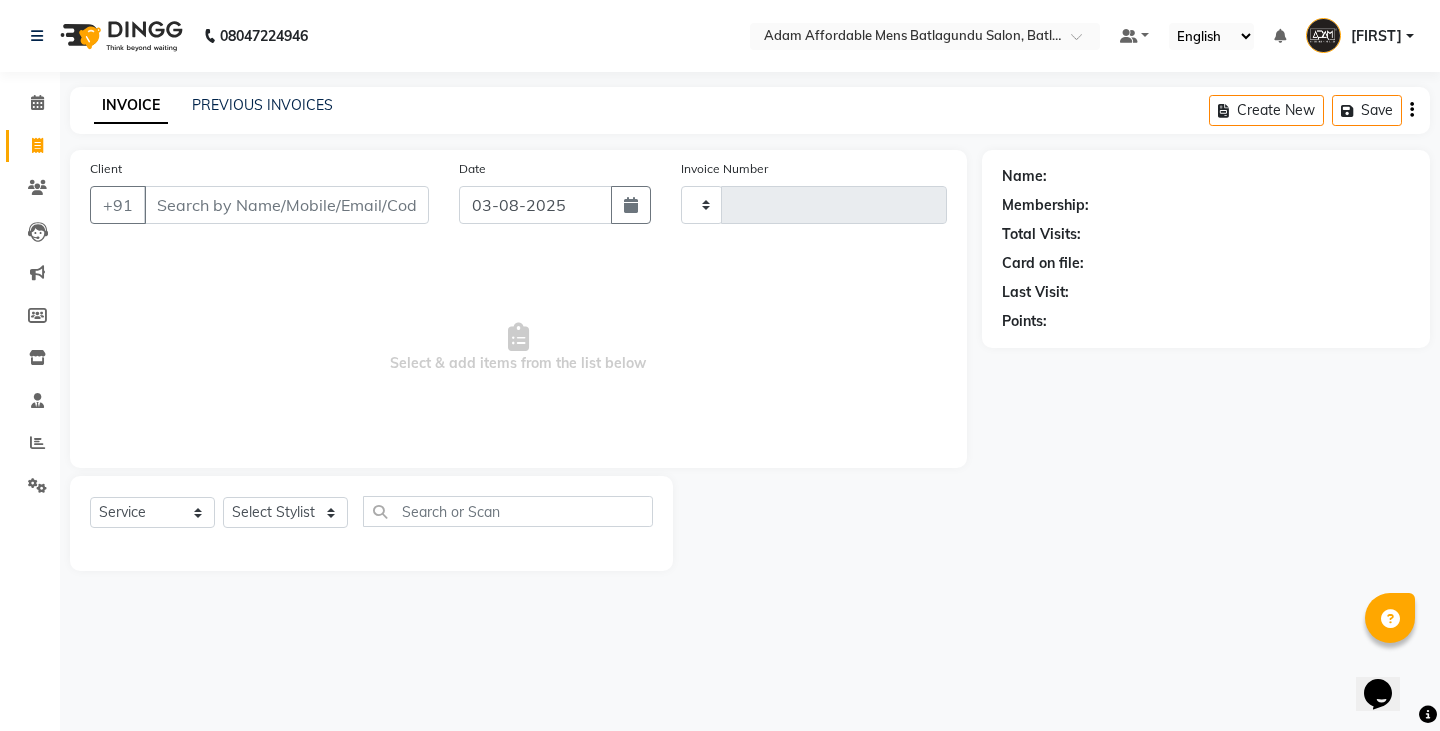 type on "3076" 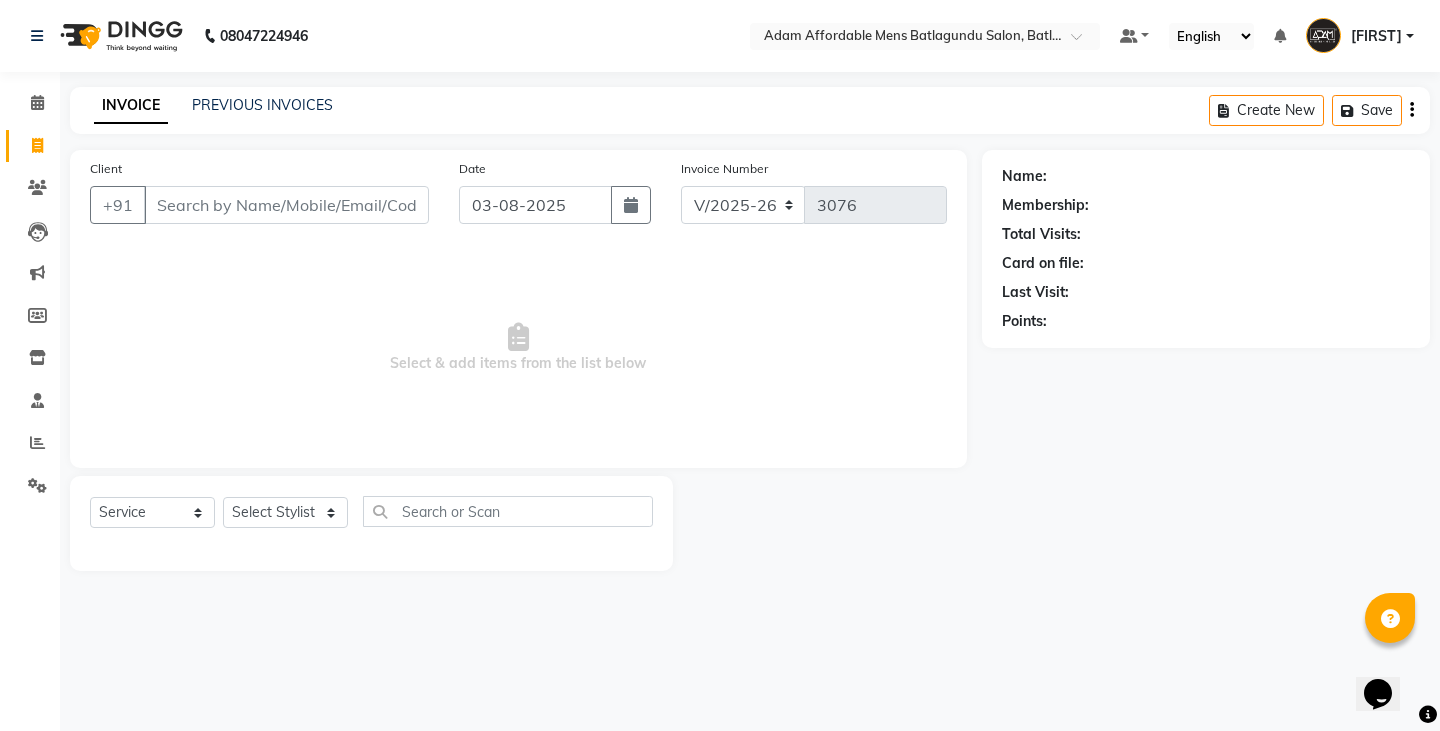 click on "Client" at bounding box center (286, 205) 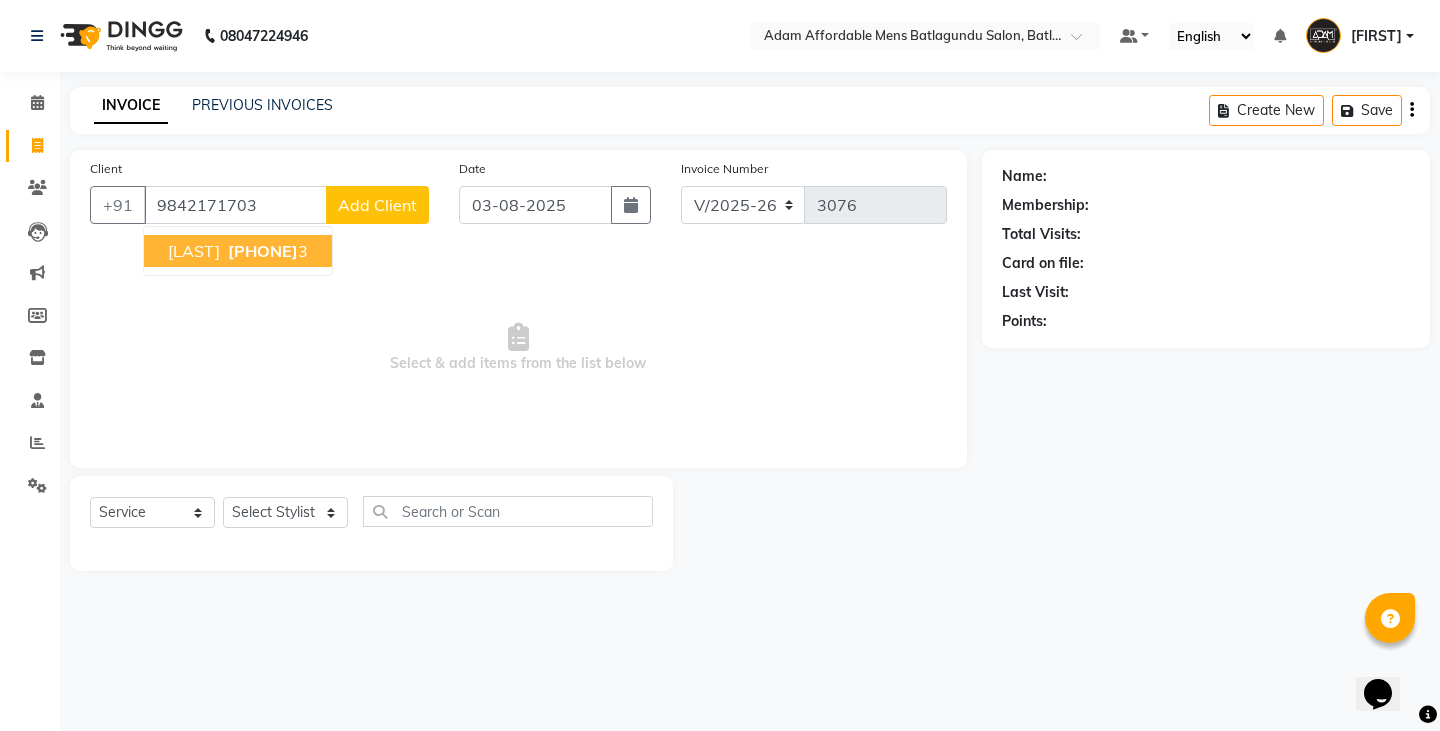 type on "9842171703" 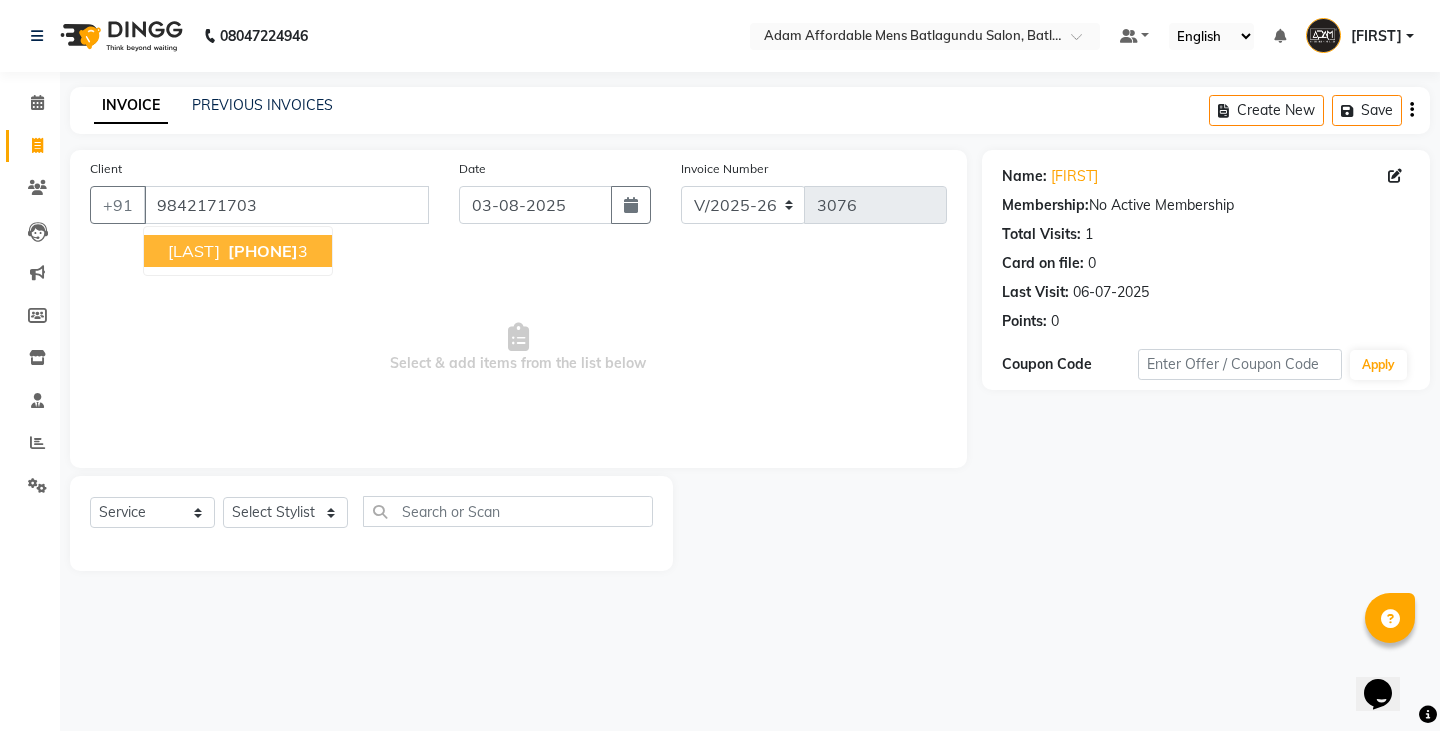 click on "[LAST]" at bounding box center (194, 251) 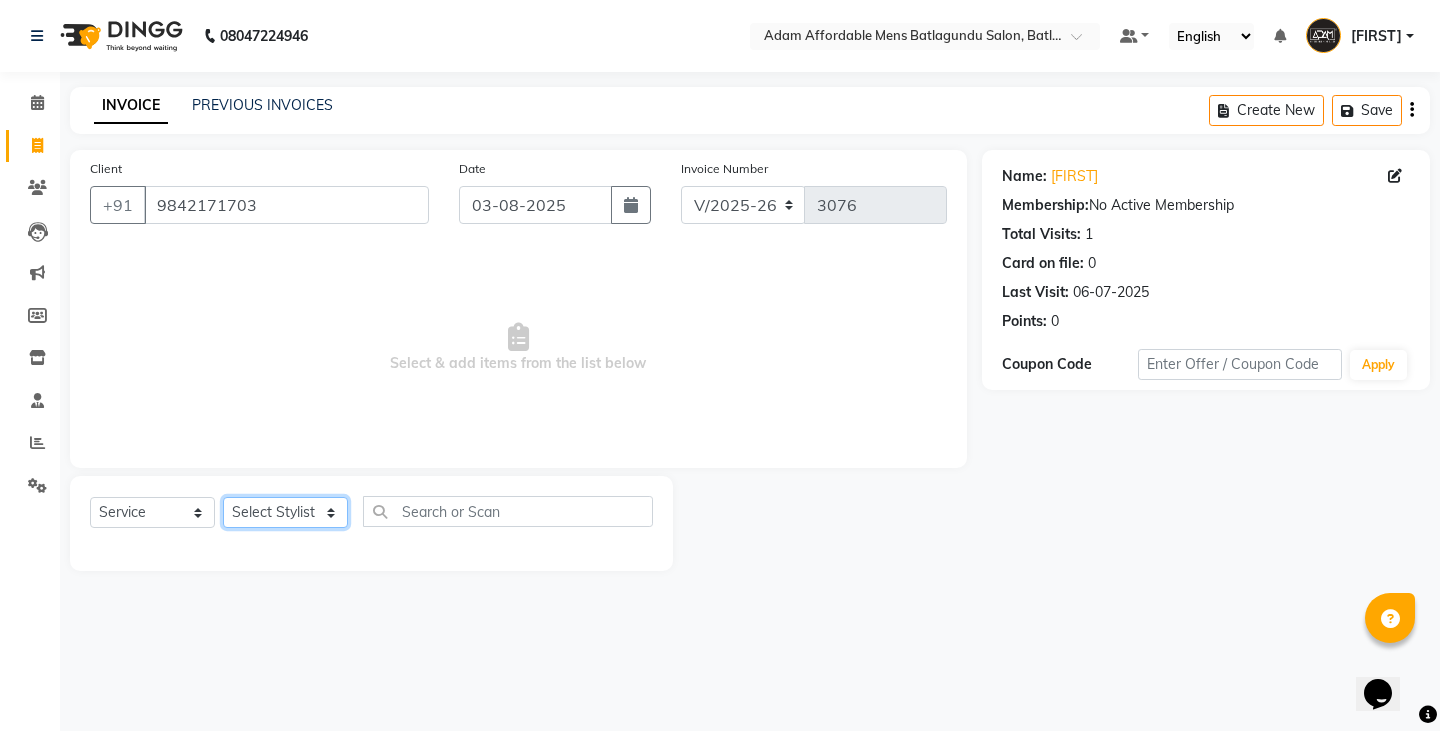 click on "Select Stylist Admin Anish Ovesh Raja SAHIL  SOHAIL SONU" 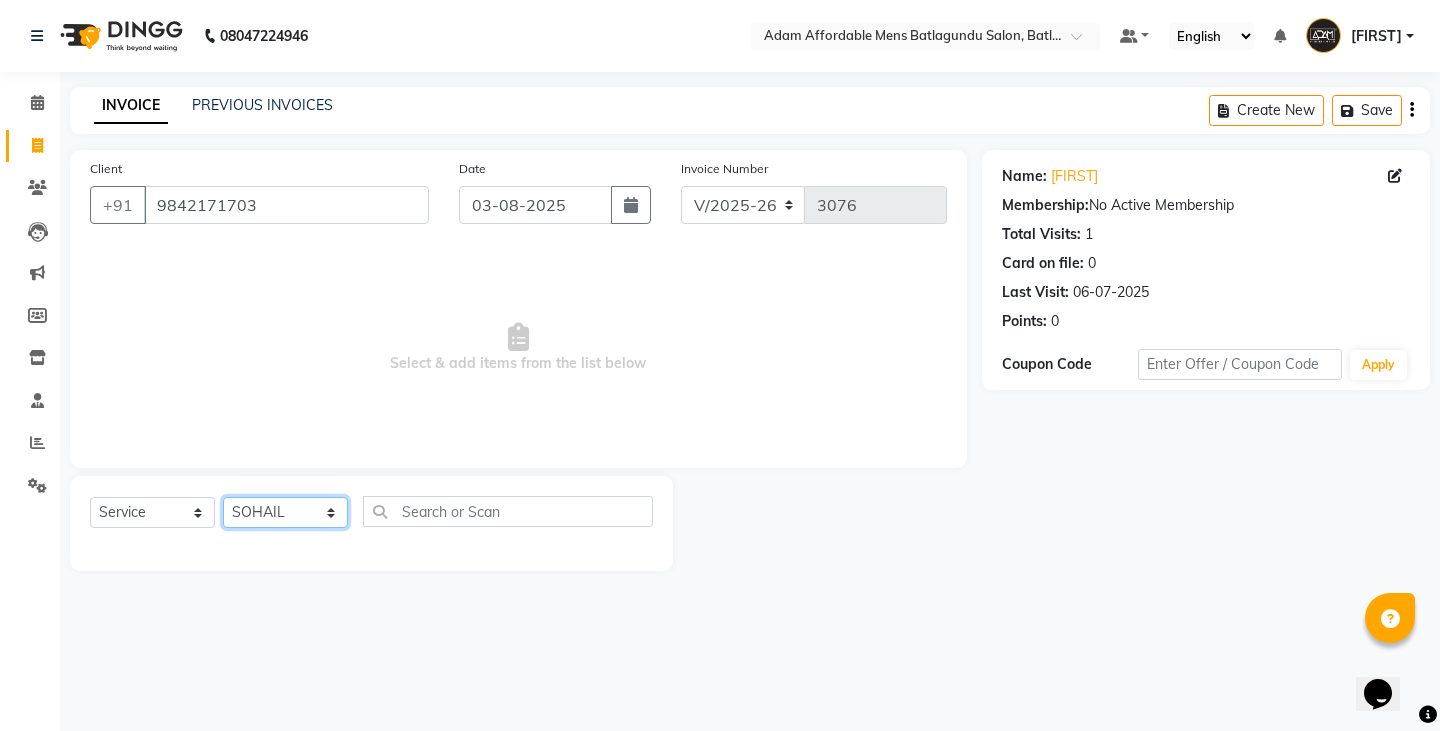 click on "Select Stylist Admin Anish Ovesh Raja SAHIL  SOHAIL SONU" 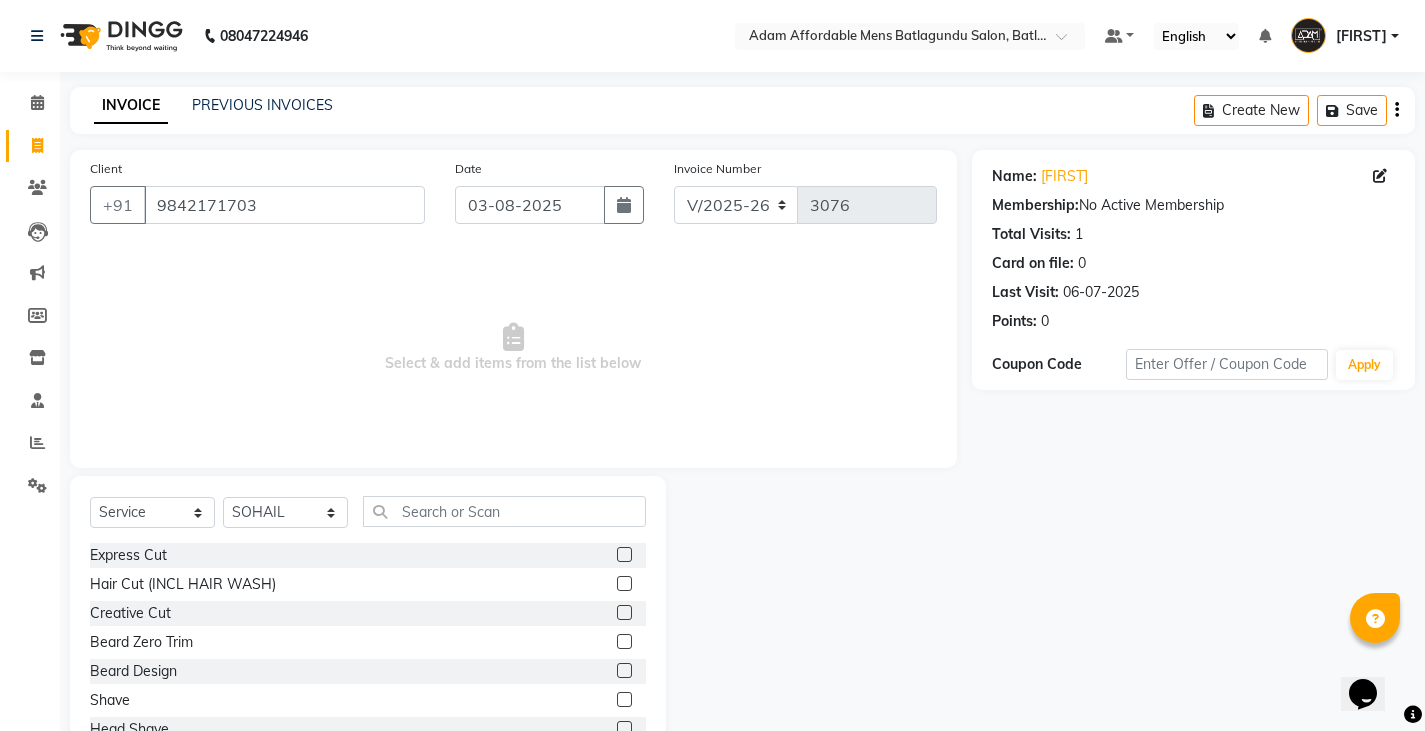 click 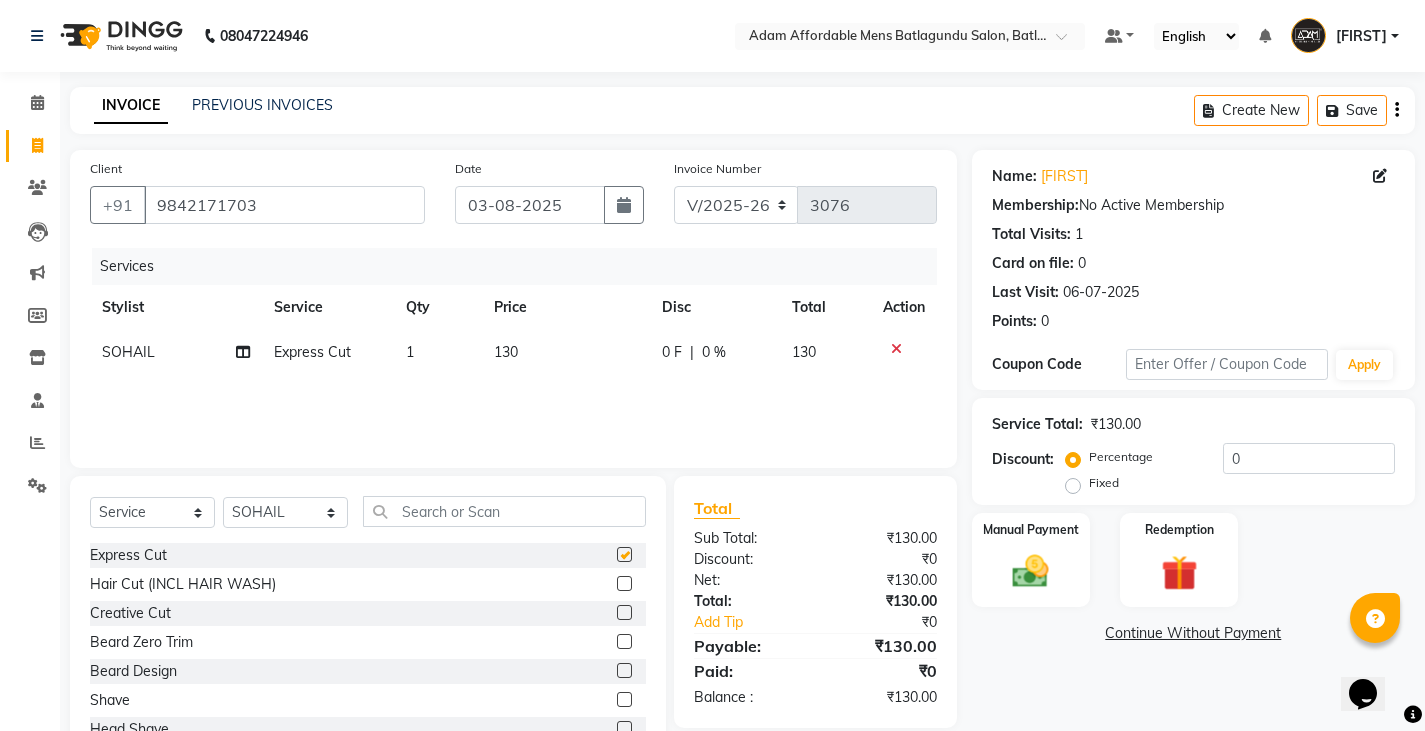 checkbox on "false" 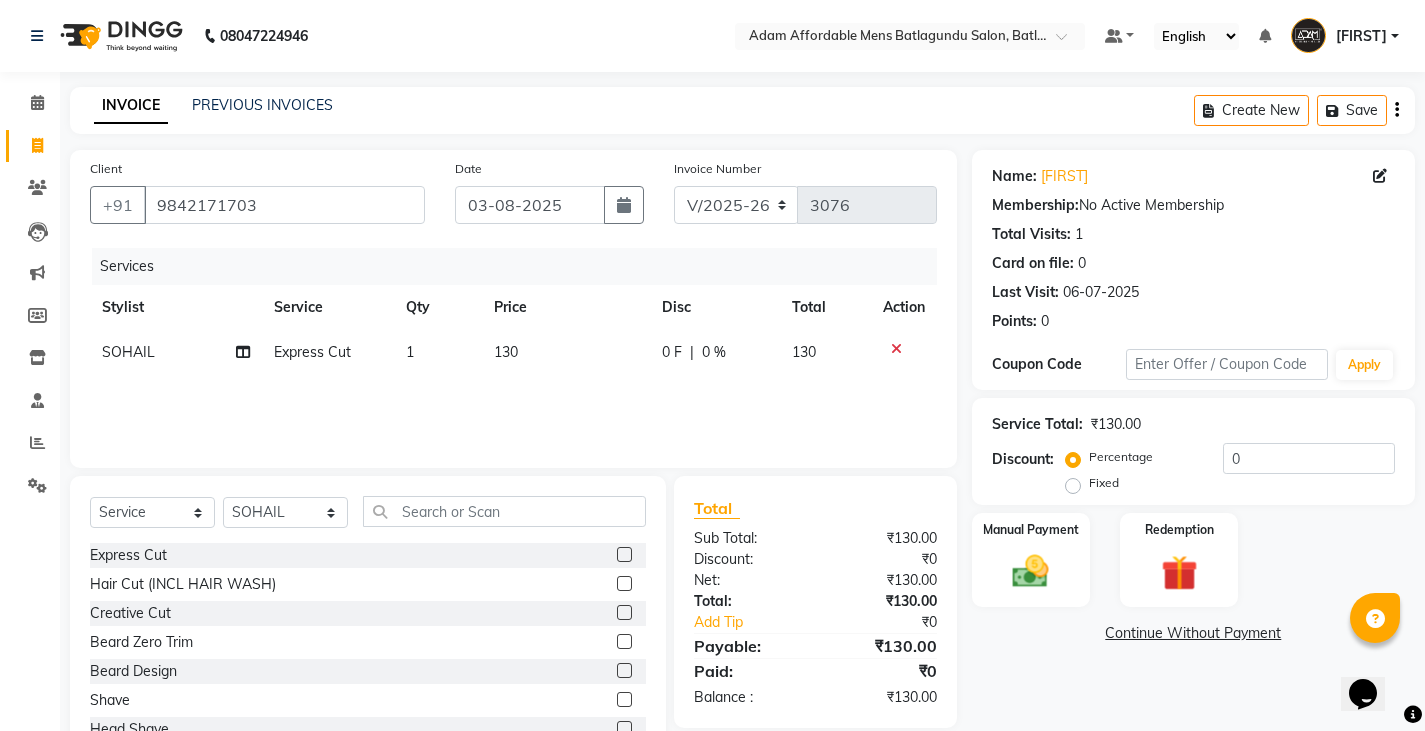 click 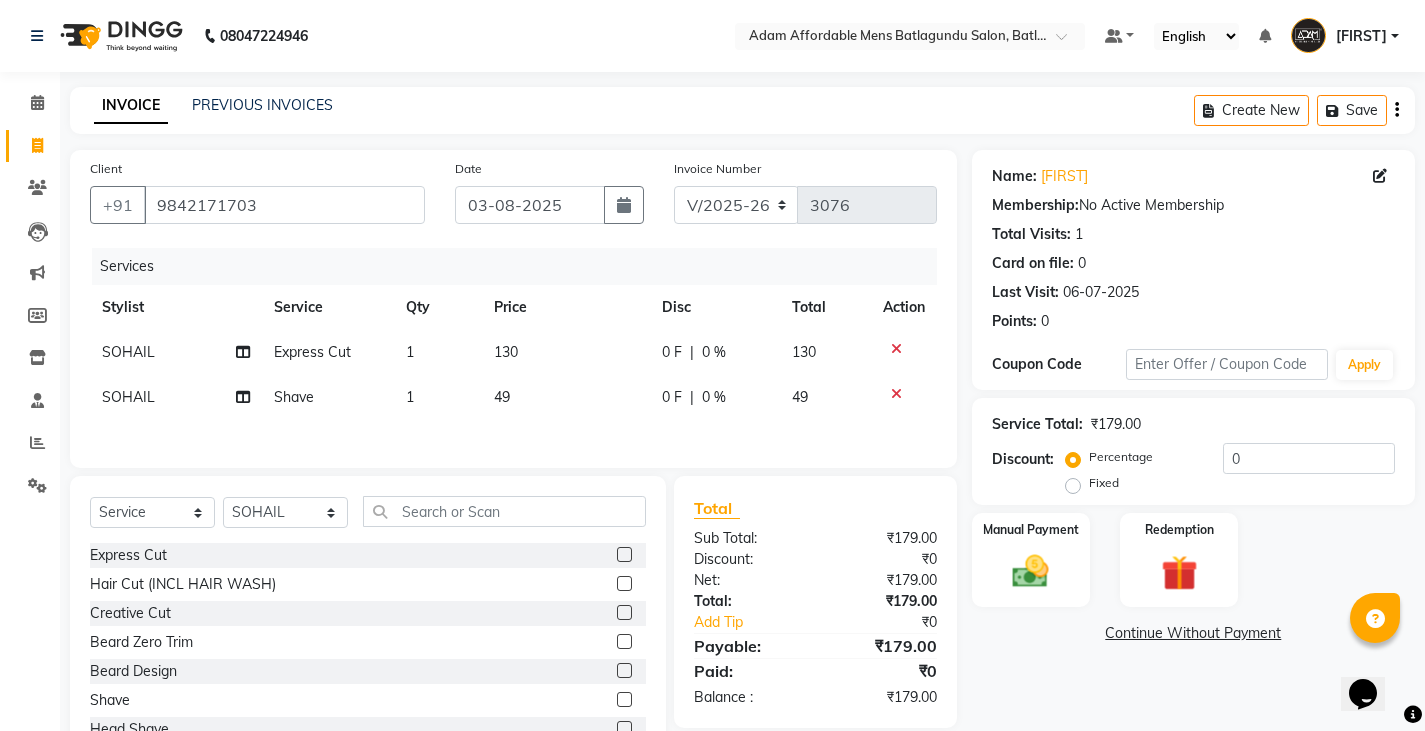 checkbox on "false" 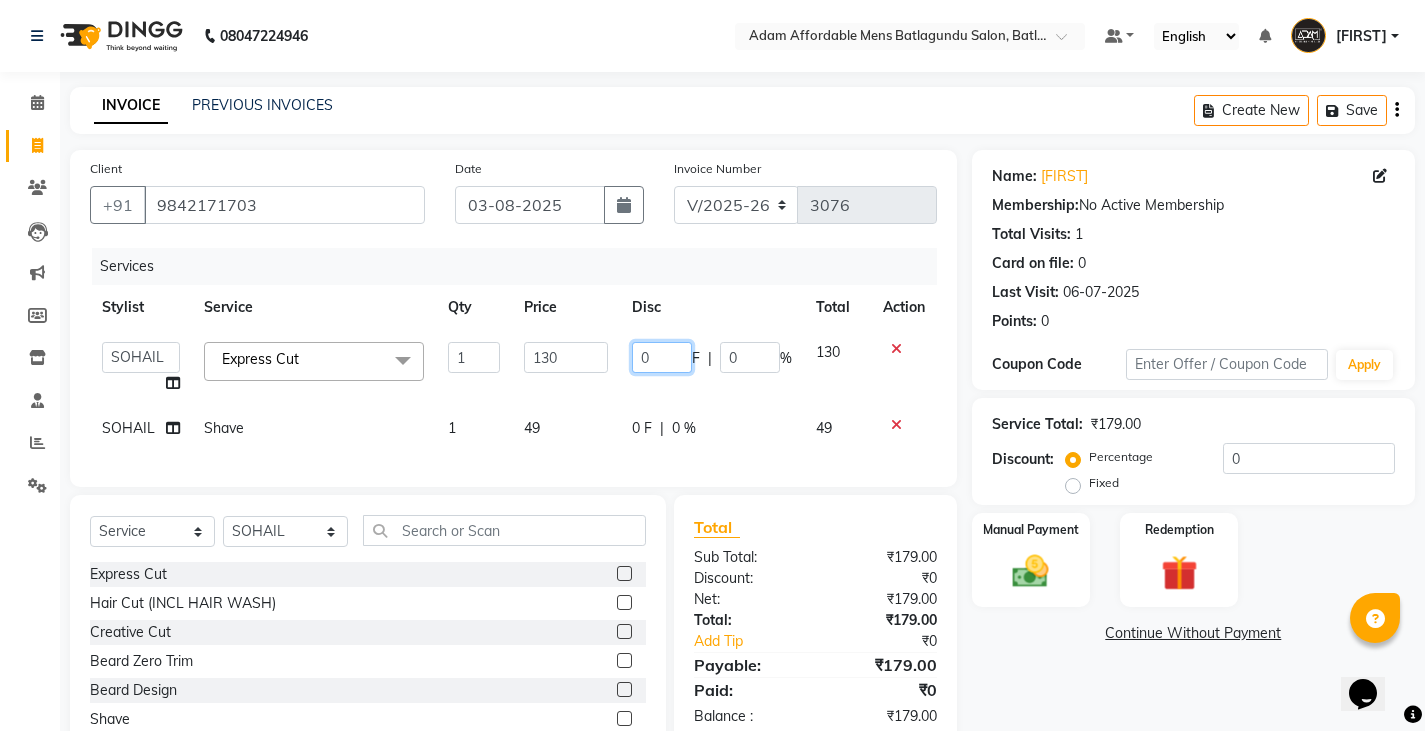 click on "0" 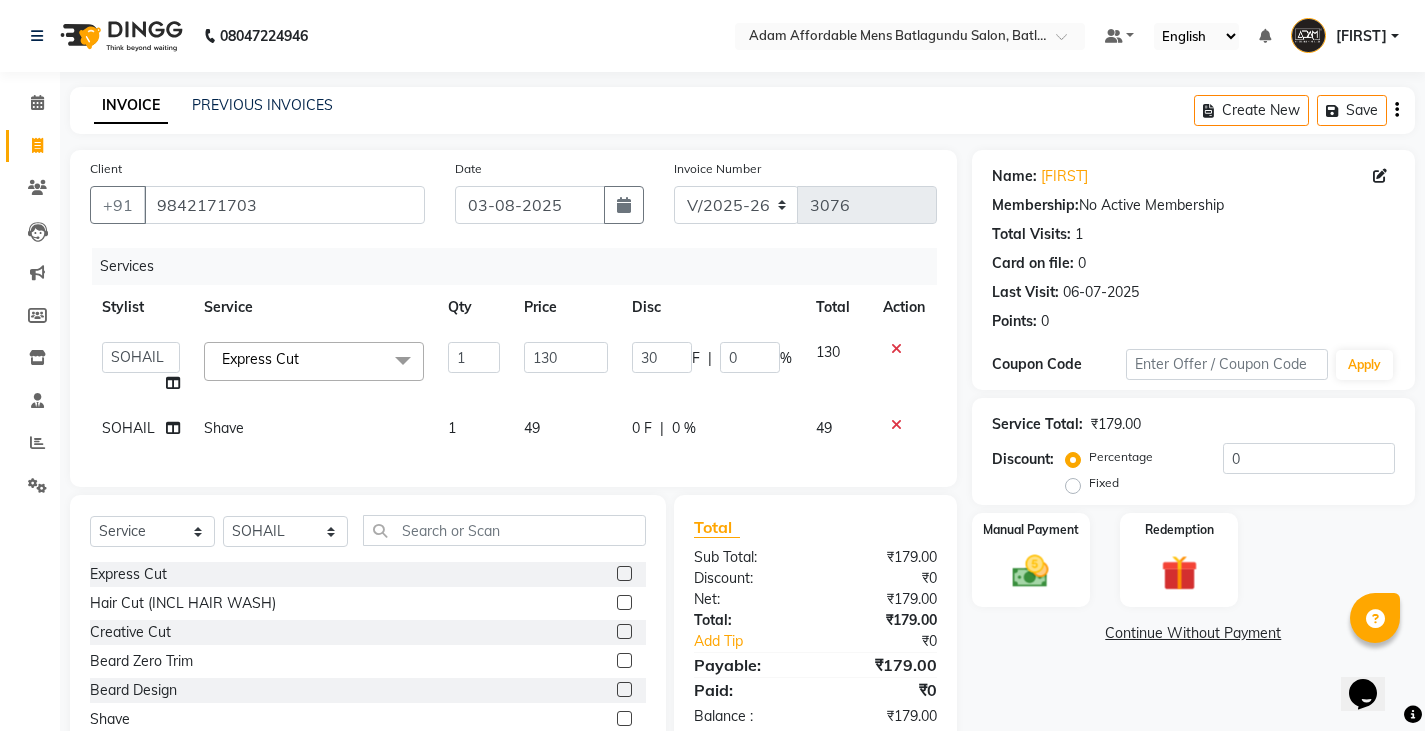 click on "Services Stylist Service Qty Price Disc Total Action [LAST] Express Cut 1 130 30 F | 0 % 130 [LAST] 1 49" 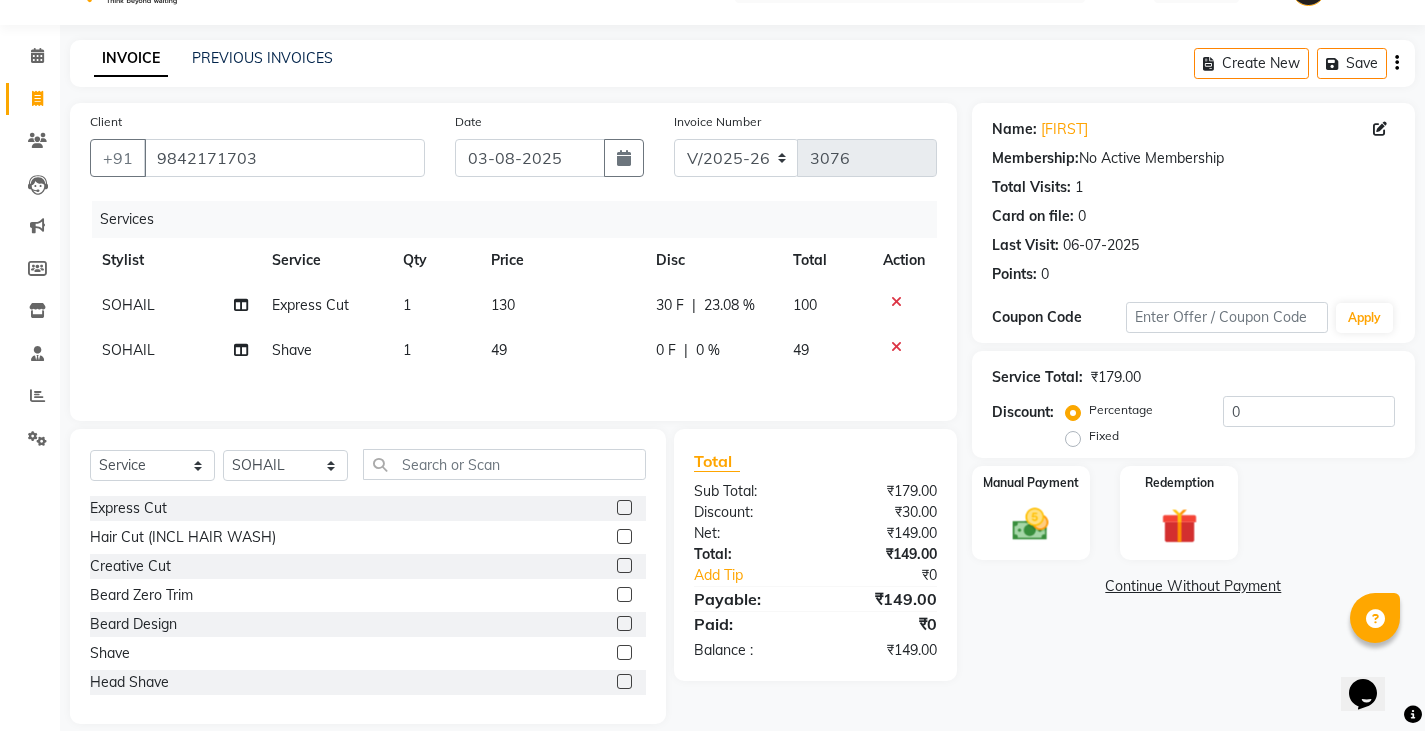 scroll, scrollTop: 73, scrollLeft: 0, axis: vertical 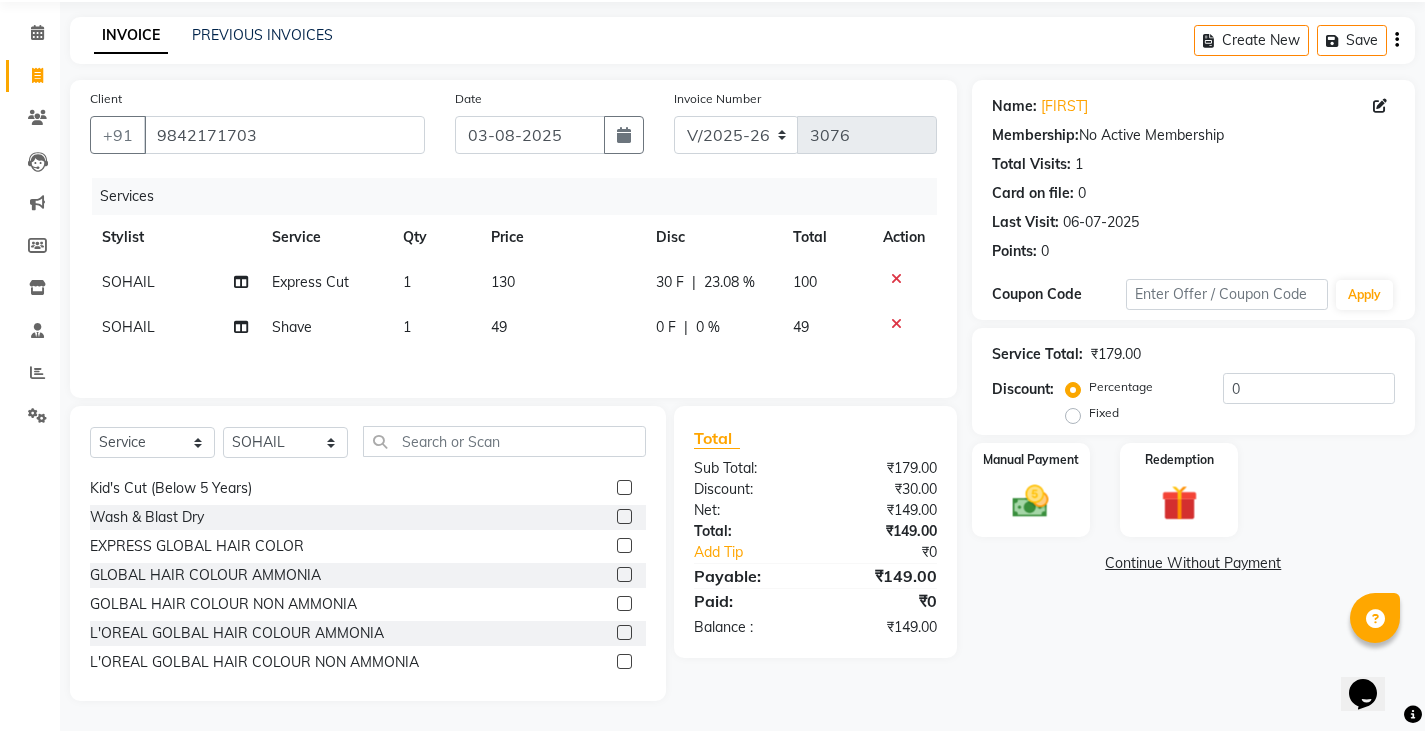 click 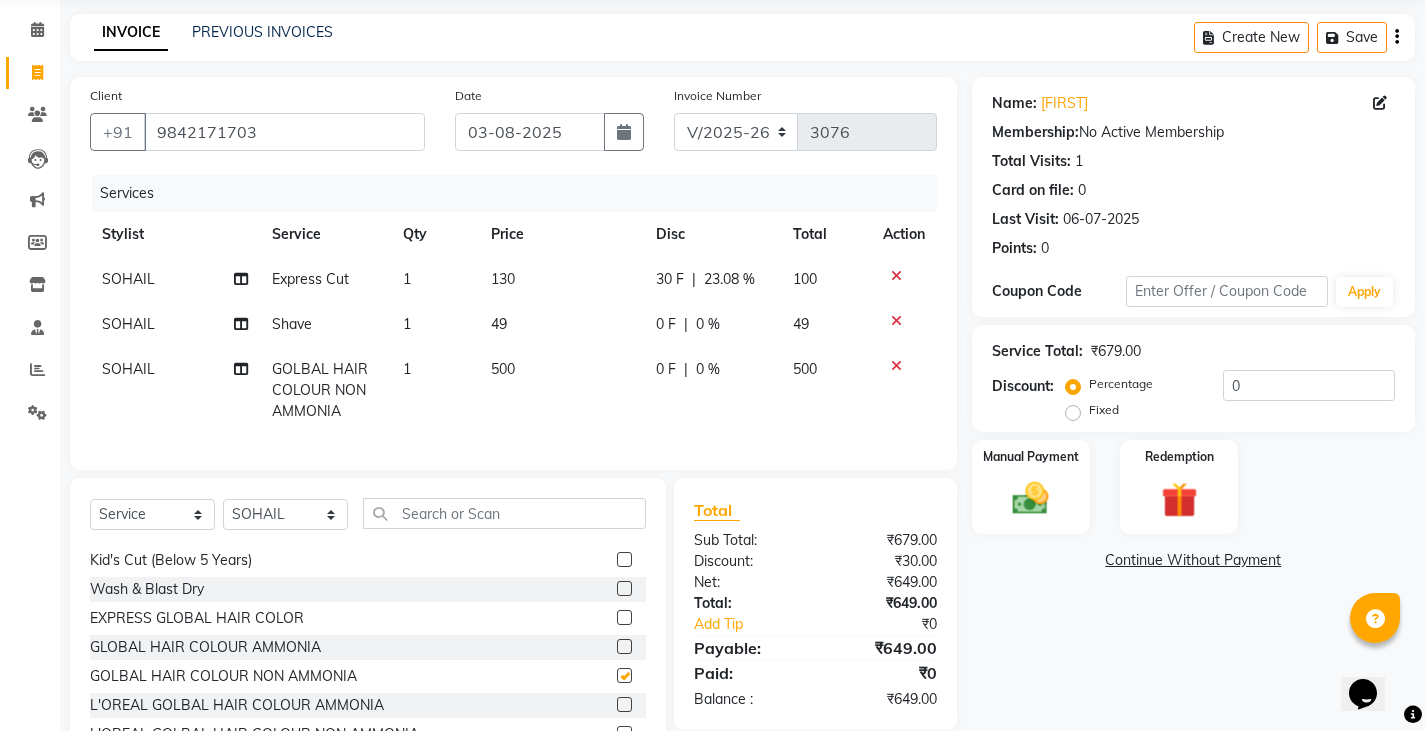 checkbox on "false" 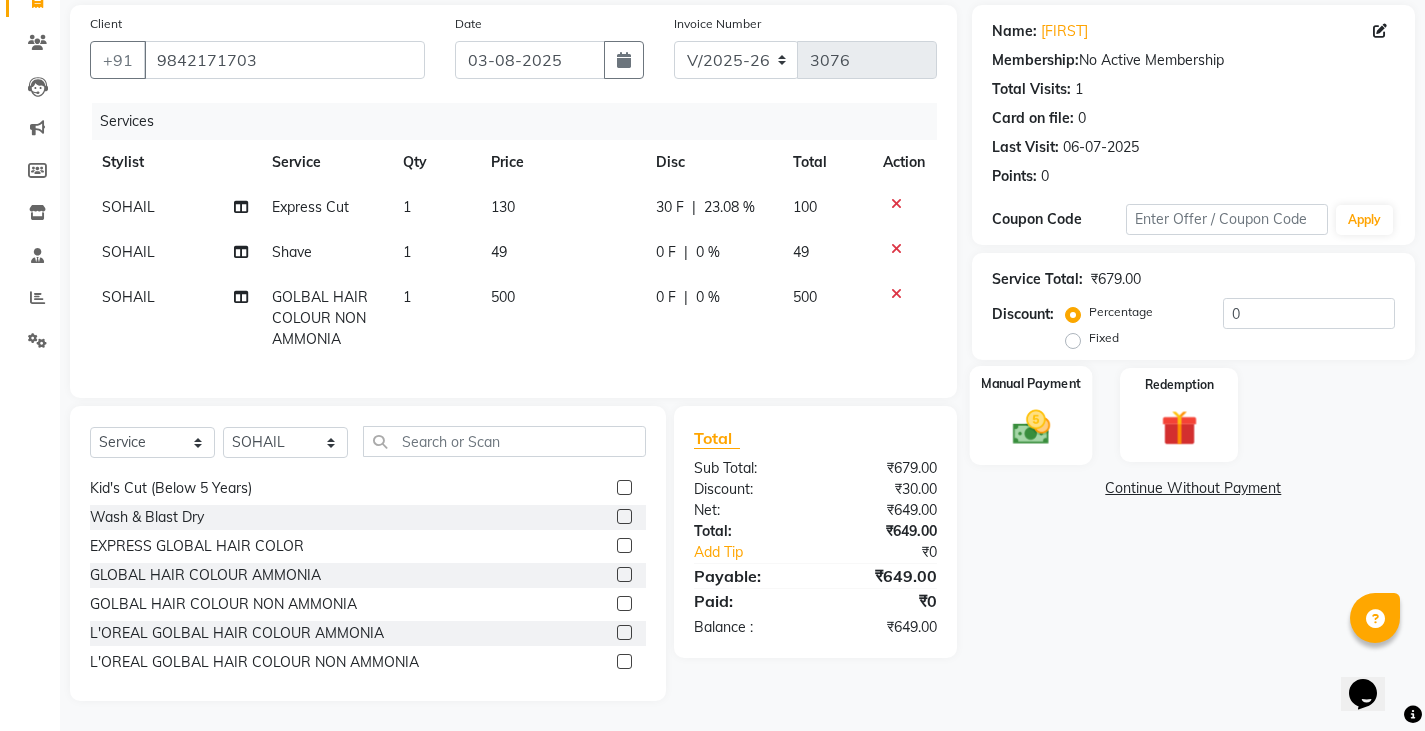 scroll, scrollTop: 160, scrollLeft: 0, axis: vertical 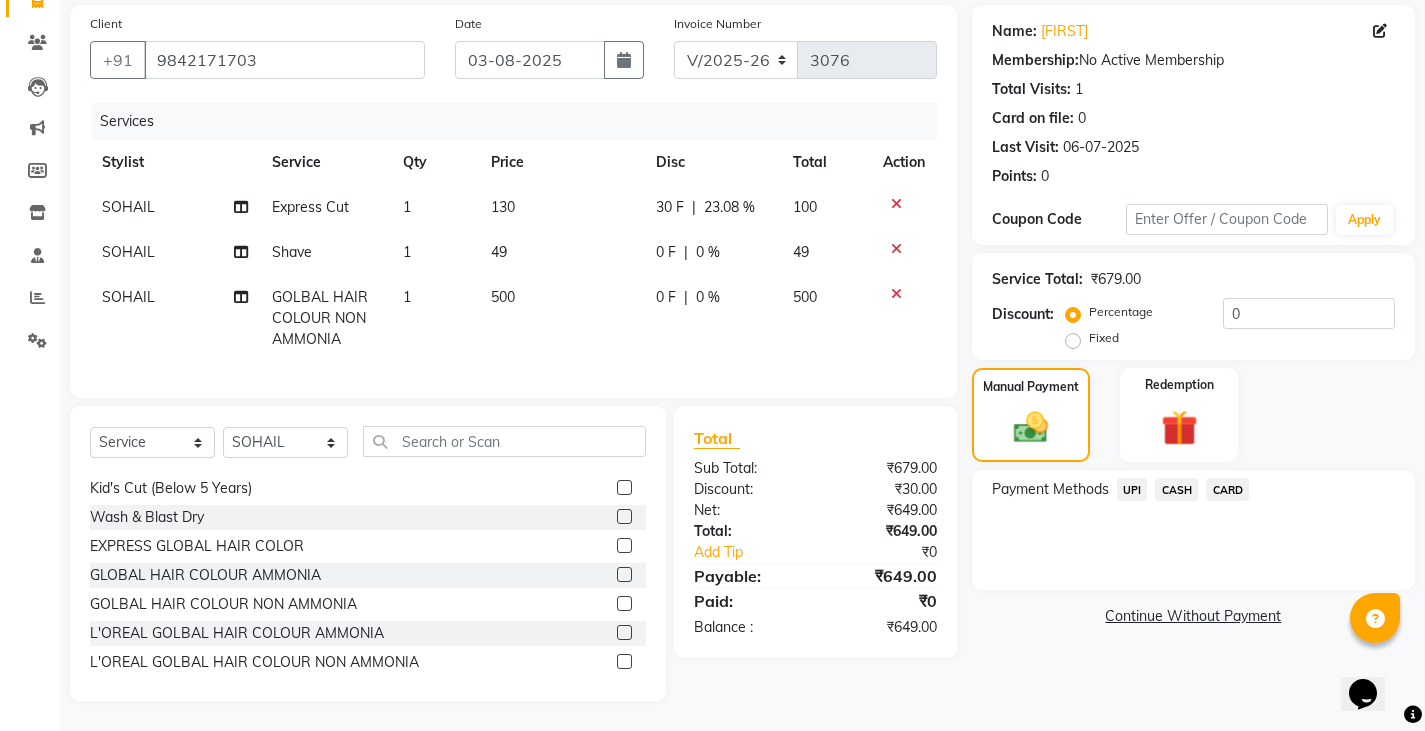 click on "UPI" 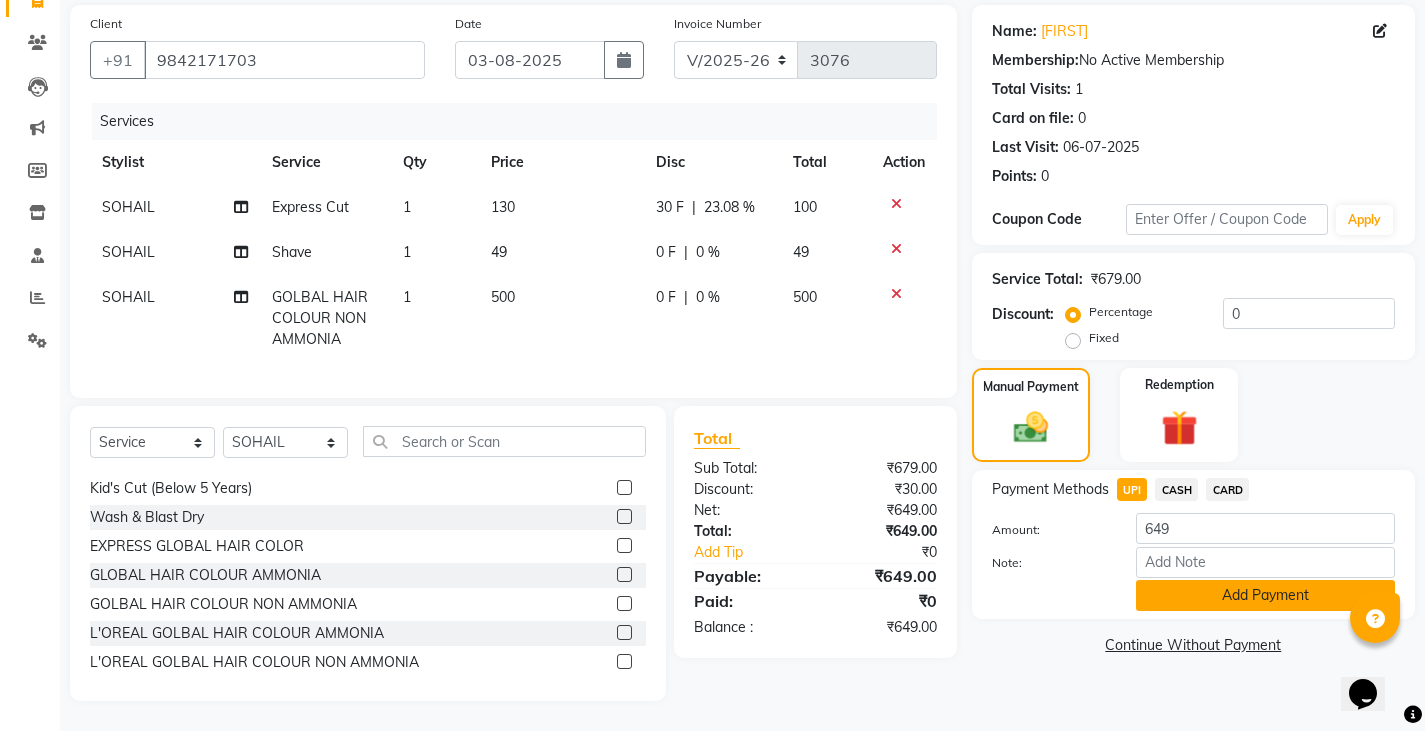 click on "Add Payment" 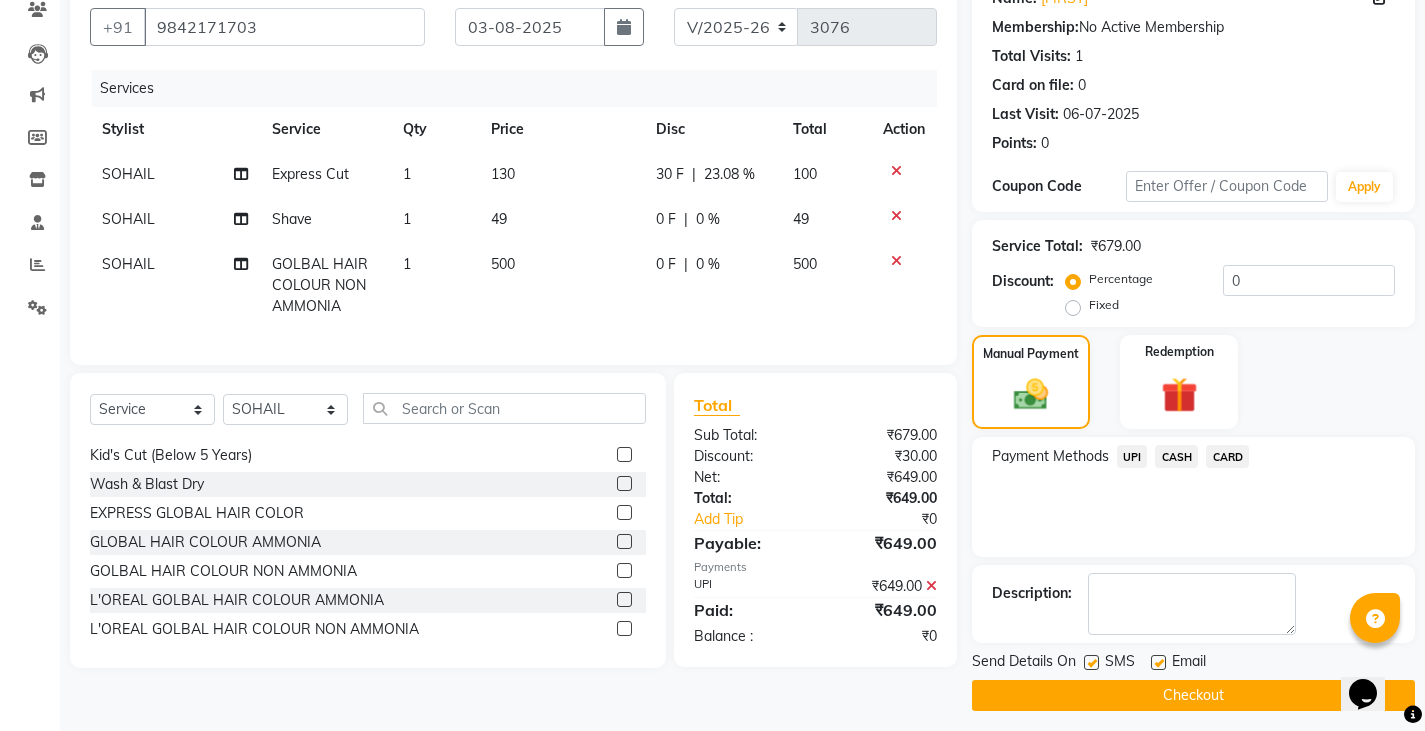 scroll, scrollTop: 188, scrollLeft: 0, axis: vertical 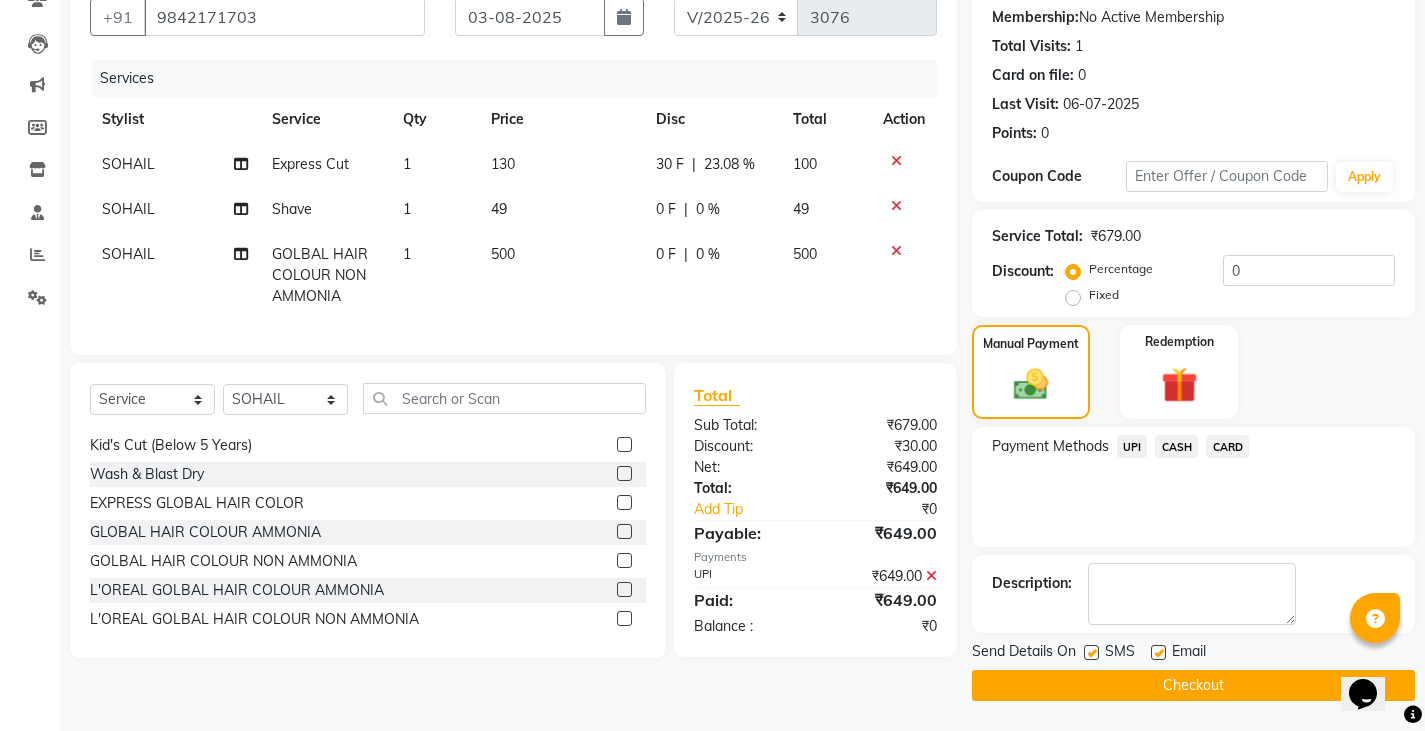 click on "Checkout" 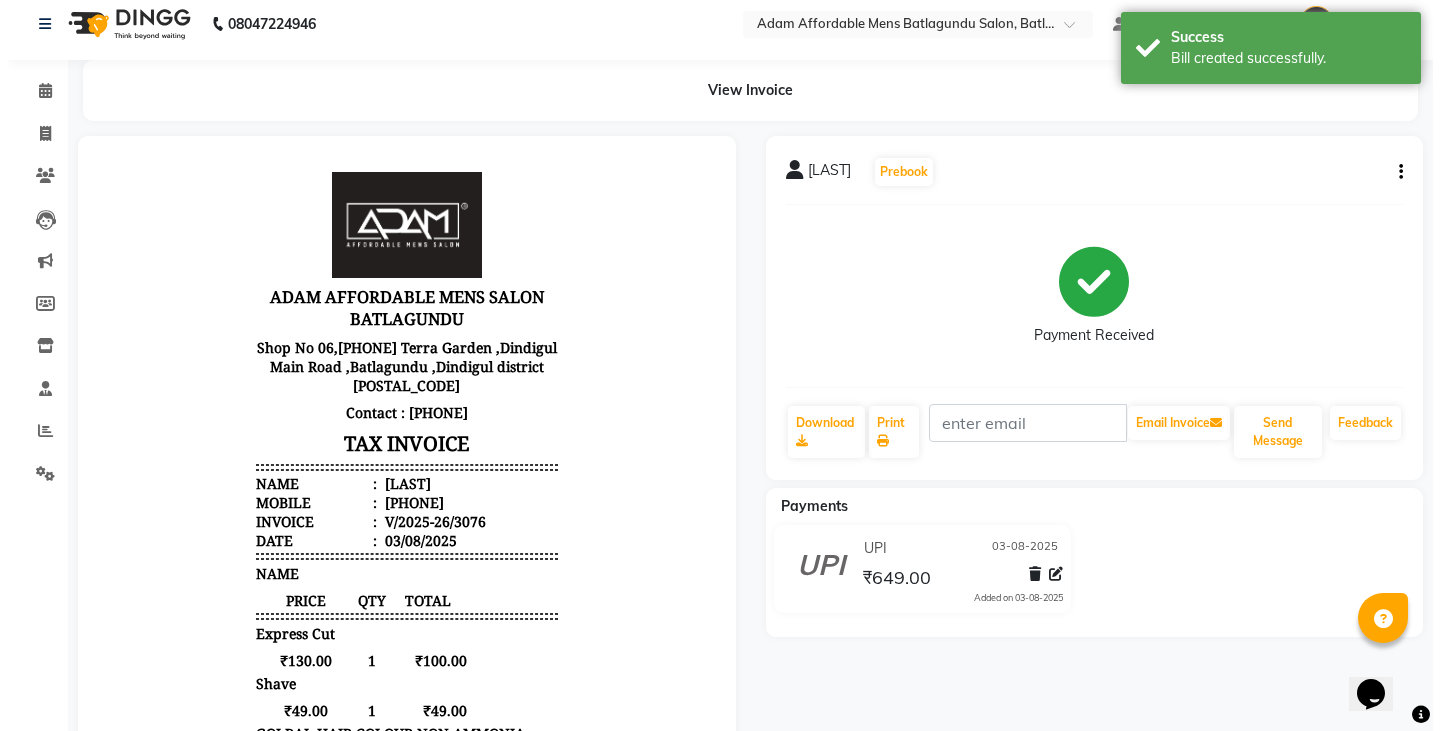 scroll, scrollTop: 0, scrollLeft: 0, axis: both 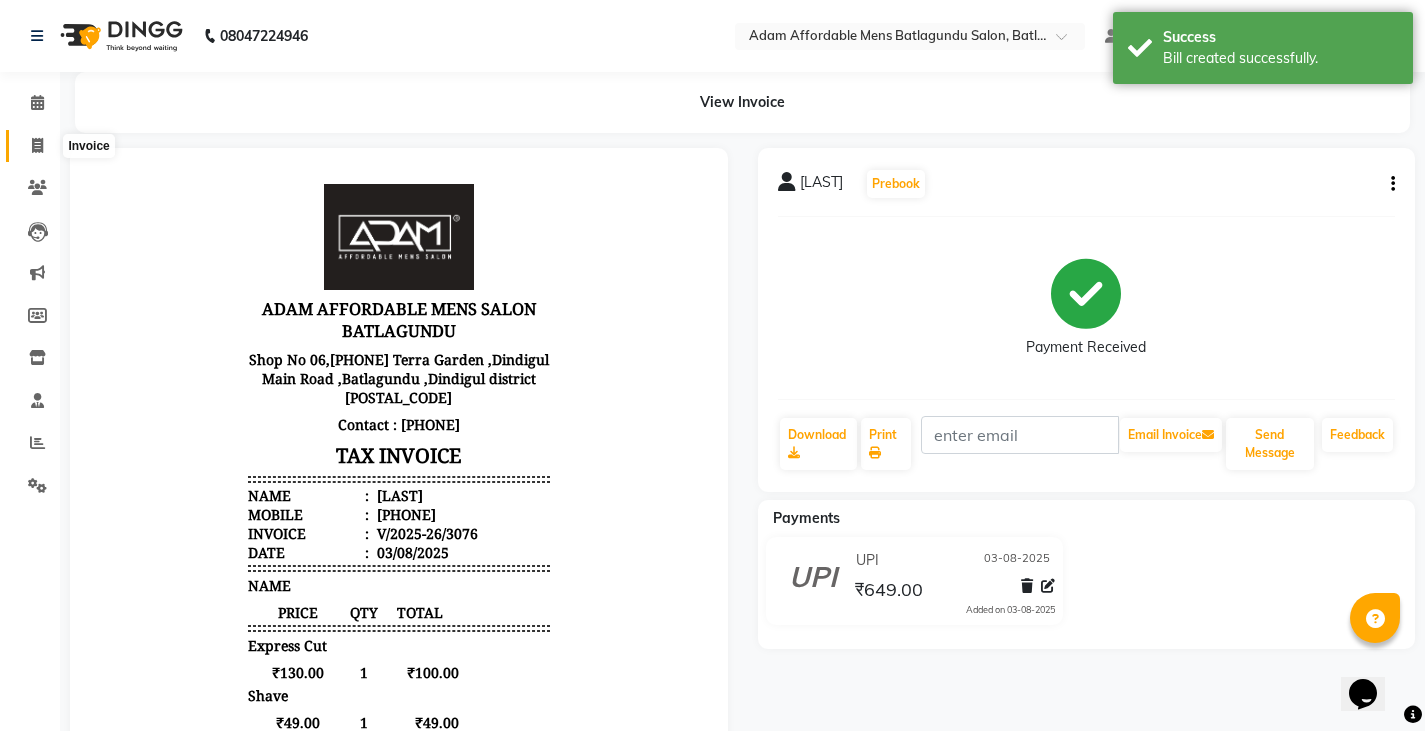 click 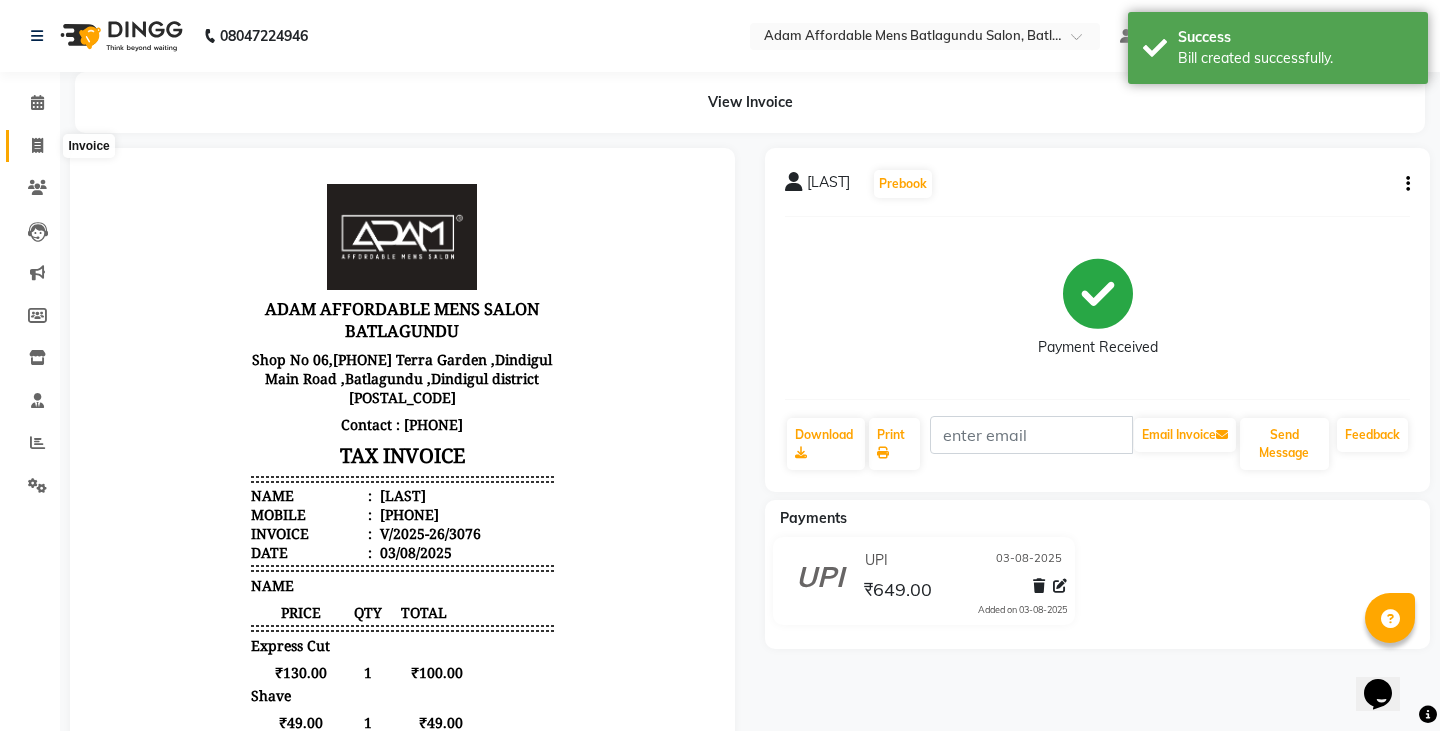 select on "8213" 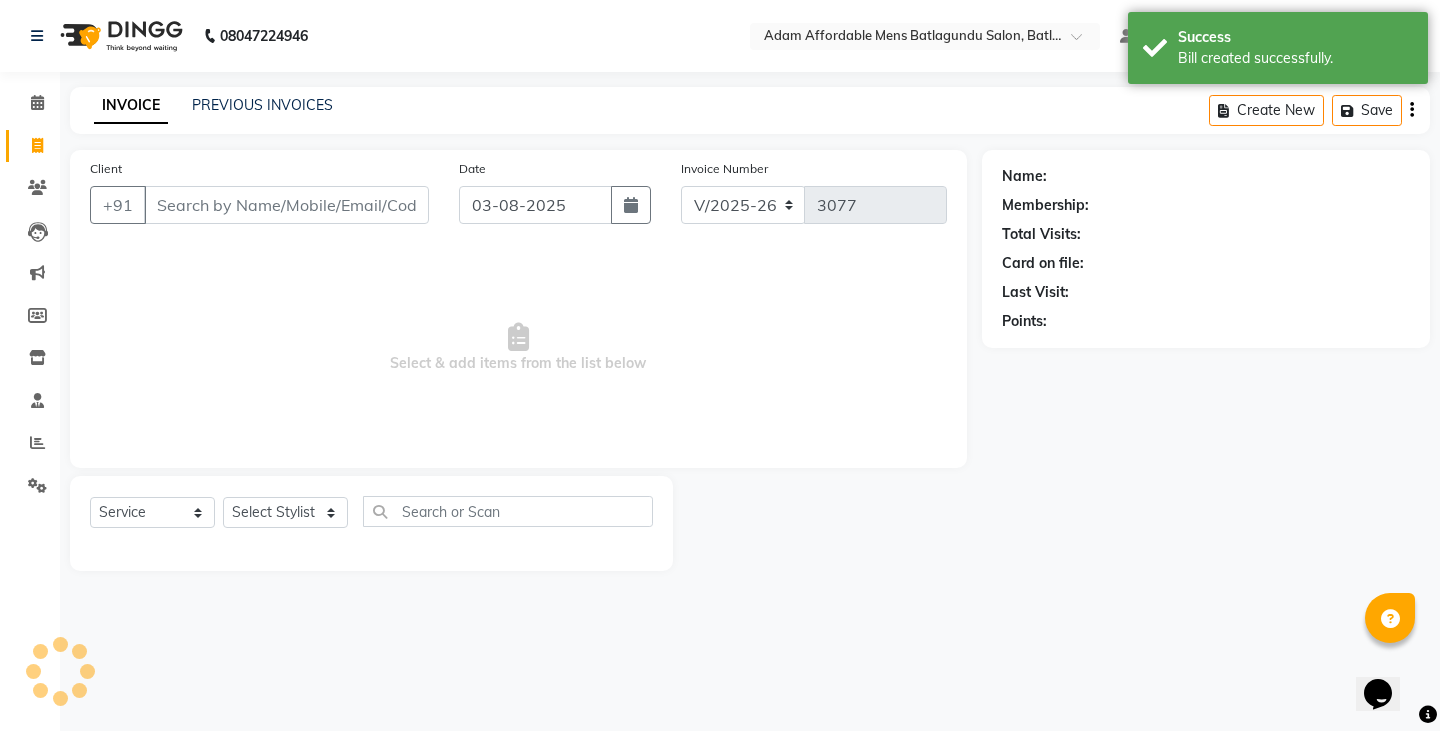 click on "Client" at bounding box center [286, 205] 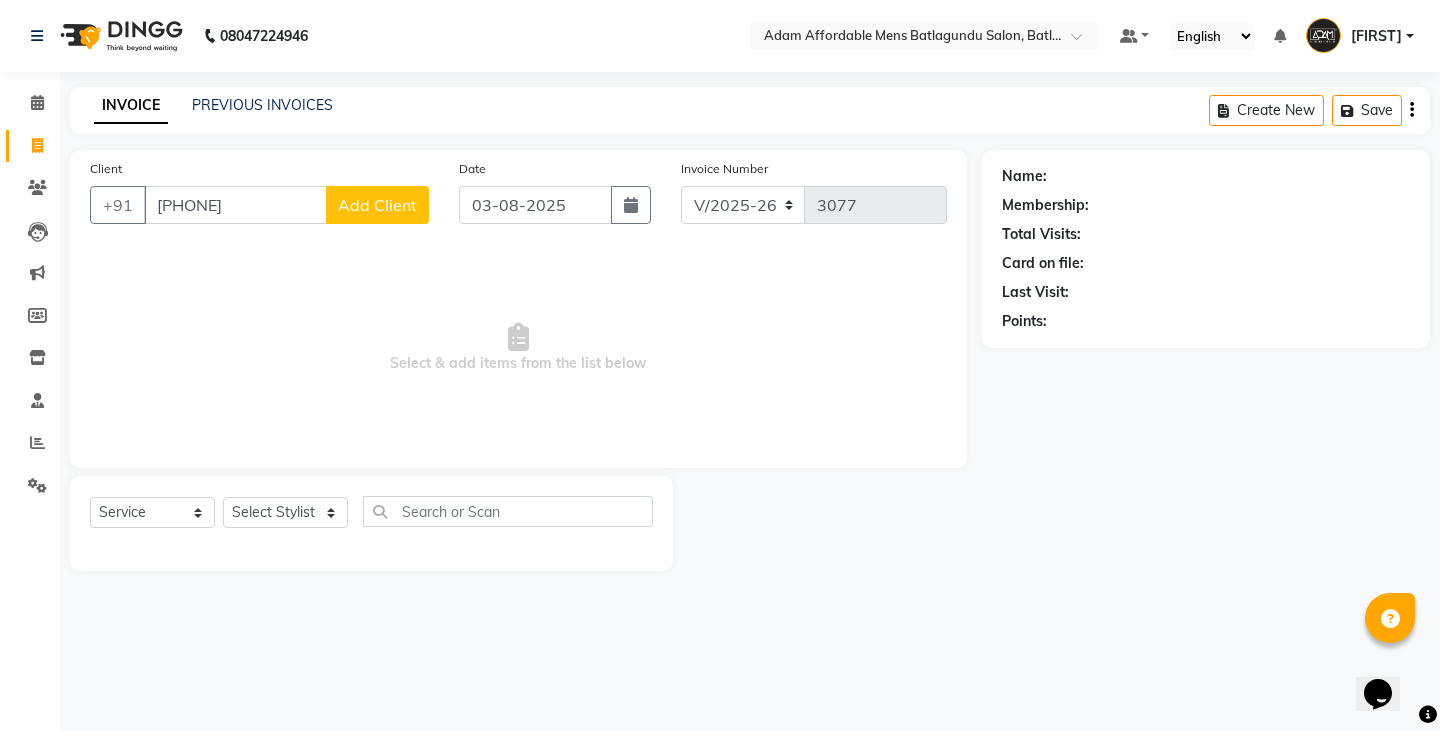 type on "[PHONE]" 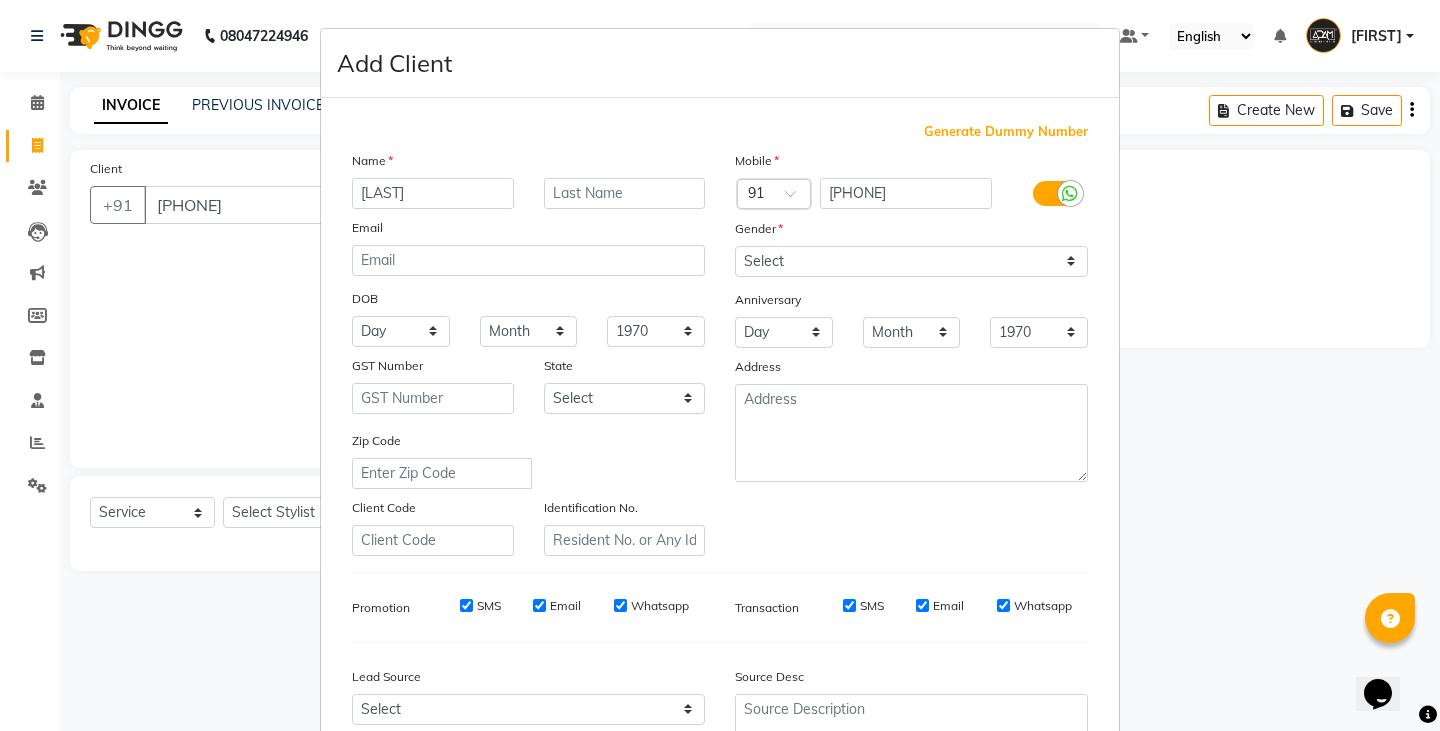 type on "[LAST]" 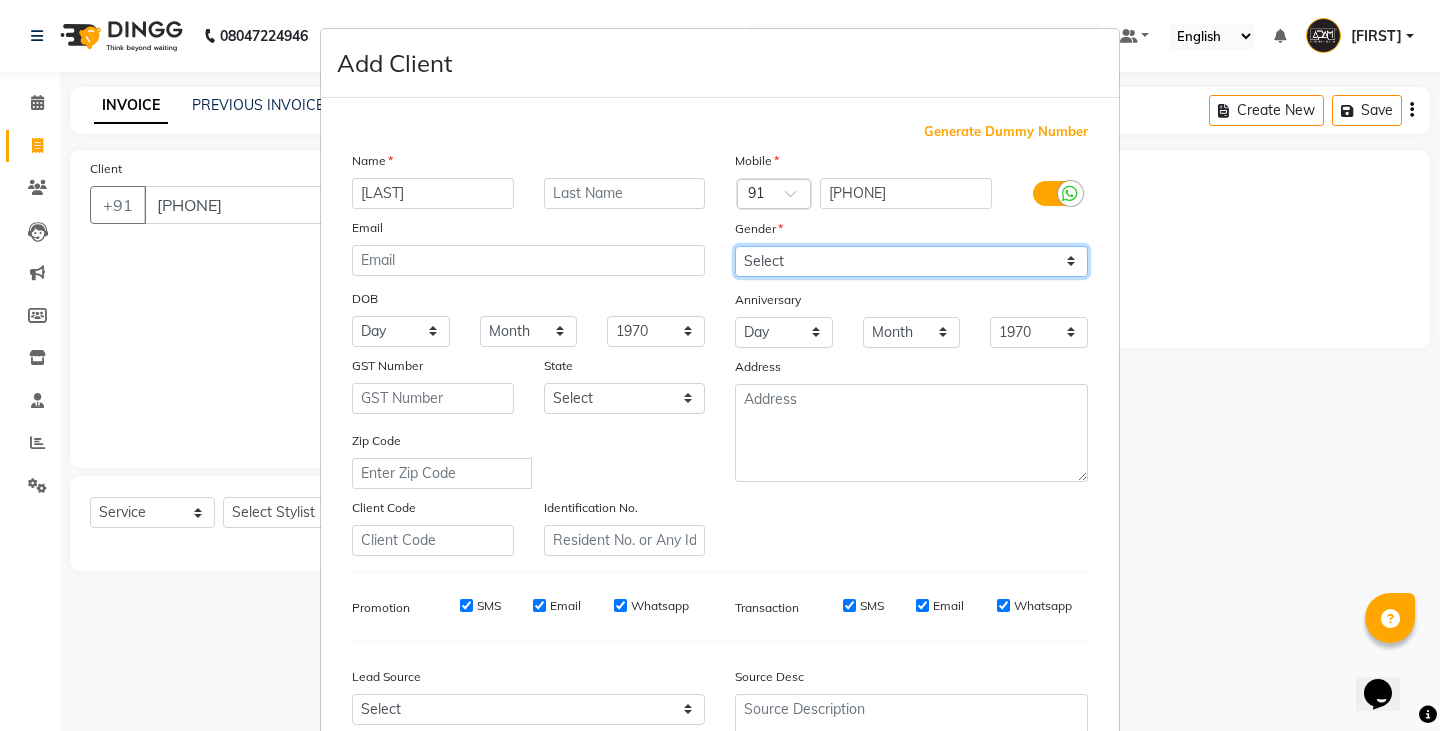 click on "Select Male Female Other Prefer Not To Say" at bounding box center (911, 261) 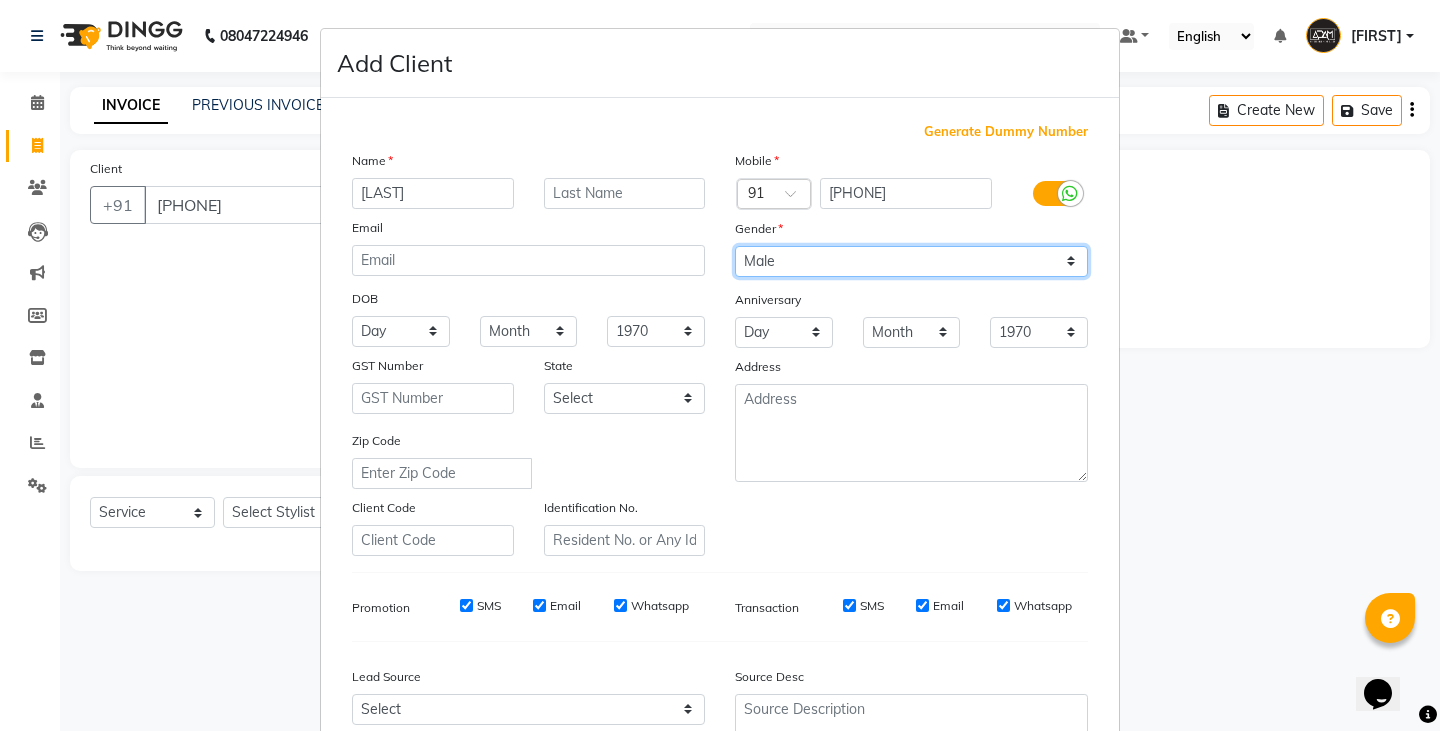 click on "Select Male Female Other Prefer Not To Say" at bounding box center [911, 261] 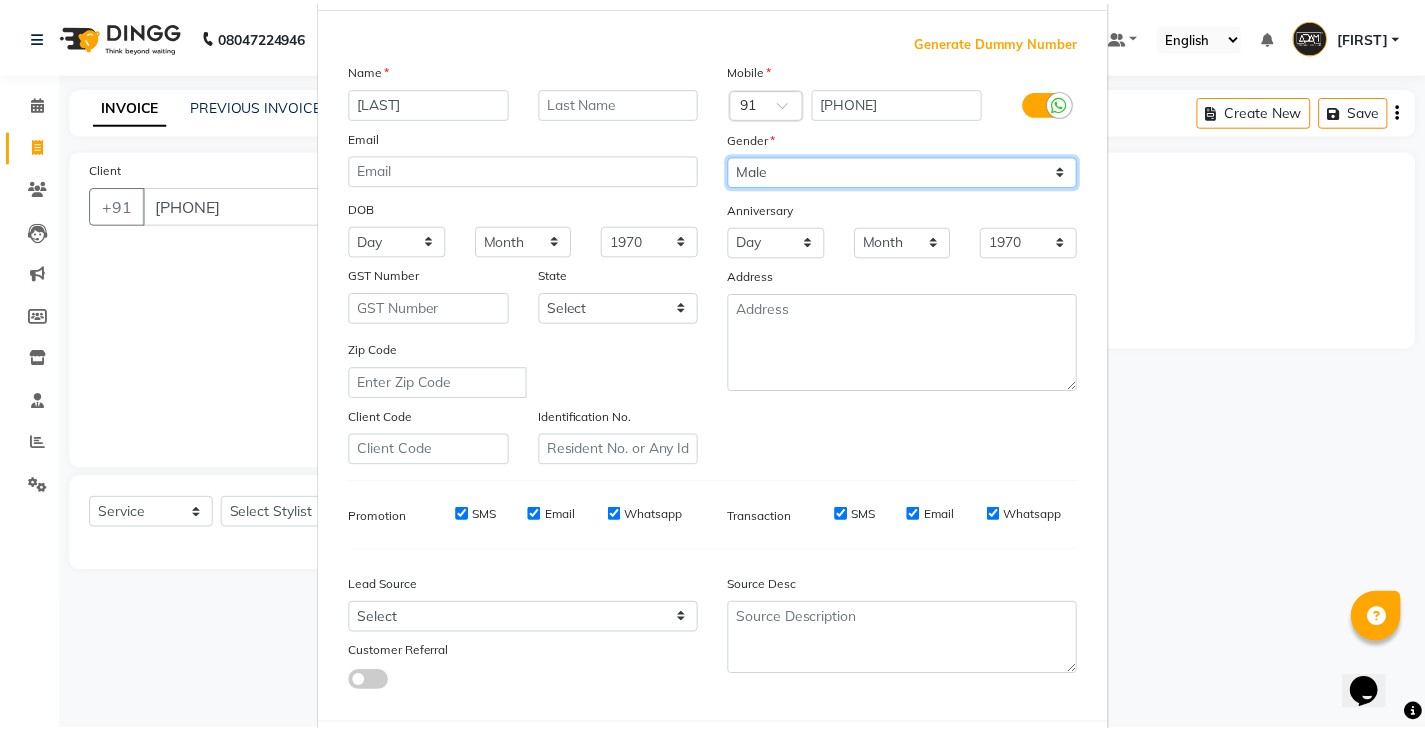 scroll, scrollTop: 192, scrollLeft: 0, axis: vertical 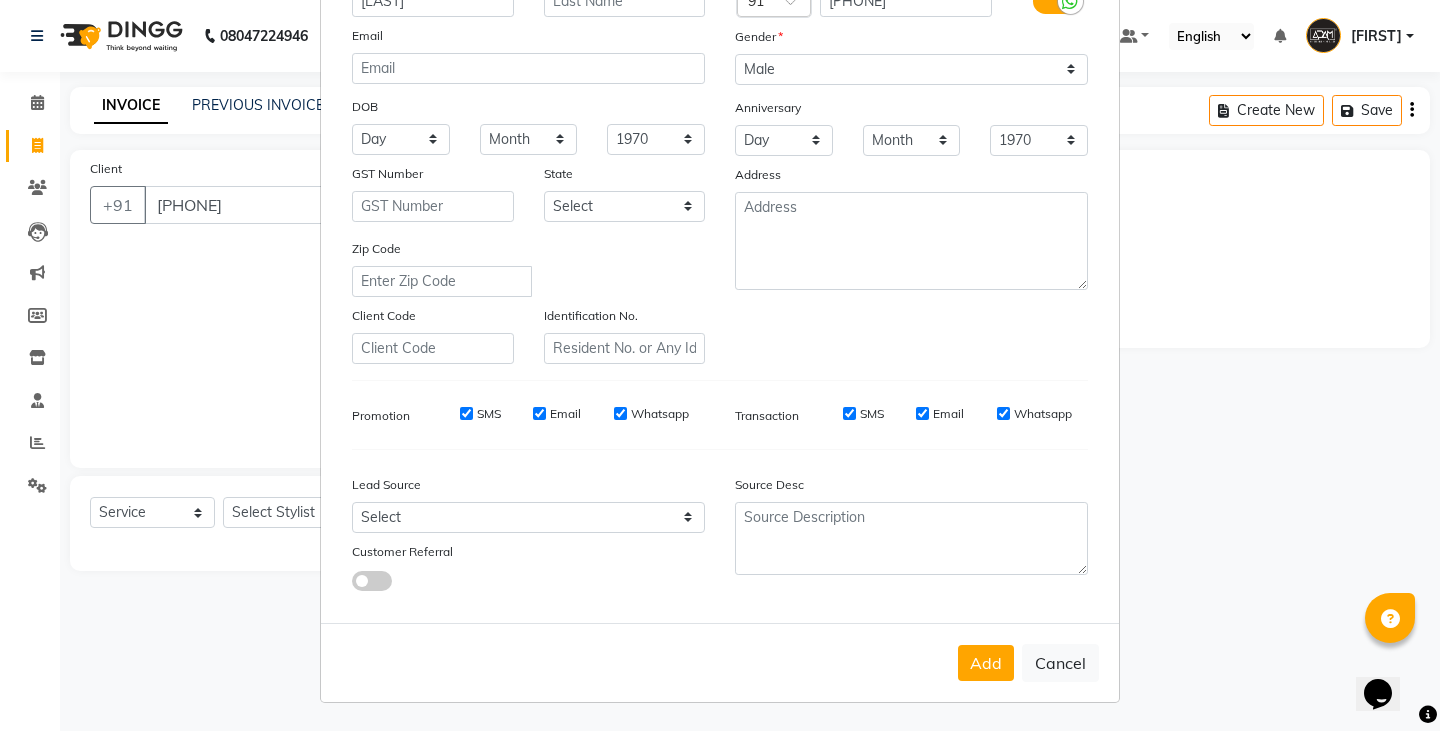 click on "Add   Cancel" at bounding box center [720, 662] 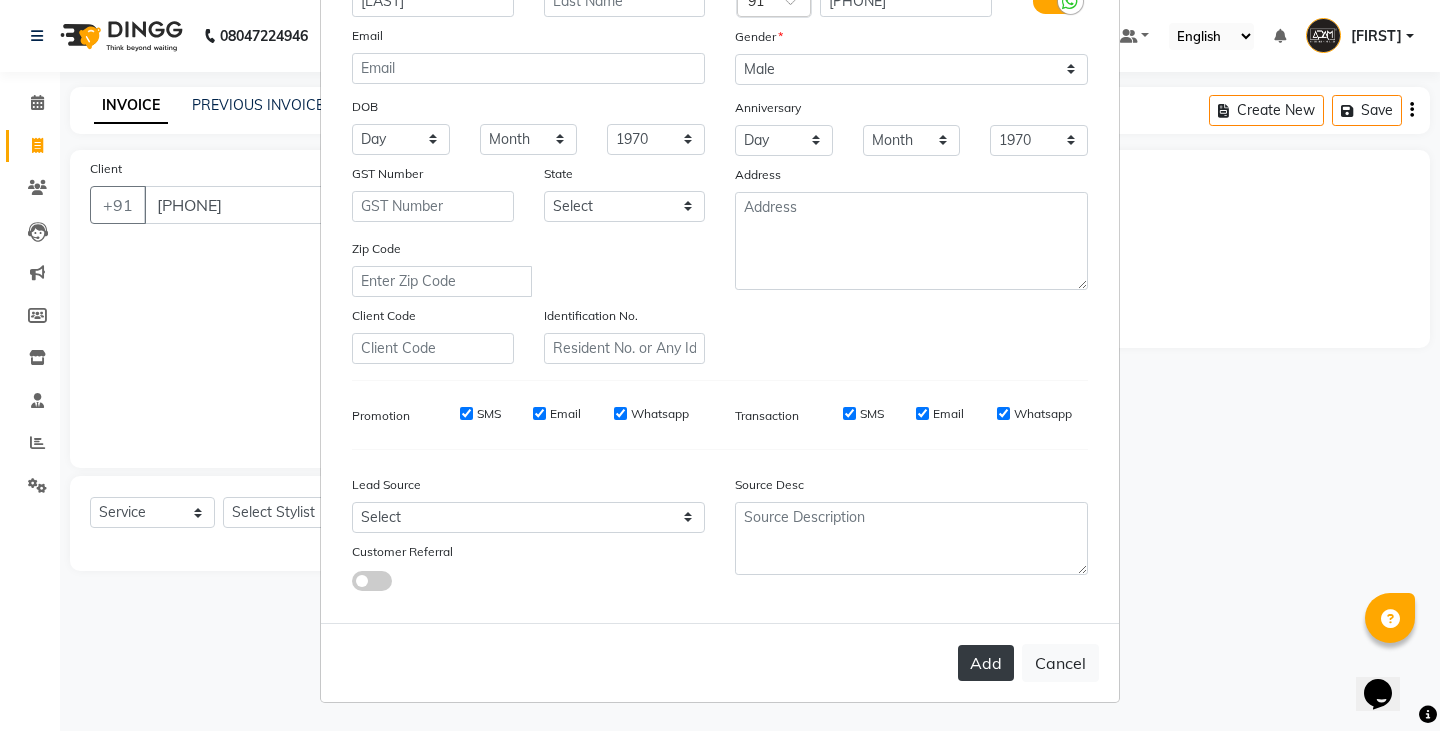 click on "Add" at bounding box center (986, 663) 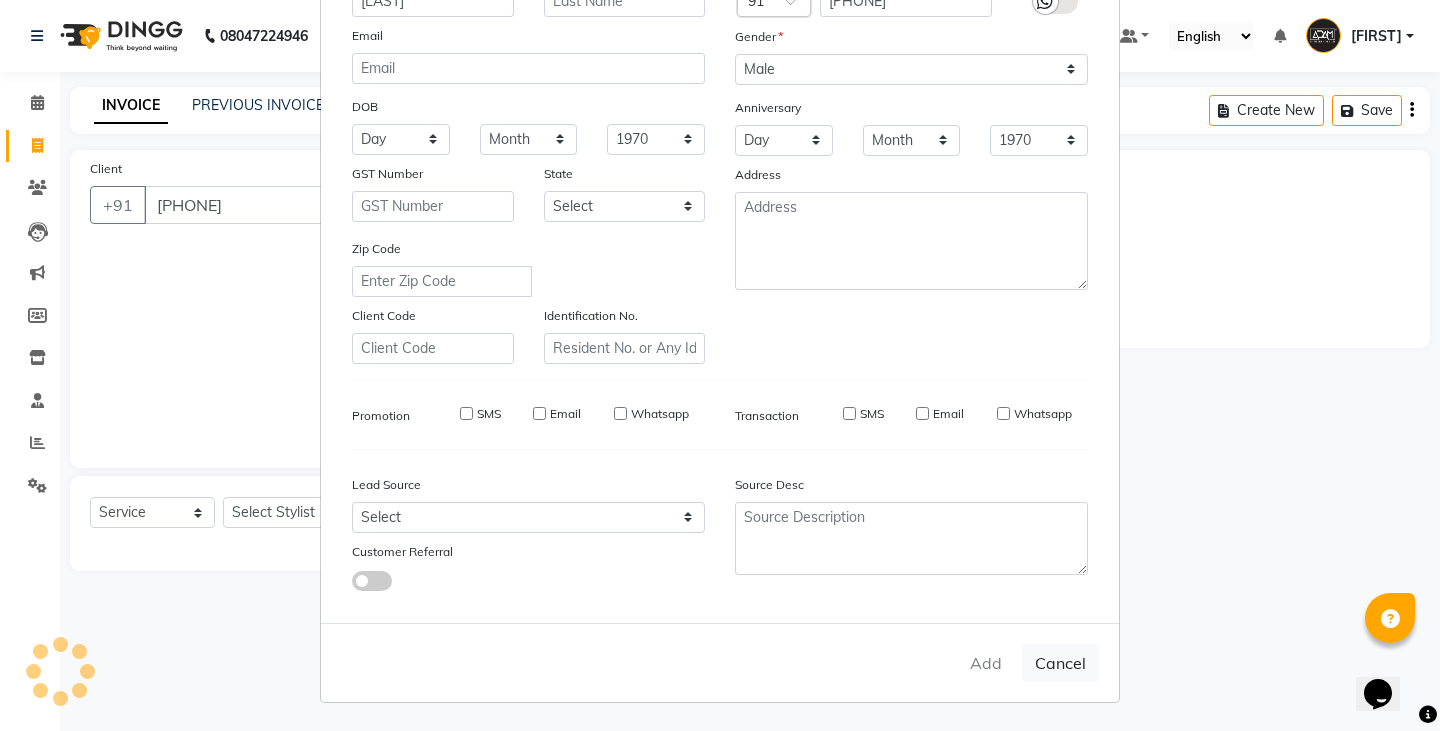 type 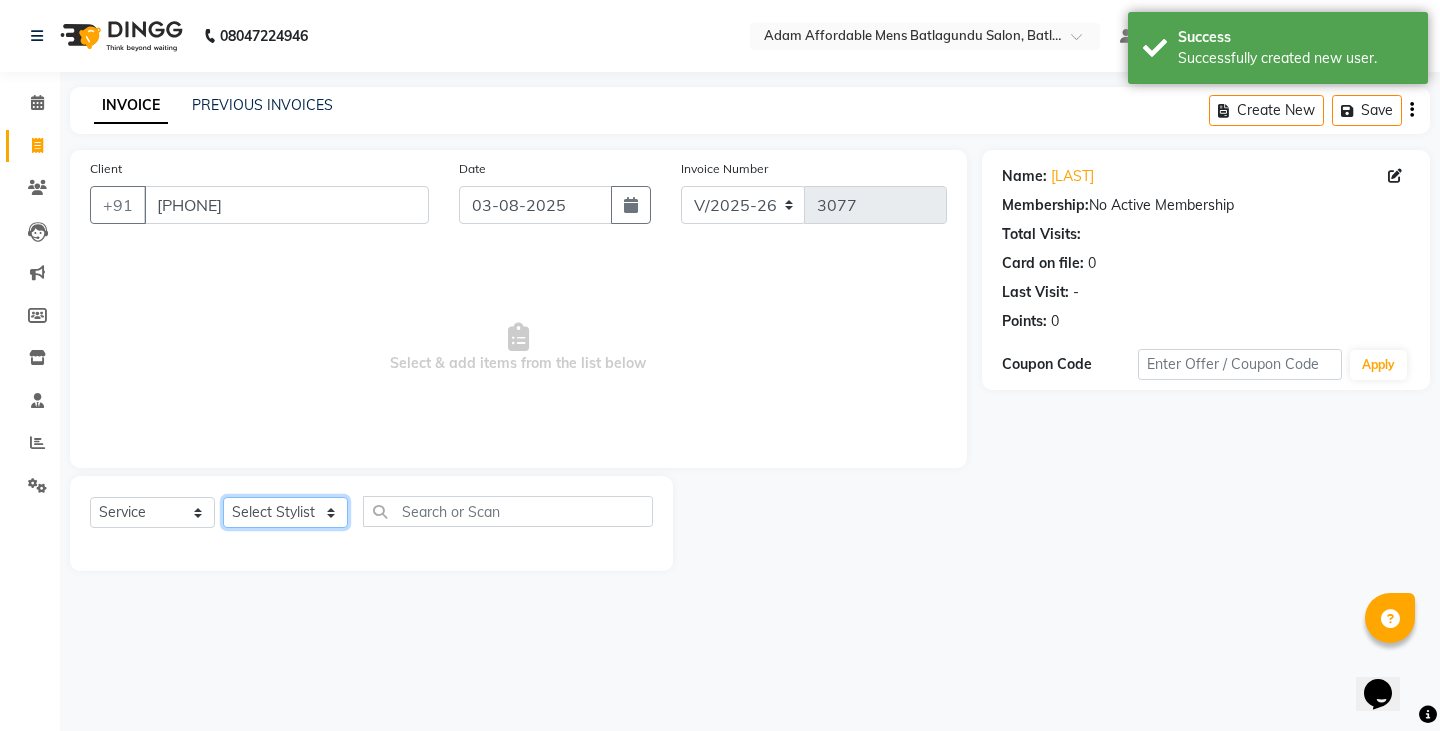 click on "Select Stylist Admin Anish Ovesh Raja SAHIL  SOHAIL SONU" 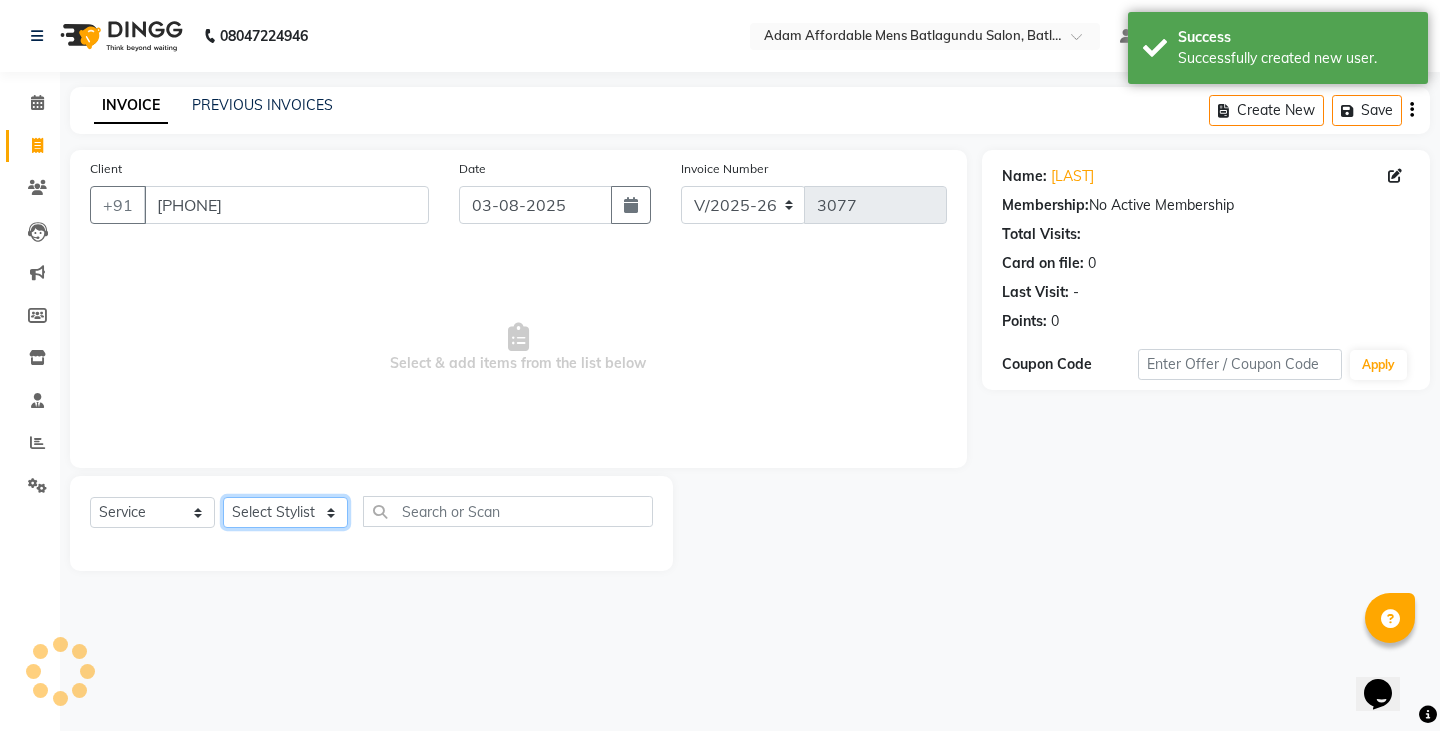 click on "Select Stylist Admin Anish Ovesh Raja SAHIL  SOHAIL SONU" 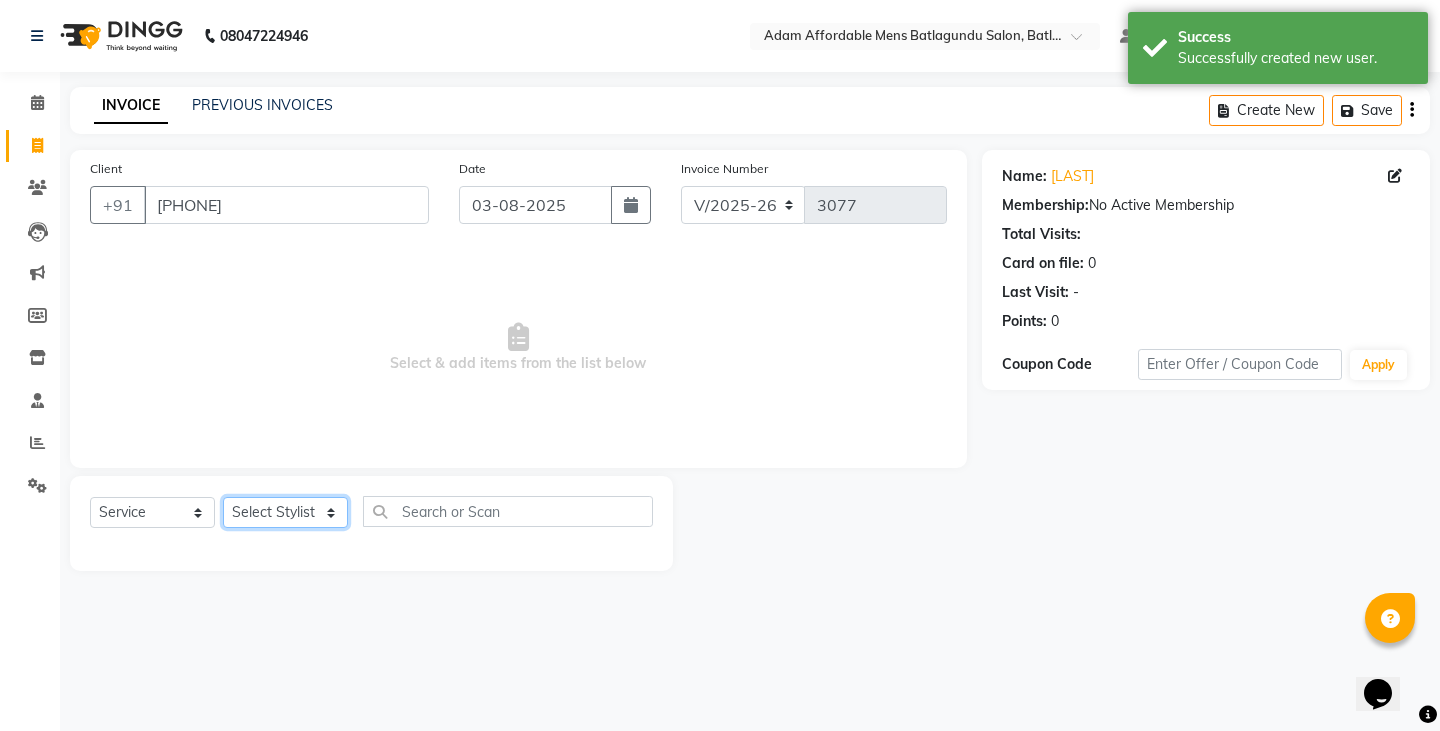drag, startPoint x: 274, startPoint y: 509, endPoint x: 274, endPoint y: 497, distance: 12 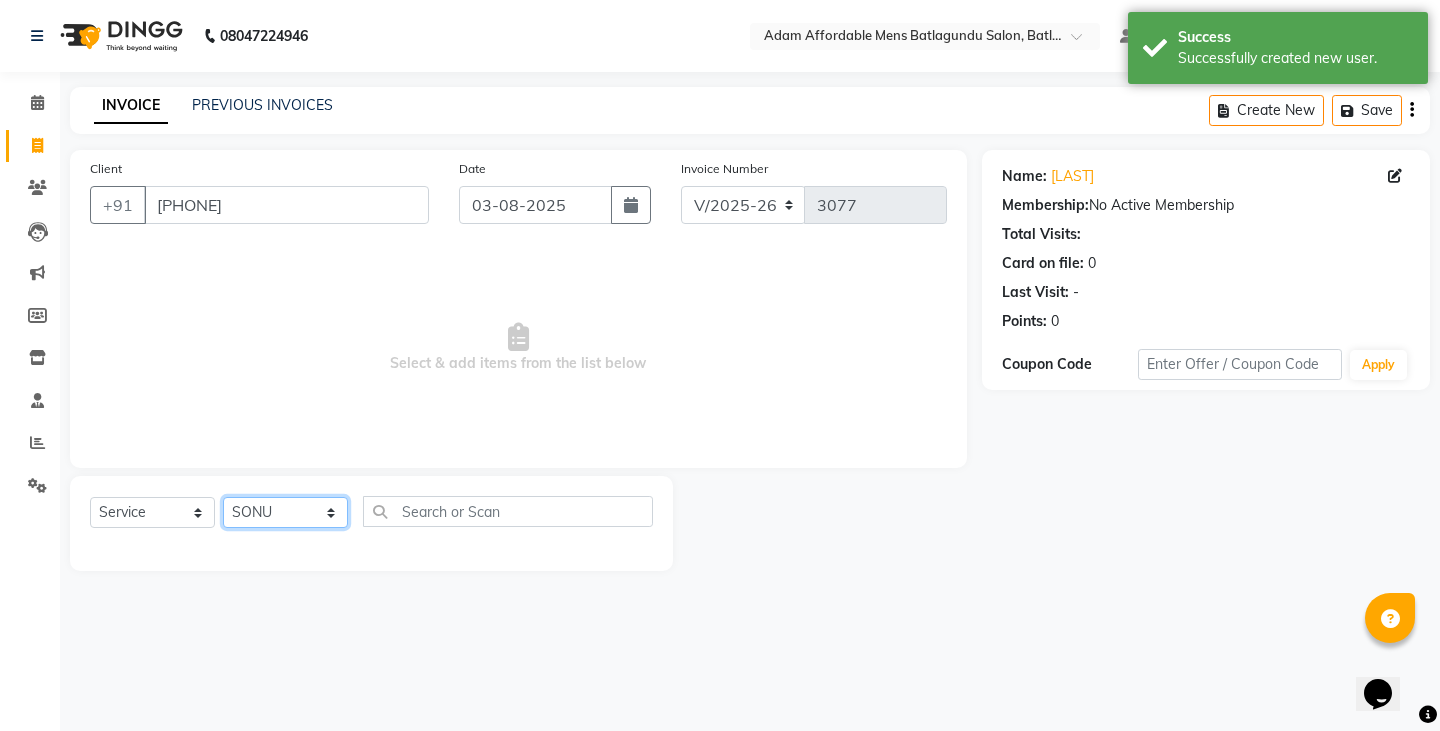 click on "Select Stylist Admin Anish Ovesh Raja SAHIL  SOHAIL SONU" 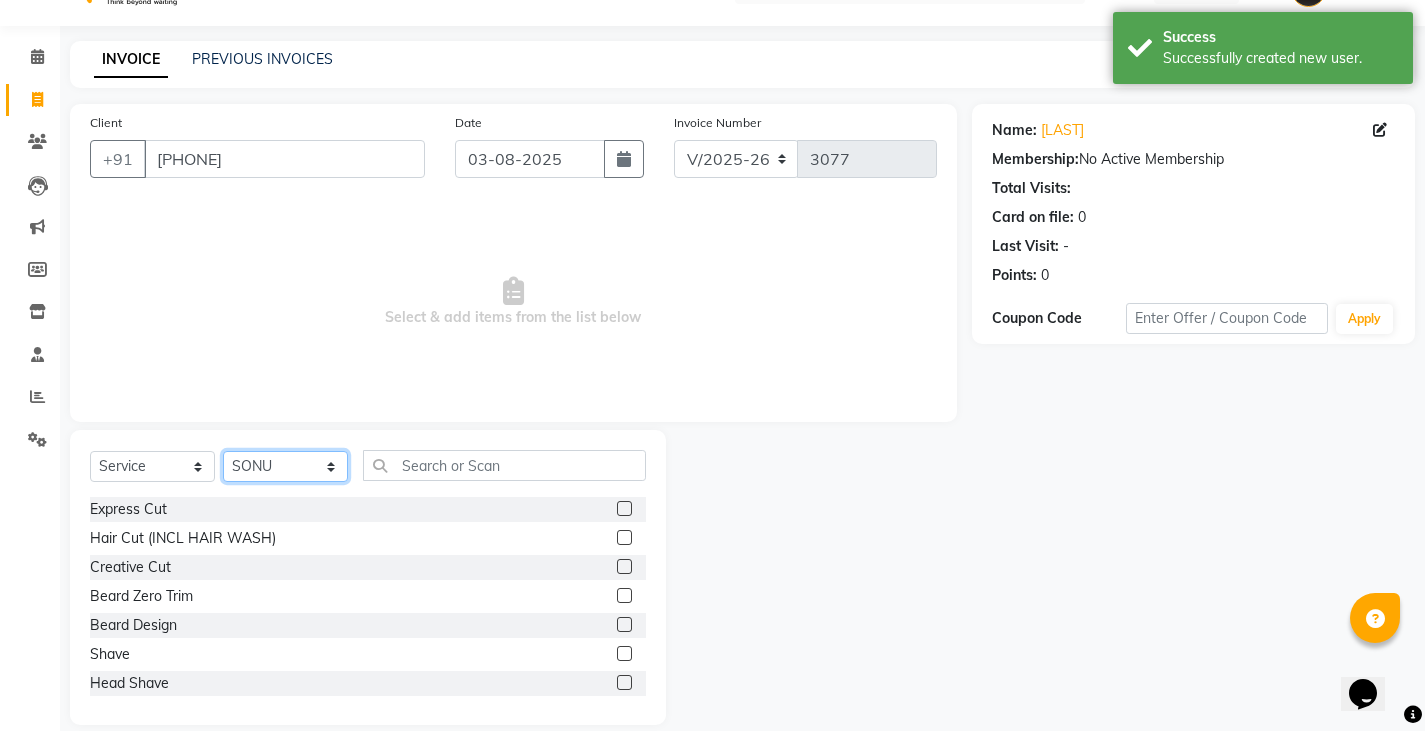 scroll, scrollTop: 70, scrollLeft: 0, axis: vertical 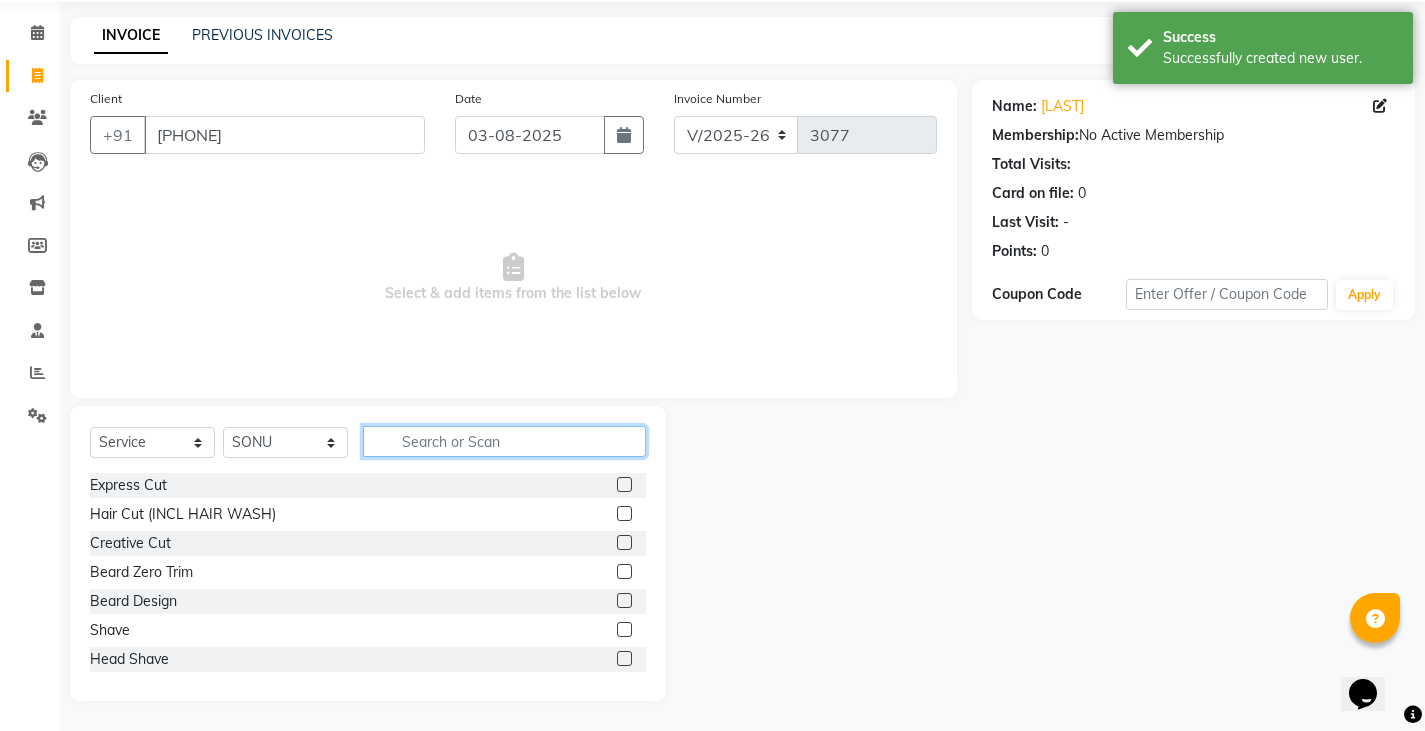 click 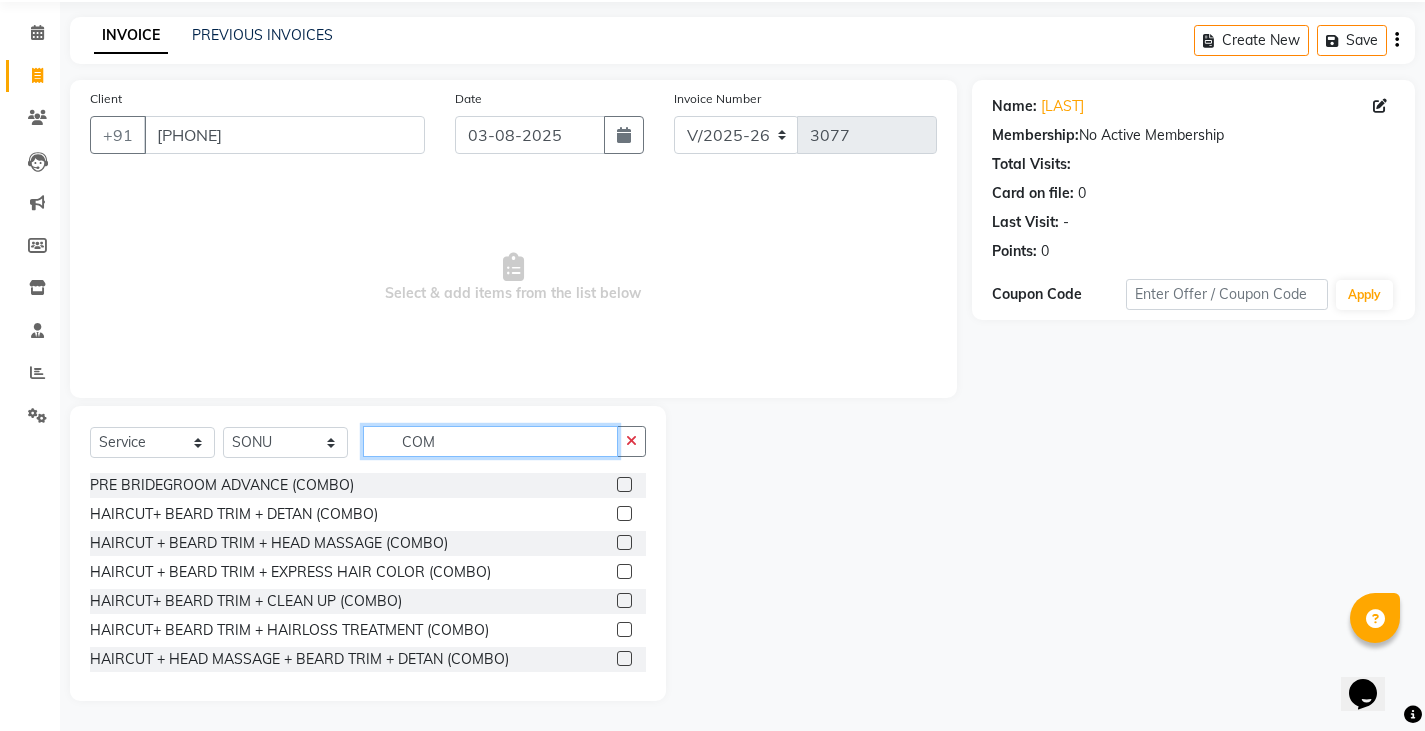 type on "COM" 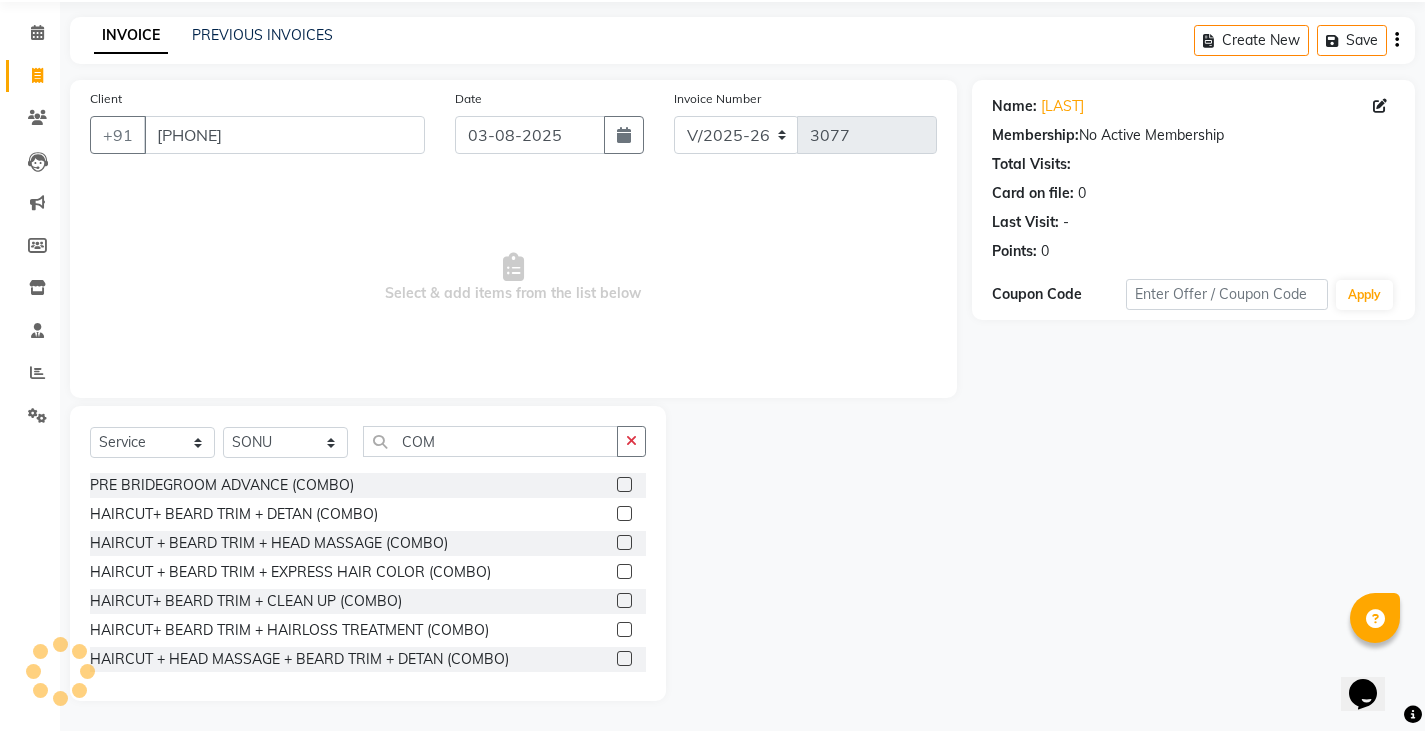 click on "HAIRCUT + BEARD TRIM + EXPRESS HAIR COLOR (COMBO)" 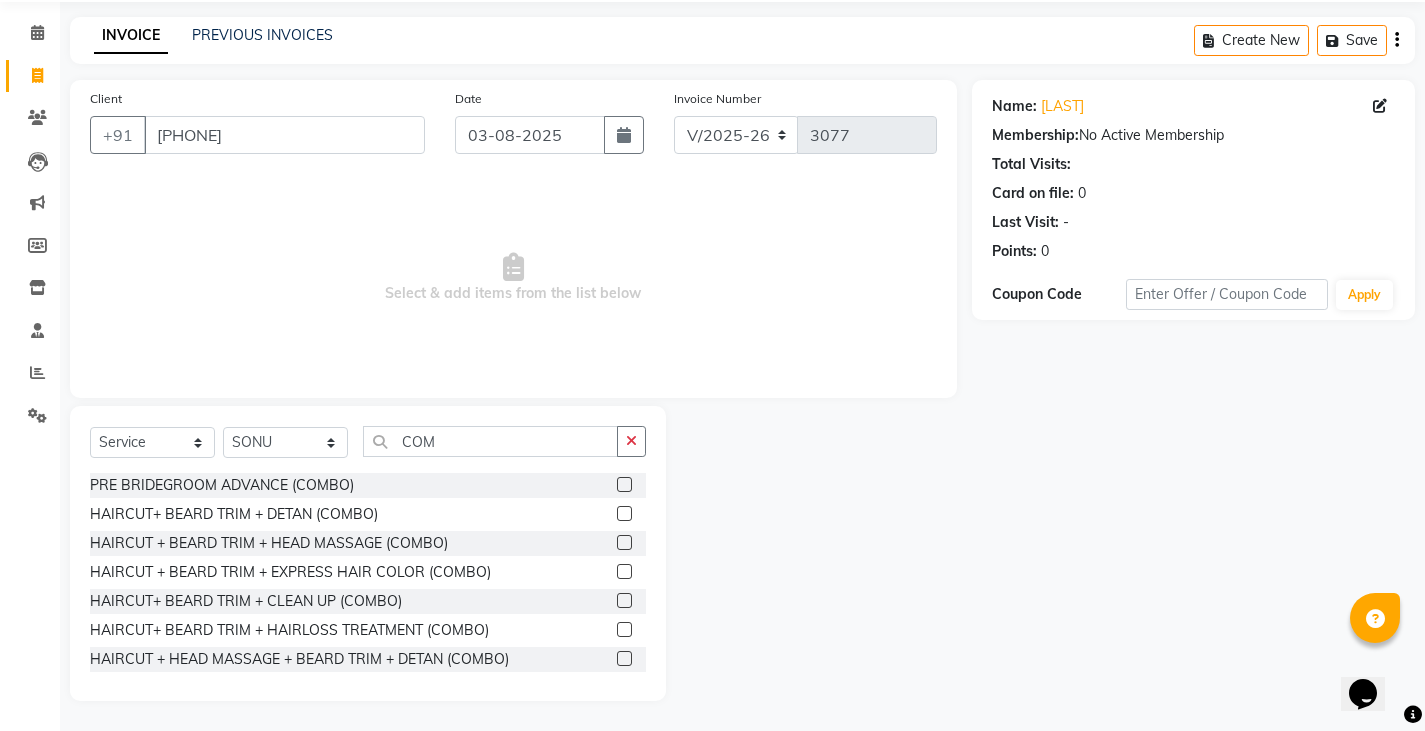click 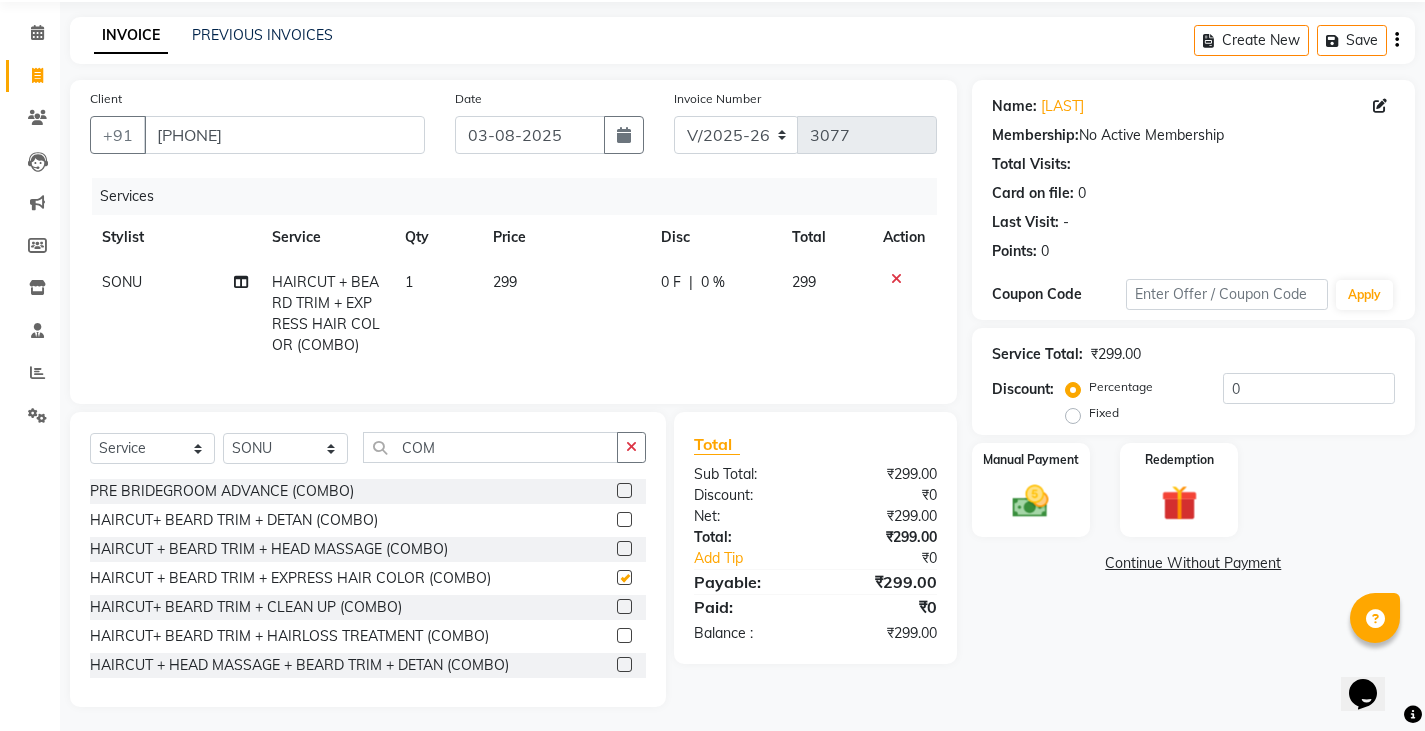 checkbox on "false" 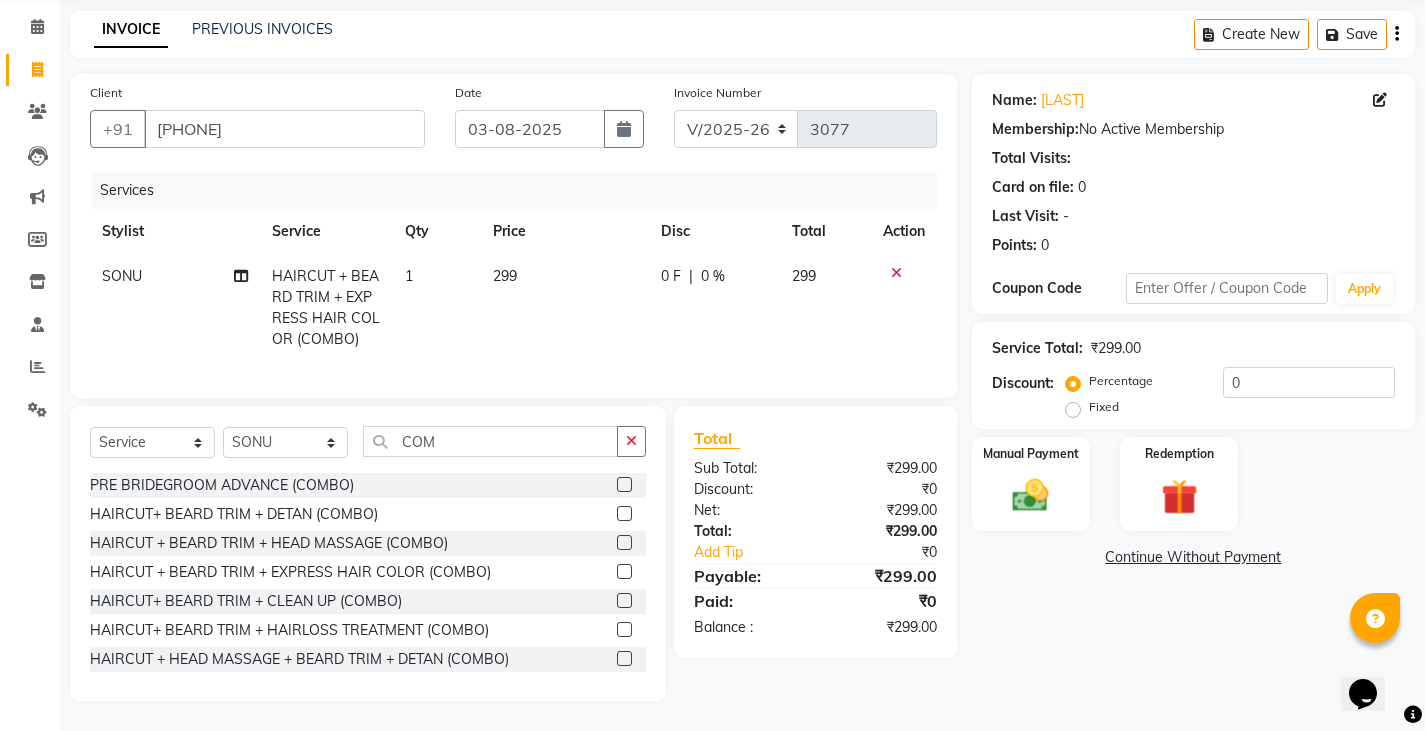 scroll, scrollTop: 91, scrollLeft: 0, axis: vertical 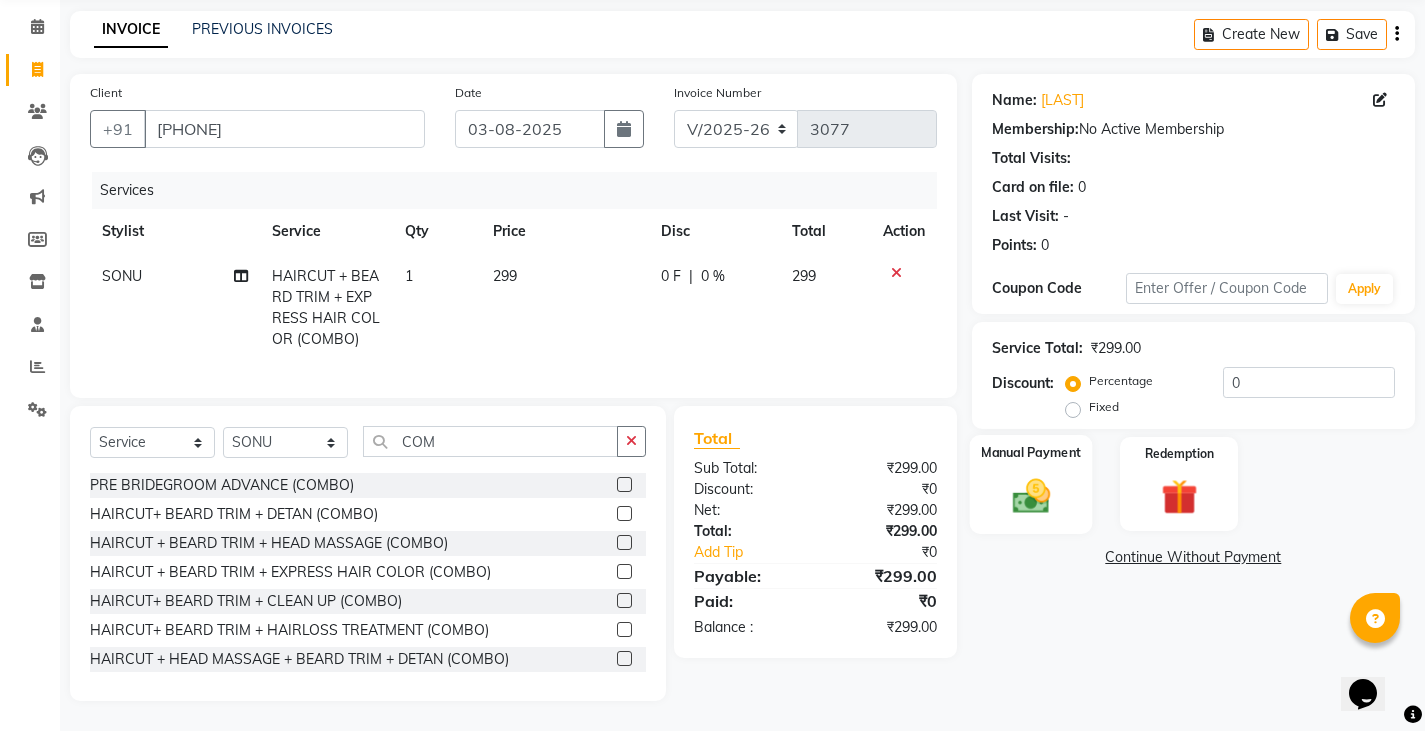 click 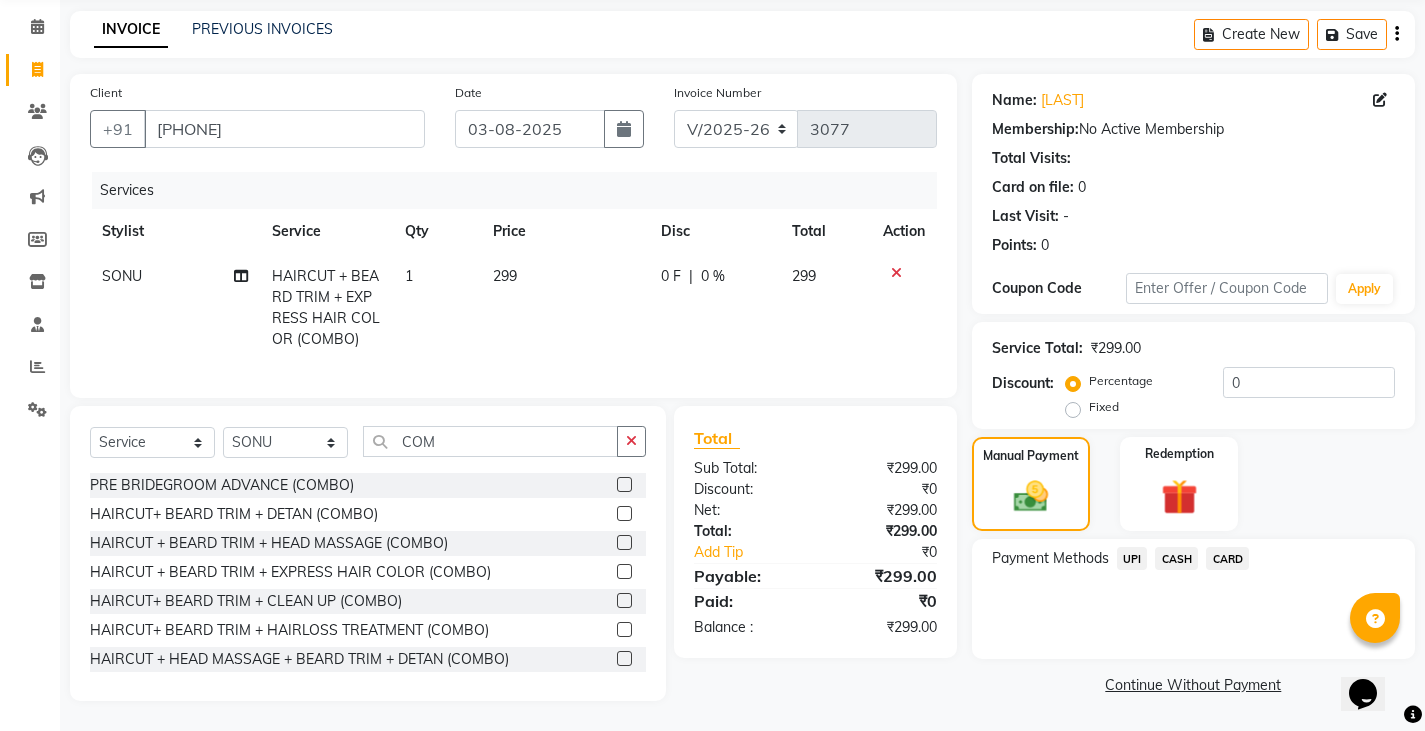 click on "UPI" 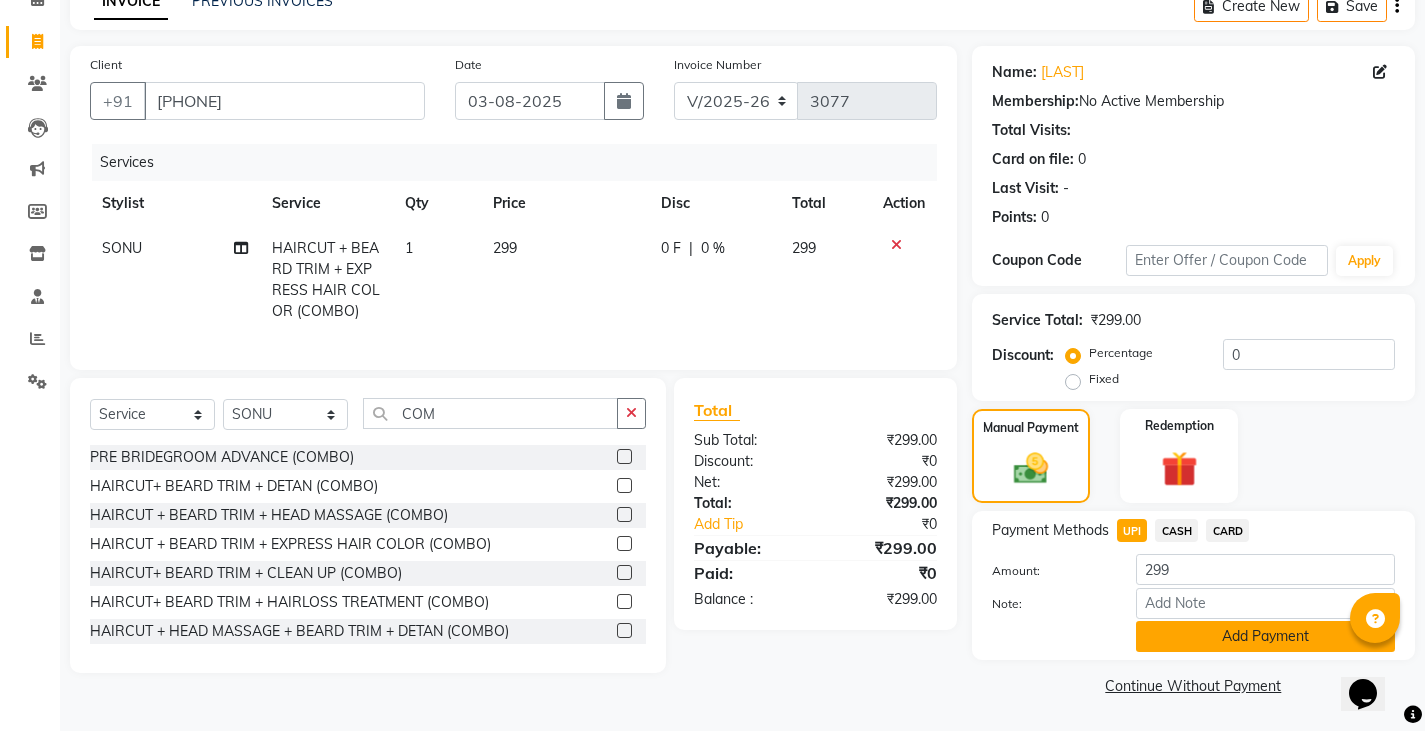 click on "Add Payment" 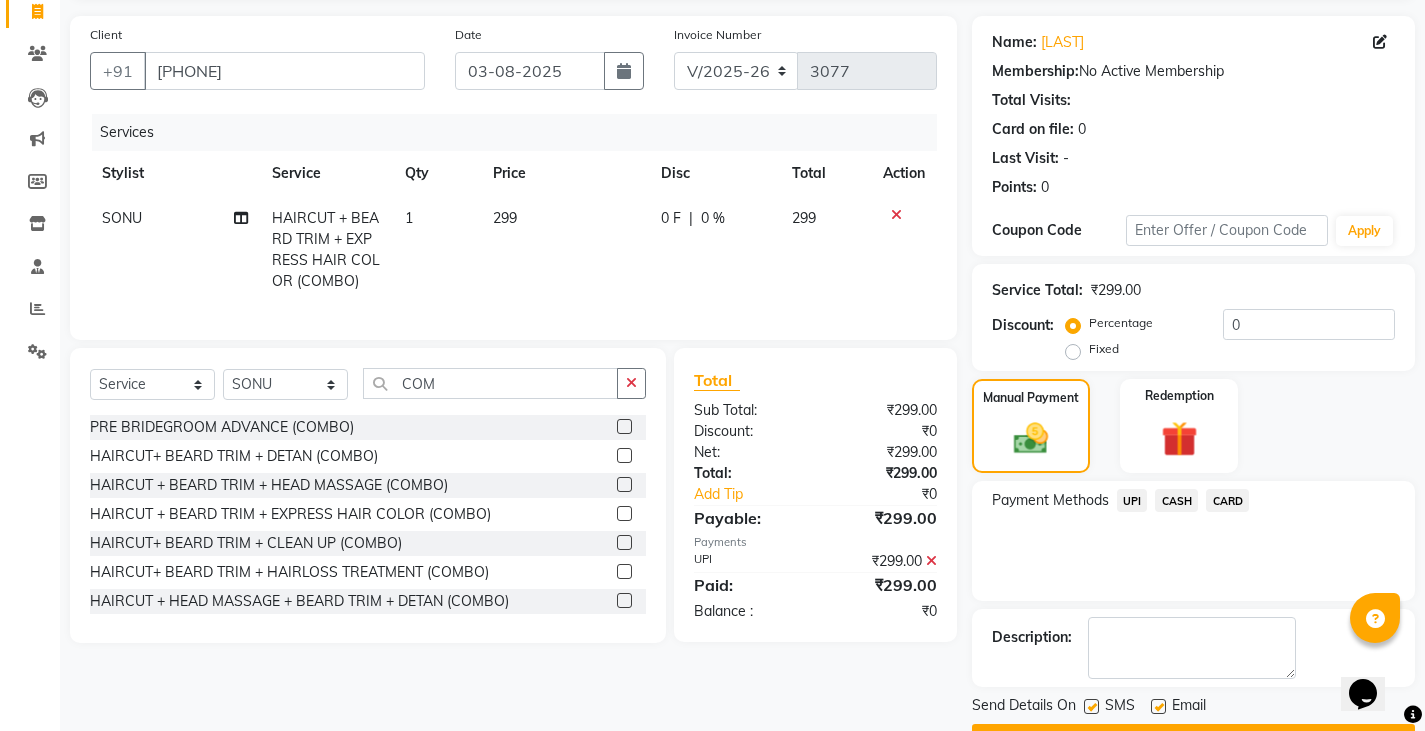 scroll, scrollTop: 188, scrollLeft: 0, axis: vertical 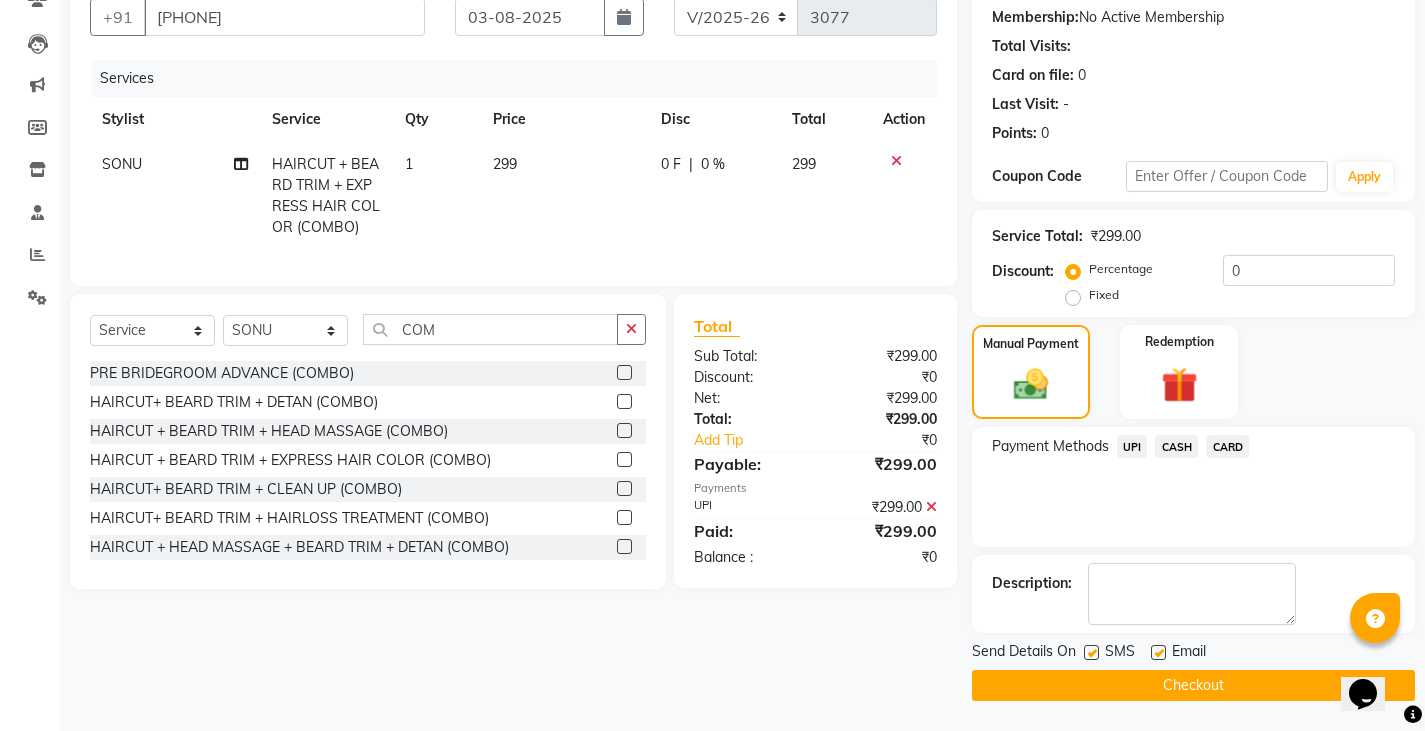 click on "Checkout" 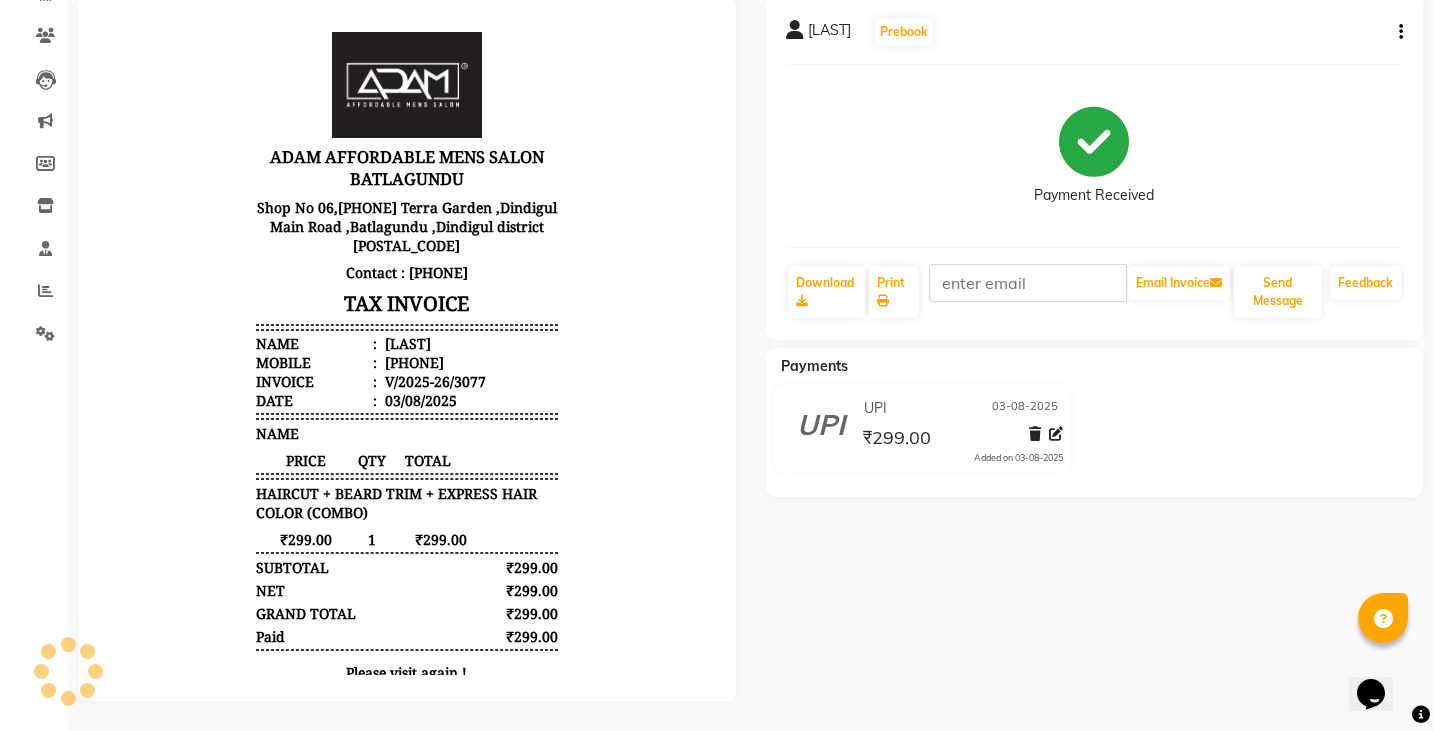 scroll, scrollTop: 0, scrollLeft: 0, axis: both 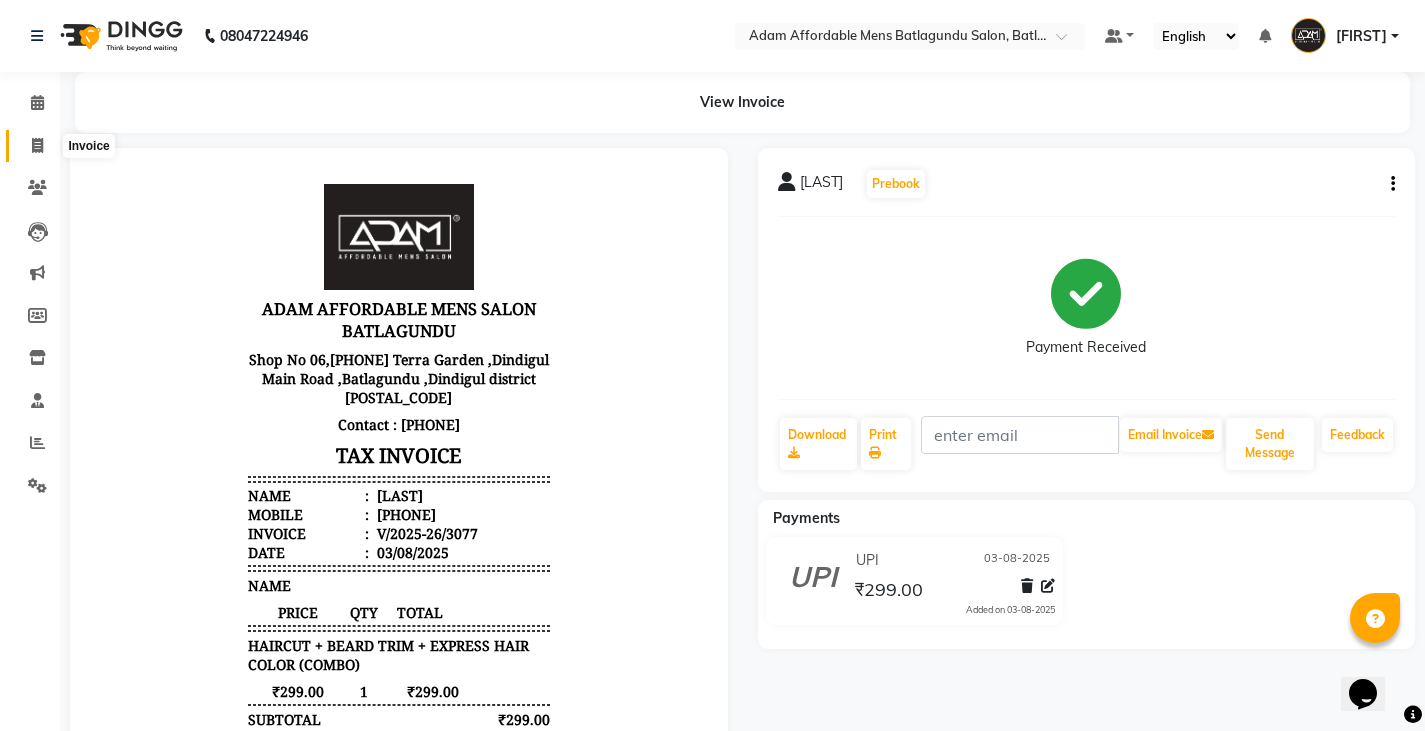 click 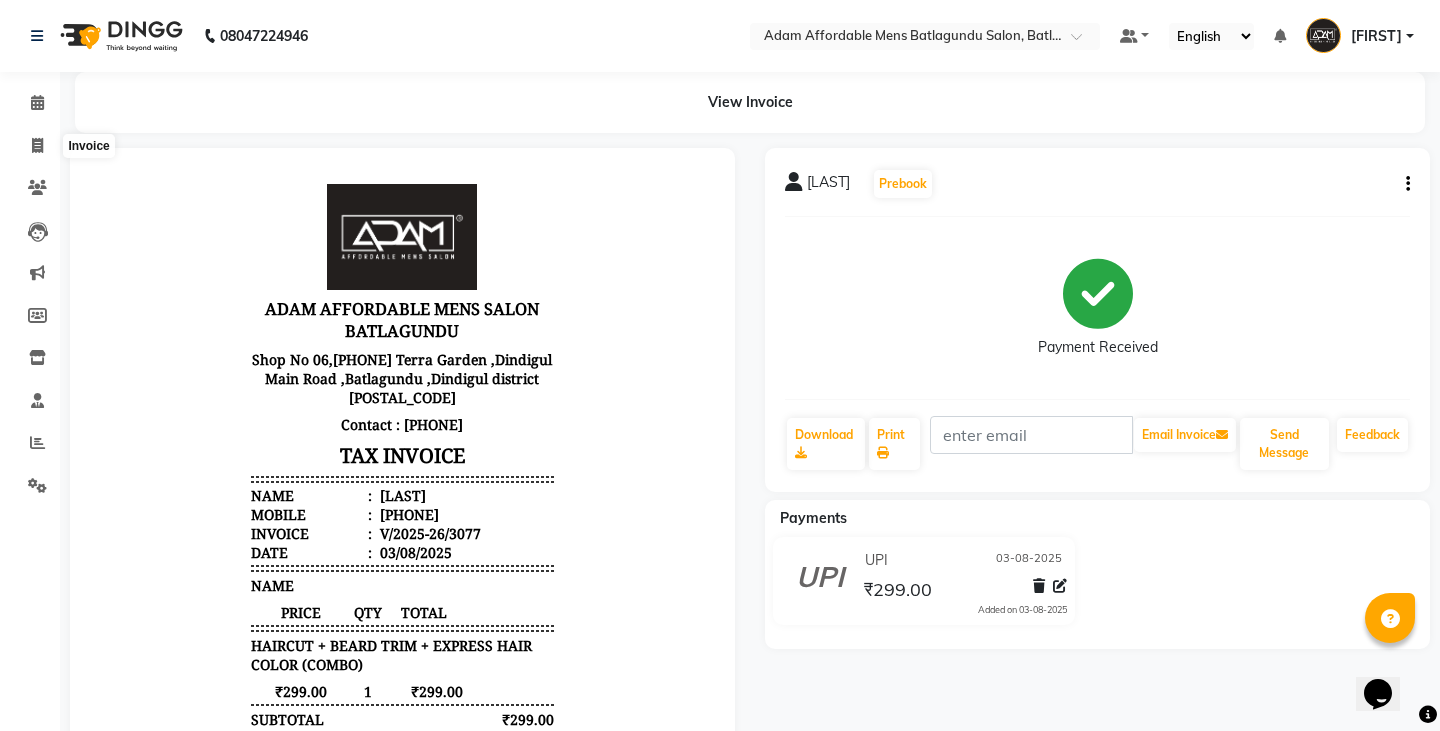 select on "8213" 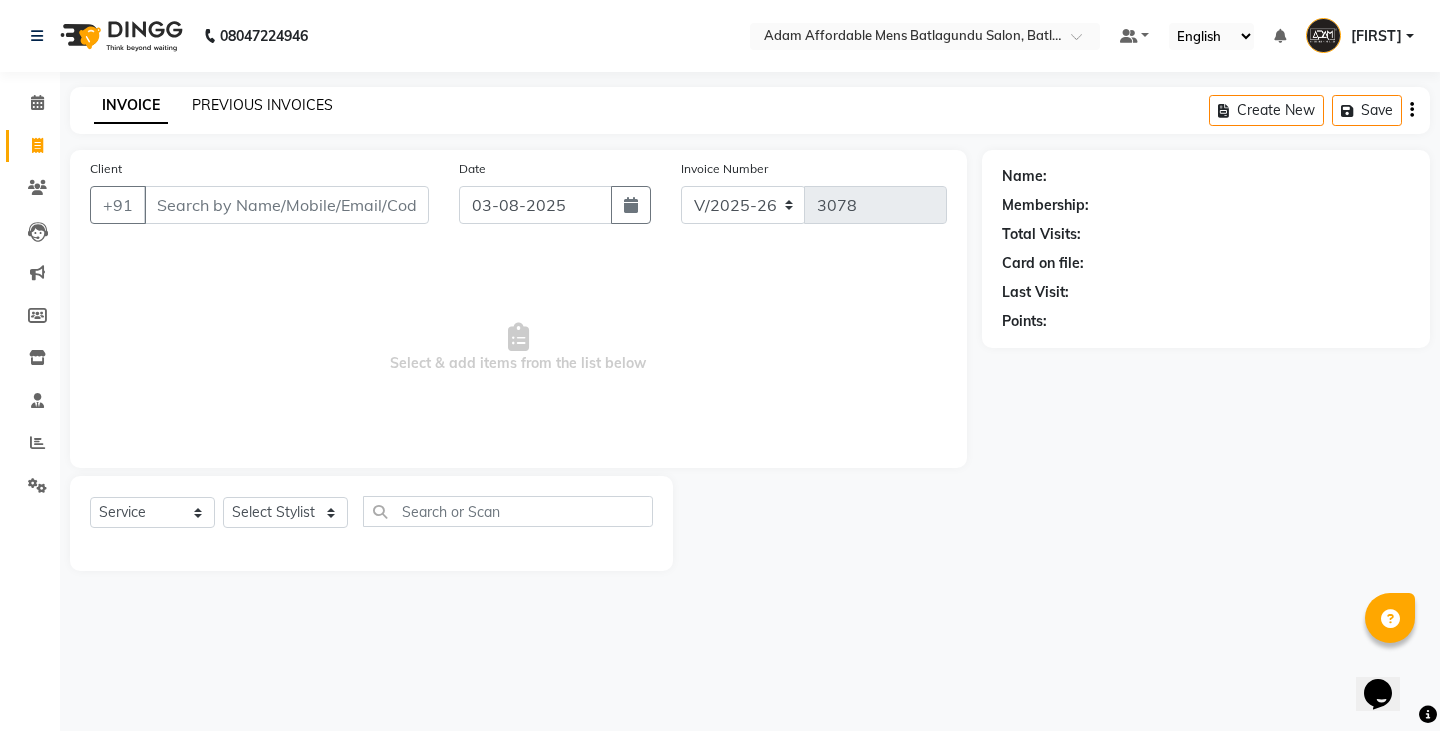 click on "PREVIOUS INVOICES" 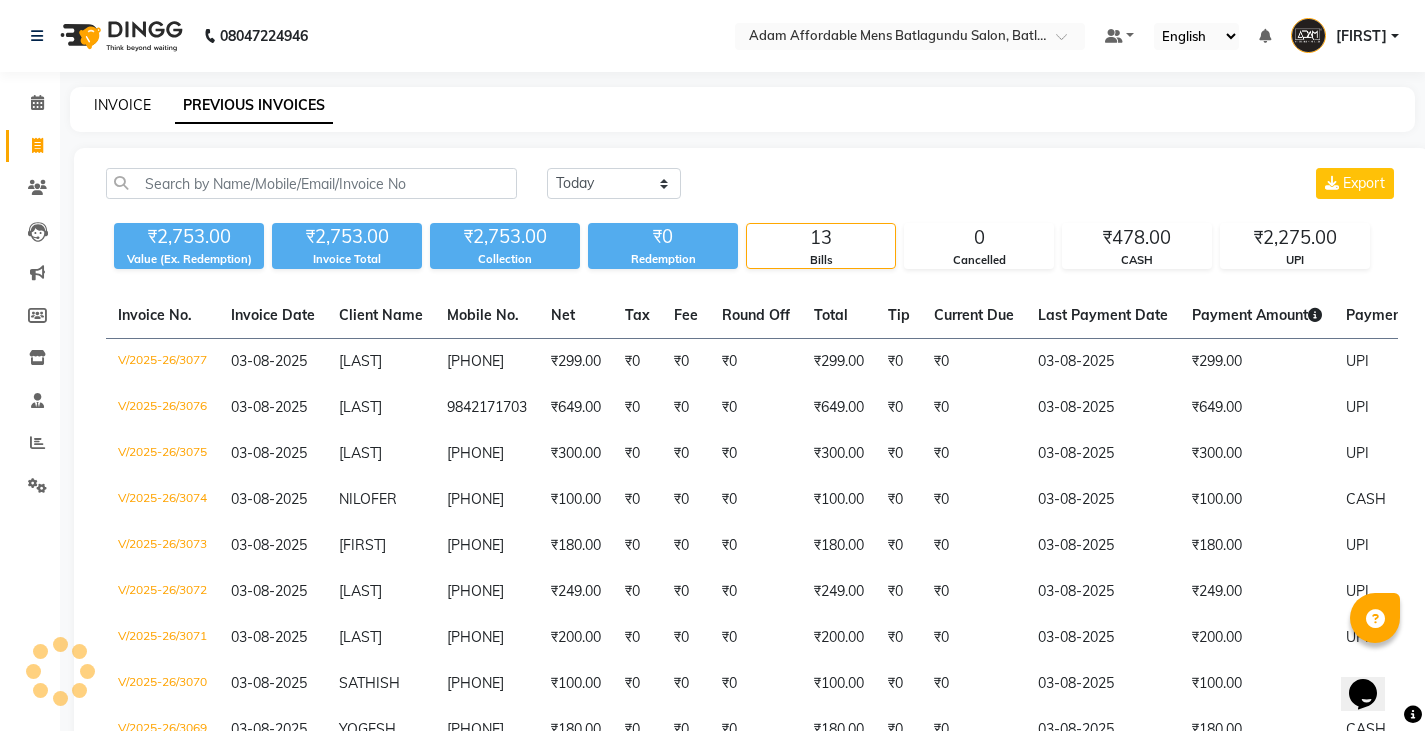 click on "INVOICE" 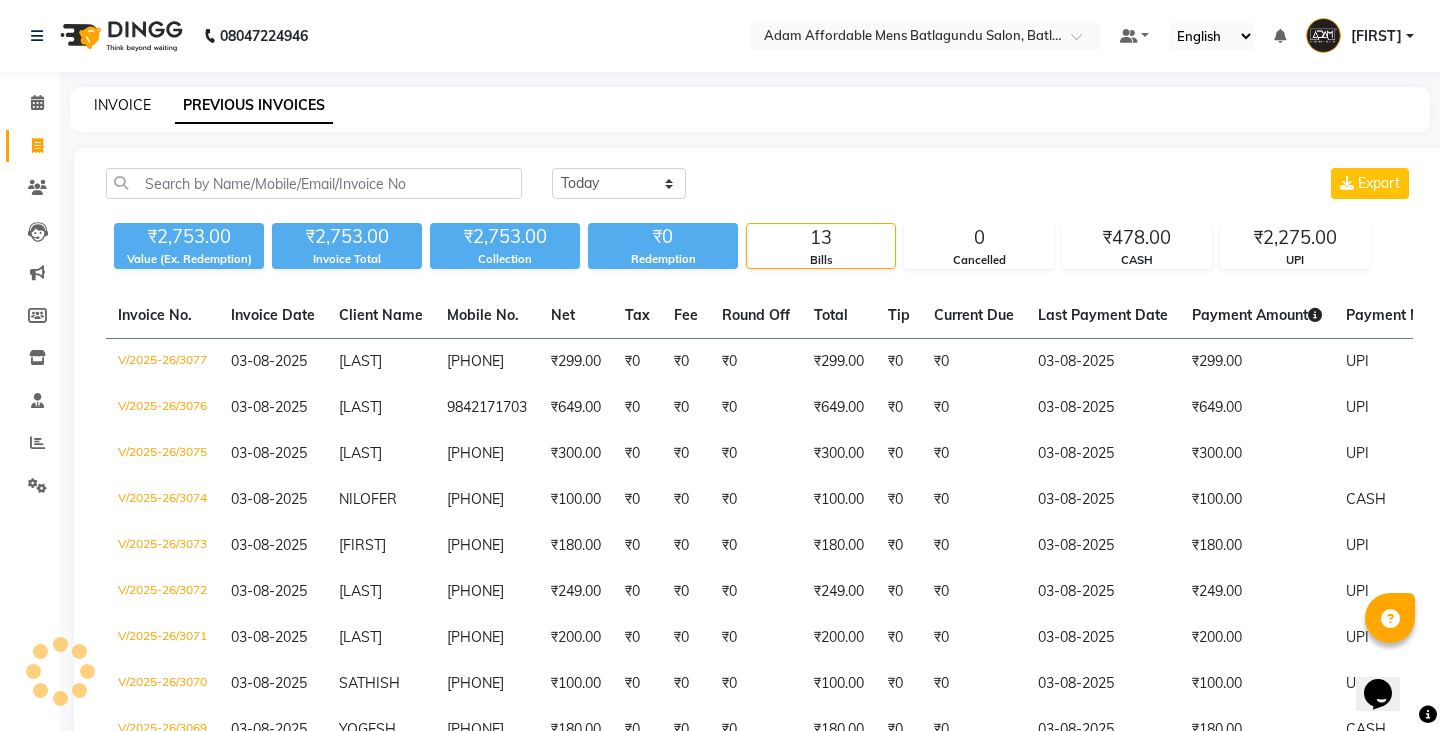 select on "8213" 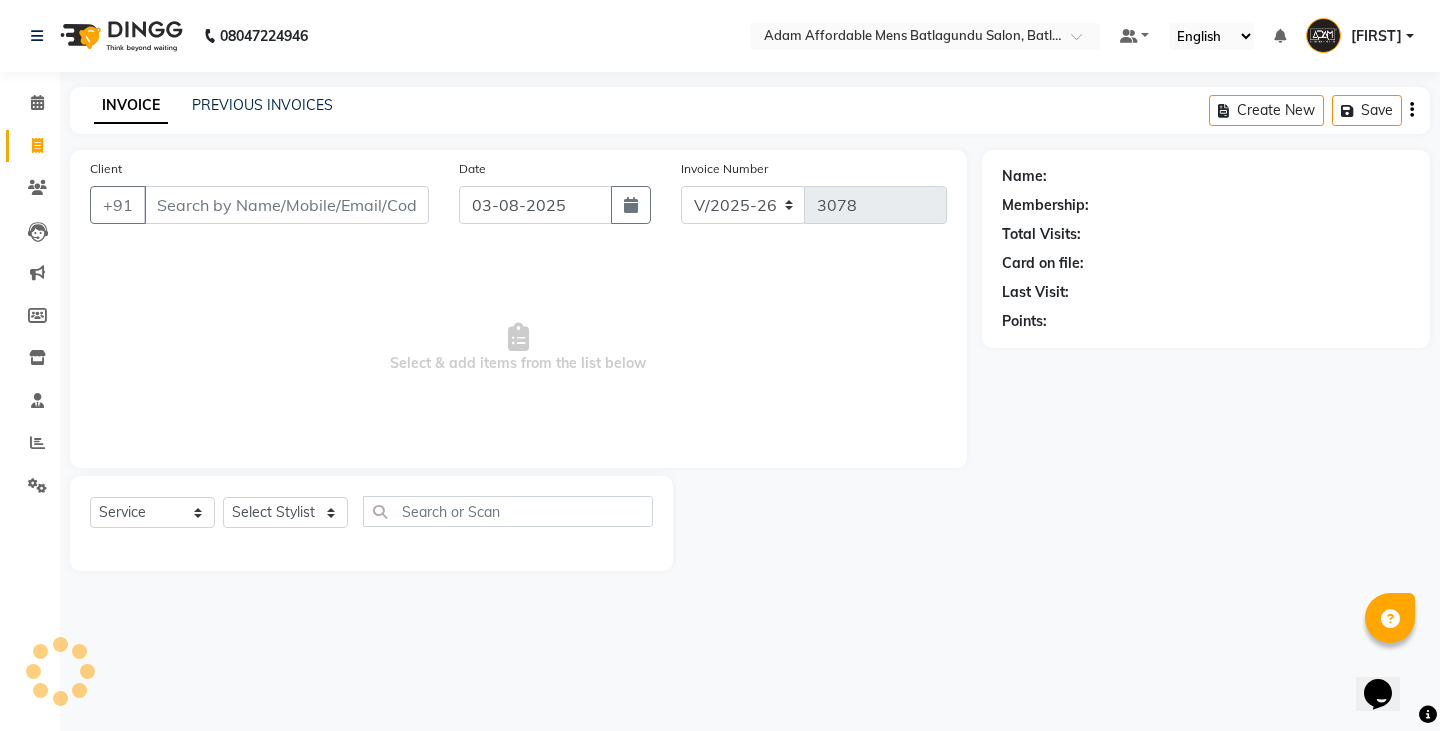 click on "Client" at bounding box center [286, 205] 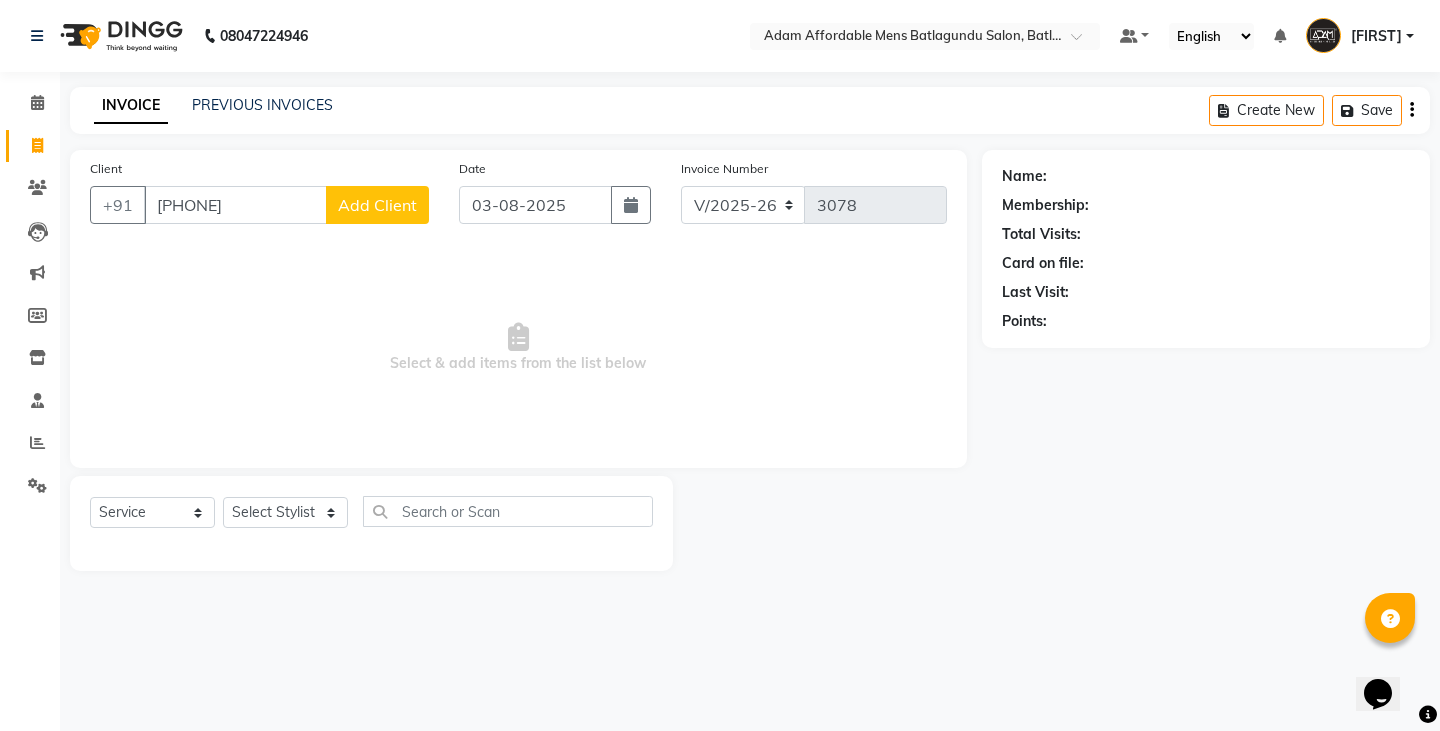 type on "[PHONE]" 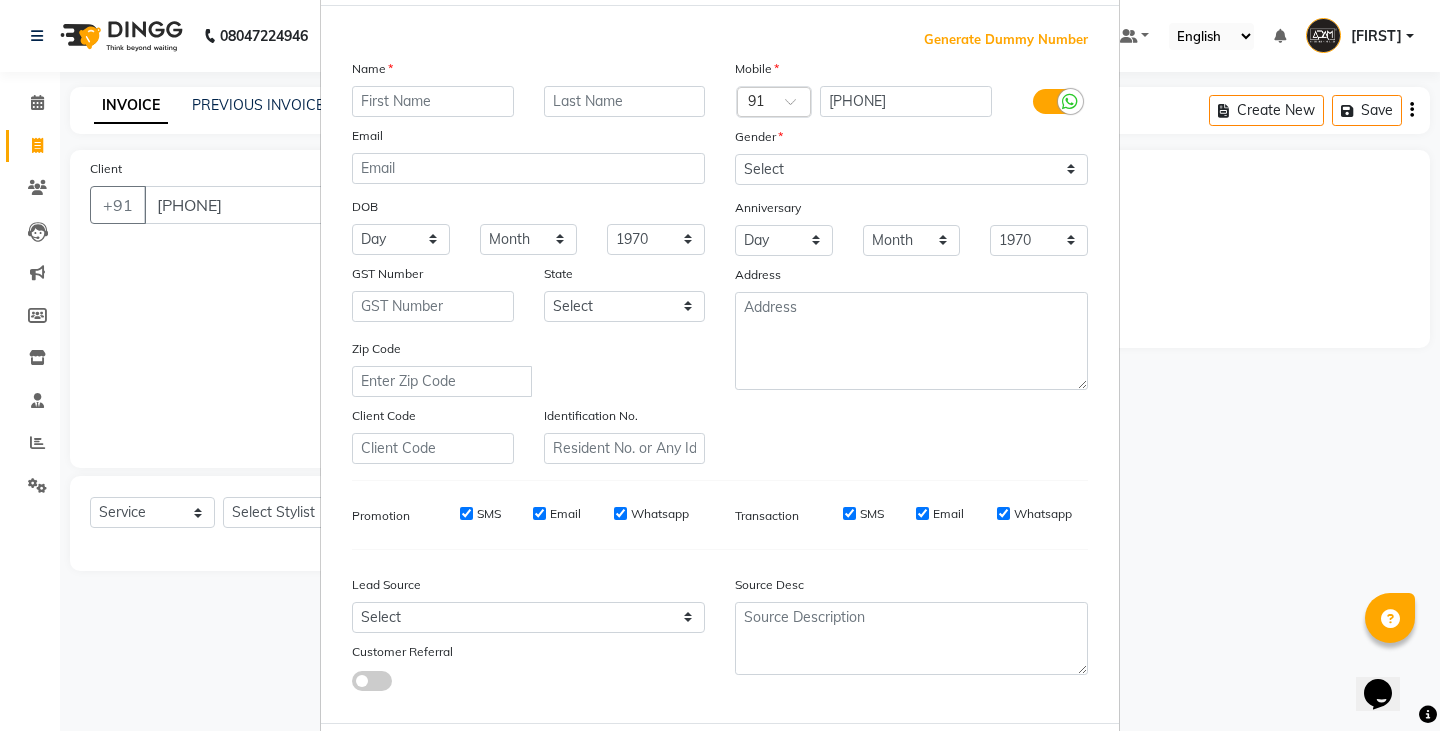 scroll, scrollTop: 192, scrollLeft: 0, axis: vertical 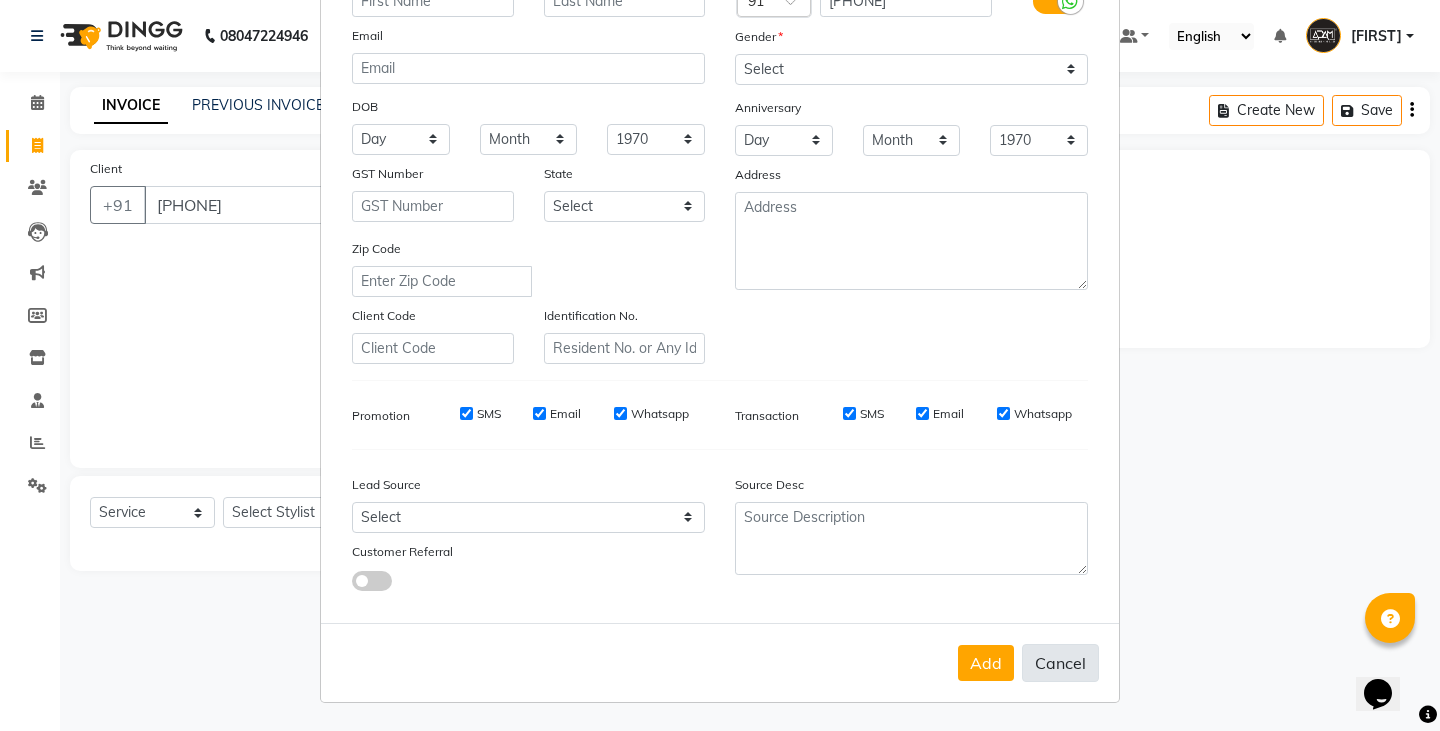 click on "Cancel" at bounding box center [1060, 663] 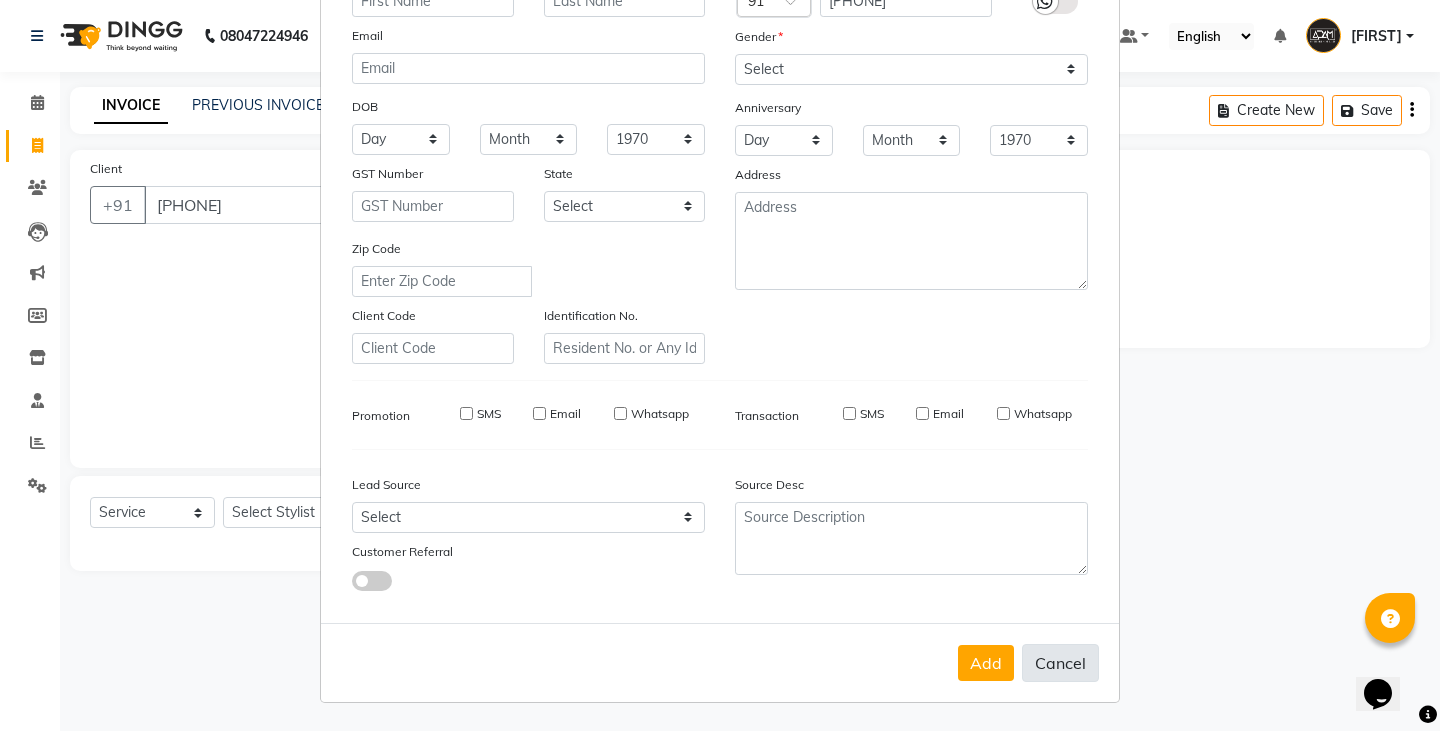 select 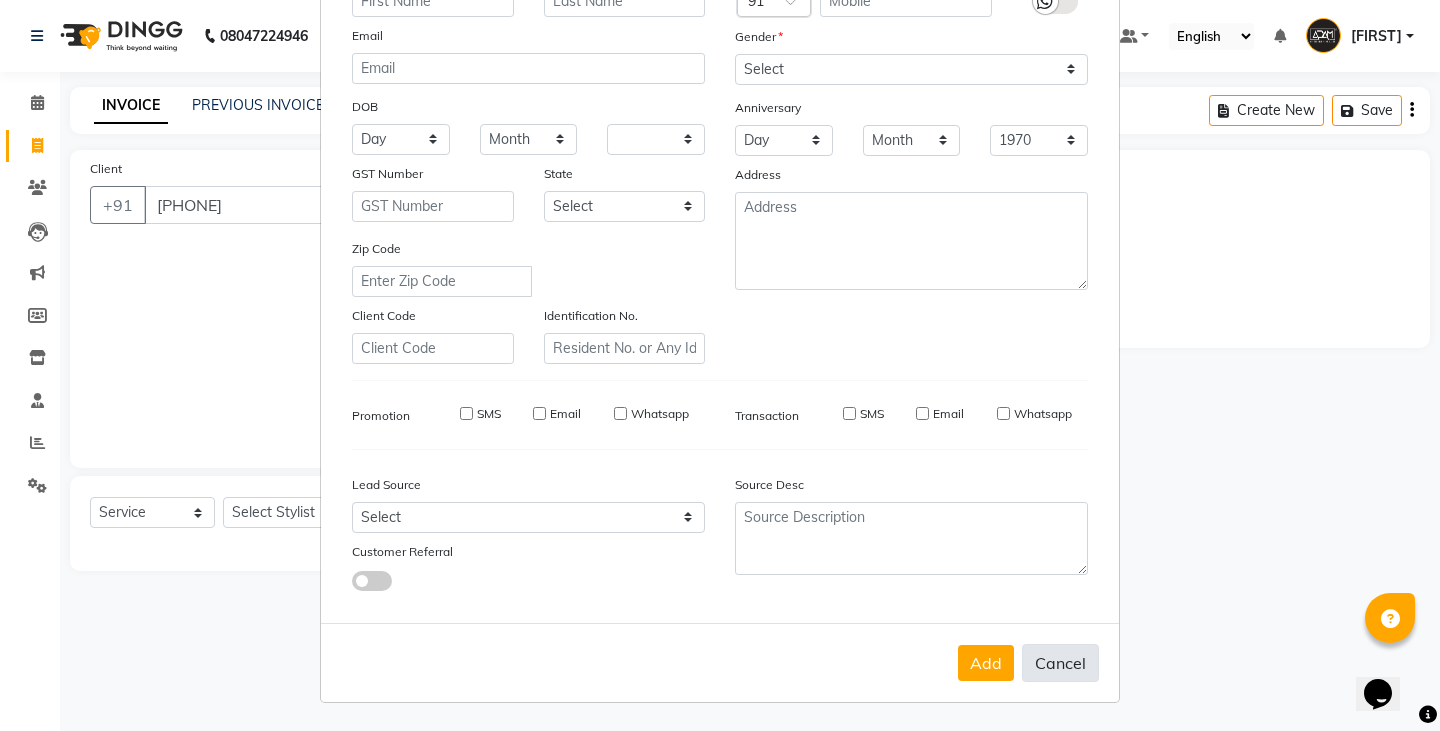 select 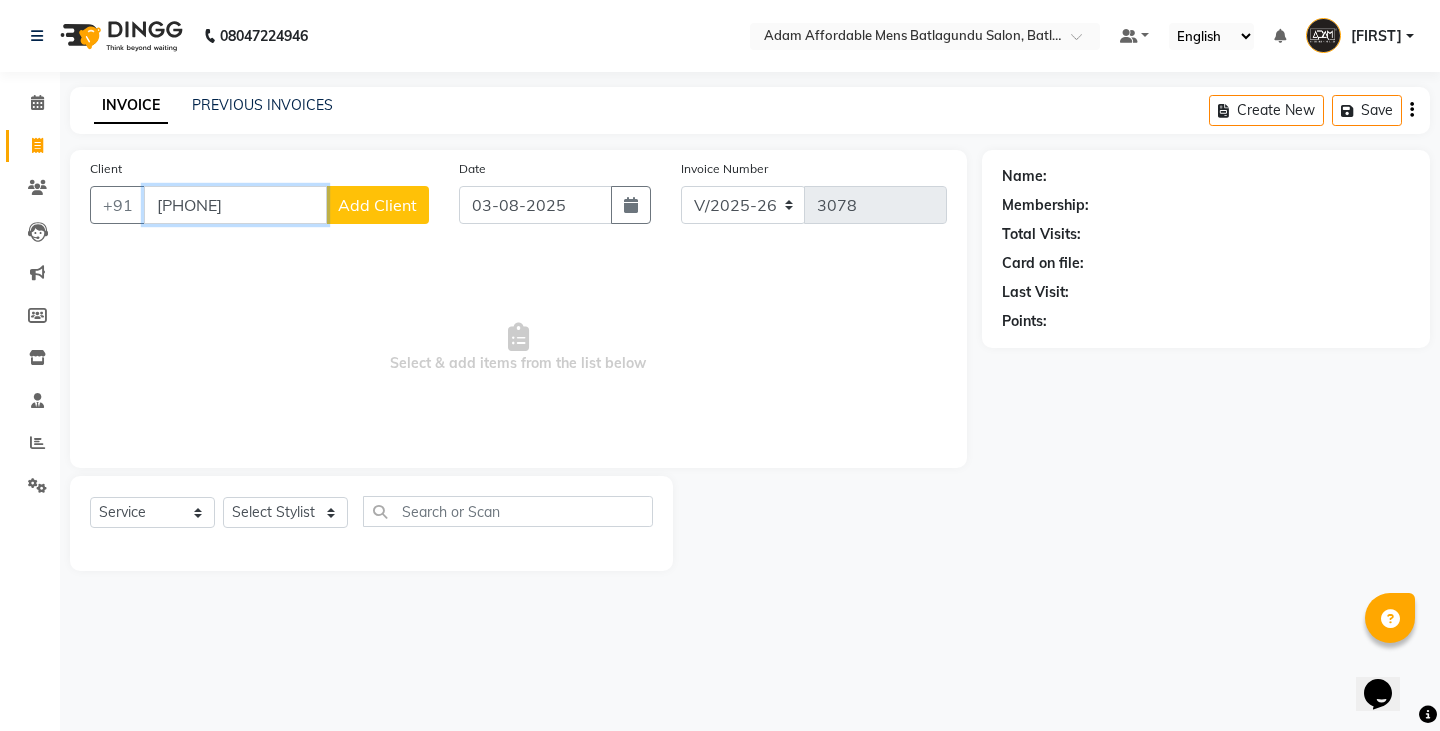 click on "[PHONE]" at bounding box center [235, 205] 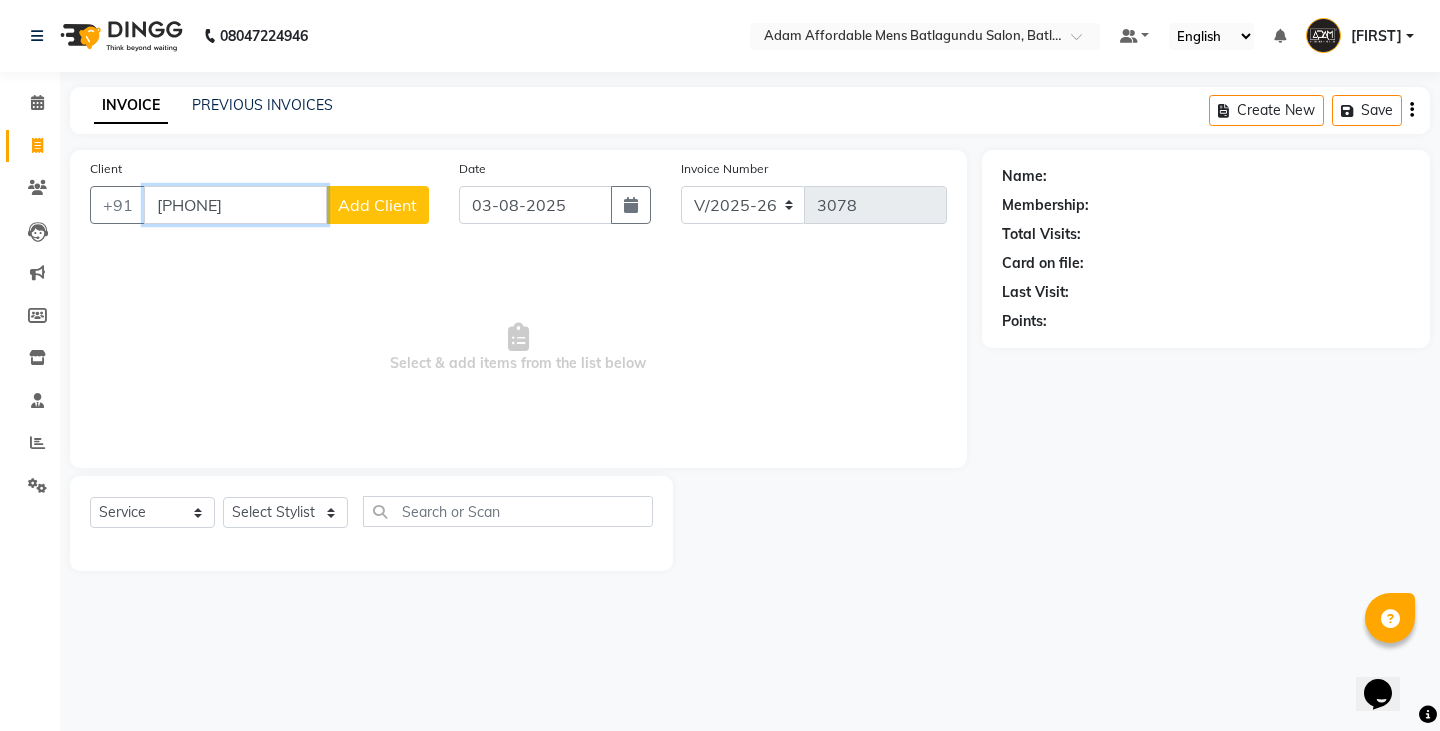 type on "[PHONE]" 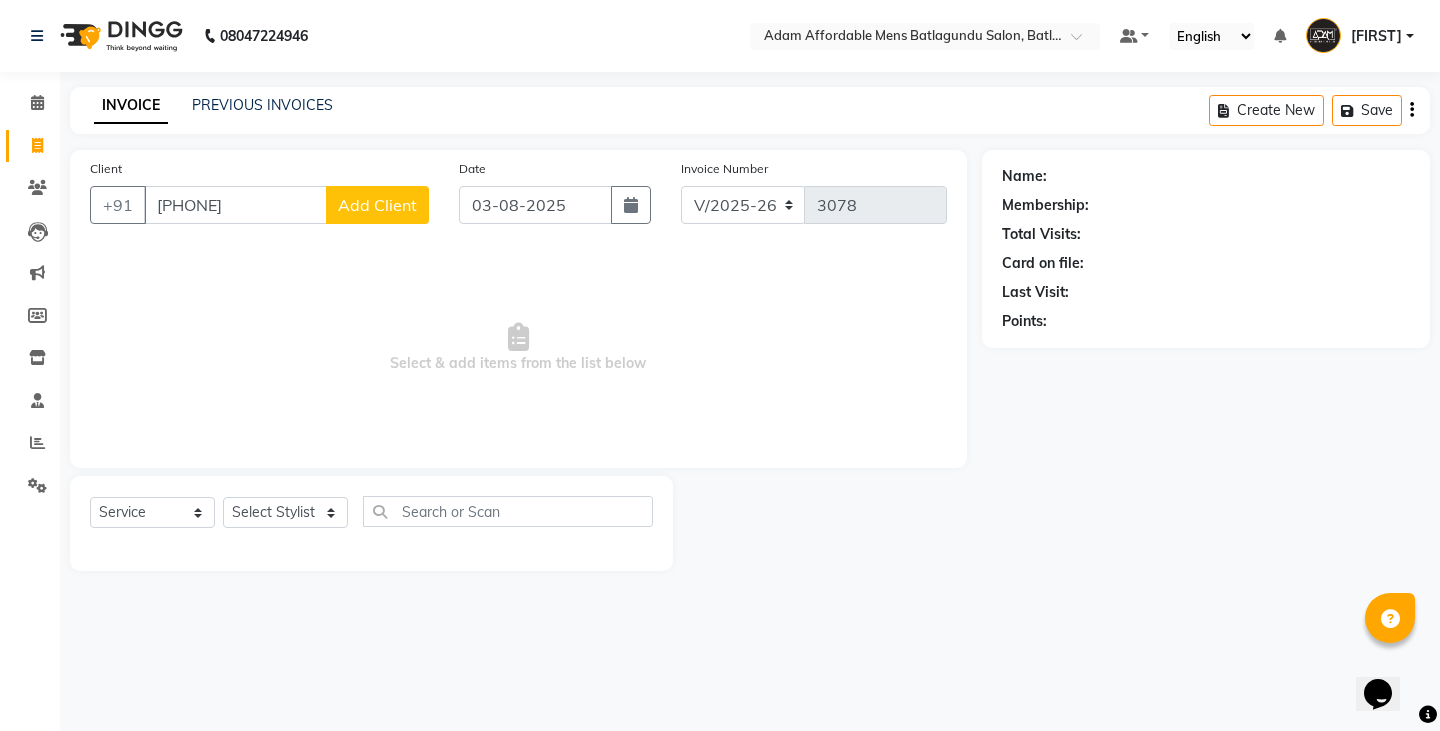 click on "Add Client" 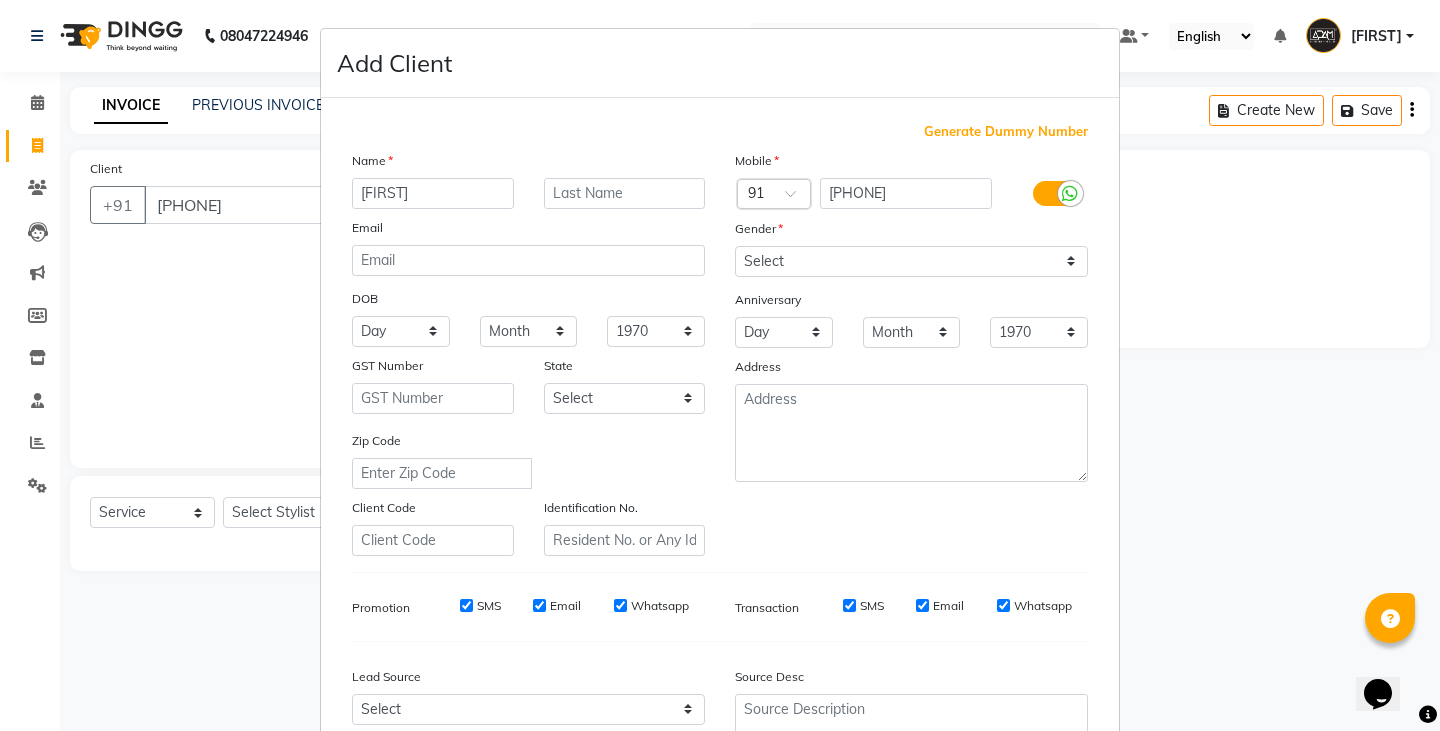 type on "[FIRST]" 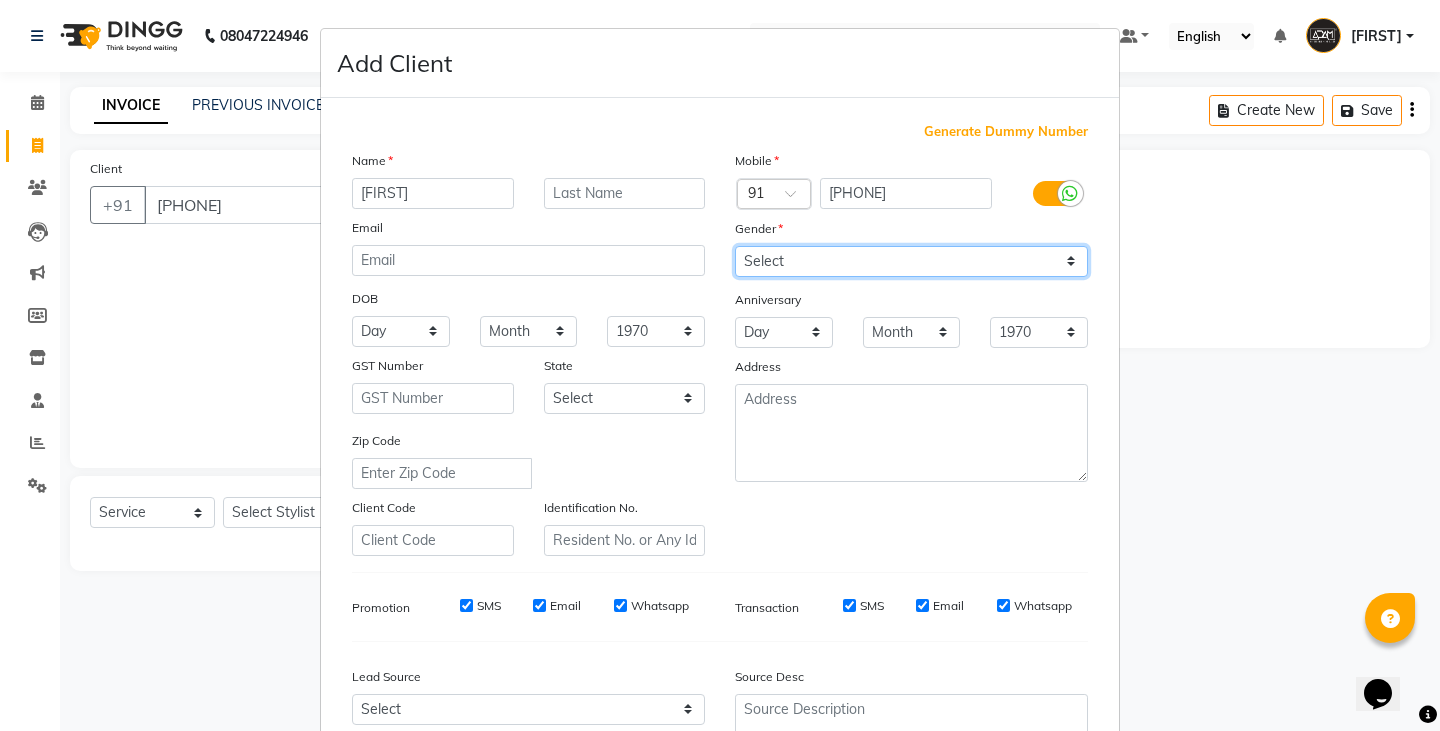 click on "Select Male Female Other Prefer Not To Say" at bounding box center [911, 261] 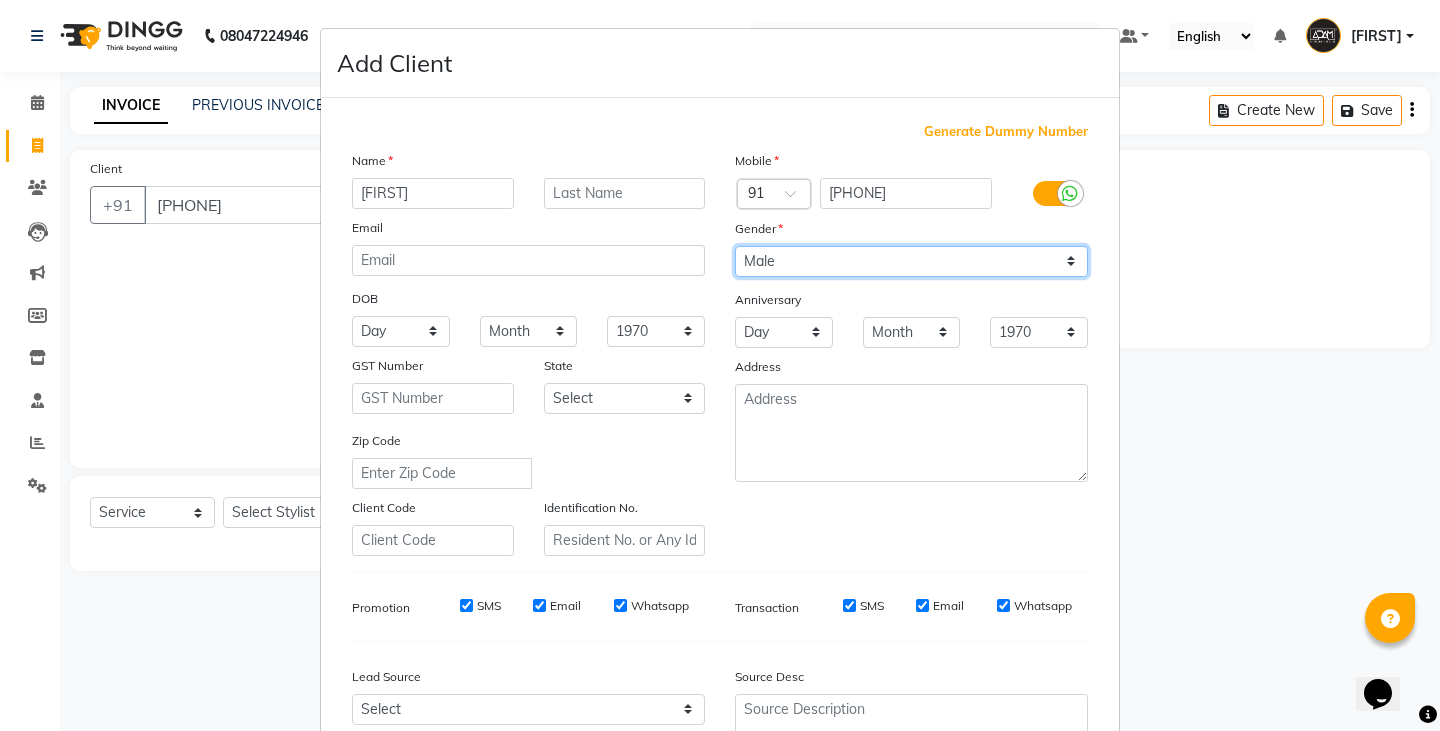 click on "Select Male Female Other Prefer Not To Say" at bounding box center (911, 261) 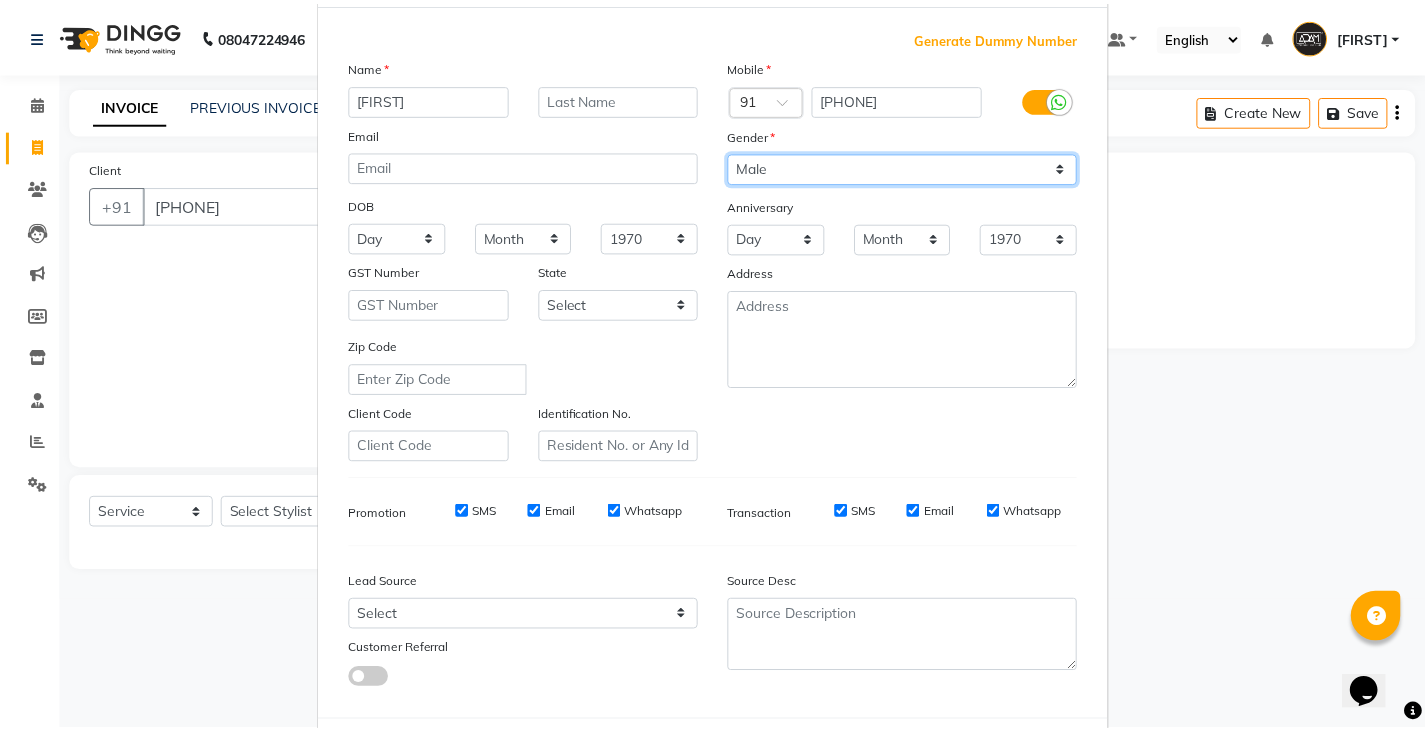 scroll, scrollTop: 192, scrollLeft: 0, axis: vertical 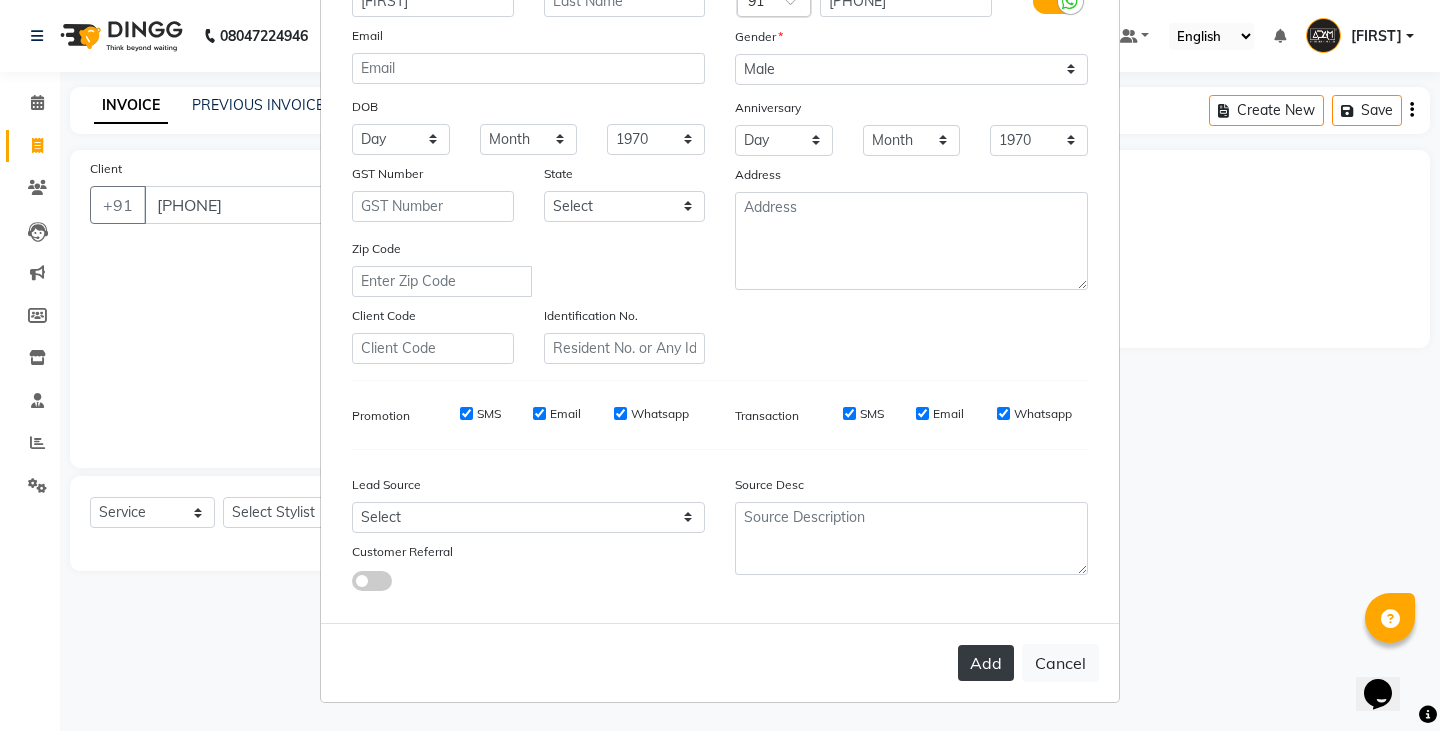 click on "Add" at bounding box center [986, 663] 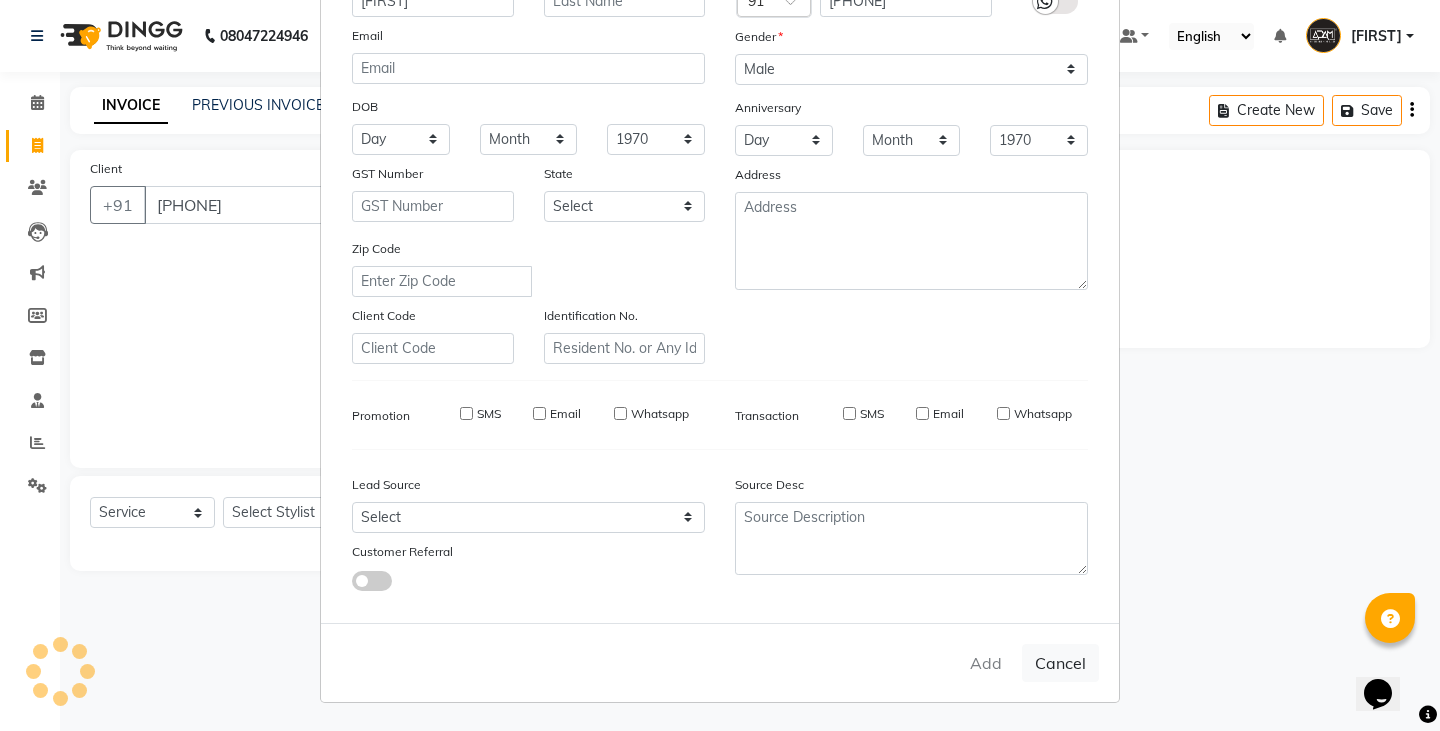 type 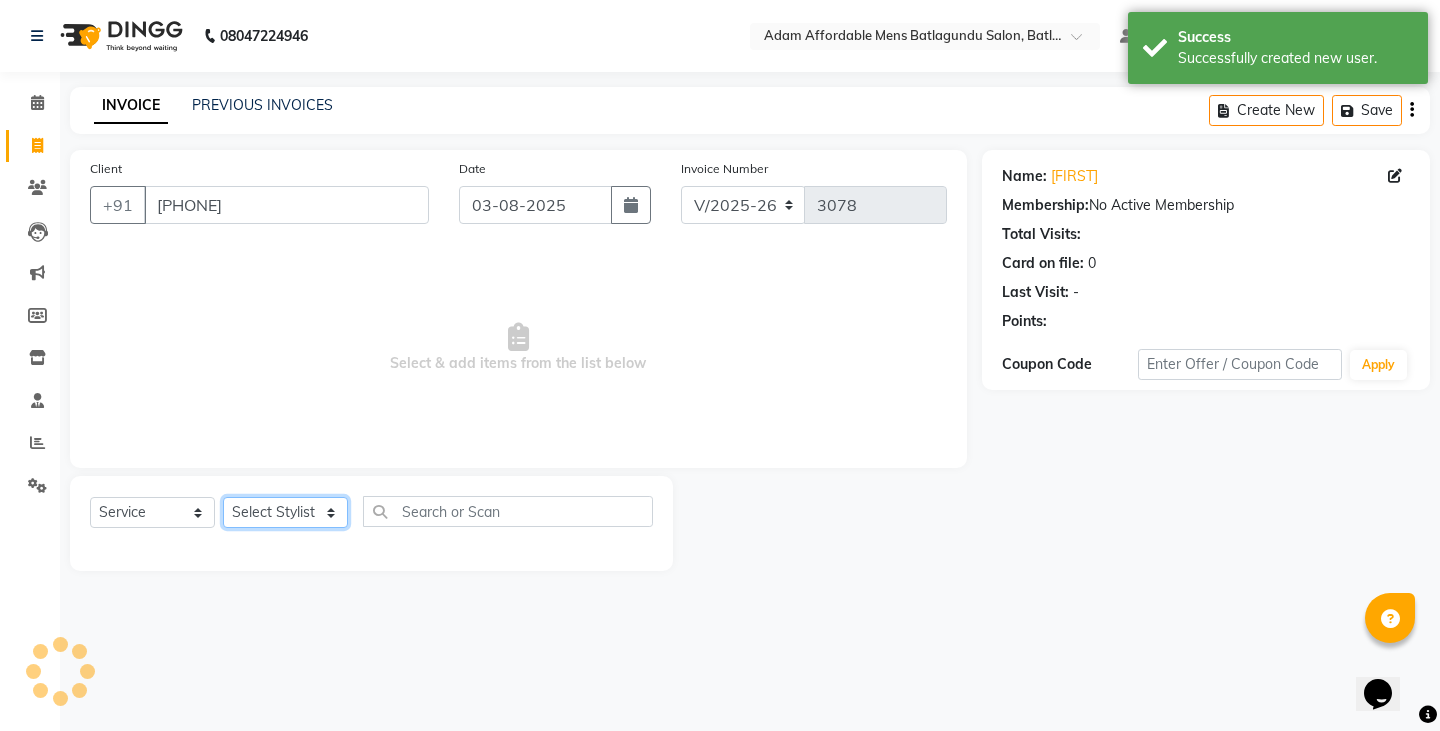 click on "Select Stylist Admin Anish Ovesh Raja SAHIL  SOHAIL SONU" 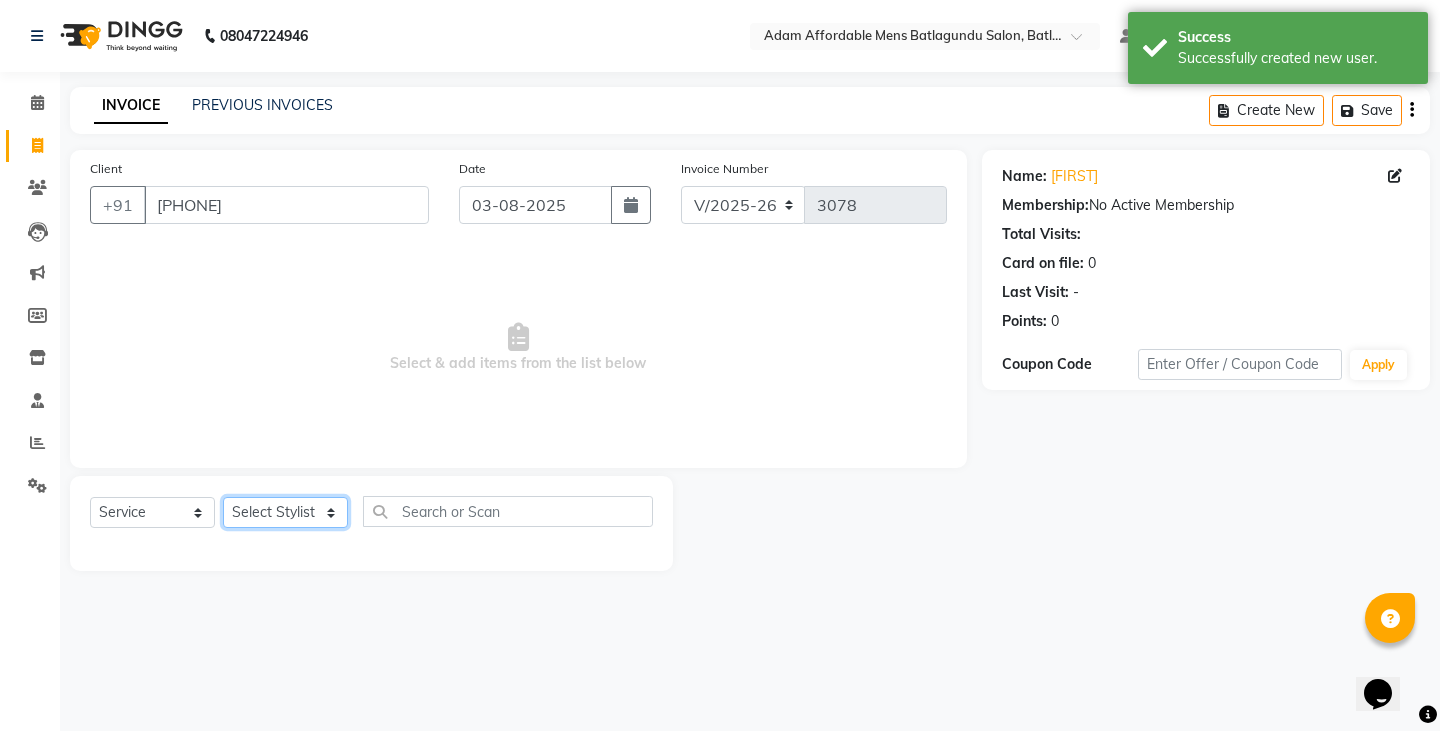select on "84061" 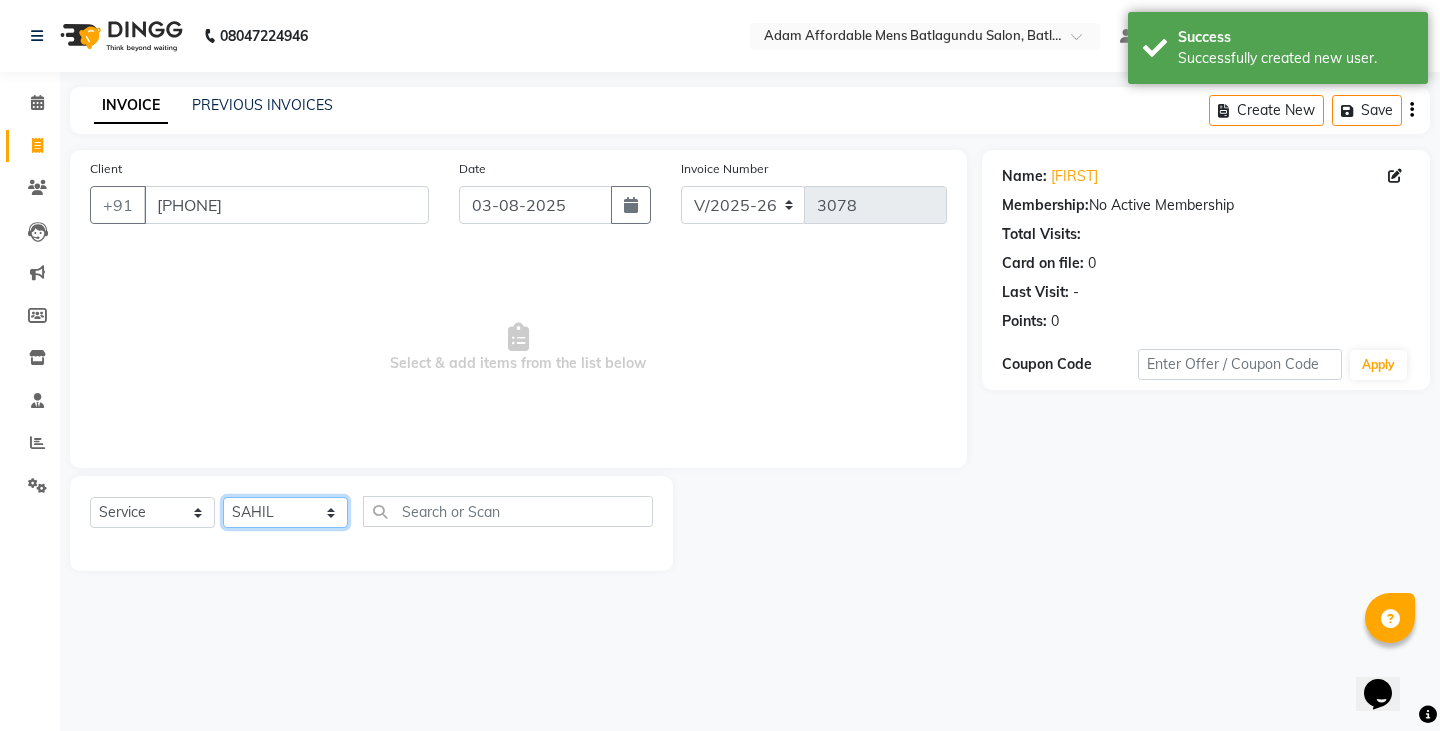 click on "Select Stylist Admin Anish Ovesh Raja SAHIL  SOHAIL SONU" 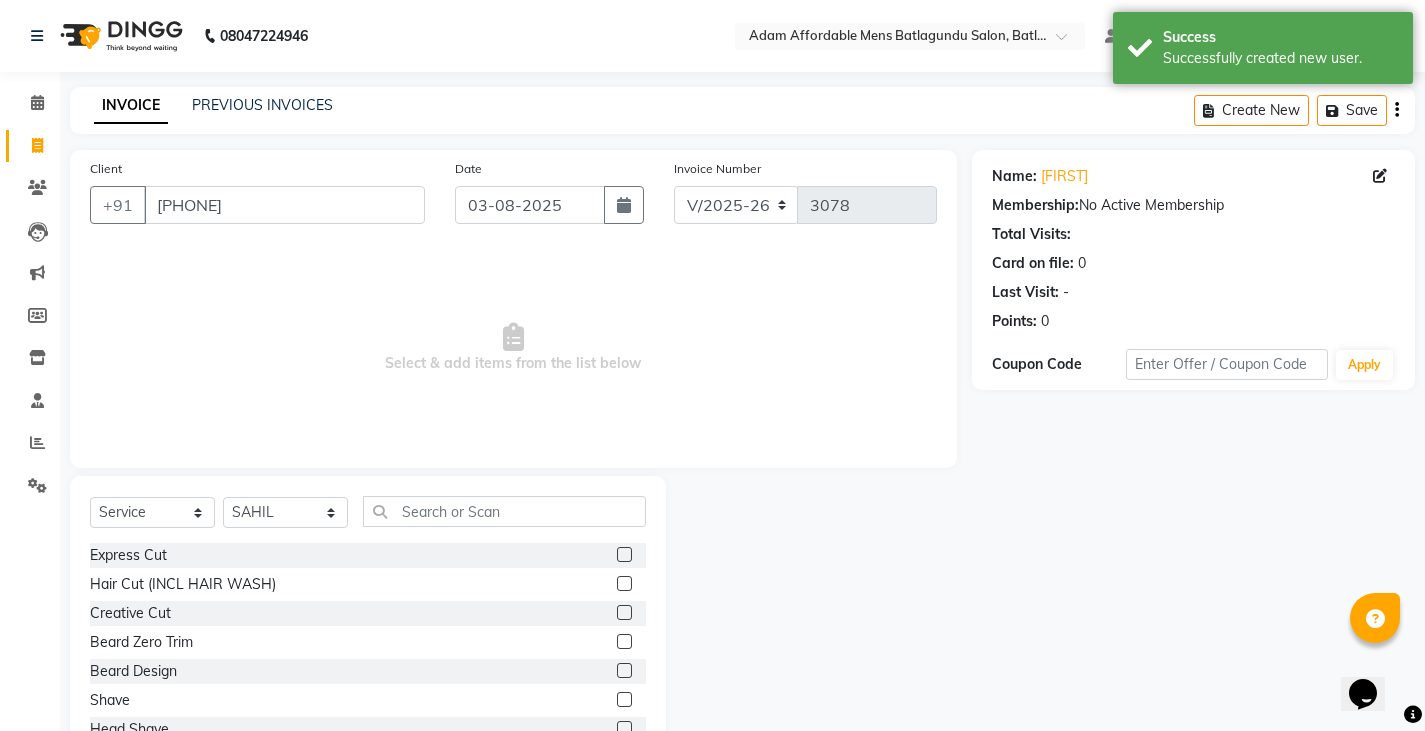 click 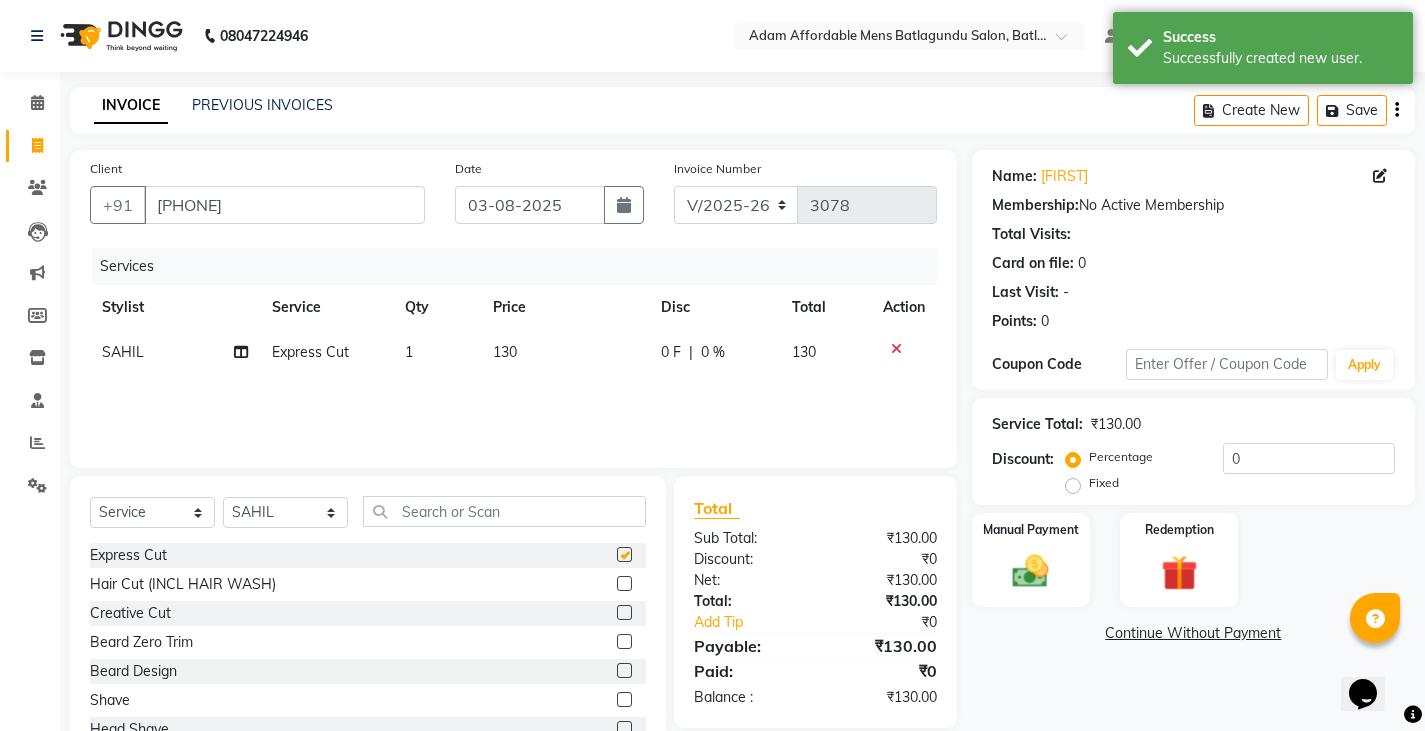 checkbox on "false" 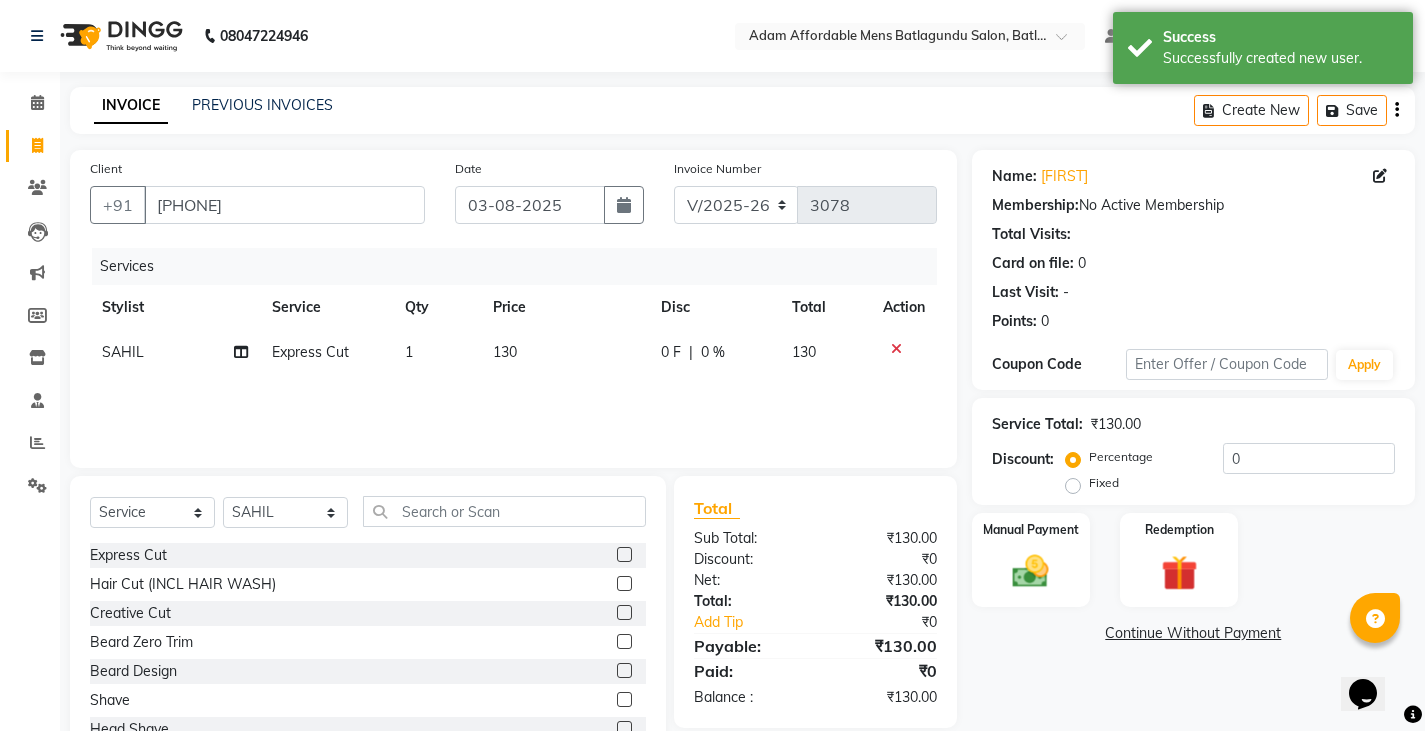 click on "130" 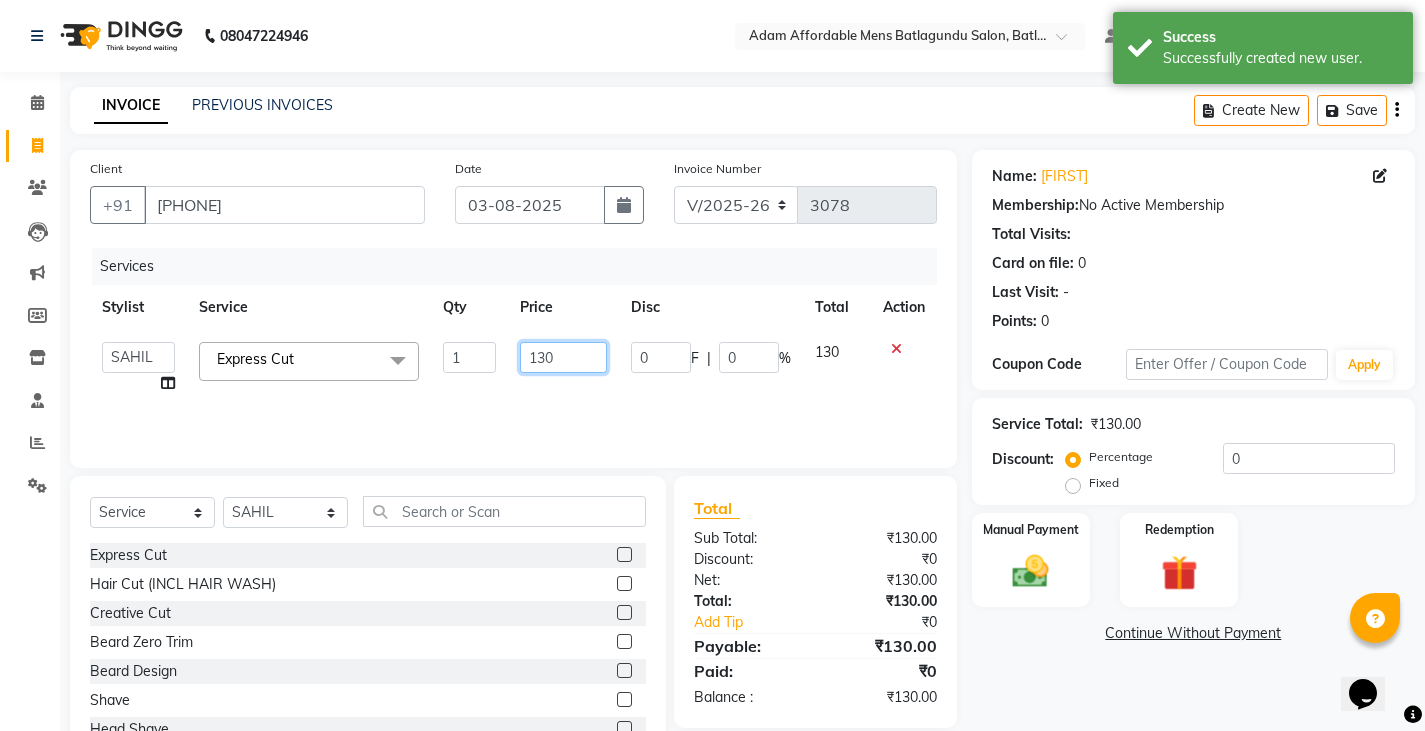 click on "130" 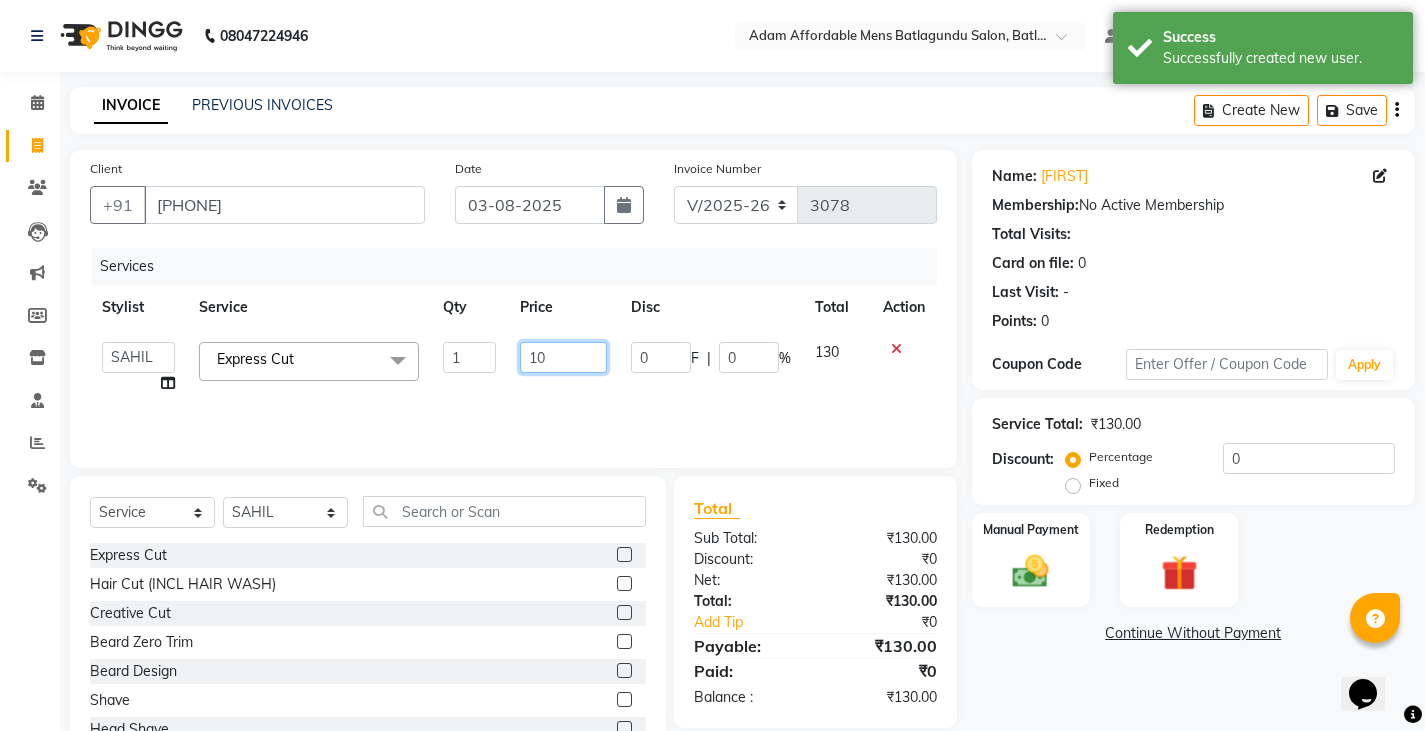 type on "100" 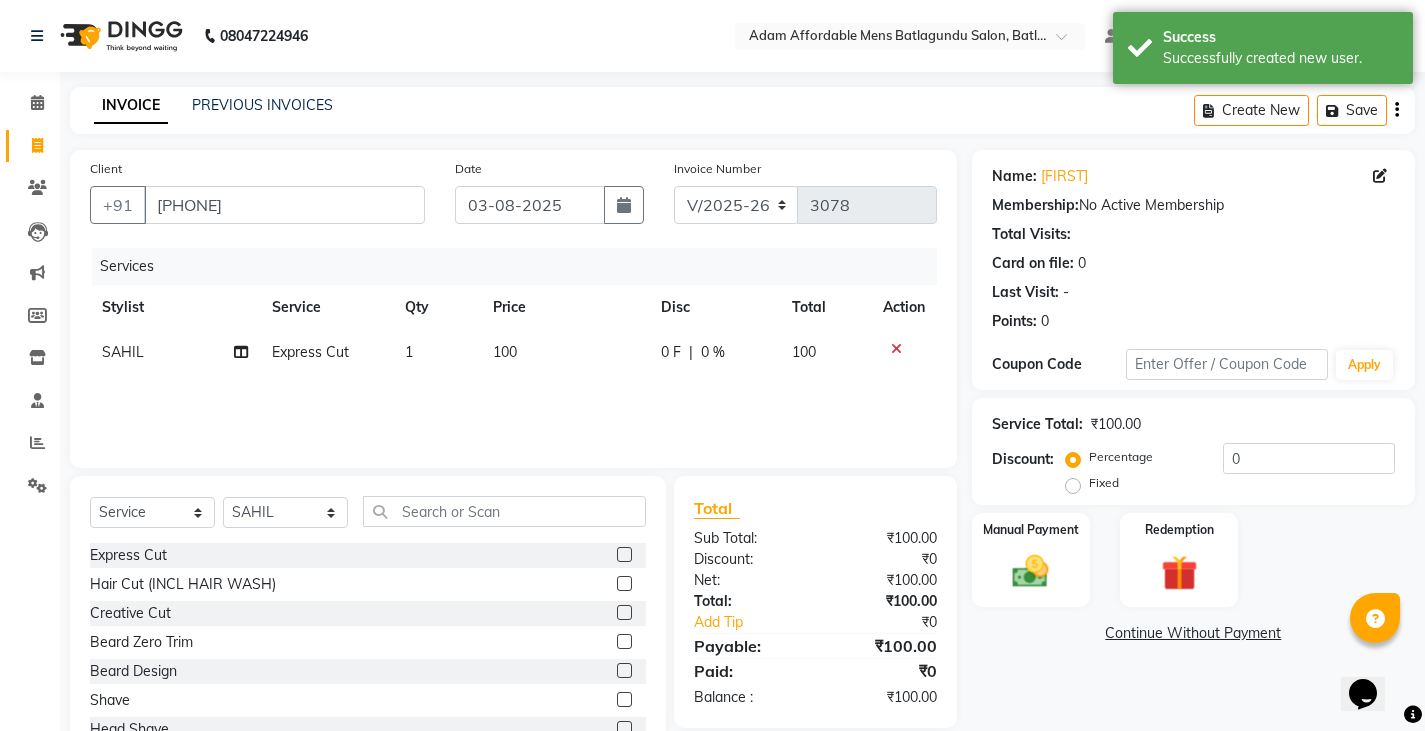 click on "Services Stylist Service Qty Price Disc Total Action [LAST]  Express Cut 1 100 0 F | 0 % 100" 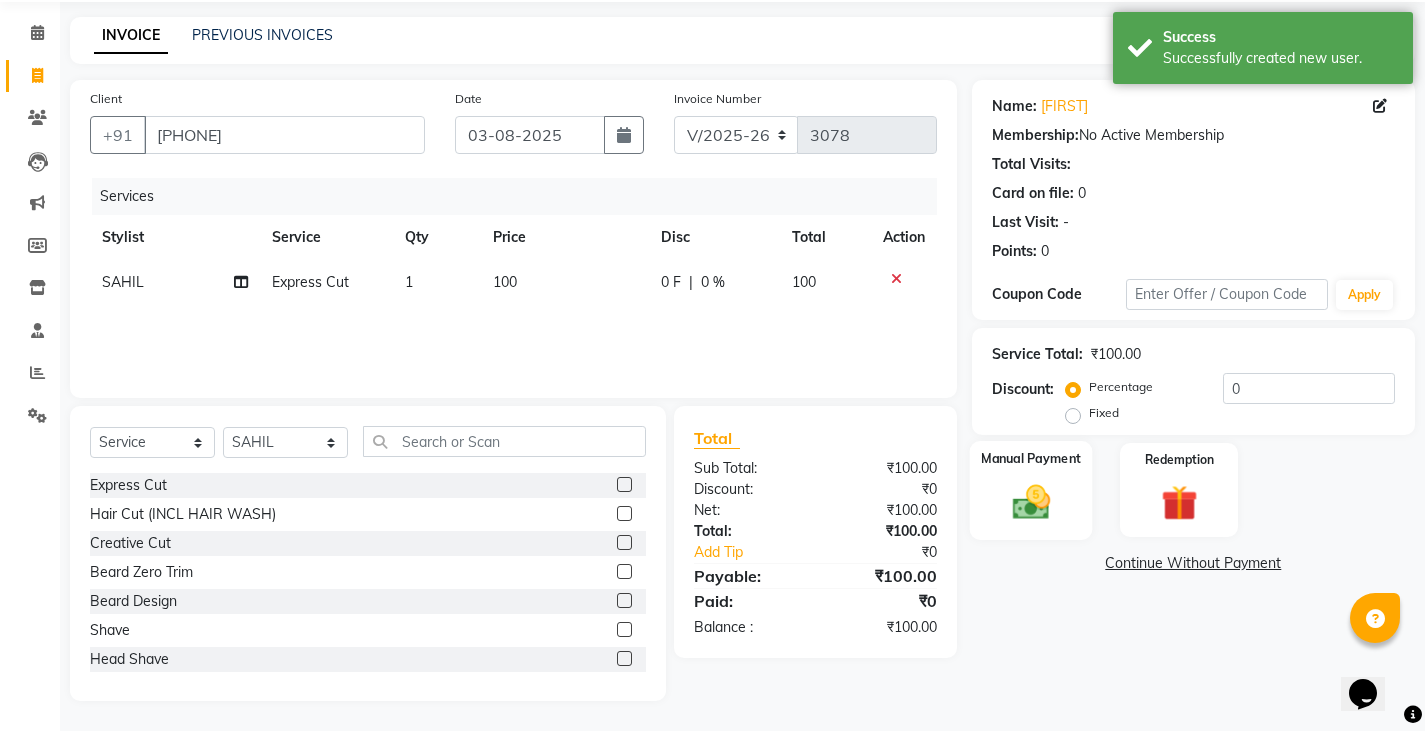 click on "Manual Payment" 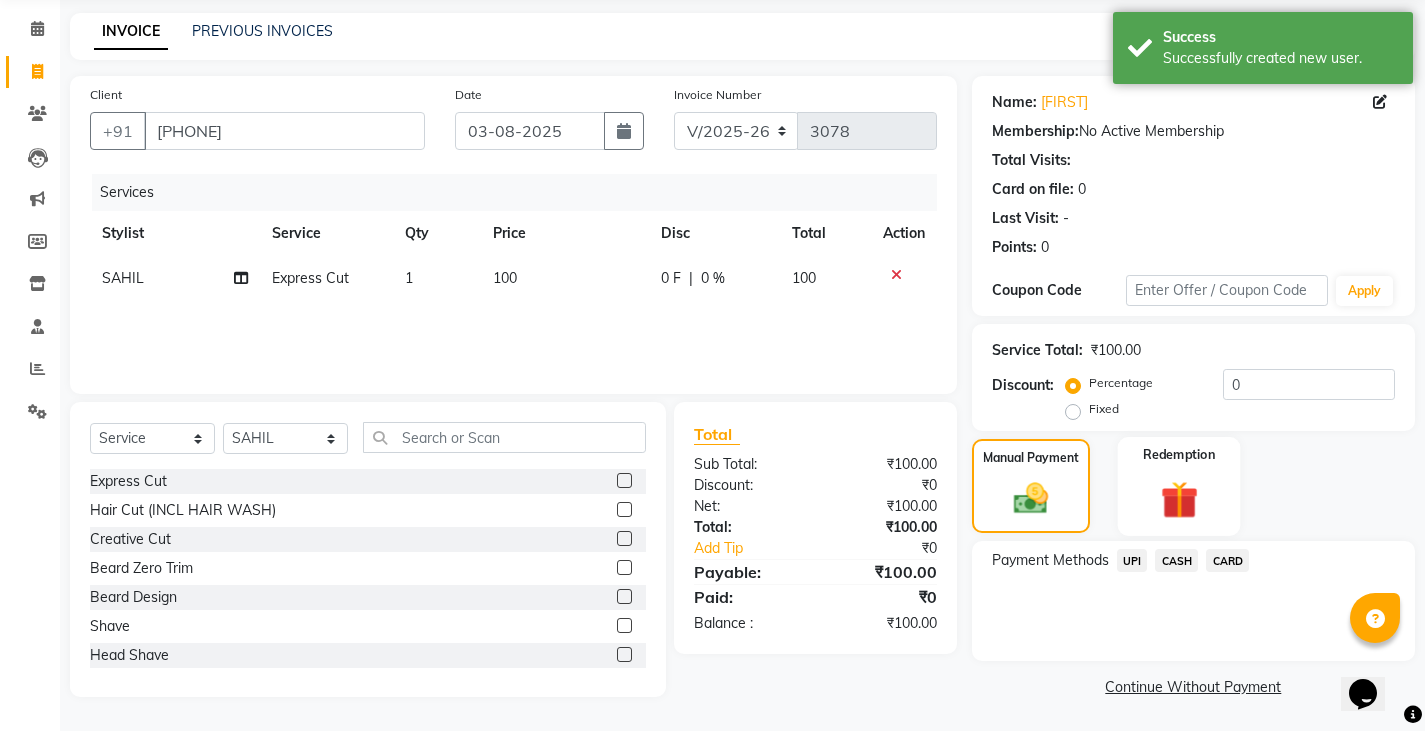 scroll, scrollTop: 75, scrollLeft: 0, axis: vertical 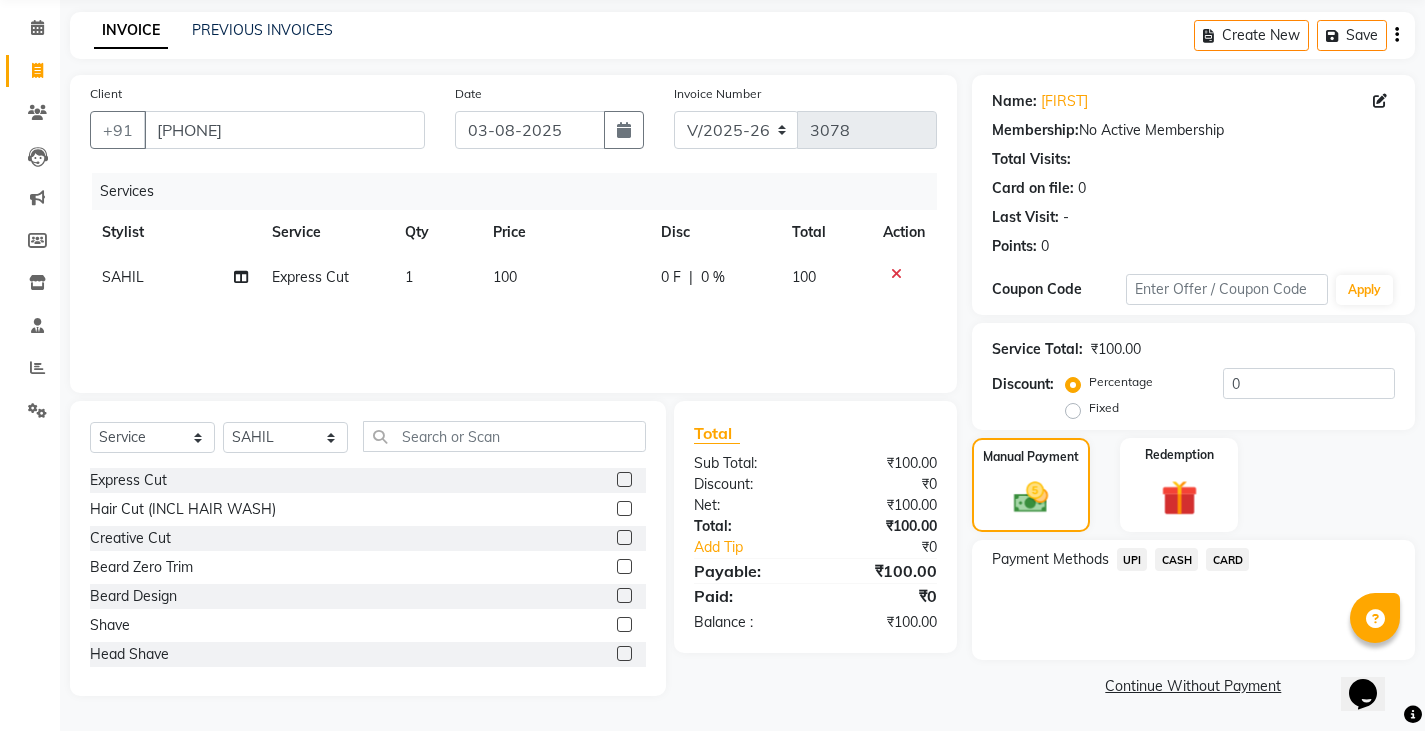 click on "CASH" 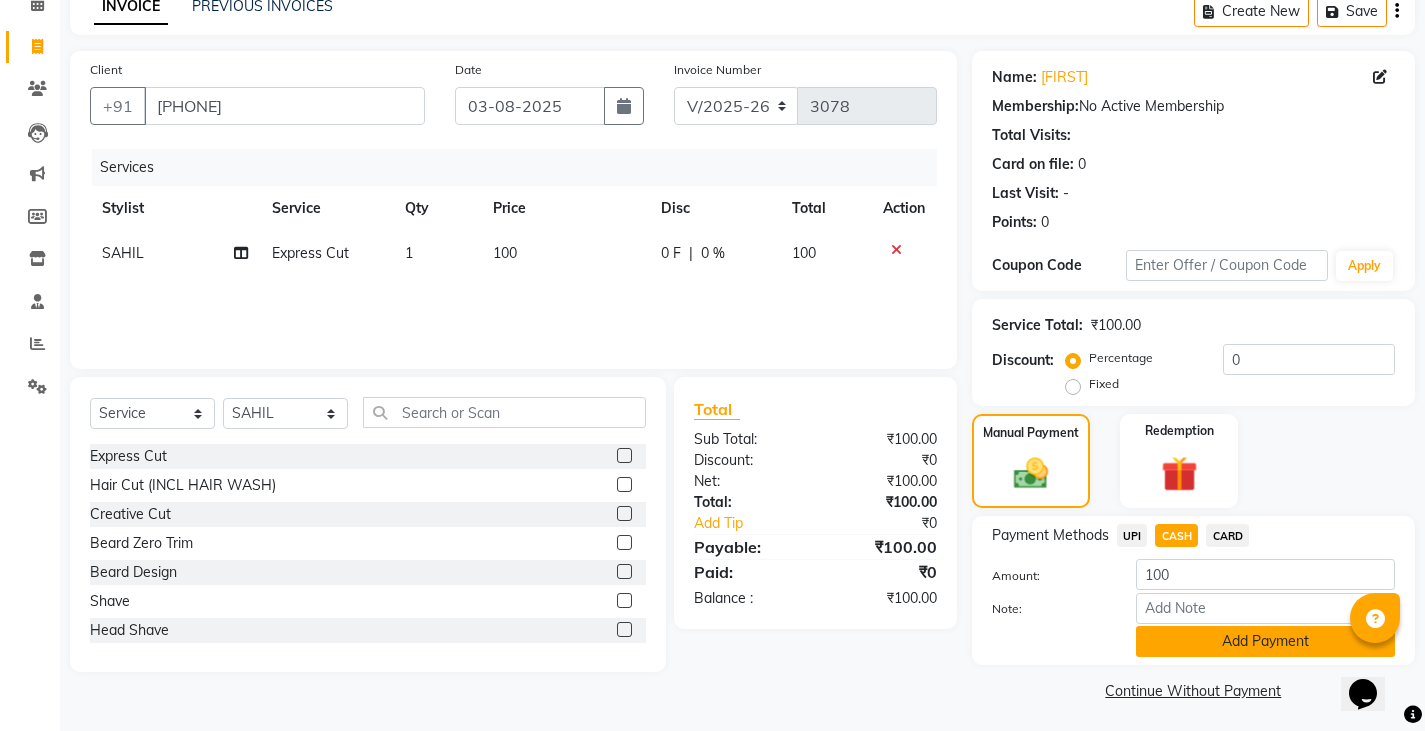 scroll, scrollTop: 104, scrollLeft: 0, axis: vertical 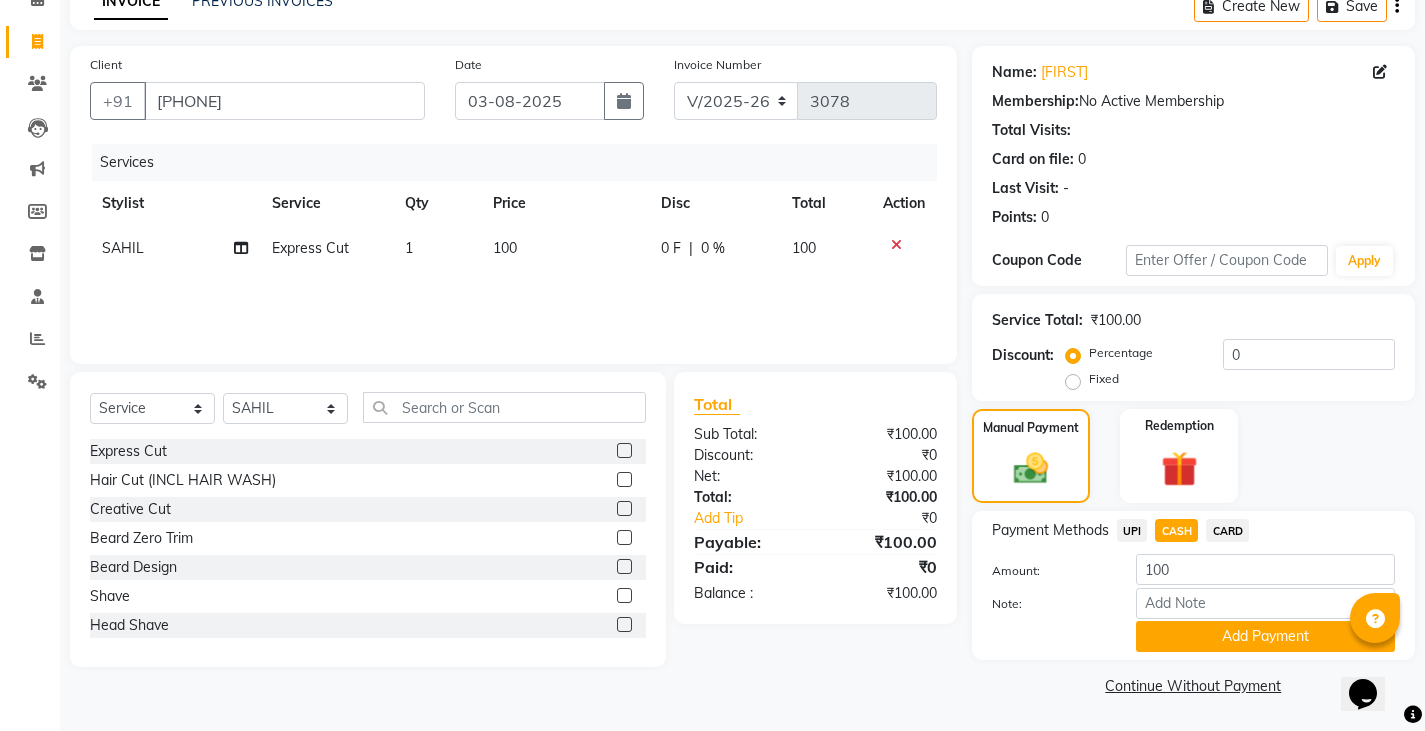 click on "Payment Methods  UPI   CASH   CARD  Amount: 100 Note: Add Payment" 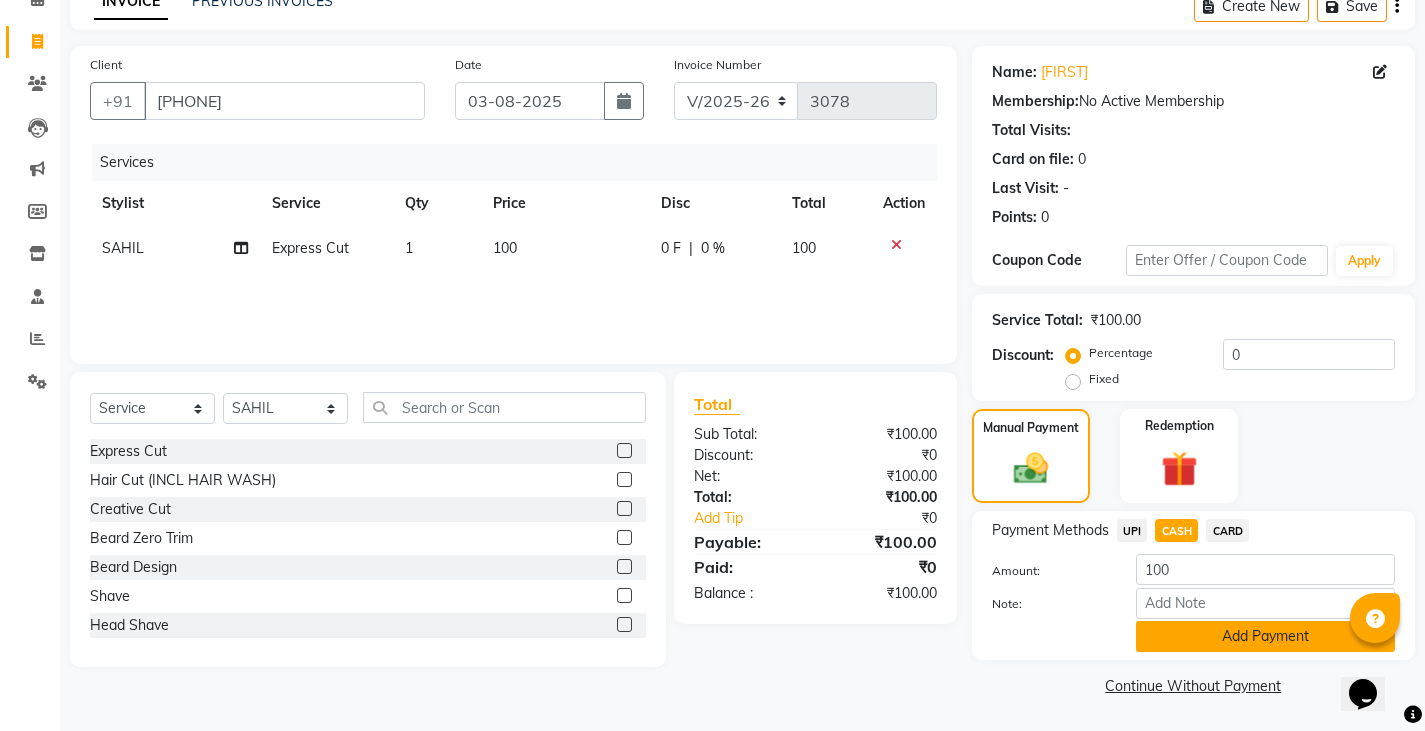 click on "Add Payment" 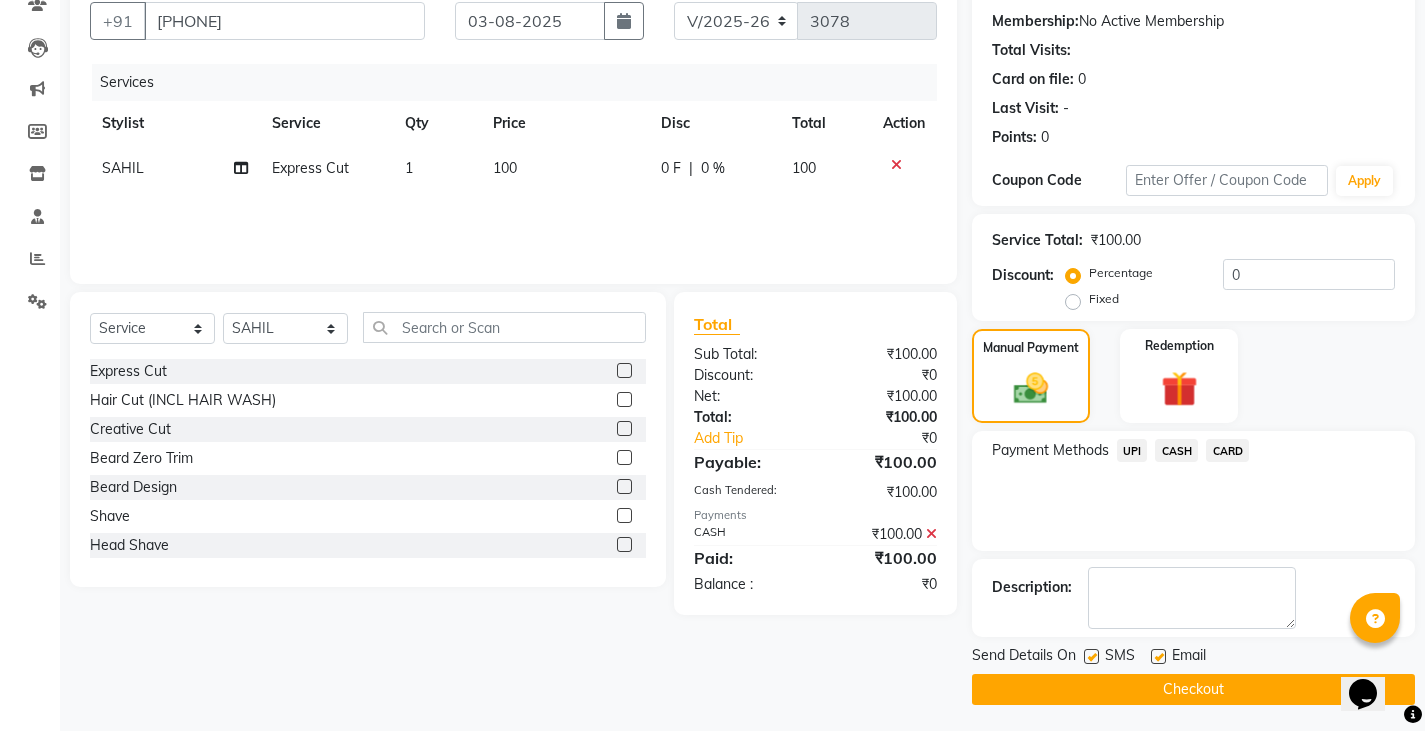 scroll, scrollTop: 188, scrollLeft: 0, axis: vertical 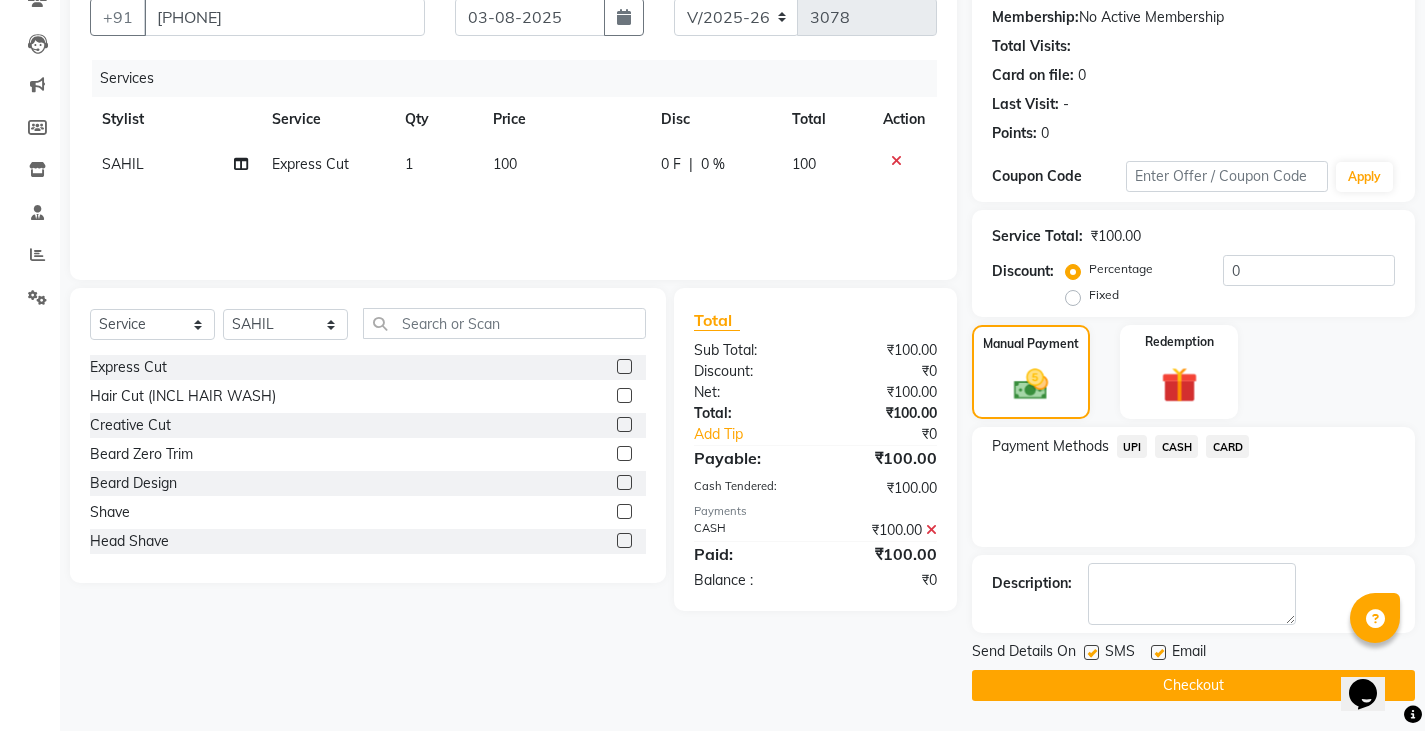 click on "Checkout" 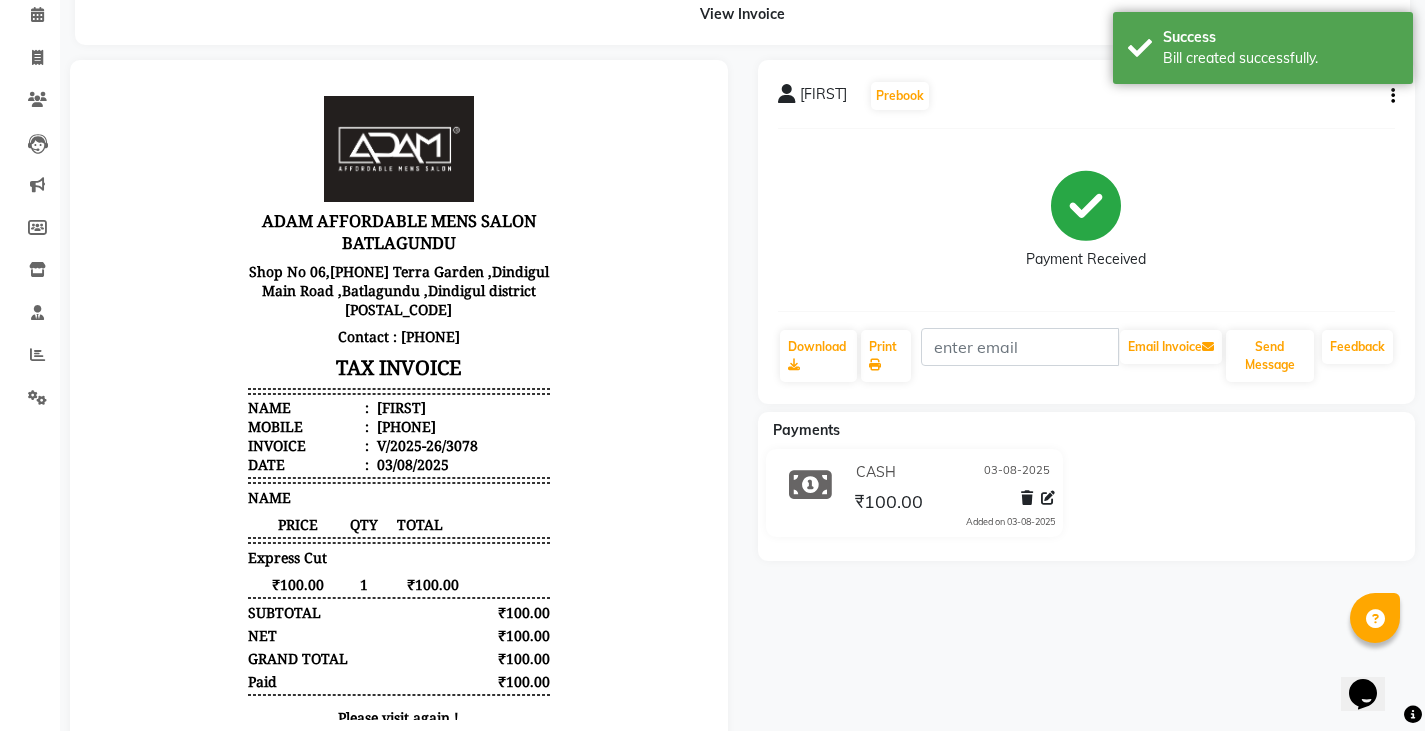 scroll, scrollTop: 0, scrollLeft: 0, axis: both 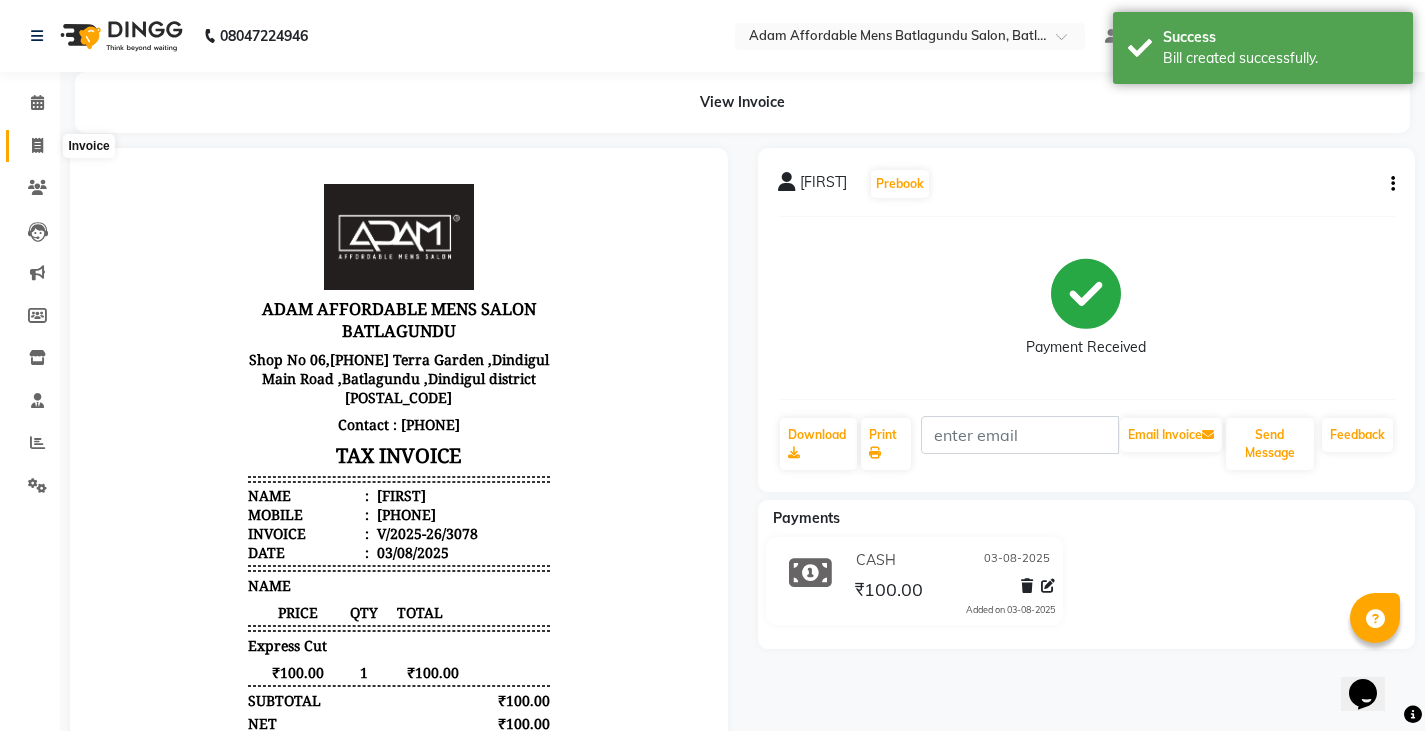 click 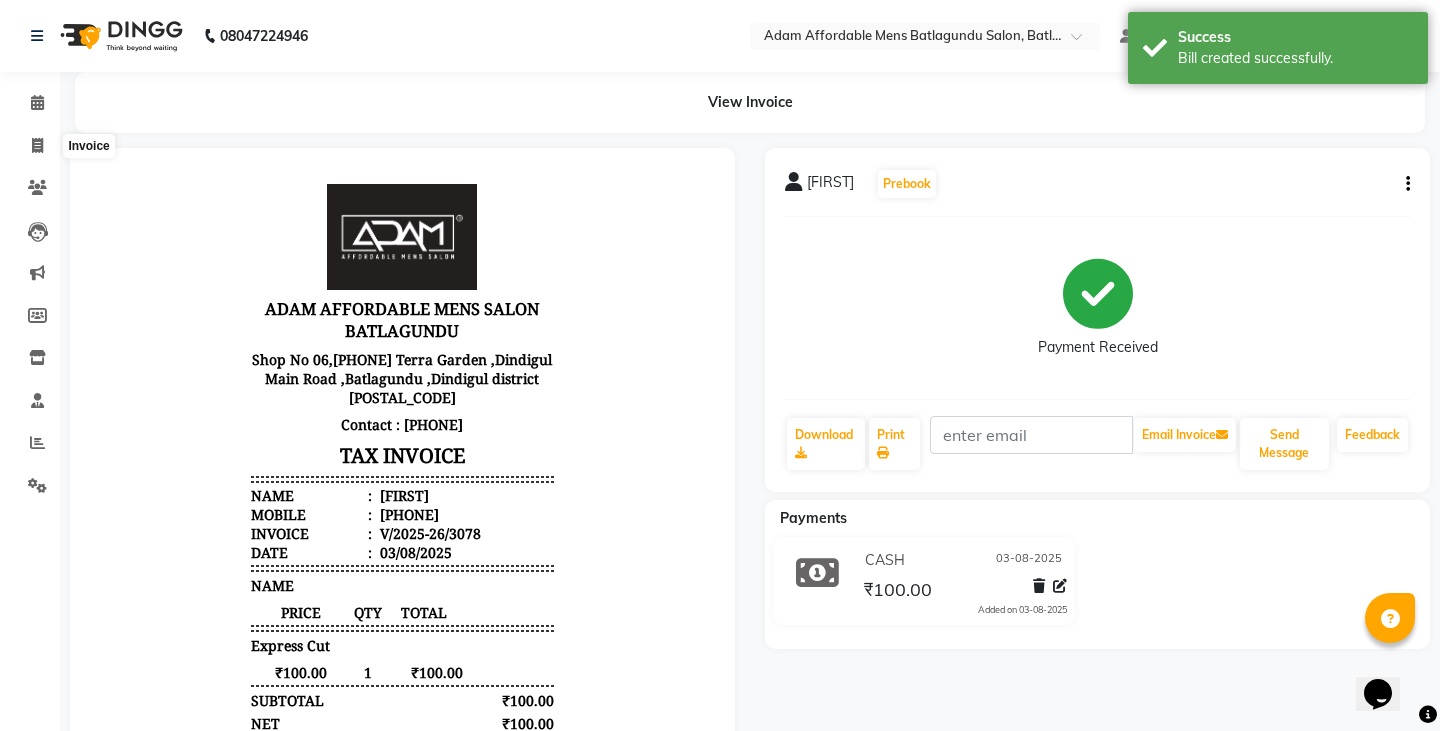 select on "8213" 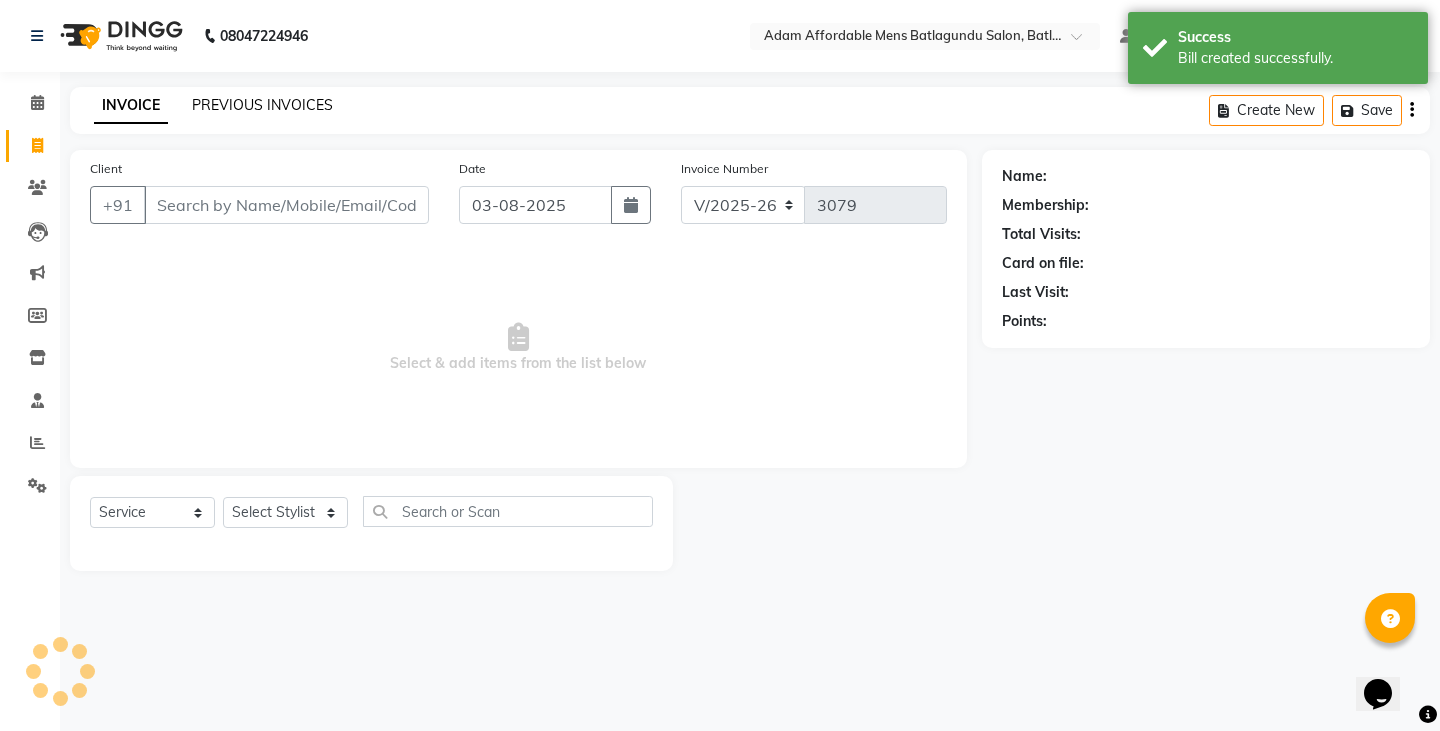 click on "PREVIOUS INVOICES" 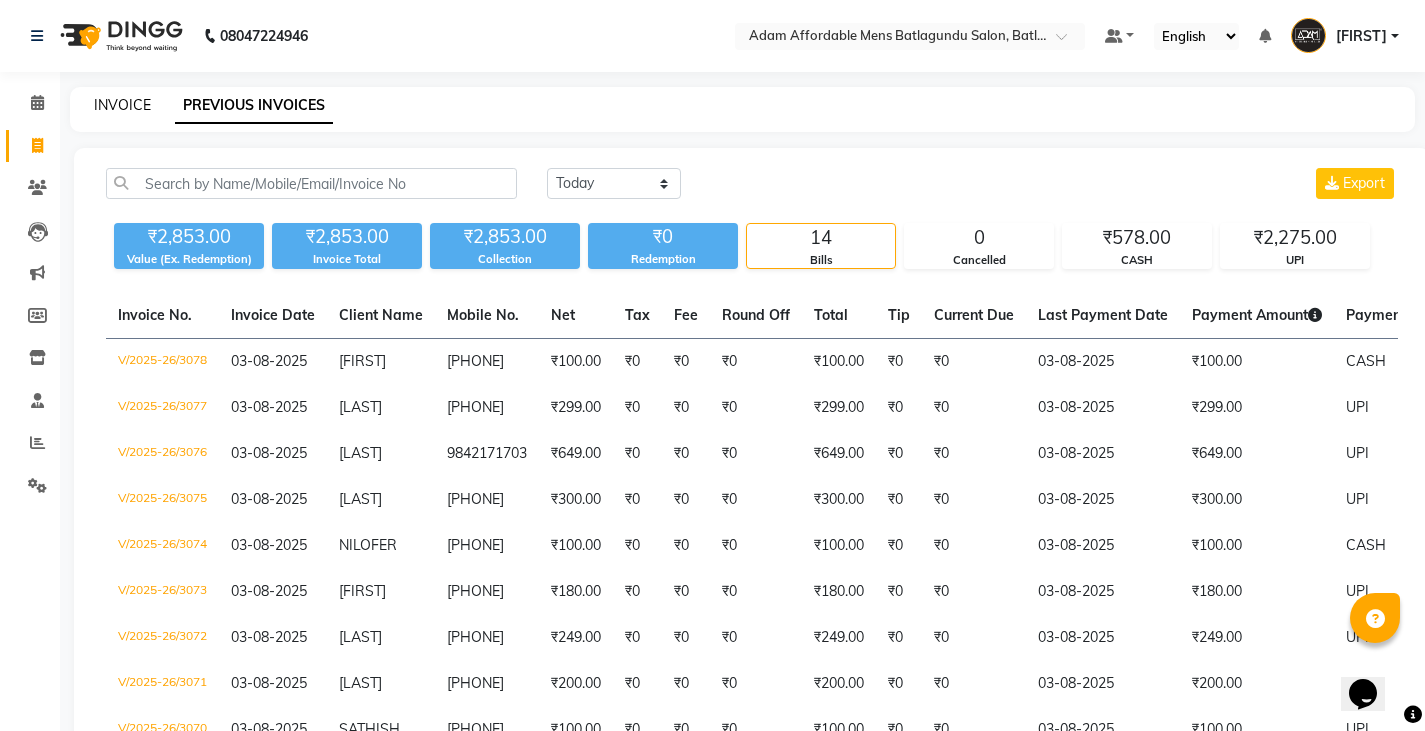 click on "INVOICE" 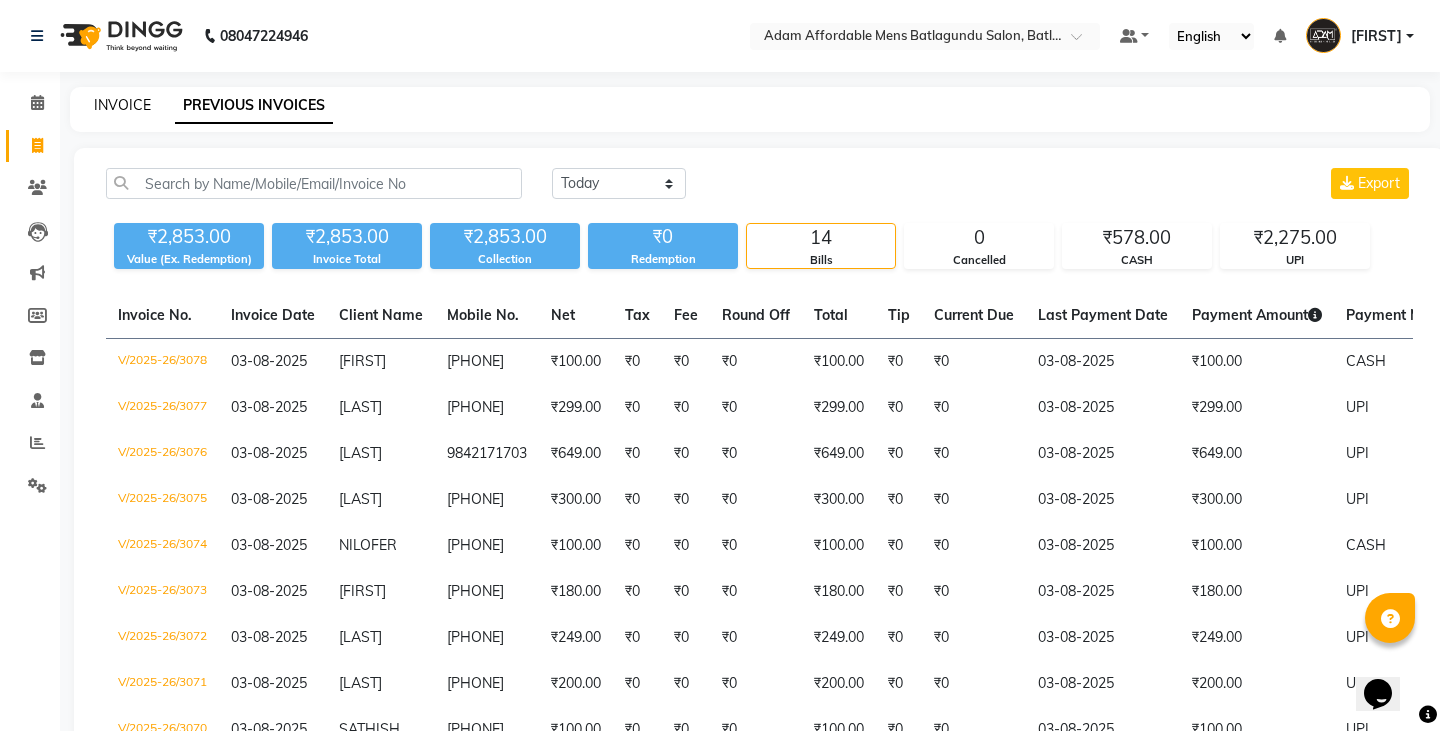 select on "8213" 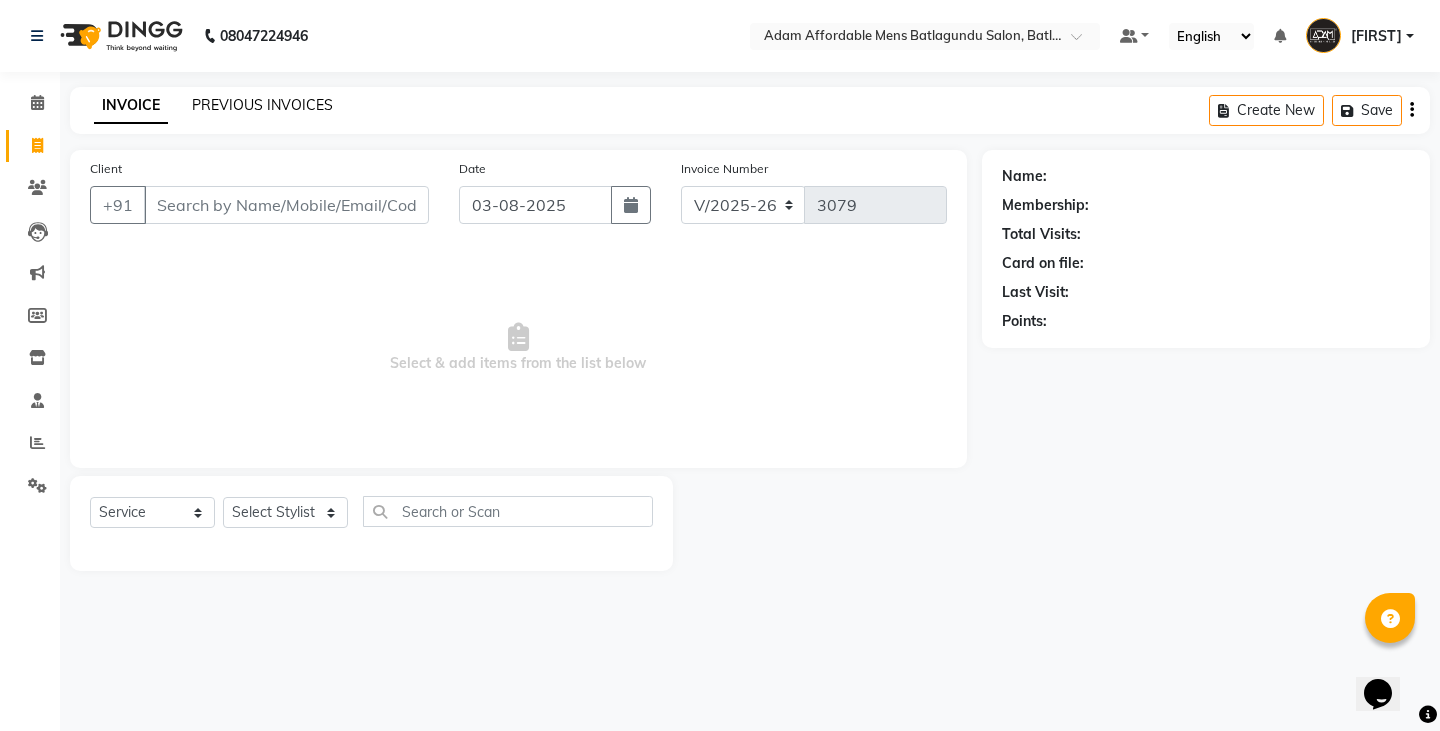 click on "PREVIOUS INVOICES" 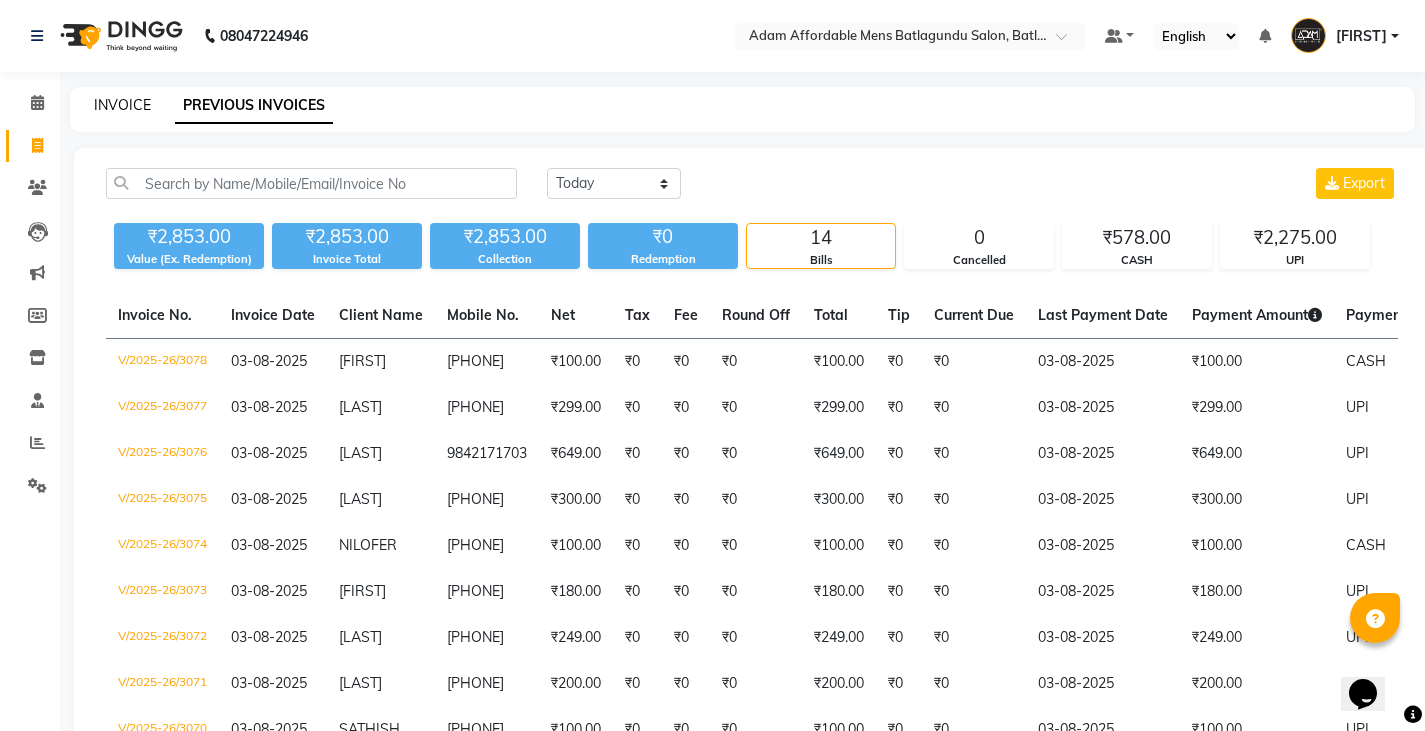 click on "INVOICE" 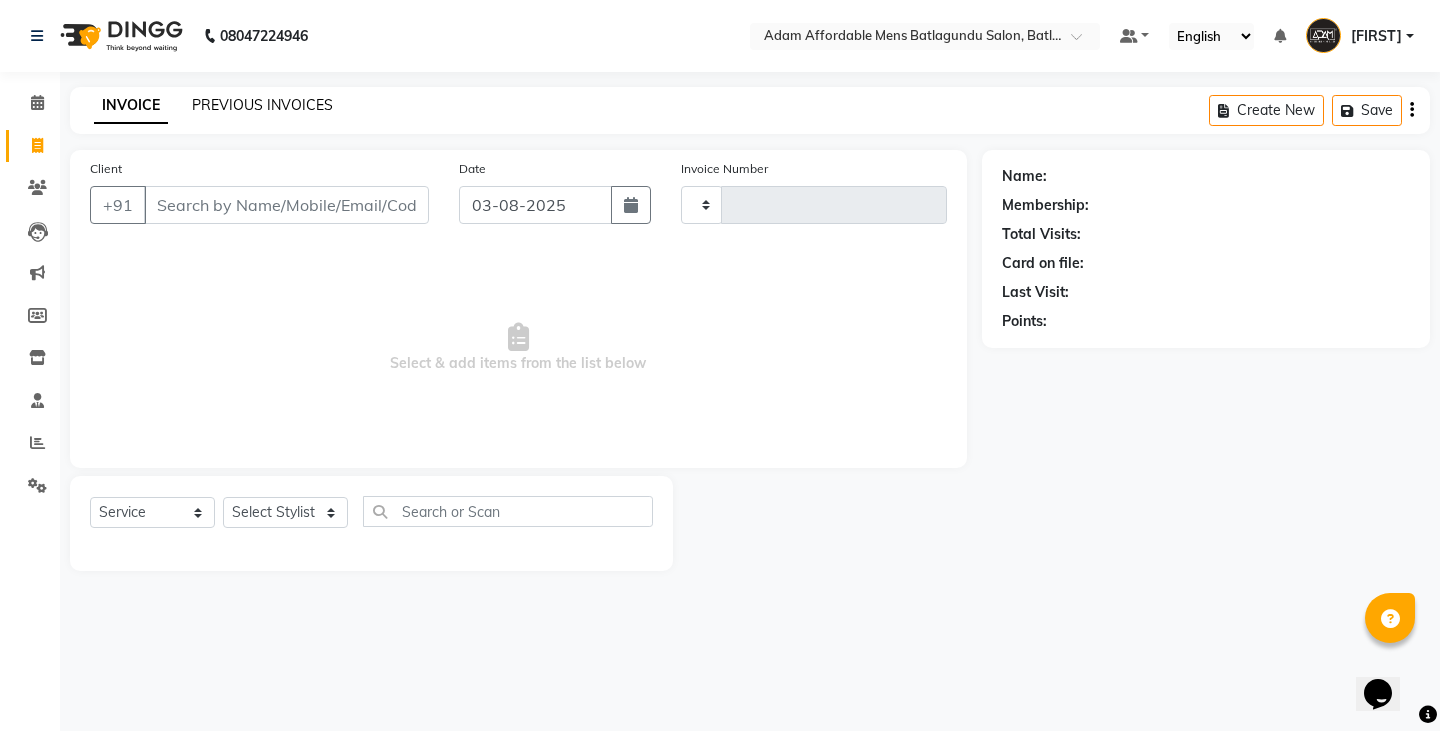 type on "3079" 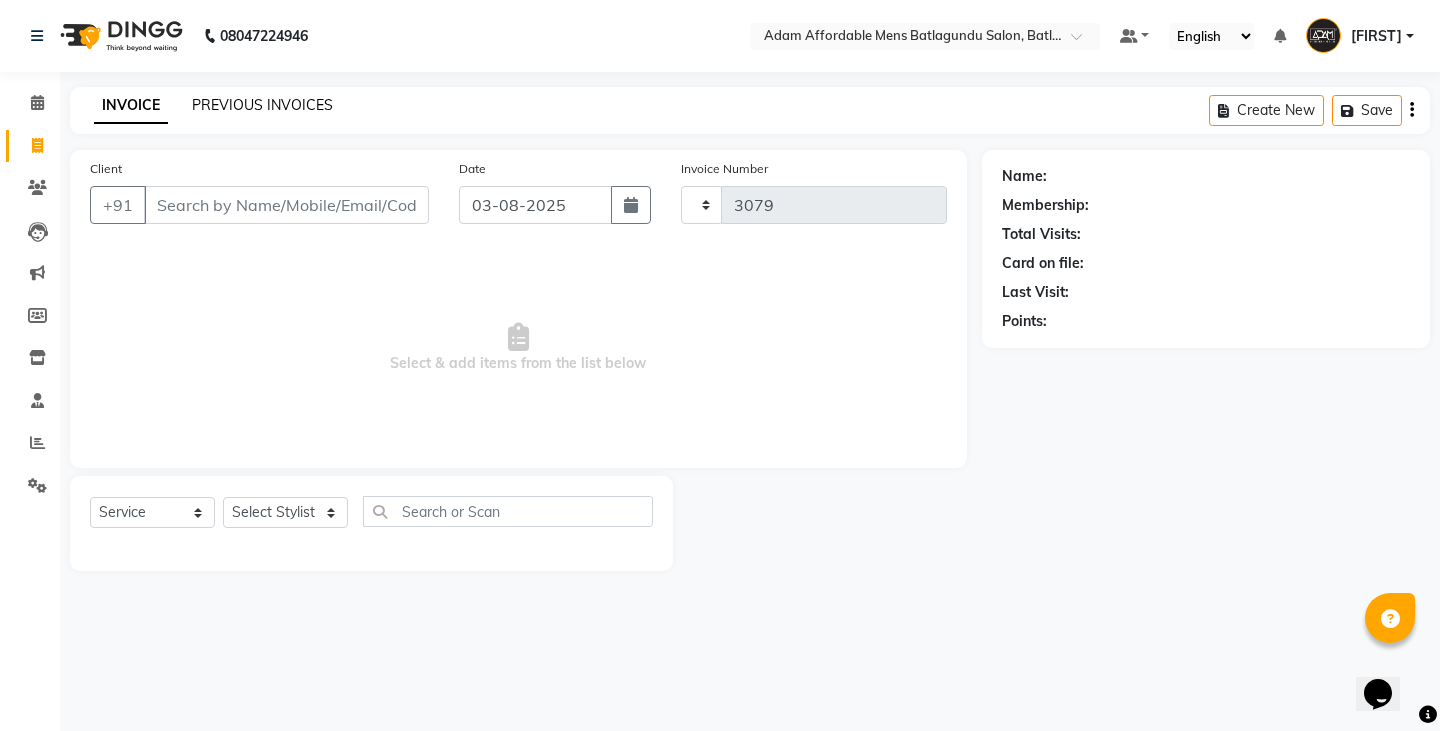 select on "8213" 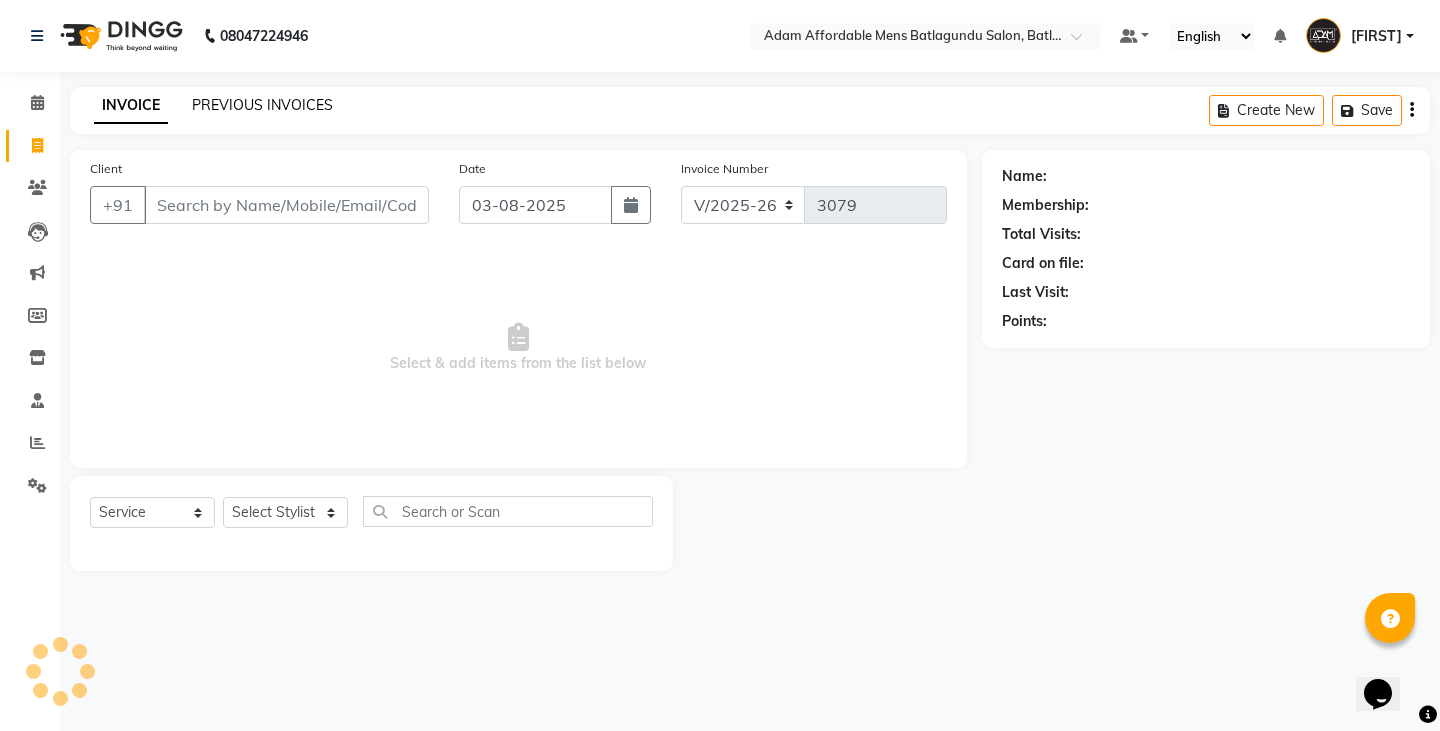 click on "PREVIOUS INVOICES" 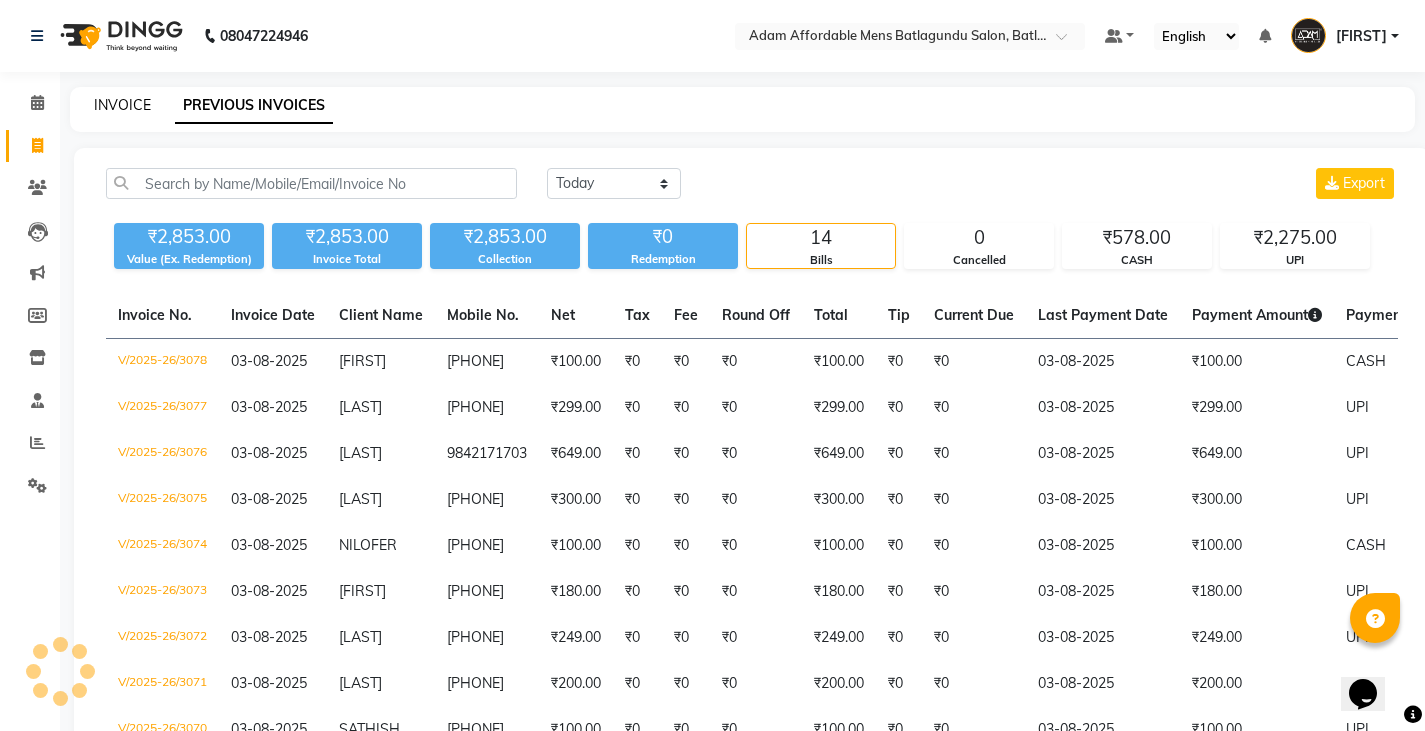 click on "INVOICE" 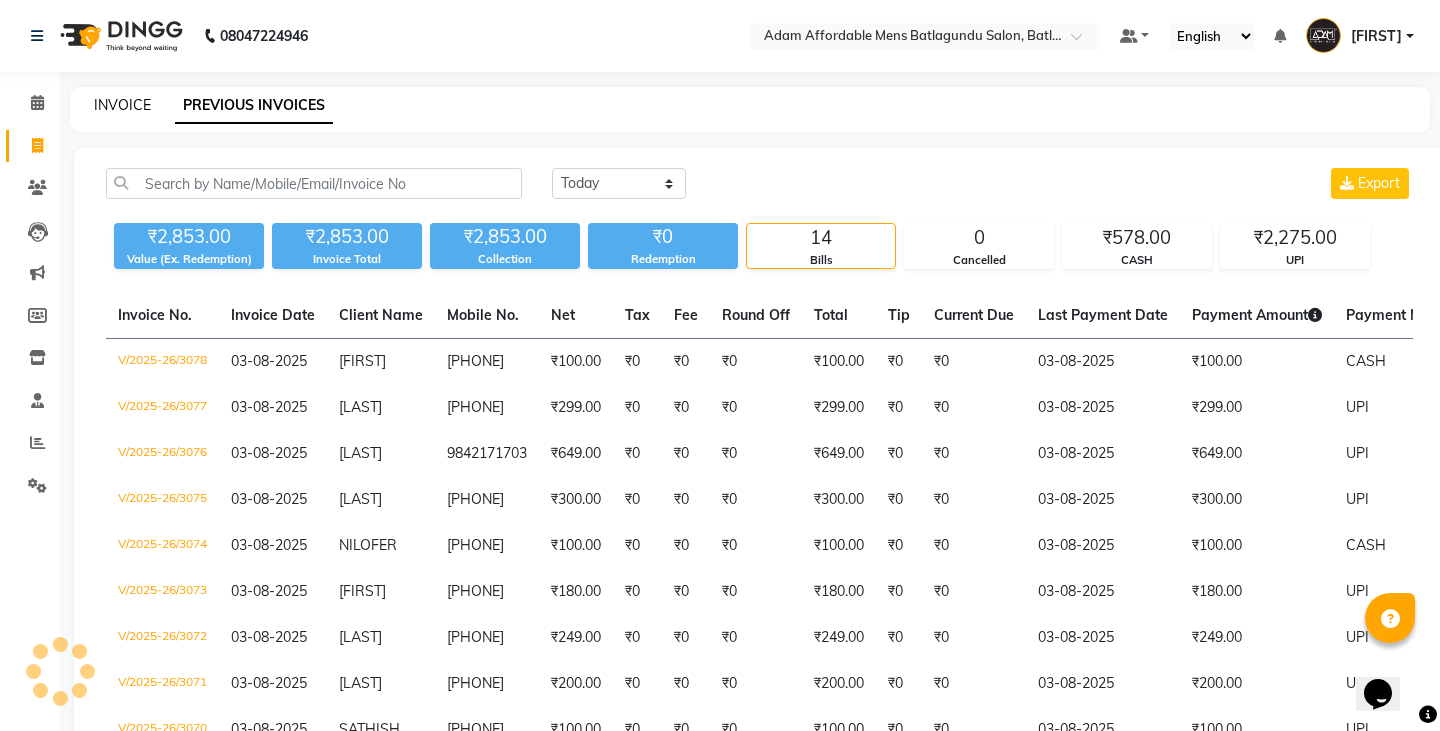 select on "8213" 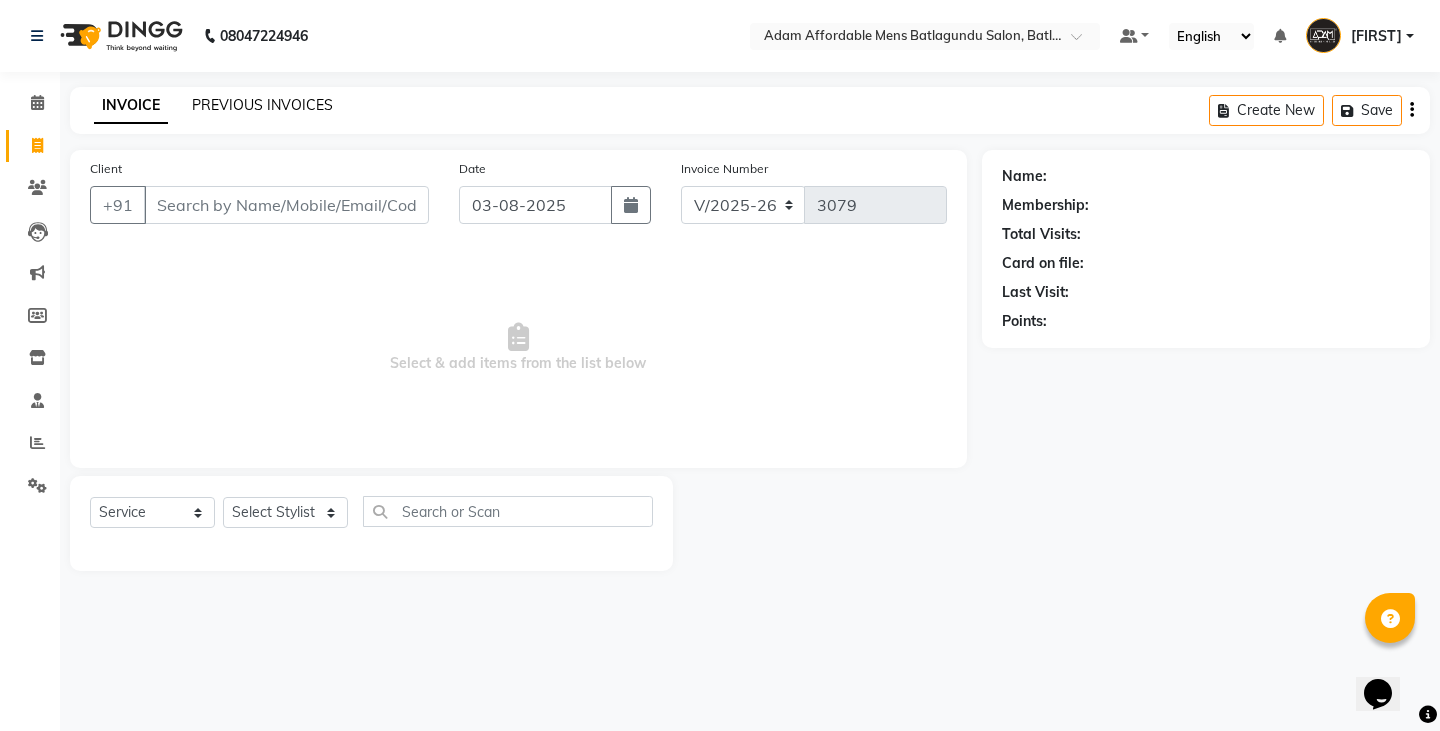 click on "INVOICE PREVIOUS INVOICES Create New   Save" 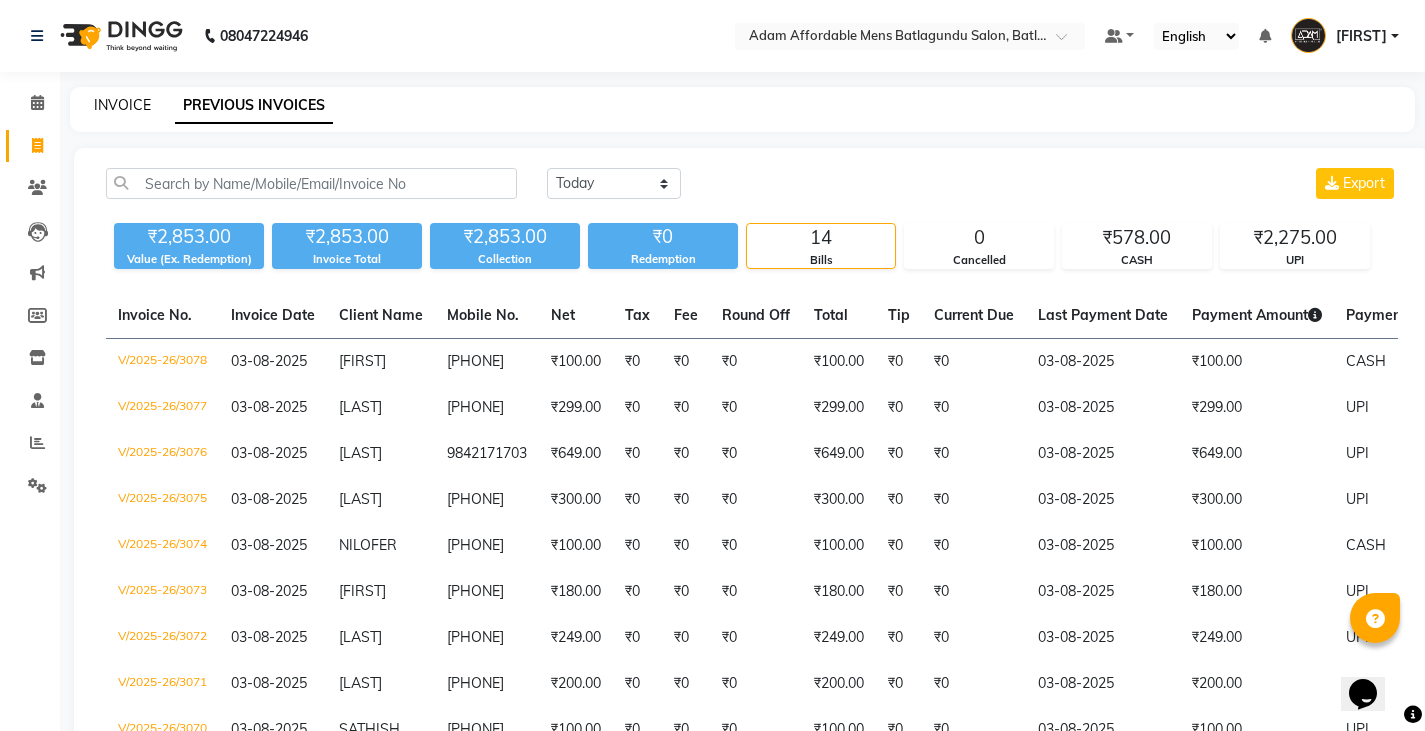 click on "INVOICE" 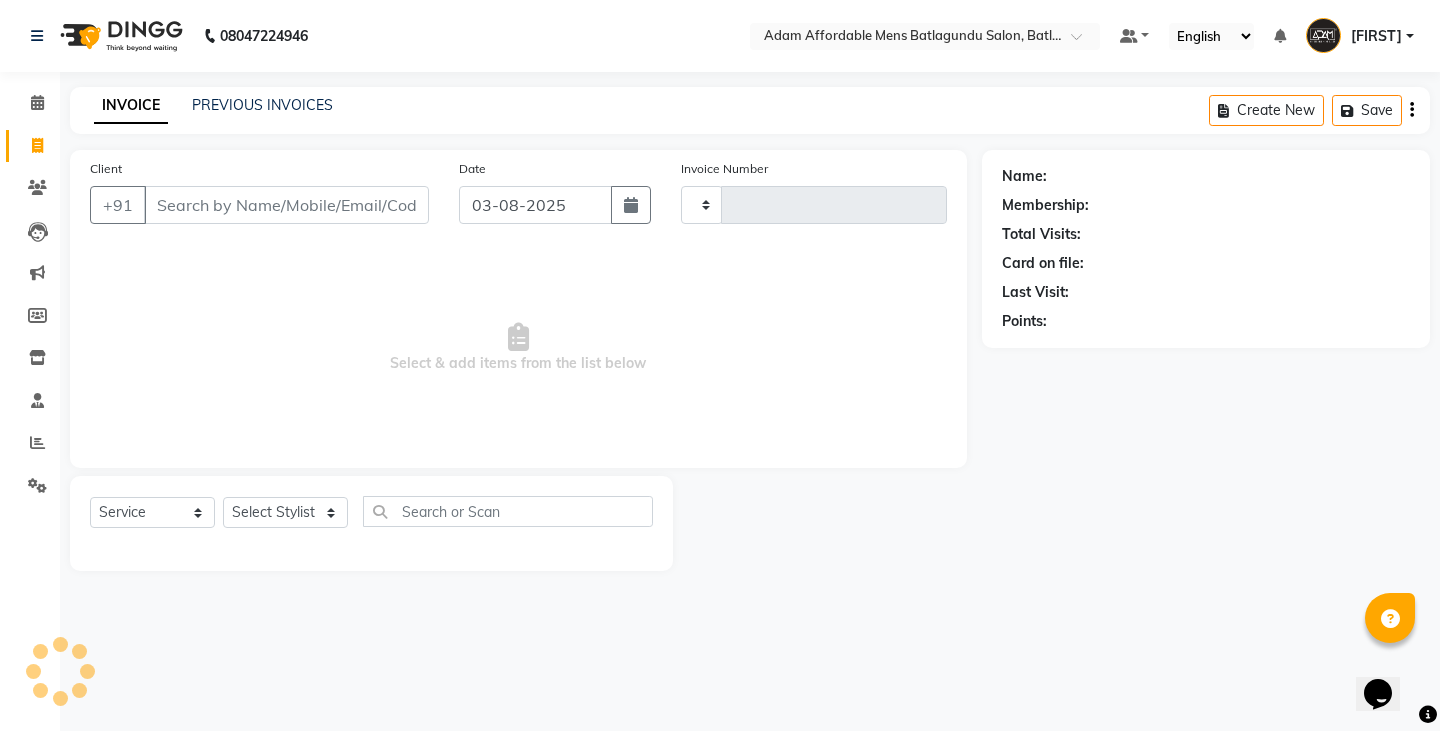 type on "3079" 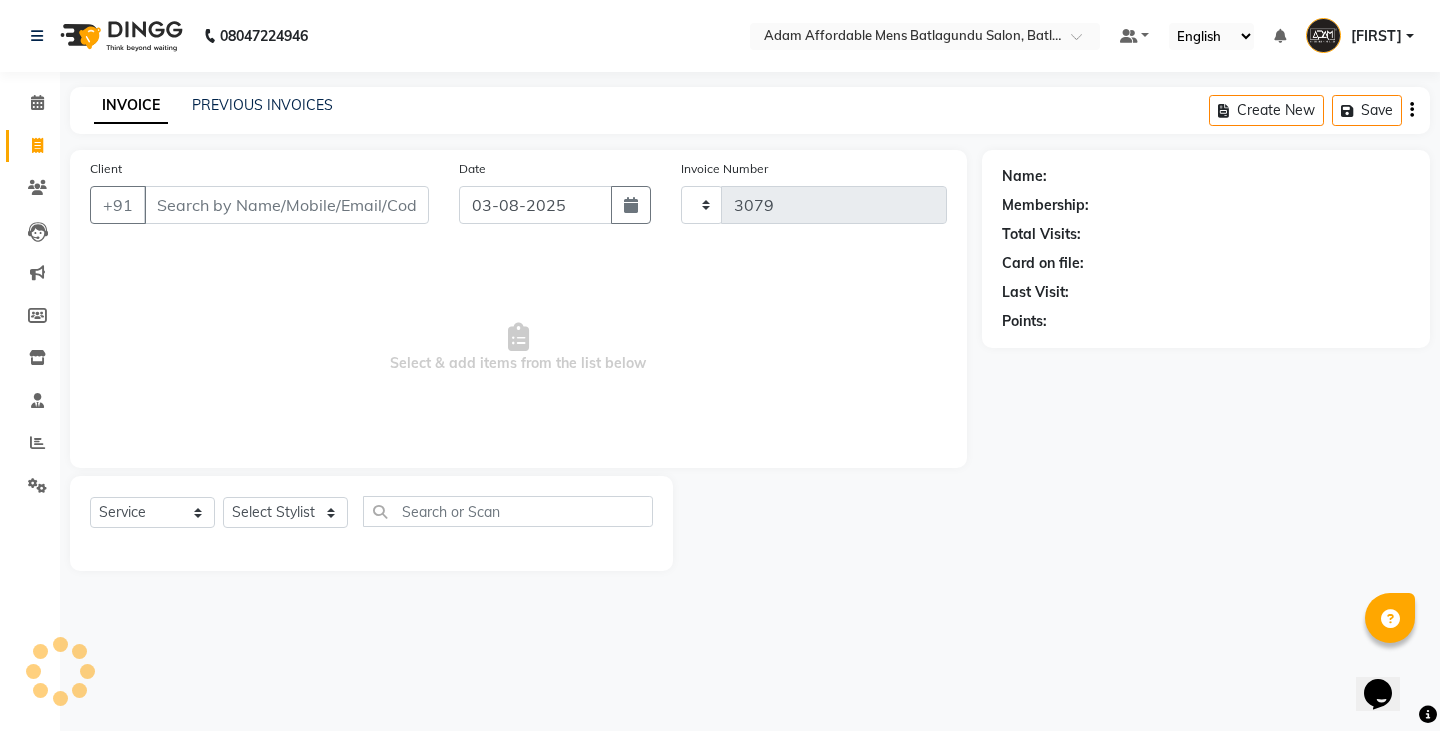 select on "8213" 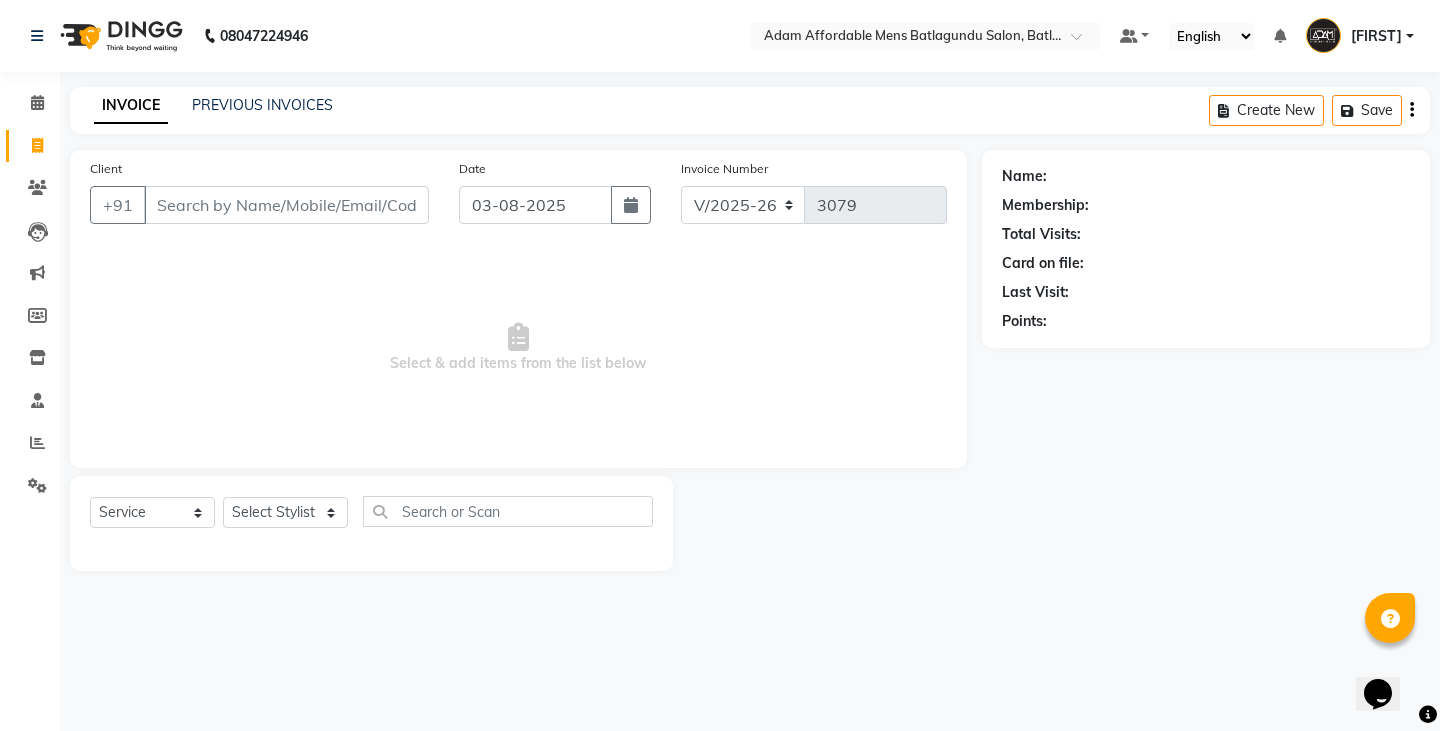 click on "Client" at bounding box center [286, 205] 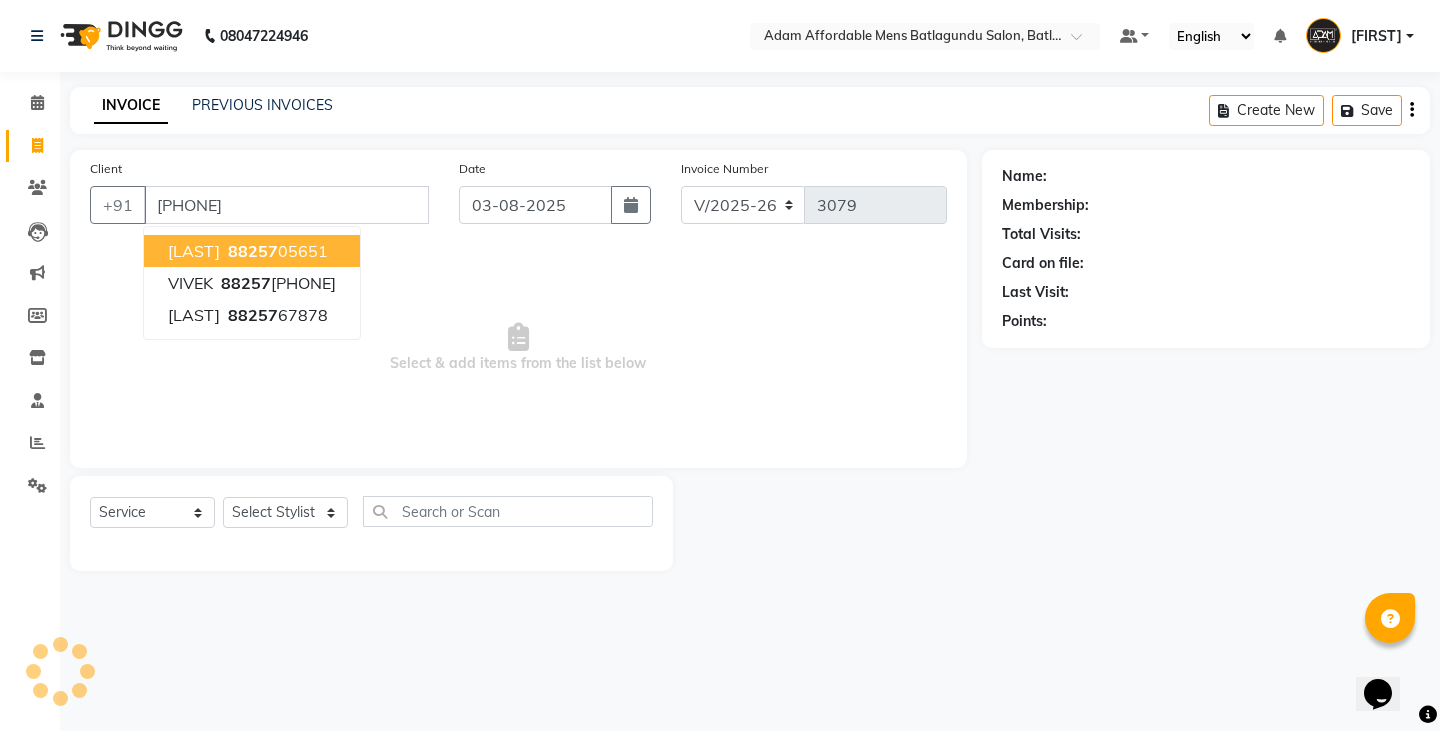 type on "[PHONE]" 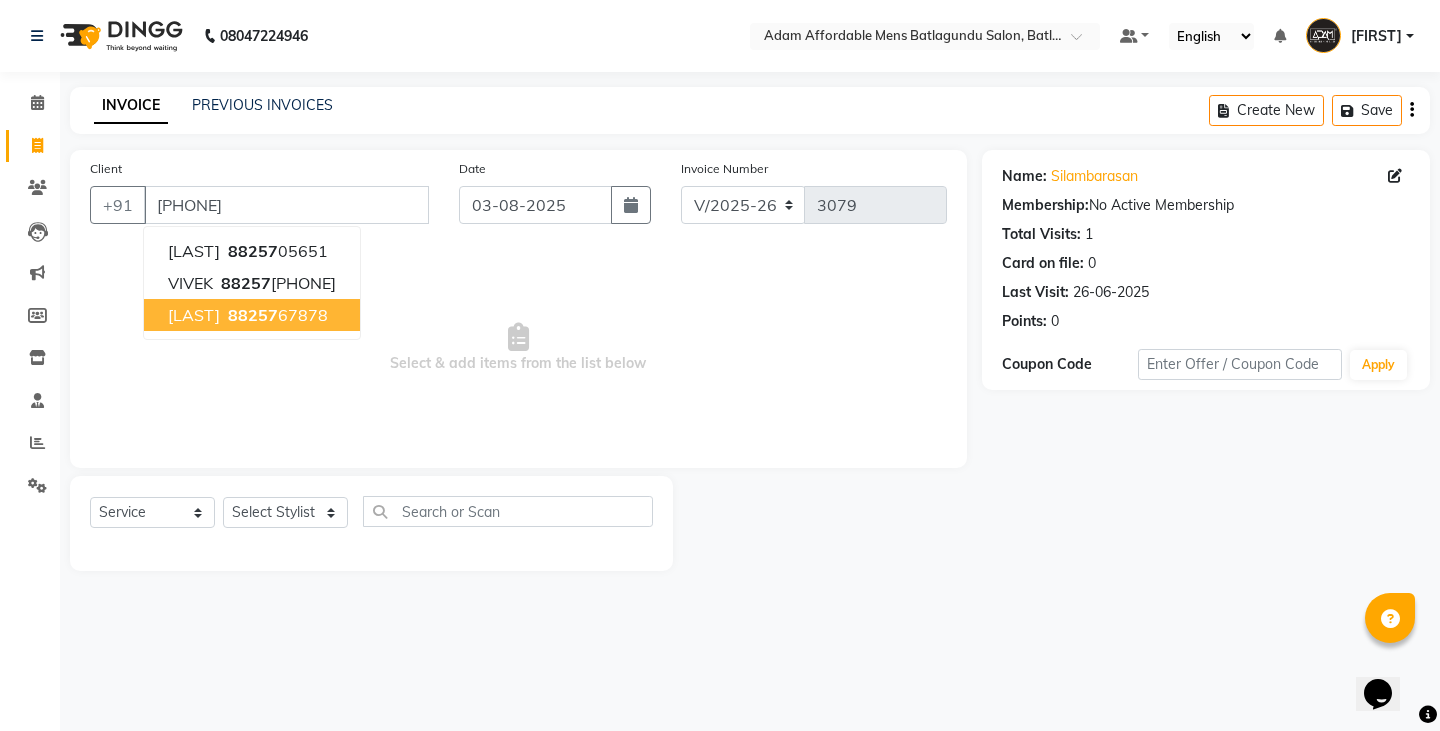 click on "[LAST]" at bounding box center (194, 315) 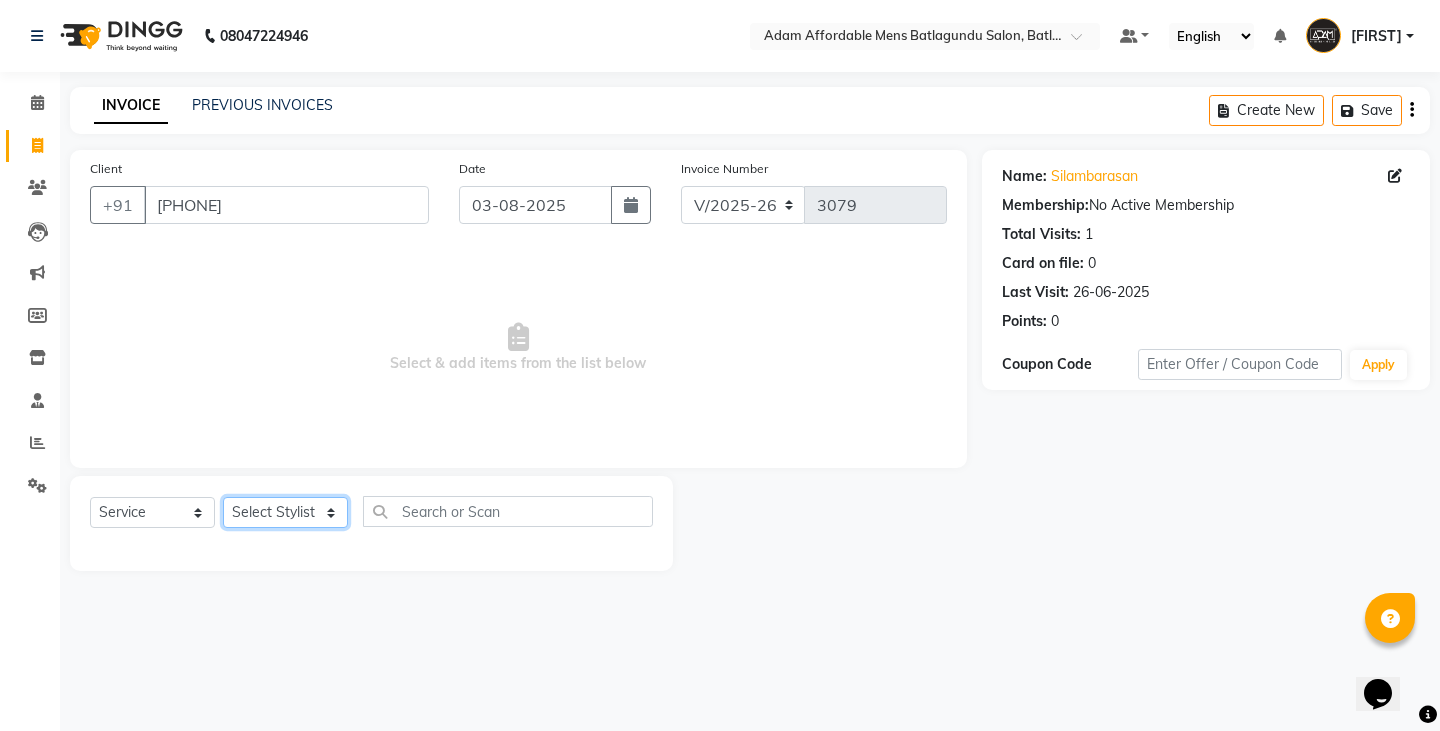 click on "Select Stylist Admin Anish Ovesh Raja SAHIL  SOHAIL SONU" 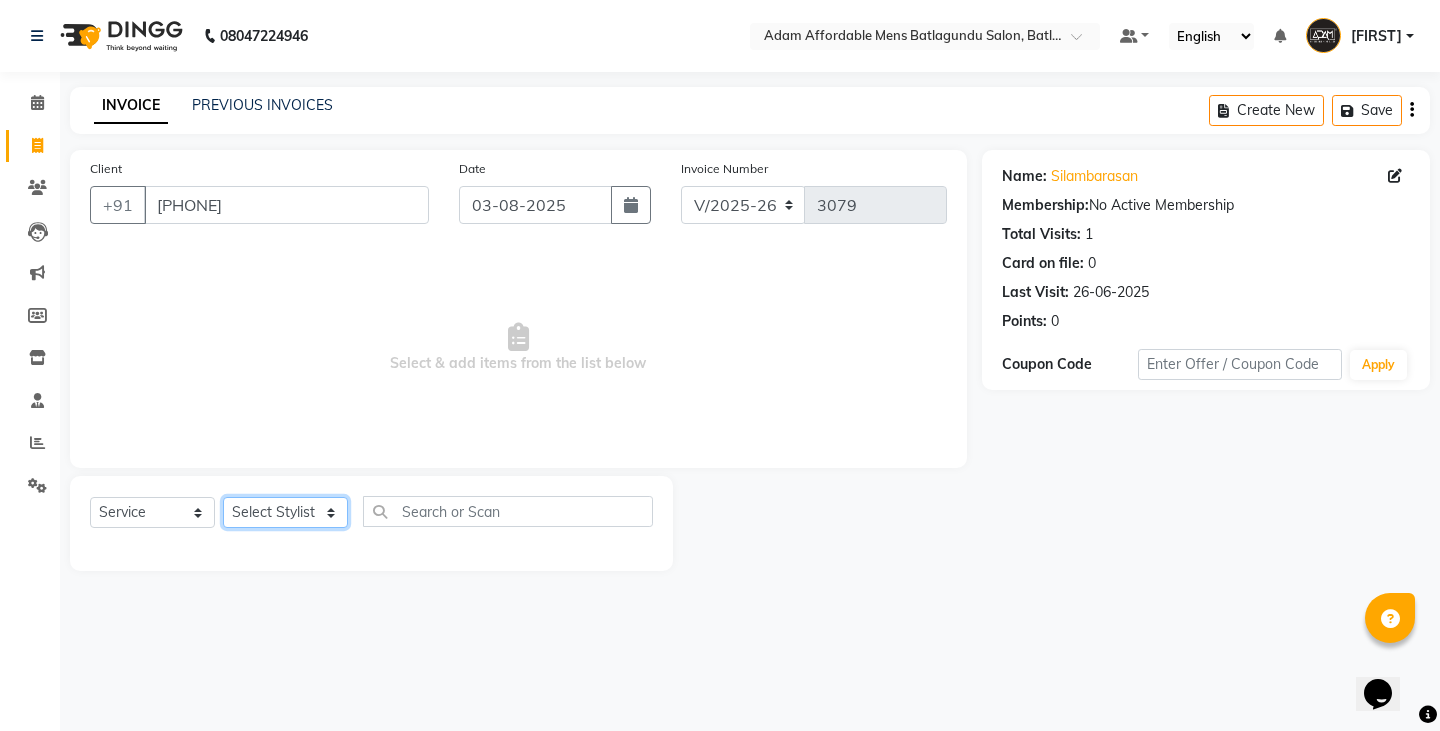 select on "78652" 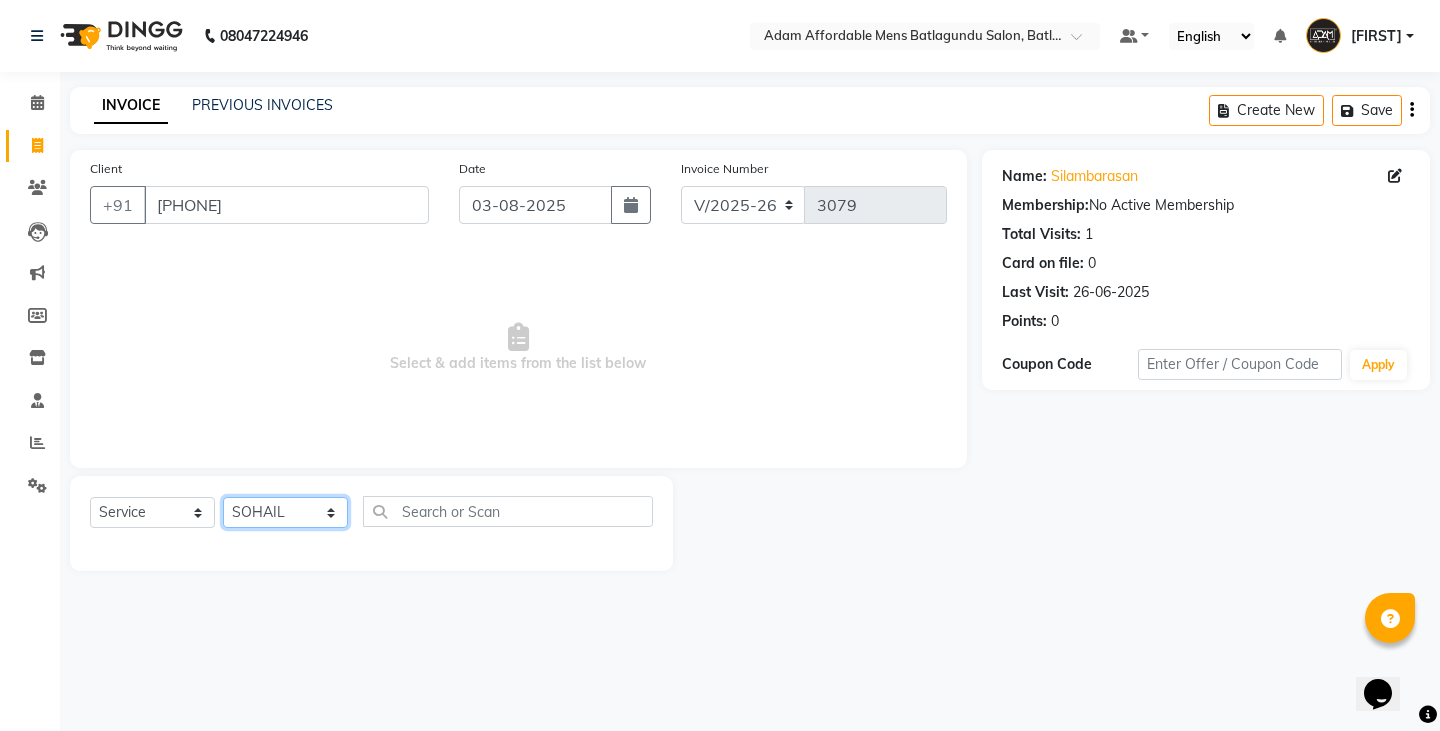 click on "Select Stylist Admin Anish Ovesh Raja SAHIL  SOHAIL SONU" 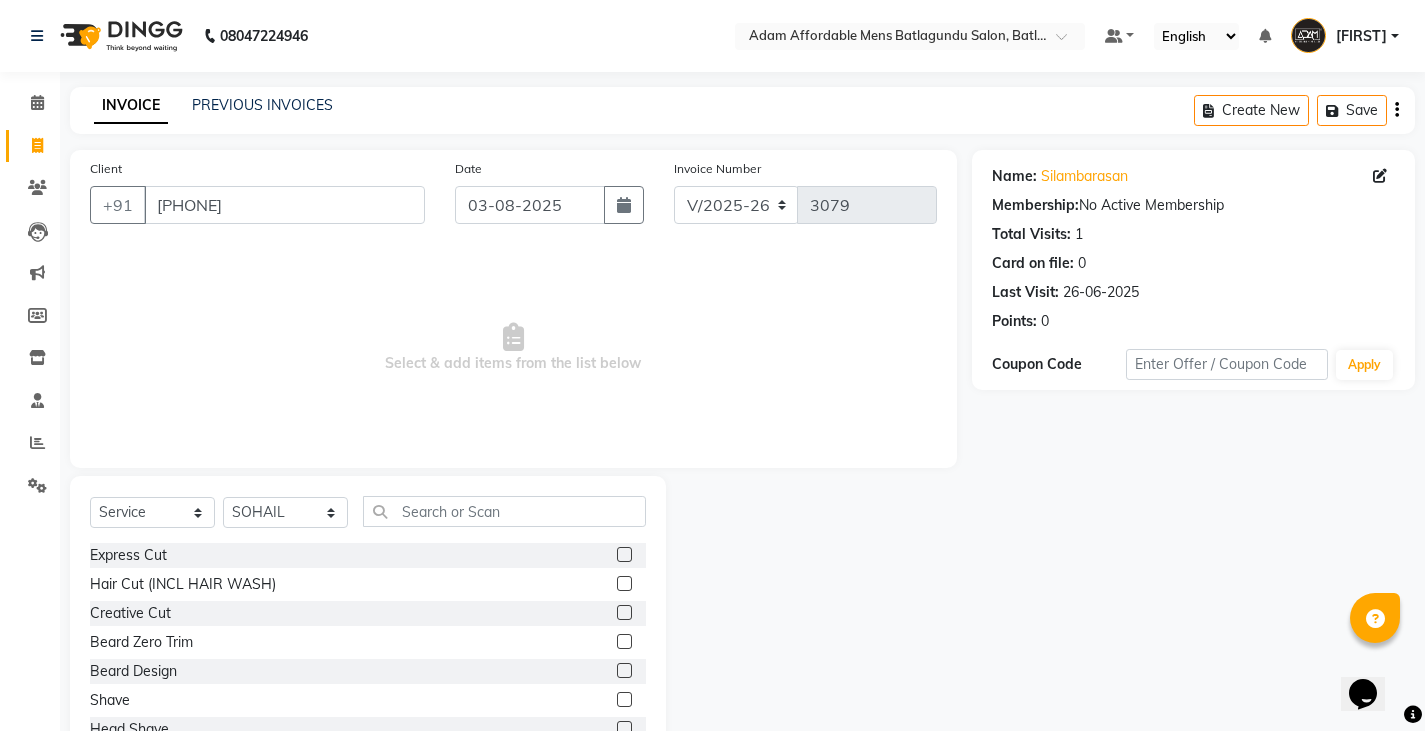 click 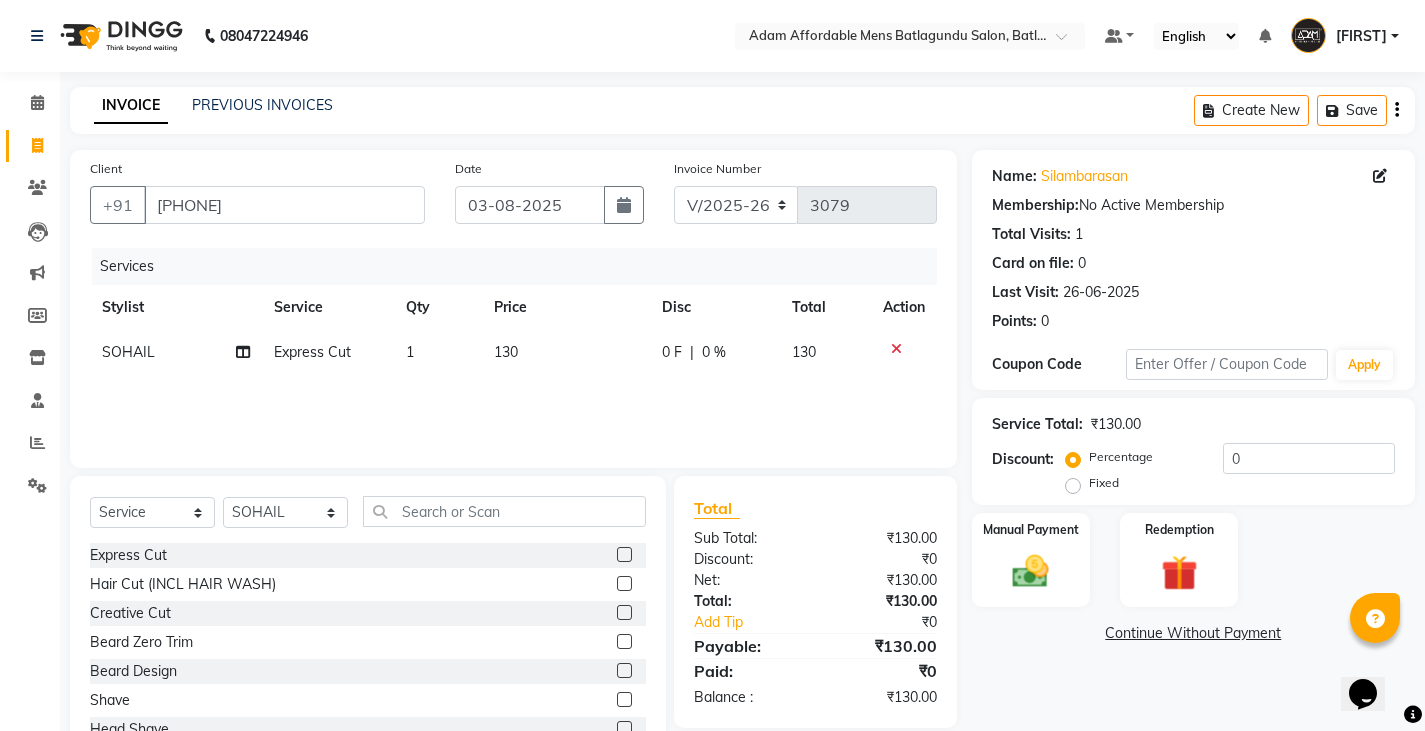 checkbox on "false" 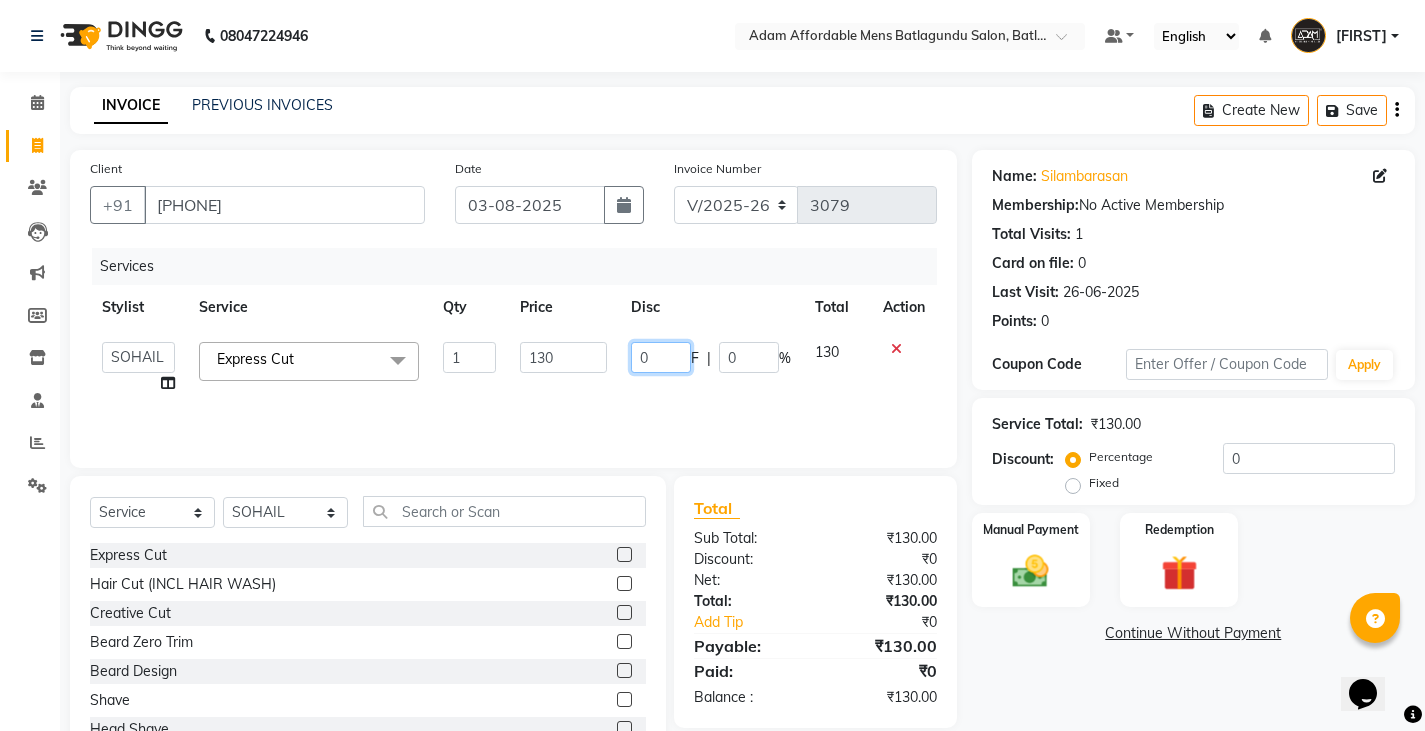 click on "0" 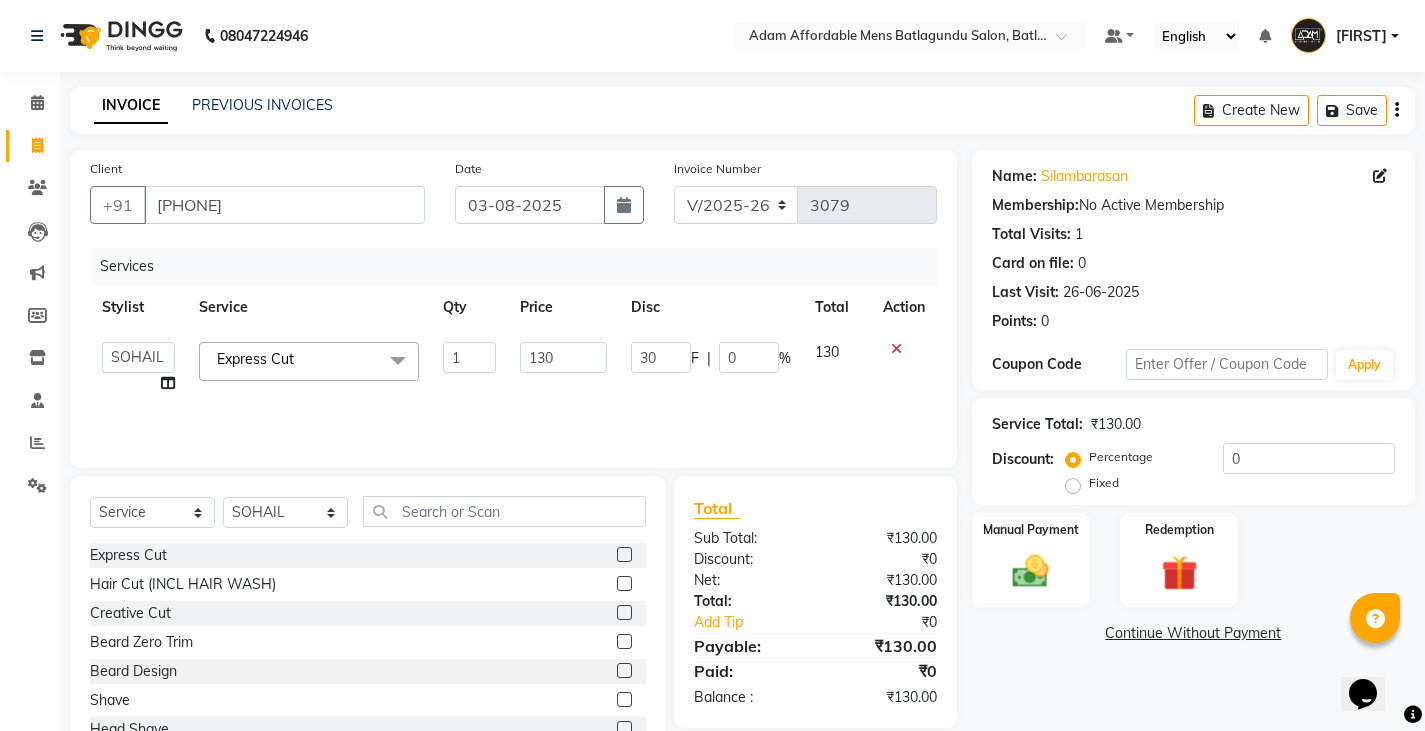drag, startPoint x: 676, startPoint y: 412, endPoint x: 1038, endPoint y: 404, distance: 362.08838 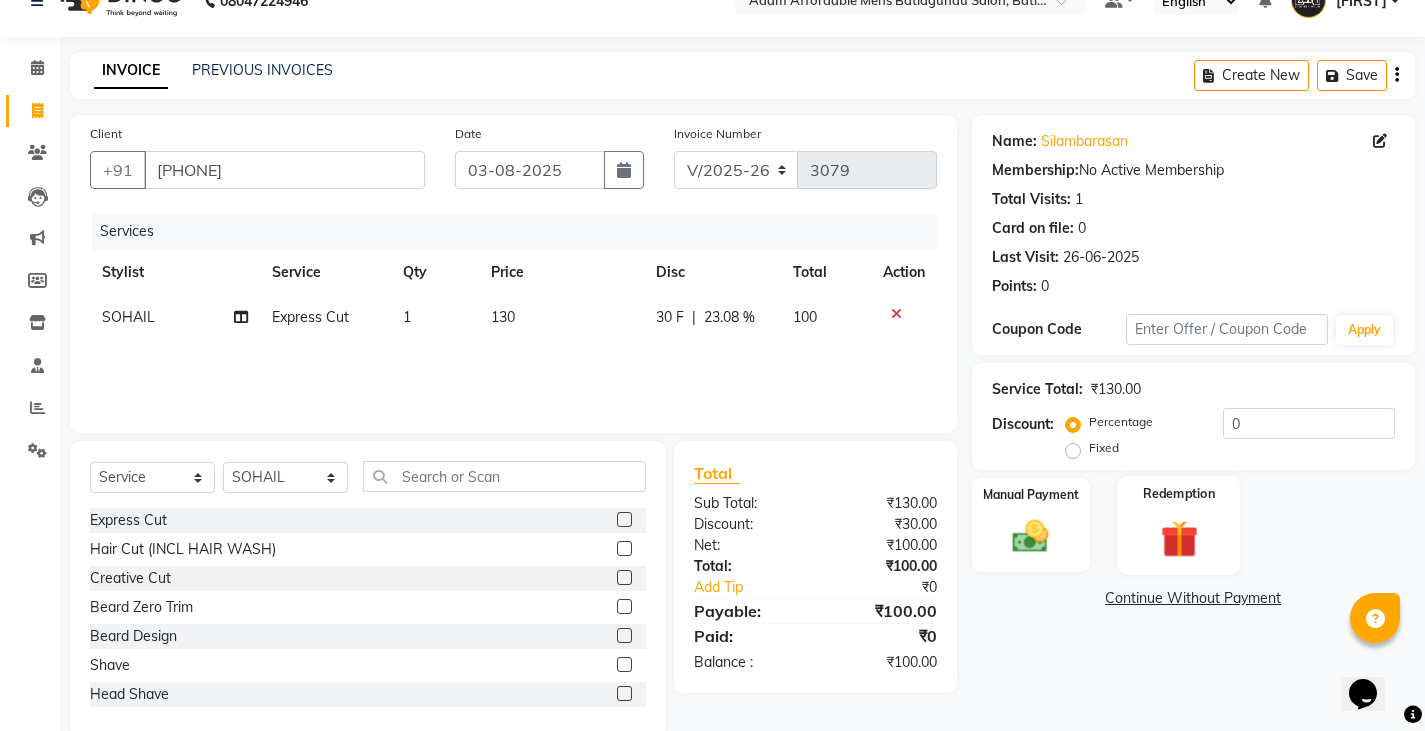 scroll, scrollTop: 70, scrollLeft: 0, axis: vertical 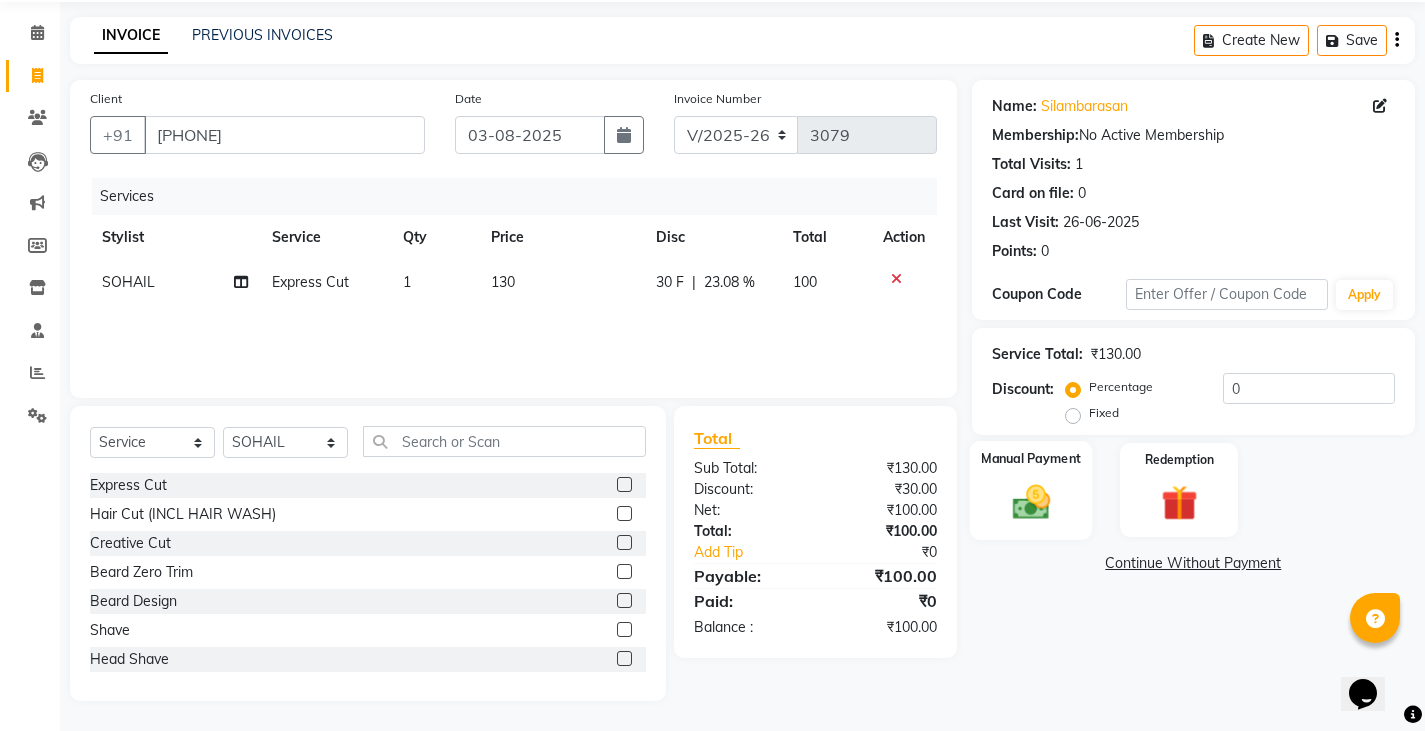 drag, startPoint x: 1083, startPoint y: 500, endPoint x: 1075, endPoint y: 513, distance: 15.264338 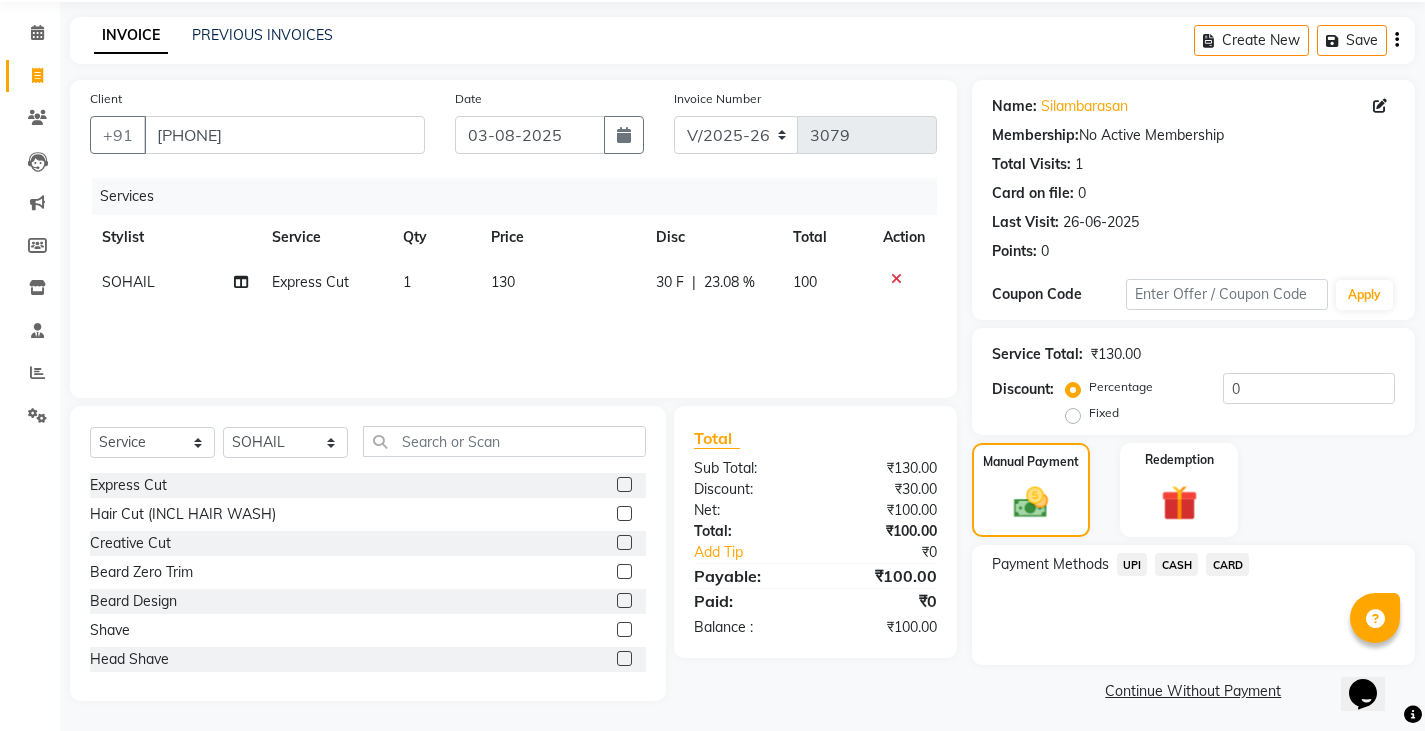 click on "UPI" 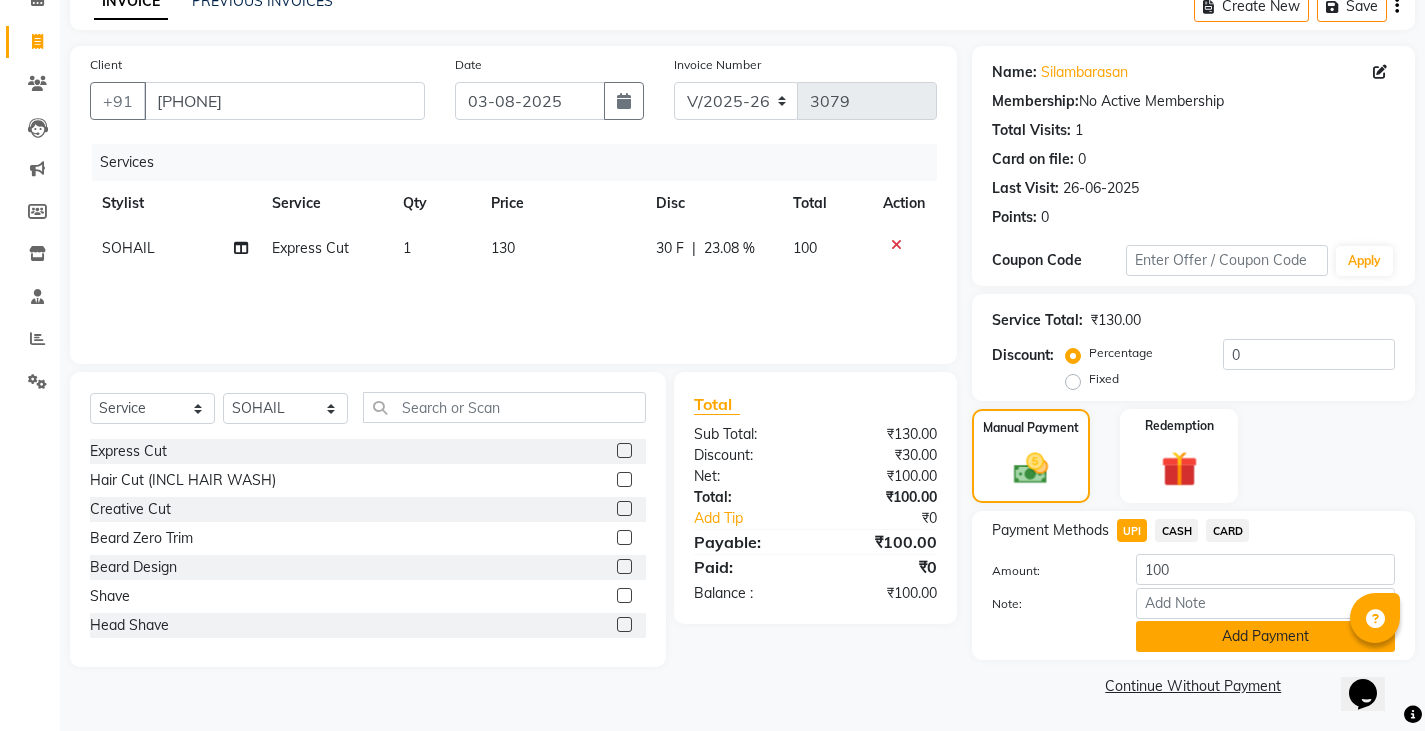 click on "Add Payment" 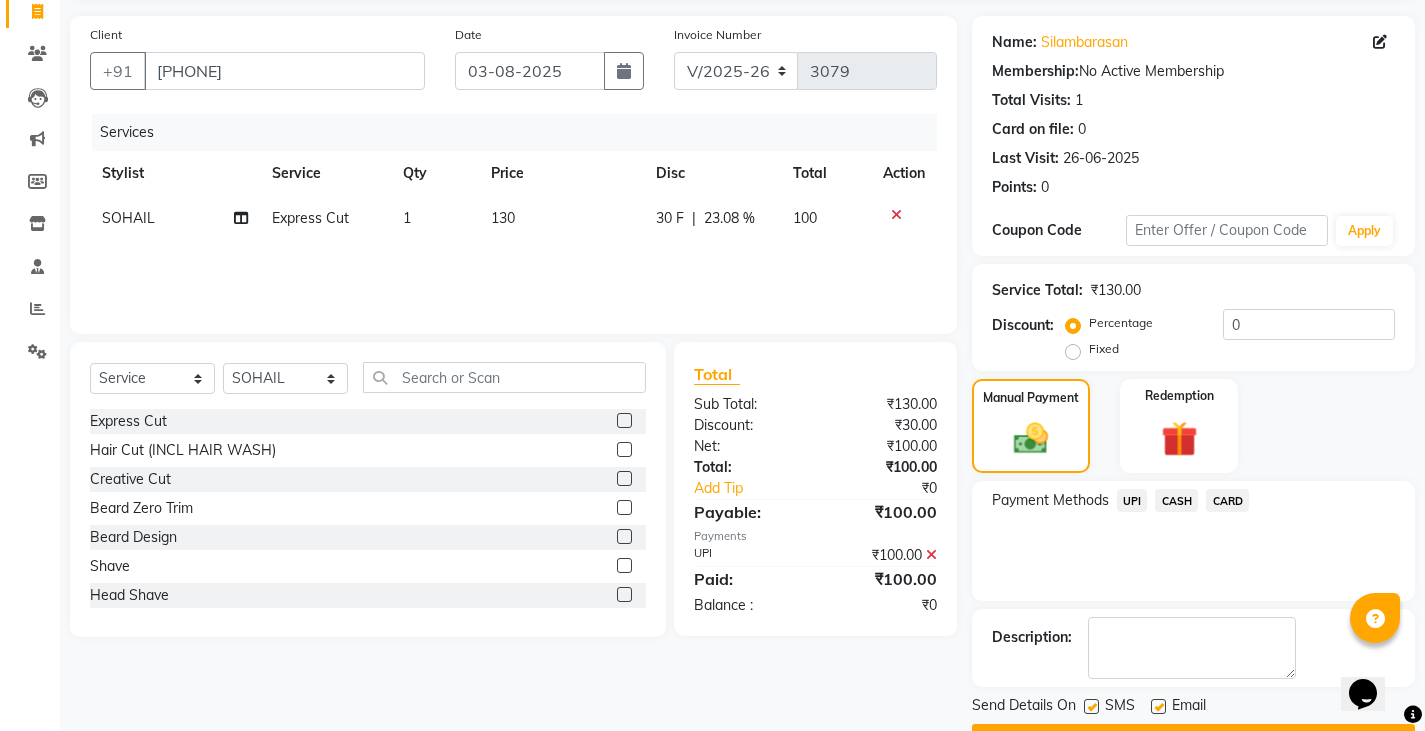 scroll, scrollTop: 188, scrollLeft: 0, axis: vertical 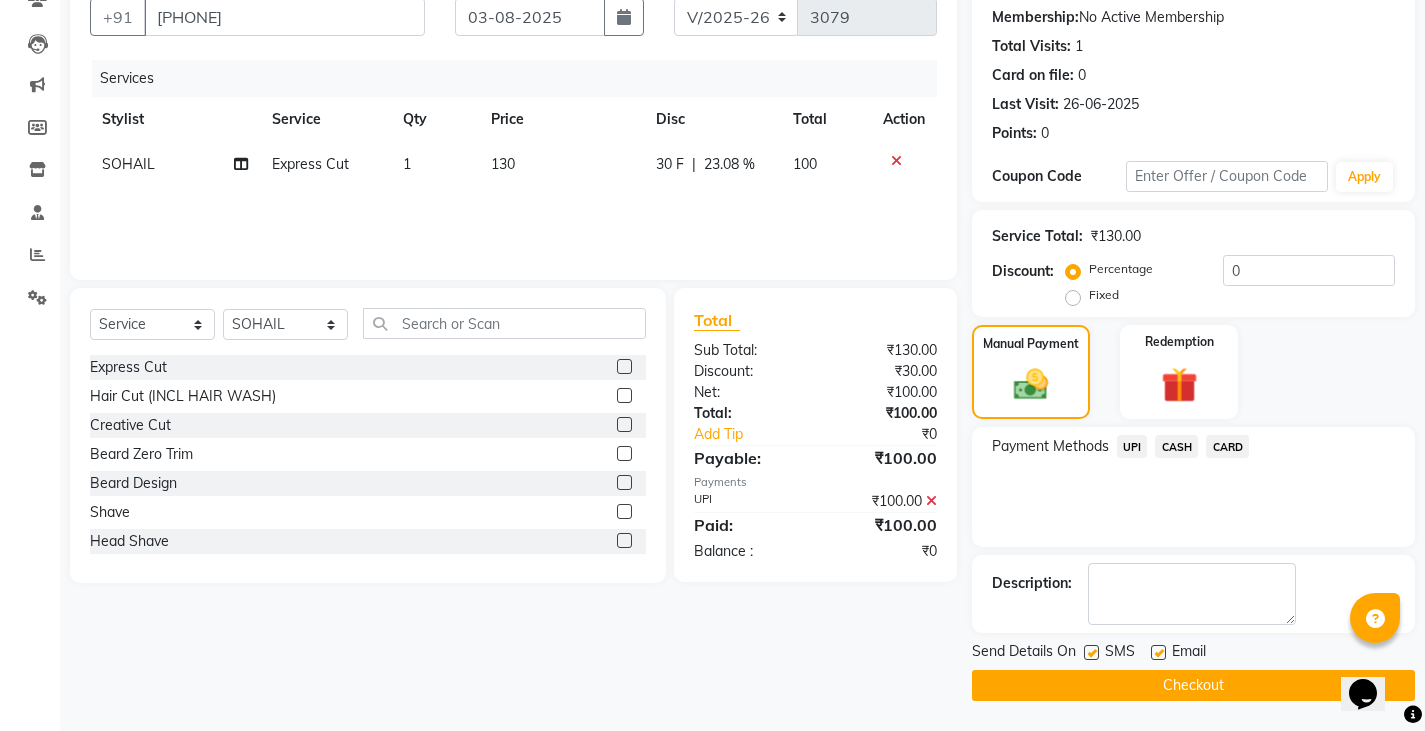 click on "Checkout" 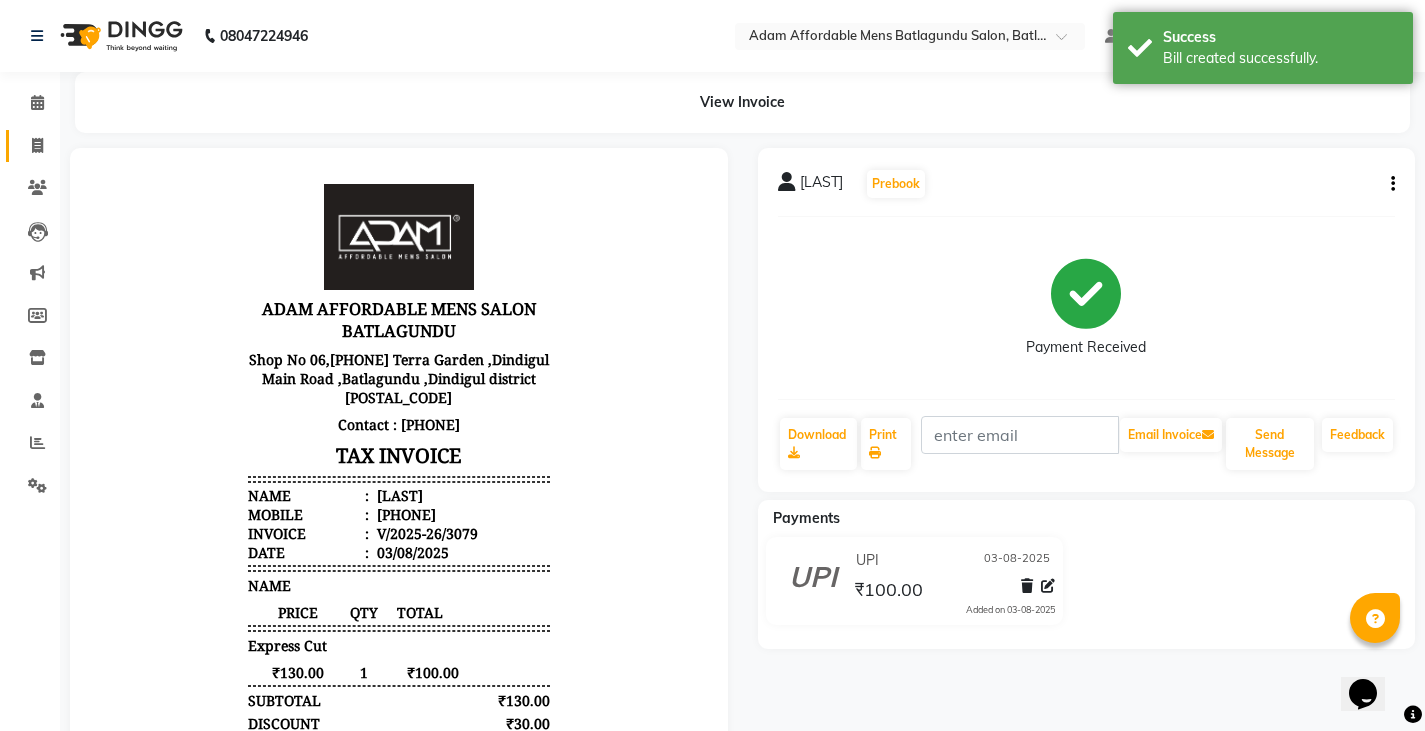 scroll, scrollTop: 0, scrollLeft: 0, axis: both 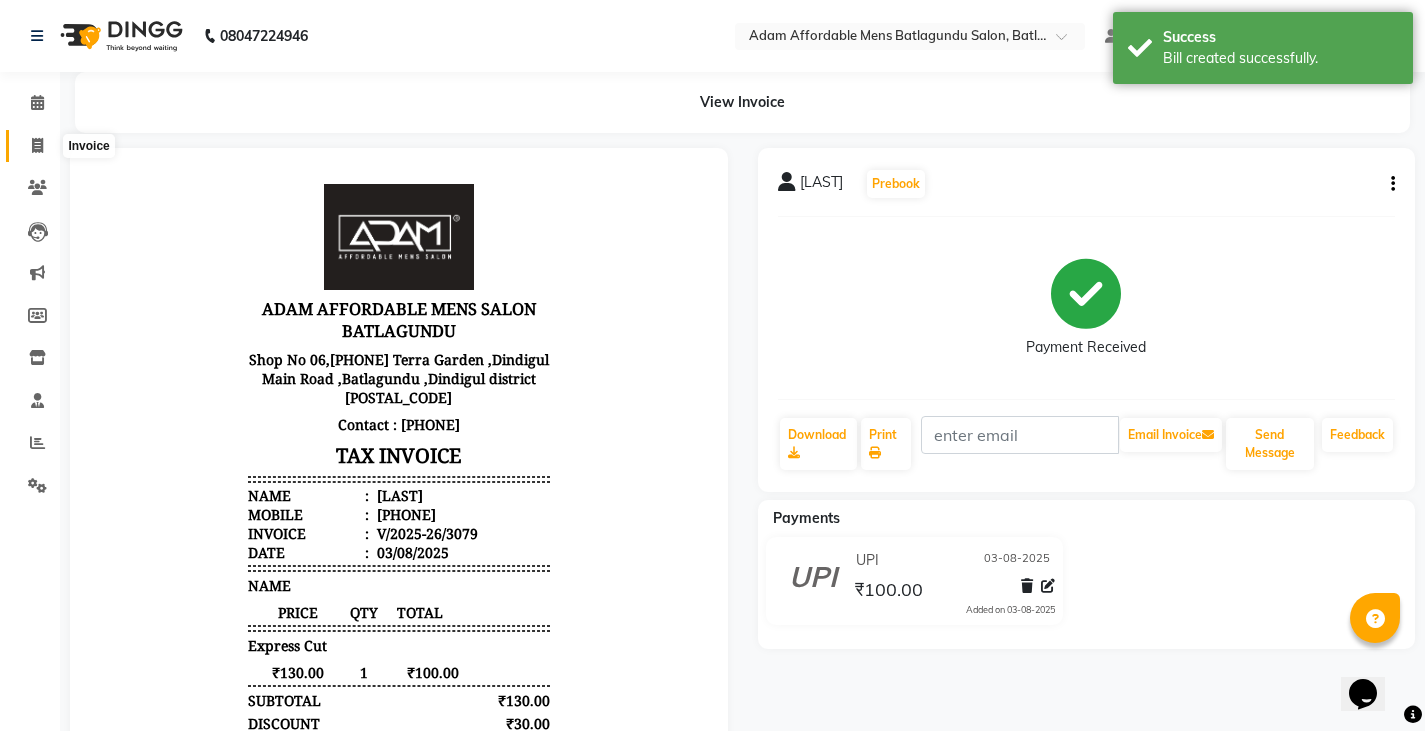 click 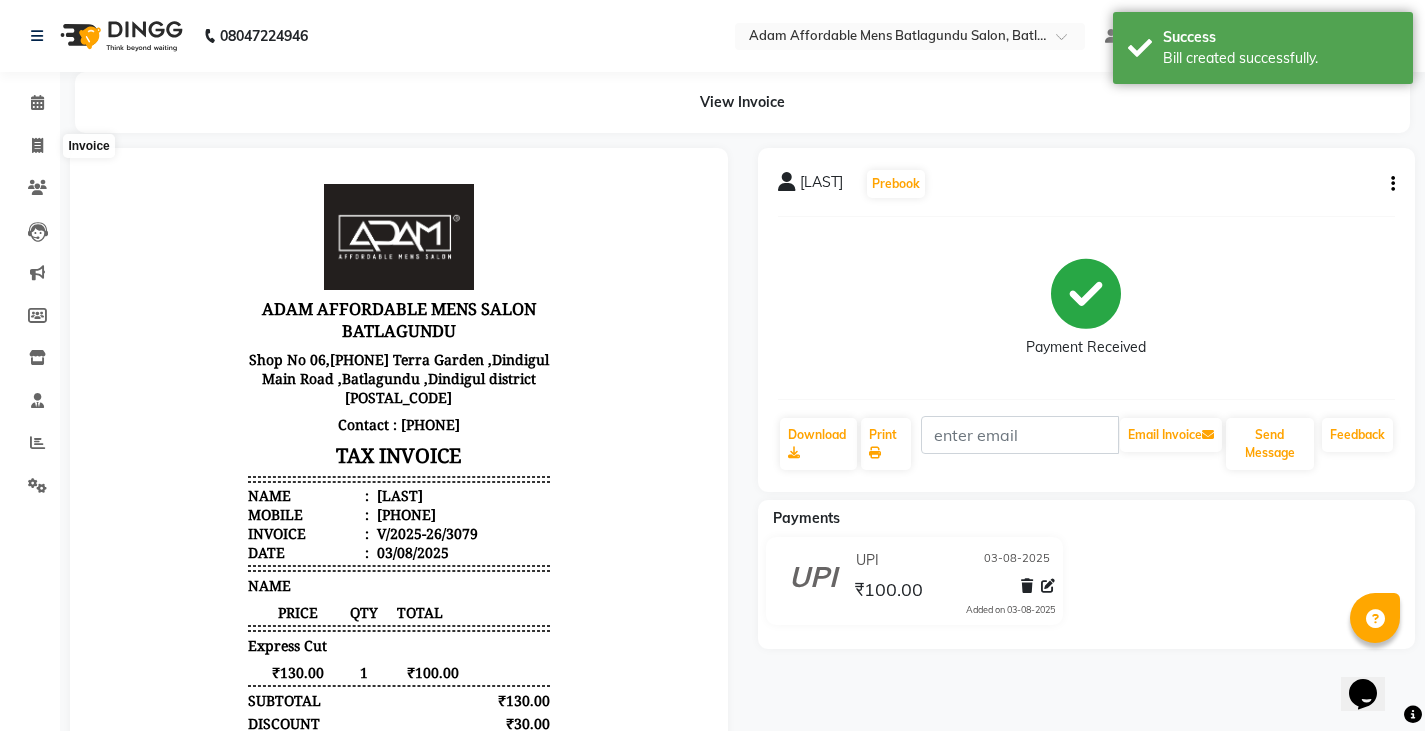 select on "service" 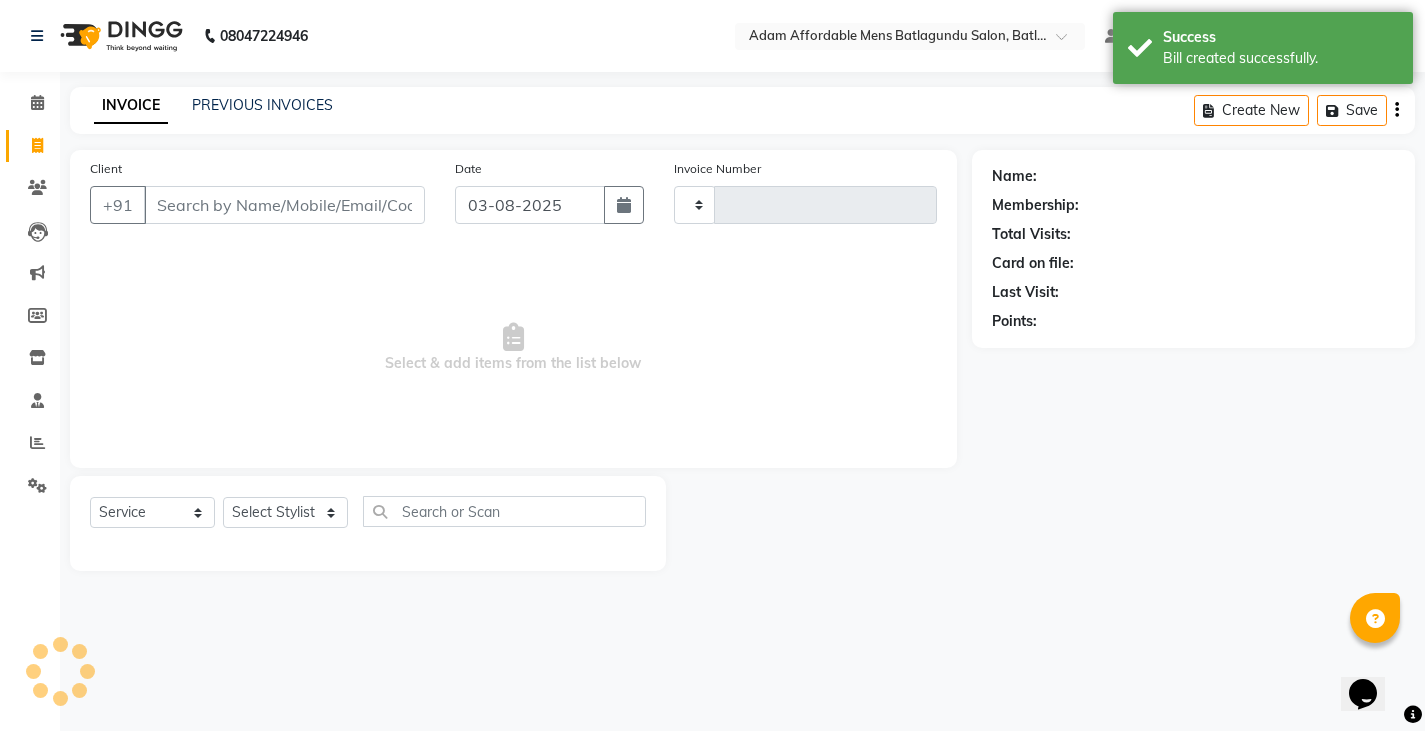 type on "3080" 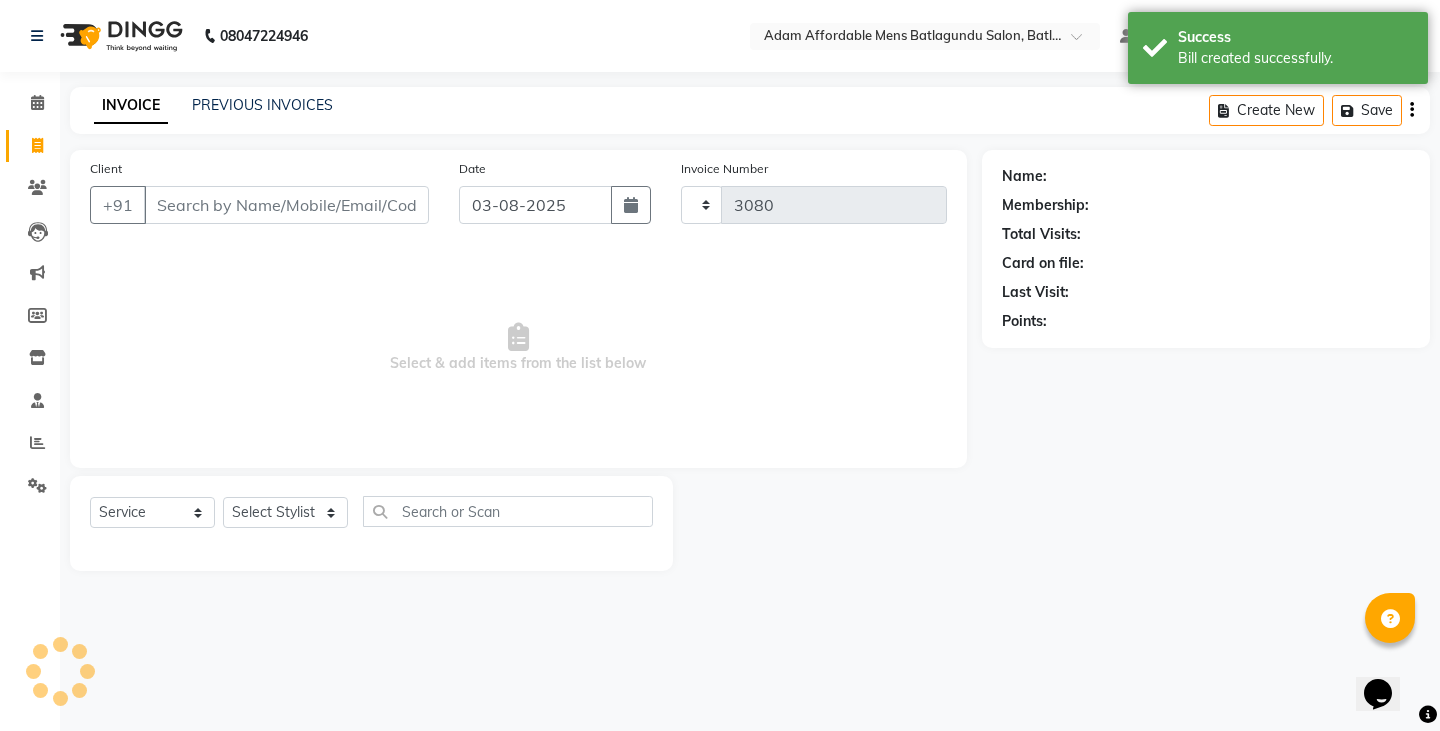 select on "8213" 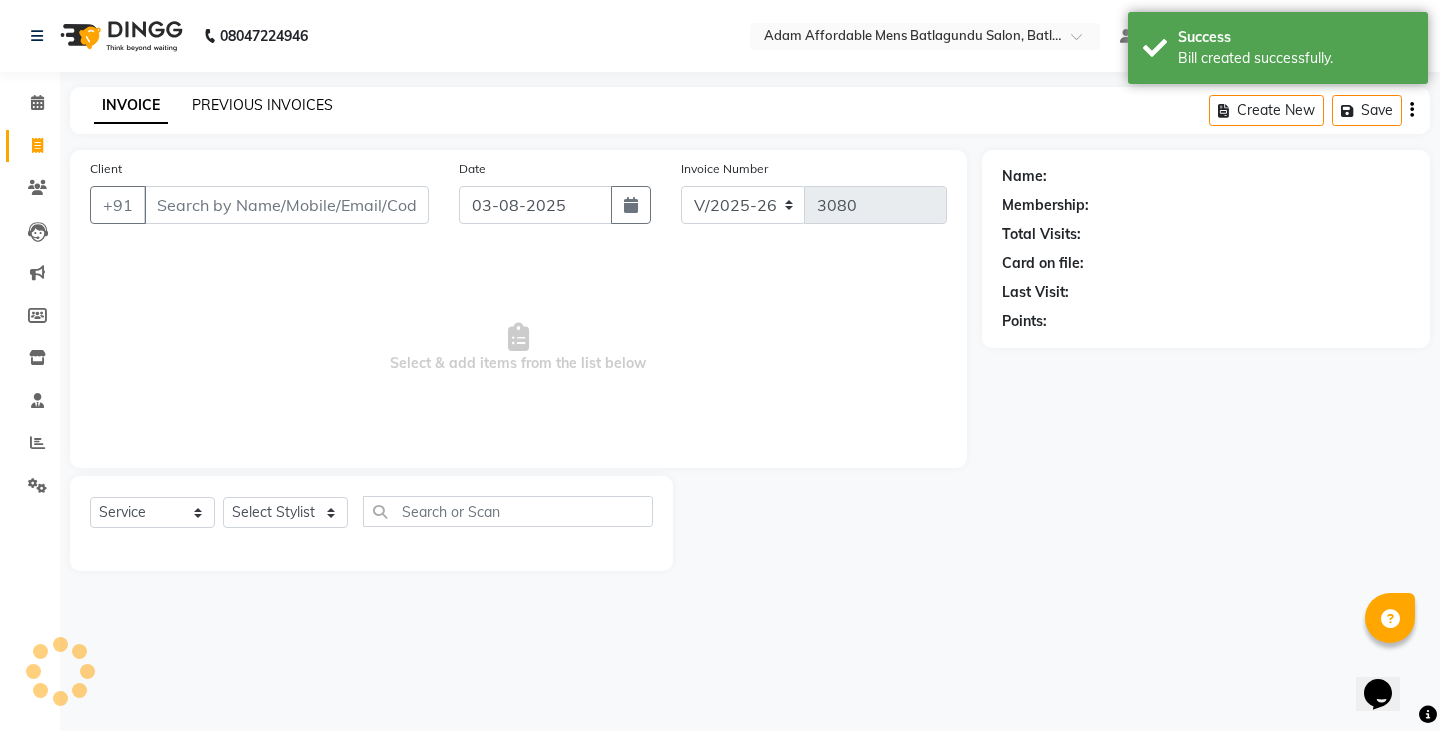 click on "PREVIOUS INVOICES" 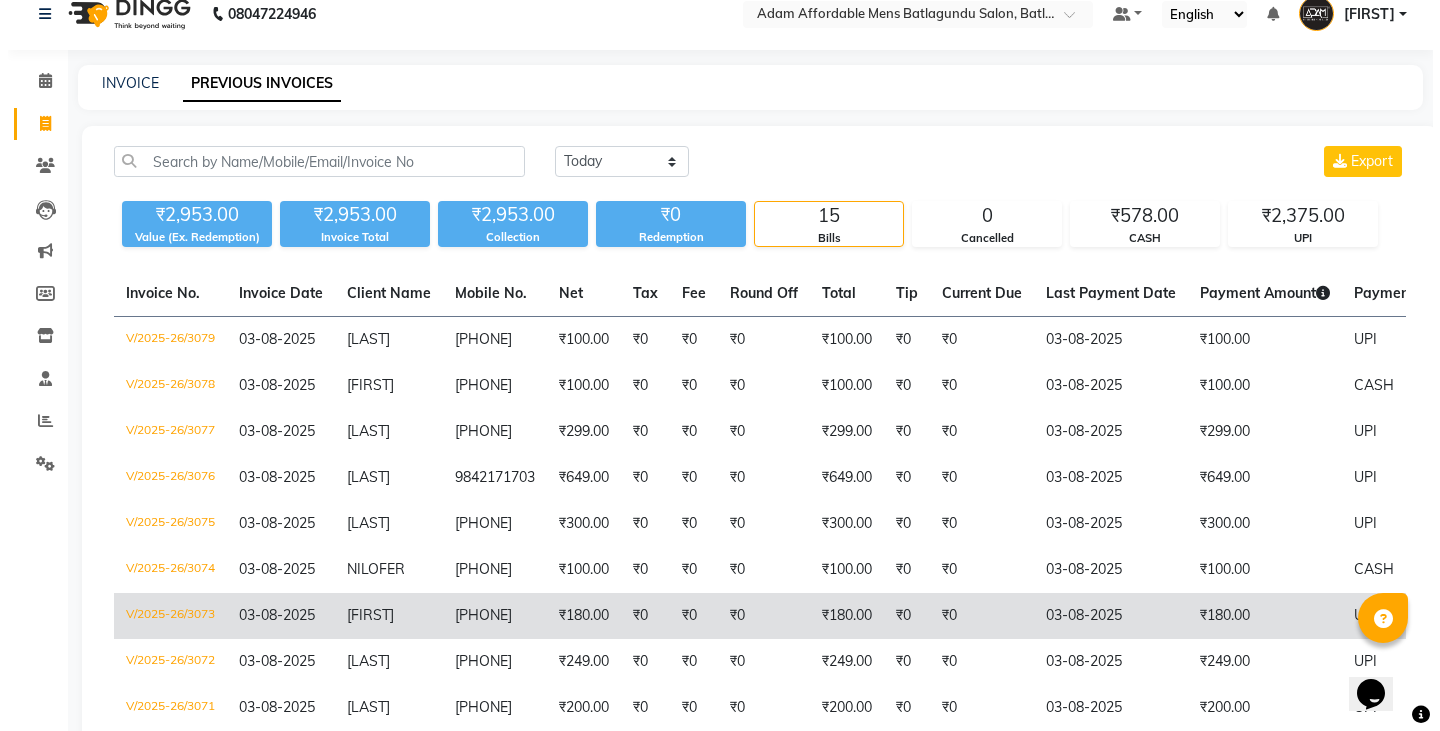 scroll, scrollTop: 0, scrollLeft: 0, axis: both 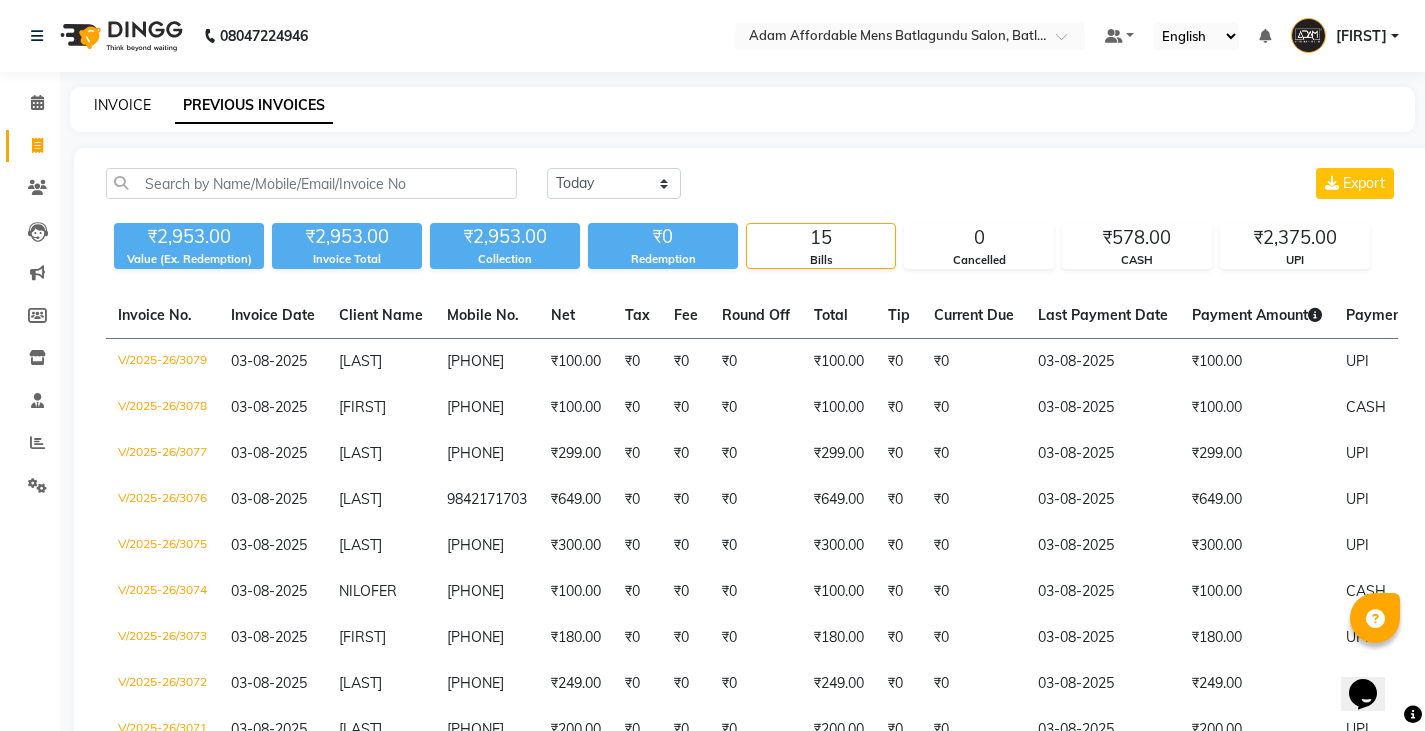 click on "INVOICE" 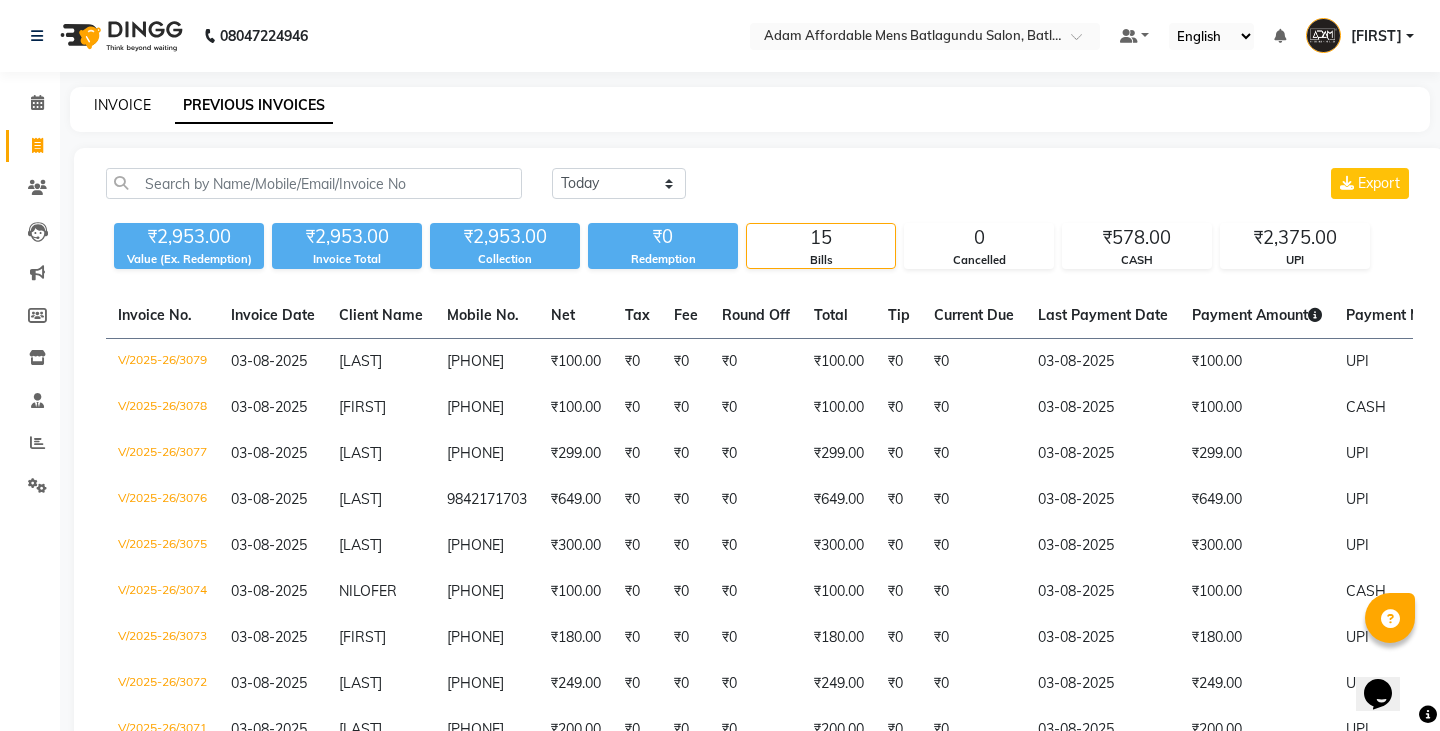select on "8213" 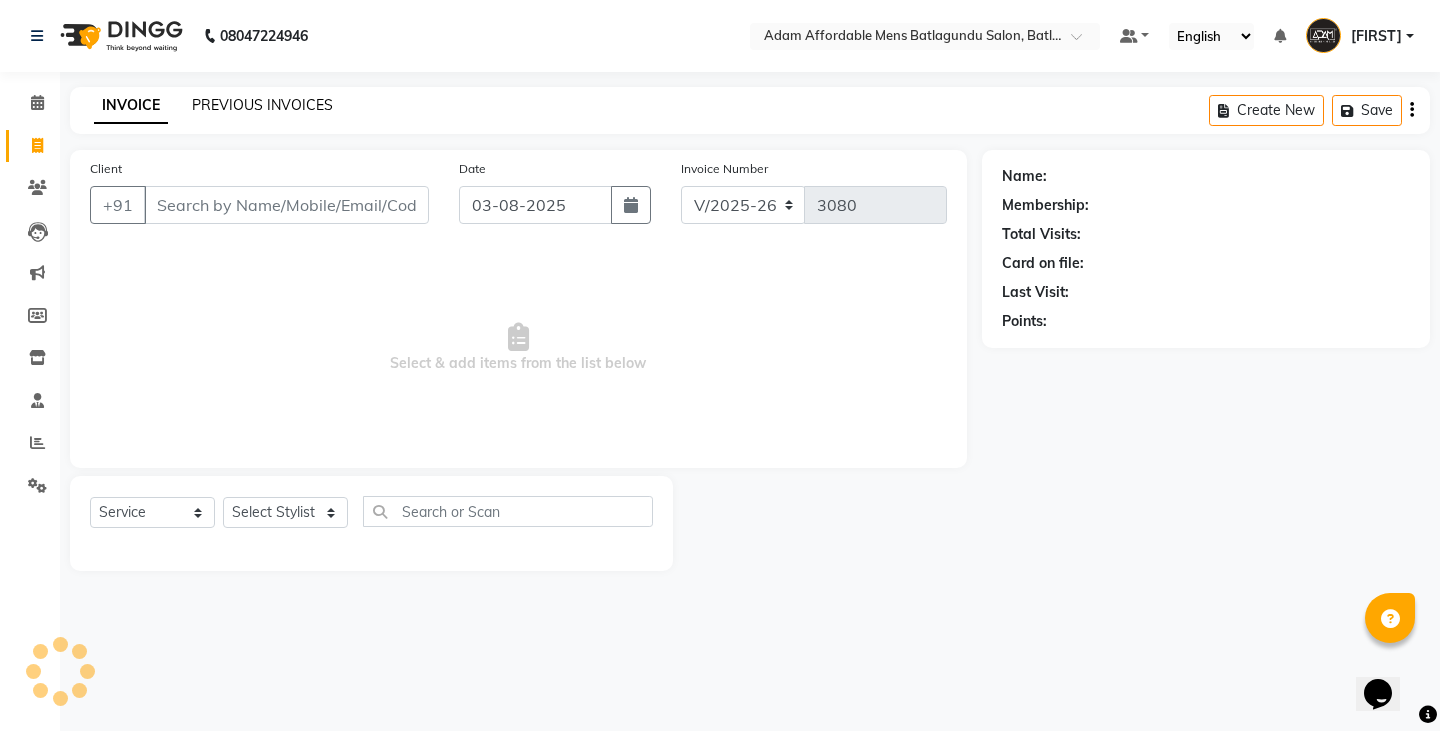 click on "PREVIOUS INVOICES" 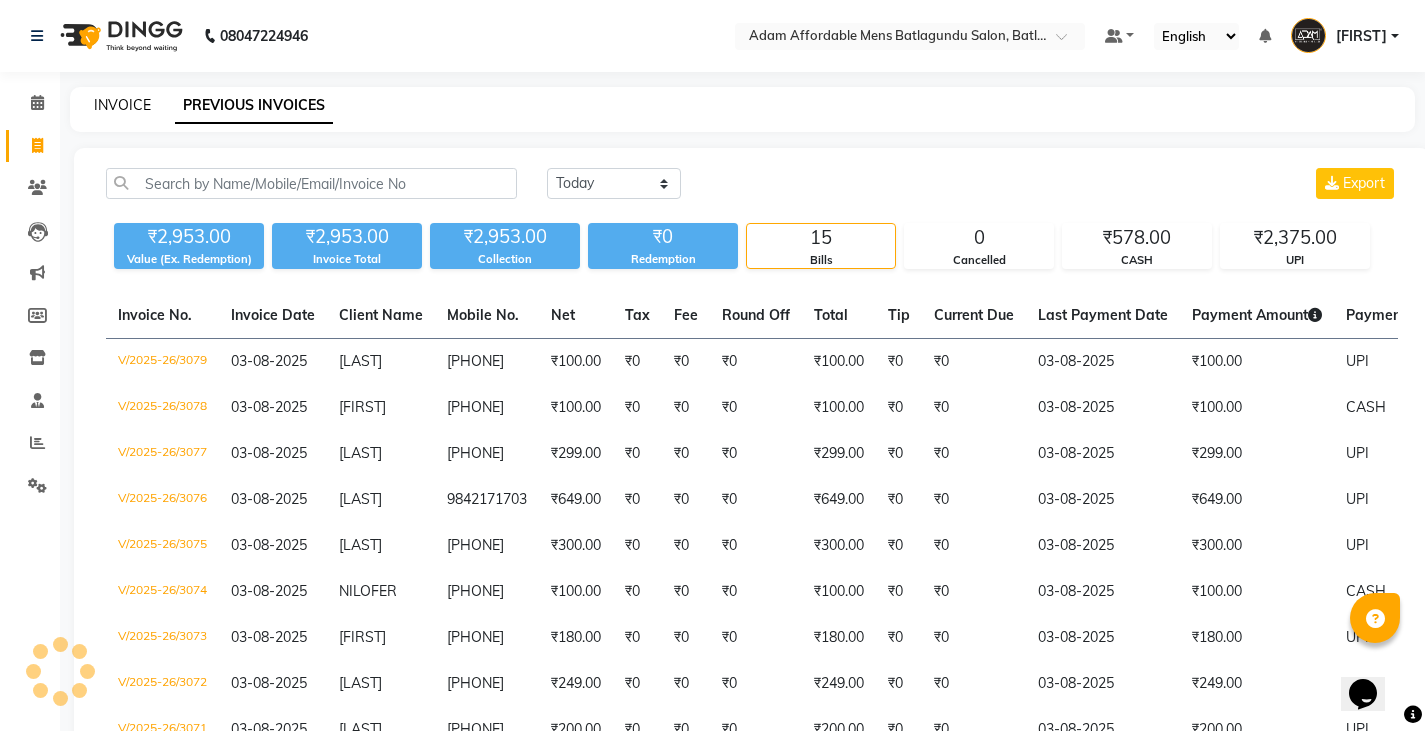 click on "INVOICE" 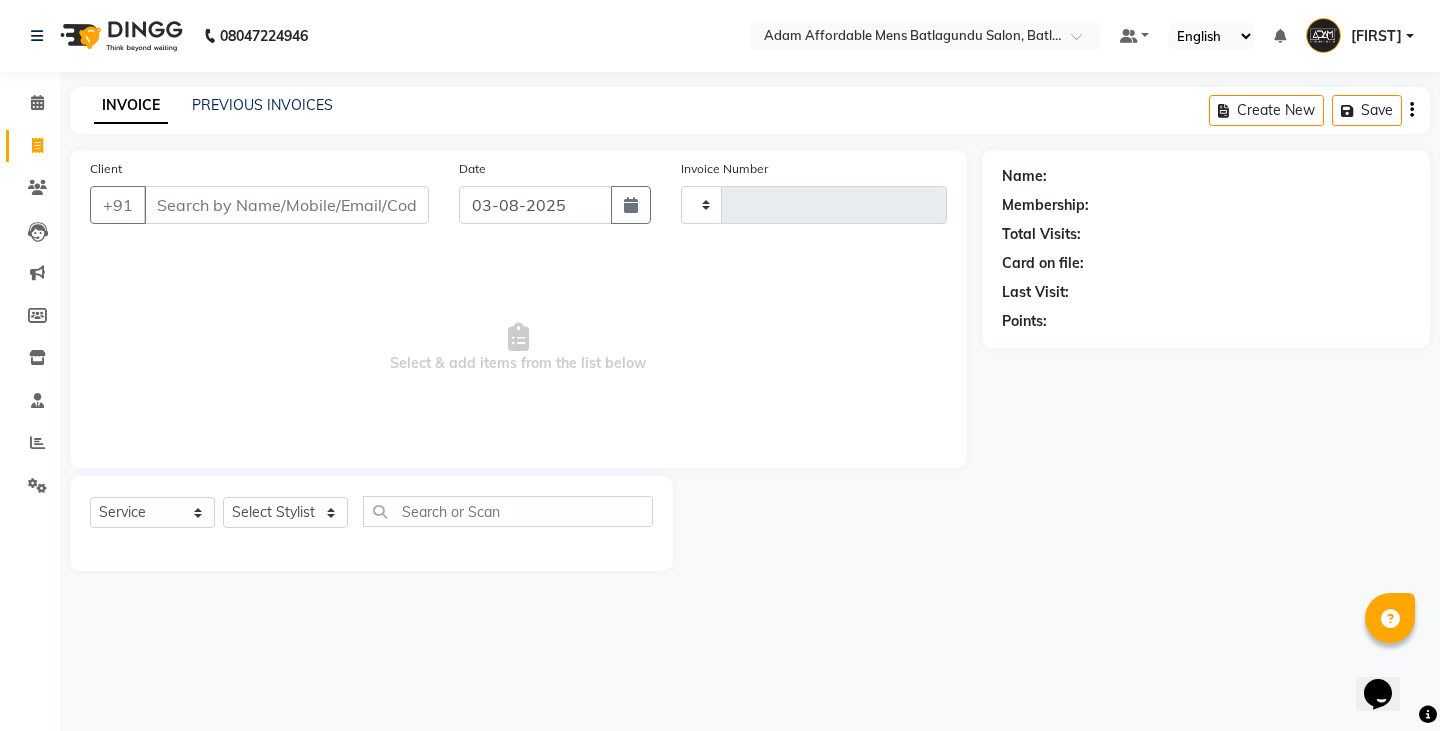 type on "3080" 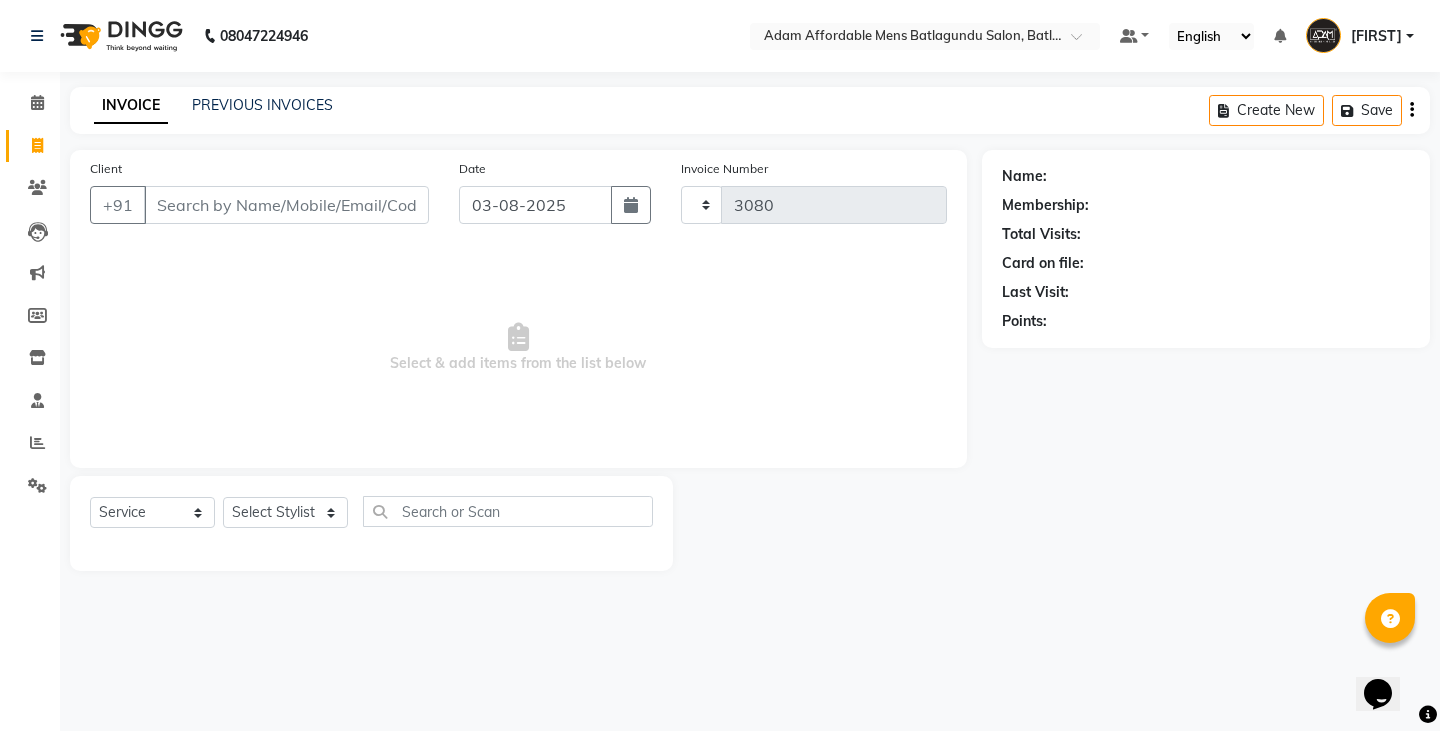 select on "8213" 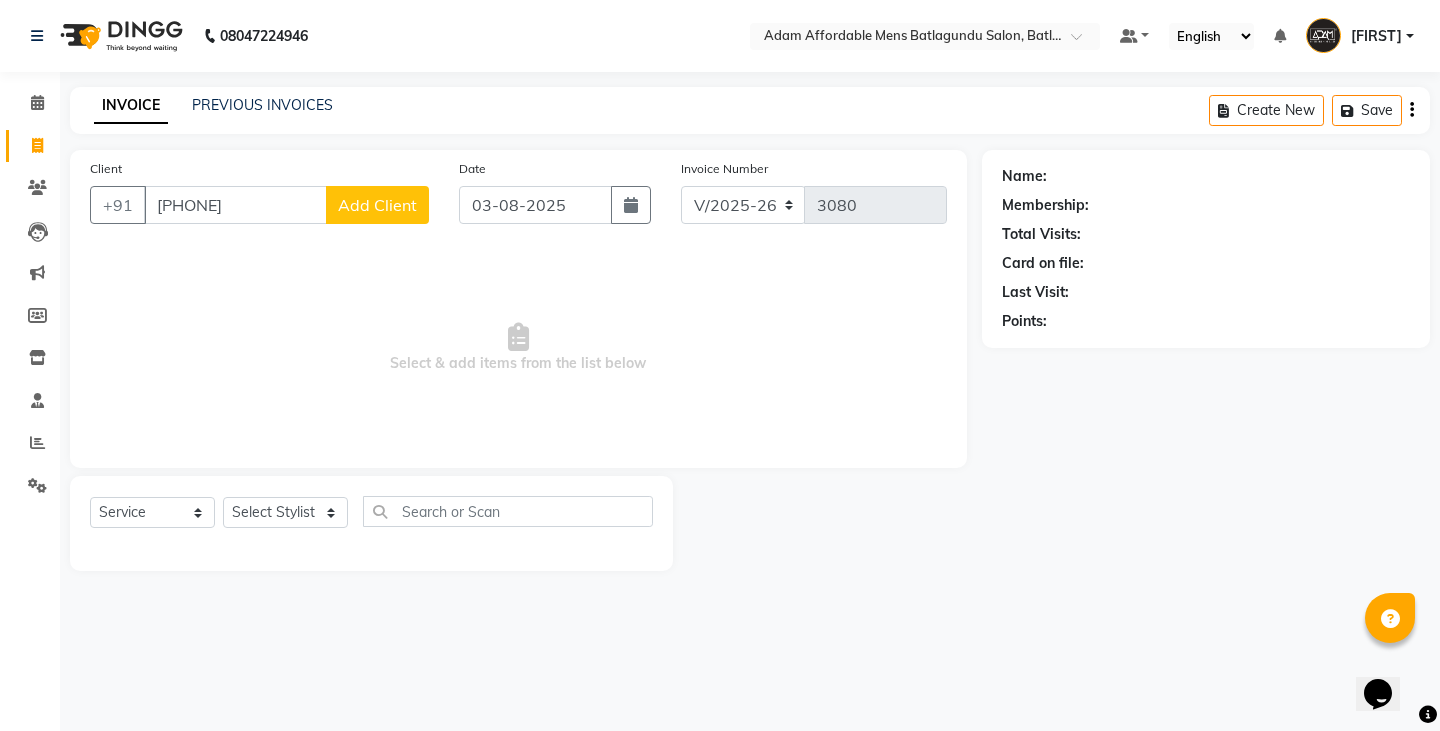 type on "[PHONE]" 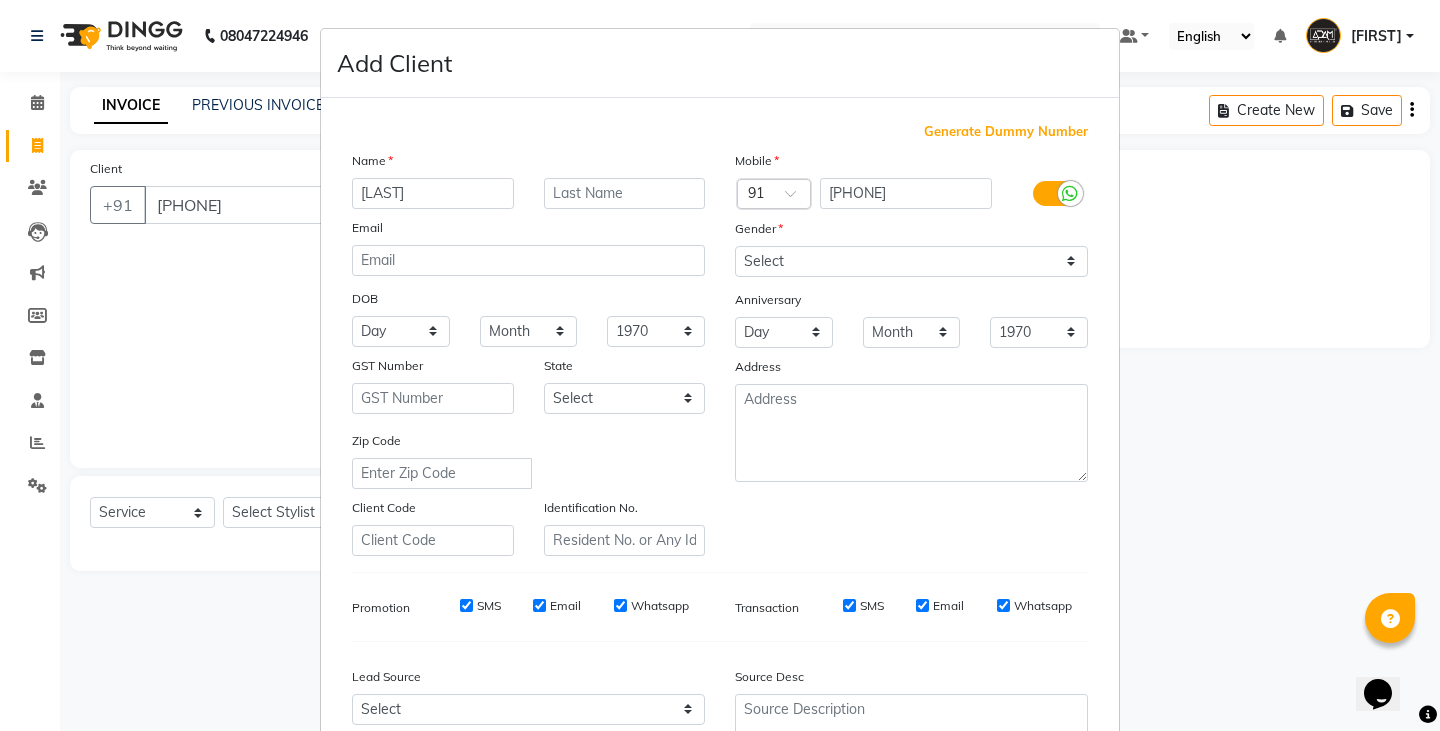 type on "[LAST]" 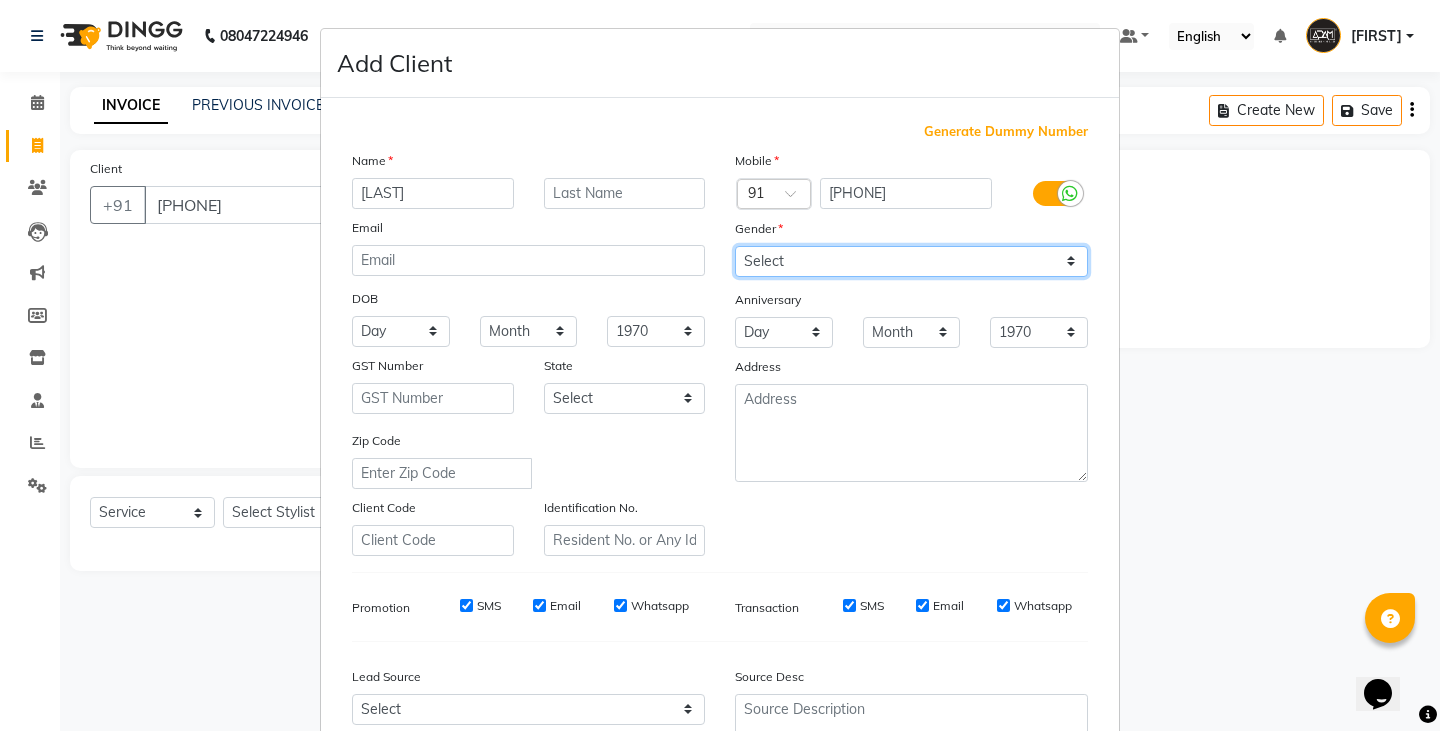 click on "Select Male Female Other Prefer Not To Say" at bounding box center (911, 261) 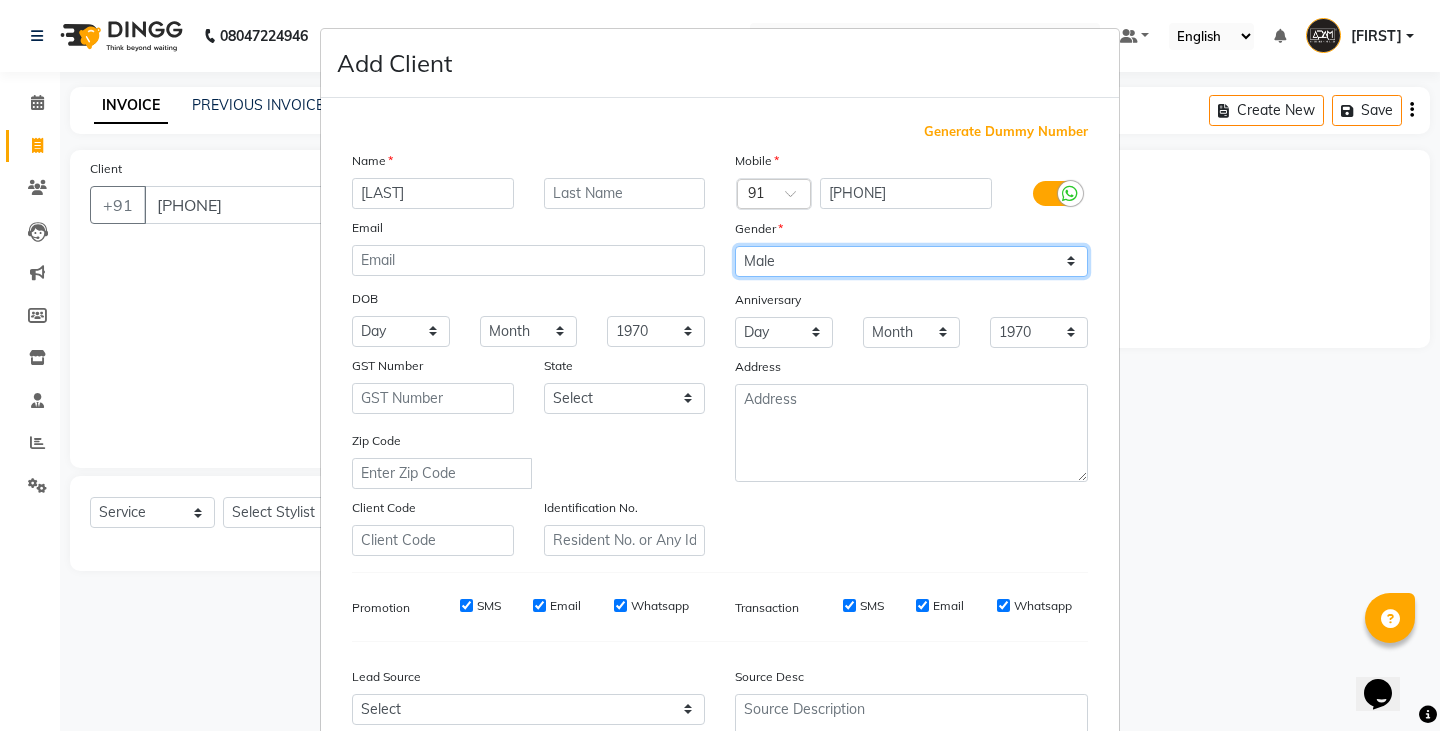 click on "Select Male Female Other Prefer Not To Say" at bounding box center (911, 261) 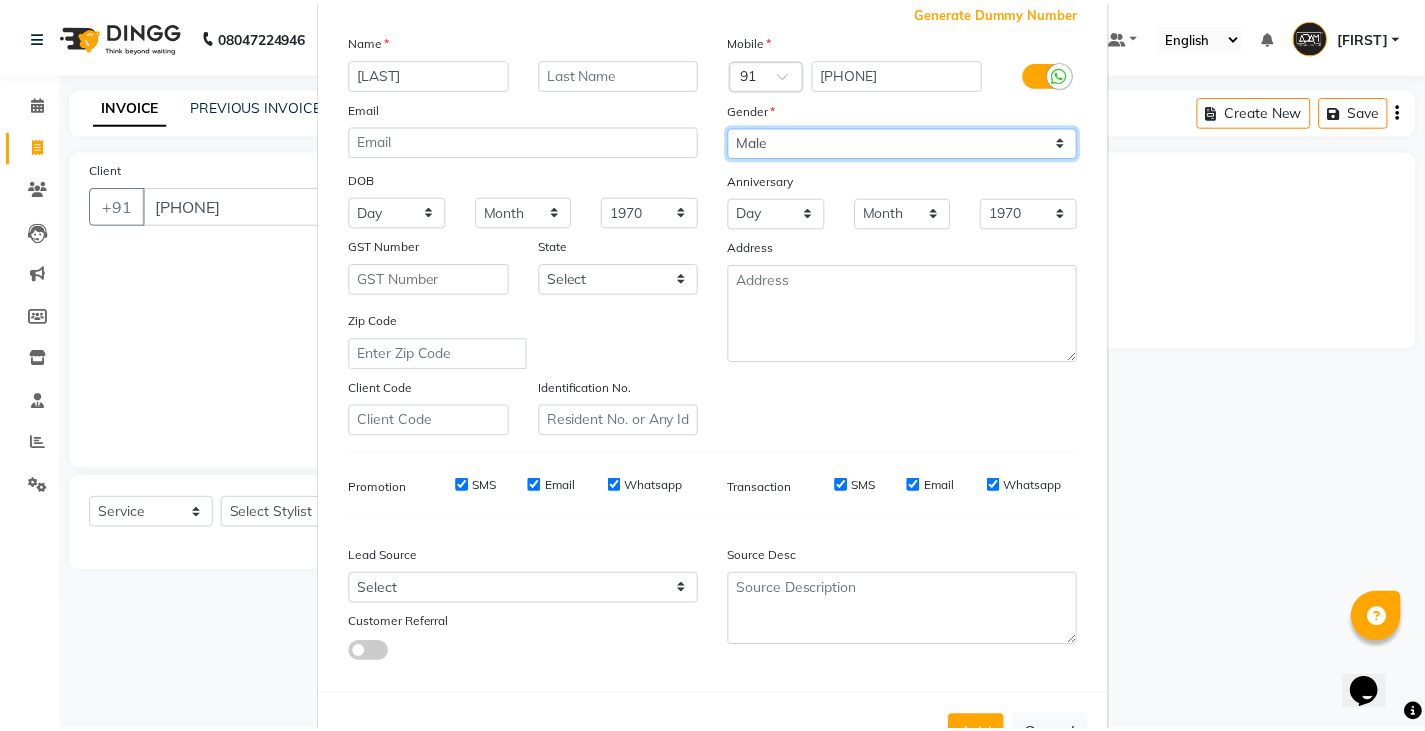 scroll, scrollTop: 192, scrollLeft: 0, axis: vertical 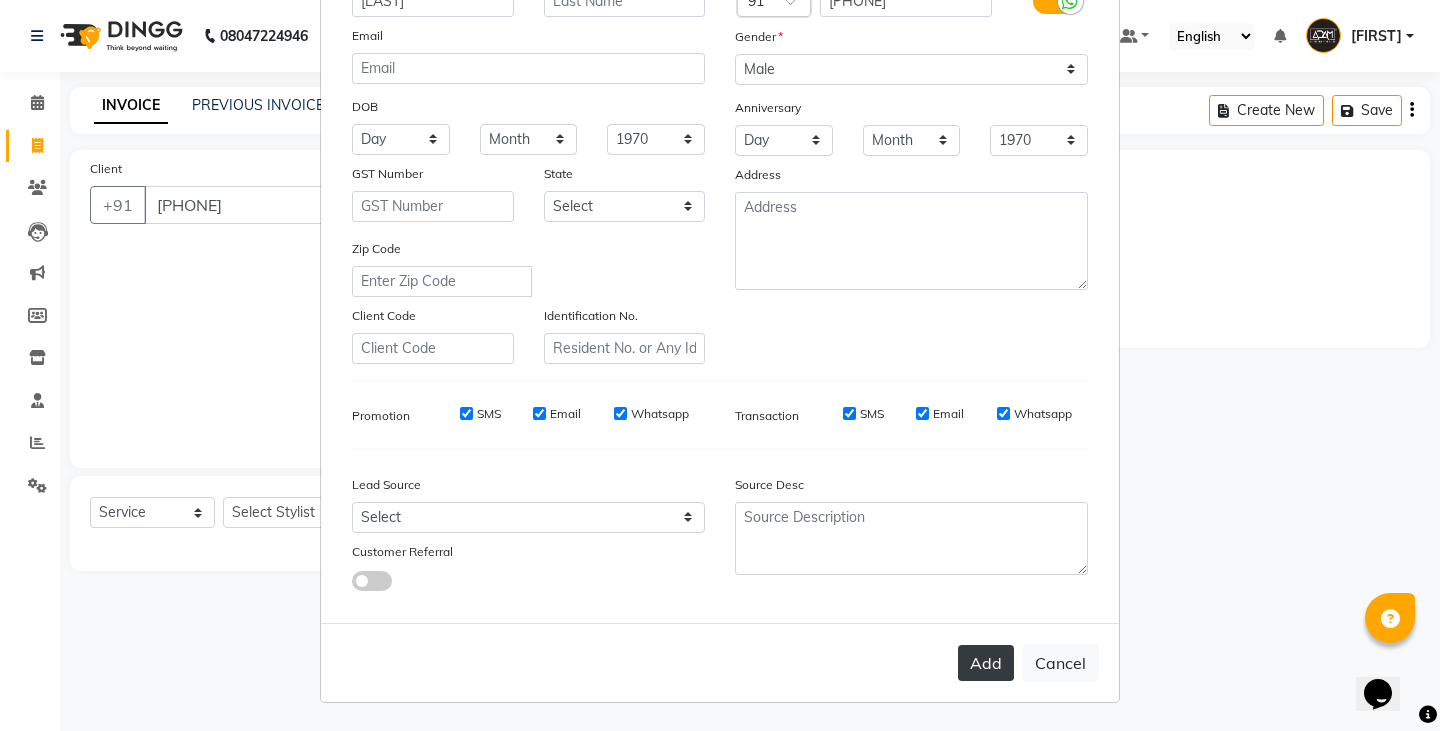 click on "Add" at bounding box center [986, 663] 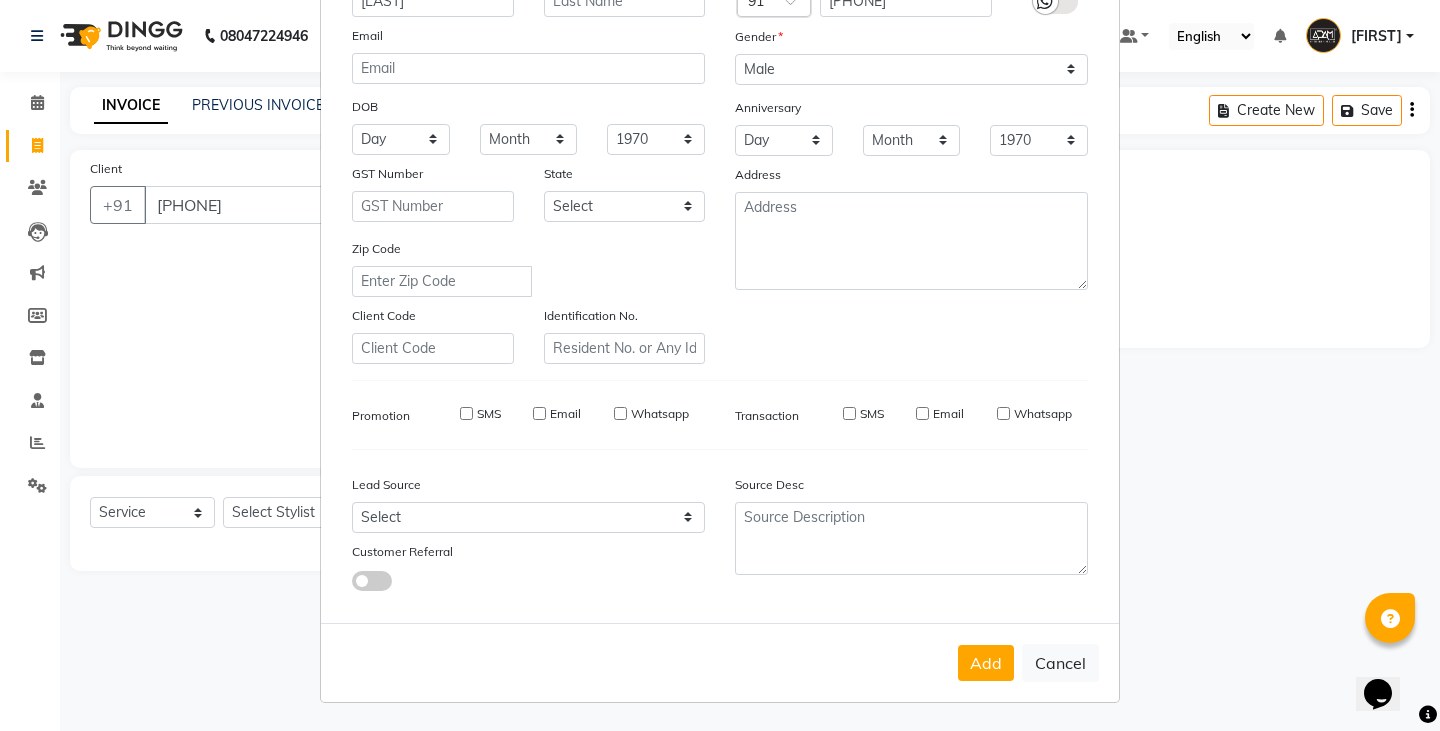 type 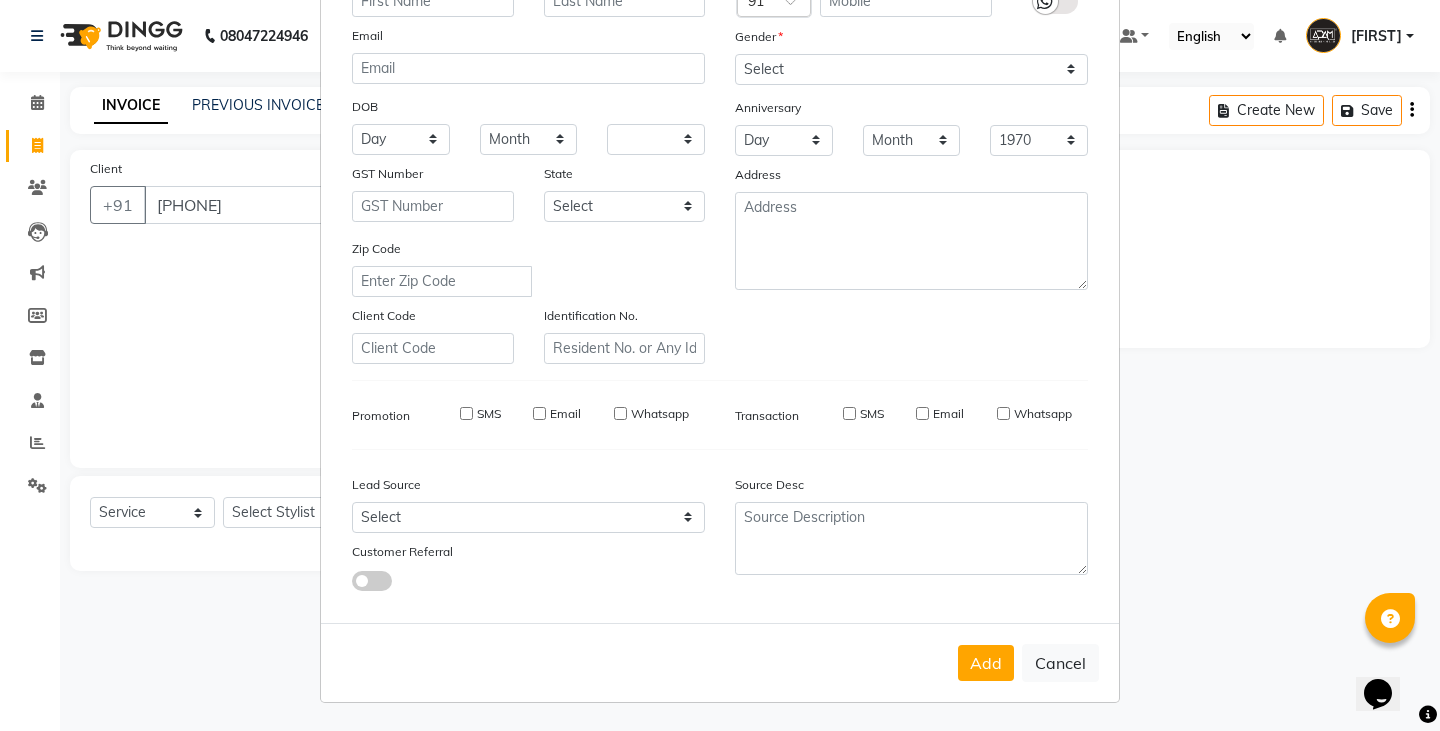 select 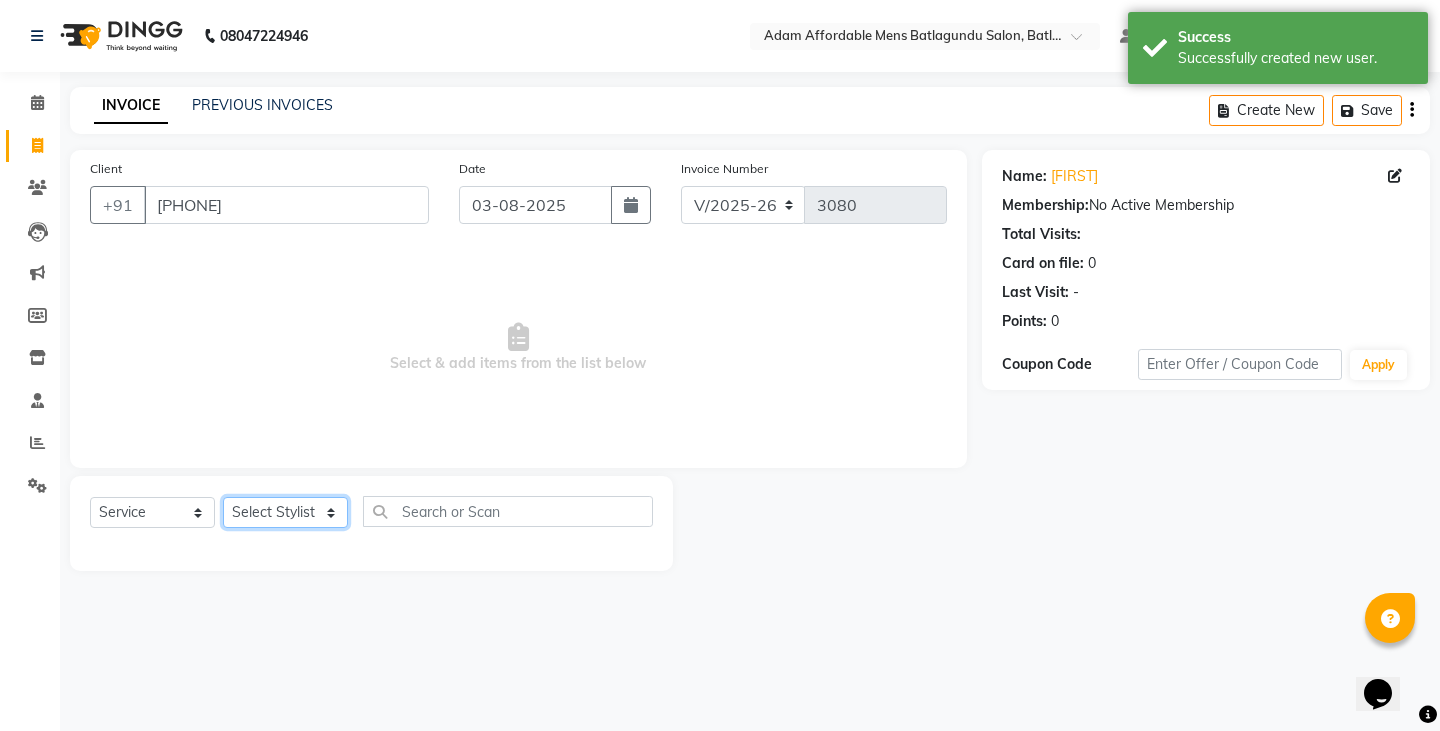 click on "Select Stylist Admin Anish Ovesh Raja SAHIL  SOHAIL SONU" 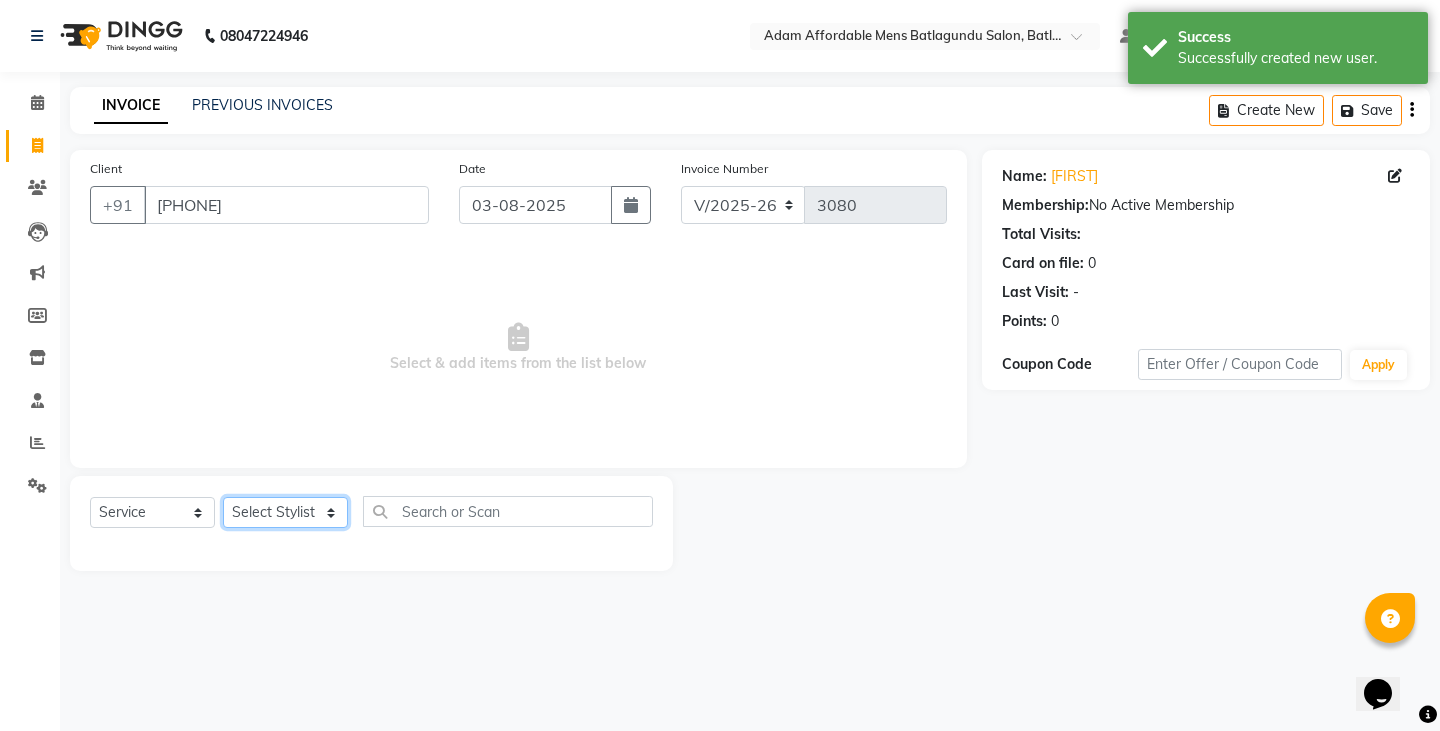 select on "78652" 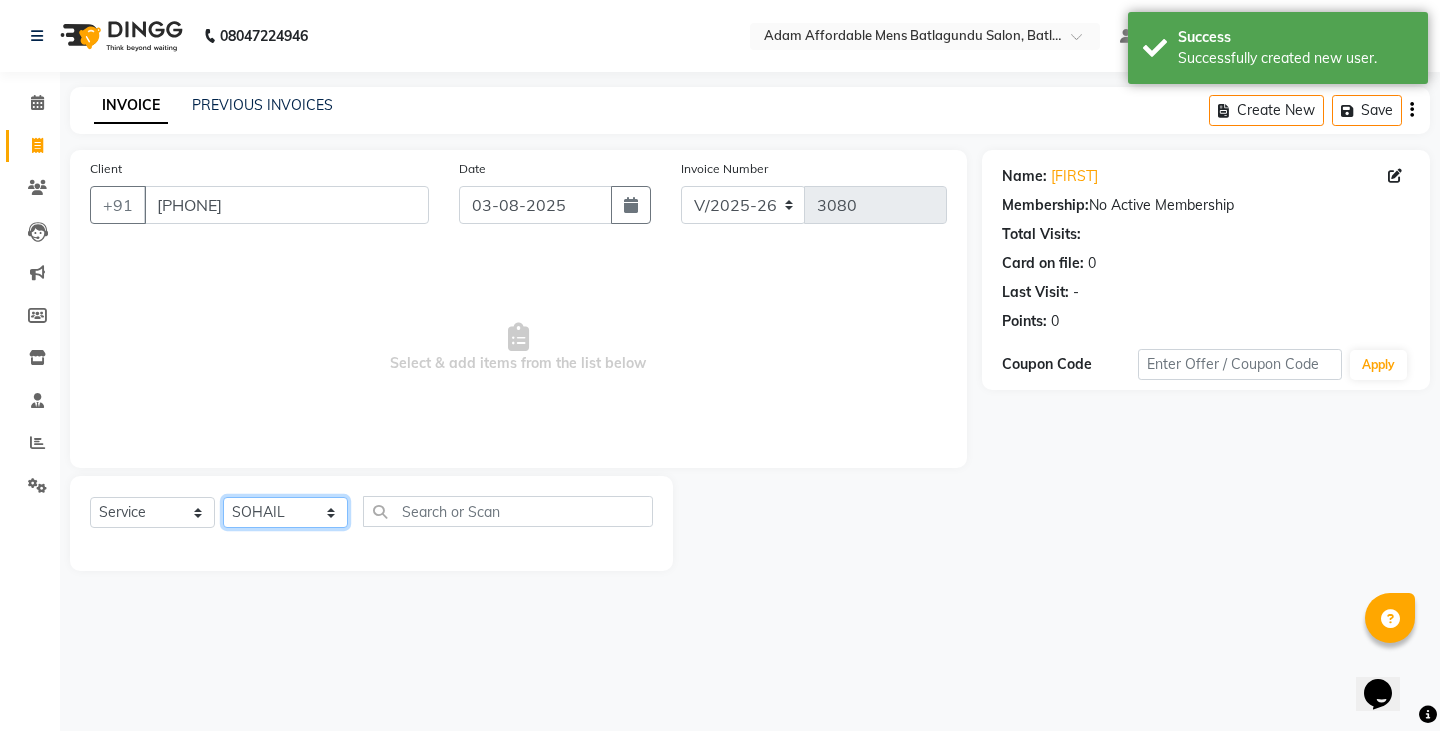 click on "Select Stylist Admin Anish Ovesh Raja SAHIL  SOHAIL SONU" 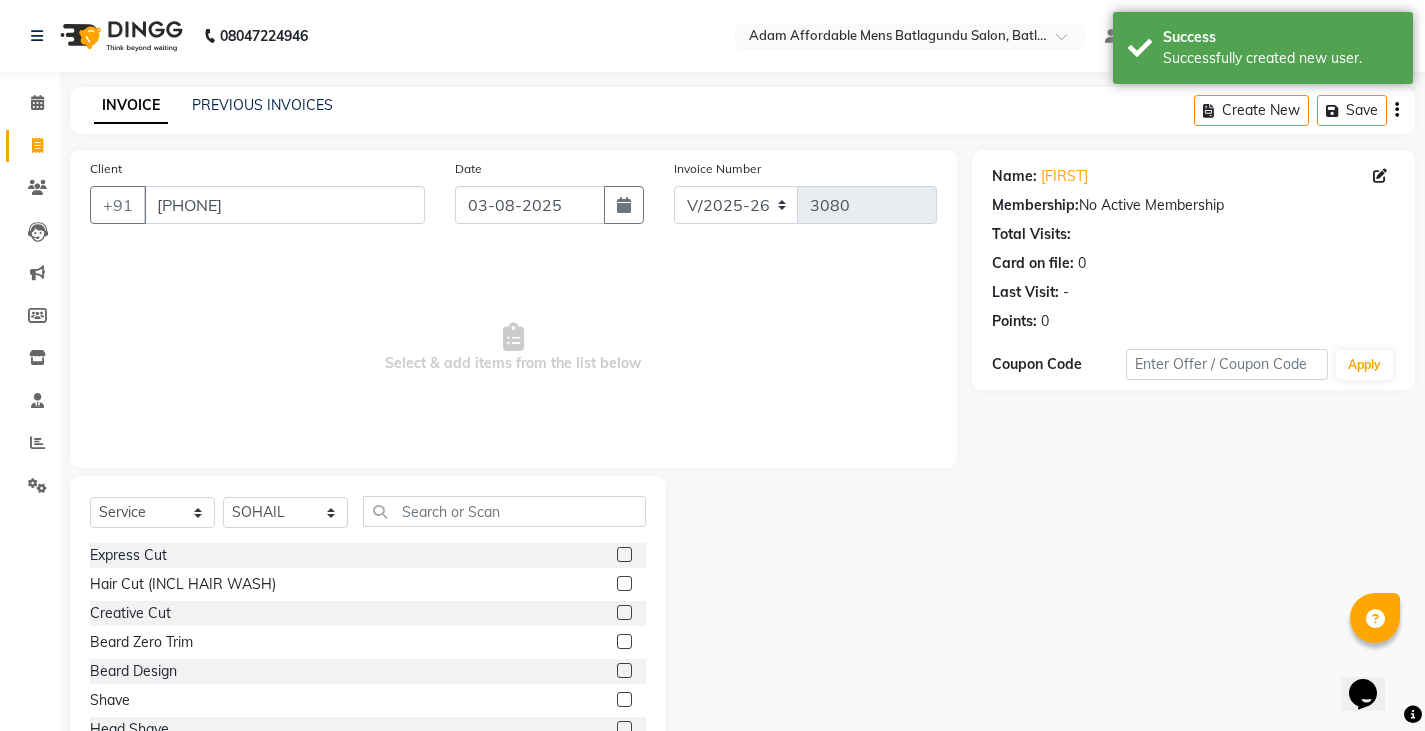 click 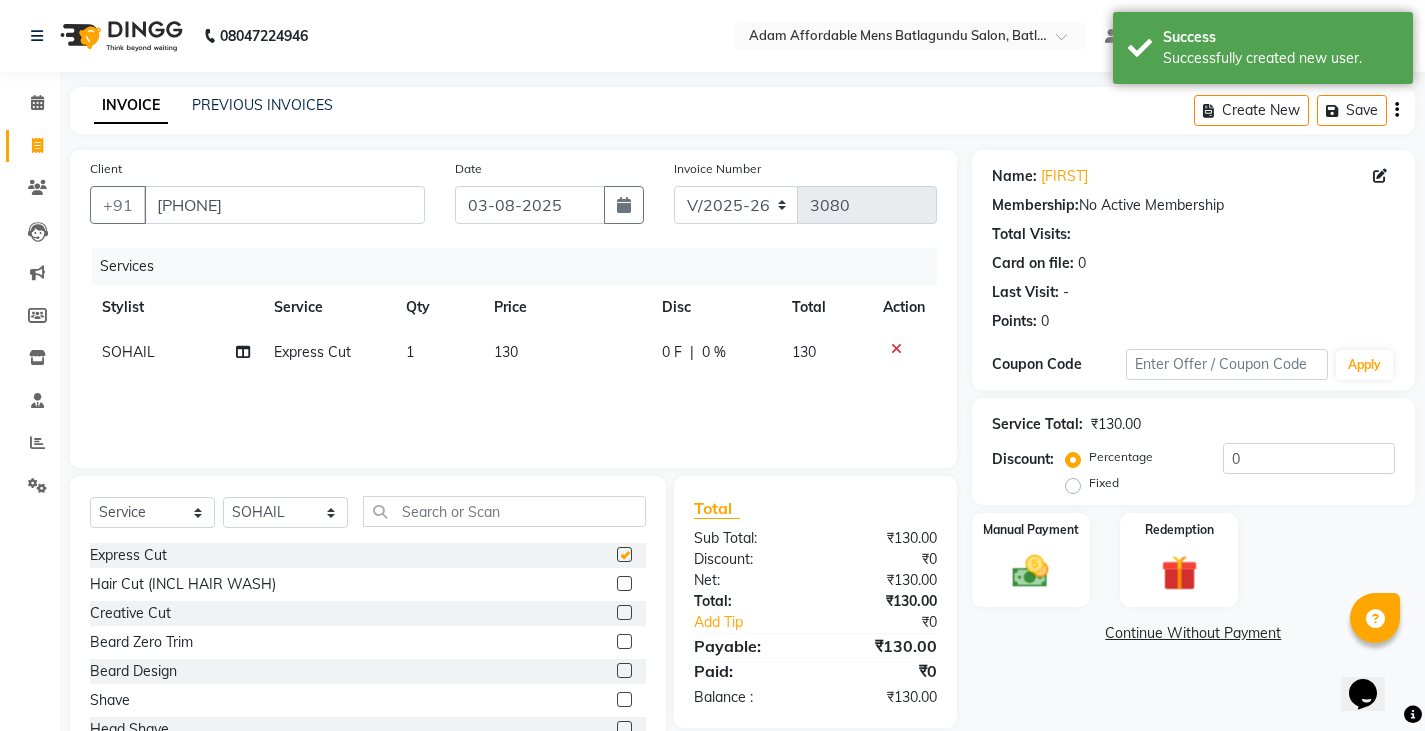 checkbox on "false" 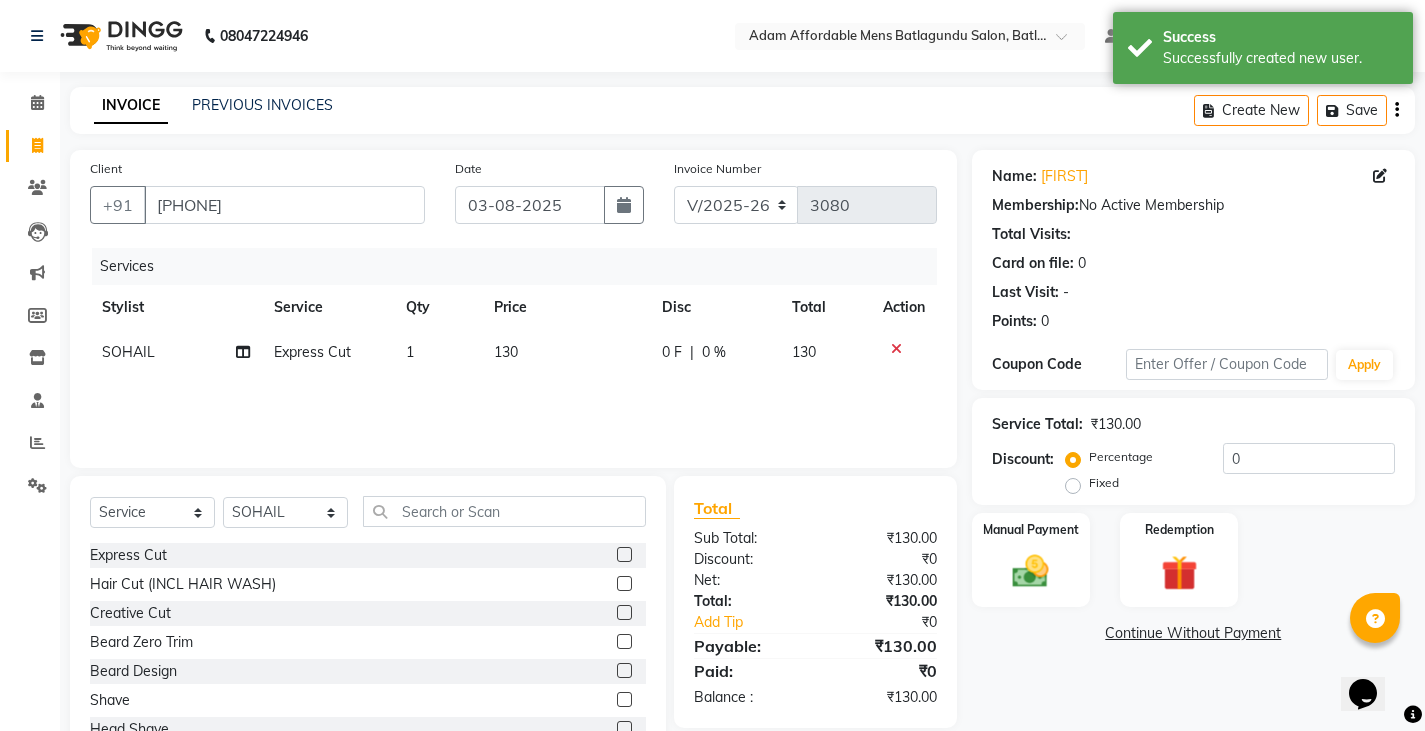 click on "0 F | 0 %" 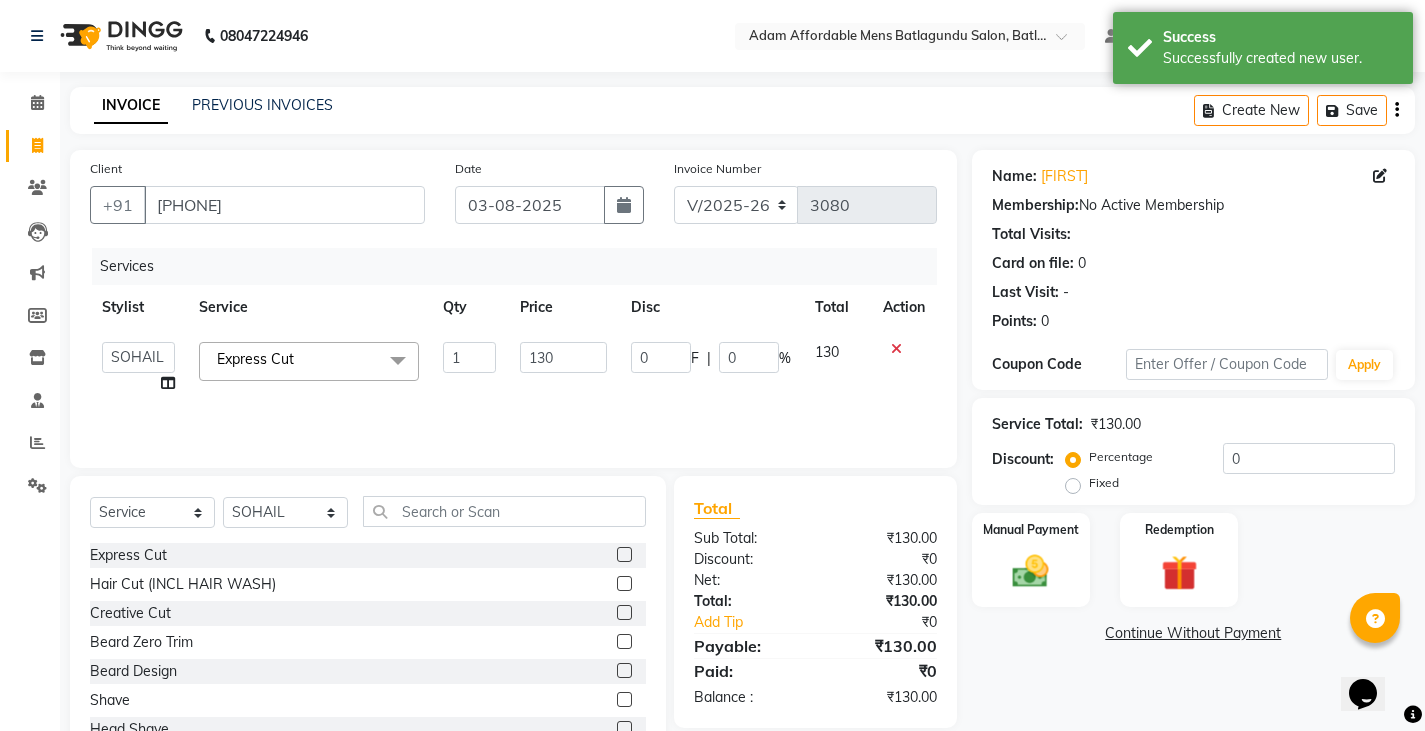 click on "0 F | 0 %" 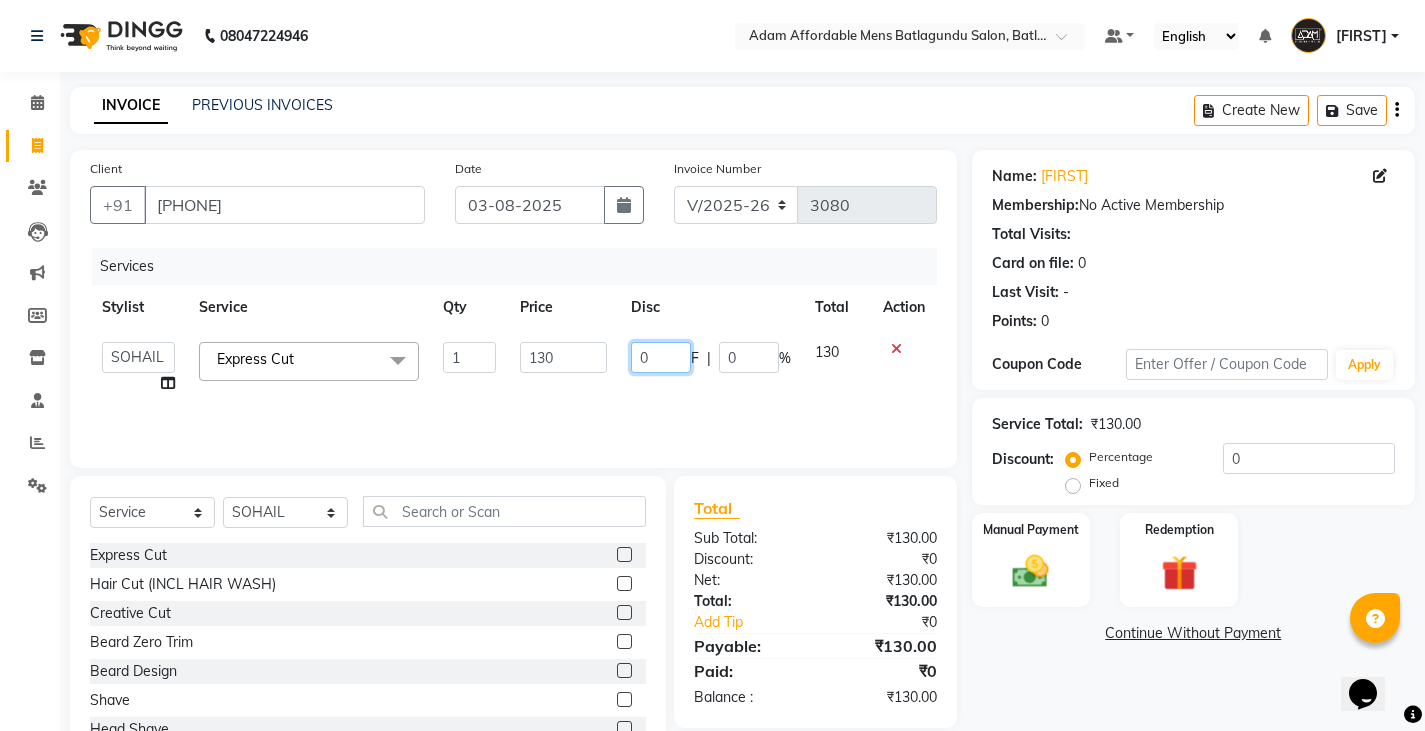 click on "0" 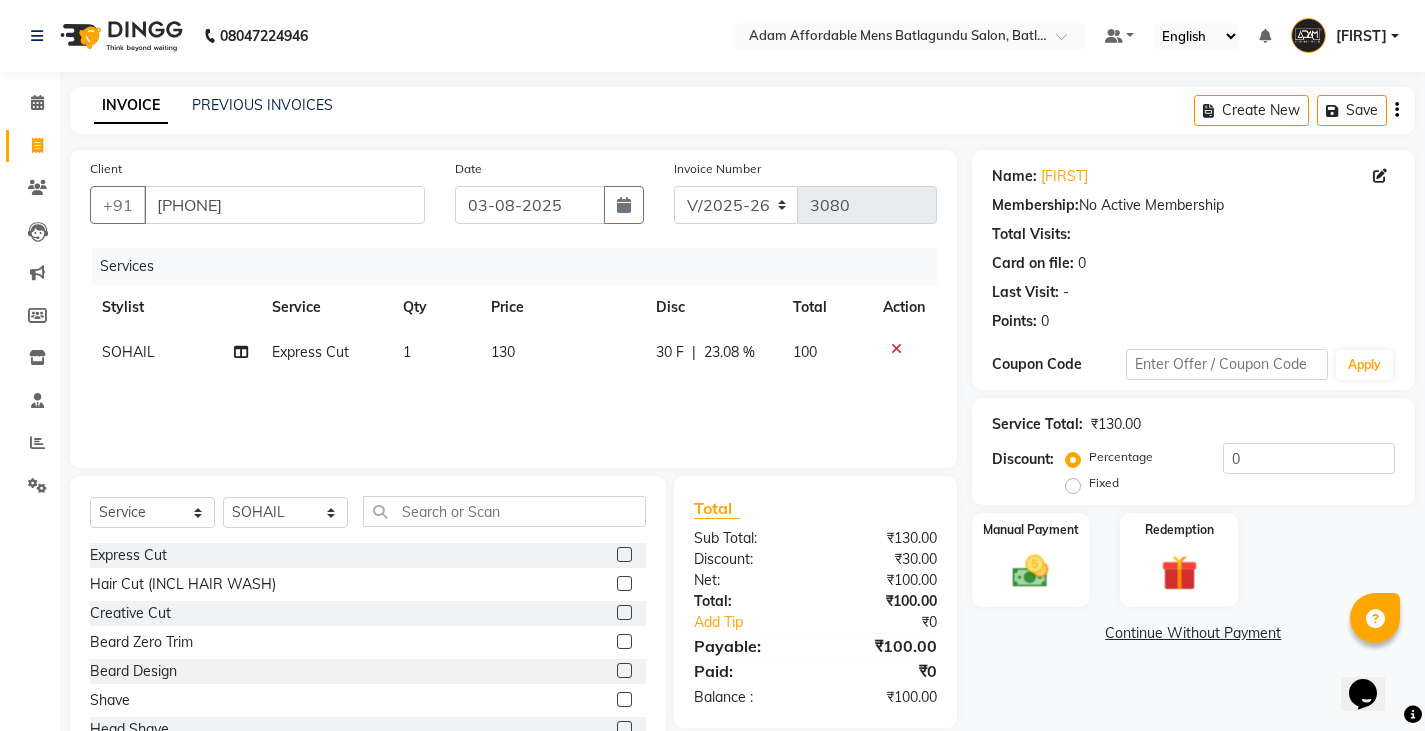 click on "Services Stylist Service Qty Price Disc Total Action [LAST] Express Cut 1 130 30 F | 23.08 % 100" 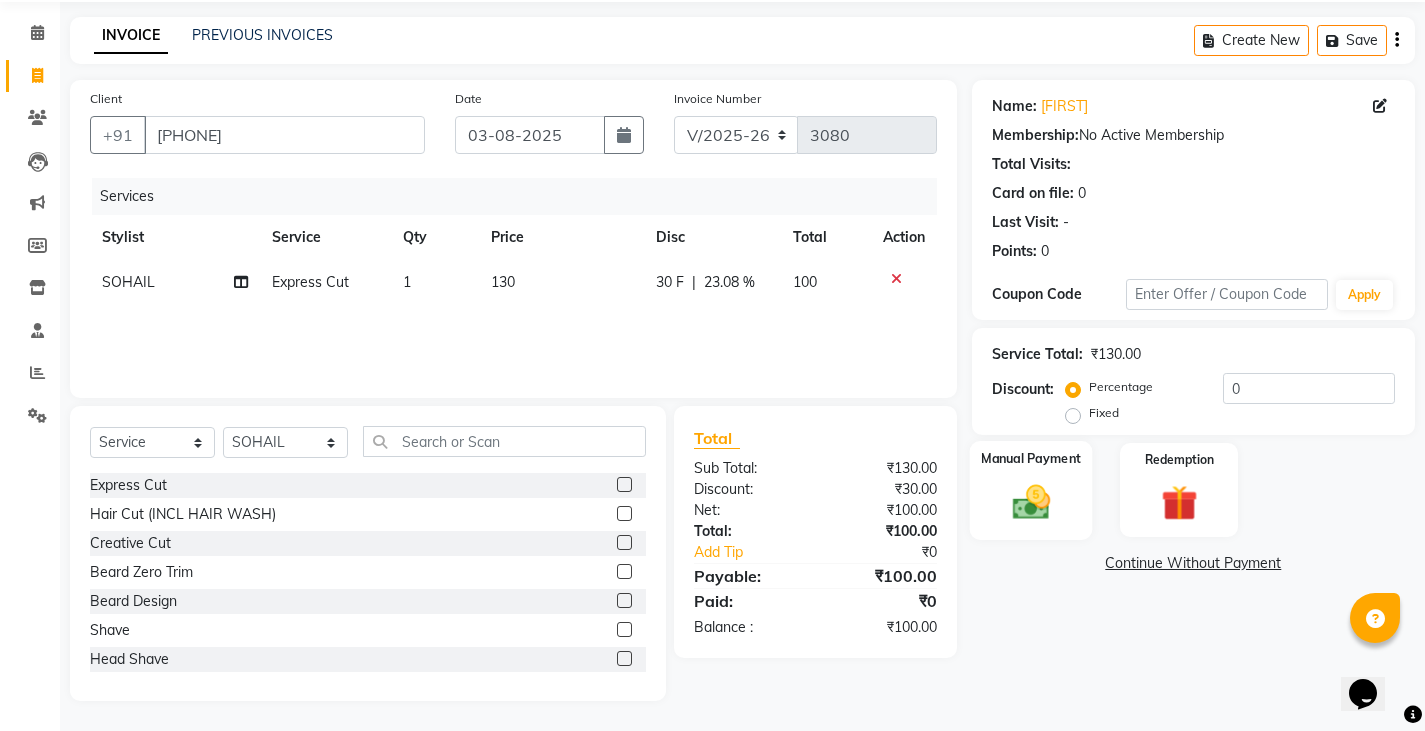 click 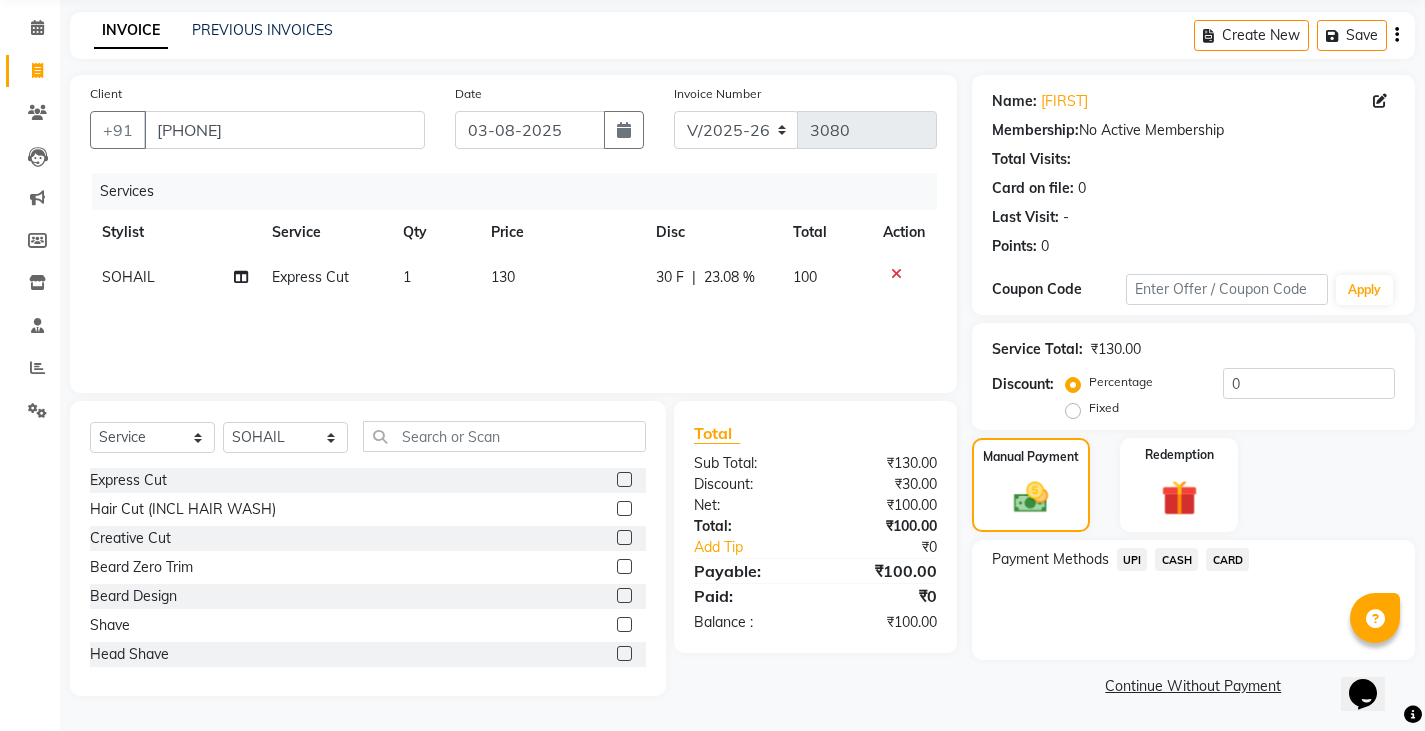 click on "CASH" 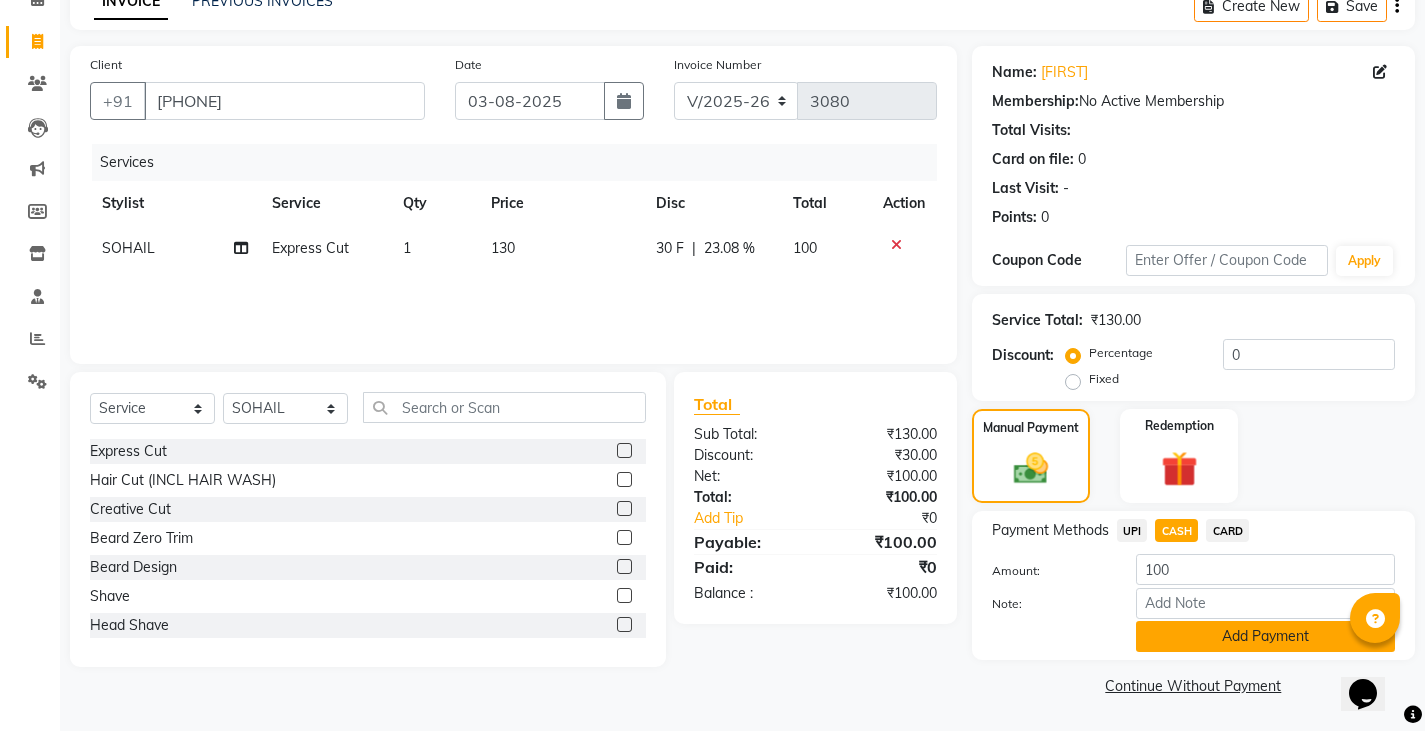 click on "Add Payment" 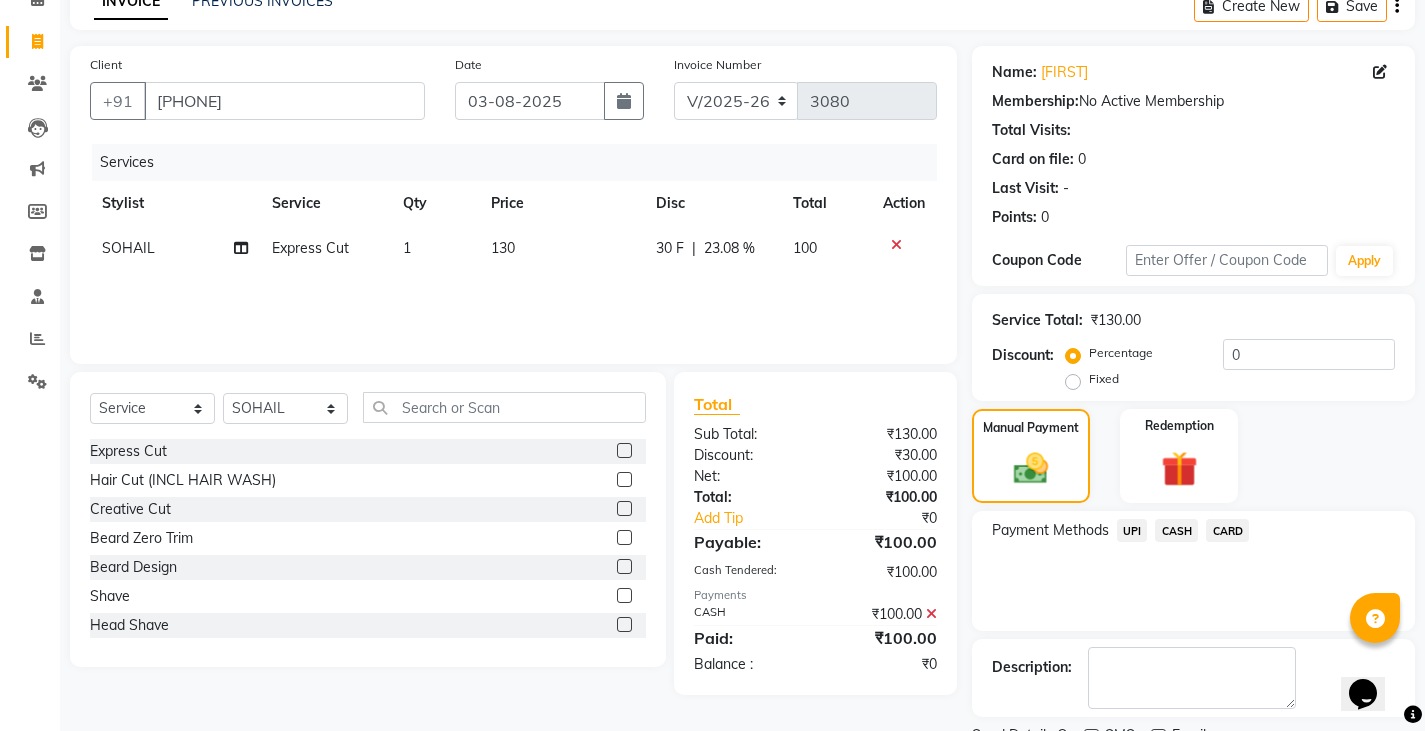 scroll, scrollTop: 188, scrollLeft: 0, axis: vertical 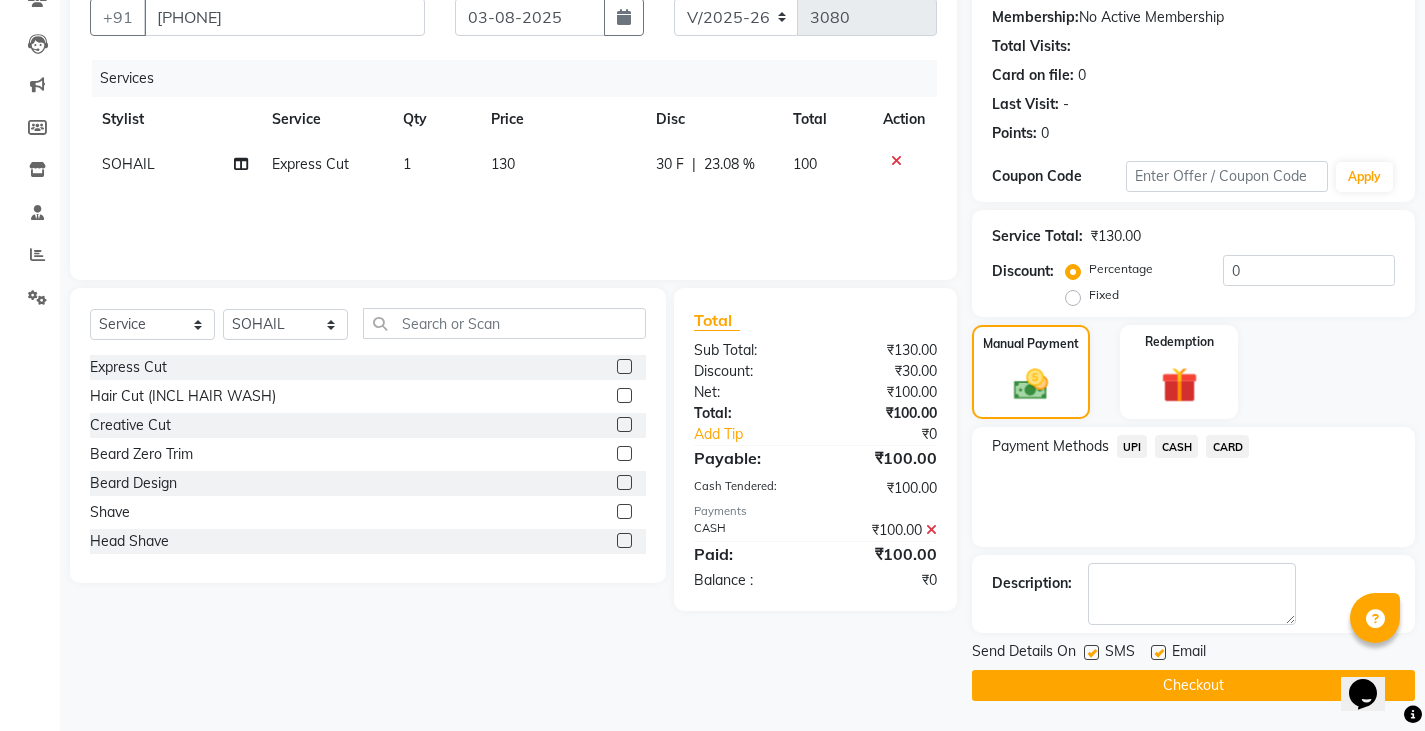 click on "Email" 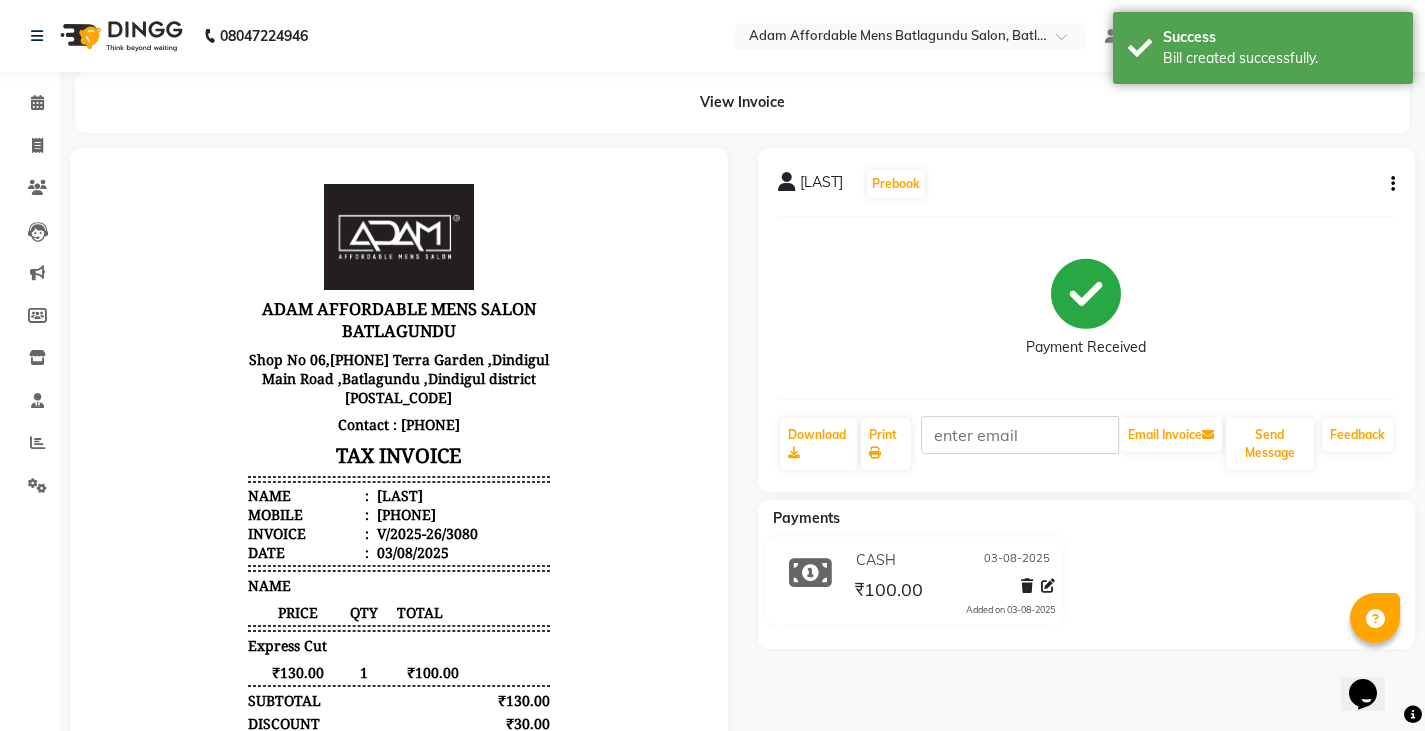 scroll, scrollTop: 0, scrollLeft: 0, axis: both 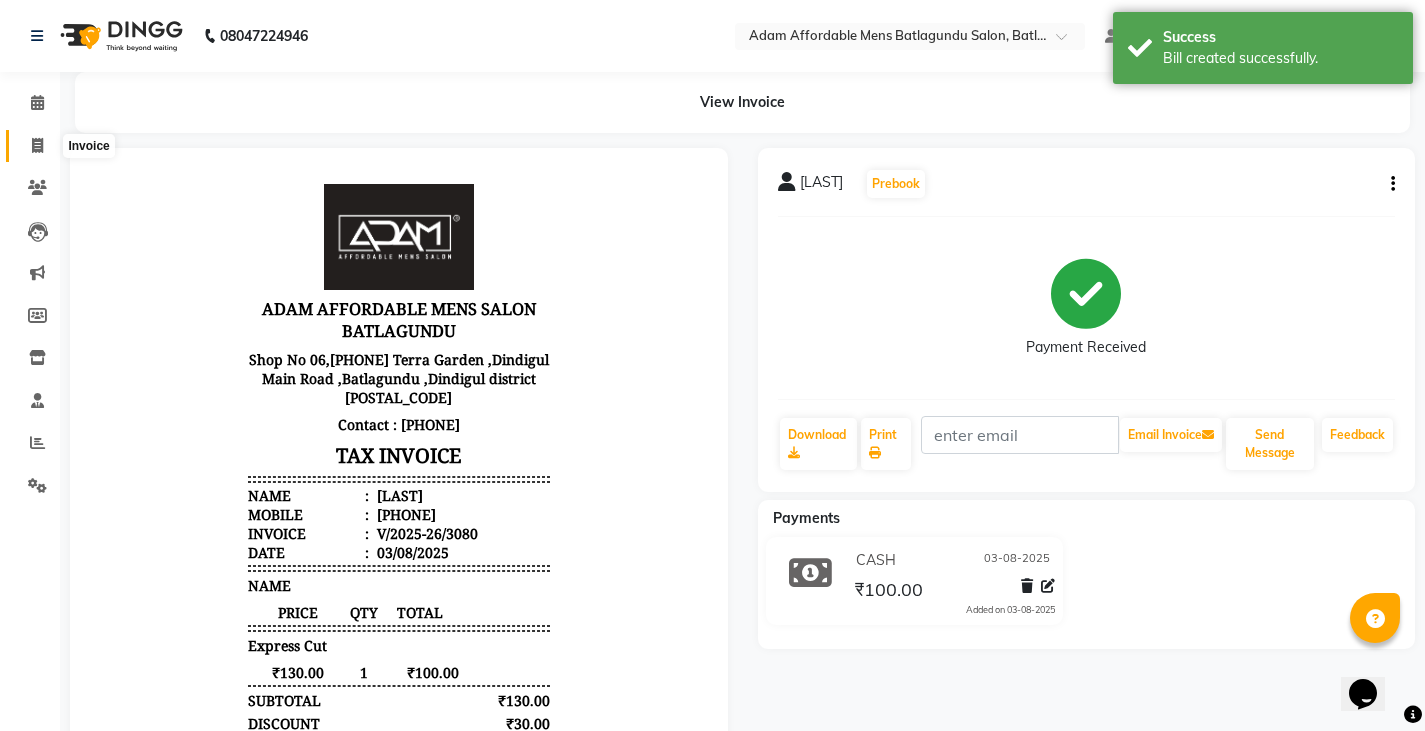 click 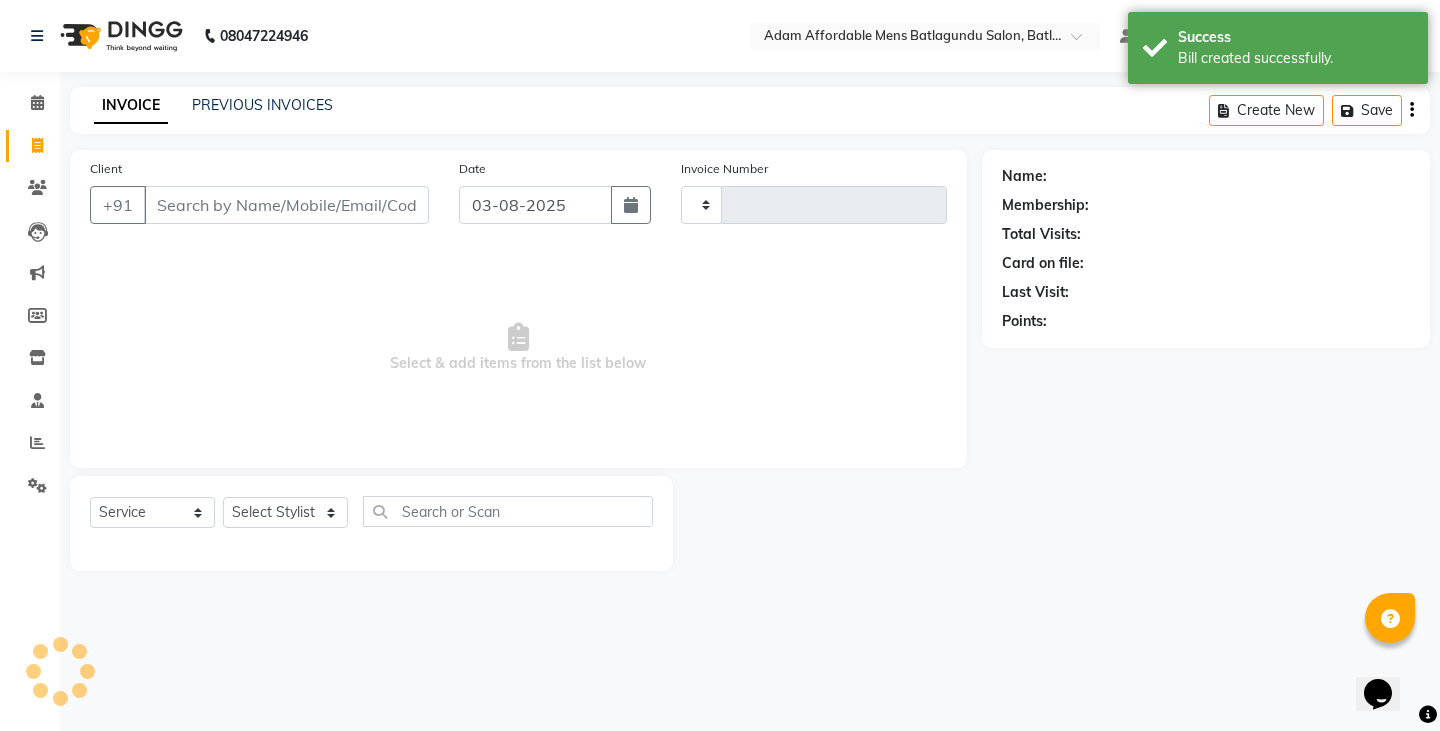type on "3081" 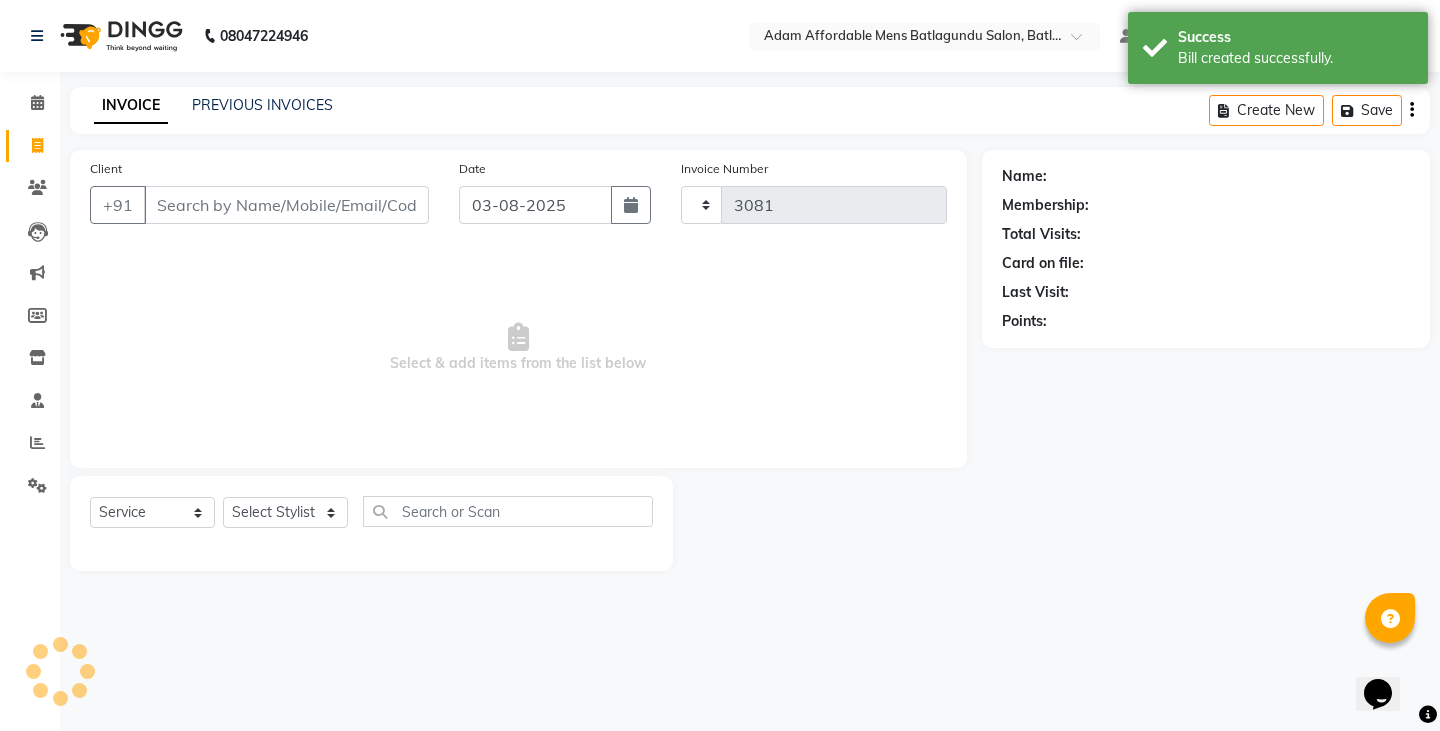 select on "8213" 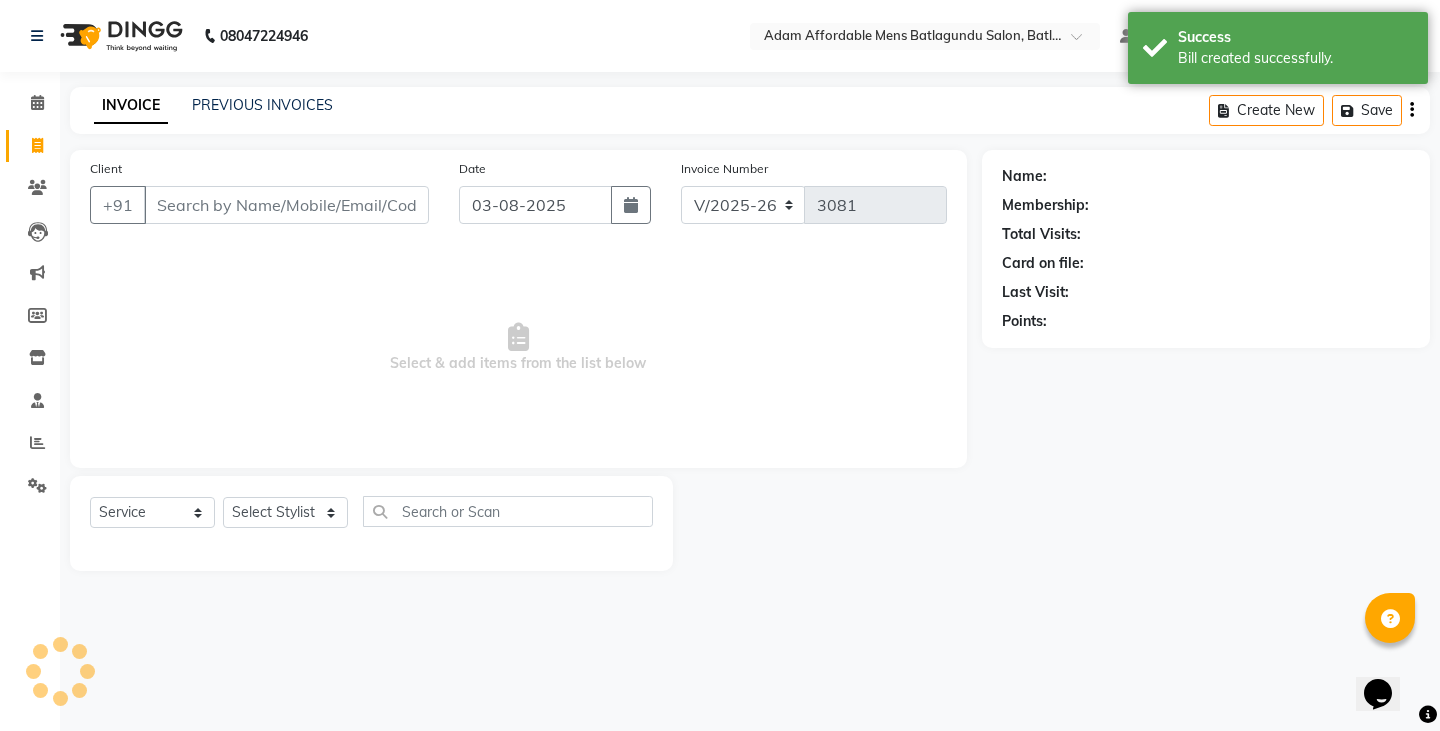 click on "Client +91" 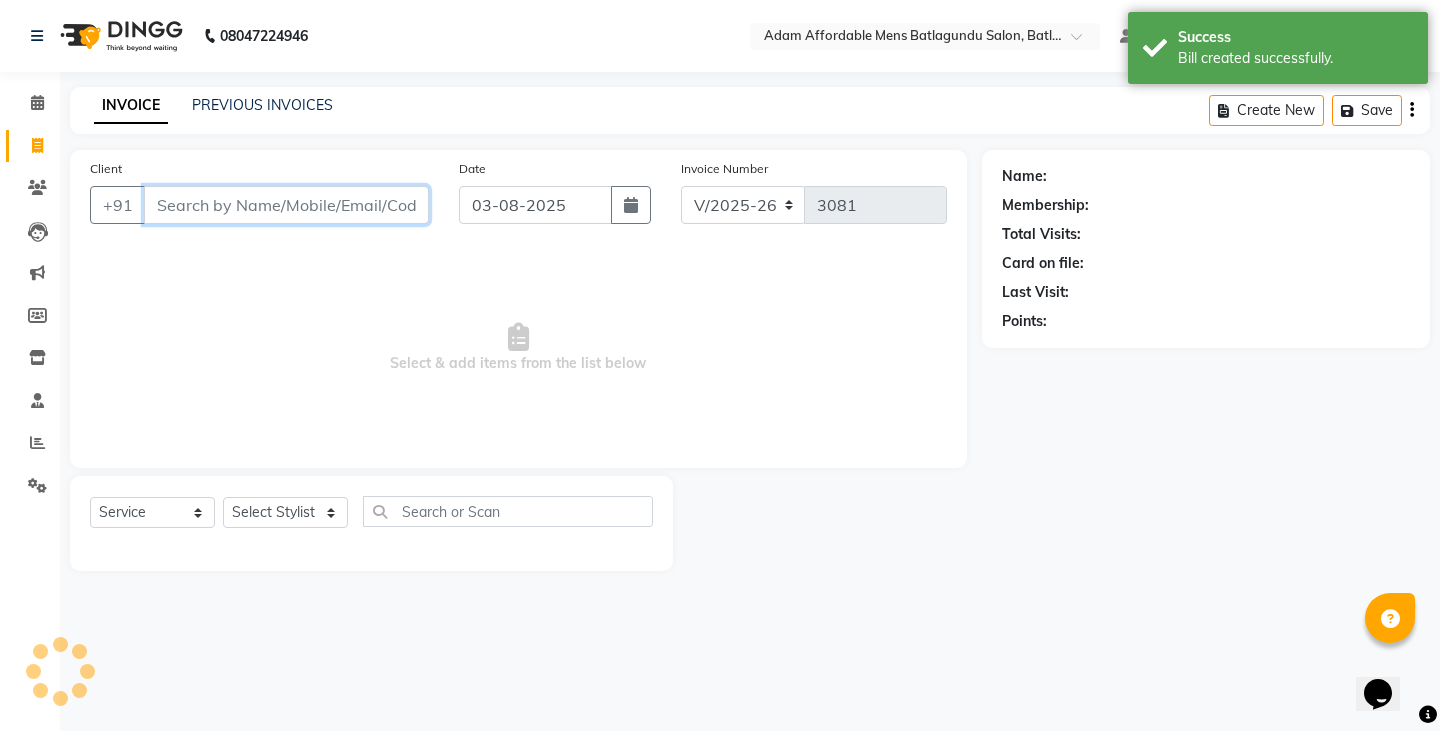 click on "Client" at bounding box center [286, 205] 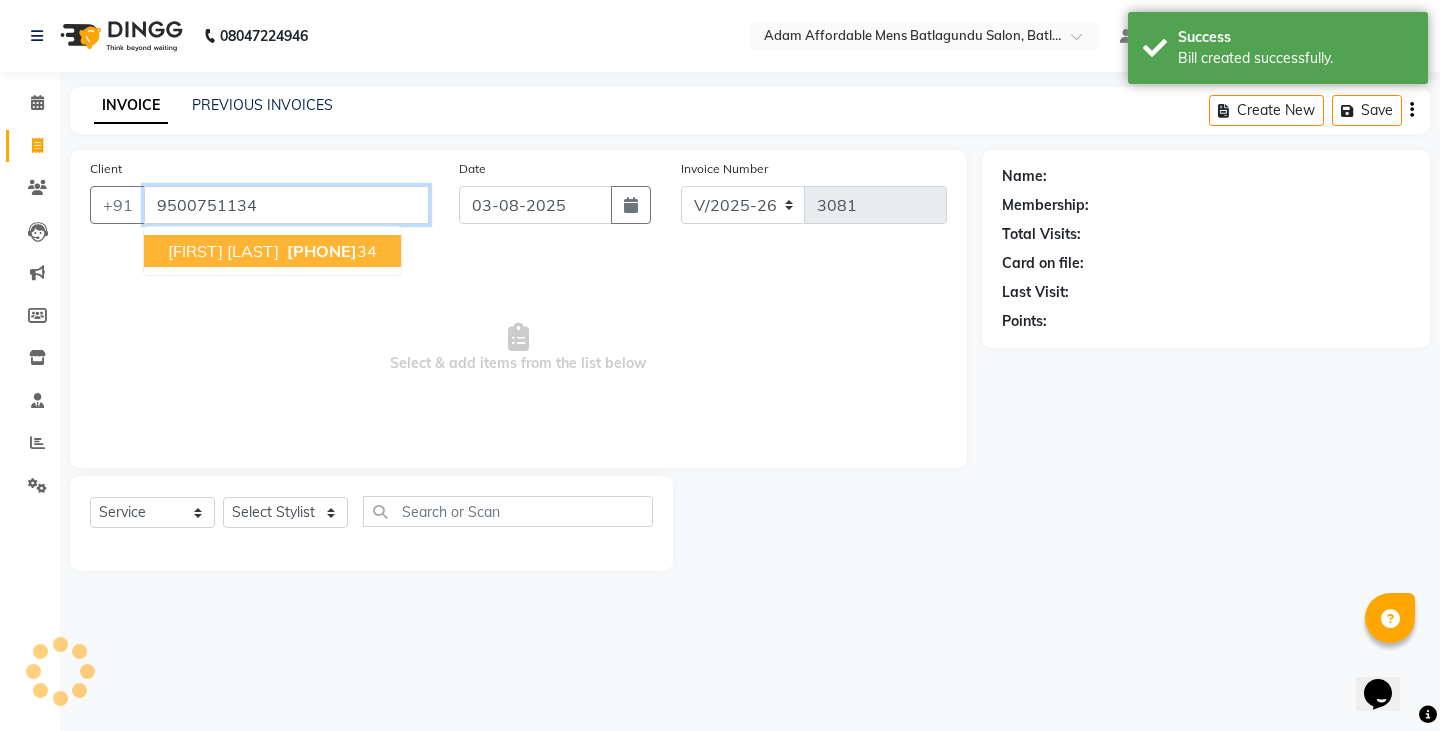 type on "9500751134" 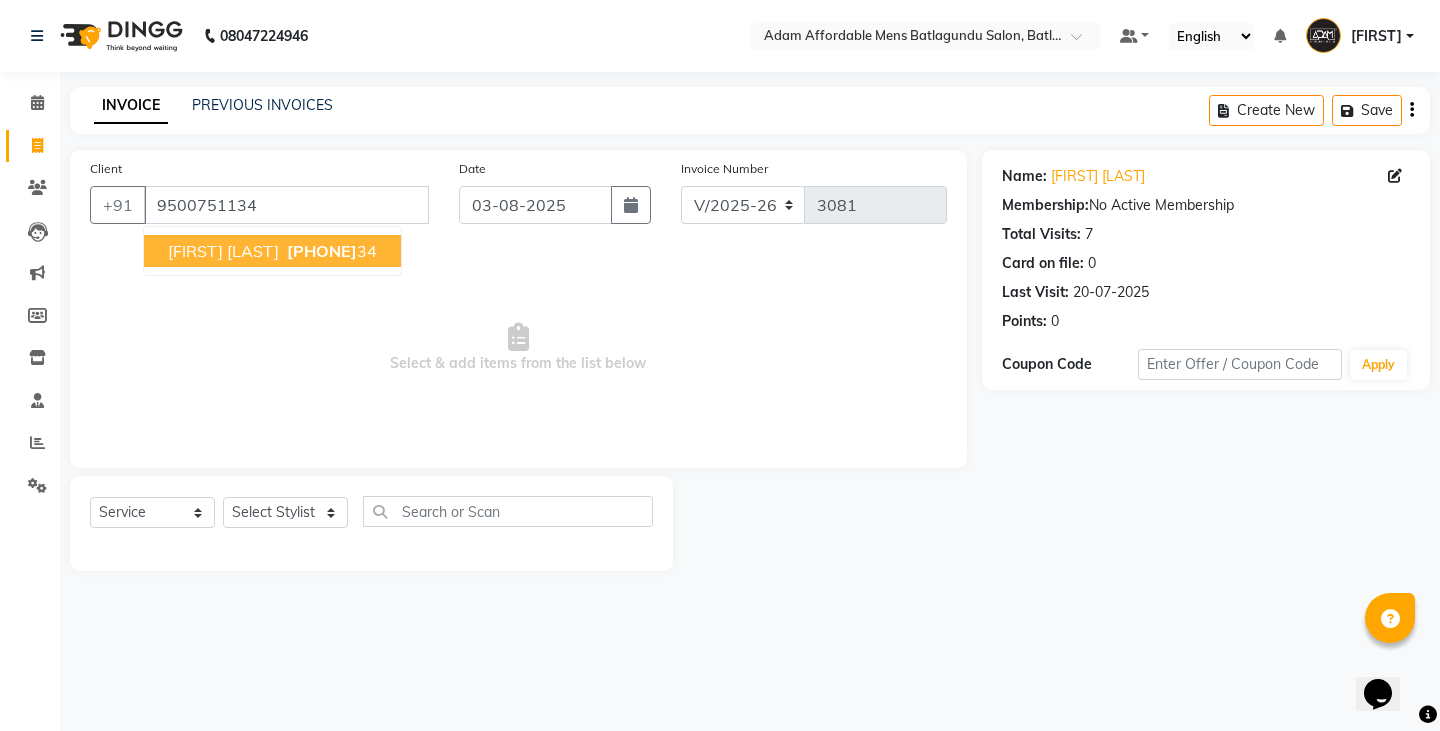 click on "[FIRST] [LAST]   [PHONE]" at bounding box center (272, 251) 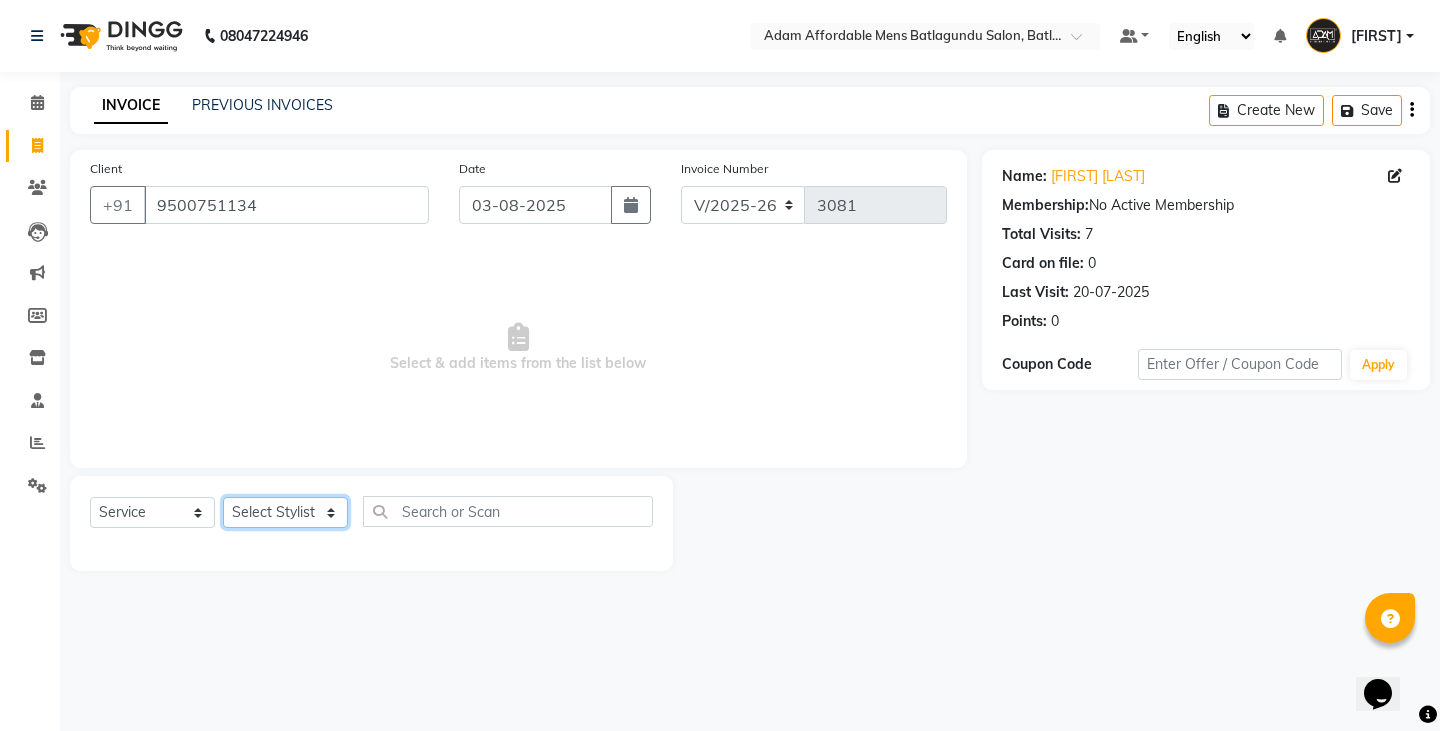 click on "Select Stylist Admin Anish Ovesh Raja SAHIL  SOHAIL SONU" 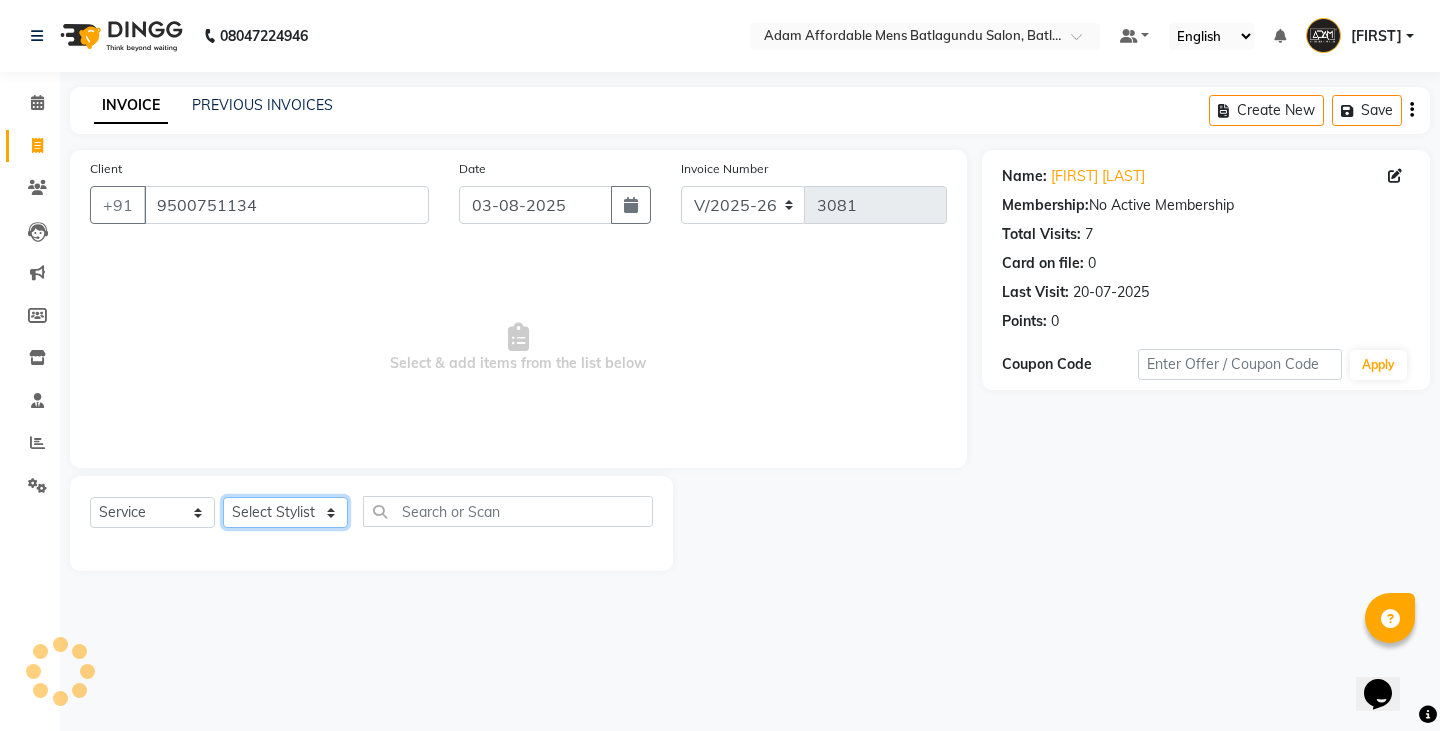 select on "78652" 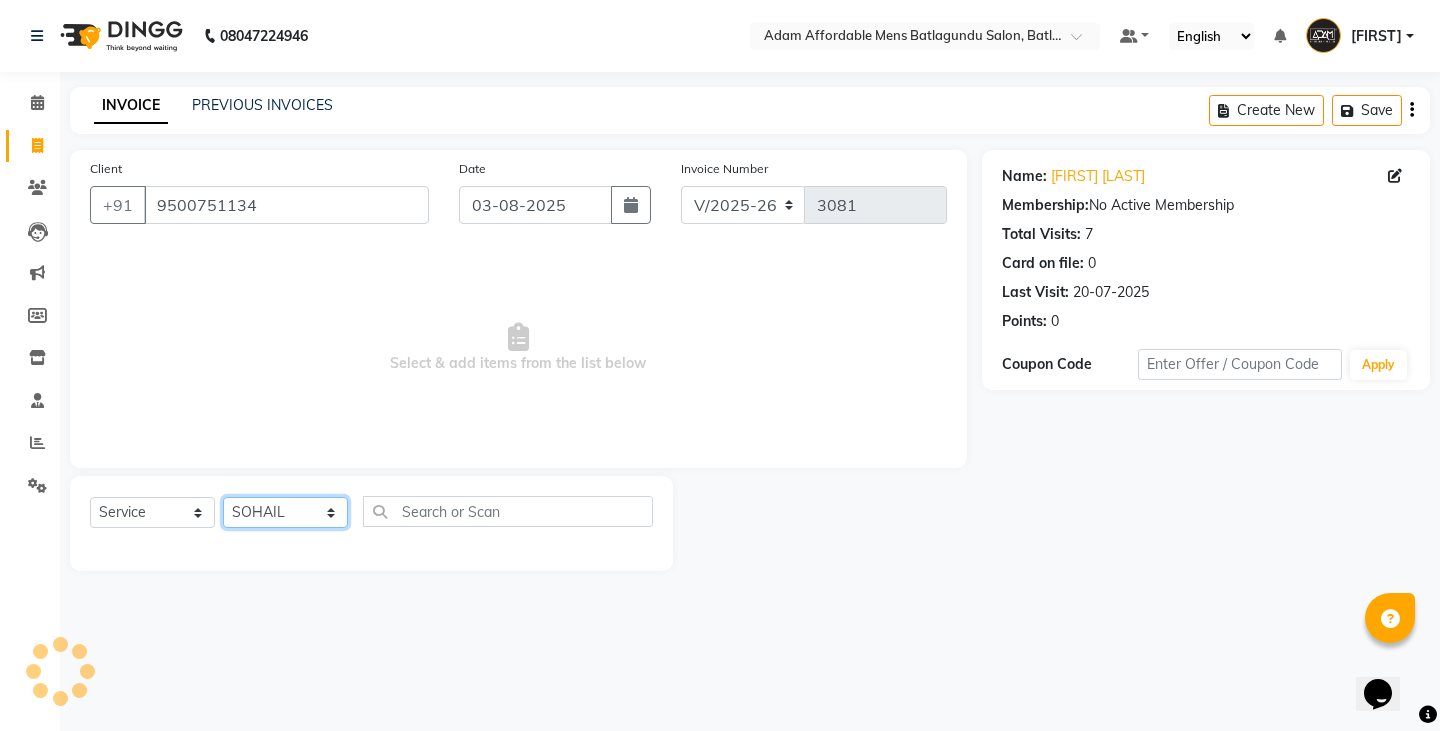 click on "Select Stylist Admin Anish Ovesh Raja SAHIL  SOHAIL SONU" 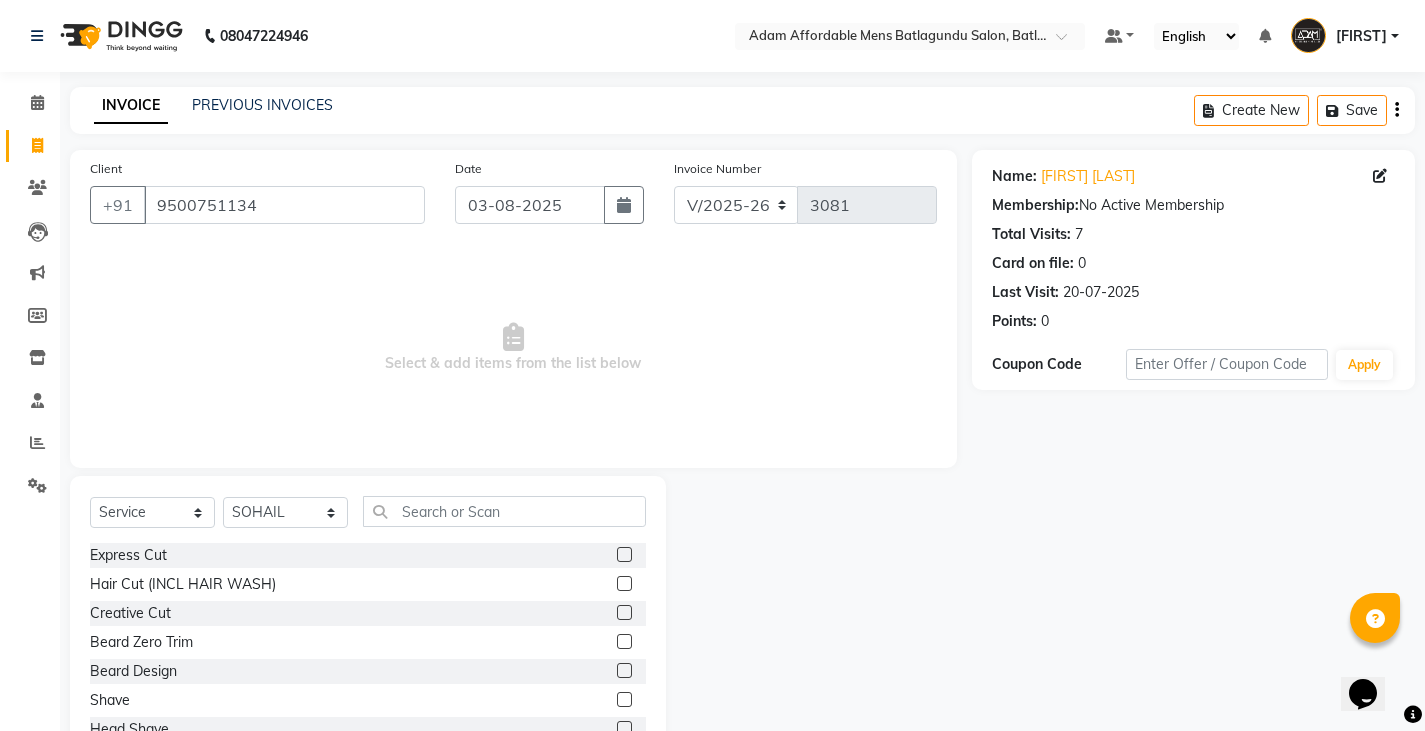 click 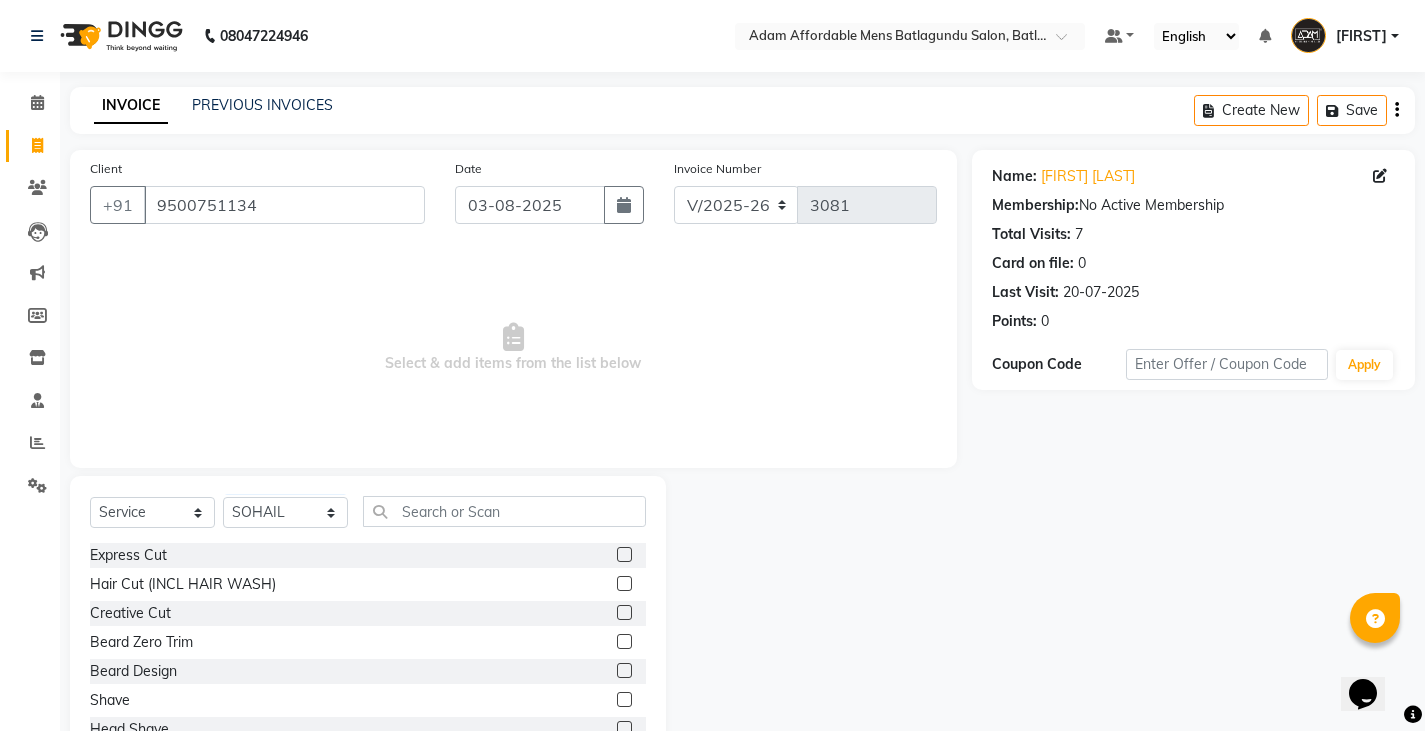 click 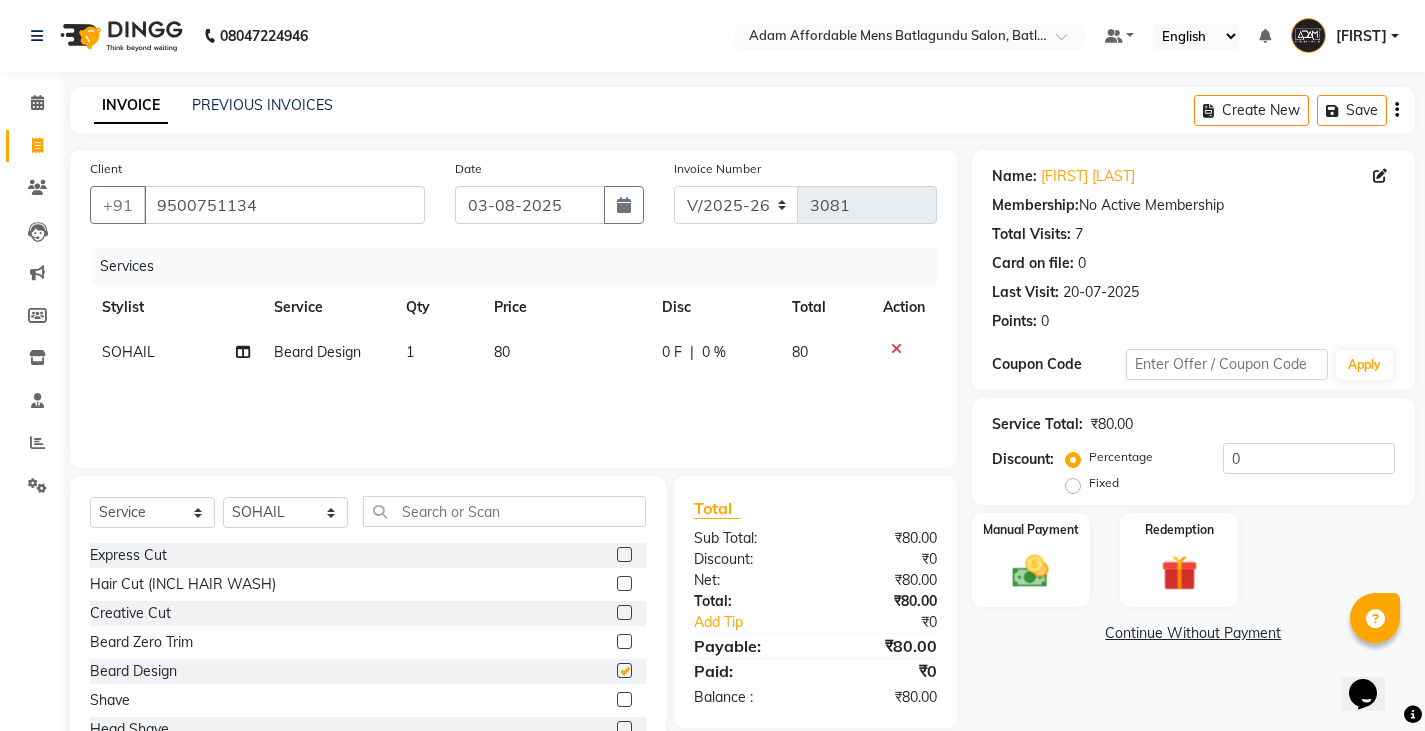 checkbox on "false" 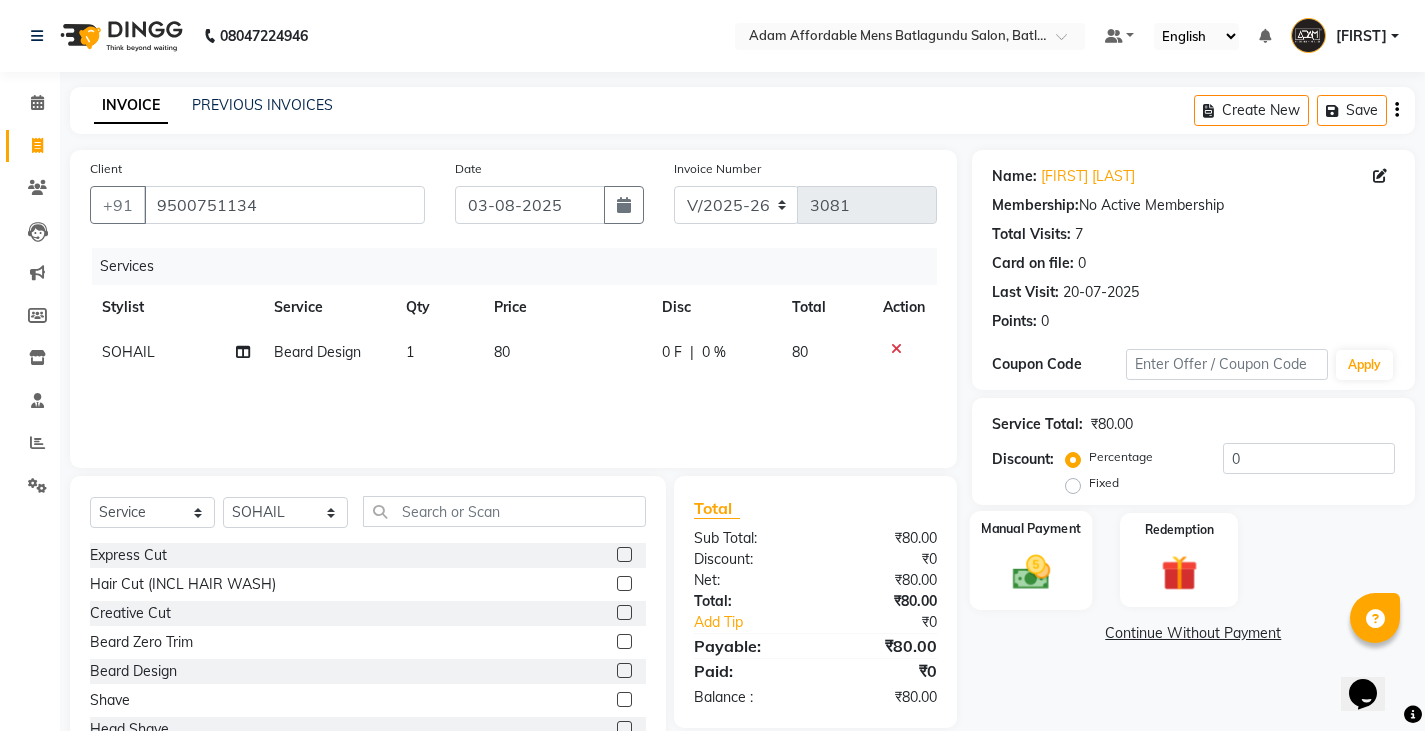 click on "Manual Payment" 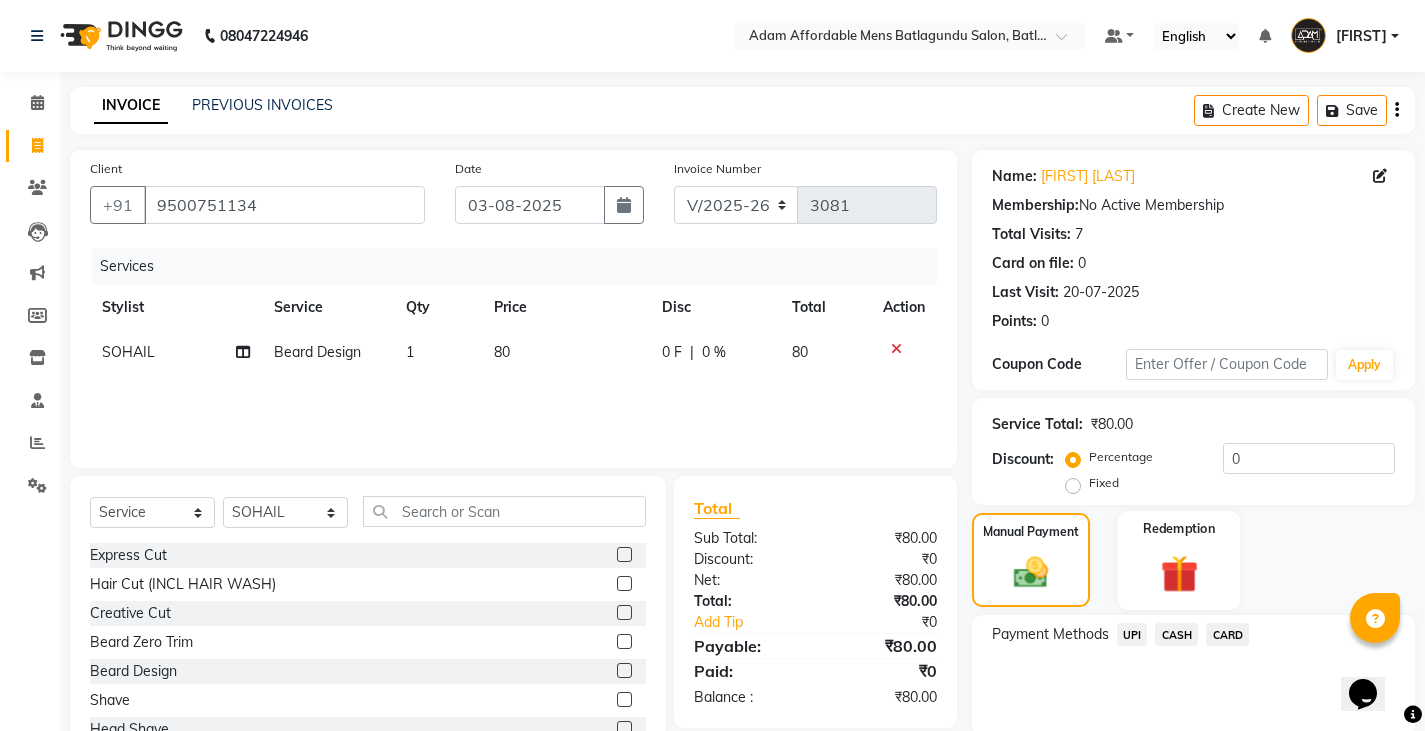 scroll, scrollTop: 75, scrollLeft: 0, axis: vertical 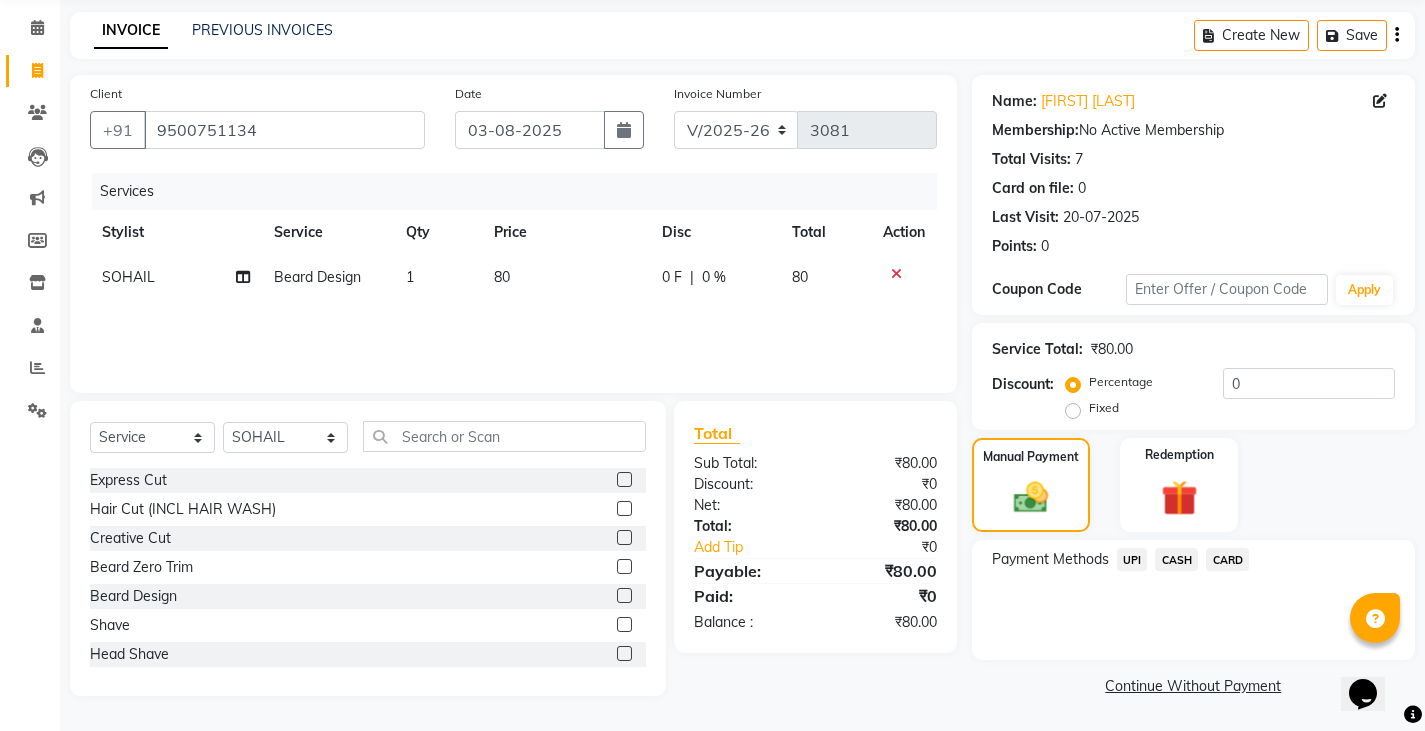 click on "CASH" 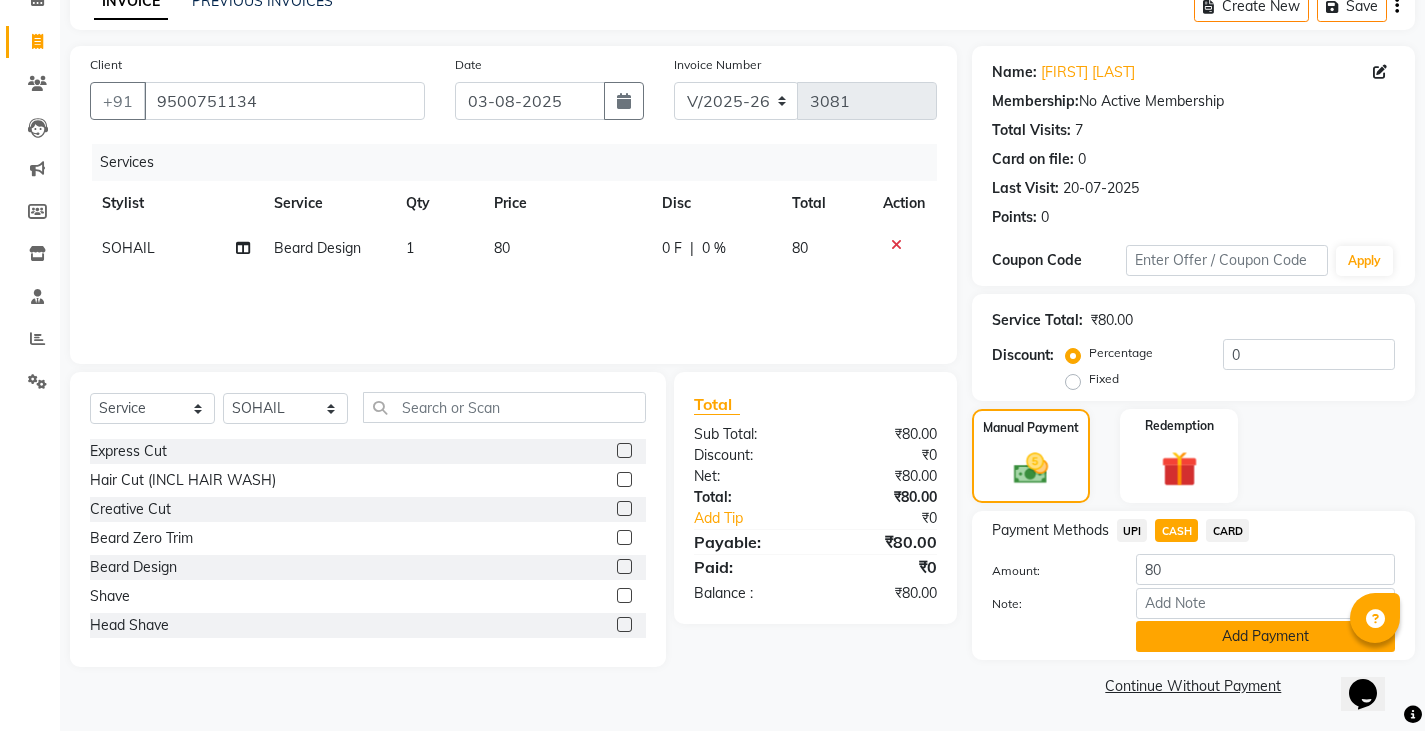 click on "Add Payment" 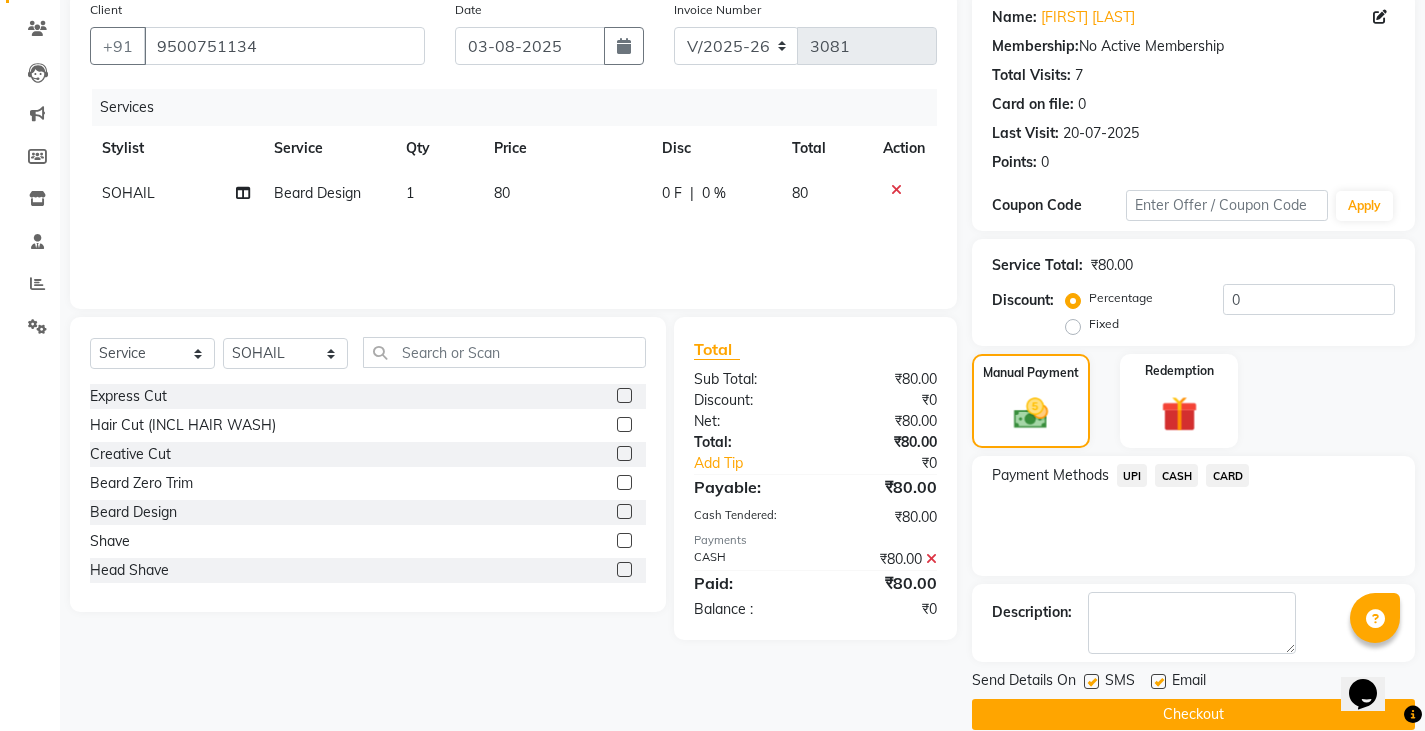 scroll, scrollTop: 188, scrollLeft: 0, axis: vertical 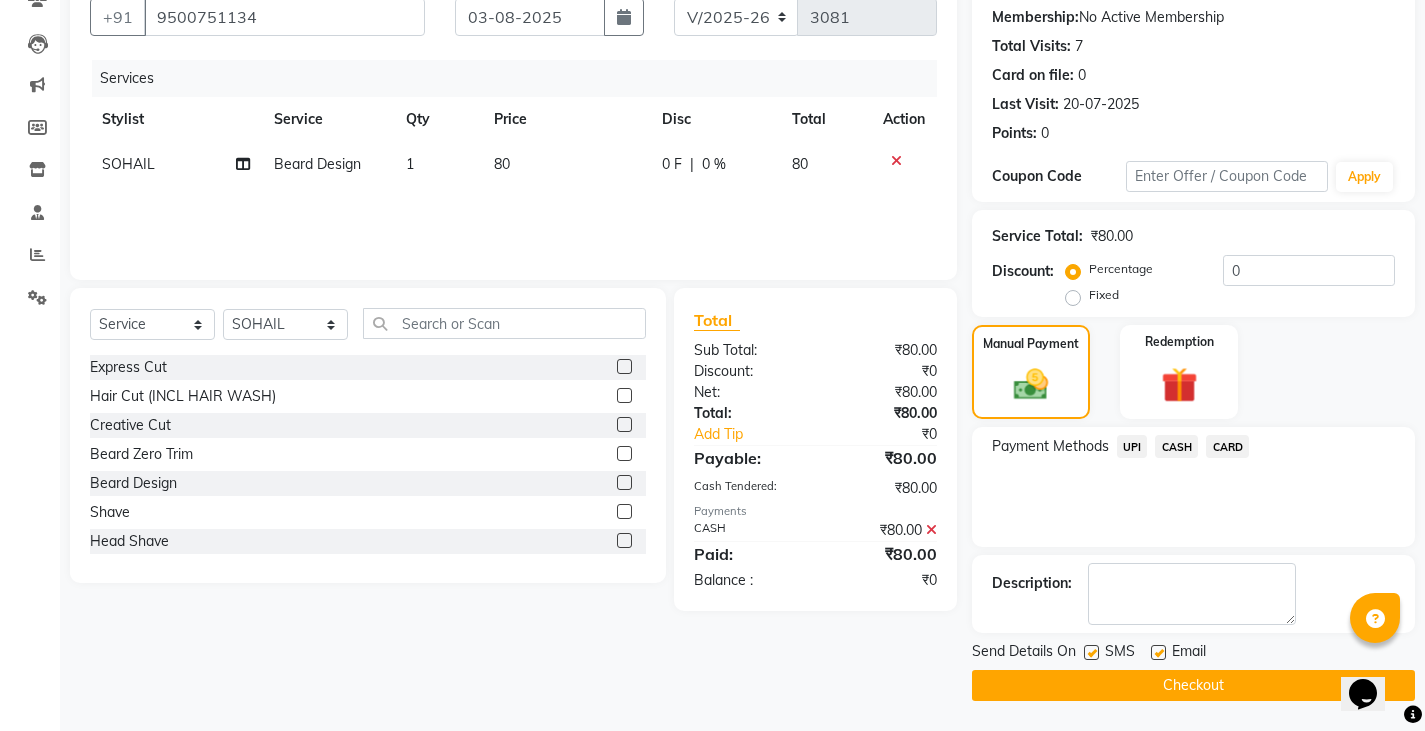 click on "Checkout" 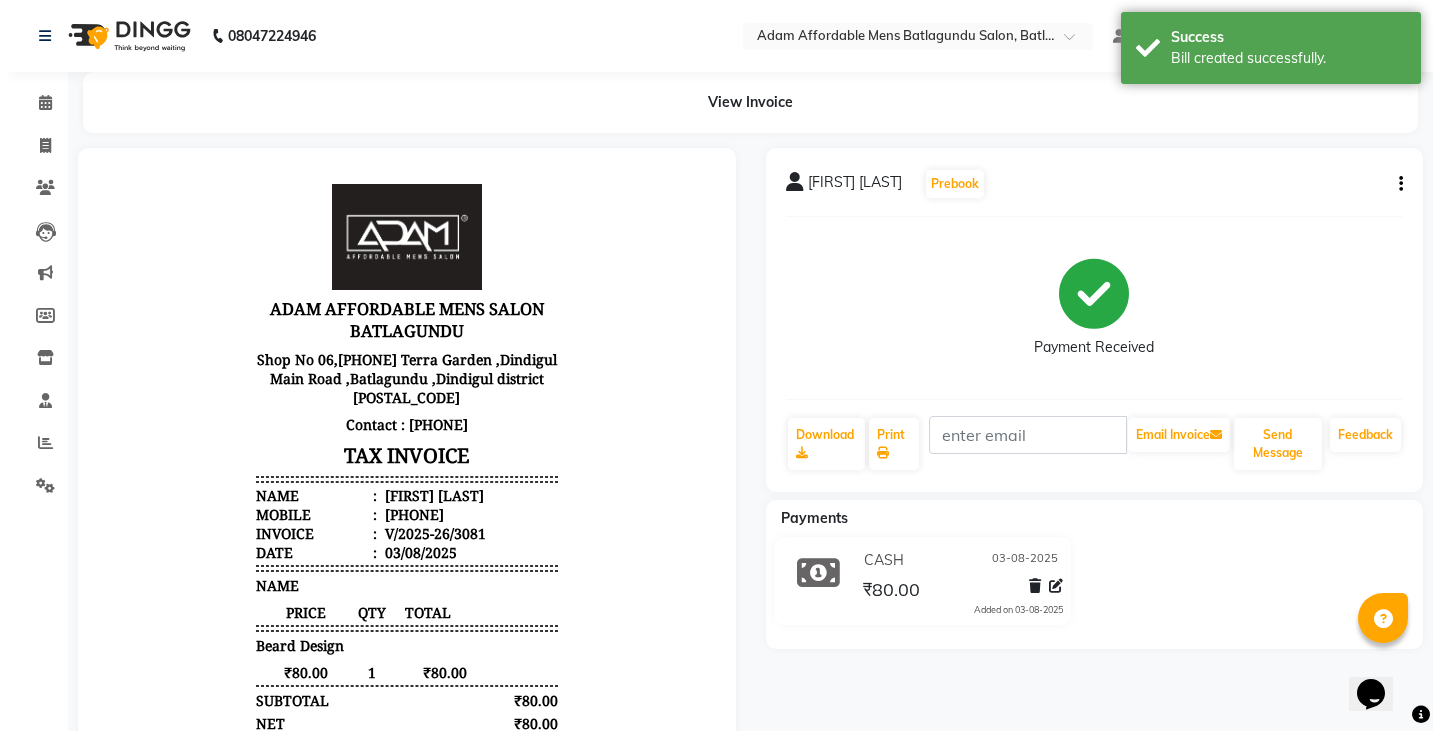 scroll, scrollTop: 0, scrollLeft: 0, axis: both 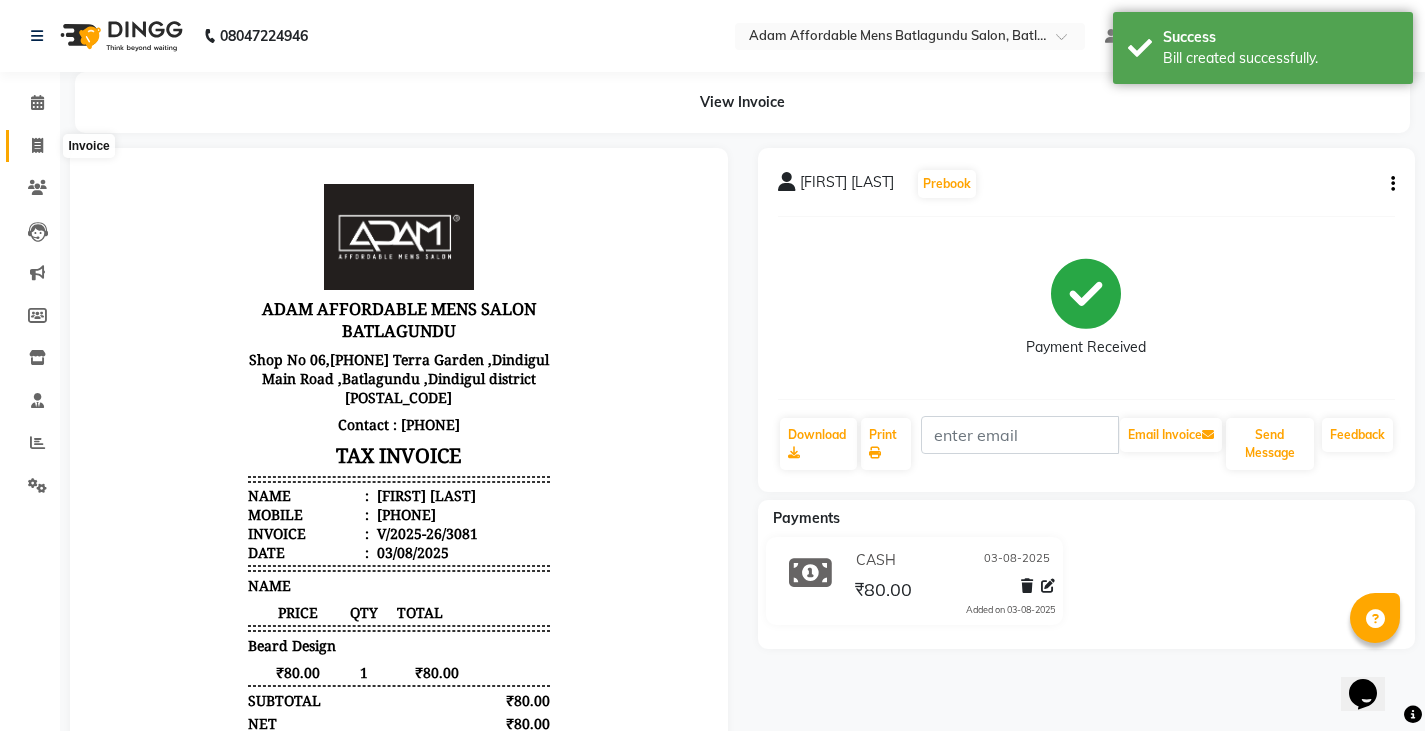 click 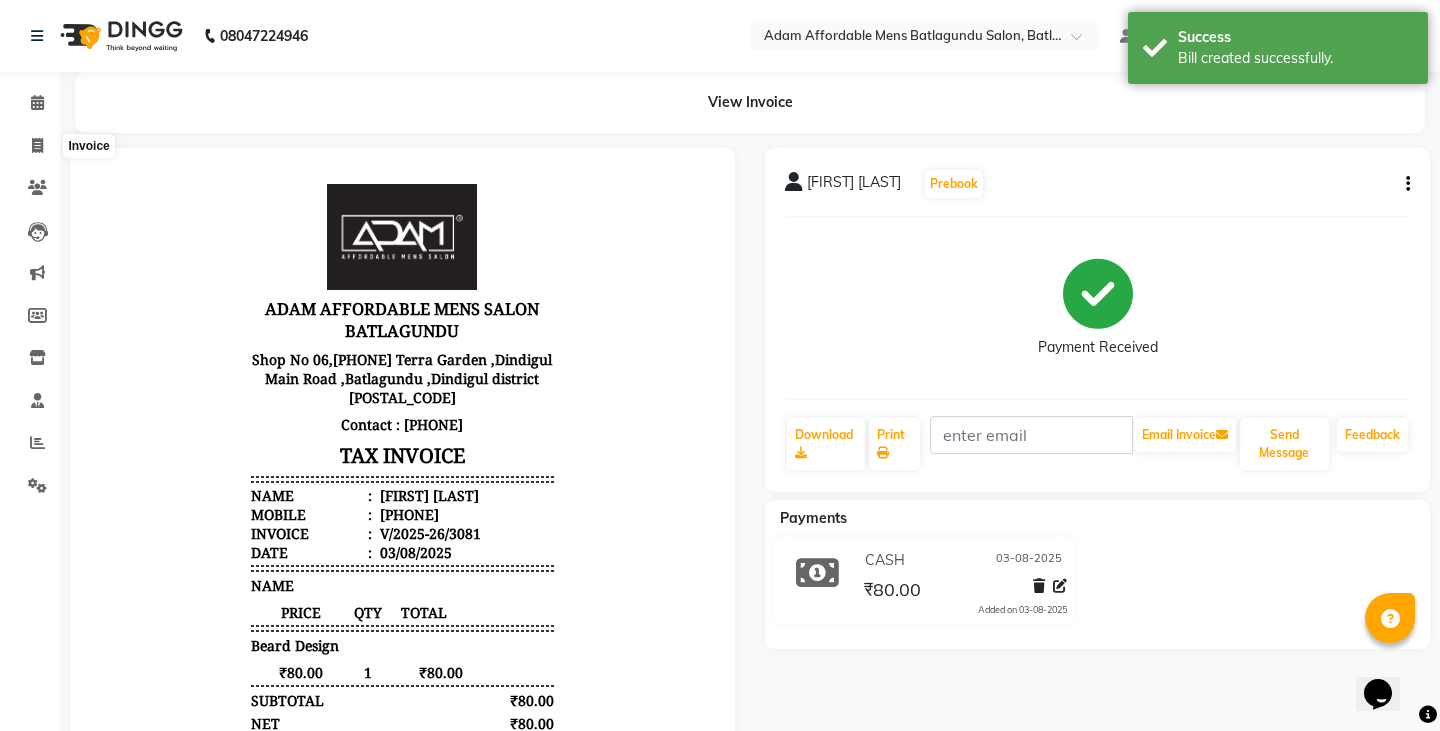 select on "service" 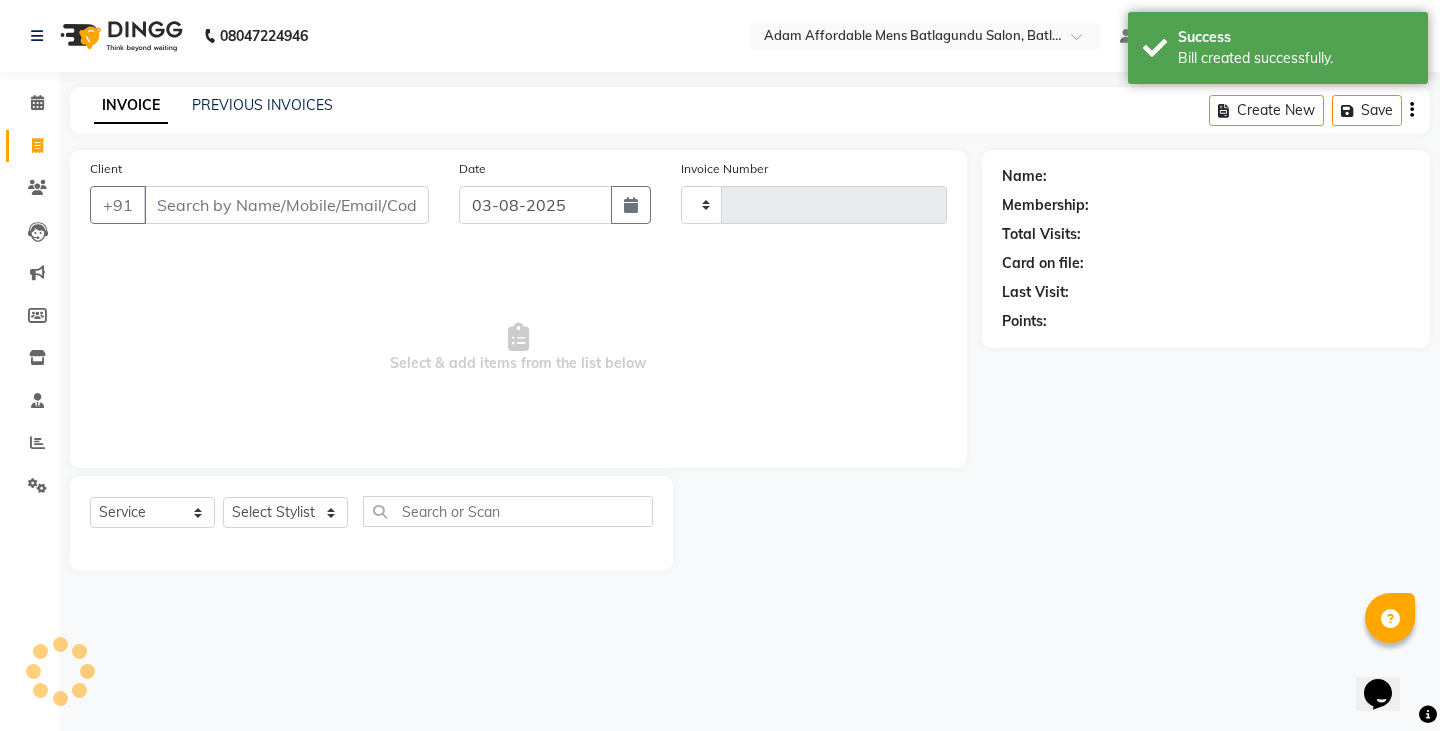 click on "Client" at bounding box center [286, 205] 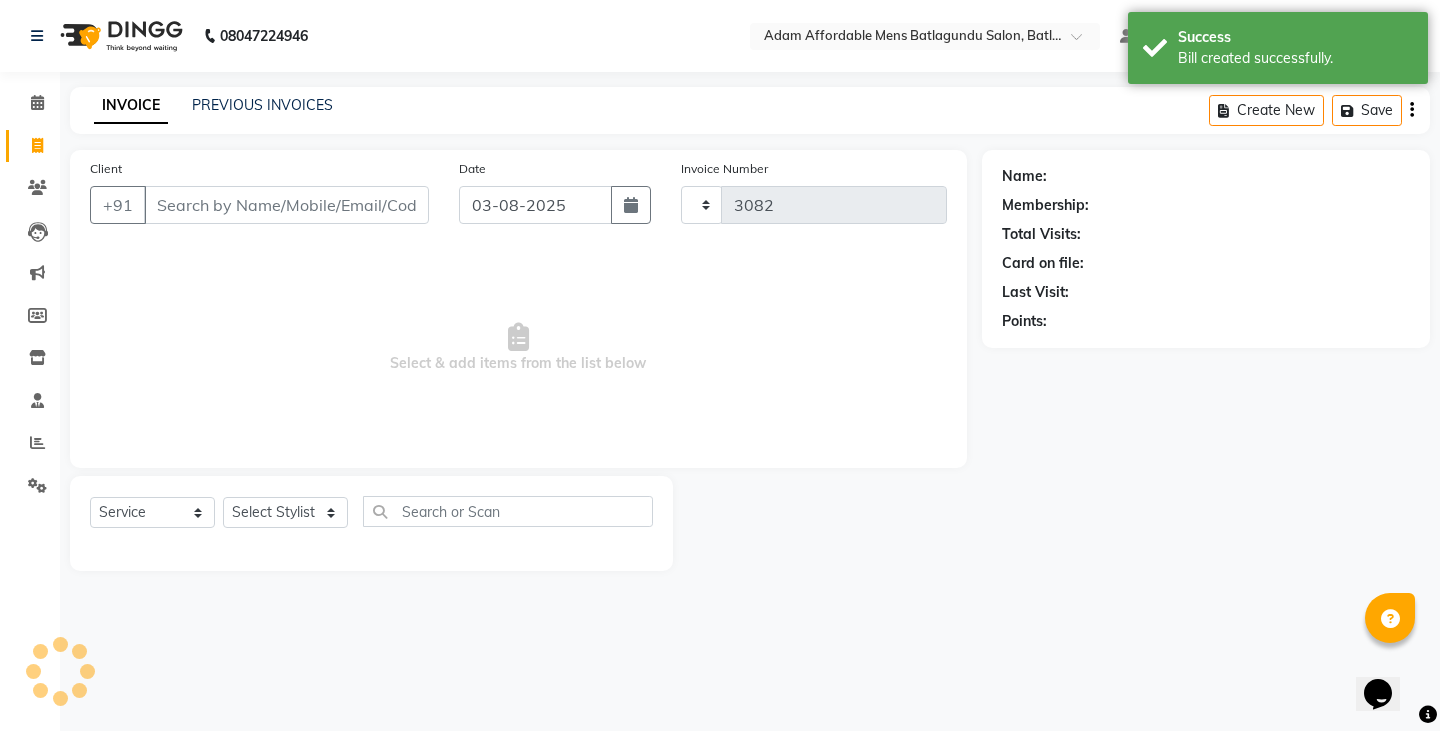 select on "8213" 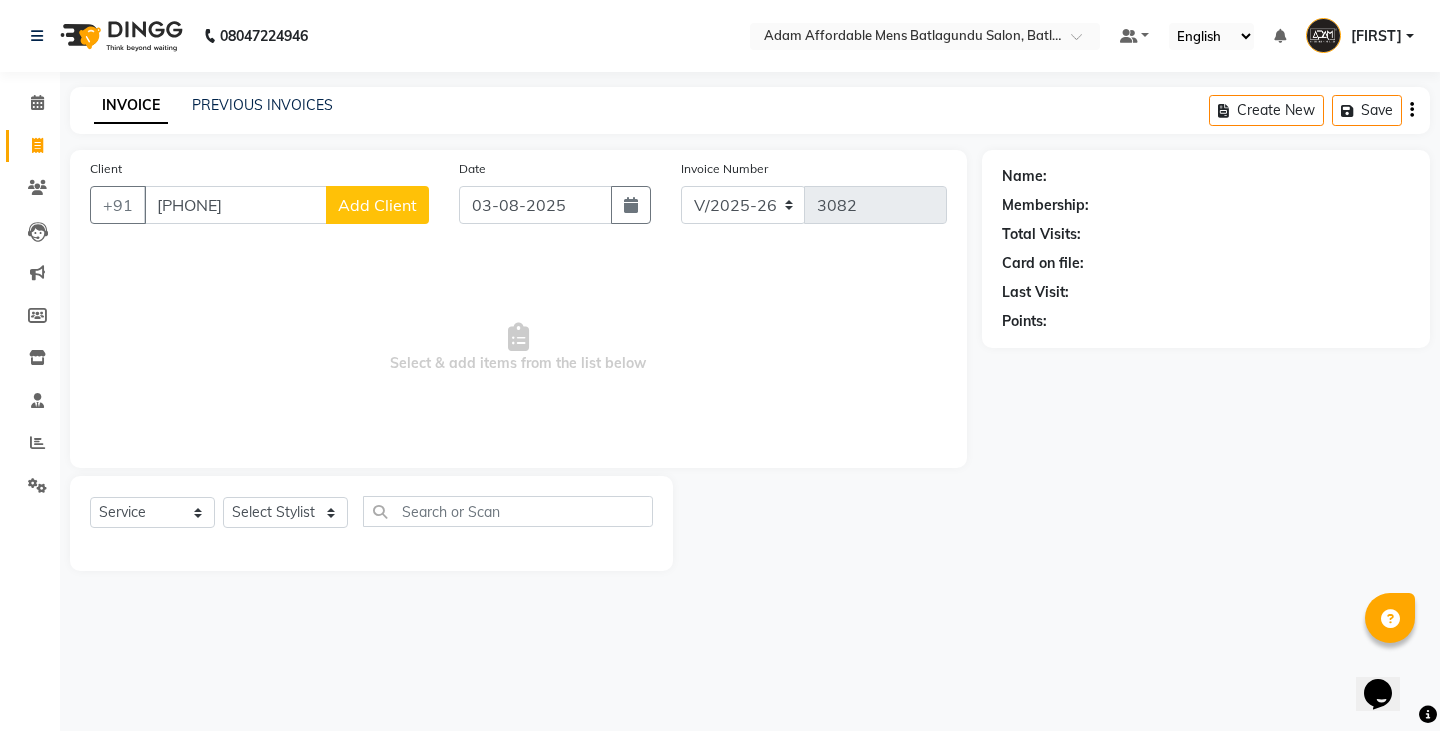 type on "[PHONE]" 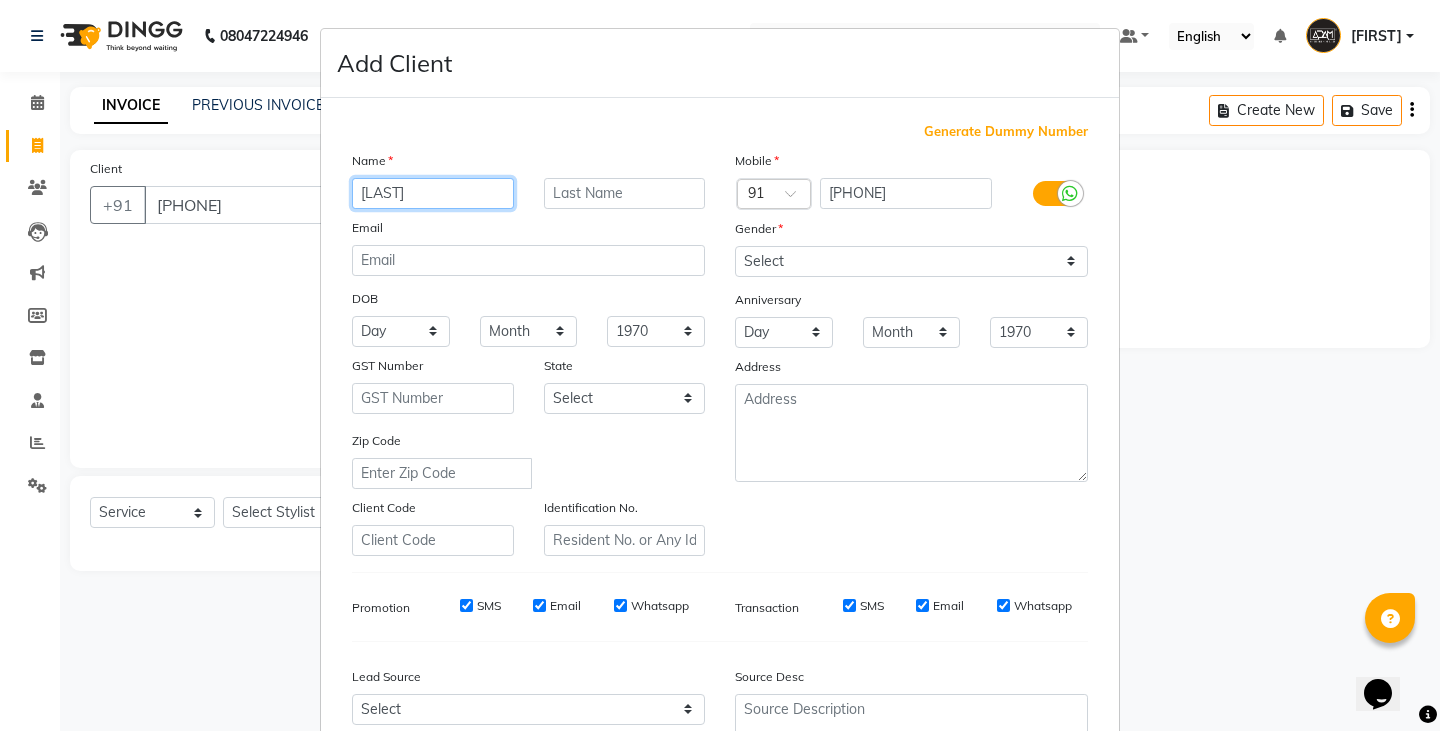 click on "[LAST]" at bounding box center (433, 193) 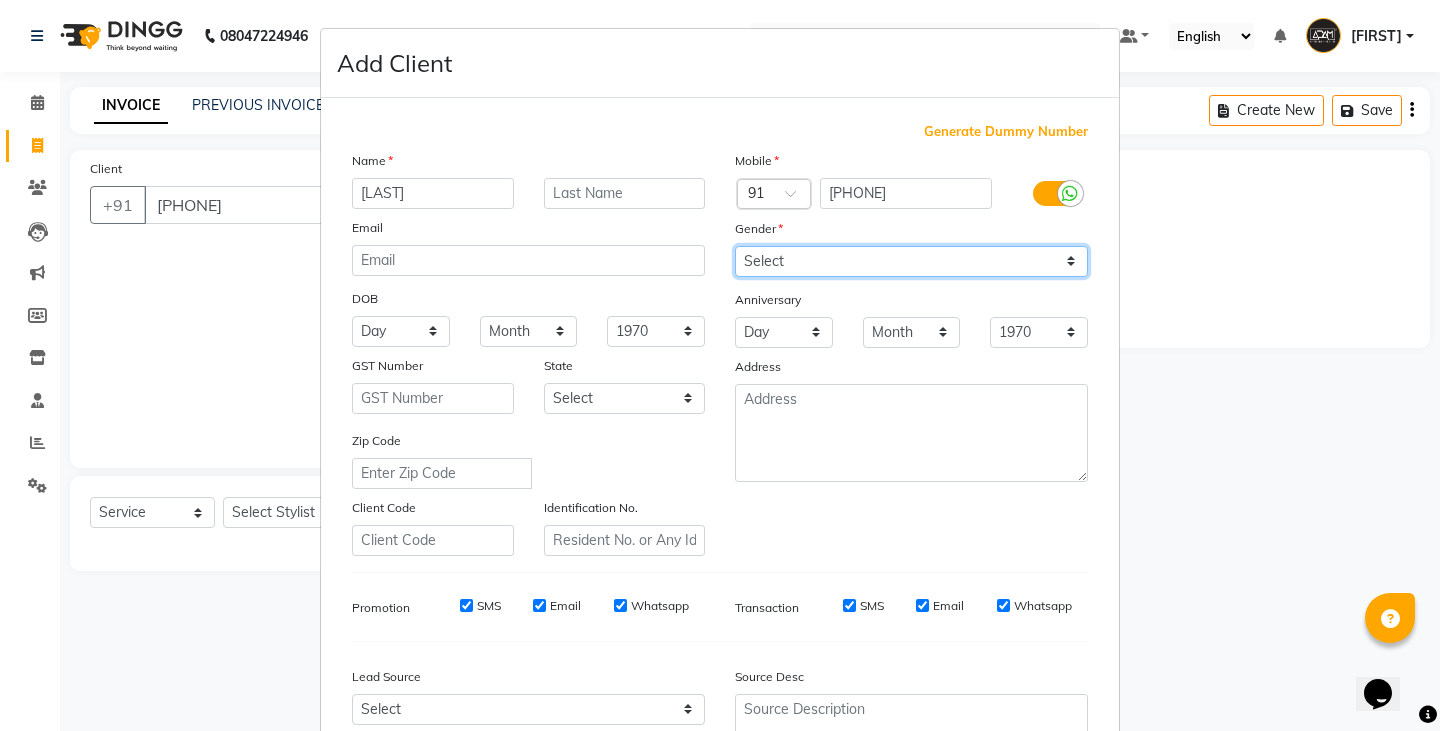 drag, startPoint x: 938, startPoint y: 256, endPoint x: 931, endPoint y: 274, distance: 19.313208 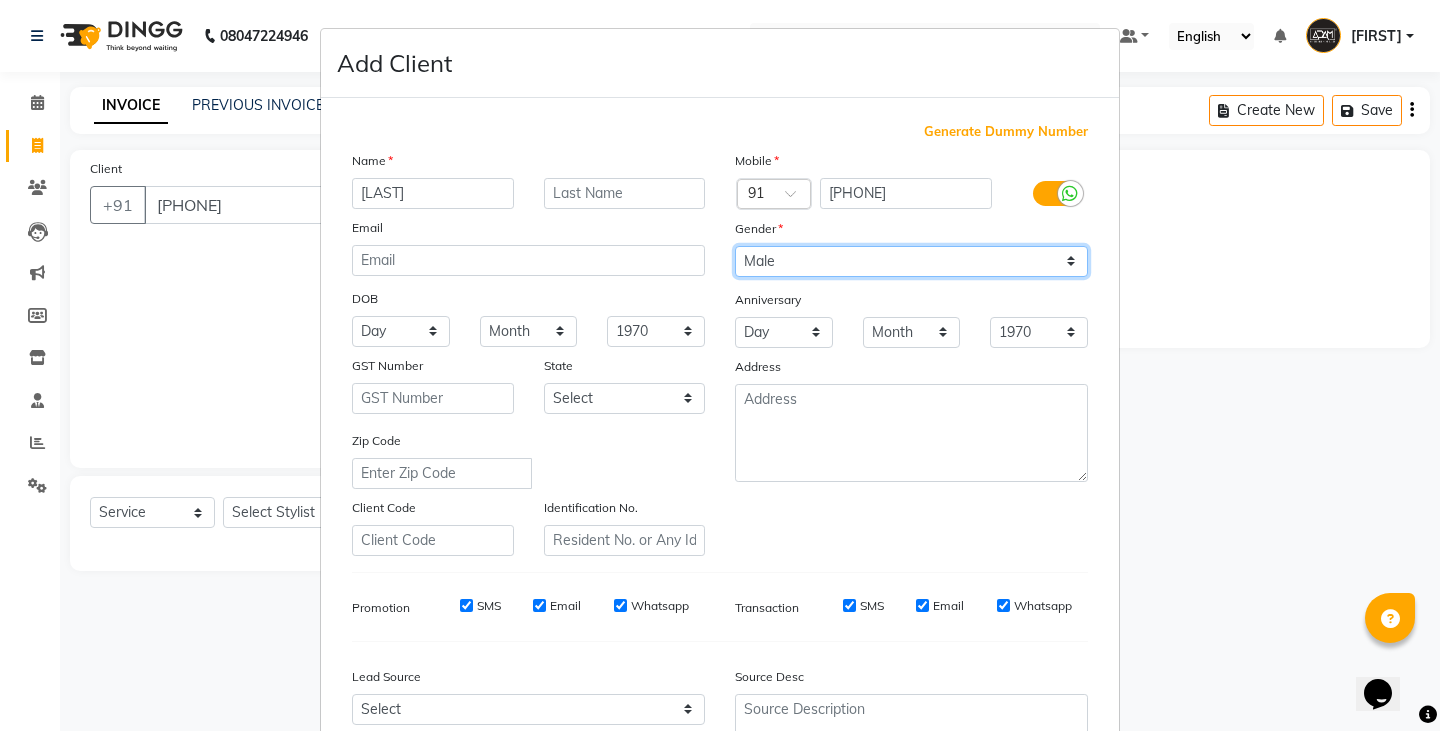 click on "Select Male Female Other Prefer Not To Say" at bounding box center [911, 261] 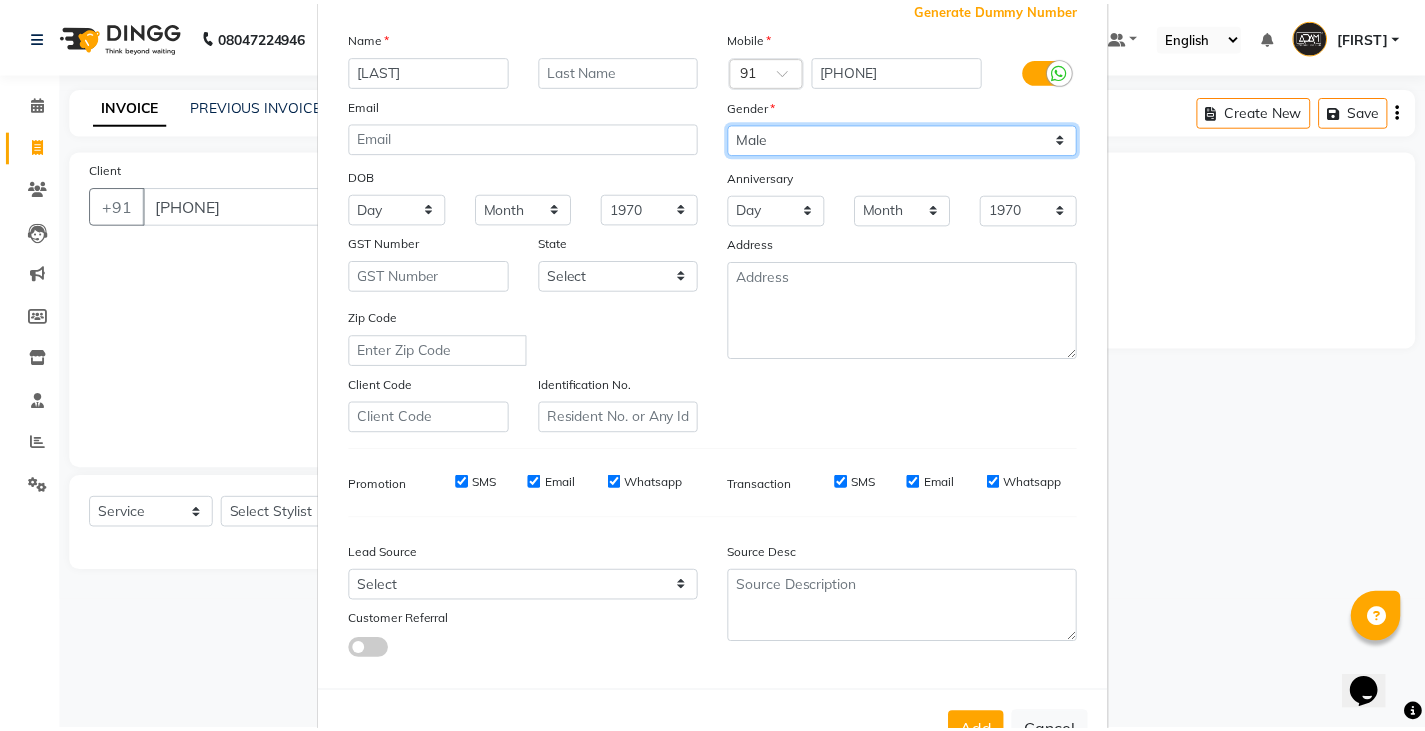 scroll, scrollTop: 192, scrollLeft: 0, axis: vertical 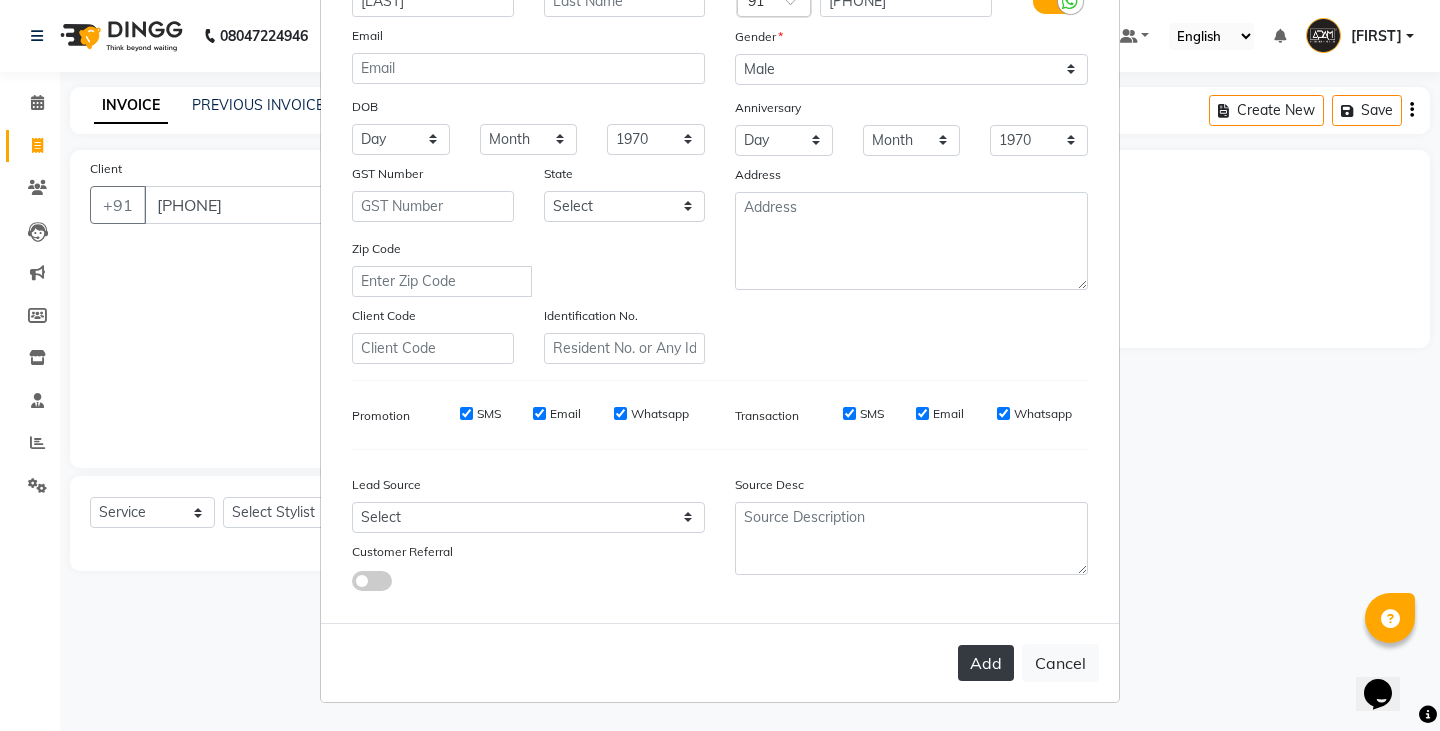 click on "Add" at bounding box center (986, 663) 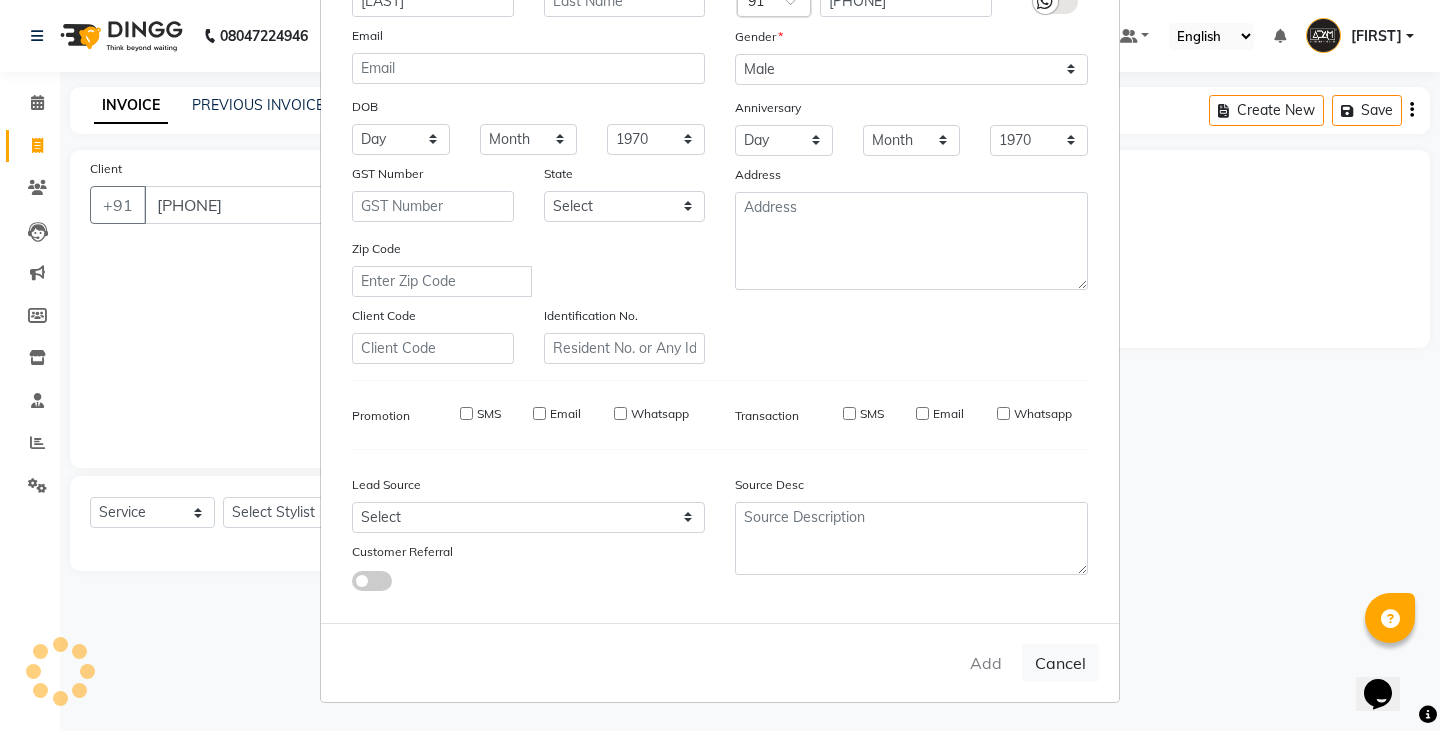 type 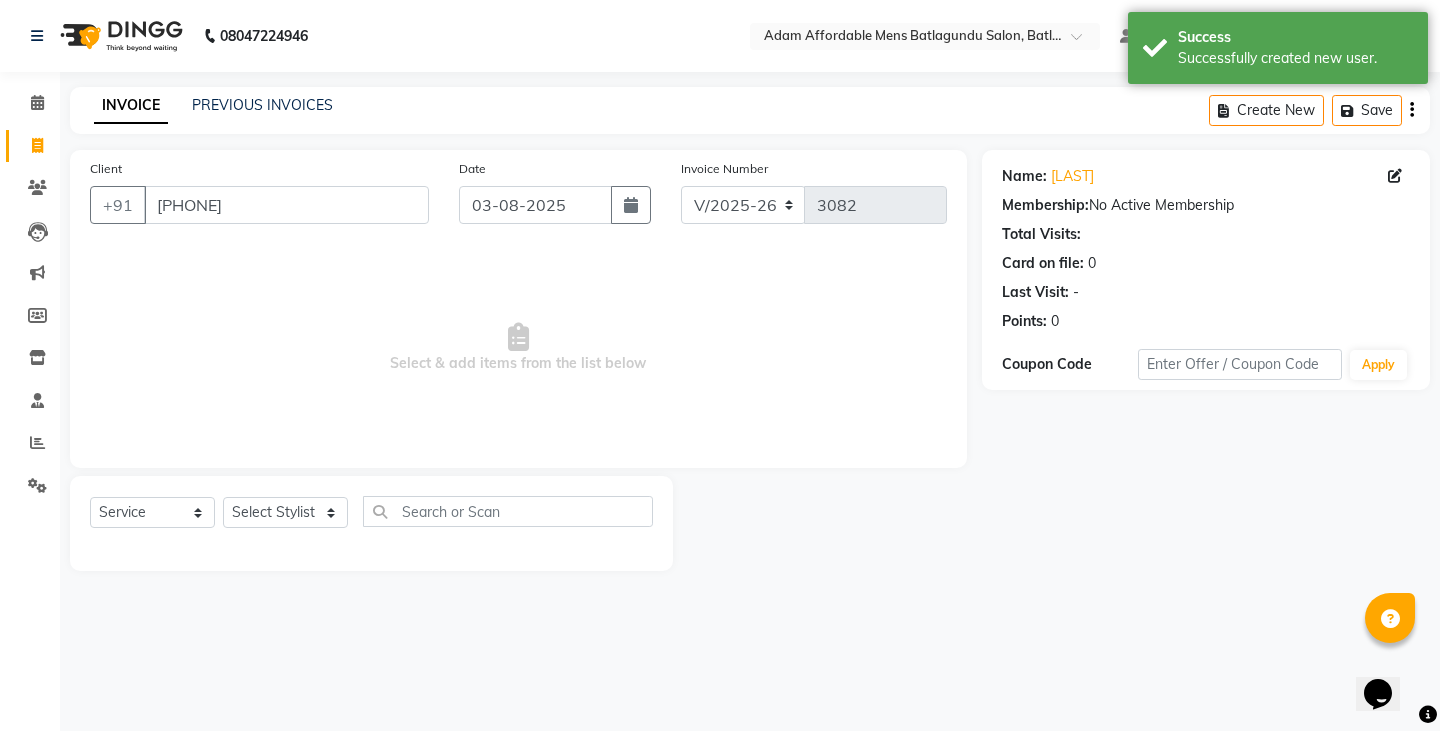 click on "Select Service Product Membership Package Voucher Prepaid Gift Card Select Stylist Admin Anish Ovesh Raja SAHIL SOHAIL [LAST]" 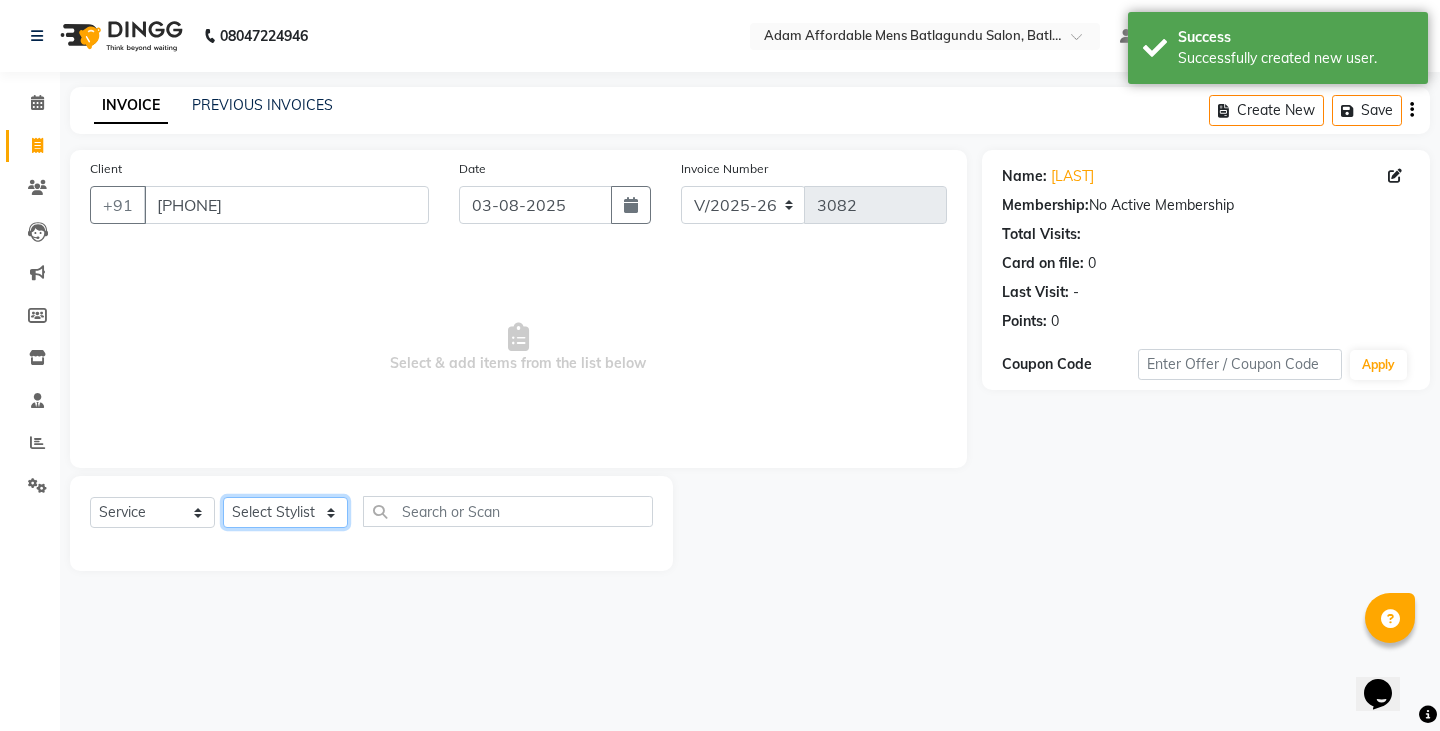 click on "Select Stylist Admin Anish Ovesh Raja SAHIL  SOHAIL SONU" 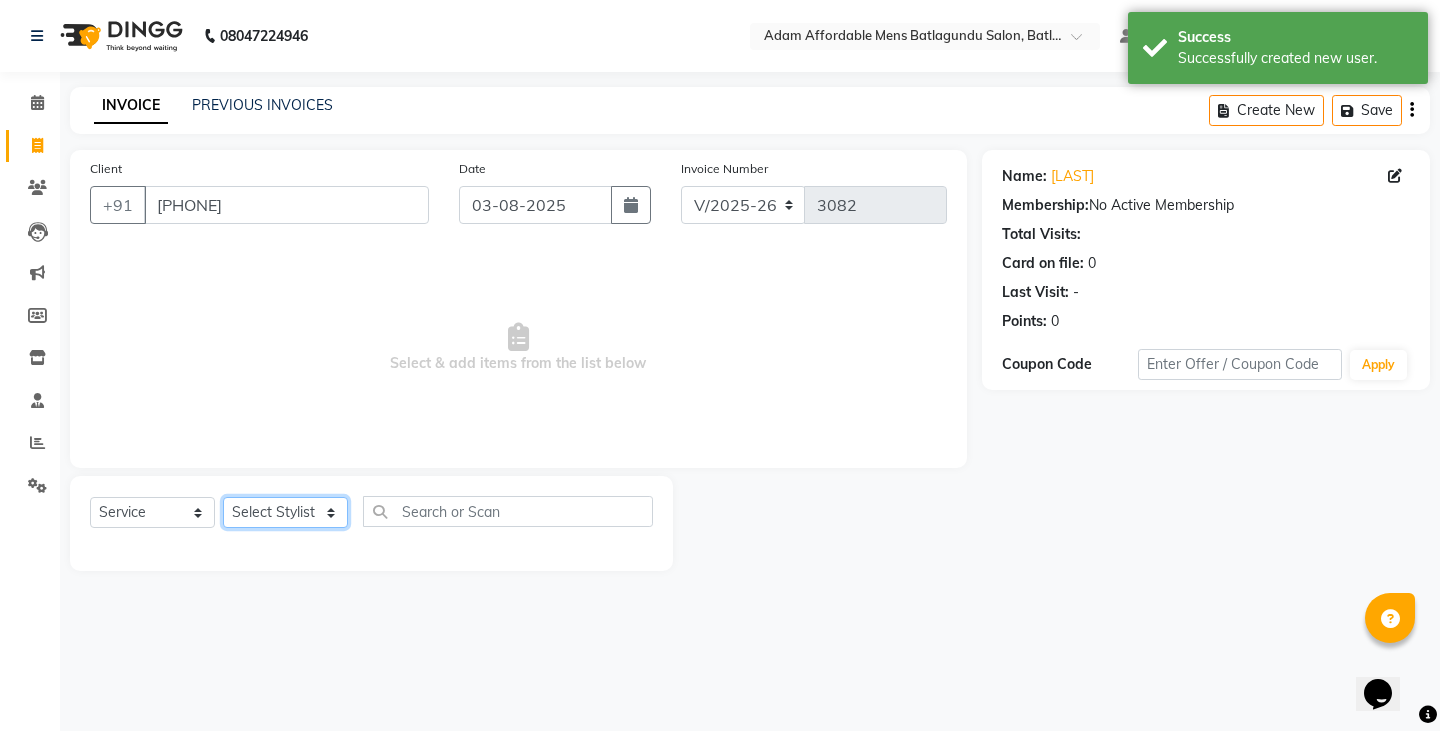 select on "78652" 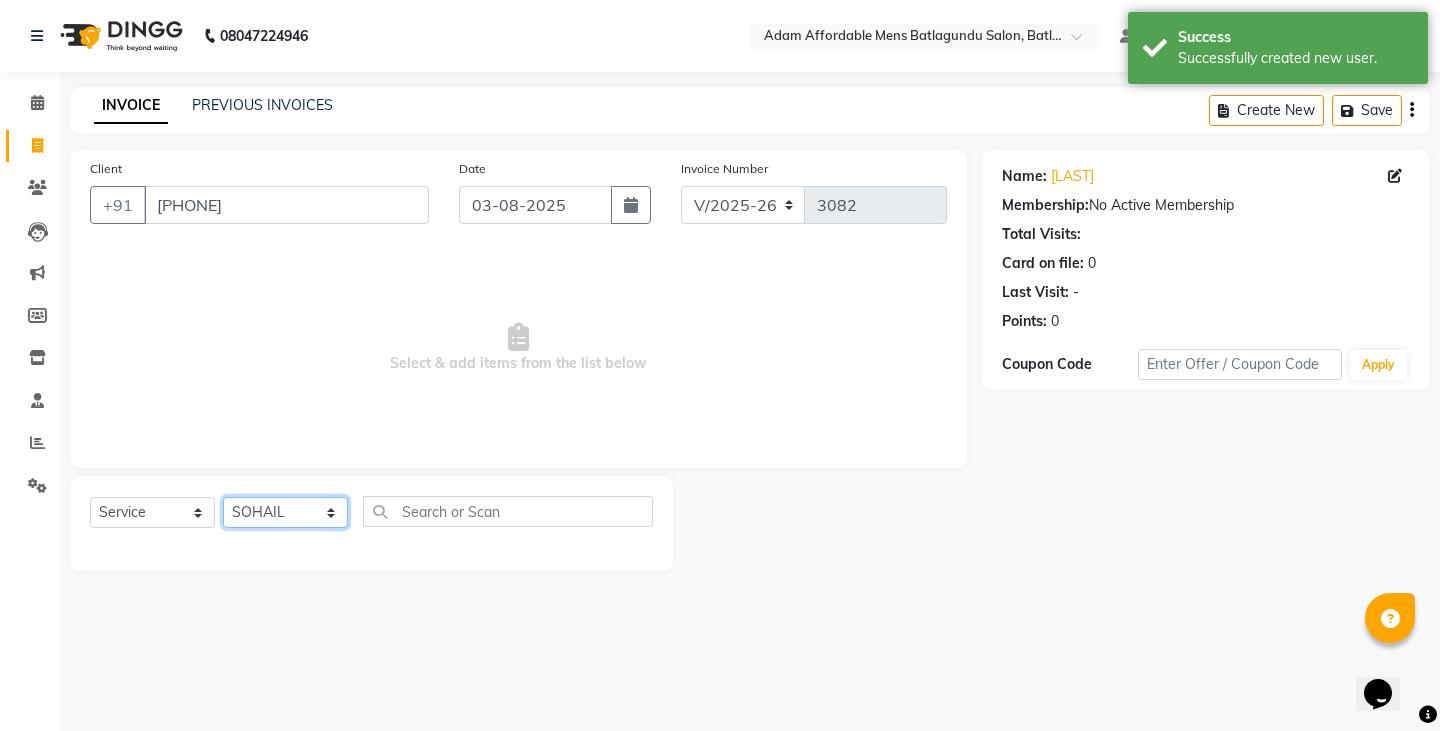 click on "Select Stylist Admin Anish Ovesh Raja SAHIL  SOHAIL SONU" 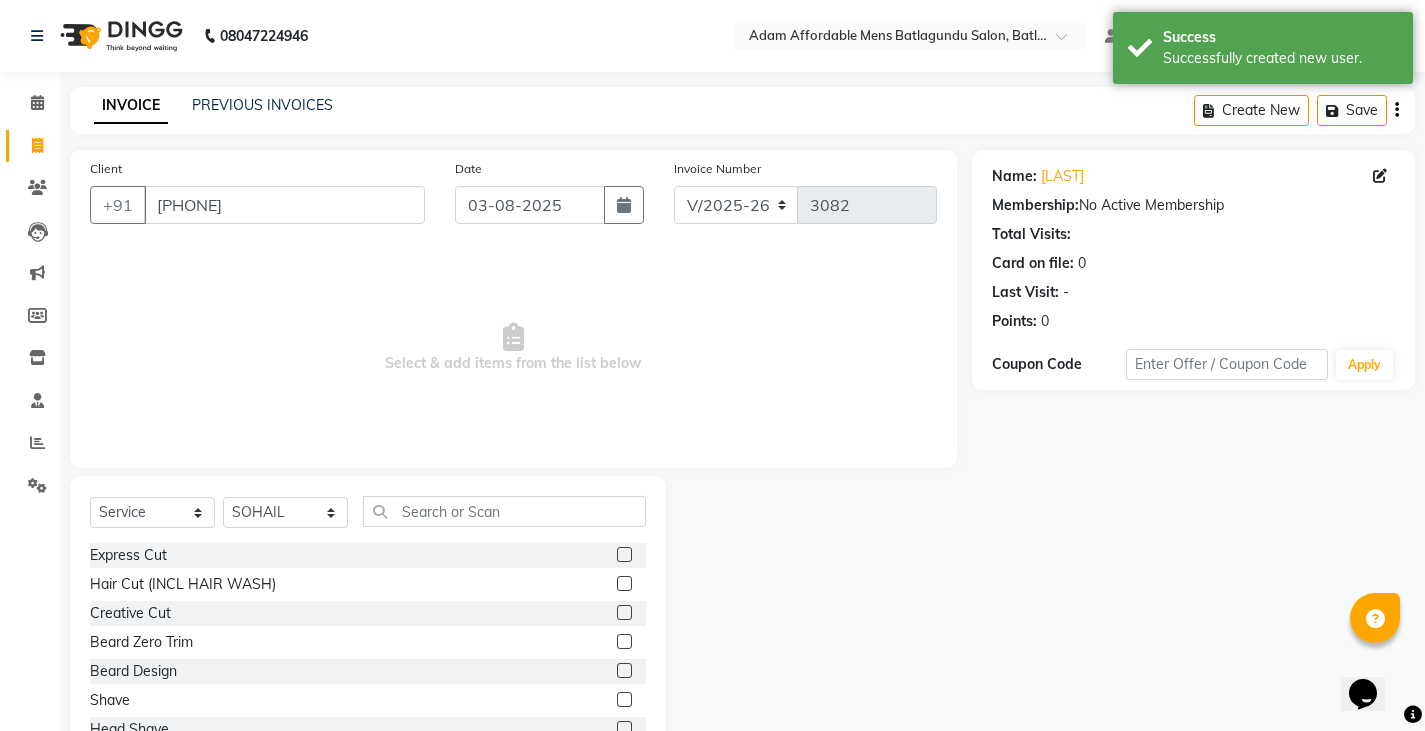 click 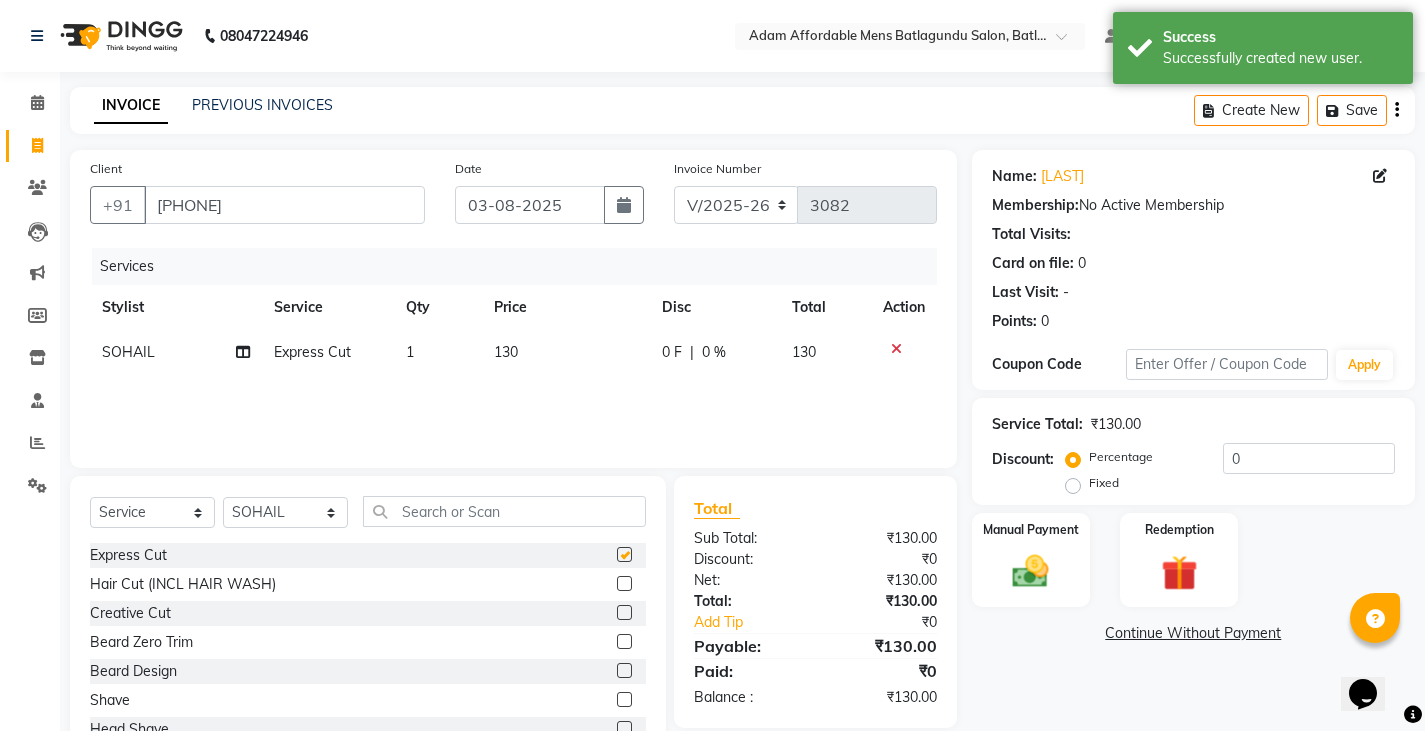 checkbox on "false" 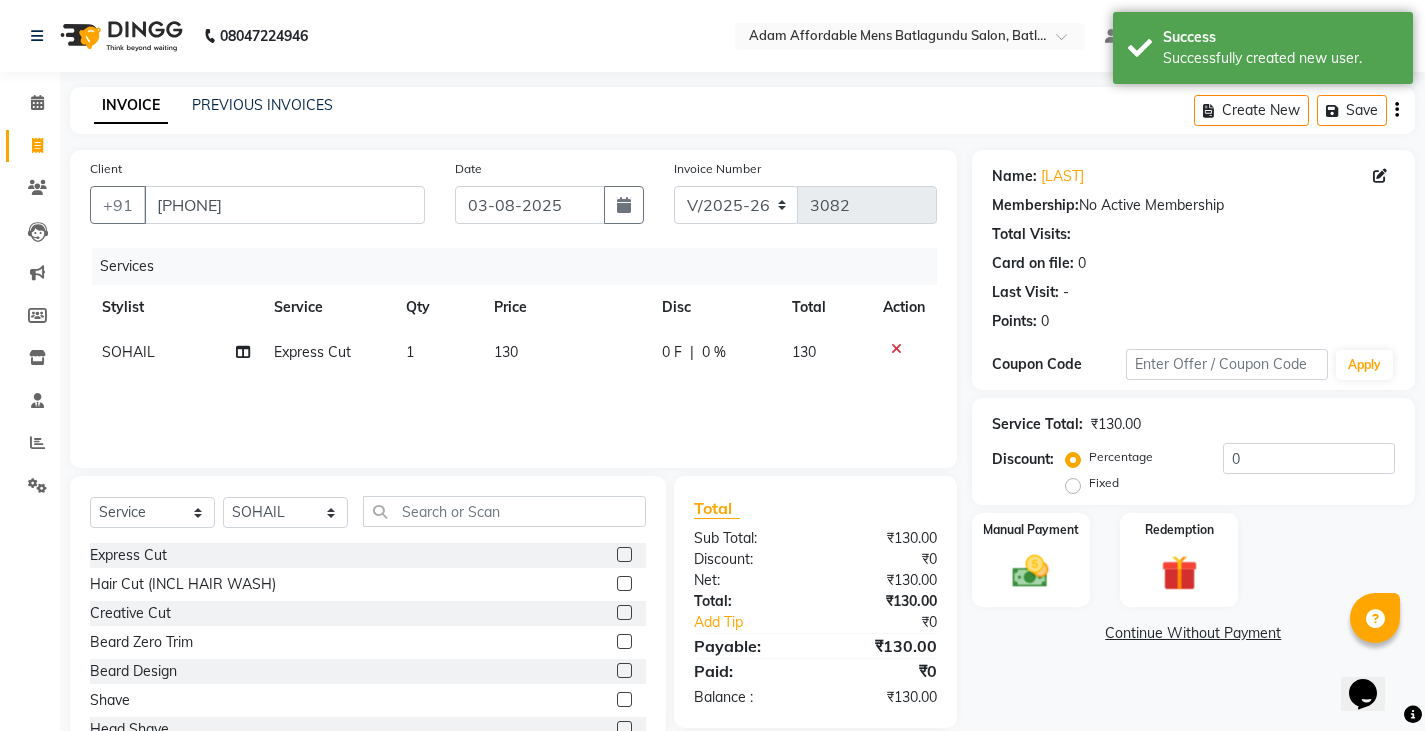click on "130" 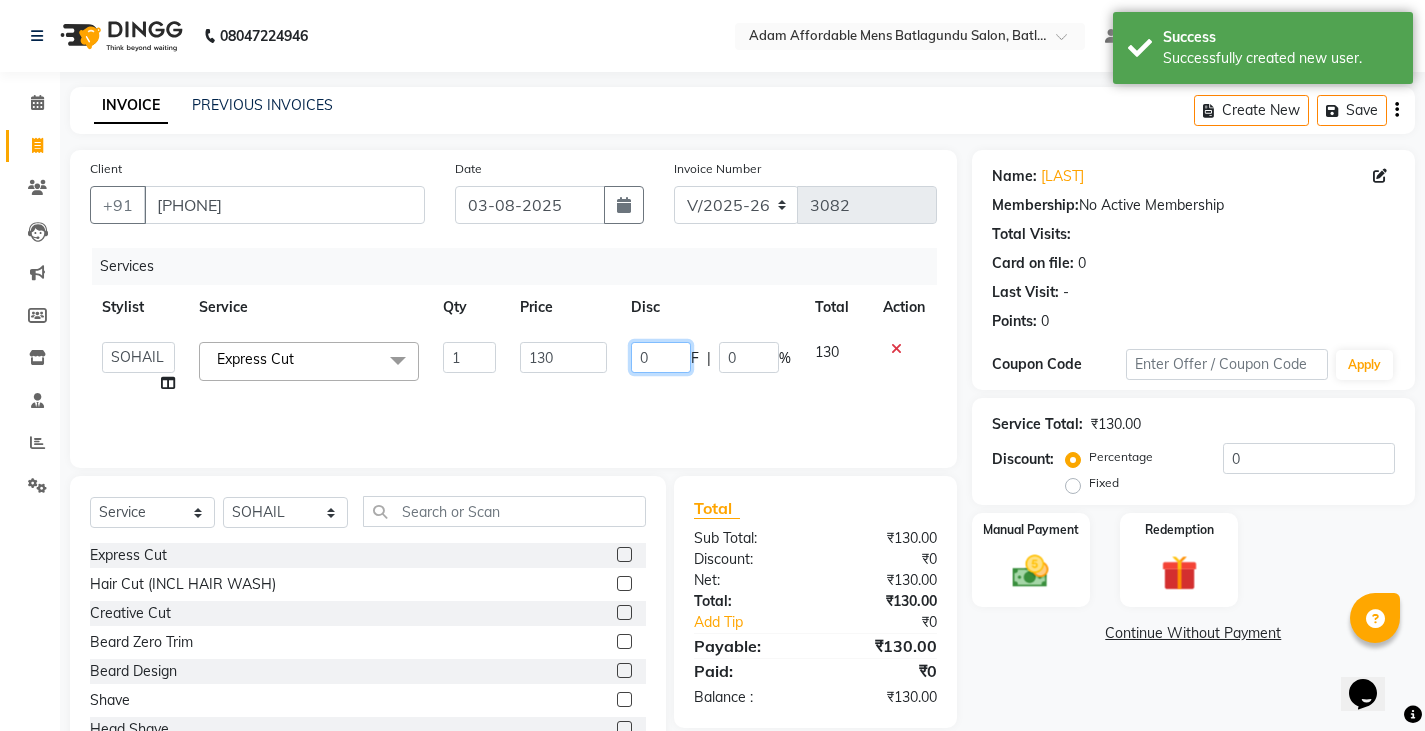 click on "0" 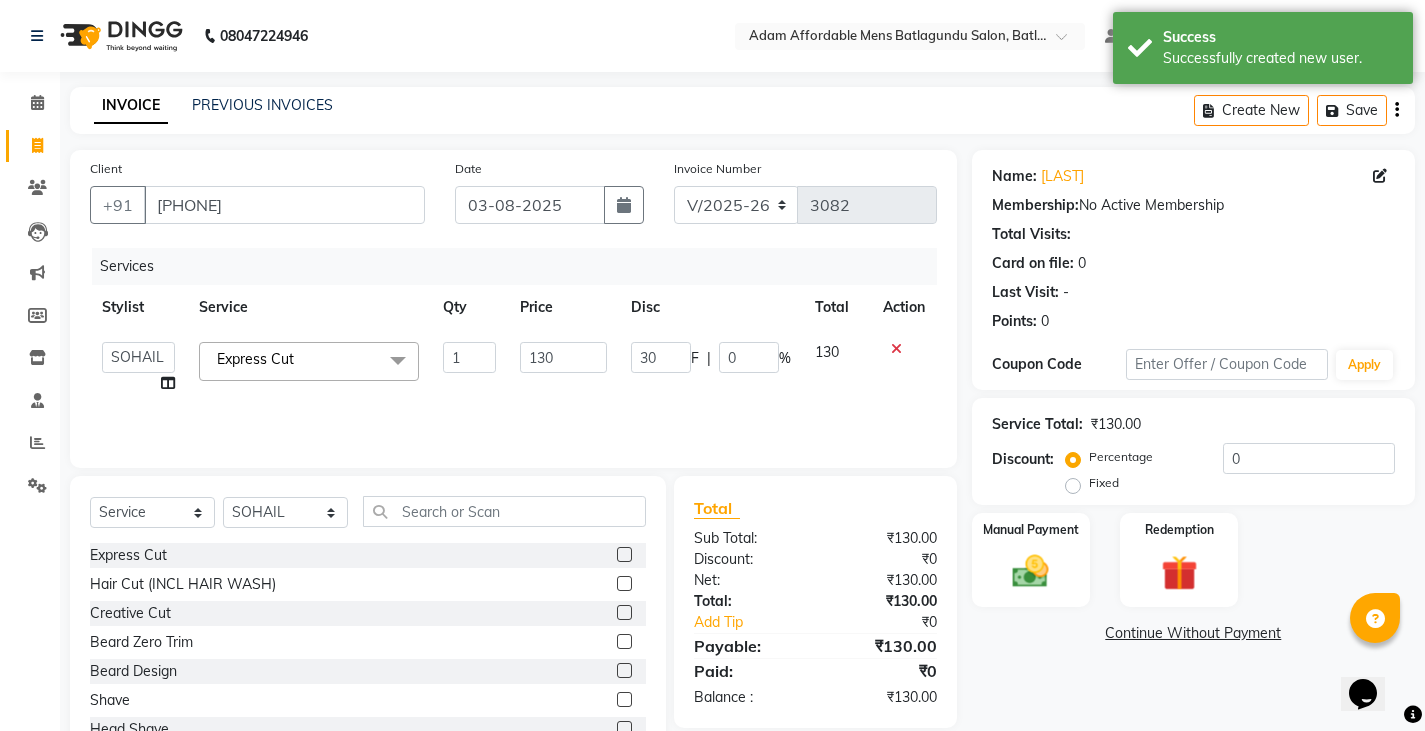 click on "Services Stylist Service Qty Price Disc Total Action  Admin   Anish   Ovesh   Raja   SAHIL    SOHAIL   SONU  Express Cut  x Express Cut Hair Cut (INCL HAIR WASH) Creative Cut Beard Zero Trim Beard Design Shave Head Shave Kid's Cut (Below 5 Years) Wash & Blast Dry EXPRESS GLOBAL HAIR COLOR GLOBAL HAIR COLOUR AMMONIA GOLBAL HAIR COLOUR NON AMMONIA L'OREAL GOLBAL HAIR COLOUR AMMONIA L'OREAL GOLBAL HAIR COLOUR NON AMMONIA GLOBAL FASHION HAIR COLOUR MOUSTACHE COLOUR BEARD COLOUR PER STREAK HIGHLIGHT CAP HIGHLIGHTS NOURISHING HAIR SPA VITALIZING HAIR SPA REPAIR TREATMENT DANDRUFF TREATMENT HAIR LOSS TREATMENT HAIR STRAIGHTENING HAIR REBONDING KERATIN ALMOND OIL NAVARATNA OIL CLEAN UP HYPER PIGMENTATION CLEAN UP REJUVANATE Fruit Facial Instant Glow Charcaol Skin Lightening Skin Brightening FACE & NECK BLEACH FACE & NECK DETAN PRE BRIDEGROOM DELUXE PRE BRIDEGROOM ADVANCE (COMBO) NORMAL PREMIUM ELEGANT HAIRCUT+ BEARD TRIM + DETAN HAIRCUT + BEARD TRIM + HEAD MASSAGE HAIRCUT + BEARD TRIM + EXPRESS HAIR COLOR 1 130 30 F" 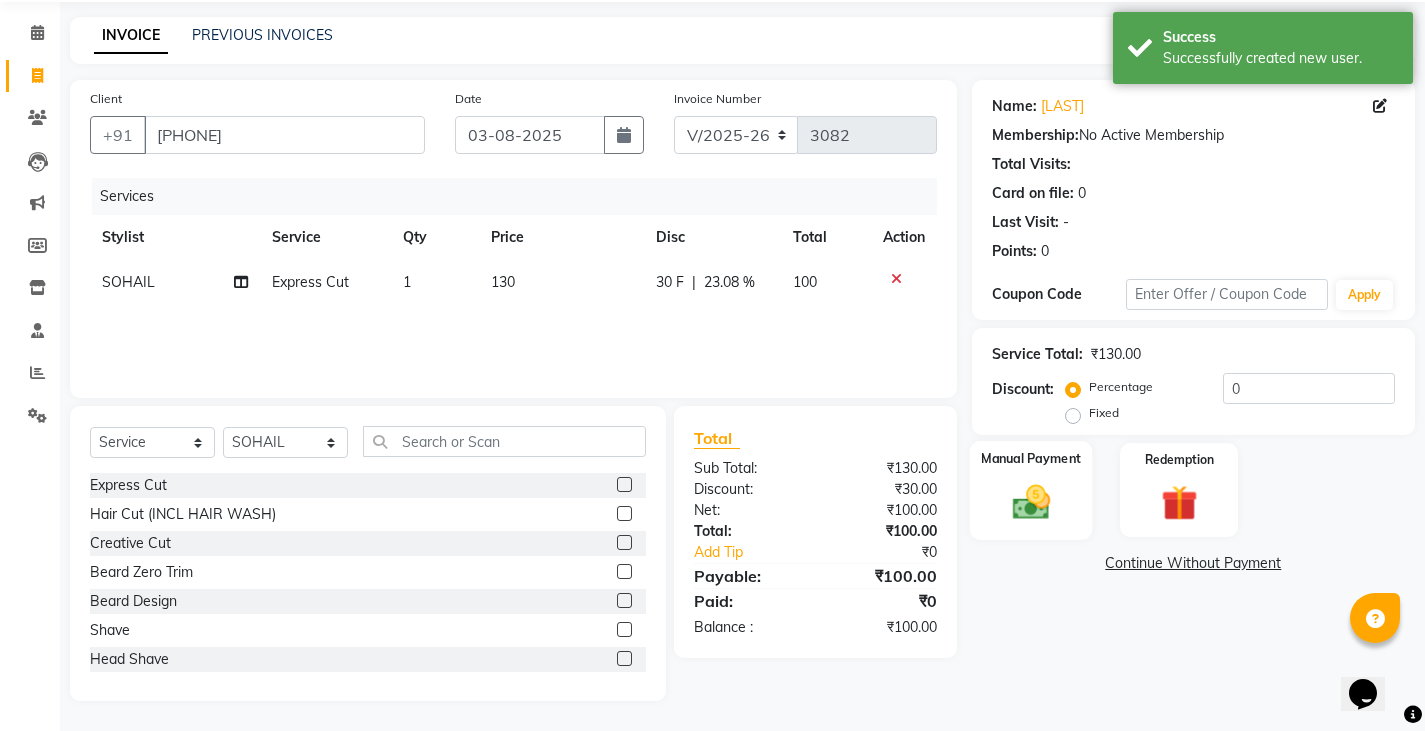click 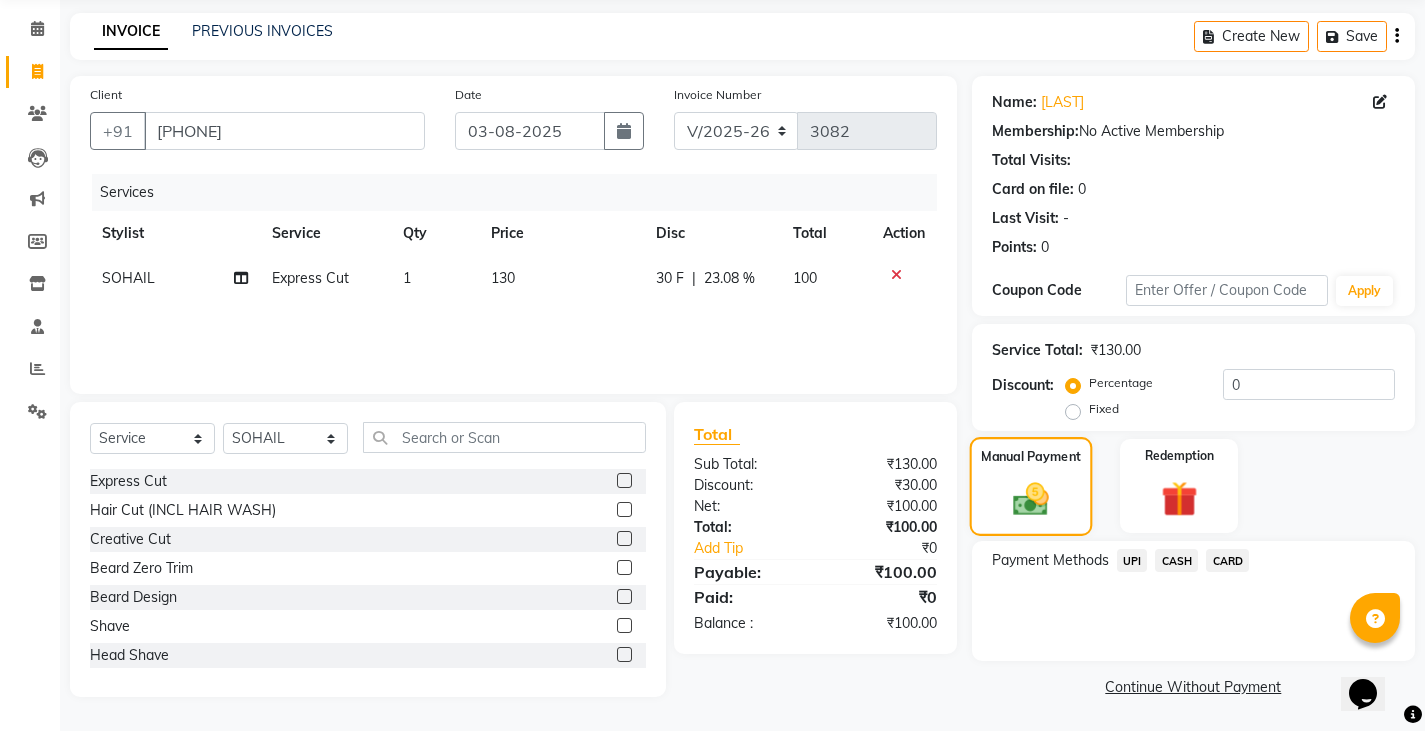 scroll, scrollTop: 75, scrollLeft: 0, axis: vertical 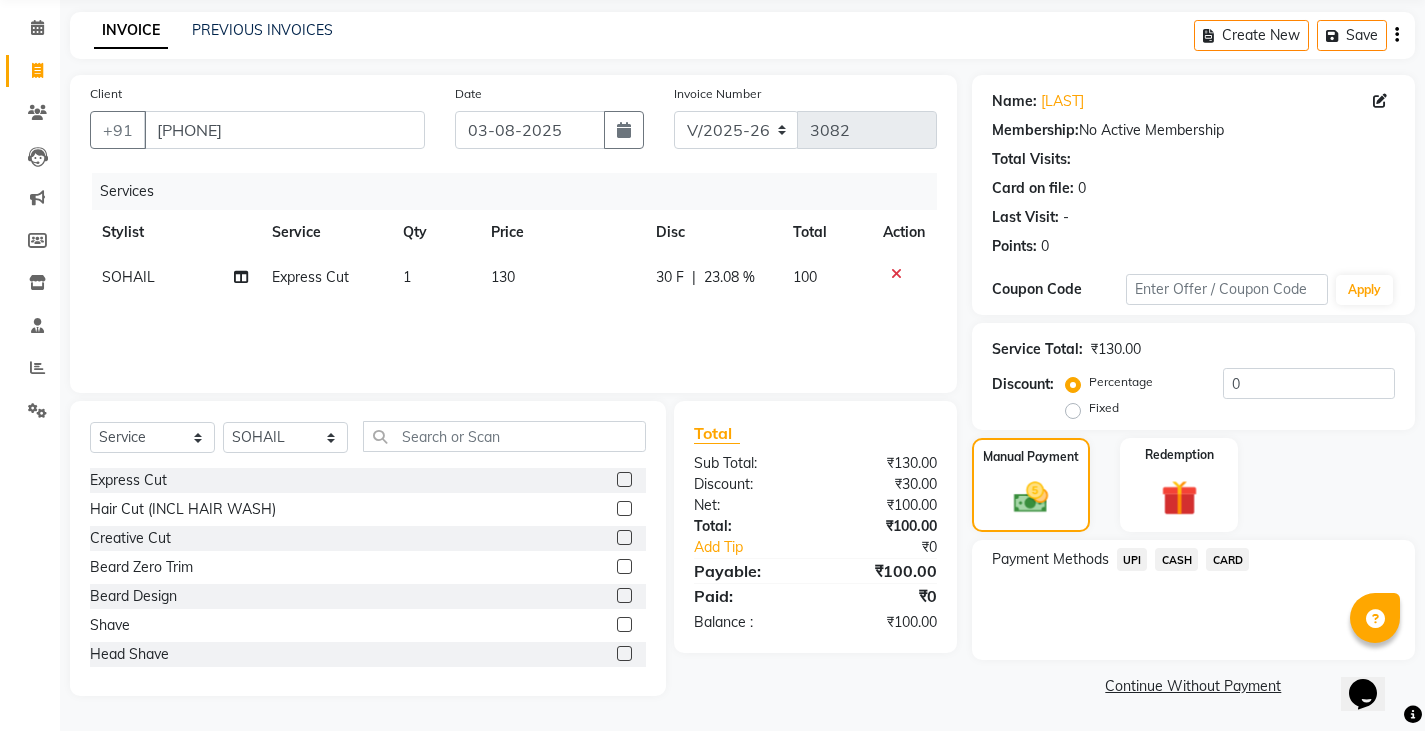 click on "UPI" 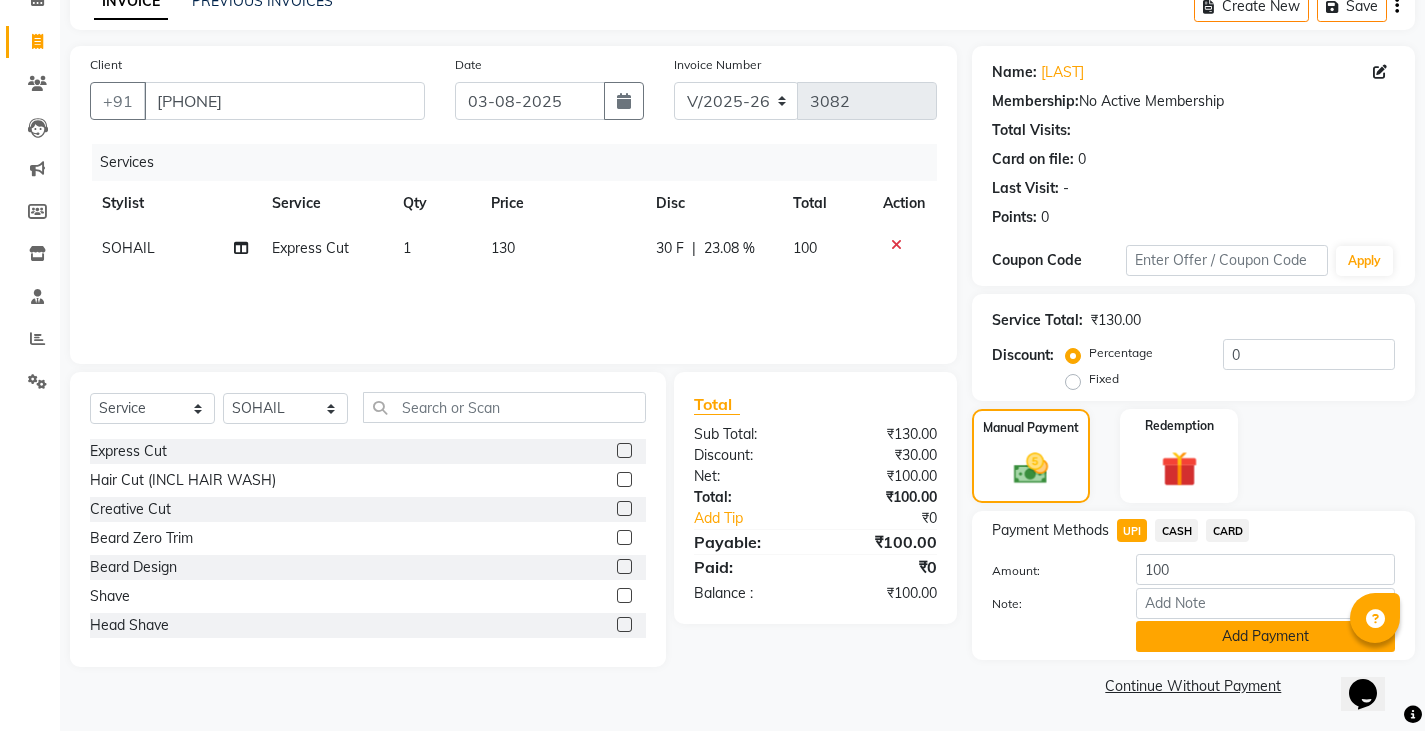 click on "Add Payment" 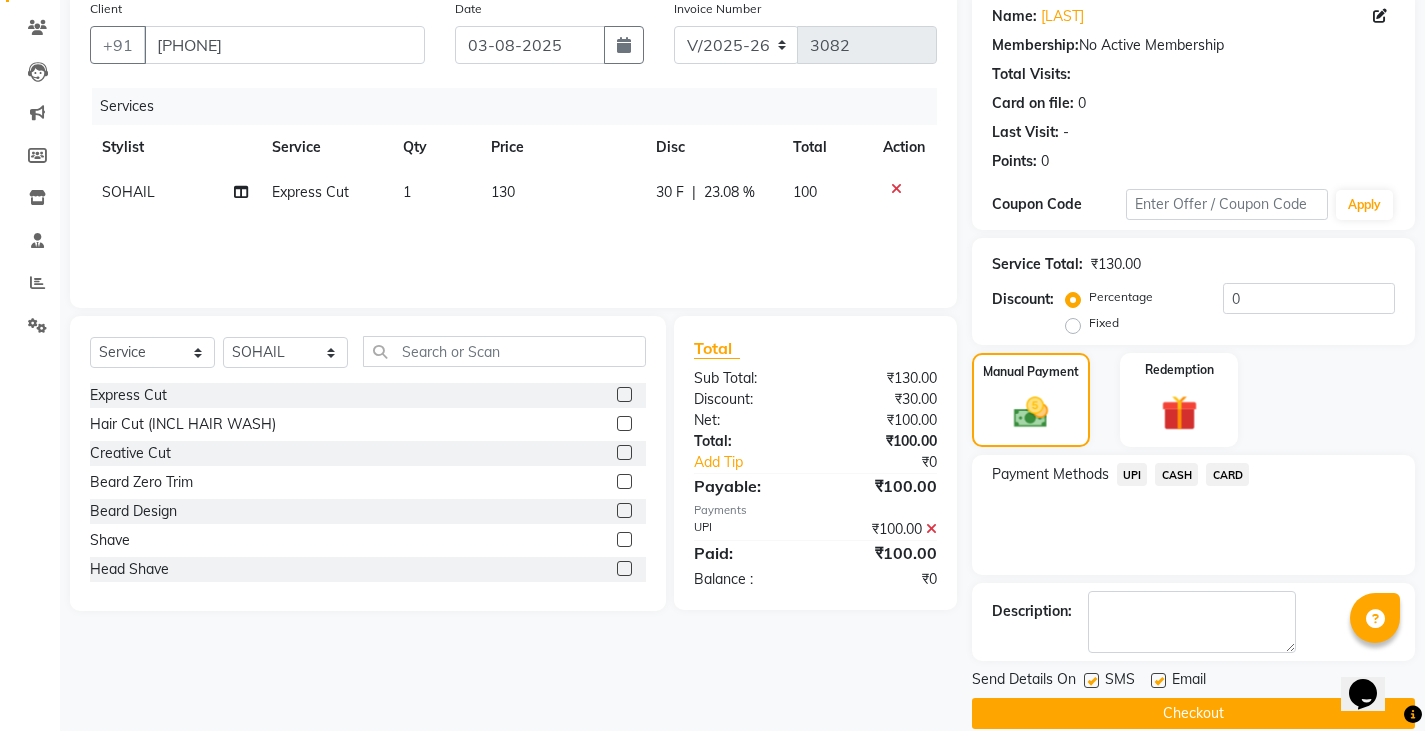 scroll, scrollTop: 188, scrollLeft: 0, axis: vertical 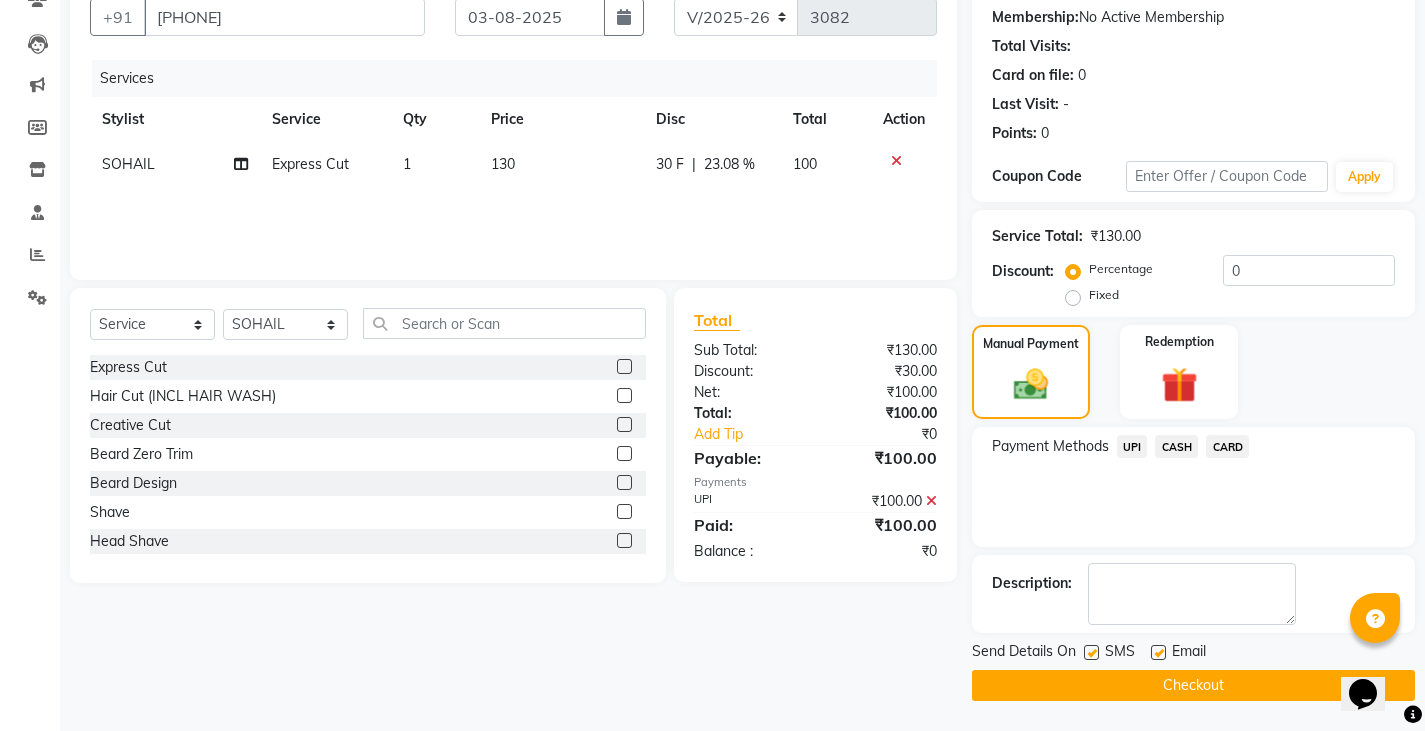 click on "Checkout" 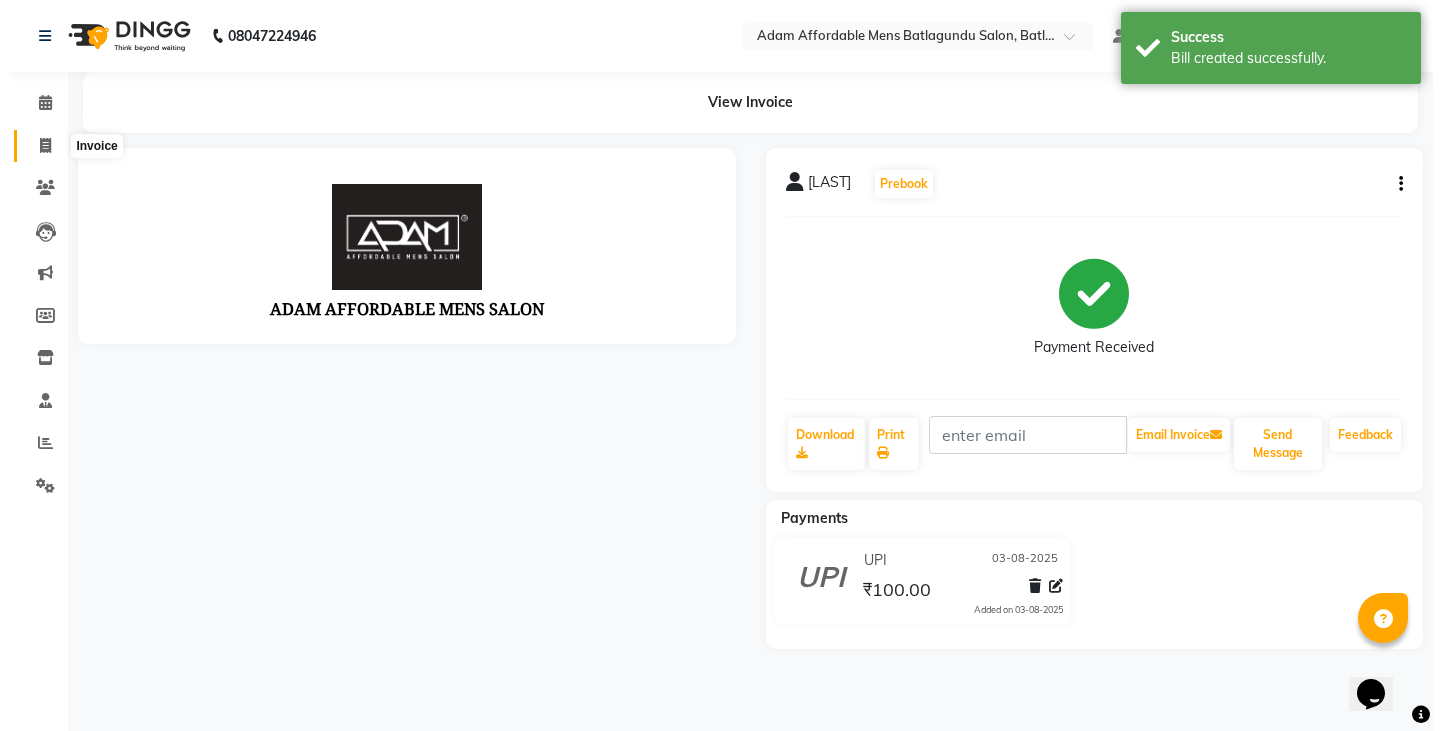 scroll, scrollTop: 0, scrollLeft: 0, axis: both 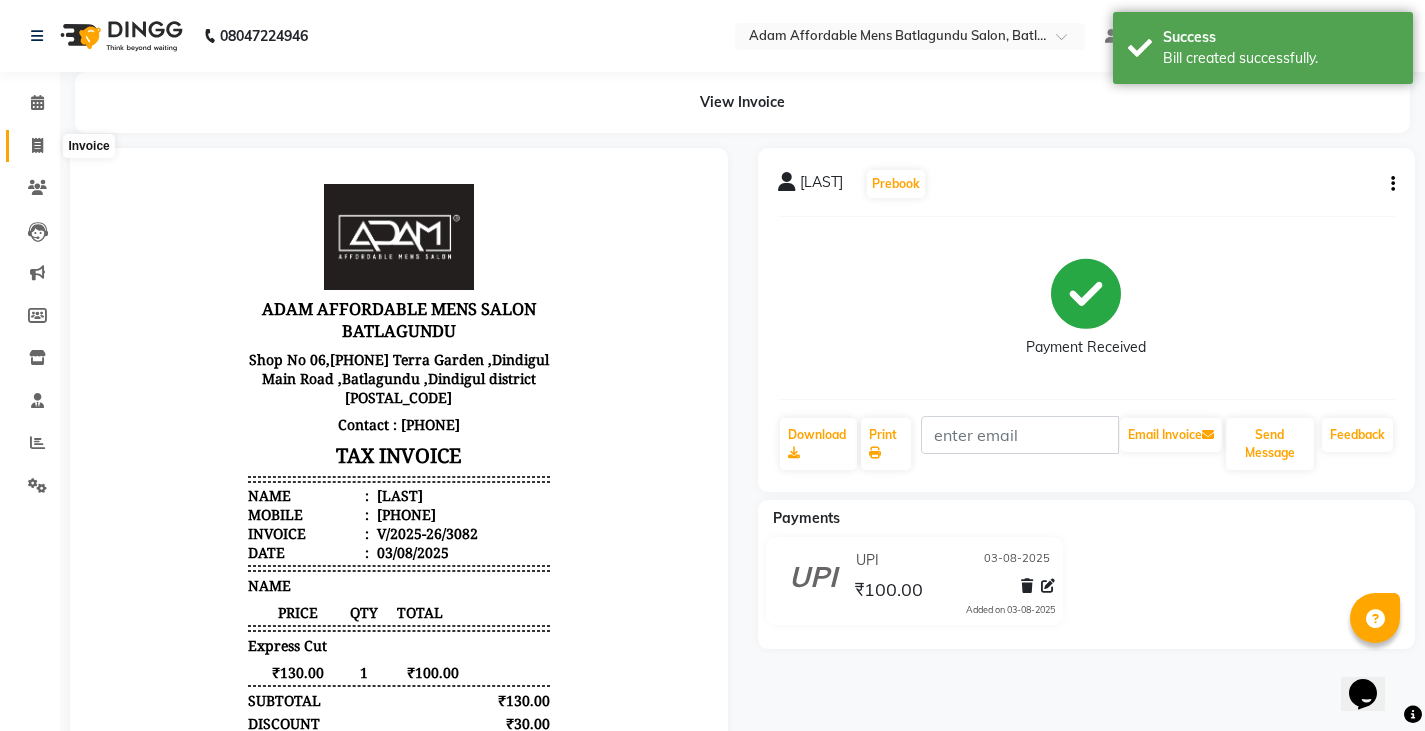click 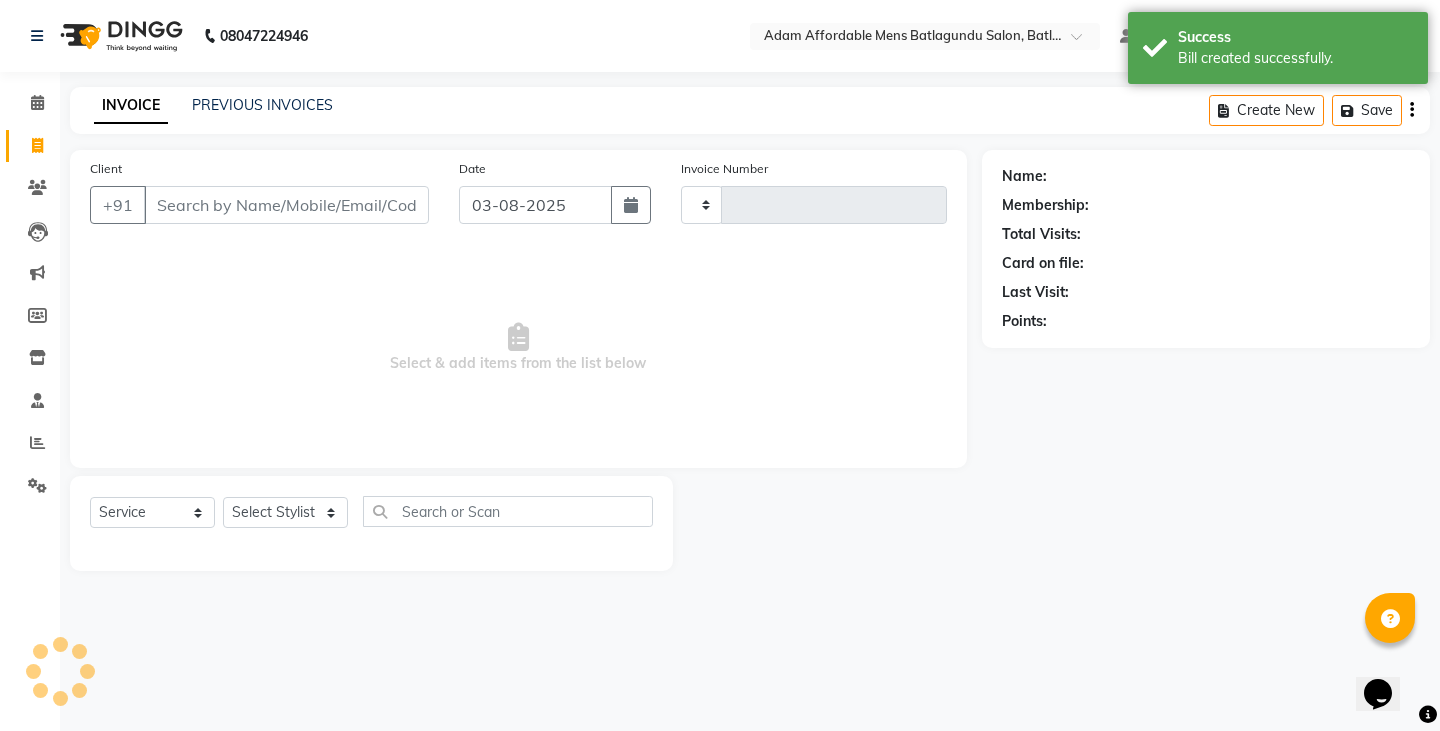 click on "Client +91" 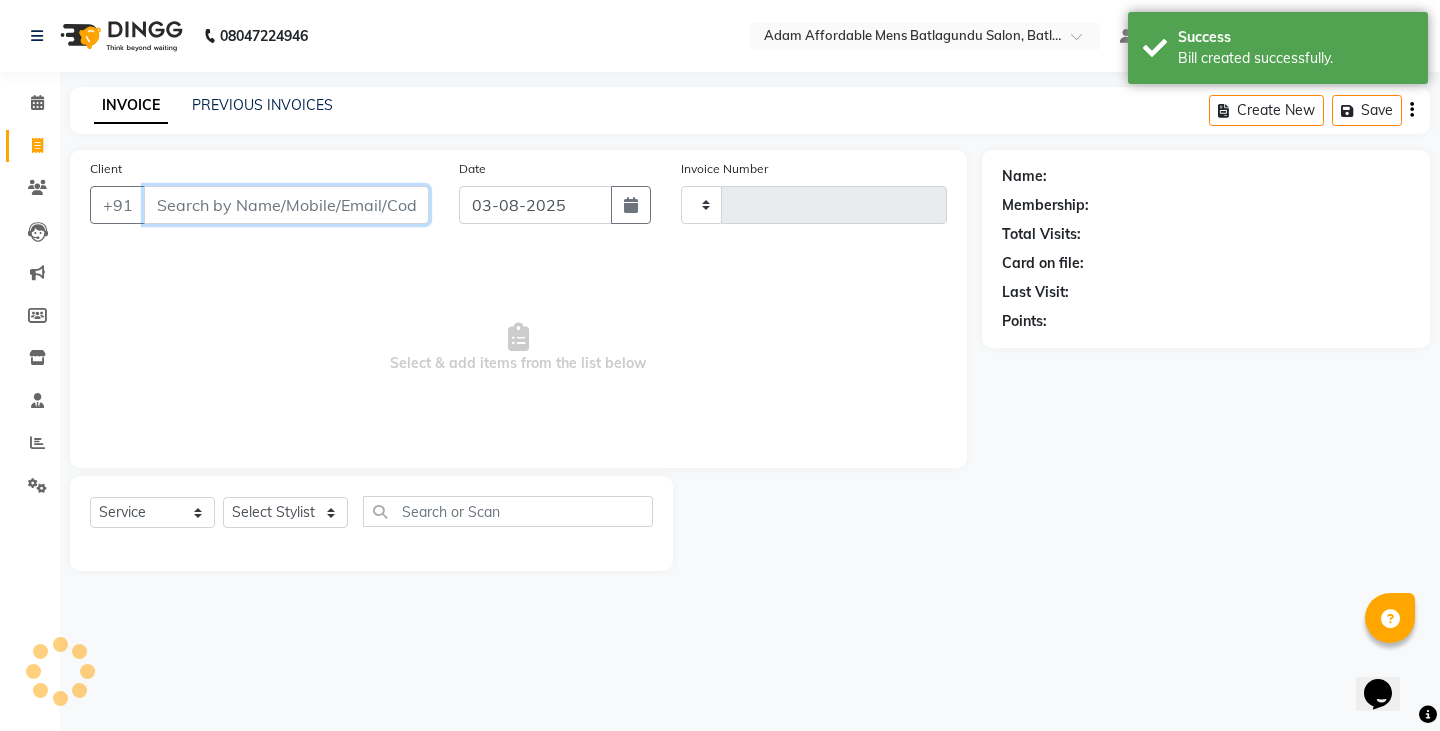 type on "3083" 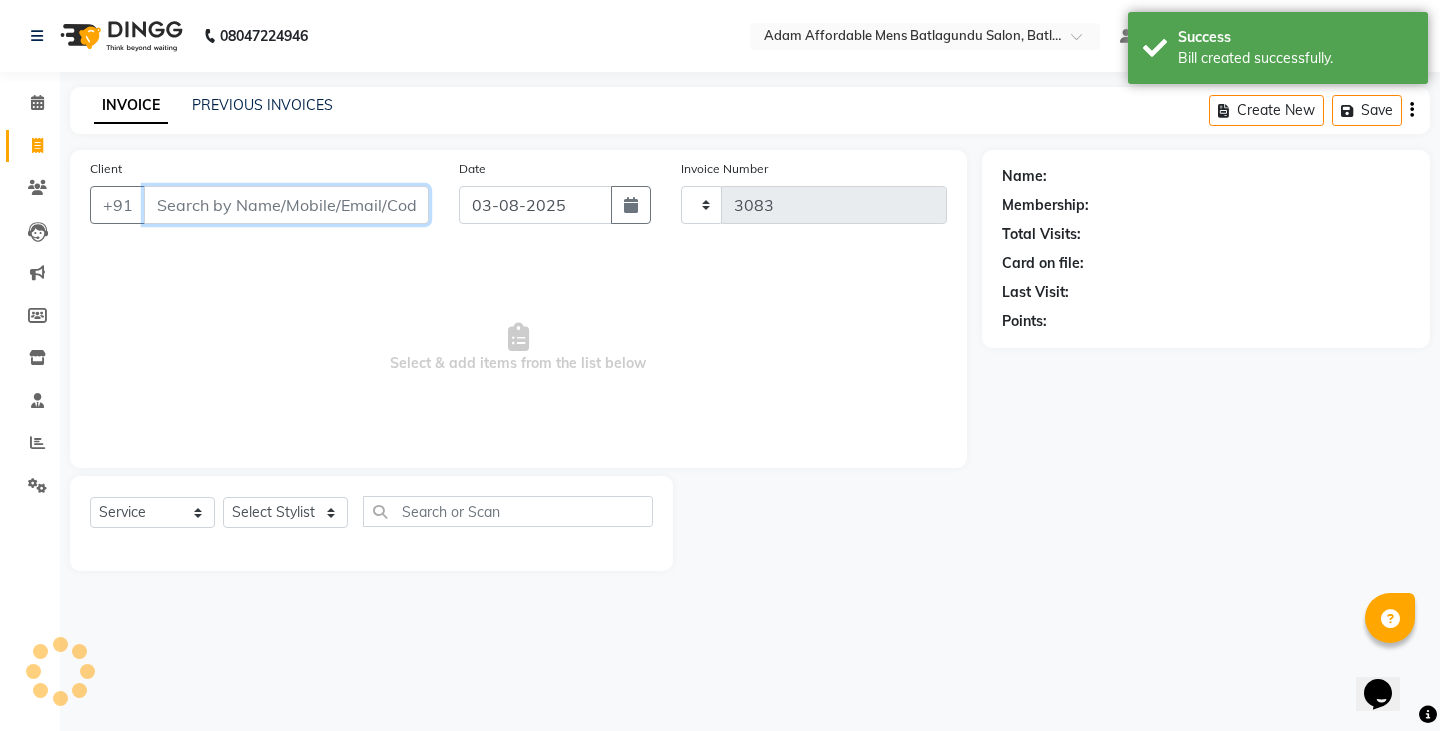 select on "8213" 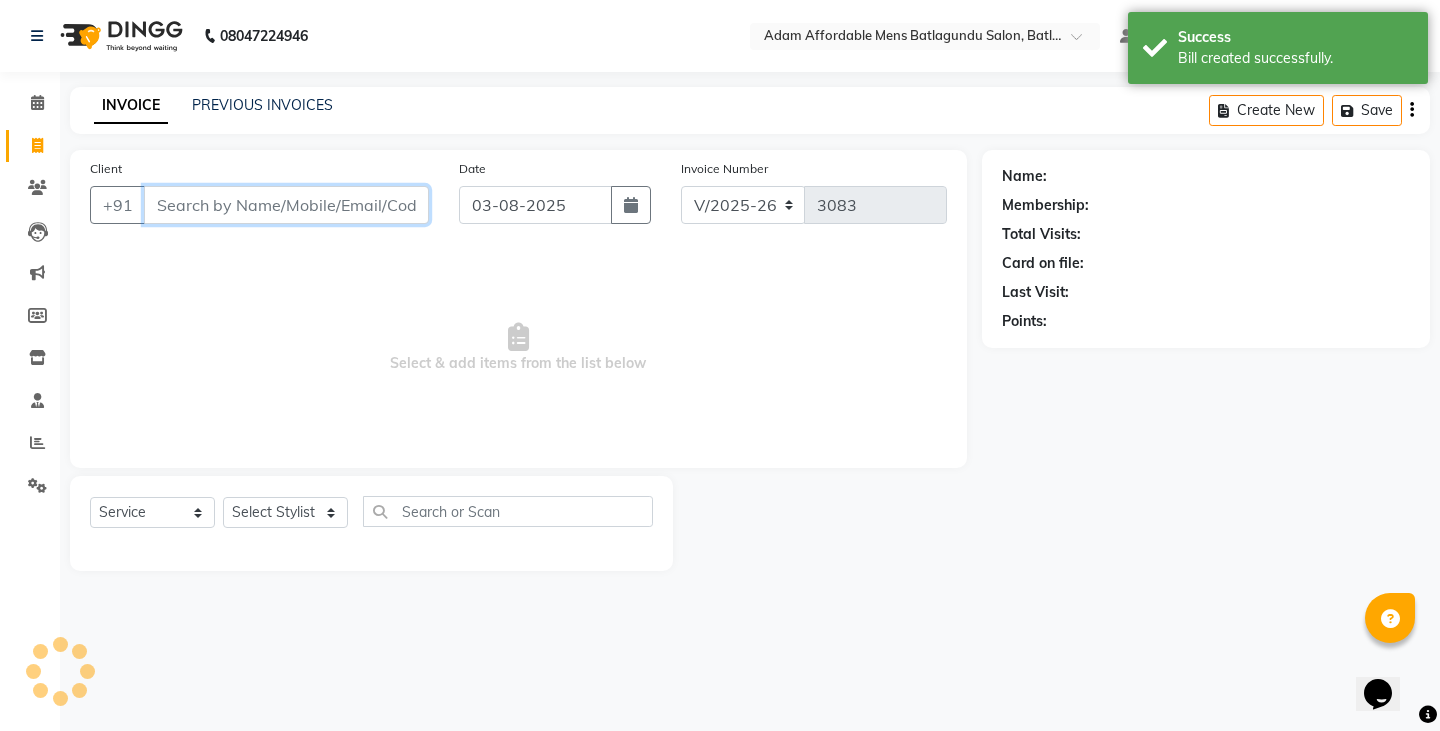 click on "Client" at bounding box center [286, 205] 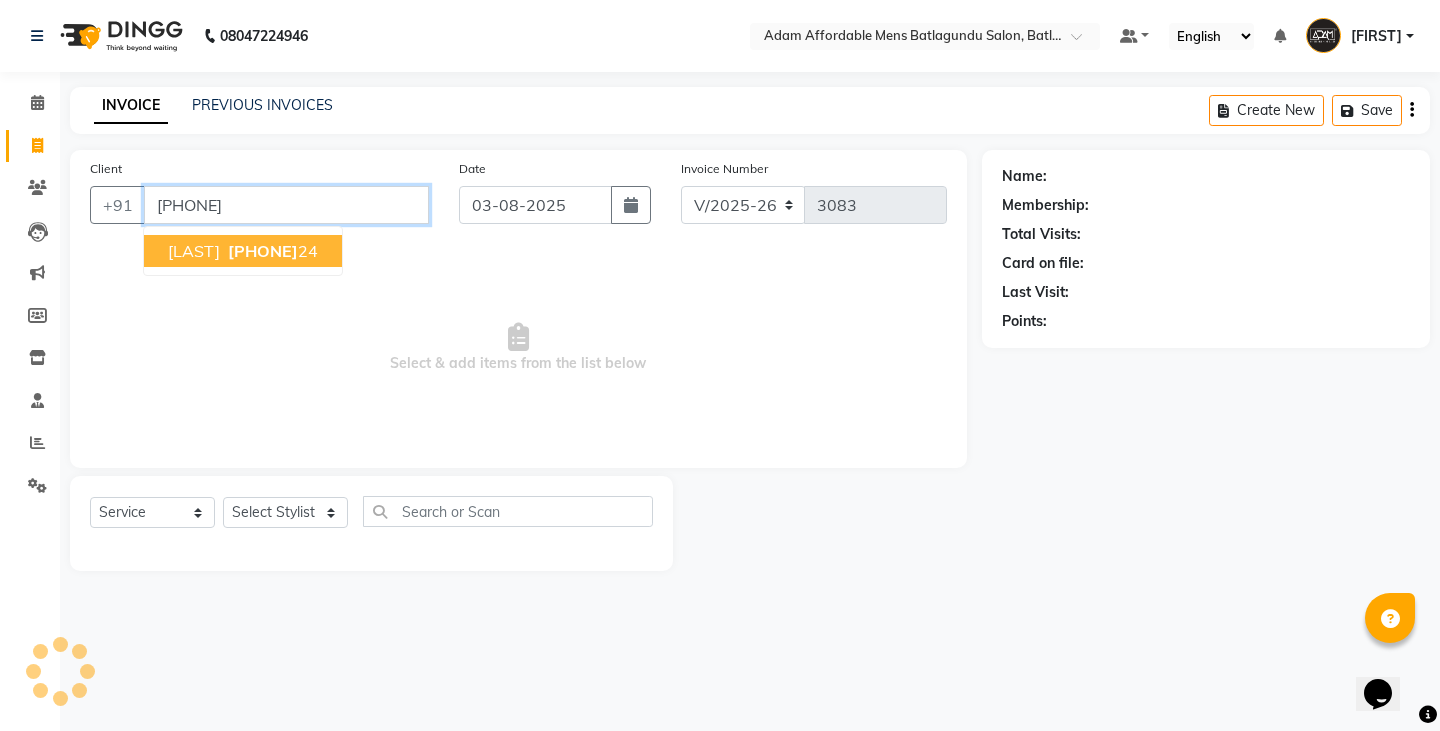 type on "[PHONE]" 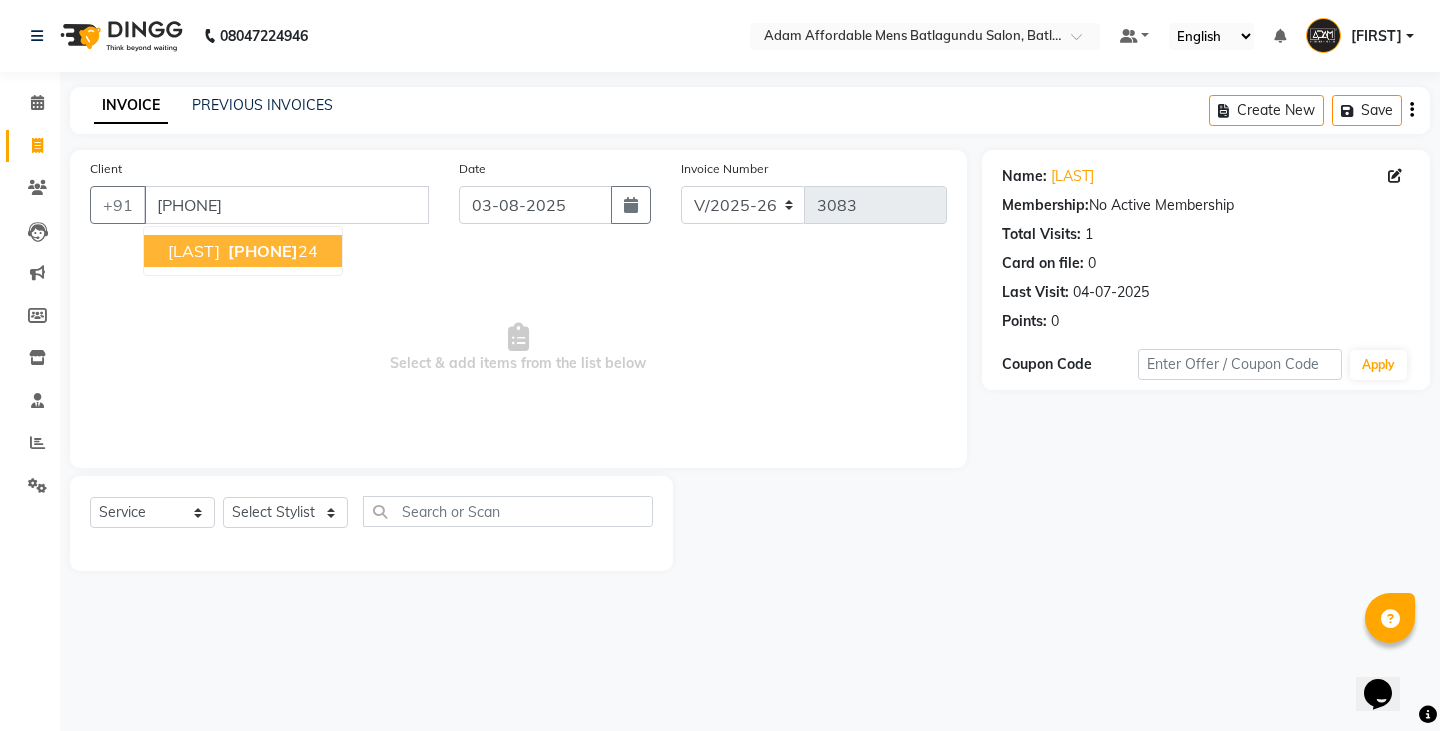 click on "[PHONE]" at bounding box center [263, 251] 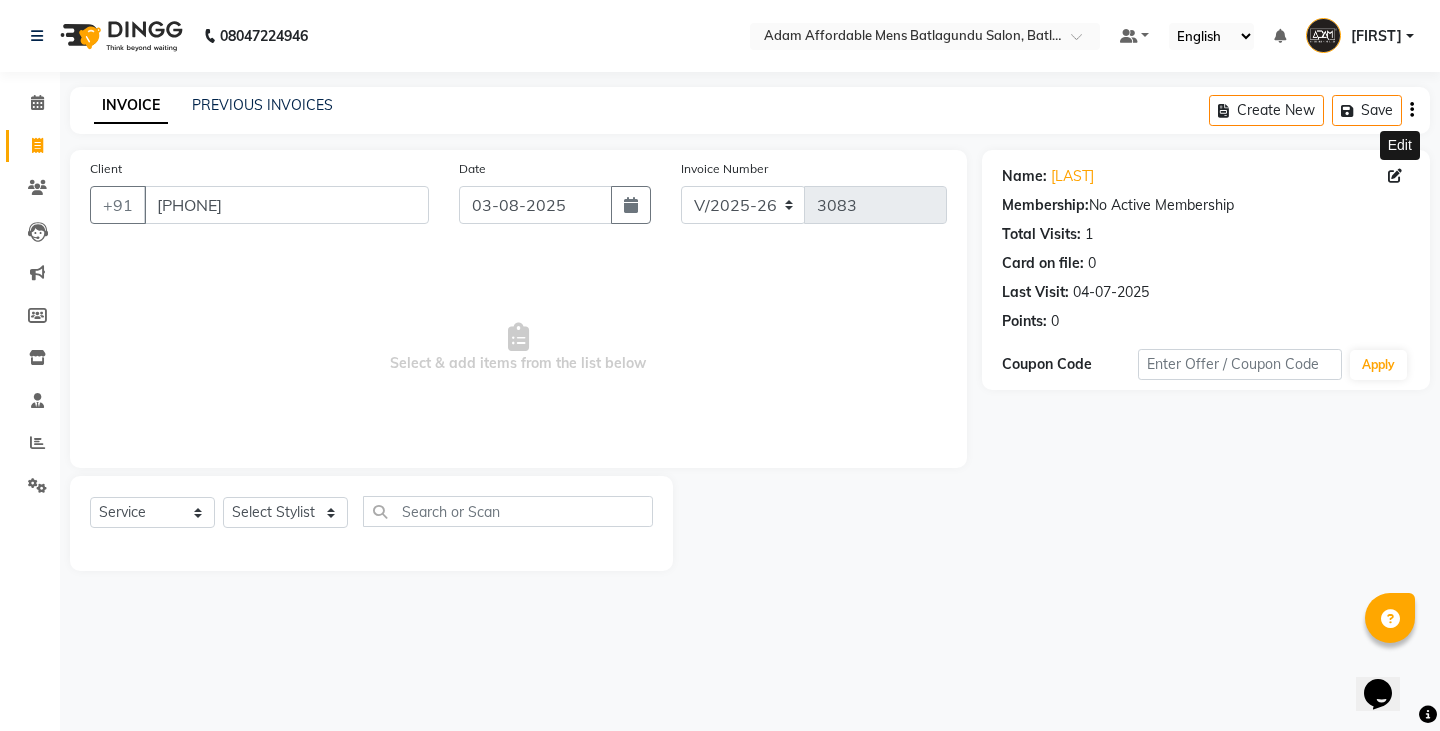 click 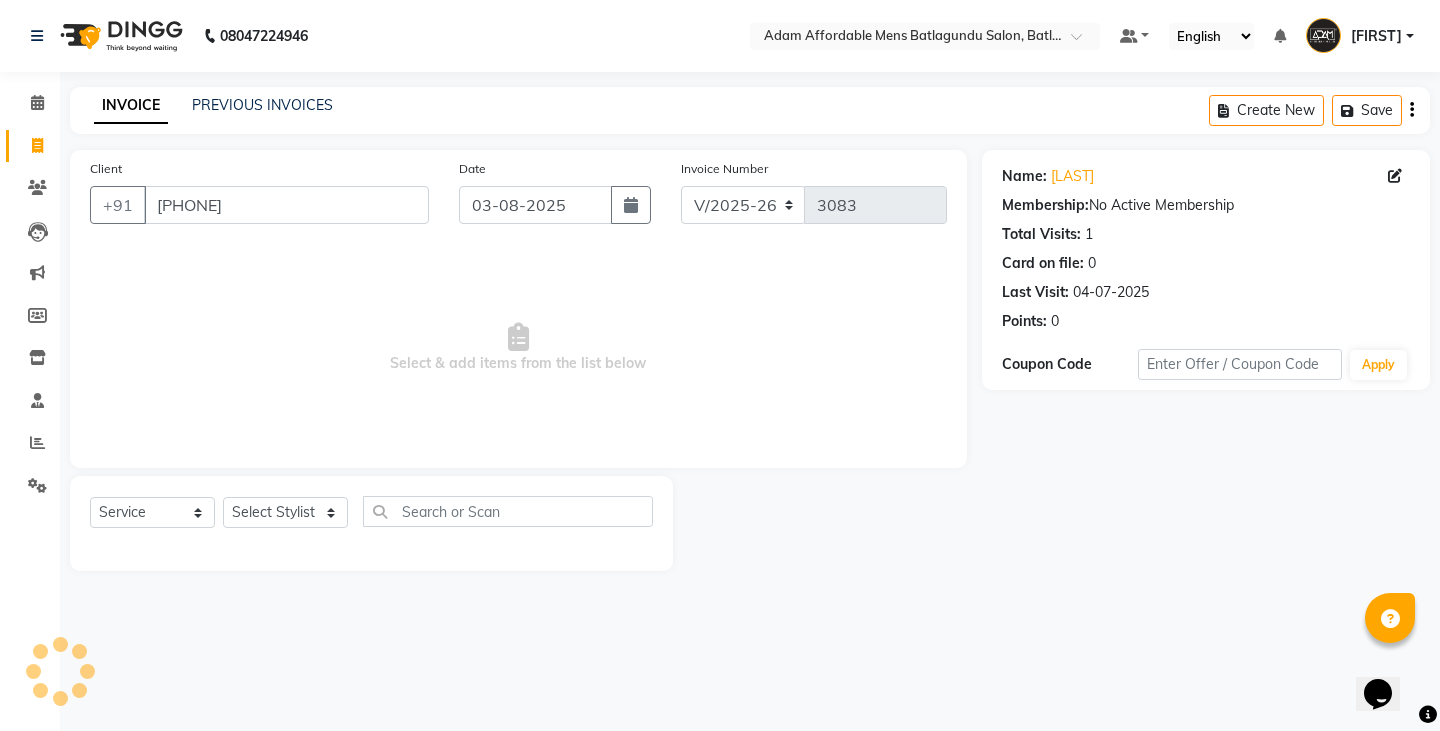 select on "male" 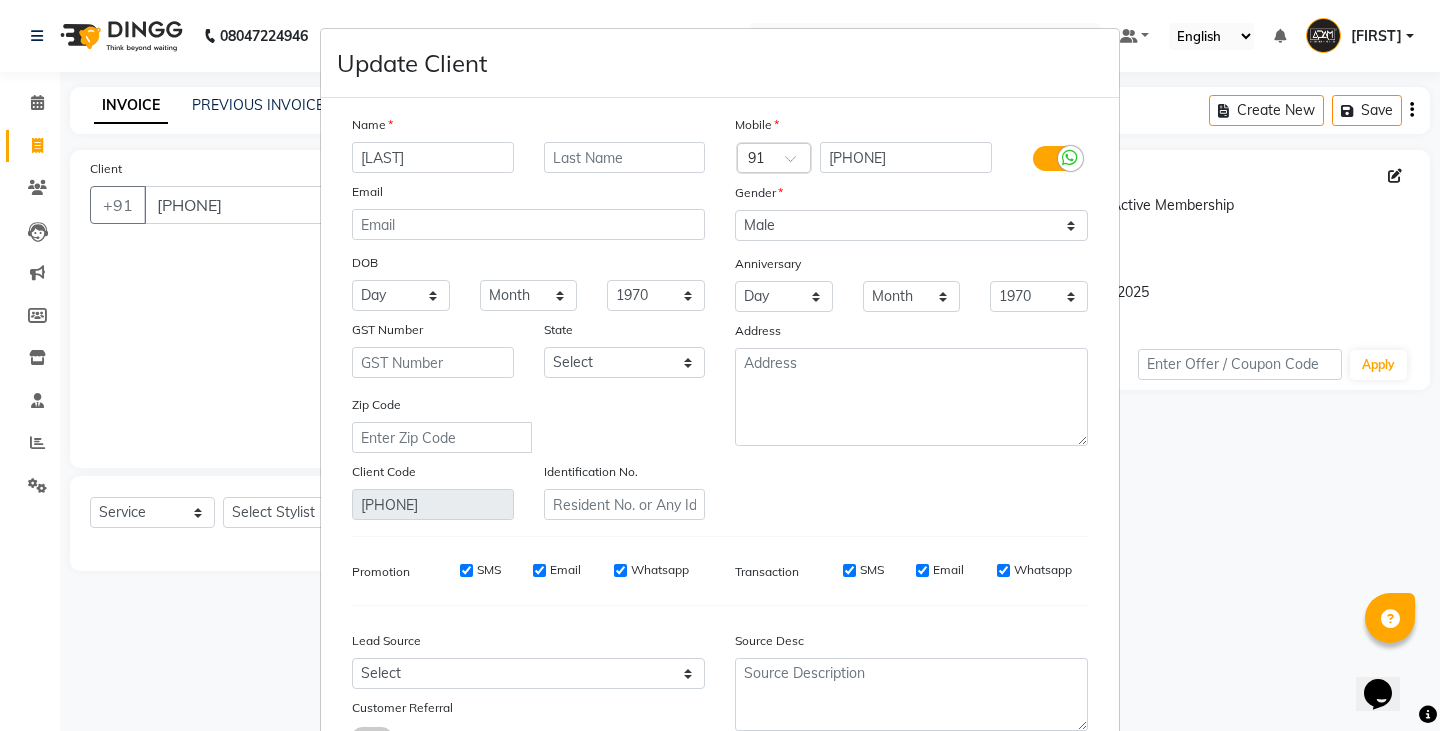 click on "[LAST]" at bounding box center [433, 157] 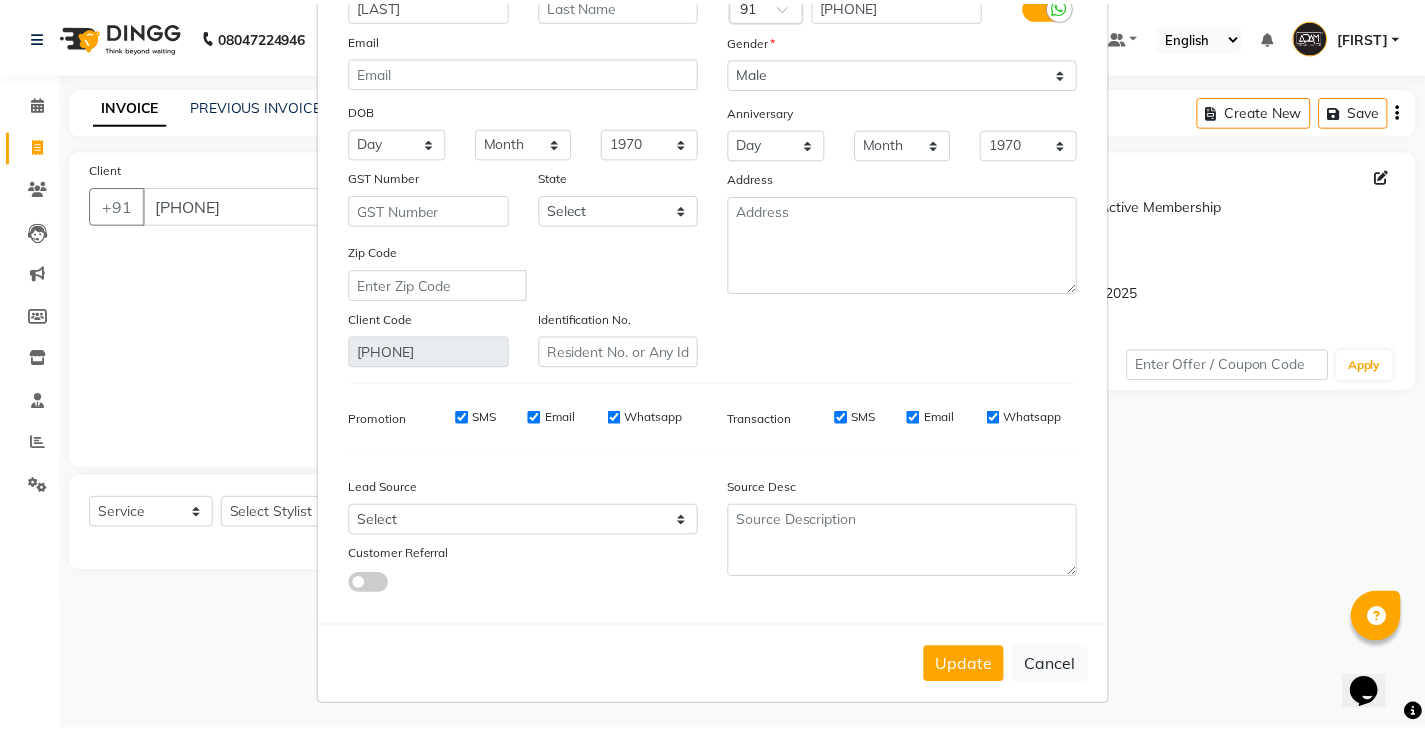 scroll, scrollTop: 156, scrollLeft: 0, axis: vertical 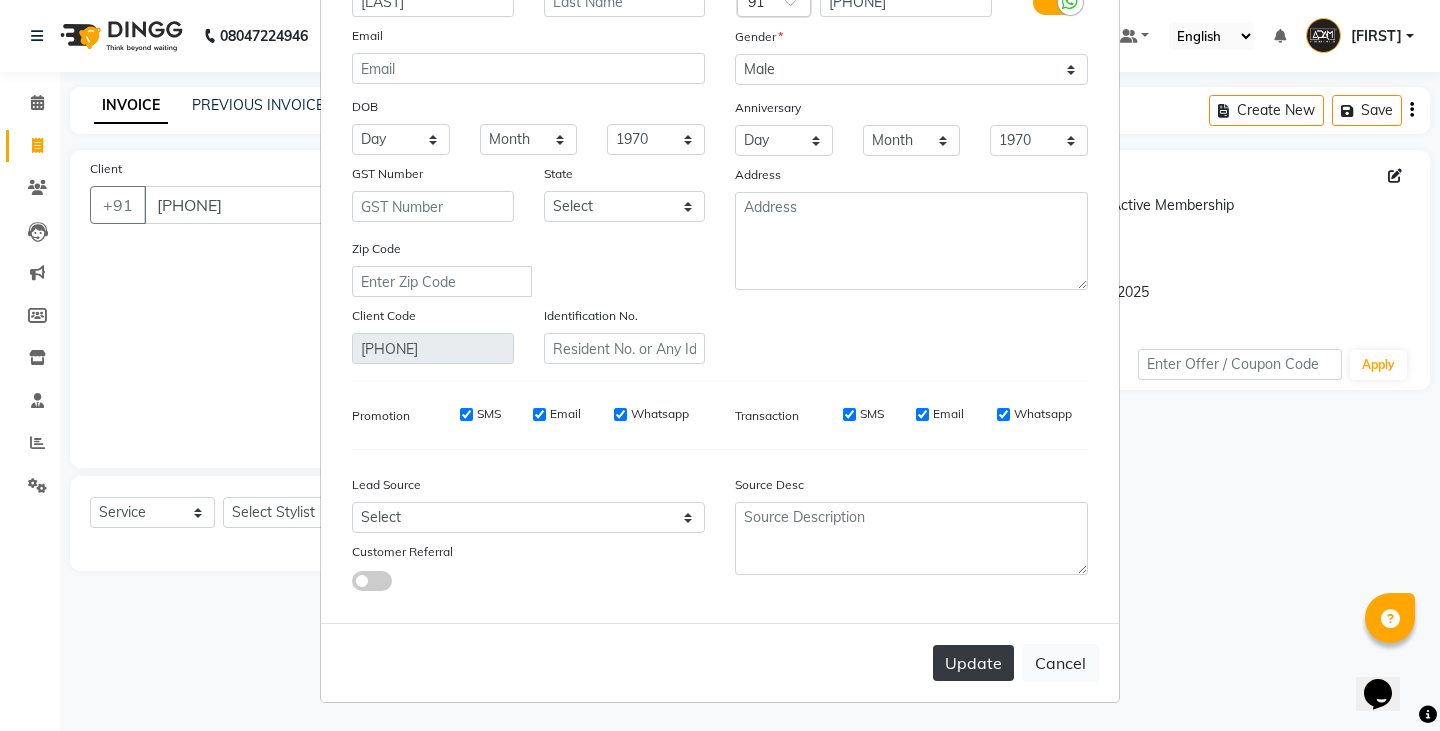 type on "[LAST]" 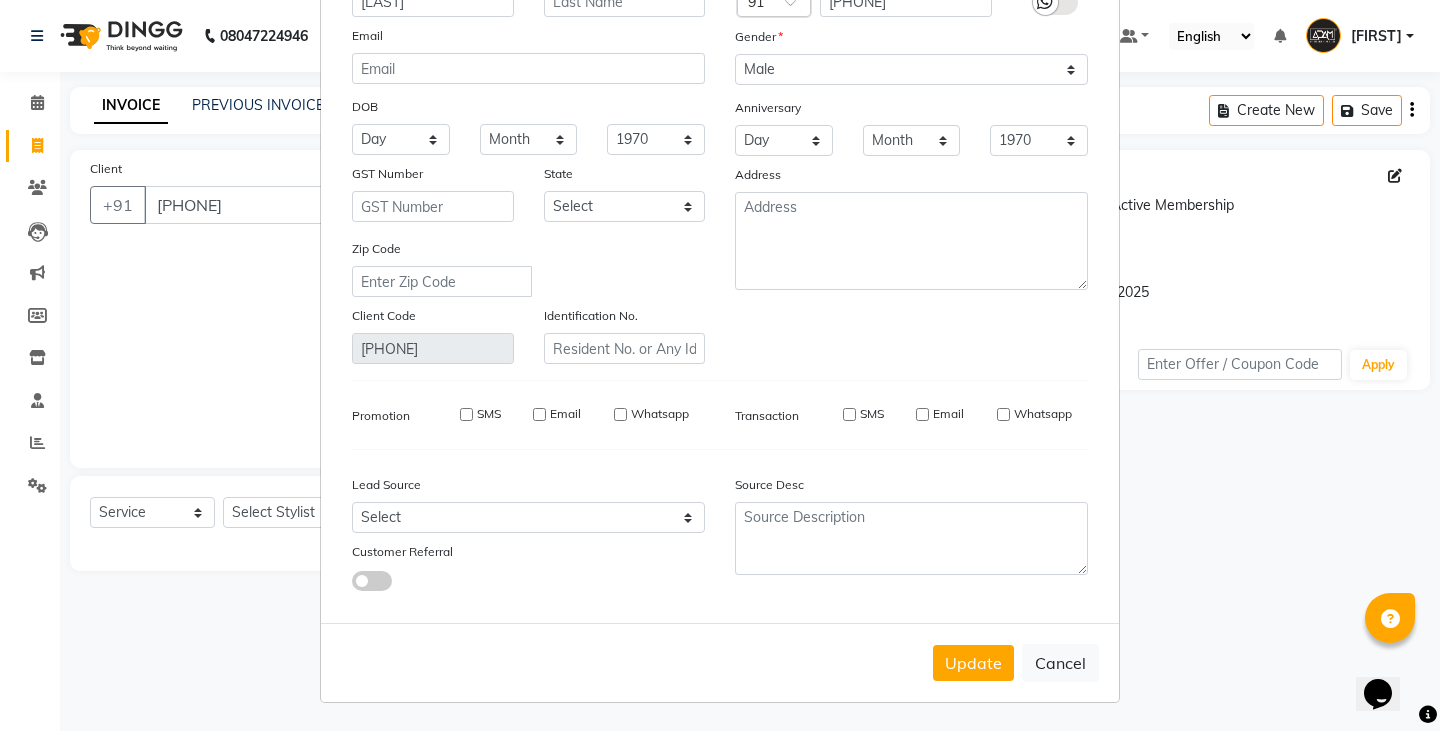 type 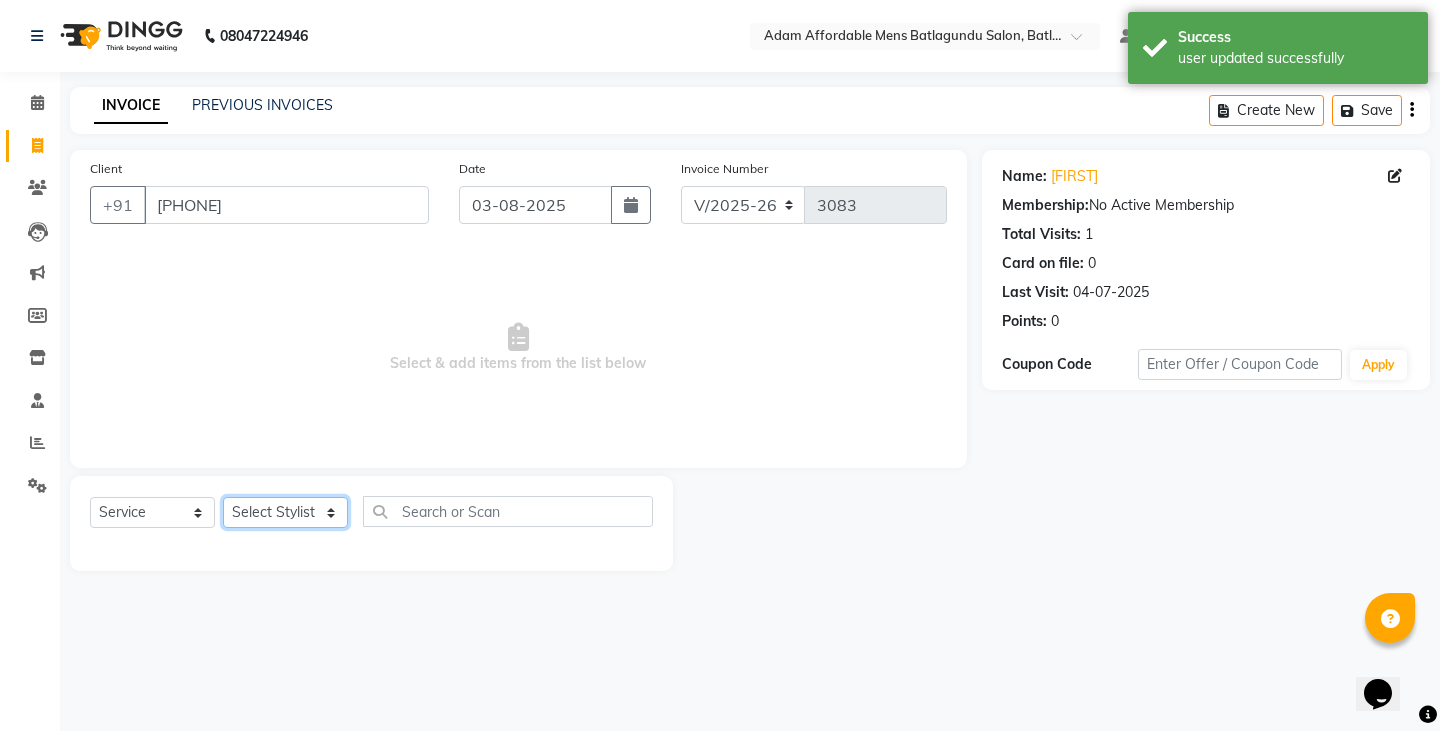 click on "Select Stylist Admin Anish Ovesh Raja SAHIL  SOHAIL SONU" 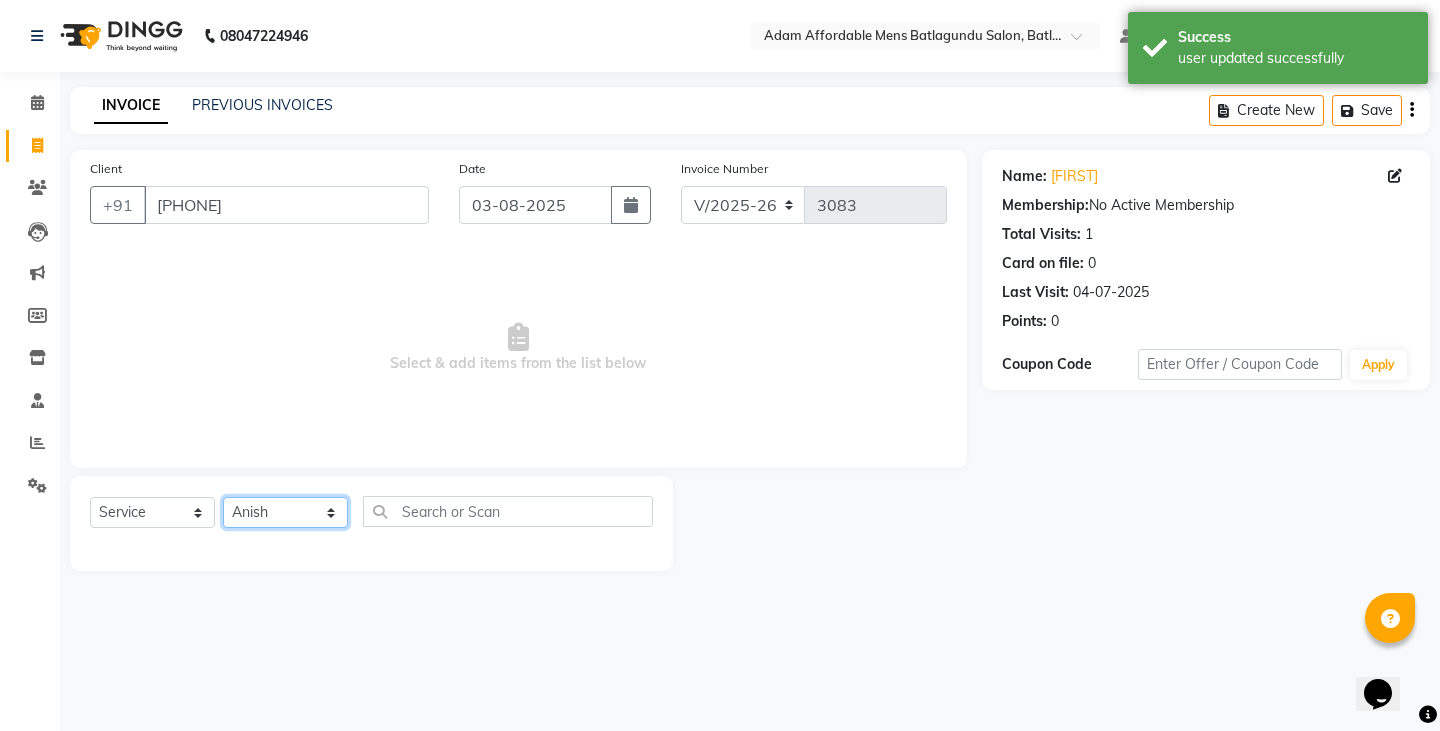 click on "Select Stylist Admin Anish Ovesh Raja SAHIL  SOHAIL SONU" 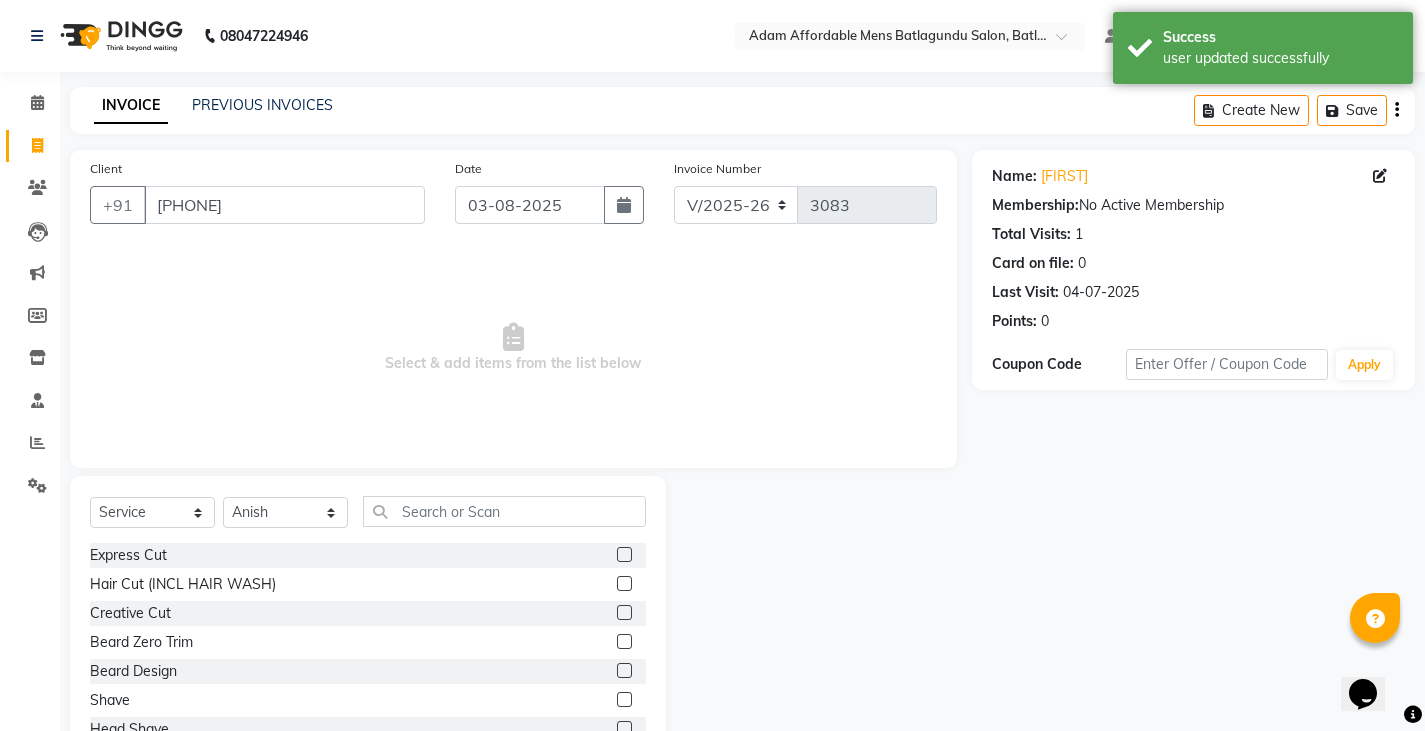 click 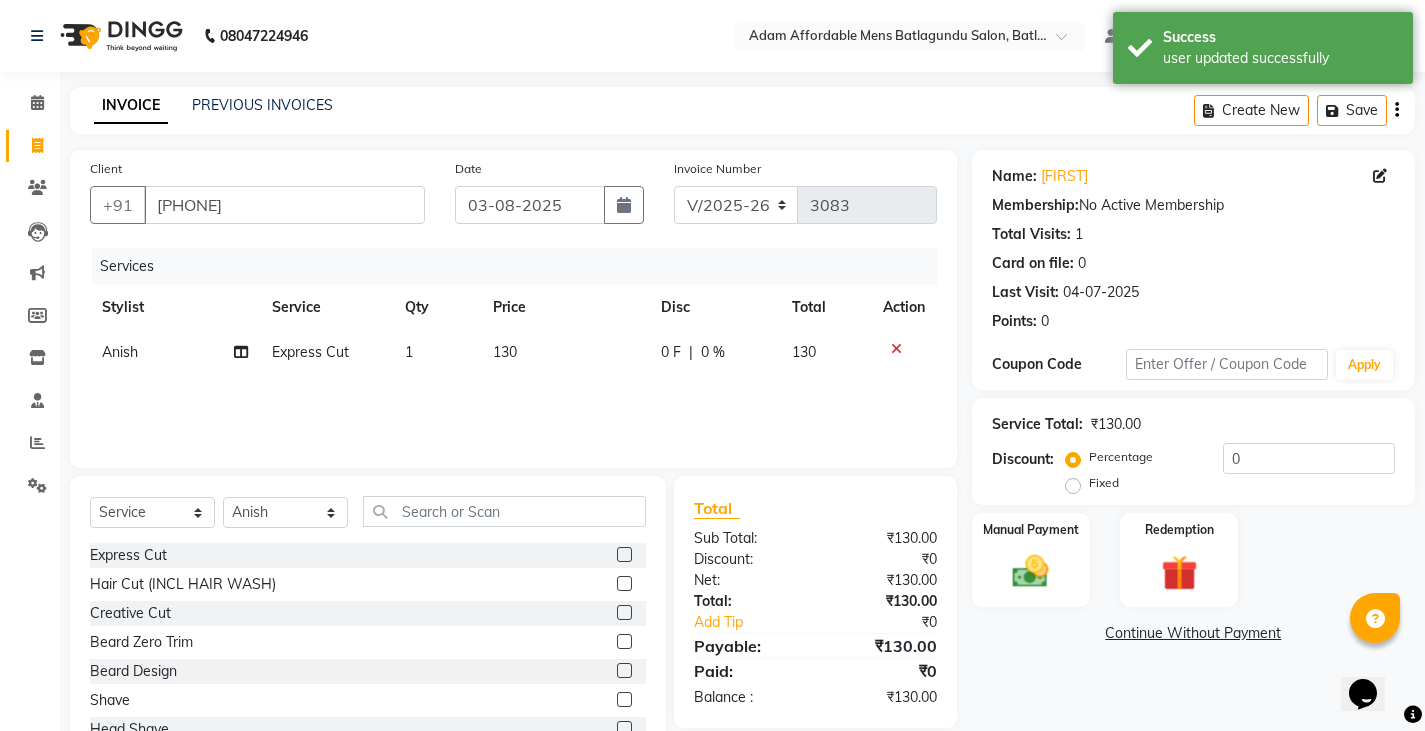 click on "0 F | 0 %" 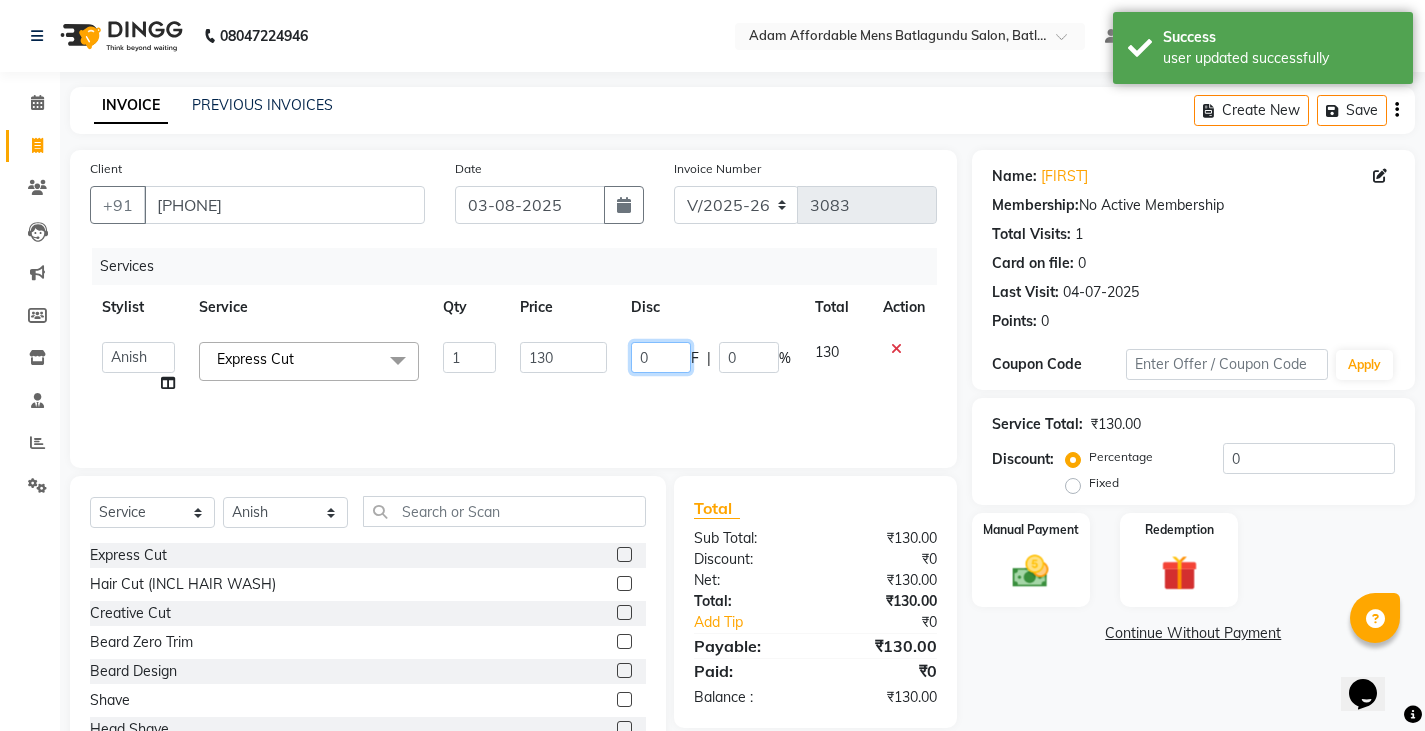click on "0" 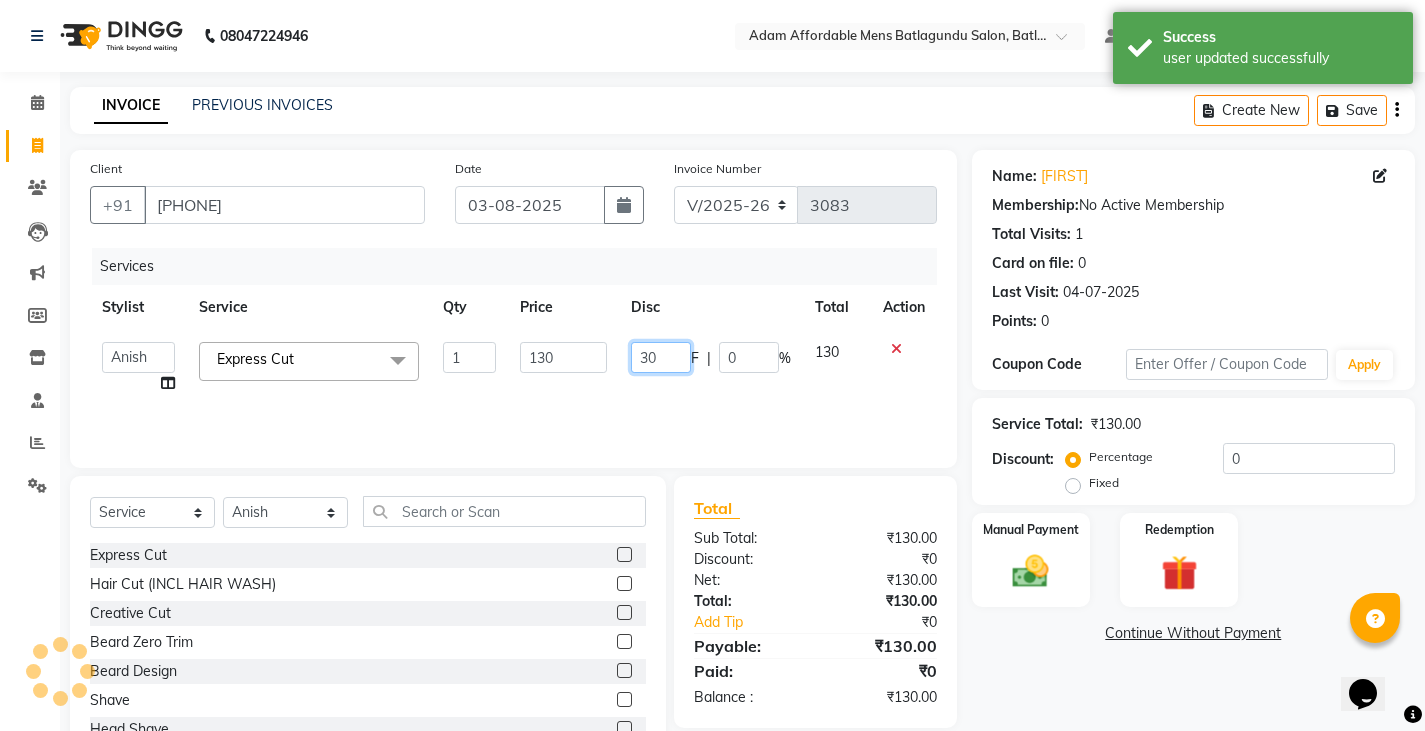 click on "30" 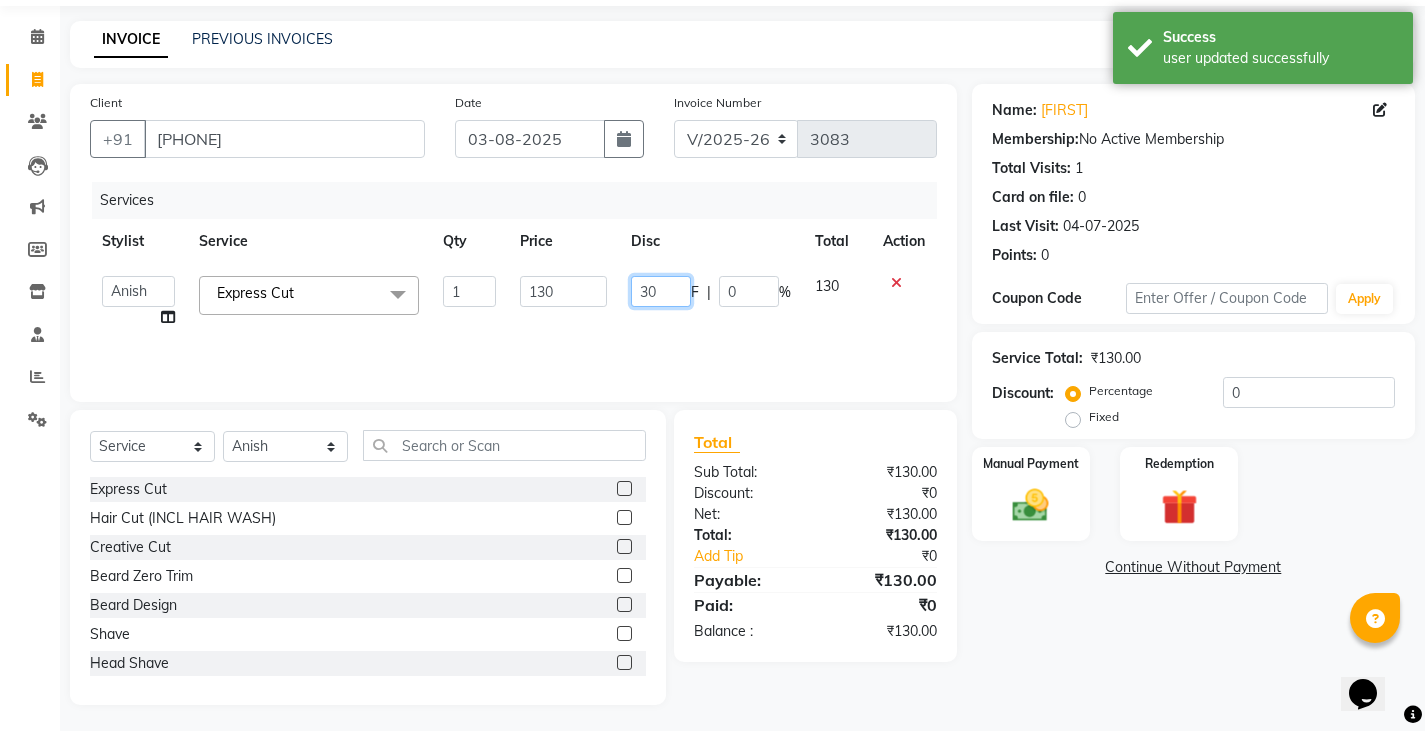 scroll, scrollTop: 70, scrollLeft: 0, axis: vertical 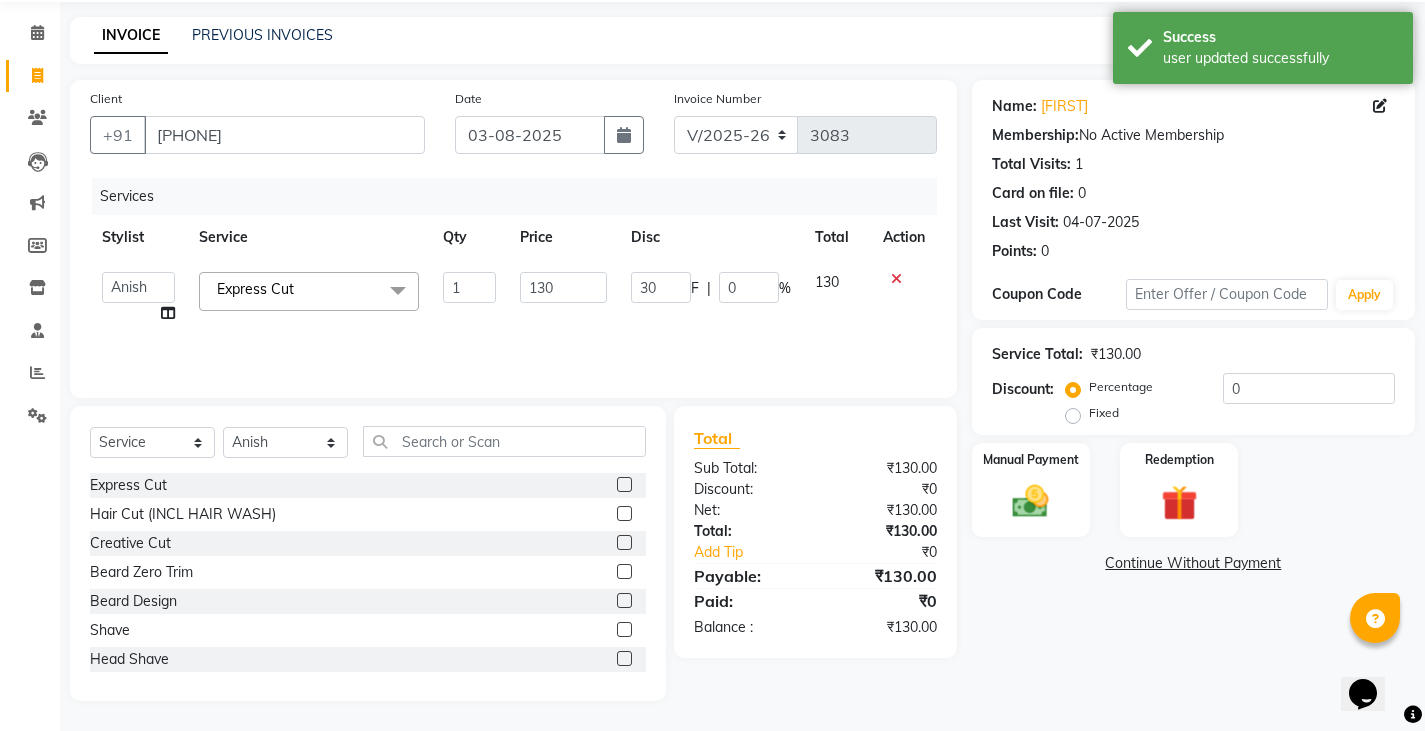click on "Services Stylist Service Qty Price Disc Total Action  Admin   Anish   Ovesh   Raja   SAHIL    SOHAIL   SONU  Express Cut  x Express Cut Hair Cut (INCL HAIR WASH) Creative Cut Beard Zero Trim Beard Design Shave Head Shave Kid's Cut (Below 5 Years) Wash & Blast Dry EXPRESS GLOBAL HAIR COLOR GLOBAL HAIR COLOUR AMMONIA GOLBAL HAIR COLOUR NON AMMONIA L'OREAL GOLBAL HAIR COLOUR AMMONIA L'OREAL GOLBAL HAIR COLOUR NON AMMONIA GLOBAL FASHION HAIR COLOUR MOUSTACHE COLOUR BEARD COLOUR PER STREAK HIGHLIGHT CAP HIGHLIGHTS NOURISHING HAIR SPA VITALIZING HAIR SPA REPAIR TREATMENT DANDRUFF TREATMENT HAIR LOSS TREATMENT HAIR STRAIGHTENING HAIR REBONDING KERATIN ALMOND OIL NAVARATNA OIL CLEAN UP HYPER PIGMENTATION CLEAN UP REJUVANATE Fruit Facial Instant Glow Charcaol Skin Lightening Skin Brightening FACE & NECK BLEACH FACE & NECK DETAN PRE BRIDEGROOM DELUXE PRE BRIDEGROOM ADVANCE (COMBO) NORMAL PREMIUM ELEGANT HAIRCUT+ BEARD TRIM + DETAN HAIRCUT + BEARD TRIM + HEAD MASSAGE HAIRCUT + BEARD TRIM + EXPRESS HAIR COLOR 1 130 30 F" 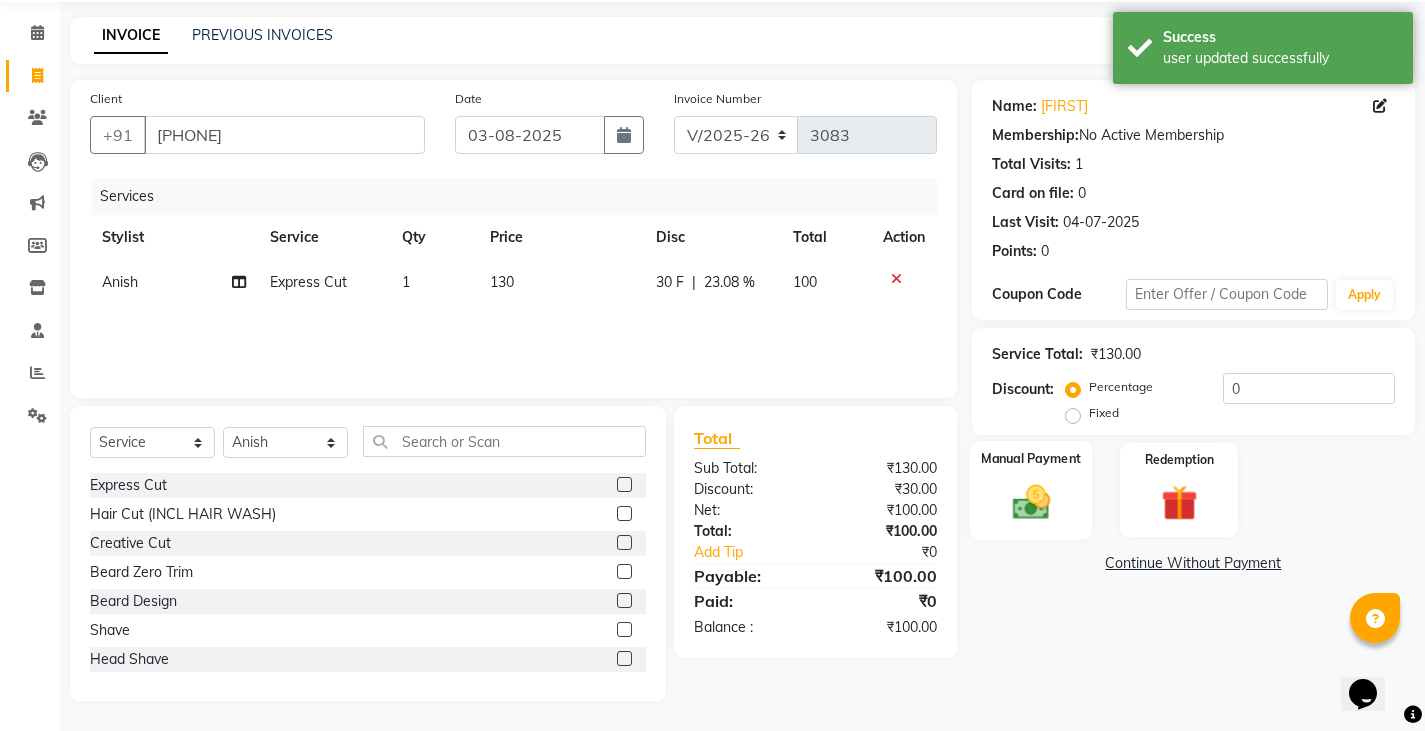 click 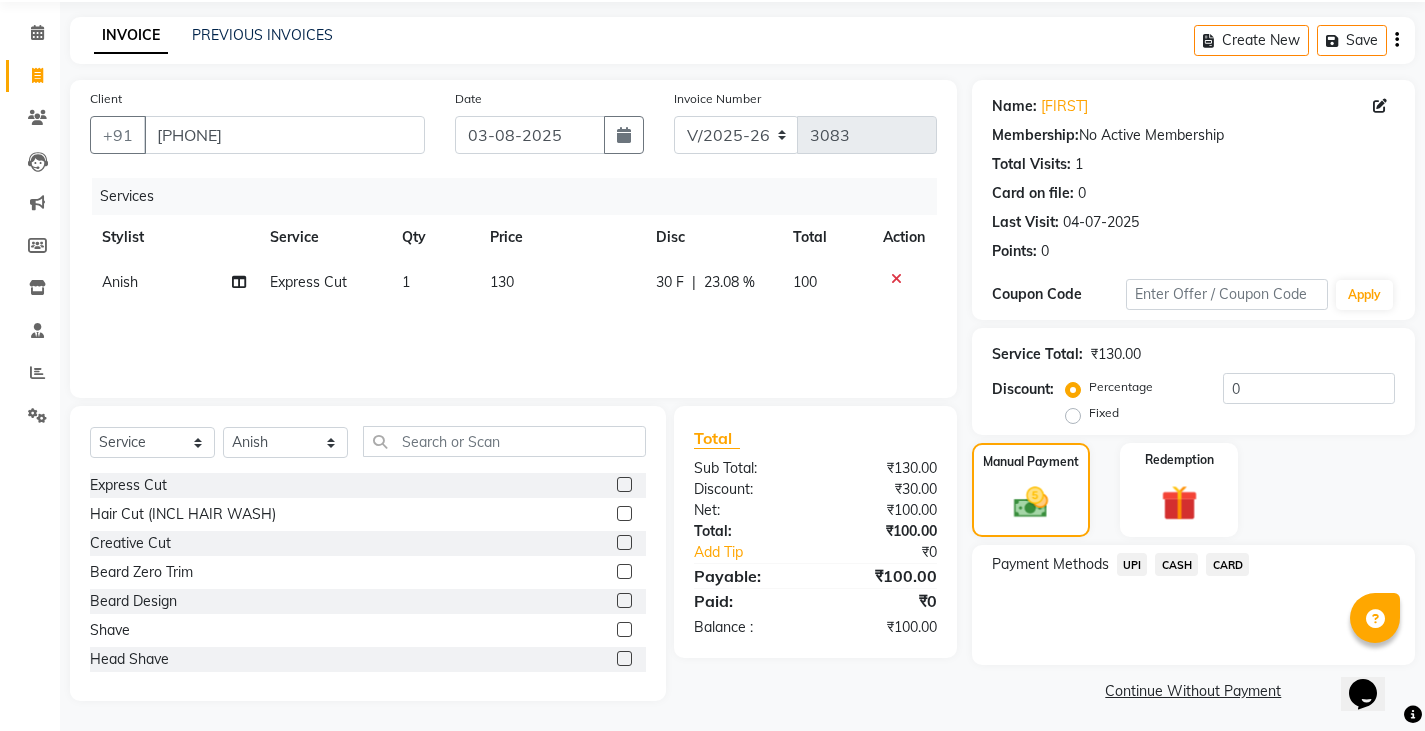 click on "CASH" 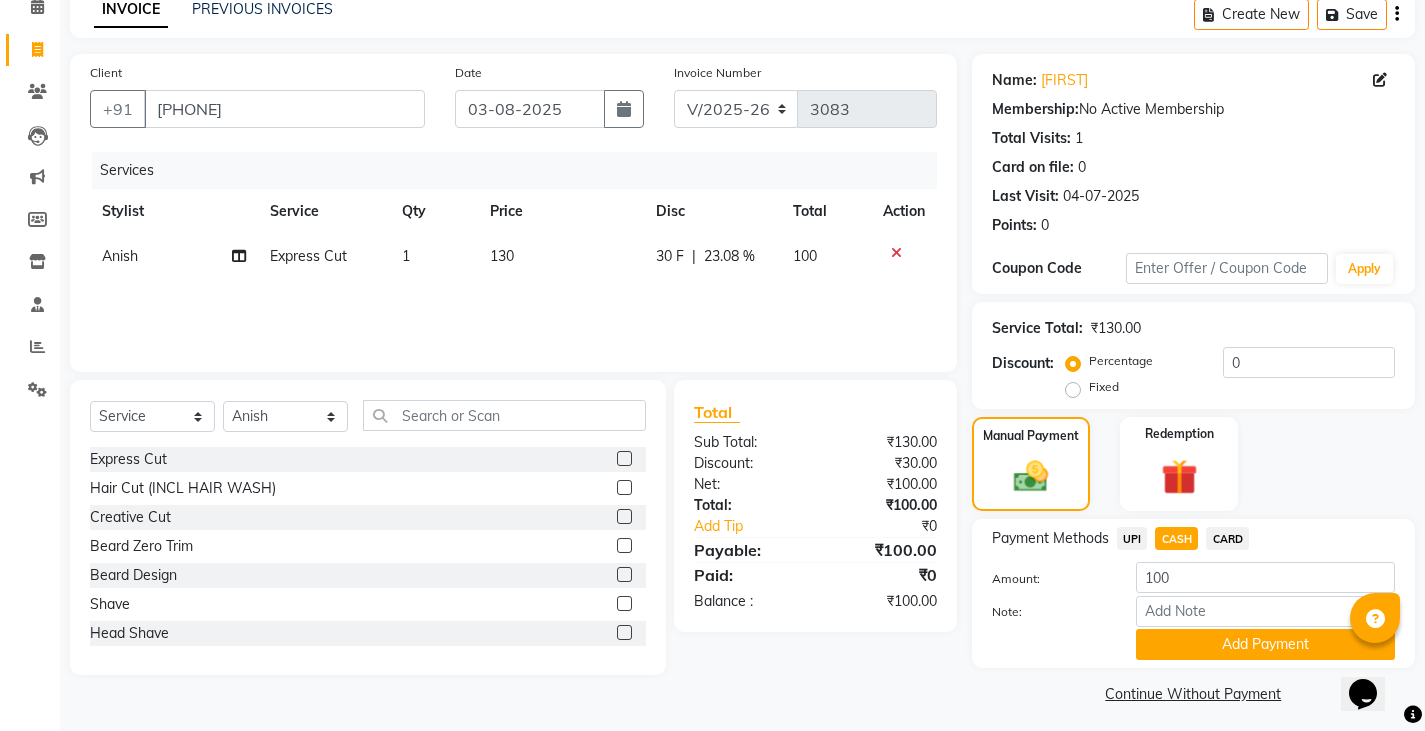 scroll, scrollTop: 104, scrollLeft: 0, axis: vertical 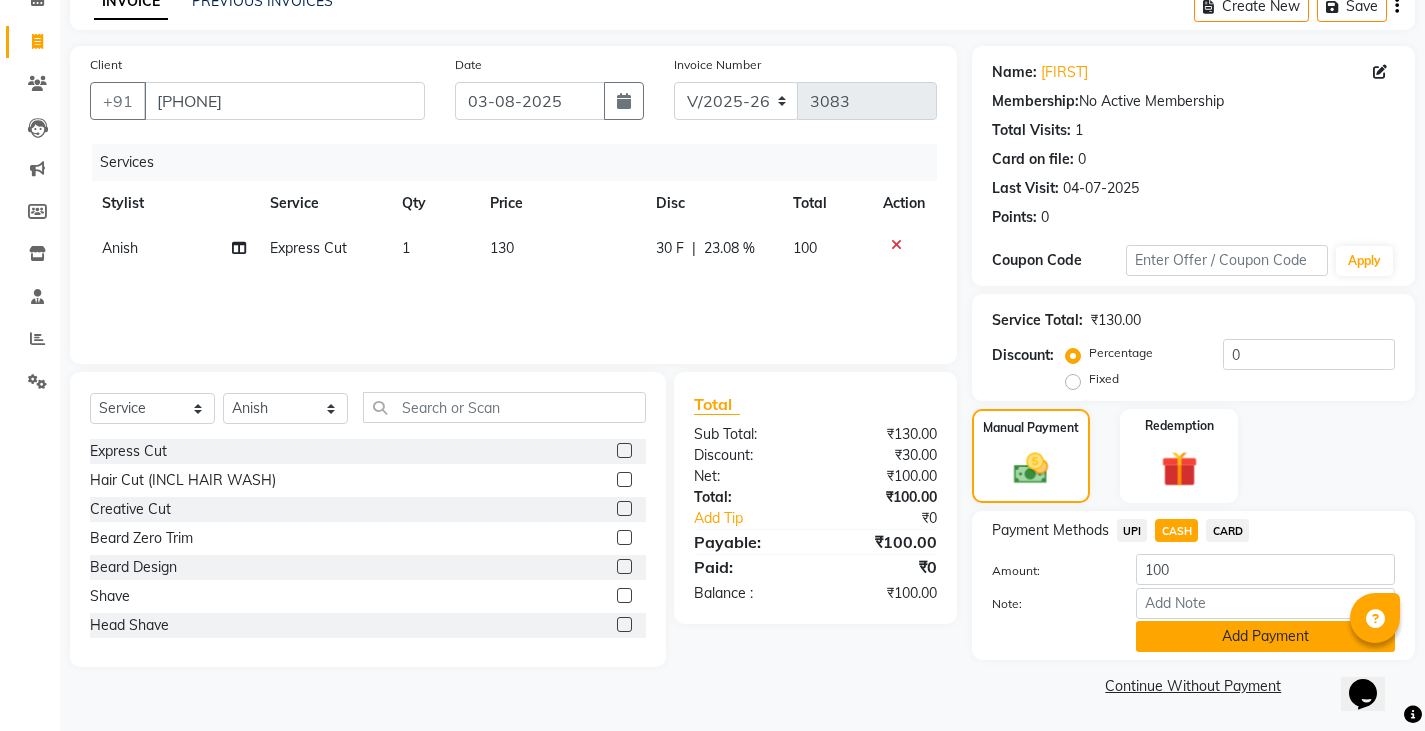 click on "Add Payment" 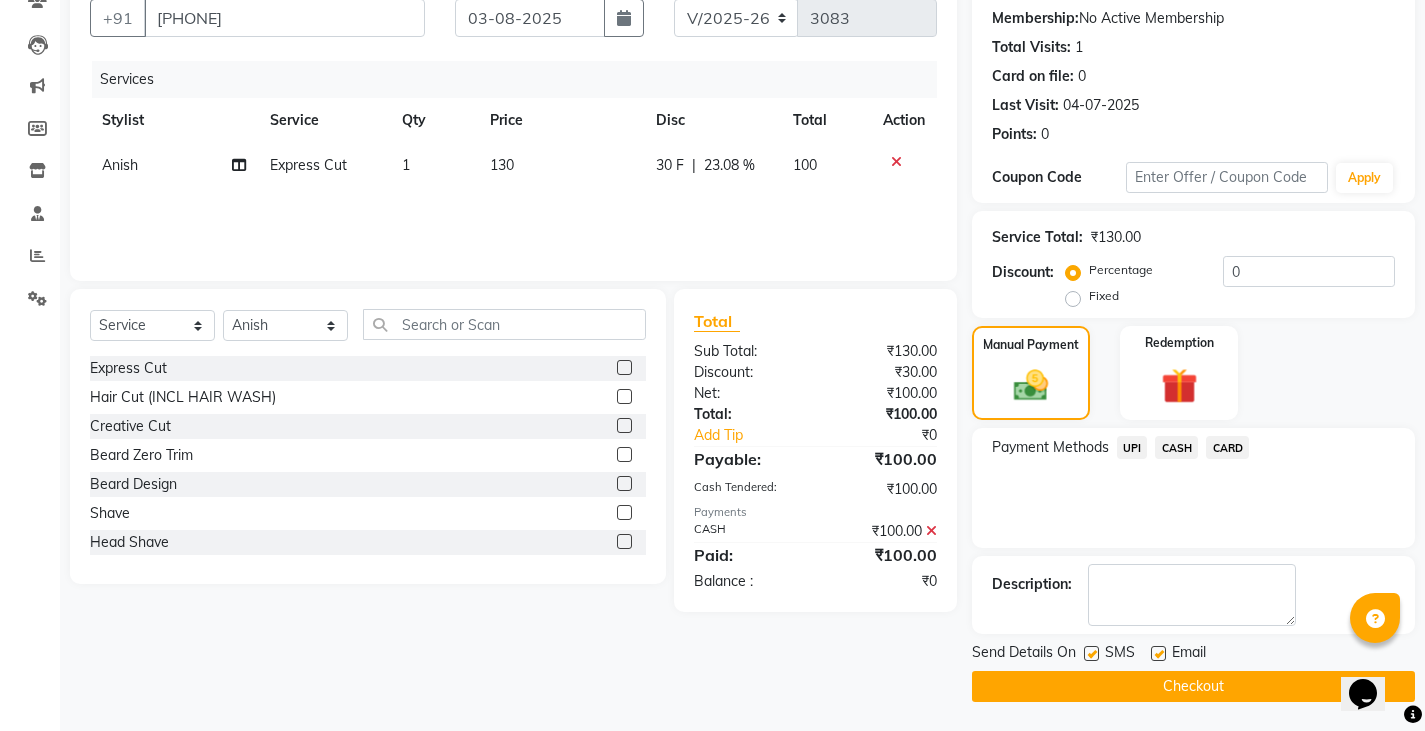 scroll, scrollTop: 188, scrollLeft: 0, axis: vertical 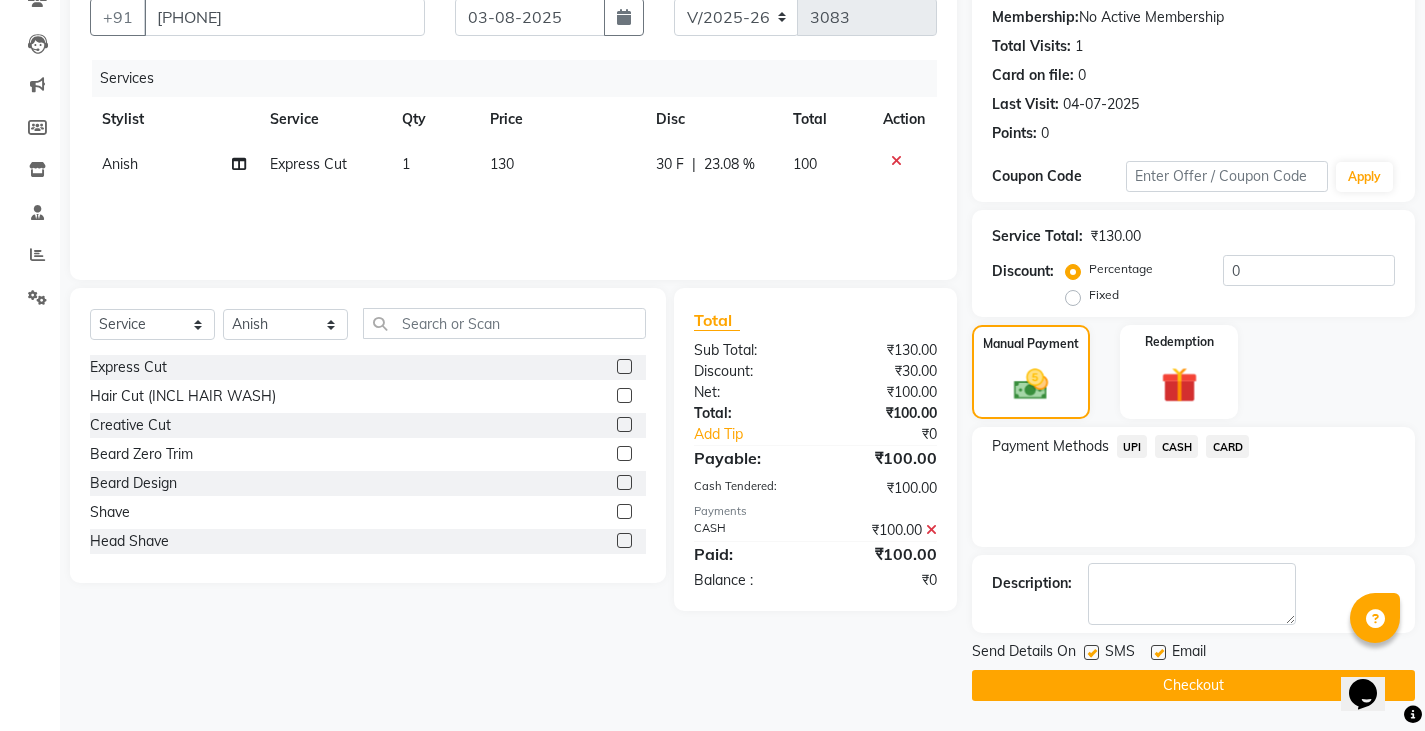click on "SMS" 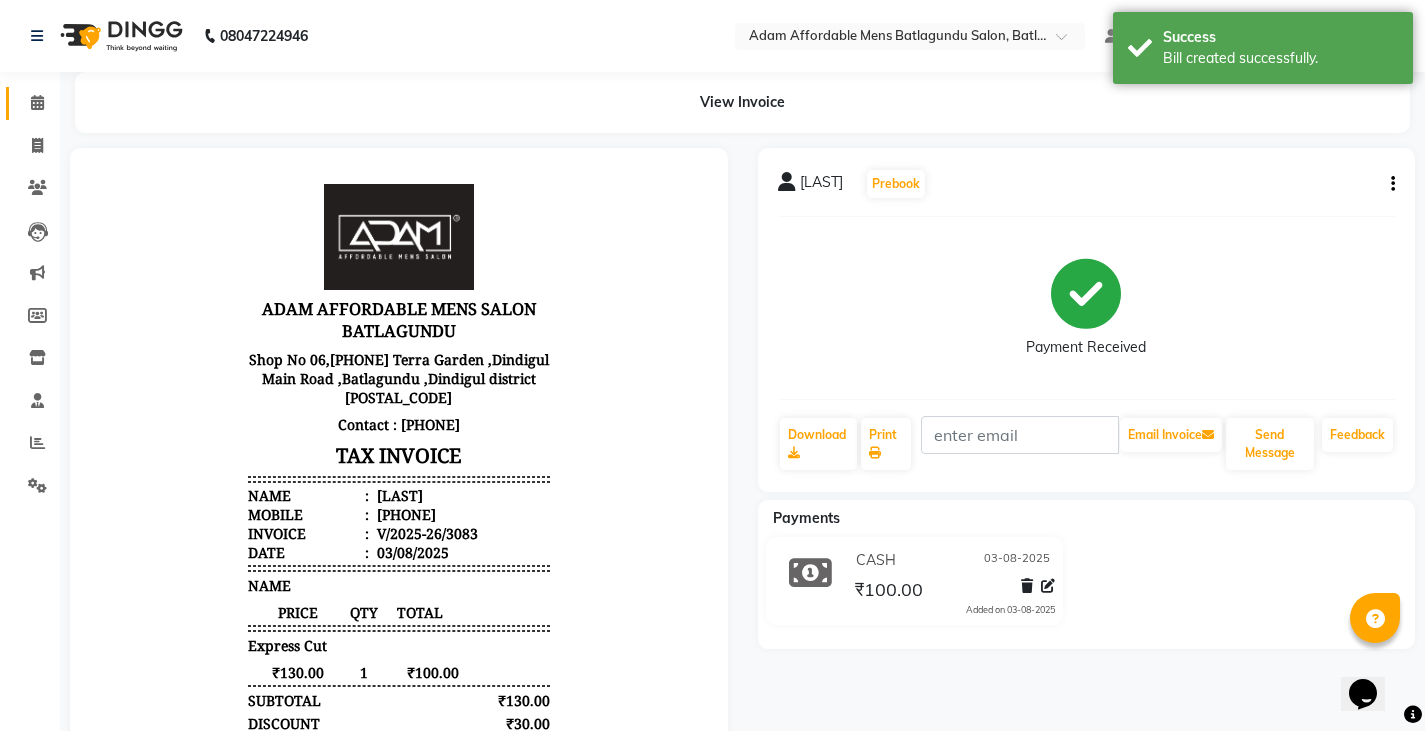 scroll, scrollTop: 0, scrollLeft: 0, axis: both 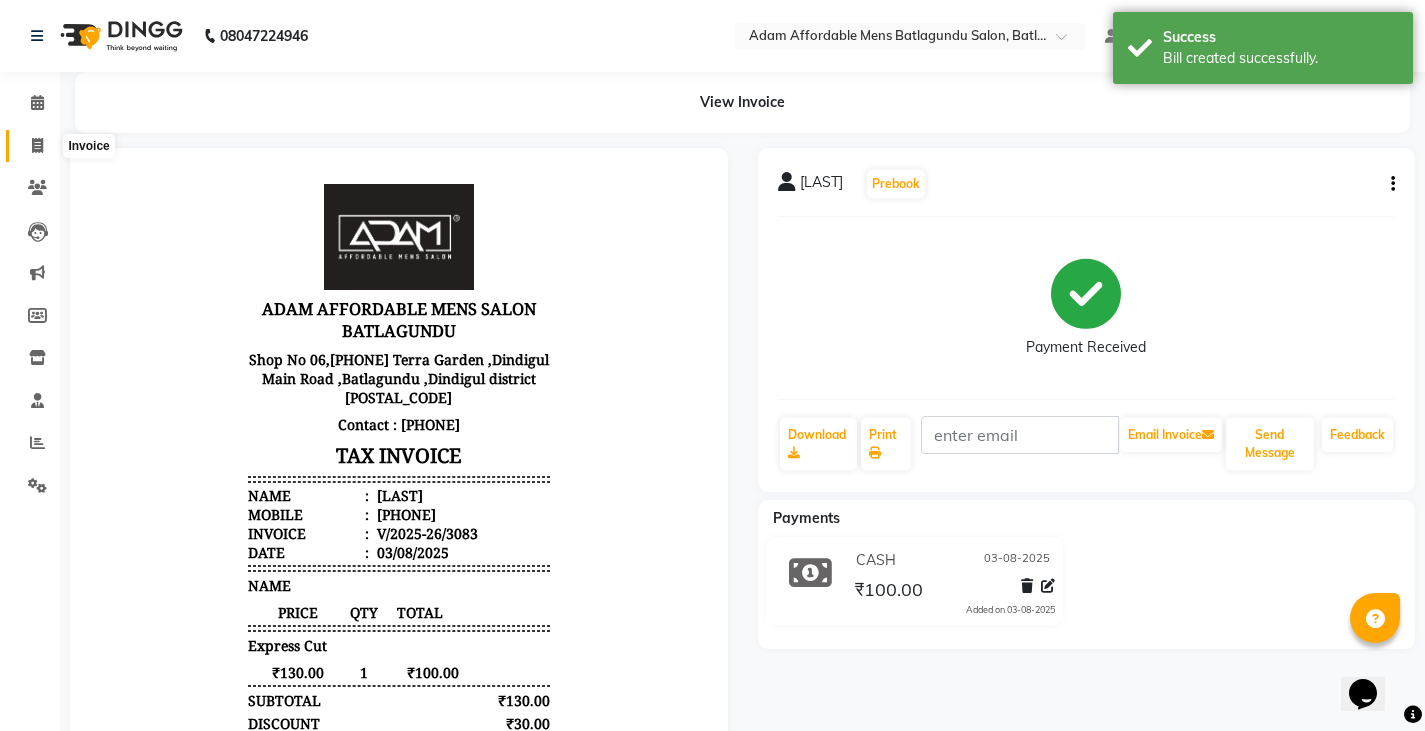 click 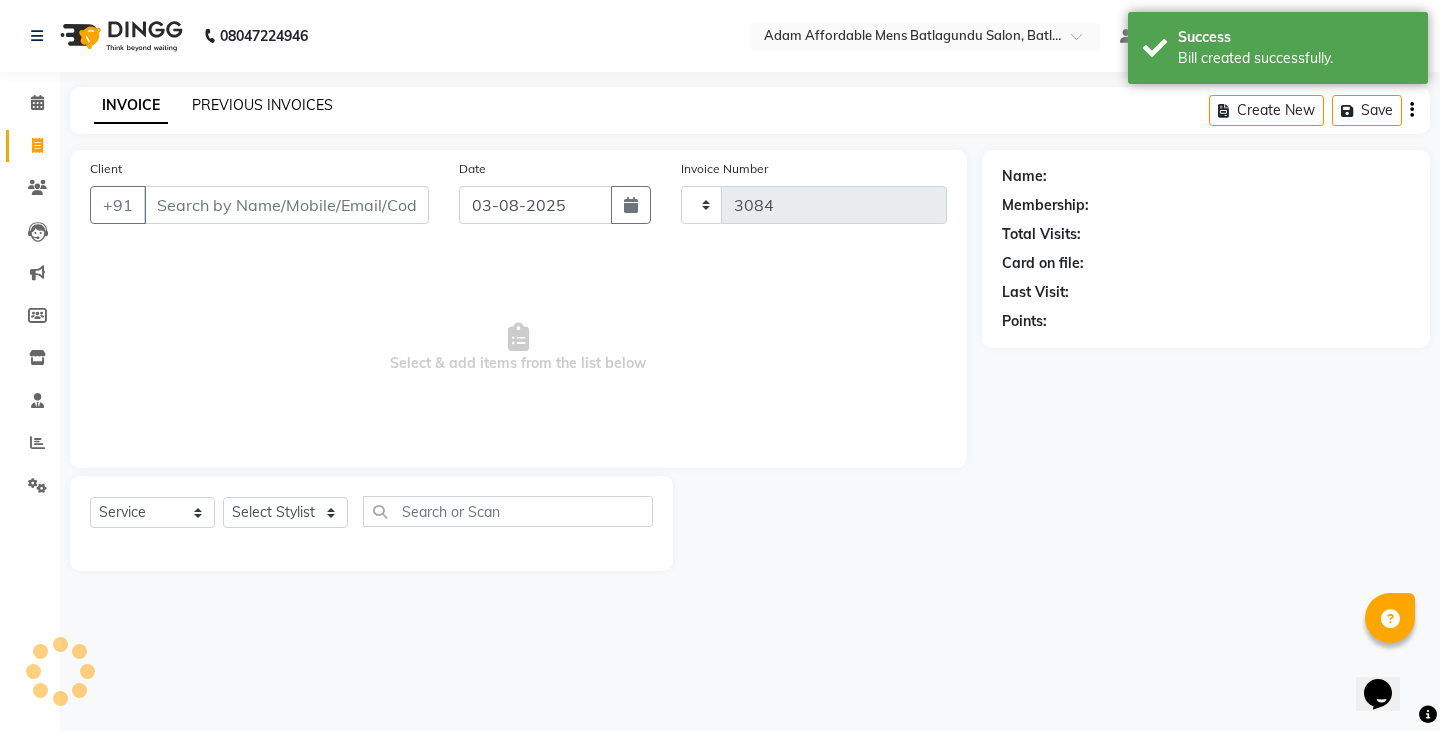click on "PREVIOUS INVOICES" 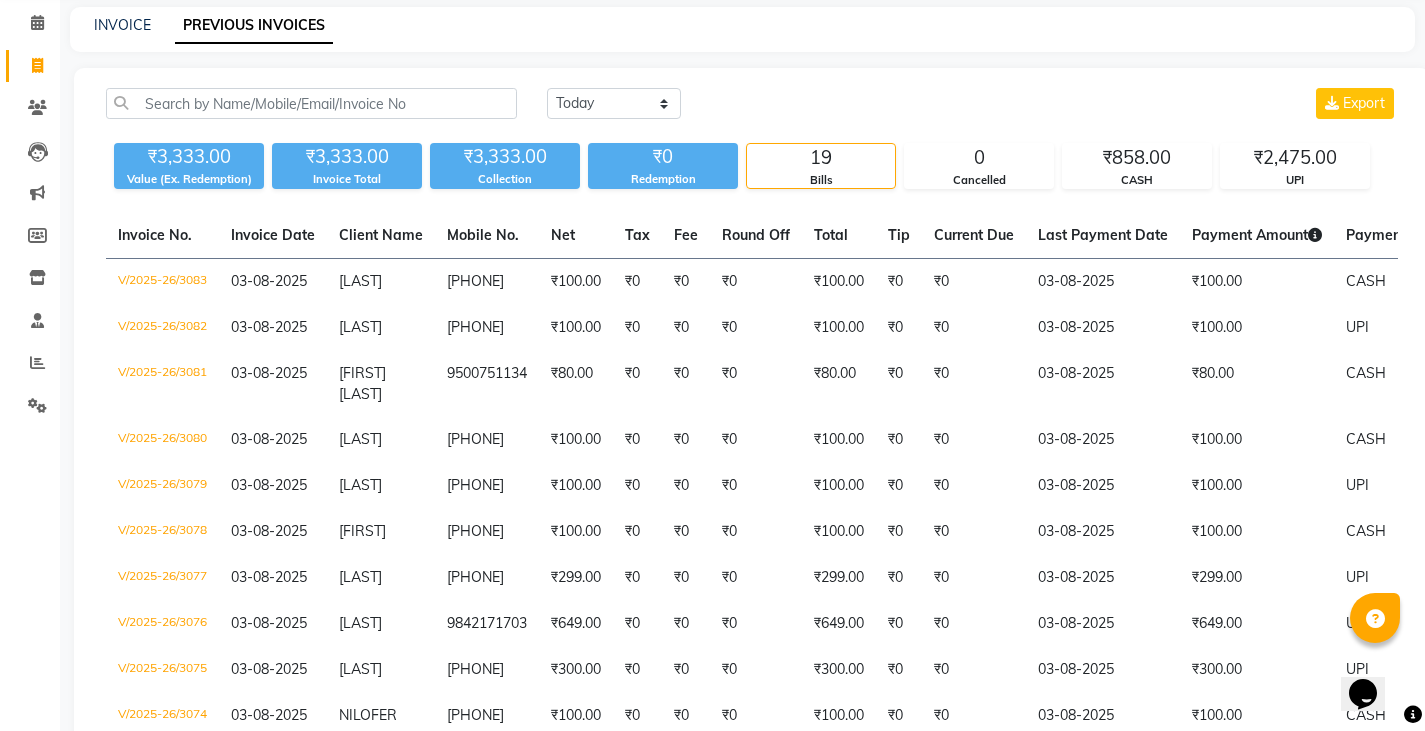 scroll, scrollTop: 120, scrollLeft: 0, axis: vertical 